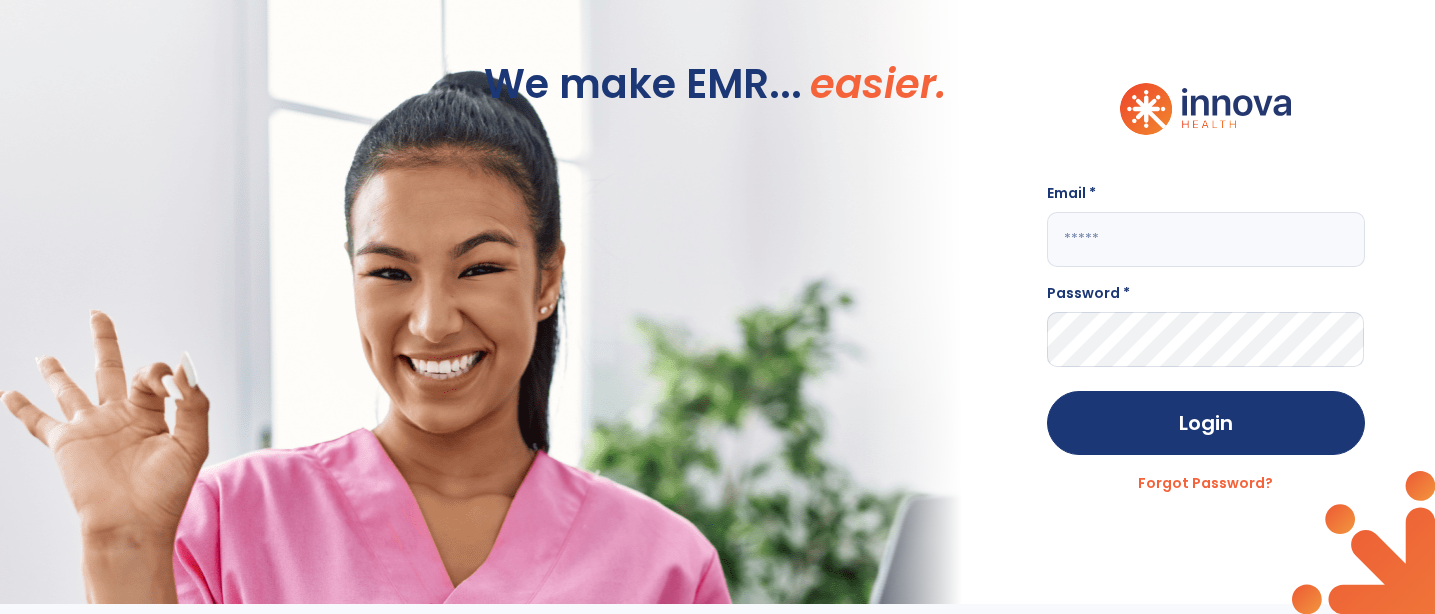 scroll, scrollTop: 0, scrollLeft: 0, axis: both 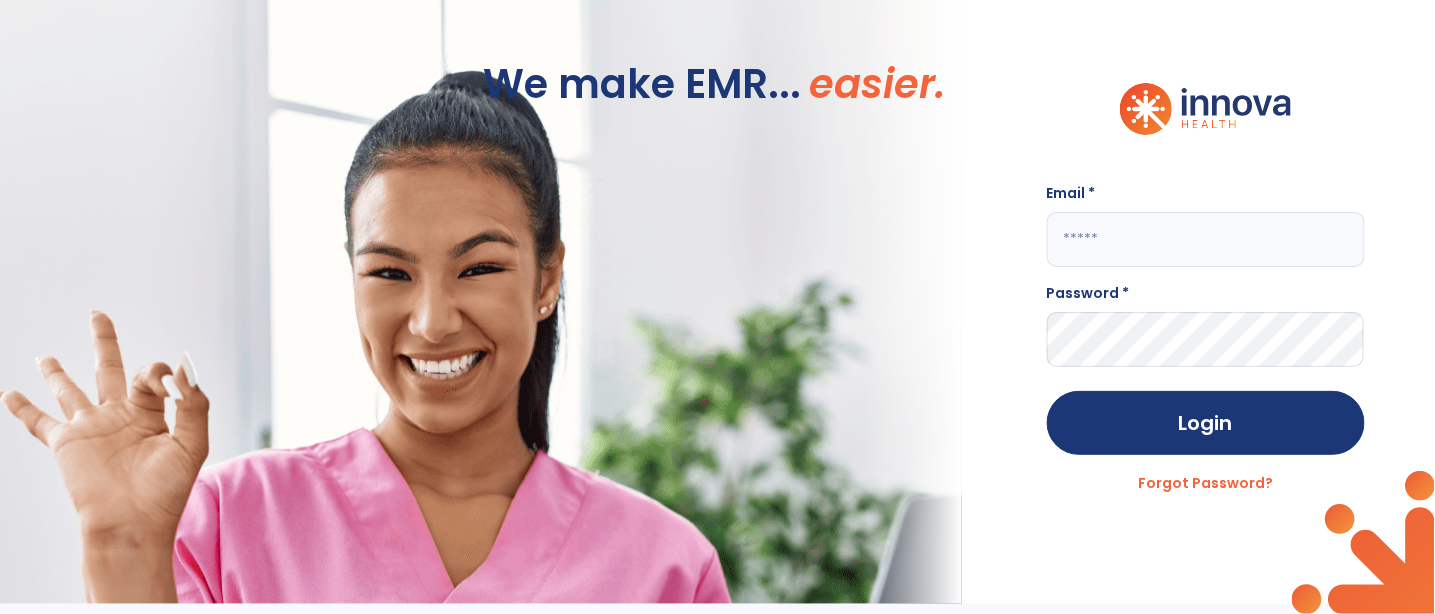 click 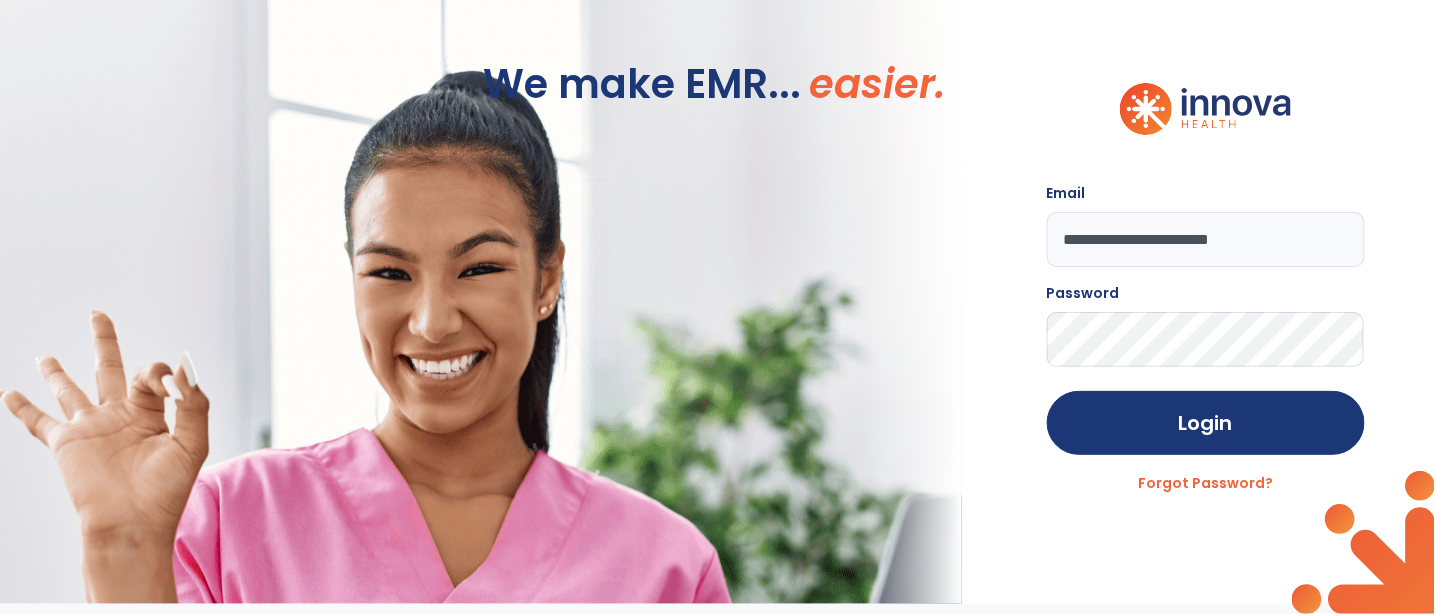 click on "Login" 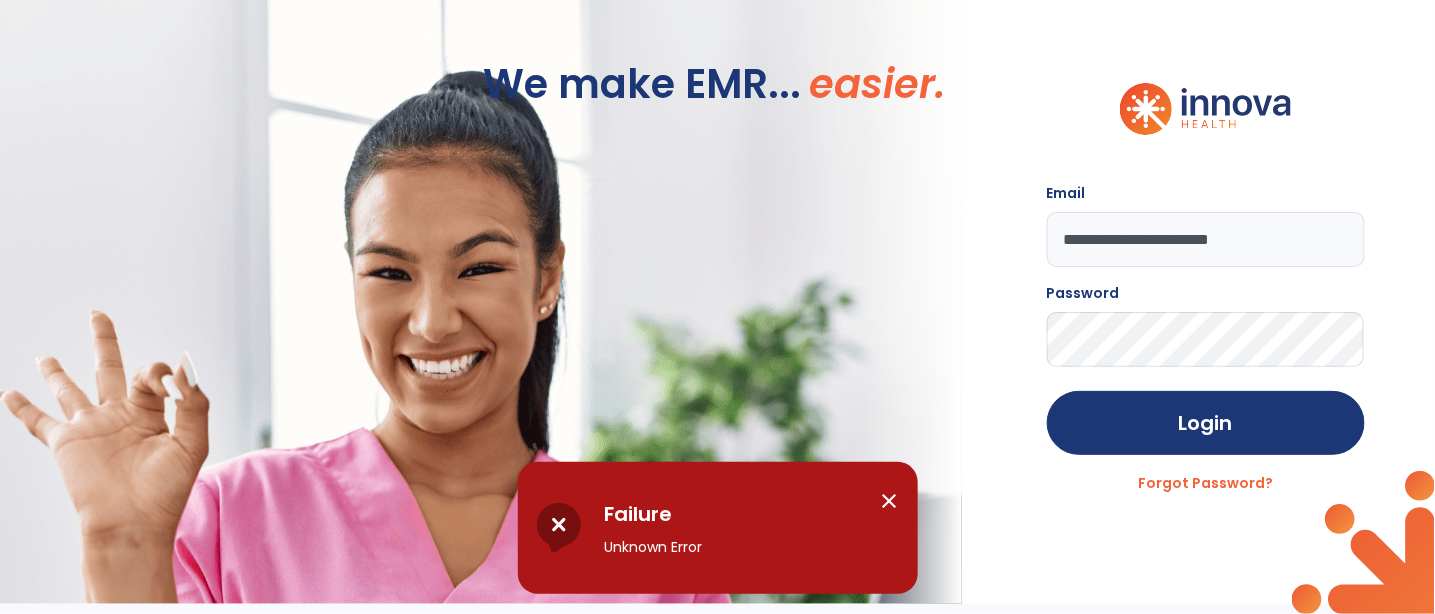 click on "Login" 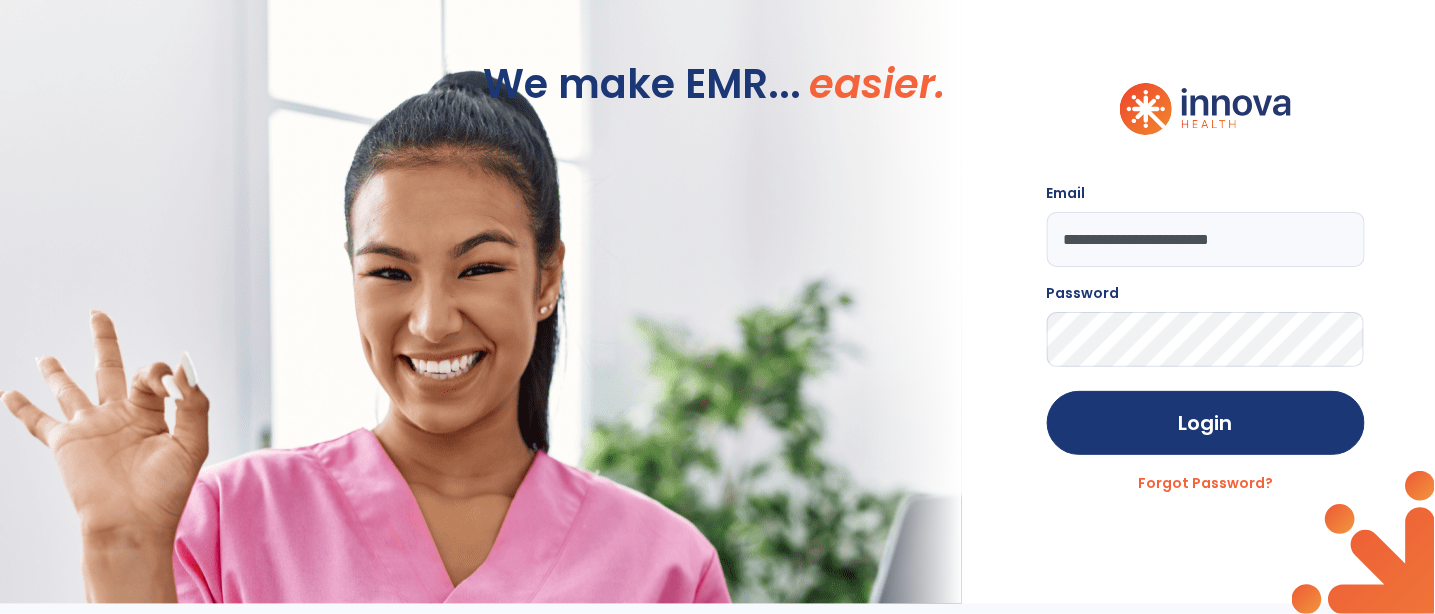 type on "**********" 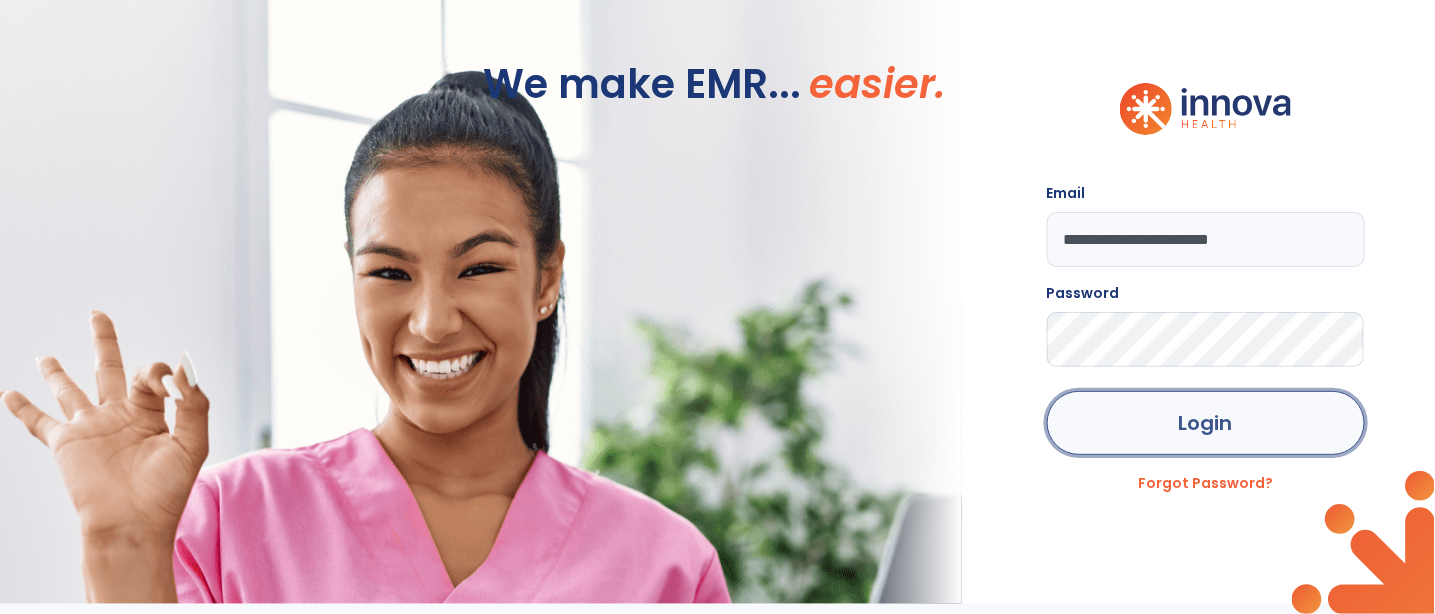 click on "Login" 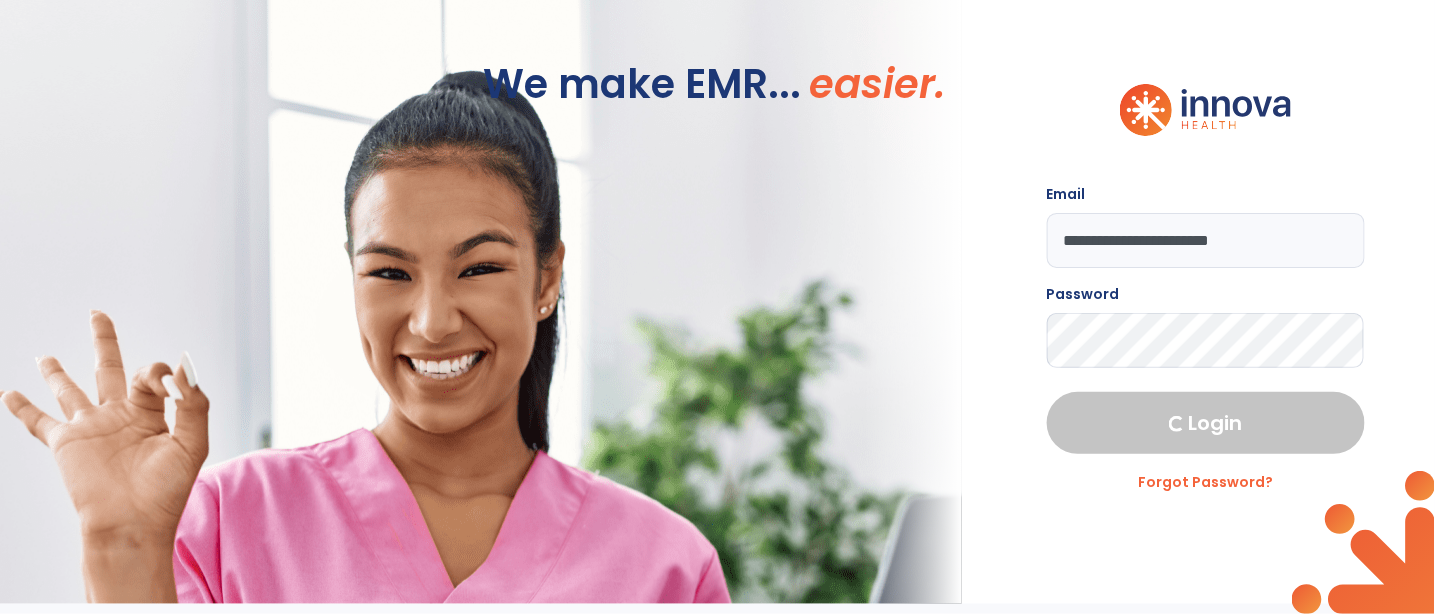 select on "***" 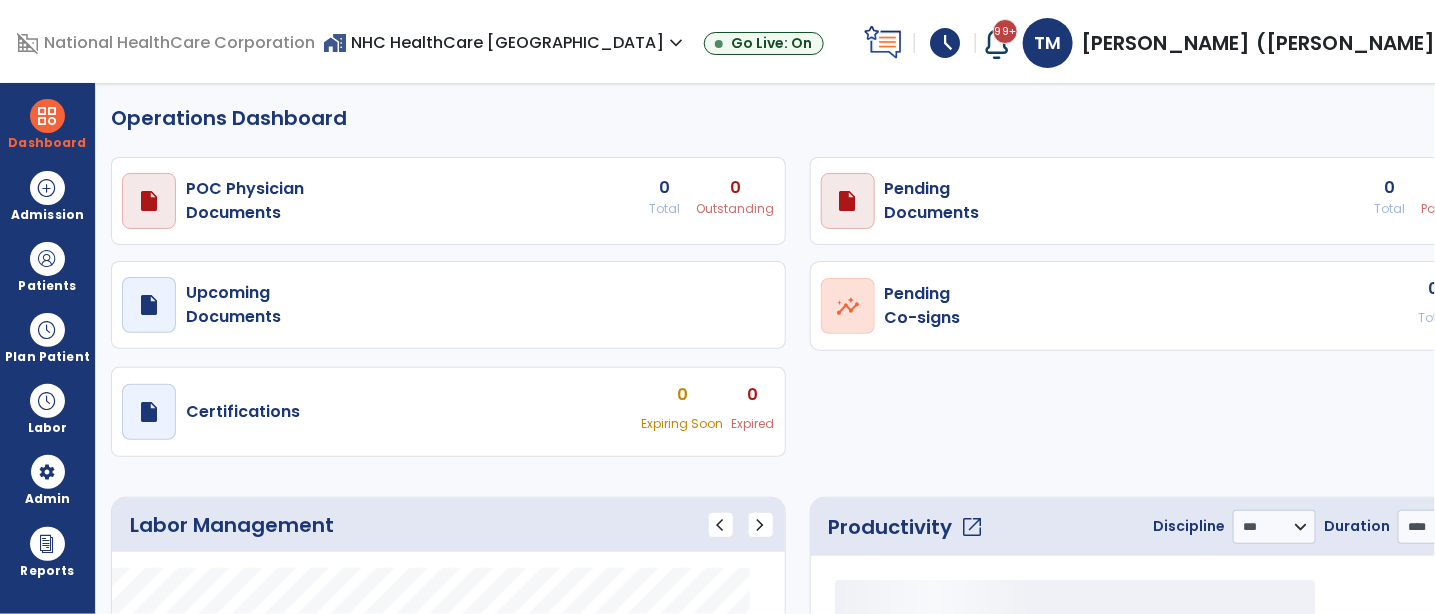 select on "***" 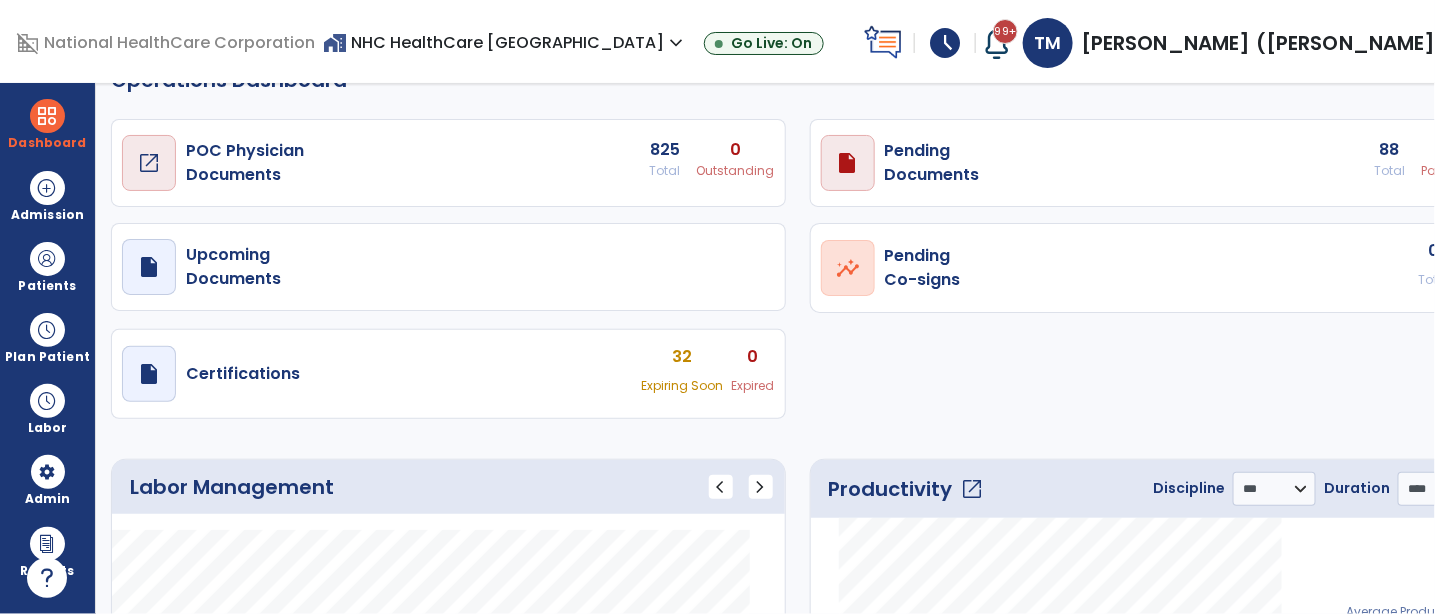 scroll, scrollTop: 0, scrollLeft: 0, axis: both 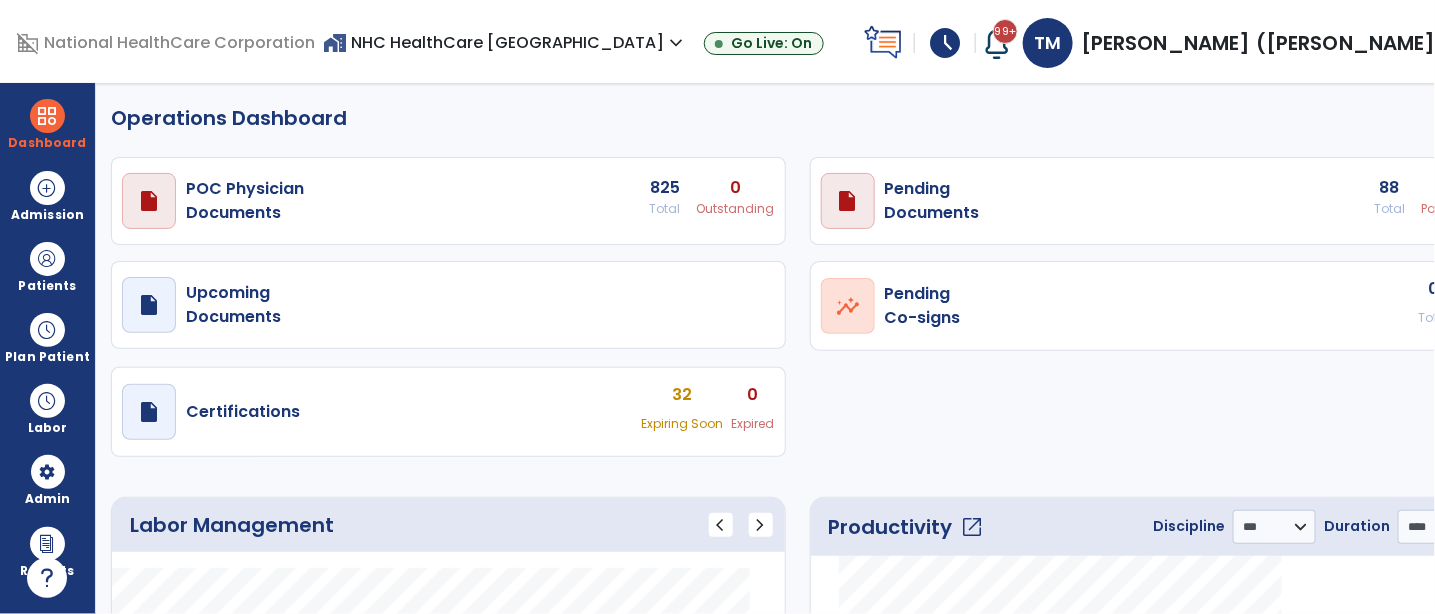 click on "Operations Dashboard" 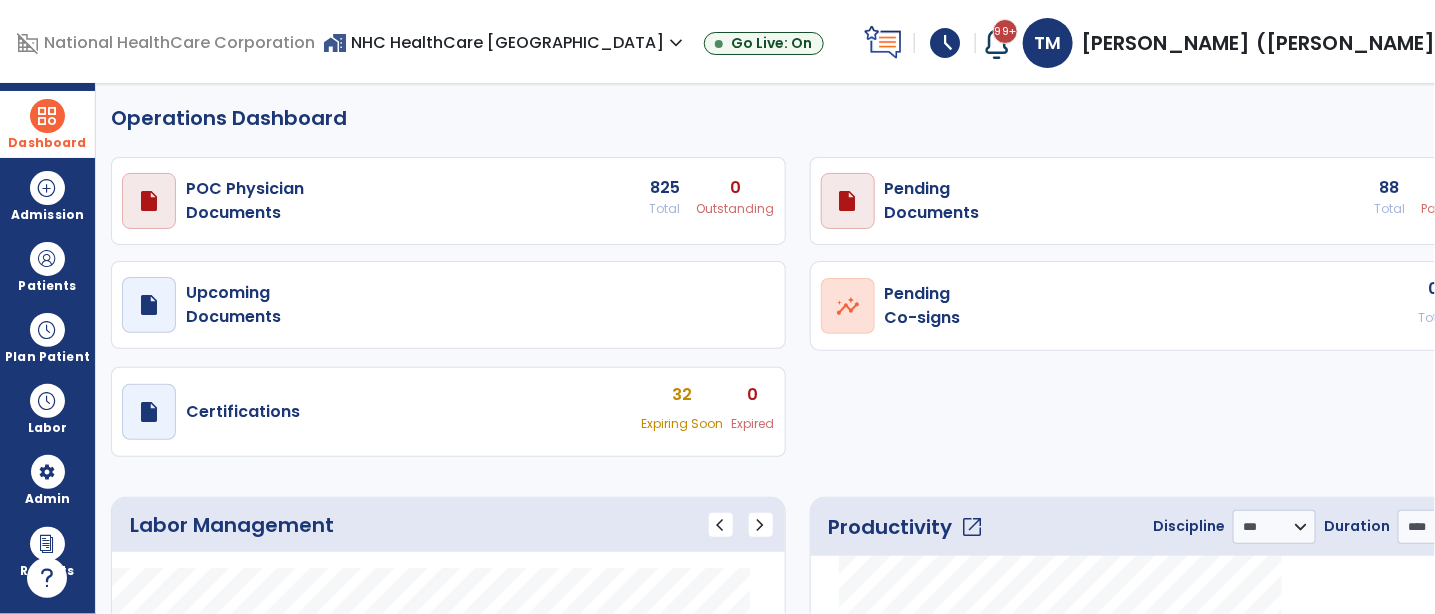 click on "Dashboard" at bounding box center [47, 124] 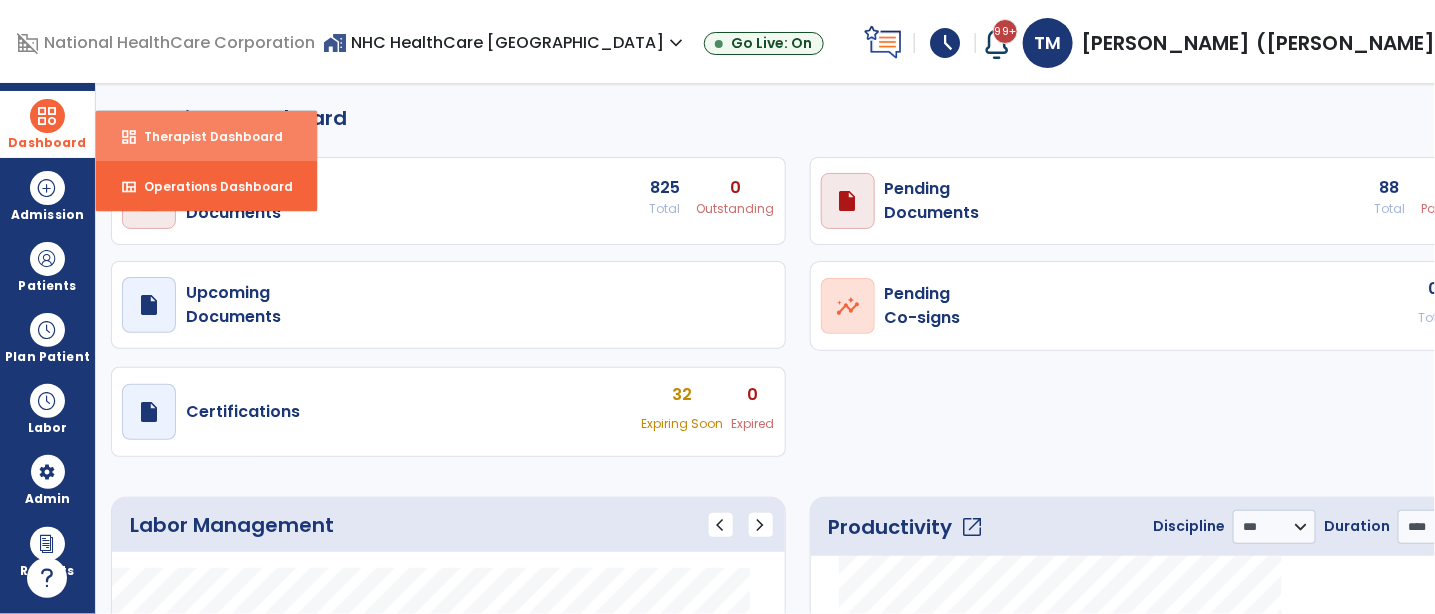 click on "Therapist Dashboard" at bounding box center [205, 136] 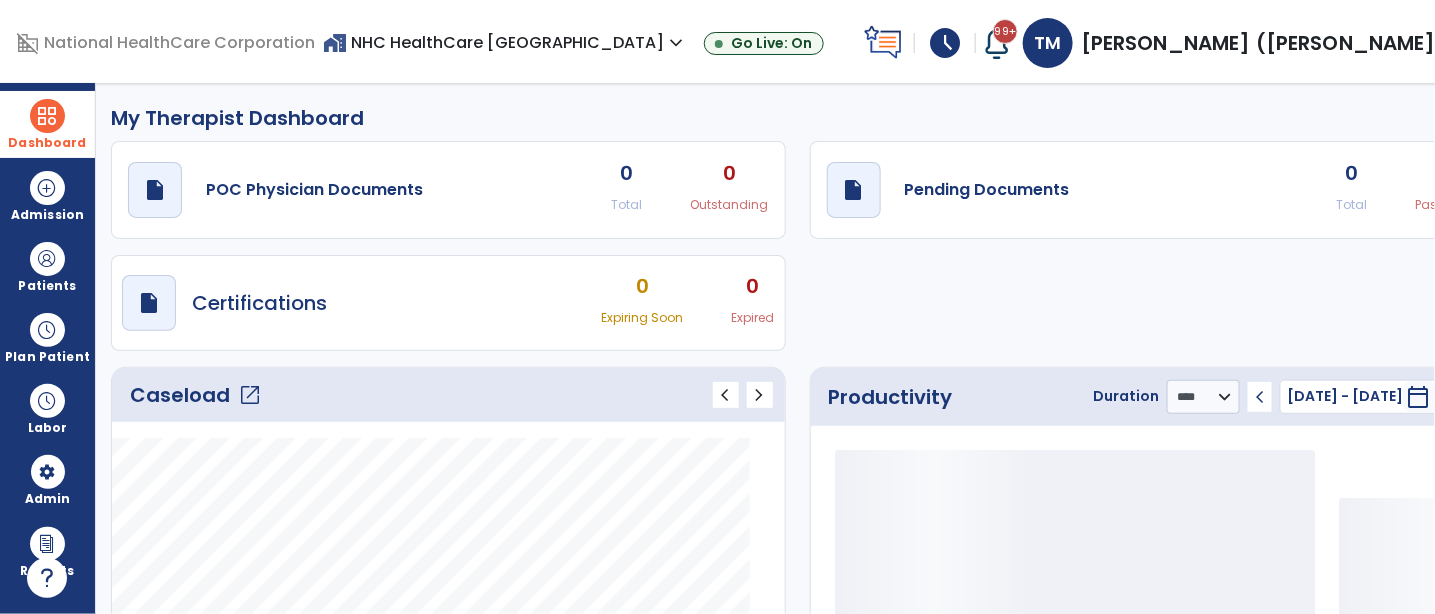 click on "Caseload   open_in_new   chevron_left   chevron_right" 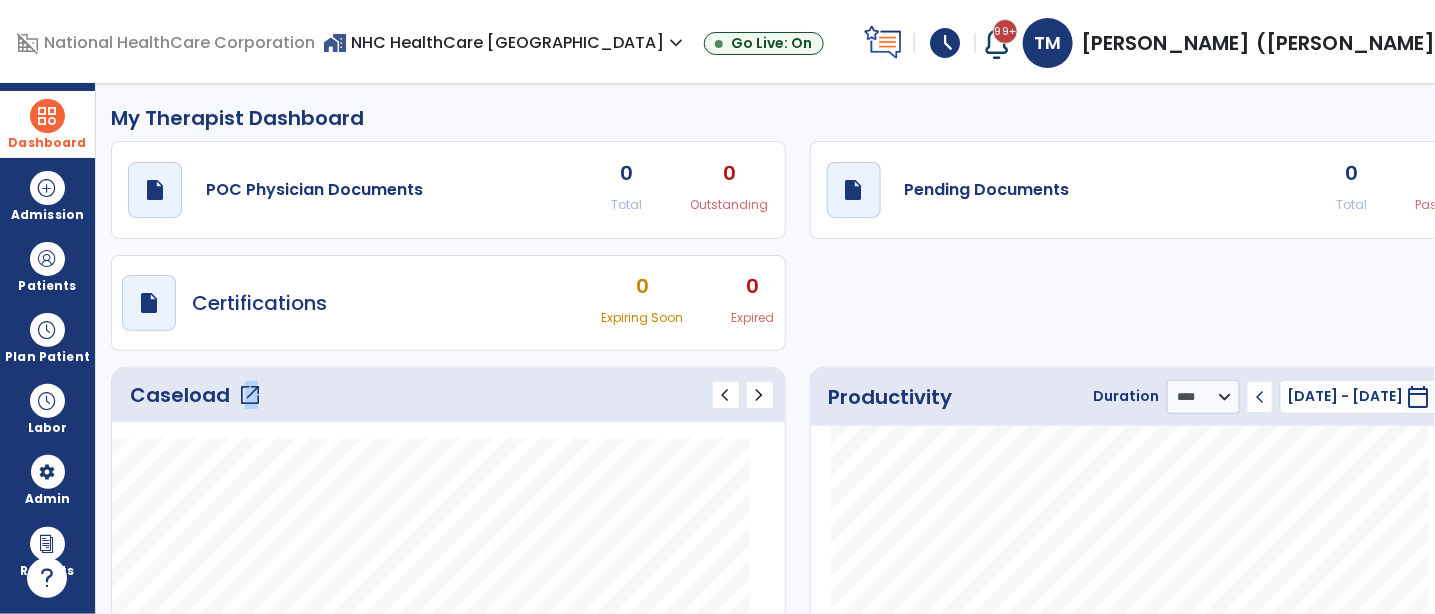 click on "open_in_new" 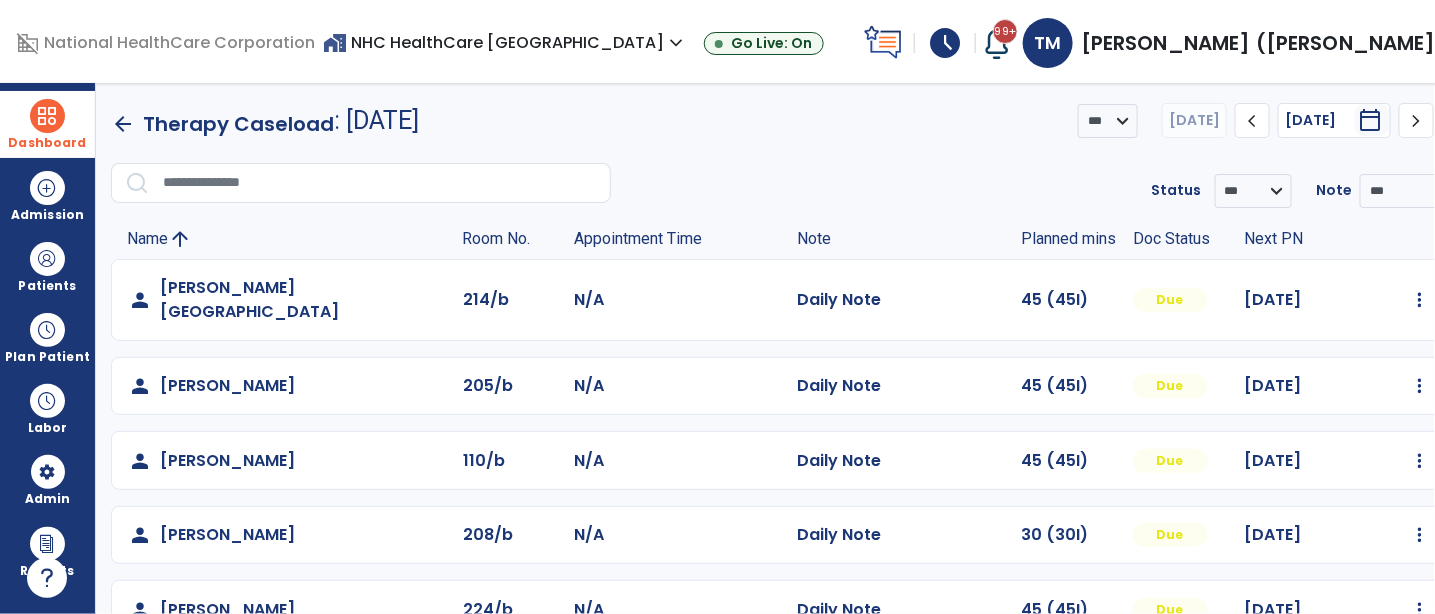 scroll, scrollTop: 396, scrollLeft: 0, axis: vertical 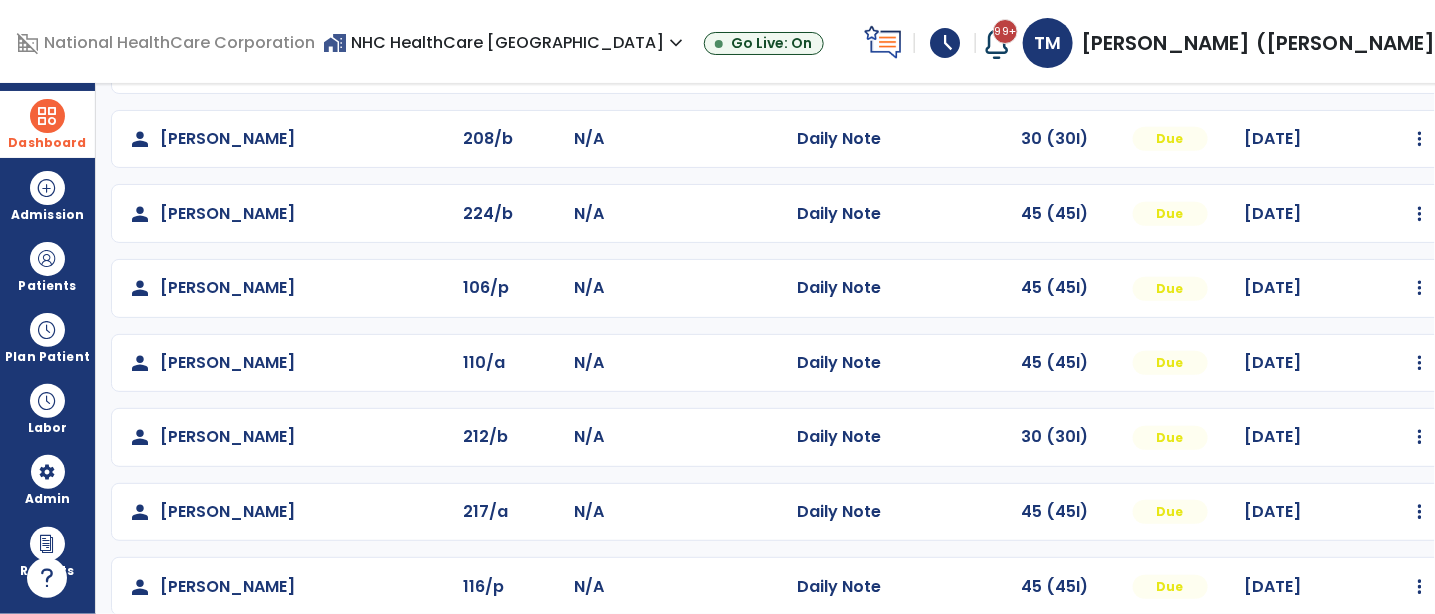 click on "person   [PERSON_NAME][GEOGRAPHIC_DATA]  214/b N/A  Daily Note   45 (45I)  Due [DATE]  Mark Visit As Complete   Reset Note   Open Document   G + C Mins   person   [PERSON_NAME]  205/b N/A  Daily Note   45 (45I)  Due [DATE]  Mark Visit As Complete   Reset Note   Open Document   G + C Mins   person   [PERSON_NAME]  110/b N/A  Daily Note   45 (45I)  Due [DATE]  Mark Visit As Complete   Reset Note   Open Document   G + C Mins   person   [PERSON_NAME]  208/b N/A  Daily Note   30 (30I)  Due [DATE]  Mark Visit As Complete   Reset Note   Open Document   G + C Mins   person   [PERSON_NAME]  224/b N/A  Daily Note   45 (45I)  Due [DATE]  Mark Visit As Complete   Reset Note   Open Document   G + C Mins   person   [PERSON_NAME]  106/p N/A  Daily Note   45 (45I)  Due [DATE]  Mark Visit As Complete   Reset Note   Open Document   G + C Mins   person   [PERSON_NAME]  110/a N/A  Daily Note   45 (45I)  Due [DATE]  Mark Visit As Complete   Reset Note   Open Document   G + C Mins   person   [PERSON_NAME]  212/b" 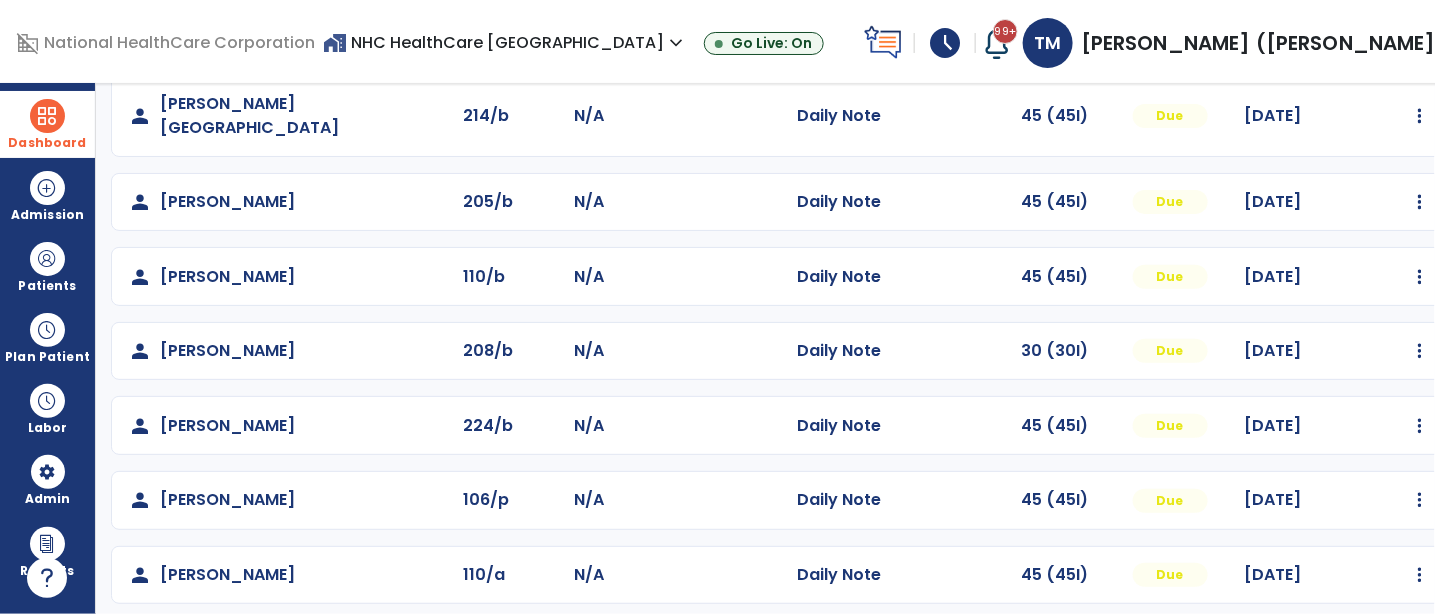 scroll, scrollTop: 222, scrollLeft: 0, axis: vertical 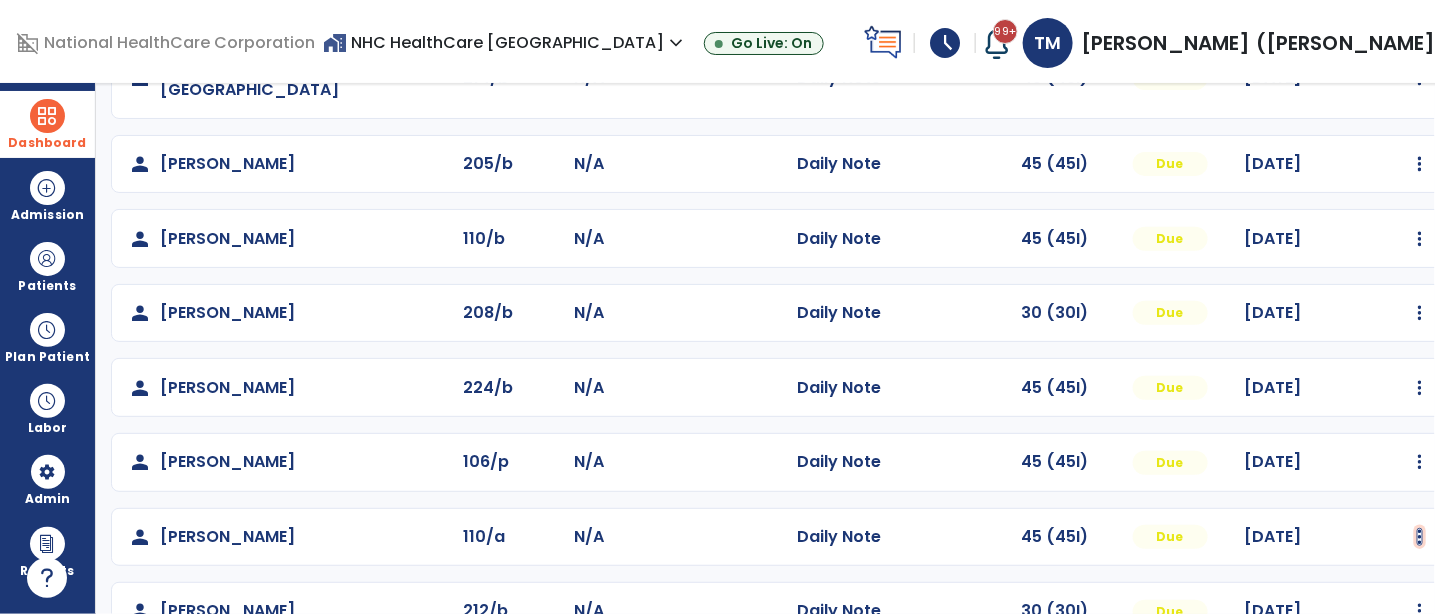click at bounding box center [1420, 78] 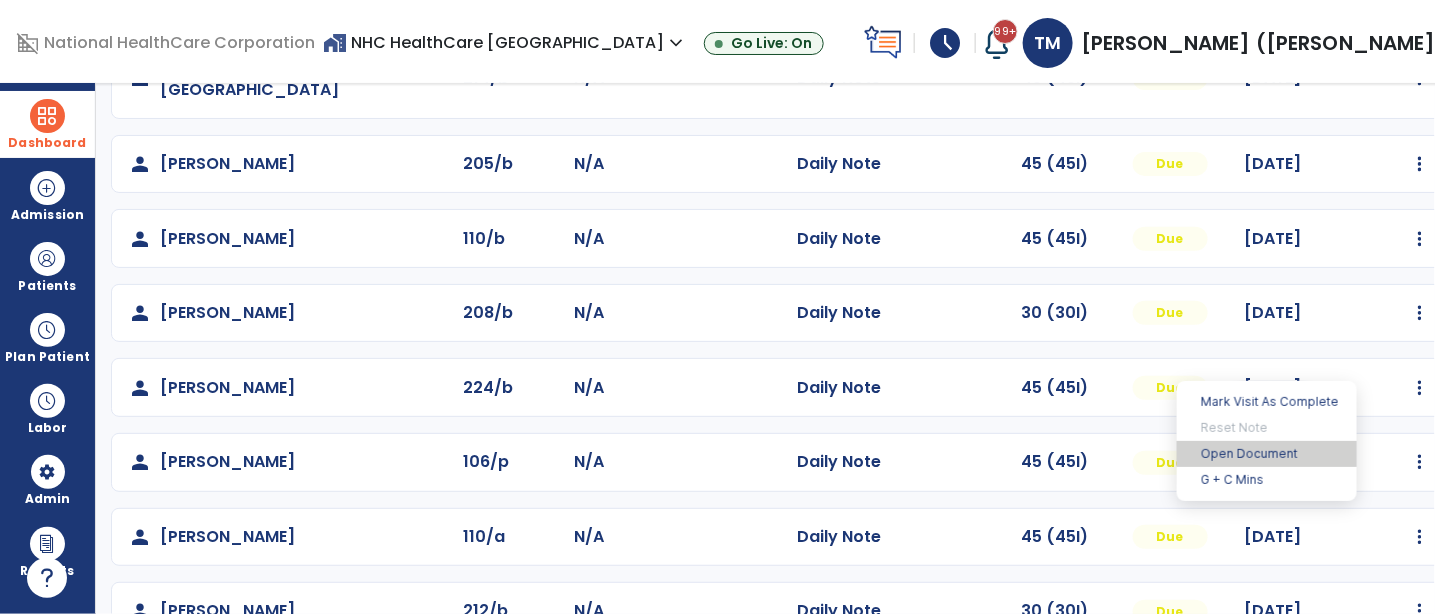 click on "Open Document" at bounding box center [1267, 454] 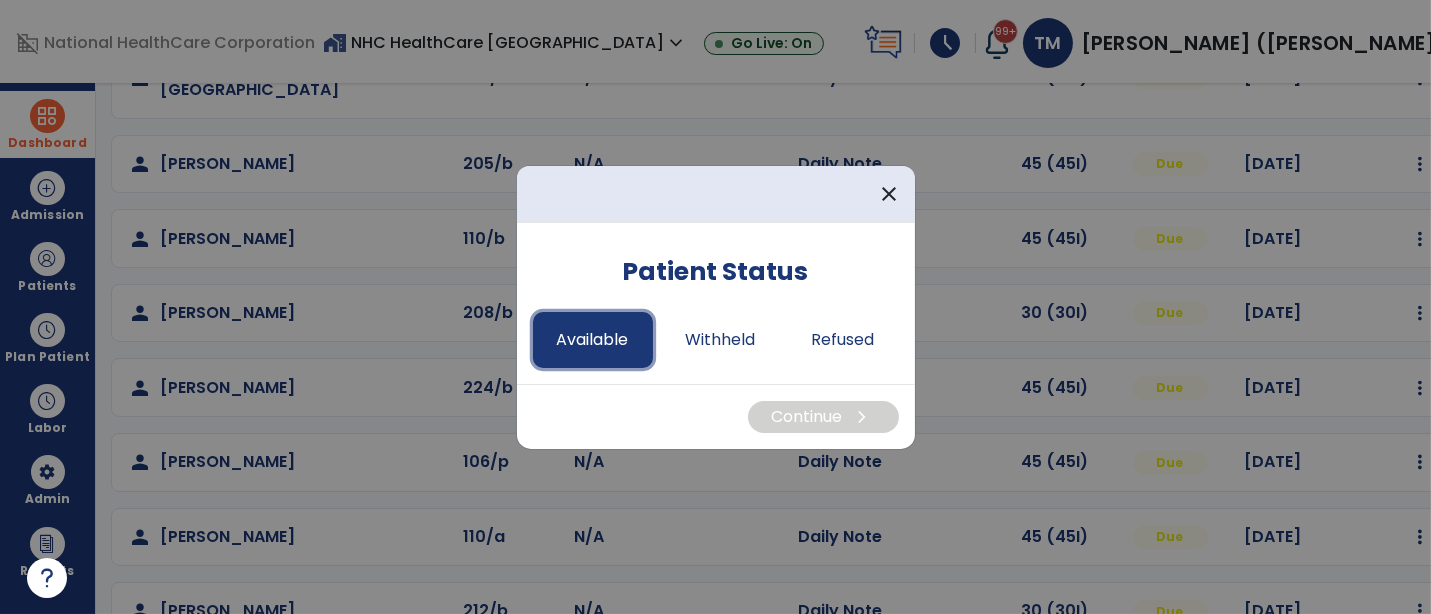 click on "Available" at bounding box center [593, 340] 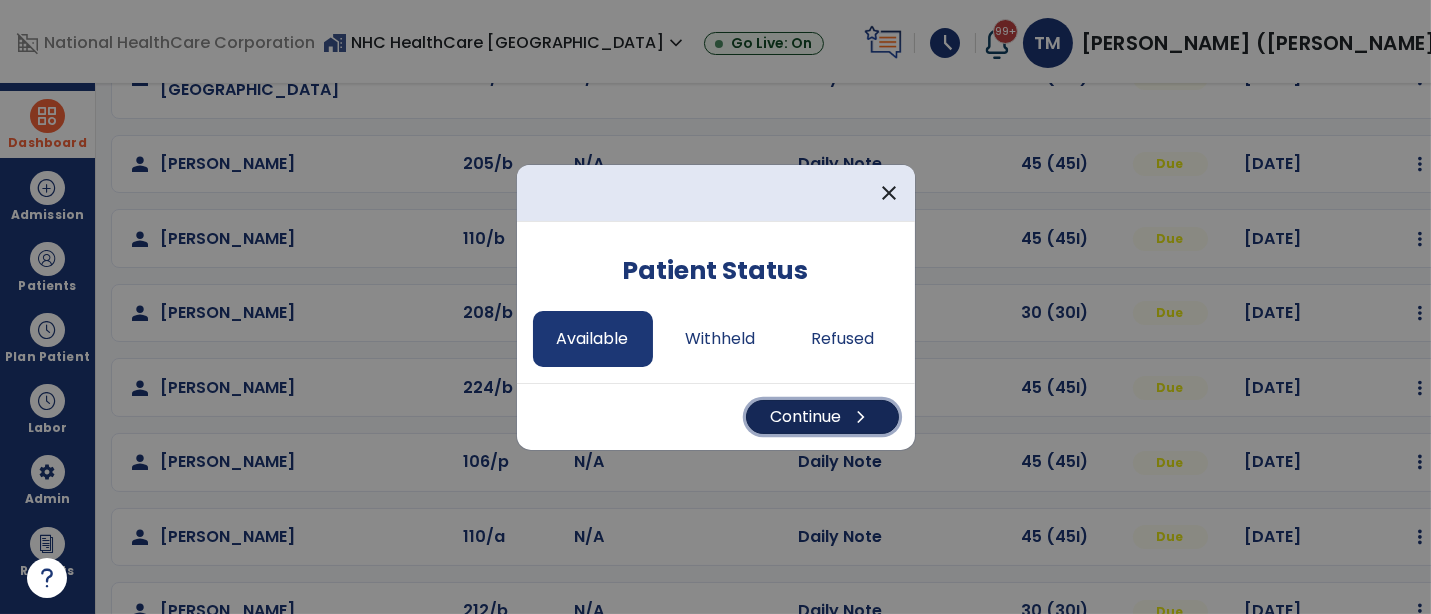 click on "Continue   chevron_right" at bounding box center [822, 417] 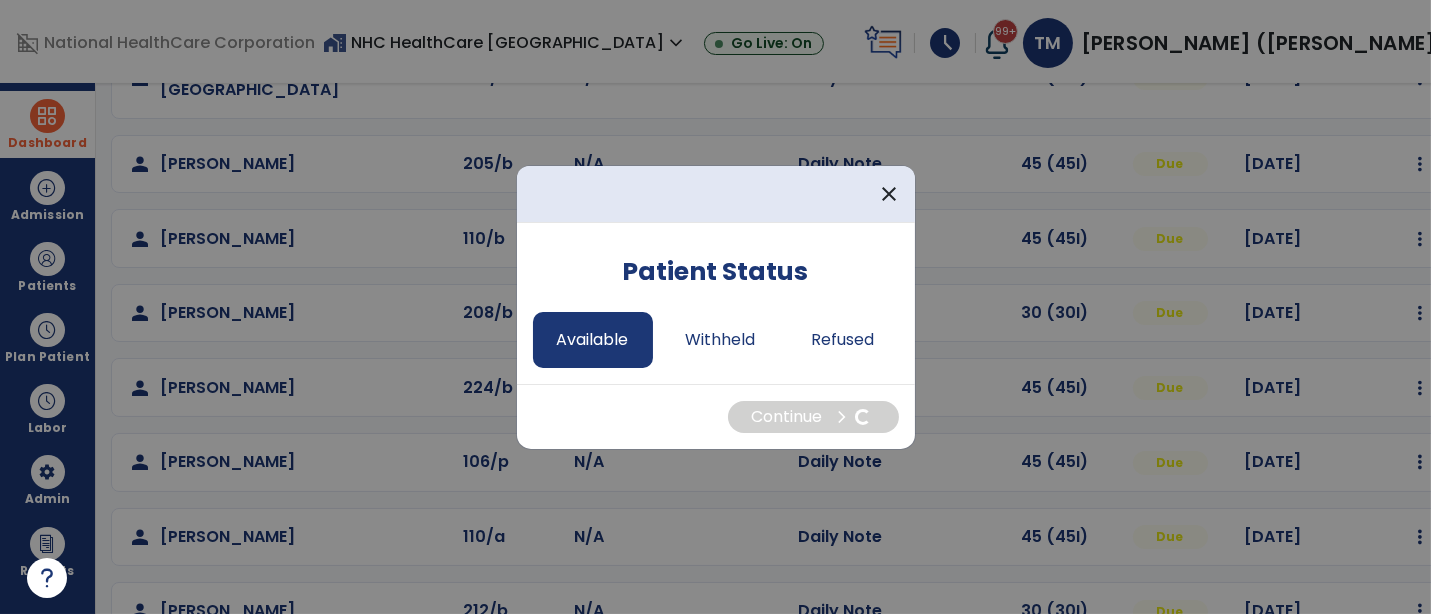 select on "*" 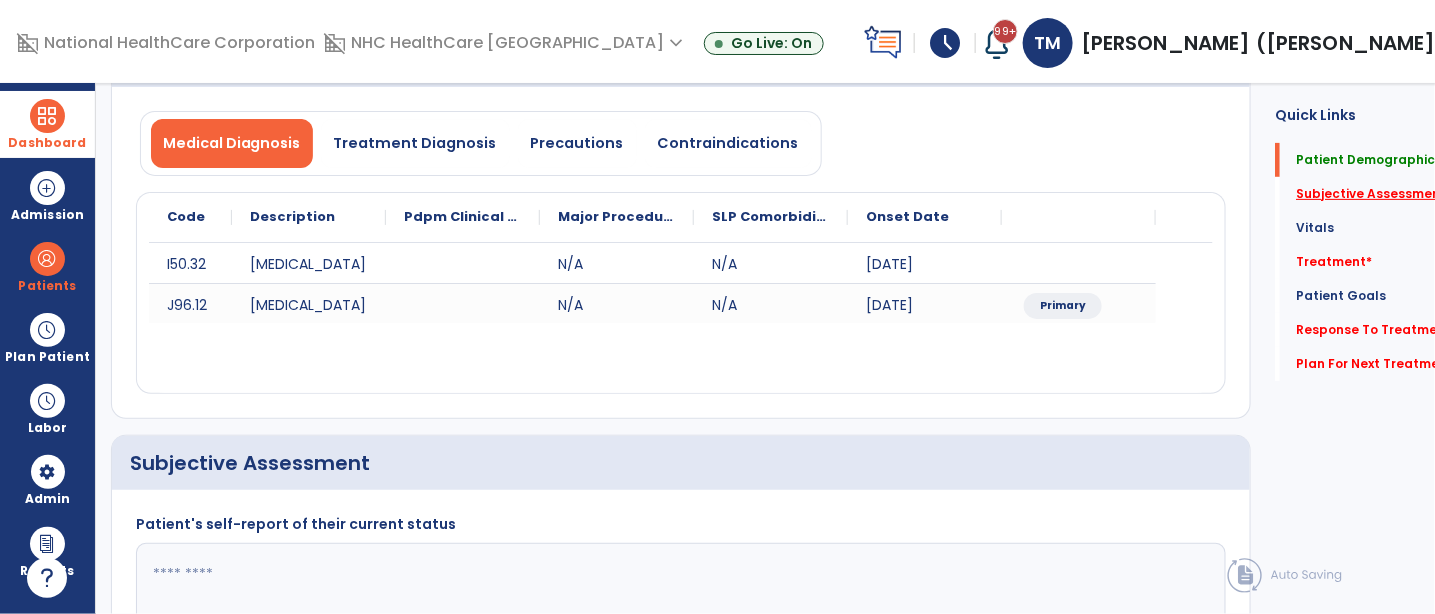 click on "Subjective Assessment   *" 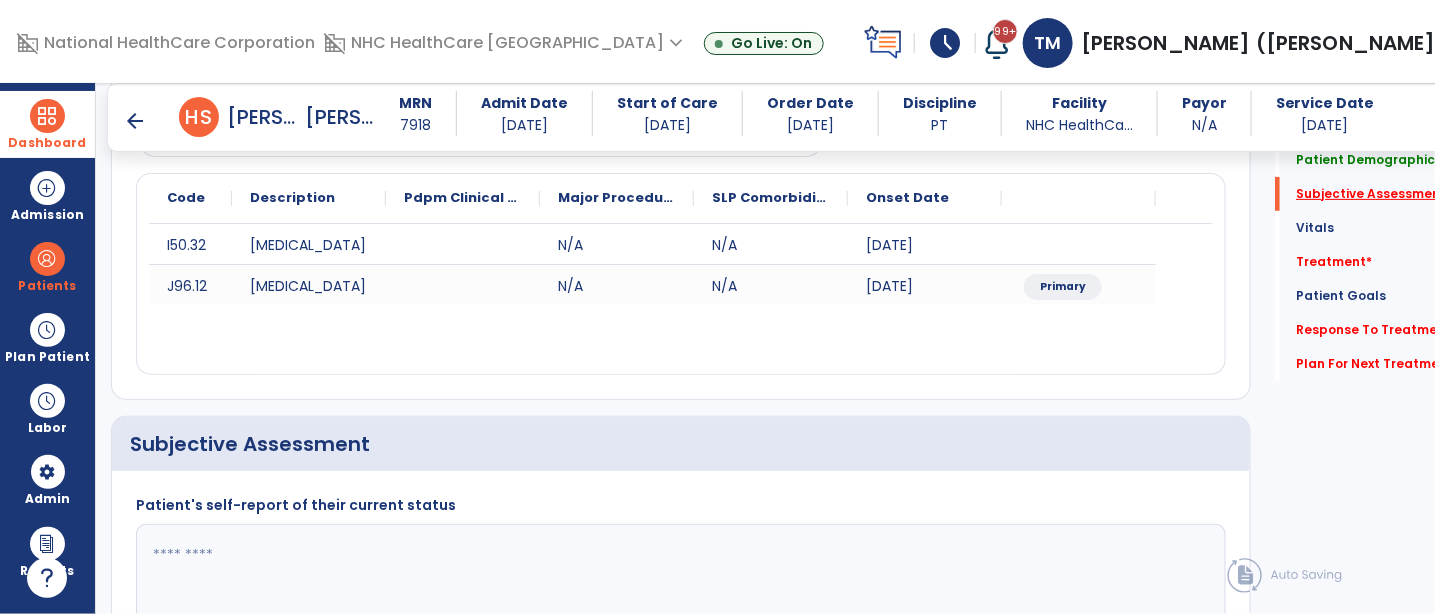 scroll, scrollTop: 450, scrollLeft: 0, axis: vertical 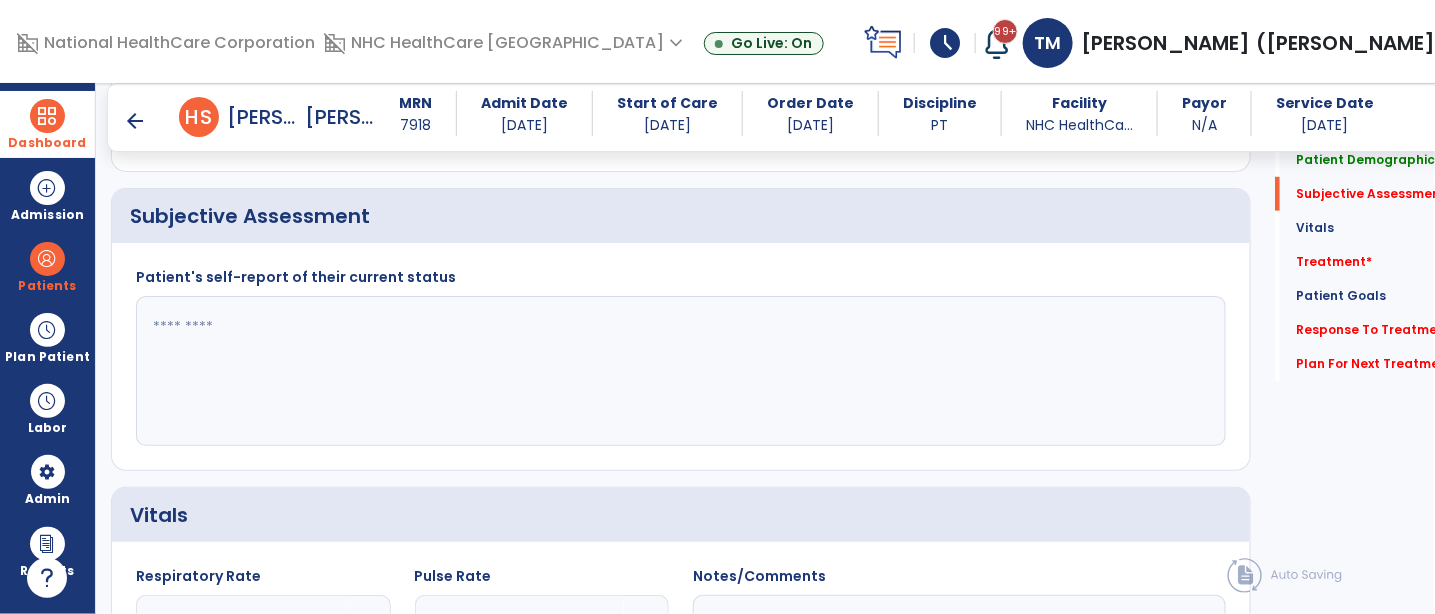 click 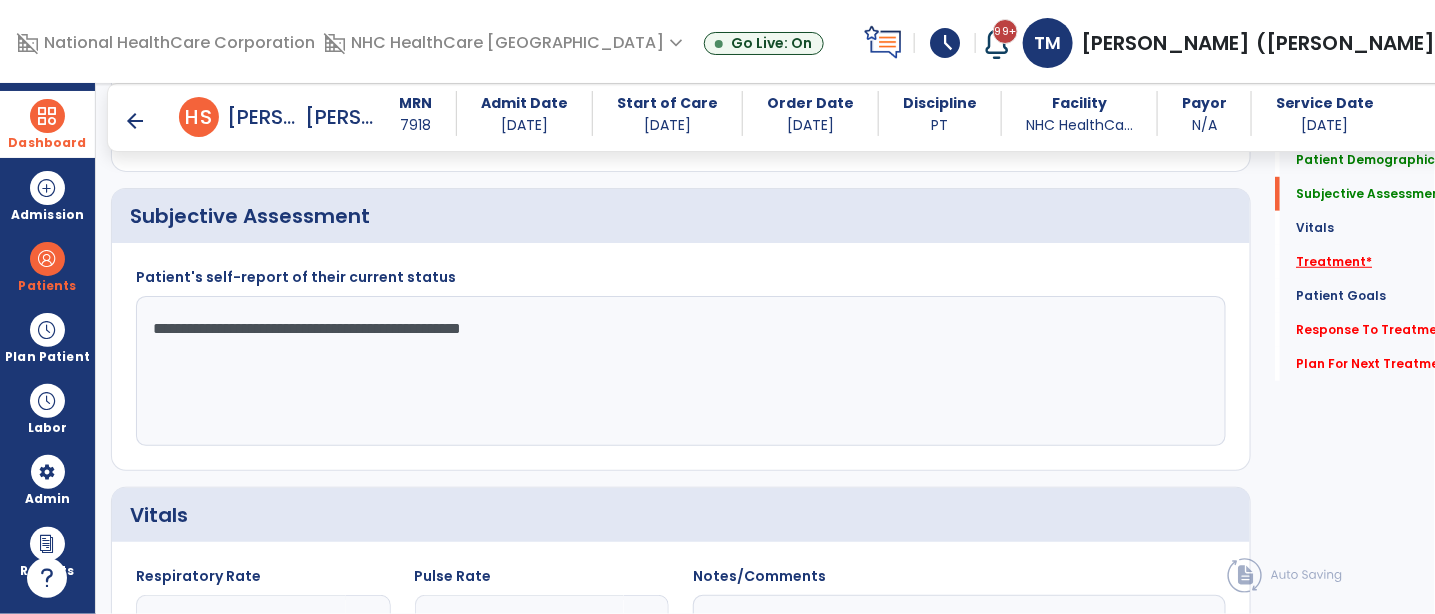 click on "Treatment   *" 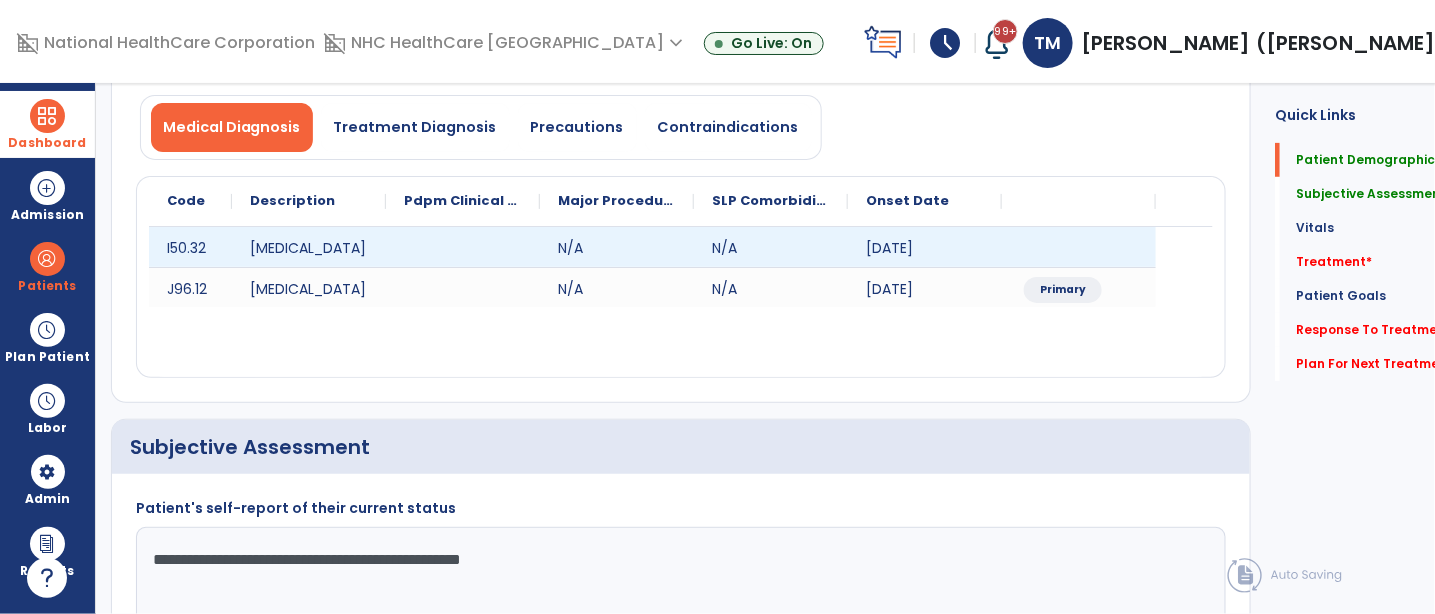 scroll, scrollTop: 28, scrollLeft: 0, axis: vertical 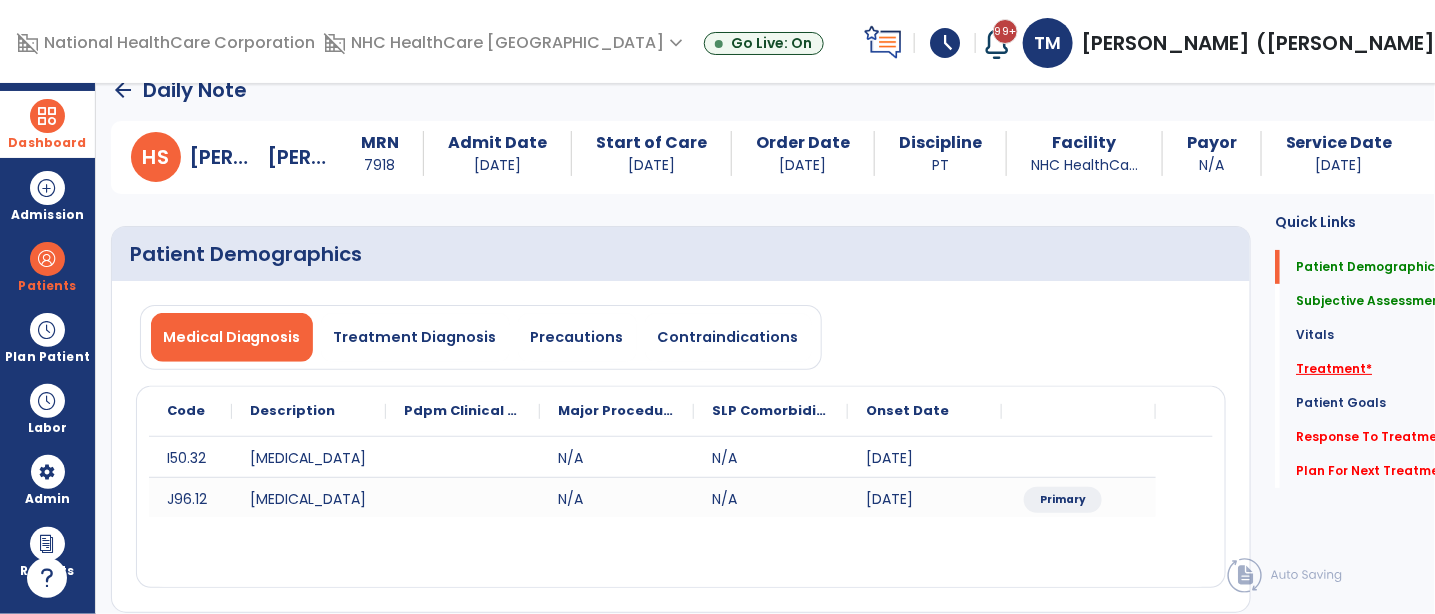 click on "Treatment   *" 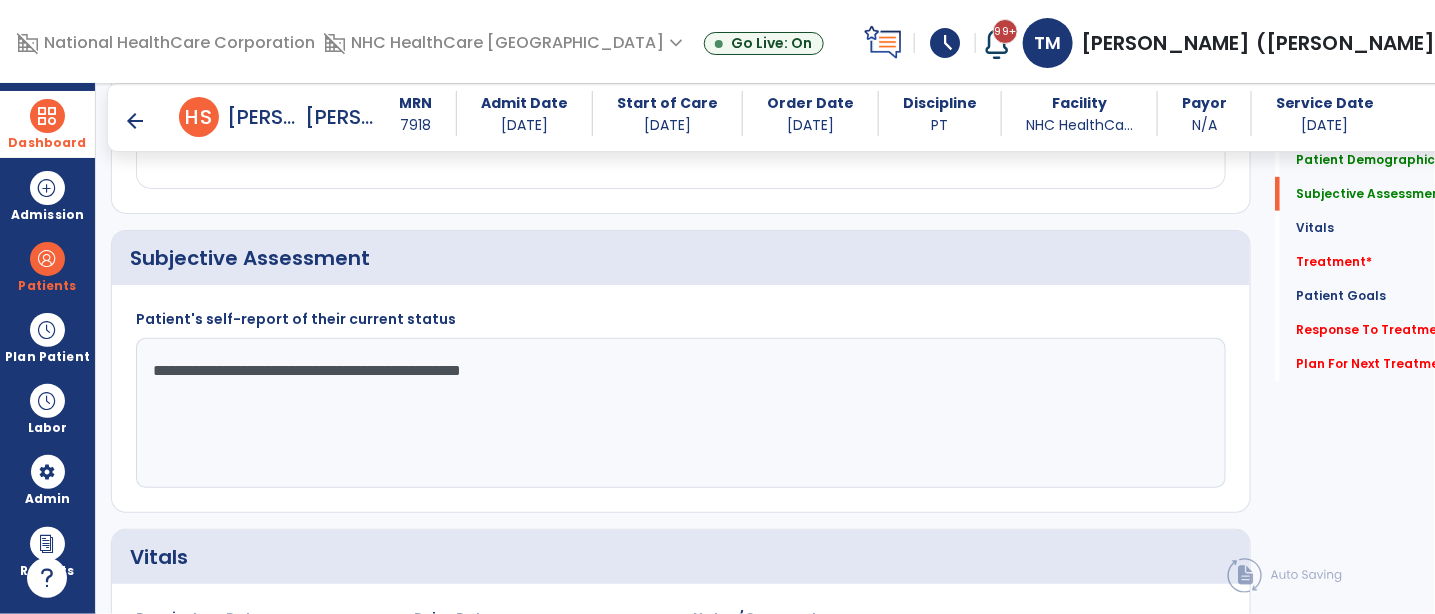 scroll, scrollTop: 444, scrollLeft: 0, axis: vertical 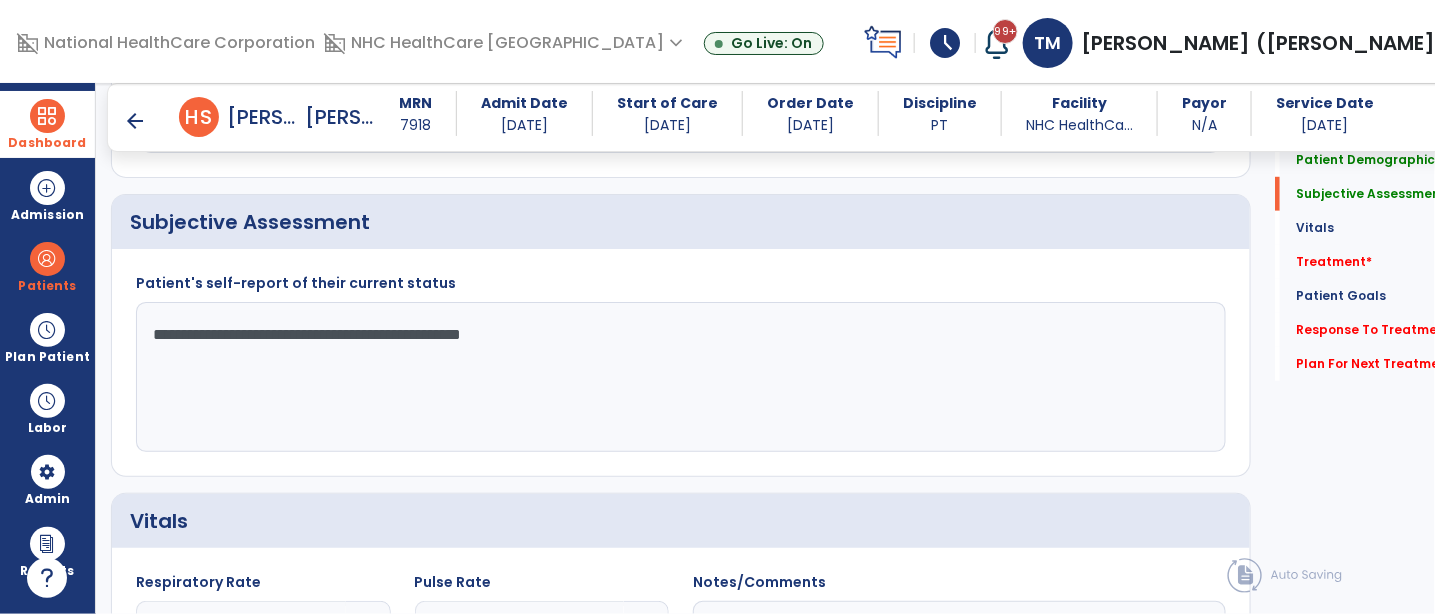 click on "**********" 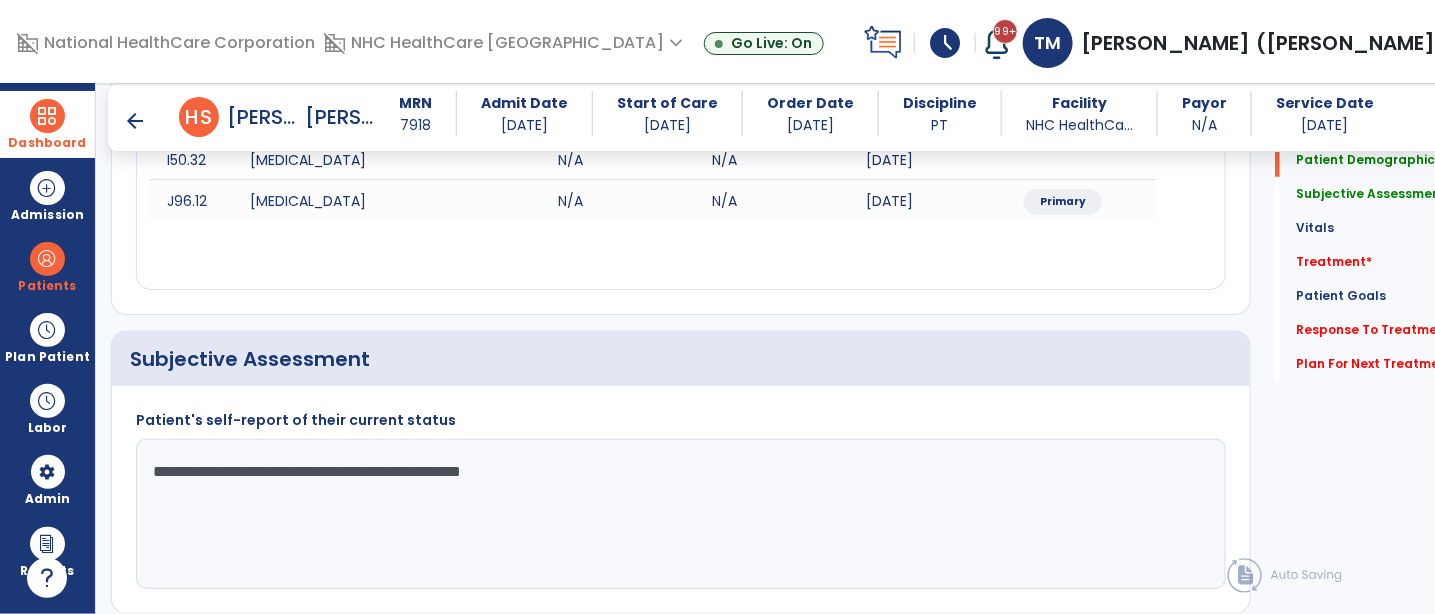 scroll, scrollTop: 333, scrollLeft: 0, axis: vertical 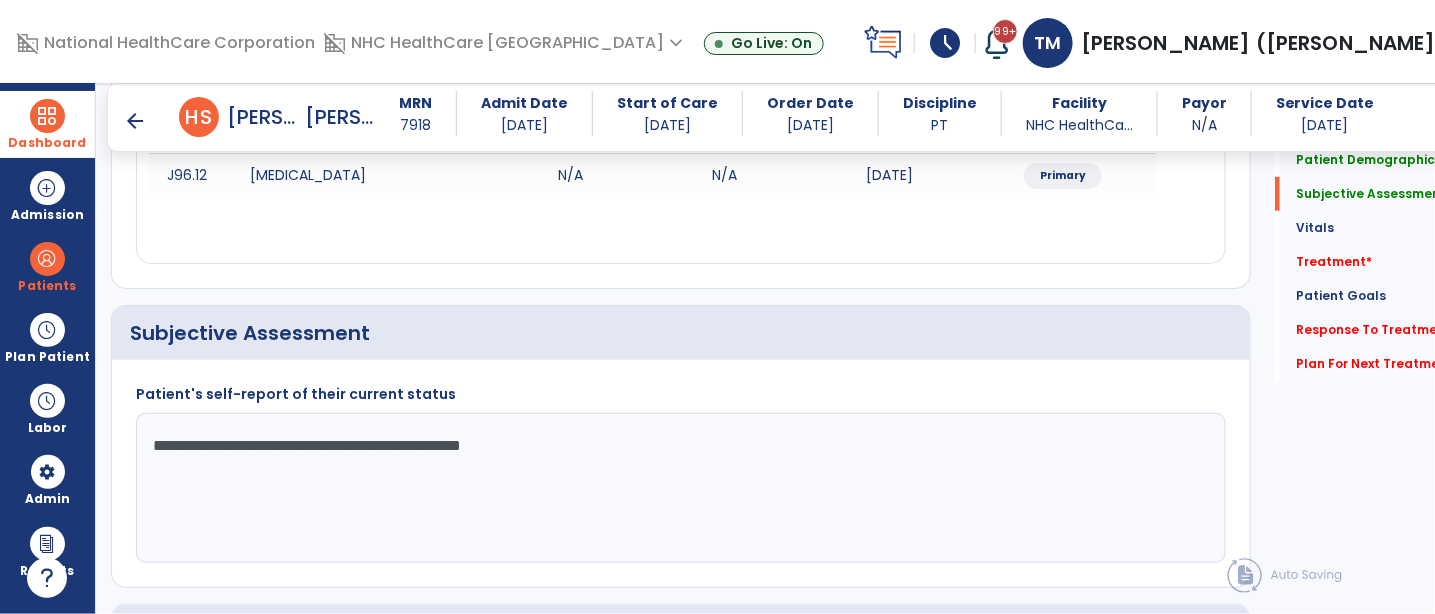 drag, startPoint x: 213, startPoint y: 444, endPoint x: 687, endPoint y: 477, distance: 475.14734 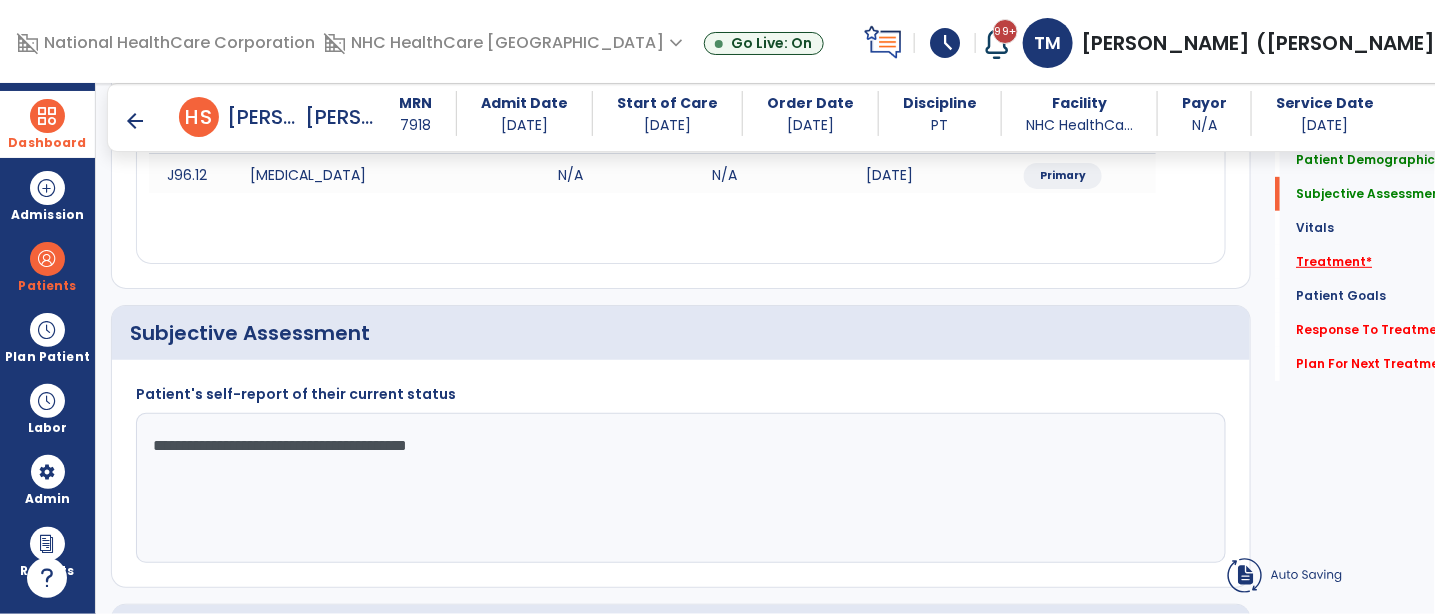 type on "**********" 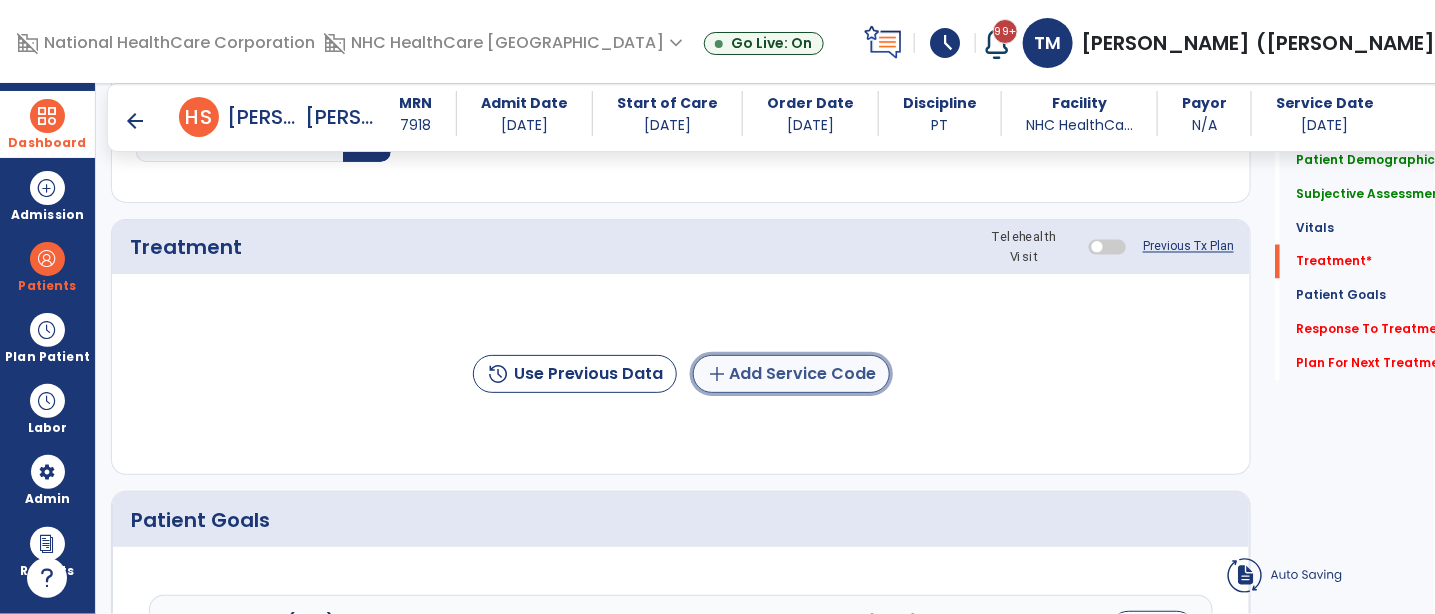 click on "add  Add Service Code" 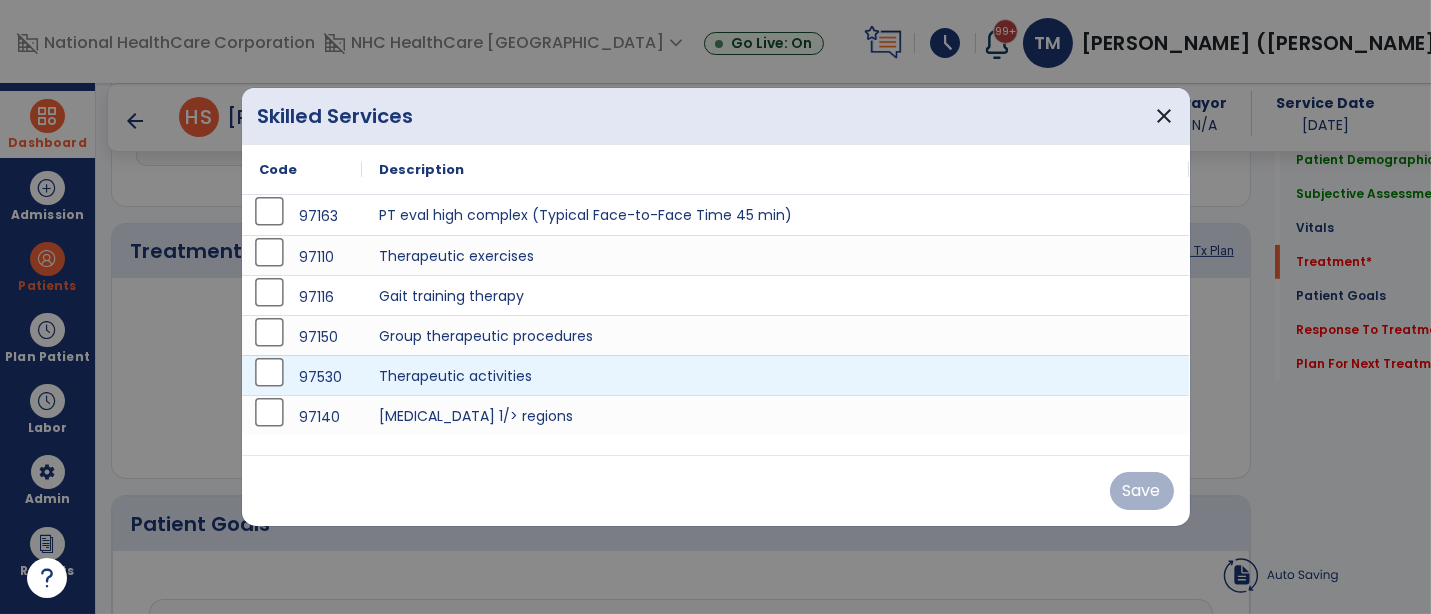 scroll, scrollTop: 1140, scrollLeft: 0, axis: vertical 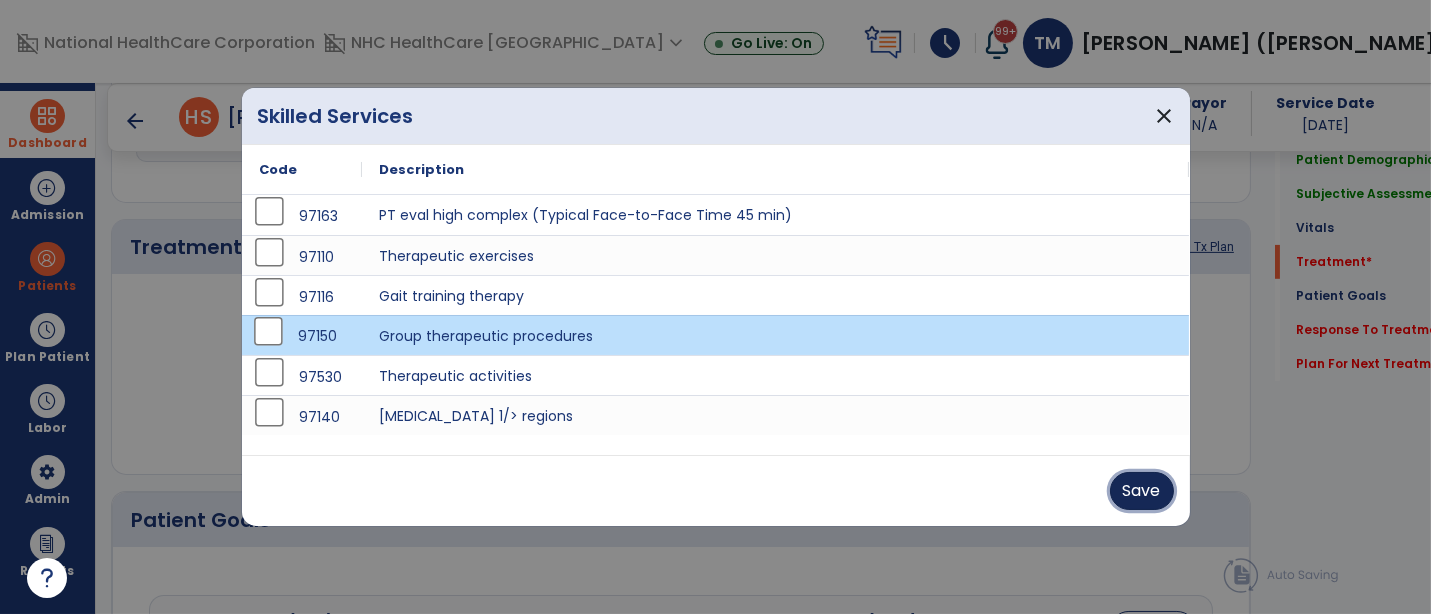 click on "Save" at bounding box center [1142, 491] 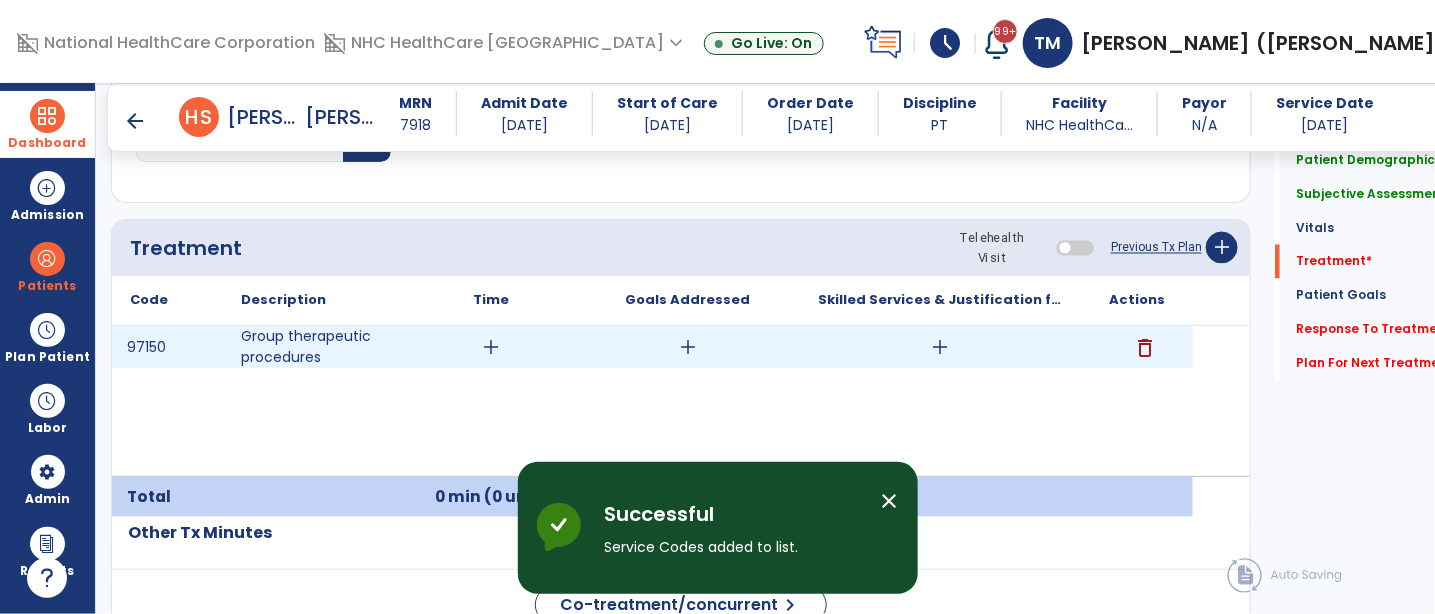 click on "add" at bounding box center [491, 347] 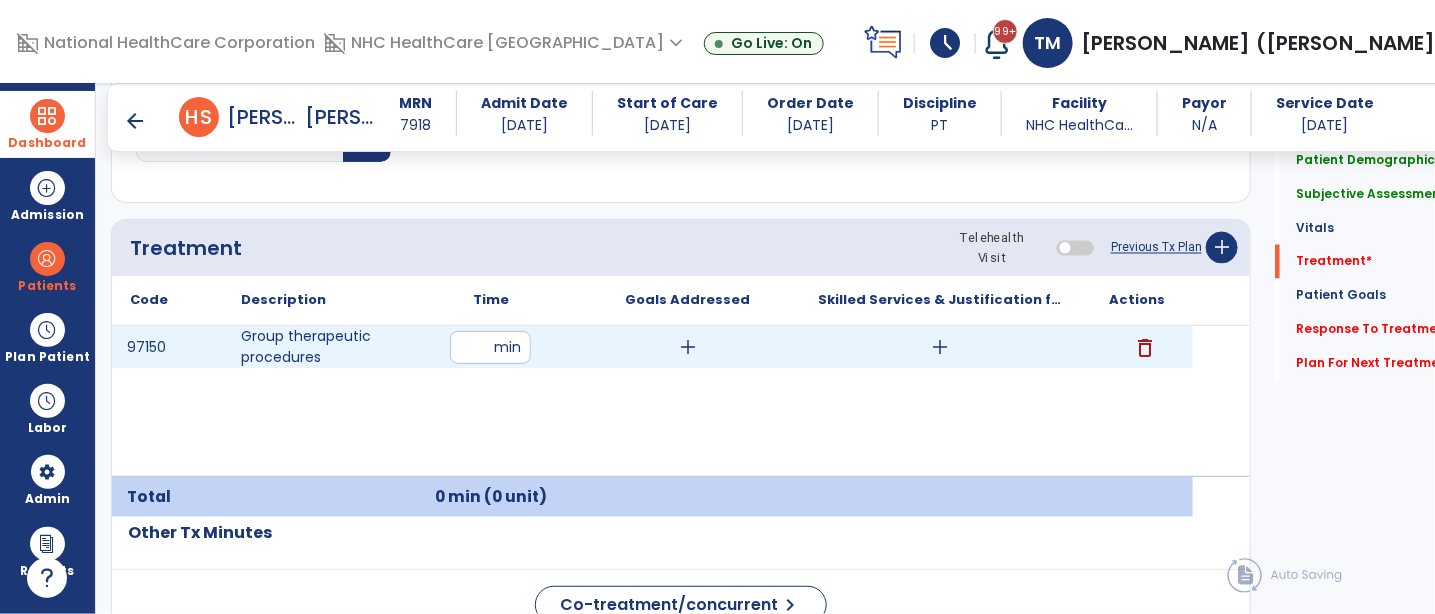 type on "**" 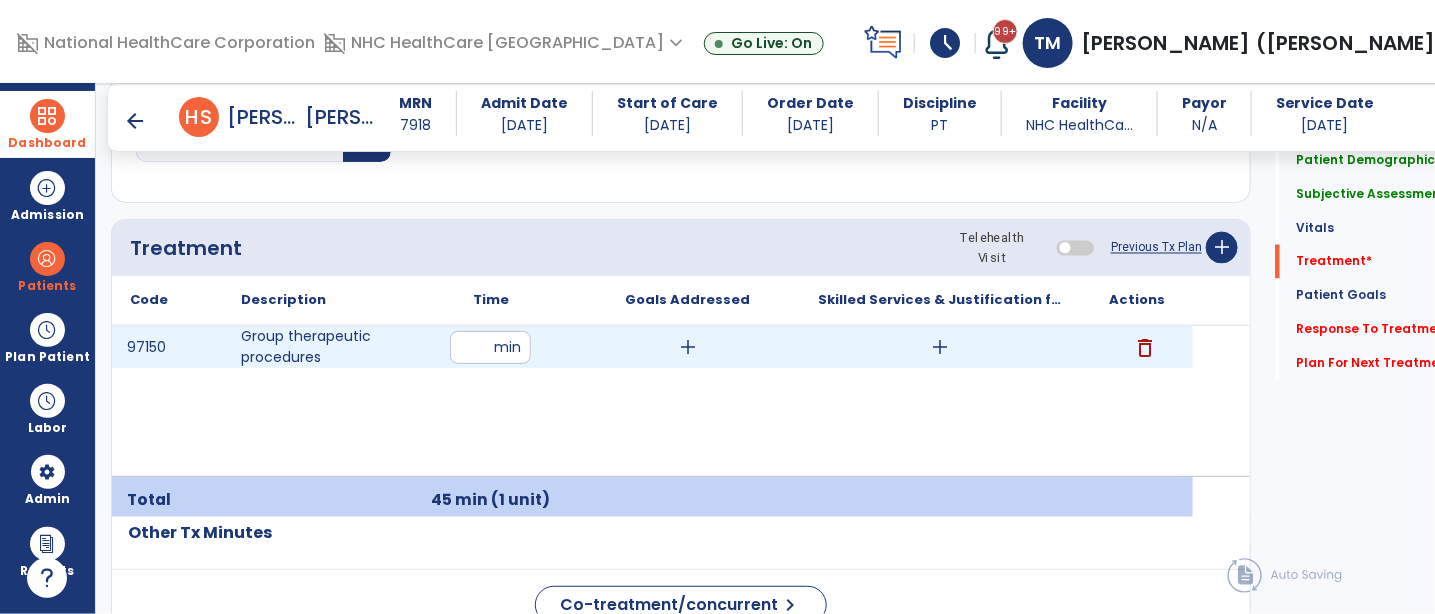 click on "add" at bounding box center (941, 347) 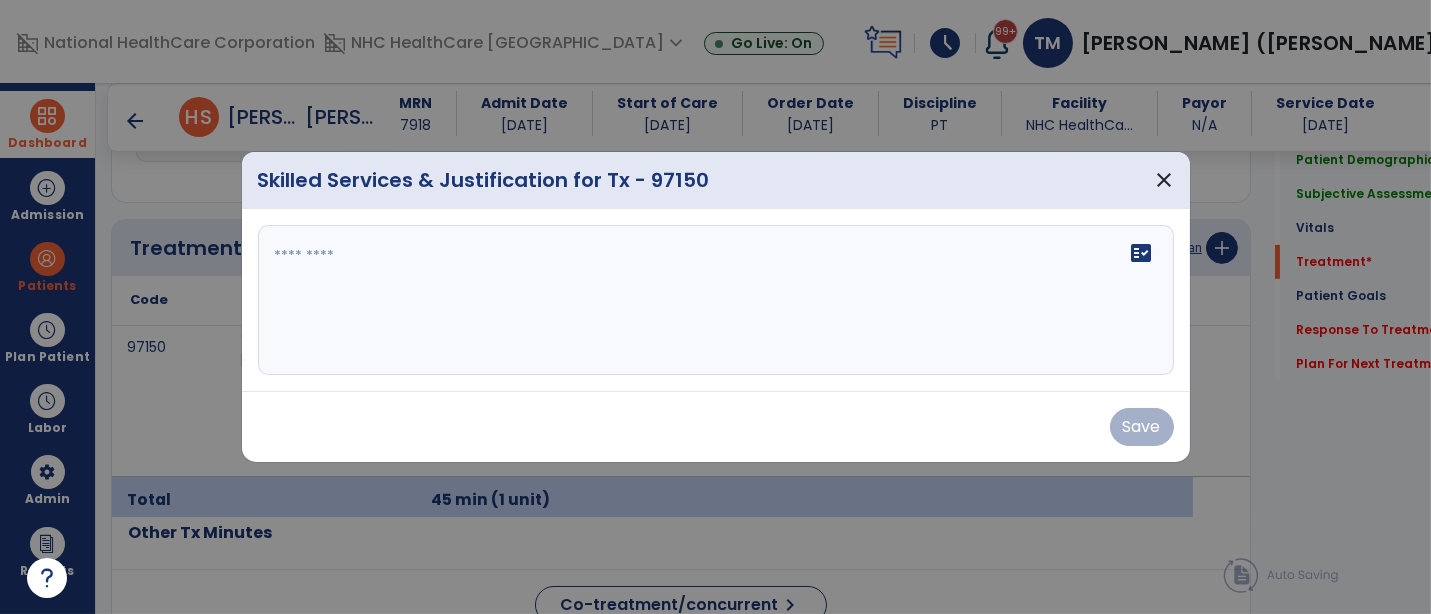scroll, scrollTop: 1140, scrollLeft: 0, axis: vertical 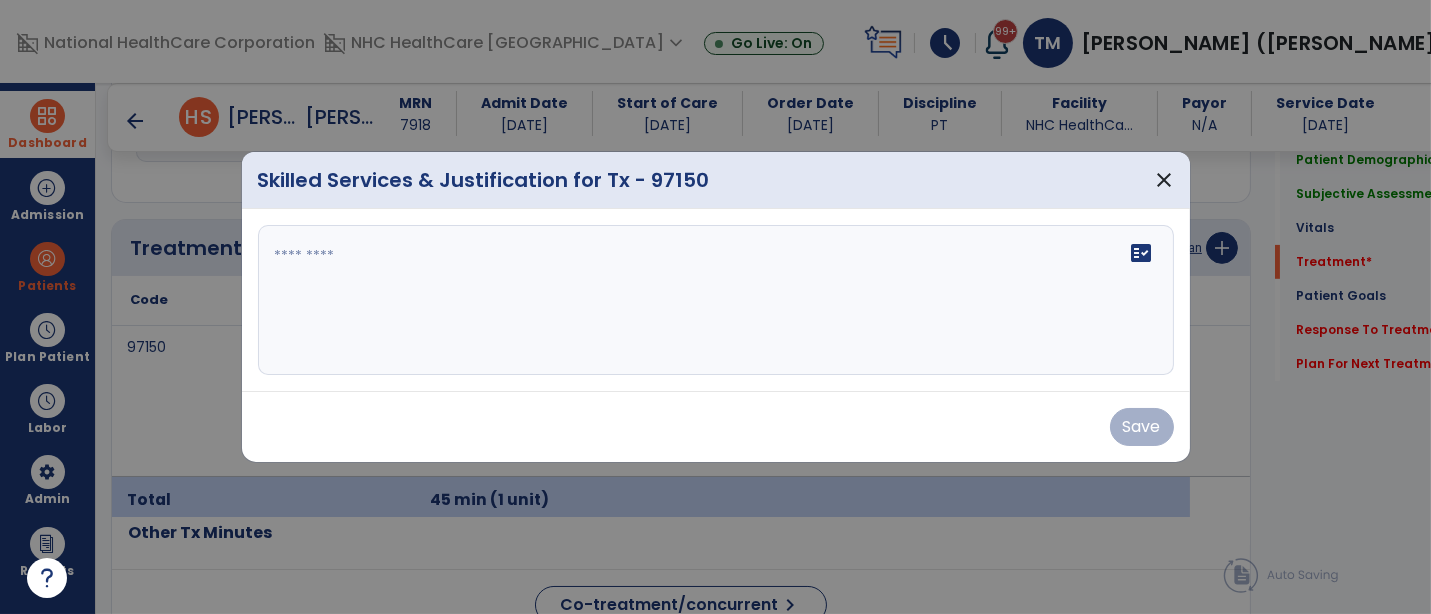 click on "fact_check" at bounding box center [716, 300] 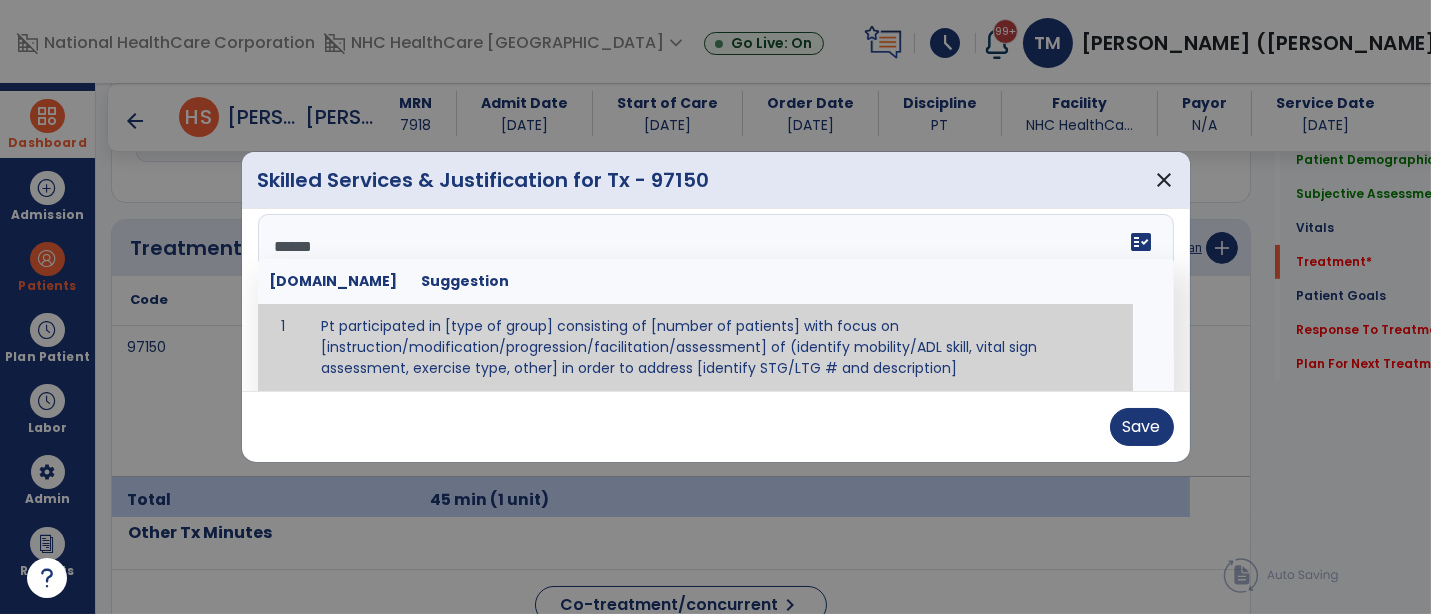 scroll, scrollTop: 0, scrollLeft: 0, axis: both 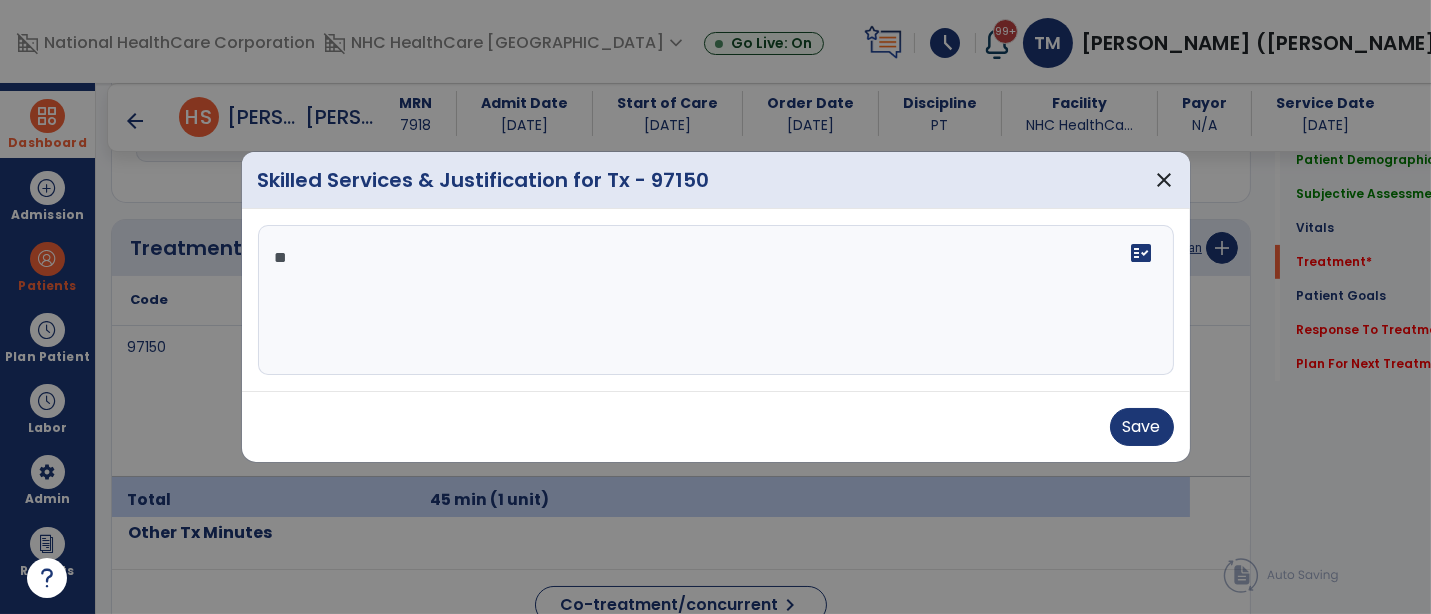 type on "*" 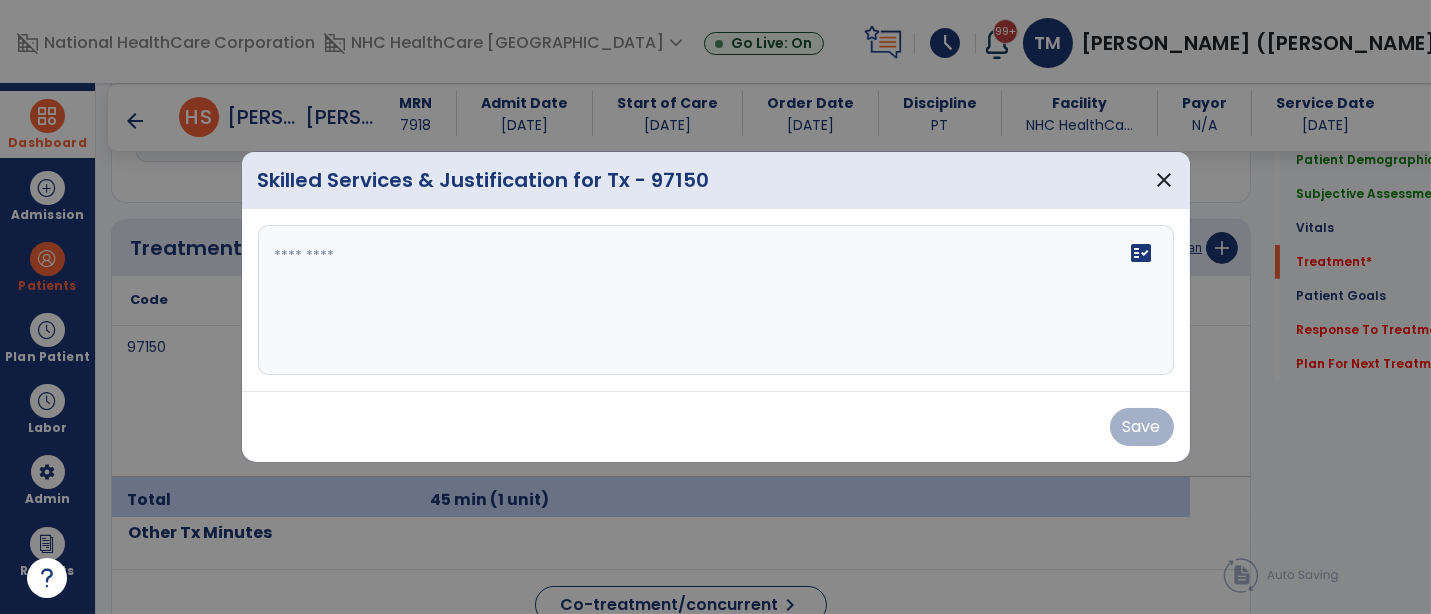drag, startPoint x: 556, startPoint y: 274, endPoint x: 508, endPoint y: 300, distance: 54.589375 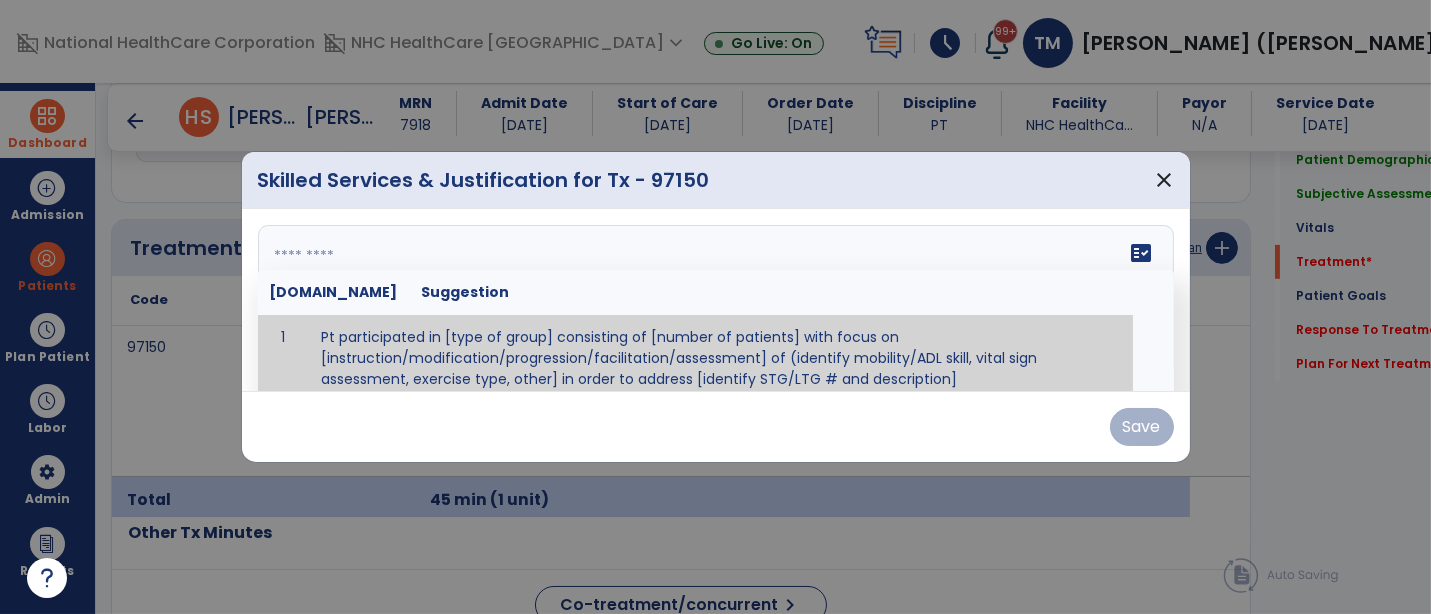 click on "fact_check  [DOMAIN_NAME] Suggestion 1 Pt participated in [type of group] consisting of [number of patients] with focus on [instruction/modification/progression/facilitation/assessment] of (identify mobility/ADL skill, vital sign assessment, exercise type, other] in order to address [identify STG/LTG # and description]" at bounding box center (716, 300) 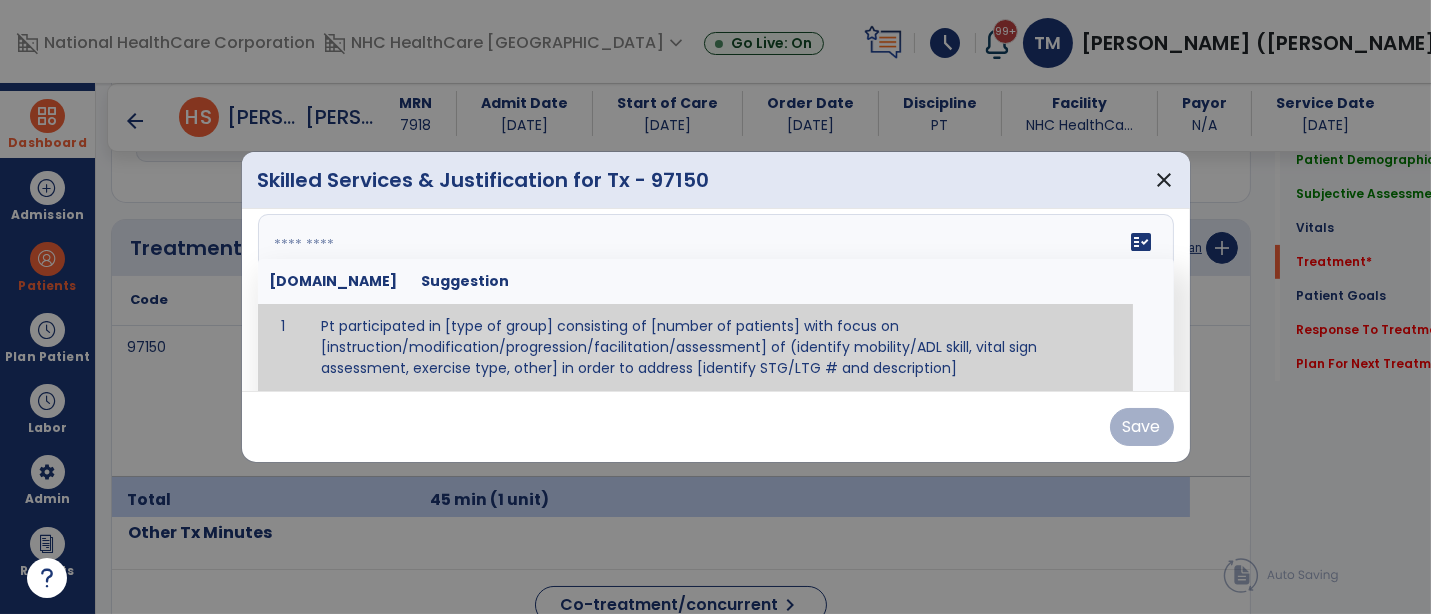 paste on "**********" 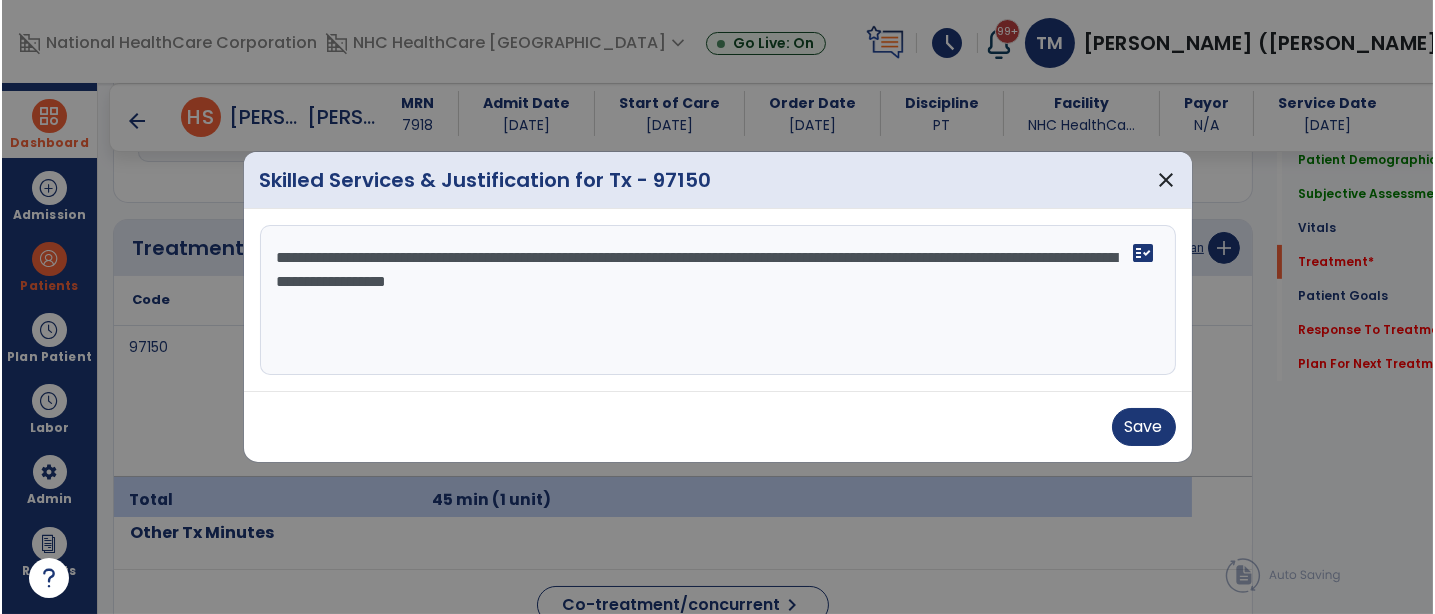 scroll, scrollTop: 0, scrollLeft: 0, axis: both 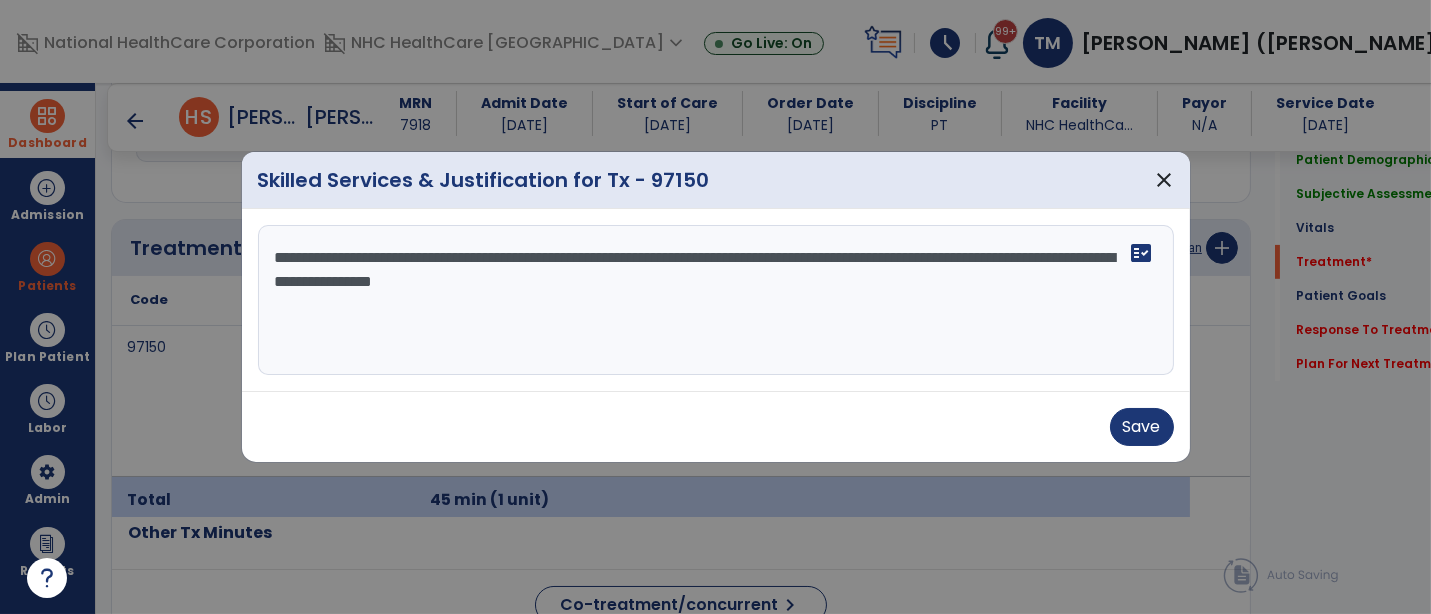 click on "**********" at bounding box center [716, 300] 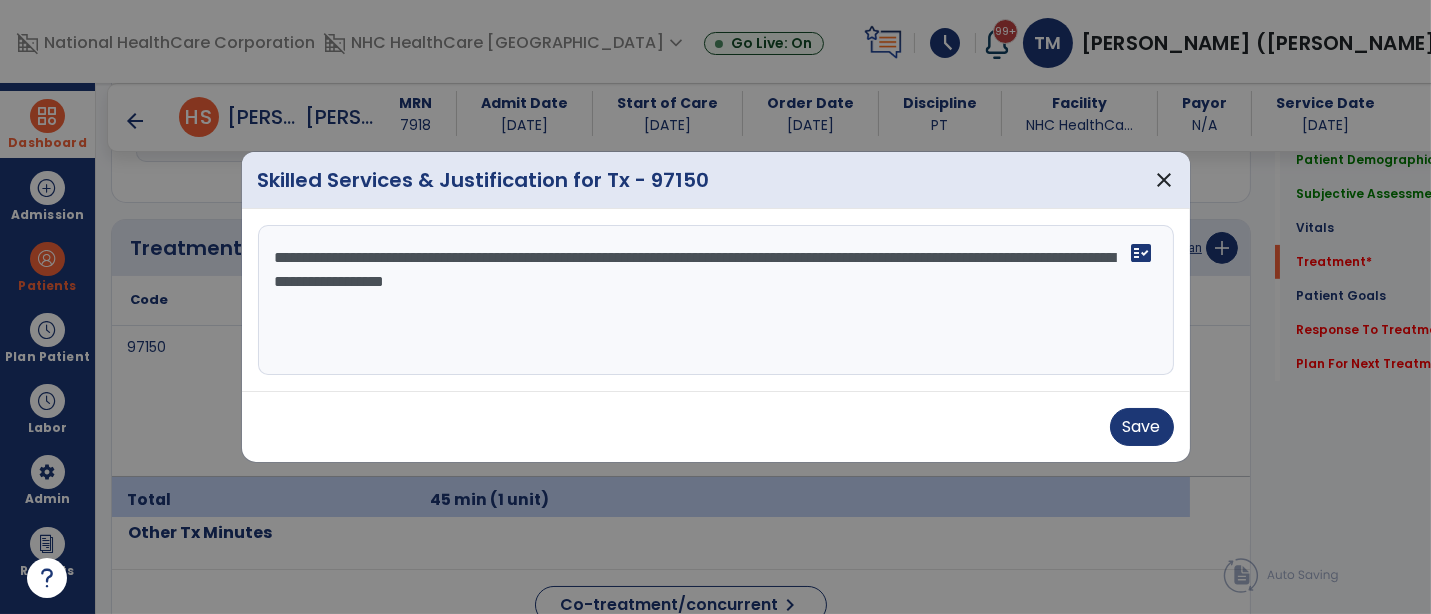 paste on "**********" 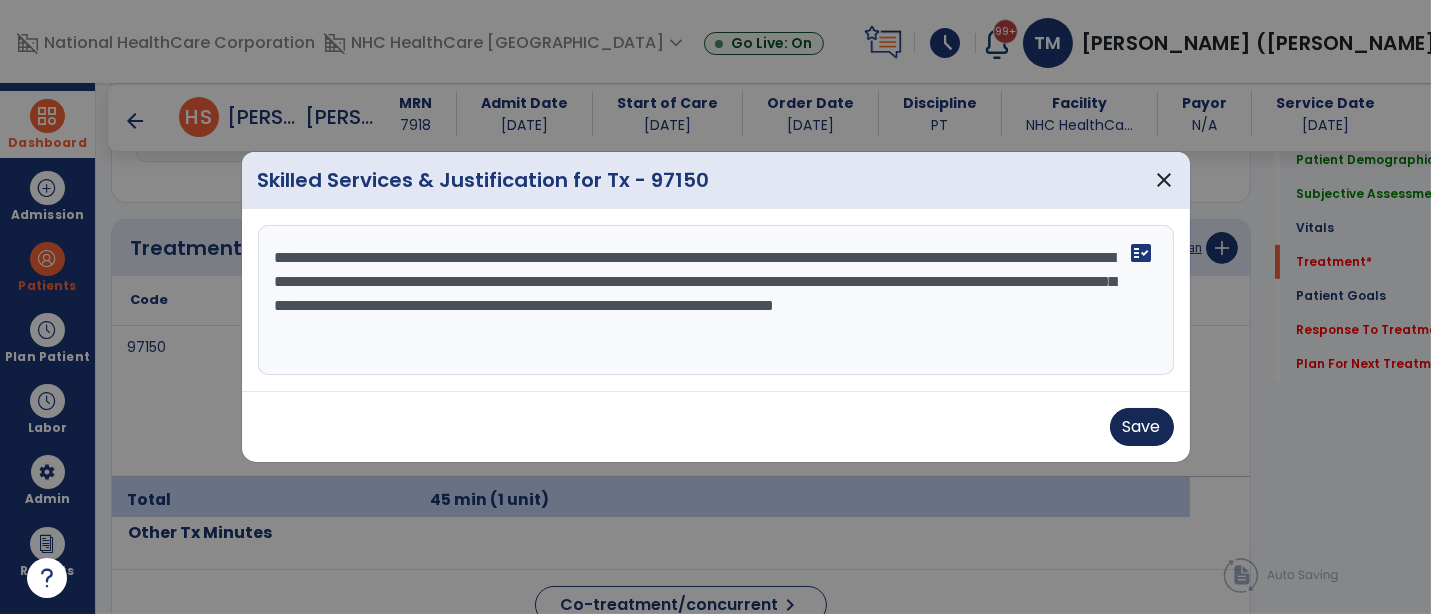 type on "**********" 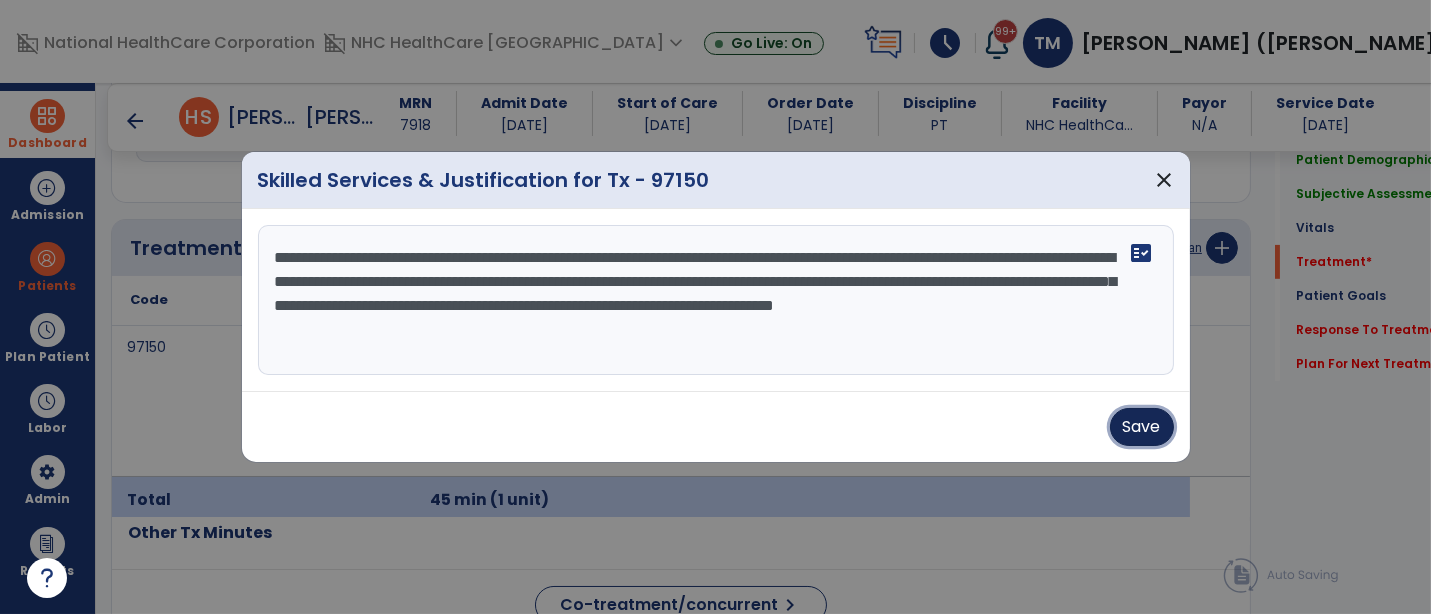 click on "Save" at bounding box center (1142, 427) 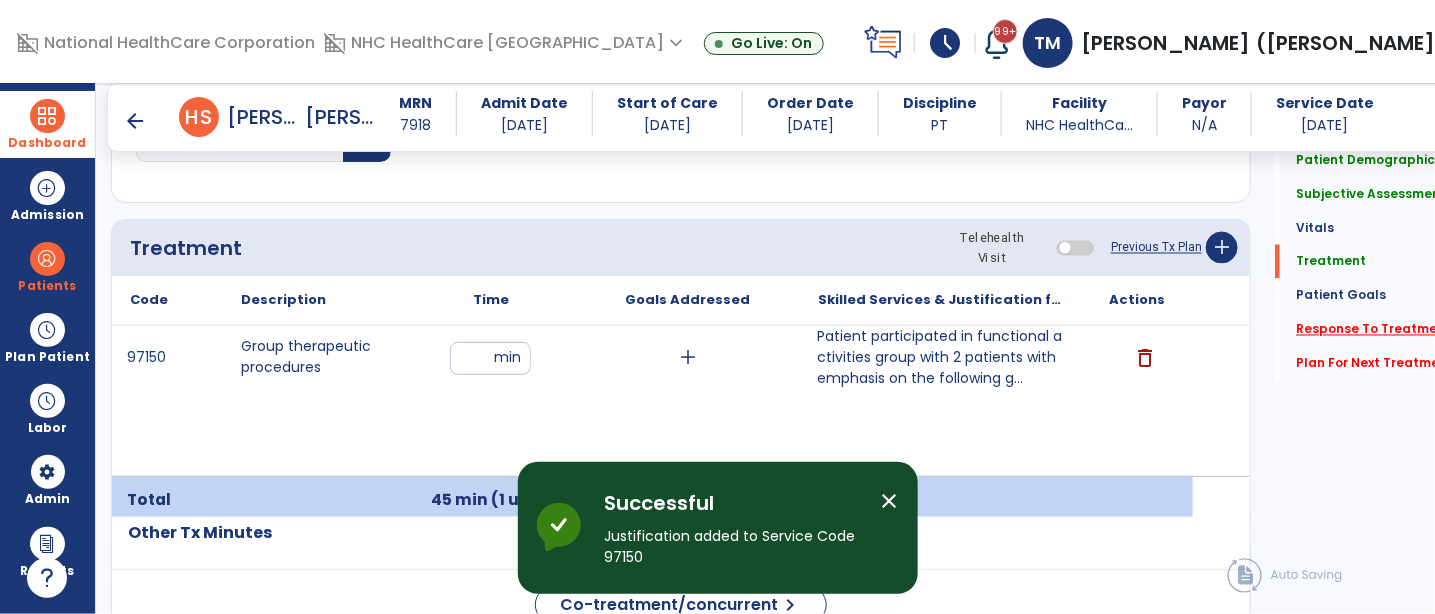 click on "Response To Treatment   *" 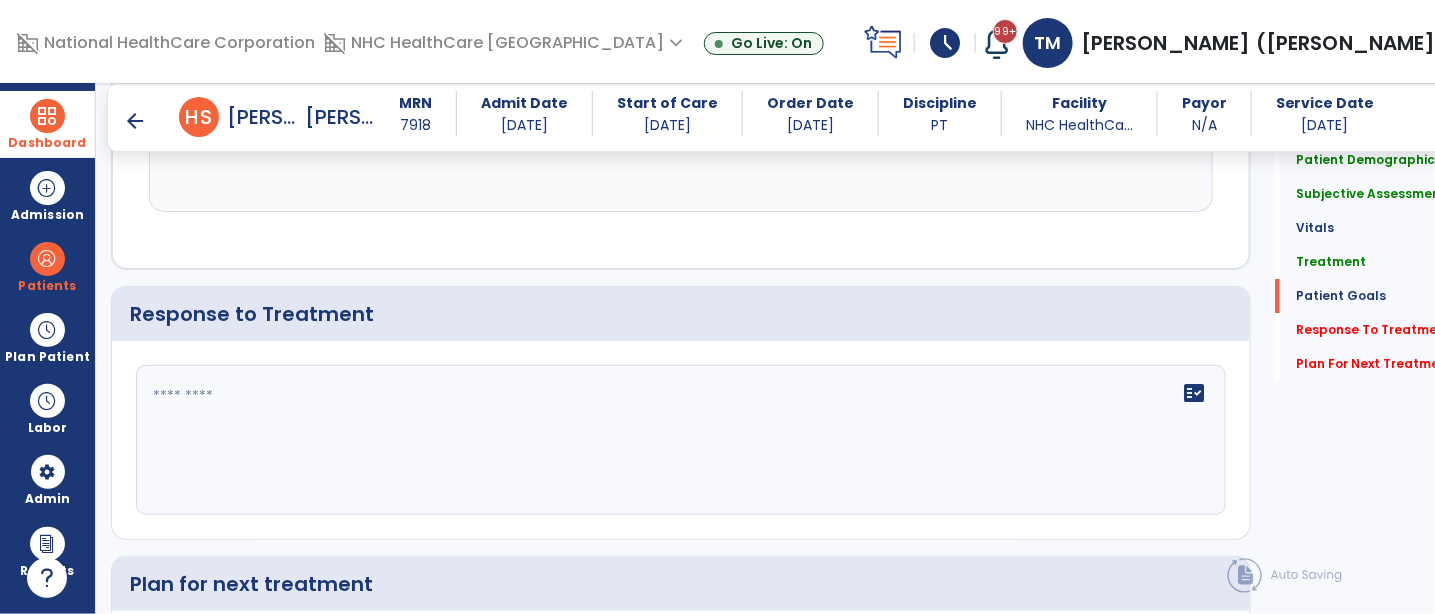 scroll, scrollTop: 2384, scrollLeft: 0, axis: vertical 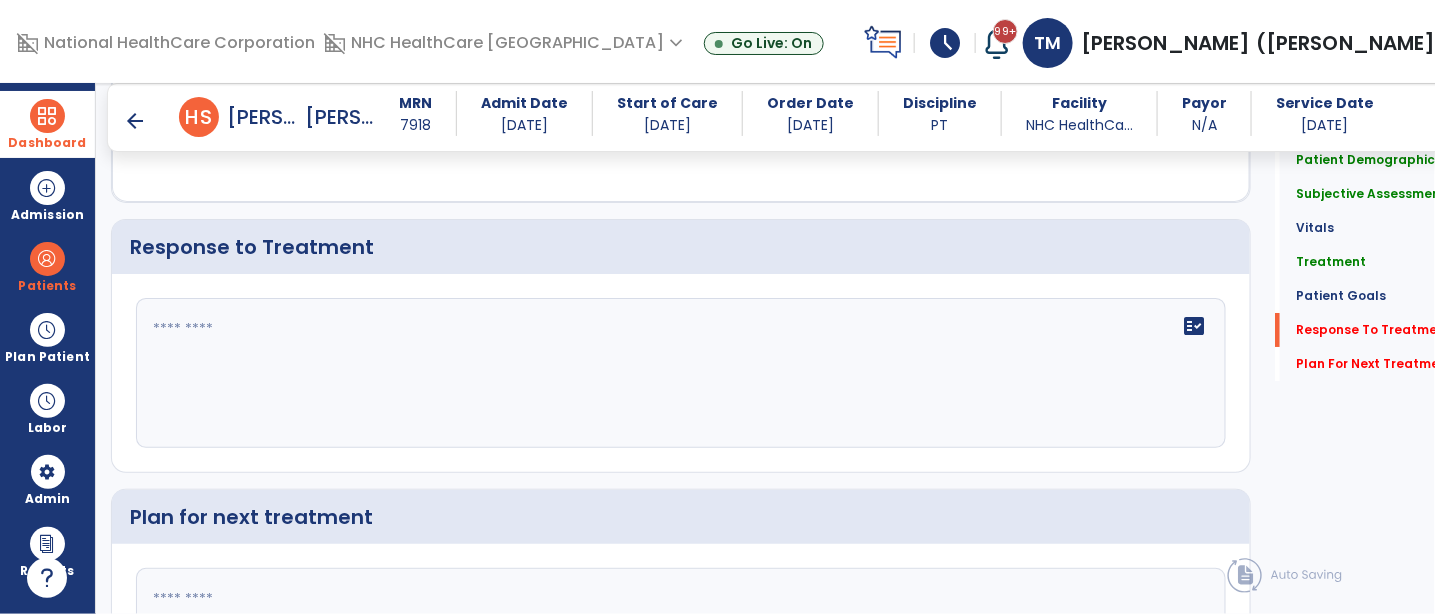 click on "fact_check" 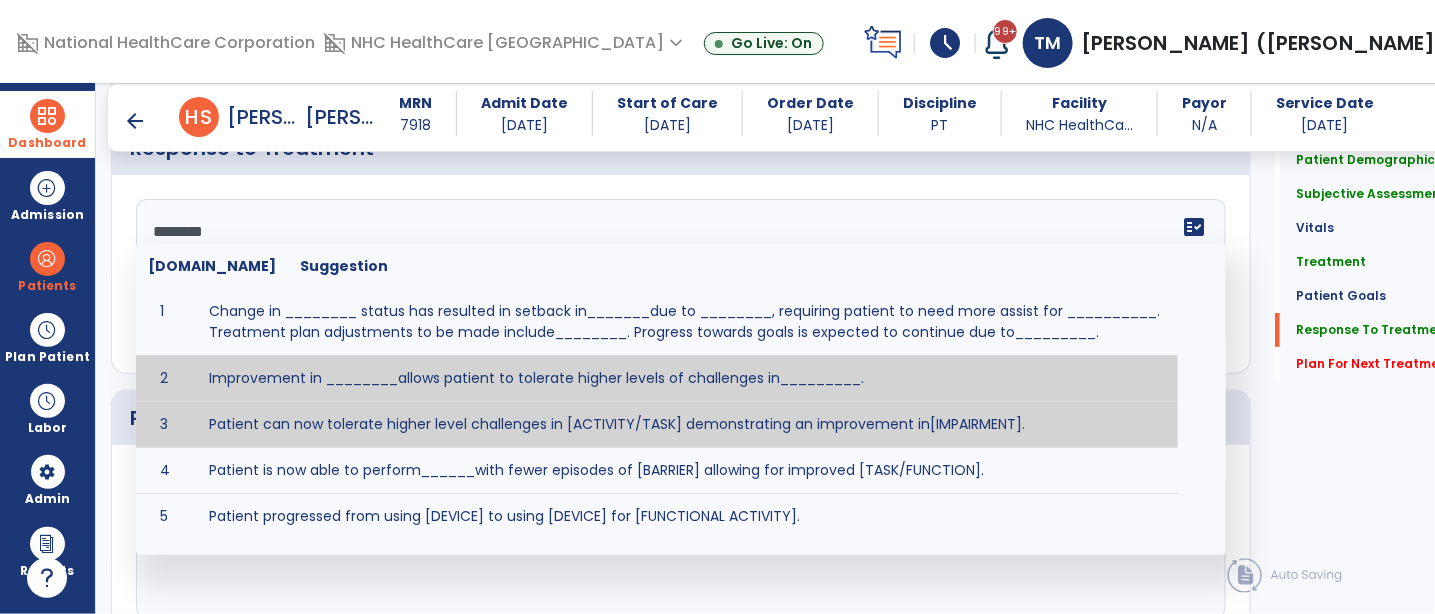 scroll, scrollTop: 2582, scrollLeft: 0, axis: vertical 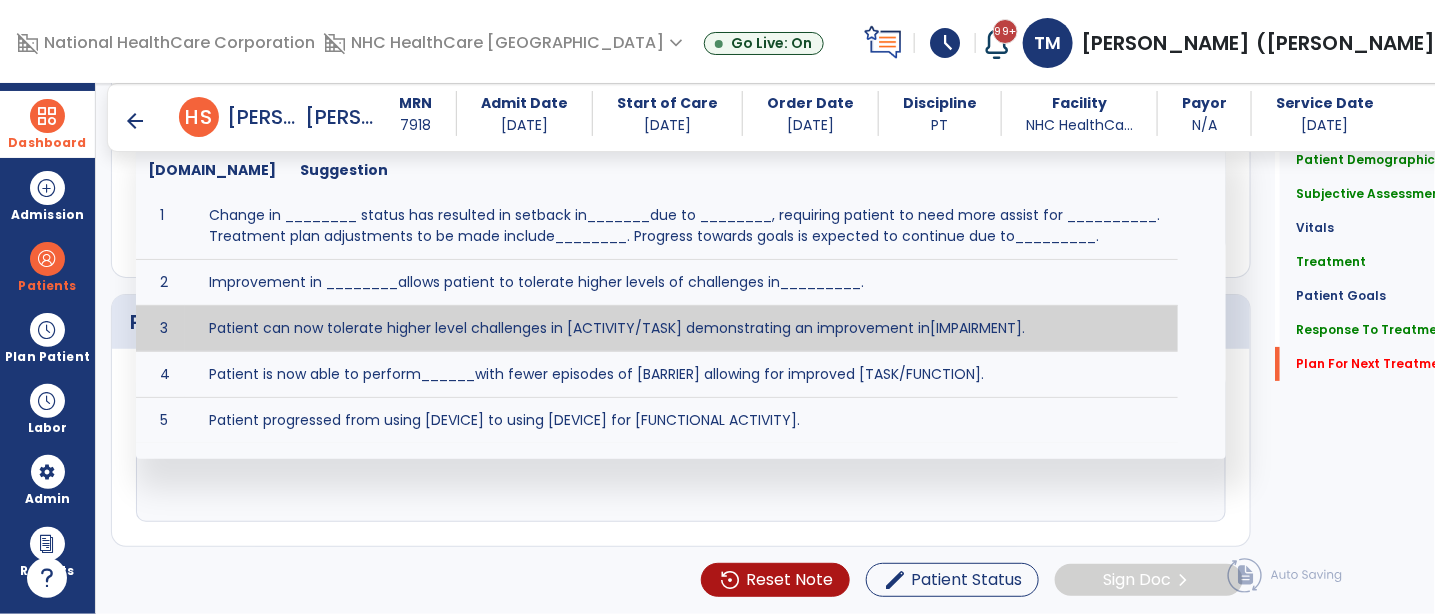 type on "*******" 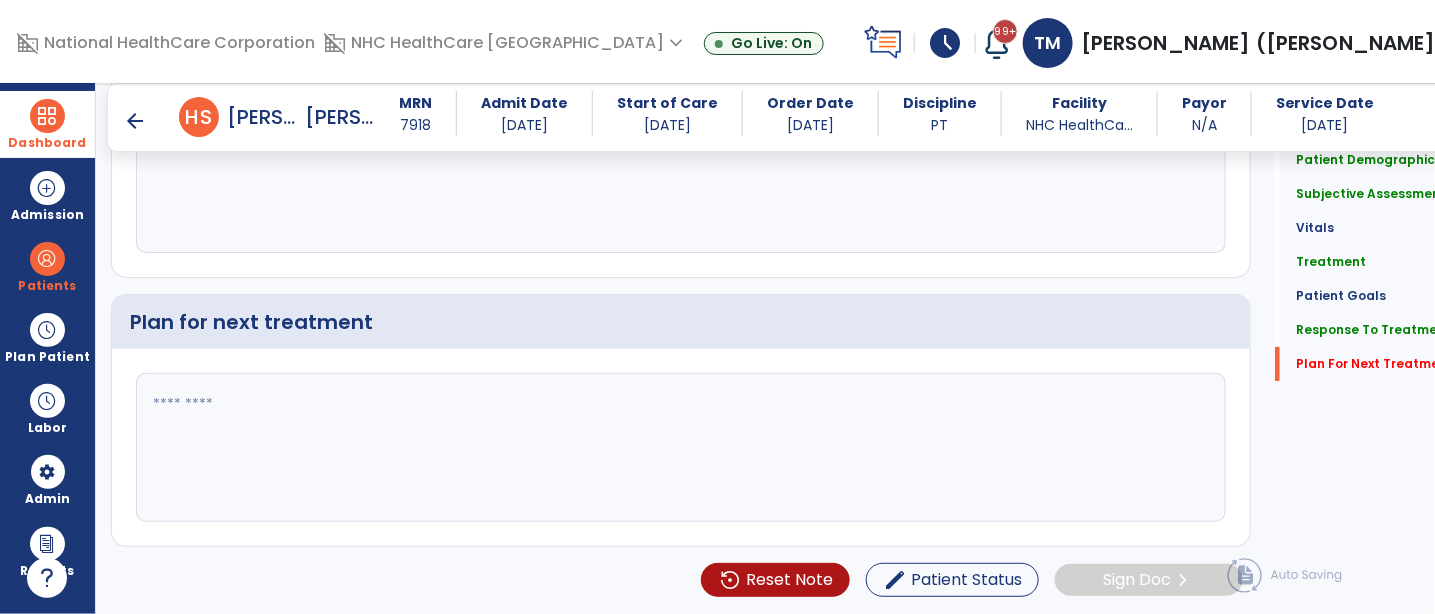 click on "Quick Links  Patient Demographics   Patient Demographics   Subjective Assessment   Subjective Assessment   Vitals   Vitals   Treatment   Treatment   Patient Goals   Patient Goals   Response To Treatment   Response To Treatment   Plan For Next Treatment   *  Plan For Next Treatment   *" 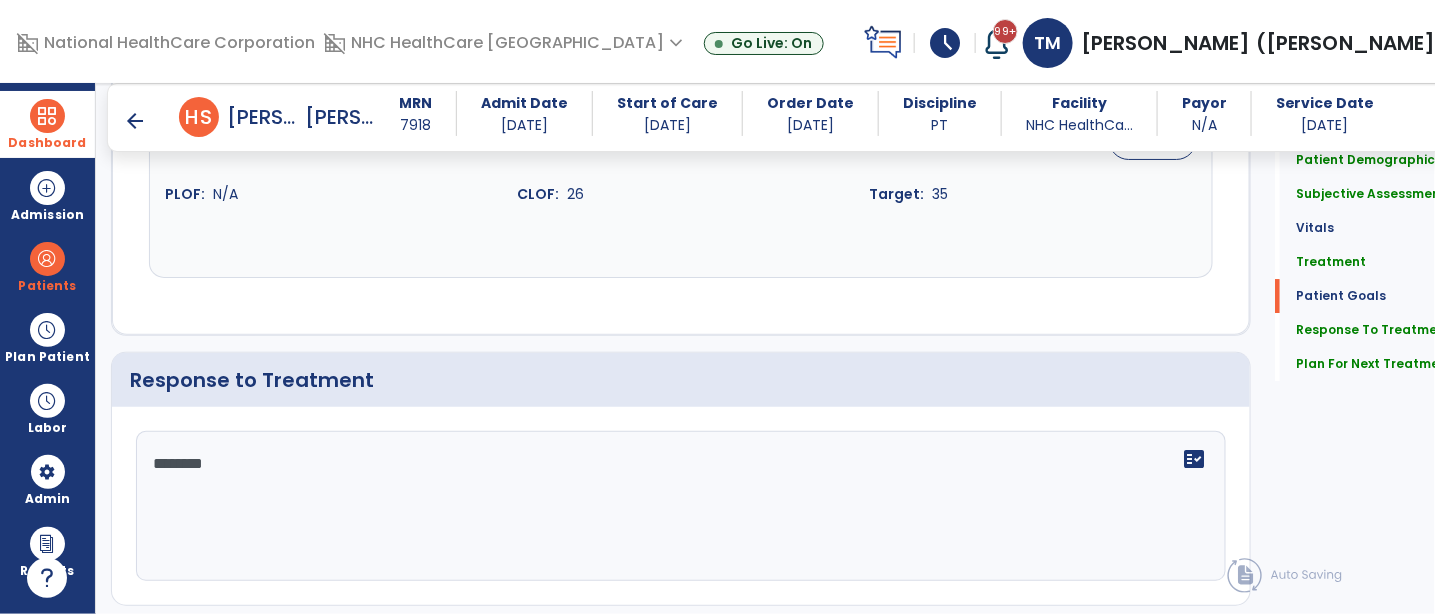 scroll, scrollTop: 2248, scrollLeft: 0, axis: vertical 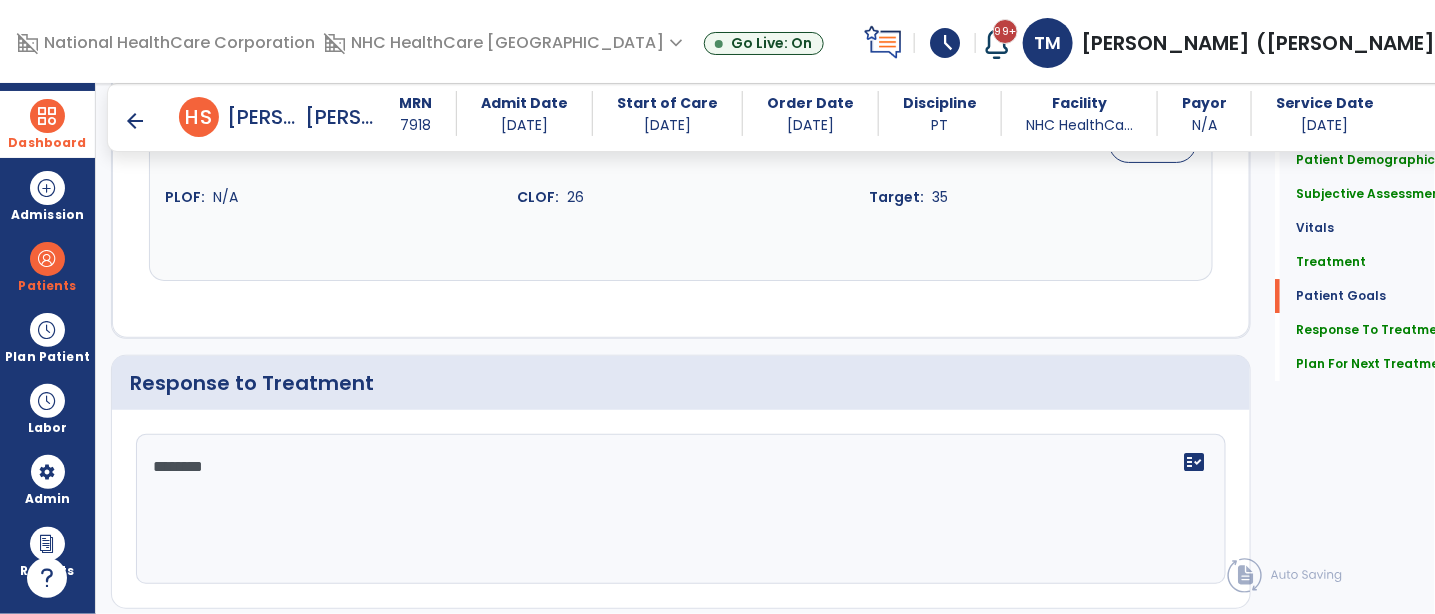 type on "**********" 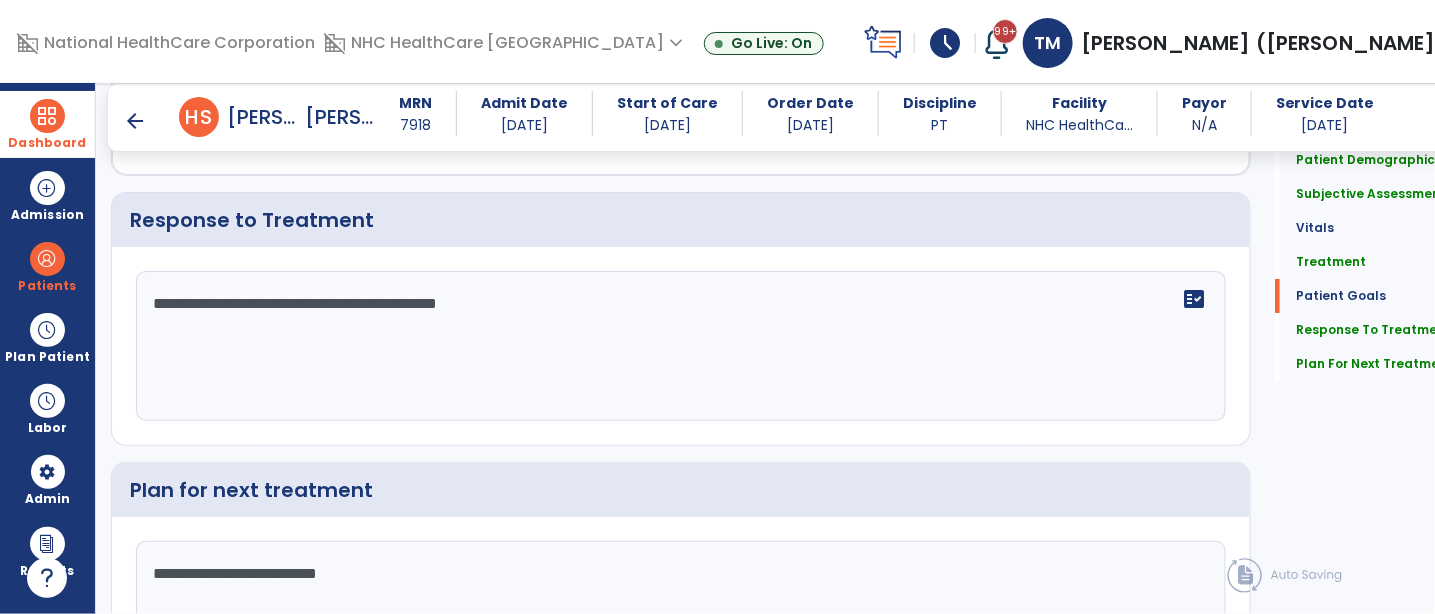 scroll, scrollTop: 2582, scrollLeft: 0, axis: vertical 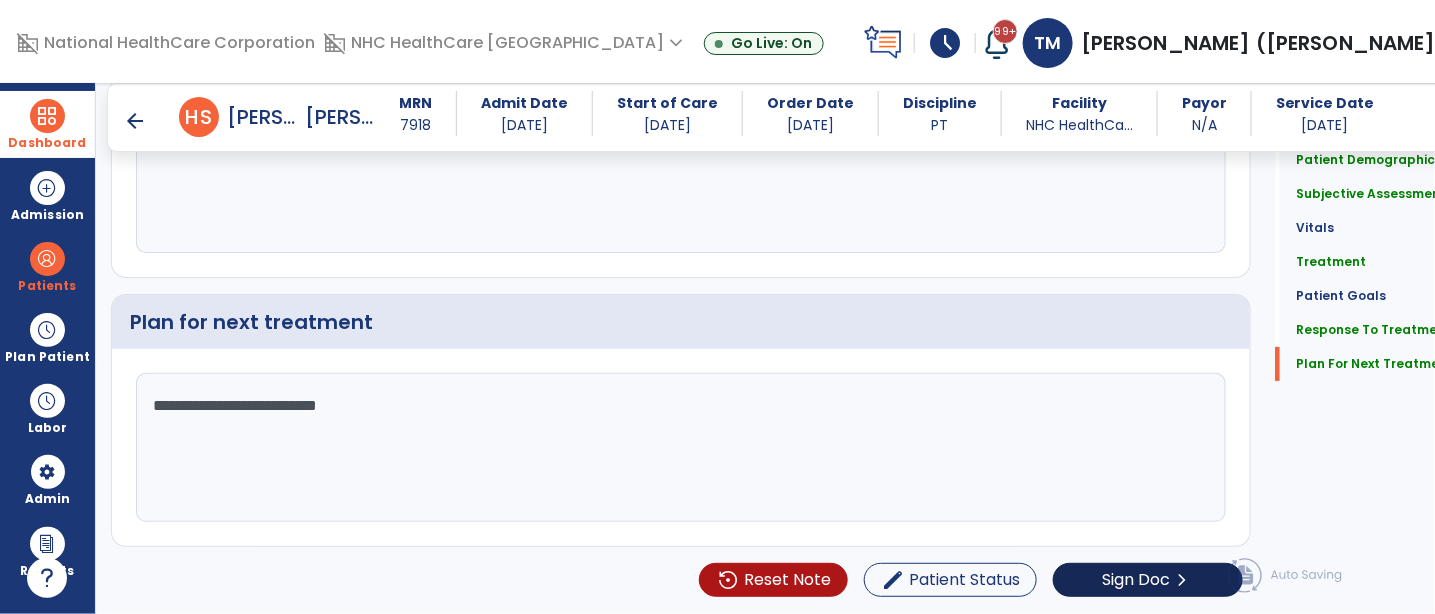 type on "**********" 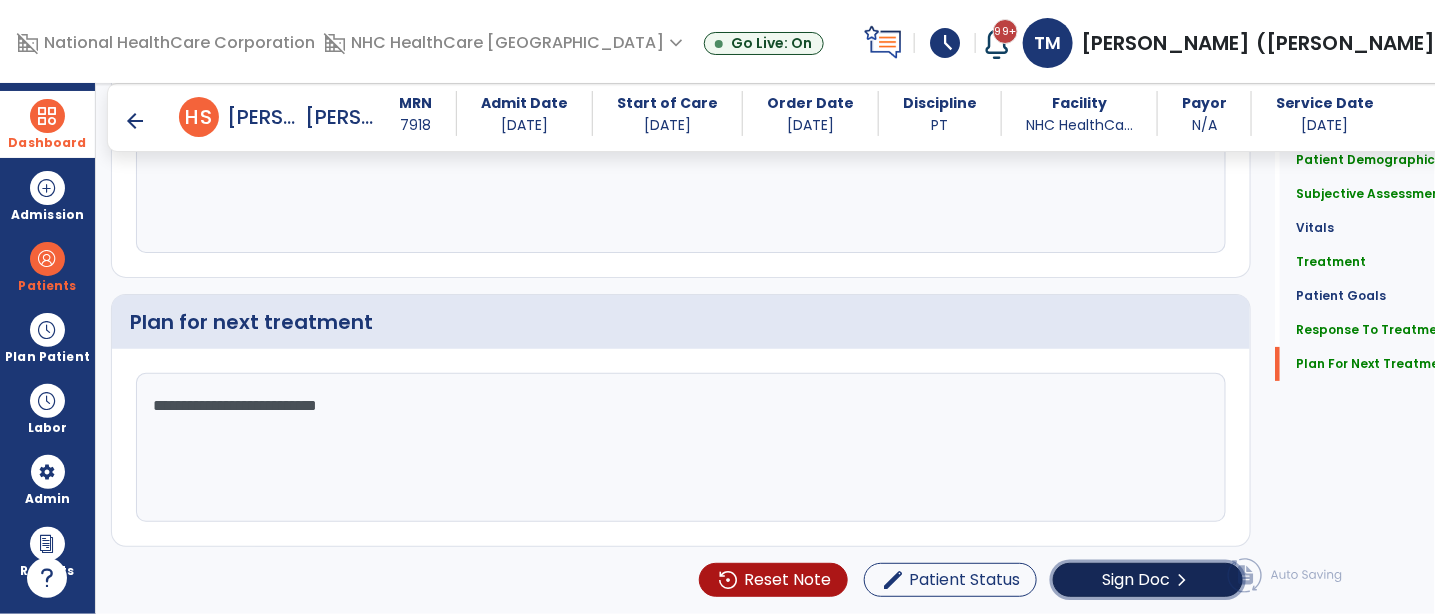 click on "Sign Doc" 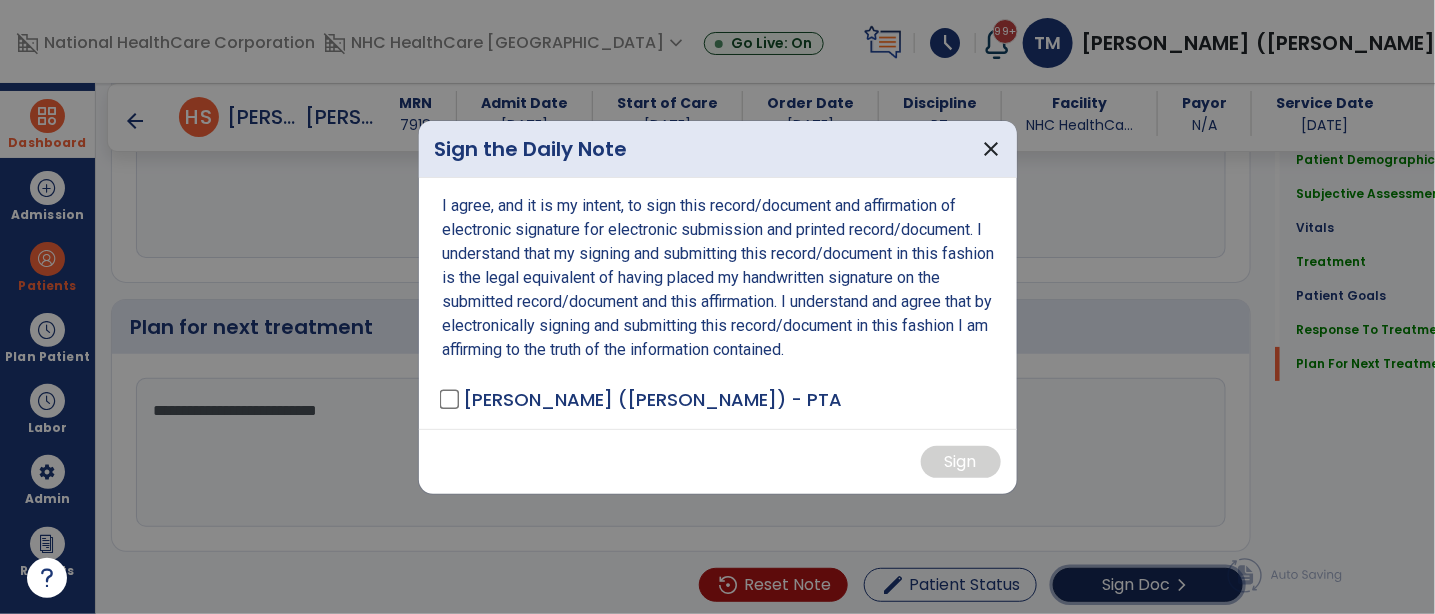 scroll, scrollTop: 2582, scrollLeft: 0, axis: vertical 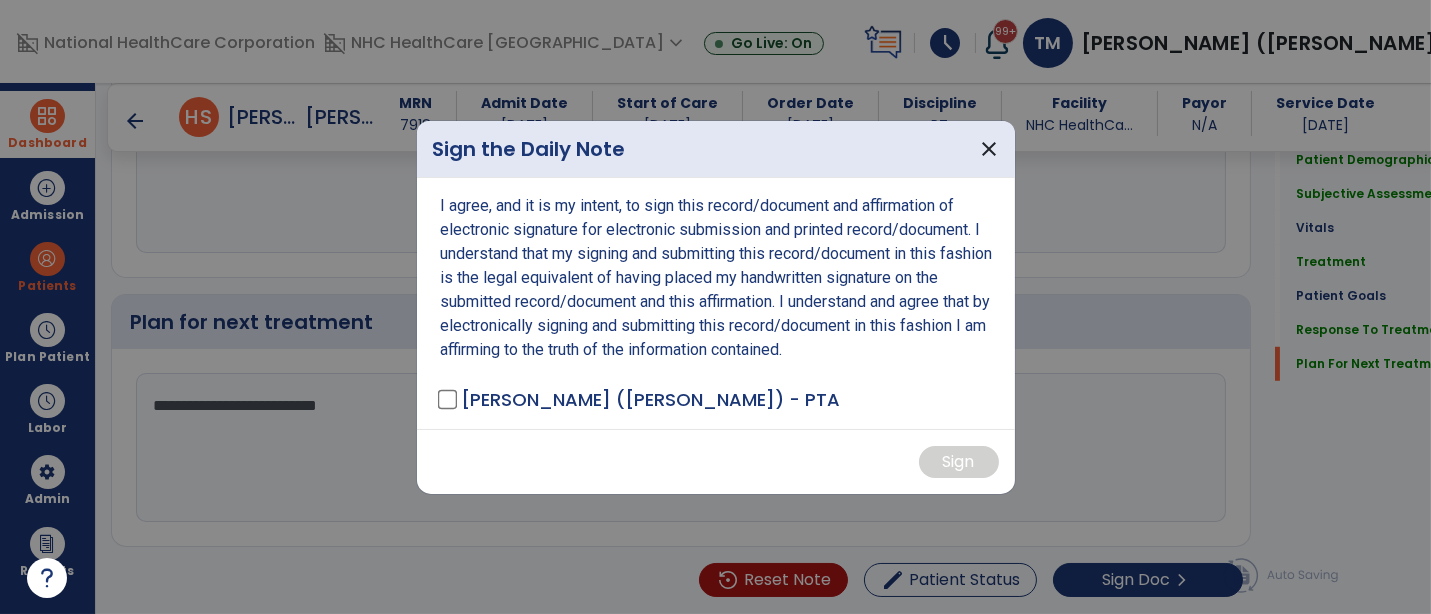 click on "[PERSON_NAME] ([PERSON_NAME])  - PTA" at bounding box center [641, 399] 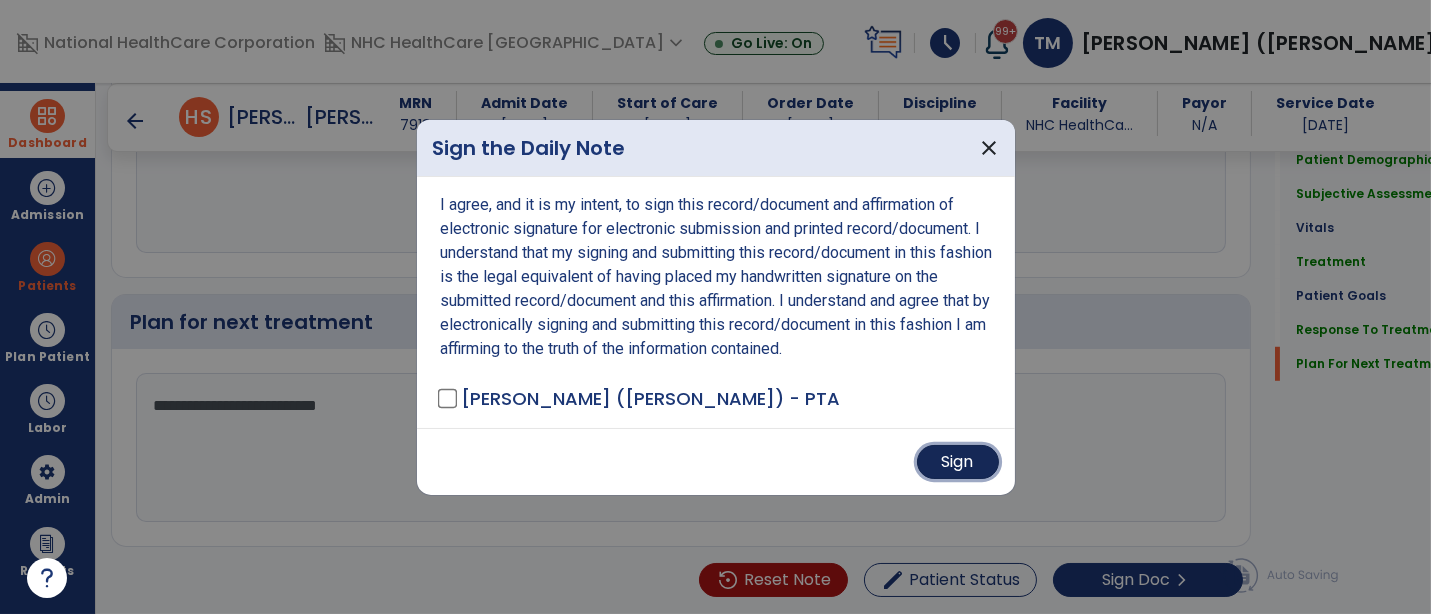click on "Sign" at bounding box center (958, 462) 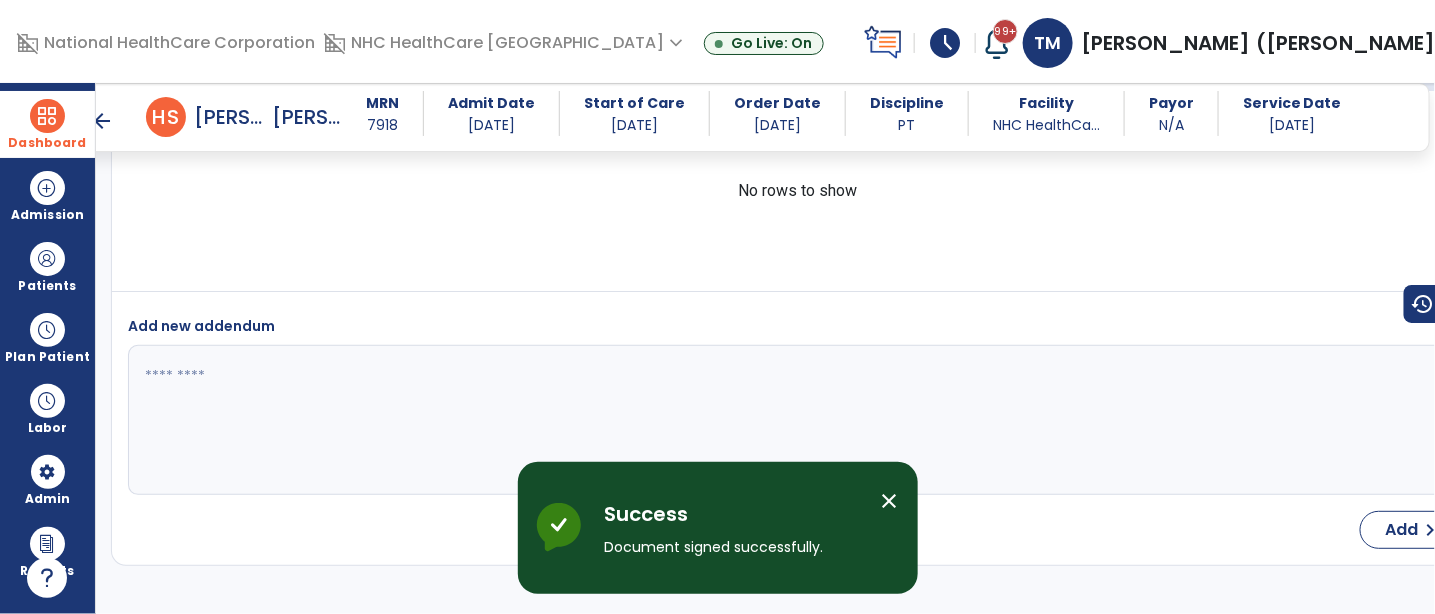 scroll, scrollTop: 3335, scrollLeft: 0, axis: vertical 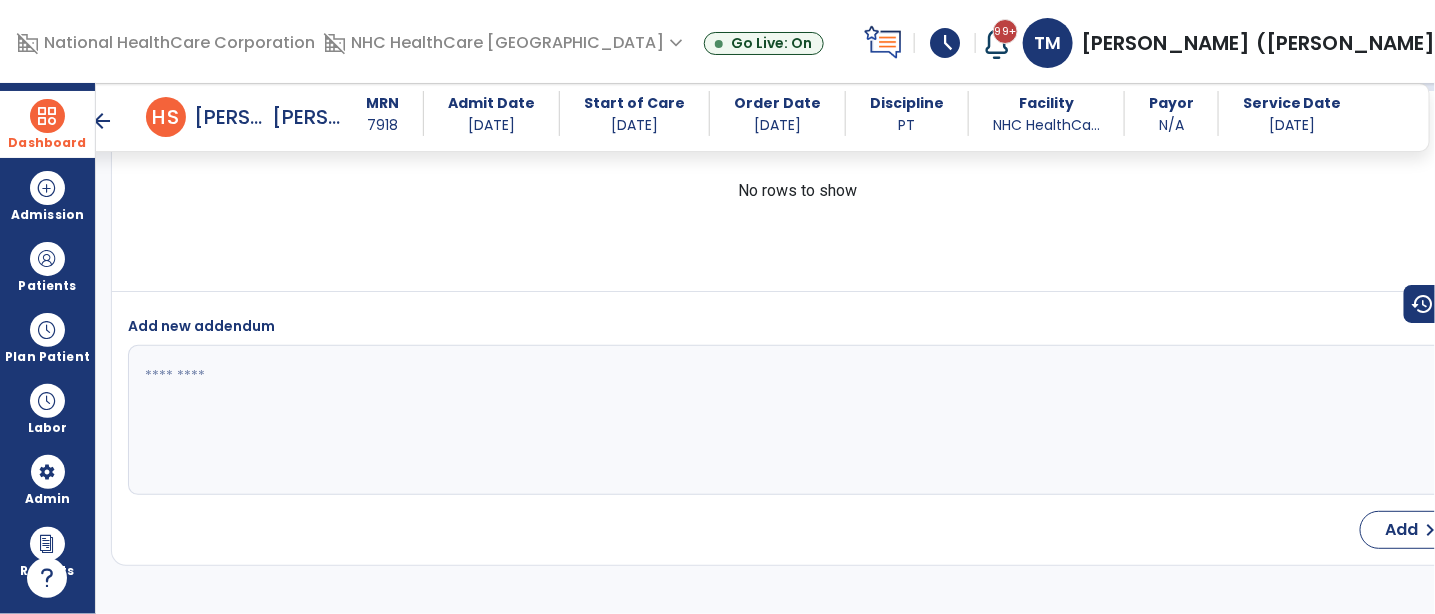 click on "arrow_back" at bounding box center [102, 121] 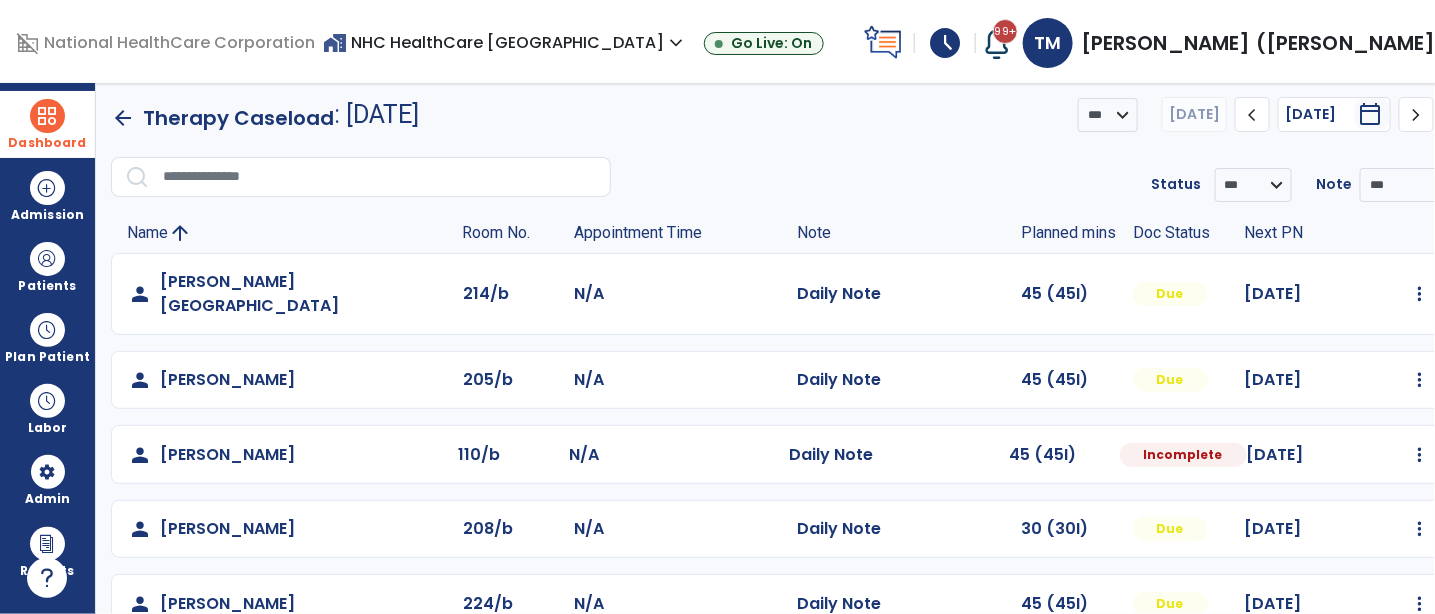 scroll, scrollTop: 0, scrollLeft: 0, axis: both 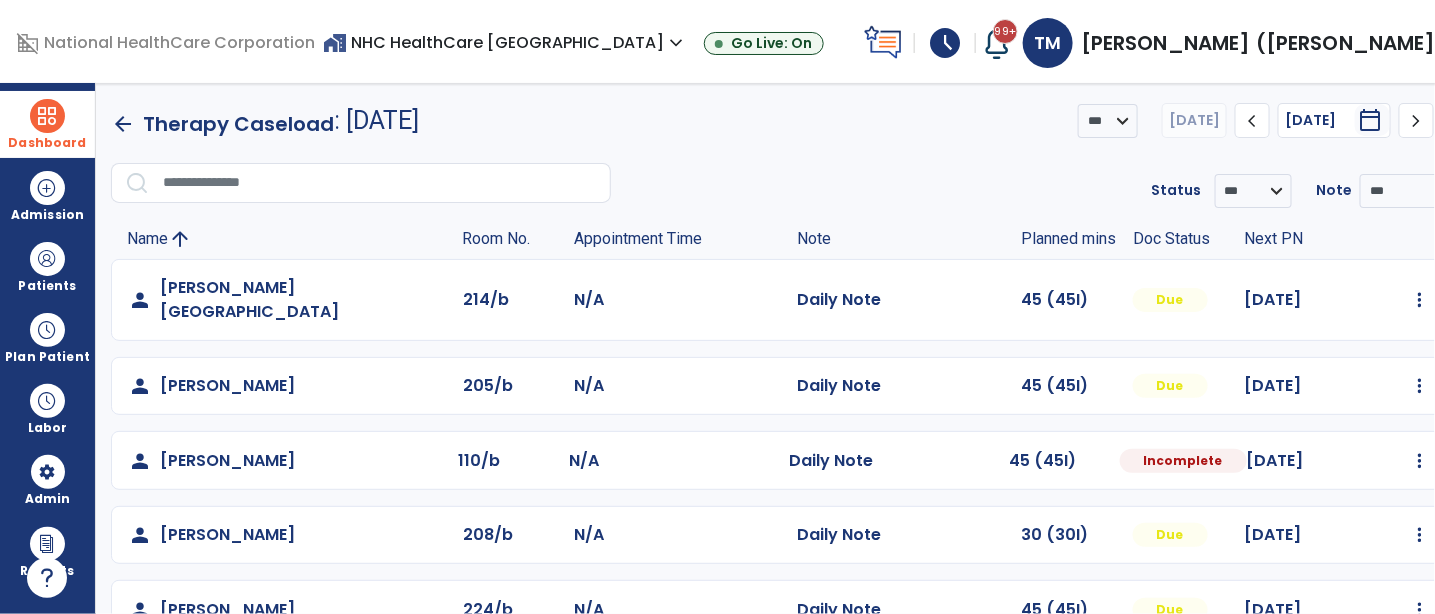 click on "schedule" at bounding box center [945, 43] 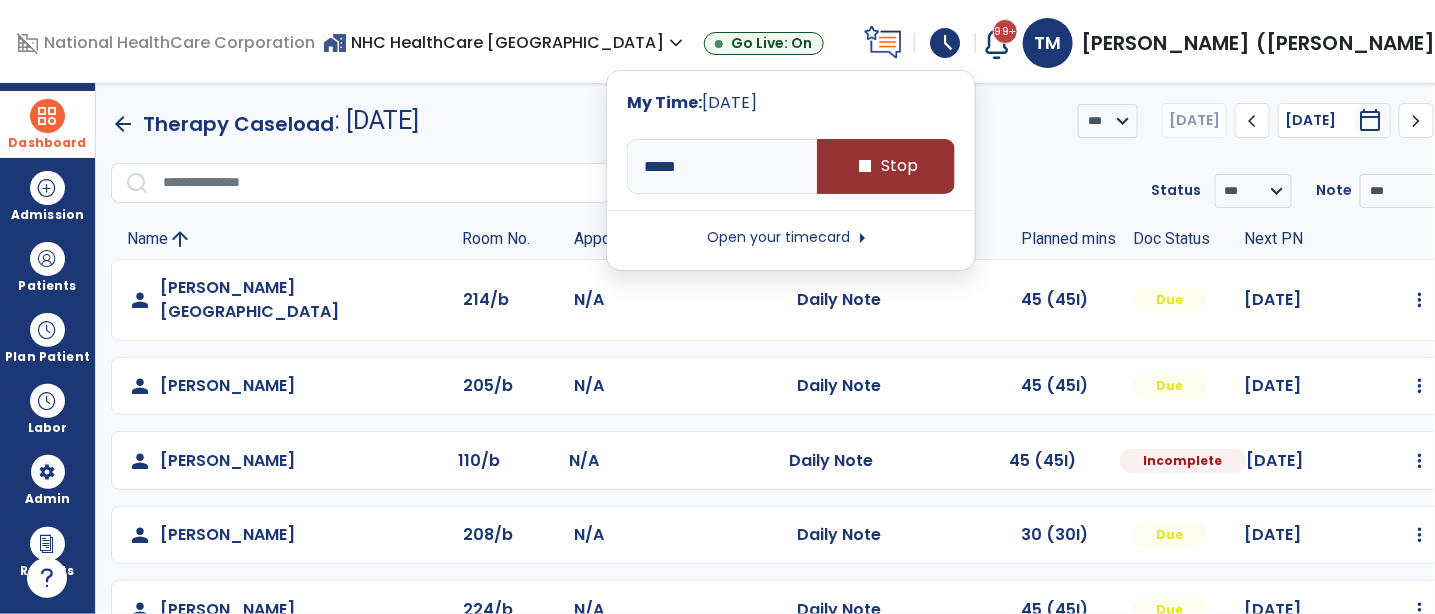 click on "stop  Stop" at bounding box center (886, 166) 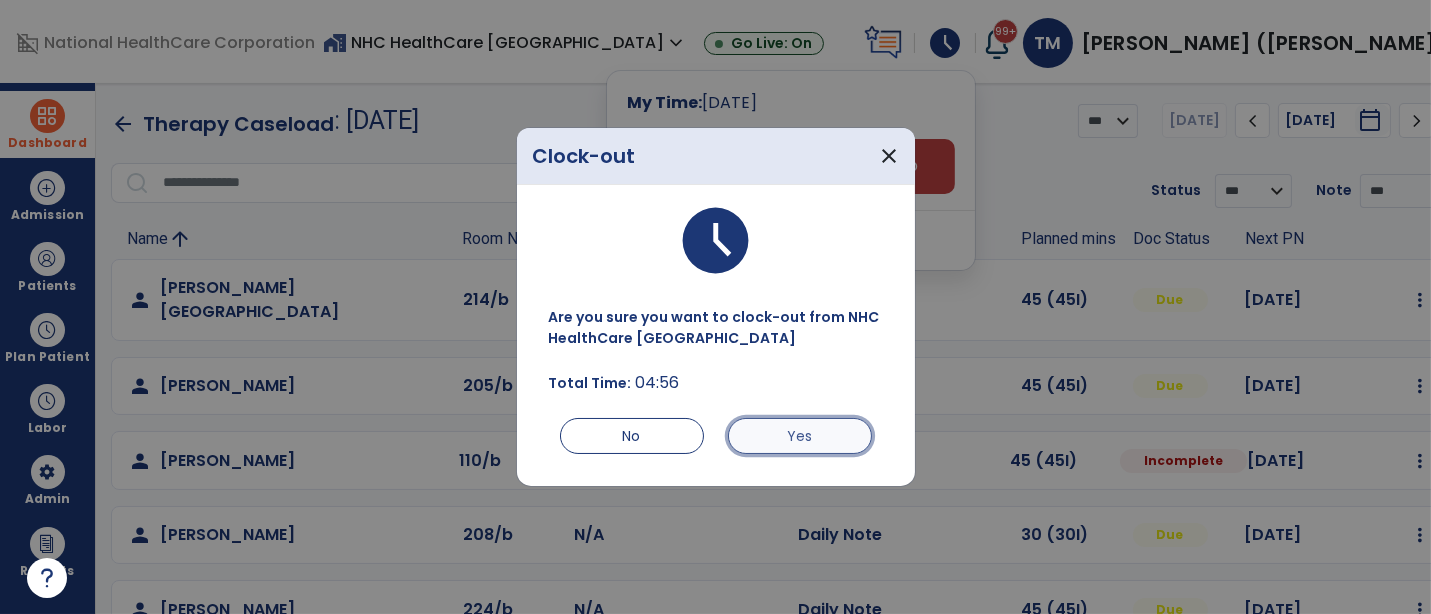 click on "Yes" at bounding box center (800, 436) 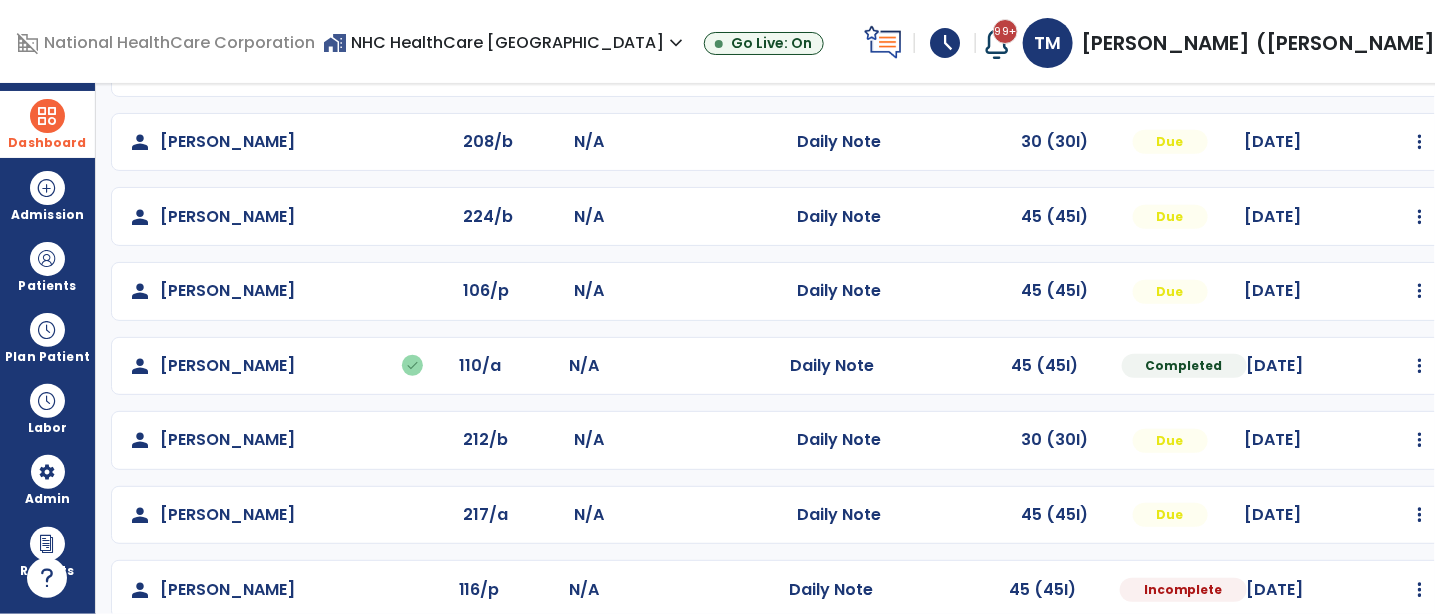 scroll, scrollTop: 396, scrollLeft: 0, axis: vertical 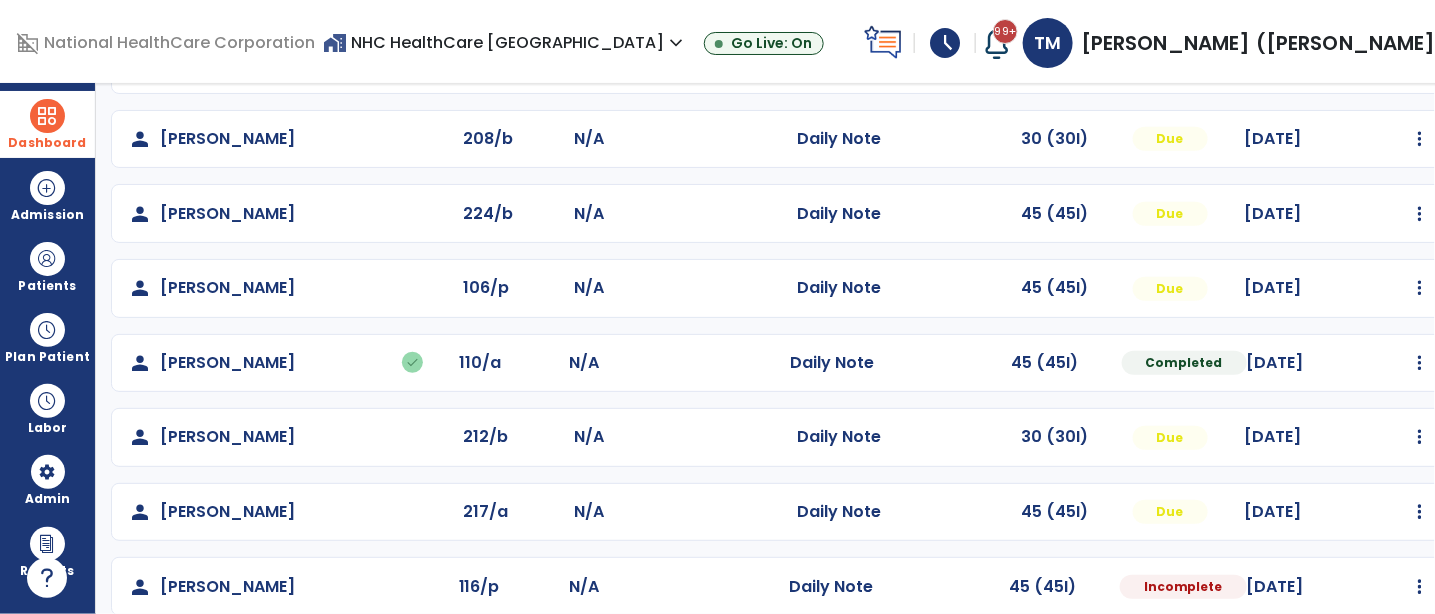 click on "Mark Visit As Complete   Reset Note   Open Document   G + C Mins" 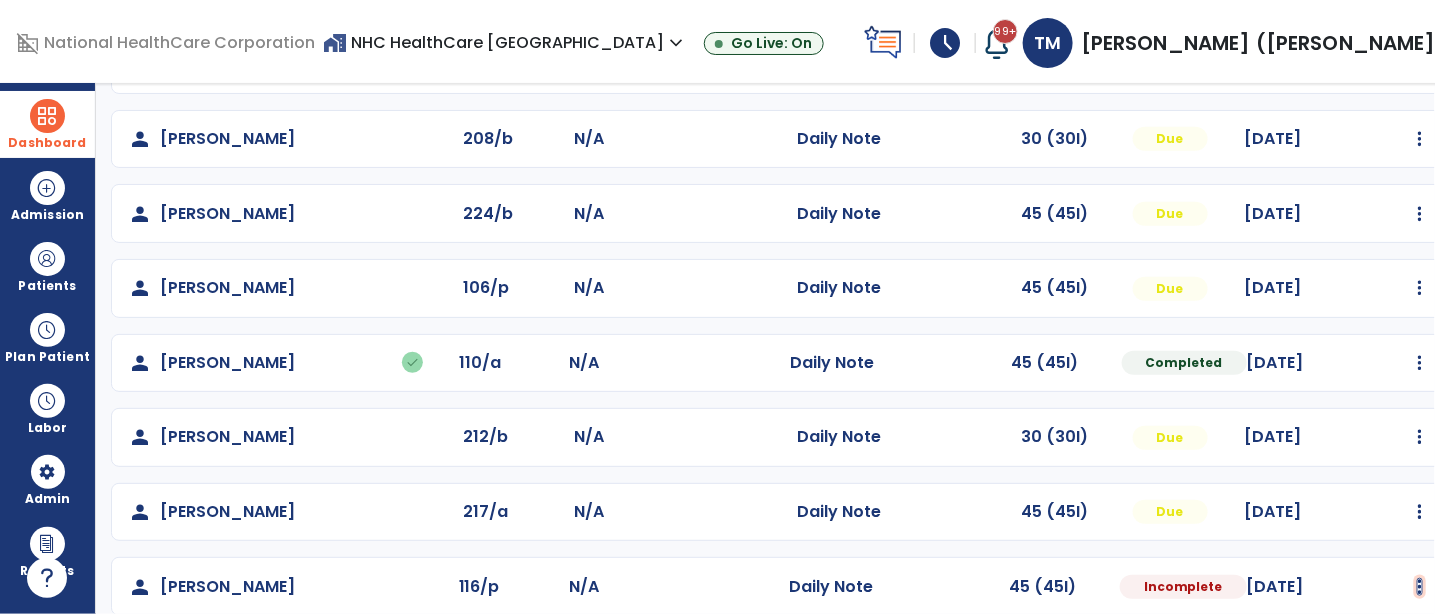 click at bounding box center [1420, -96] 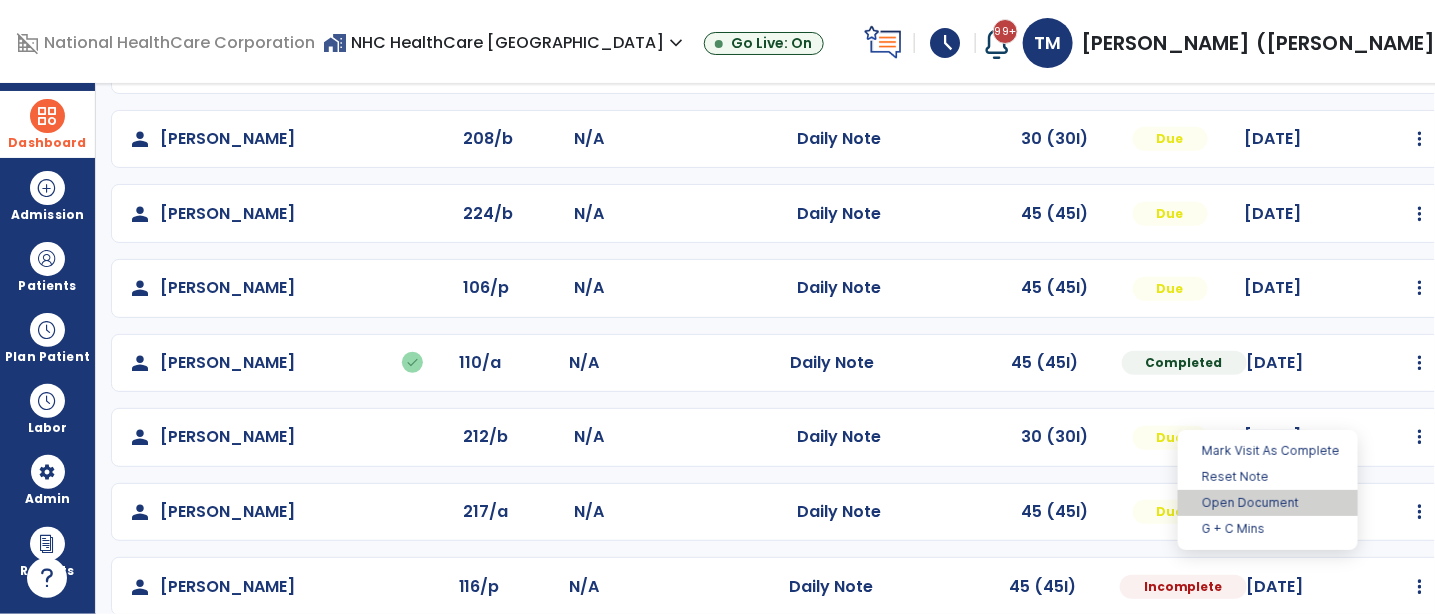 click on "Open Document" at bounding box center (1268, 503) 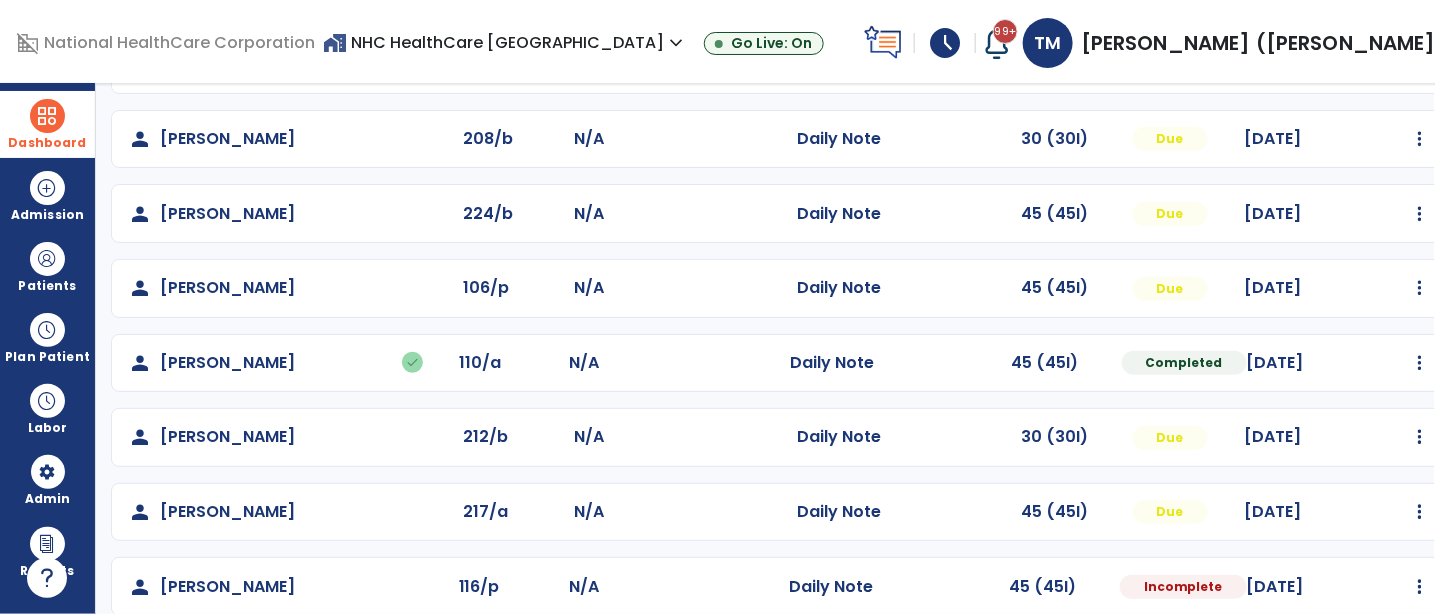 select on "*" 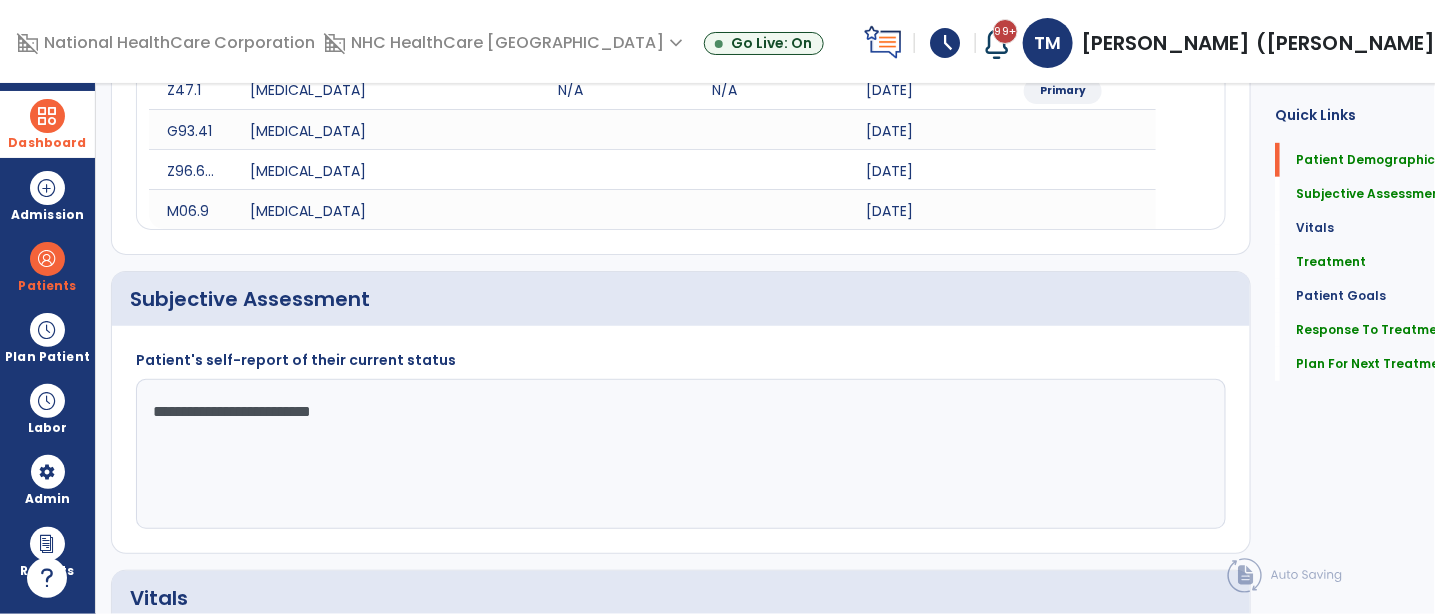 scroll, scrollTop: 0, scrollLeft: 0, axis: both 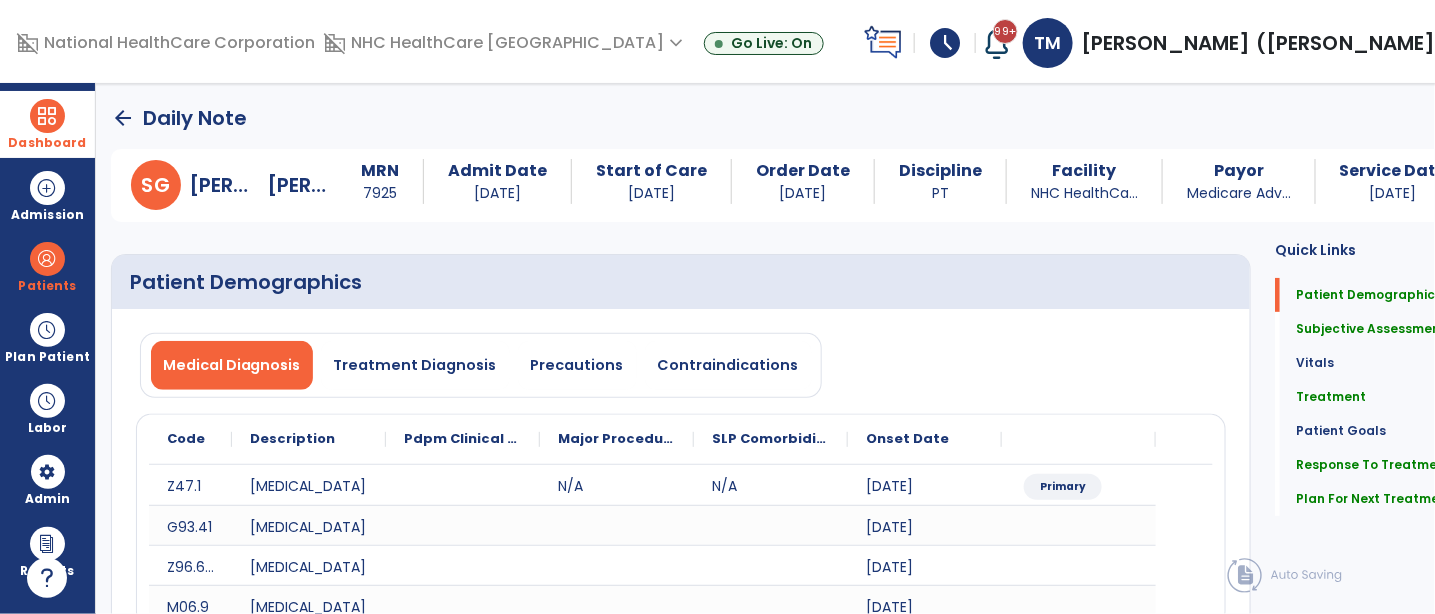 click on "arrow_back" 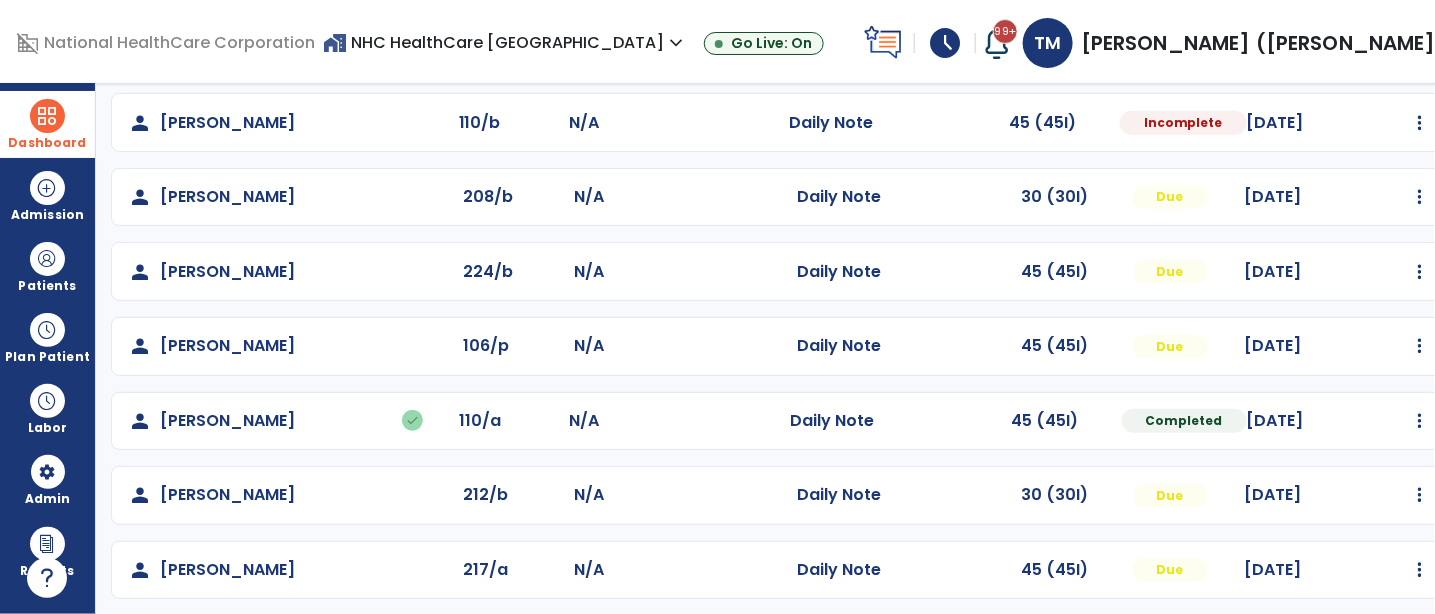 scroll, scrollTop: 396, scrollLeft: 0, axis: vertical 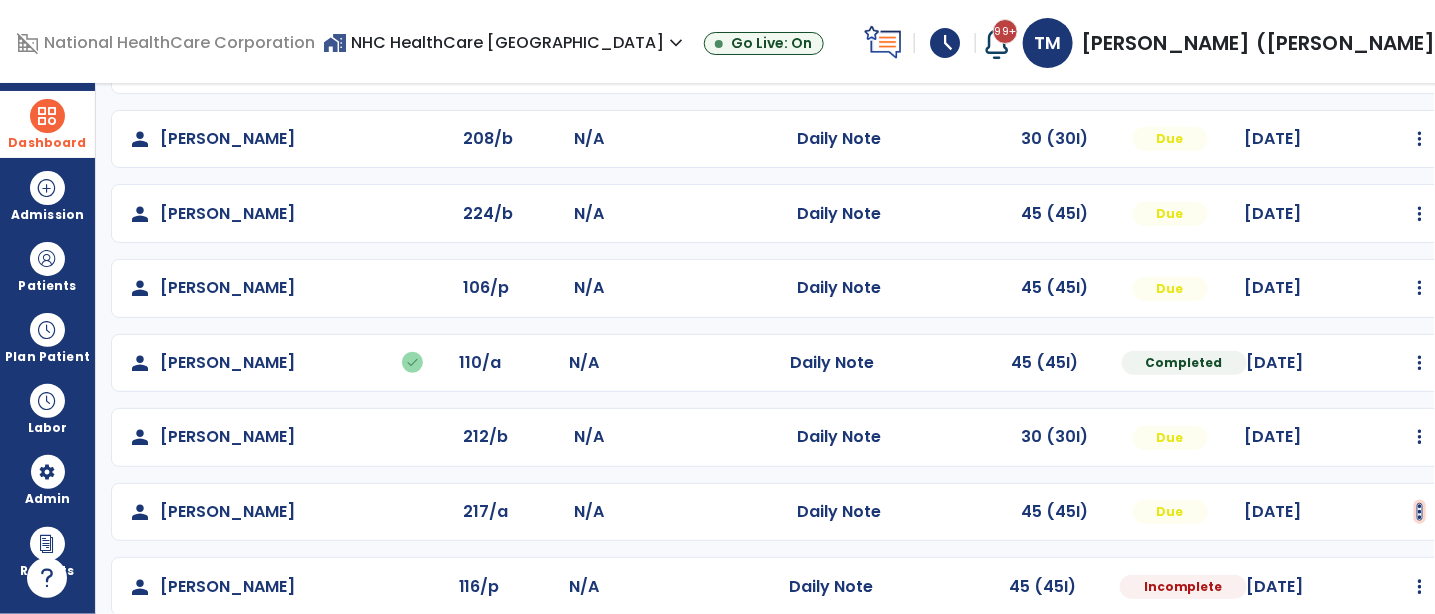 click at bounding box center (1420, -96) 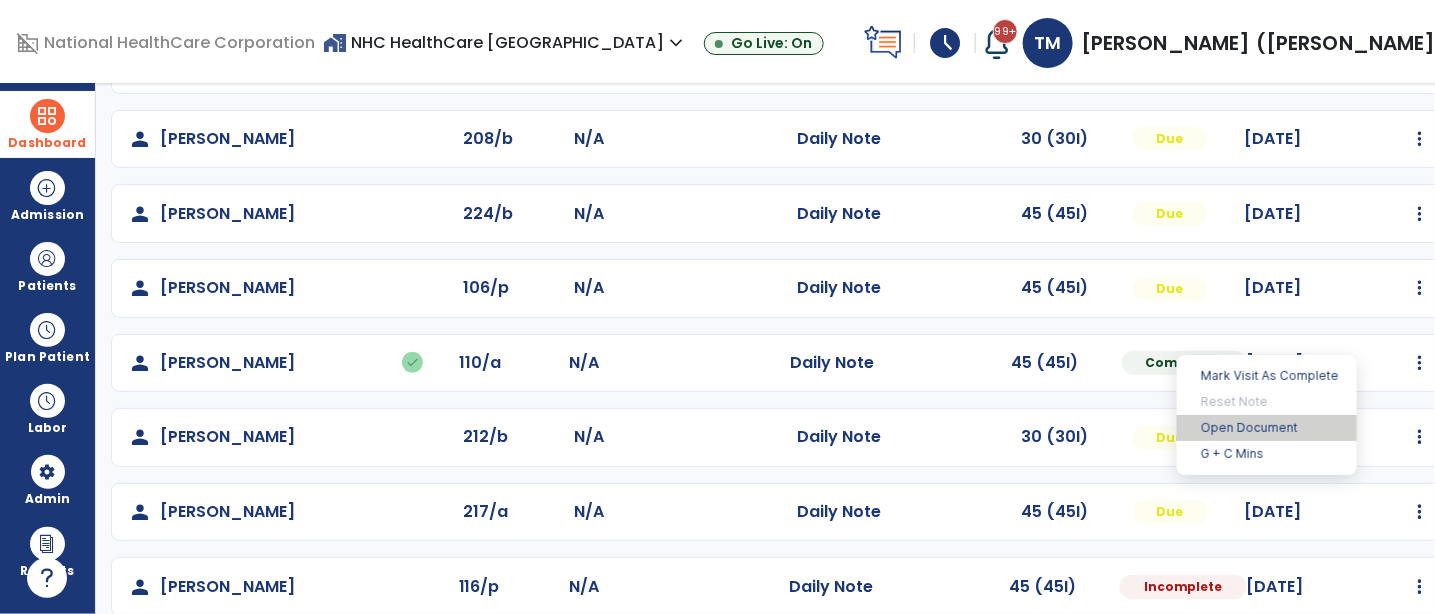 click on "Open Document" at bounding box center (1267, 428) 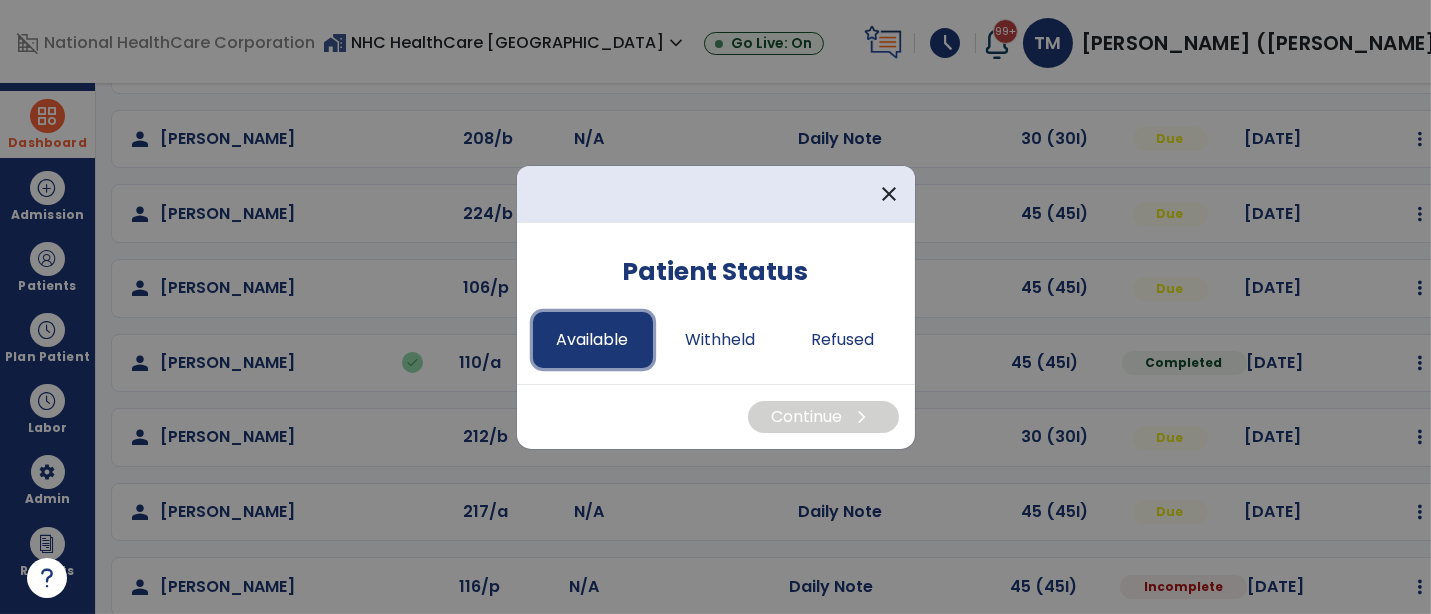 click on "Available" at bounding box center (593, 340) 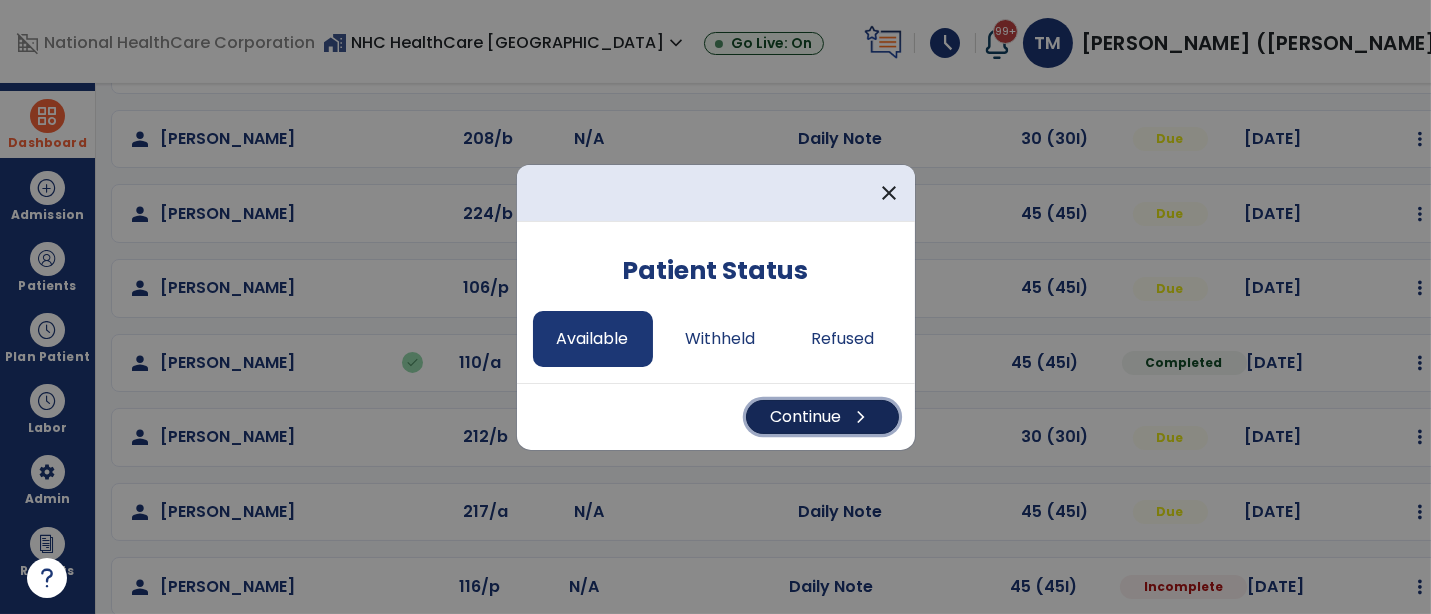 click on "Continue   chevron_right" at bounding box center [822, 417] 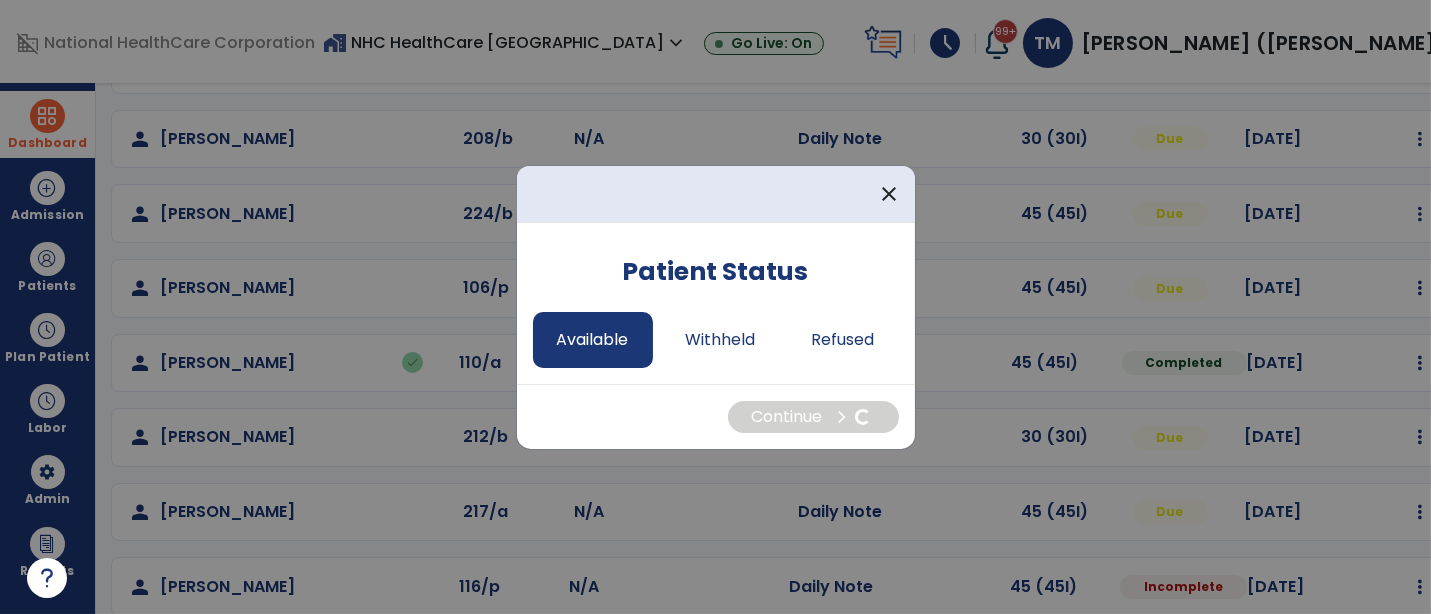 select on "*" 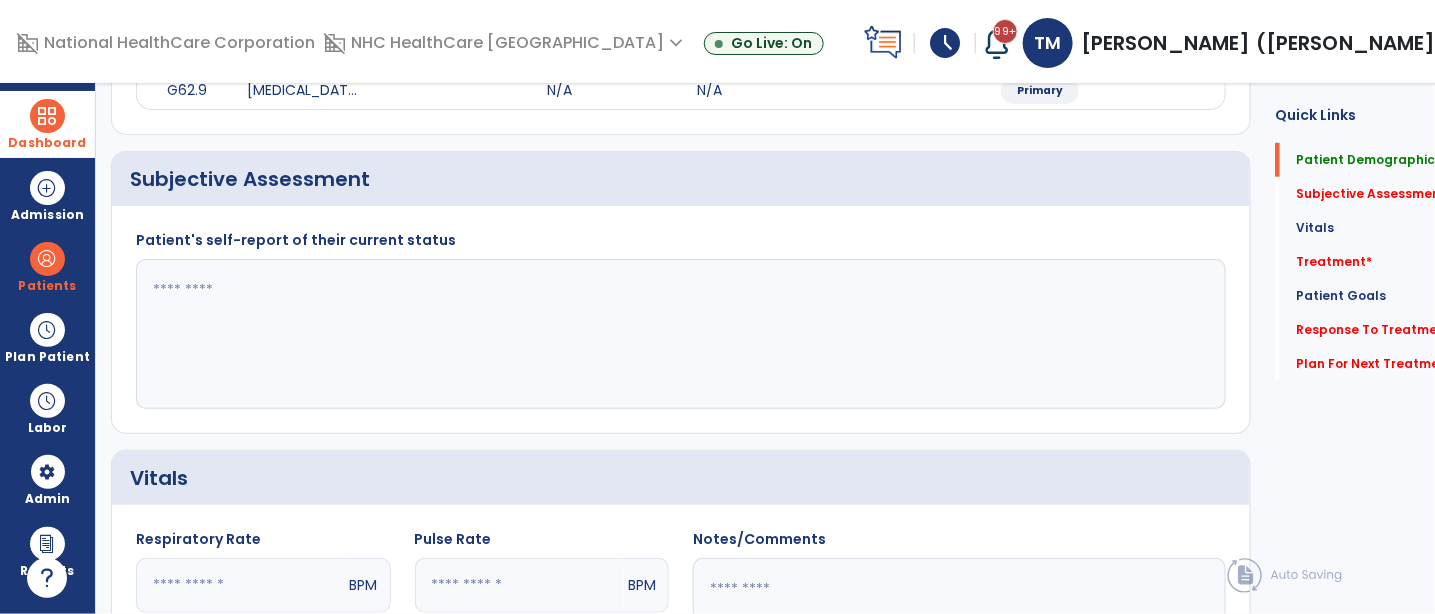 scroll, scrollTop: 0, scrollLeft: 0, axis: both 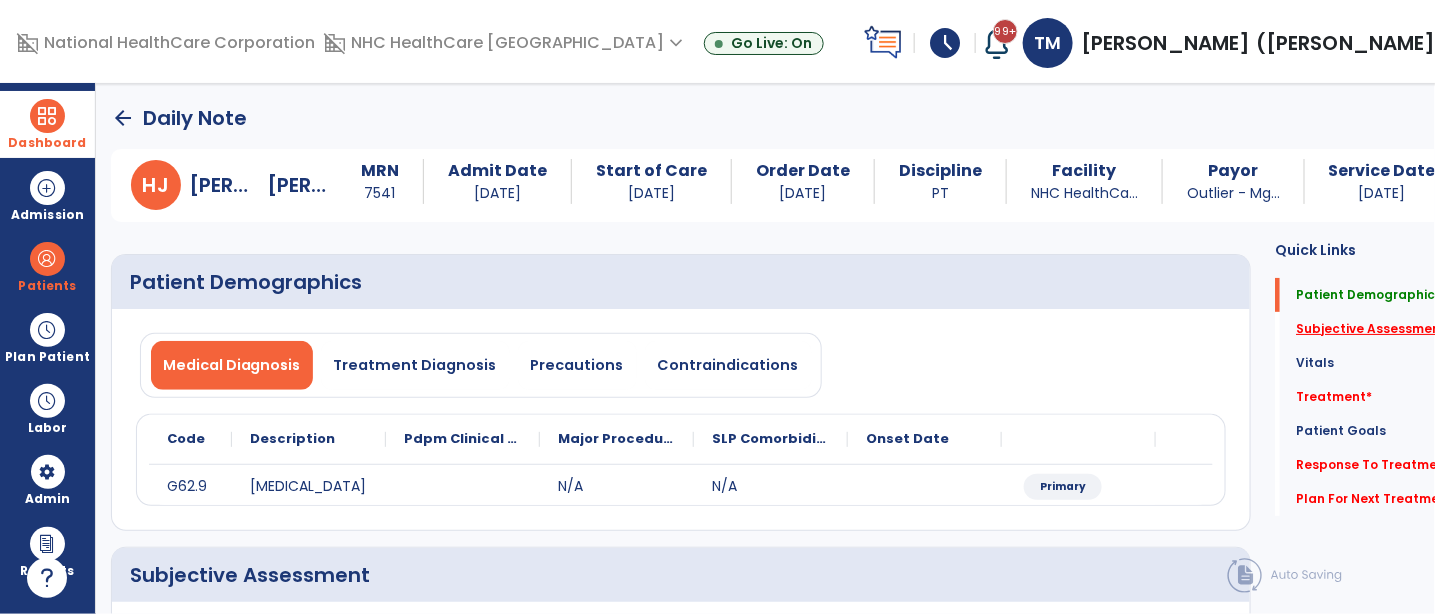 click on "Subjective Assessment   *" 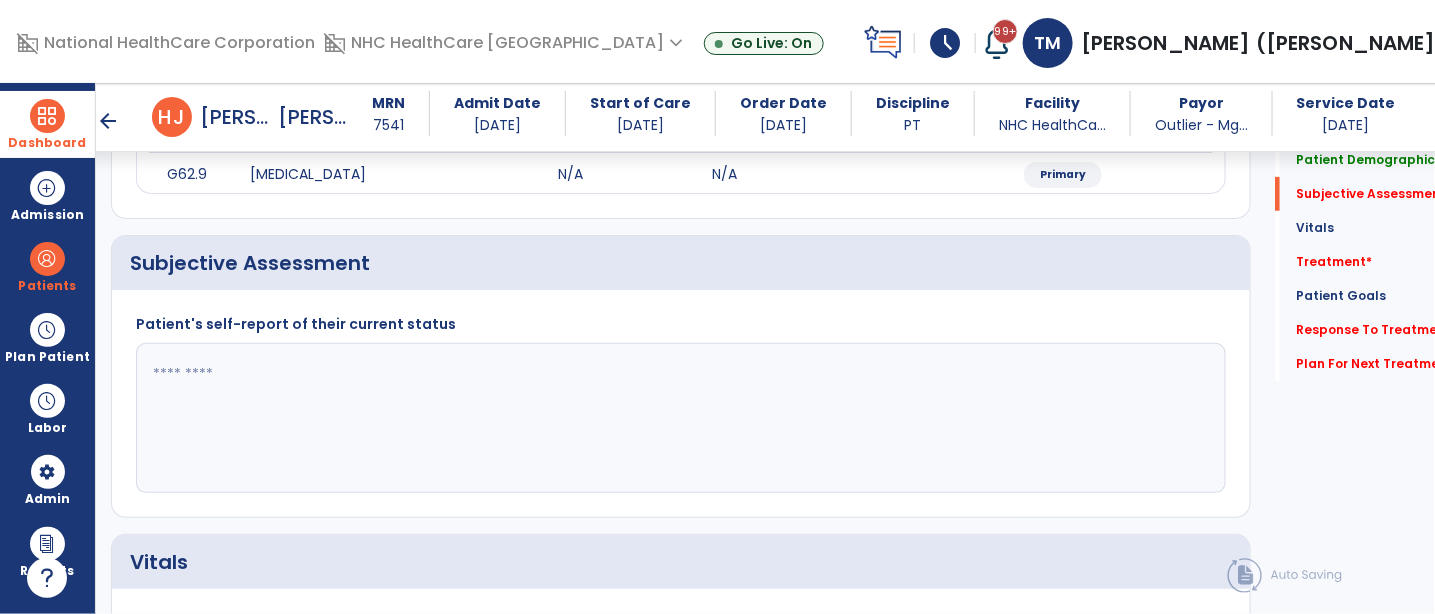 scroll, scrollTop: 340, scrollLeft: 0, axis: vertical 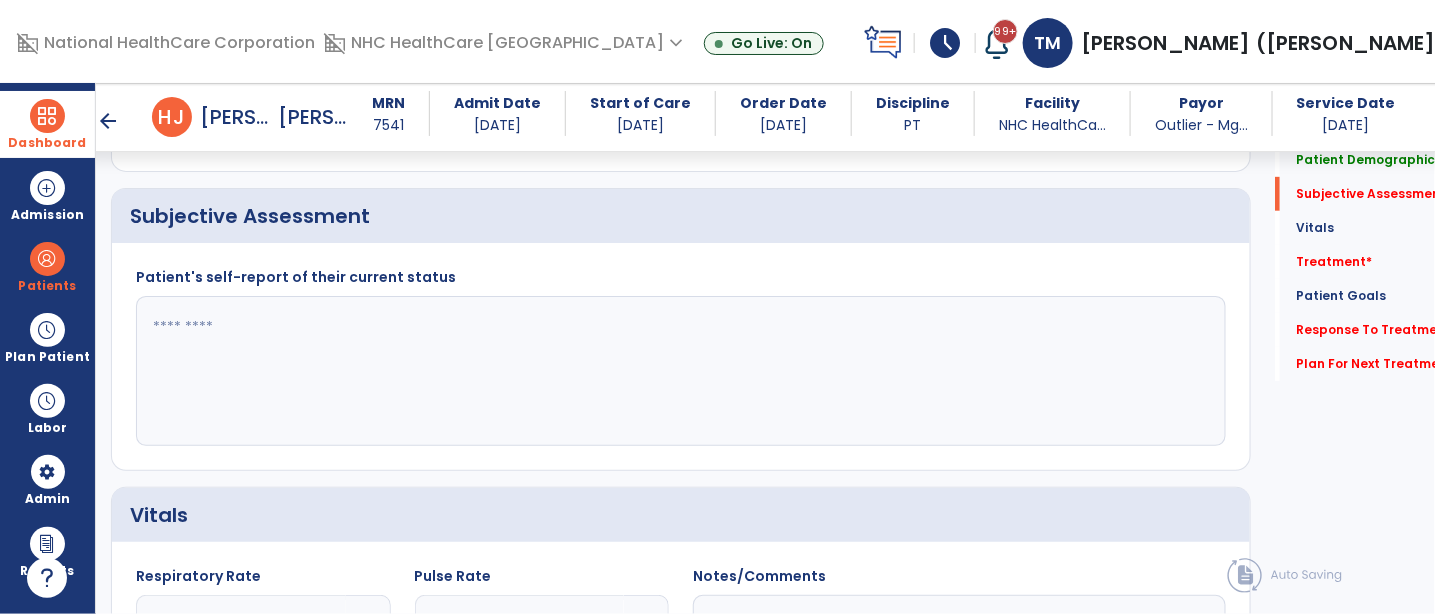 click 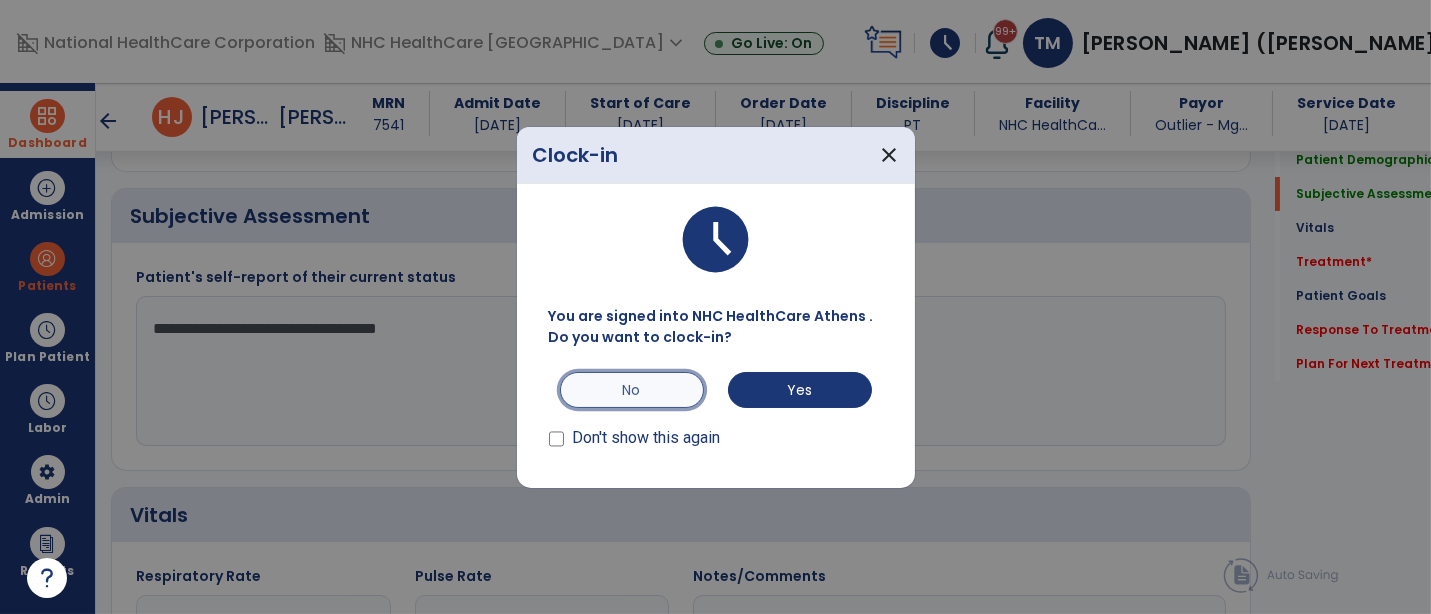 click on "No" at bounding box center [632, 390] 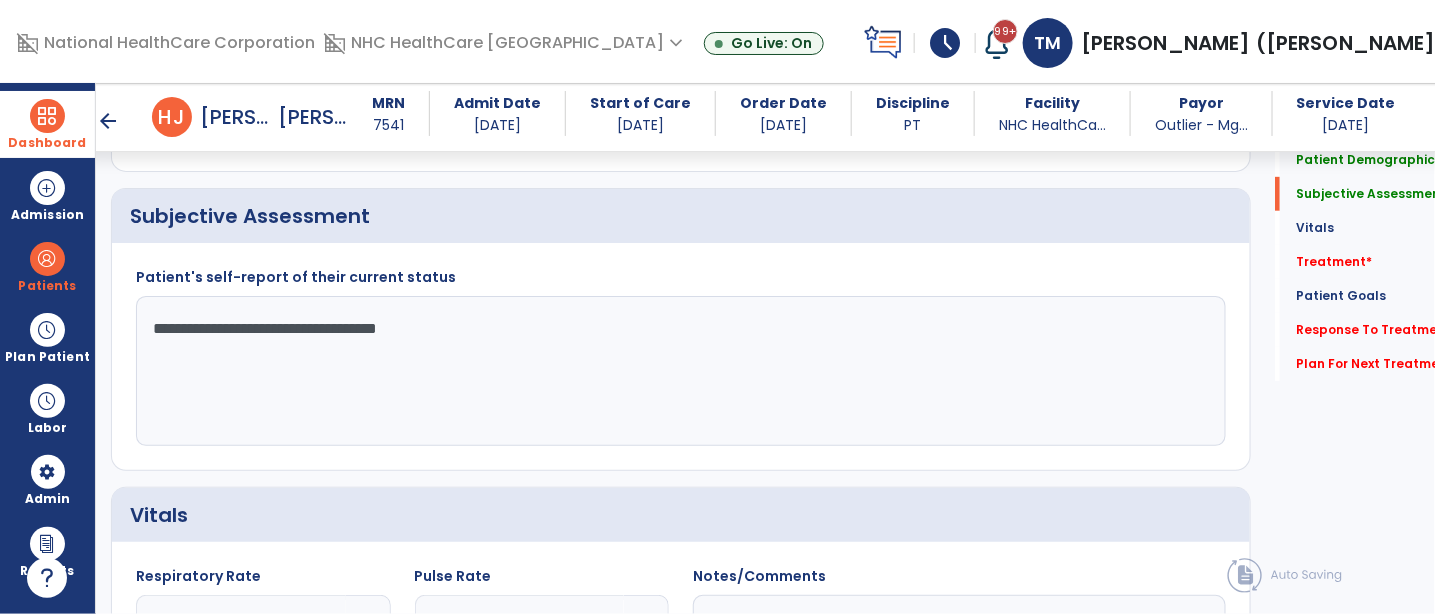 click on "**********" 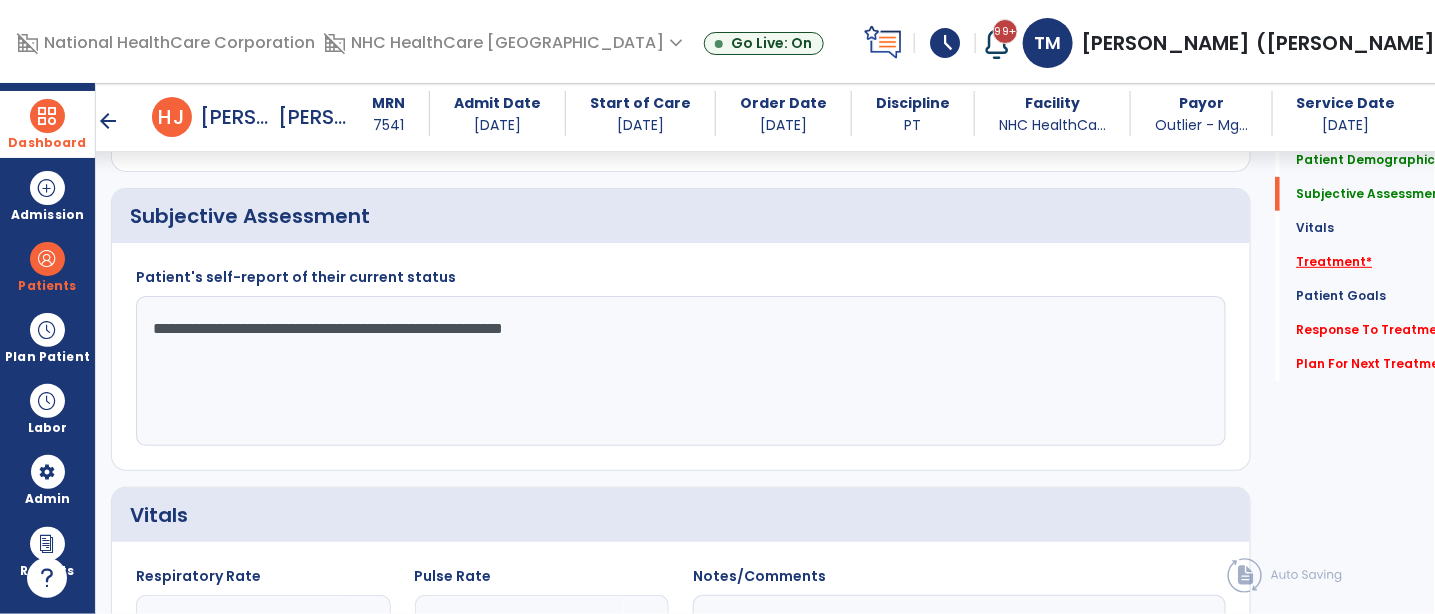 type on "**********" 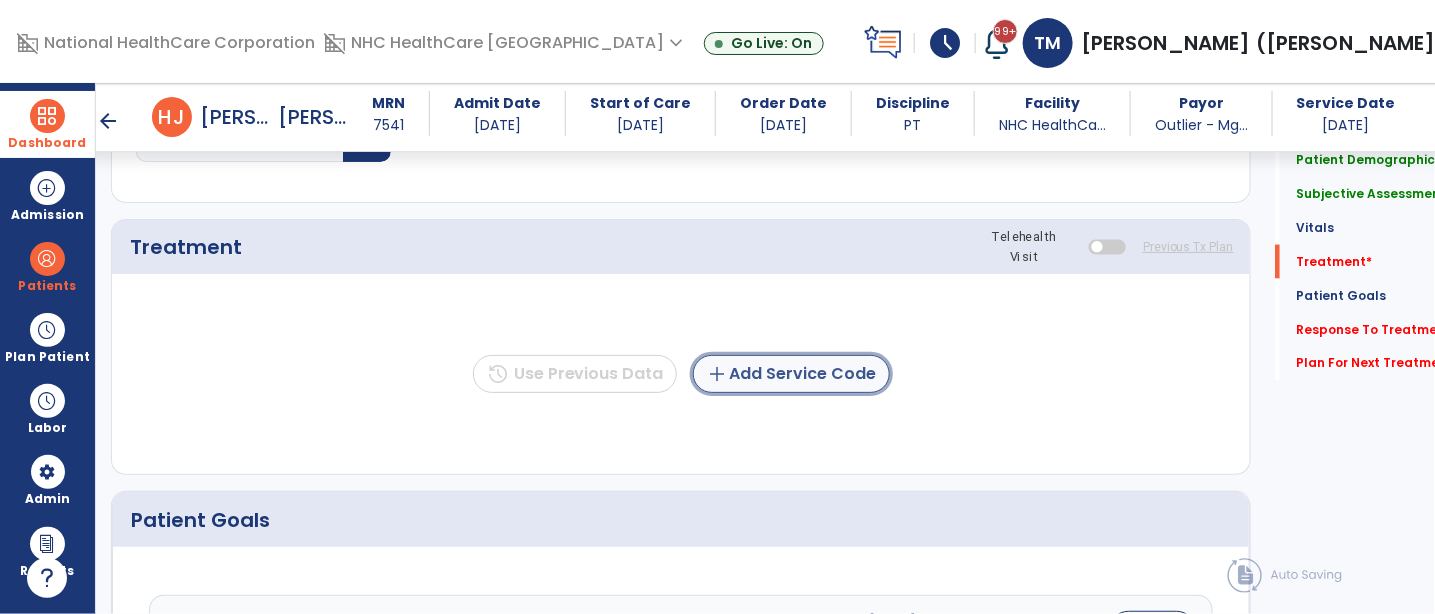 click on "add  Add Service Code" 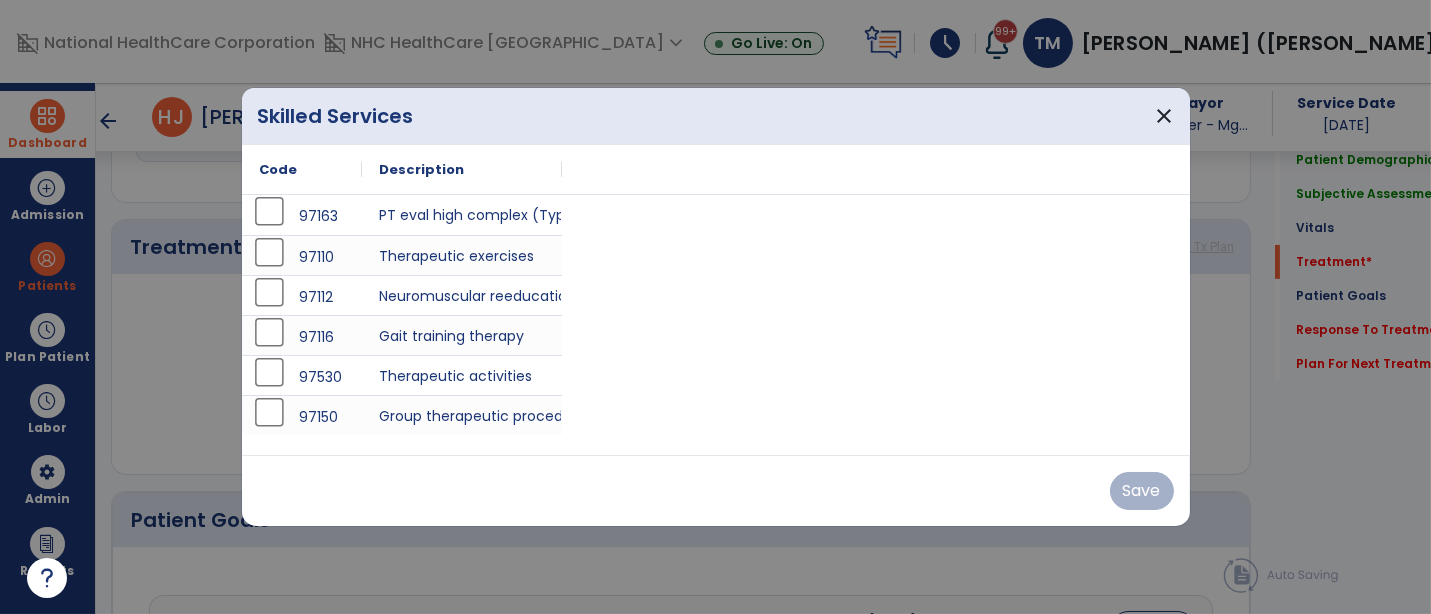 scroll, scrollTop: 1030, scrollLeft: 0, axis: vertical 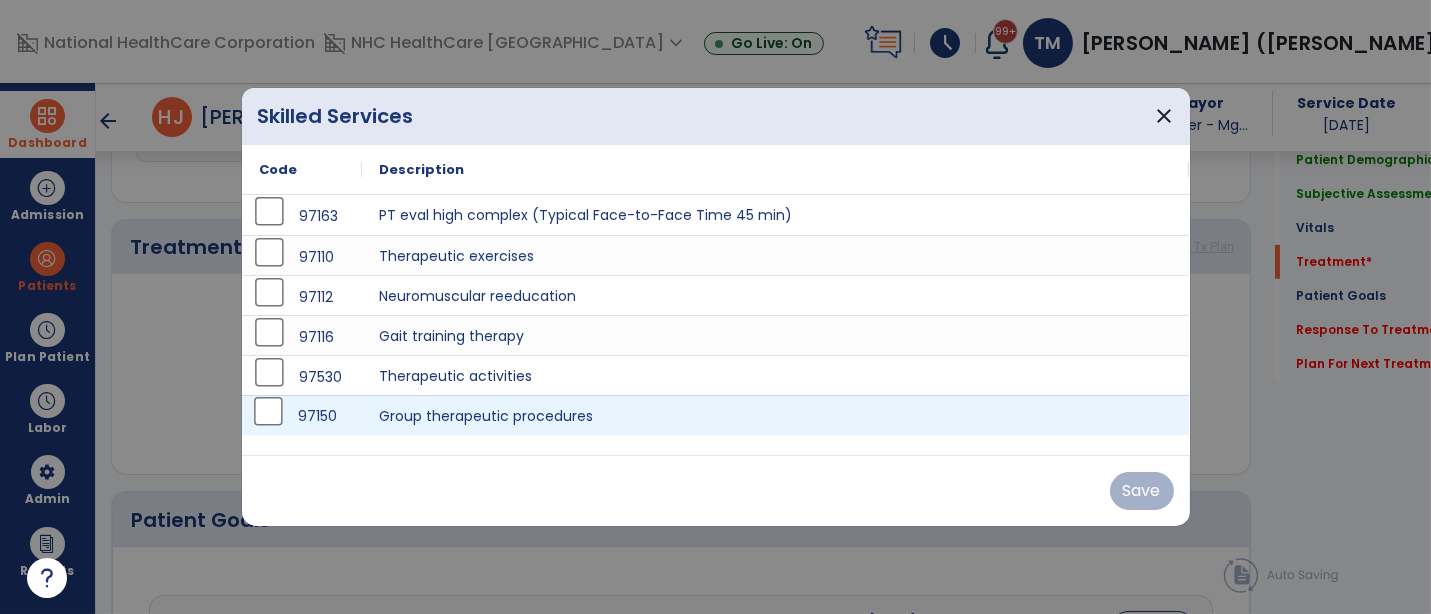 click on "97150" at bounding box center (302, 415) 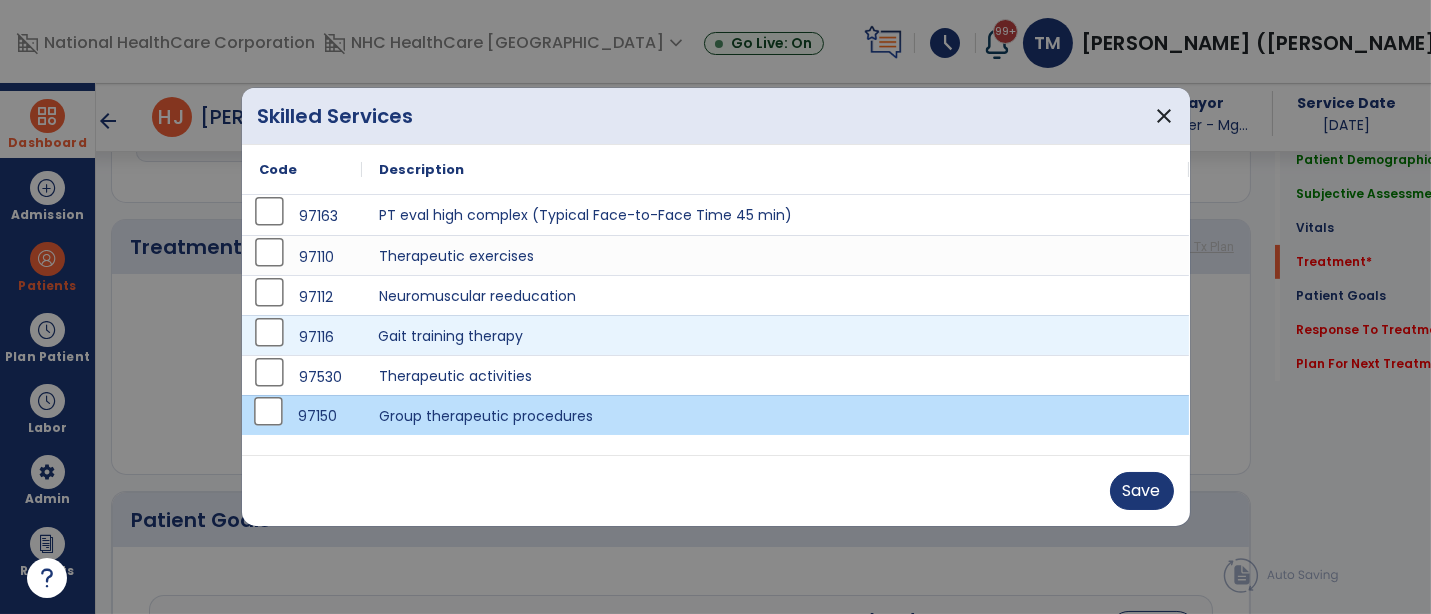 click on "Gait training therapy" at bounding box center [776, 335] 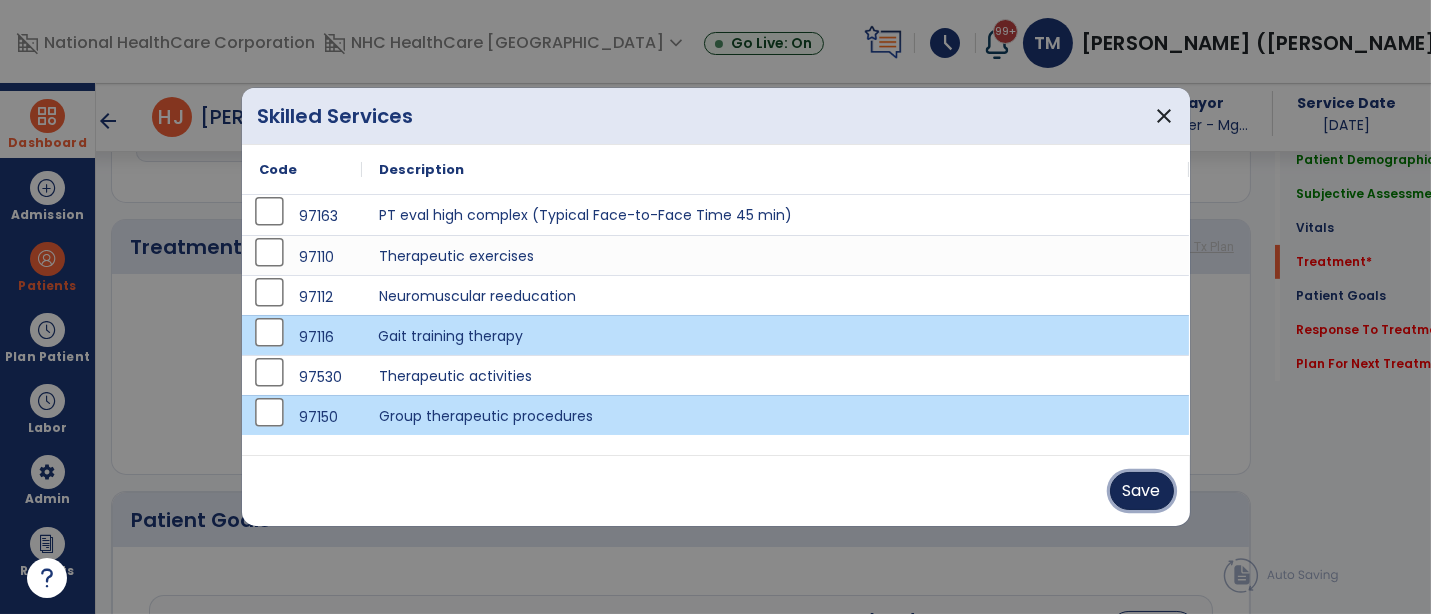 click on "Save" at bounding box center (1142, 491) 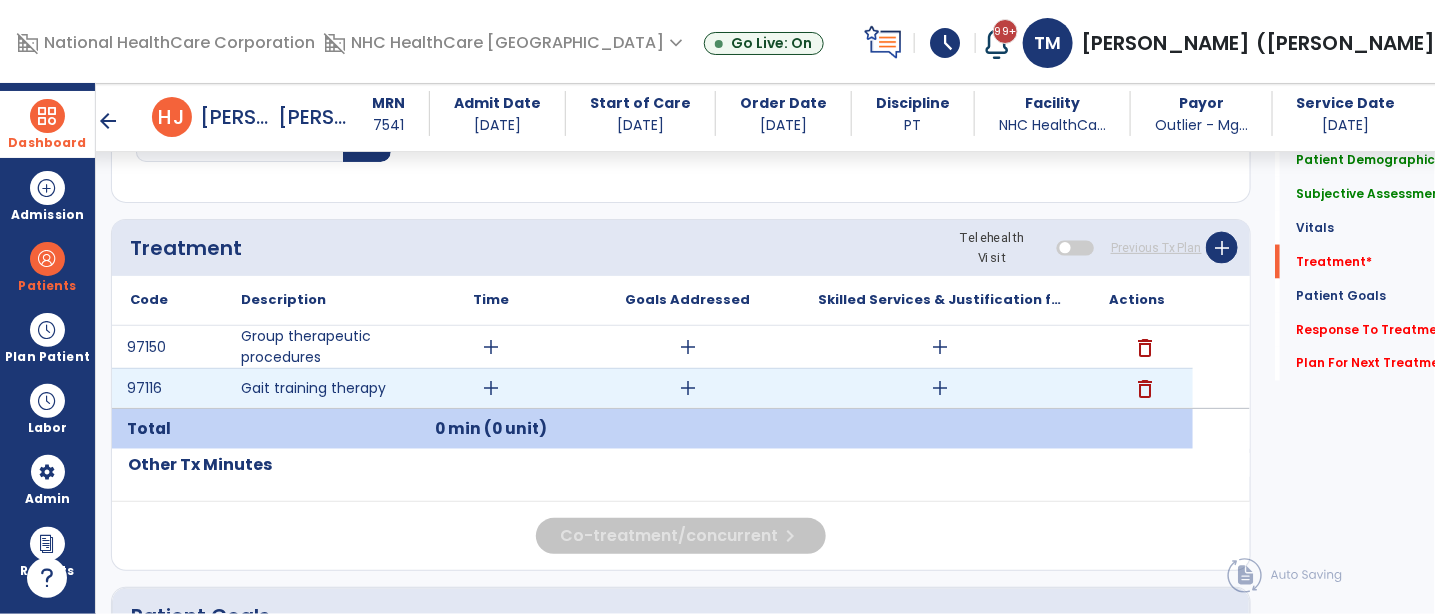 click on "add" at bounding box center (490, 388) 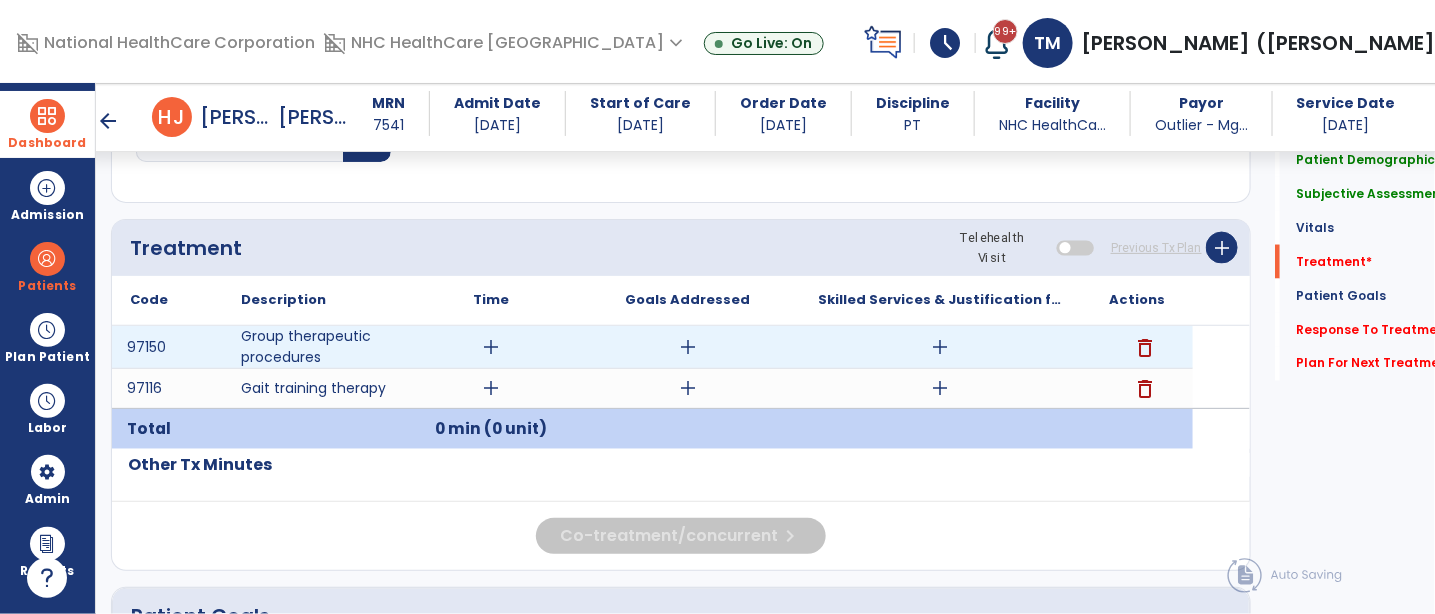 click on "add" at bounding box center [491, 347] 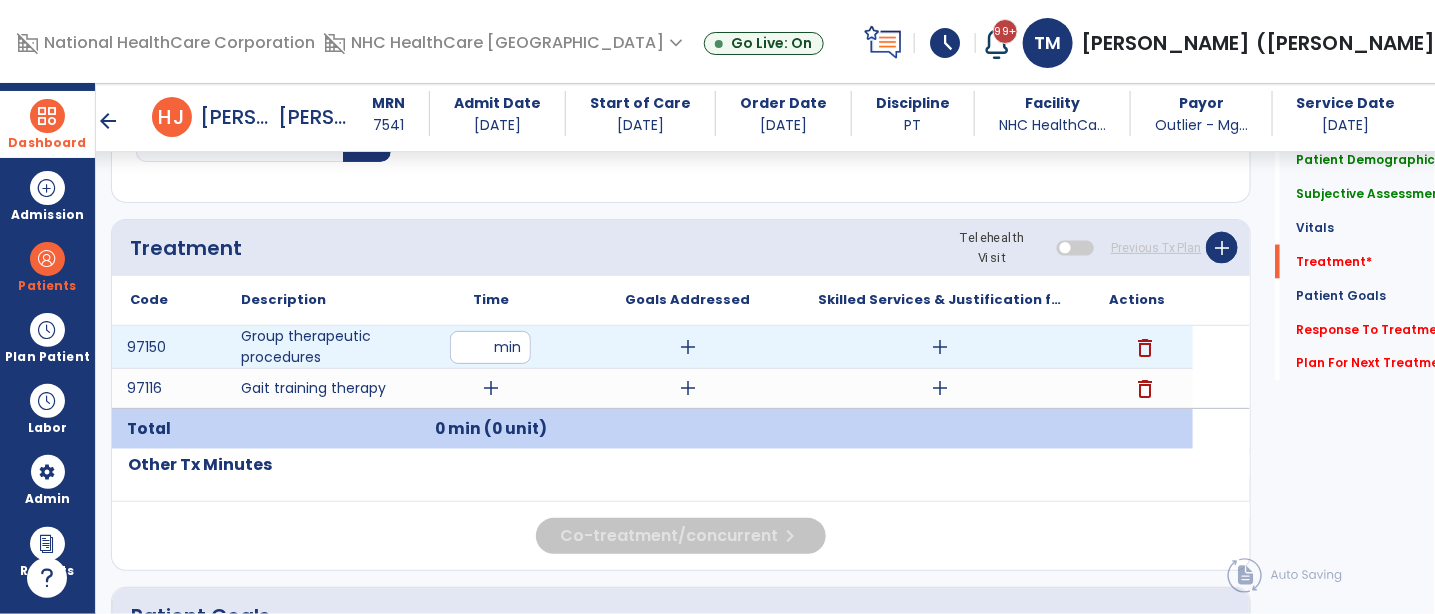 type on "**" 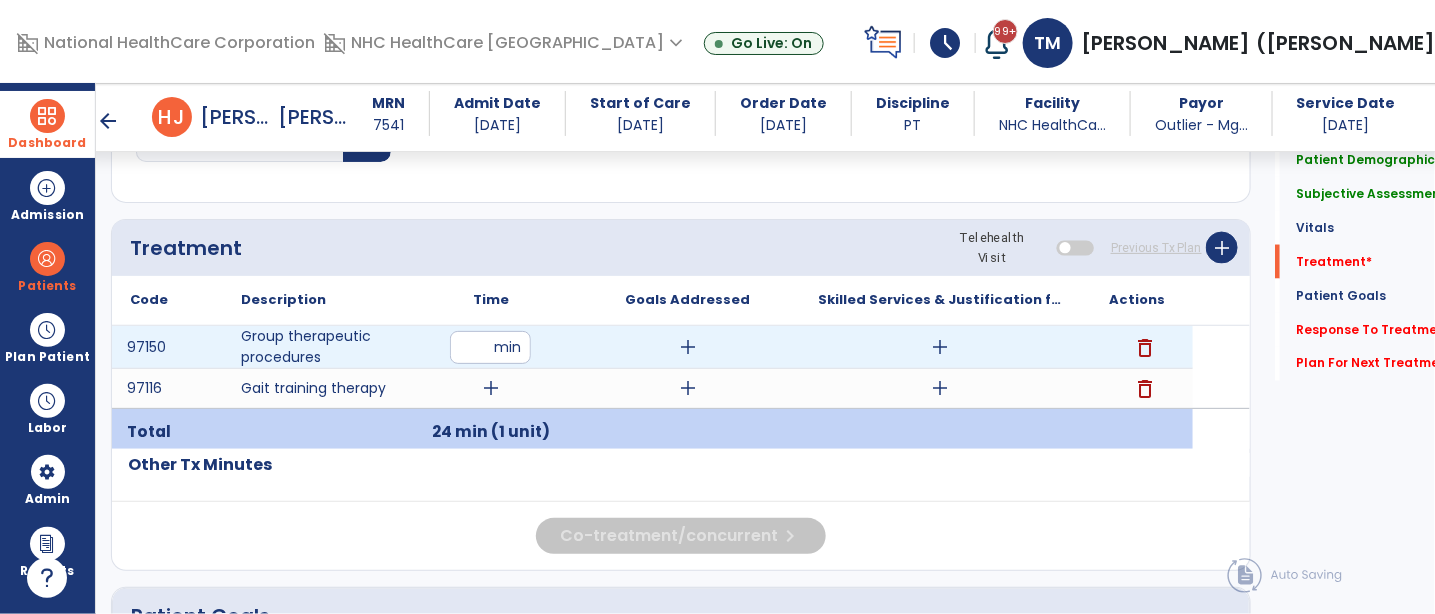 click on "add" at bounding box center [941, 347] 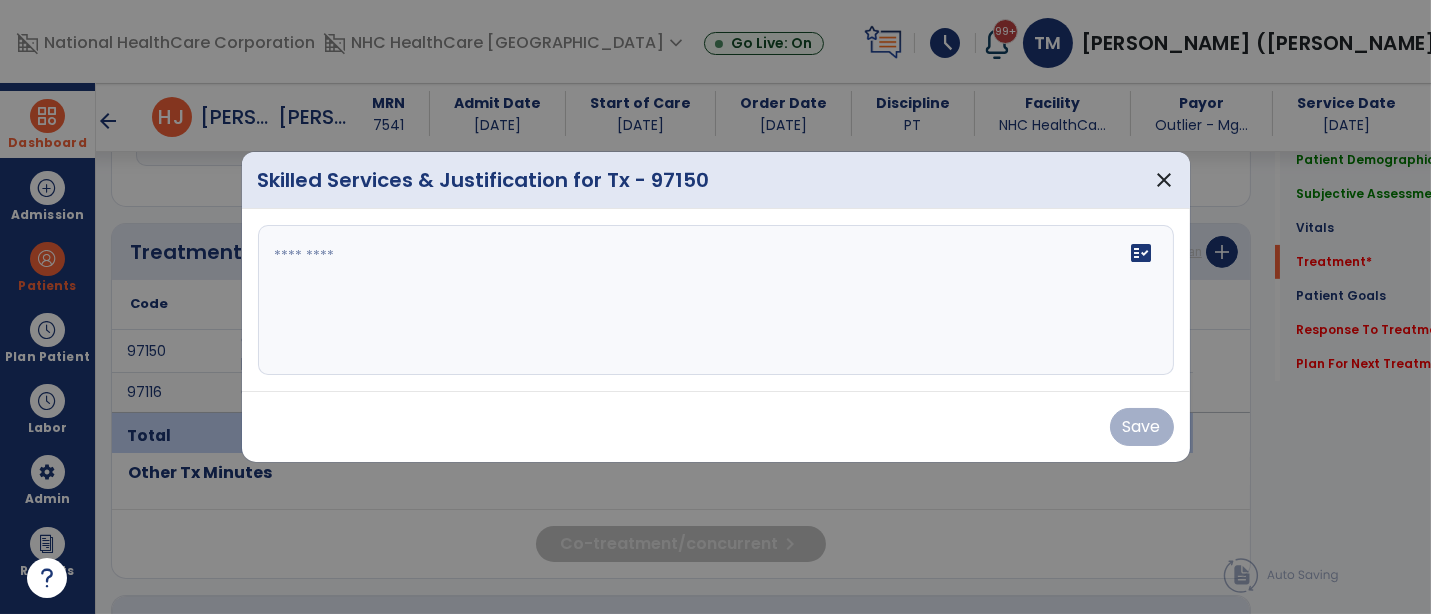 scroll, scrollTop: 1030, scrollLeft: 0, axis: vertical 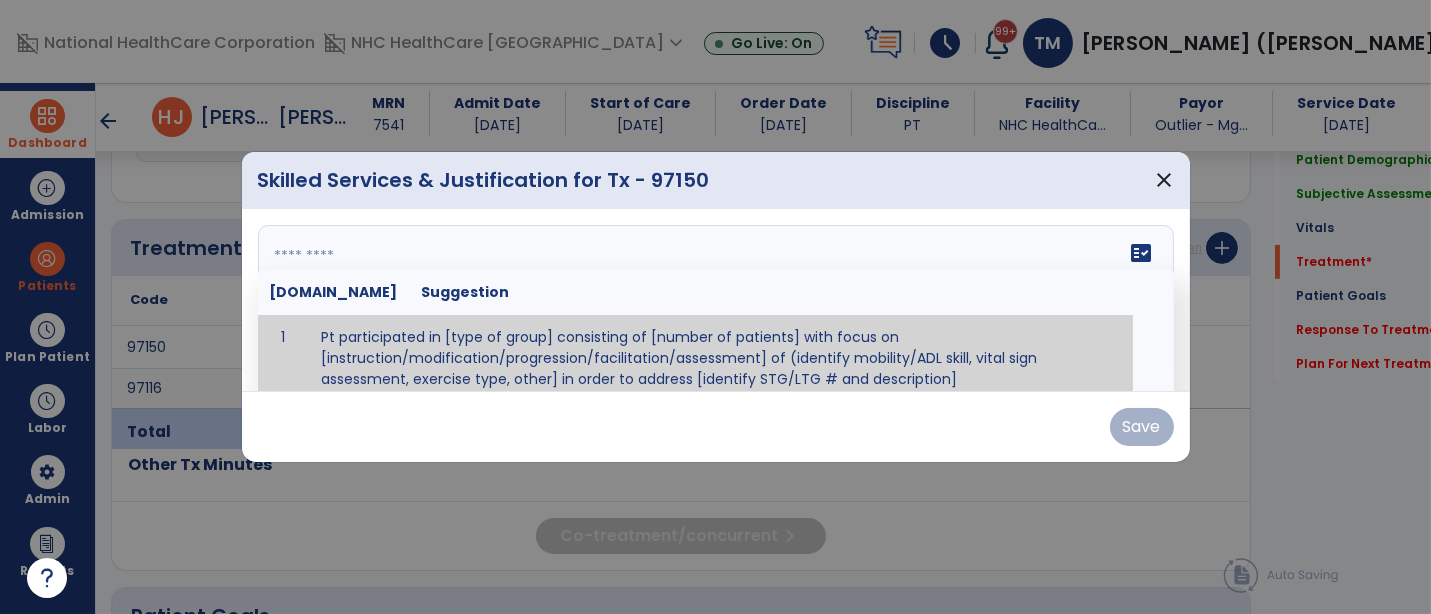 click on "fact_check  [DOMAIN_NAME] Suggestion 1 Pt participated in [type of group] consisting of [number of patients] with focus on [instruction/modification/progression/facilitation/assessment] of (identify mobility/ADL skill, vital sign assessment, exercise type, other] in order to address [identify STG/LTG # and description]" at bounding box center (716, 300) 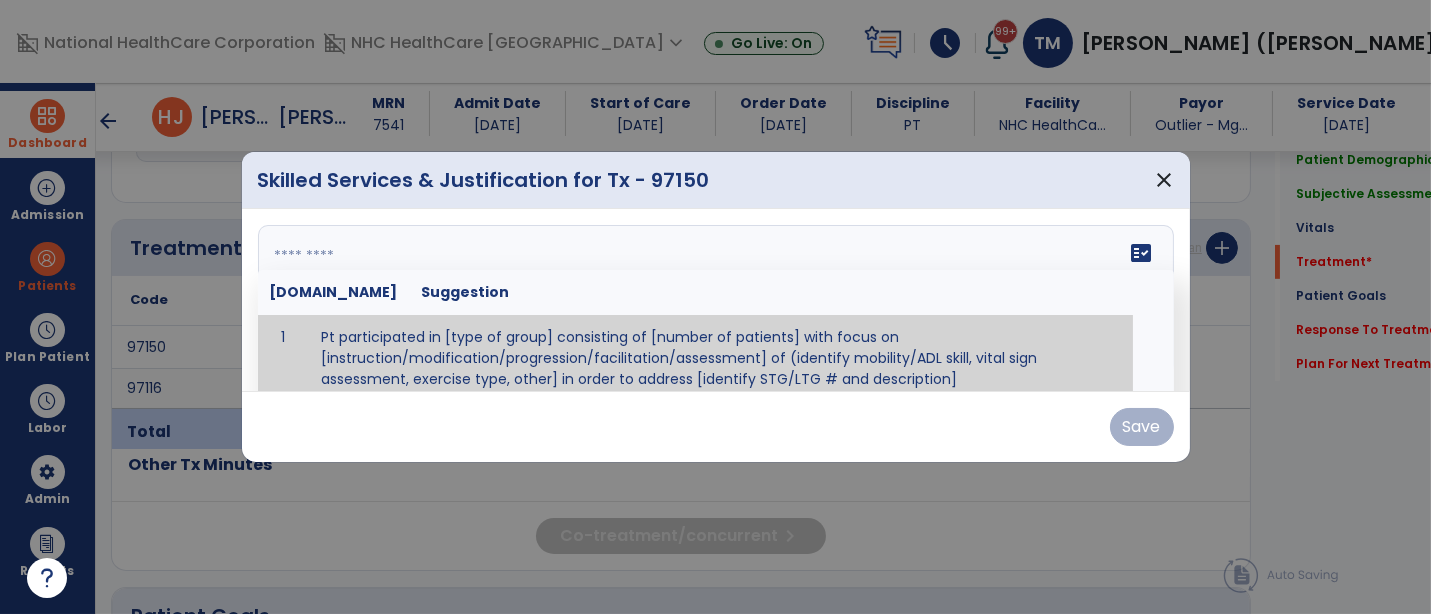 scroll, scrollTop: 11, scrollLeft: 0, axis: vertical 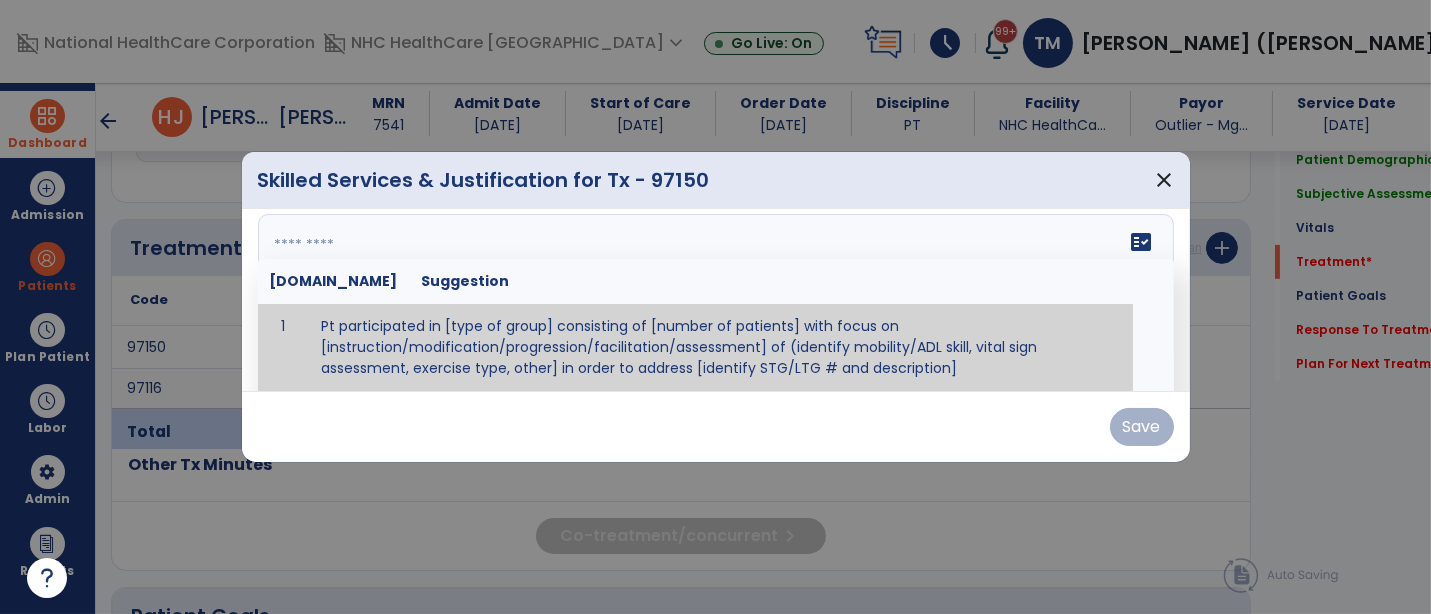 paste on "**********" 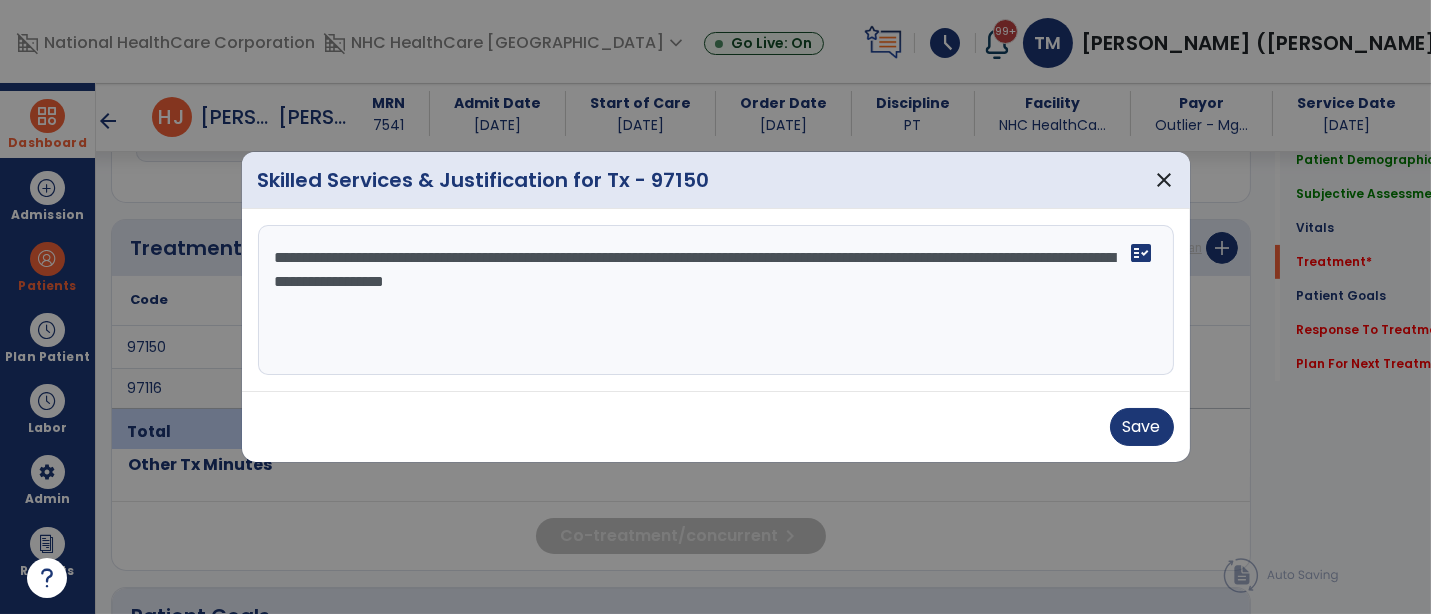 scroll, scrollTop: 0, scrollLeft: 0, axis: both 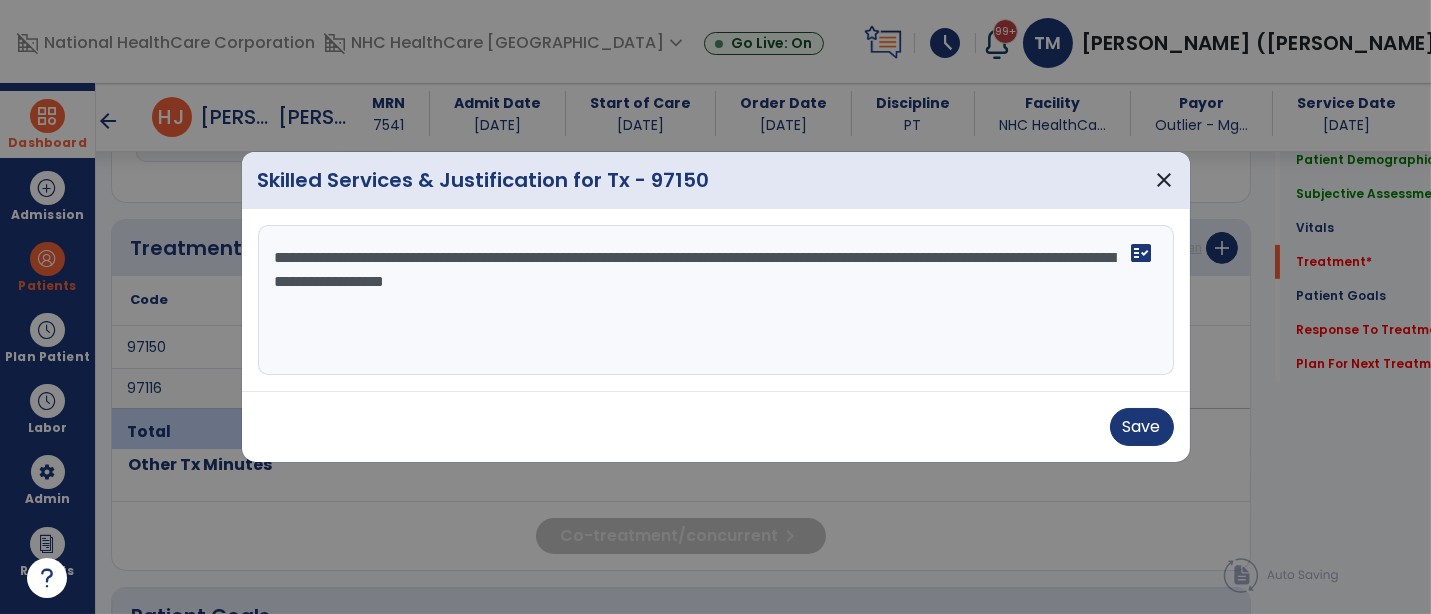 drag, startPoint x: 416, startPoint y: 285, endPoint x: 723, endPoint y: 323, distance: 309.34286 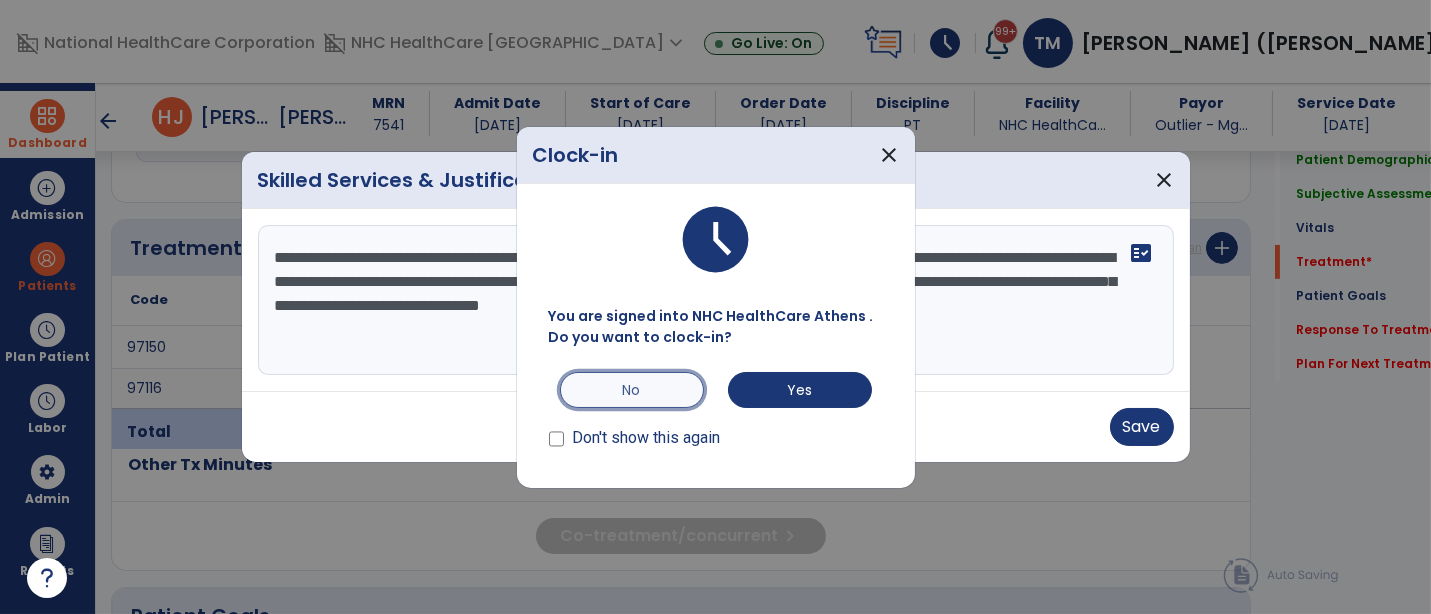 click on "No" at bounding box center [632, 390] 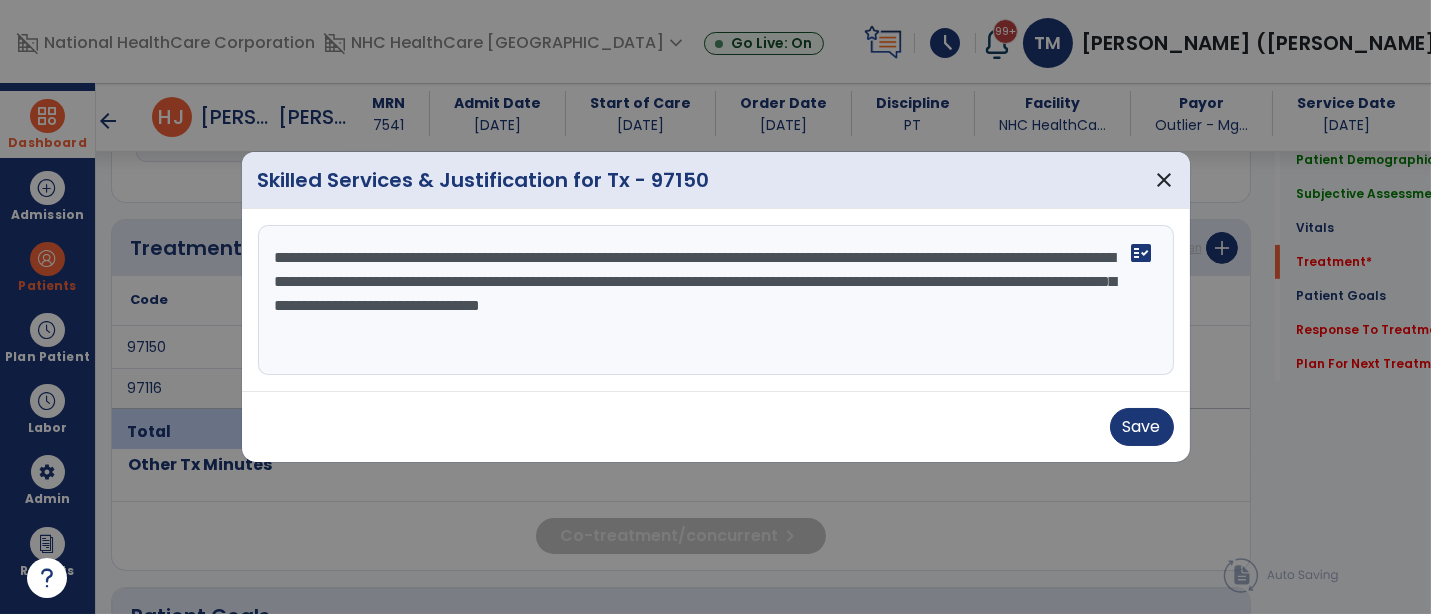 click on "**********" at bounding box center (716, 300) 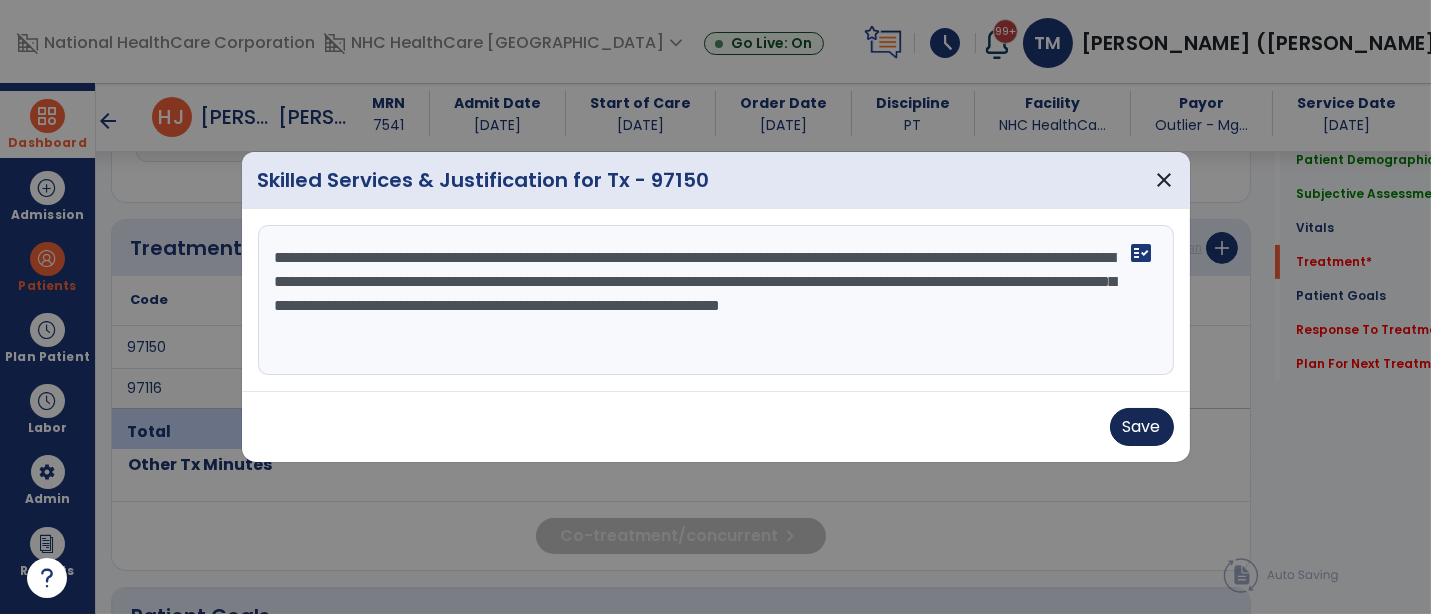 type on "**********" 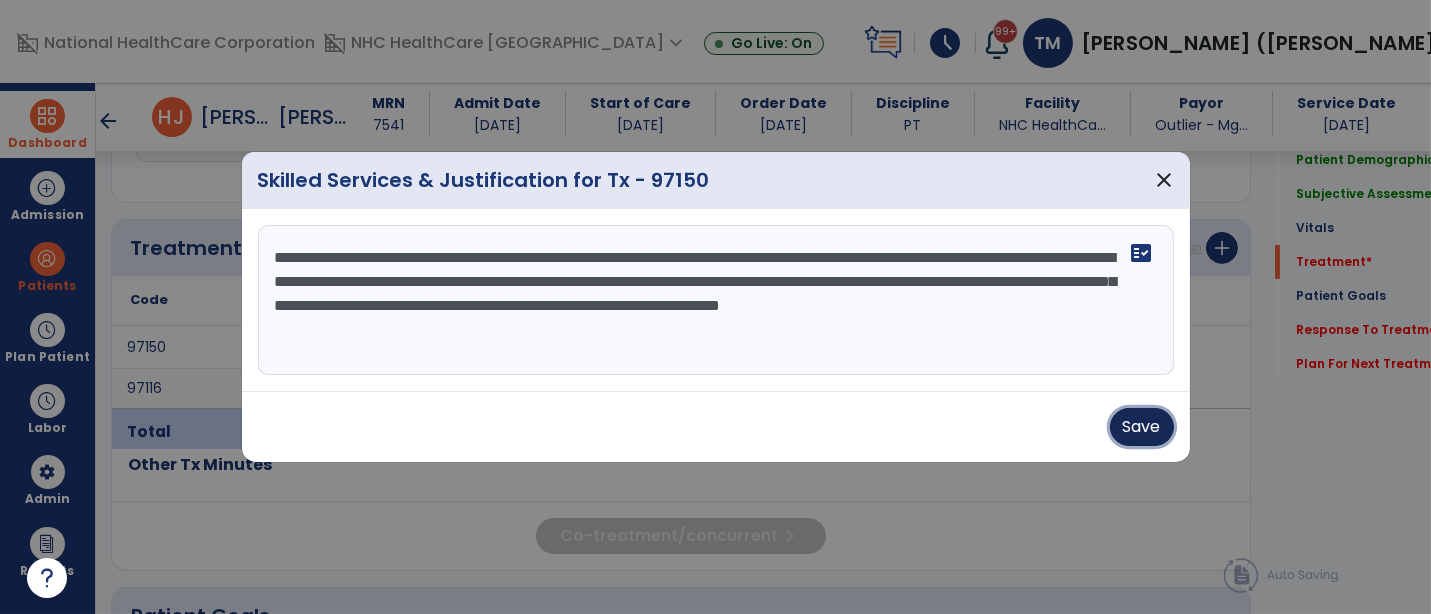 click on "Save" at bounding box center (1142, 427) 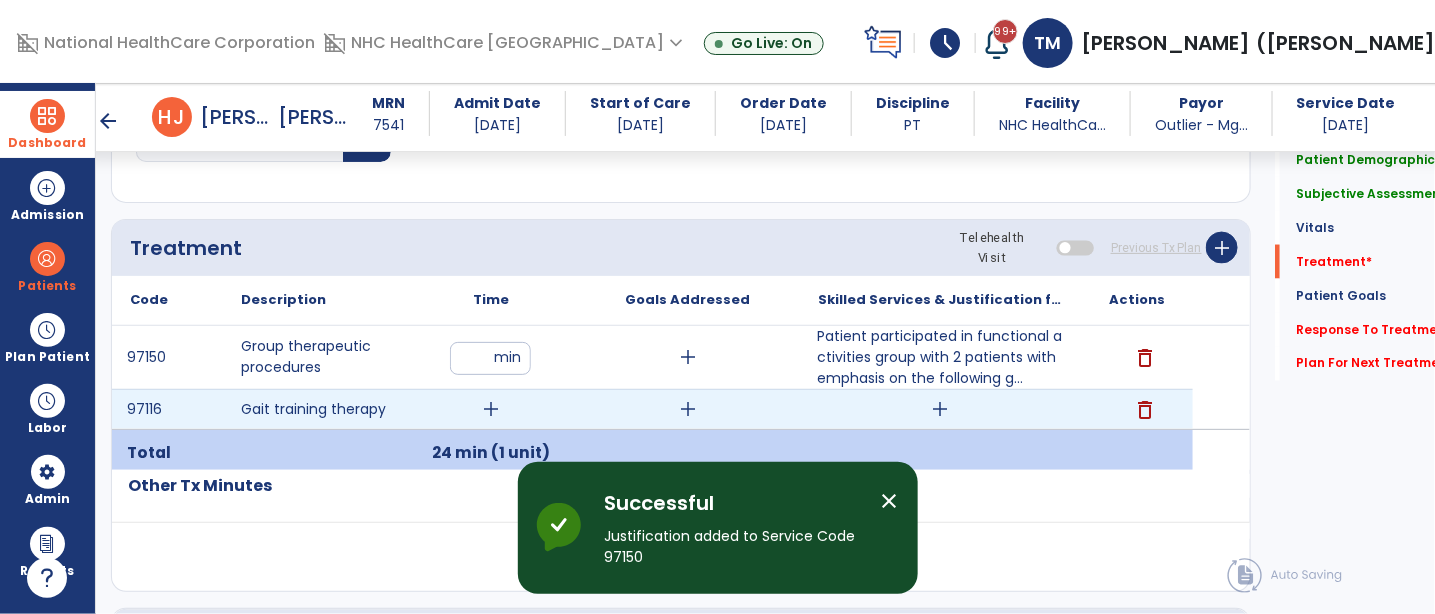 click on "add" at bounding box center (941, 409) 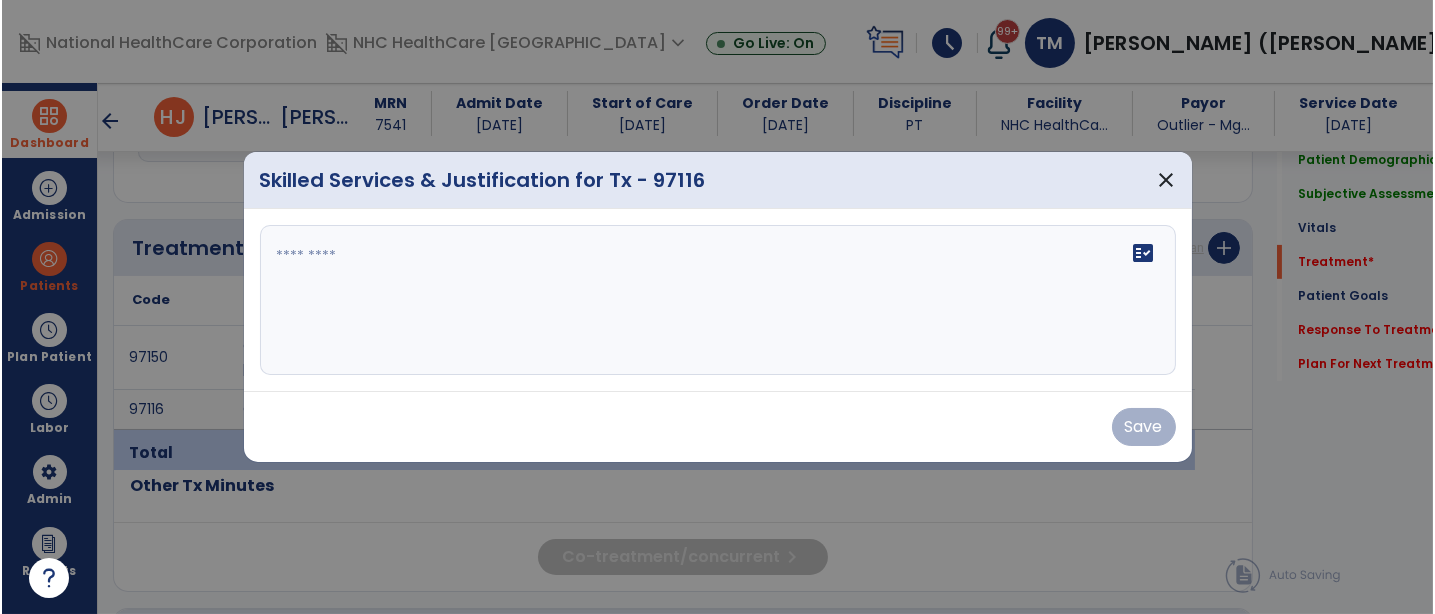 scroll, scrollTop: 1030, scrollLeft: 0, axis: vertical 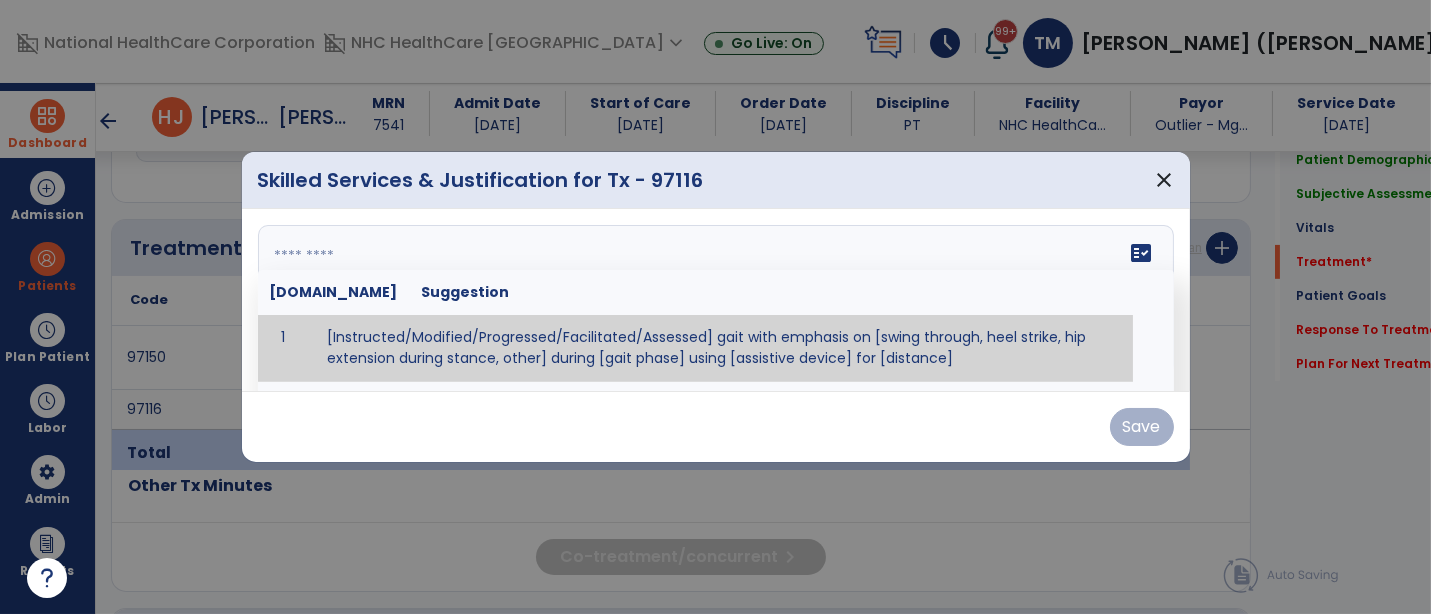click on "fact_check  [DOMAIN_NAME] Suggestion 1 [Instructed/Modified/Progressed/Facilitated/Assessed] gait with emphasis on [swing through, heel strike, hip extension during stance, other] during [gait phase] using [assistive device] for [distance] 2 [Instructed/Modified/Progressed/Facilitated/Assessed] use of [assistive device] and [NWB, PWB, step-to gait pattern, step through gait pattern] 3 [Instructed/Modified/Progressed/Facilitated/Assessed] patient's ability to [ascend/descend # of steps, perform directional changes, walk on even/uneven surfaces, pick-up objects off floor, velocity changes, other] using [assistive device]. 4 [Instructed/Modified/Progressed/Facilitated/Assessed] pre-gait activities including [identify exercise] in order to prepare for gait training. 5" at bounding box center (716, 300) 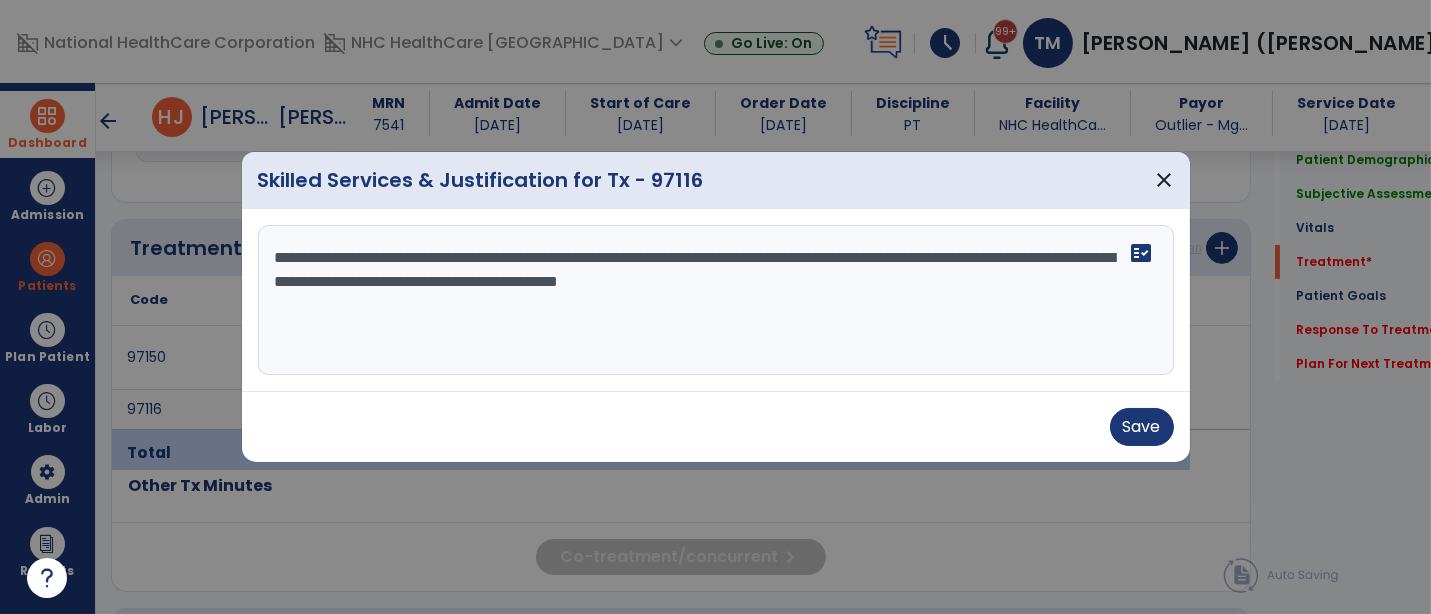 click on "**********" at bounding box center [716, 300] 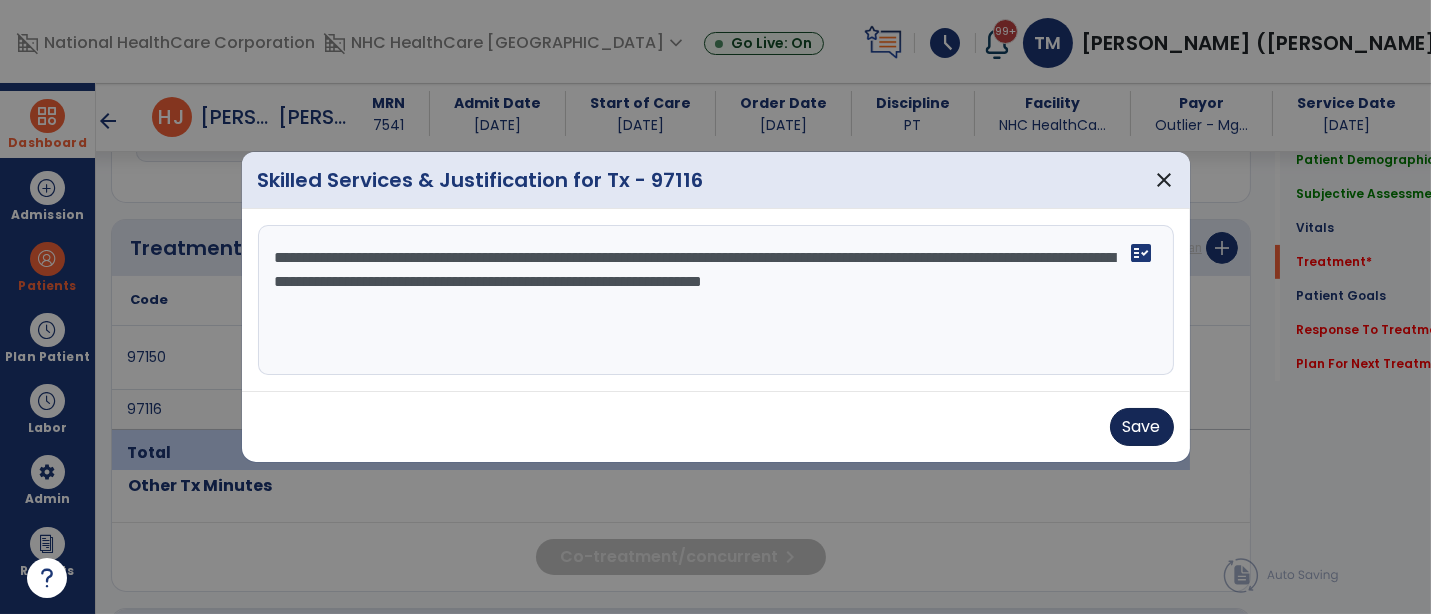 type on "**********" 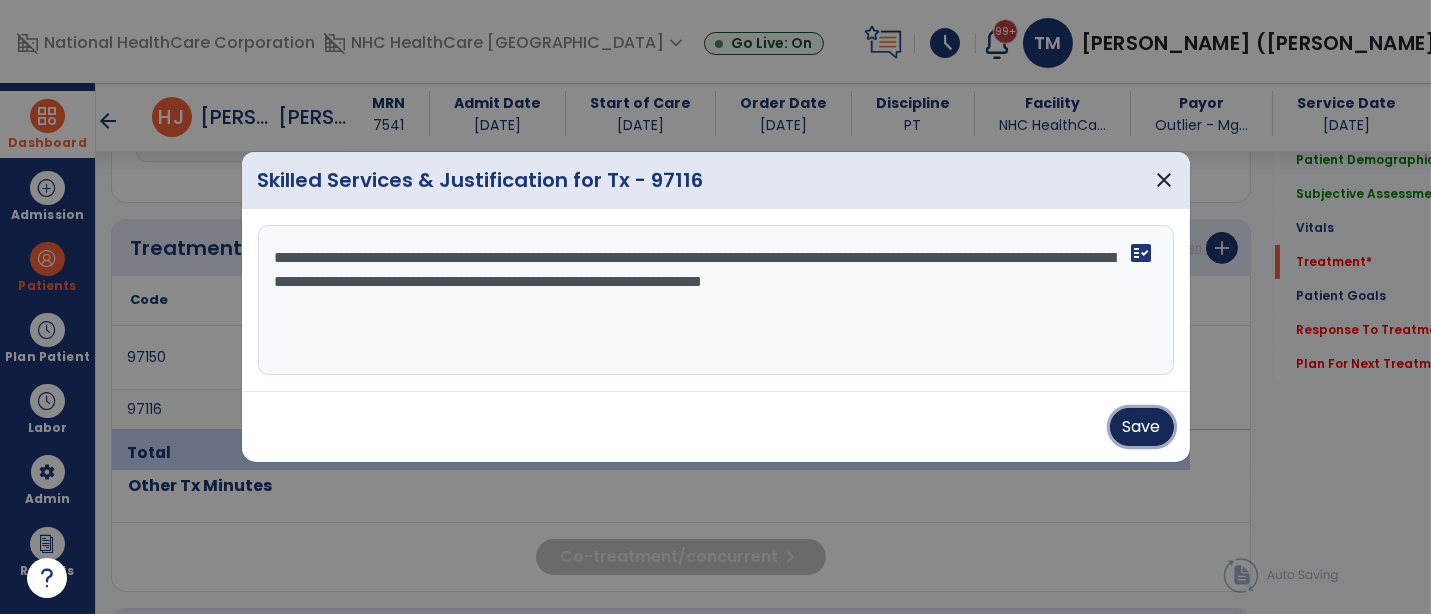 click on "Save" at bounding box center (1142, 427) 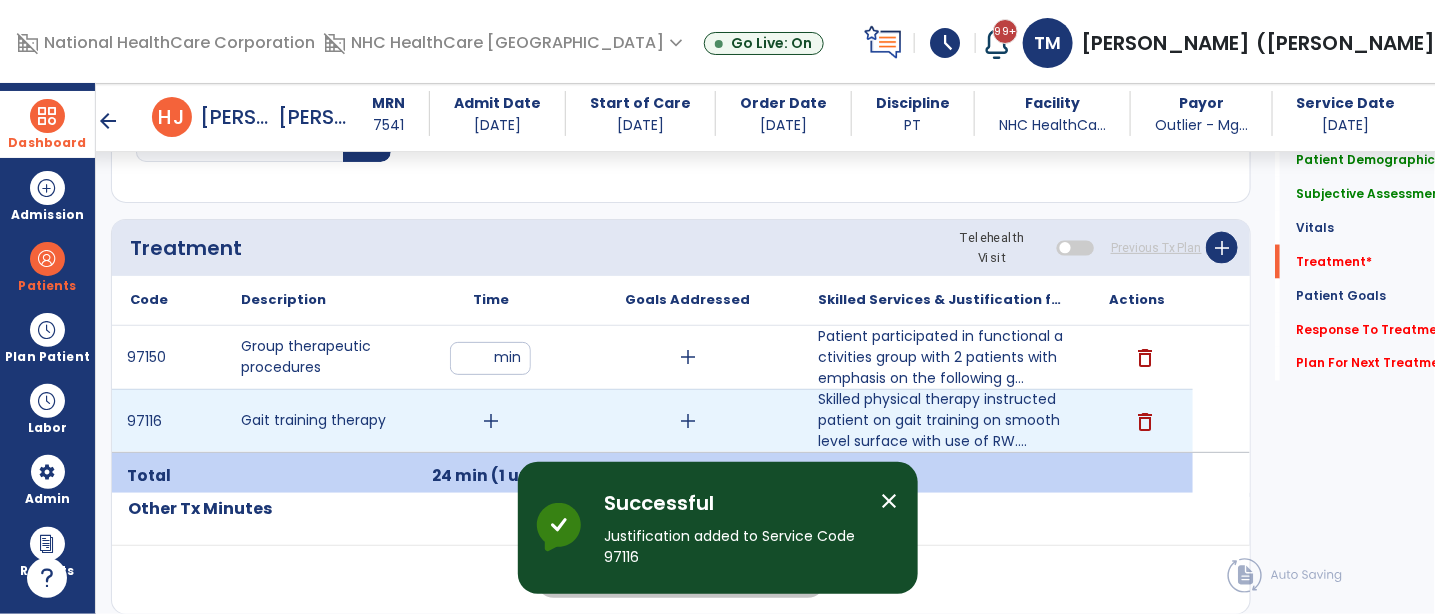 click on "add" at bounding box center (491, 421) 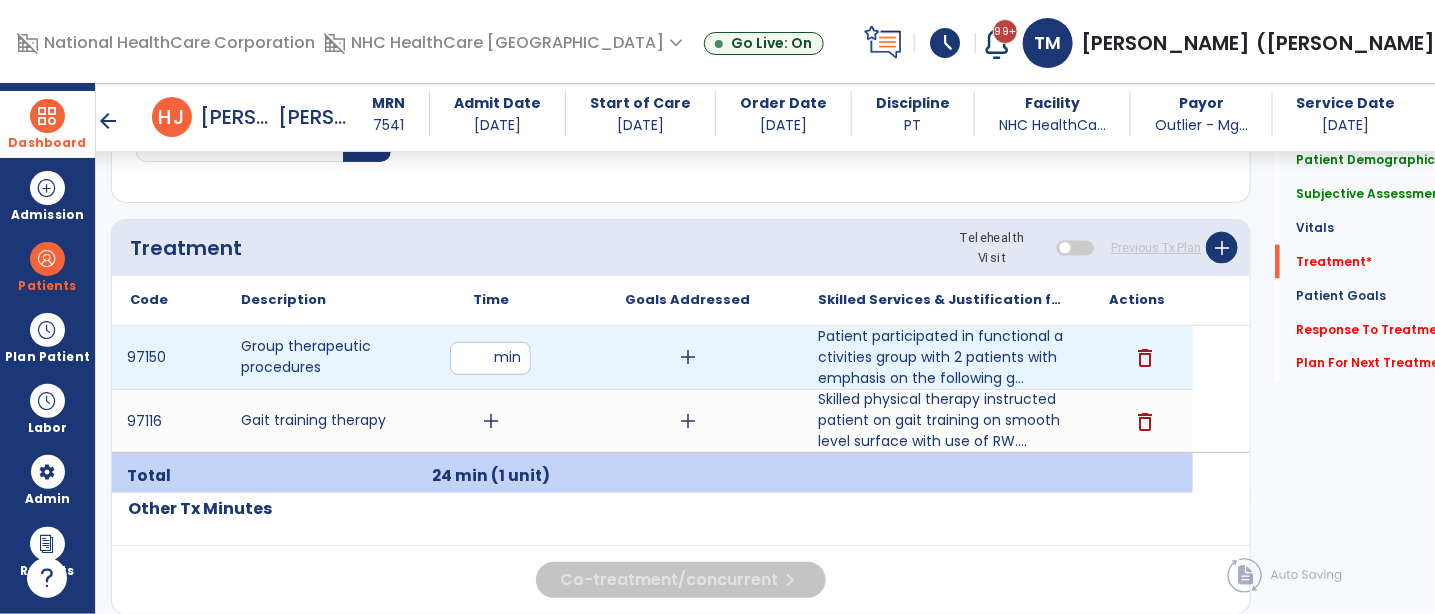 click on "**" at bounding box center (490, 358) 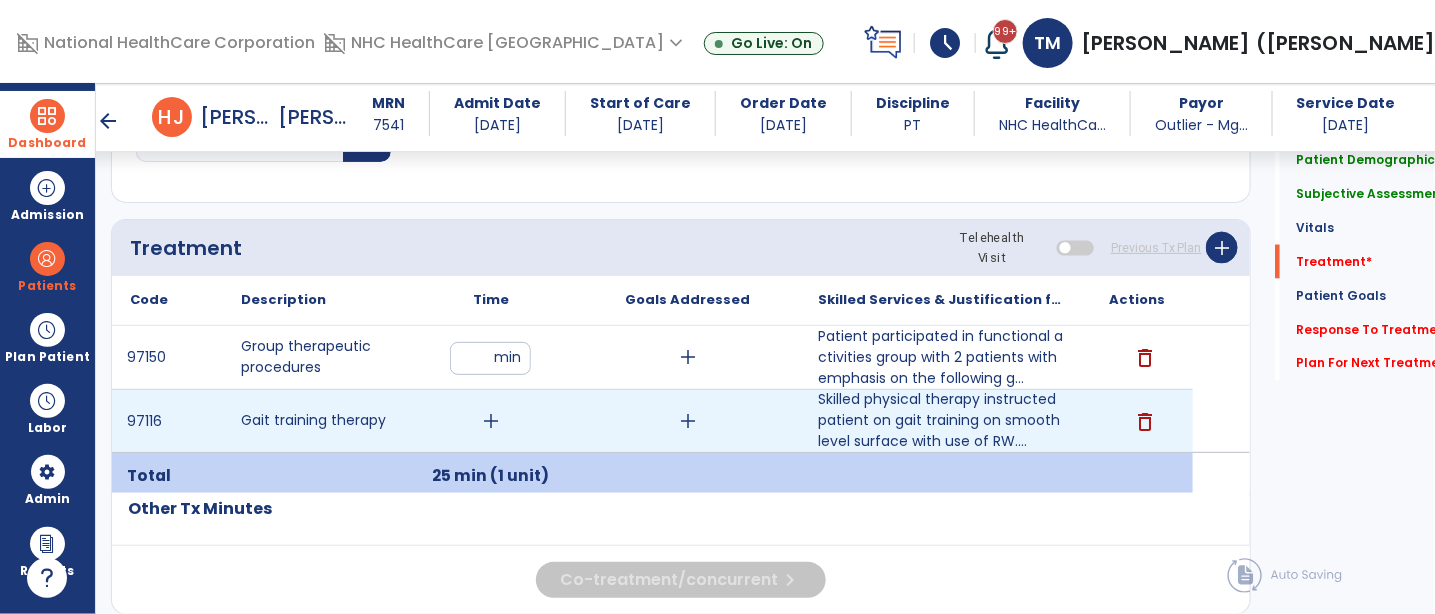 click on "add" at bounding box center [490, 421] 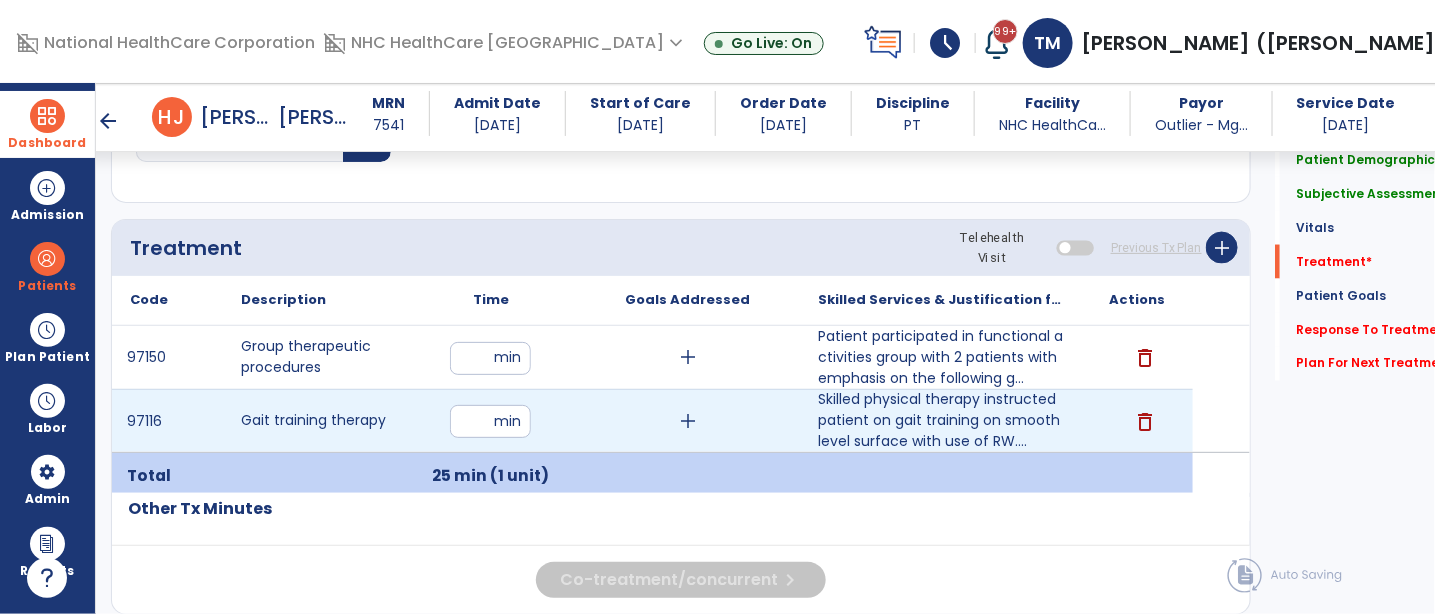 type on "**" 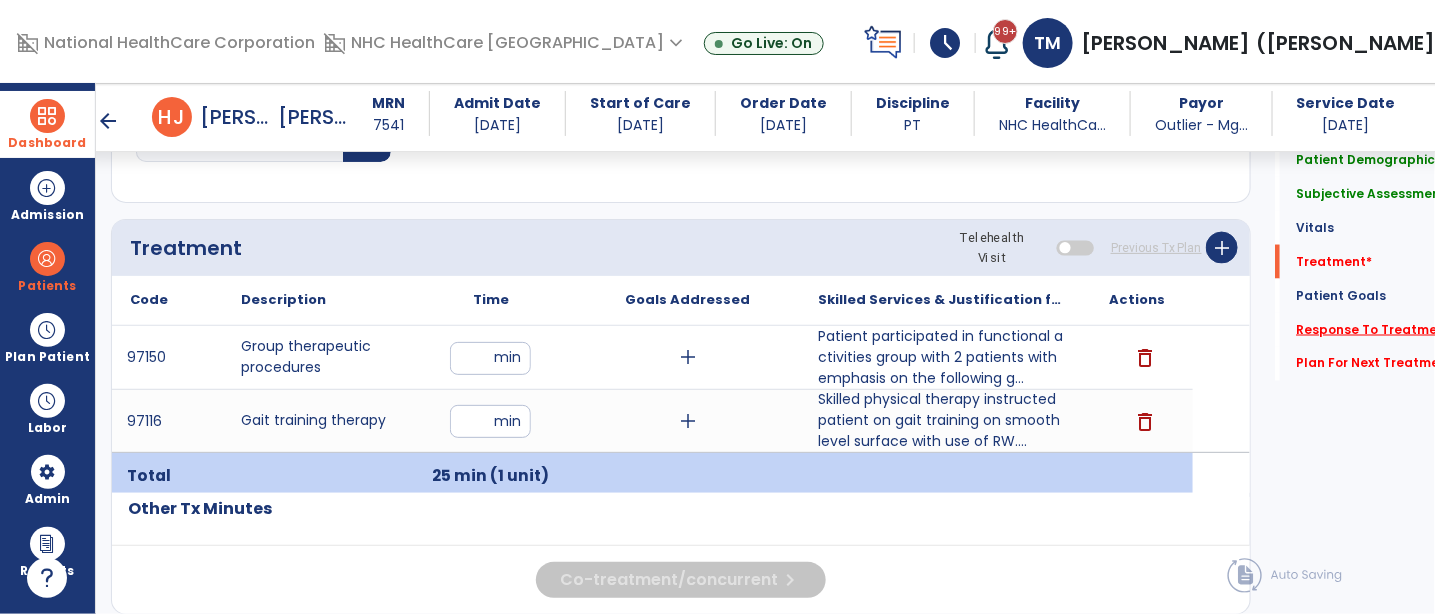 click on "Response To Treatment   *" 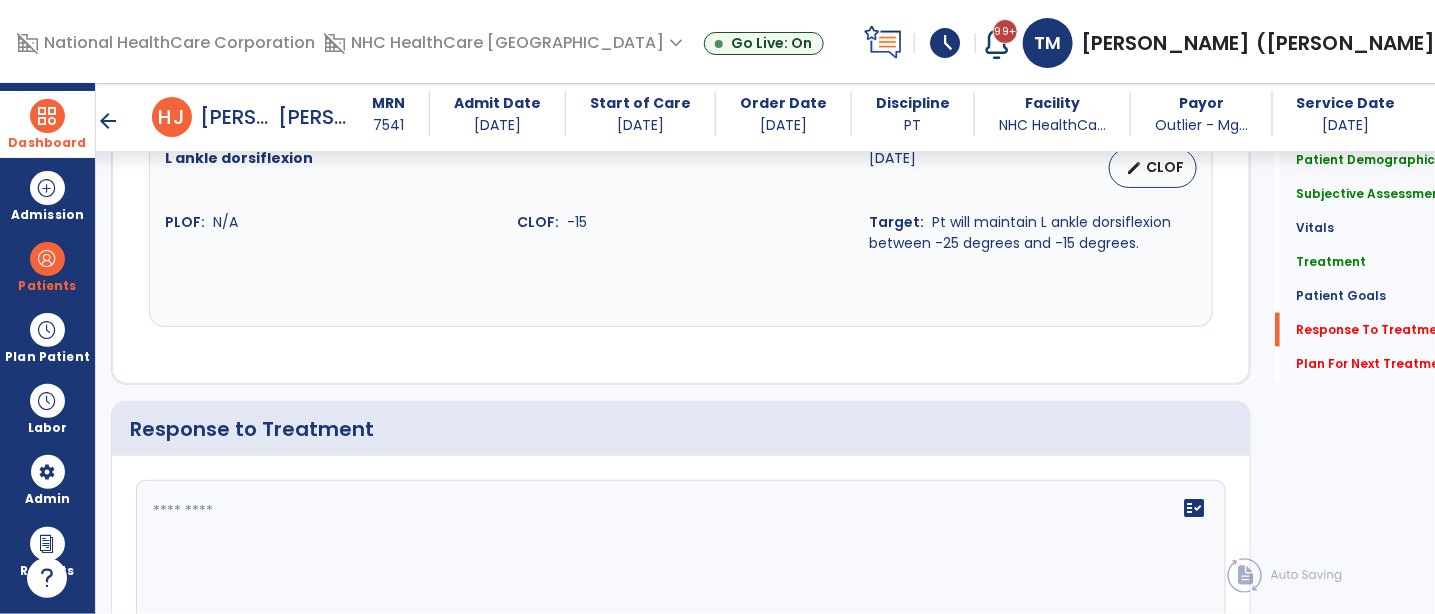 scroll, scrollTop: 3493, scrollLeft: 0, axis: vertical 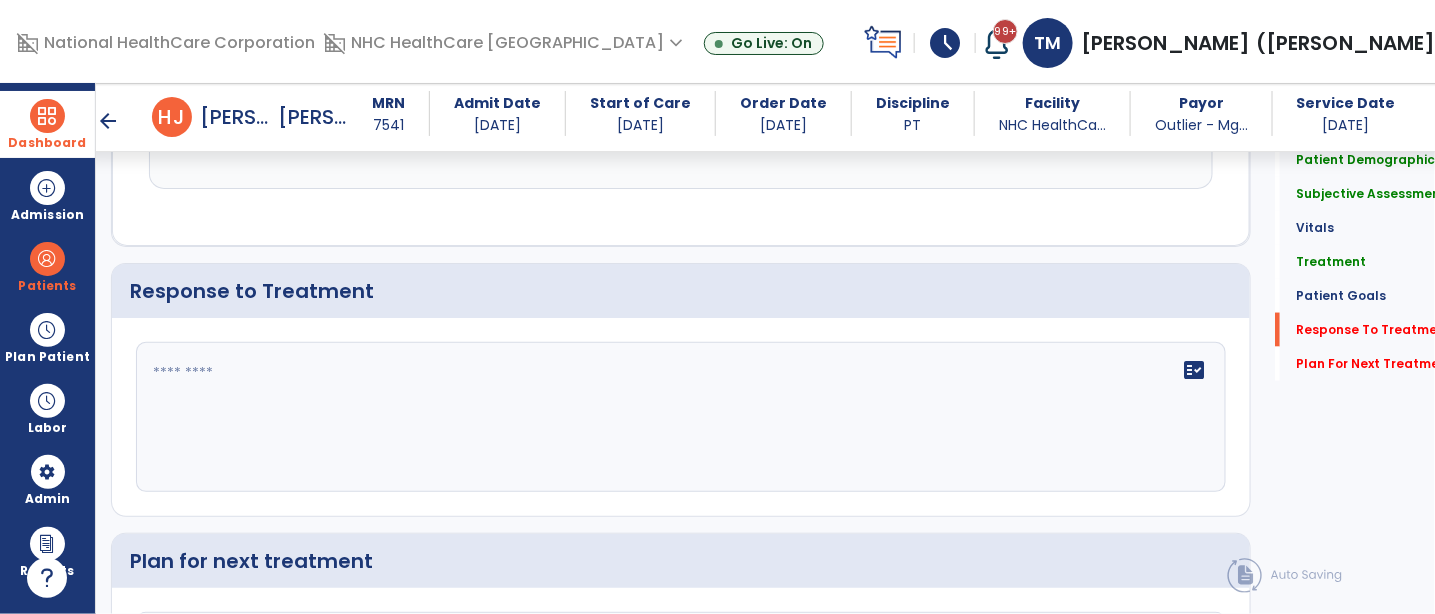 click on "fact_check" 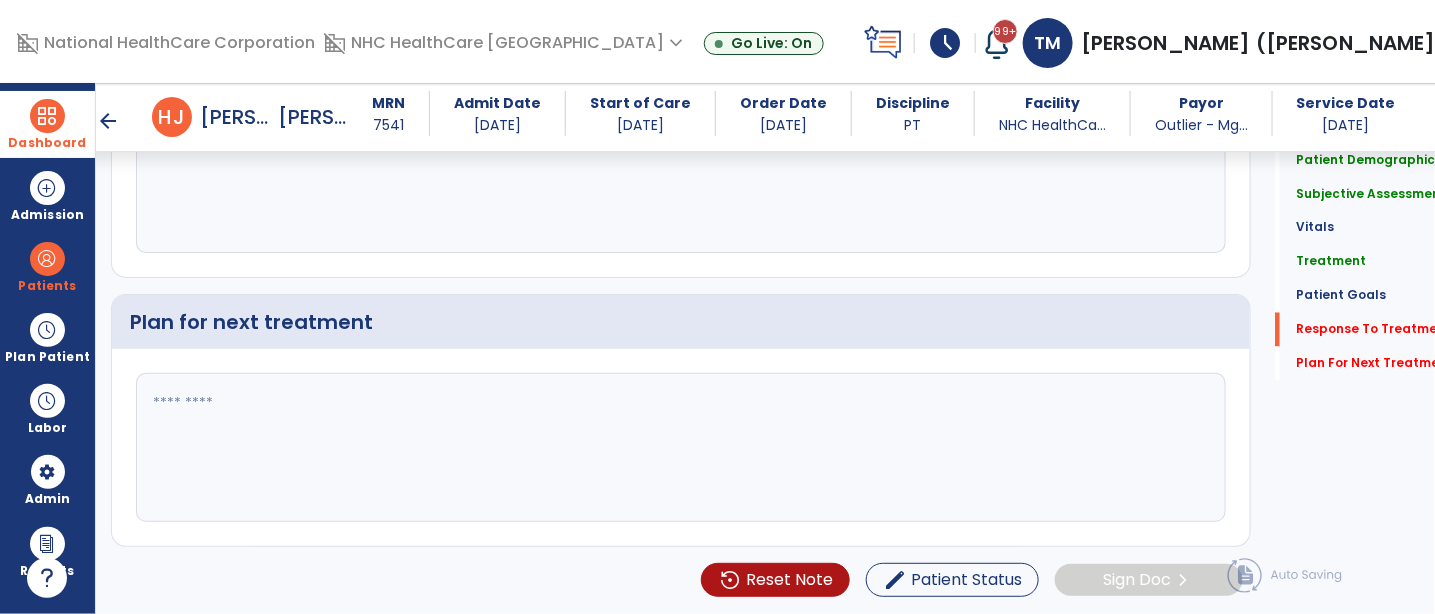 type on "**********" 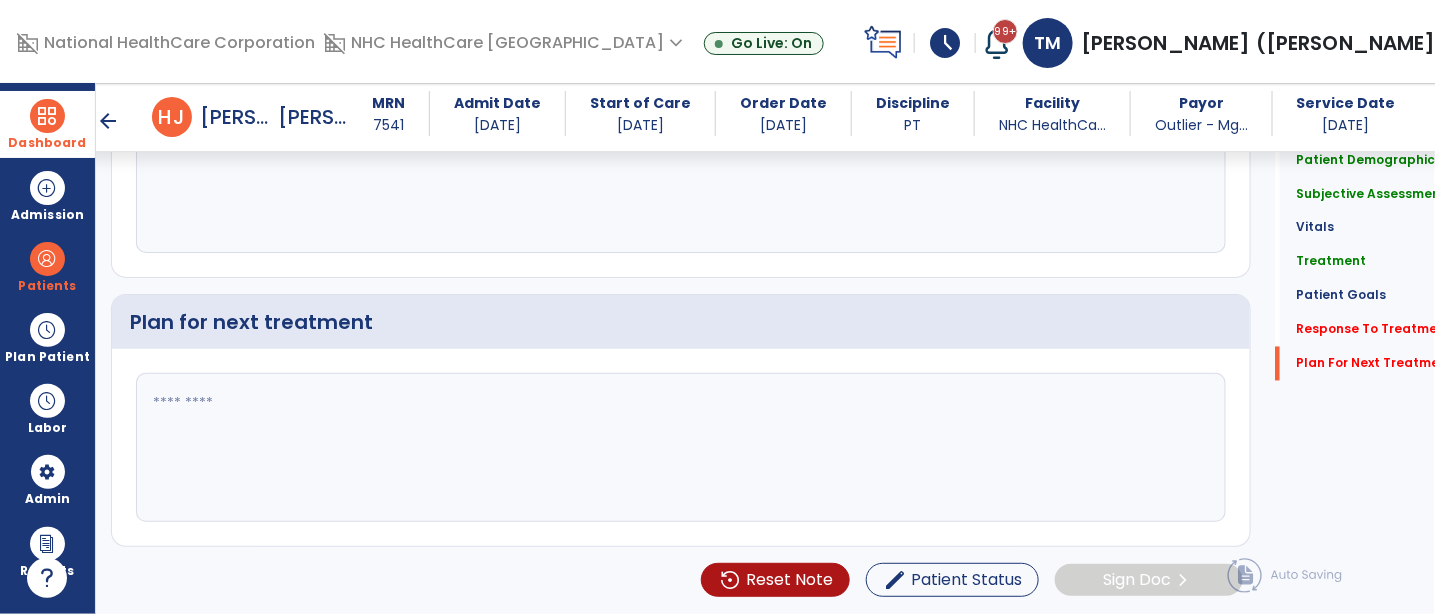 click 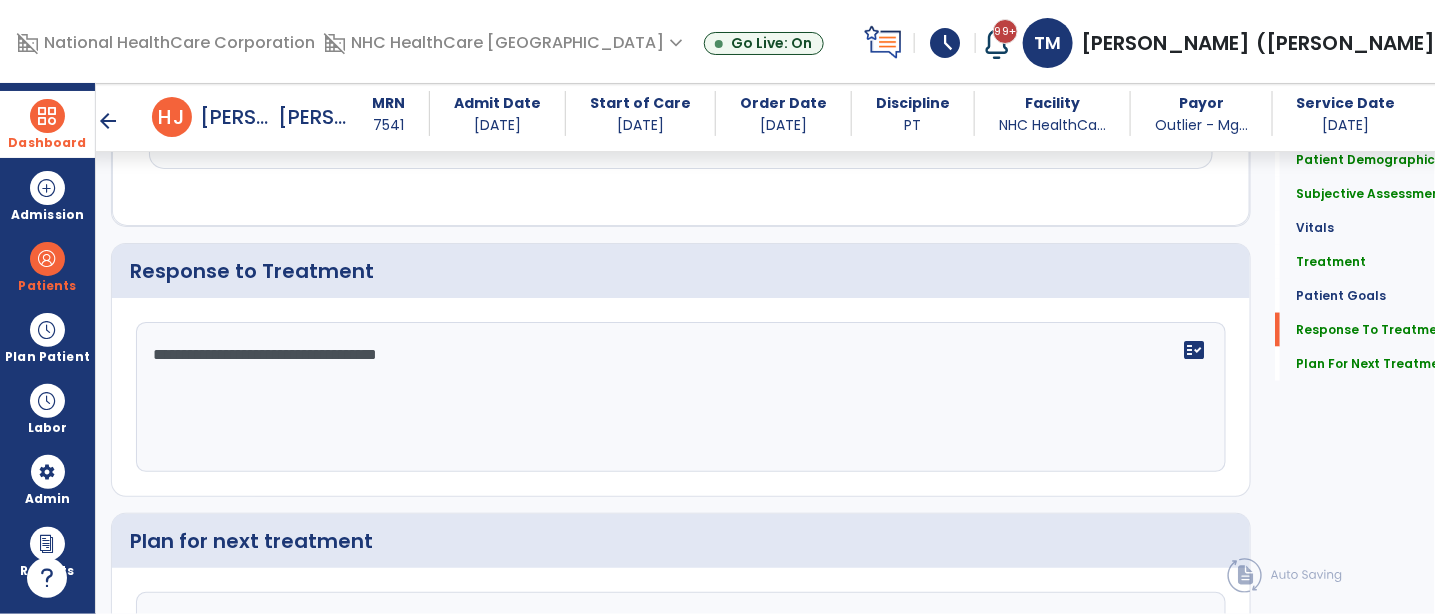 scroll, scrollTop: 3736, scrollLeft: 0, axis: vertical 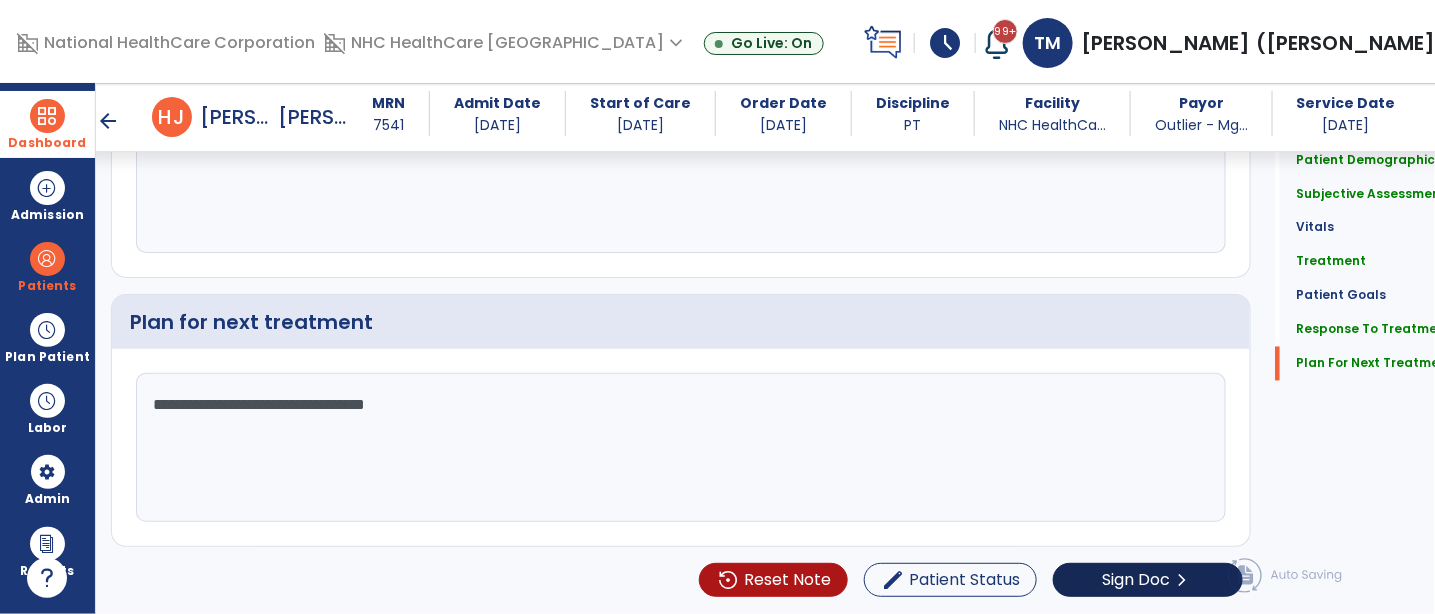 type on "**********" 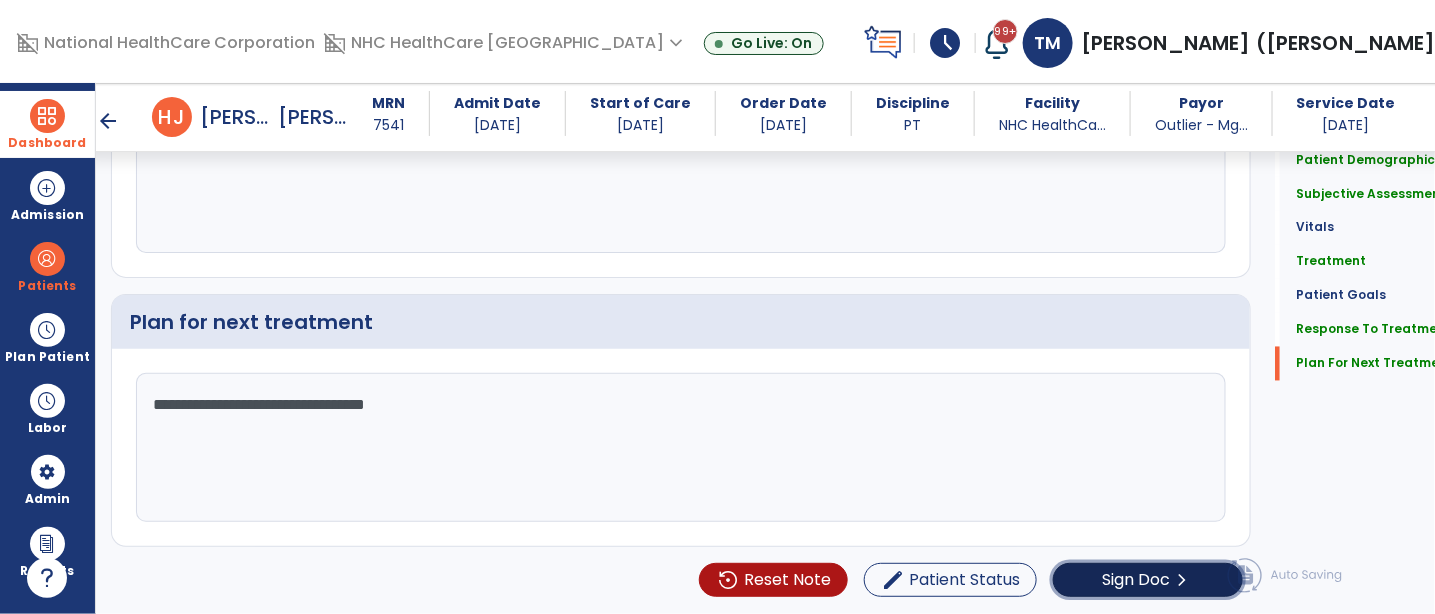 click on "Sign Doc" 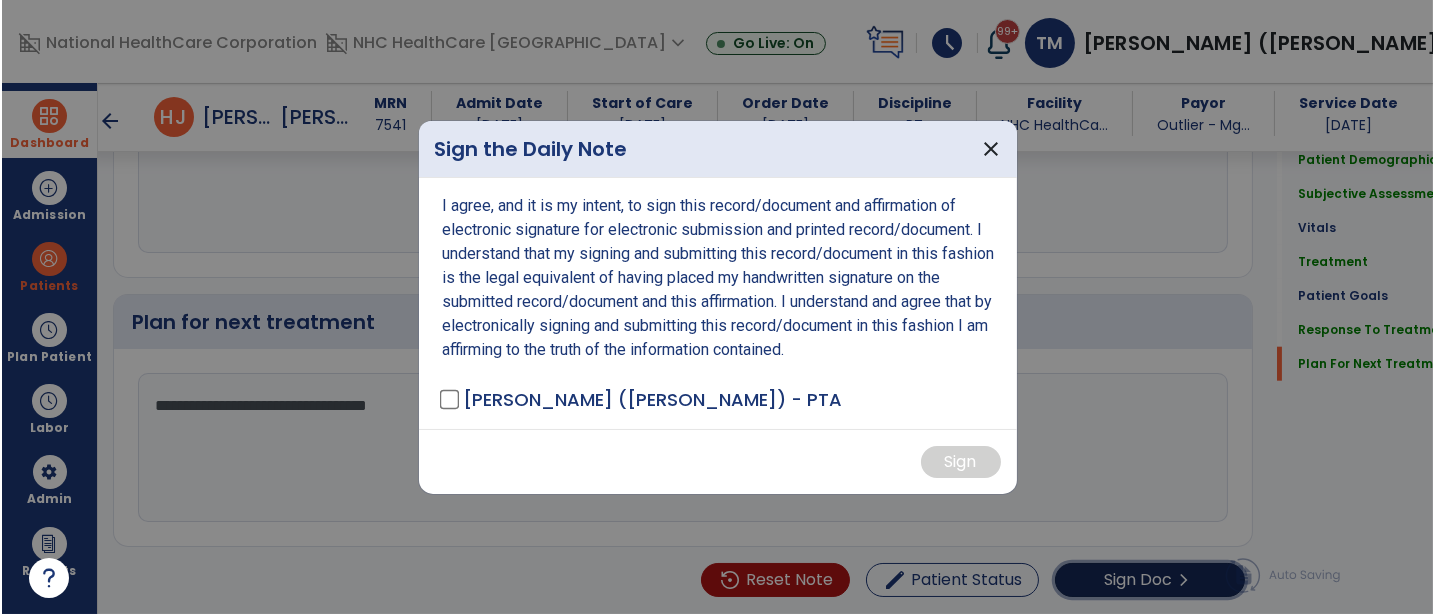 scroll, scrollTop: 3736, scrollLeft: 0, axis: vertical 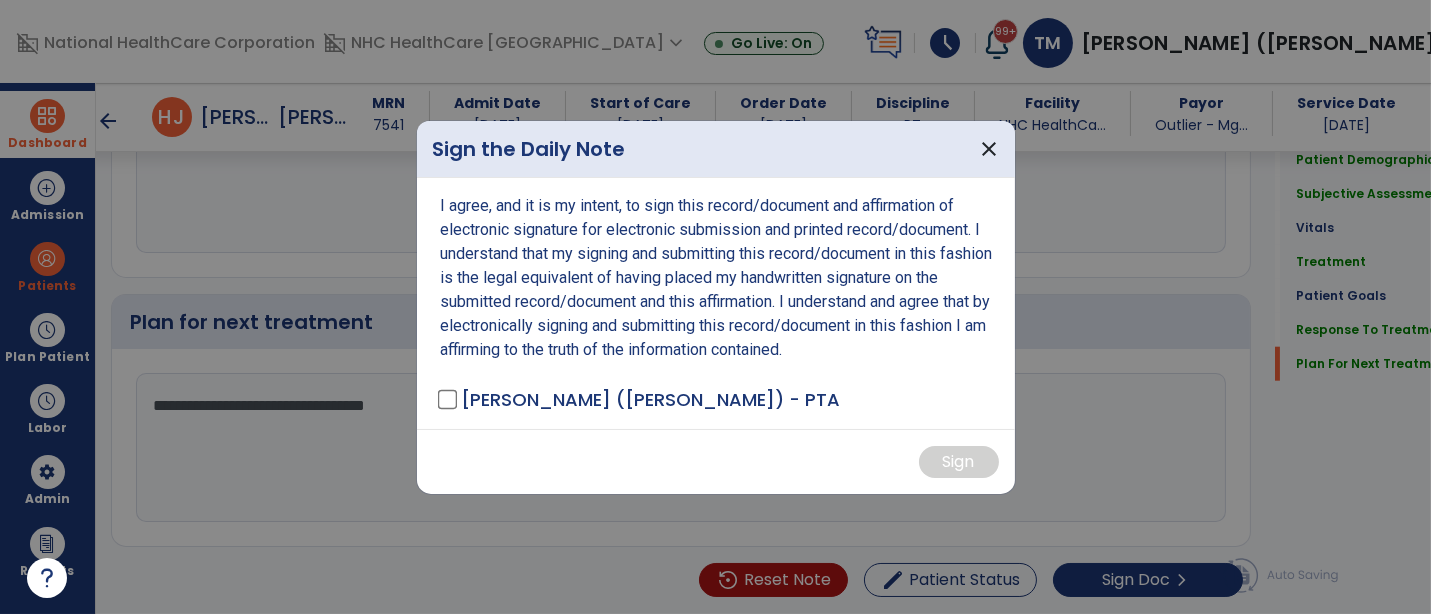 click on "I agree, and it is my intent, to sign this record/document and affirmation of electronic signature for electronic submission and printed record/document. I understand that my signing and submitting this record/document in this fashion is the legal equivalent of having placed my handwritten signature on the submitted record/document and this affirmation. I understand and agree that by electronically signing and submitting this record/document in this fashion I am affirming to the truth of the information contained.  [PERSON_NAME] ([PERSON_NAME])  - PTA" at bounding box center [716, 303] 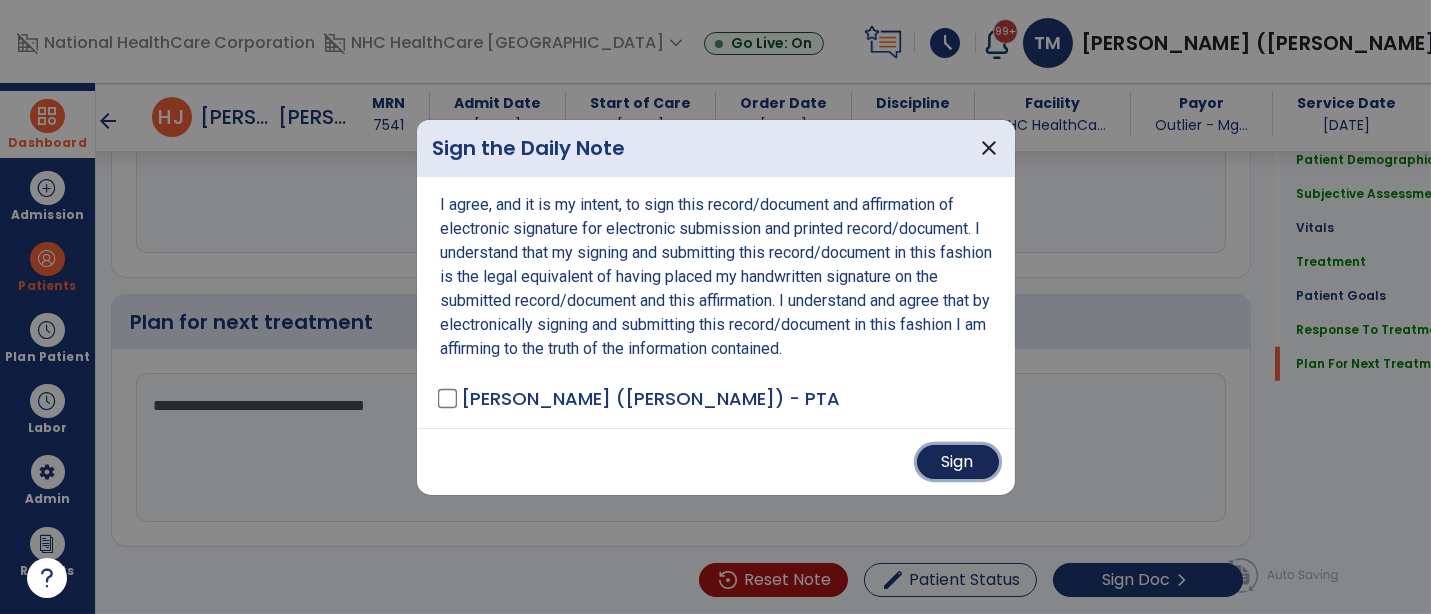 click on "Sign" at bounding box center [958, 462] 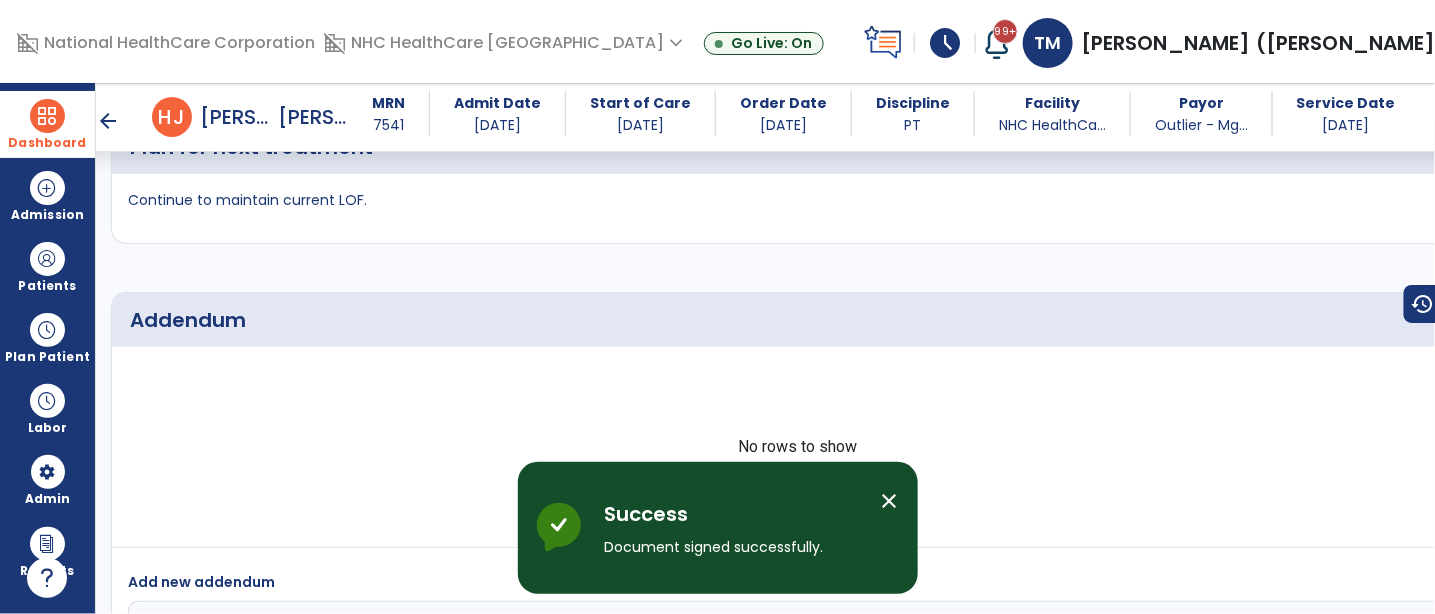 scroll, scrollTop: 4713, scrollLeft: 0, axis: vertical 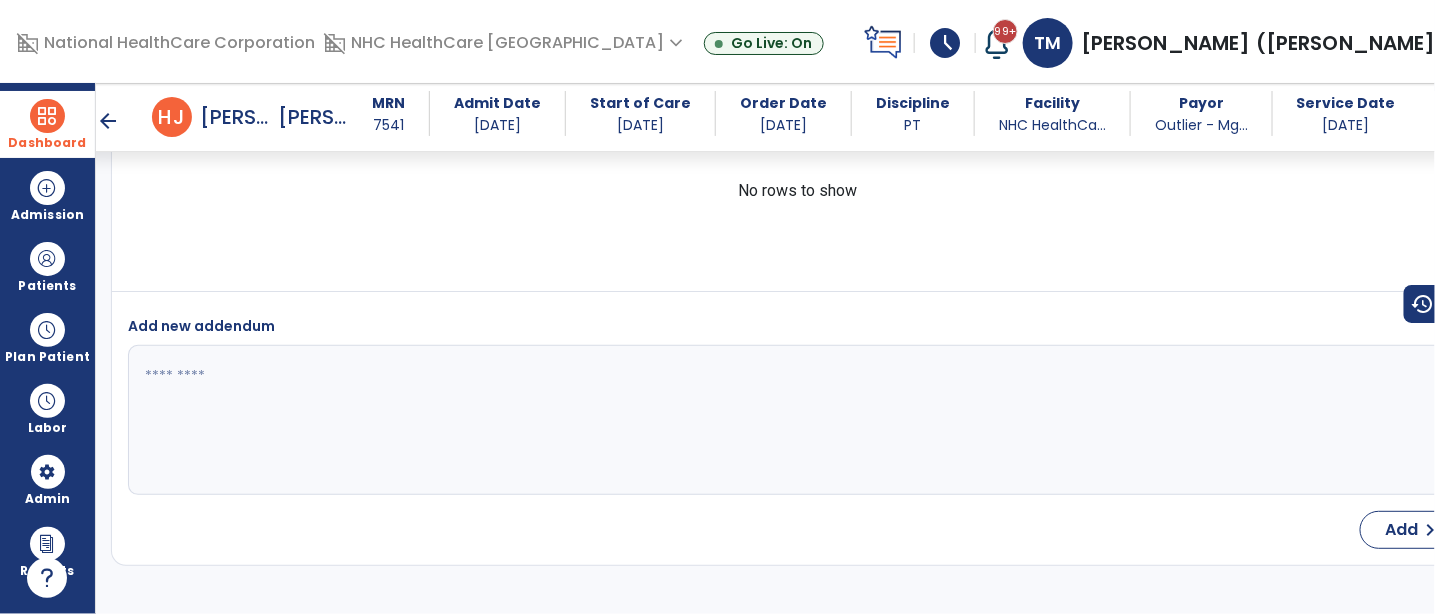 click on "arrow_back" at bounding box center [108, 121] 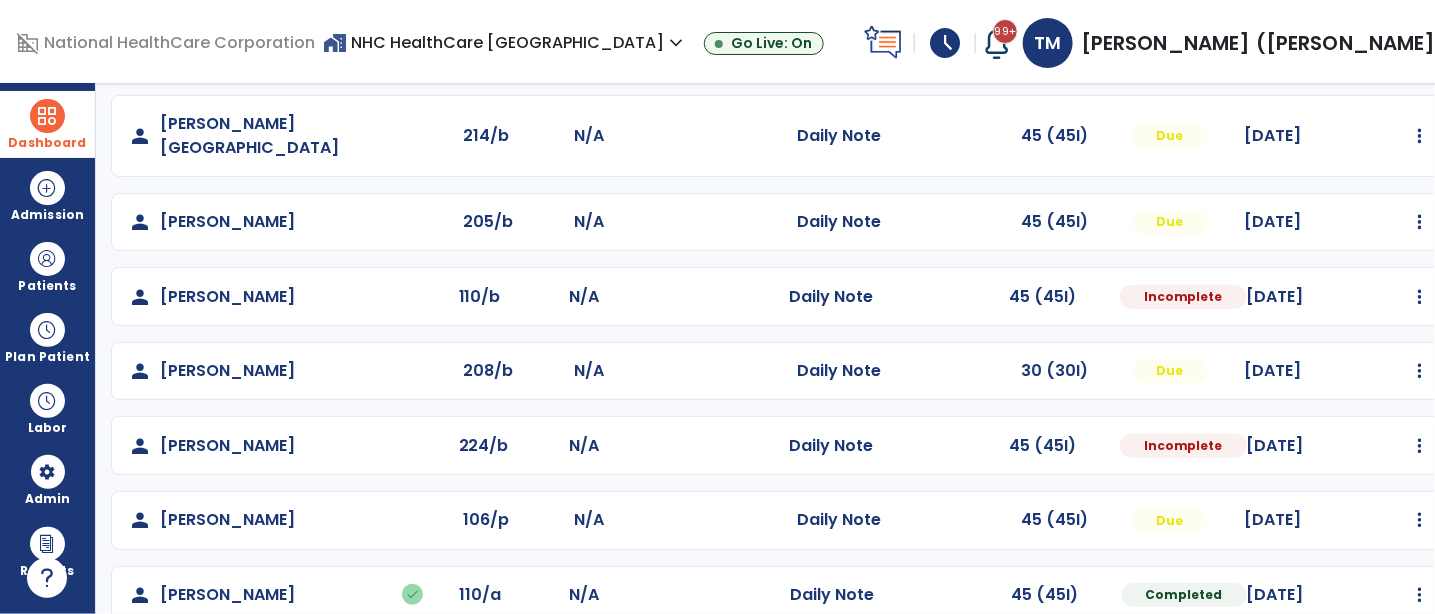 scroll, scrollTop: 396, scrollLeft: 0, axis: vertical 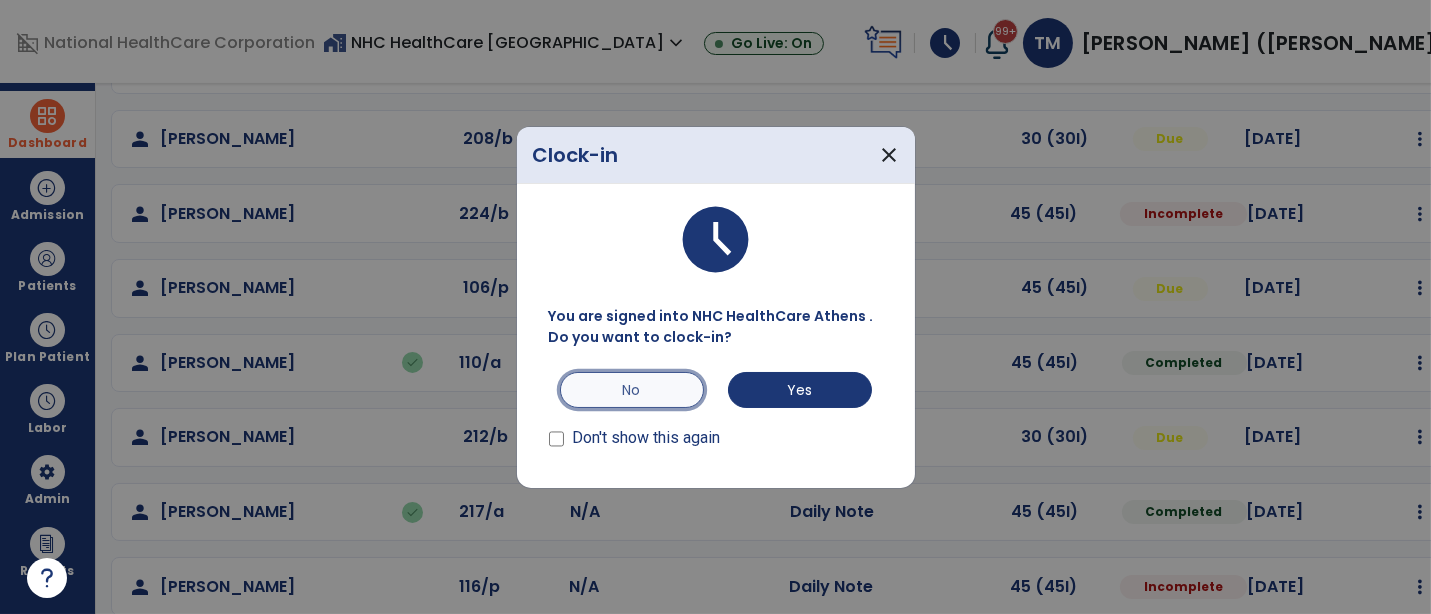 click on "No" at bounding box center [632, 390] 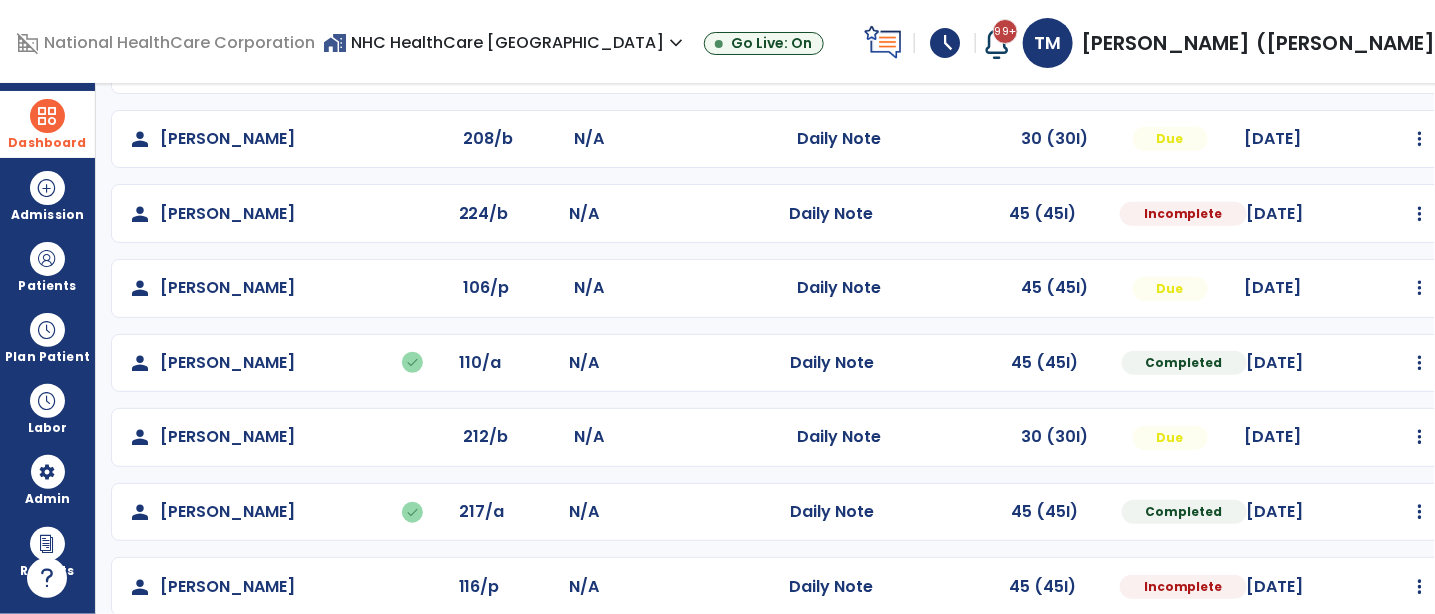 scroll, scrollTop: 285, scrollLeft: 0, axis: vertical 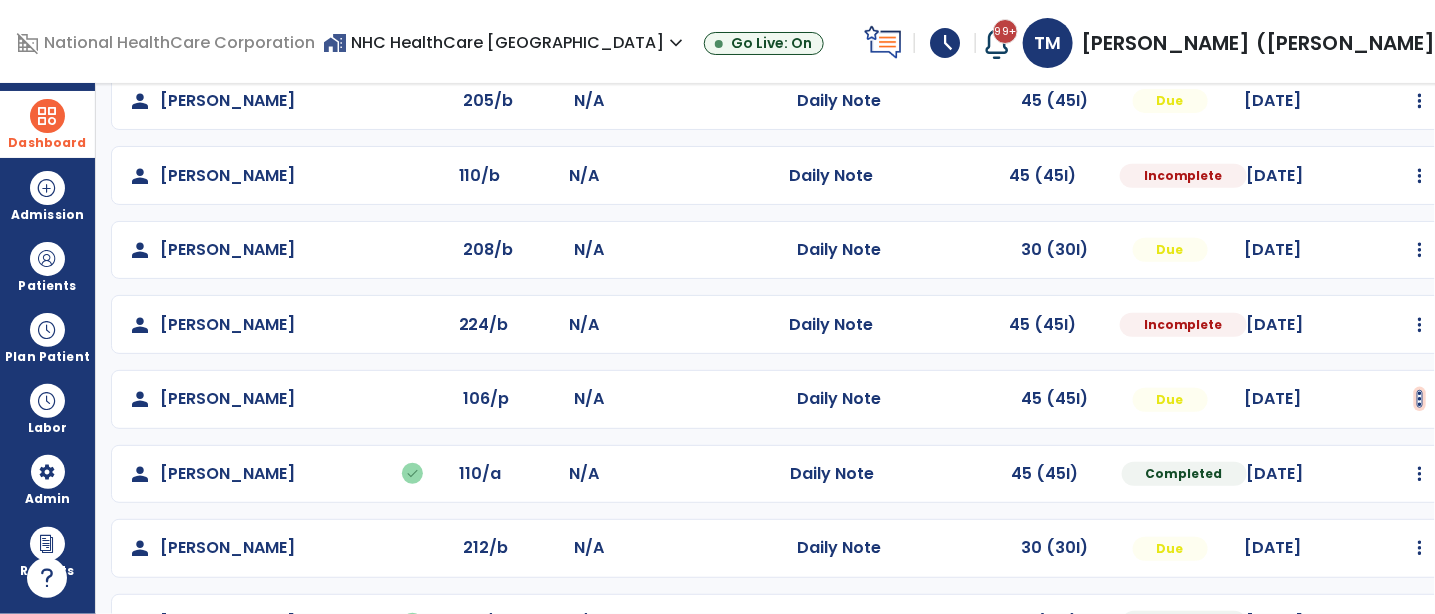 click at bounding box center (1420, 15) 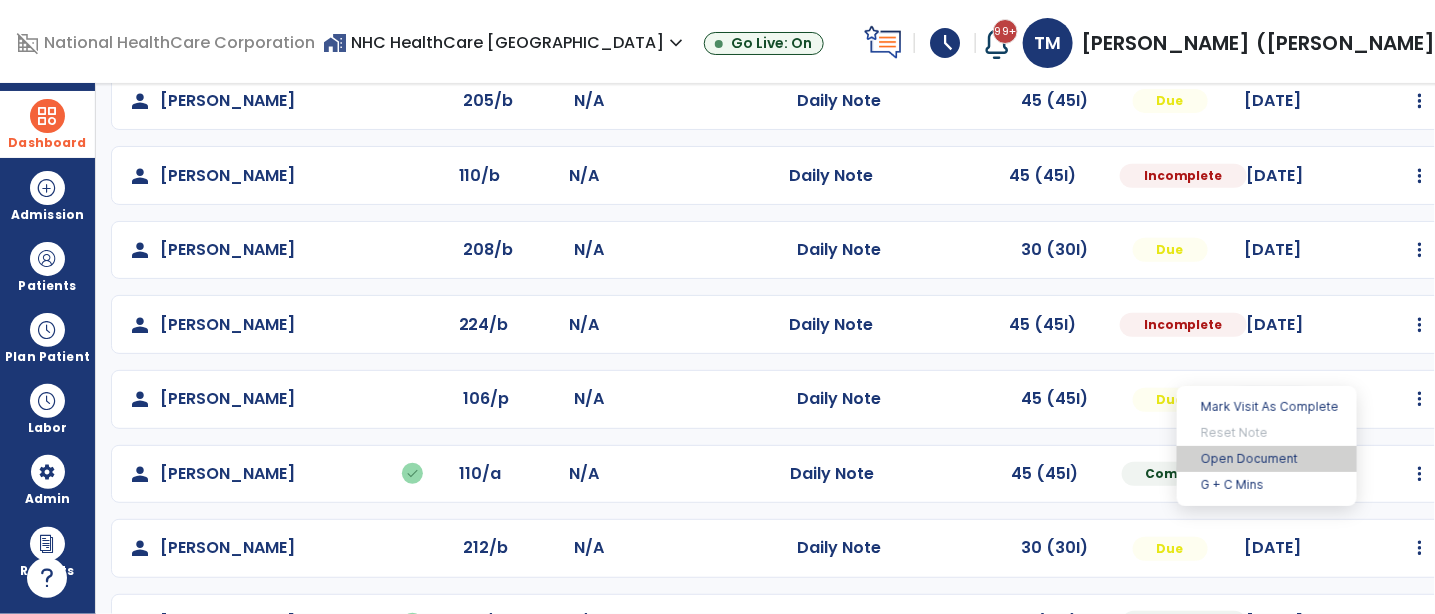 click on "Open Document" at bounding box center [1267, 459] 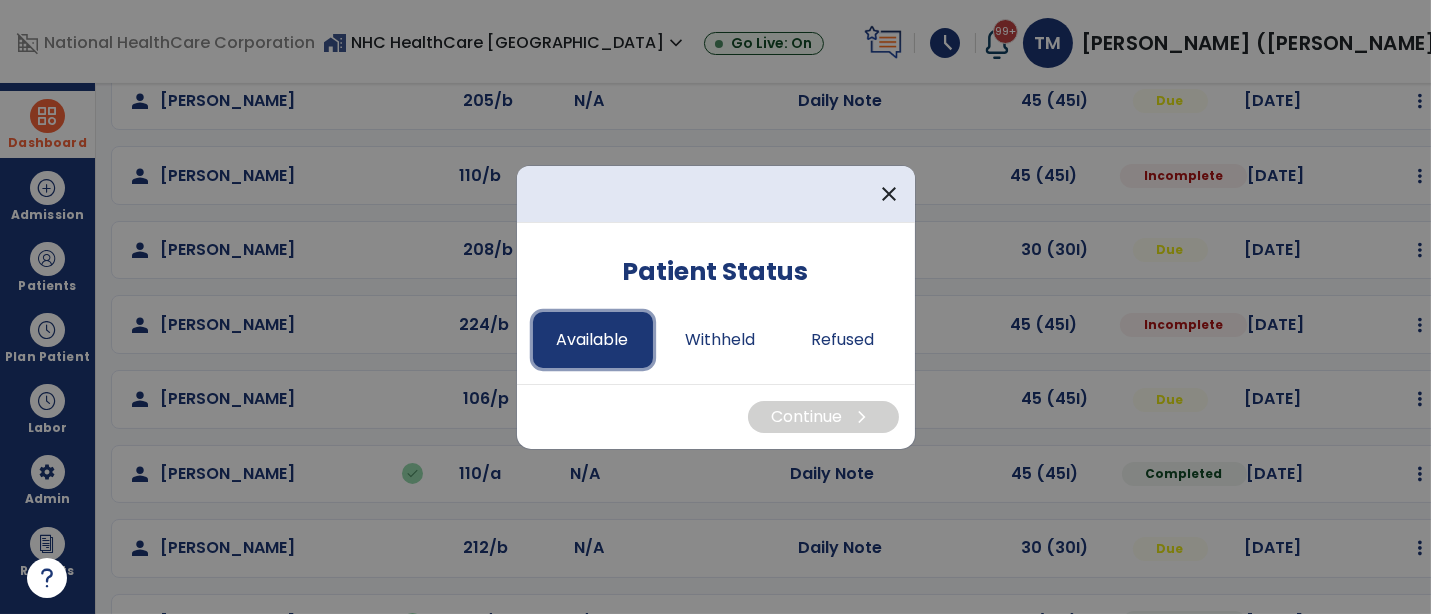 drag, startPoint x: 593, startPoint y: 347, endPoint x: 613, endPoint y: 356, distance: 21.931713 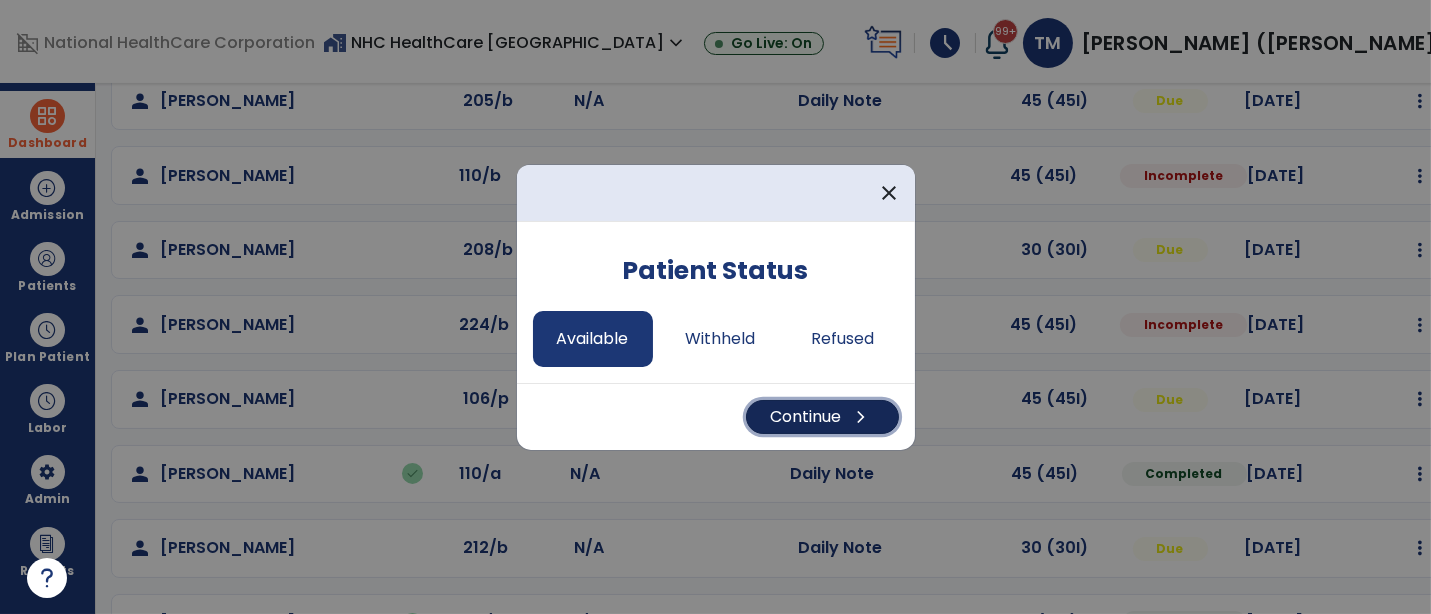 click on "Continue   chevron_right" at bounding box center [822, 417] 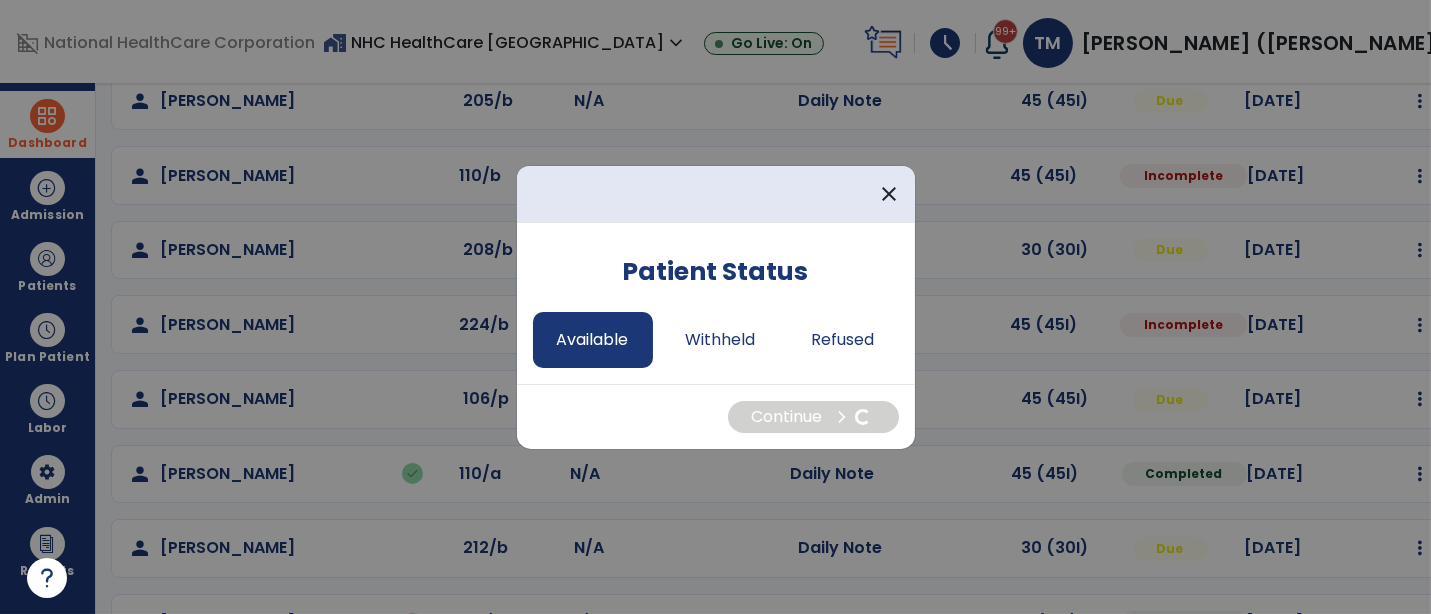 select on "*" 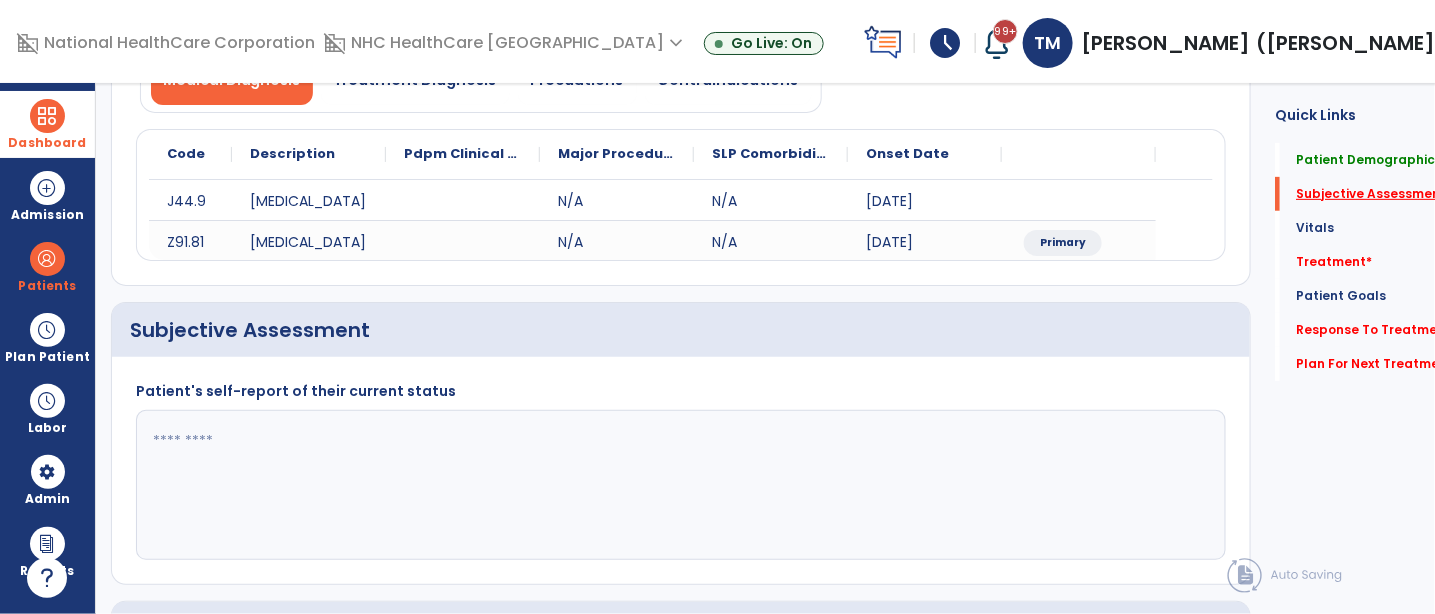 click on "Subjective Assessment   *" 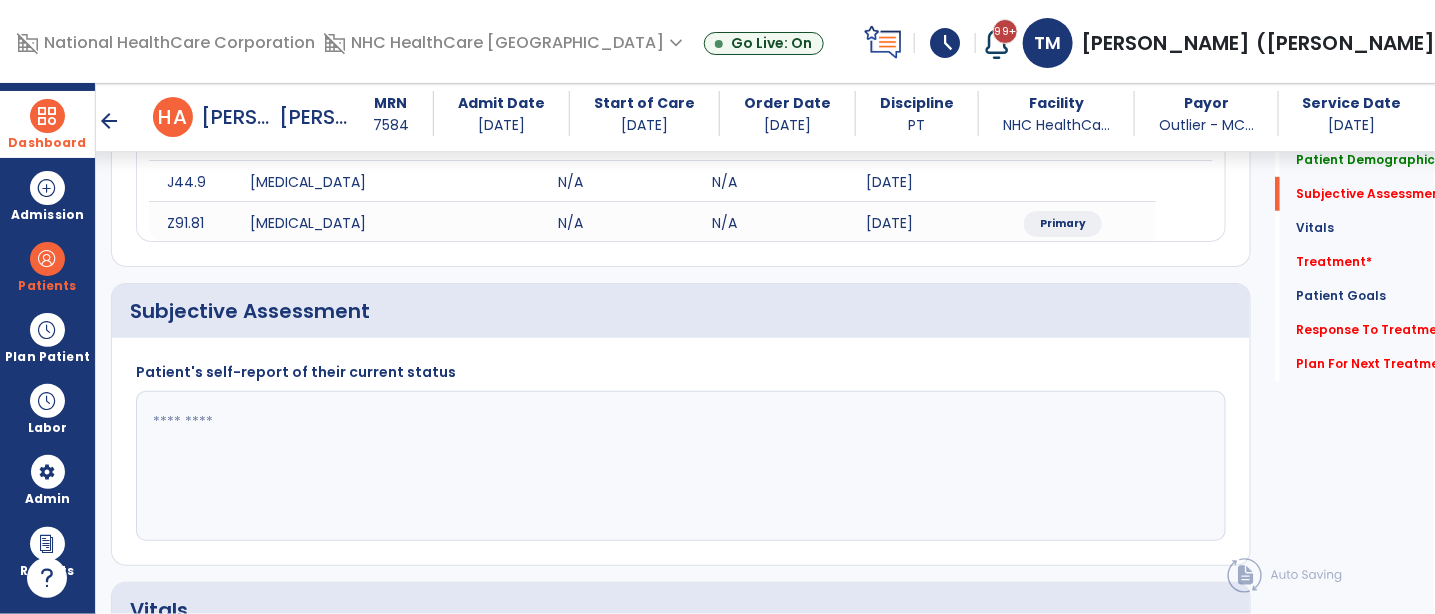 scroll, scrollTop: 380, scrollLeft: 0, axis: vertical 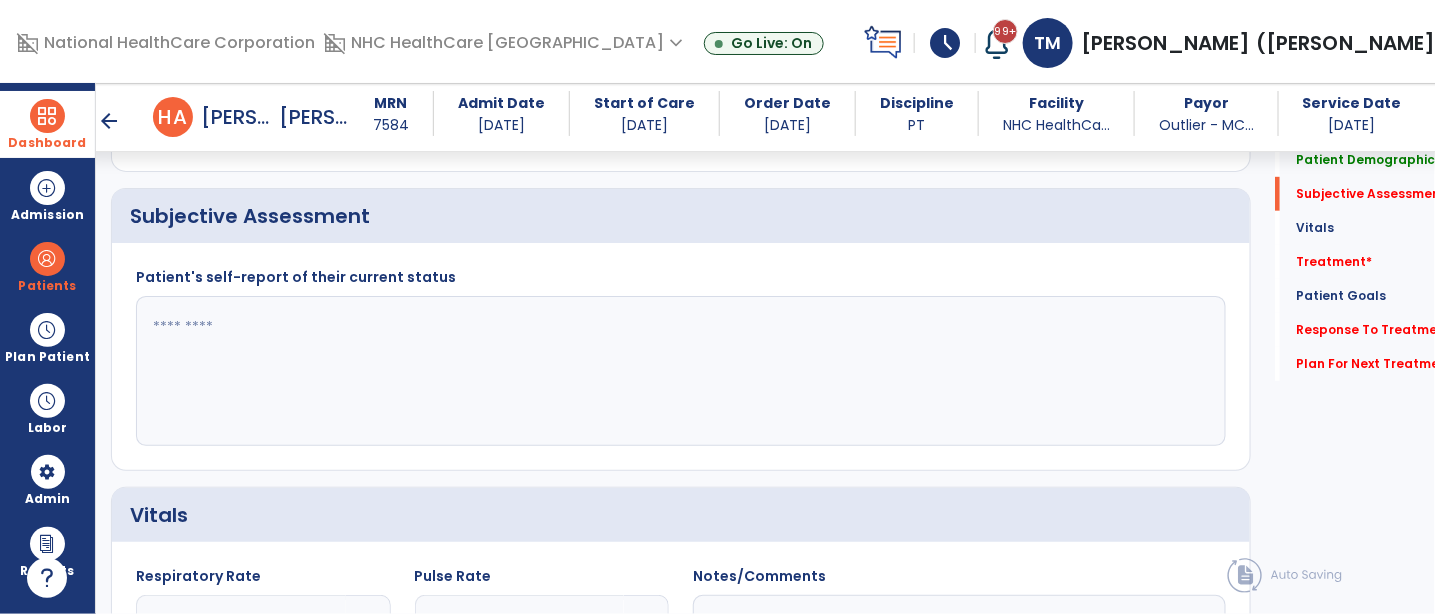 click 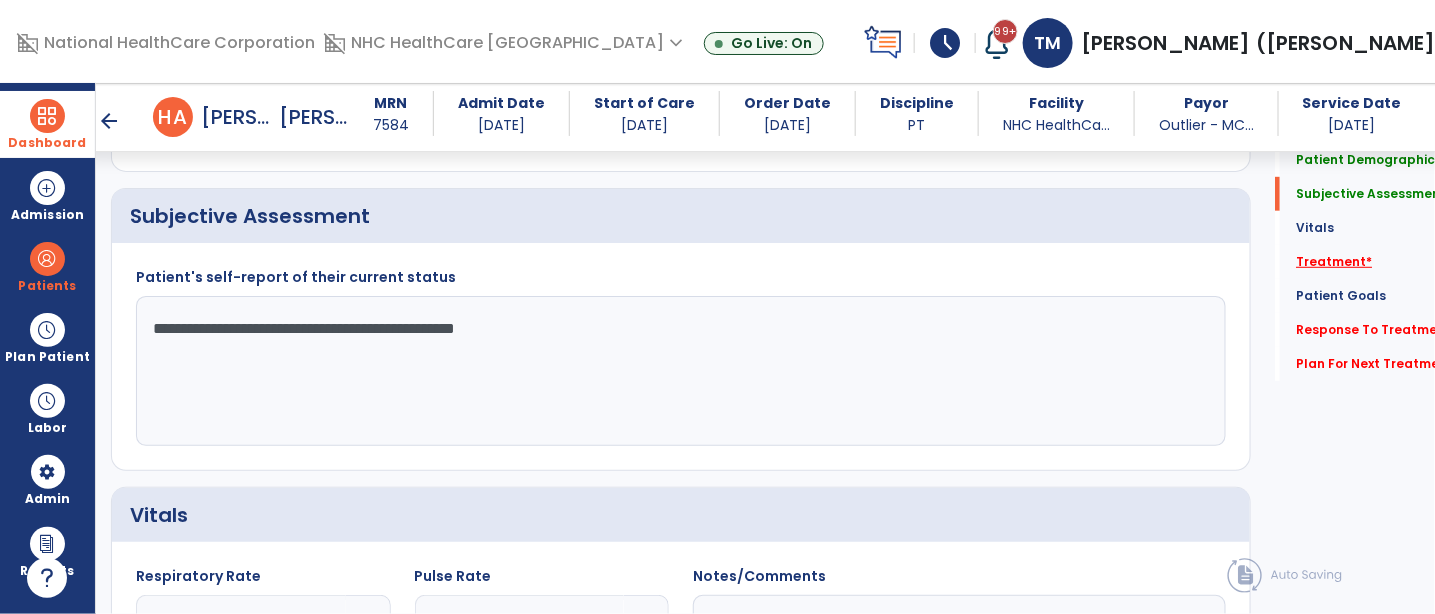 type on "**********" 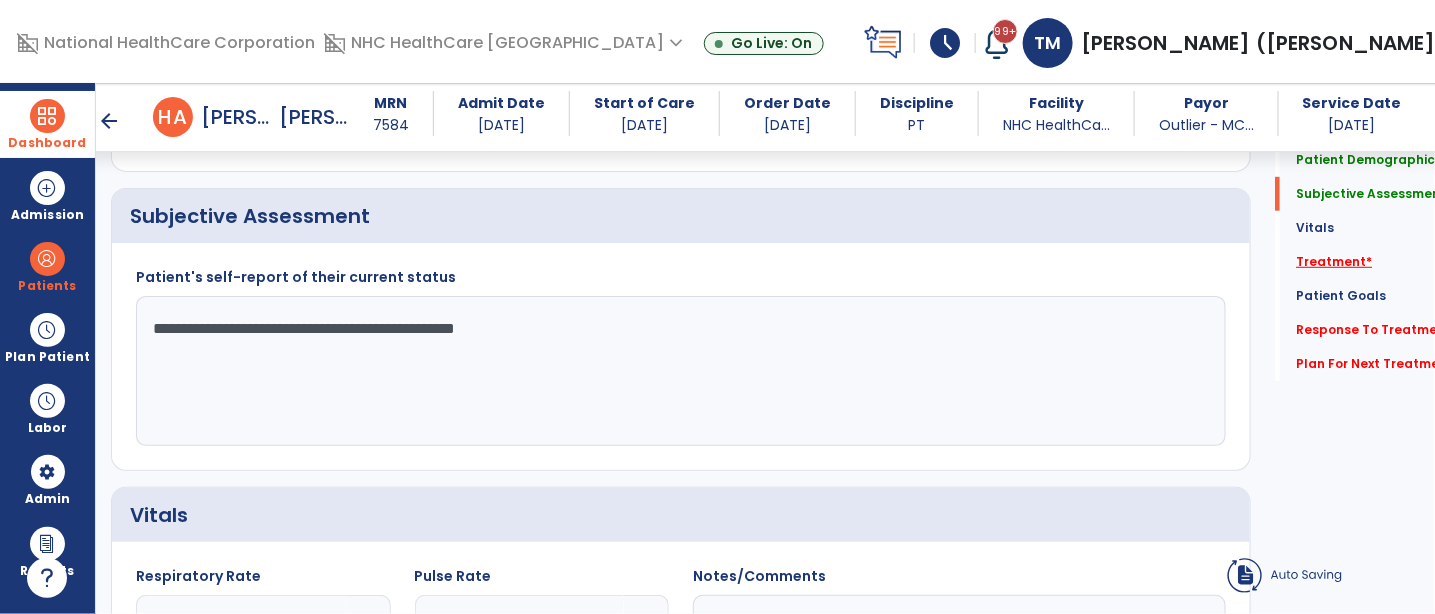 click on "Treatment   *" 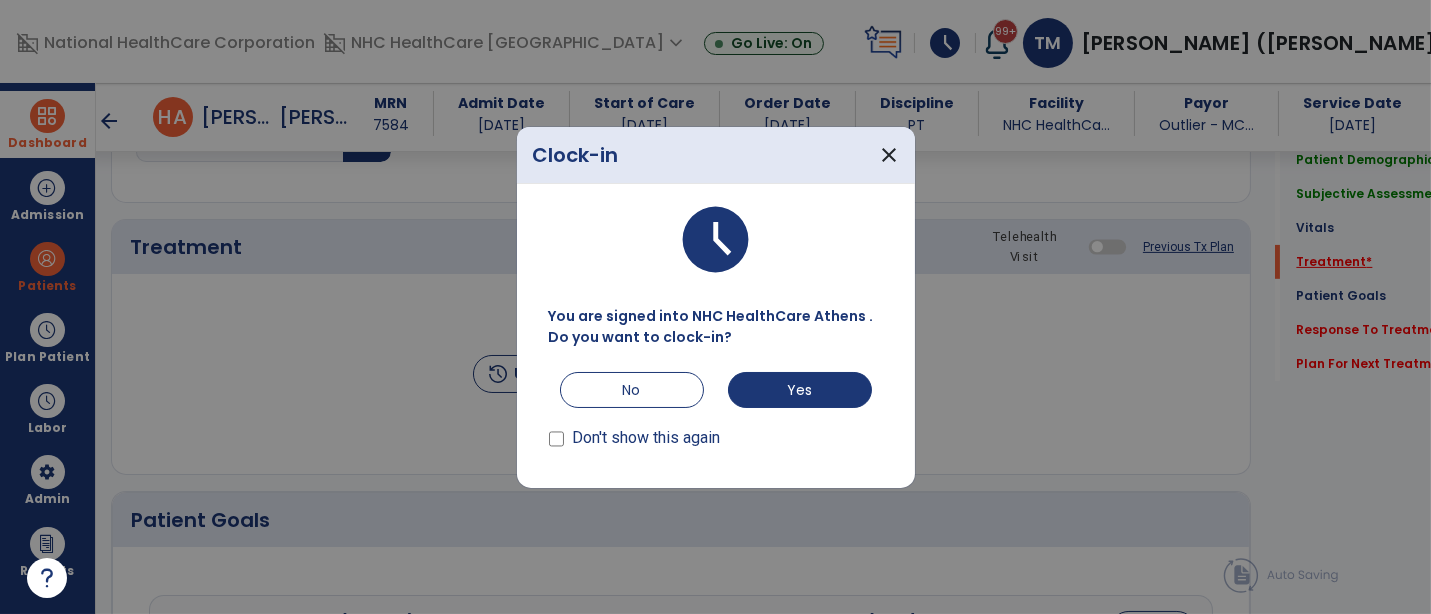 scroll, scrollTop: 1070, scrollLeft: 0, axis: vertical 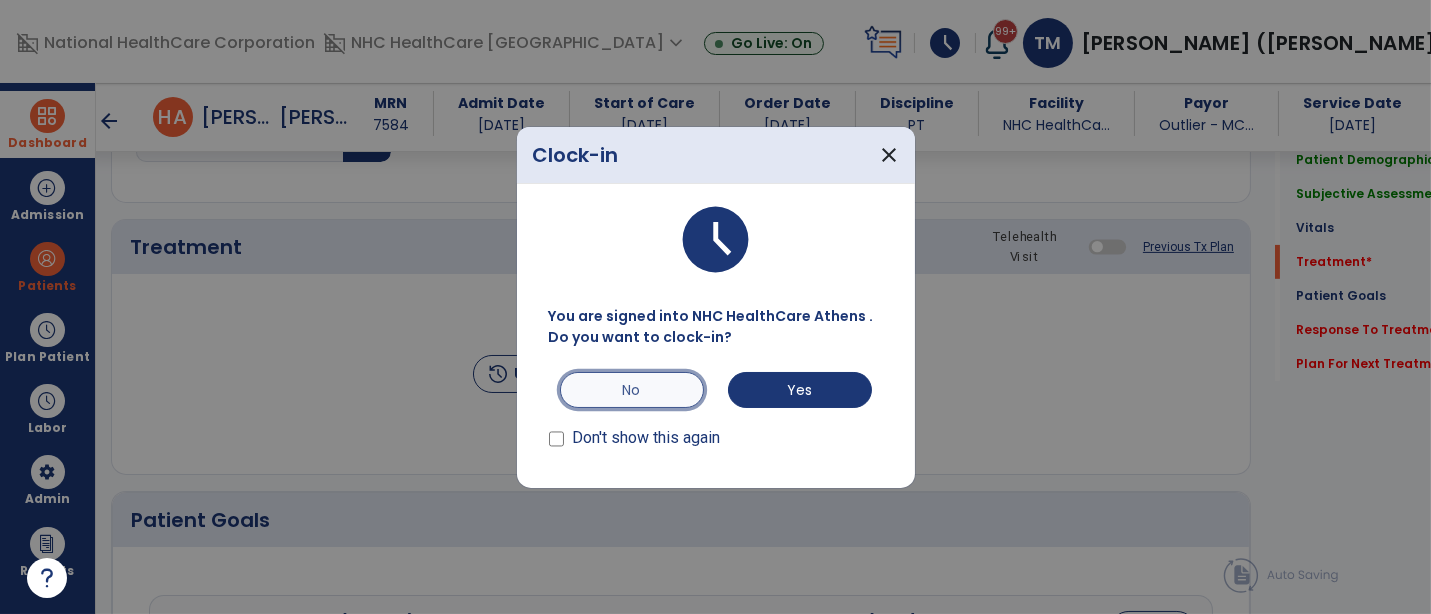 click on "No" at bounding box center [632, 390] 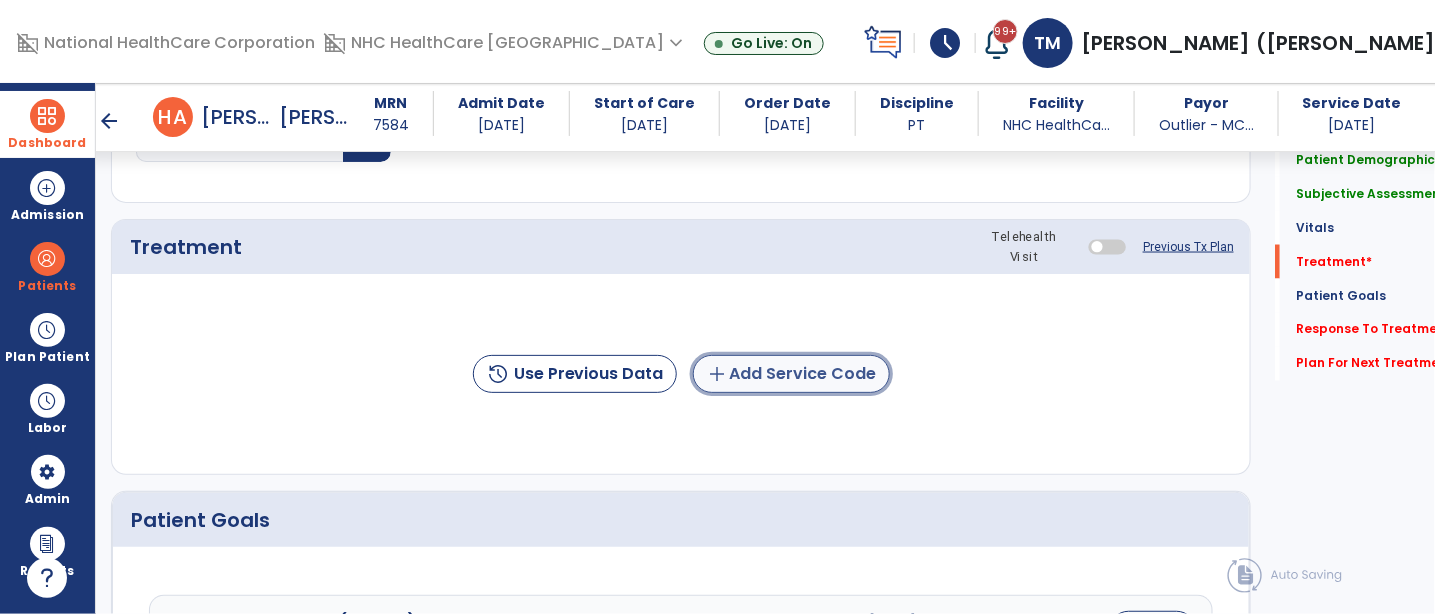click on "add  Add Service Code" 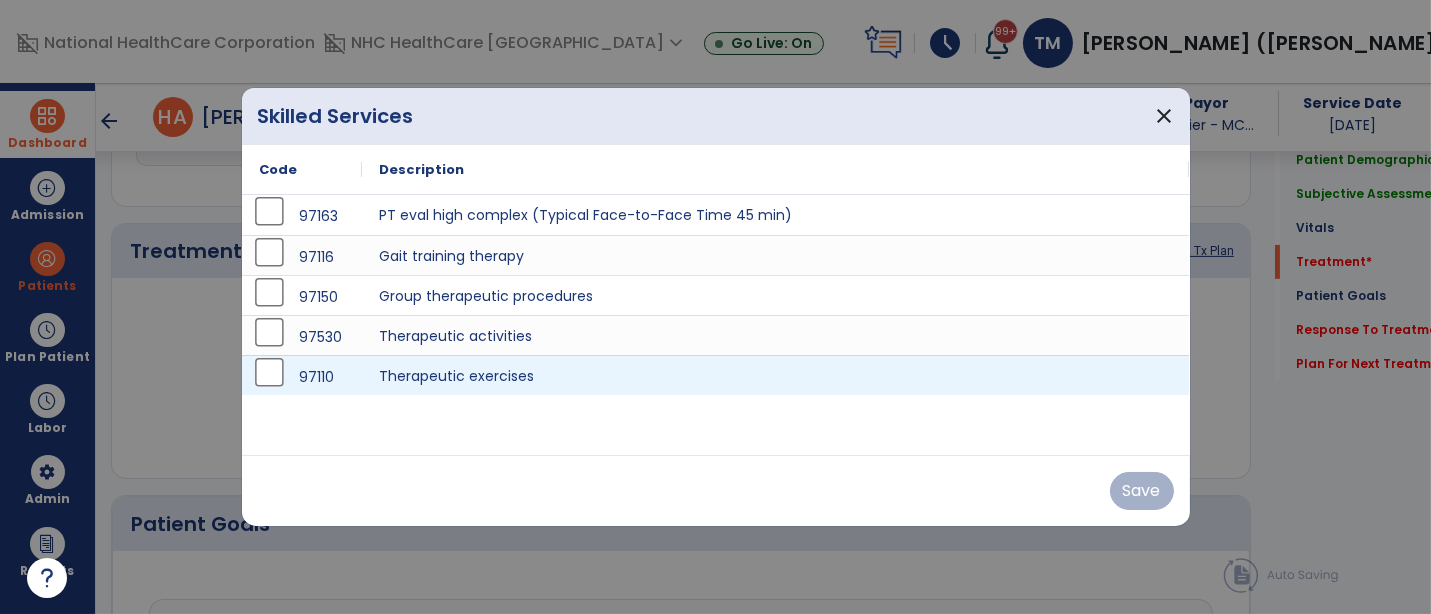 scroll, scrollTop: 1070, scrollLeft: 0, axis: vertical 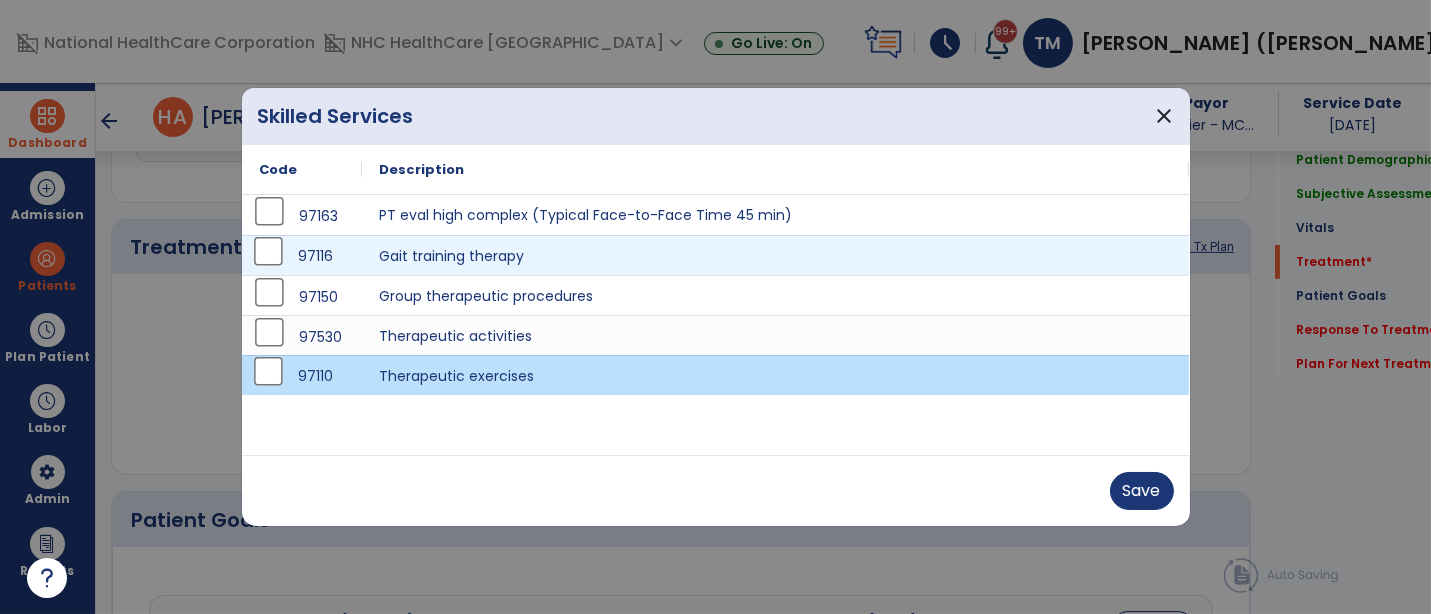 click on "97116" at bounding box center (315, 256) 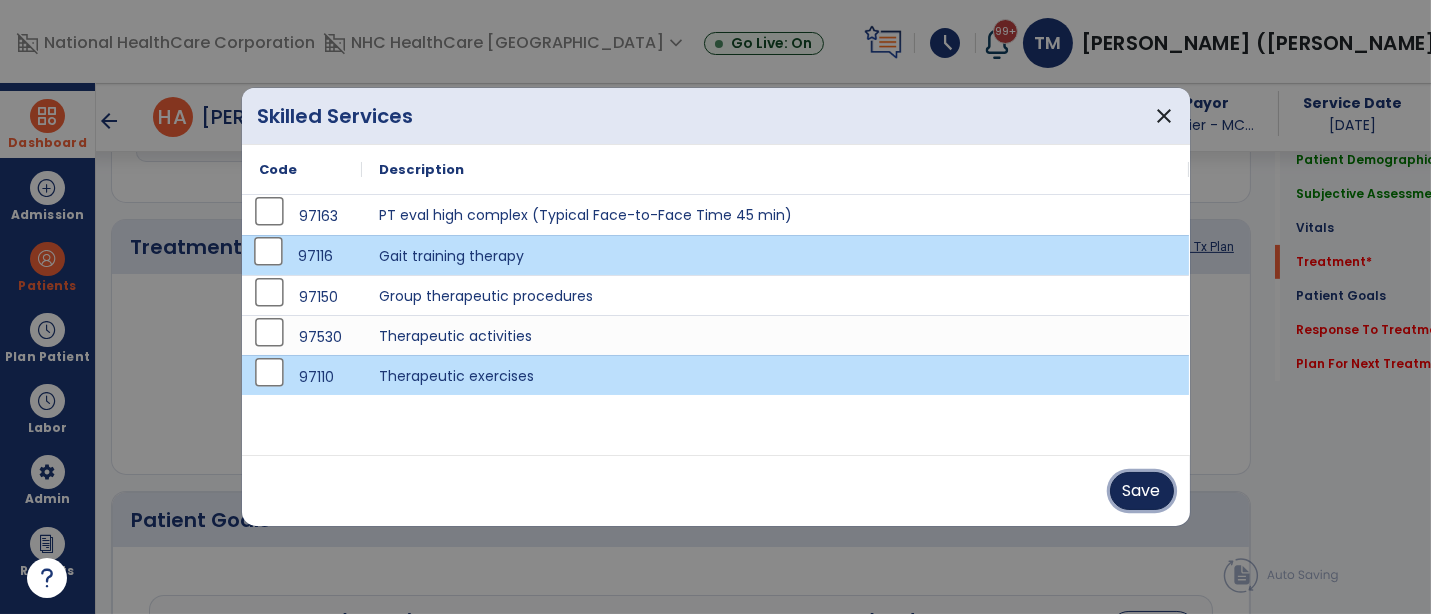 click on "Save" at bounding box center [1142, 491] 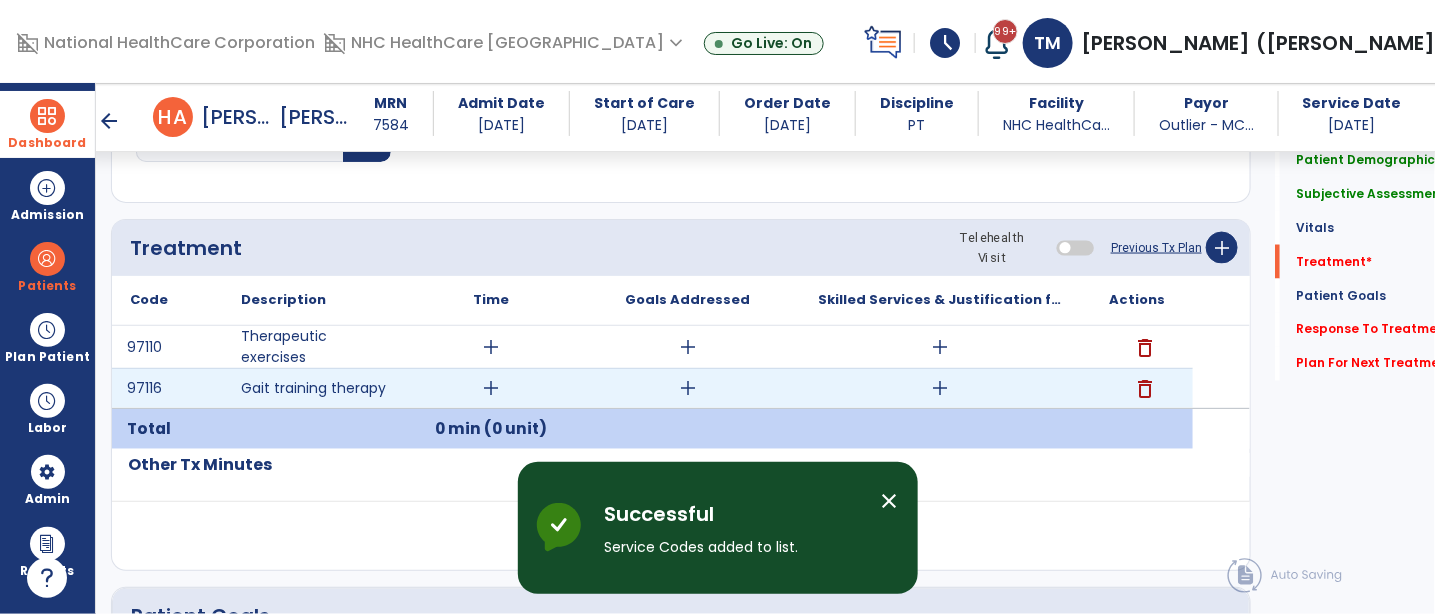 click on "add" at bounding box center (491, 388) 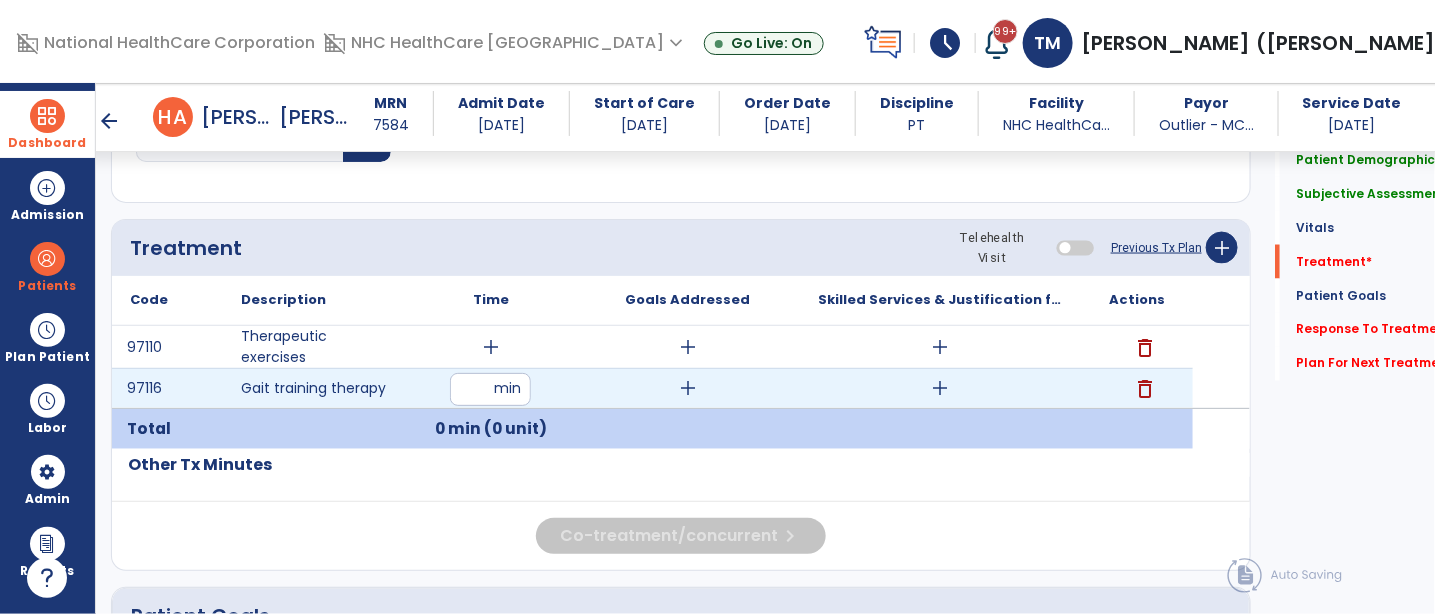 type on "**" 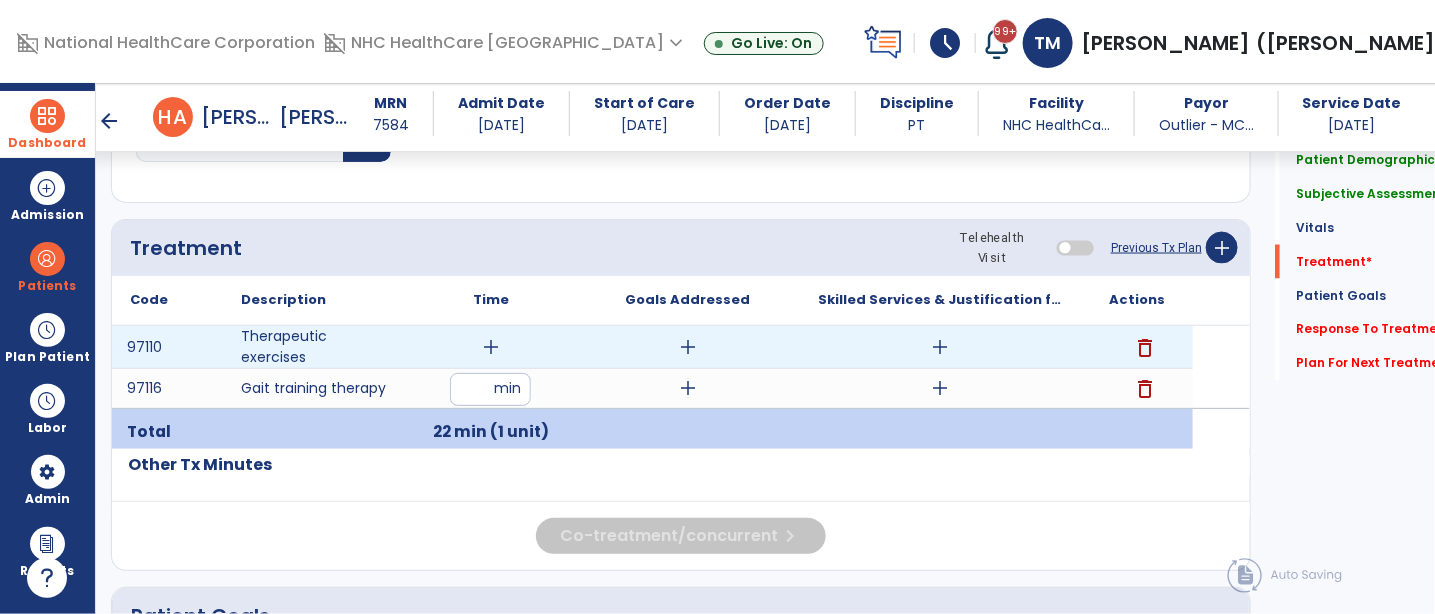 click on "add" at bounding box center (491, 347) 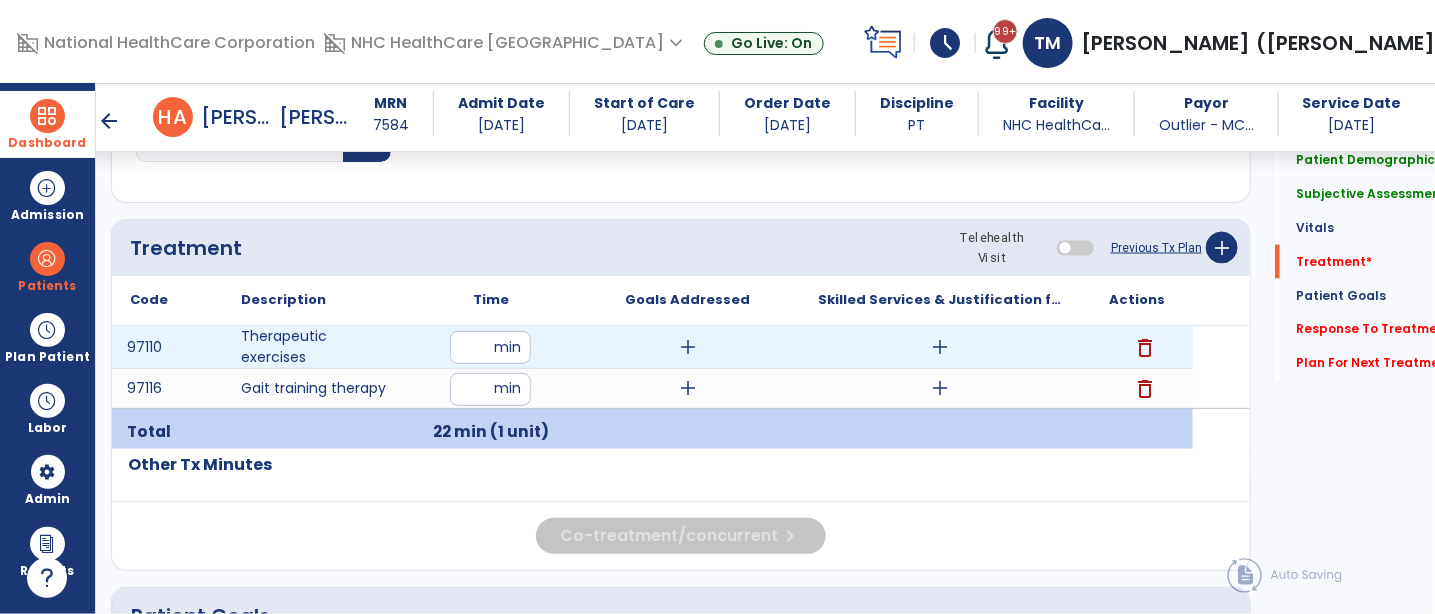 type on "**" 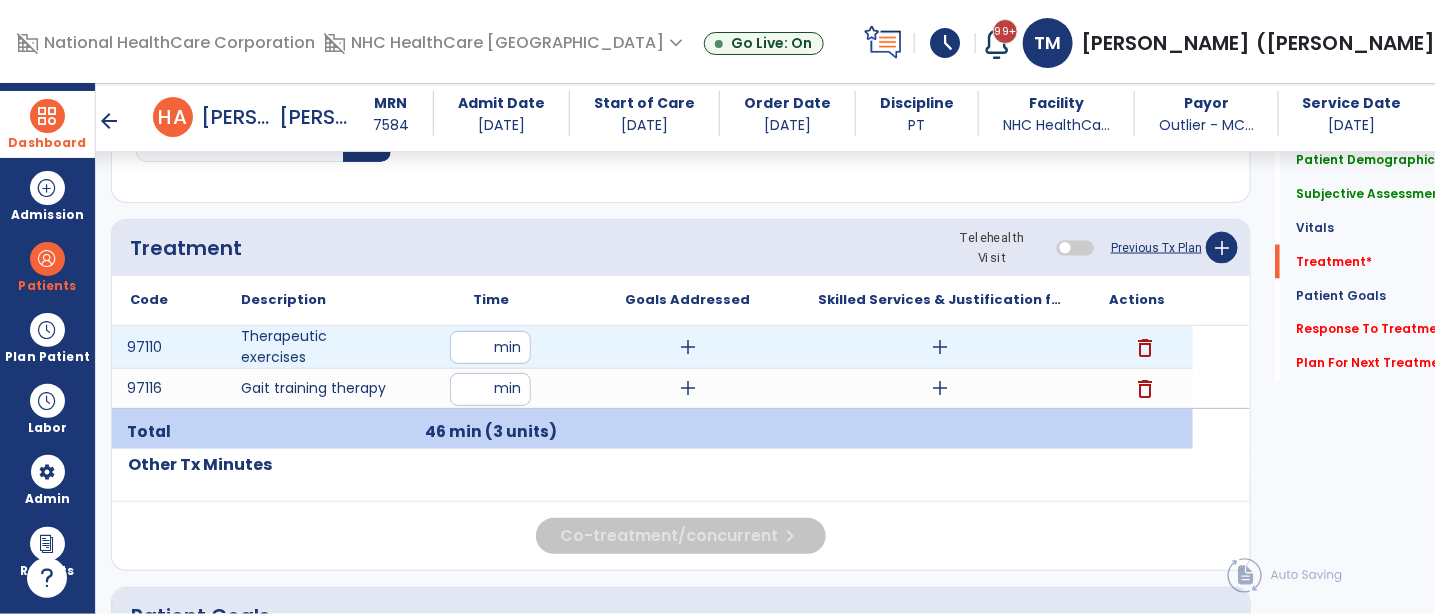 click on "add" at bounding box center [941, 347] 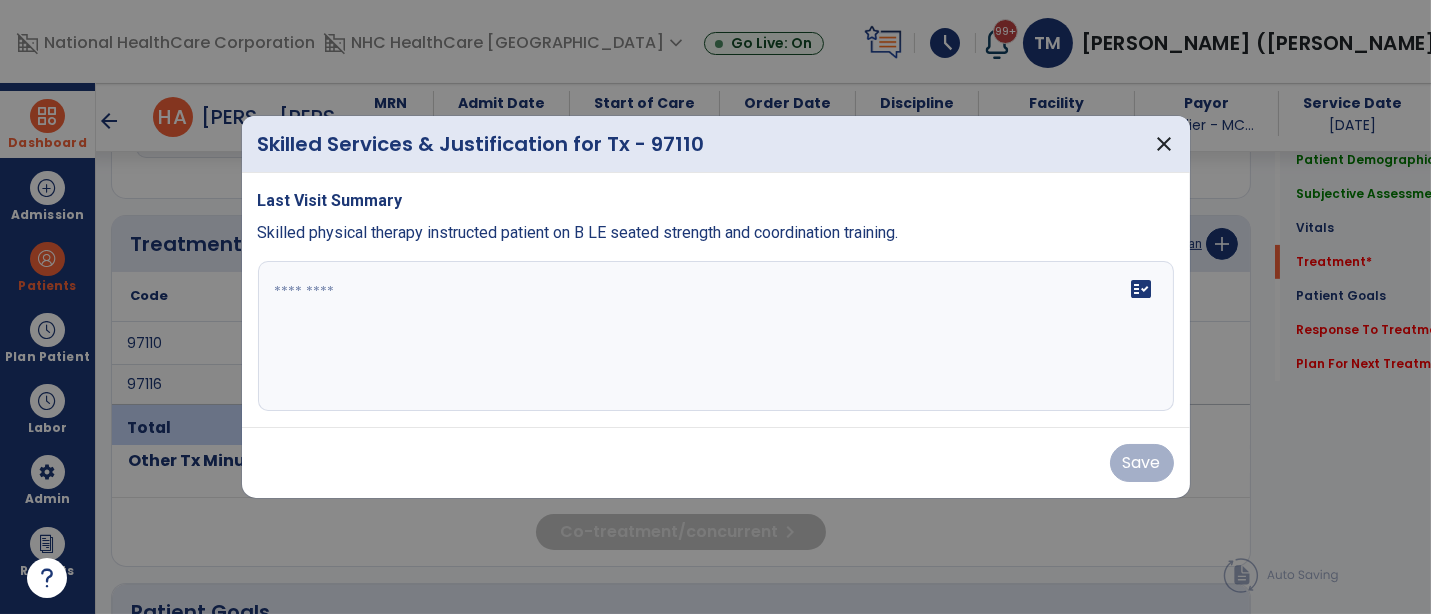 scroll, scrollTop: 1070, scrollLeft: 0, axis: vertical 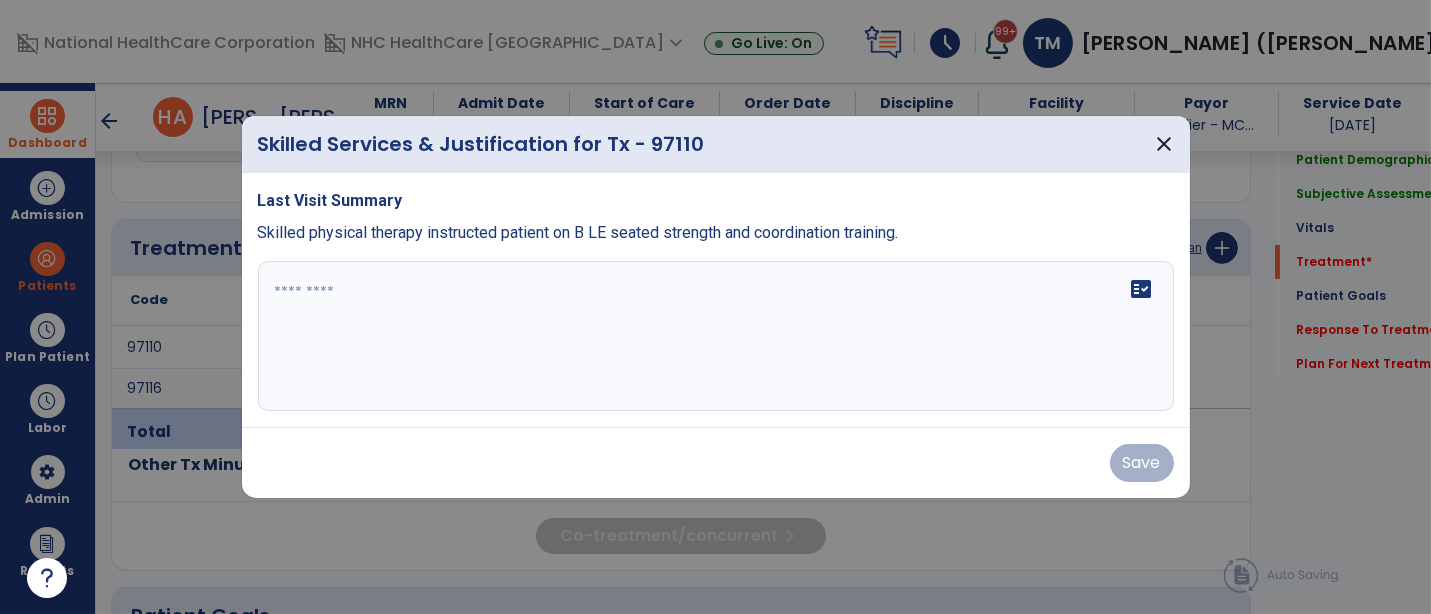 click on "fact_check" at bounding box center (716, 336) 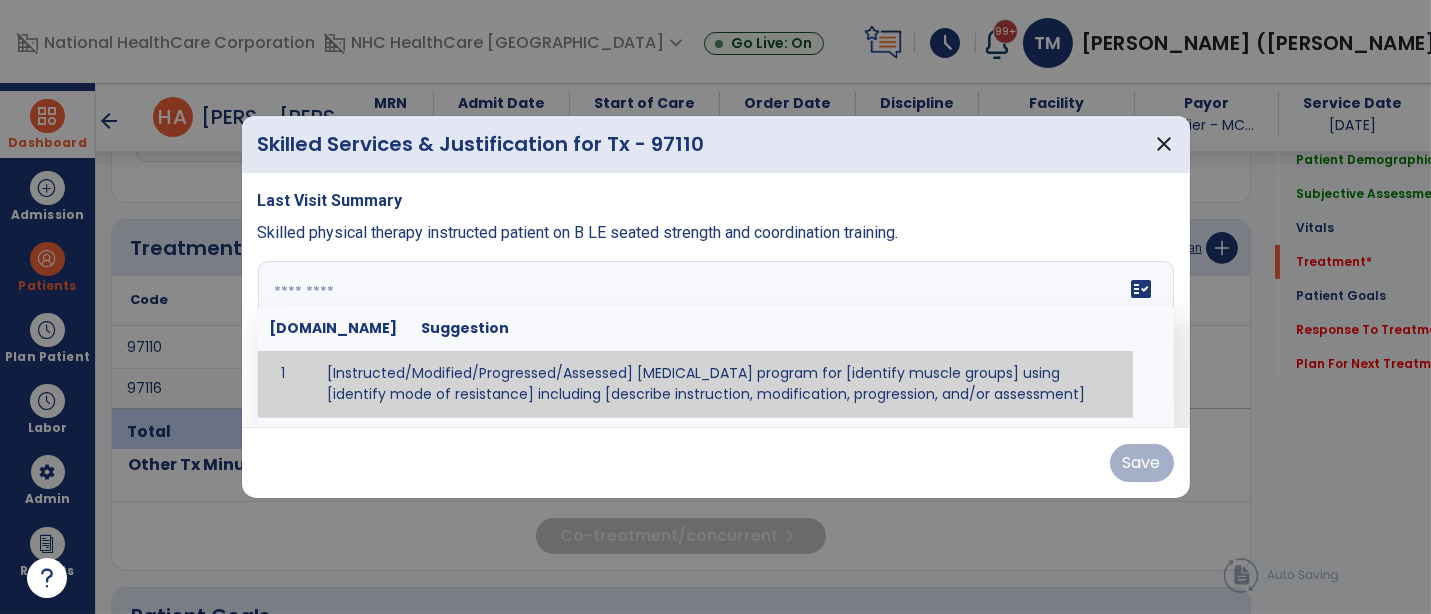 paste on "**********" 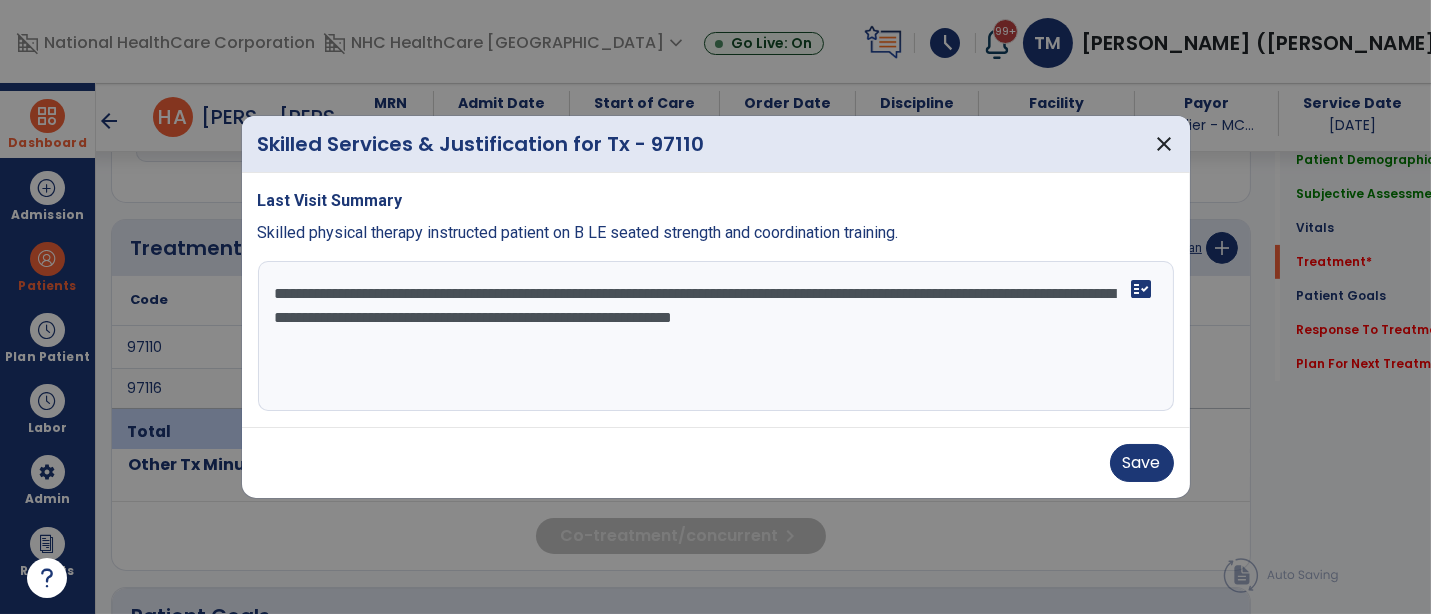 drag, startPoint x: 587, startPoint y: 310, endPoint x: 595, endPoint y: 318, distance: 11.313708 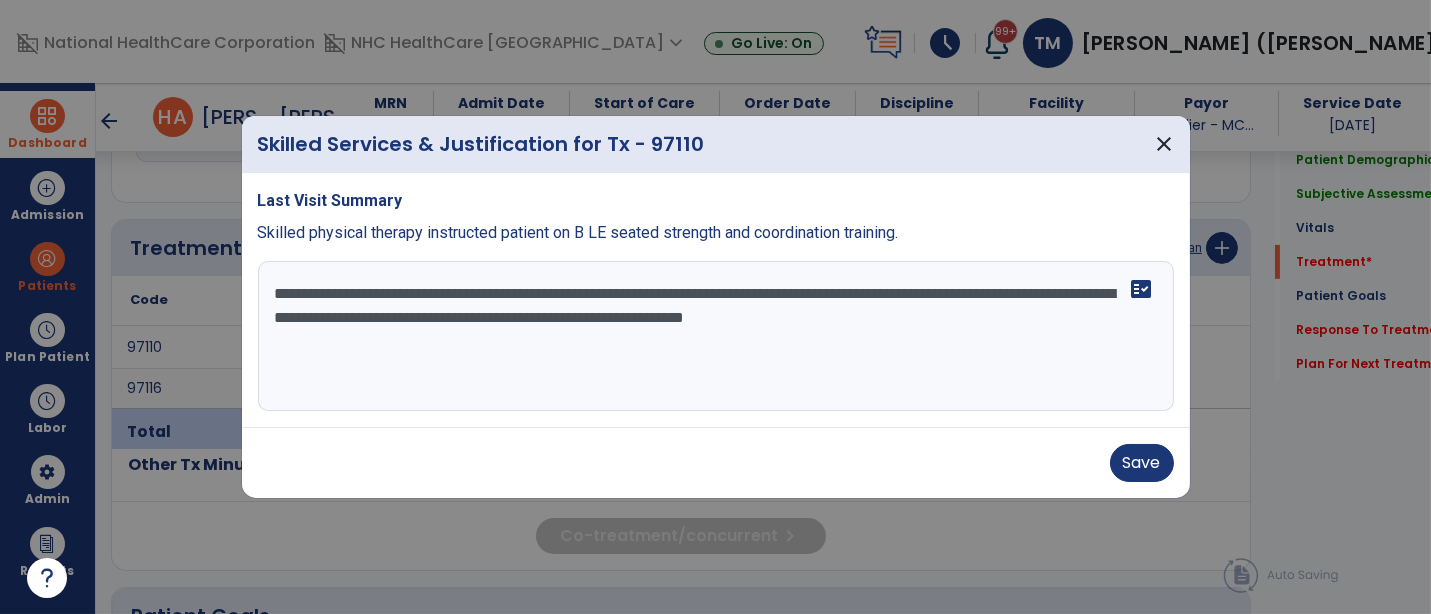 drag, startPoint x: 503, startPoint y: 312, endPoint x: 487, endPoint y: 315, distance: 16.27882 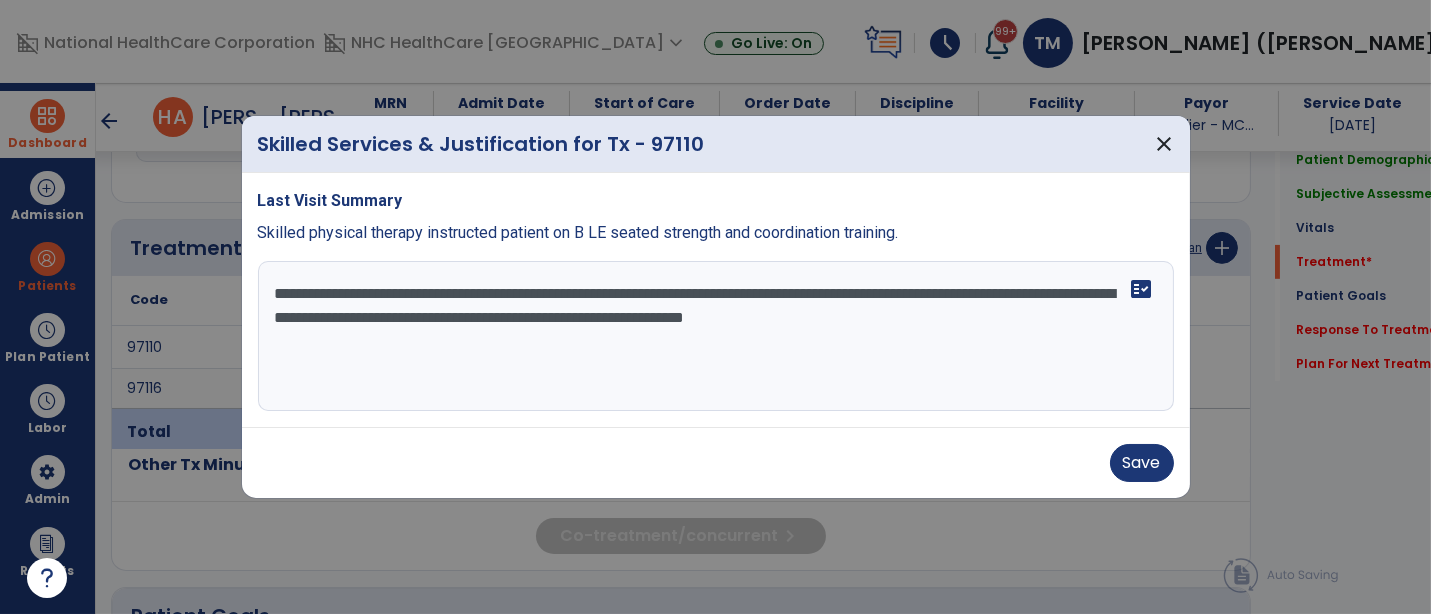 drag, startPoint x: 405, startPoint y: 318, endPoint x: 268, endPoint y: 324, distance: 137.13132 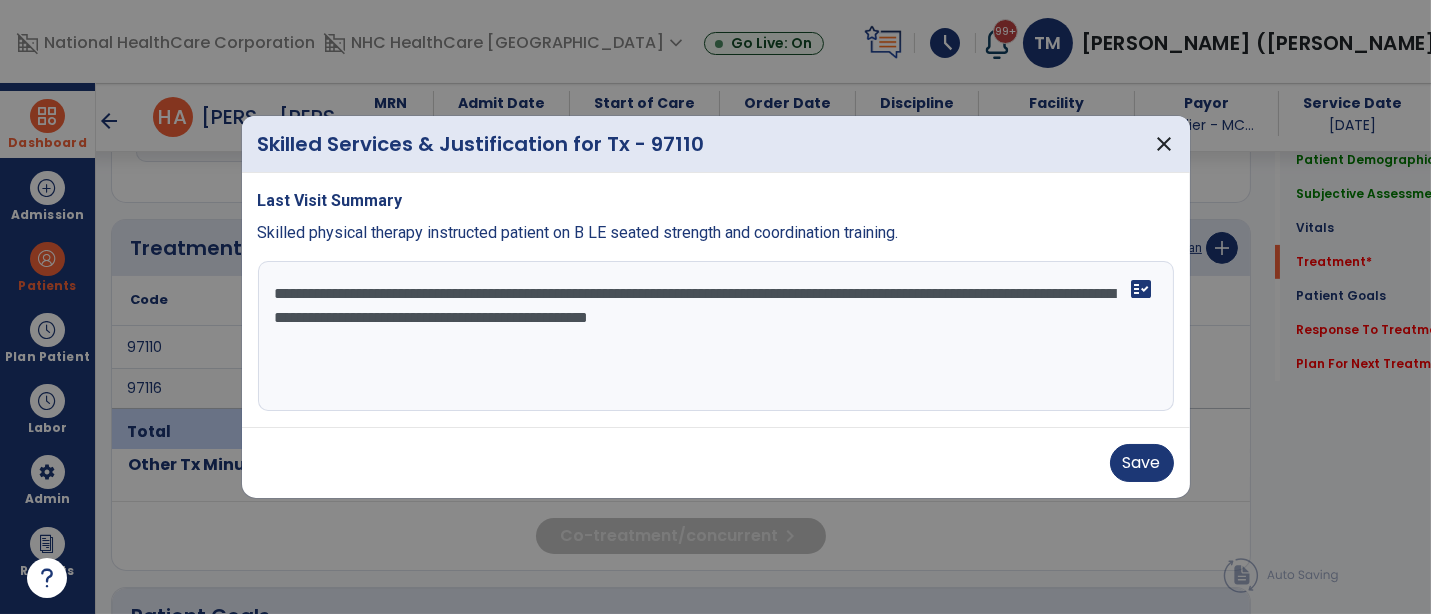 type on "**********" 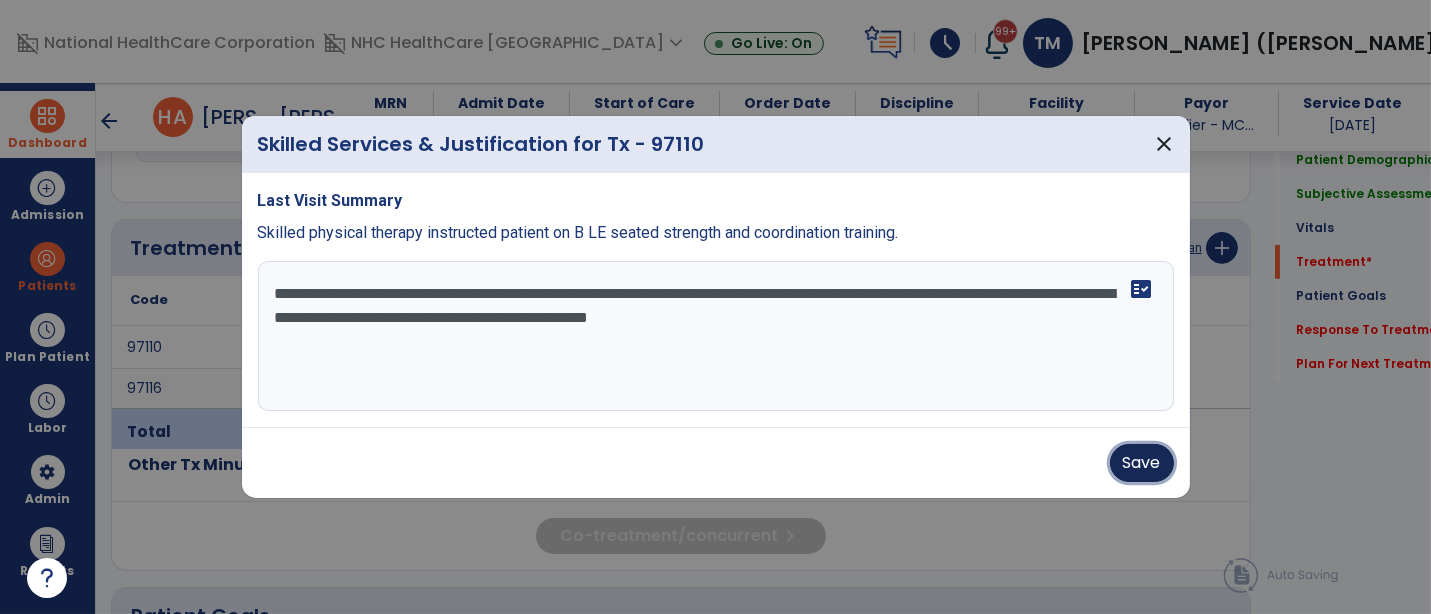 click on "Save" at bounding box center [1142, 463] 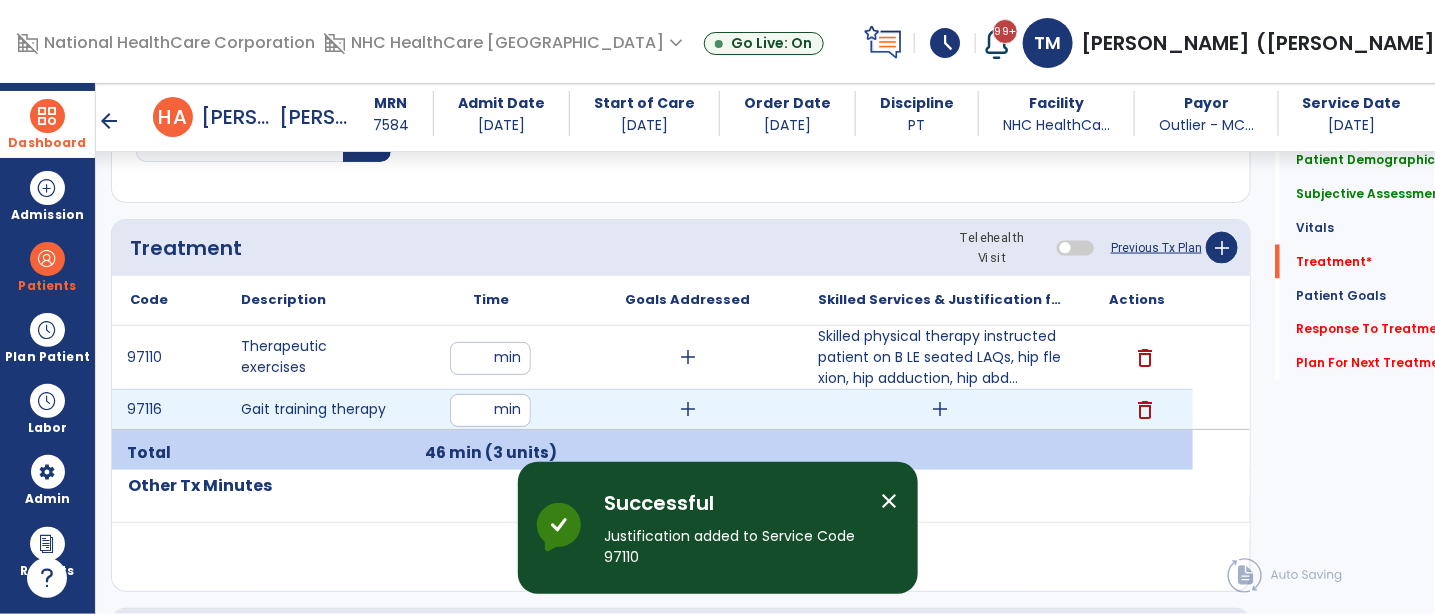 click on "add" at bounding box center (941, 409) 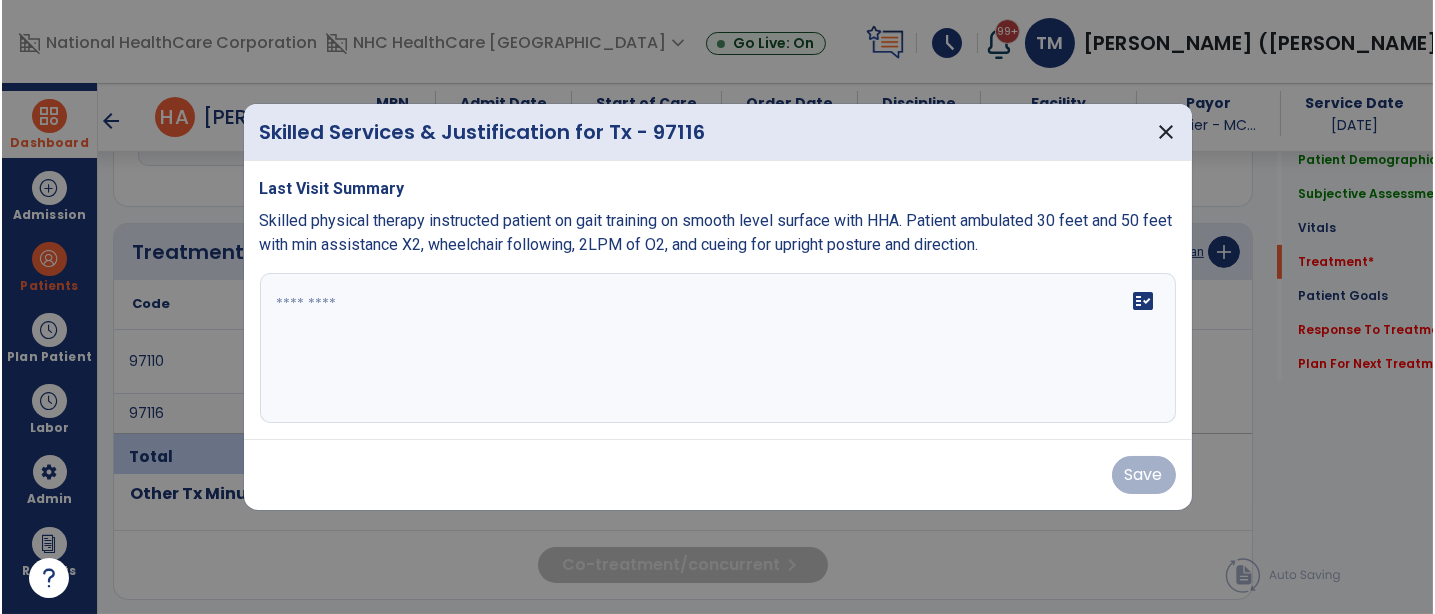 scroll, scrollTop: 1070, scrollLeft: 0, axis: vertical 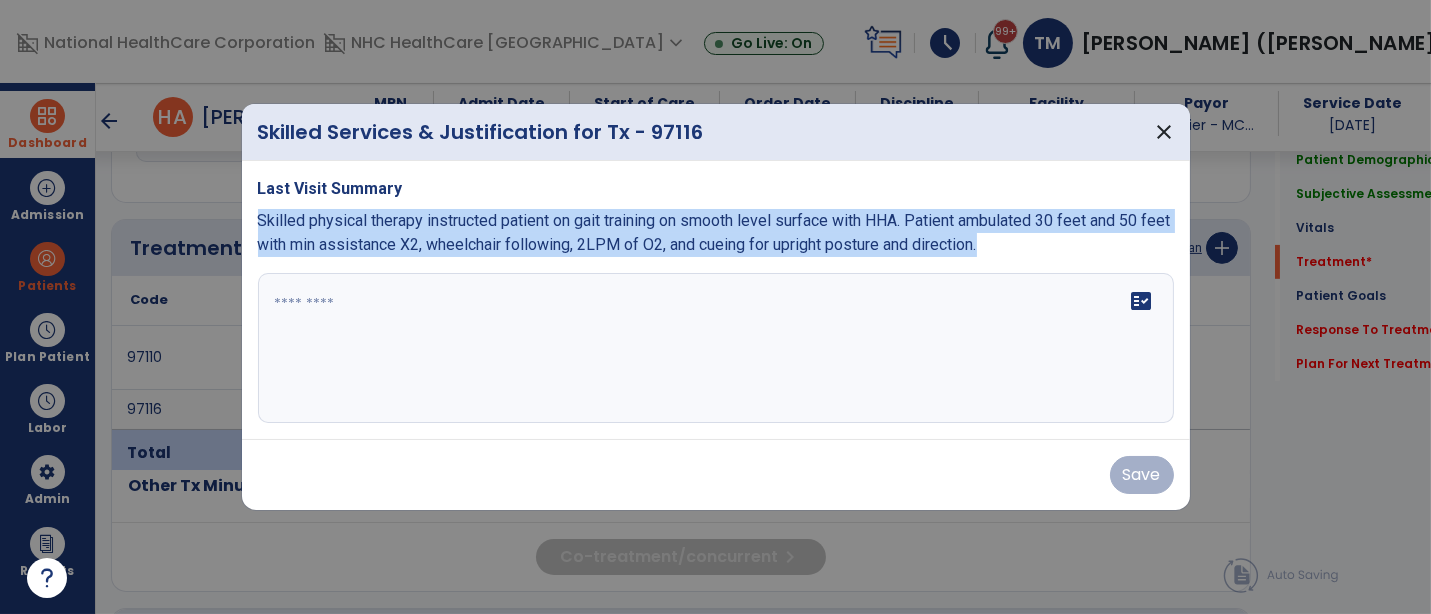drag, startPoint x: 251, startPoint y: 211, endPoint x: 937, endPoint y: 311, distance: 693.2503 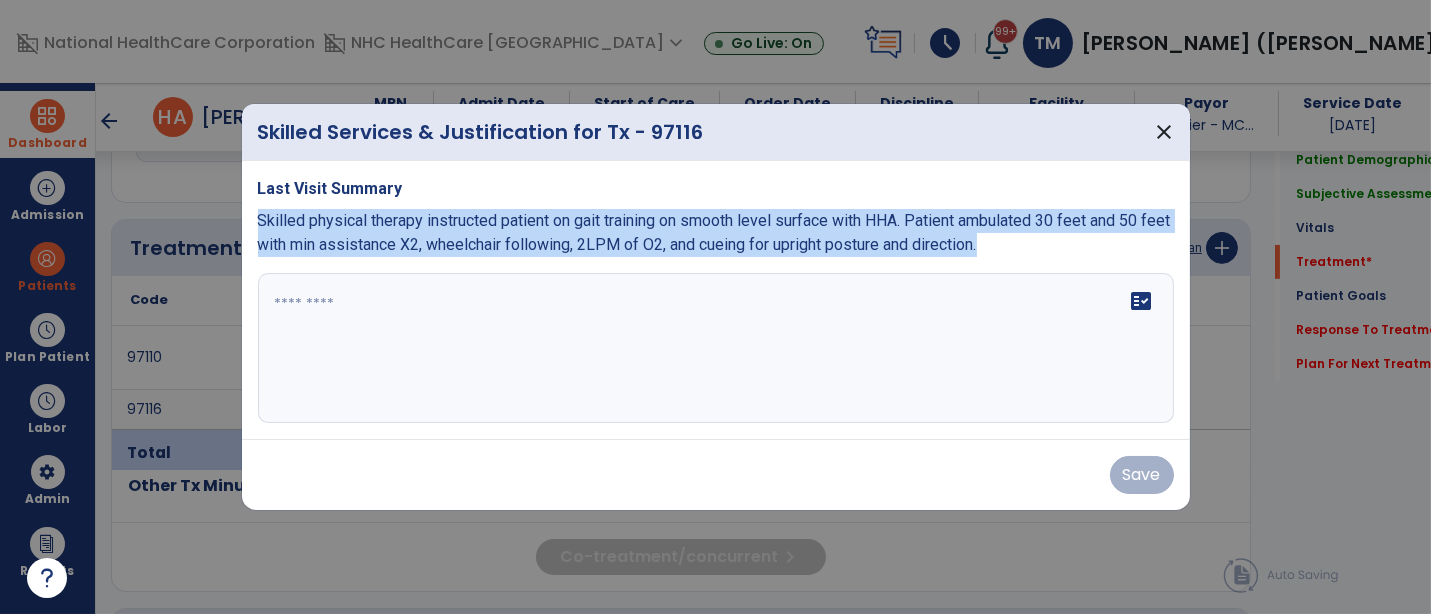 copy on "Skilled physical therapy instructed patient on gait training on smooth level surface with HHA.  Patient ambulated 30 feet and 50 feet with min assistance X2, wheelchair following, 2LPM of O2, and cueing for upright posture and direction." 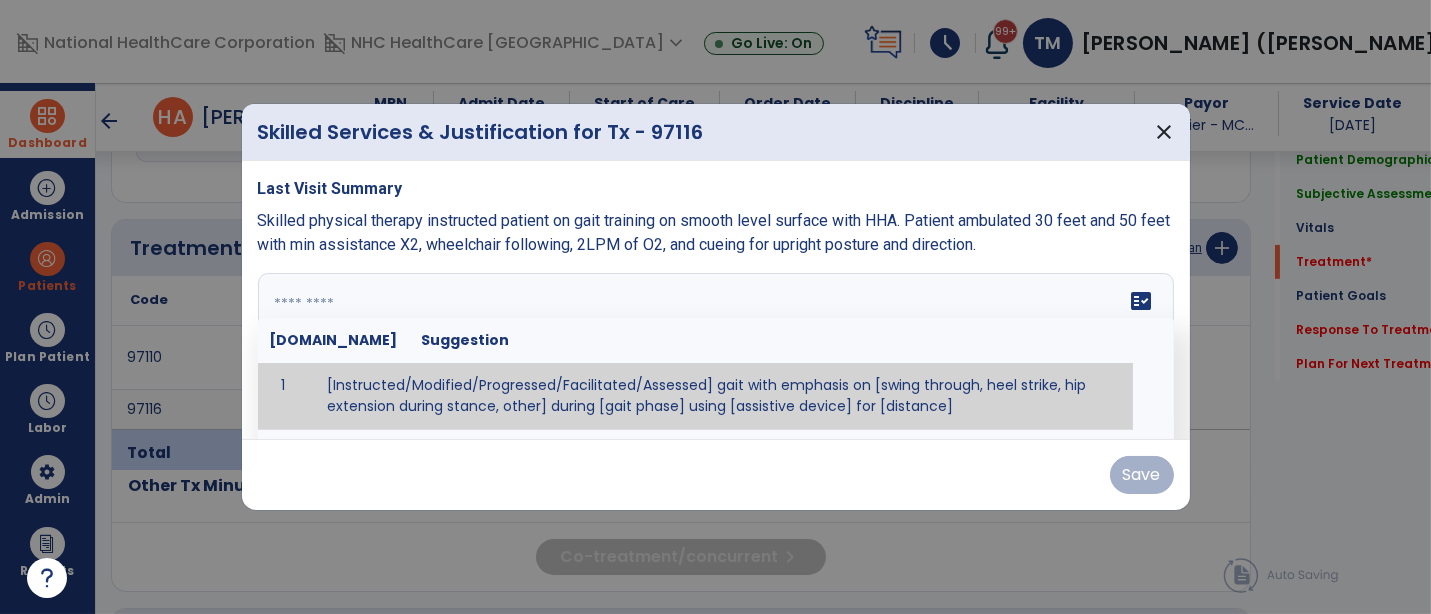 click on "fact_check  [DOMAIN_NAME] Suggestion 1 [Instructed/Modified/Progressed/Facilitated/Assessed] gait with emphasis on [swing through, heel strike, hip extension during stance, other] during [gait phase] using [assistive device] for [distance] 2 [Instructed/Modified/Progressed/Facilitated/Assessed] use of [assistive device] and [NWB, PWB, step-to gait pattern, step through gait pattern] 3 [Instructed/Modified/Progressed/Facilitated/Assessed] patient's ability to [ascend/descend # of steps, perform directional changes, walk on even/uneven surfaces, pick-up objects off floor, velocity changes, other] using [assistive device]. 4 [Instructed/Modified/Progressed/Facilitated/Assessed] pre-gait activities including [identify exercise] in order to prepare for gait training. 5" at bounding box center [716, 348] 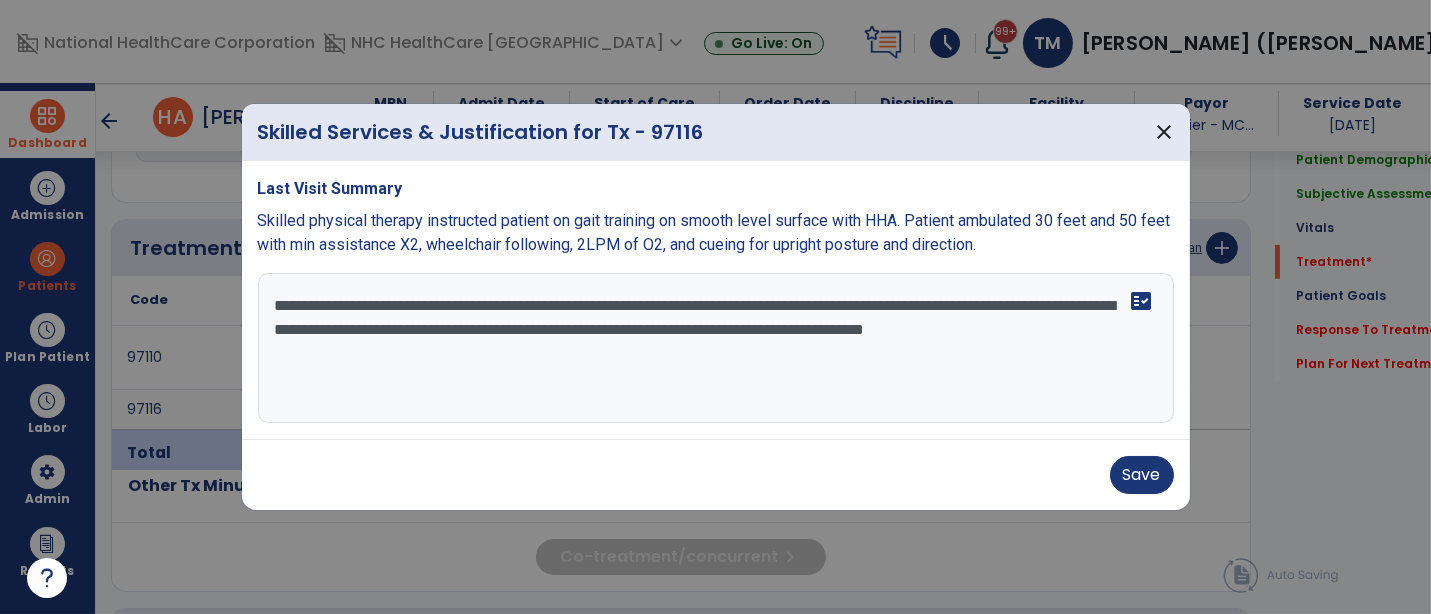 drag, startPoint x: 371, startPoint y: 324, endPoint x: 384, endPoint y: 328, distance: 13.601471 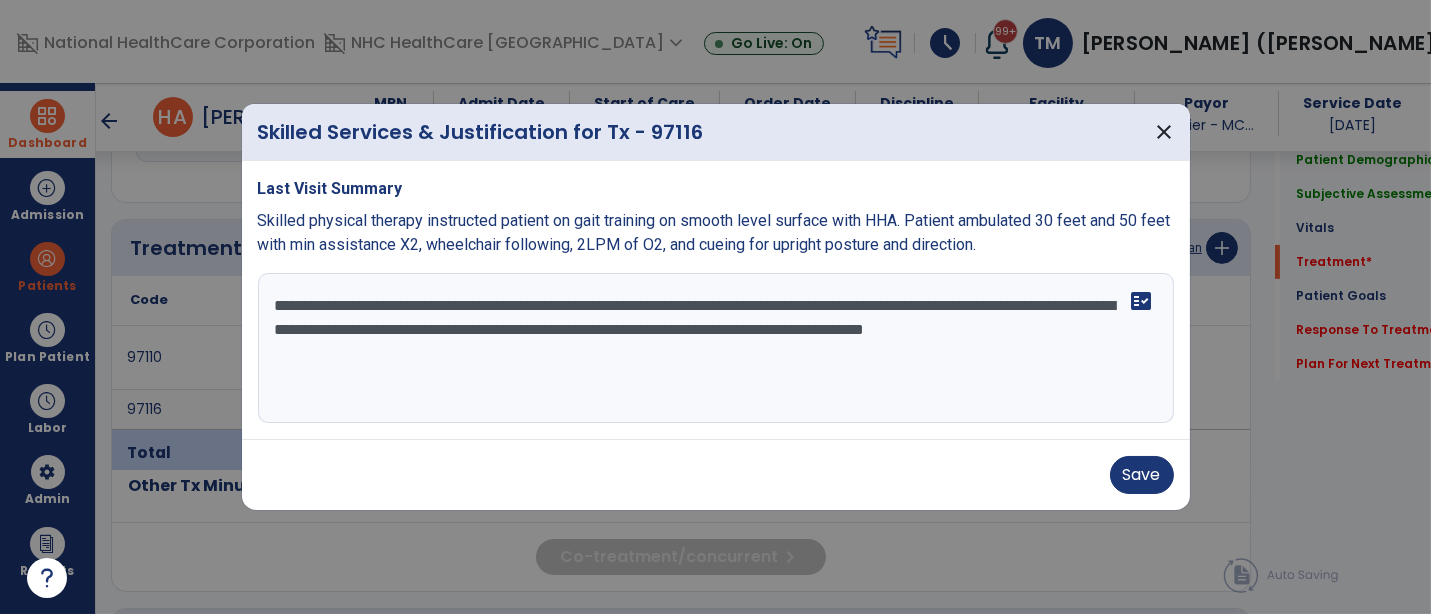 drag, startPoint x: 426, startPoint y: 326, endPoint x: 522, endPoint y: 330, distance: 96.0833 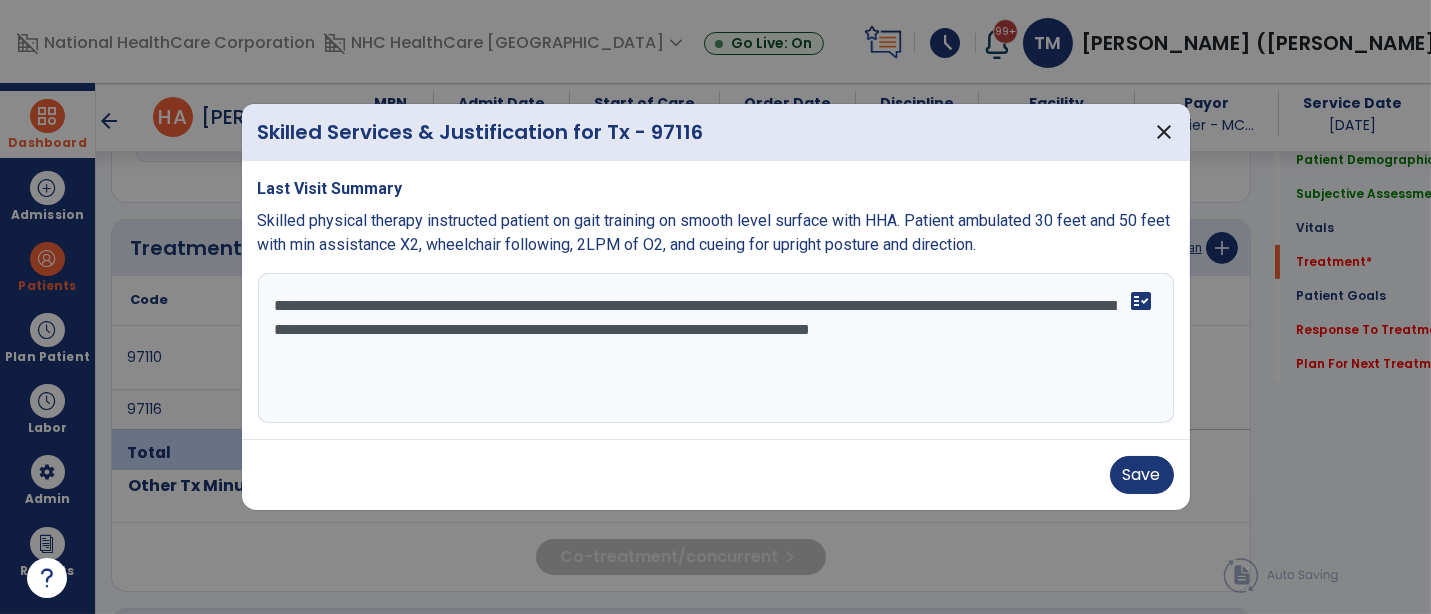 drag, startPoint x: 618, startPoint y: 328, endPoint x: 628, endPoint y: 332, distance: 10.770329 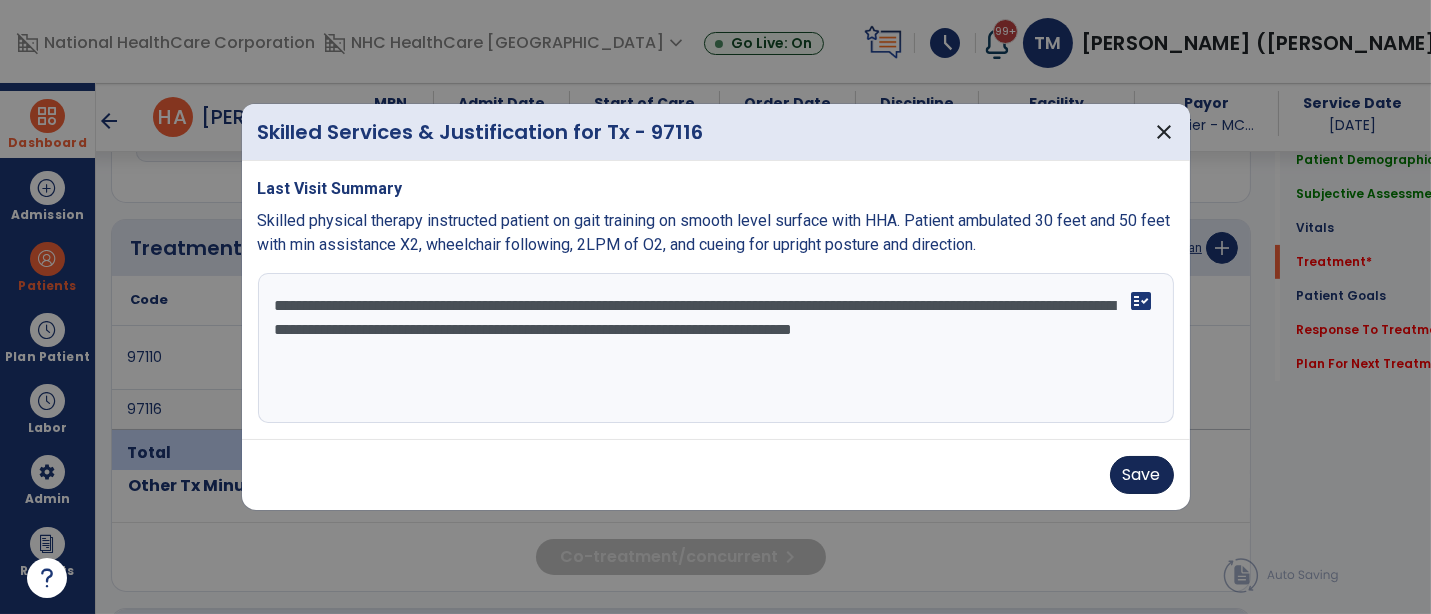 type on "**********" 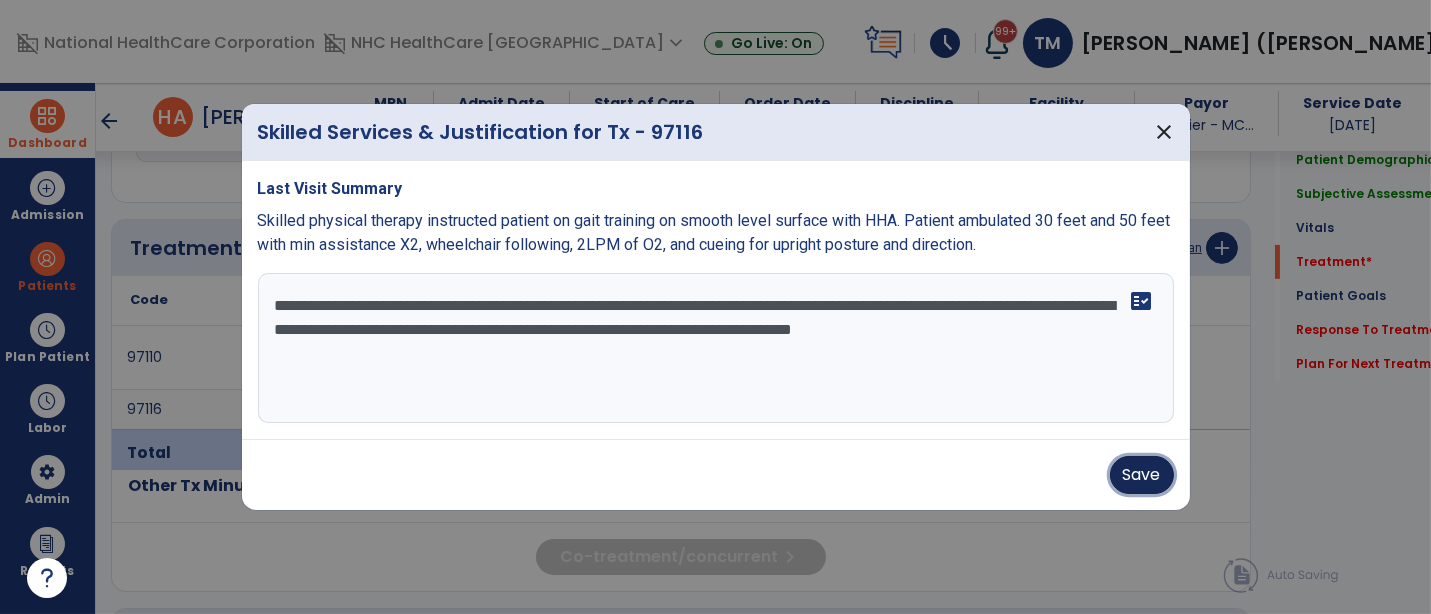click on "Save" at bounding box center [1142, 475] 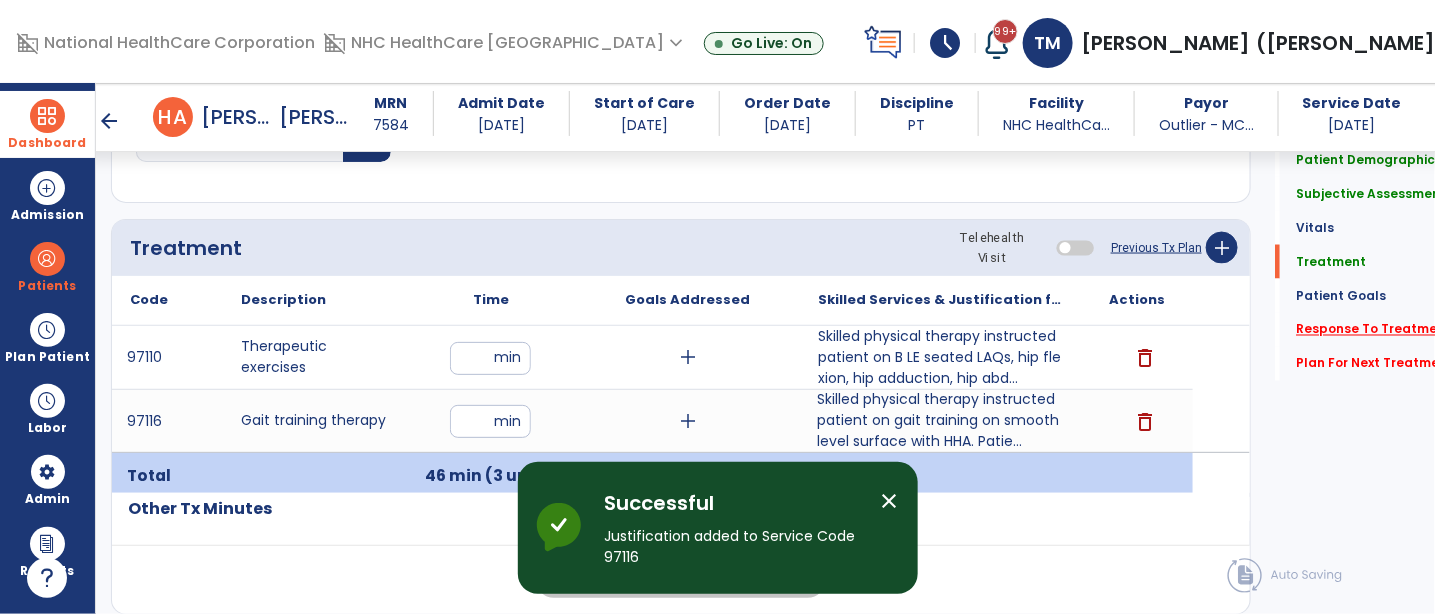 click on "Response To Treatment   *" 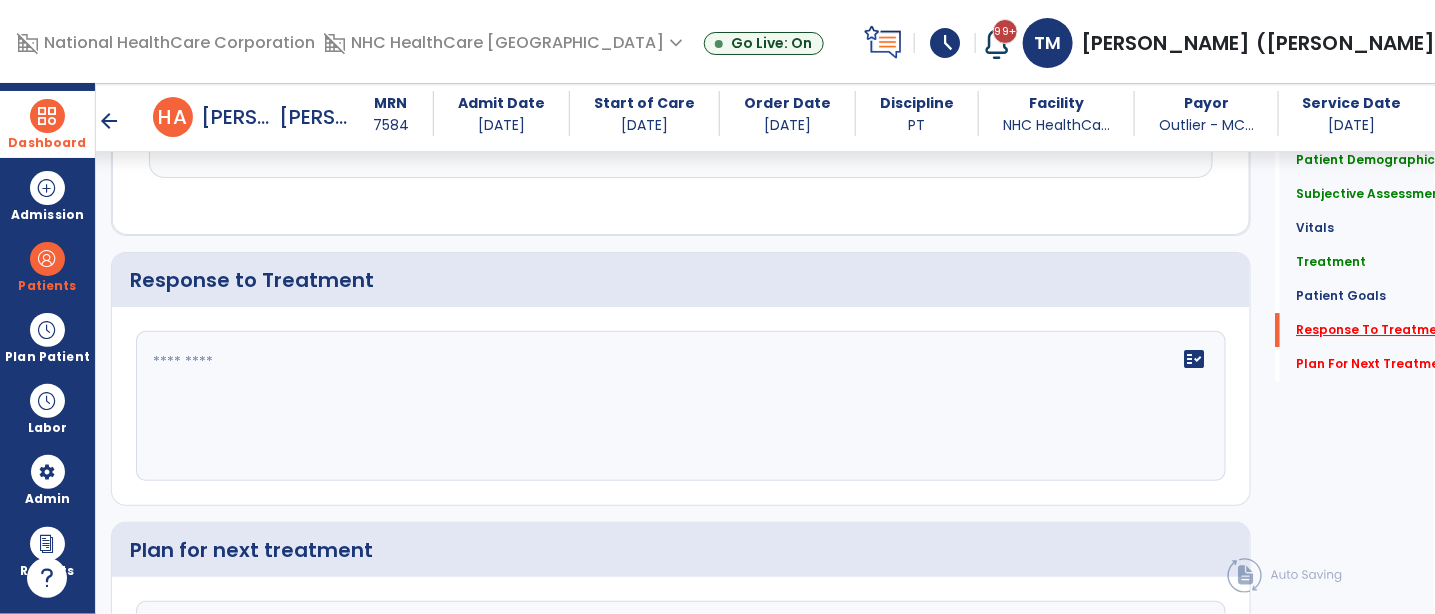 scroll, scrollTop: 2198, scrollLeft: 0, axis: vertical 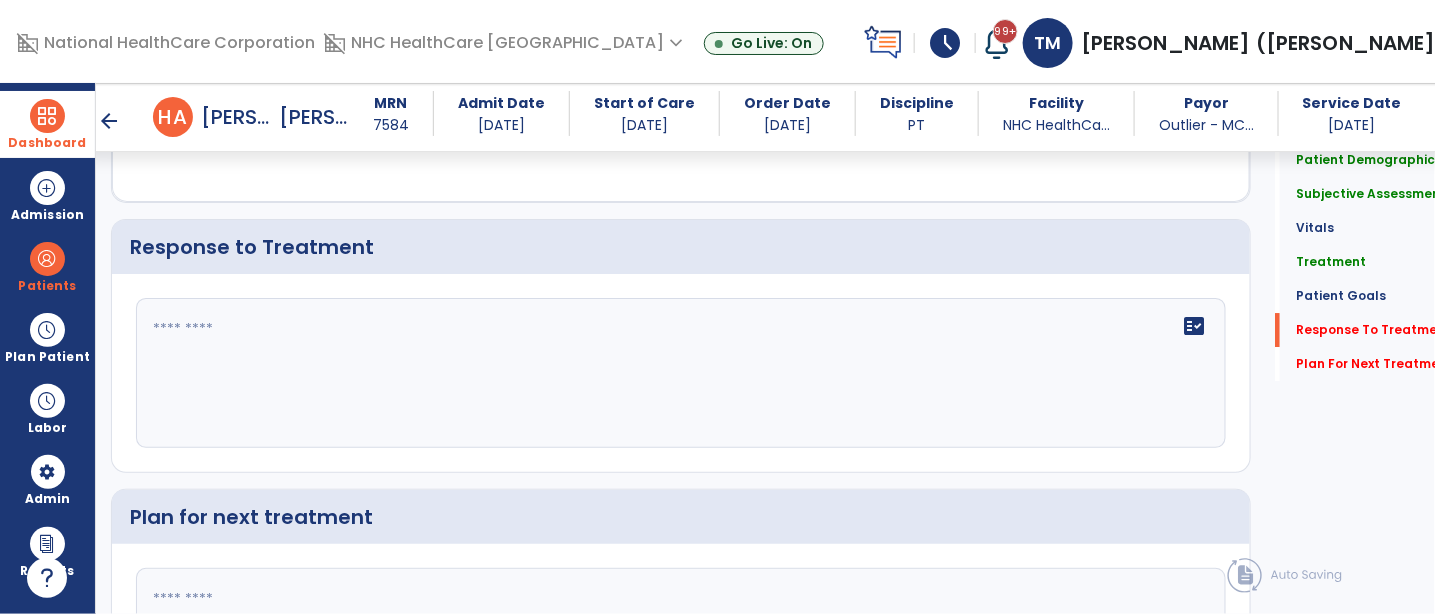 click 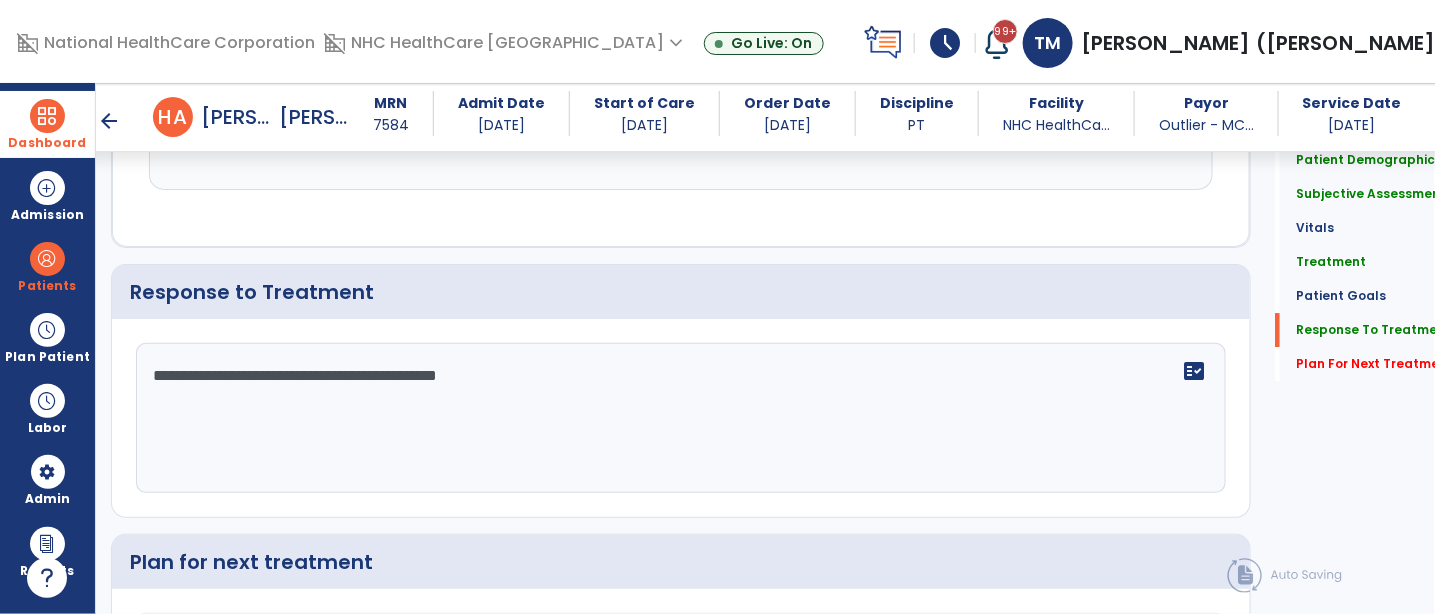 scroll, scrollTop: 2200, scrollLeft: 0, axis: vertical 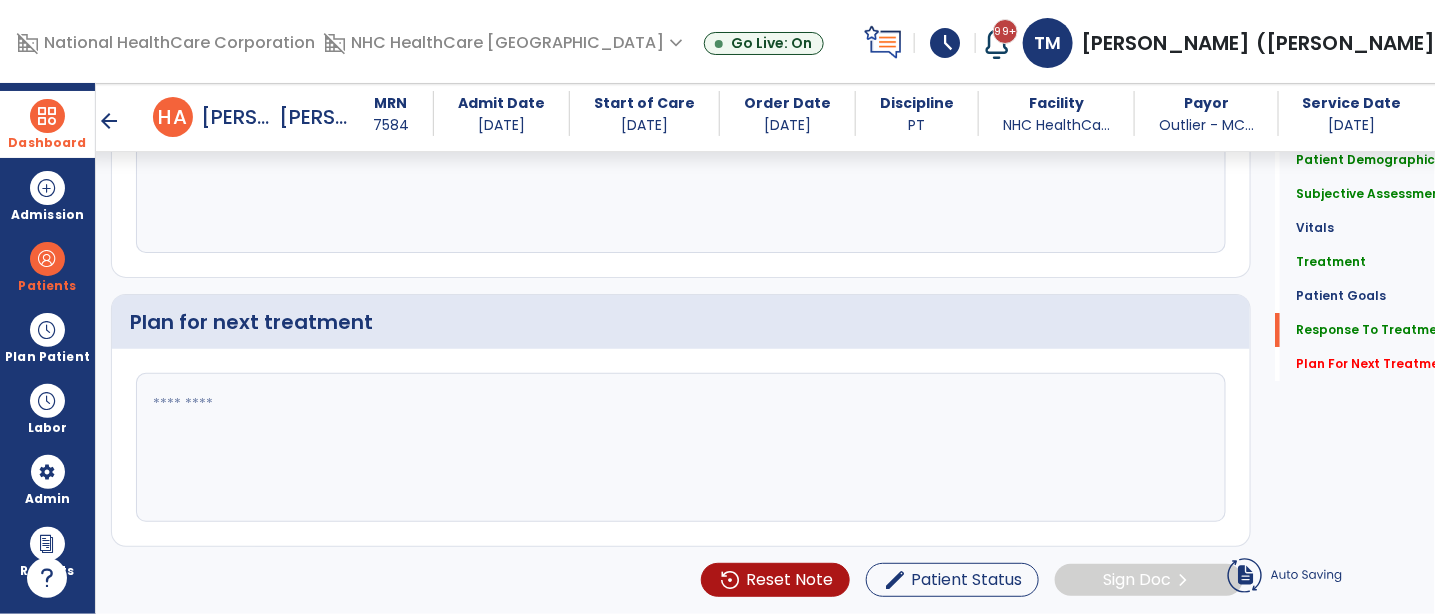 type on "**********" 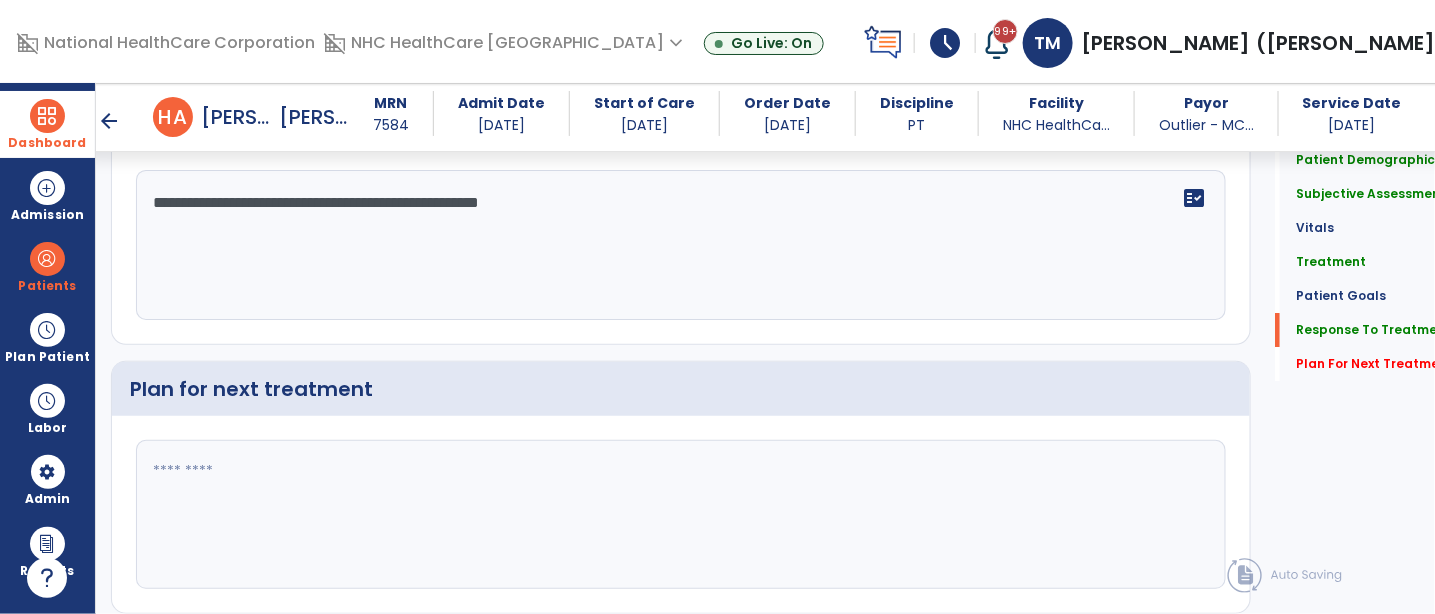 scroll, scrollTop: 2372, scrollLeft: 0, axis: vertical 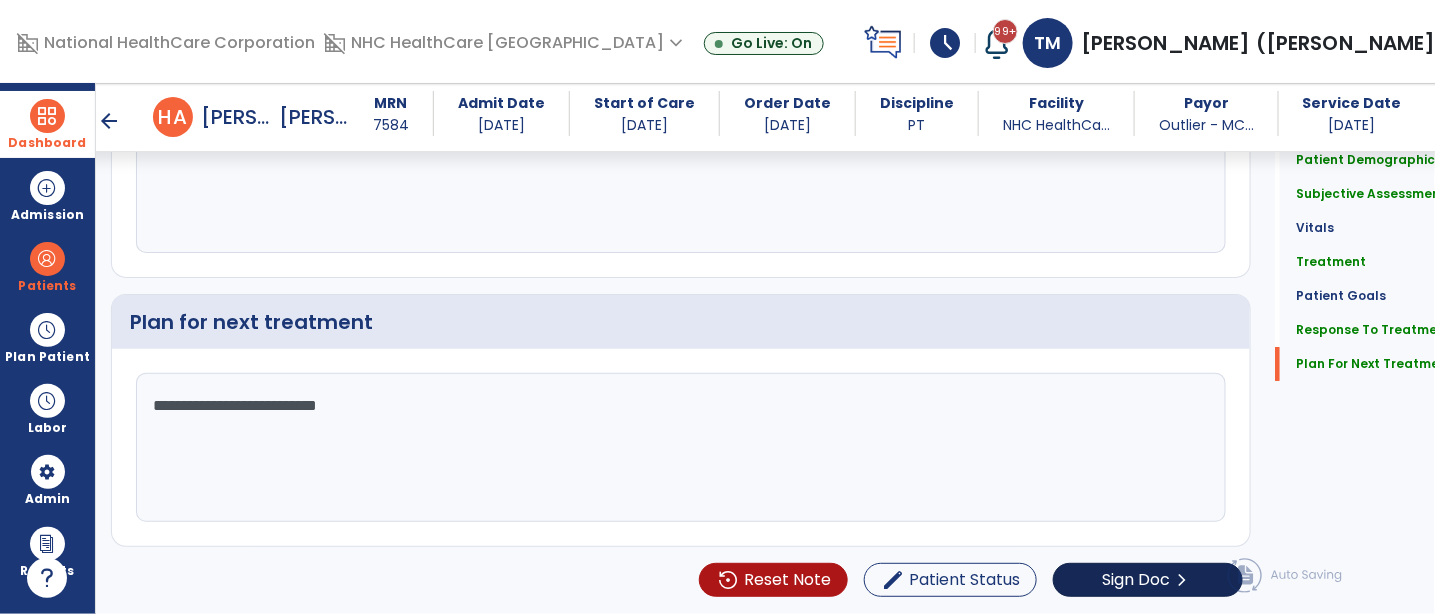 type on "**********" 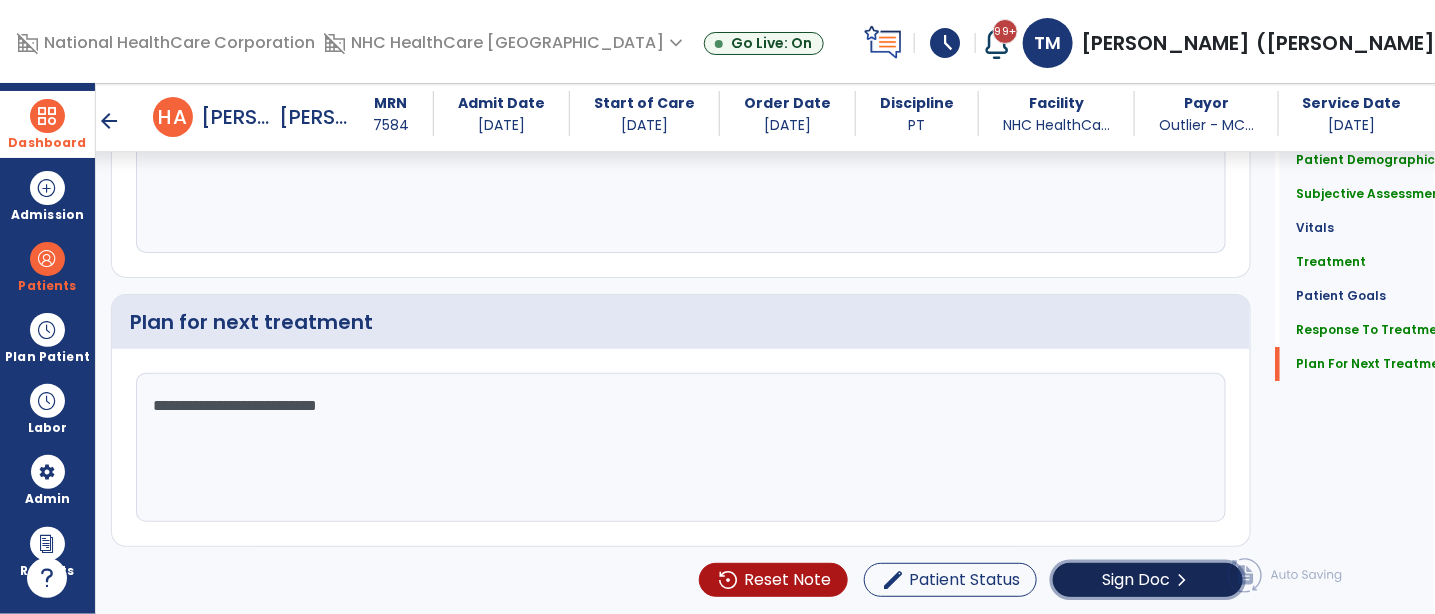 click on "Sign Doc" 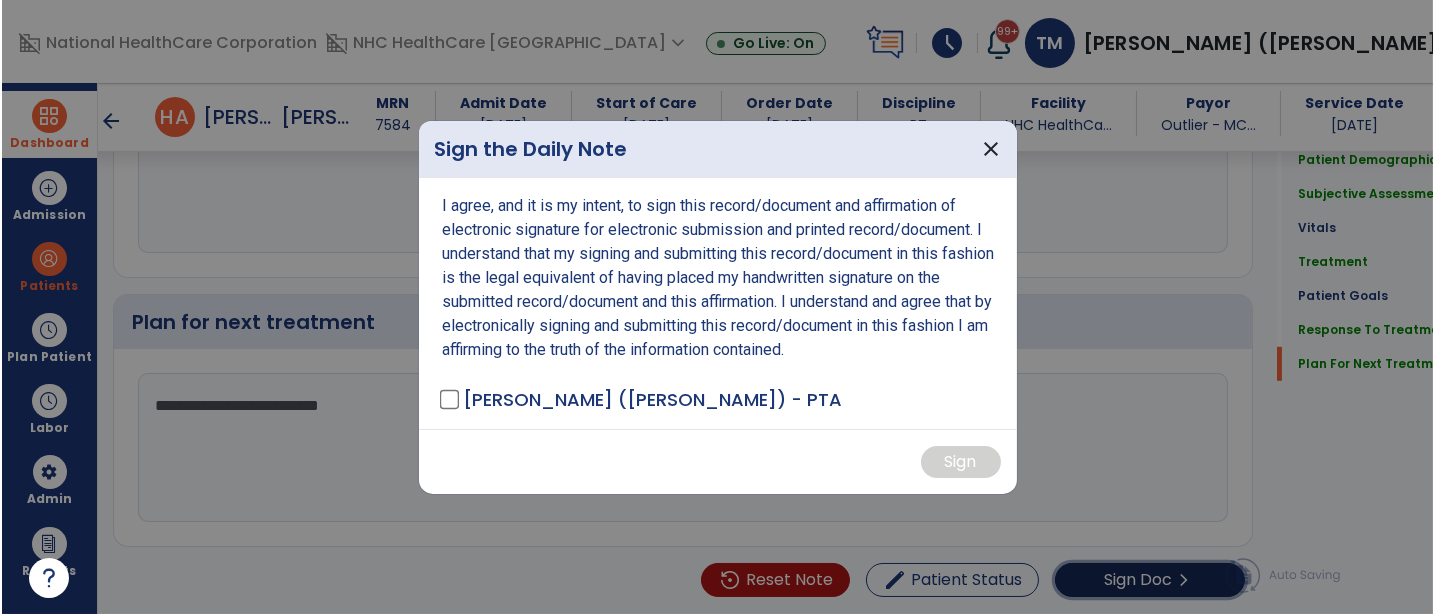 scroll, scrollTop: 2396, scrollLeft: 0, axis: vertical 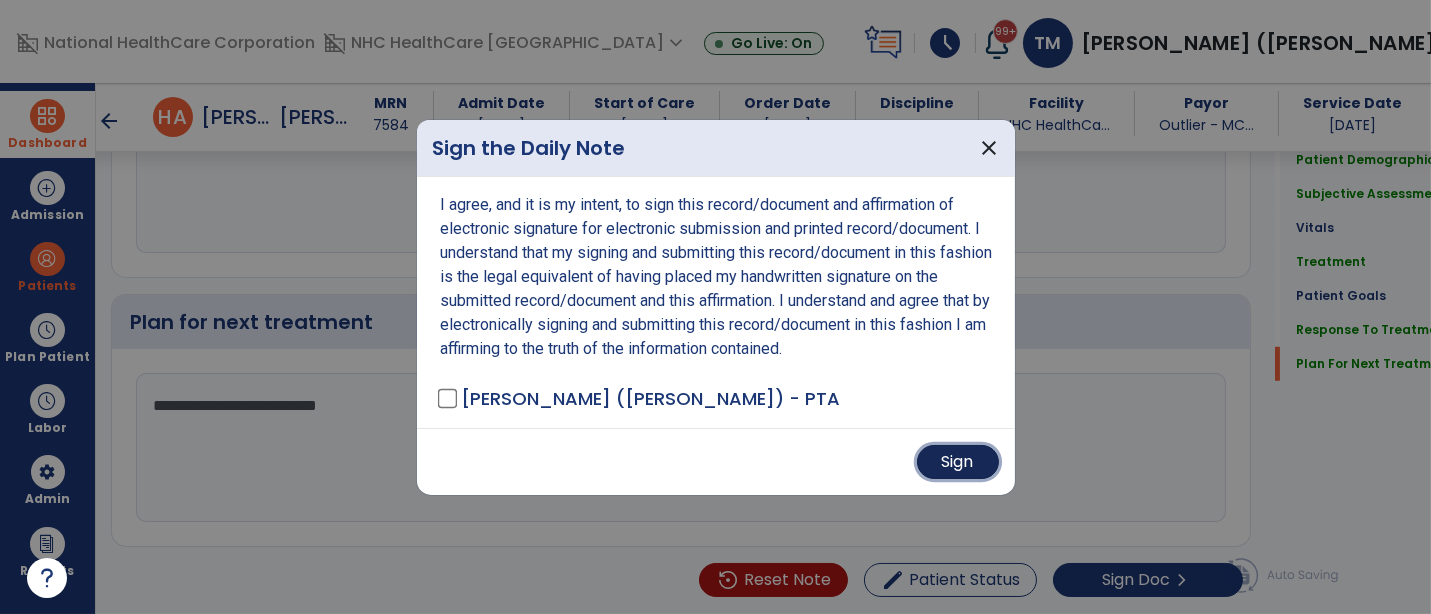click on "Sign" at bounding box center (958, 462) 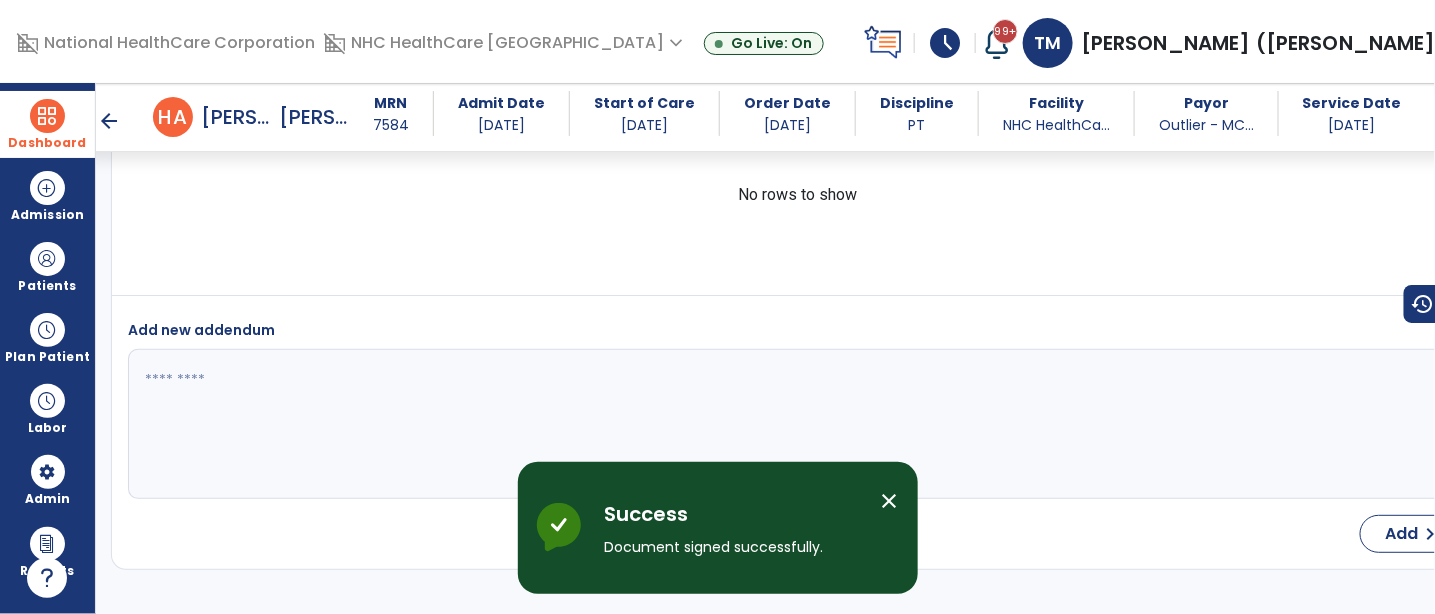 scroll, scrollTop: 3037, scrollLeft: 0, axis: vertical 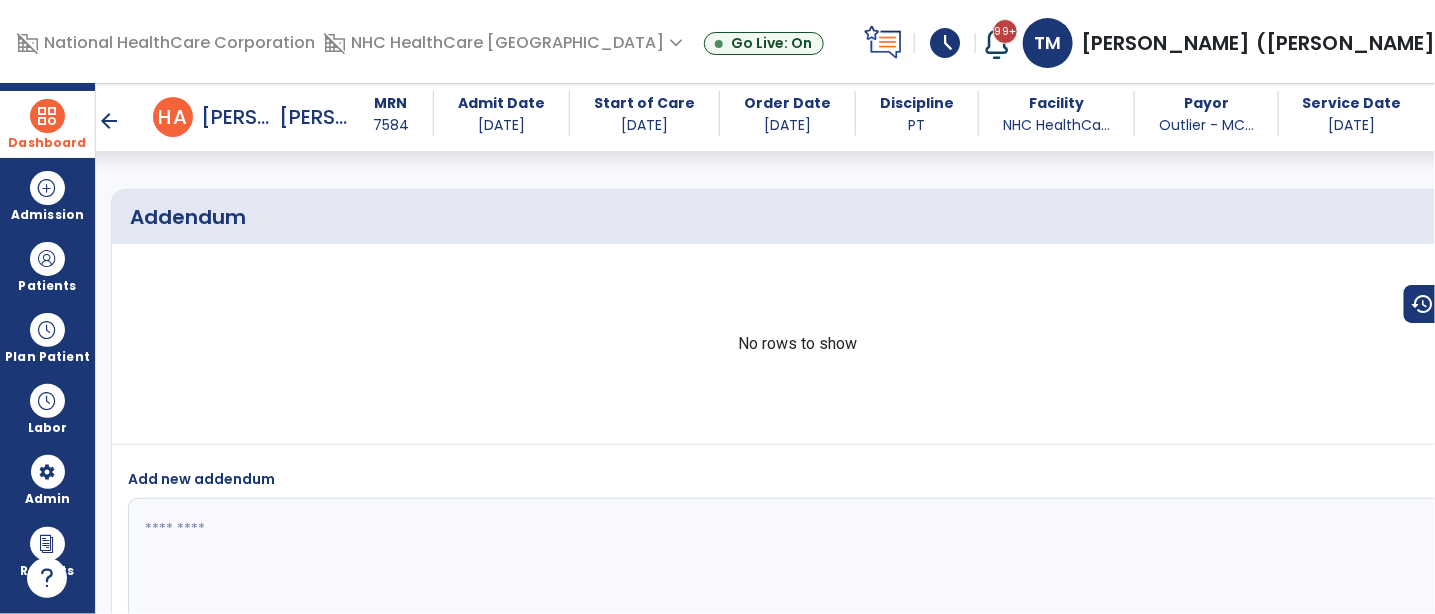 click on "arrow_back" at bounding box center [109, 121] 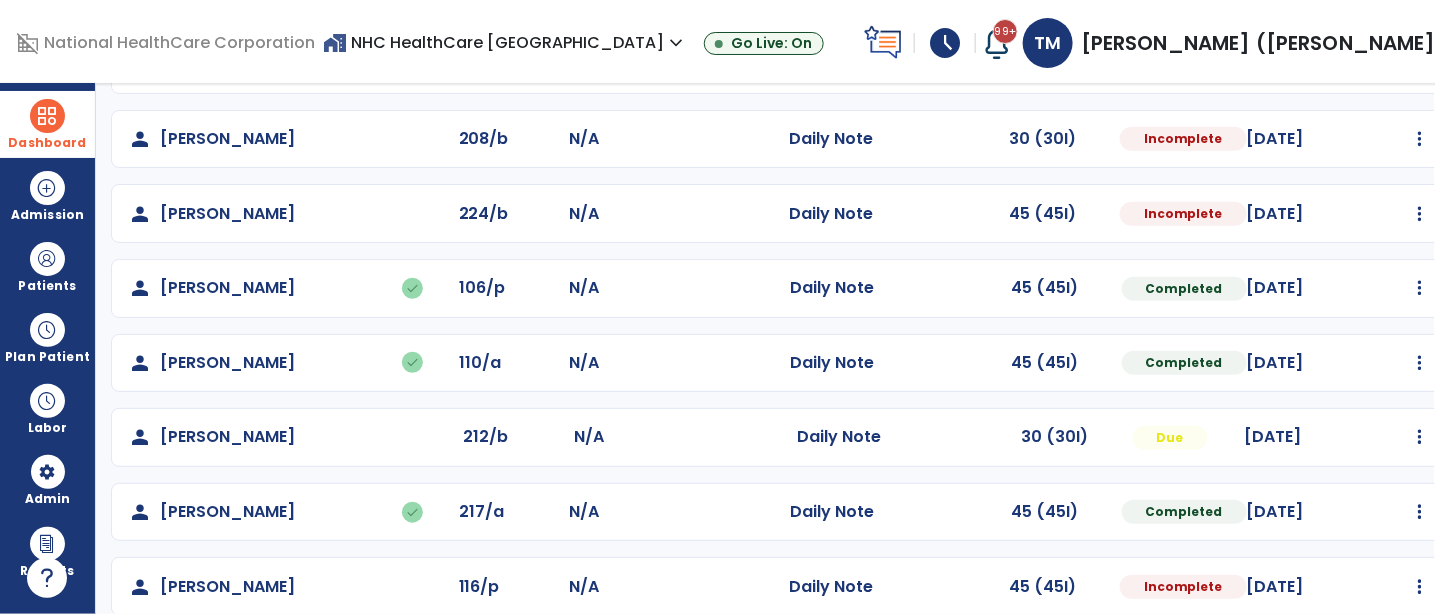 scroll, scrollTop: 0, scrollLeft: 0, axis: both 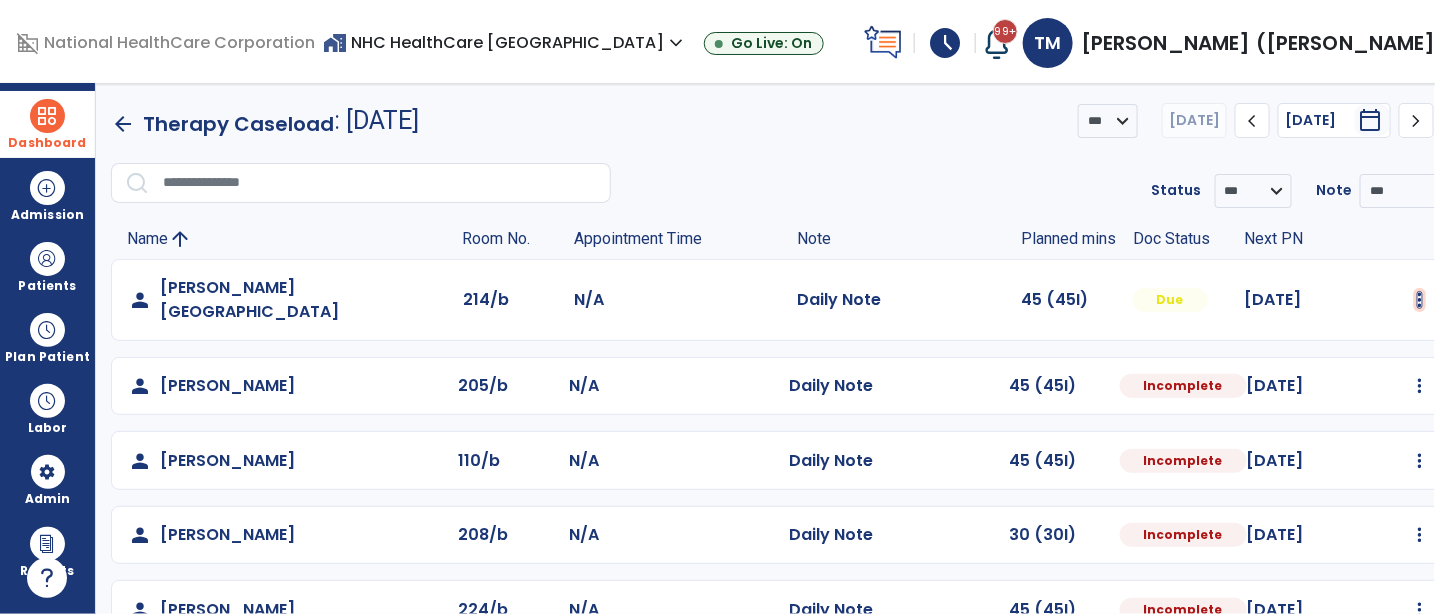 click at bounding box center [1420, 300] 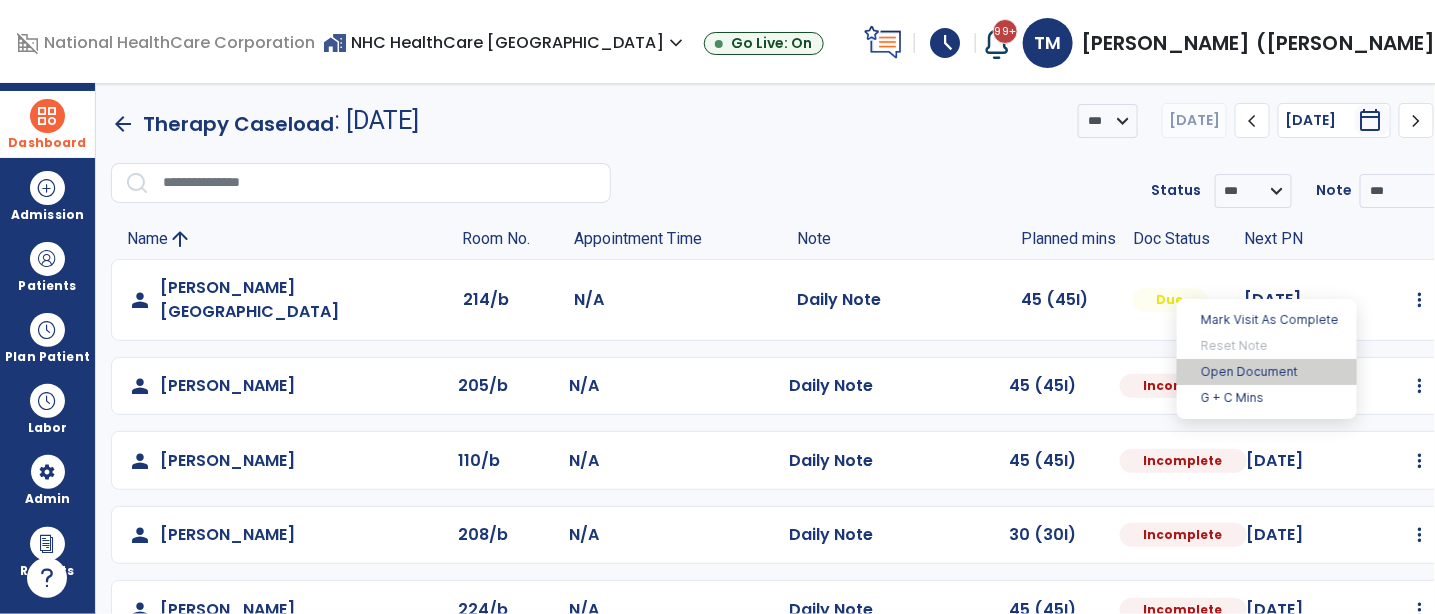 click on "Open Document" at bounding box center (1267, 372) 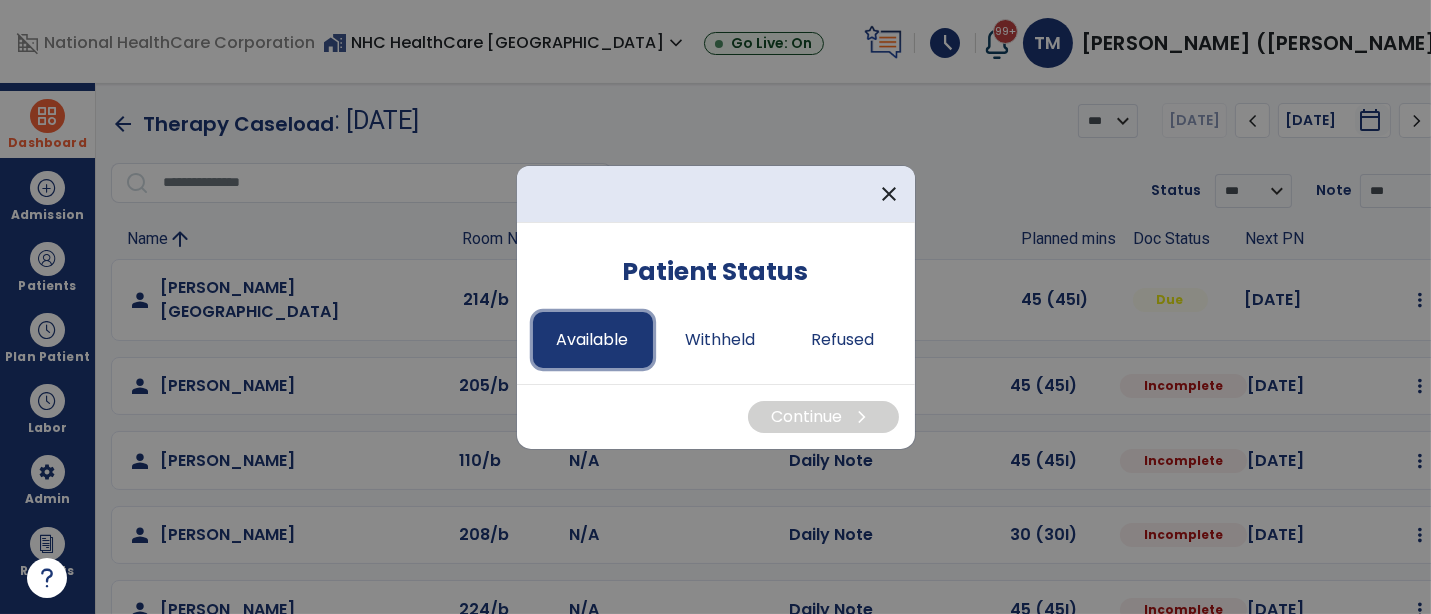 click on "Available" at bounding box center (593, 340) 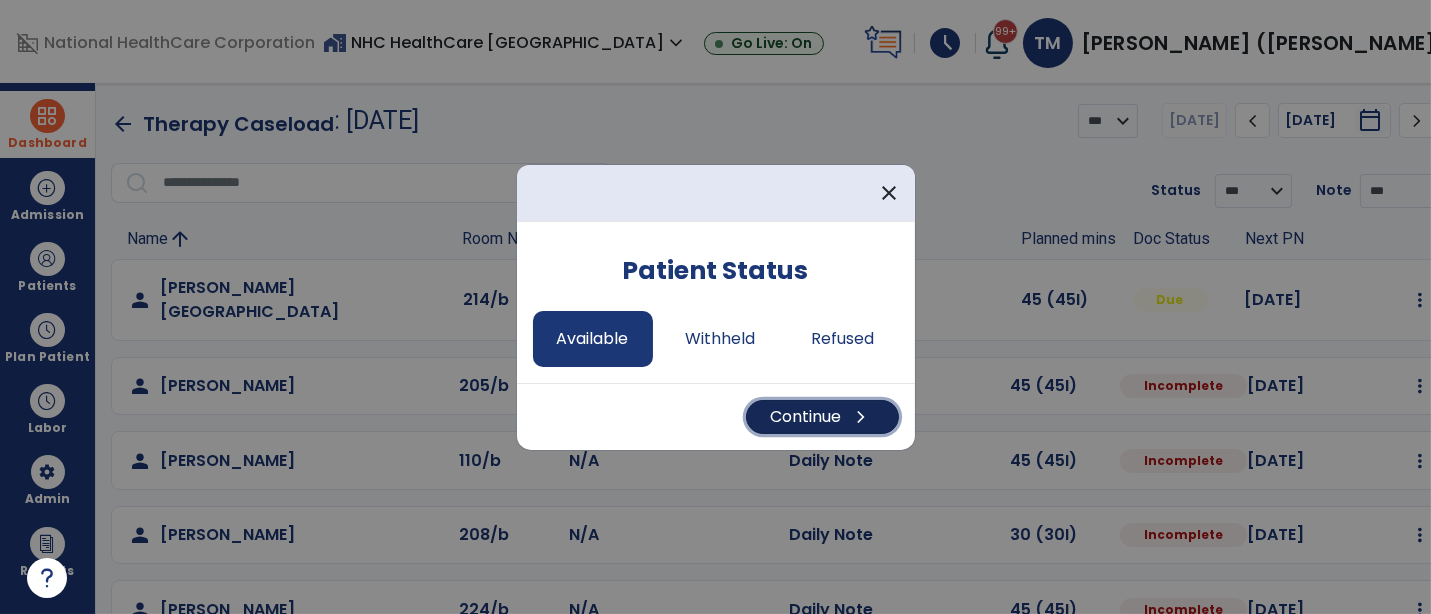 click on "Continue   chevron_right" at bounding box center (822, 417) 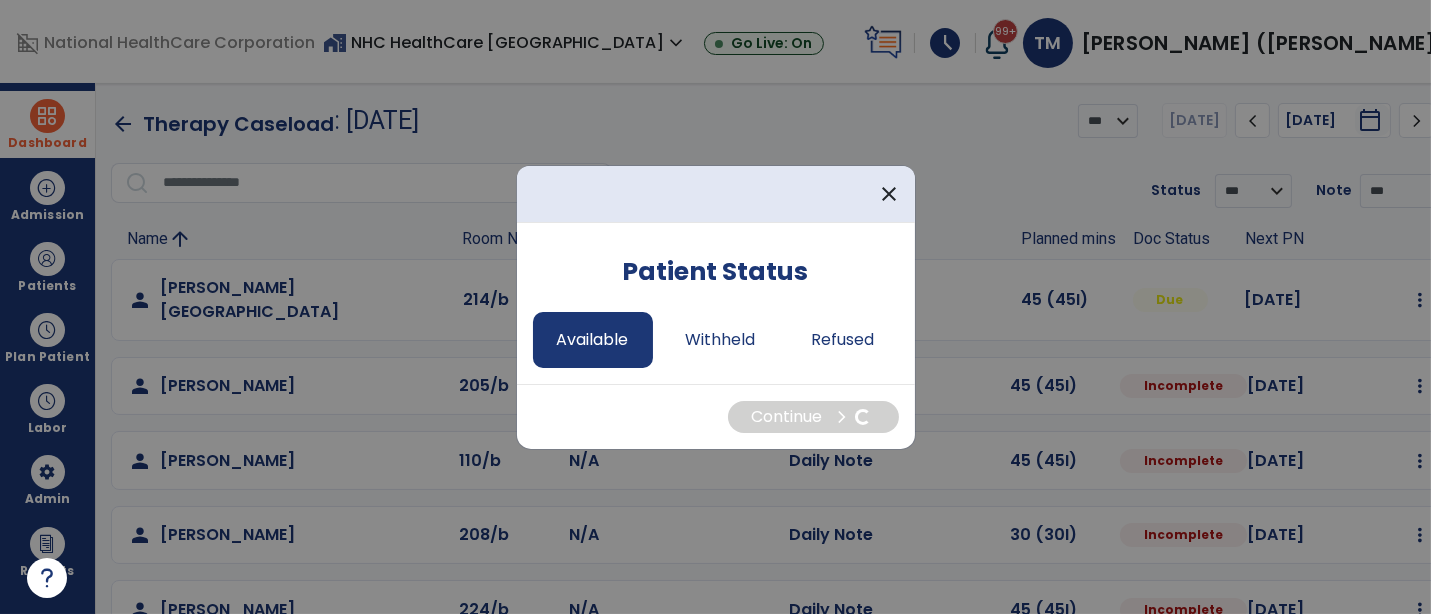 select on "*" 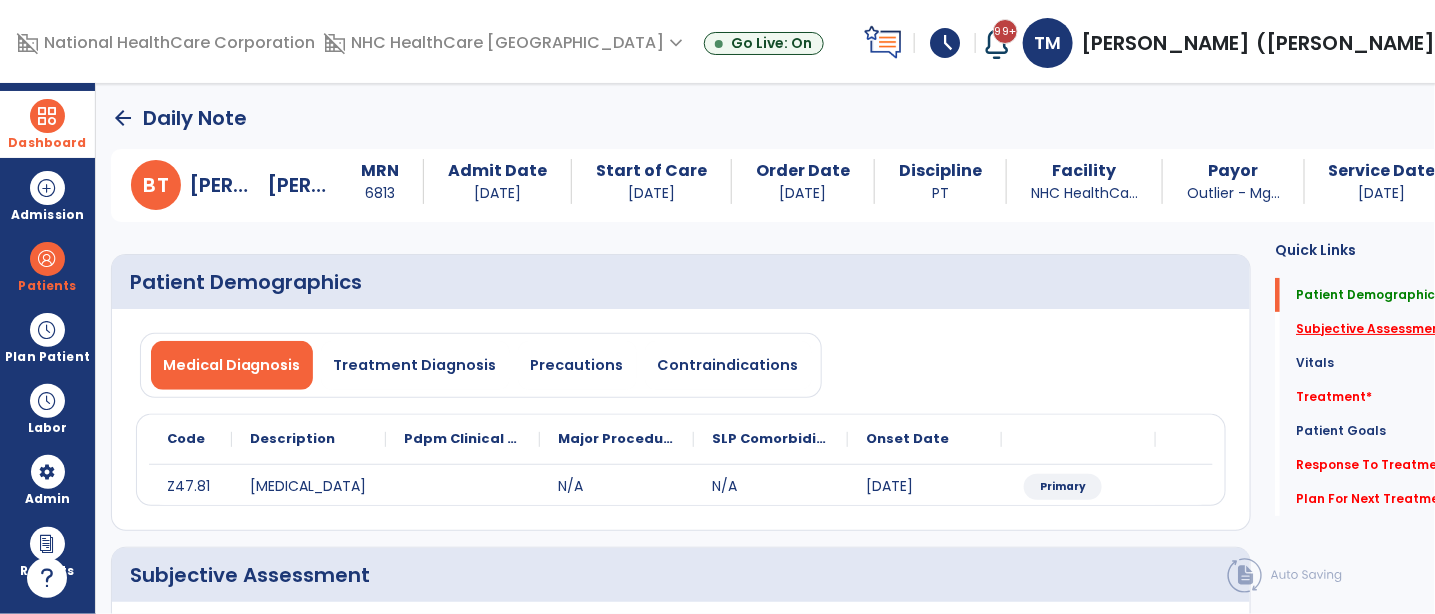click on "Subjective Assessment   *" 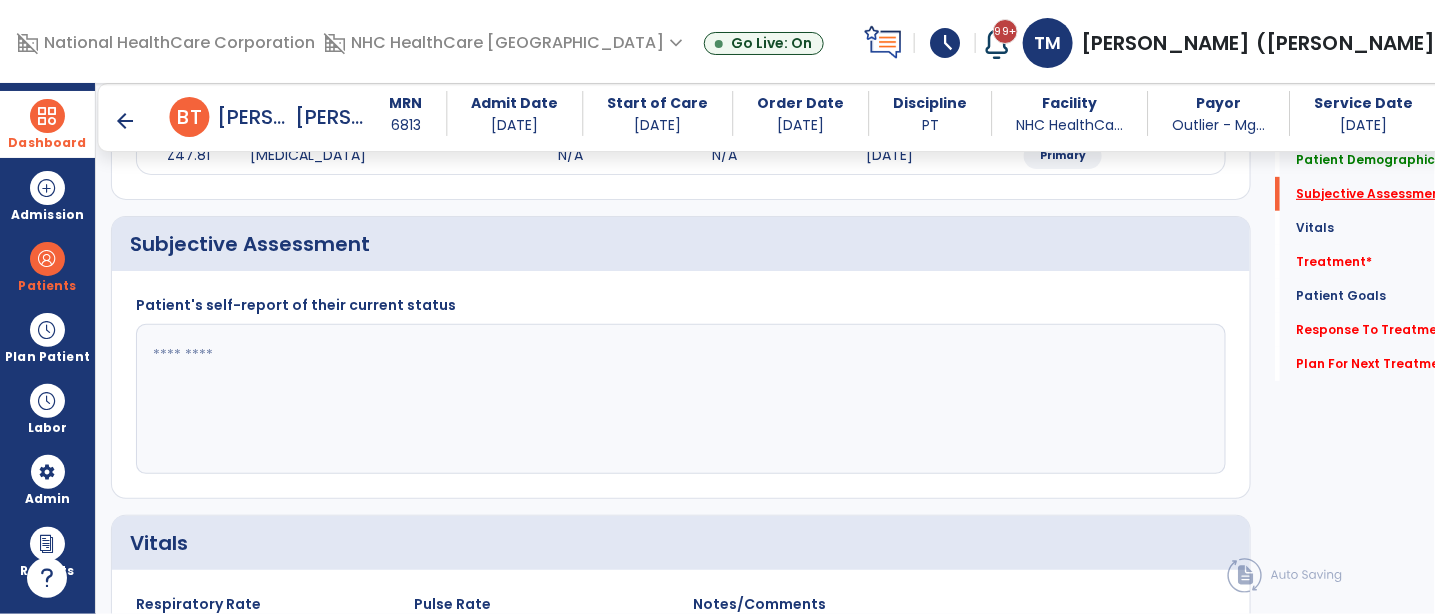 scroll, scrollTop: 340, scrollLeft: 0, axis: vertical 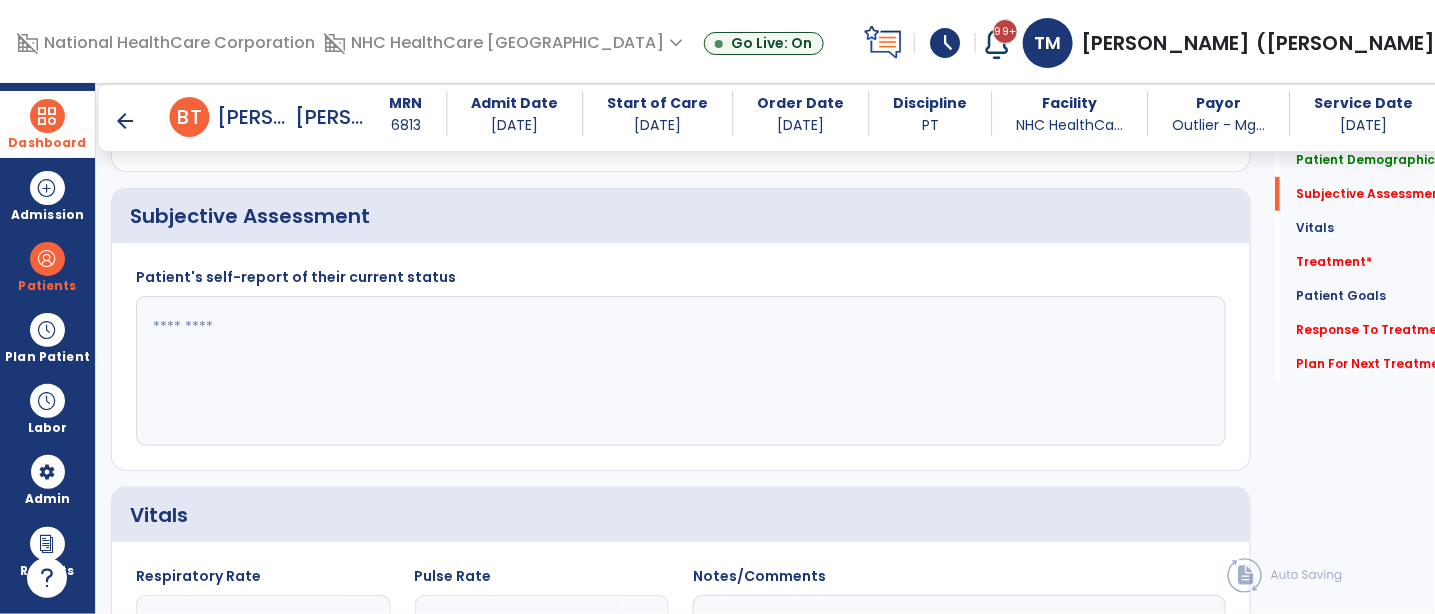 click 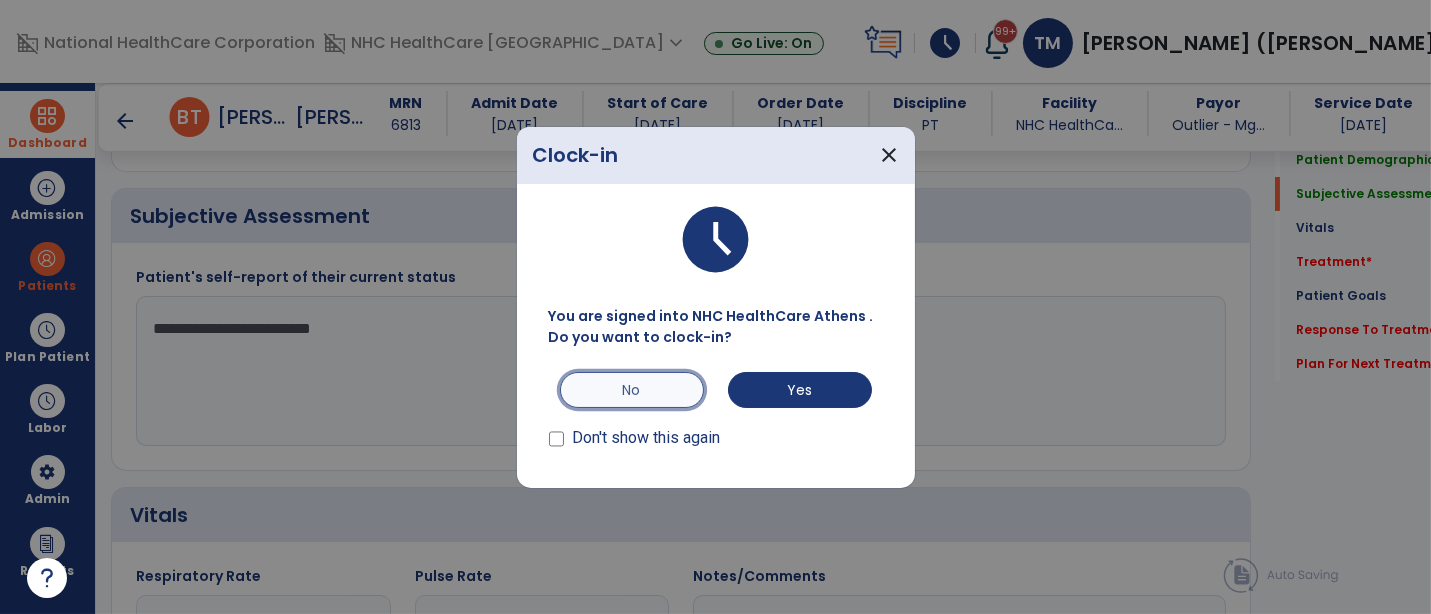 click on "No" at bounding box center (632, 390) 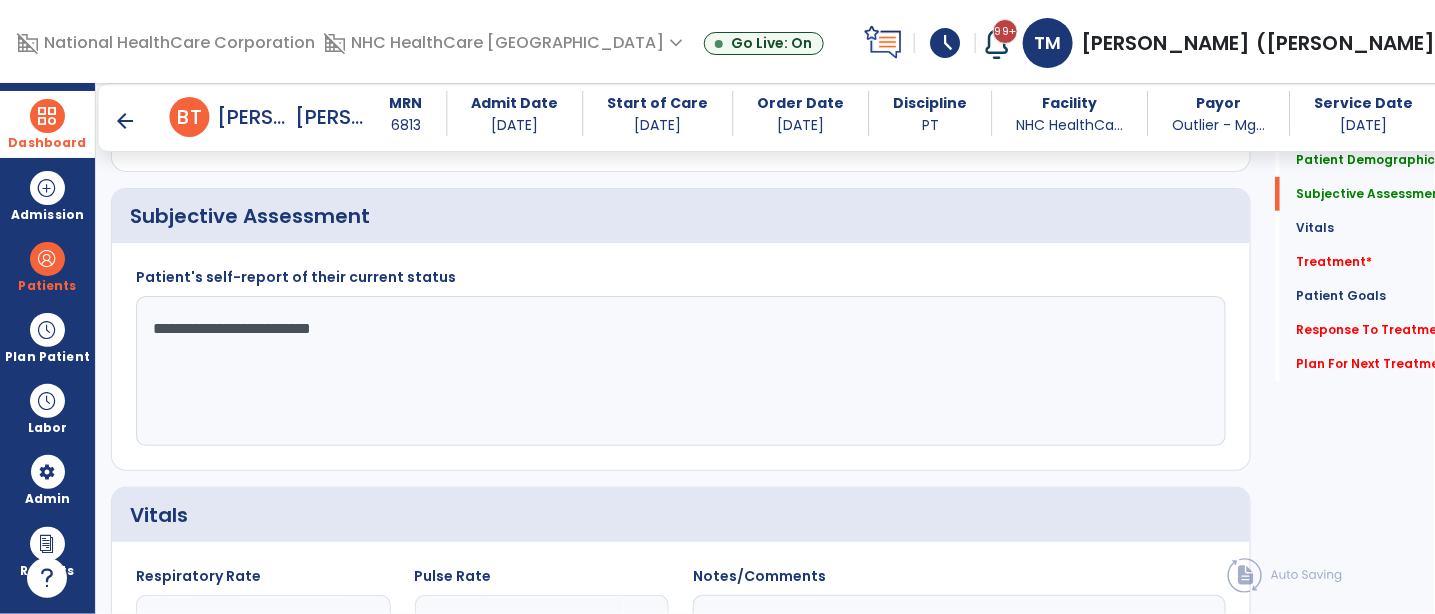 click on "**********" 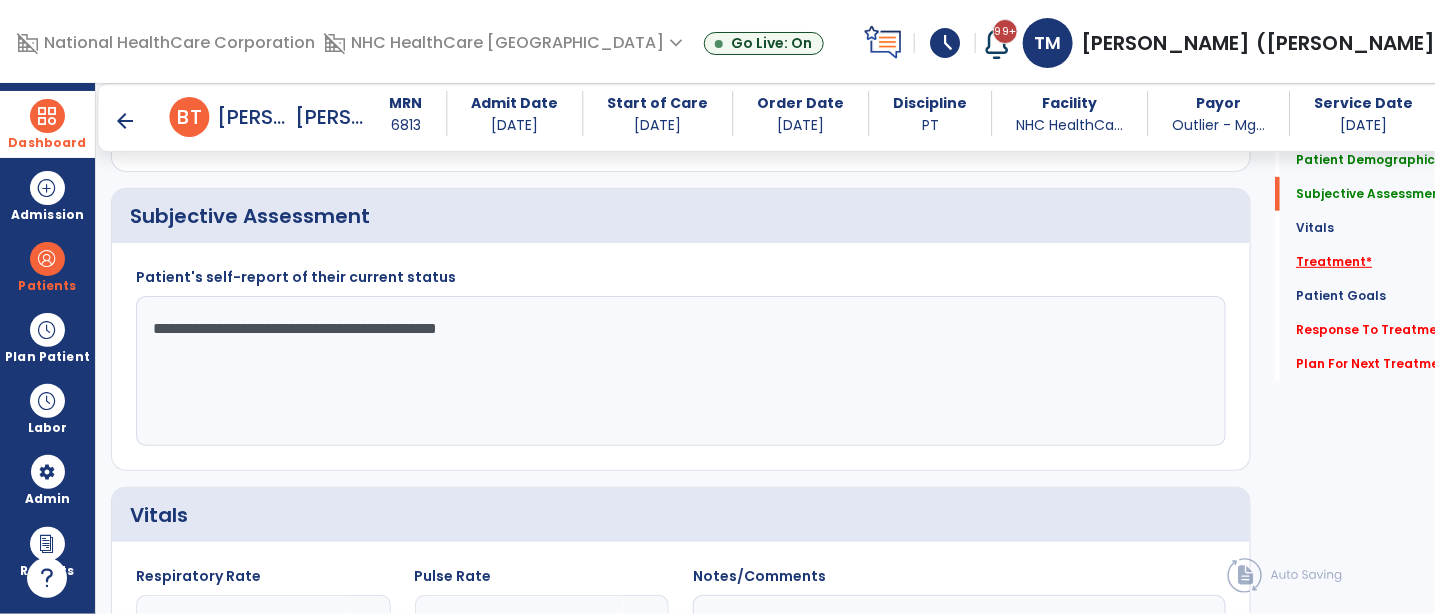 type on "**********" 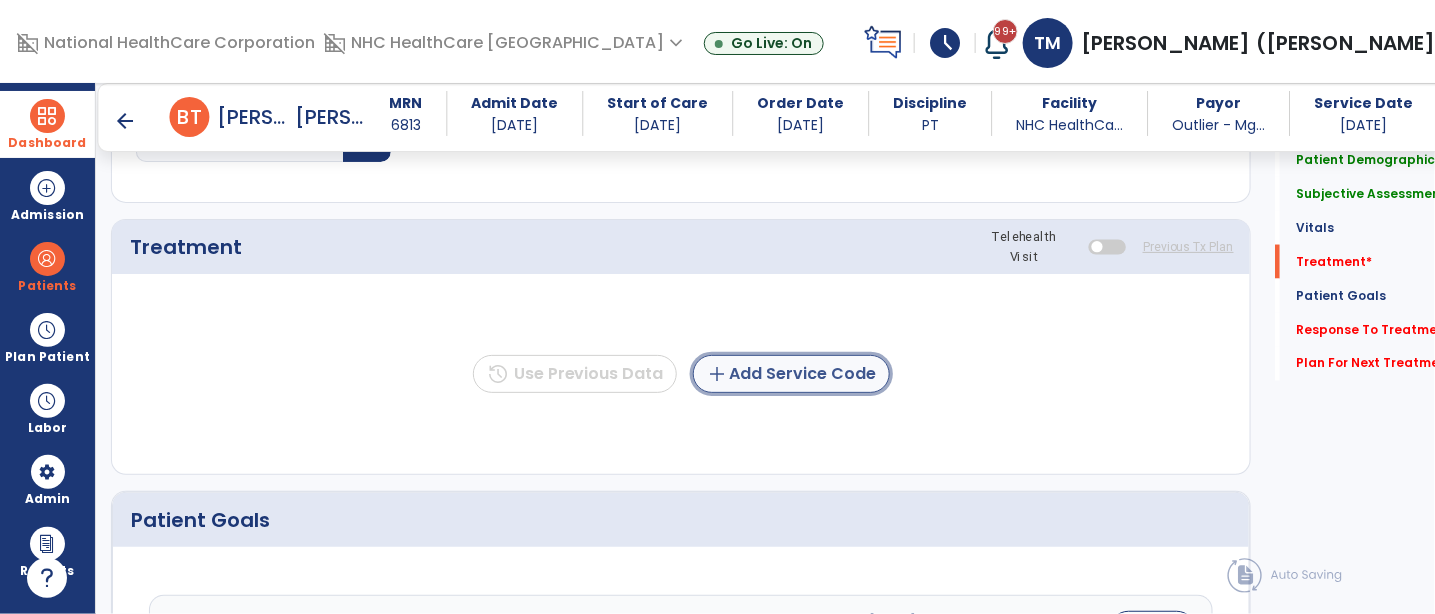 click on "add  Add Service Code" 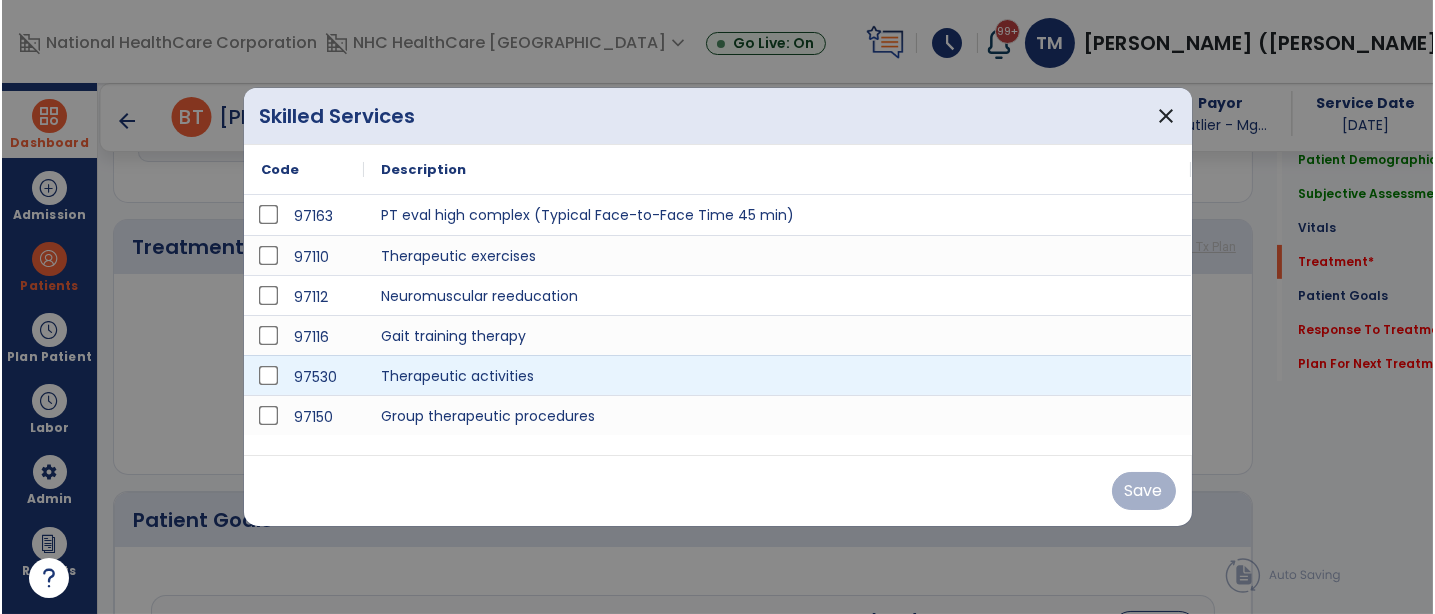 scroll, scrollTop: 1030, scrollLeft: 0, axis: vertical 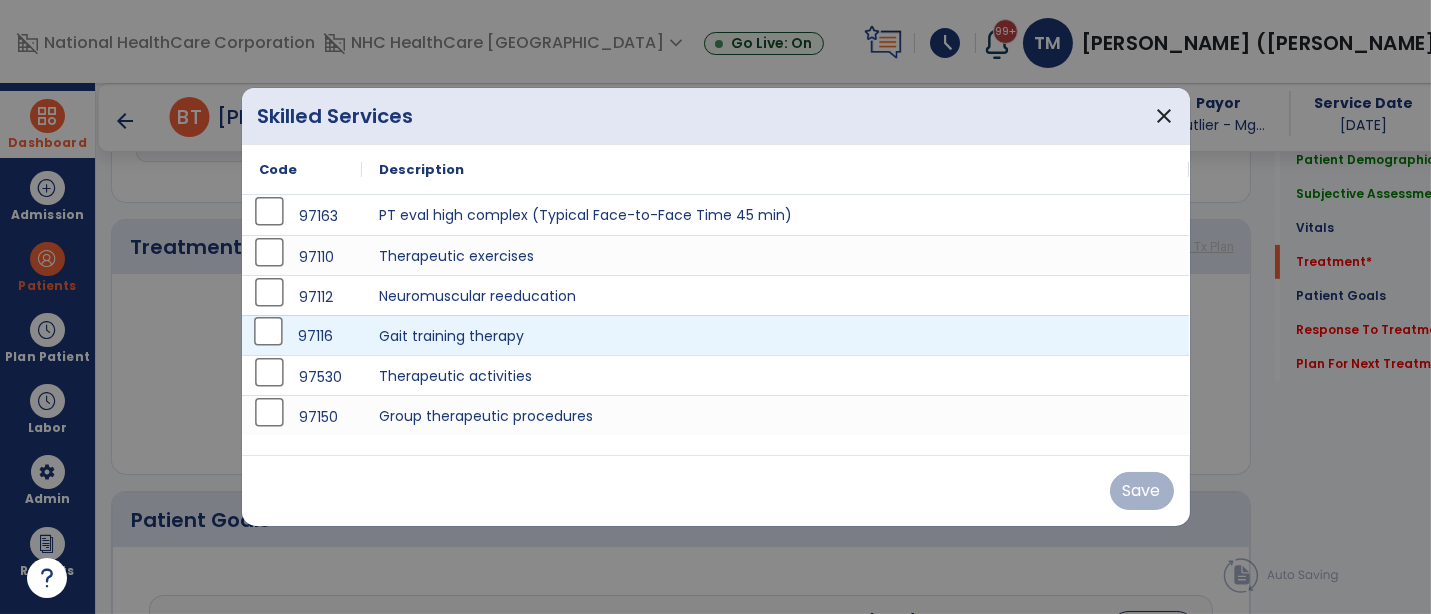 click on "97116" at bounding box center (302, 336) 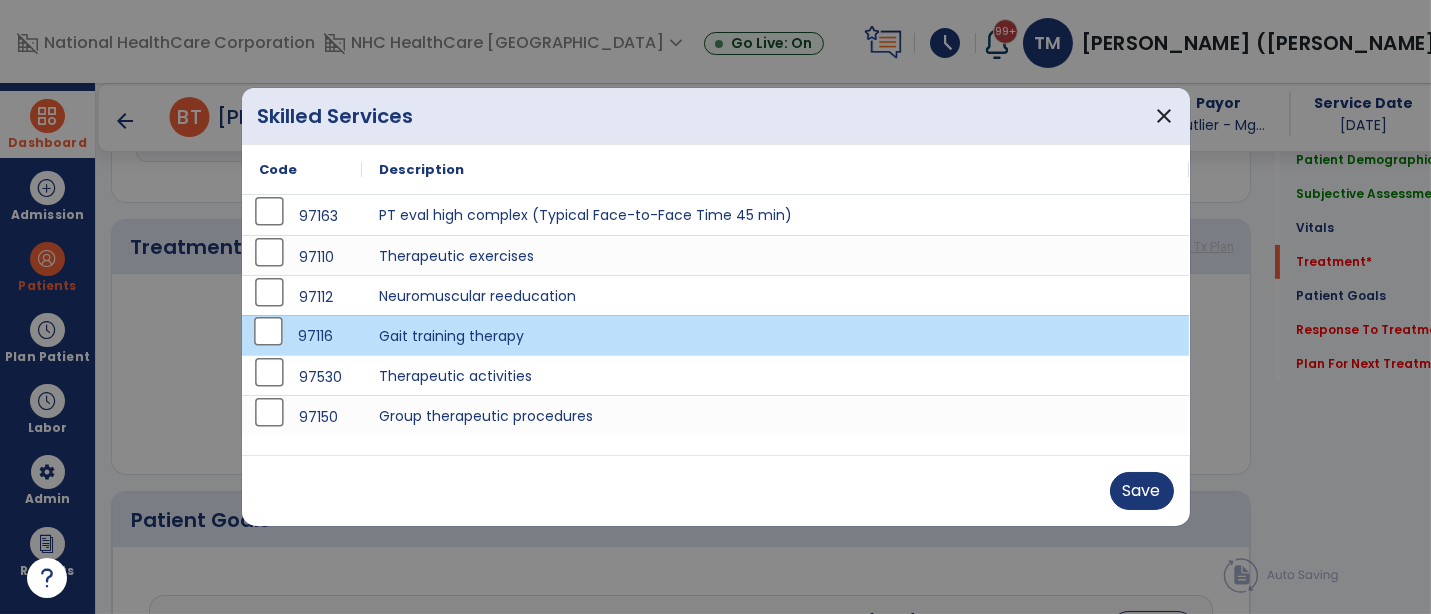 click on "97116" at bounding box center [302, 336] 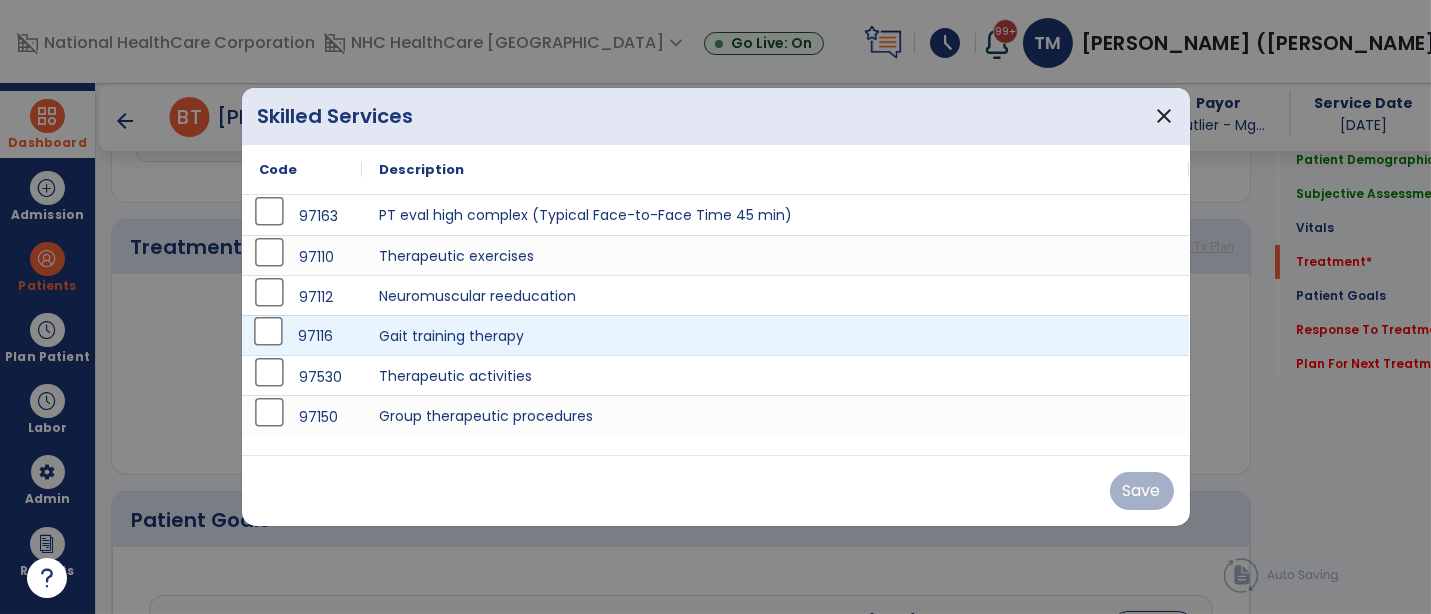 click on "97116" at bounding box center (302, 336) 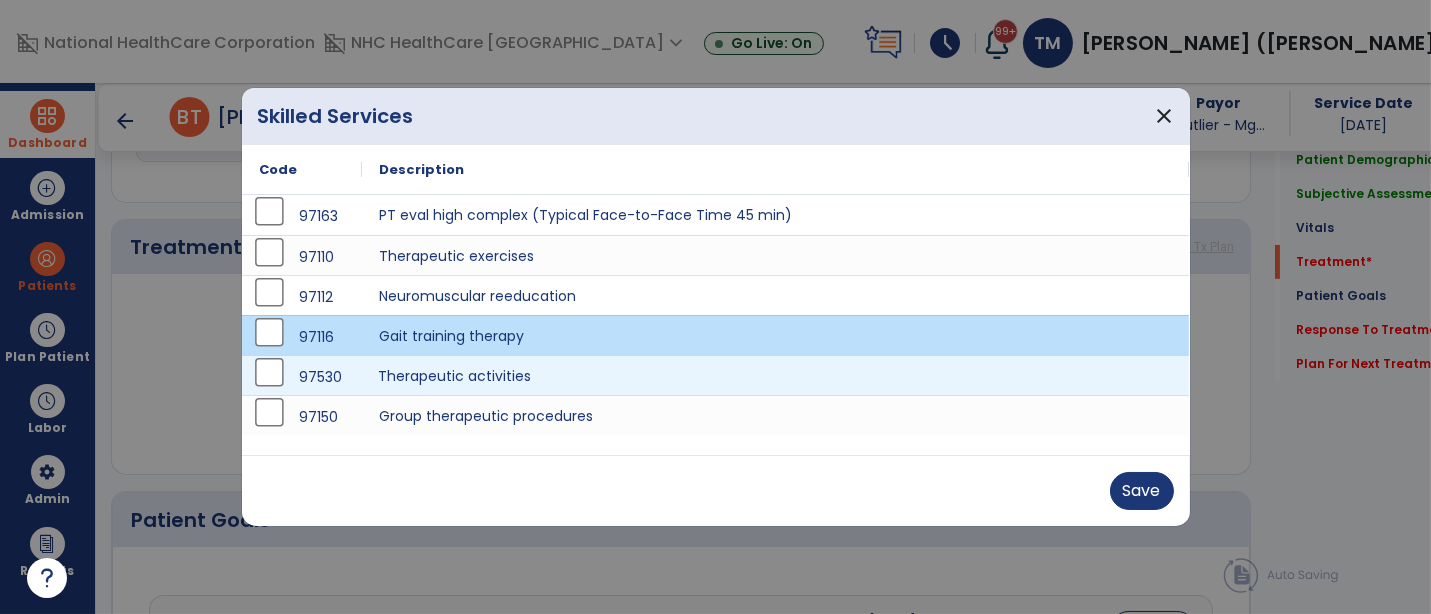 click on "Therapeutic activities" at bounding box center [776, 375] 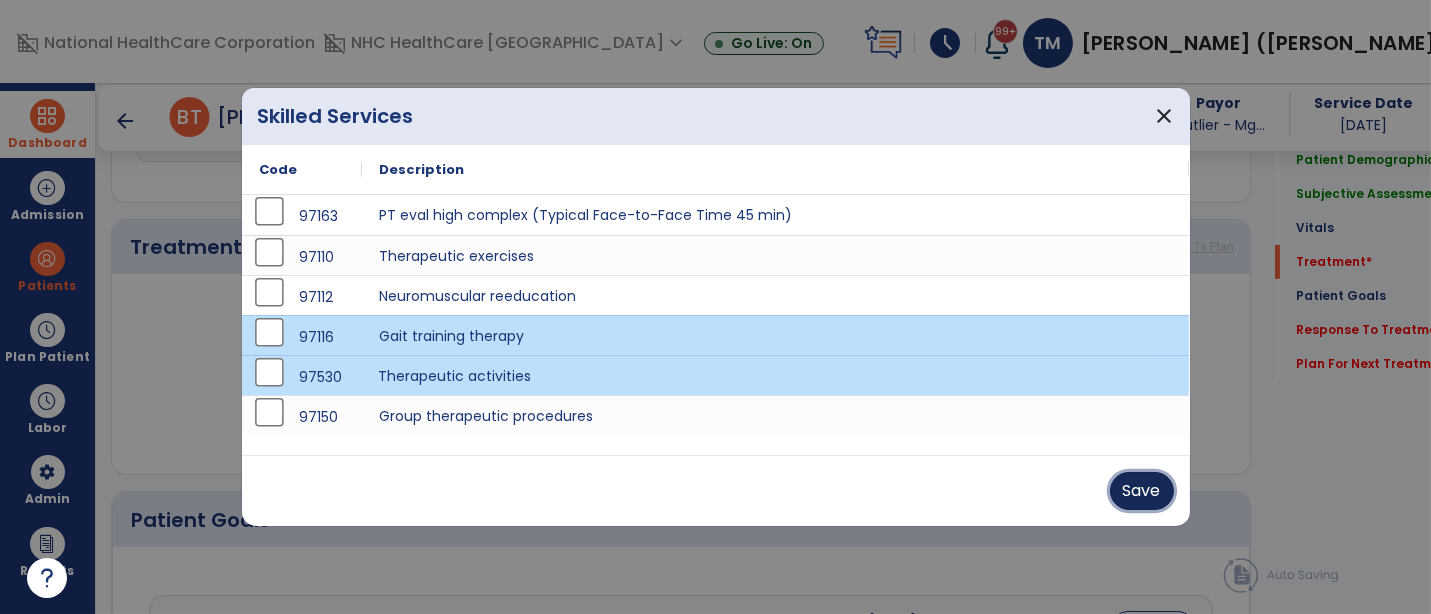click on "Save" at bounding box center [1142, 491] 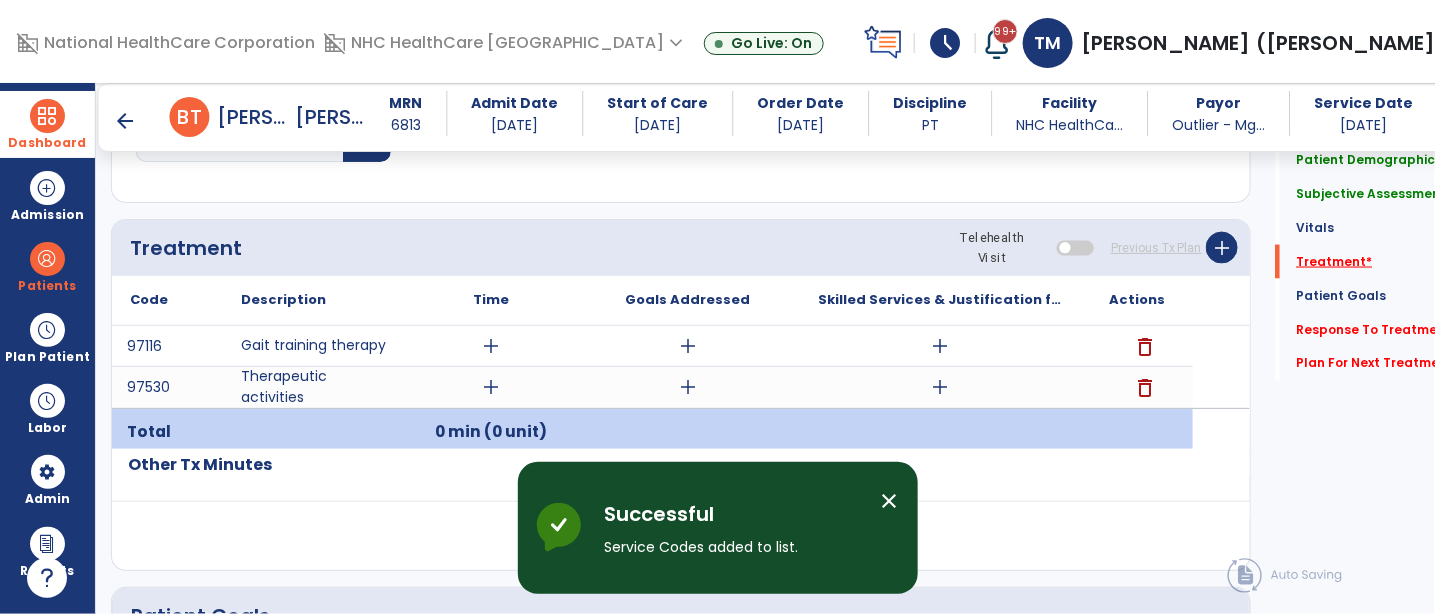 click on "Treatment   *" 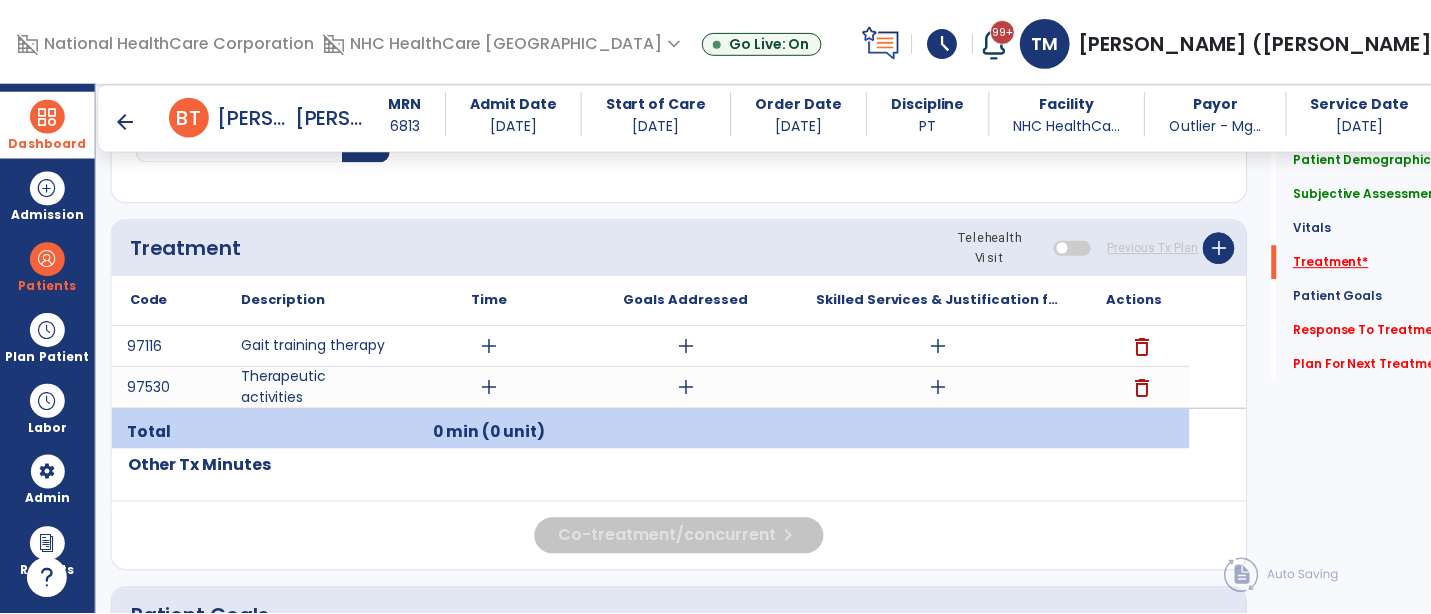 scroll, scrollTop: 1078, scrollLeft: 0, axis: vertical 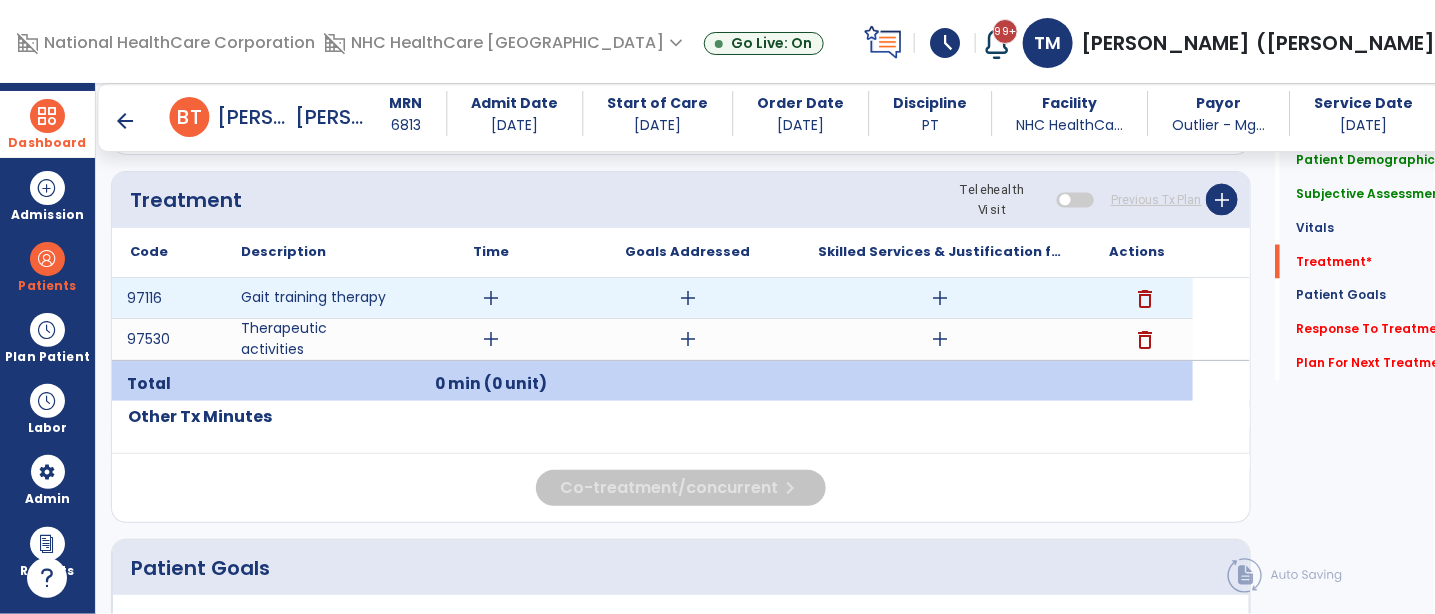 click on "add" at bounding box center [491, 298] 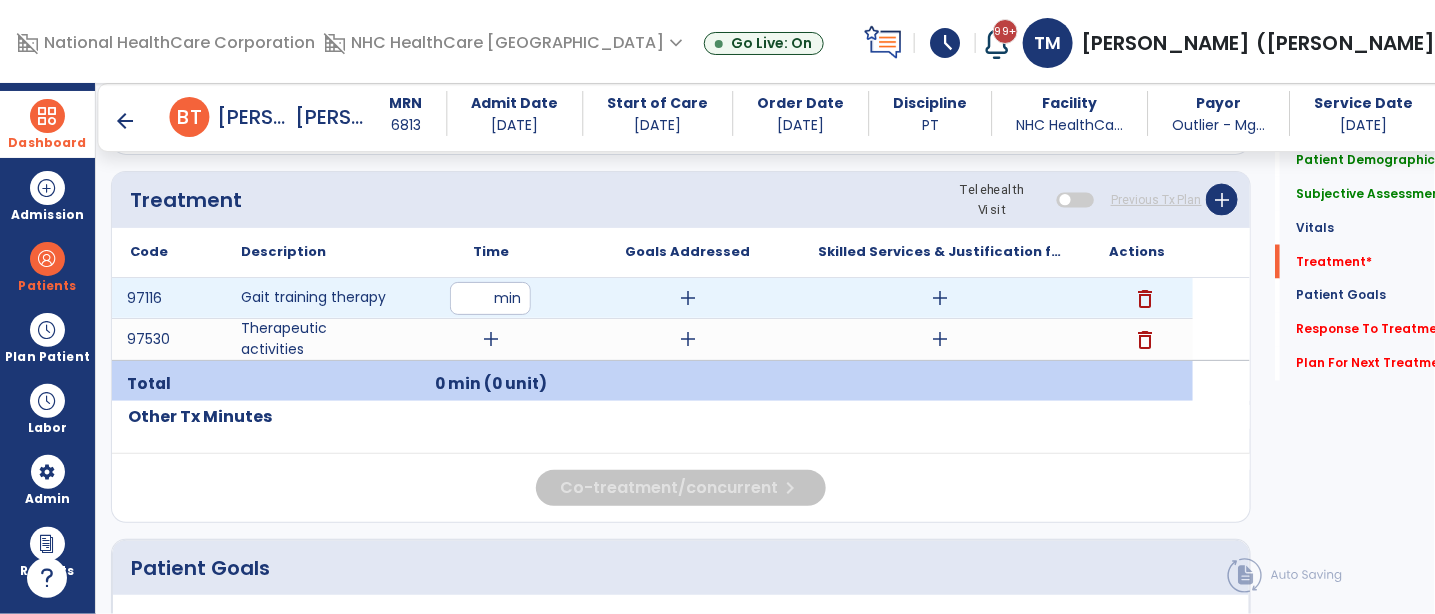 type on "**" 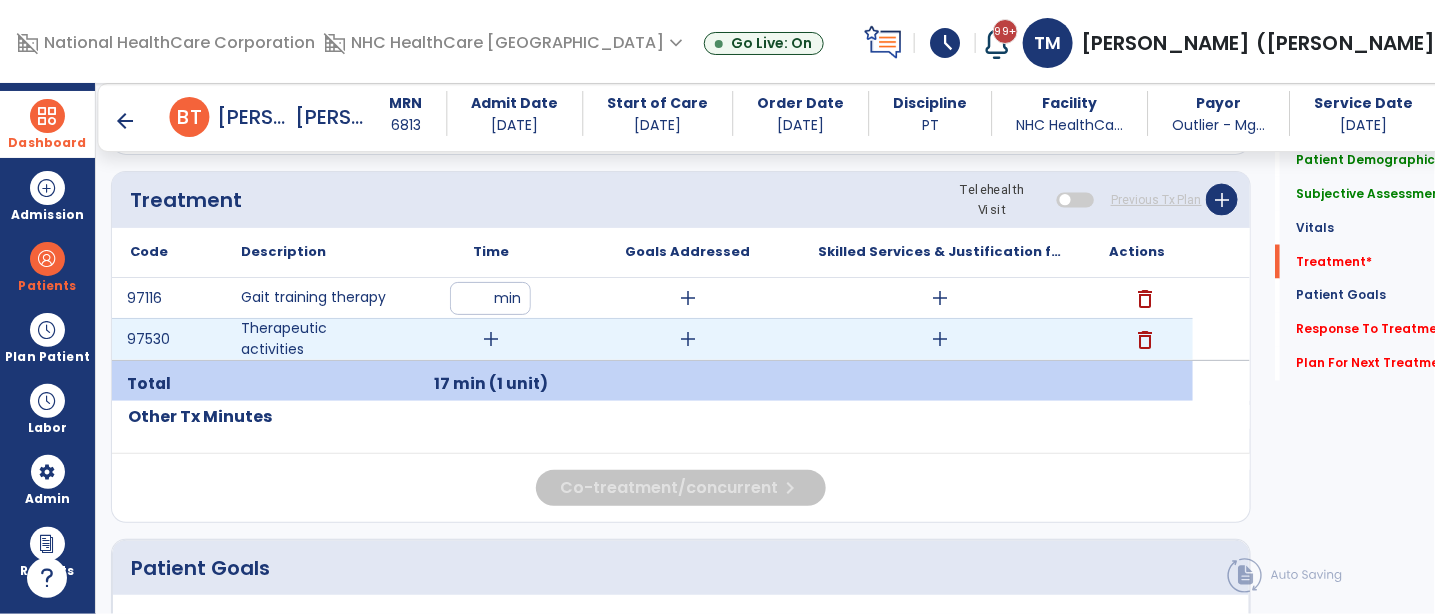 click on "add" at bounding box center (491, 339) 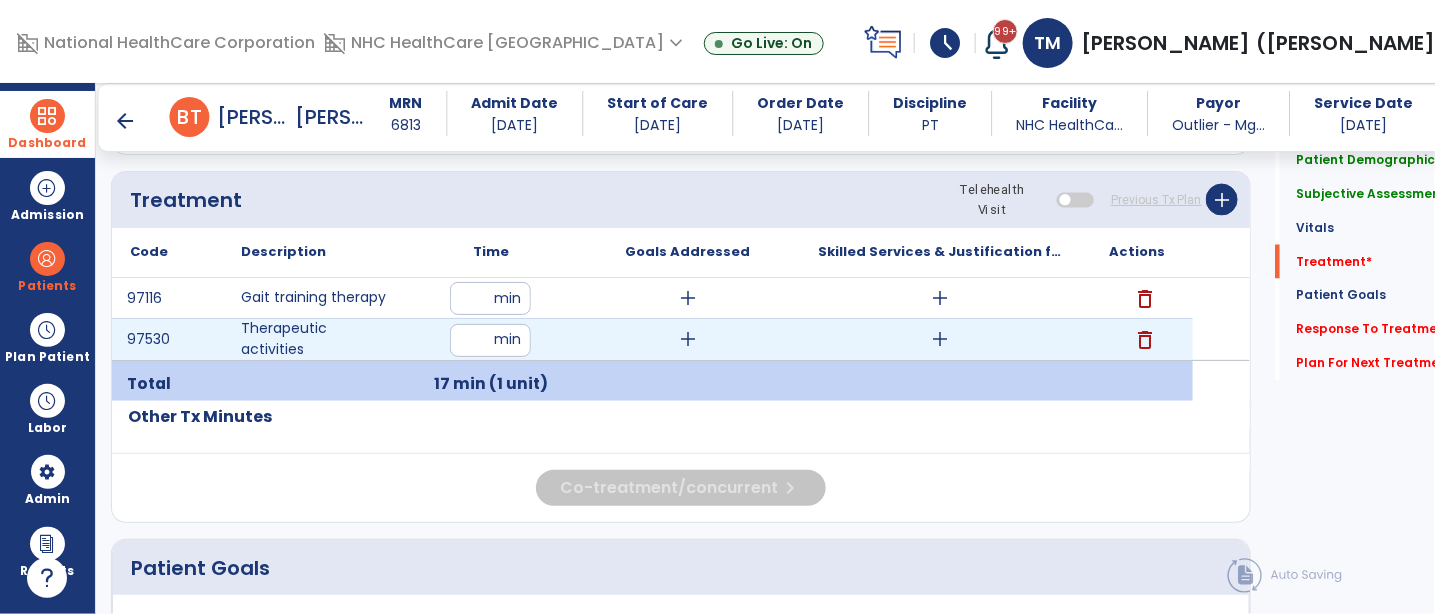 type on "**" 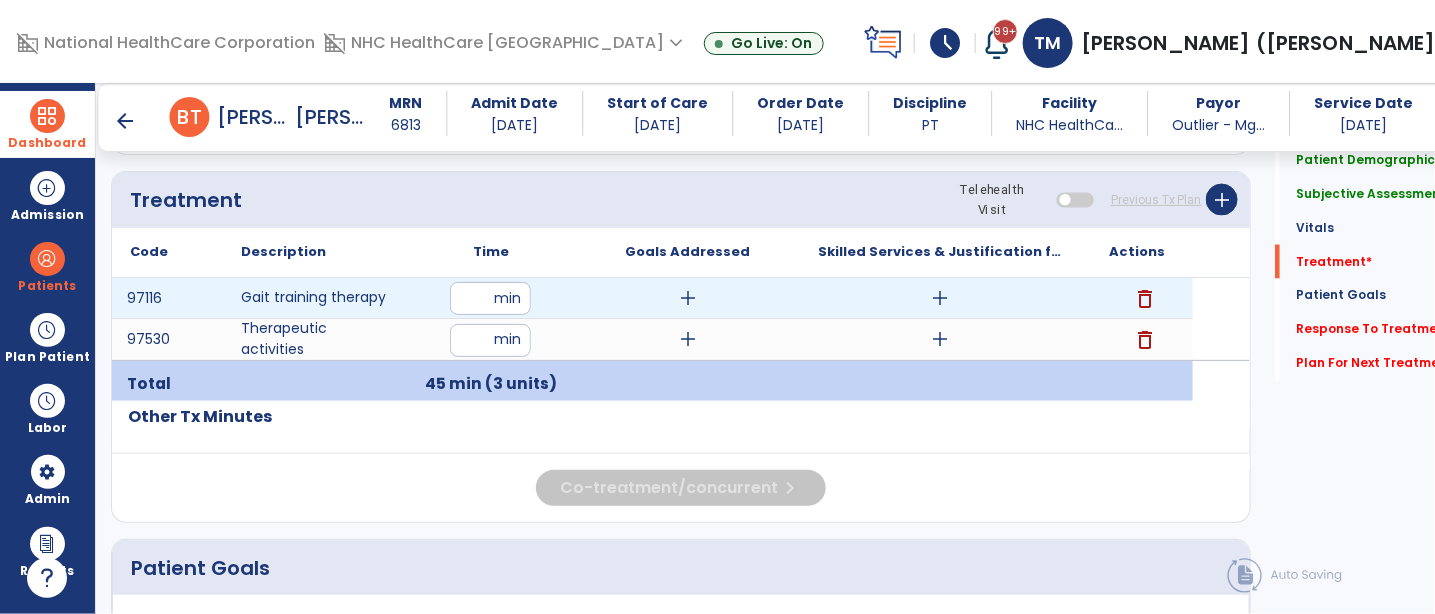 click on "add" at bounding box center (941, 298) 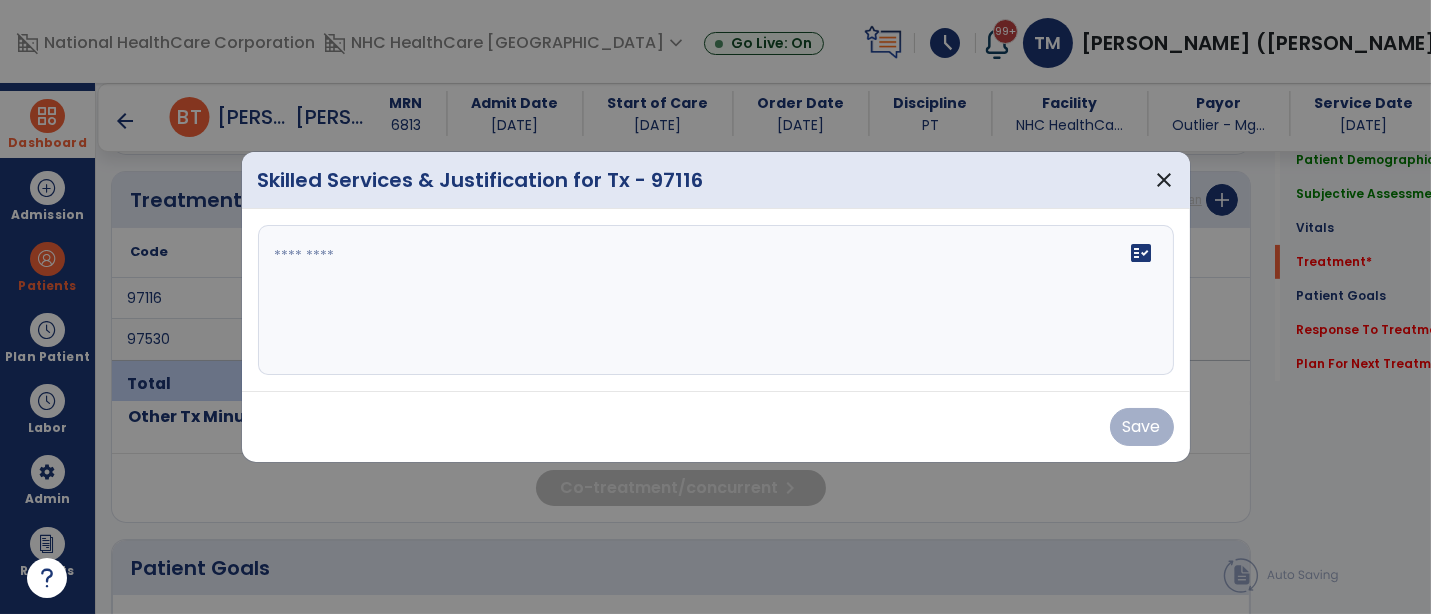 scroll, scrollTop: 1078, scrollLeft: 0, axis: vertical 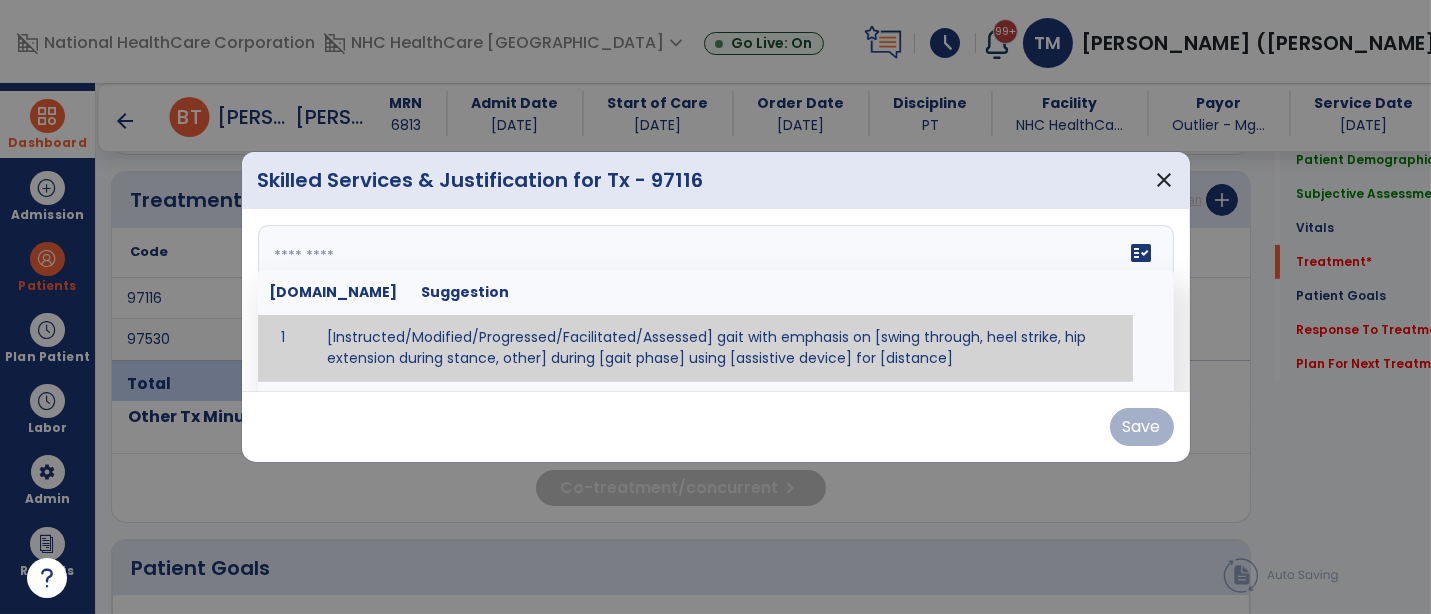 click on "fact_check  [DOMAIN_NAME] Suggestion 1 [Instructed/Modified/Progressed/Facilitated/Assessed] gait with emphasis on [swing through, heel strike, hip extension during stance, other] during [gait phase] using [assistive device] for [distance] 2 [Instructed/Modified/Progressed/Facilitated/Assessed] use of [assistive device] and [NWB, PWB, step-to gait pattern, step through gait pattern] 3 [Instructed/Modified/Progressed/Facilitated/Assessed] patient's ability to [ascend/descend # of steps, perform directional changes, walk on even/uneven surfaces, pick-up objects off floor, velocity changes, other] using [assistive device]. 4 [Instructed/Modified/Progressed/Facilitated/Assessed] pre-gait activities including [identify exercise] in order to prepare for gait training. 5" at bounding box center (716, 300) 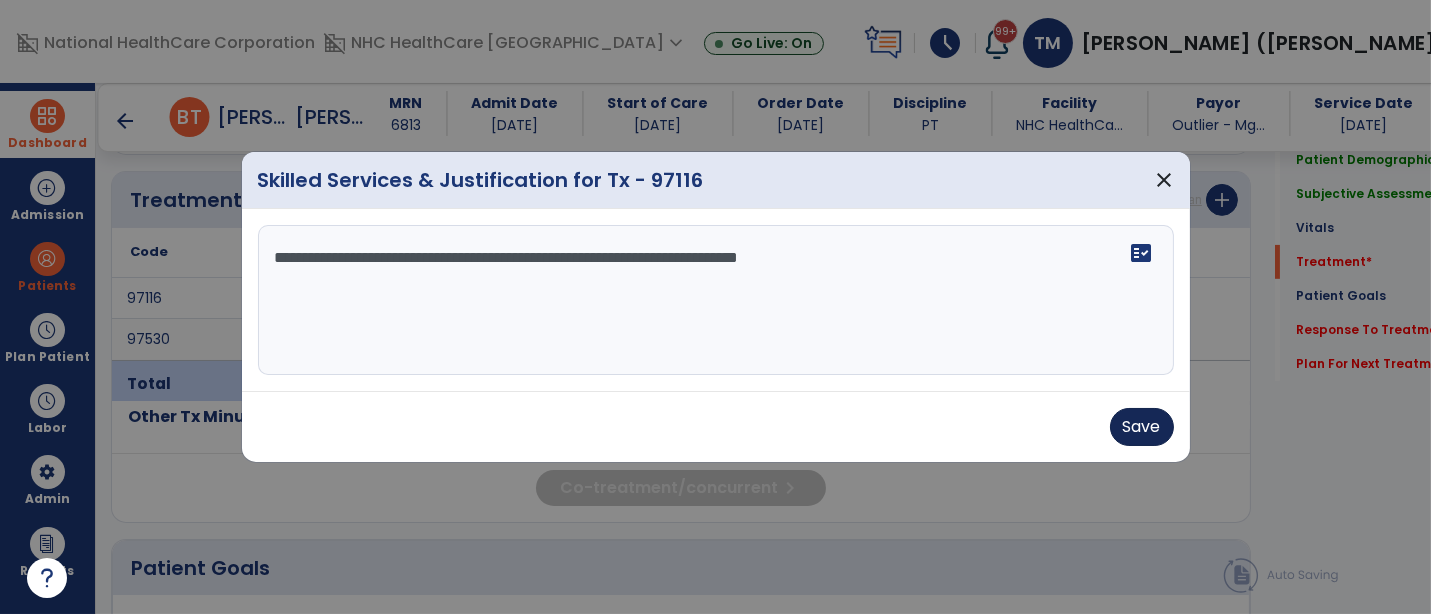 type on "**********" 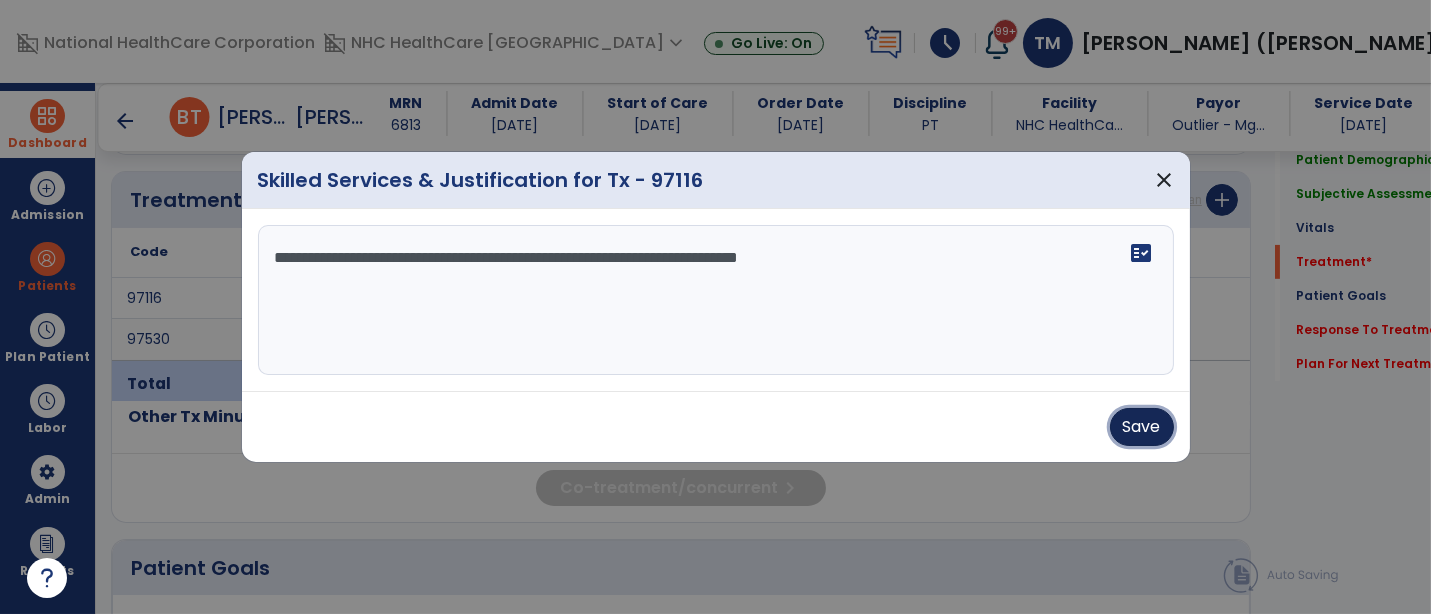 click on "Save" at bounding box center (1142, 427) 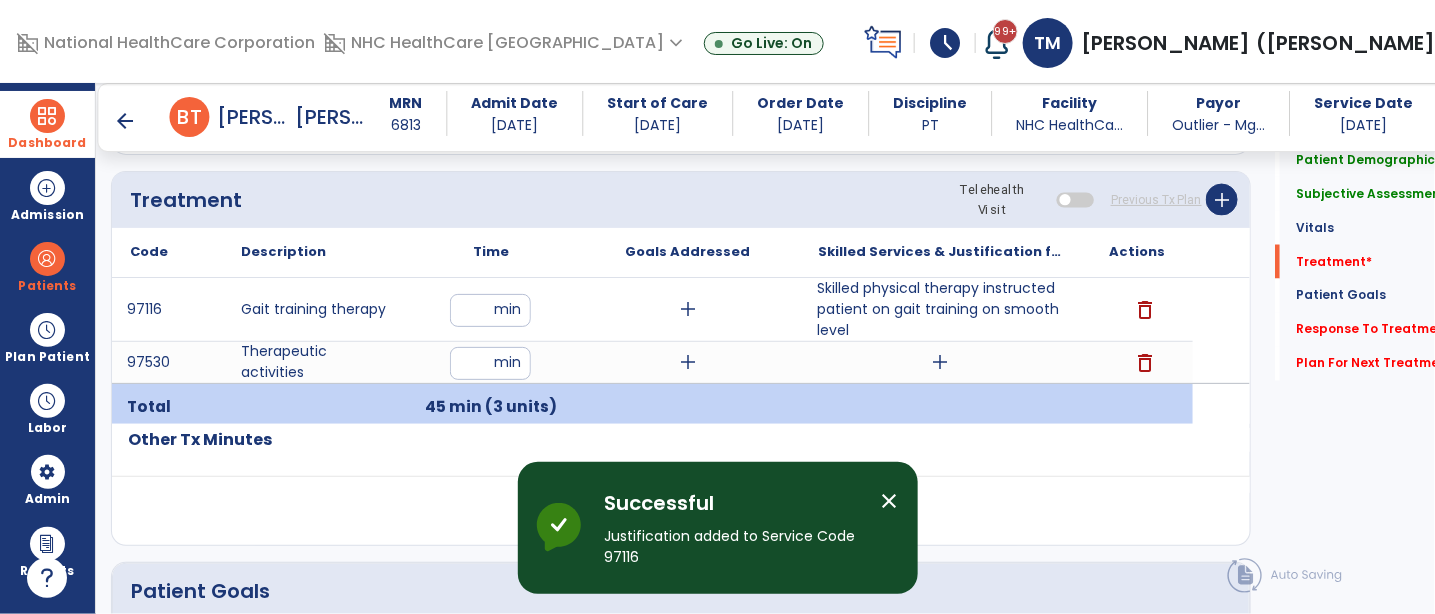 click on "schedule" at bounding box center [945, 43] 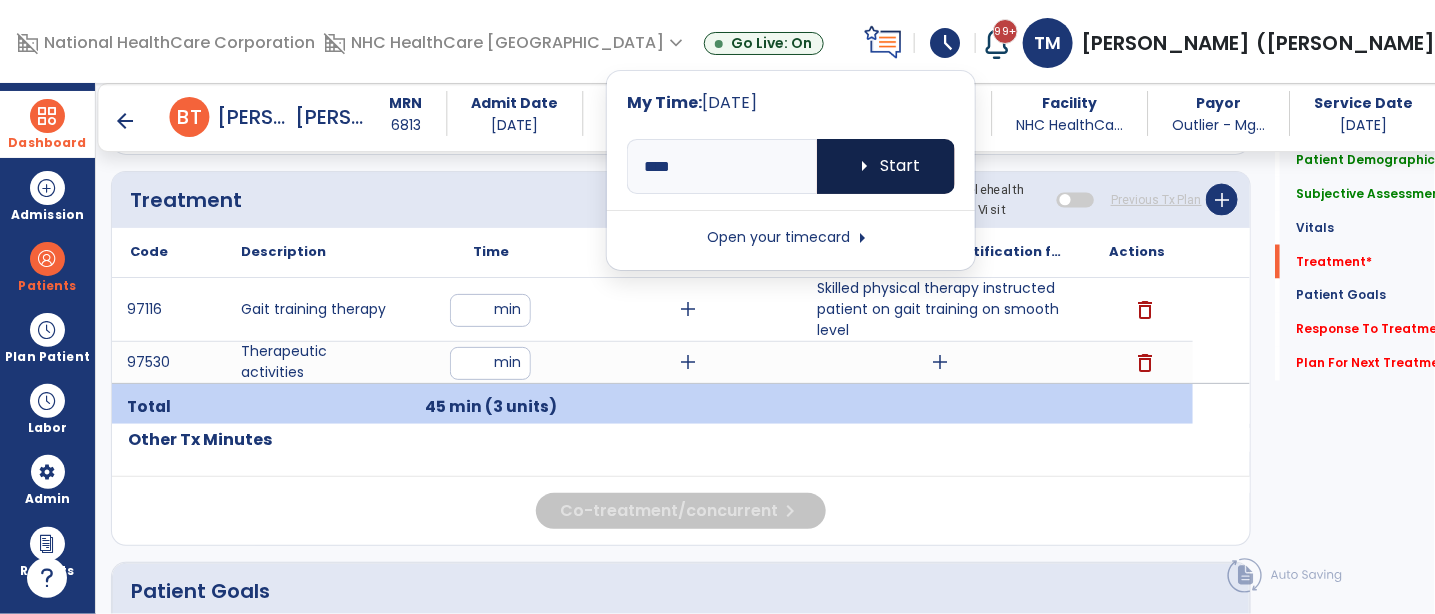 click on "arrow_right  Start" at bounding box center (886, 166) 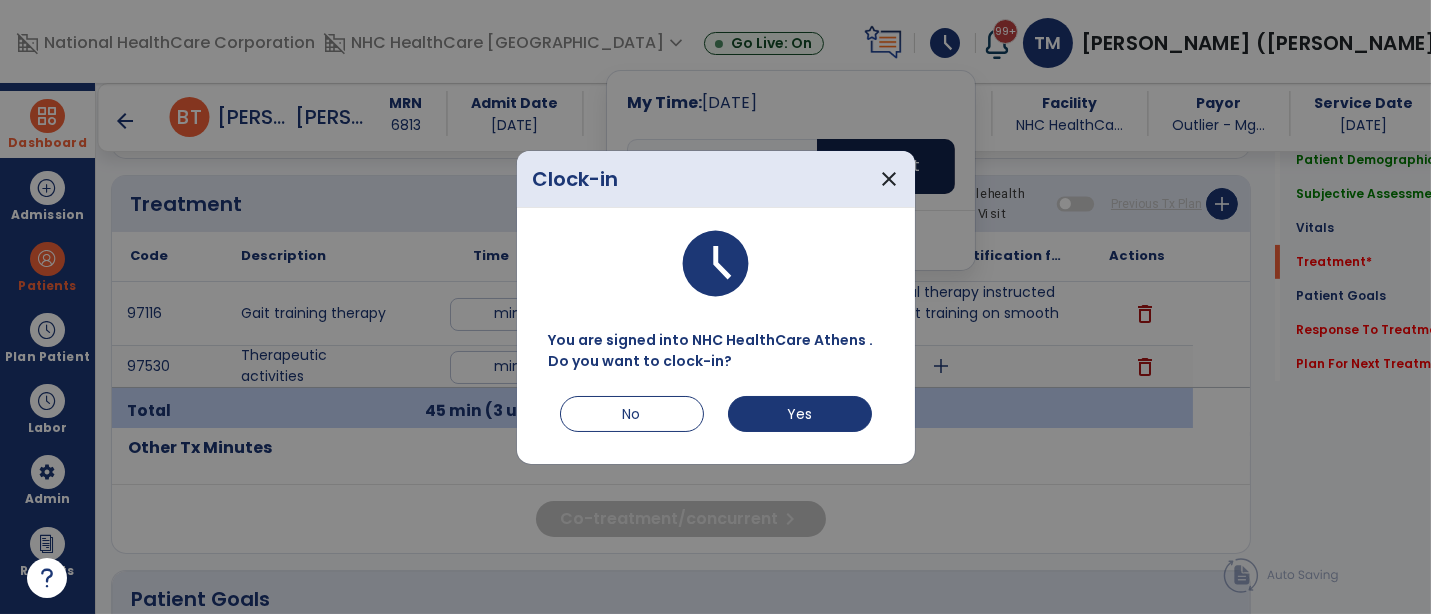 scroll, scrollTop: 1078, scrollLeft: 0, axis: vertical 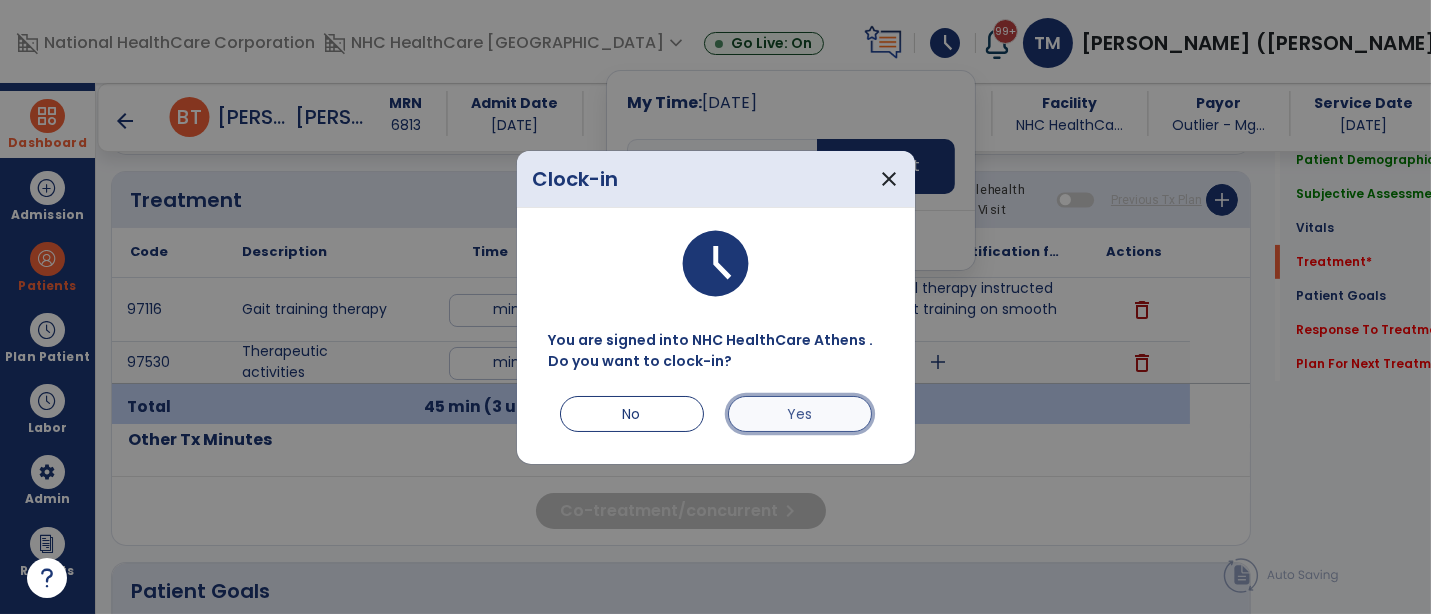 click on "Yes" at bounding box center (800, 414) 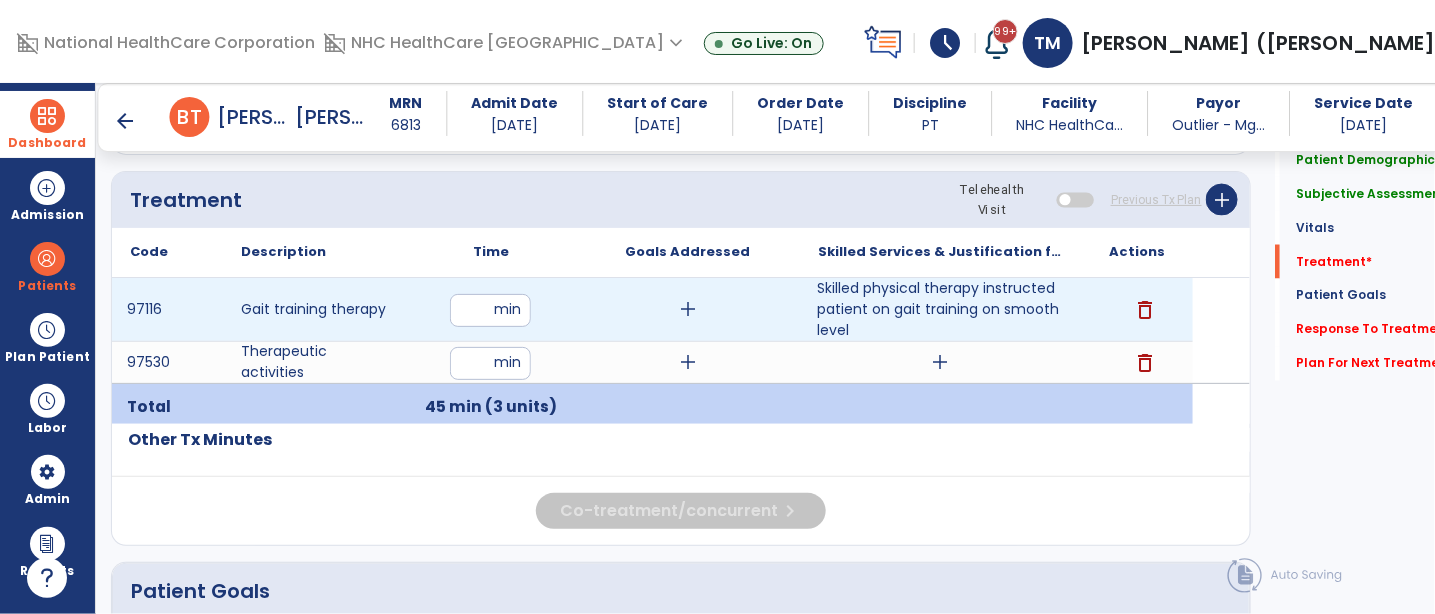 click on "Skilled physical therapy instructed patient on gait training on smooth level" at bounding box center [940, 309] 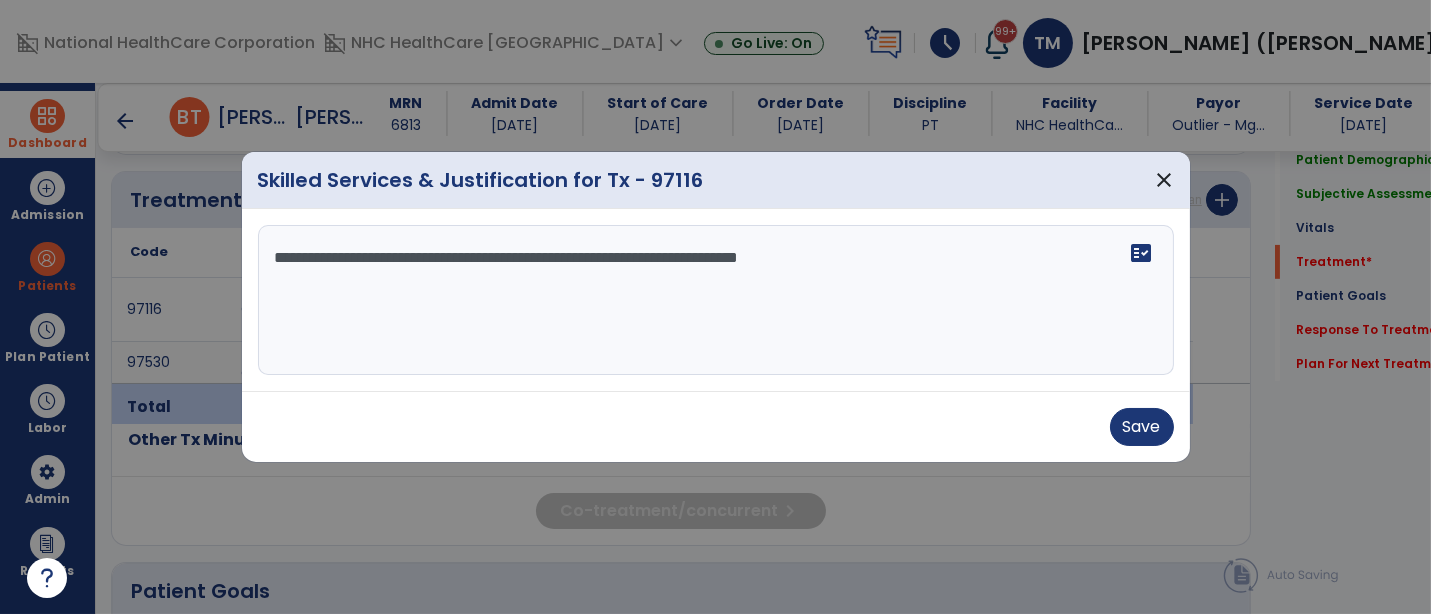 scroll, scrollTop: 1078, scrollLeft: 0, axis: vertical 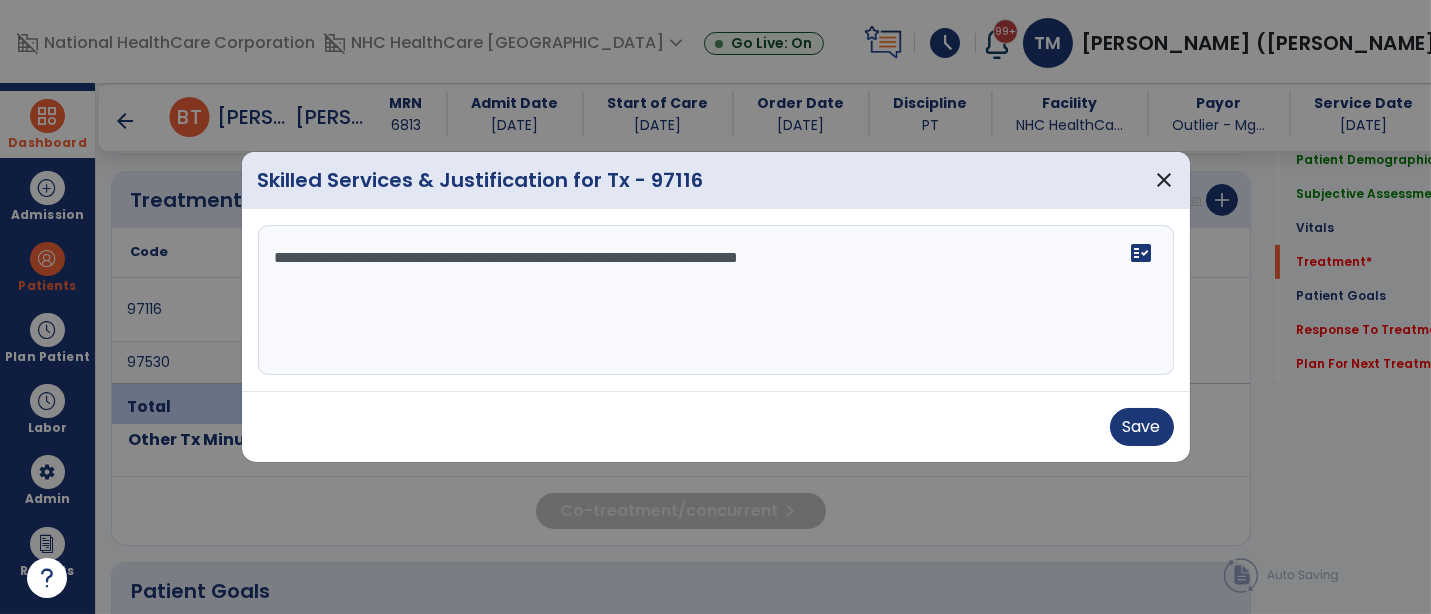 click on "**********" at bounding box center [716, 300] 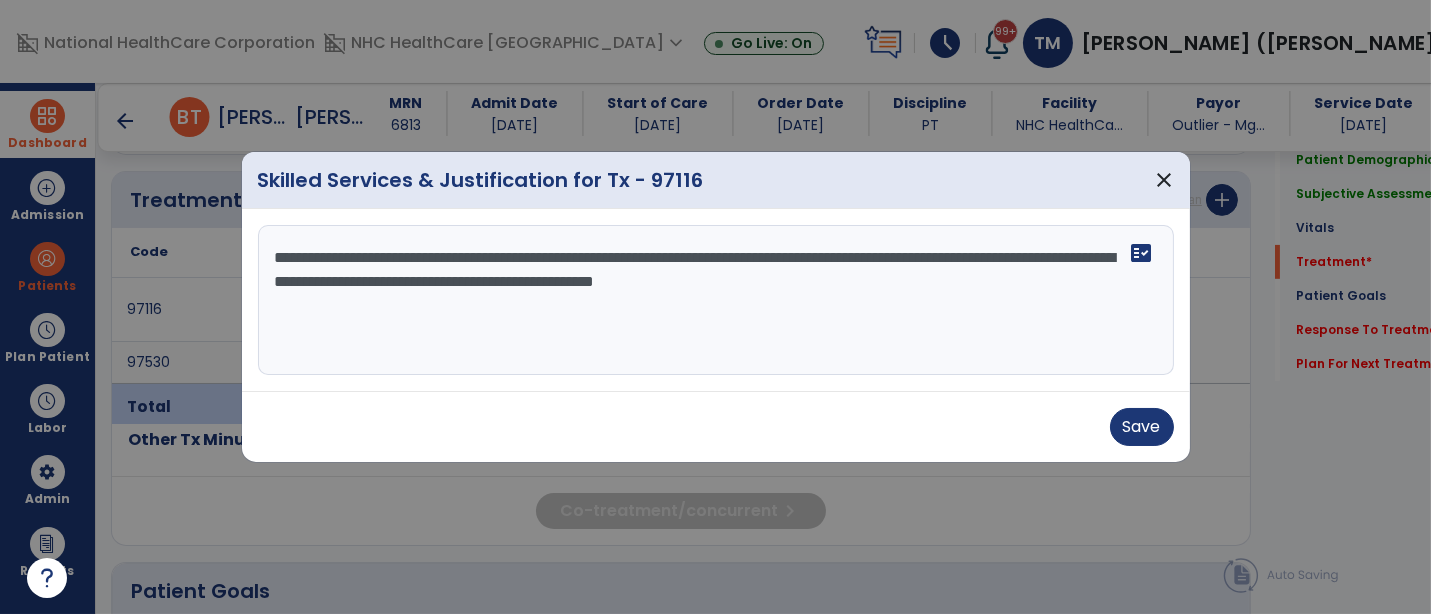 click on "**********" at bounding box center [716, 300] 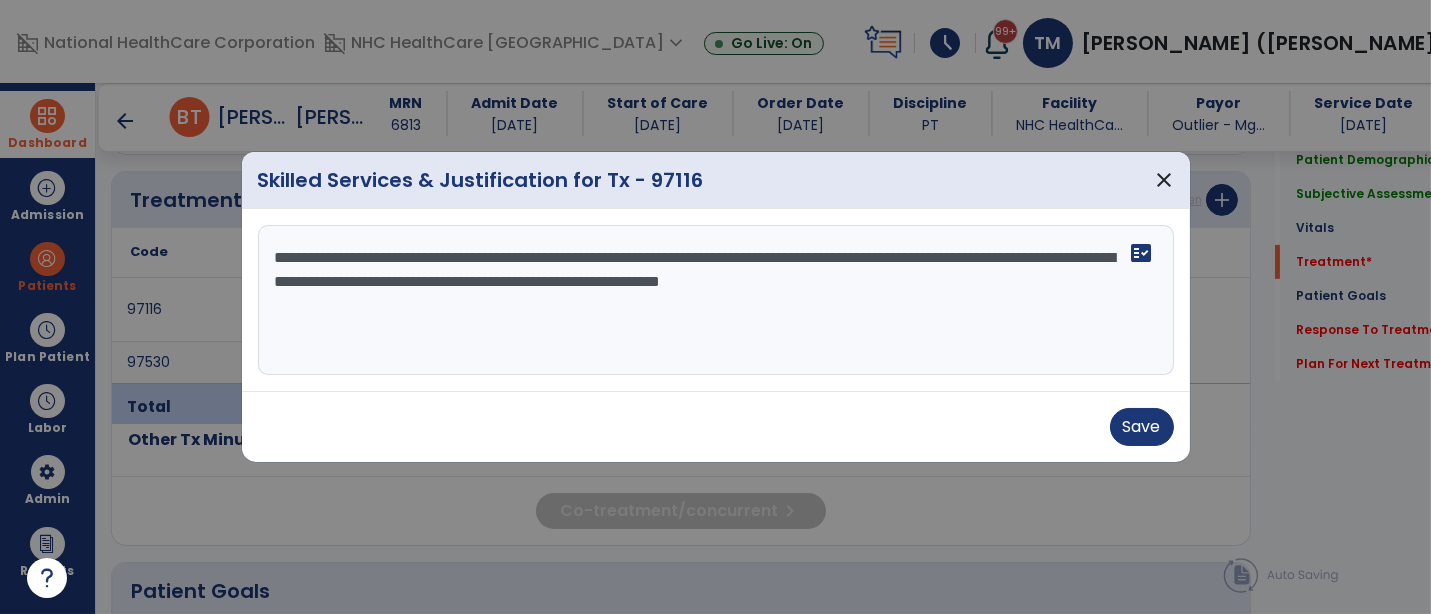 drag, startPoint x: 722, startPoint y: 277, endPoint x: 1123, endPoint y: 341, distance: 406.0751 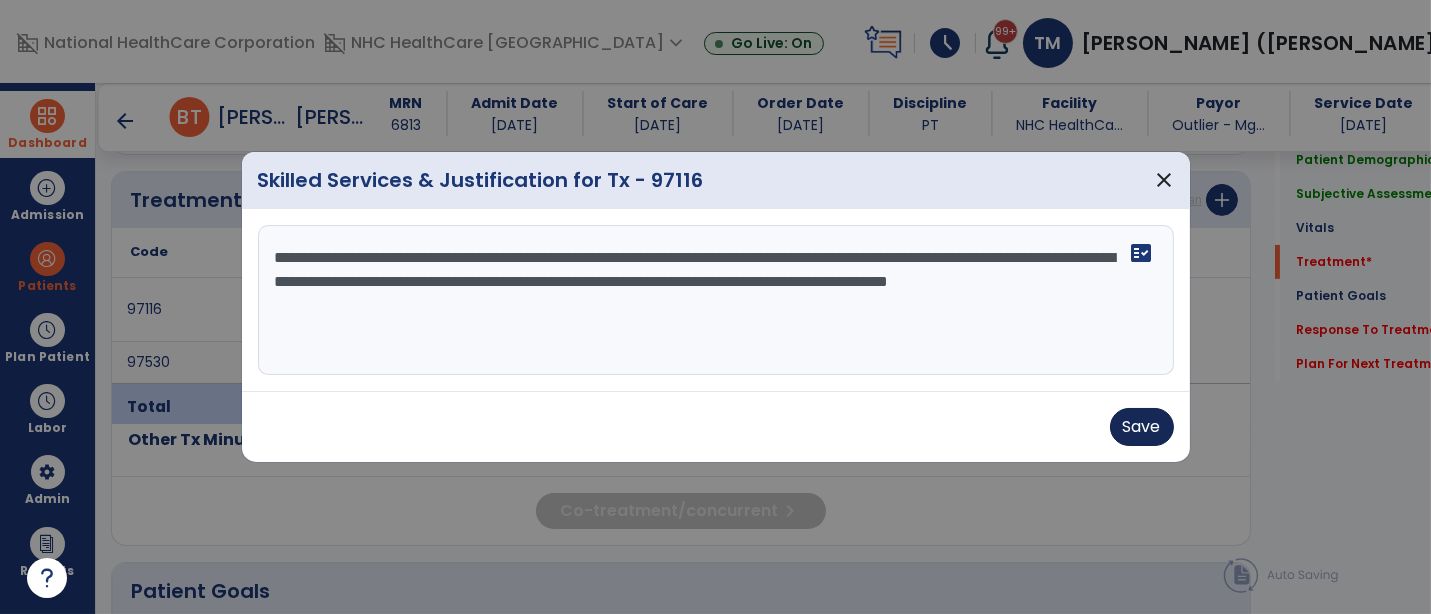type on "**********" 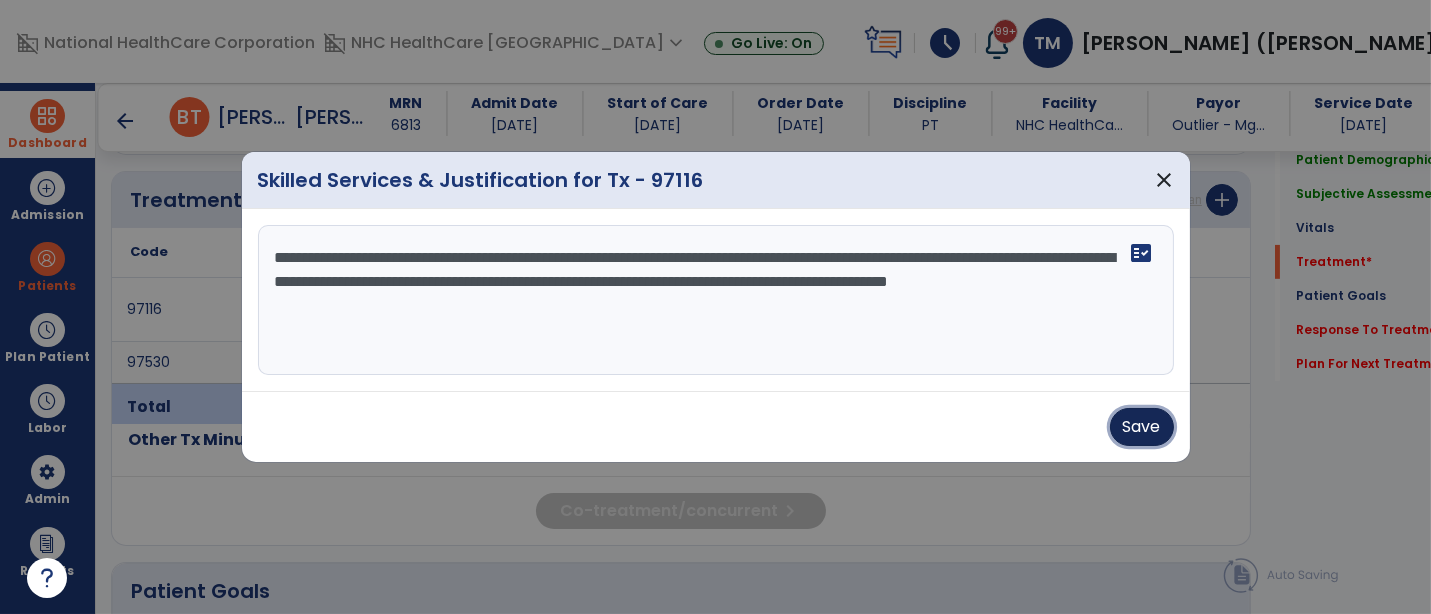 click on "Save" at bounding box center (1142, 427) 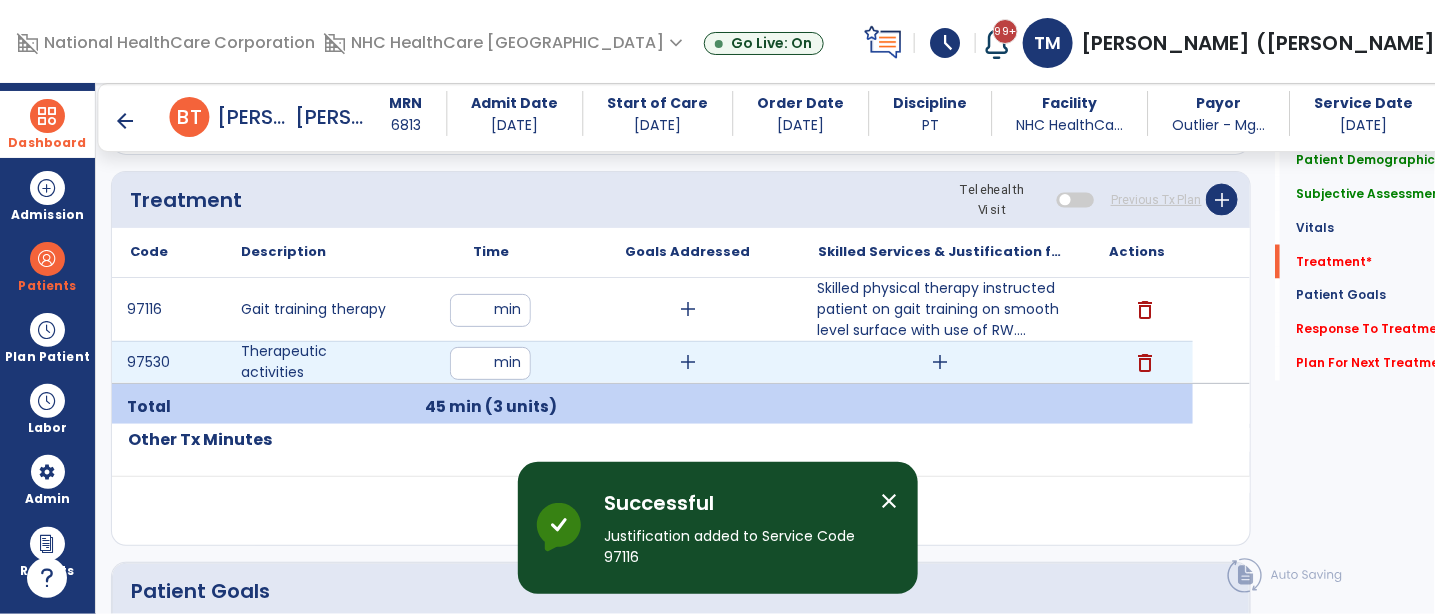 click on "add" at bounding box center (941, 362) 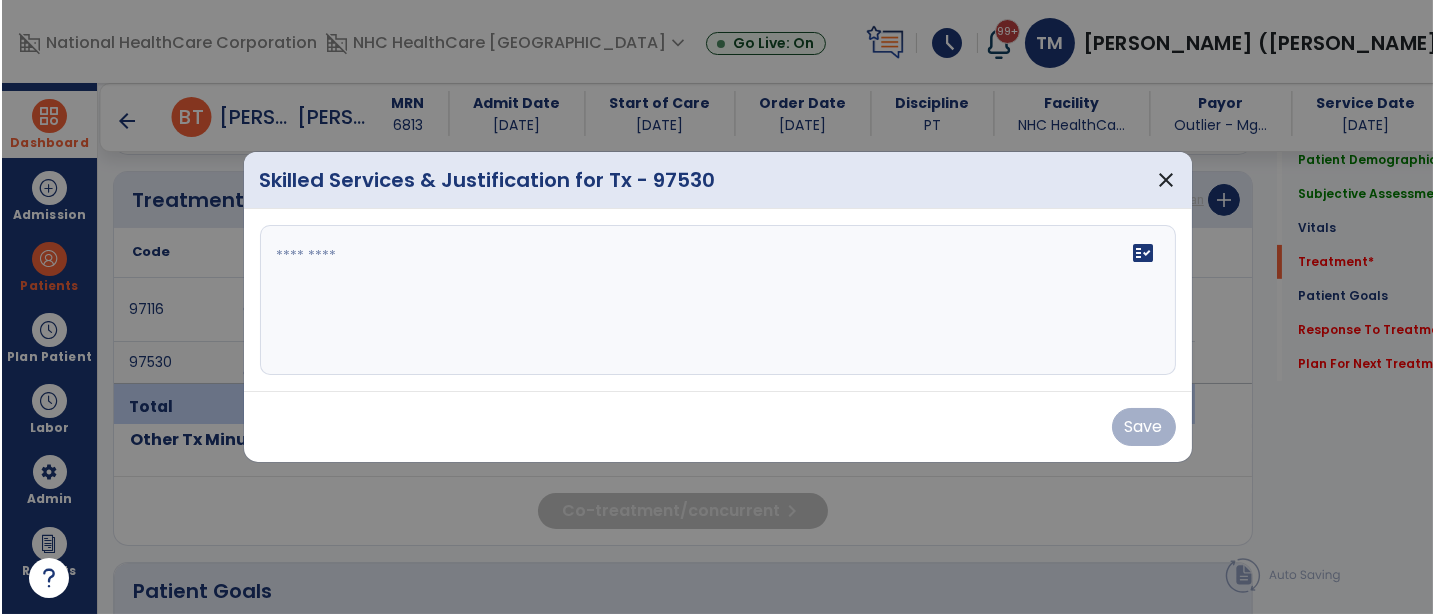 scroll, scrollTop: 1078, scrollLeft: 0, axis: vertical 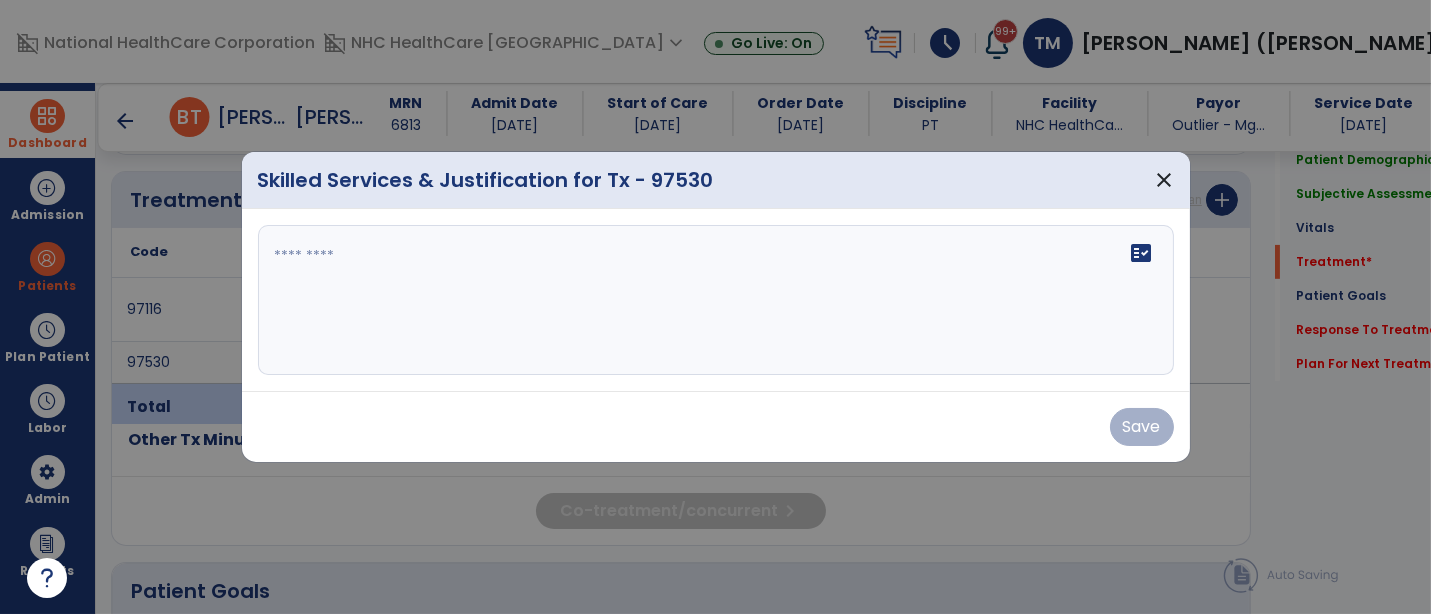 click on "fact_check" at bounding box center (716, 300) 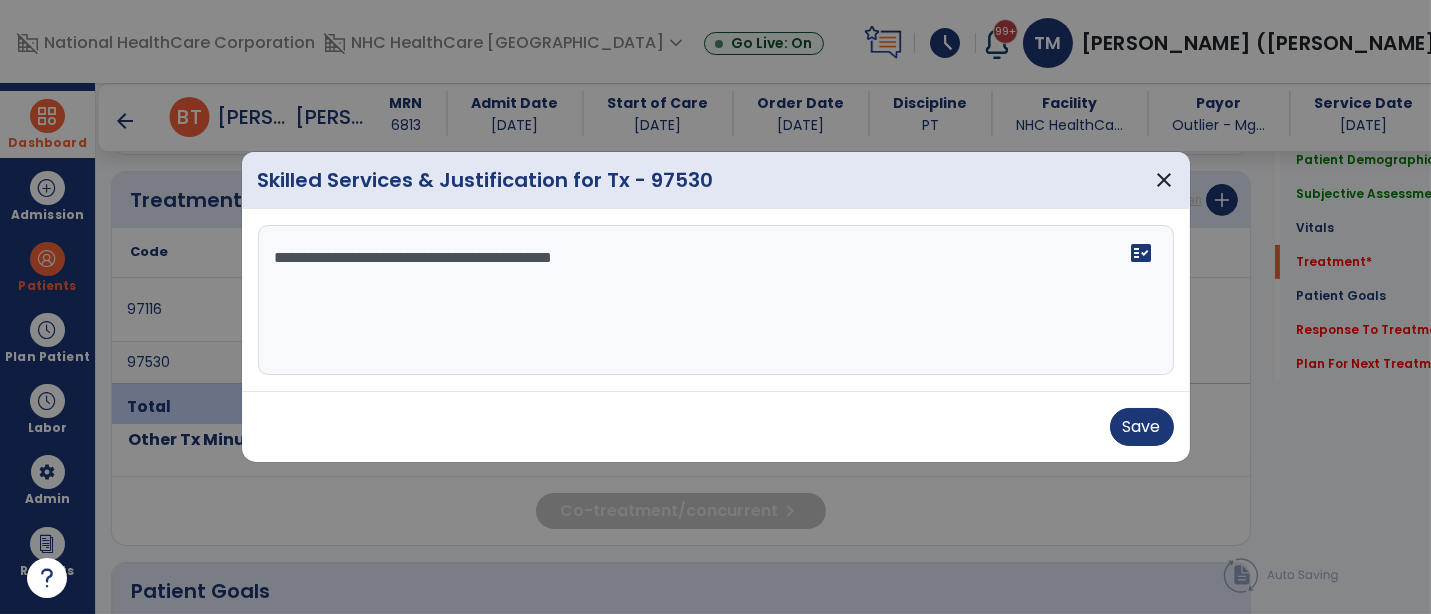 click on "**********" at bounding box center [716, 300] 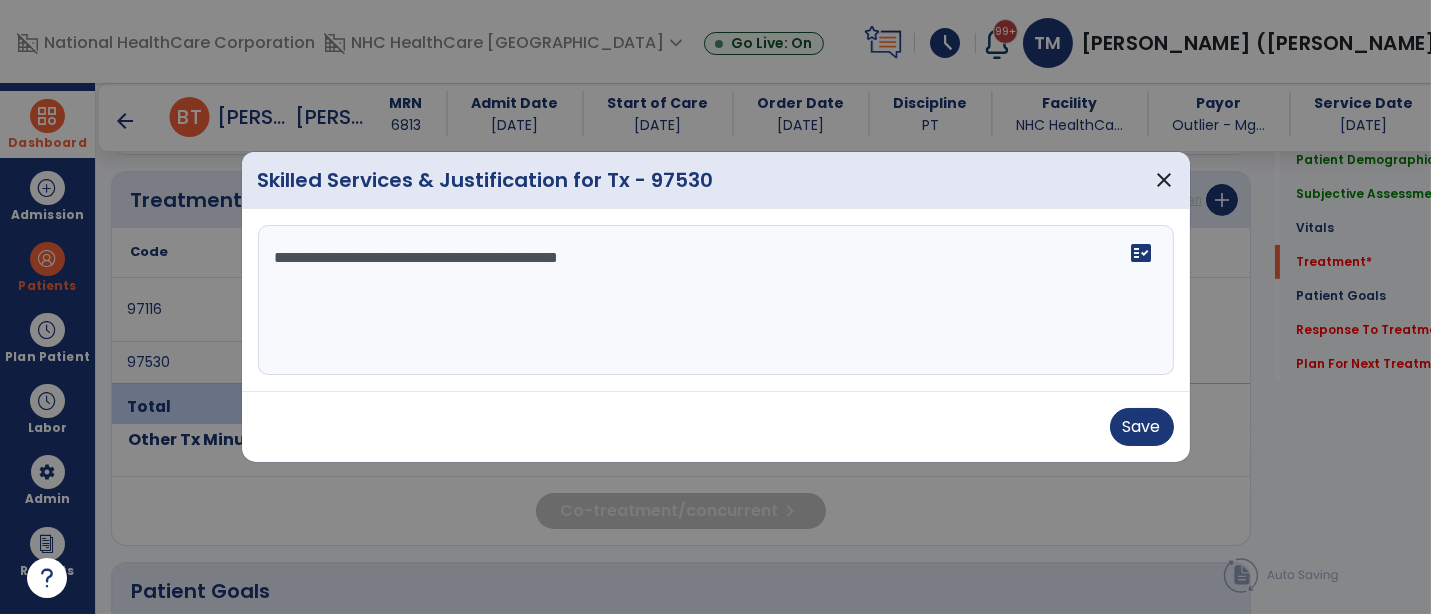 click on "**********" at bounding box center (716, 300) 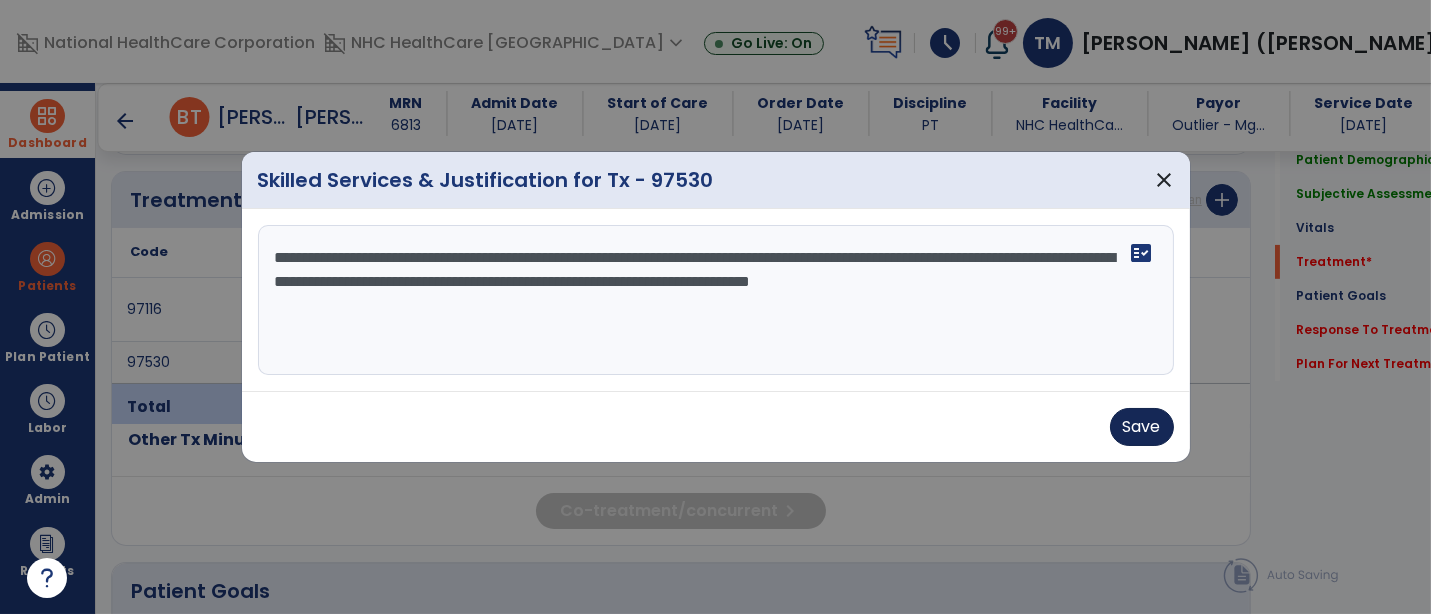 type on "**********" 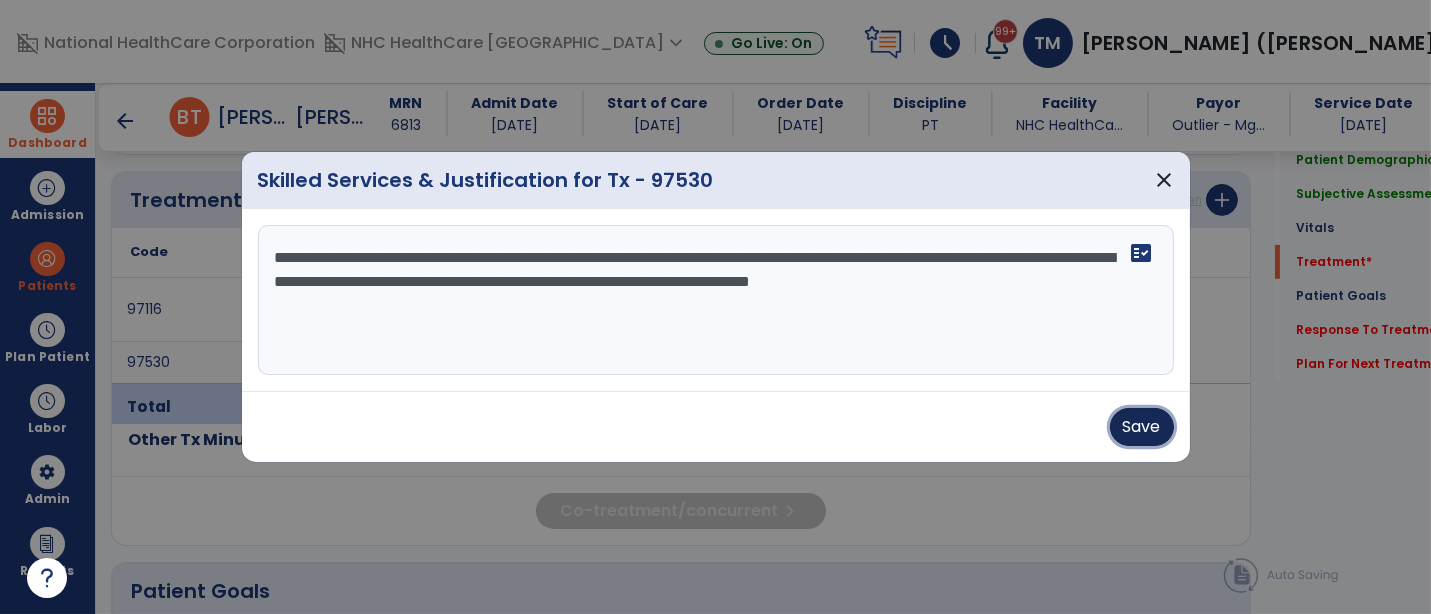 click on "Save" at bounding box center (1142, 427) 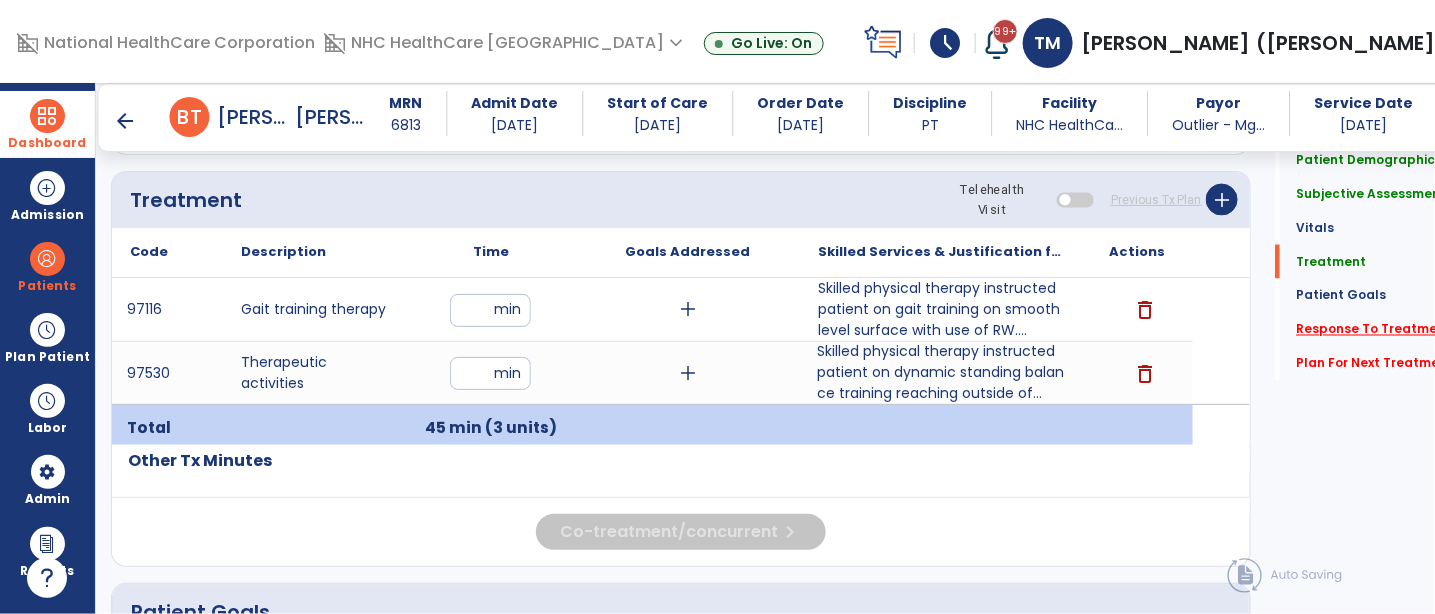 click on "Response To Treatment   *" 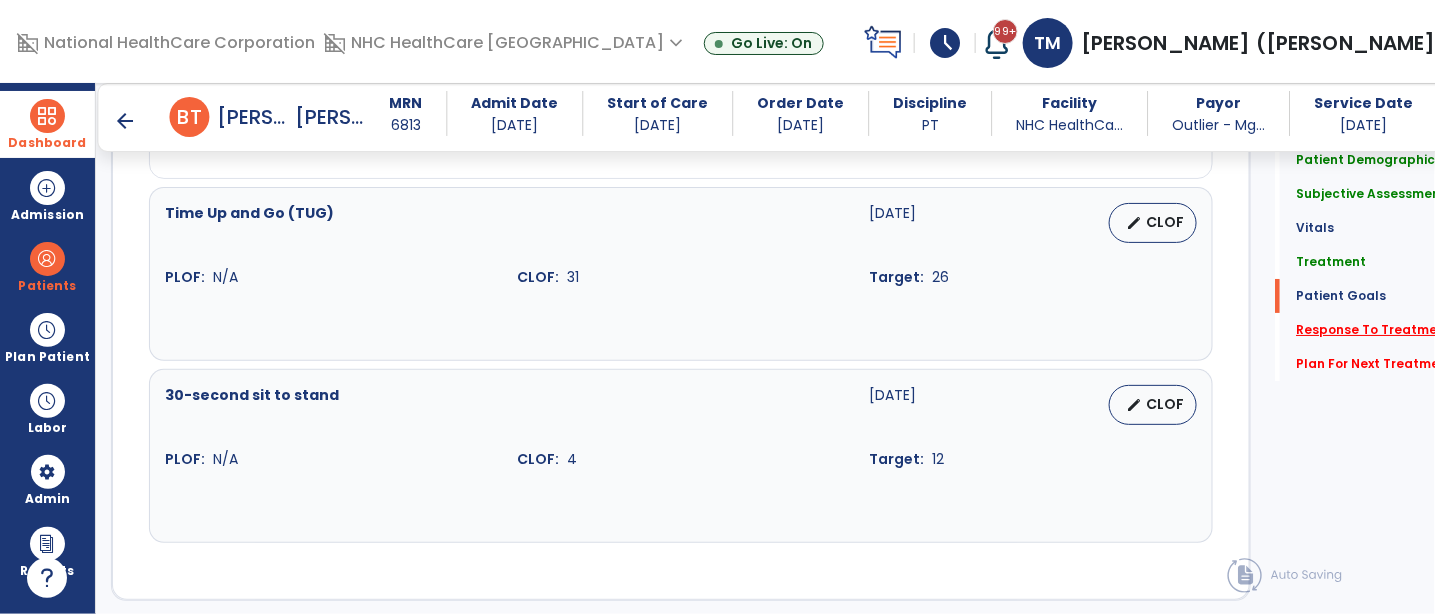 scroll, scrollTop: 2926, scrollLeft: 0, axis: vertical 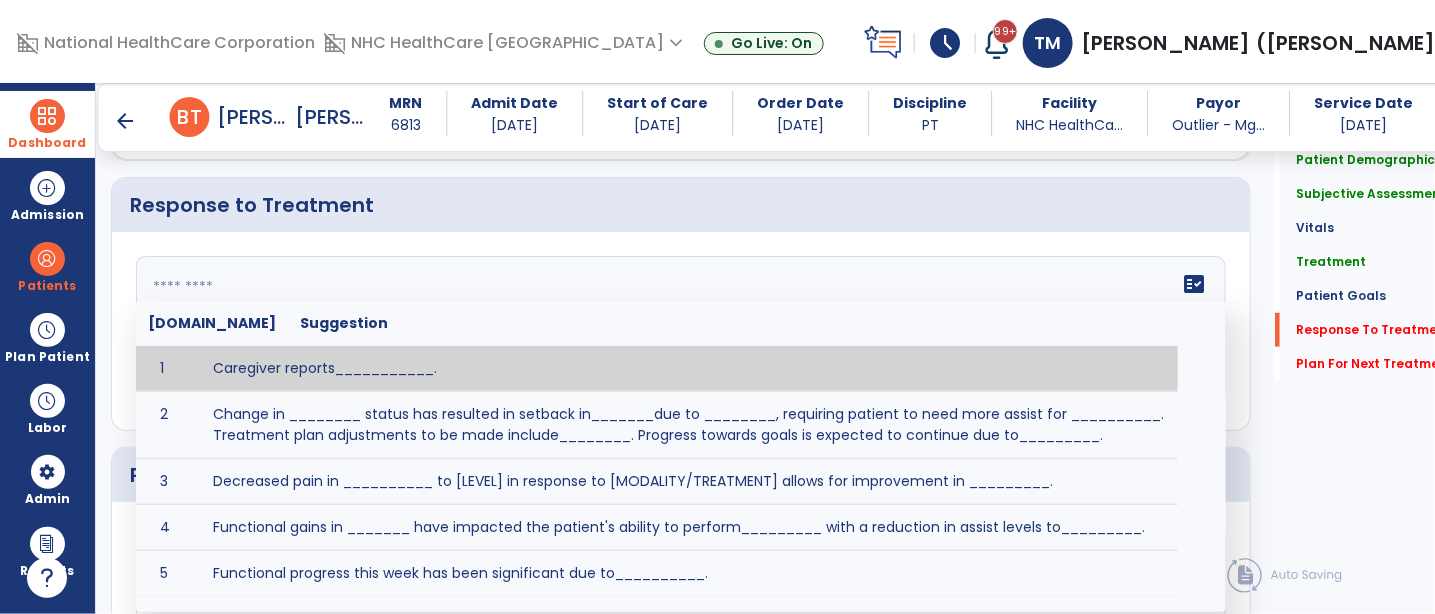 click 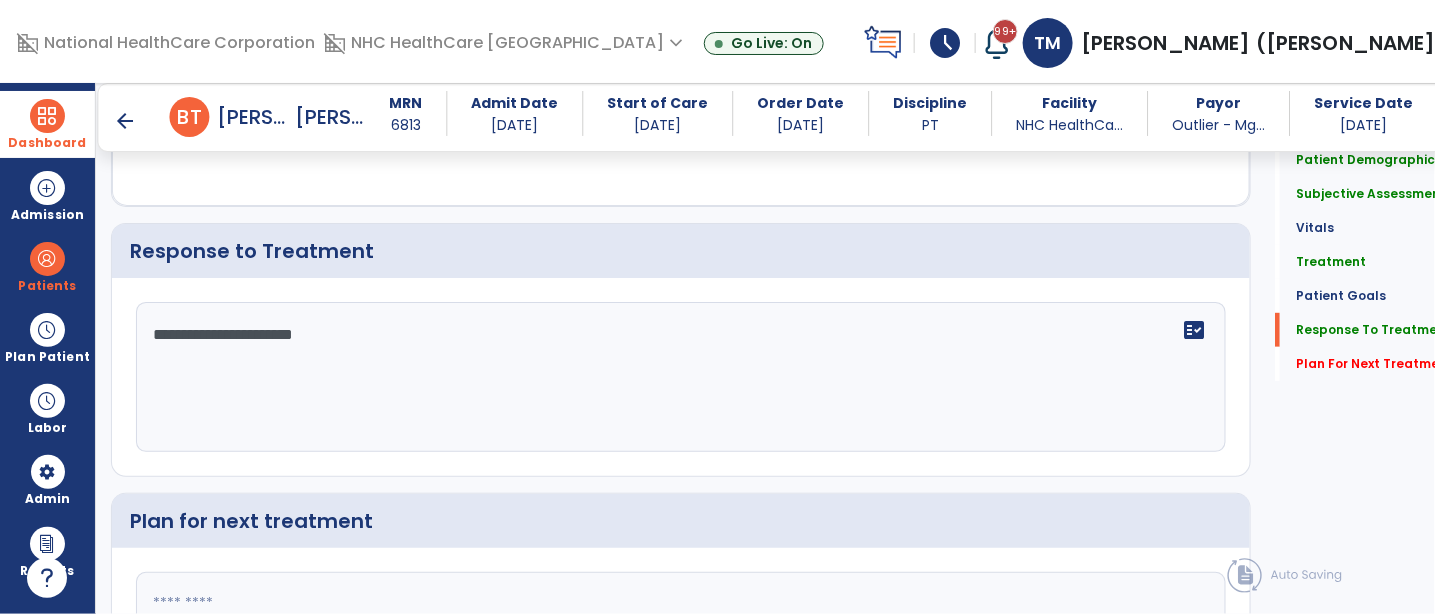 scroll, scrollTop: 2926, scrollLeft: 0, axis: vertical 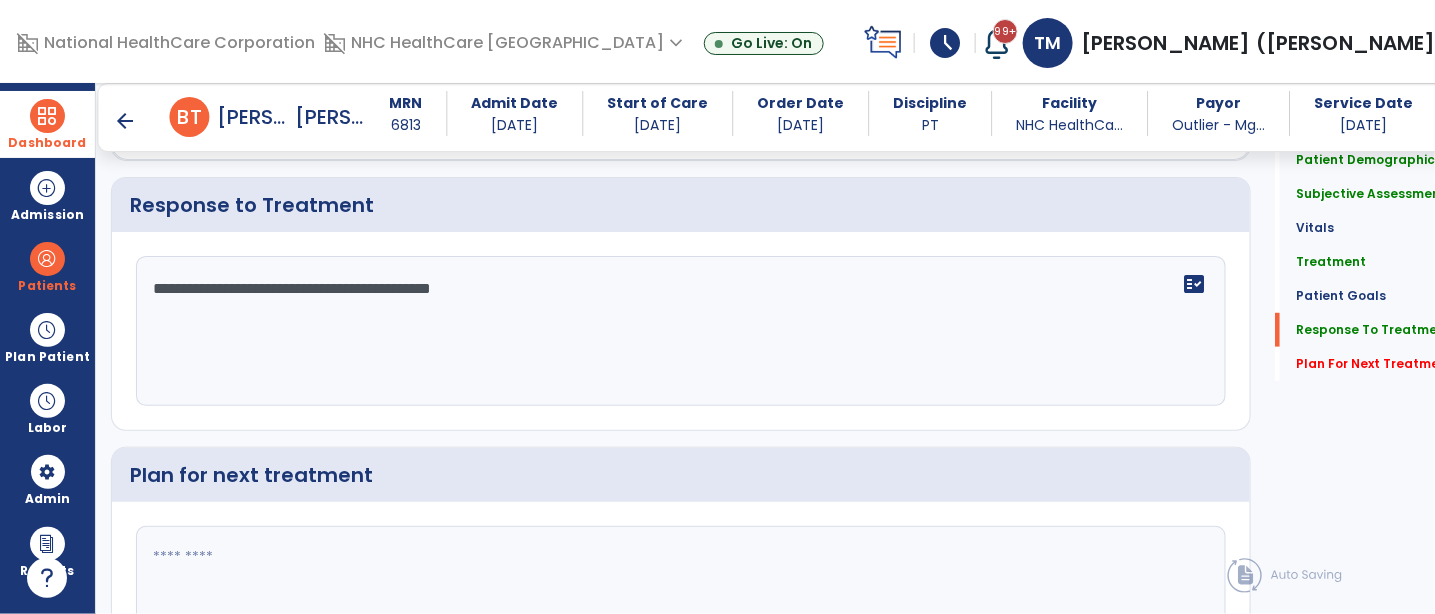 click on "**********" 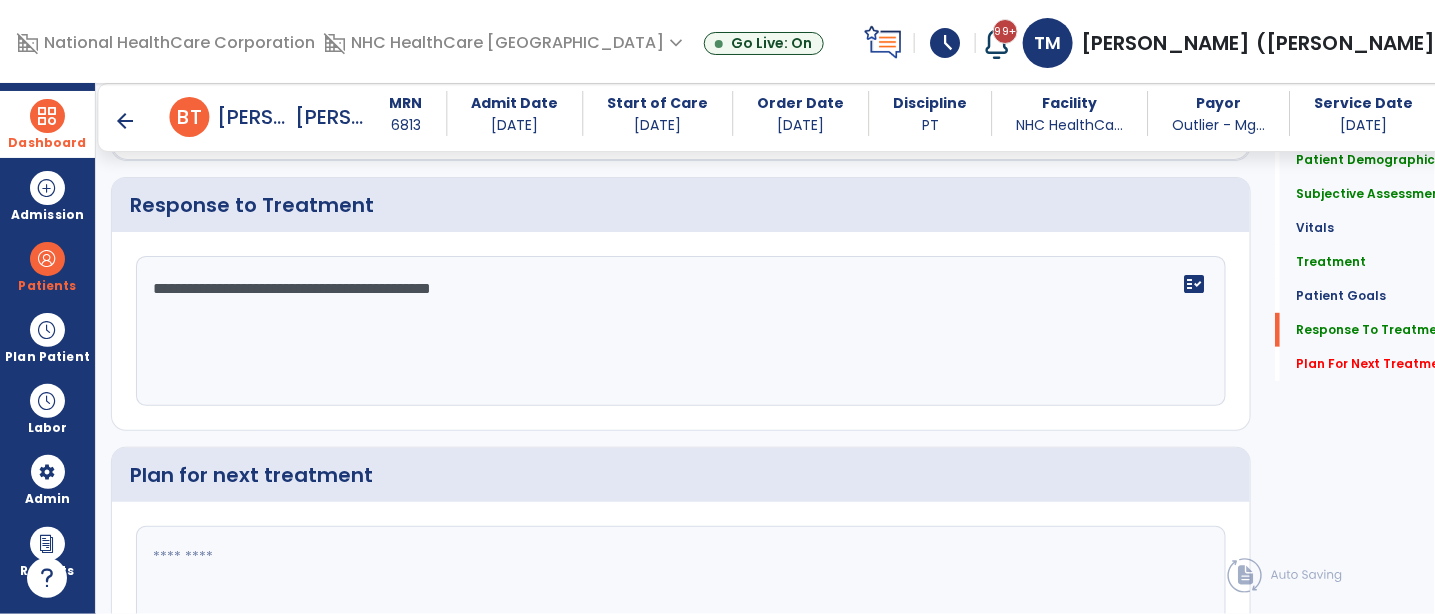 scroll, scrollTop: 2926, scrollLeft: 0, axis: vertical 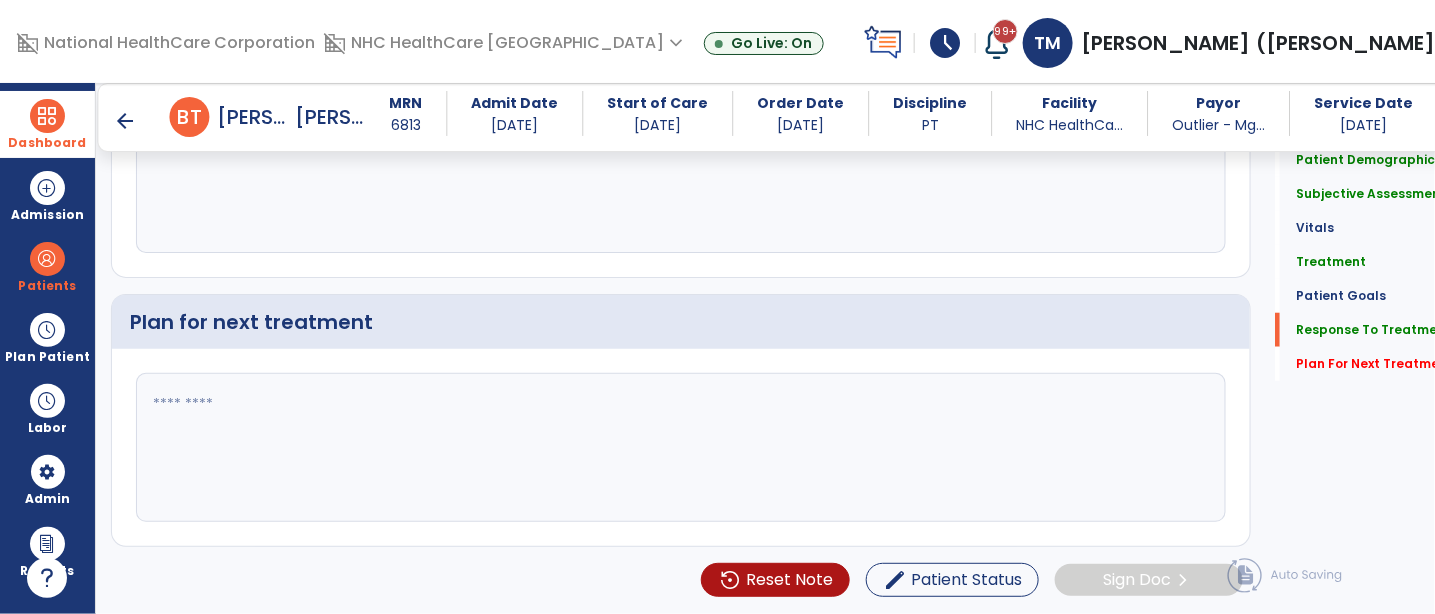 type on "**********" 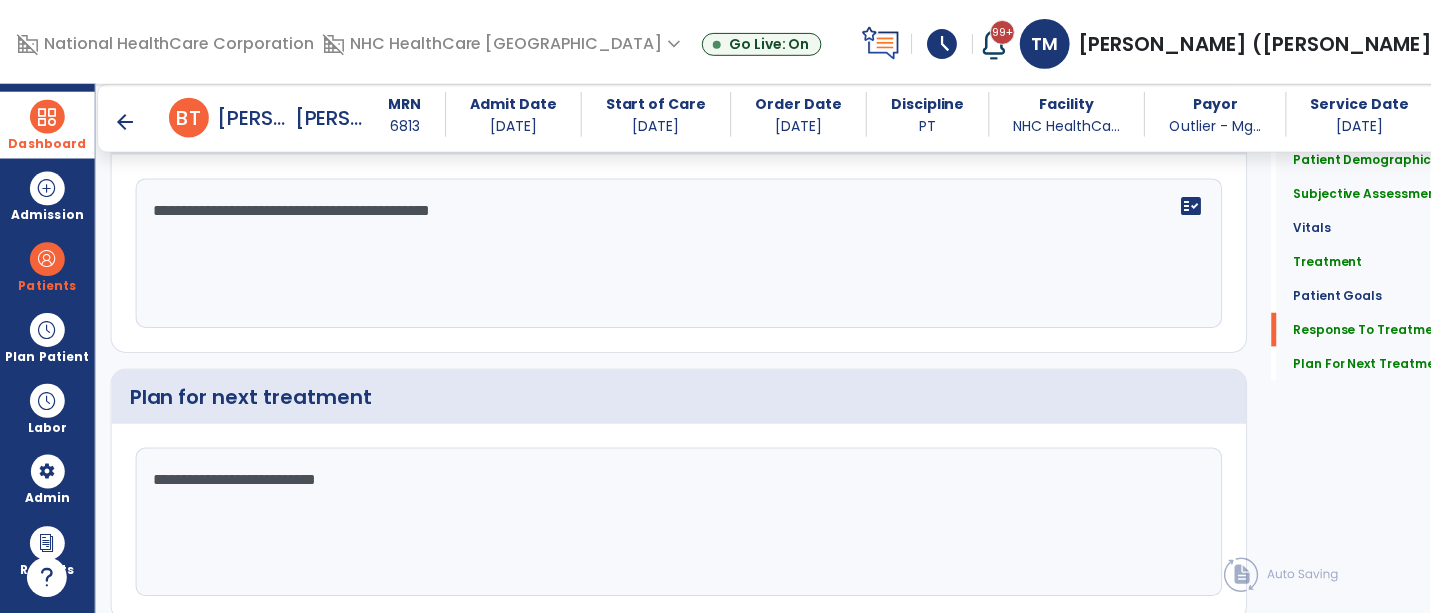 scroll, scrollTop: 3125, scrollLeft: 0, axis: vertical 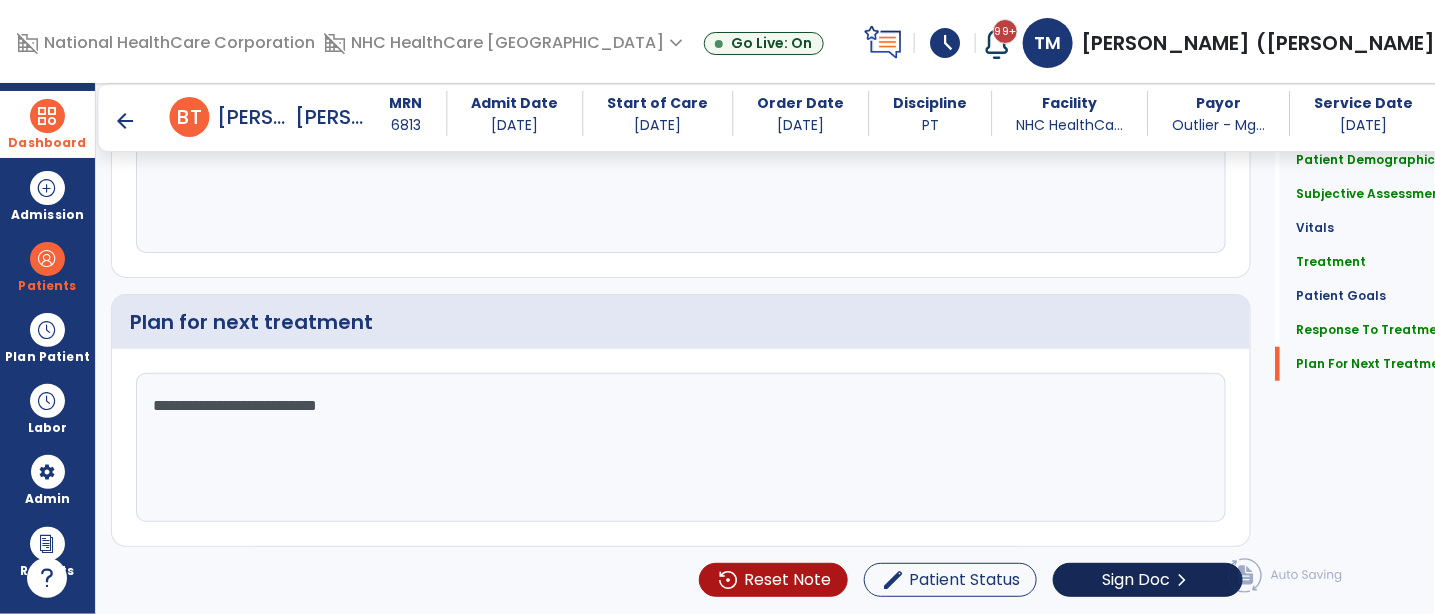 type on "**********" 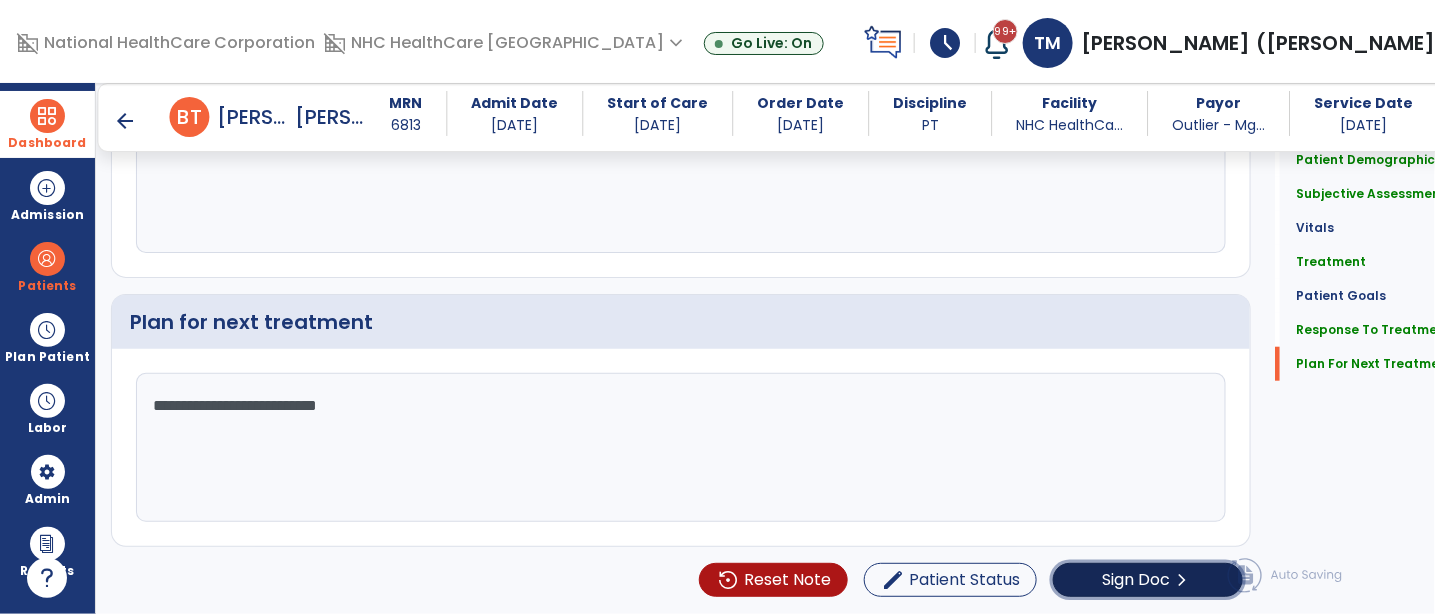 click on "Sign Doc" 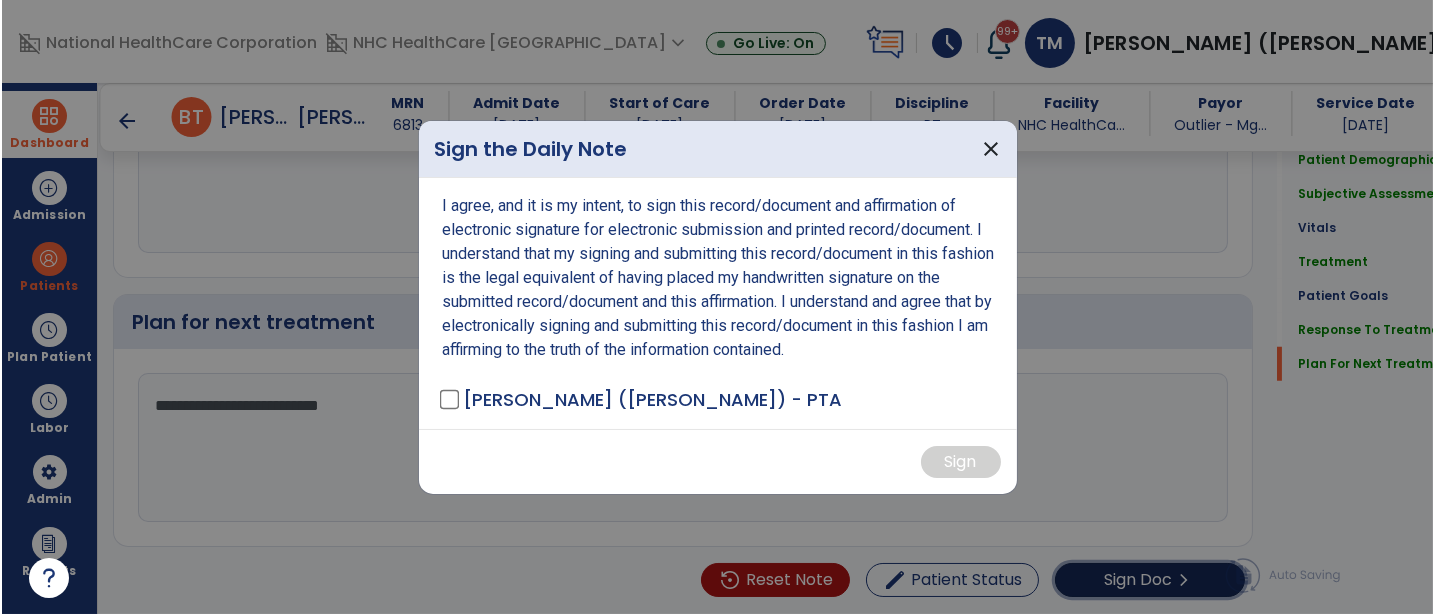 scroll, scrollTop: 3125, scrollLeft: 0, axis: vertical 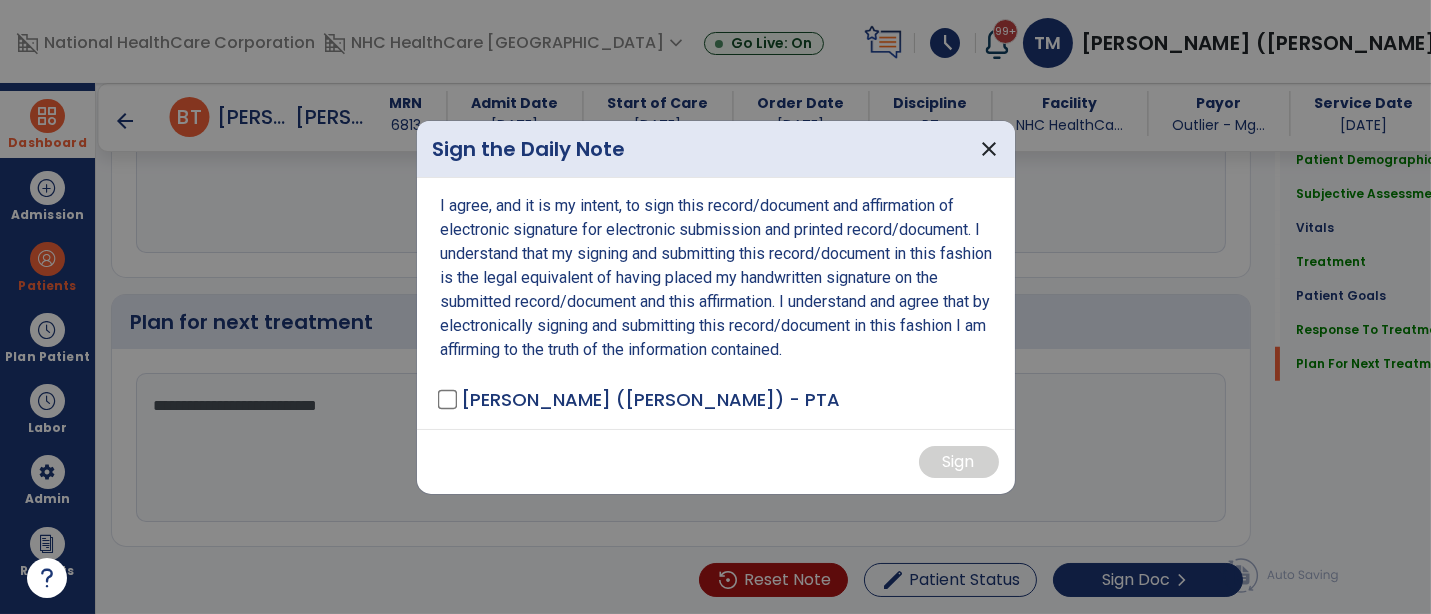 click on "[PERSON_NAME] ([PERSON_NAME])  - PTA" at bounding box center (641, 399) 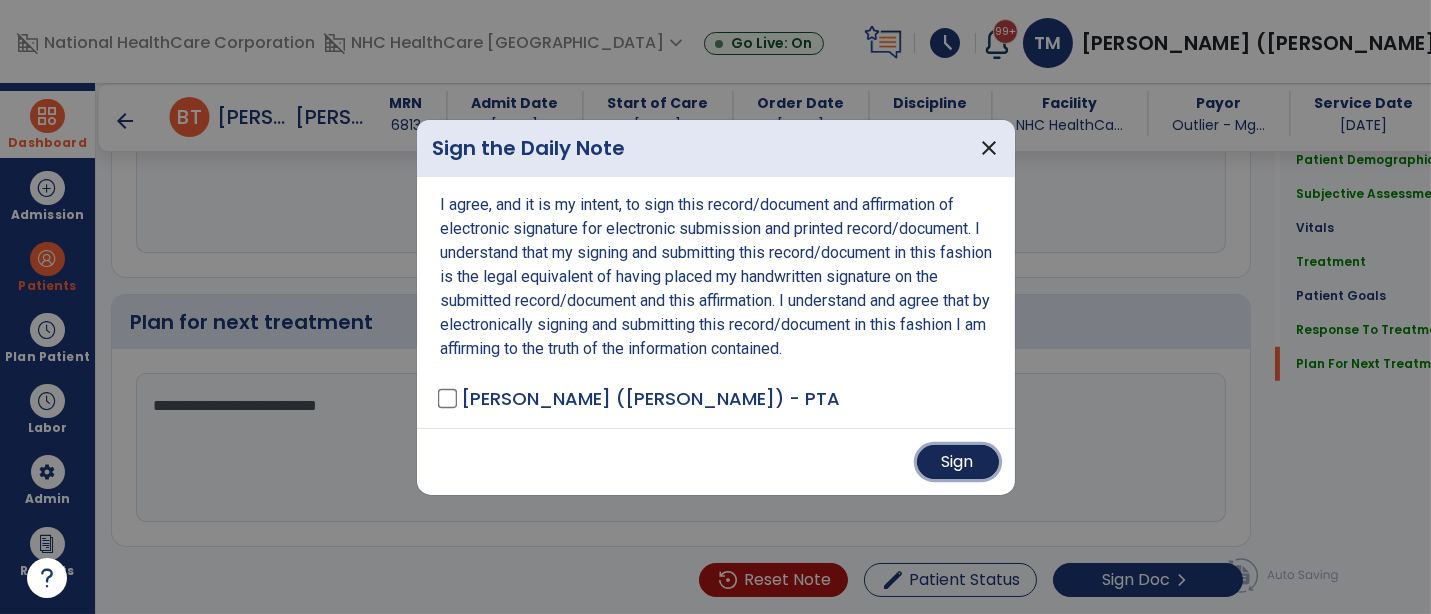 click on "Sign" at bounding box center [958, 462] 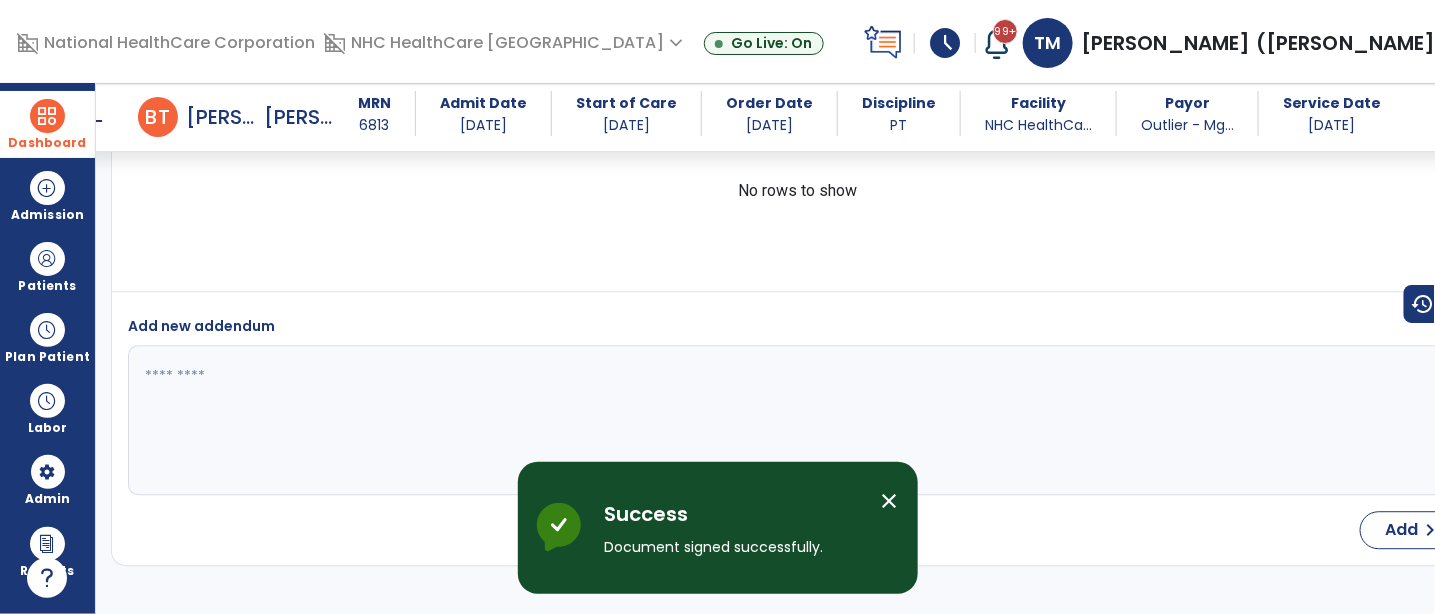 scroll, scrollTop: 4170, scrollLeft: 0, axis: vertical 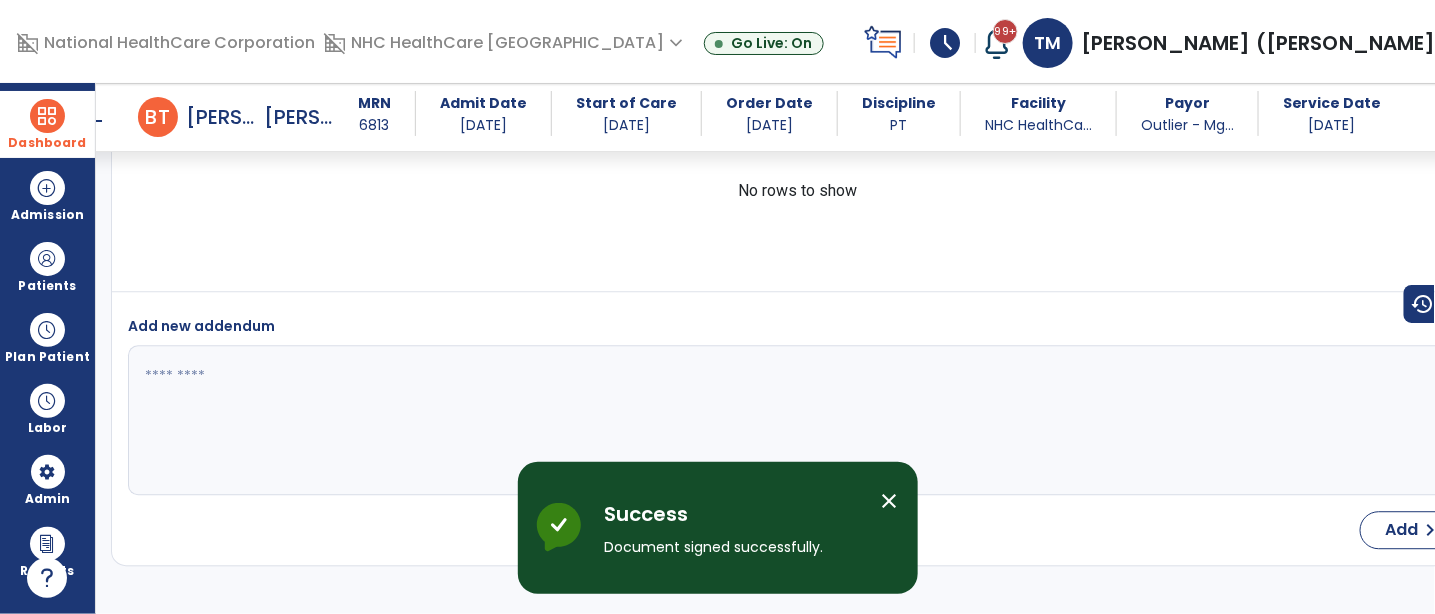 click on "close" at bounding box center (890, 501) 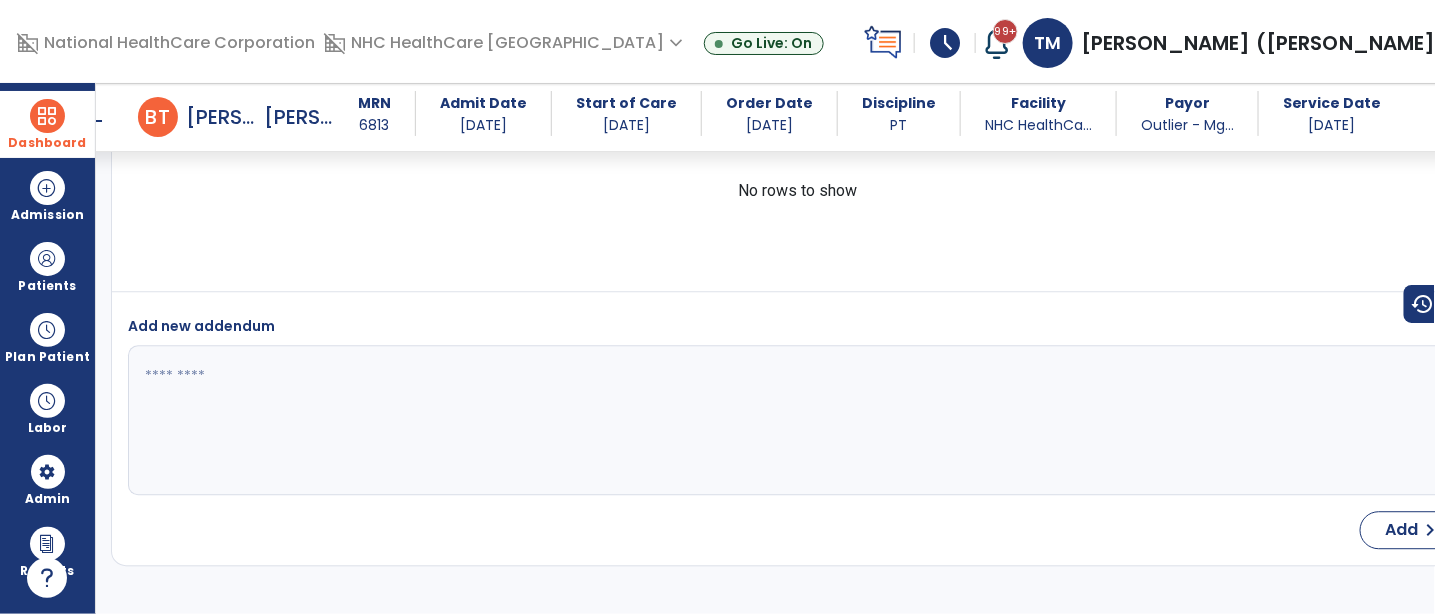 click on "arrow_back" at bounding box center [94, 121] 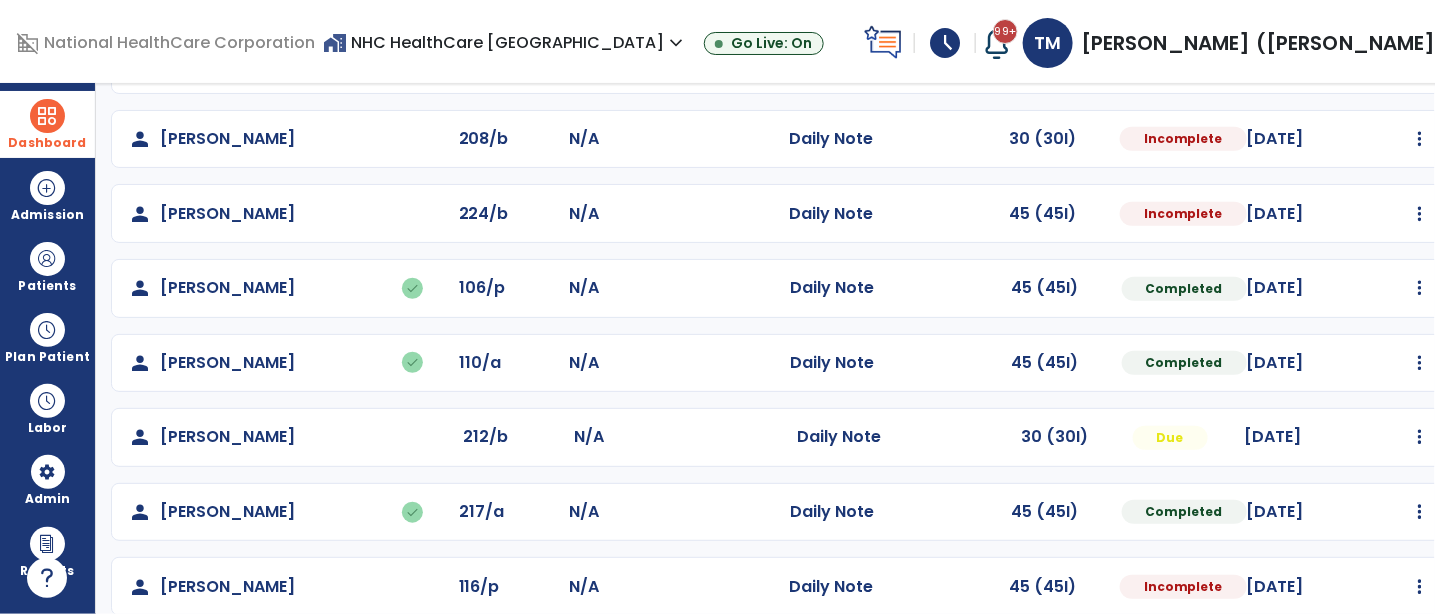 scroll, scrollTop: 0, scrollLeft: 0, axis: both 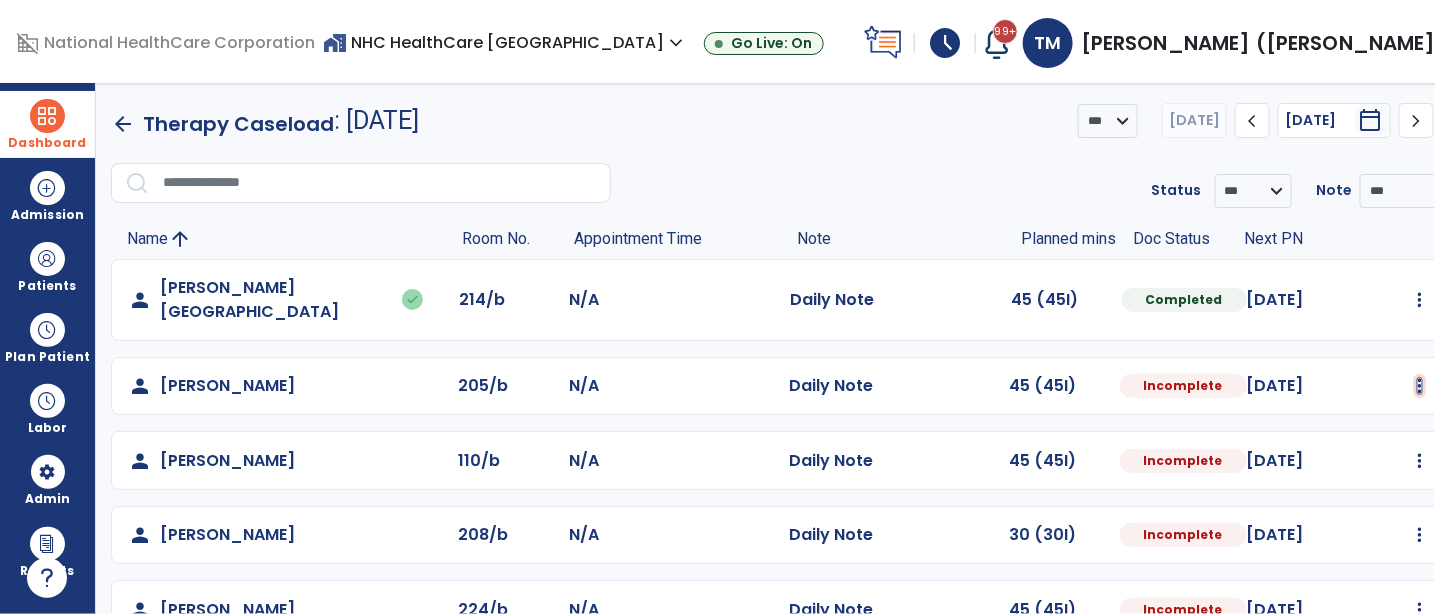 click at bounding box center (1420, 300) 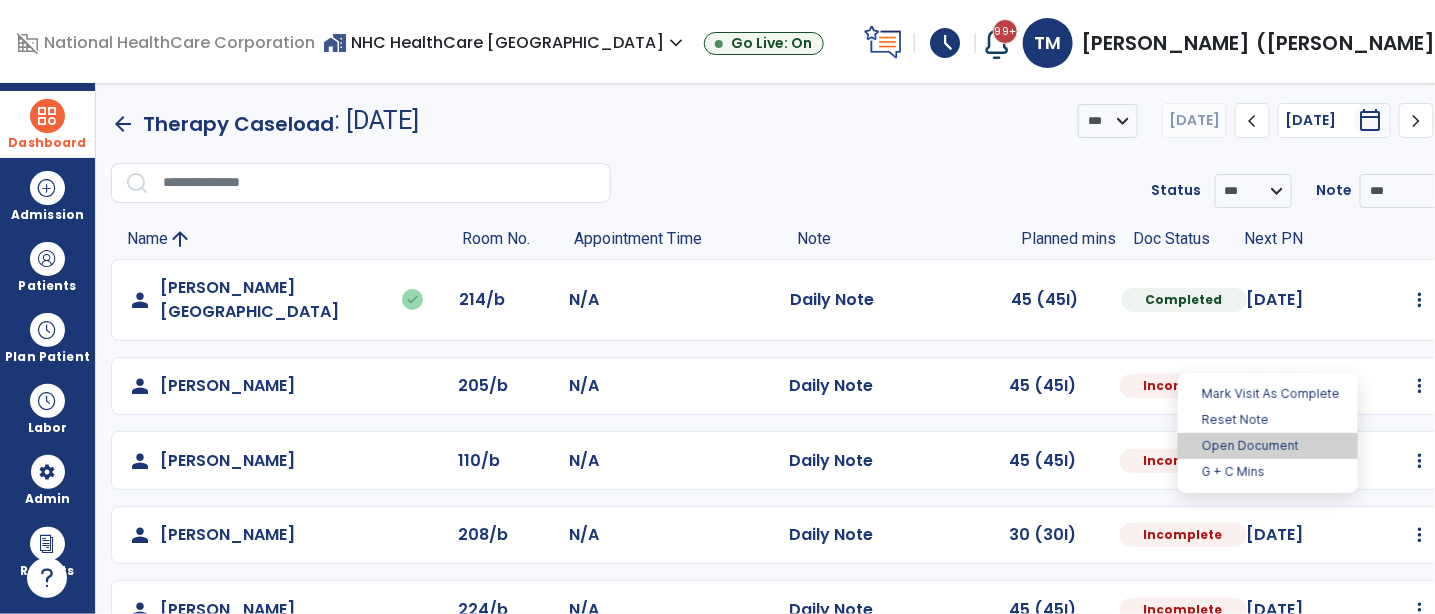 click on "Open Document" at bounding box center [1268, 446] 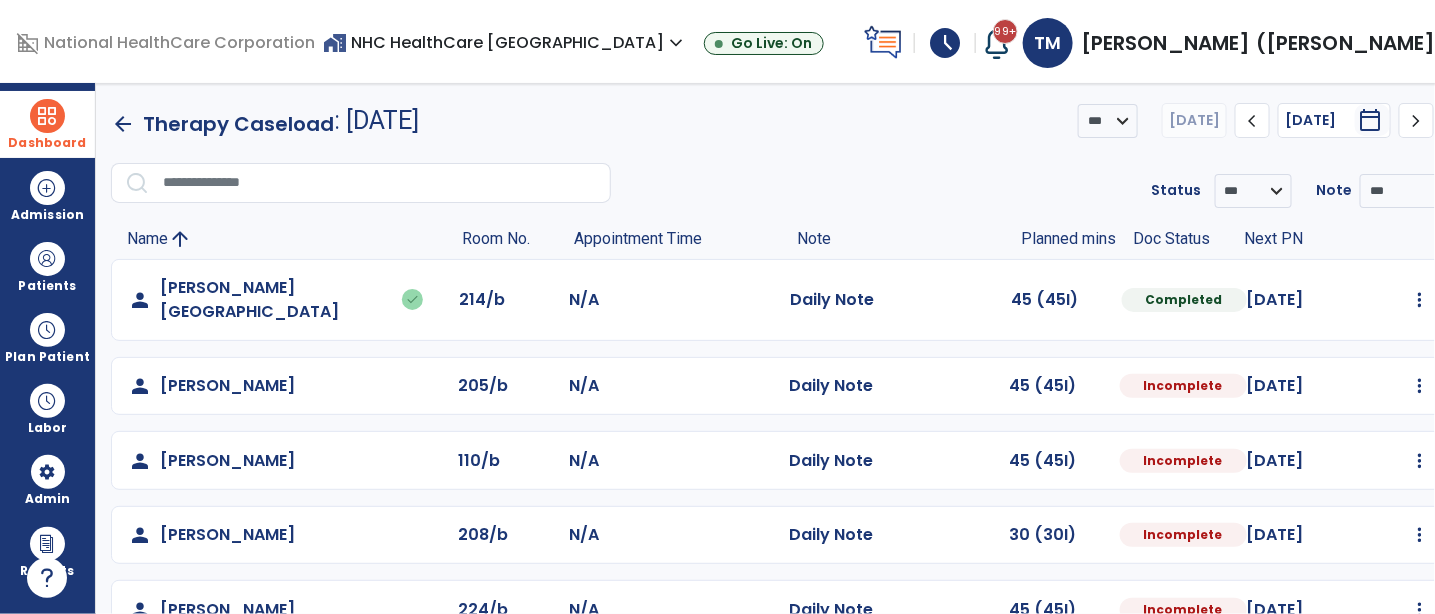 select on "*" 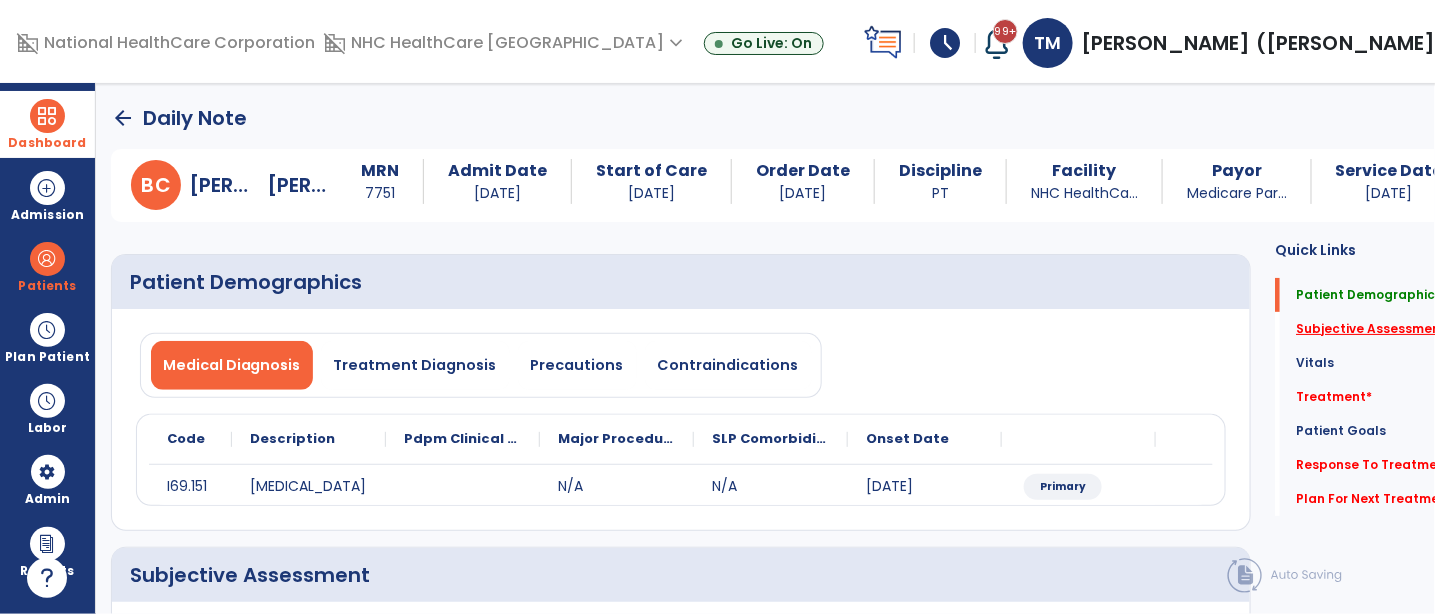 click on "Subjective Assessment   *" 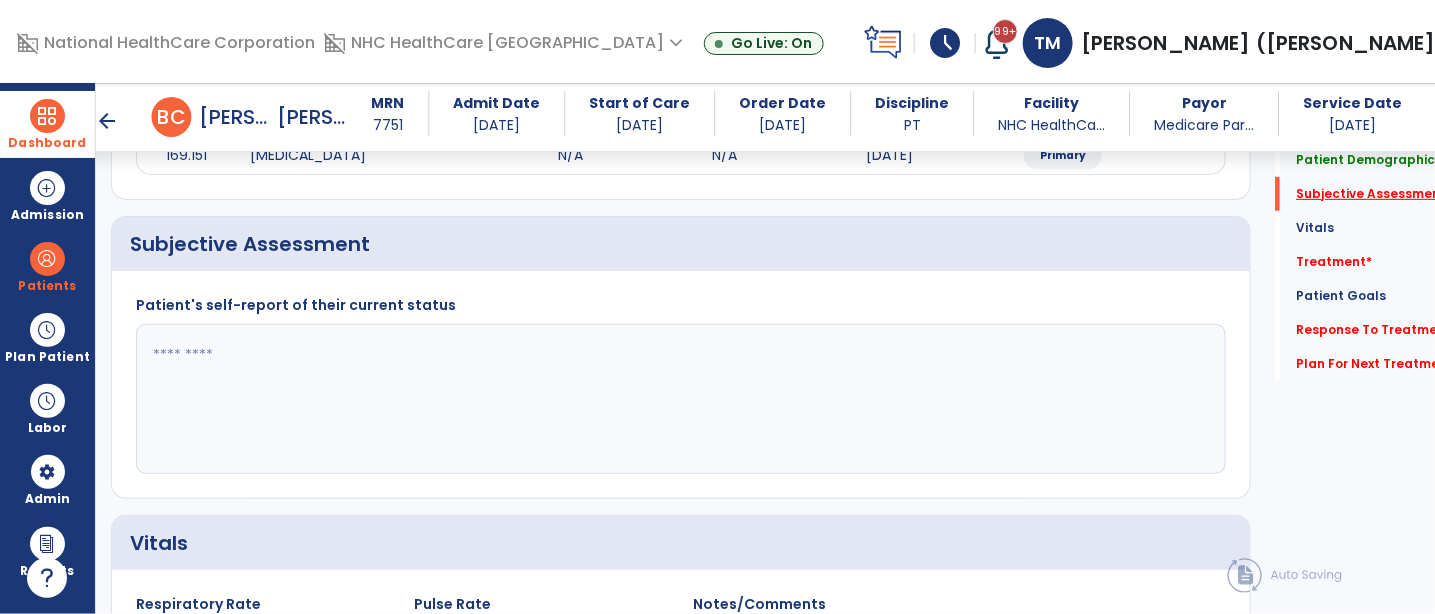 scroll, scrollTop: 340, scrollLeft: 0, axis: vertical 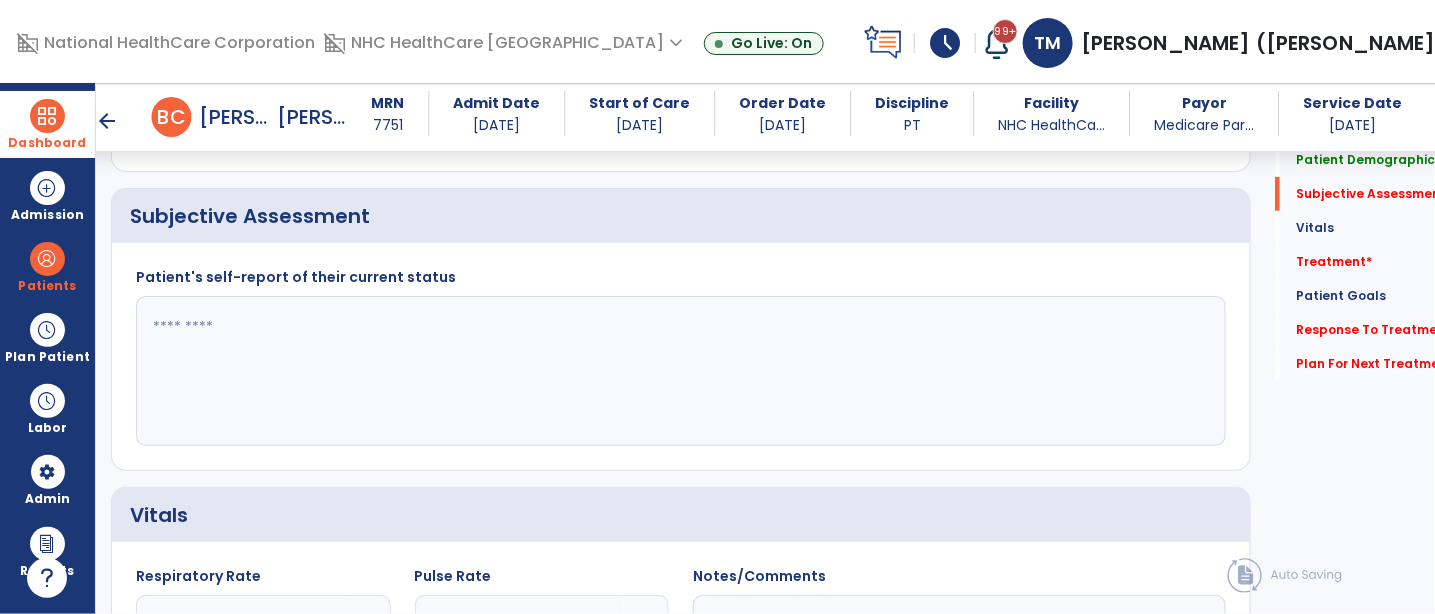 click 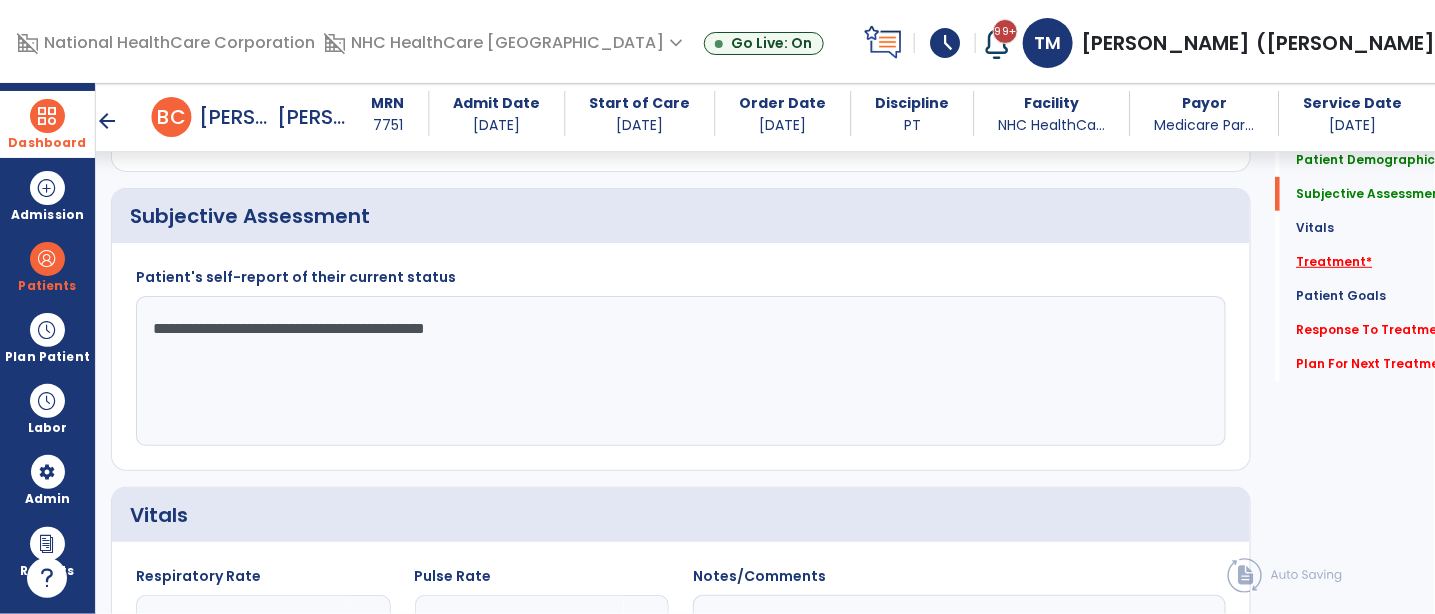 type on "**********" 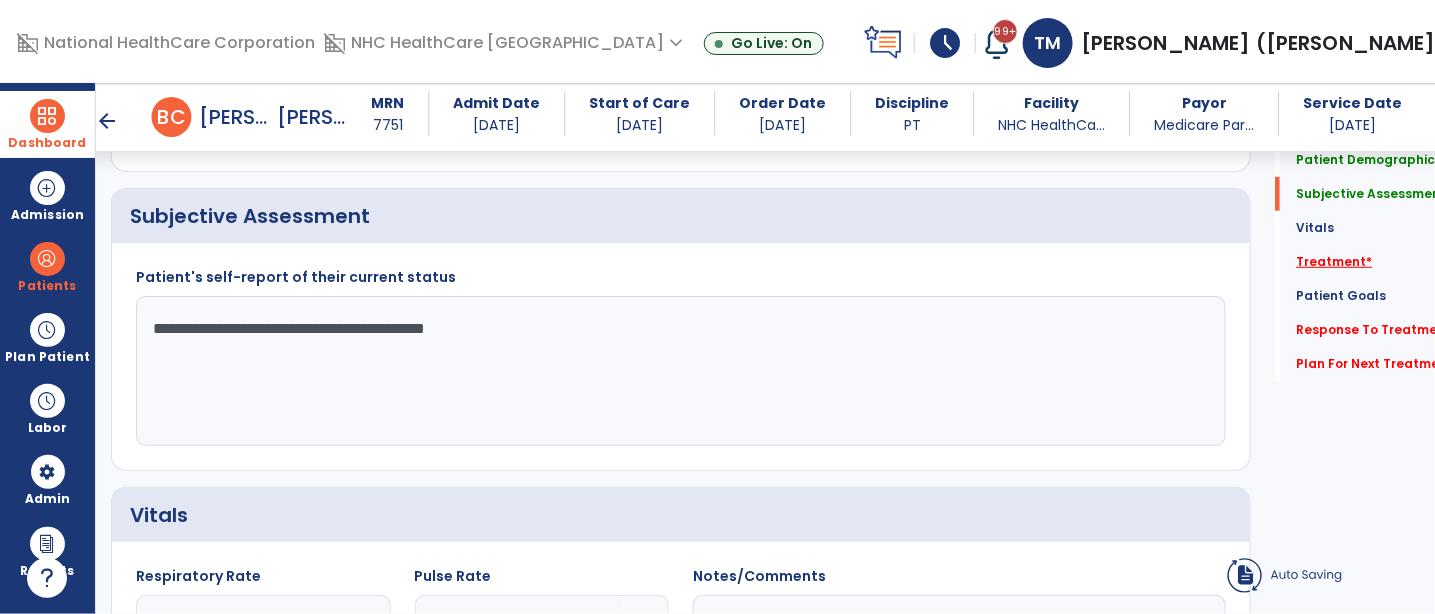 click on "Treatment   *" 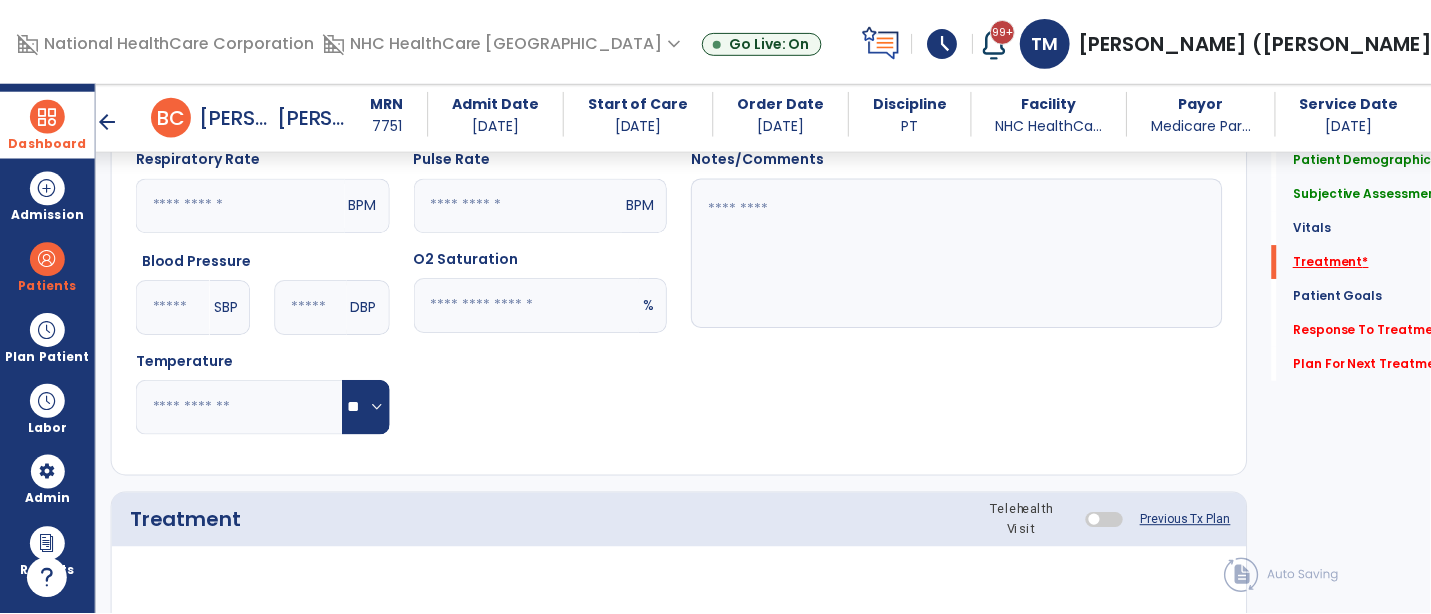 scroll, scrollTop: 1030, scrollLeft: 0, axis: vertical 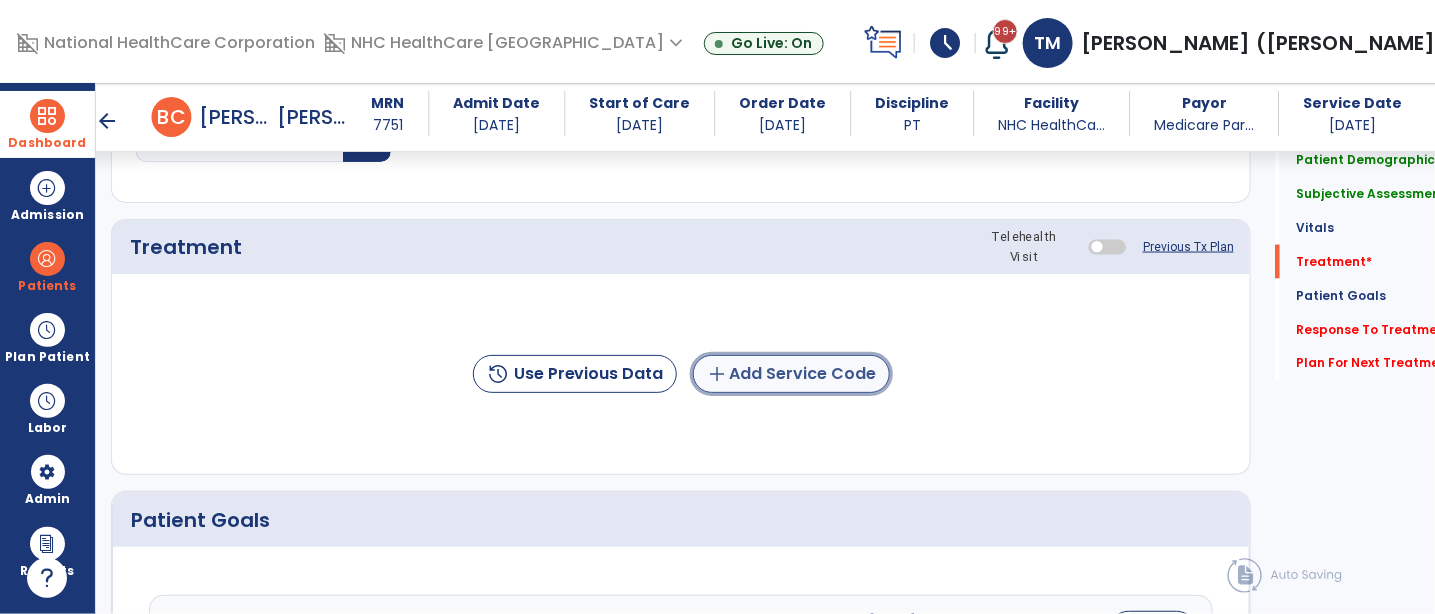 click on "add  Add Service Code" 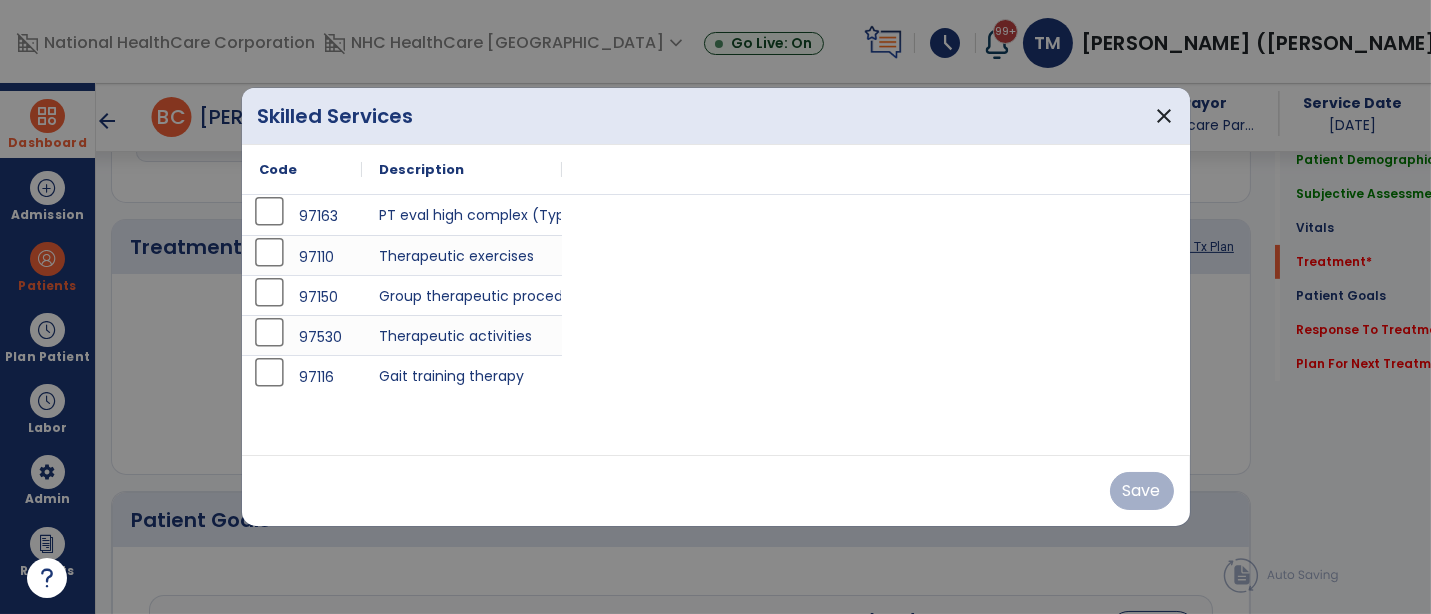 scroll, scrollTop: 1030, scrollLeft: 0, axis: vertical 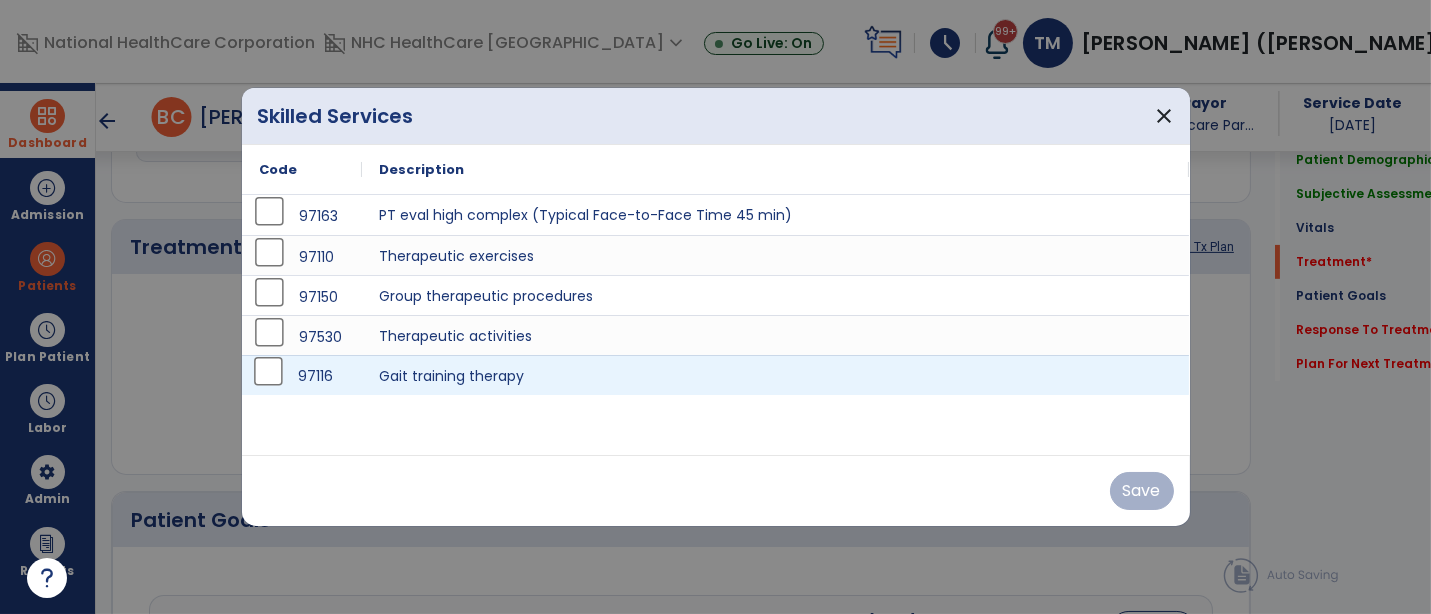 click on "97116" at bounding box center (315, 376) 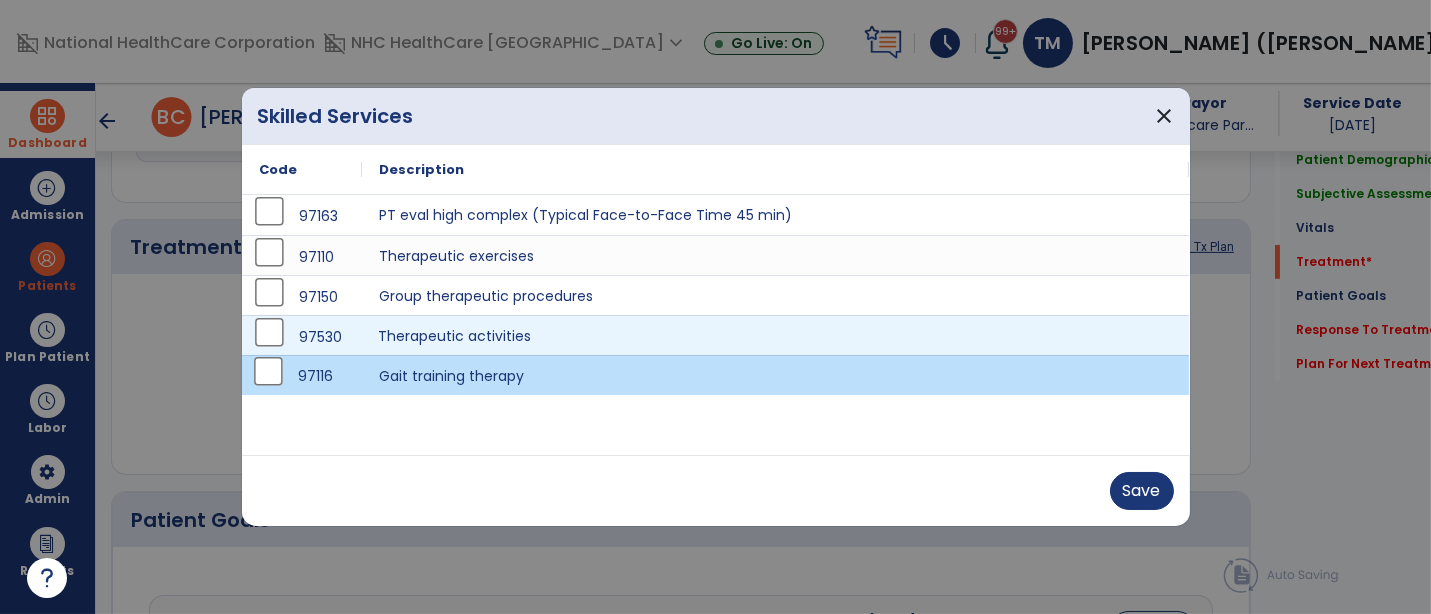click on "Therapeutic activities" at bounding box center (776, 335) 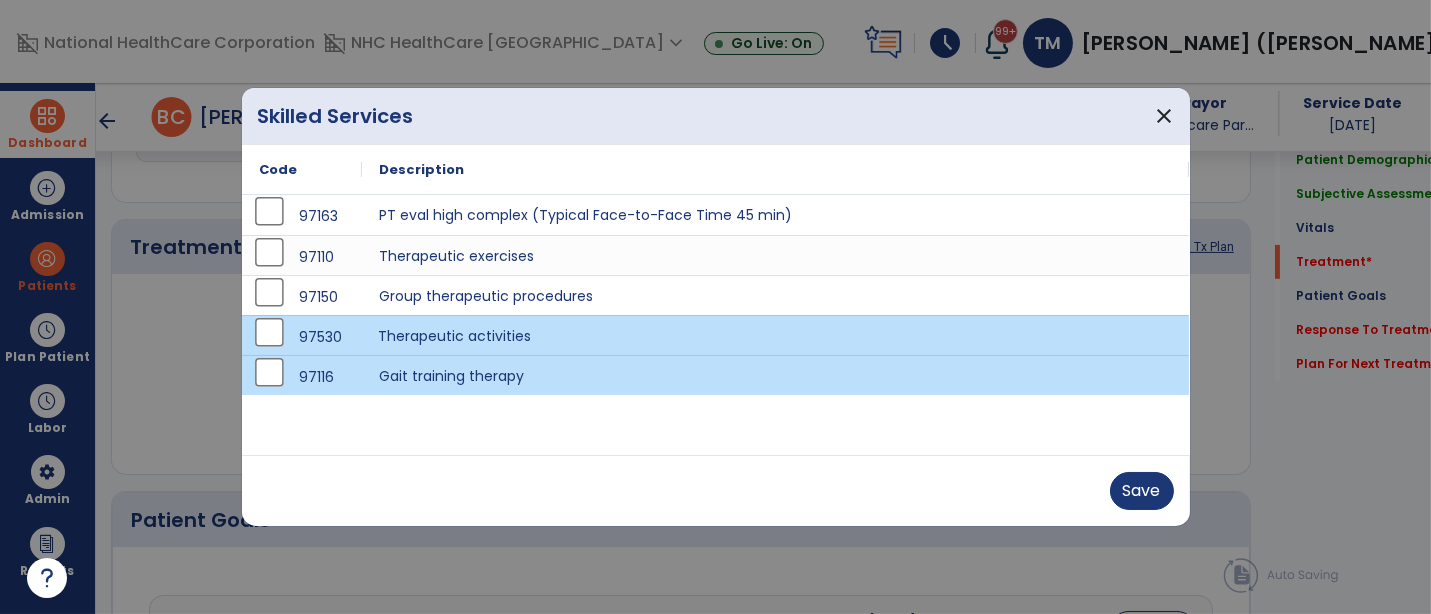 click on "Therapeutic activities" at bounding box center [776, 335] 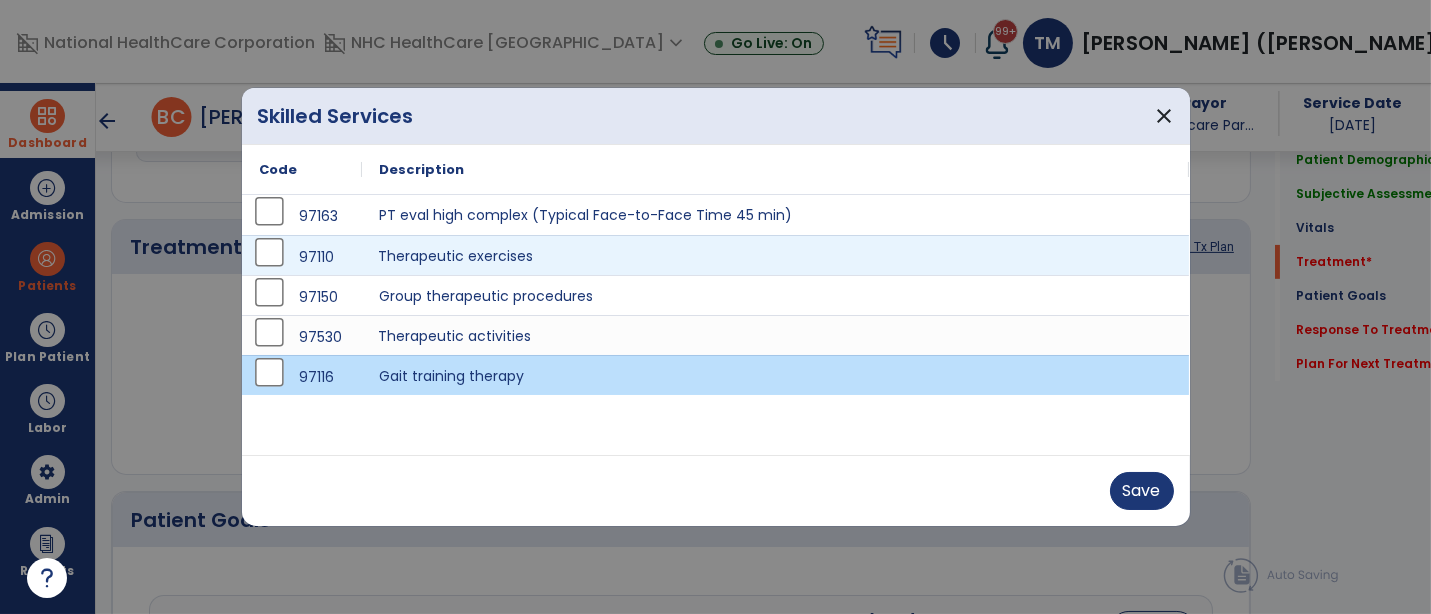 click on "Therapeutic exercises" at bounding box center (776, 255) 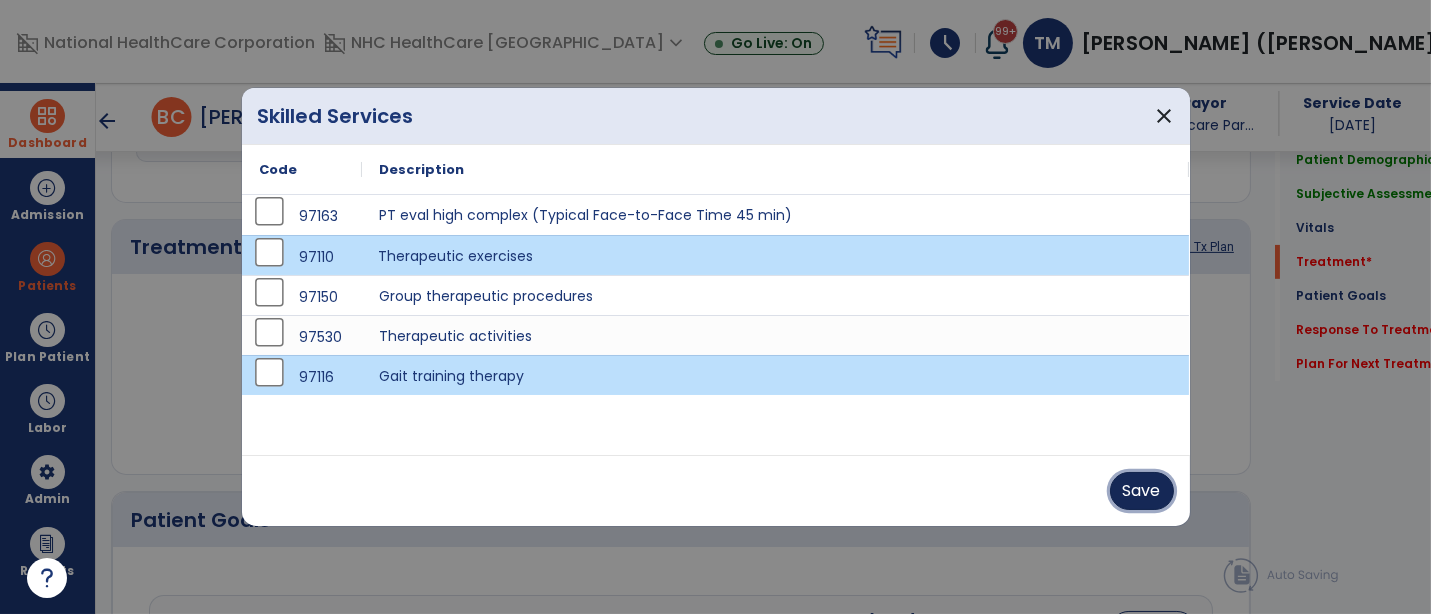 click on "Save" at bounding box center (1142, 491) 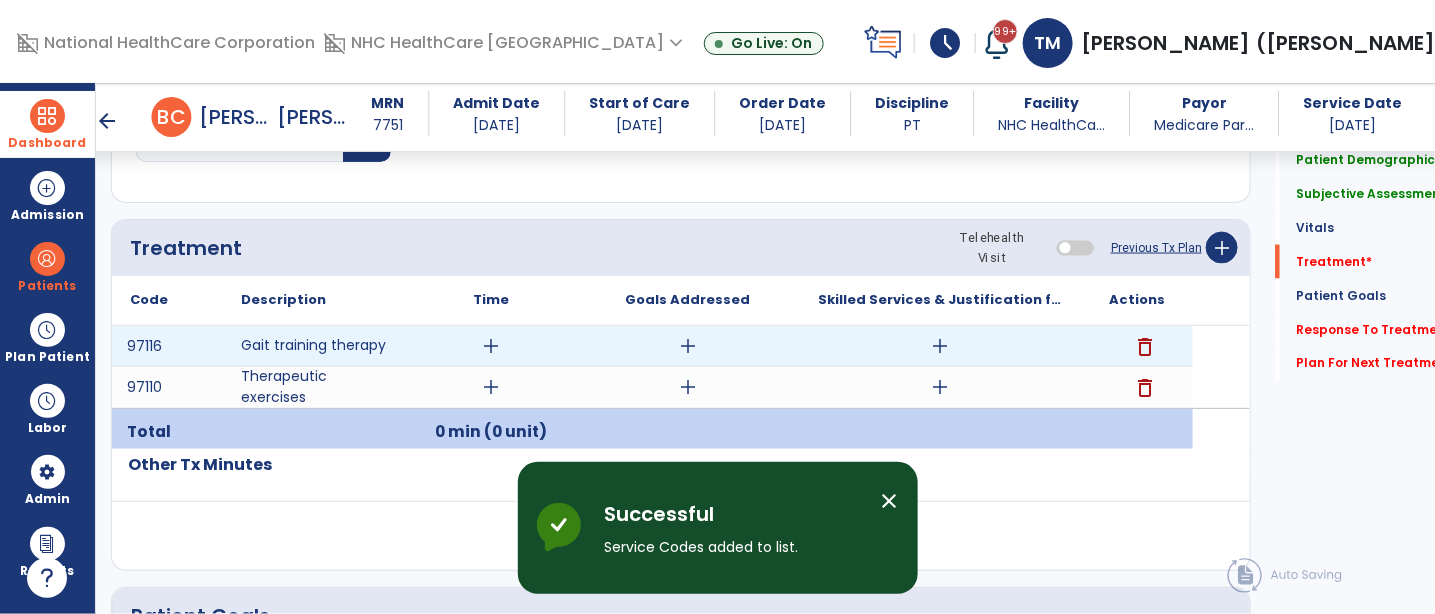 click on "add" at bounding box center (491, 346) 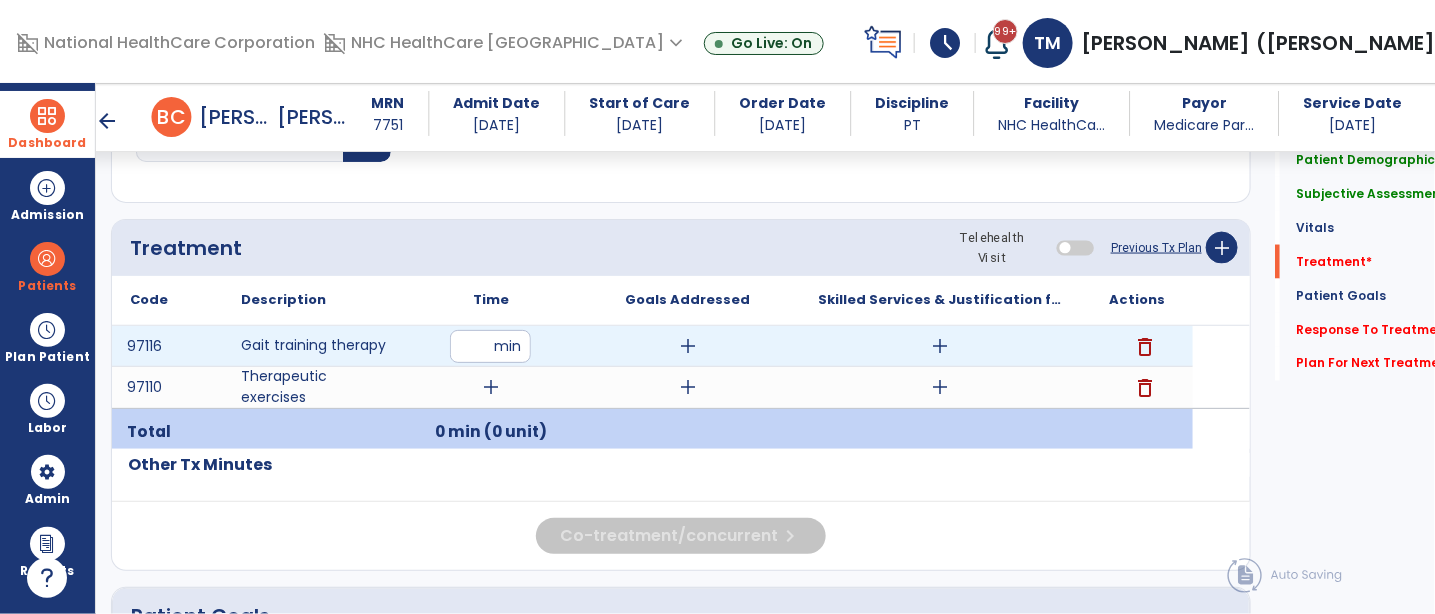drag, startPoint x: 472, startPoint y: 351, endPoint x: 484, endPoint y: 352, distance: 12.0415945 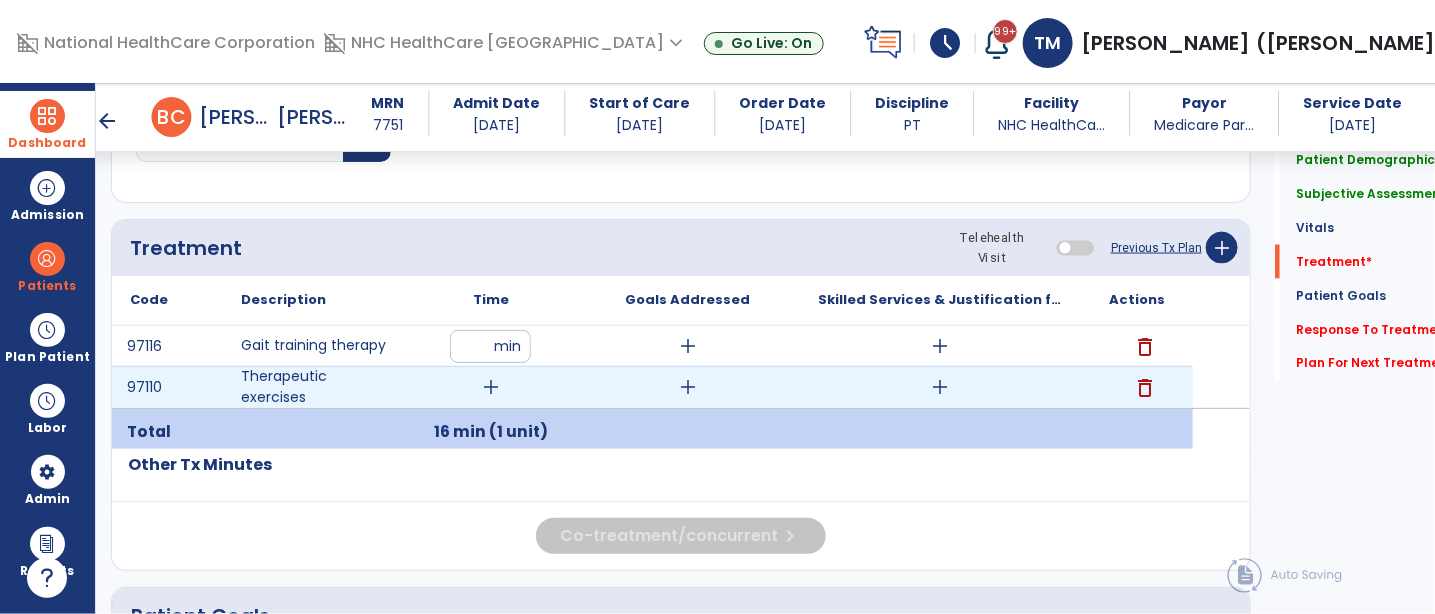 click on "add" at bounding box center [491, 387] 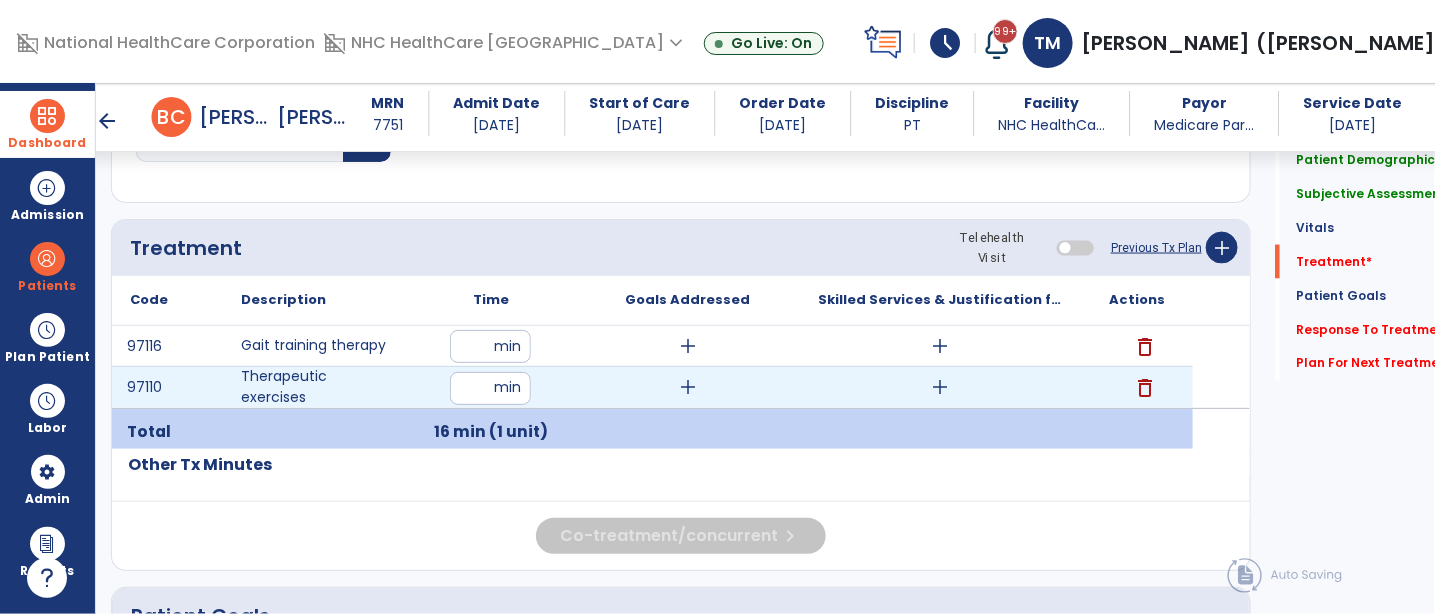 type on "**" 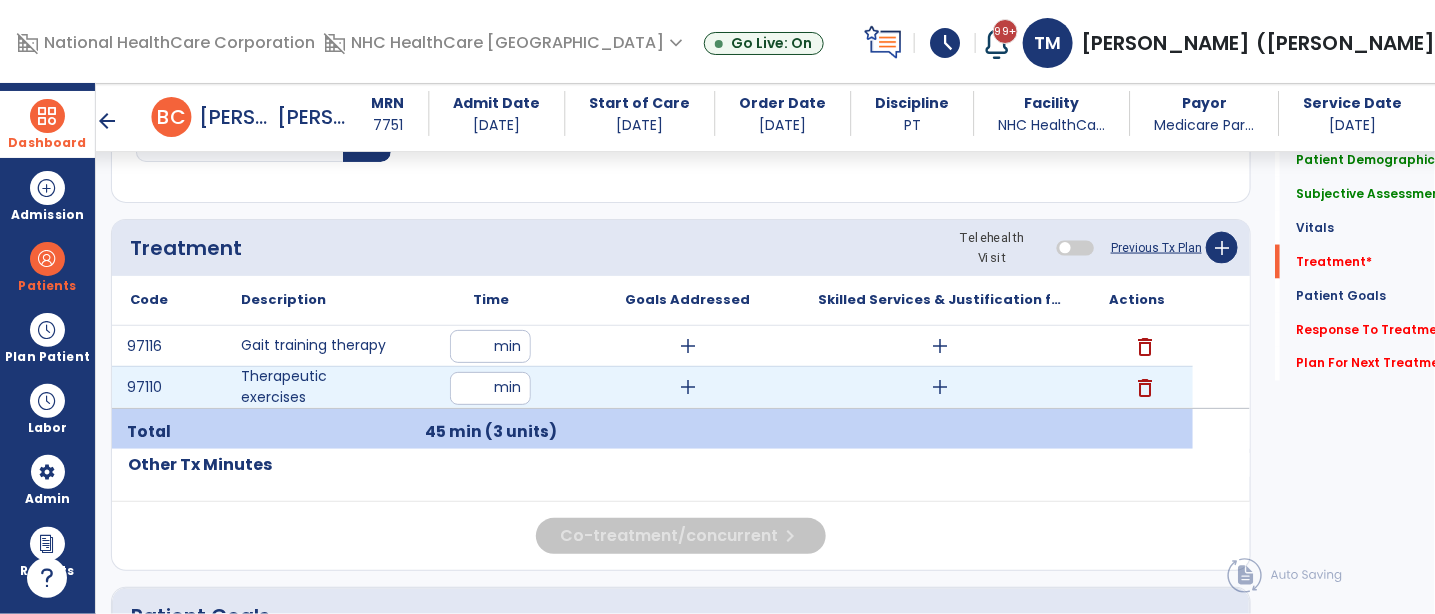 drag, startPoint x: 494, startPoint y: 381, endPoint x: 417, endPoint y: 386, distance: 77.16217 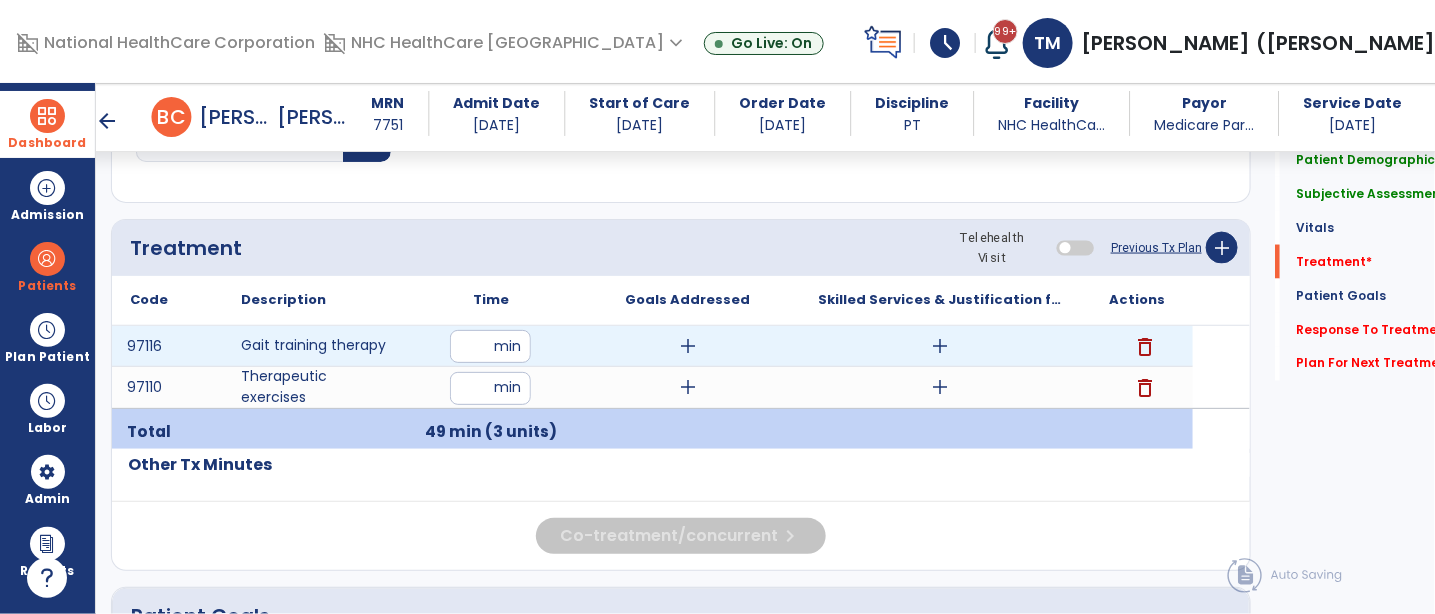 click on "add" at bounding box center [941, 346] 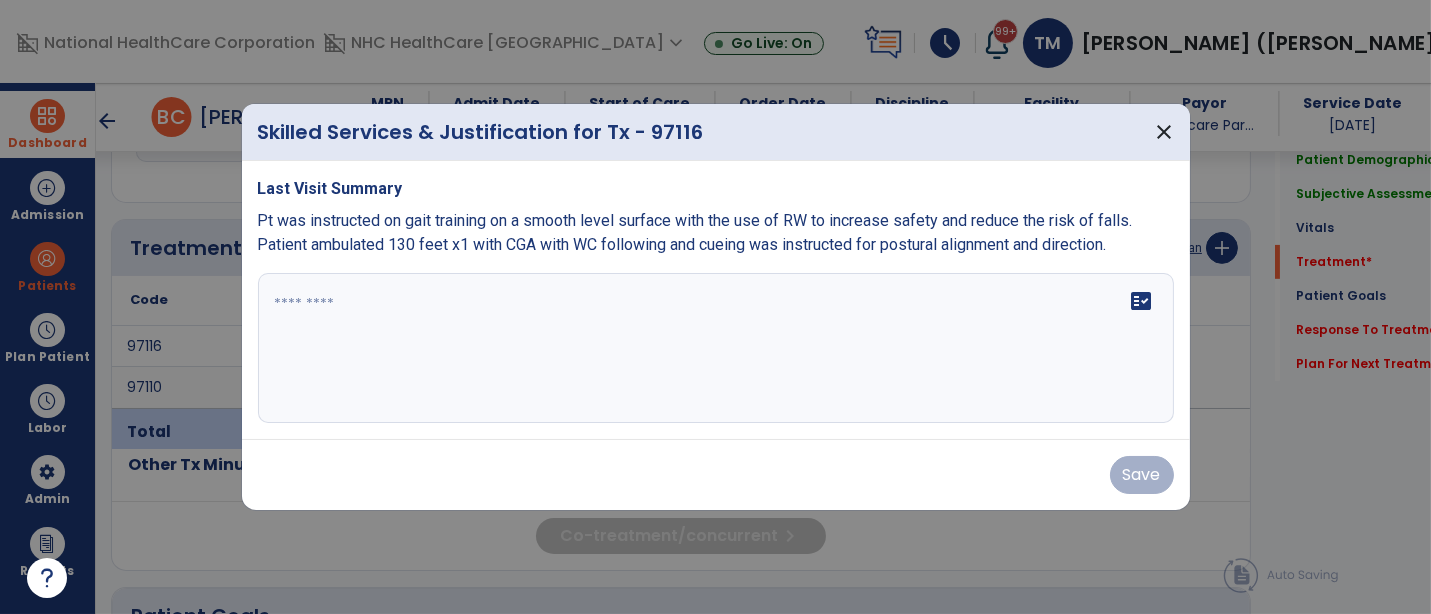 scroll, scrollTop: 1030, scrollLeft: 0, axis: vertical 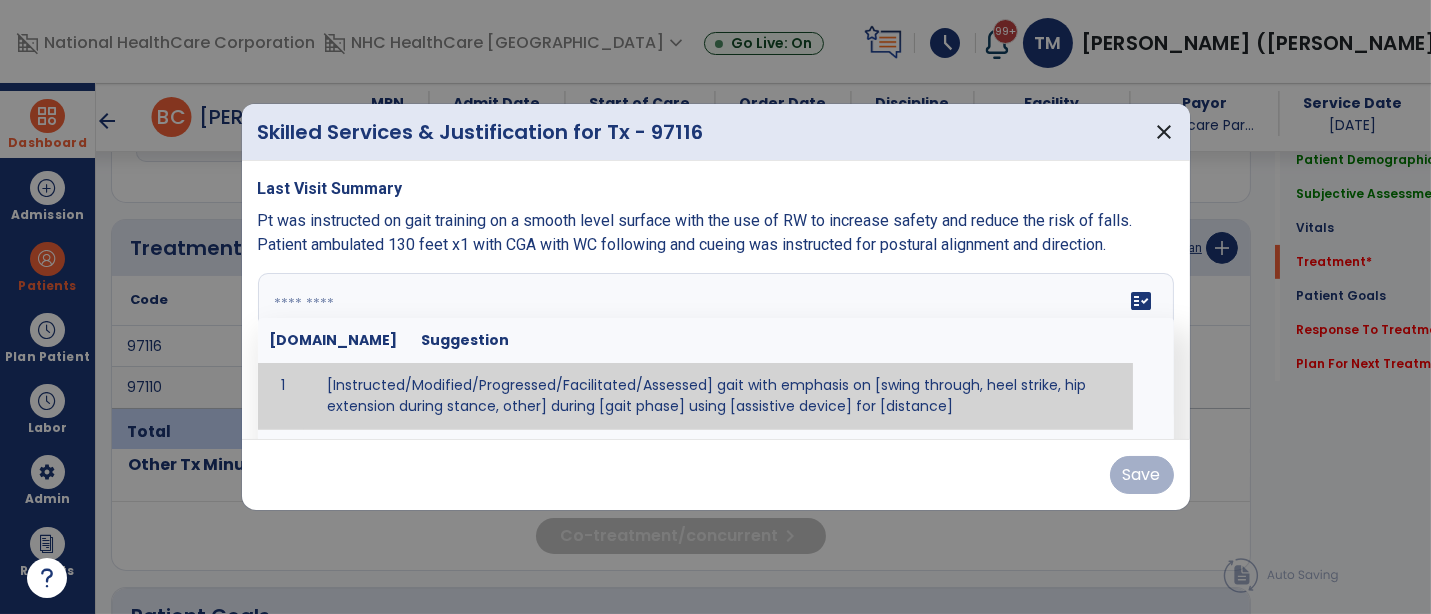 click on "fact_check  [DOMAIN_NAME] Suggestion 1 [Instructed/Modified/Progressed/Facilitated/Assessed] gait with emphasis on [swing through, heel strike, hip extension during stance, other] during [gait phase] using [assistive device] for [distance] 2 [Instructed/Modified/Progressed/Facilitated/Assessed] use of [assistive device] and [NWB, PWB, step-to gait pattern, step through gait pattern] 3 [Instructed/Modified/Progressed/Facilitated/Assessed] patient's ability to [ascend/descend # of steps, perform directional changes, walk on even/uneven surfaces, pick-up objects off floor, velocity changes, other] using [assistive device]. 4 [Instructed/Modified/Progressed/Facilitated/Assessed] pre-gait activities including [identify exercise] in order to prepare for gait training. 5" at bounding box center (716, 348) 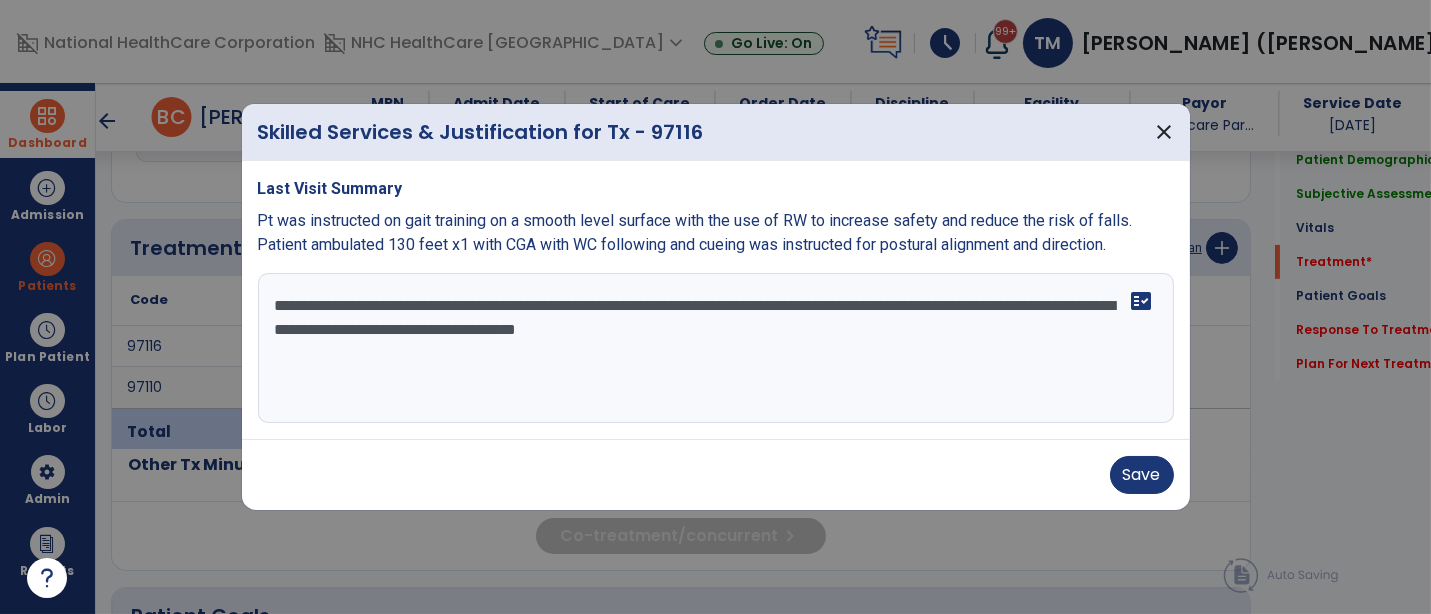 click on "**********" at bounding box center (716, 348) 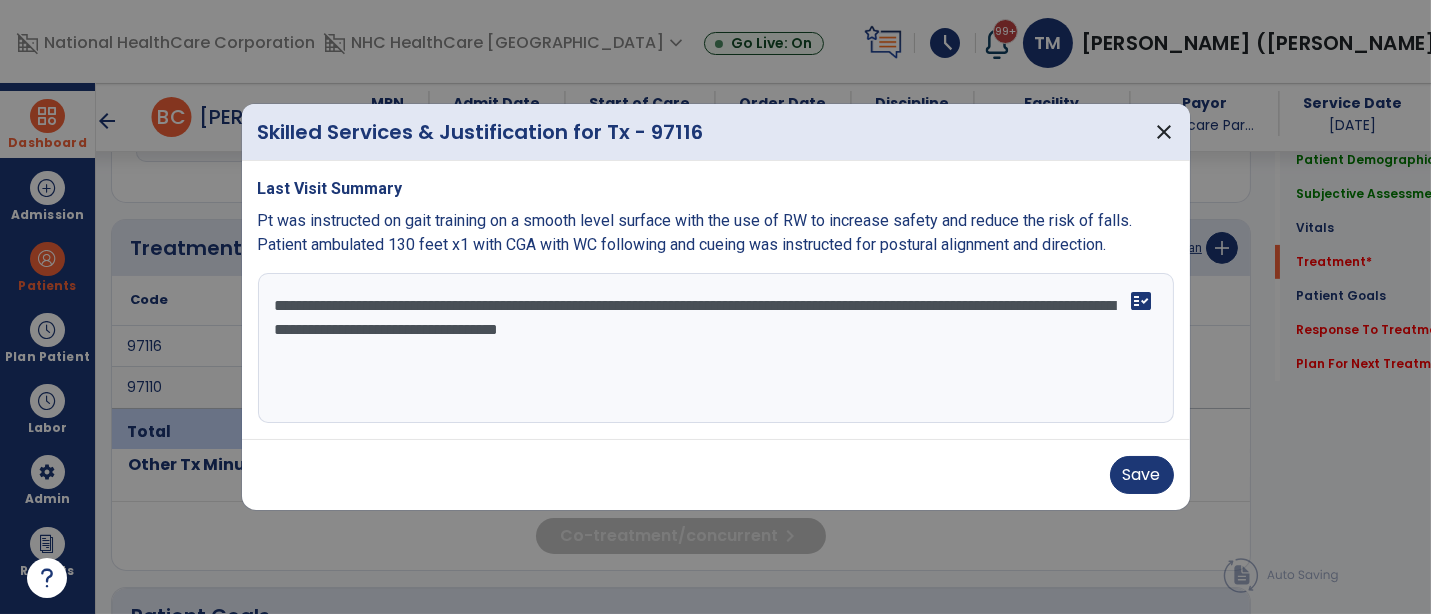 click on "**********" at bounding box center [716, 348] 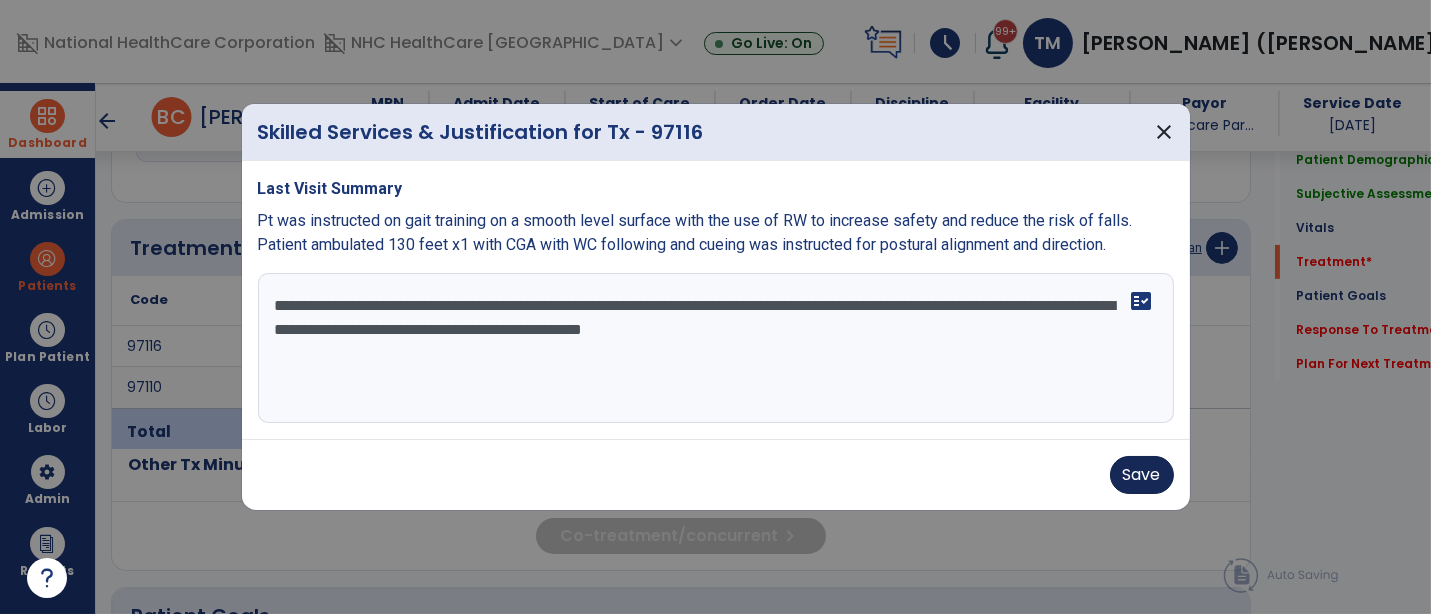 type on "**********" 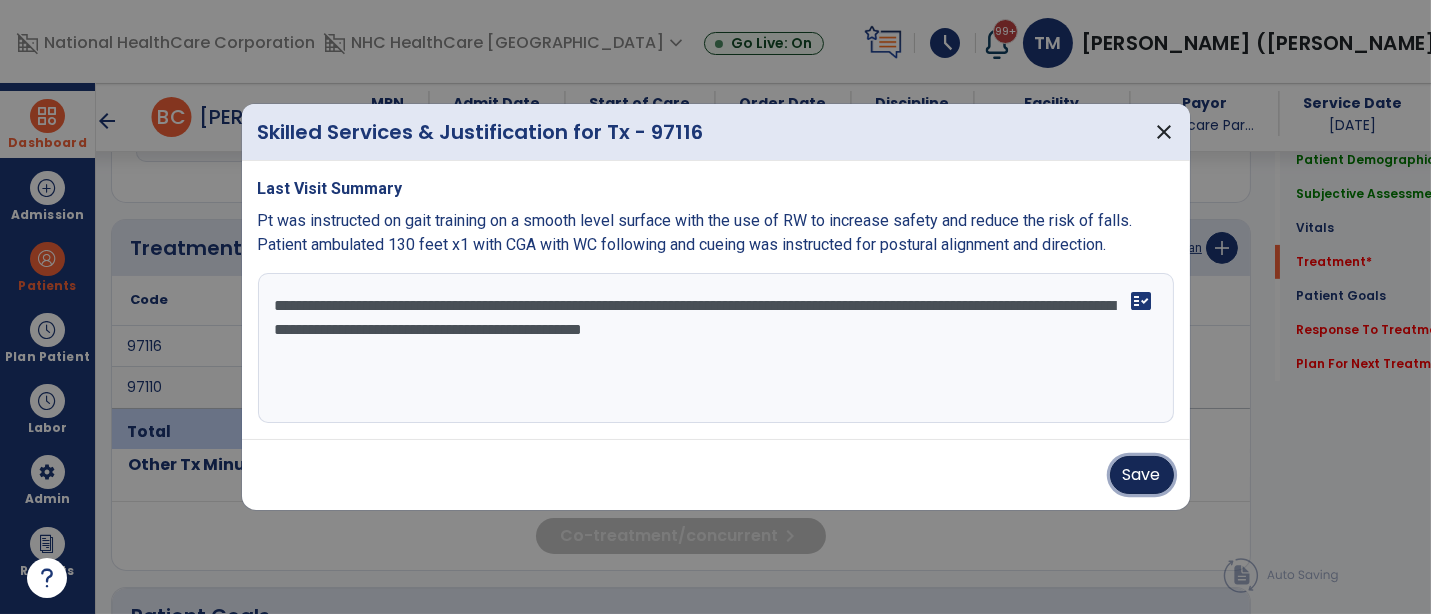 click on "Save" at bounding box center [1142, 475] 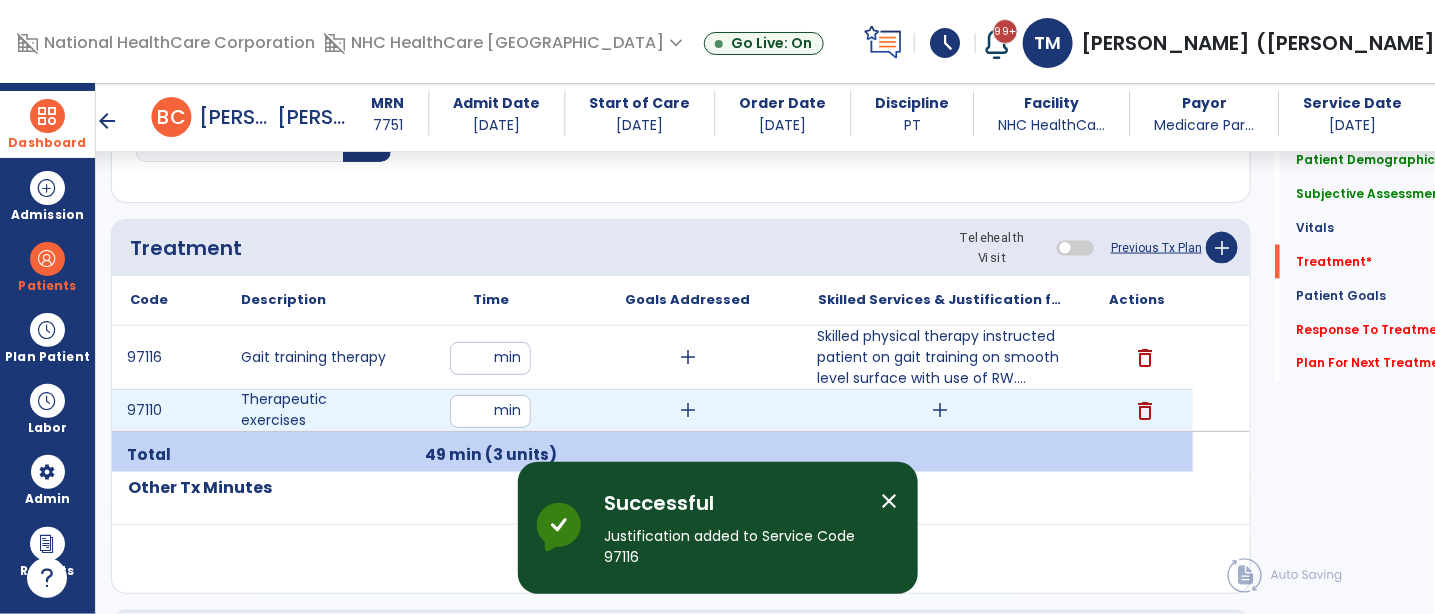 click on "add" at bounding box center [940, 410] 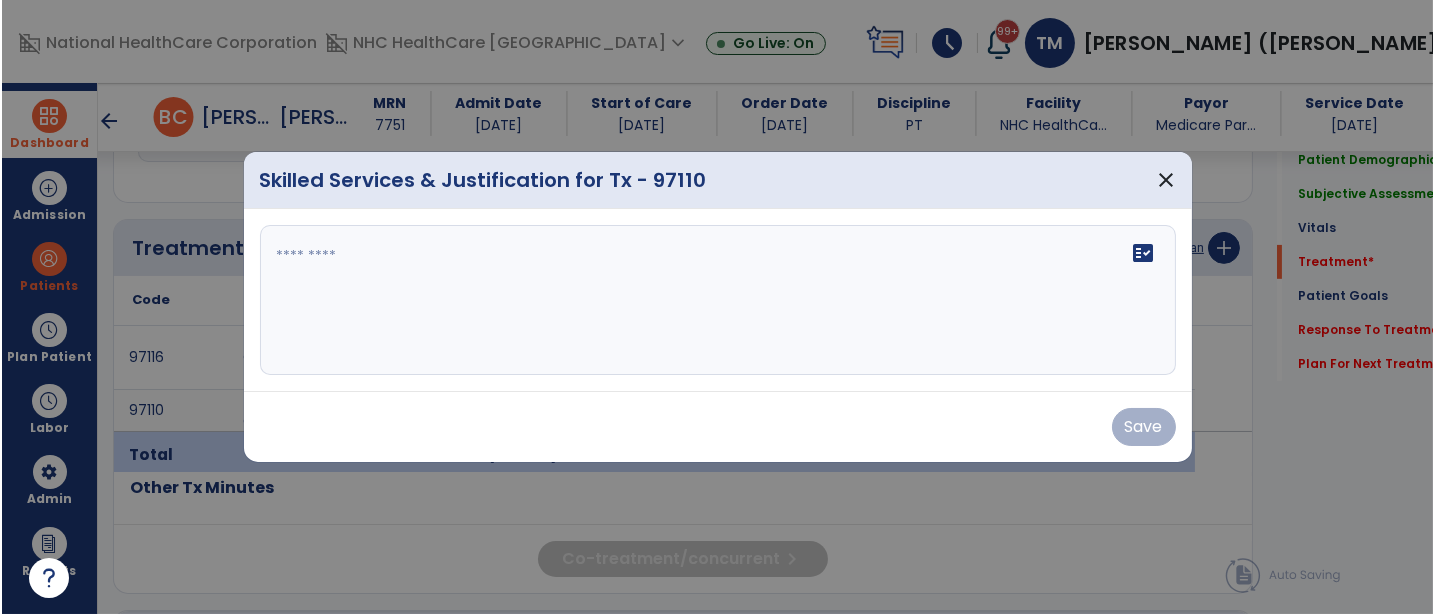 scroll, scrollTop: 1030, scrollLeft: 0, axis: vertical 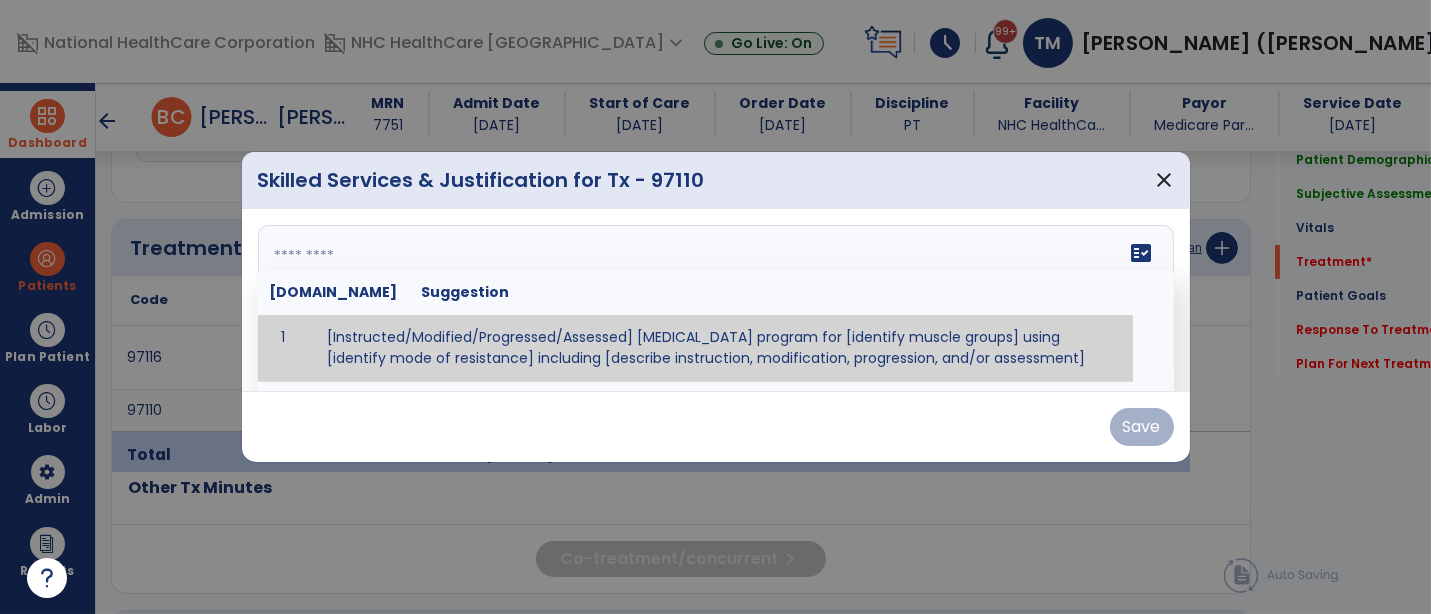 click on "fact_check  [DOMAIN_NAME] Suggestion 1 [Instructed/Modified/Progressed/Assessed] [MEDICAL_DATA] program for [identify muscle groups] using [identify mode of resistance] including [describe instruction, modification, progression, and/or assessment] 2 [Instructed/Modified/Progressed/Assessed] aerobic exercise program using [identify equipment/mode] including [describe instruction, modification,progression, and/or assessment] 3 [Instructed/Modified/Progressed/Assessed] [PROM/A/AROM/AROM] program for [identify joint movements] using [contract-relax, over-pressure, inhibitory techniques, other] 4 [Assessed/Tested] aerobic capacity with administration of [aerobic capacity test]" at bounding box center [716, 300] 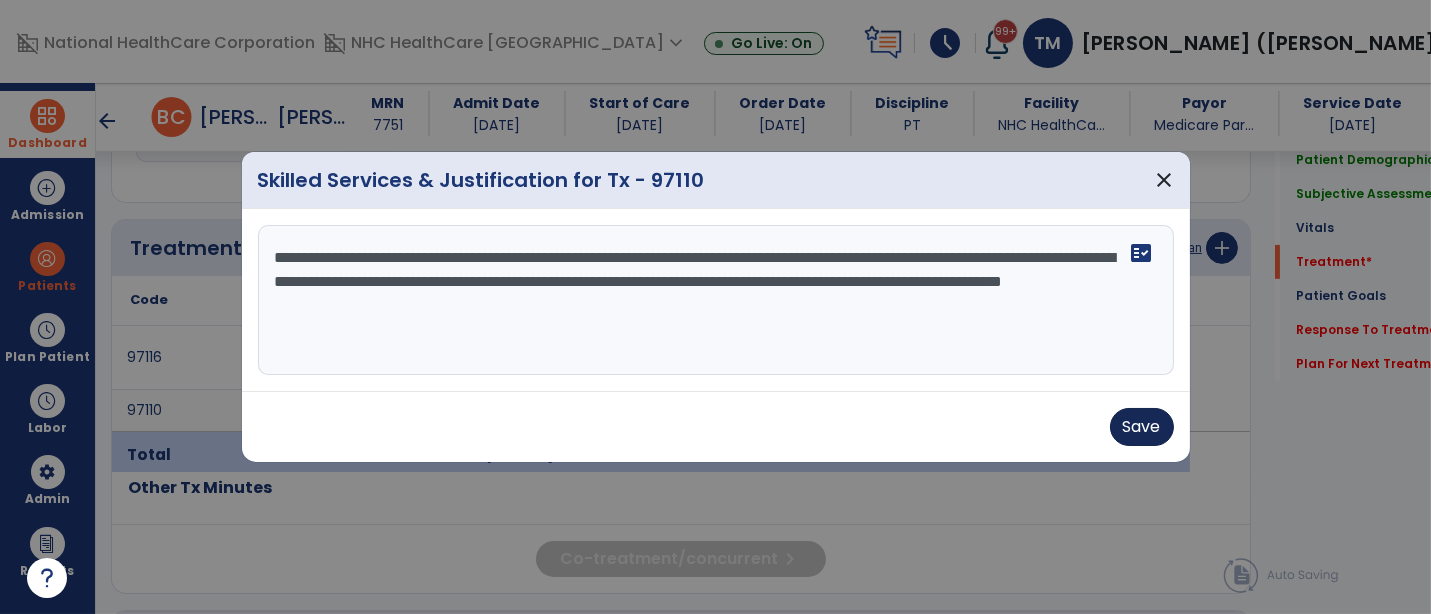 type on "**********" 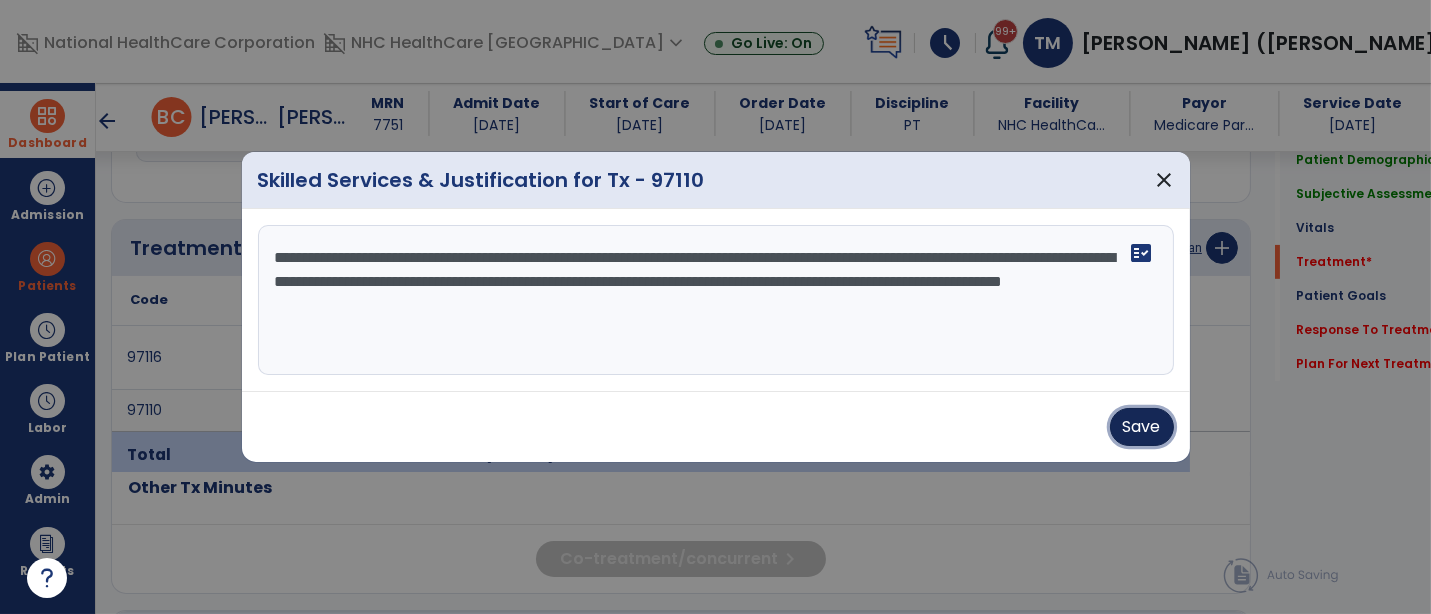 click on "Save" at bounding box center (1142, 427) 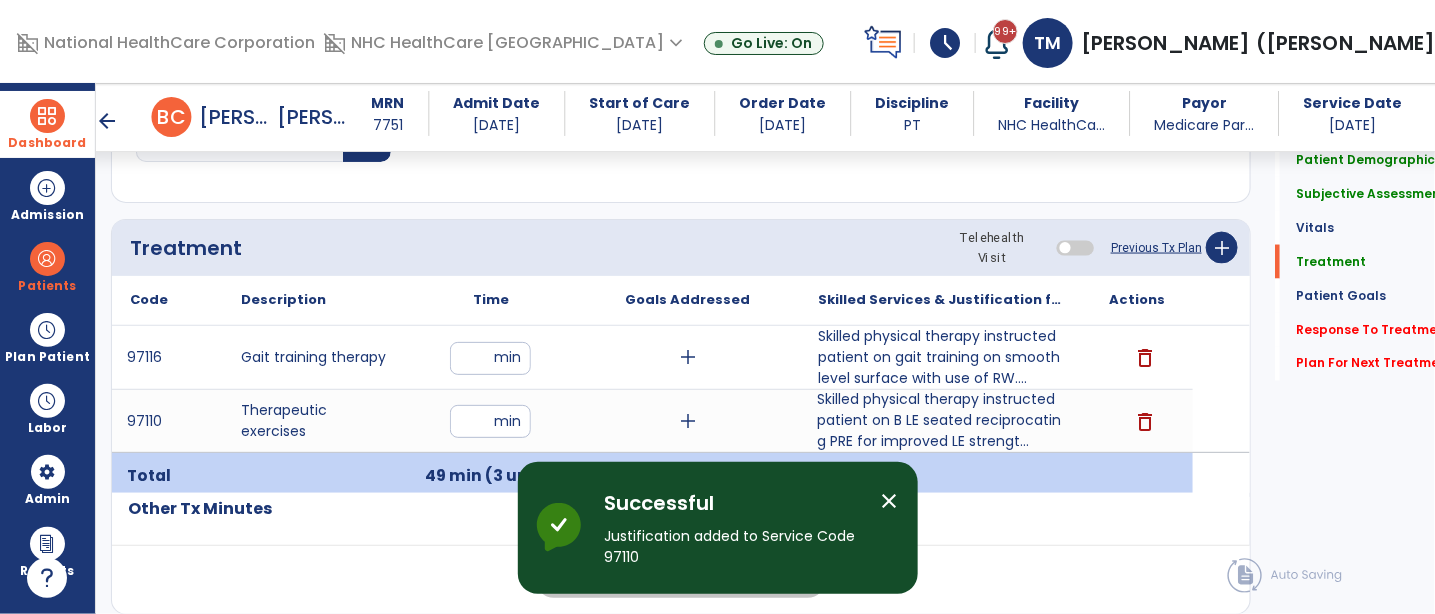 click on "Response To Treatment   *  Response To Treatment   *" 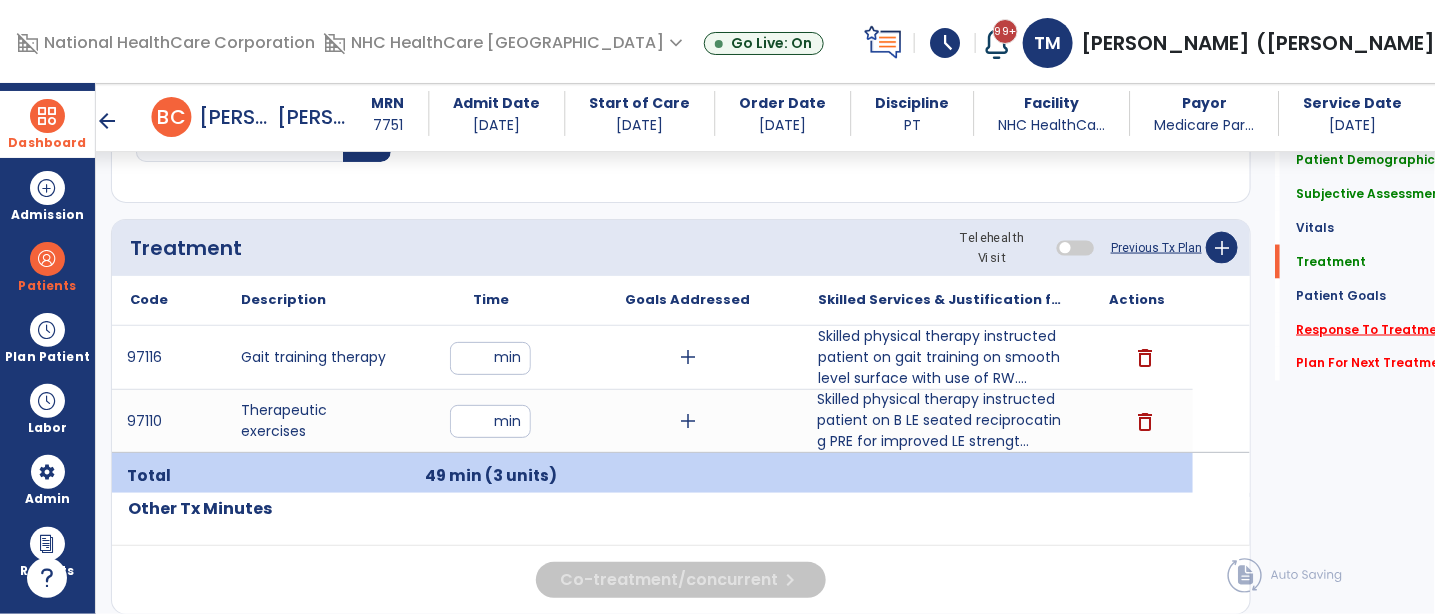 click on "Response To Treatment   *" 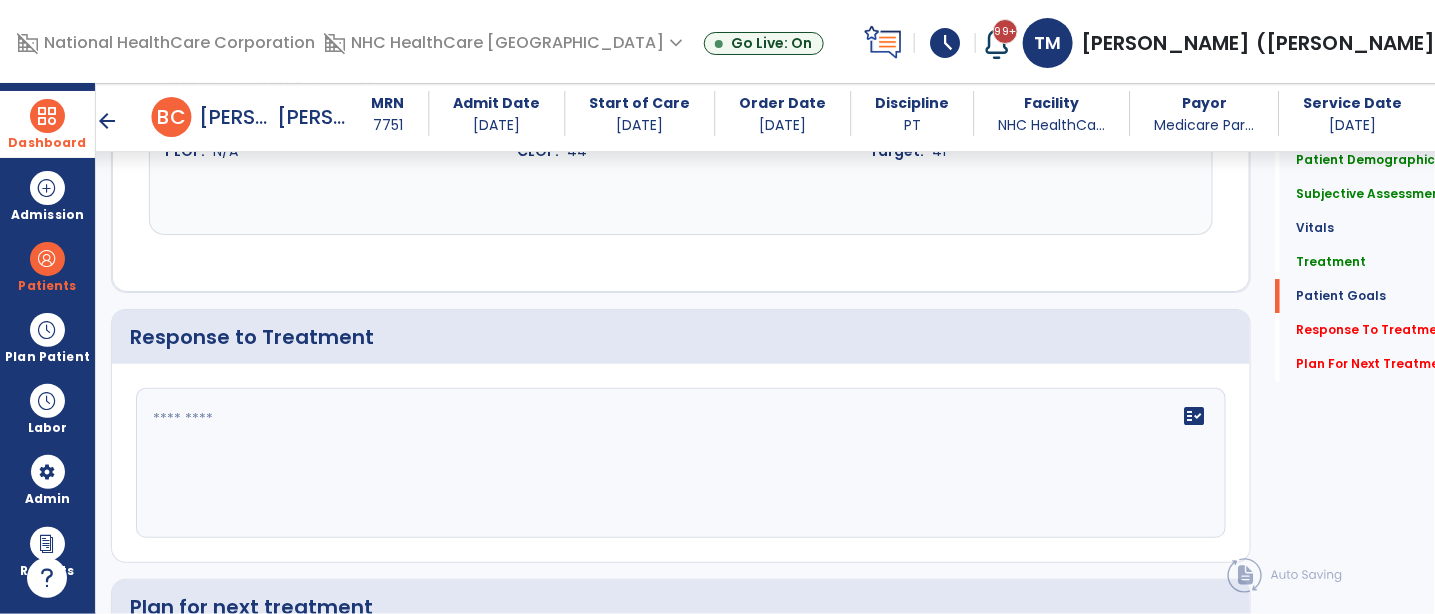 scroll, scrollTop: 2341, scrollLeft: 0, axis: vertical 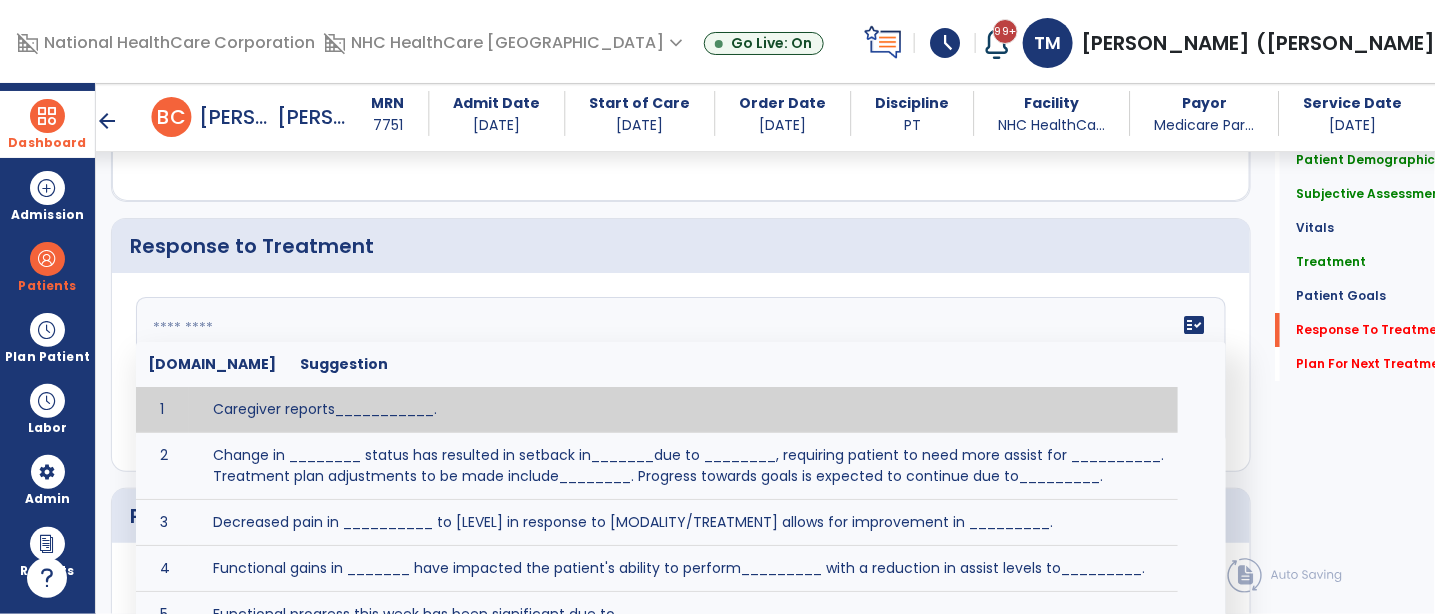 click on "fact_check  [DOMAIN_NAME] Suggestion 1 Caregiver reports___________. 2 Change in ________ status has resulted in setback in_______due to ________, requiring patient to need more assist for __________.   Treatment plan adjustments to be made include________.  Progress towards goals is expected to continue due to_________. 3 Decreased pain in __________ to [LEVEL] in response to [MODALITY/TREATMENT] allows for improvement in _________. 4 Functional gains in _______ have impacted the patient's ability to perform_________ with a reduction in assist levels to_________. 5 Functional progress this week has been significant due to__________. 6 Gains in ________ have improved the patient's ability to perform ______with decreased levels of assist to___________. 7 Improvement in ________allows patient to tolerate higher levels of challenges in_________. 8 Pain in [AREA] has decreased to [LEVEL] in response to [TREATMENT/MODALITY], allowing fore ease in completing__________. 9 10 11 12 13 14 15 16 17 18 19 20 21" 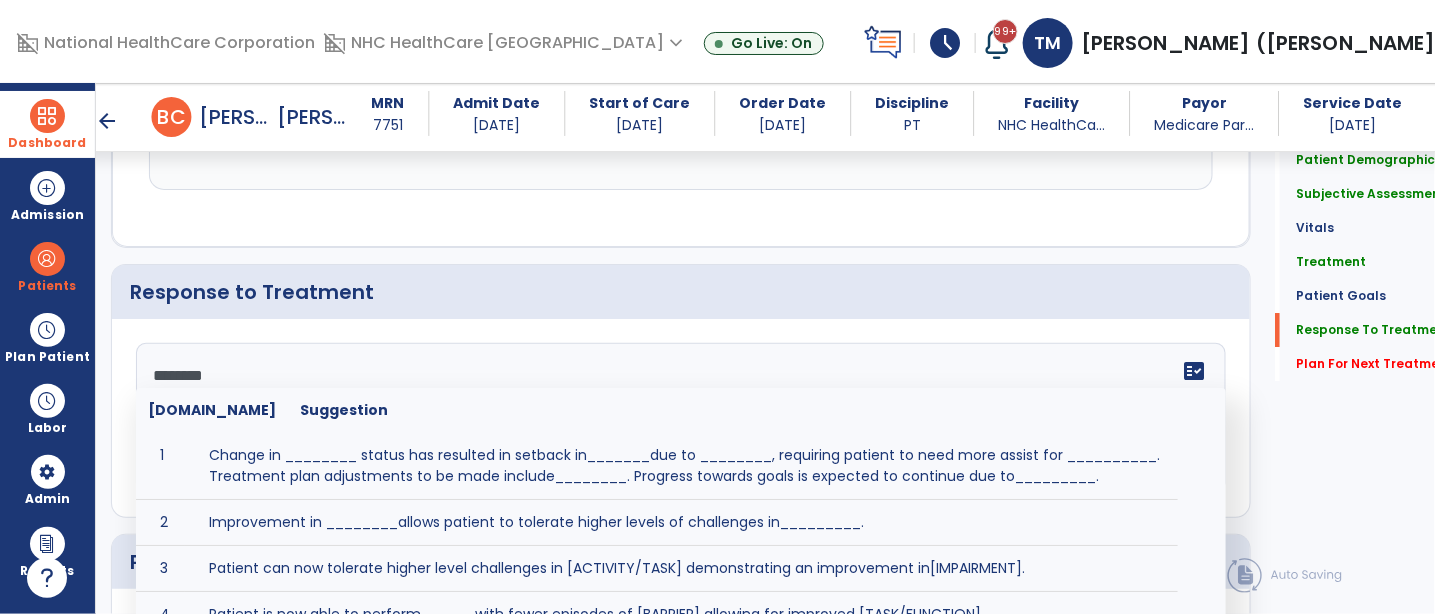 scroll, scrollTop: 2342, scrollLeft: 0, axis: vertical 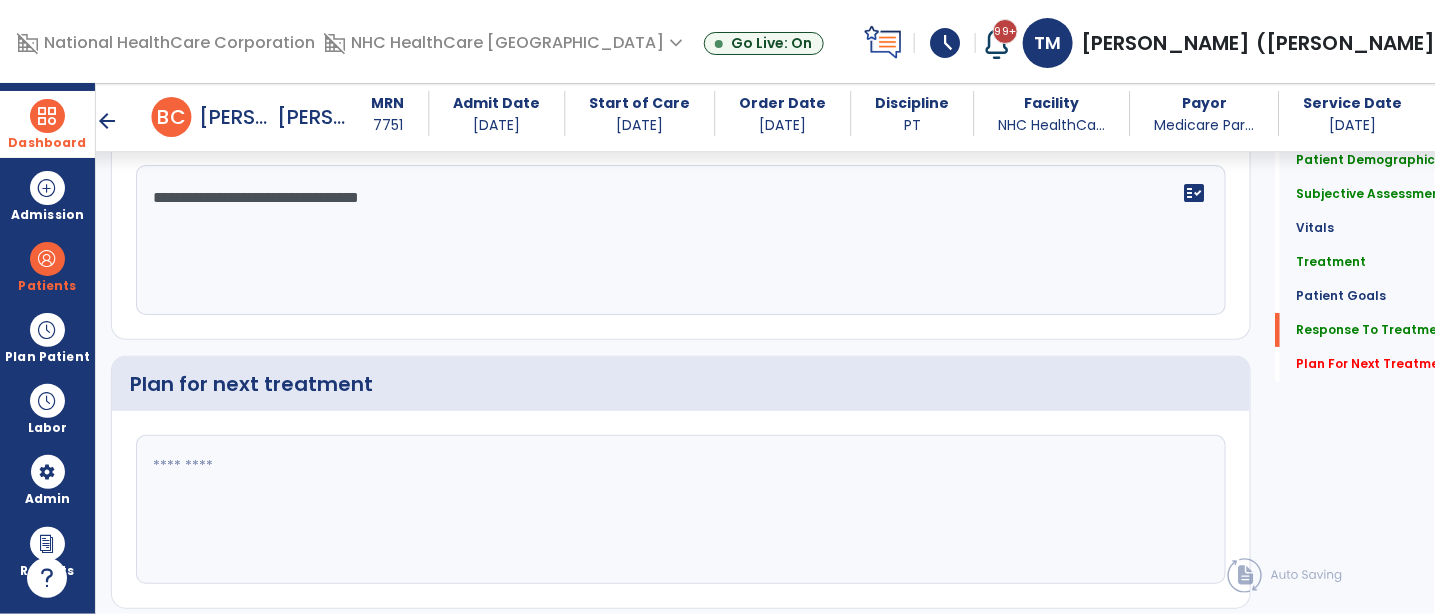 type on "**********" 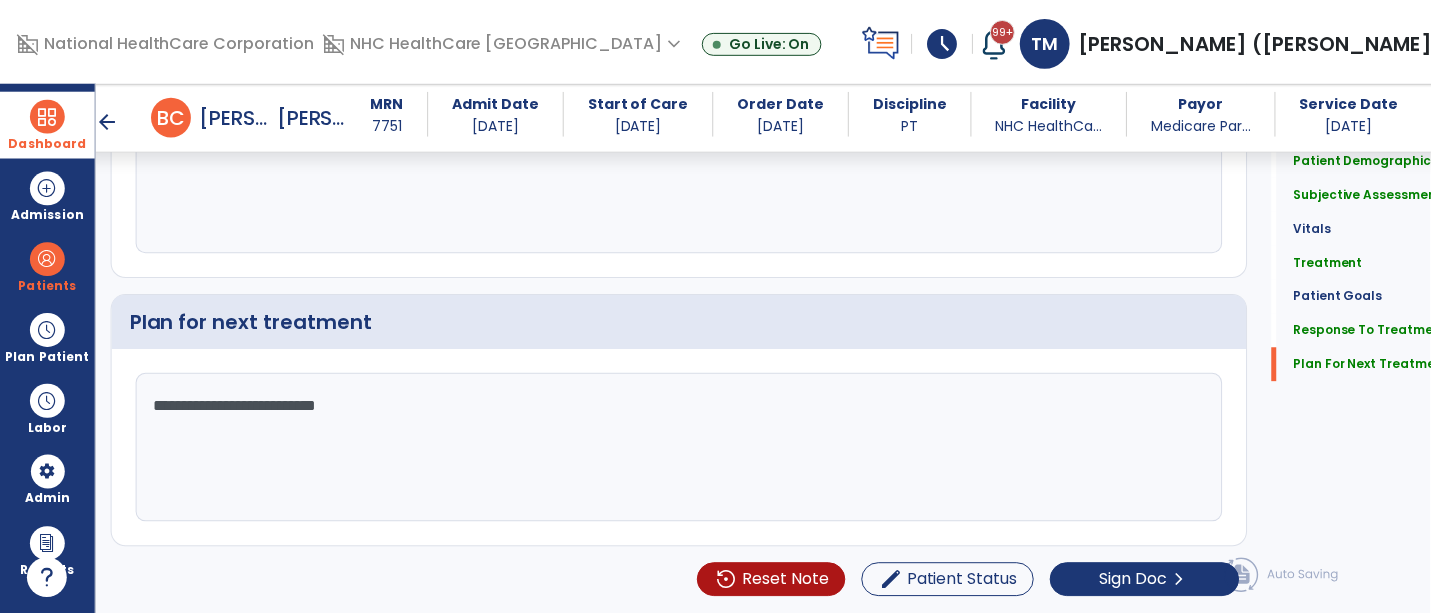 scroll, scrollTop: 2538, scrollLeft: 0, axis: vertical 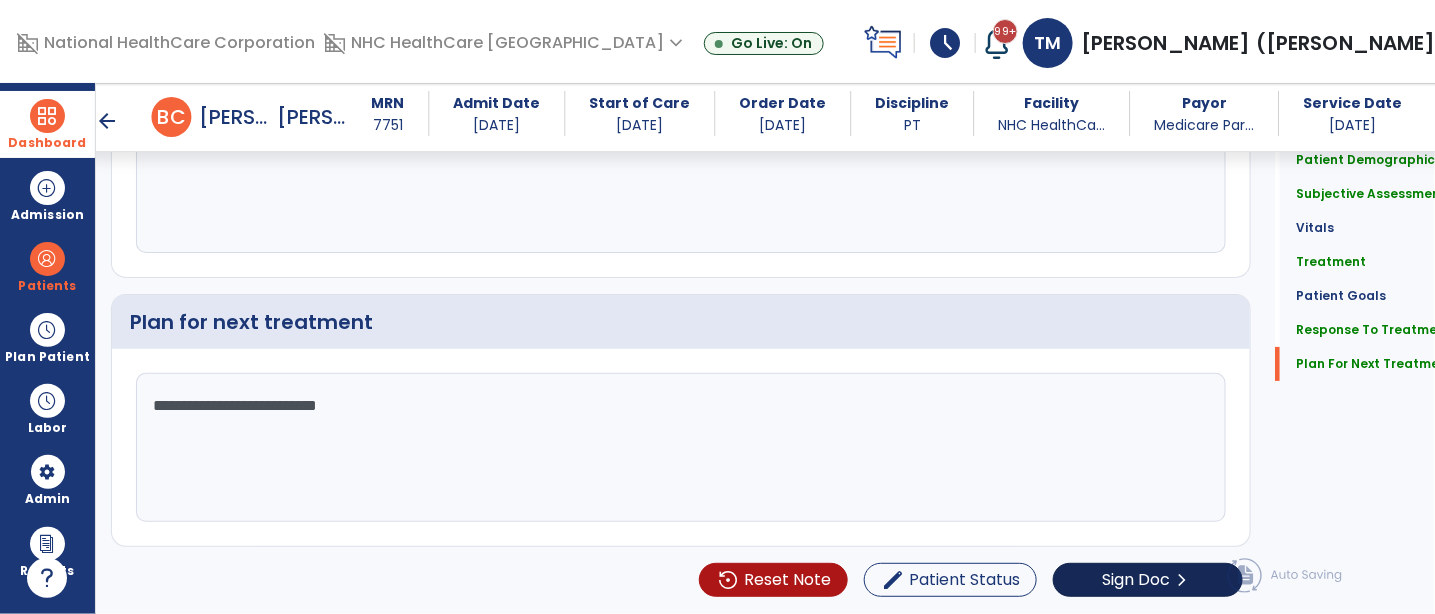 type on "**********" 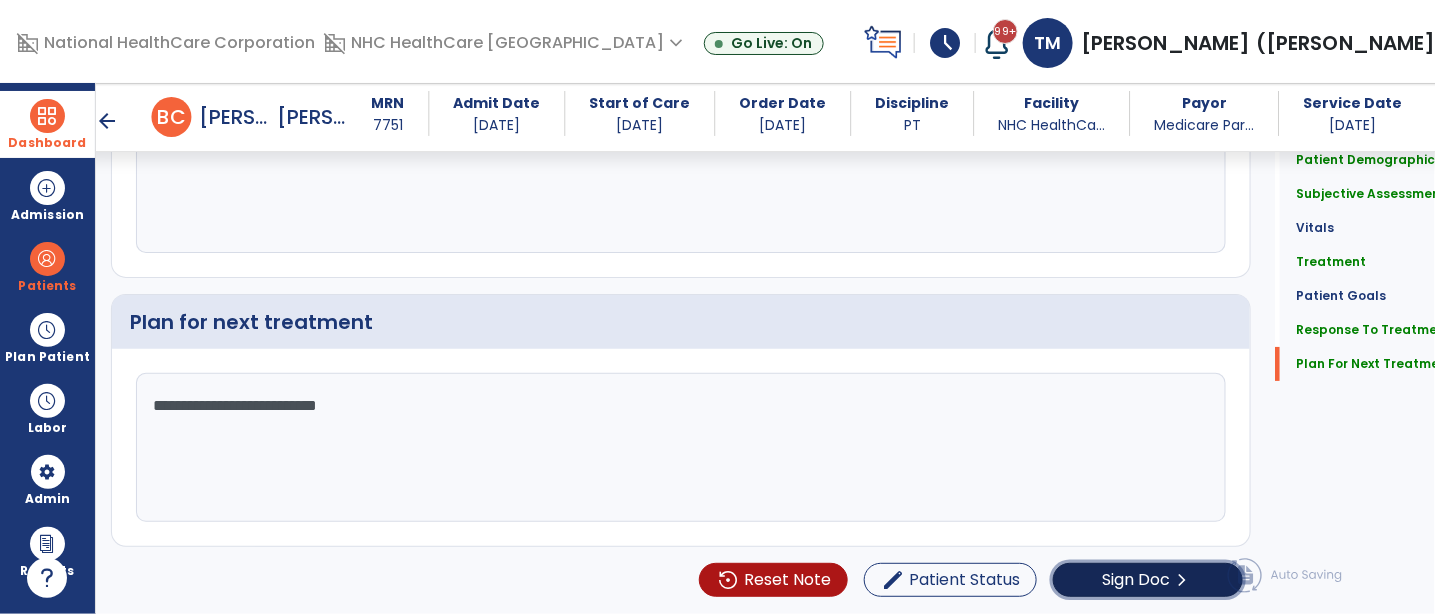 click on "Sign Doc" 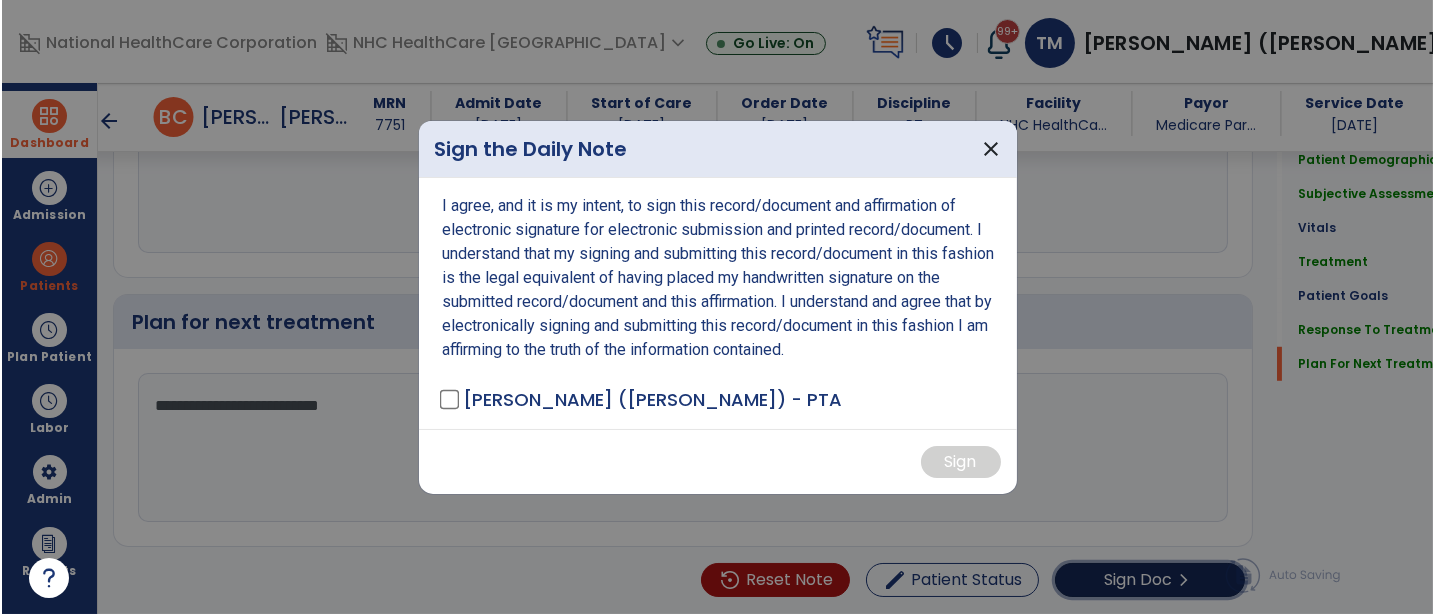 scroll, scrollTop: 2538, scrollLeft: 0, axis: vertical 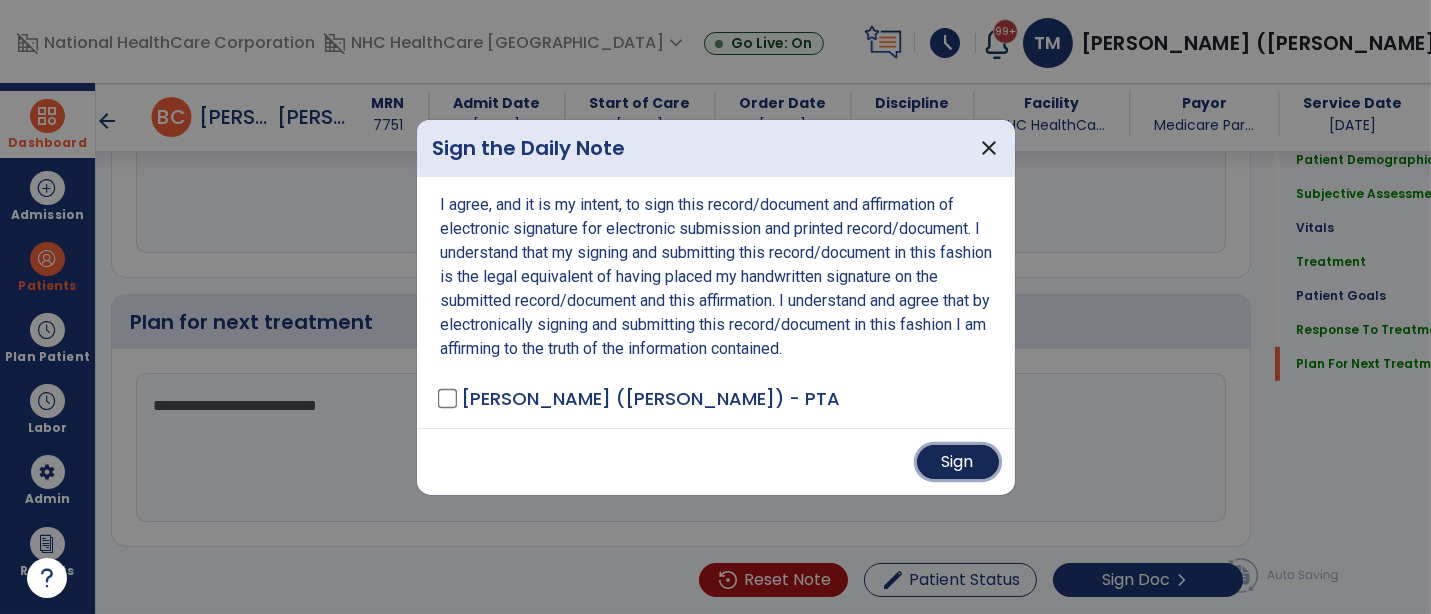 click on "Sign" at bounding box center [958, 462] 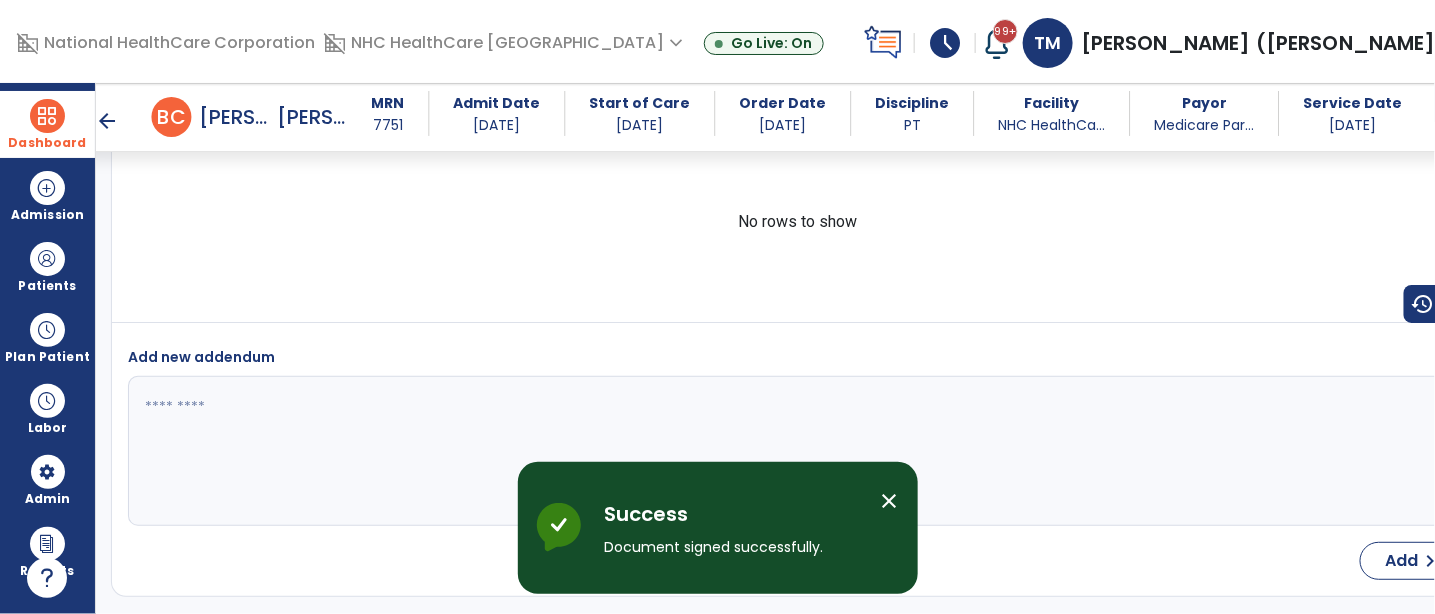 scroll, scrollTop: 3470, scrollLeft: 0, axis: vertical 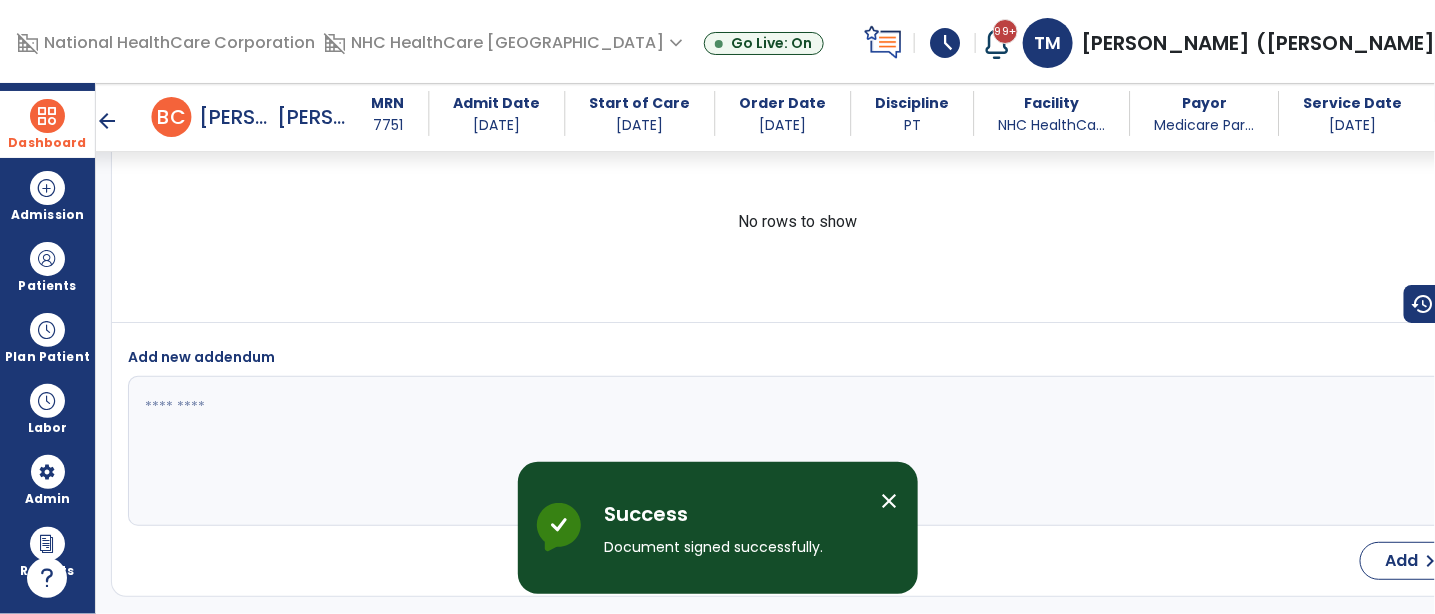 click on "close" at bounding box center [890, 501] 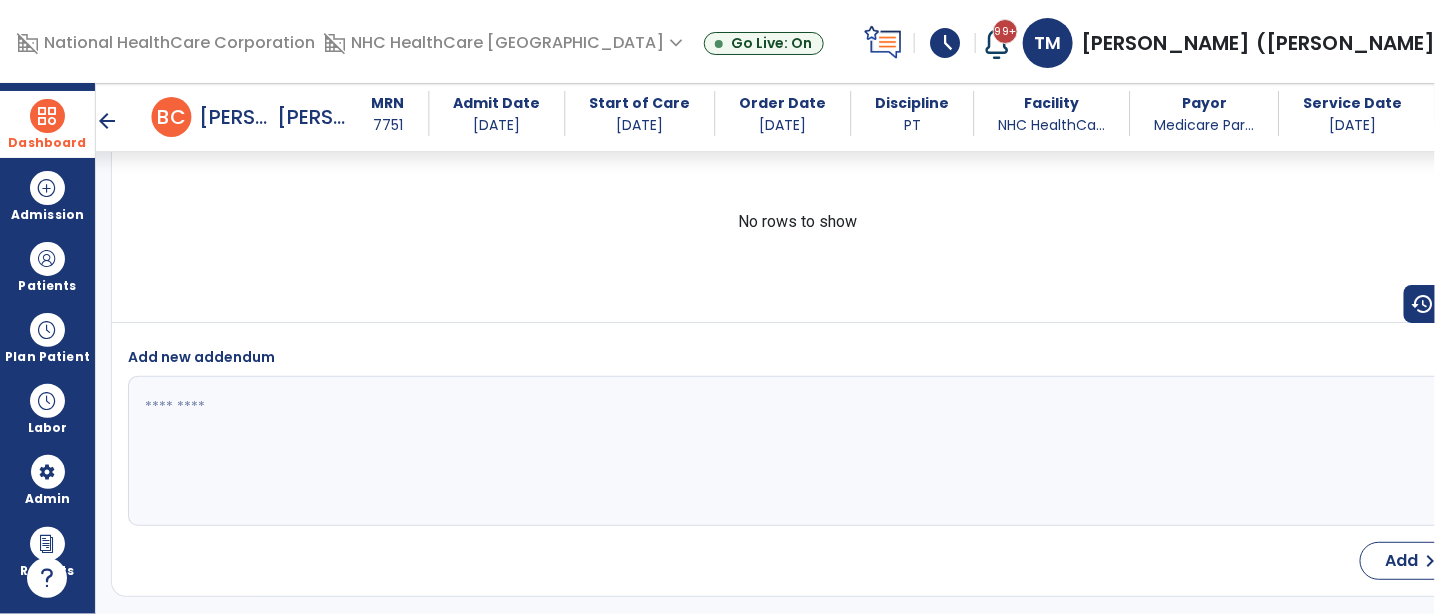 click on "arrow_back" at bounding box center (108, 121) 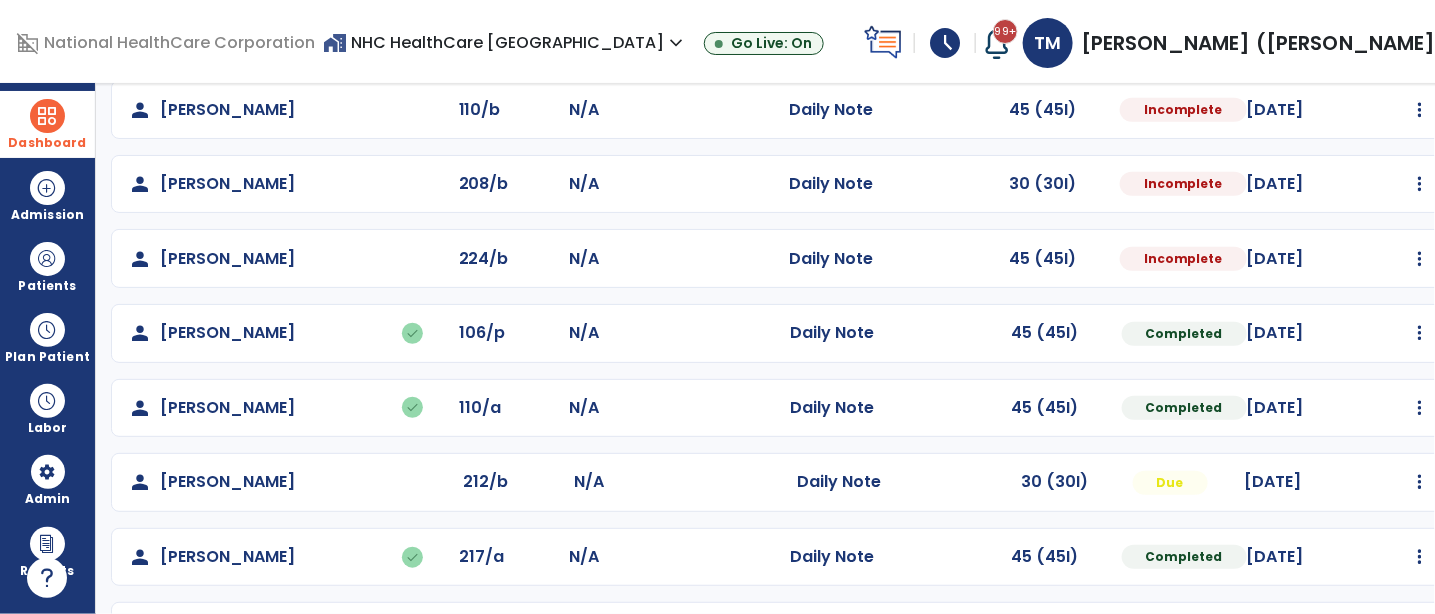 scroll, scrollTop: 396, scrollLeft: 0, axis: vertical 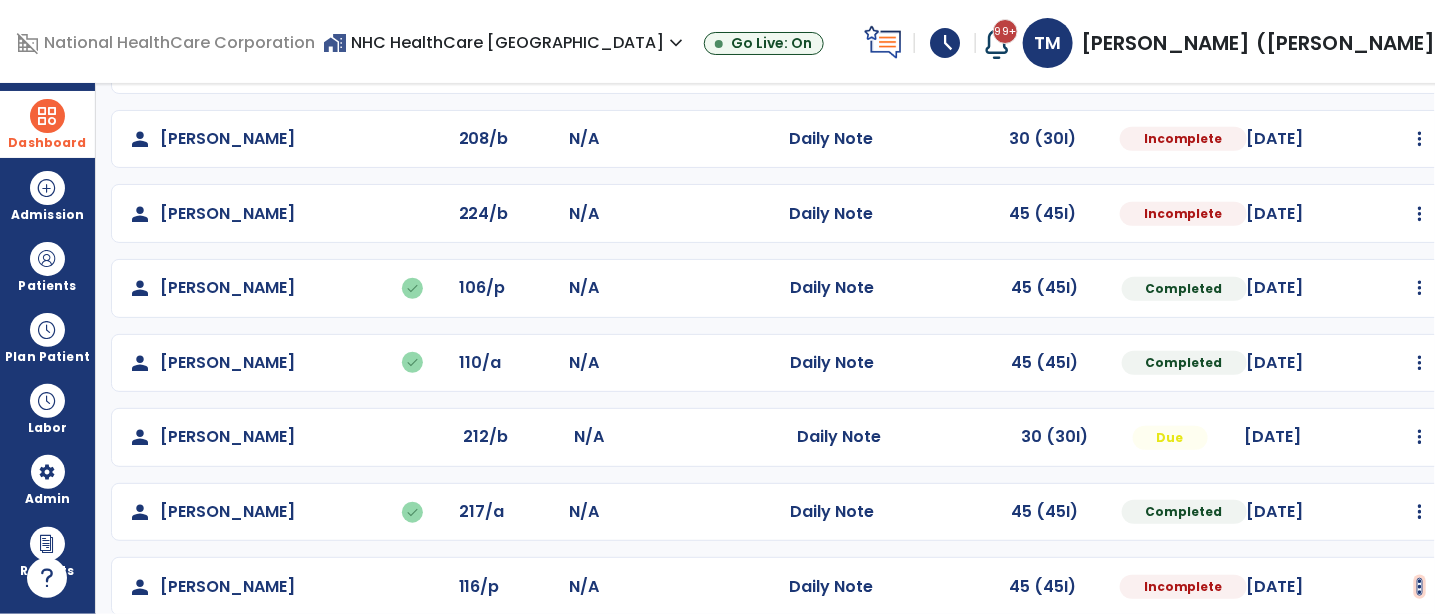 click at bounding box center [1420, -96] 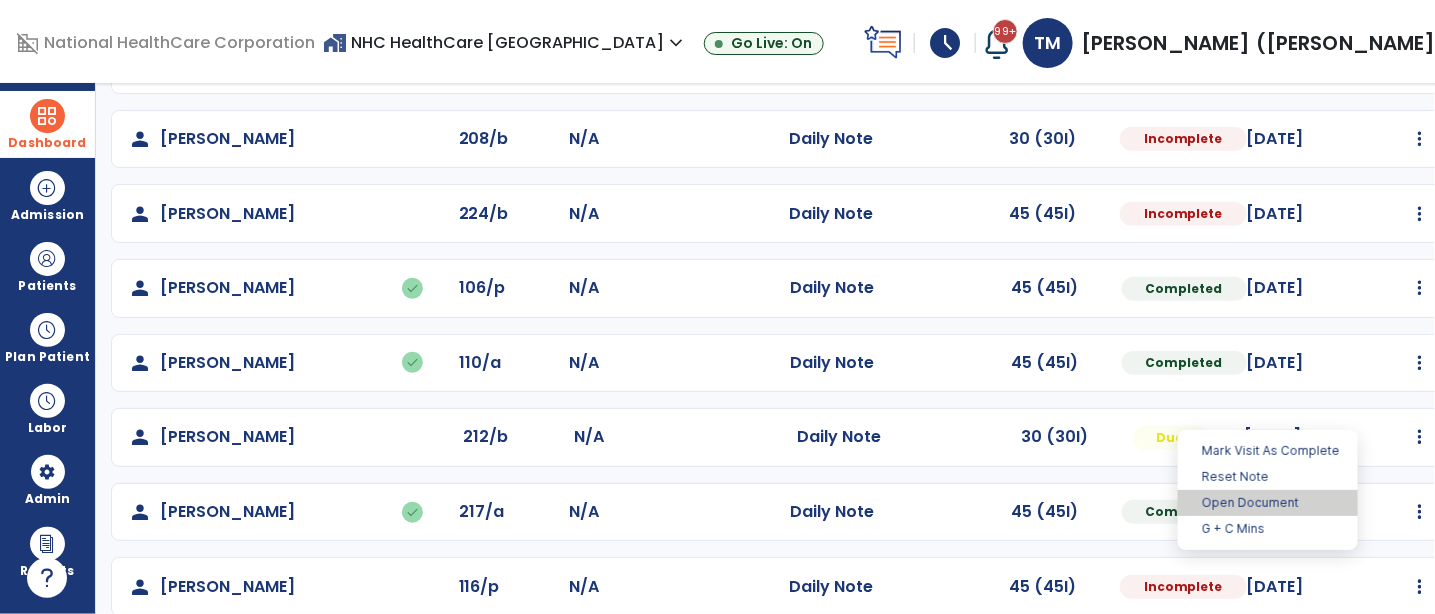click on "Open Document" at bounding box center (1268, 503) 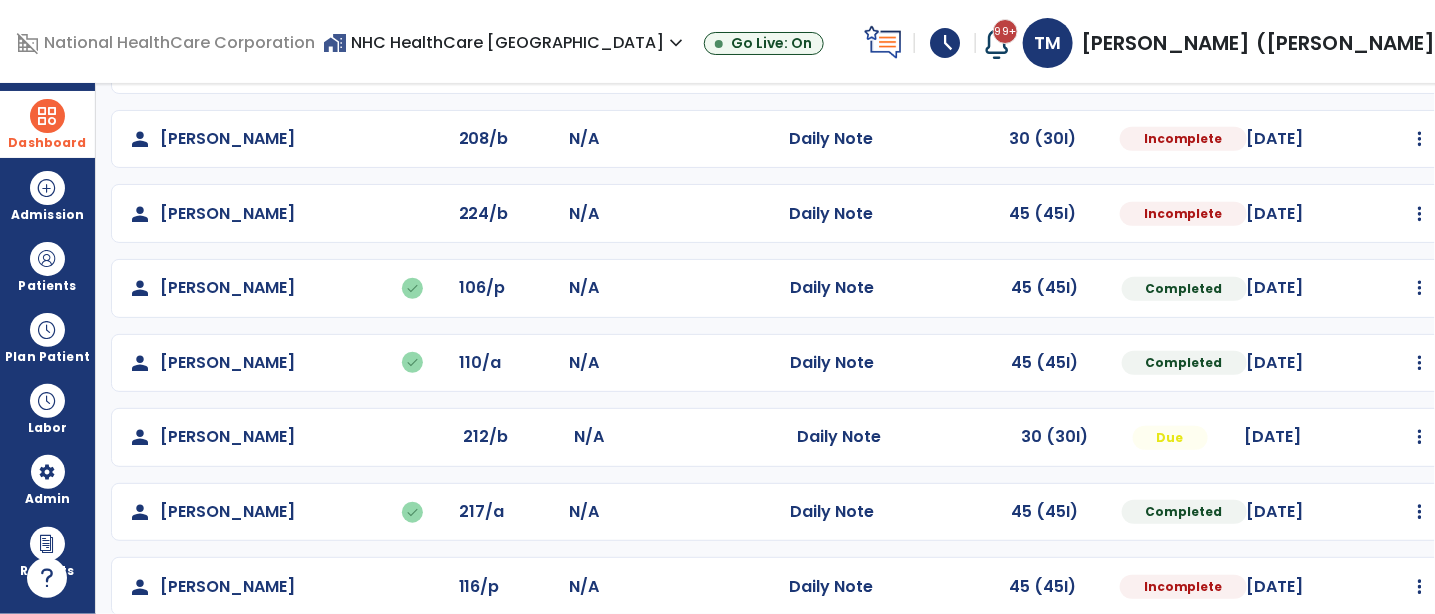 scroll, scrollTop: 0, scrollLeft: 0, axis: both 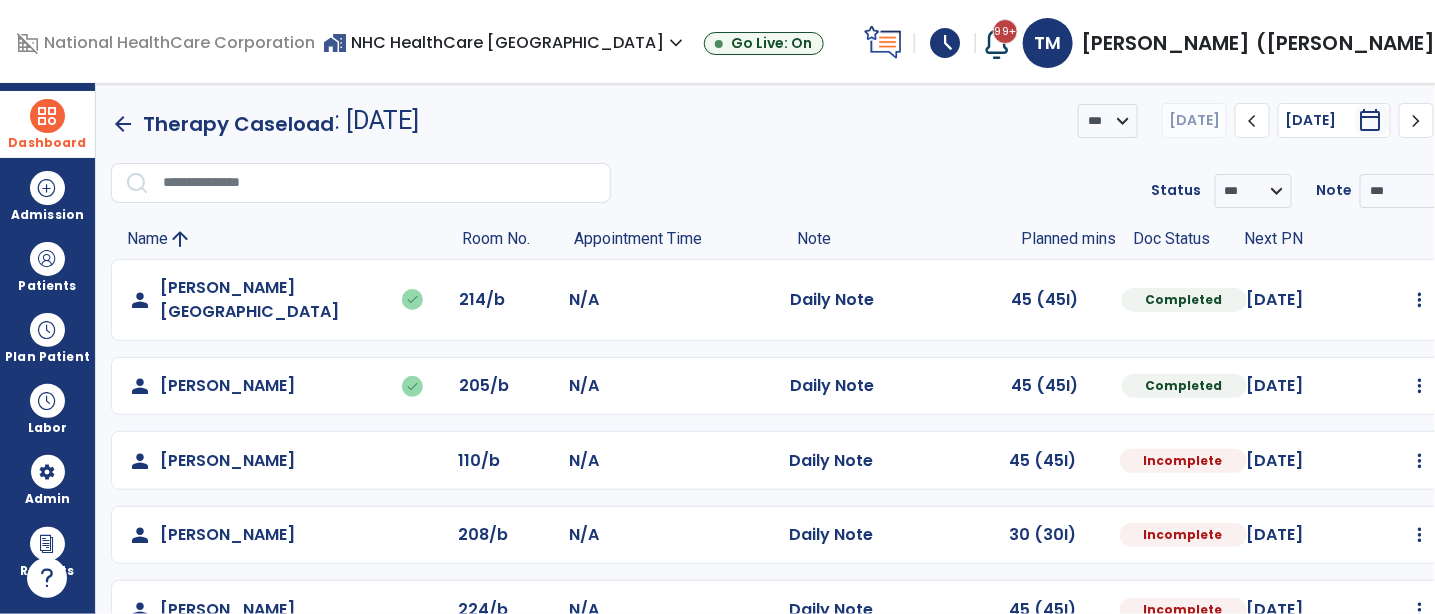 select on "*" 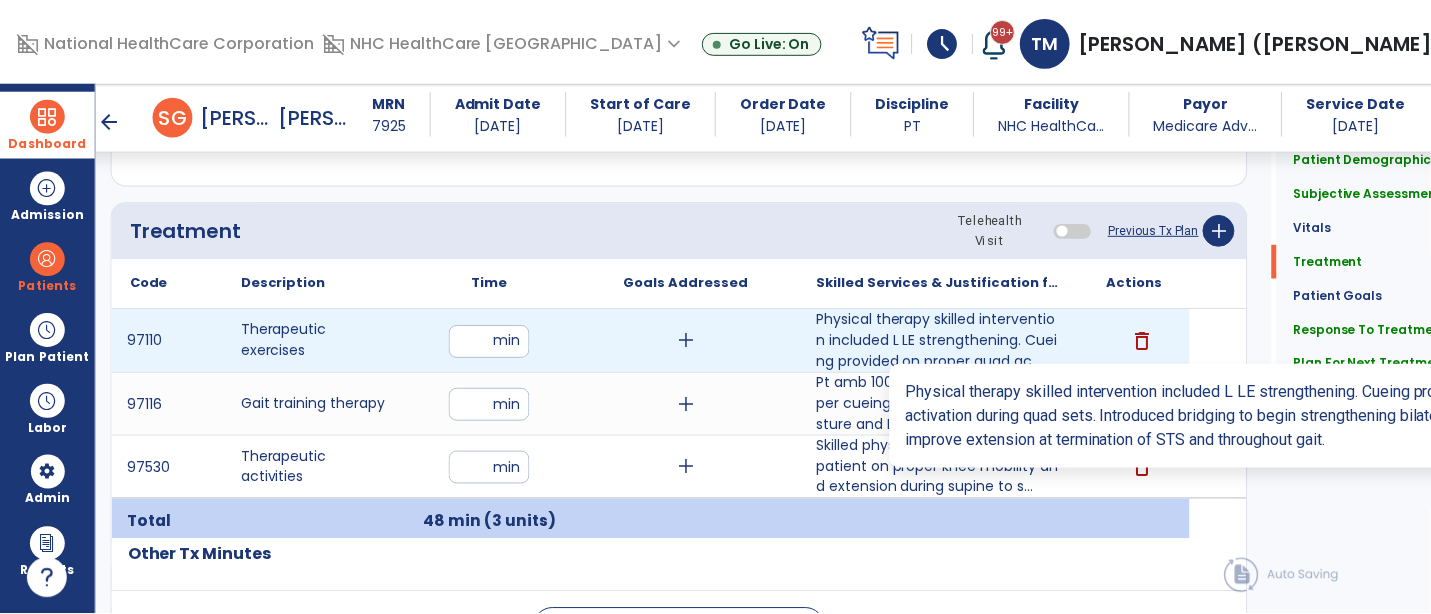 scroll, scrollTop: 1168, scrollLeft: 0, axis: vertical 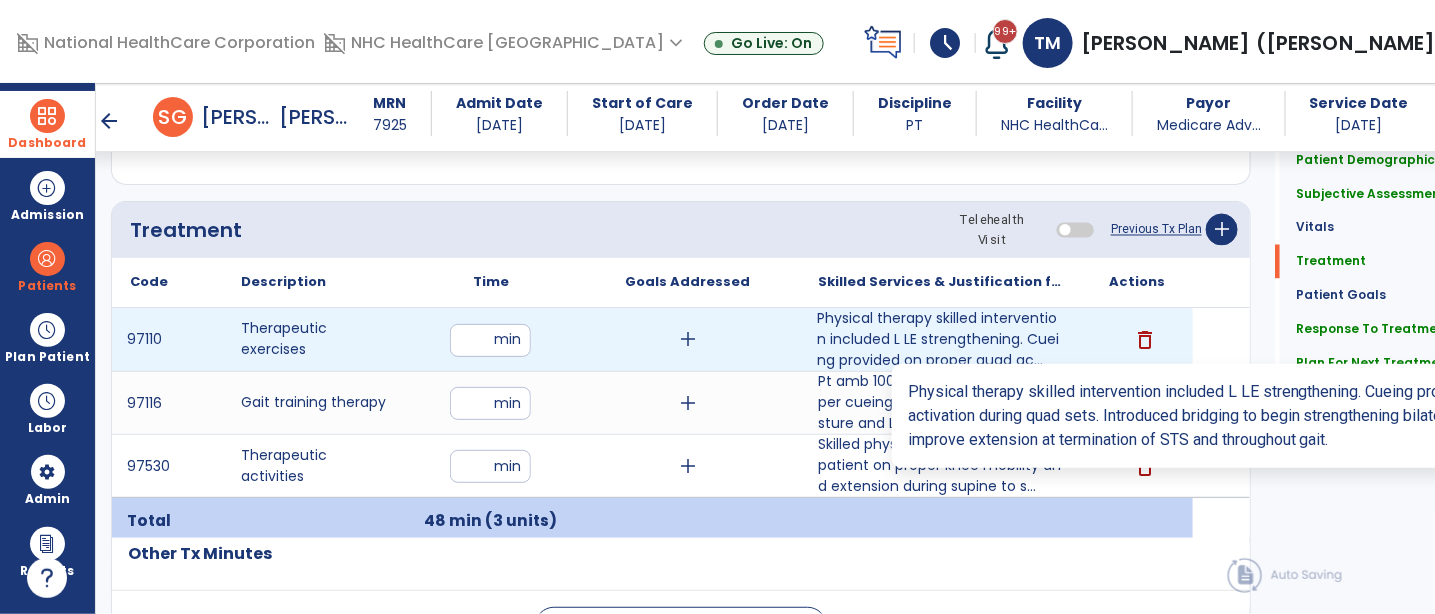 click on "Physical therapy skilled intervention included L LE strengthening. Cueing provided on proper quad ac..." at bounding box center [940, 339] 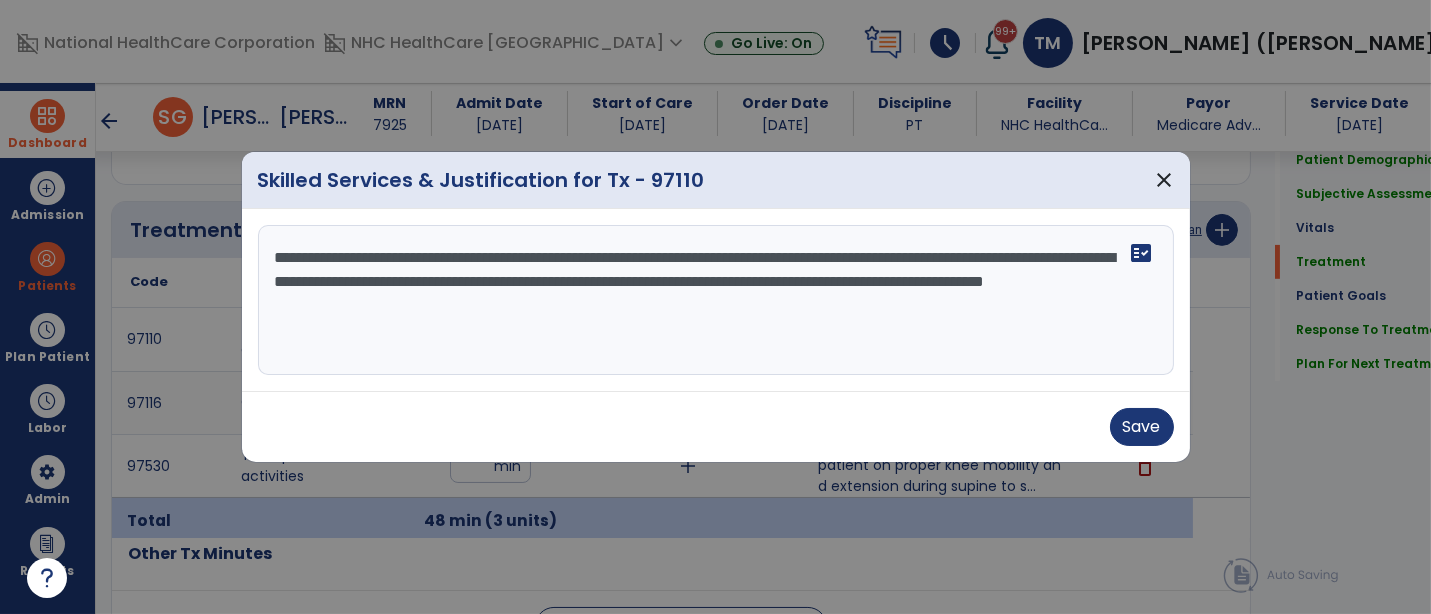 scroll, scrollTop: 1168, scrollLeft: 0, axis: vertical 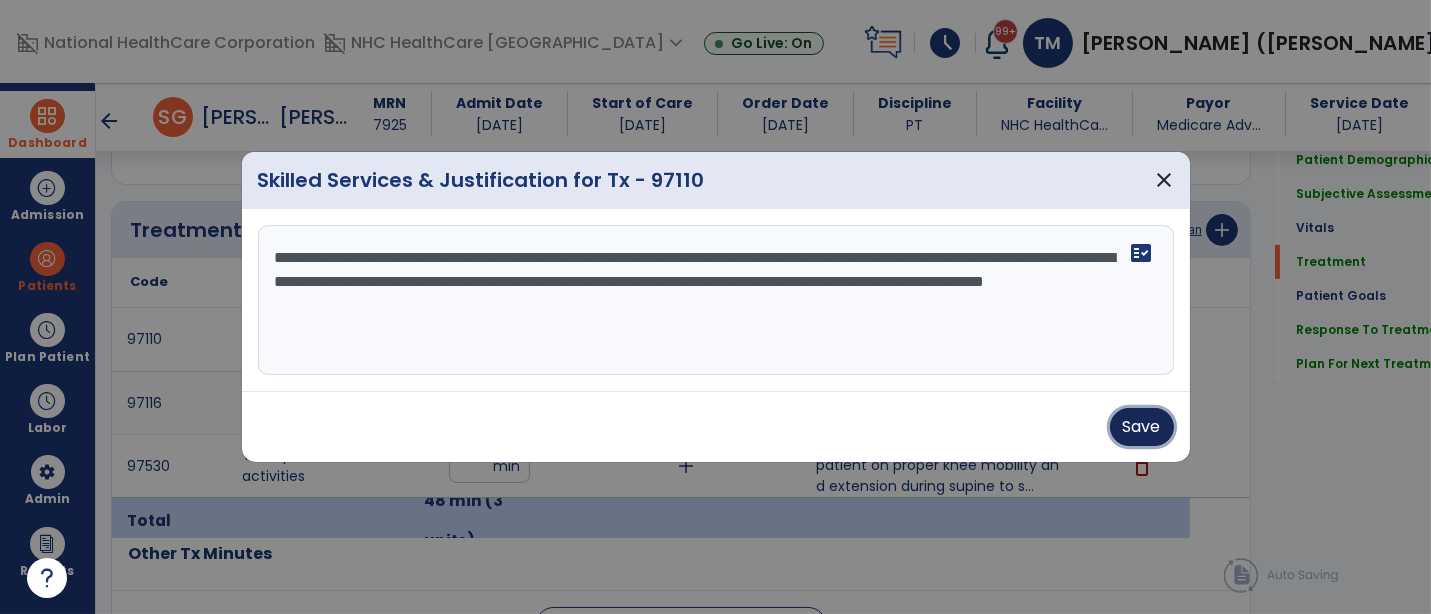 click on "Save" at bounding box center [1142, 427] 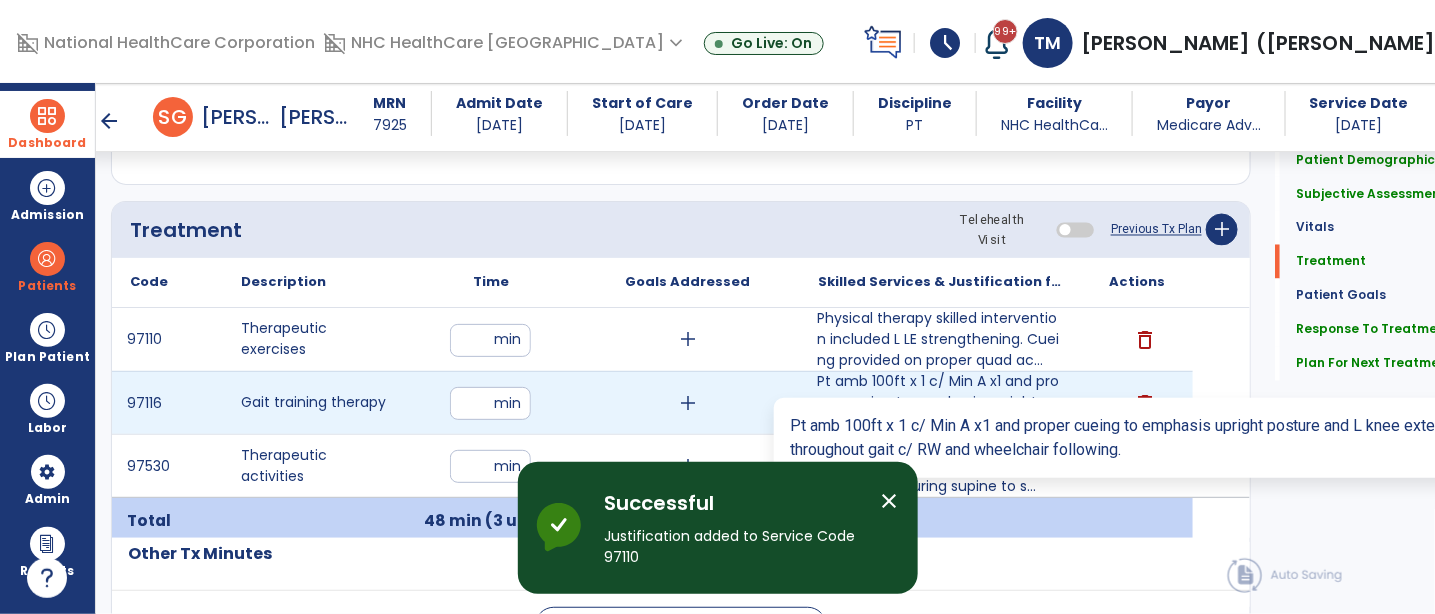 click on "Pt amb 100ft x 1 c/ Min A x1 and proper cueing to emphasis upright posture and L knee extension thro..." at bounding box center (940, 402) 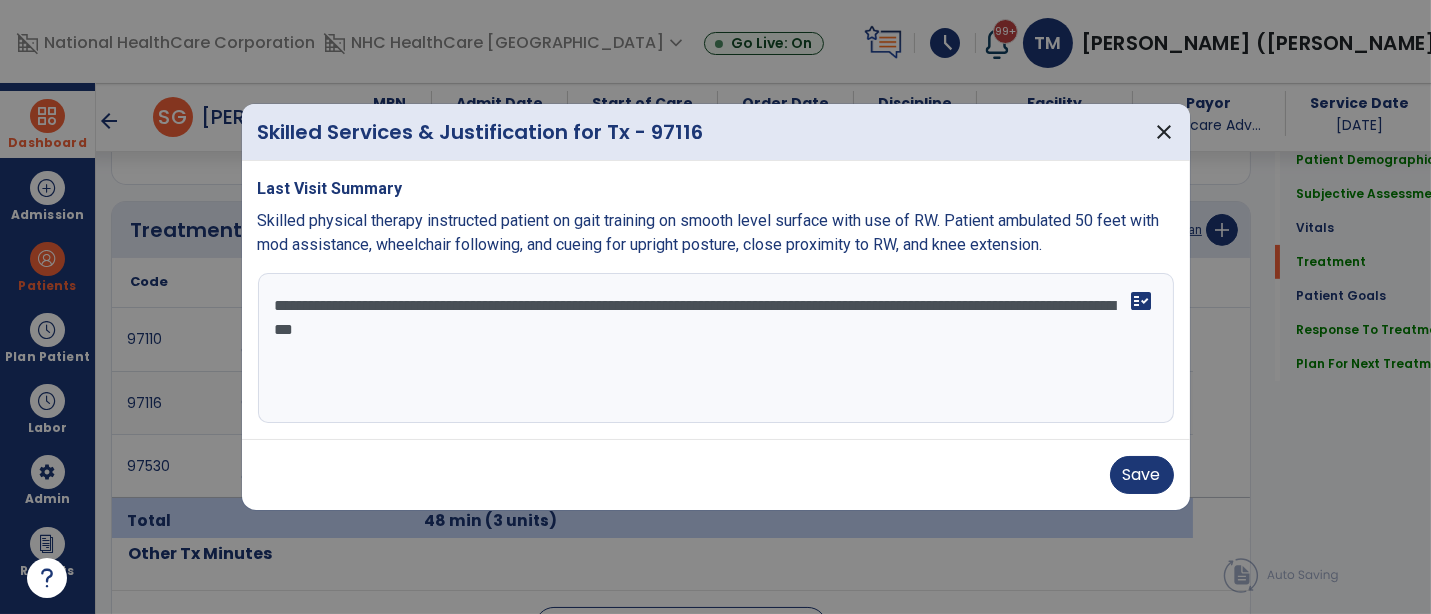scroll, scrollTop: 1168, scrollLeft: 0, axis: vertical 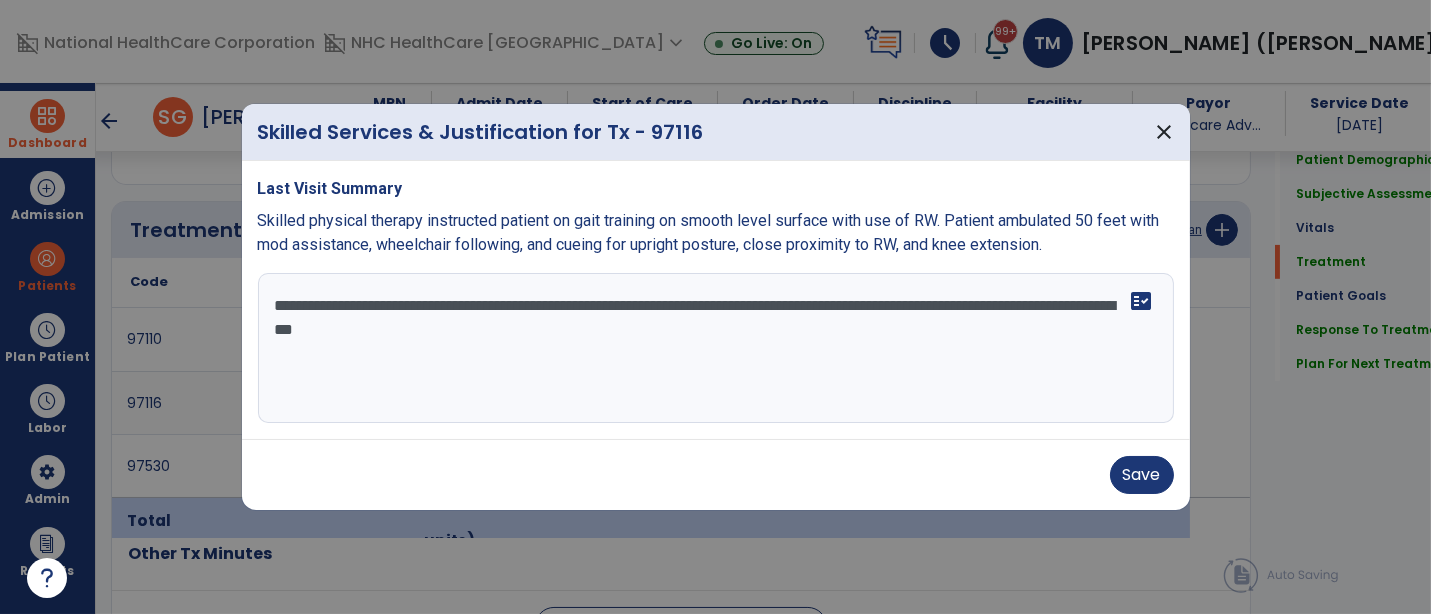 click on "**********" at bounding box center (716, 348) 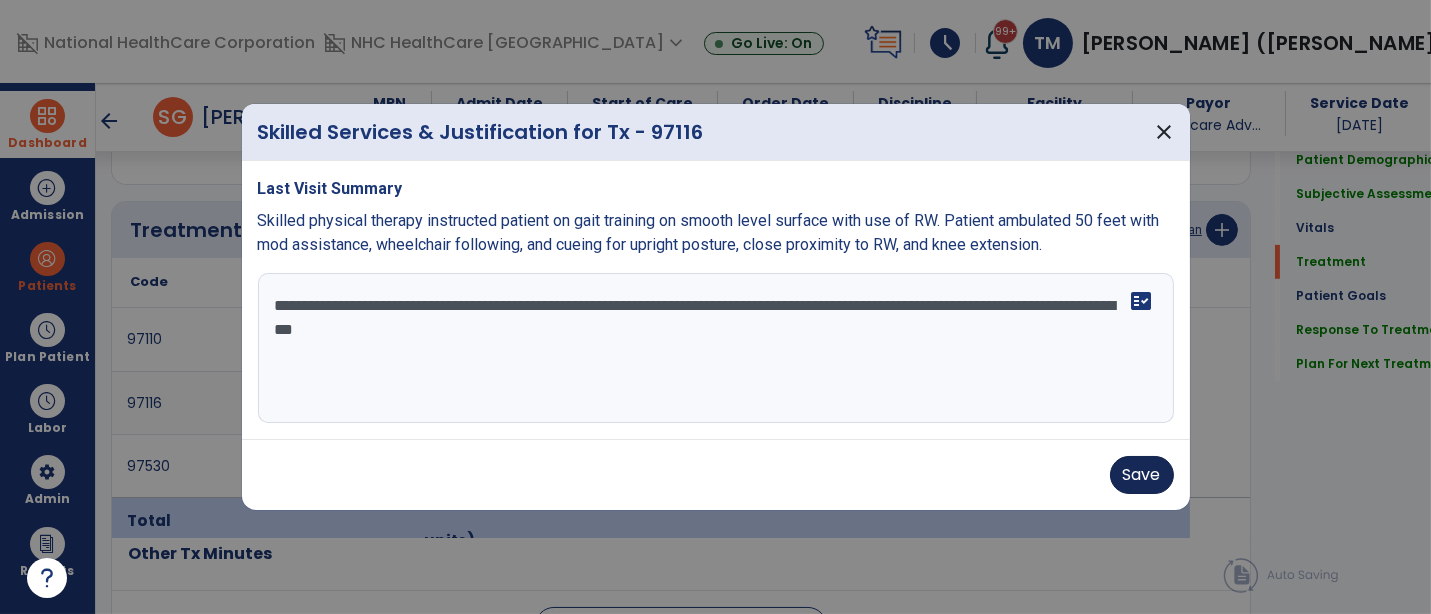 type on "**********" 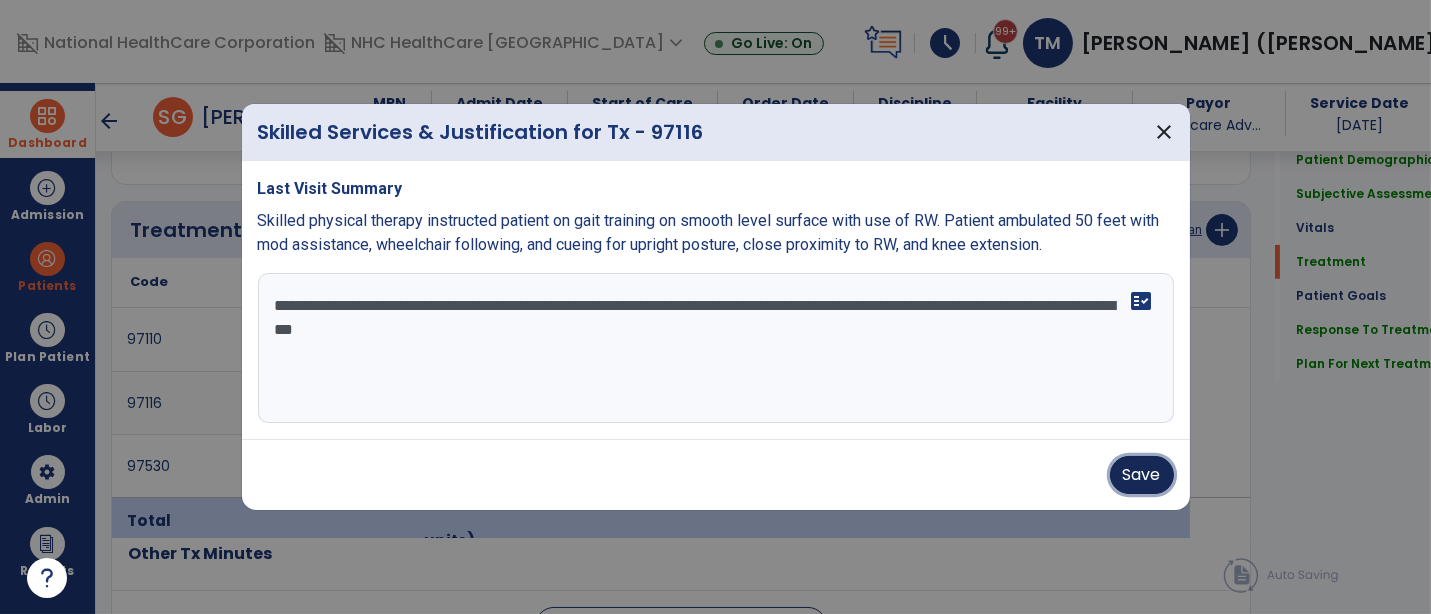 click on "Save" at bounding box center (1142, 475) 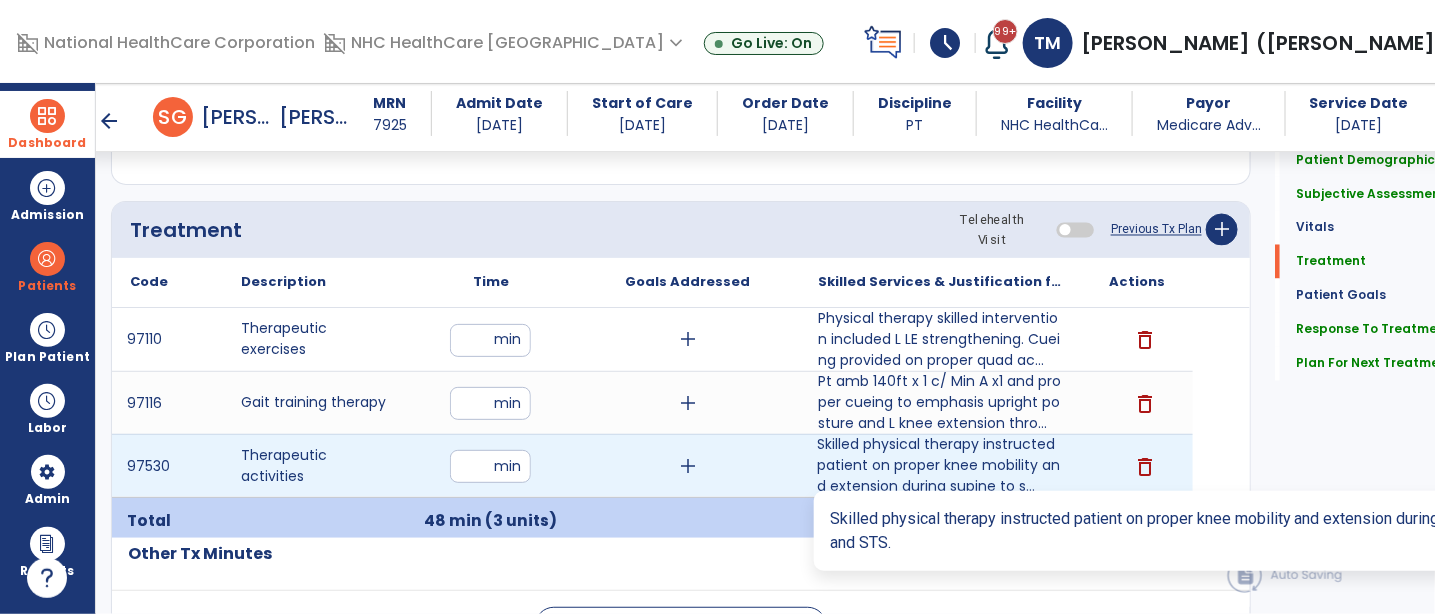 click on "Skilled physical therapy instructed patient on proper knee mobility and extension during supine to s..." at bounding box center [940, 465] 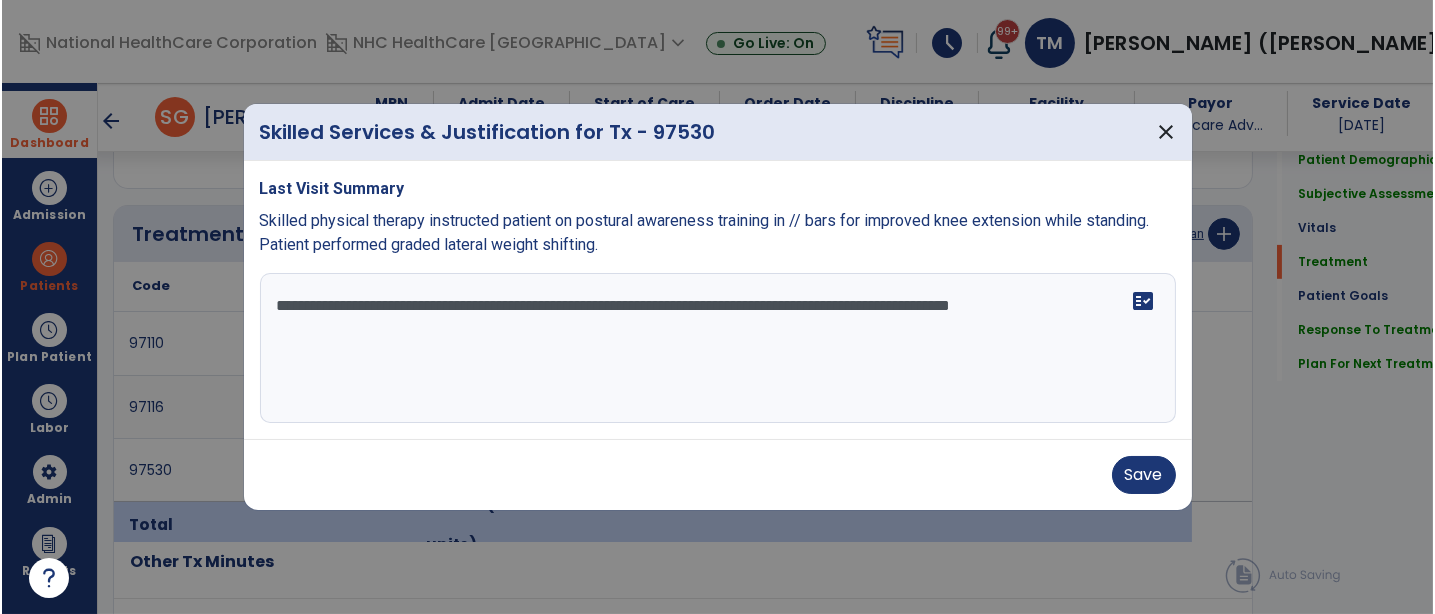 scroll, scrollTop: 1168, scrollLeft: 0, axis: vertical 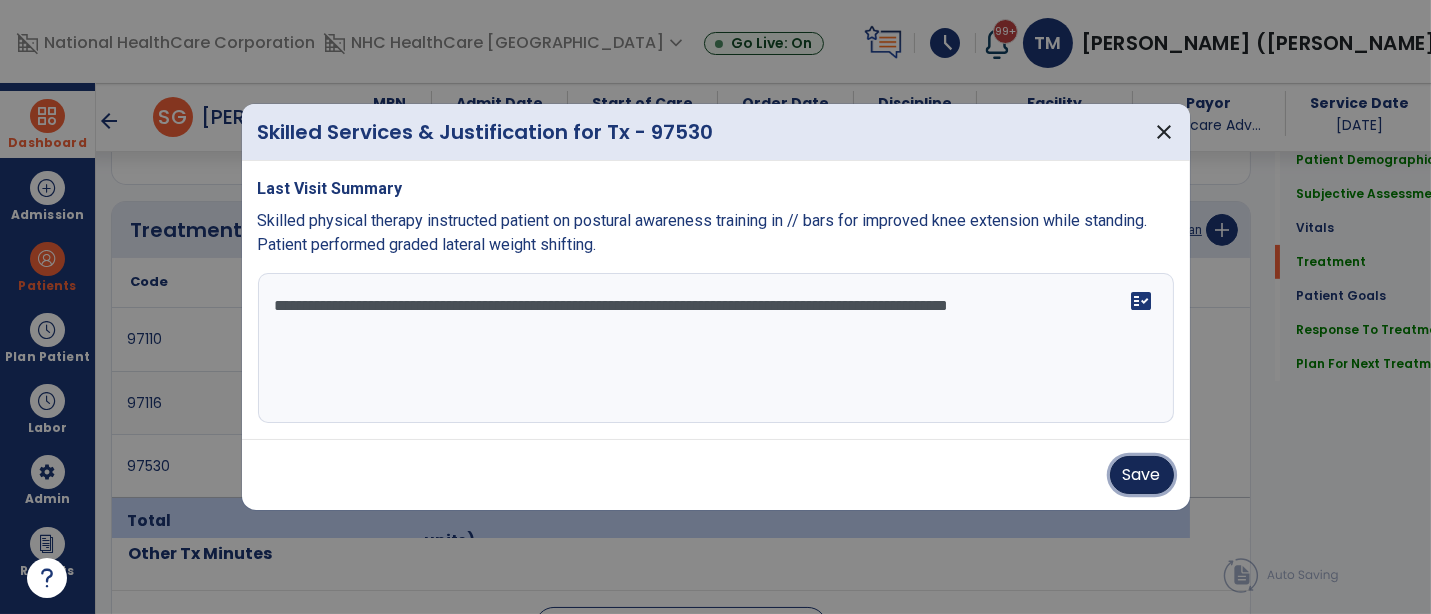 click on "Save" at bounding box center [1142, 475] 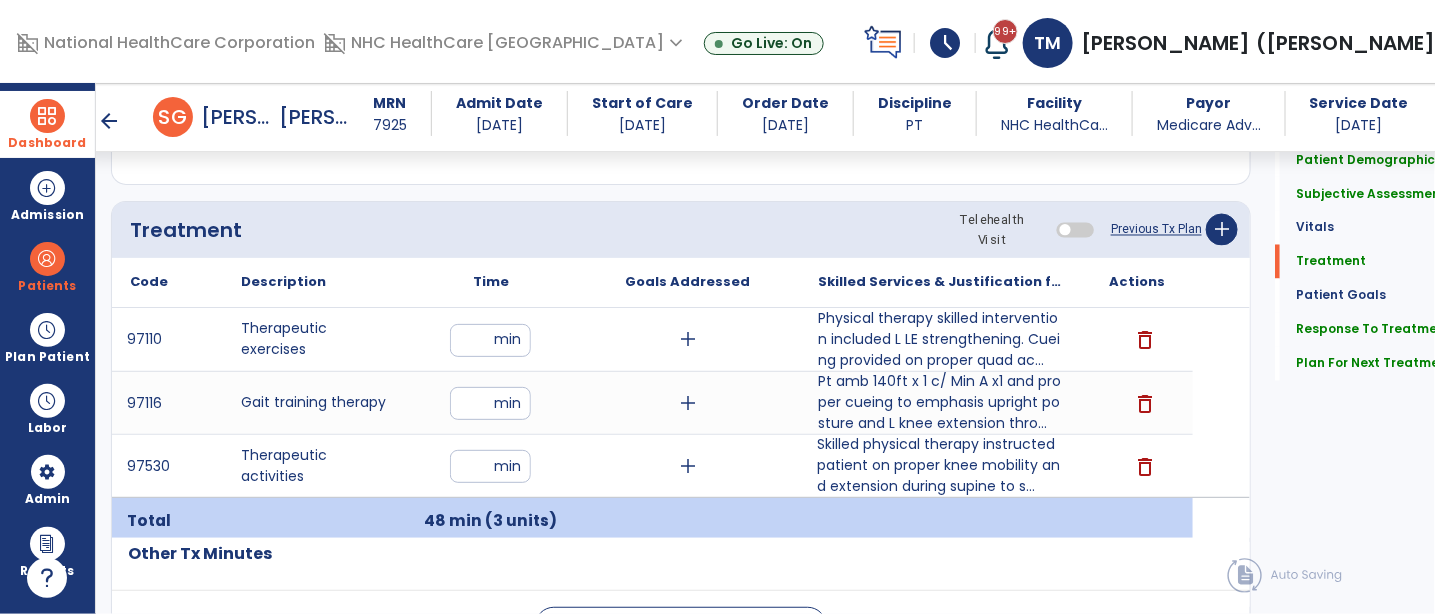 click on "arrow_back" at bounding box center [109, 121] 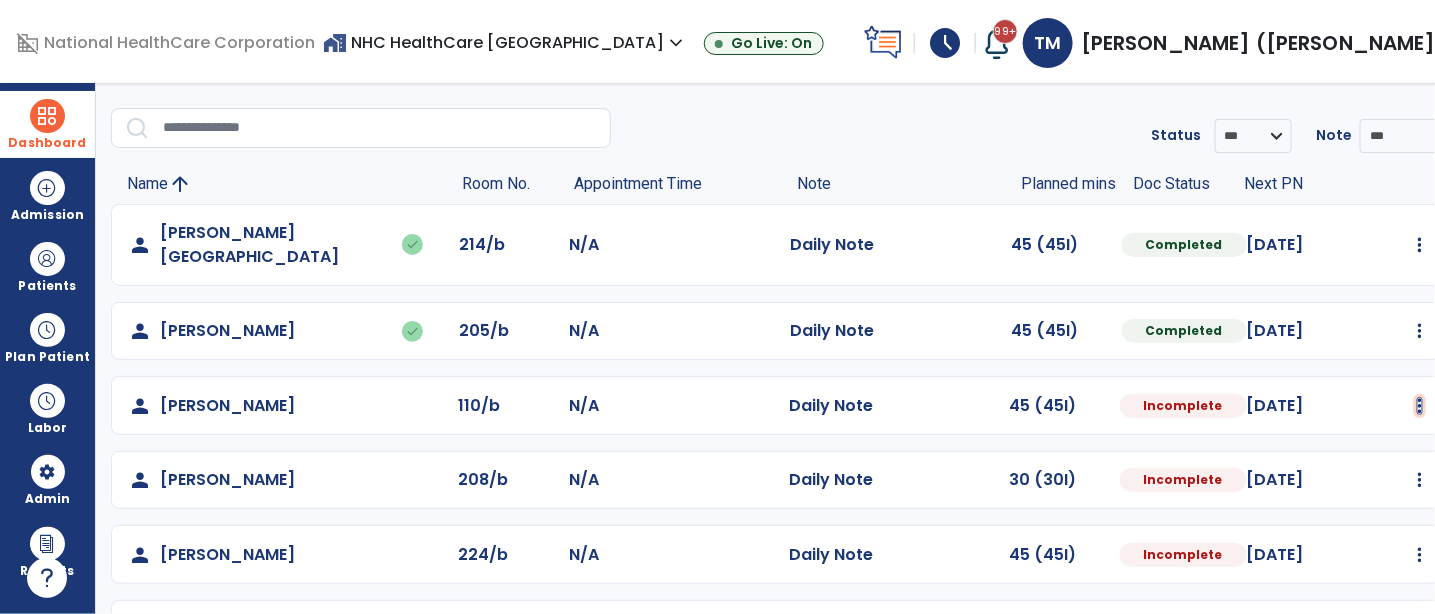 click at bounding box center (1420, 245) 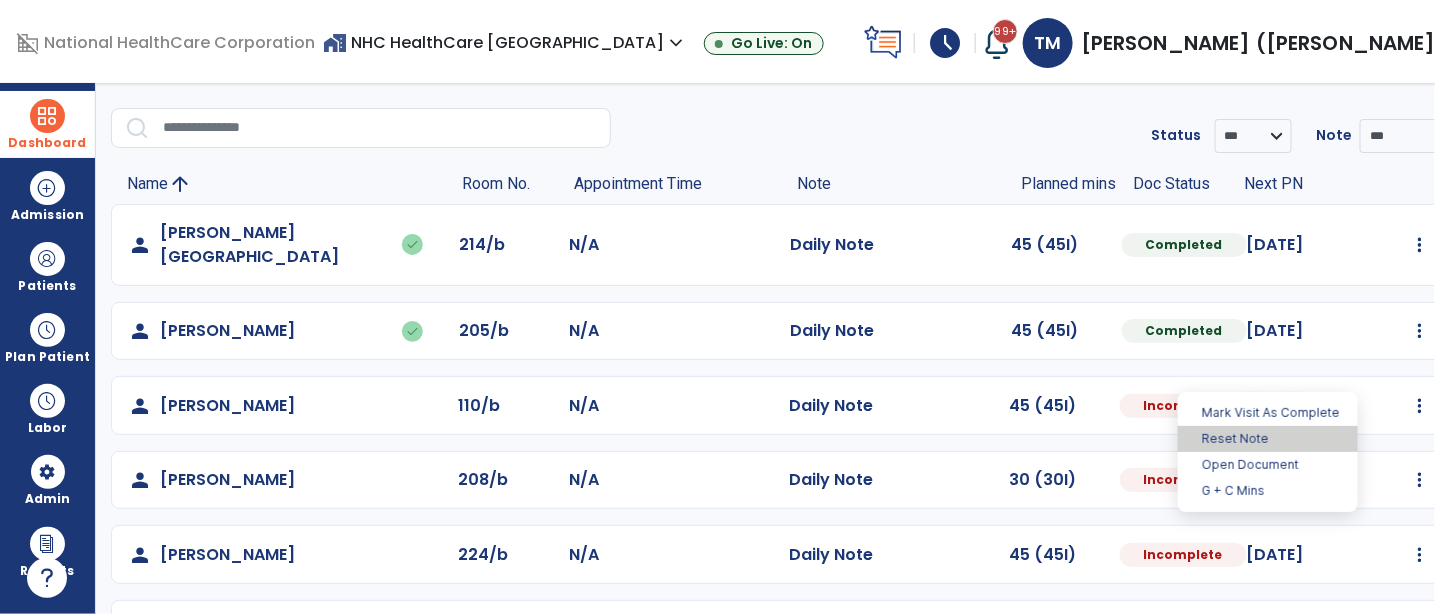 click on "Reset Note" at bounding box center [1268, 439] 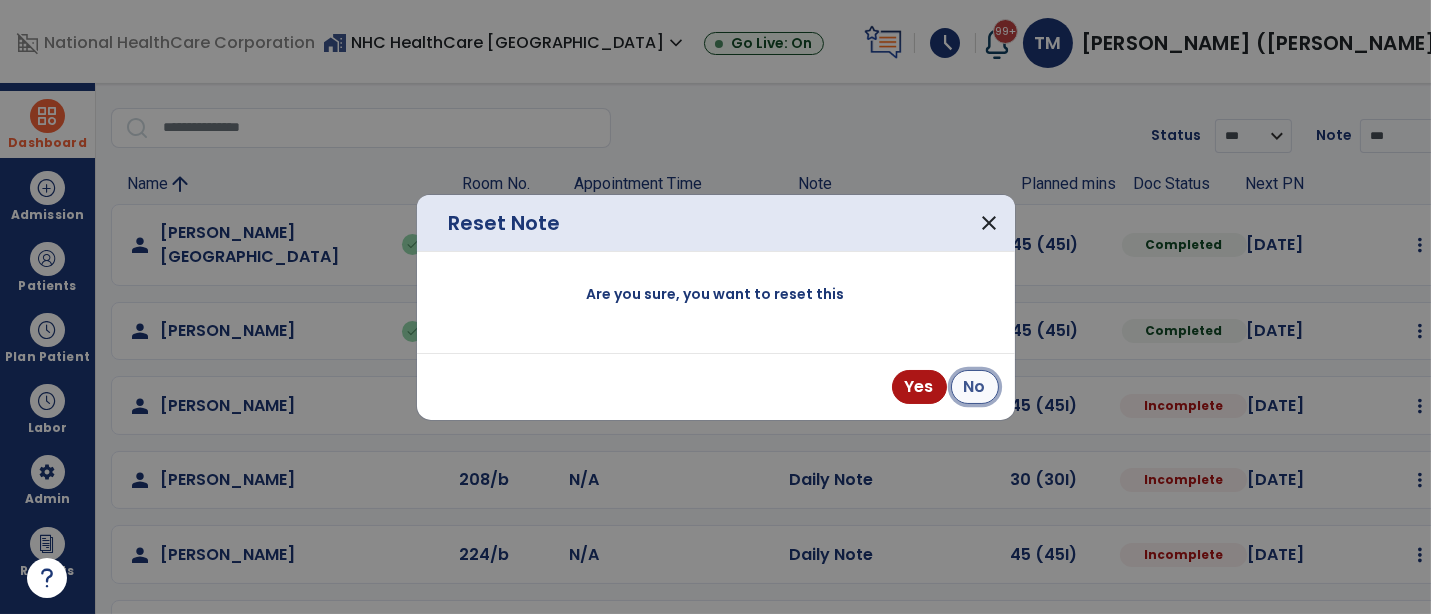 click on "No" at bounding box center [975, 387] 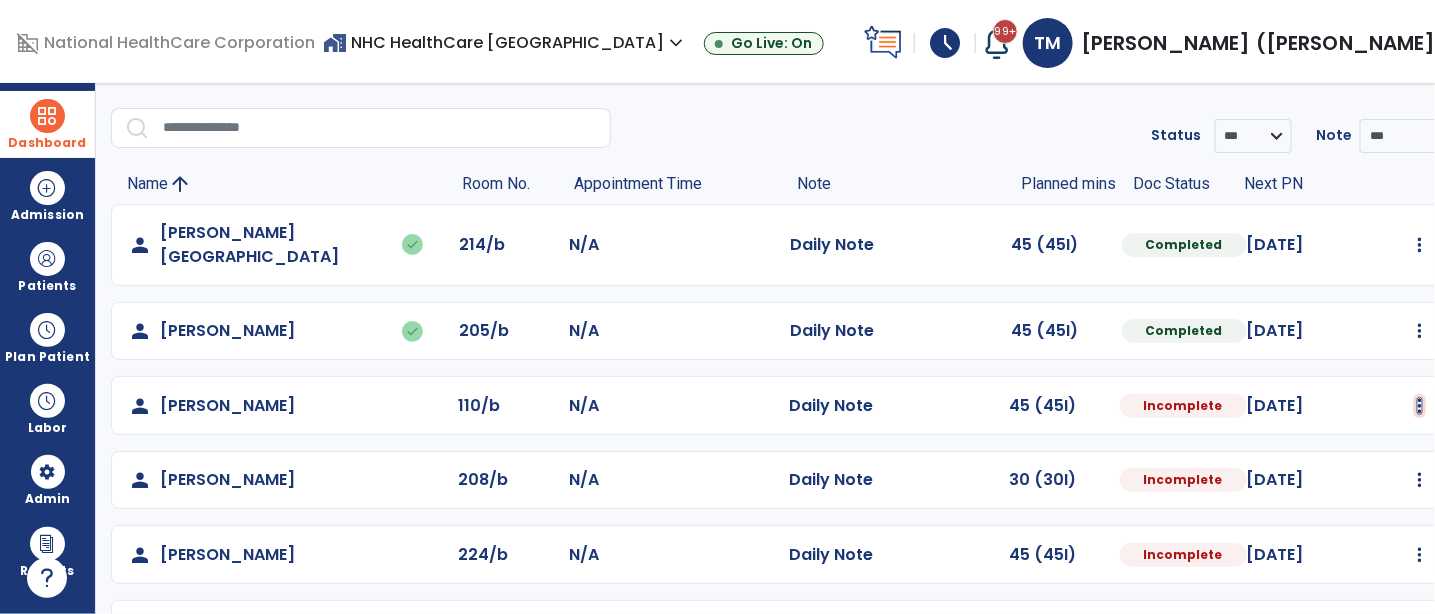 click at bounding box center (1420, 245) 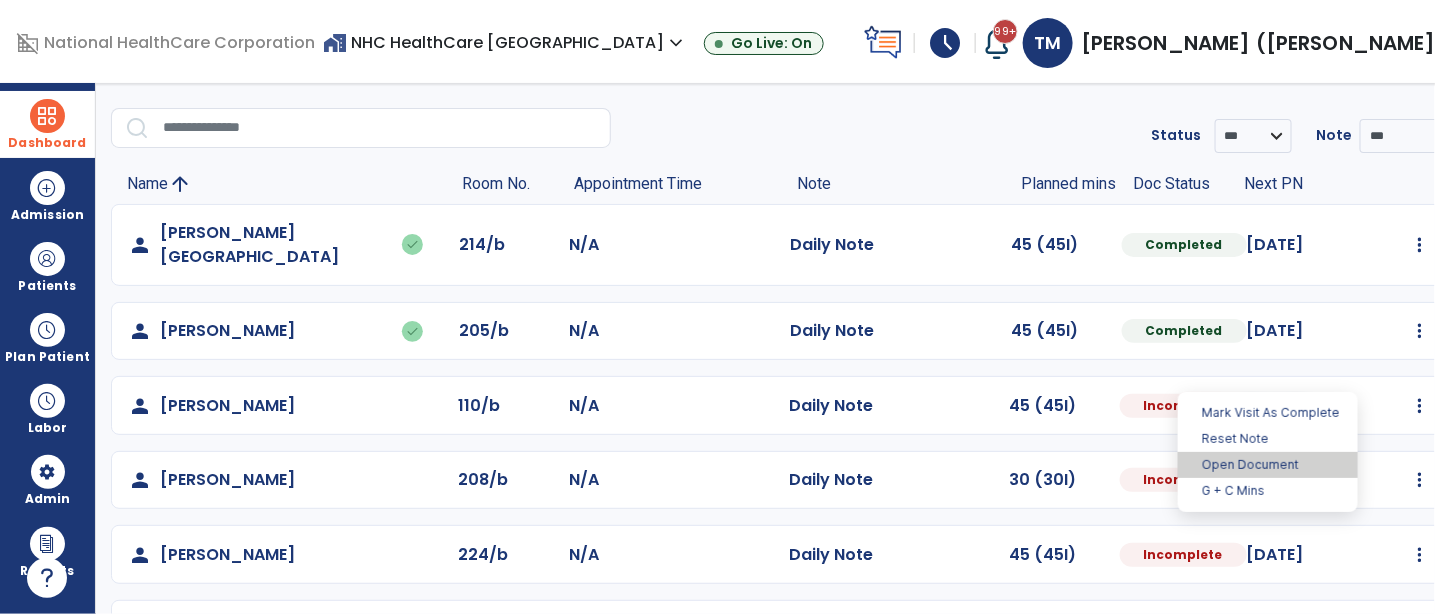click on "Open Document" at bounding box center [1268, 465] 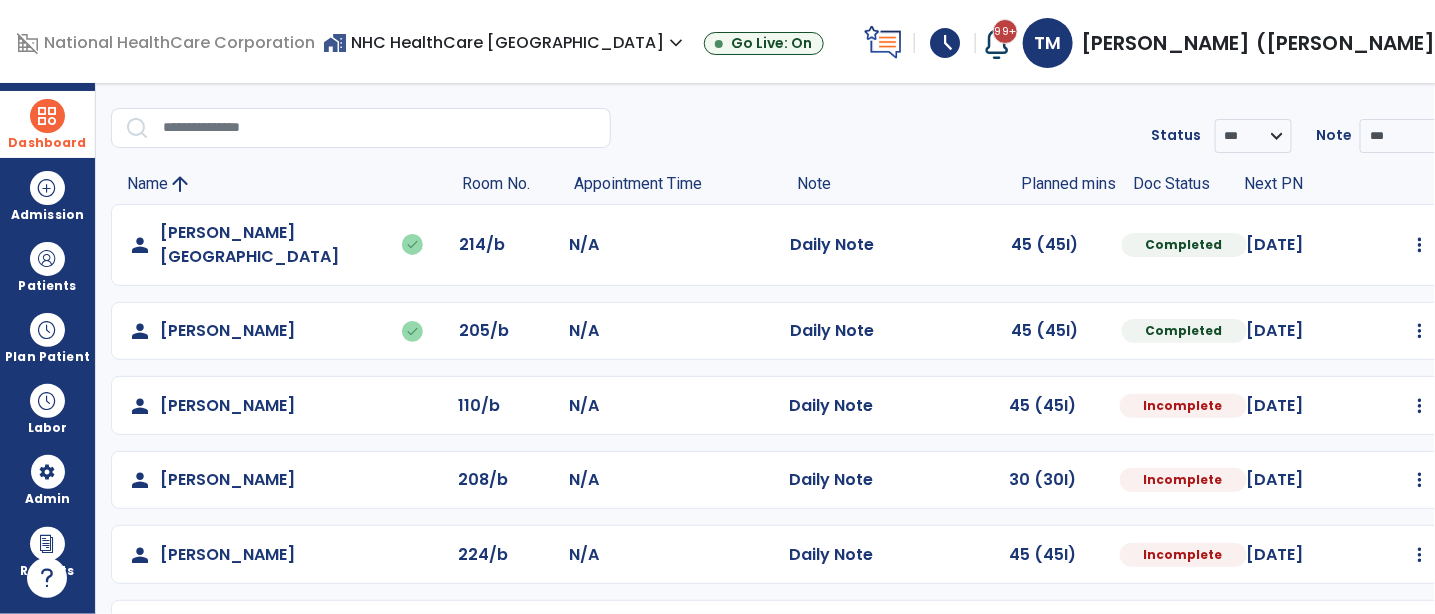 select on "*" 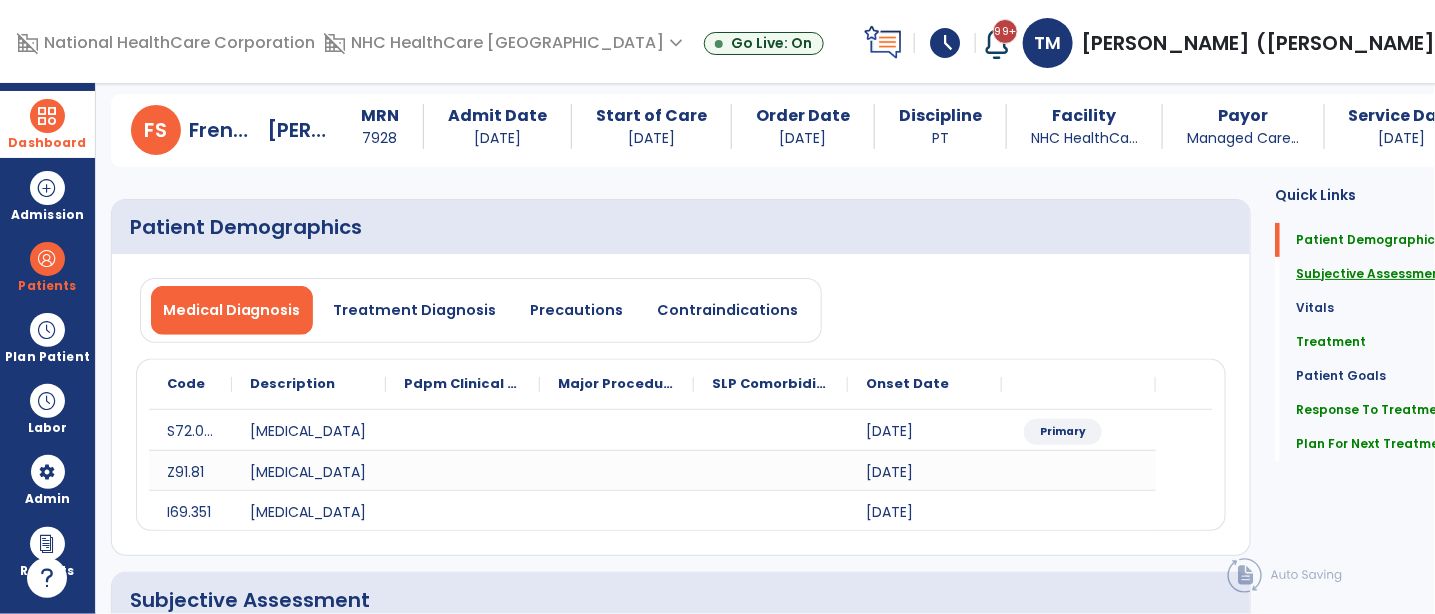 click on "Subjective Assessment" 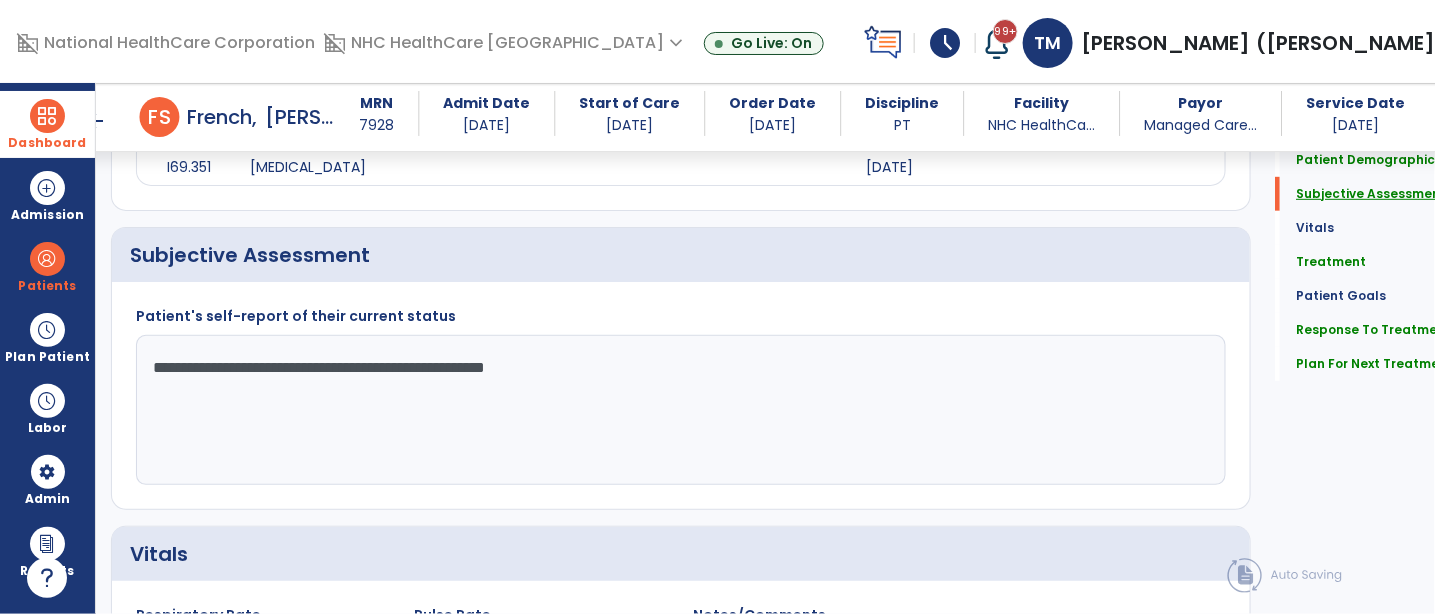 scroll, scrollTop: 420, scrollLeft: 0, axis: vertical 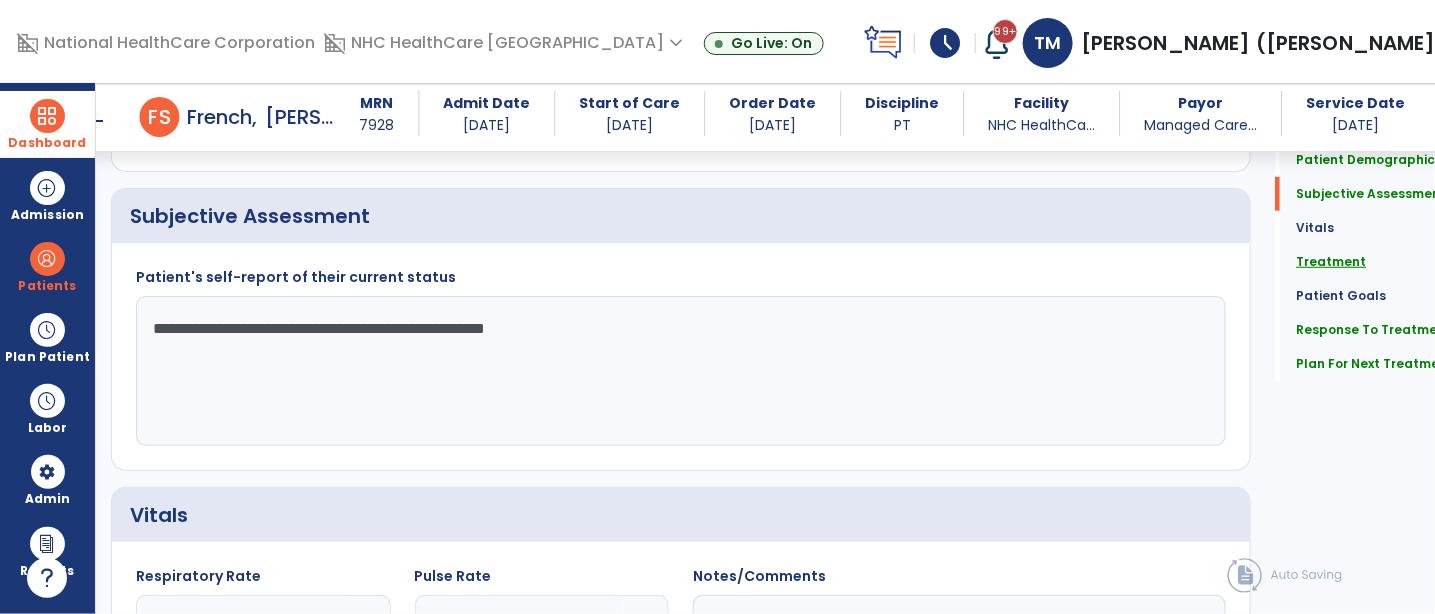 click on "Treatment" 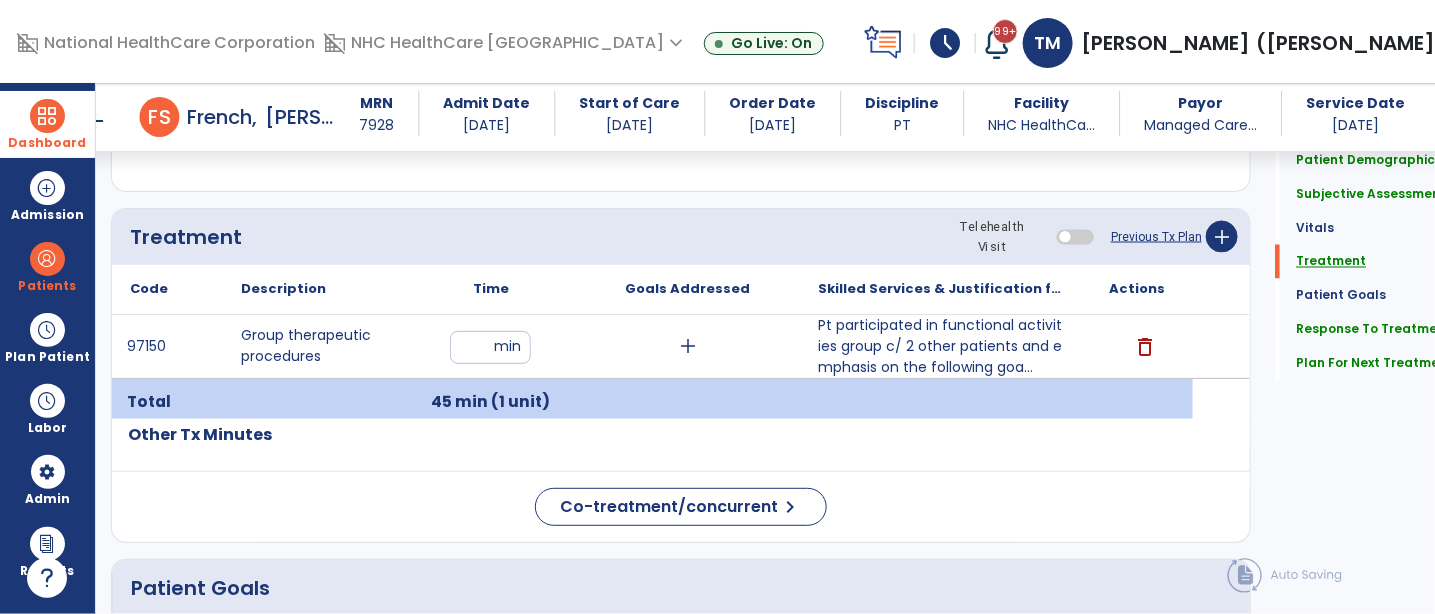 scroll, scrollTop: 1150, scrollLeft: 0, axis: vertical 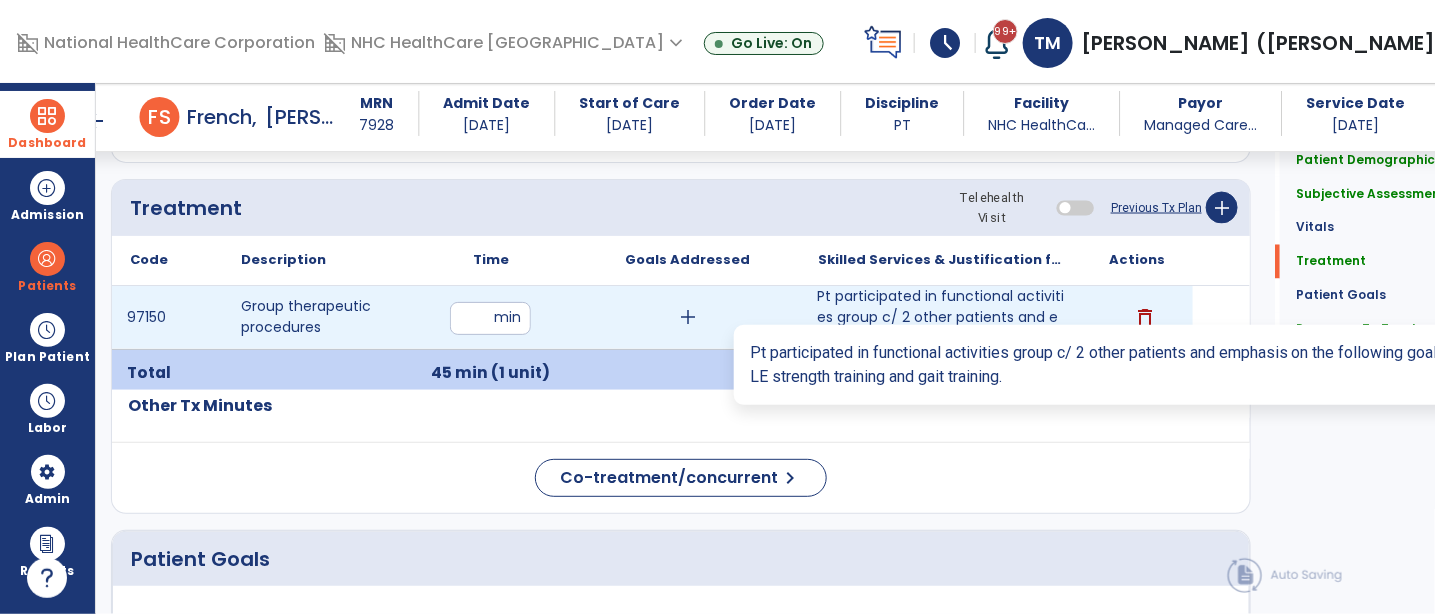 click on "Pt participated in functional activities group c/ 2 other patients and emphasis on the following goa..." at bounding box center (940, 317) 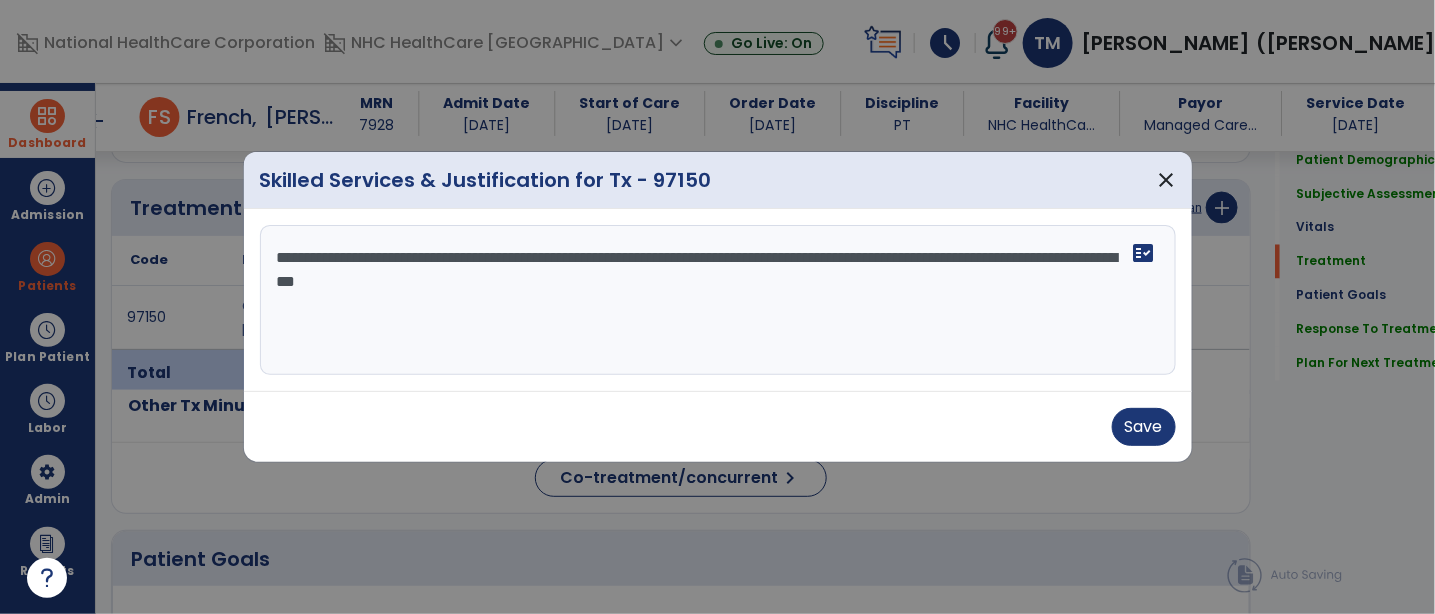 scroll, scrollTop: 1150, scrollLeft: 0, axis: vertical 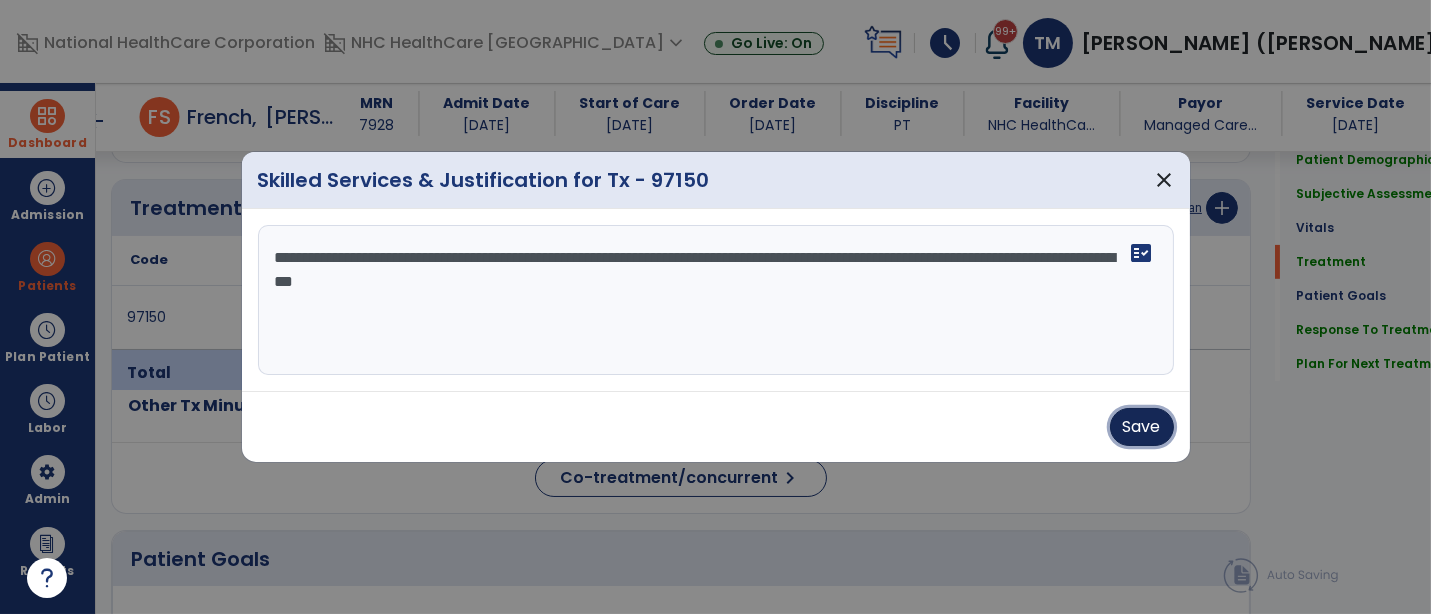 click on "Save" at bounding box center (1142, 427) 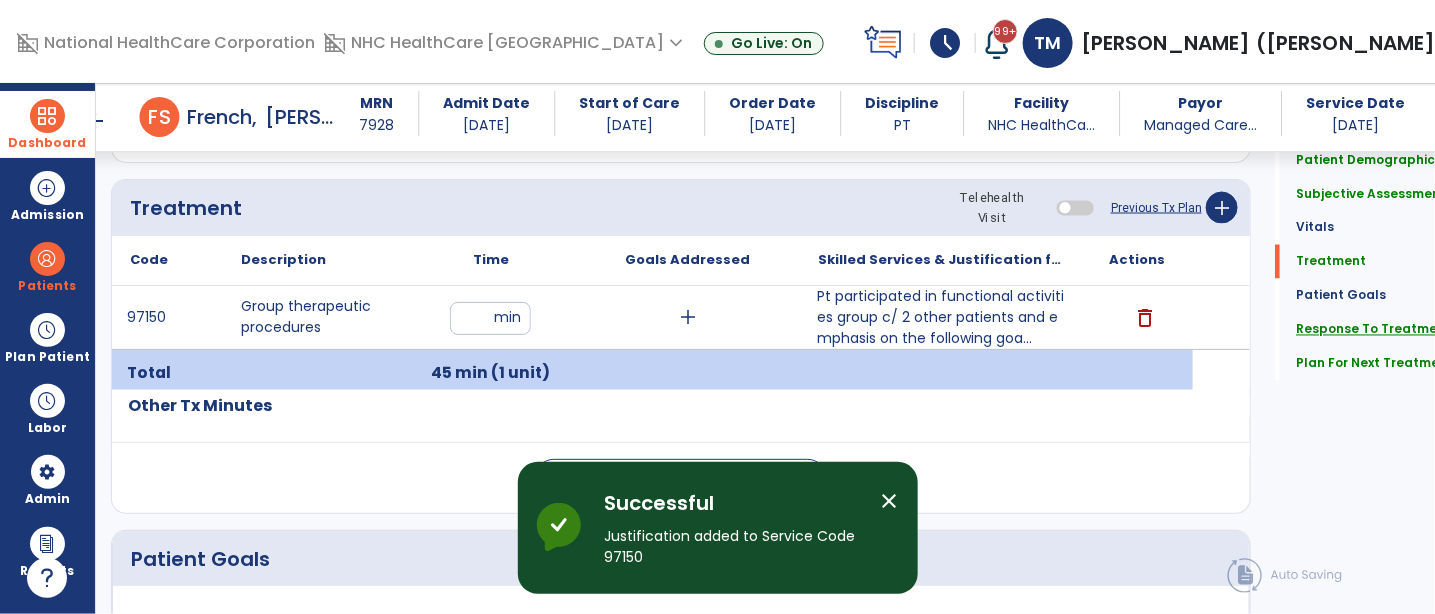 click on "Response To Treatment" 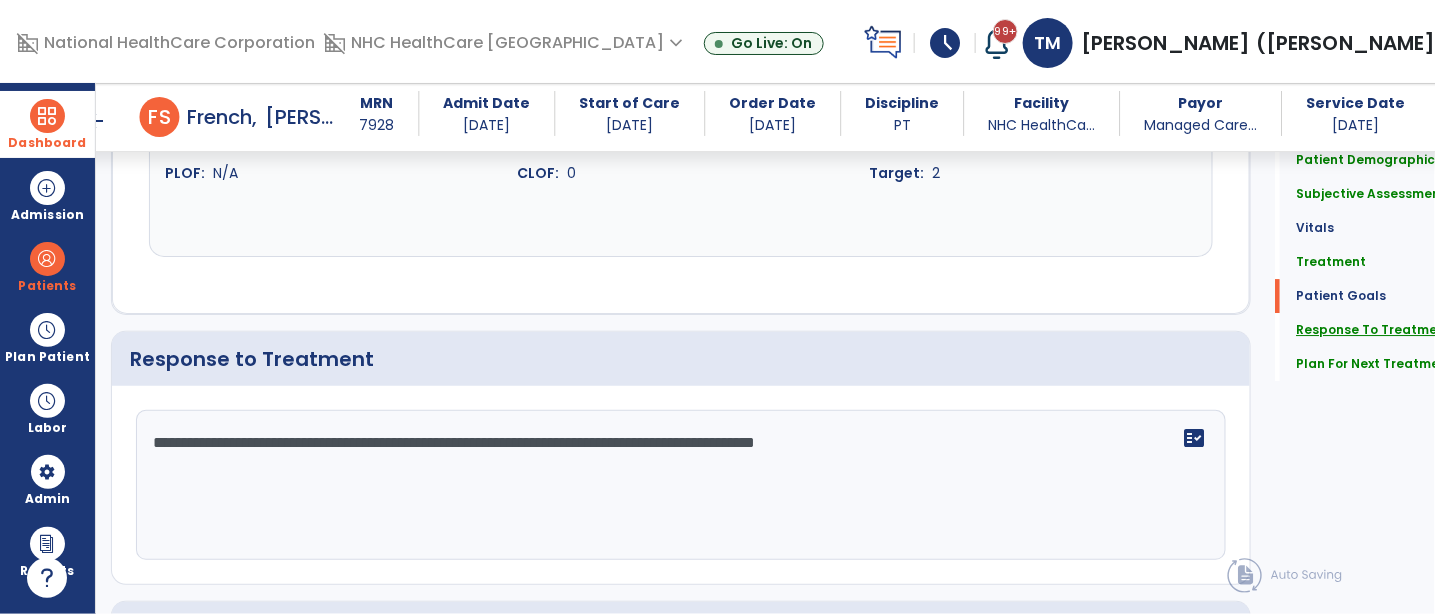 scroll, scrollTop: 2288, scrollLeft: 0, axis: vertical 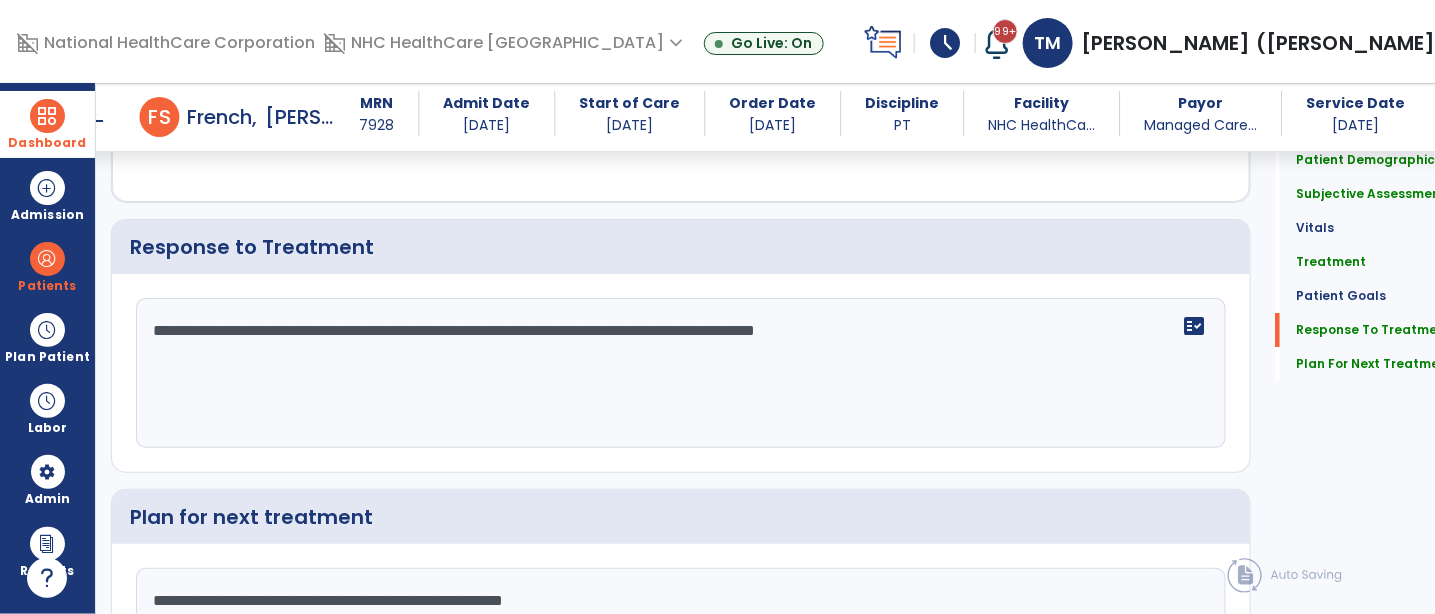 click on "**********" 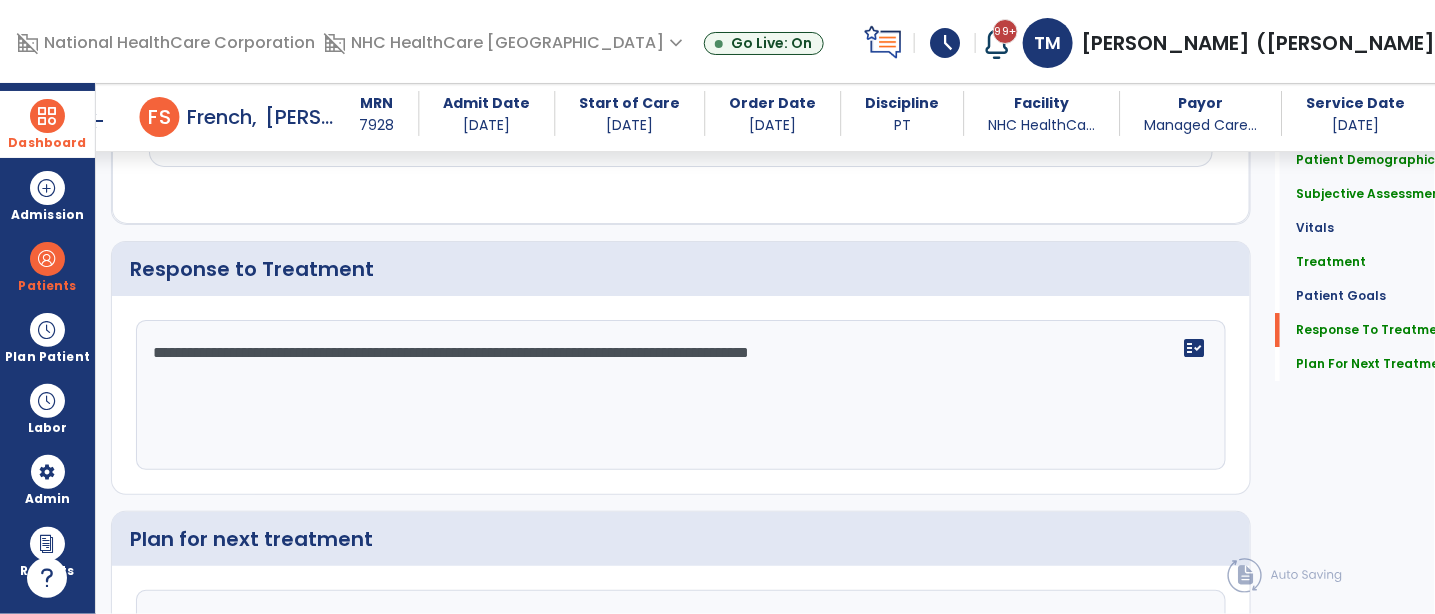 scroll, scrollTop: 2290, scrollLeft: 0, axis: vertical 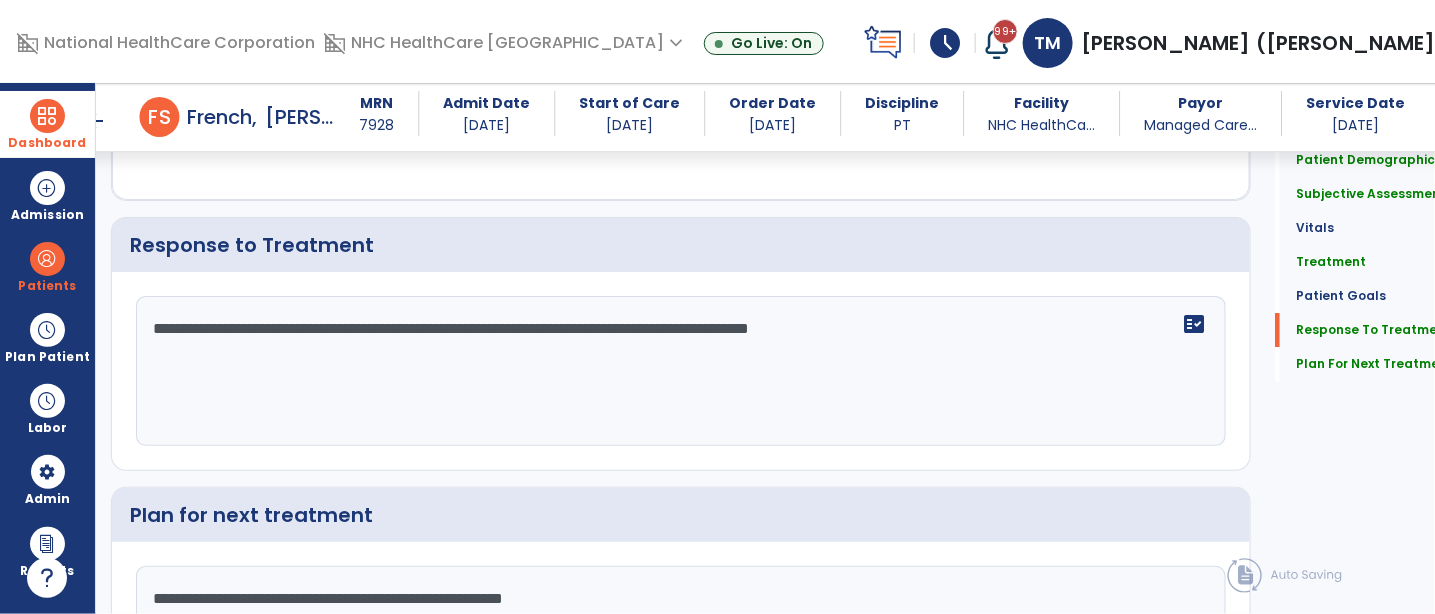 drag, startPoint x: 514, startPoint y: 330, endPoint x: 1030, endPoint y: 362, distance: 516.9913 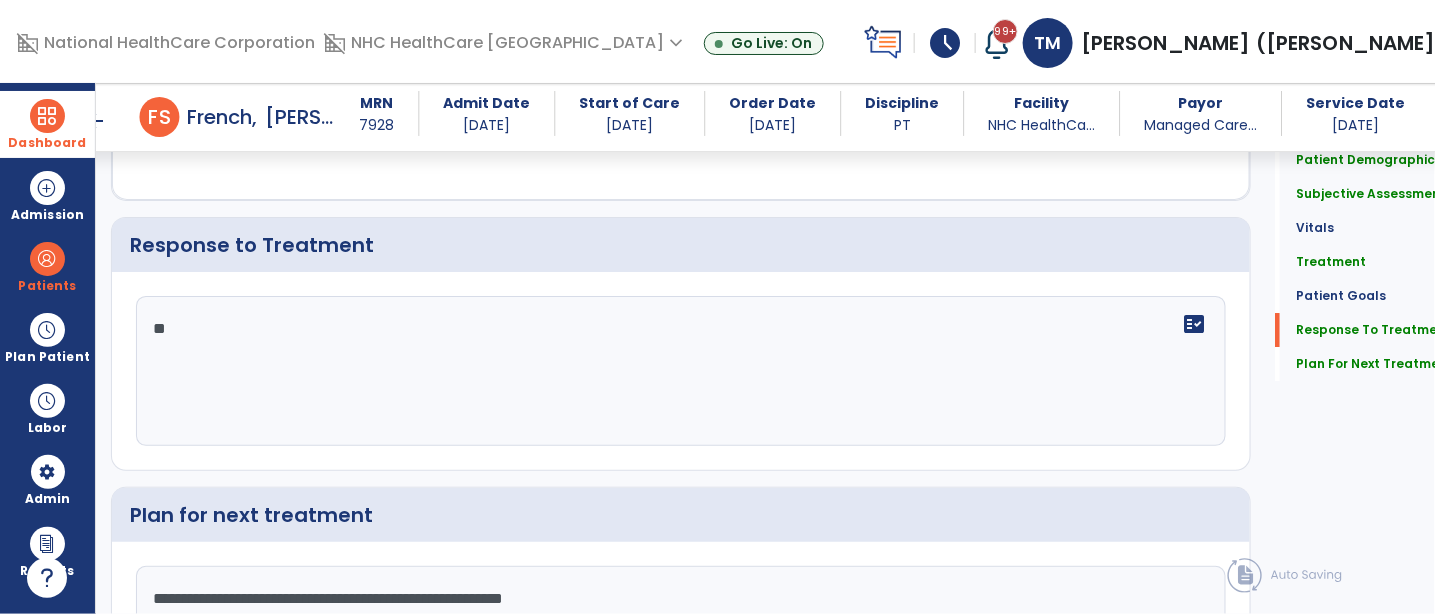 type on "*" 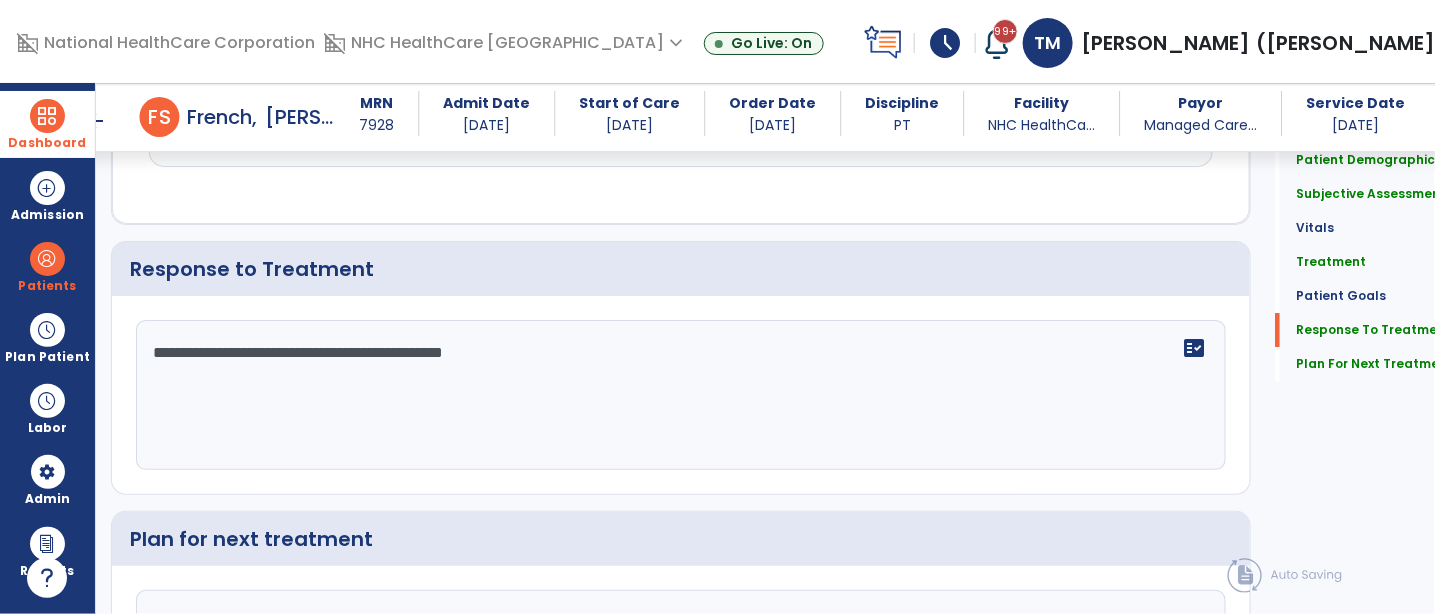 scroll, scrollTop: 2290, scrollLeft: 0, axis: vertical 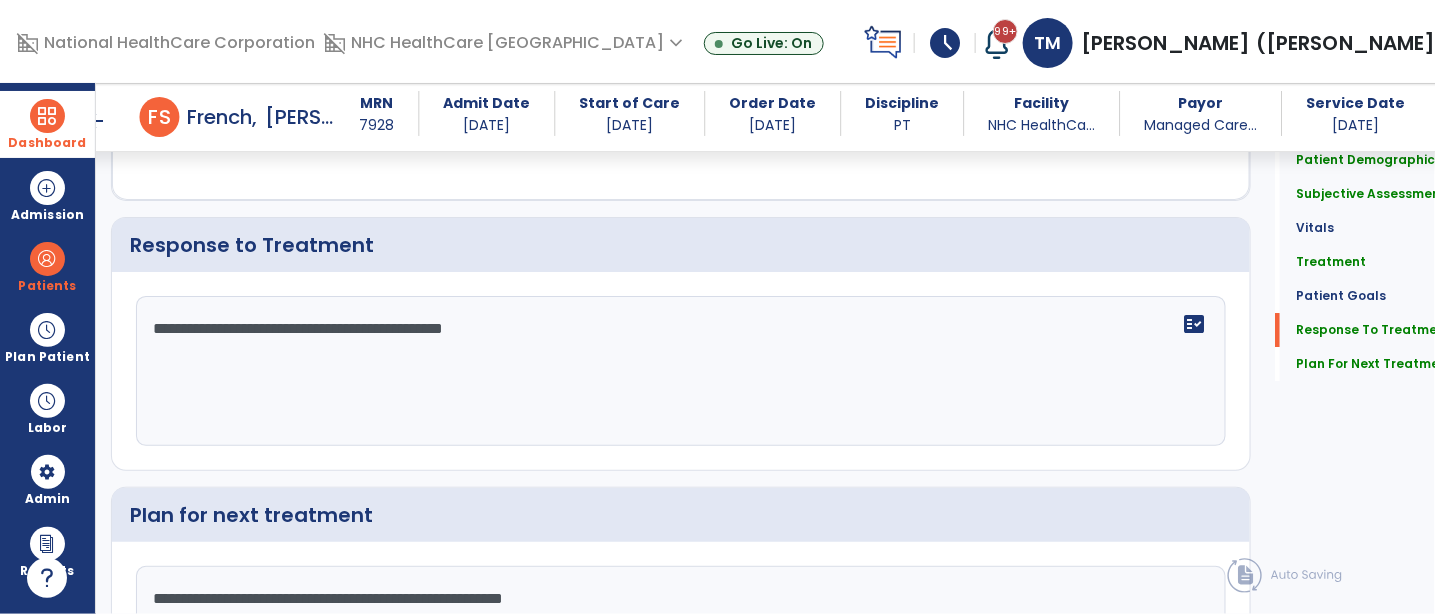 drag, startPoint x: 258, startPoint y: 327, endPoint x: 452, endPoint y: 337, distance: 194.25757 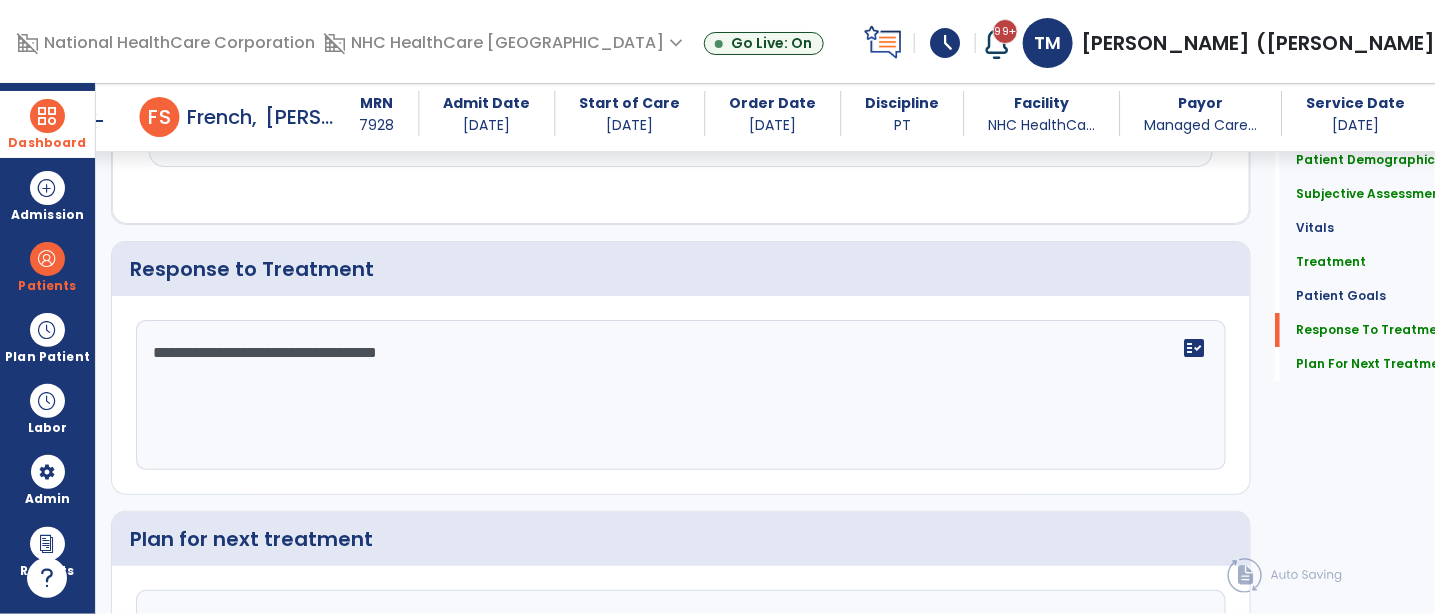 scroll, scrollTop: 2290, scrollLeft: 0, axis: vertical 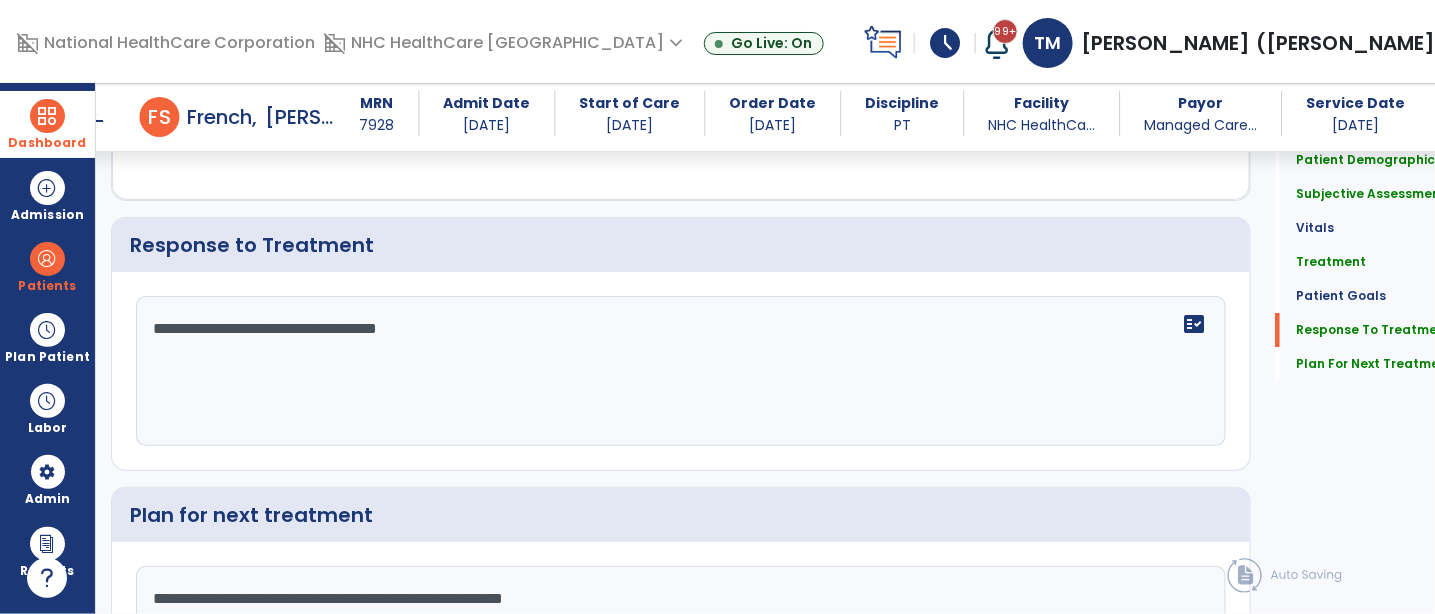 click on "**********" 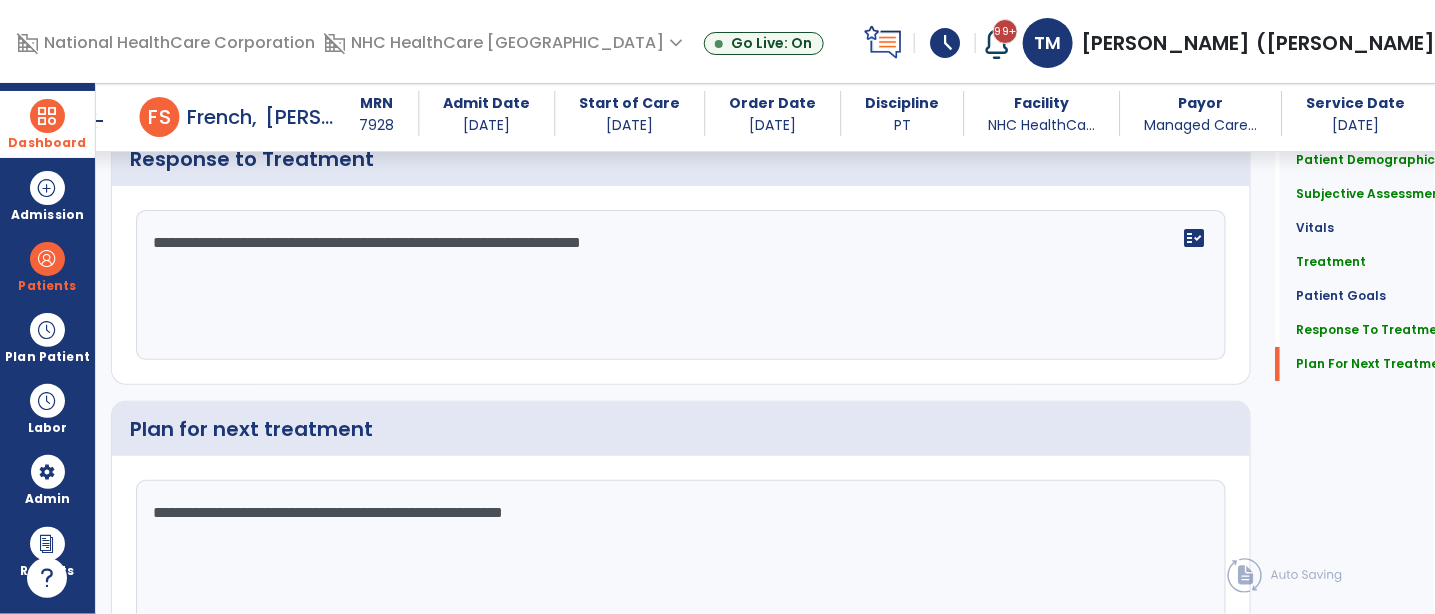 scroll, scrollTop: 2486, scrollLeft: 0, axis: vertical 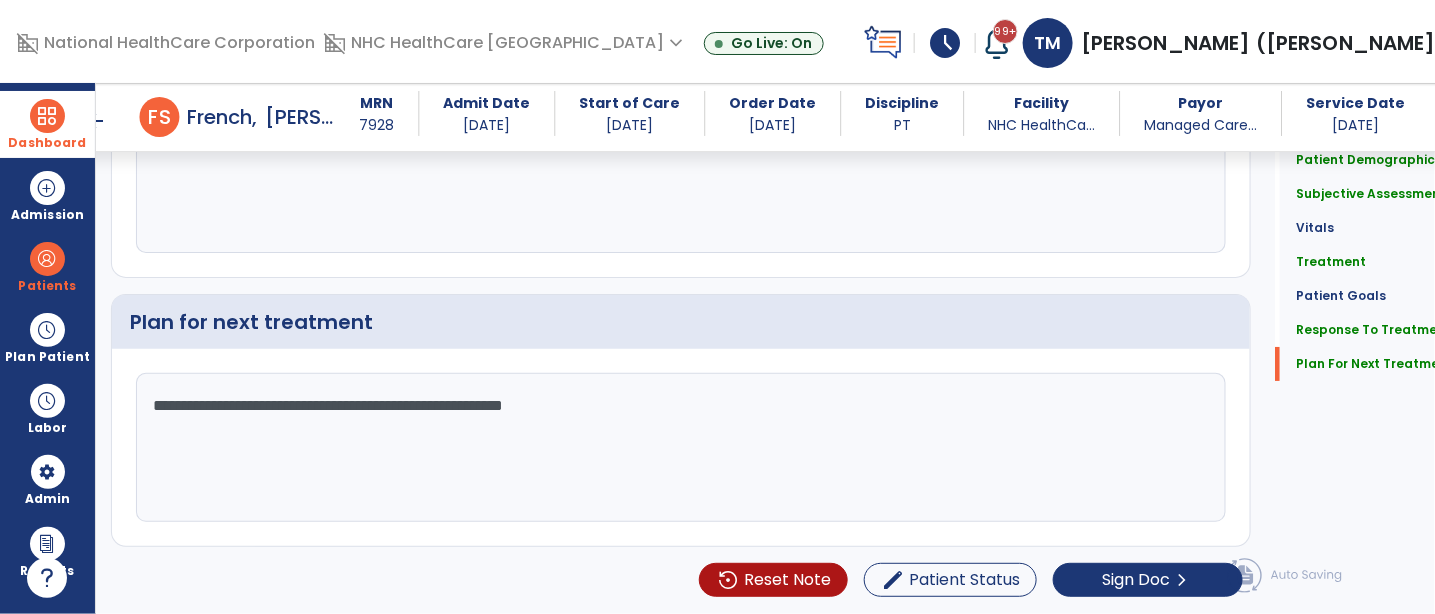 type on "**********" 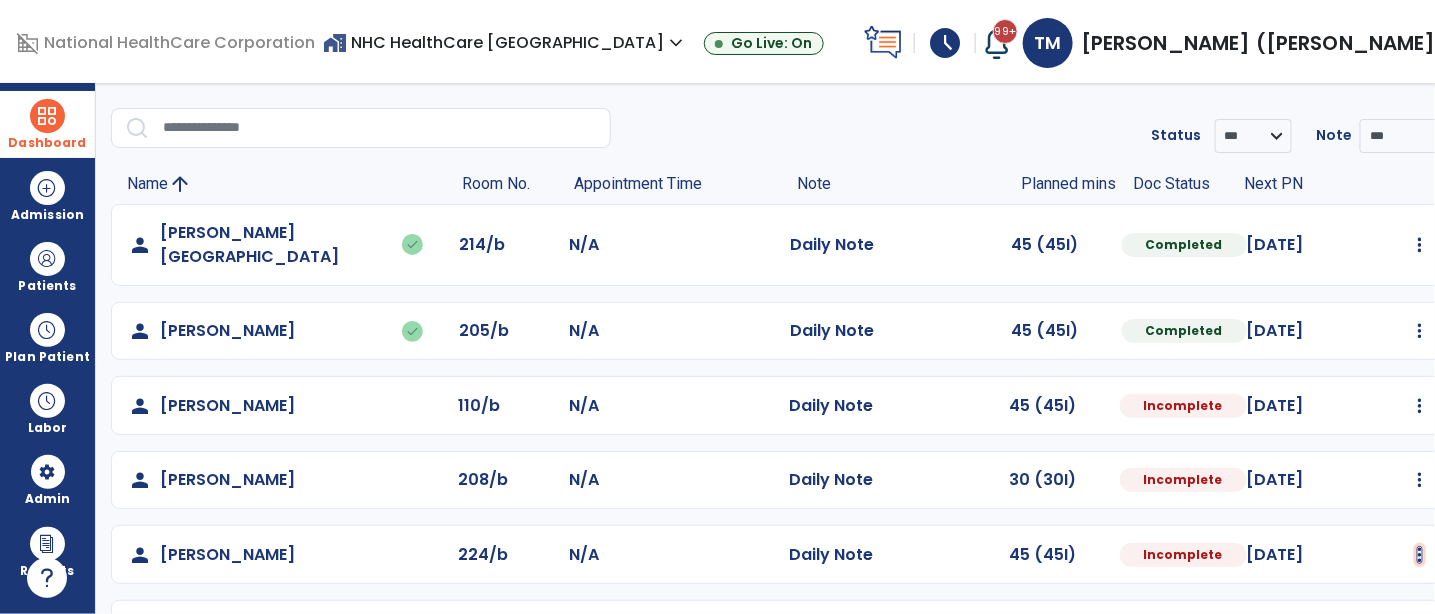 click at bounding box center [1420, 245] 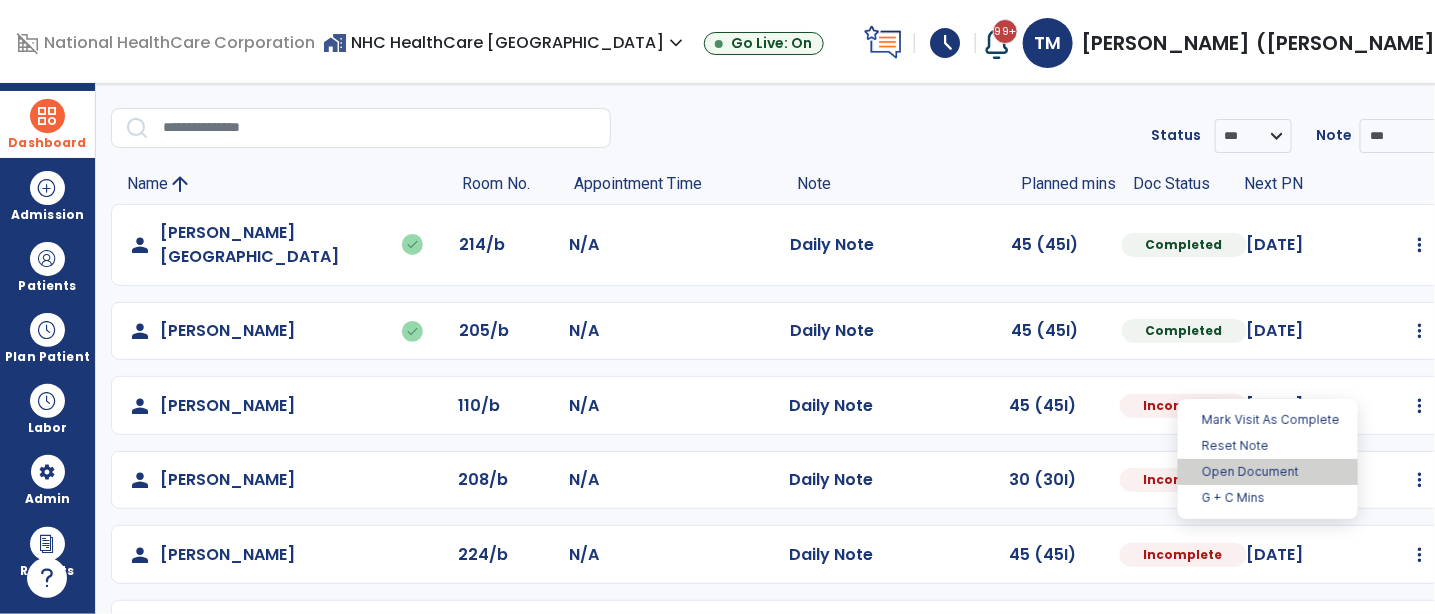click on "Open Document" at bounding box center (1268, 472) 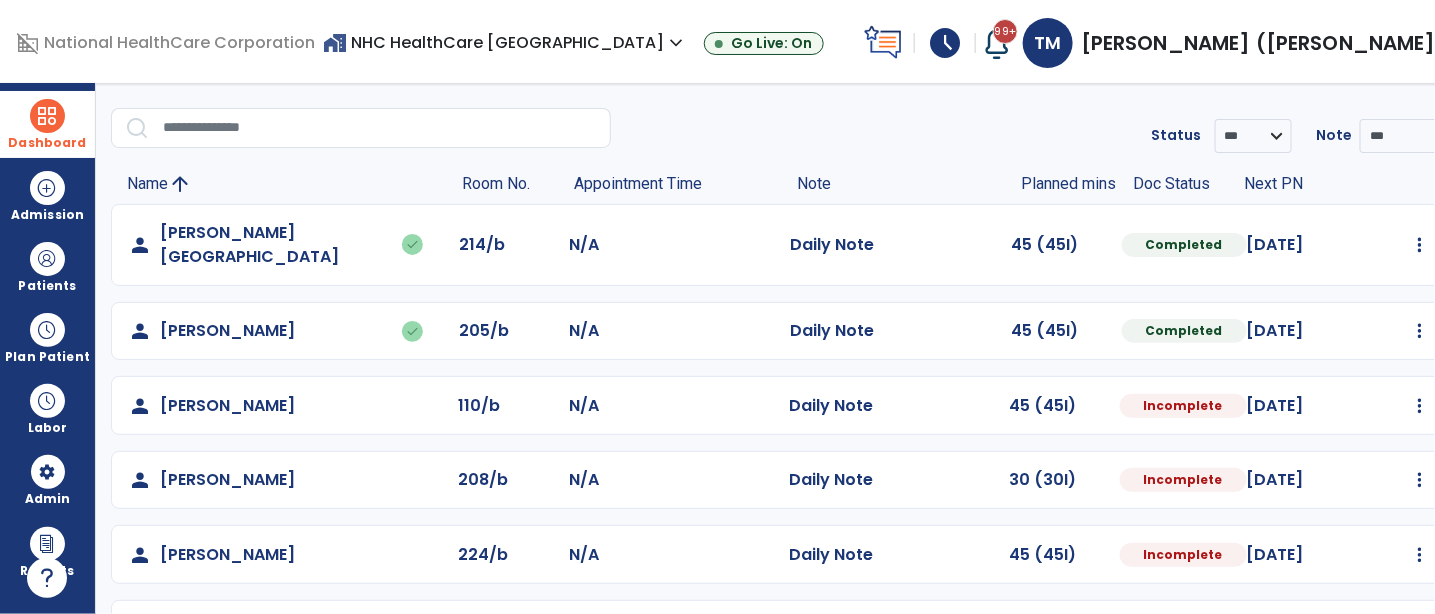 select on "*" 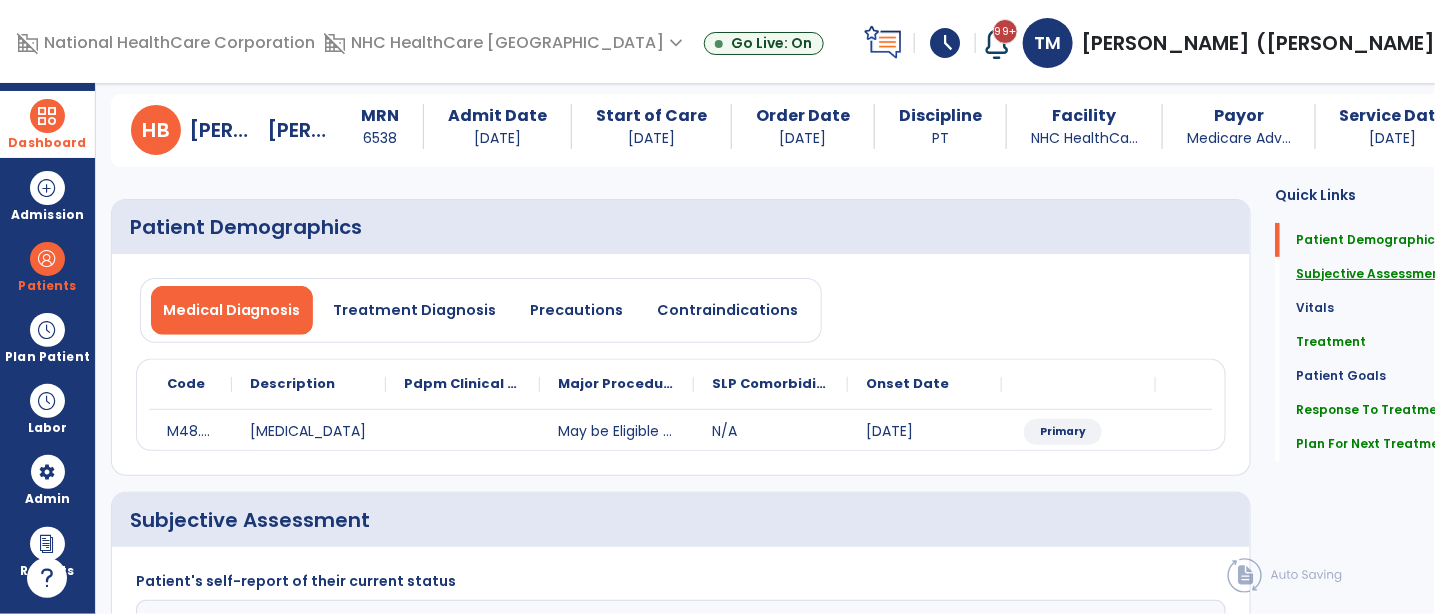 click on "Subjective Assessment" 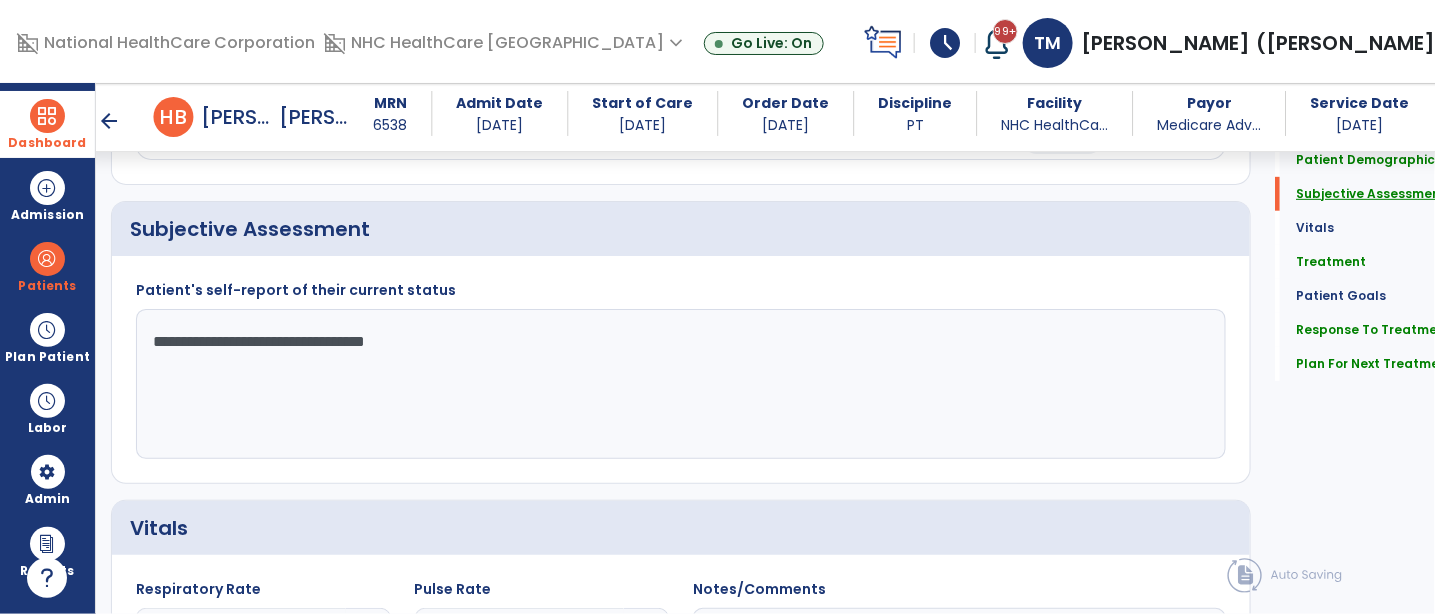 scroll, scrollTop: 340, scrollLeft: 0, axis: vertical 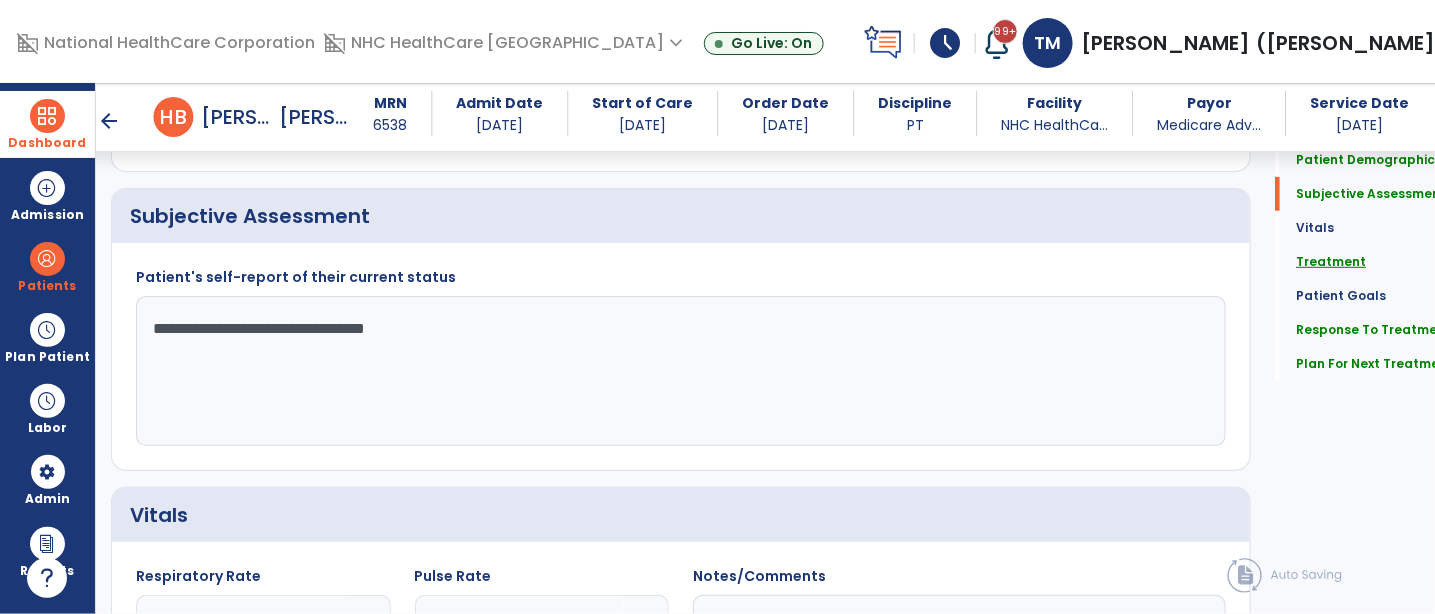 click on "Treatment" 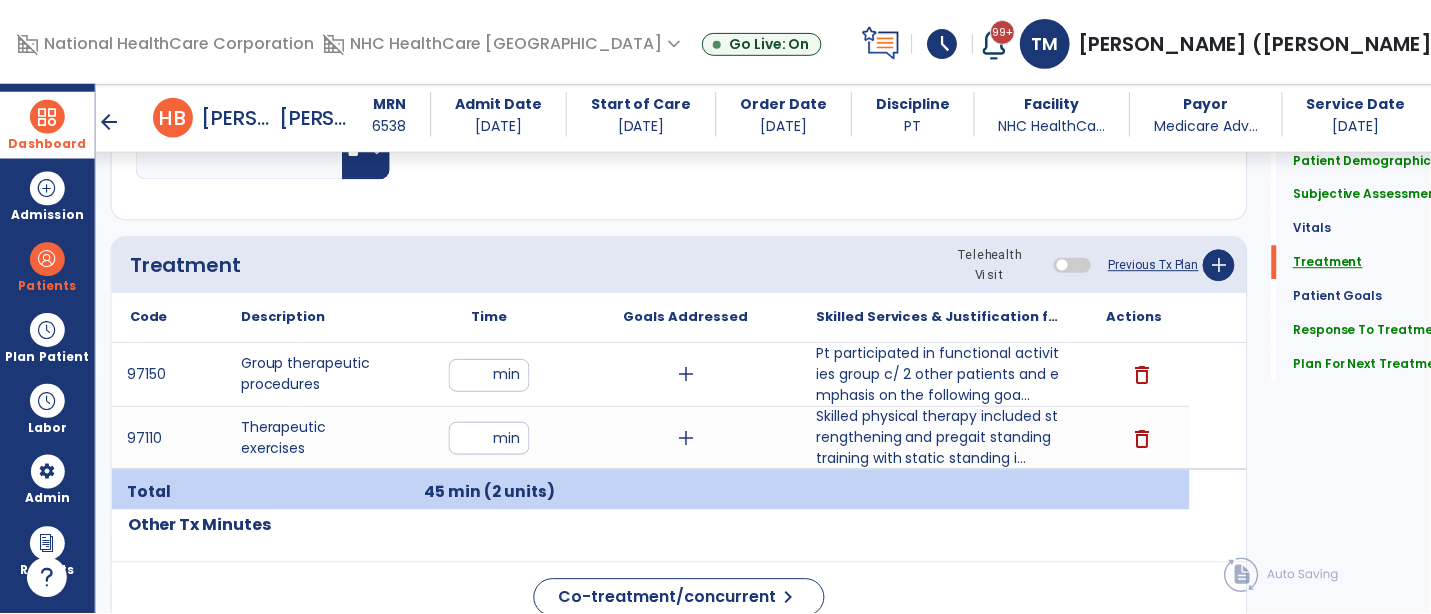scroll, scrollTop: 1101, scrollLeft: 0, axis: vertical 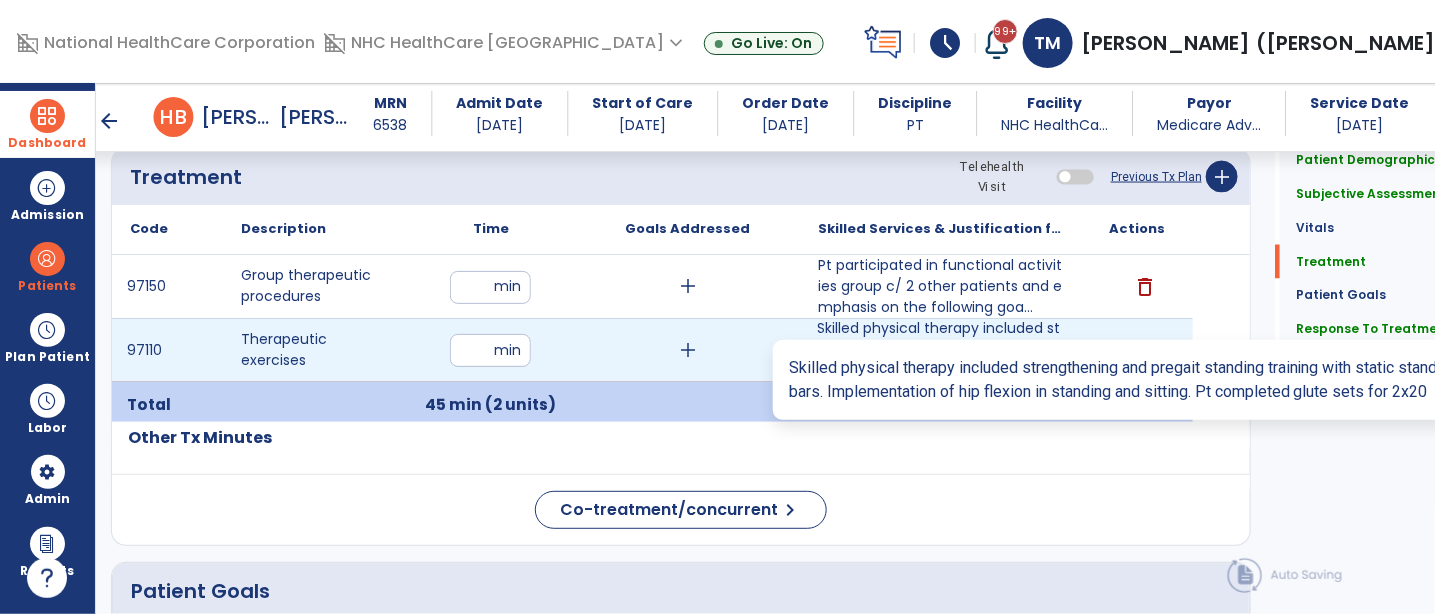click on "Skilled physical therapy included strengthening and pregait standing training with static standing i..." at bounding box center [940, 349] 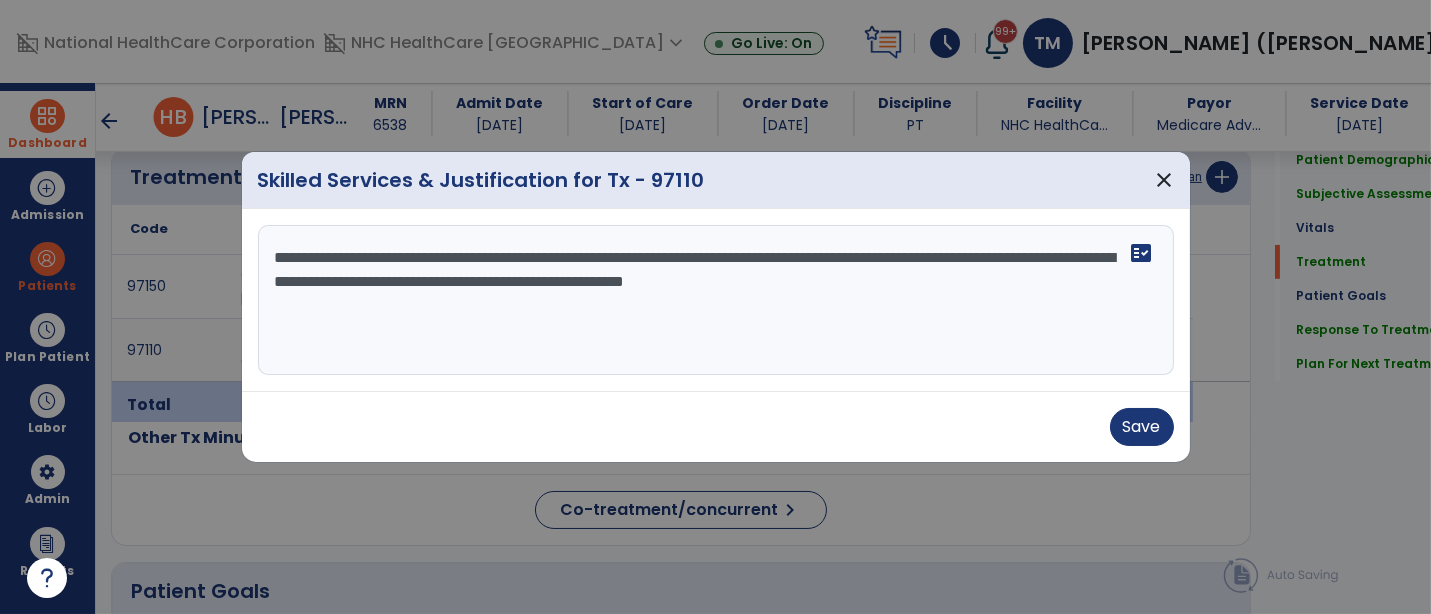 scroll, scrollTop: 1101, scrollLeft: 0, axis: vertical 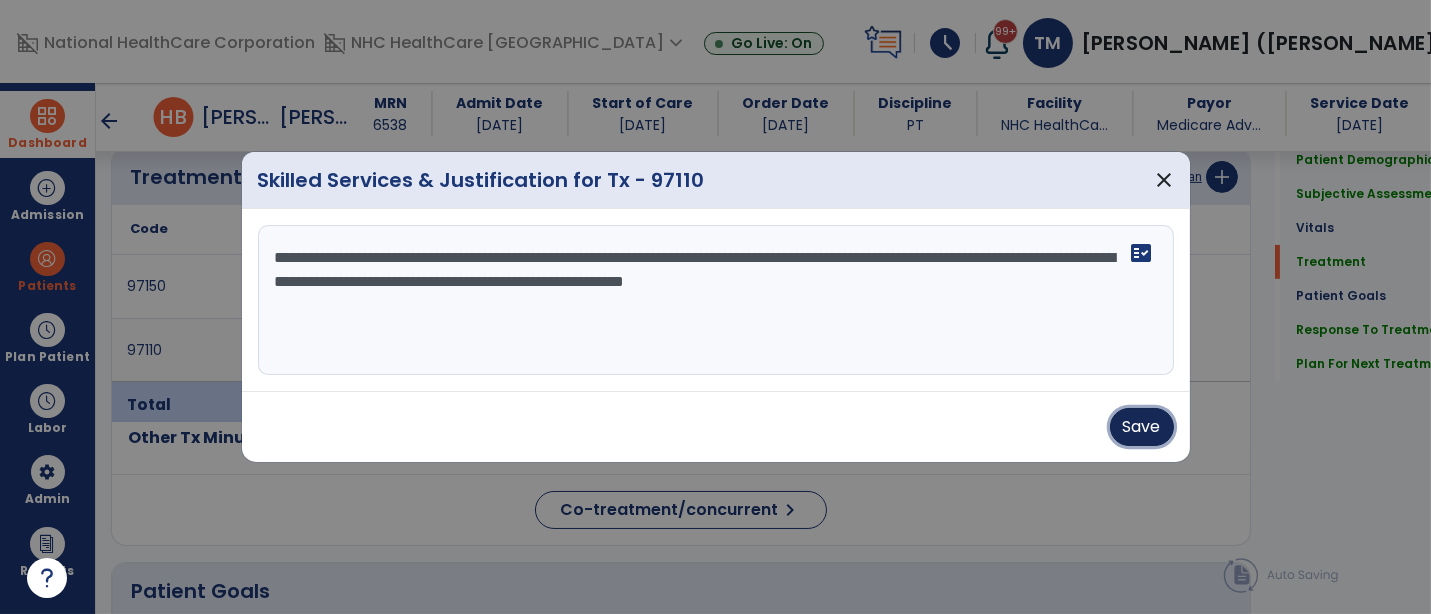 click on "Save" at bounding box center (1142, 427) 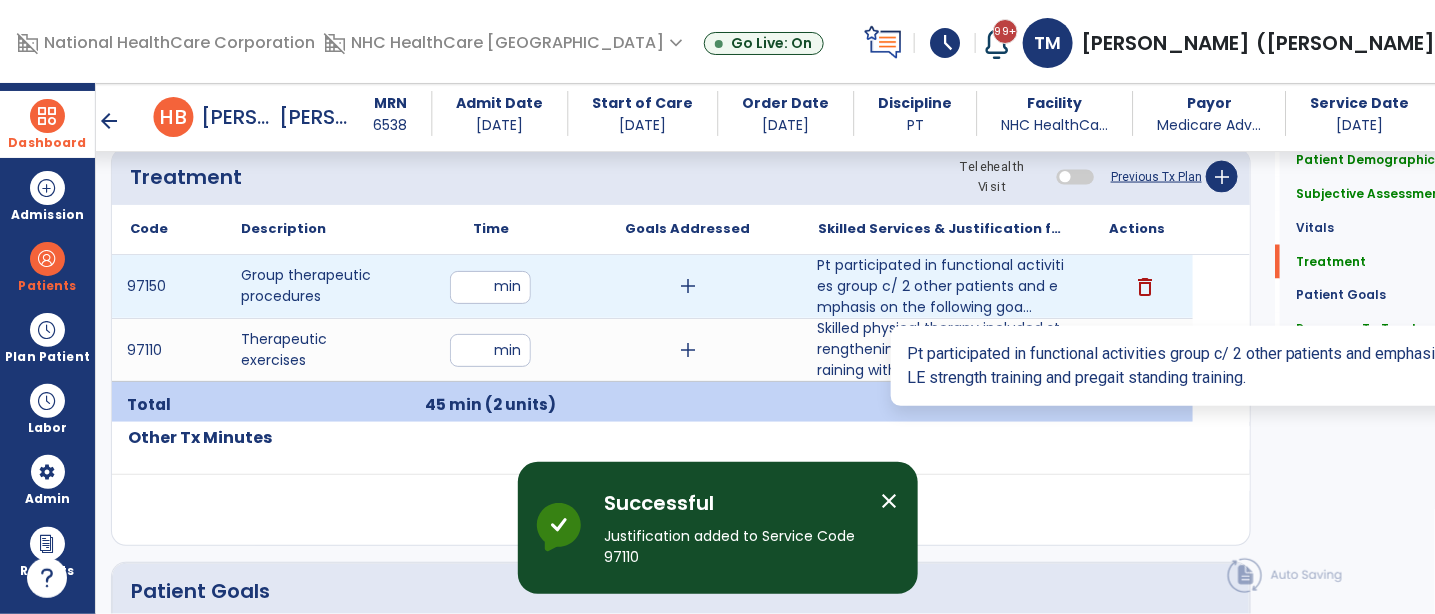 click on "Pt participated in functional activities group c/ 2 other patients and emphasis on the following goa..." at bounding box center [940, 286] 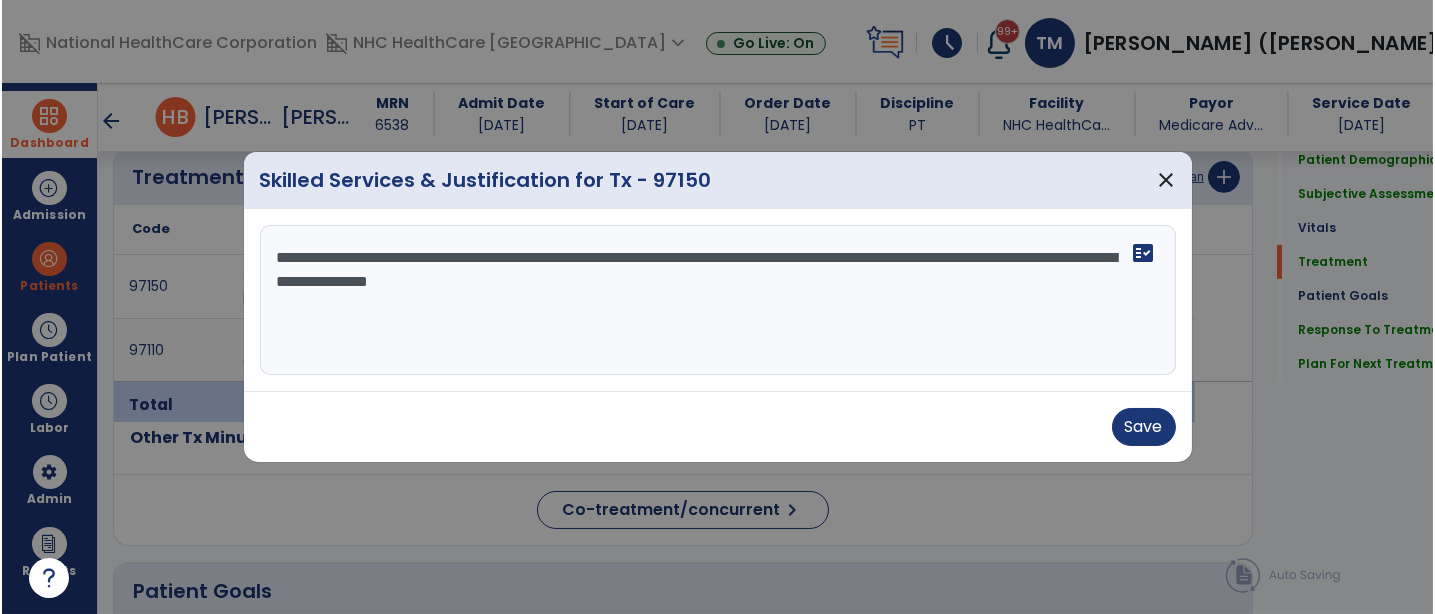 scroll, scrollTop: 1101, scrollLeft: 0, axis: vertical 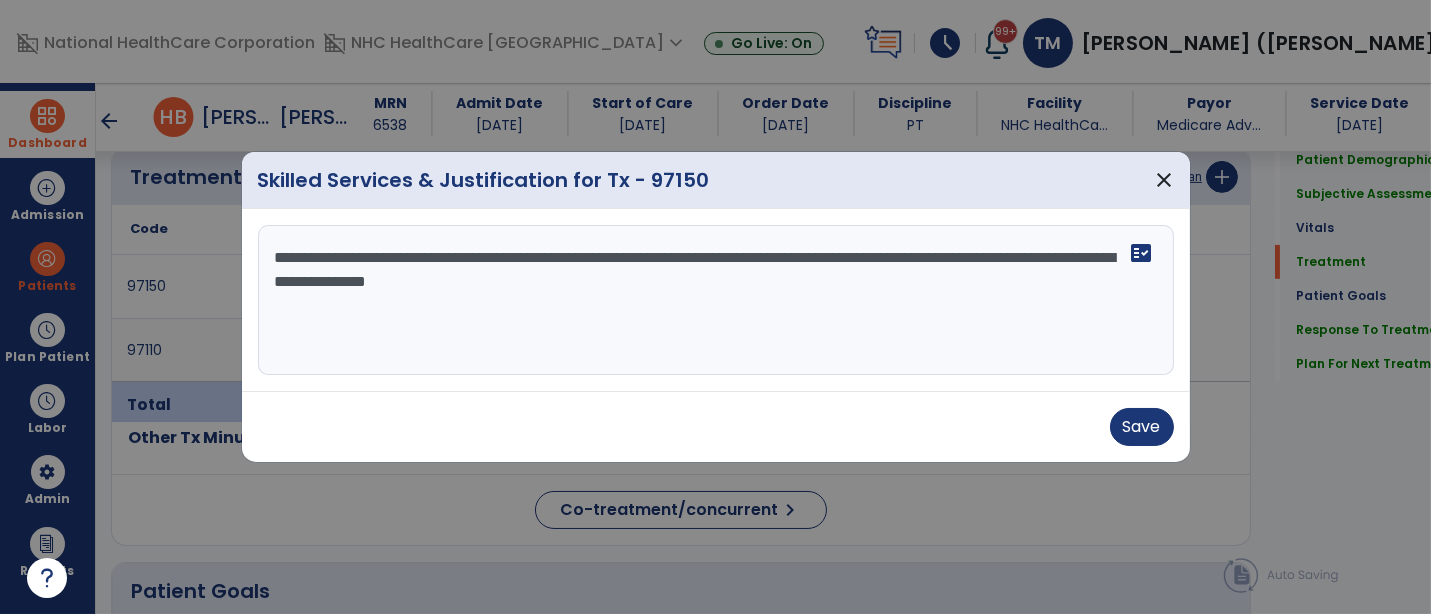 drag, startPoint x: 1082, startPoint y: 250, endPoint x: 440, endPoint y: 301, distance: 644.0225 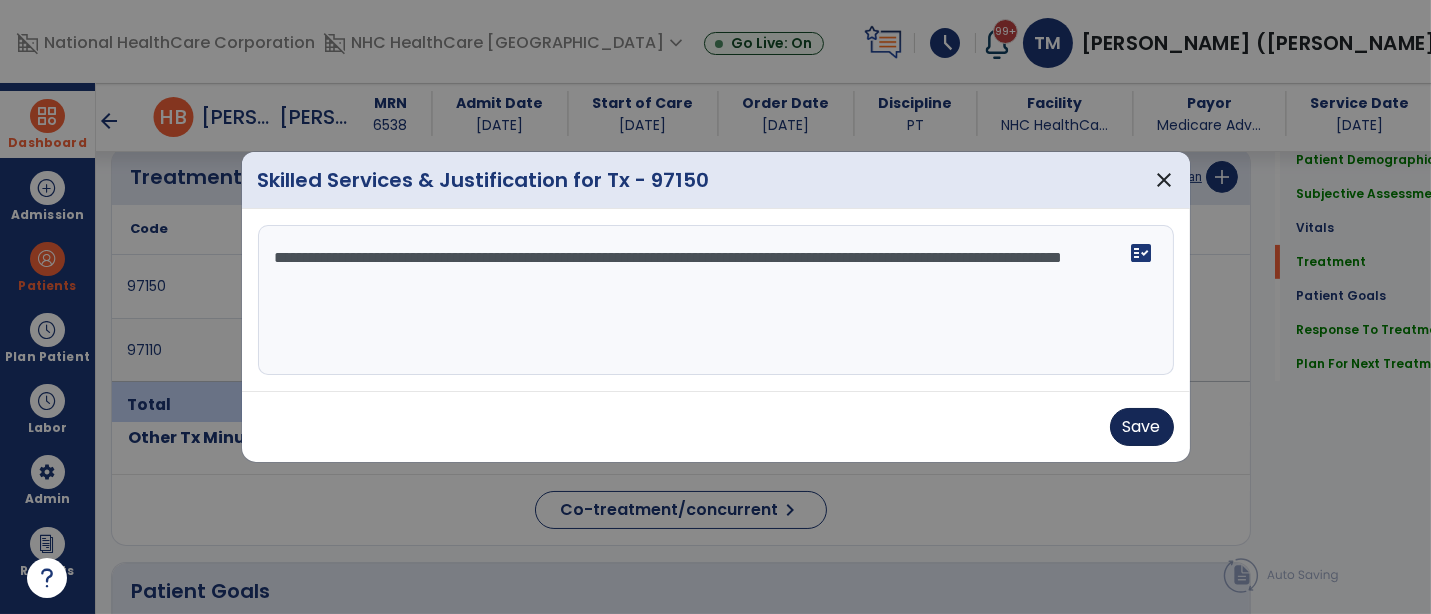 type on "**********" 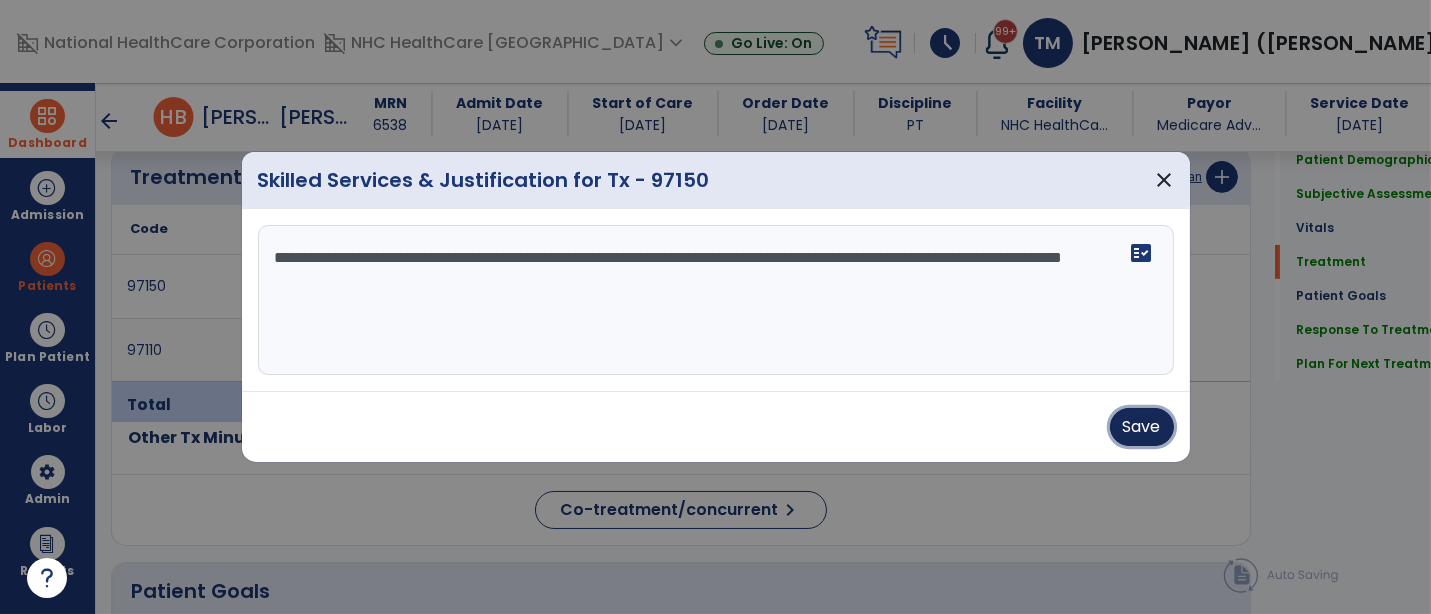 click on "Save" at bounding box center (1142, 427) 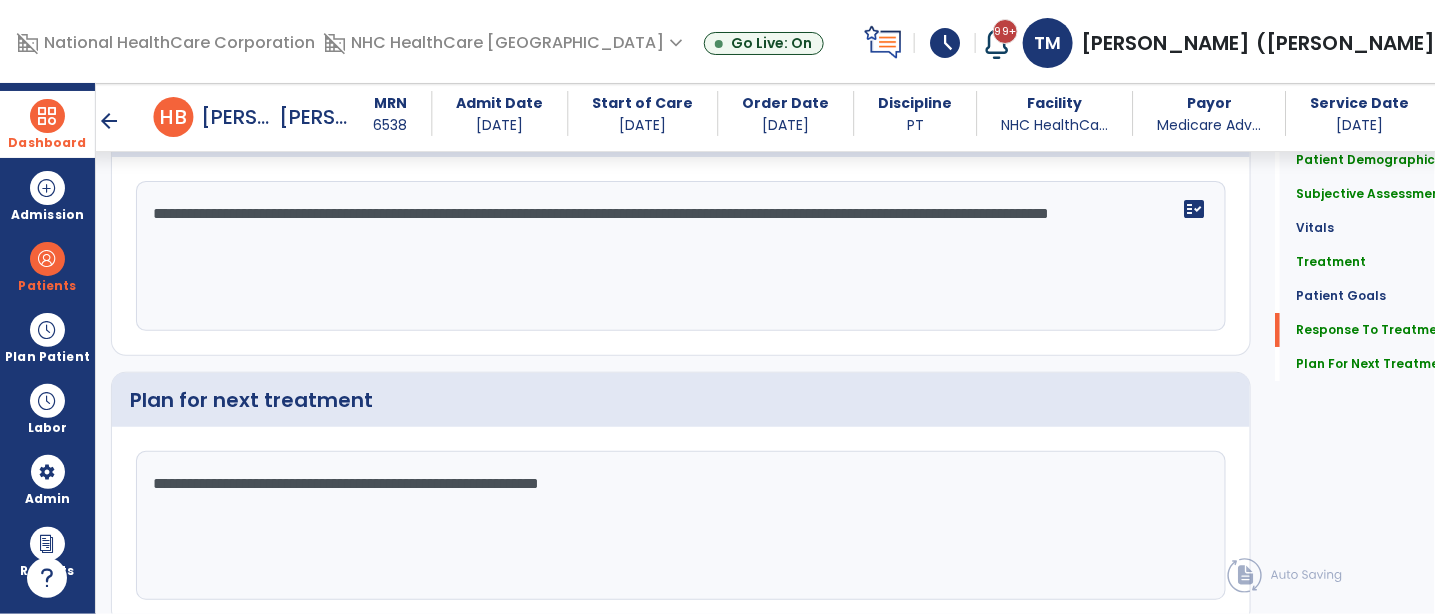 scroll, scrollTop: 2356, scrollLeft: 0, axis: vertical 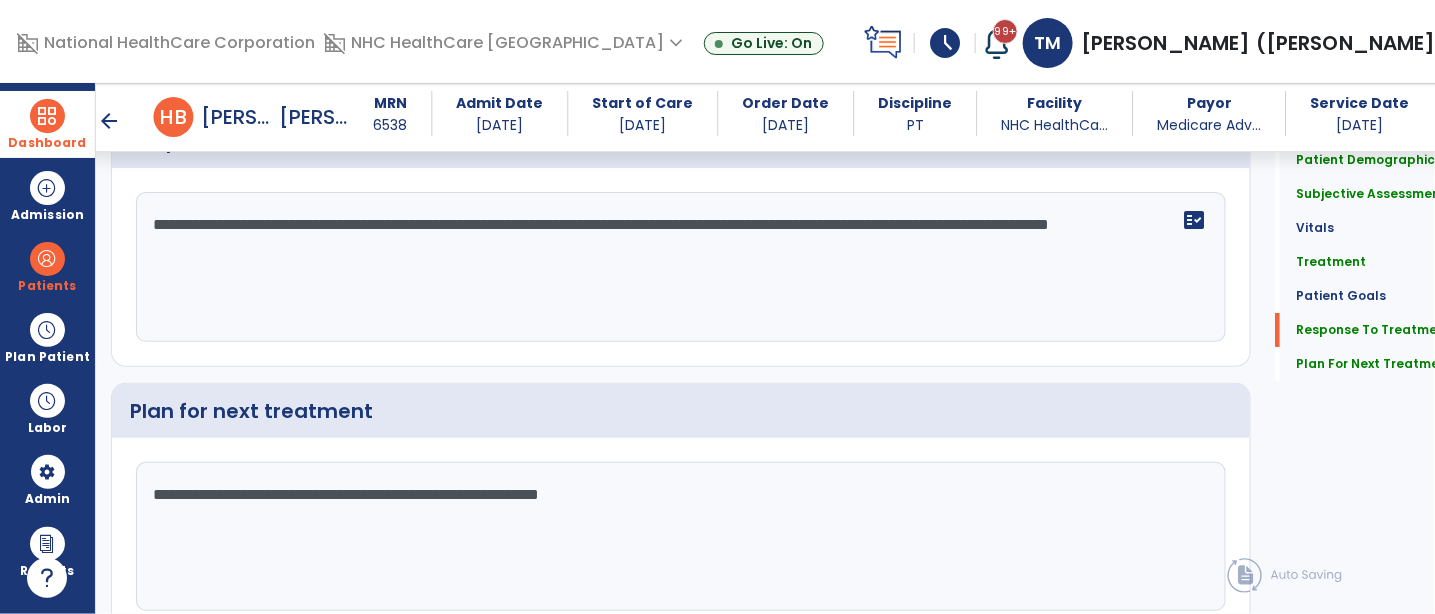 click on "arrow_back" at bounding box center [110, 121] 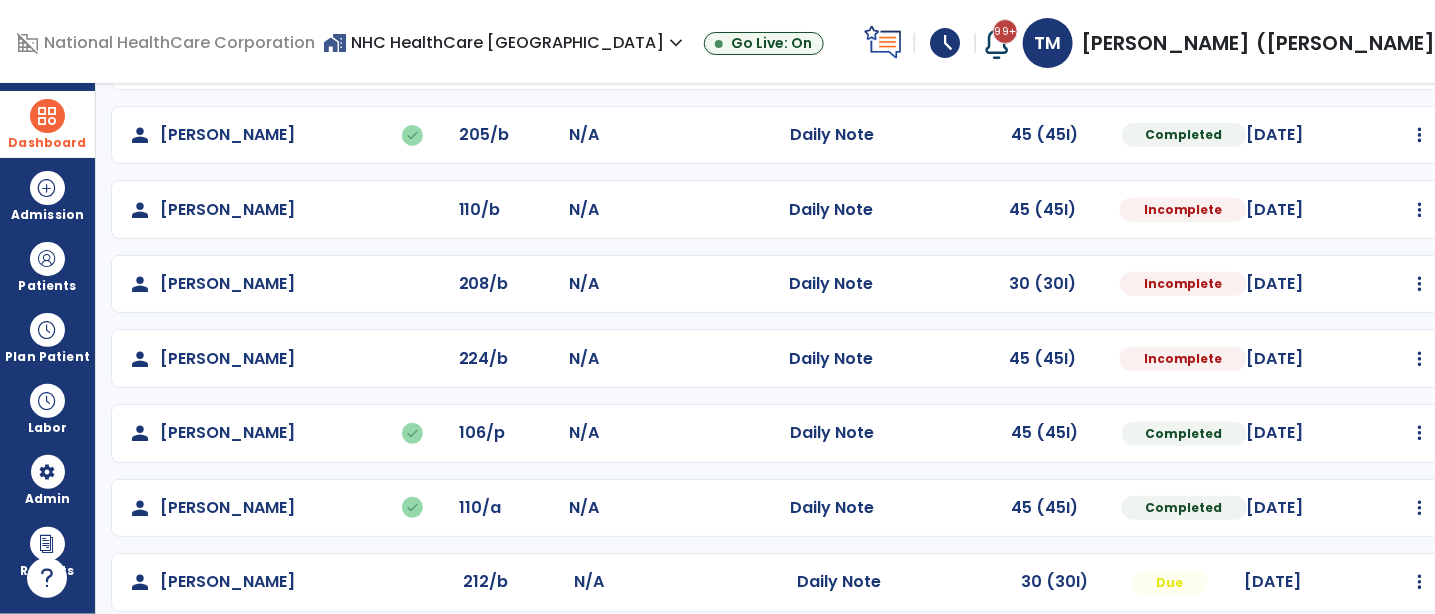 scroll, scrollTop: 396, scrollLeft: 0, axis: vertical 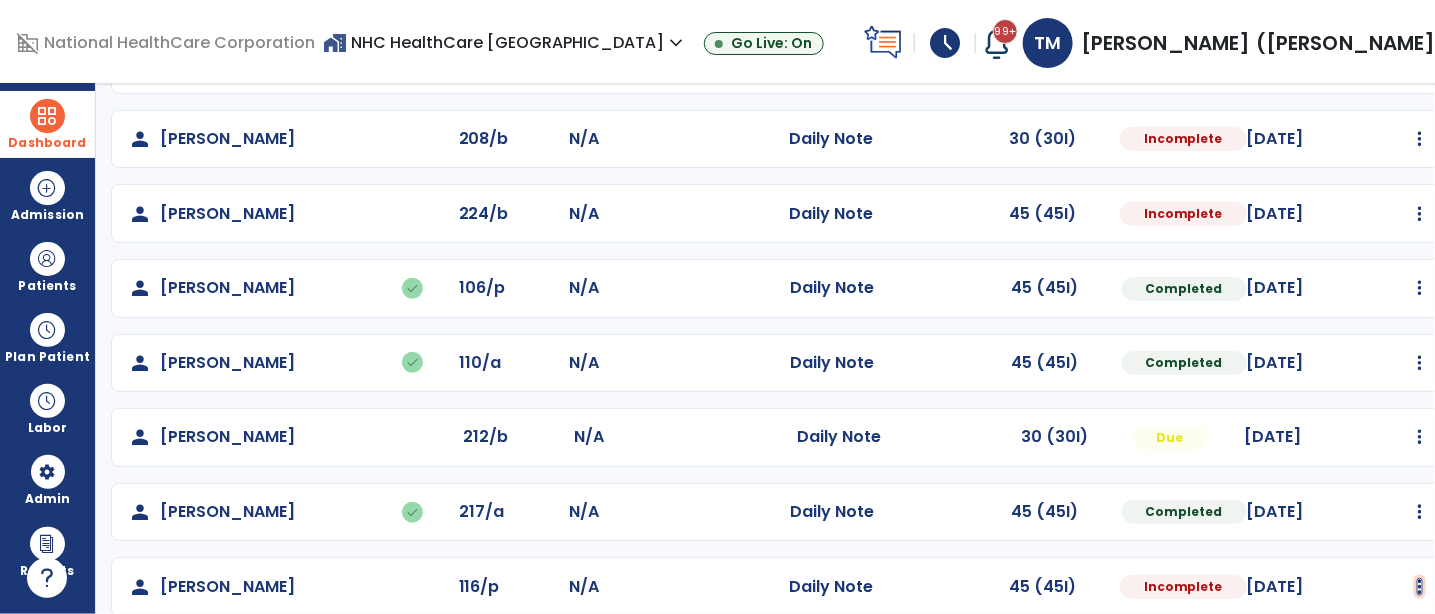 click at bounding box center (1420, -96) 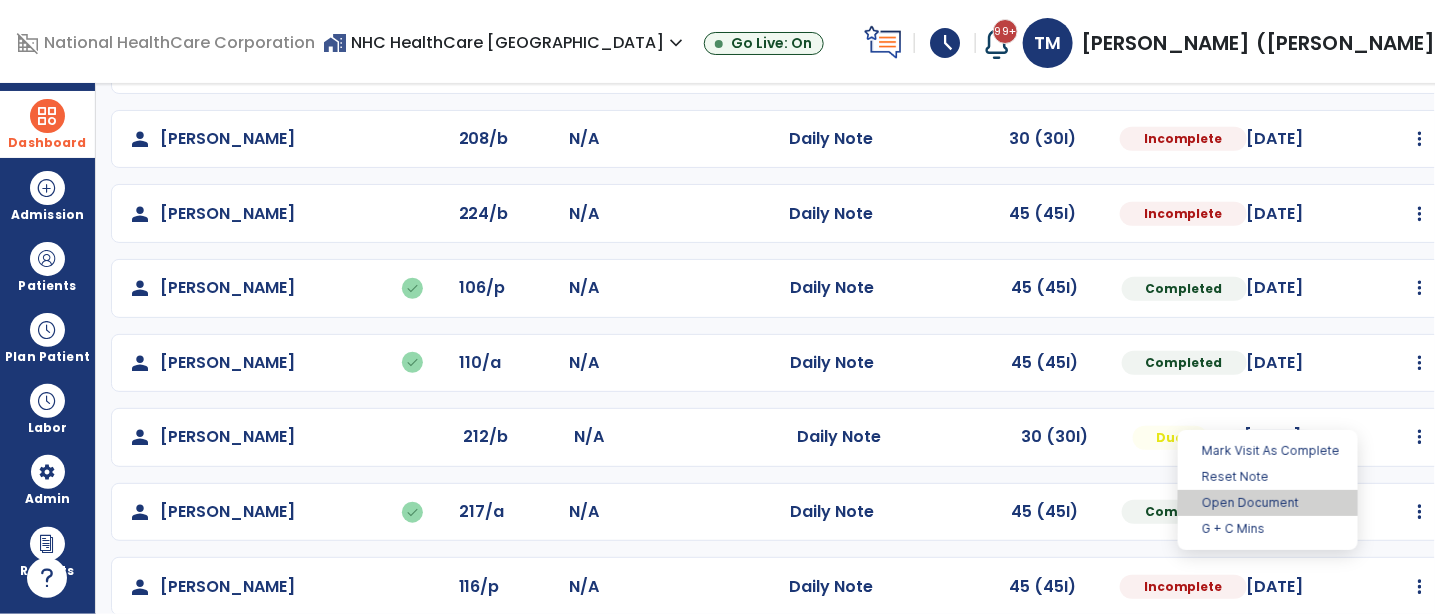 click on "Open Document" at bounding box center [1268, 503] 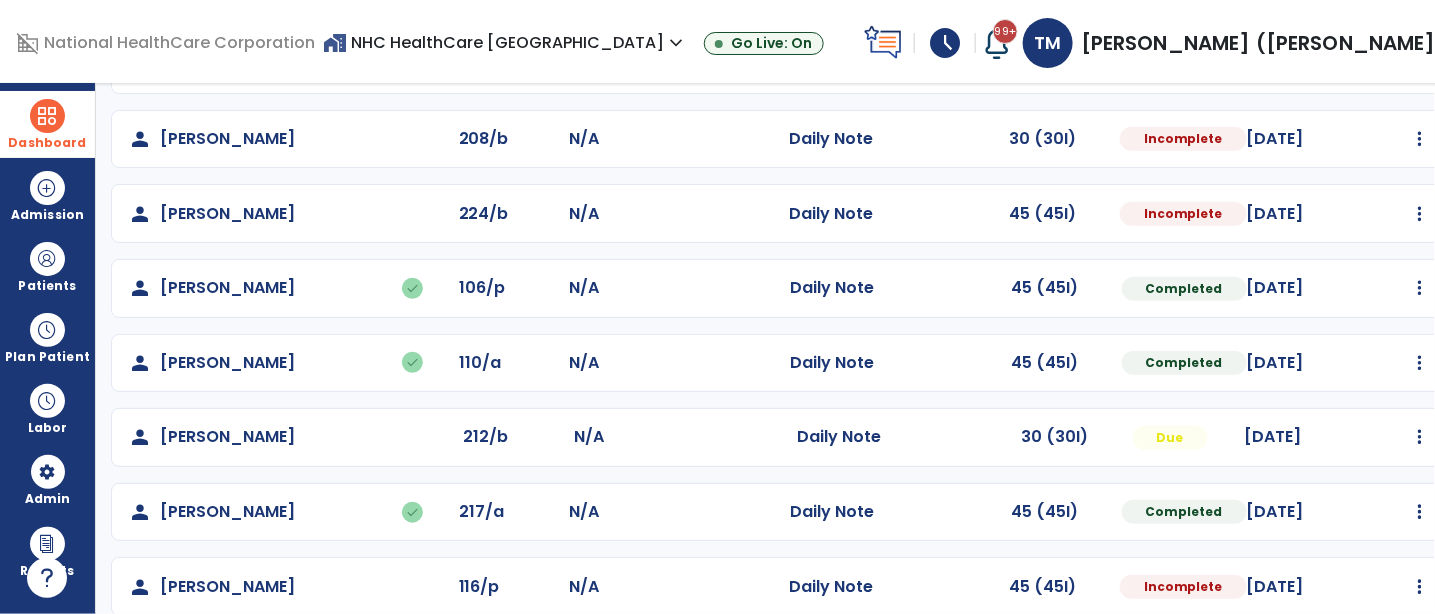 select on "*" 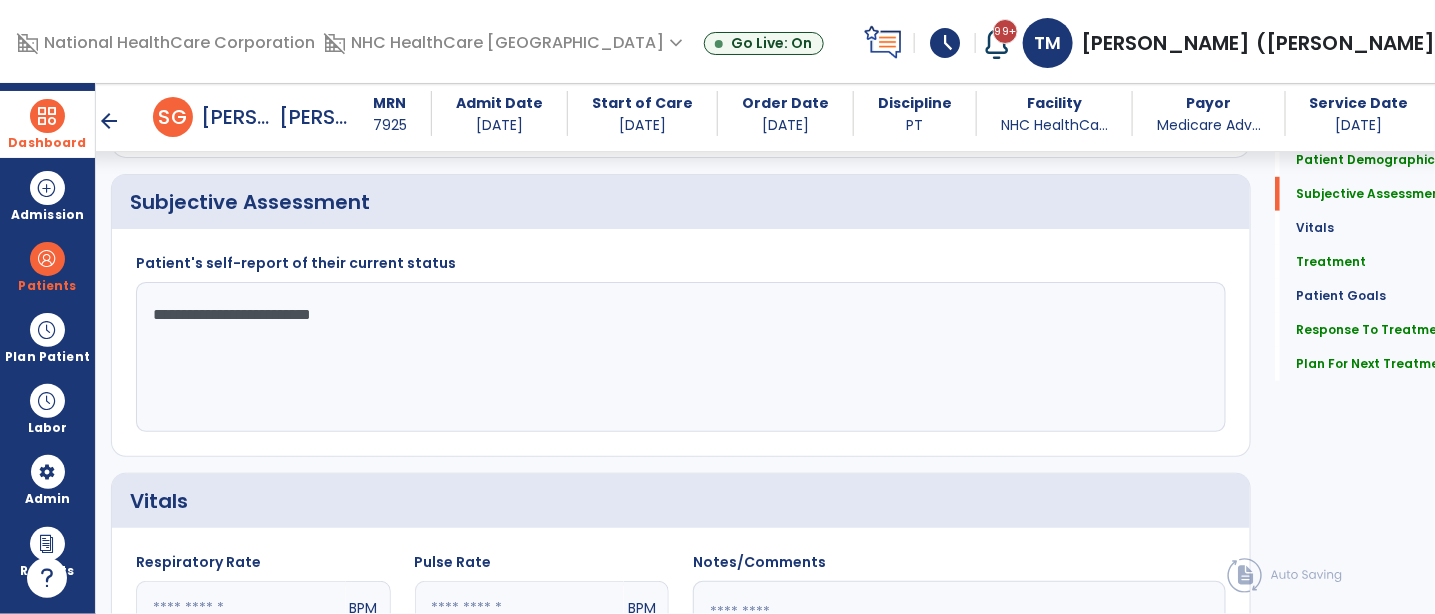 scroll, scrollTop: 465, scrollLeft: 0, axis: vertical 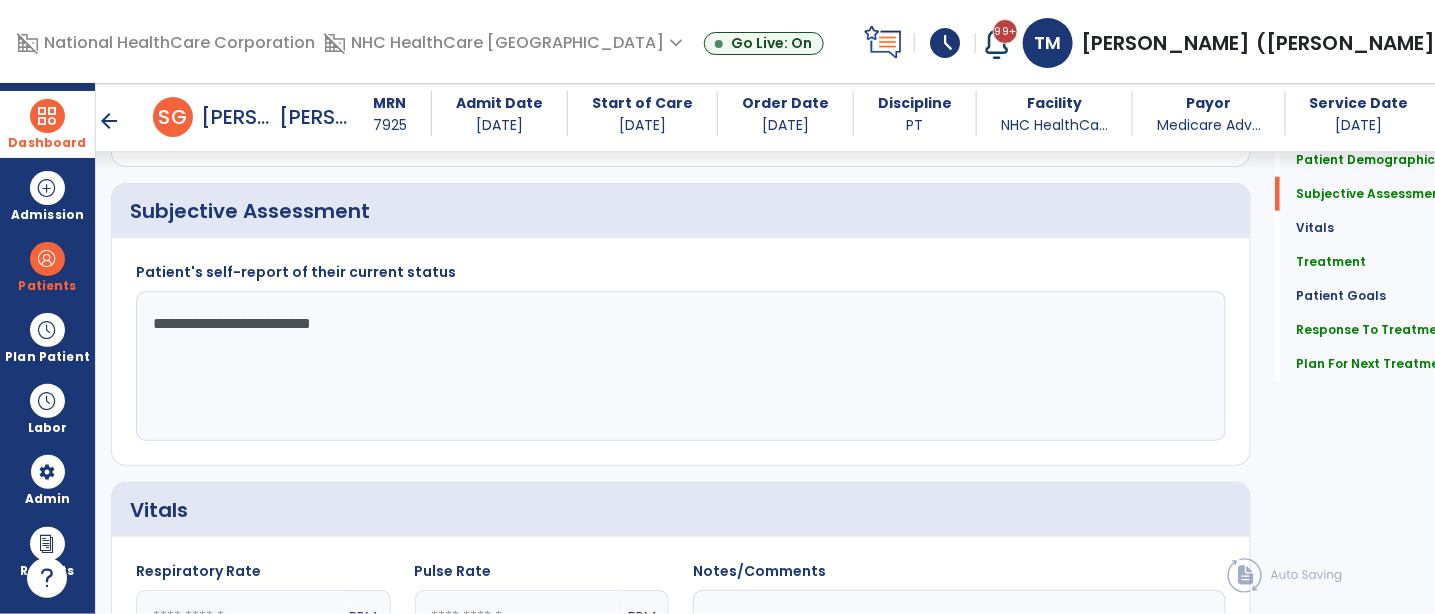 click on "**********" 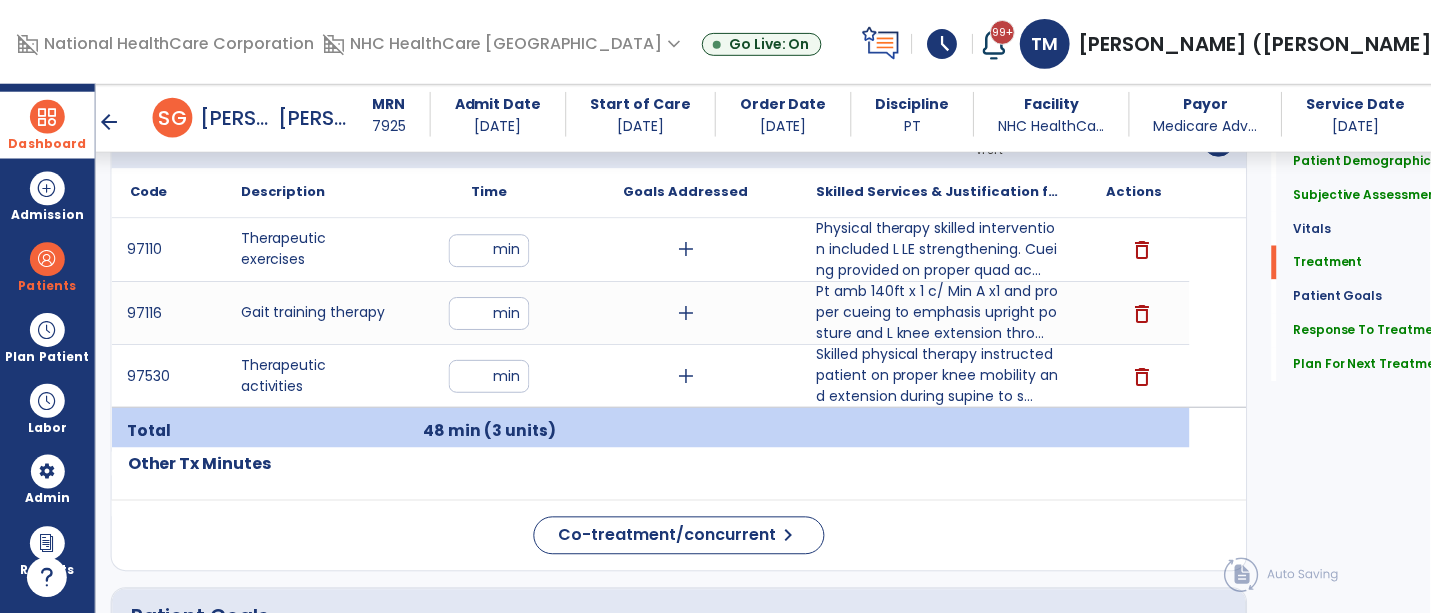 scroll, scrollTop: 1261, scrollLeft: 0, axis: vertical 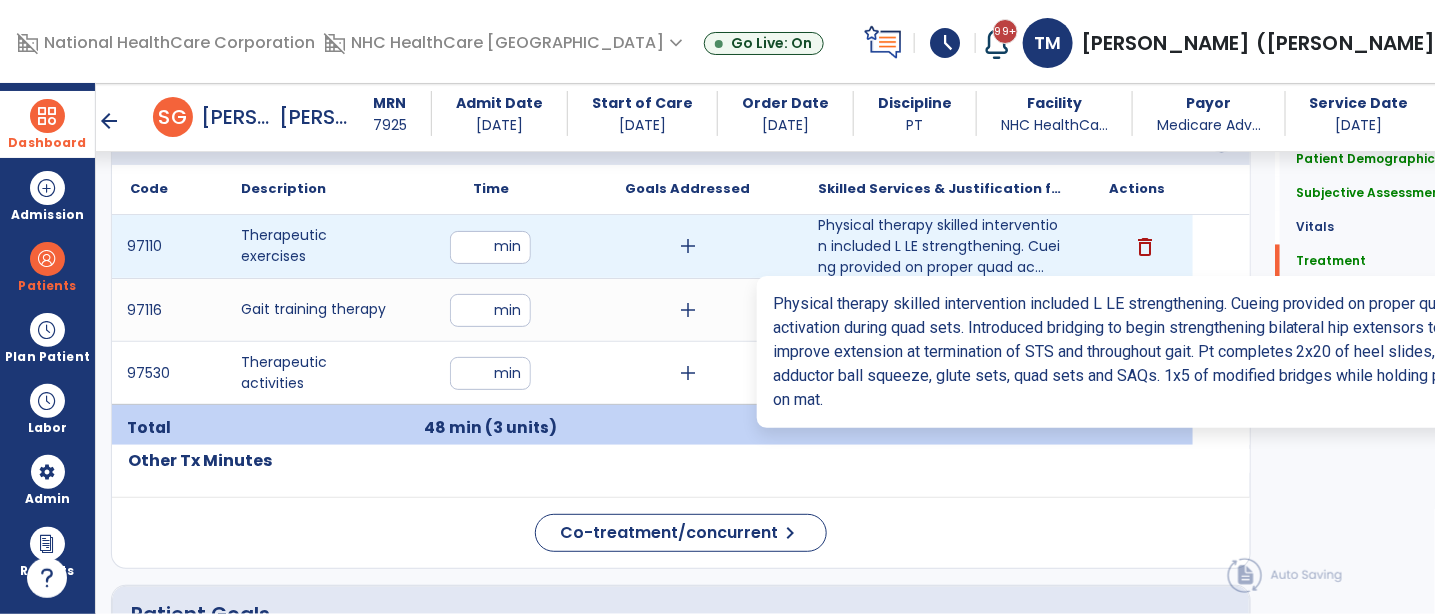 type on "**********" 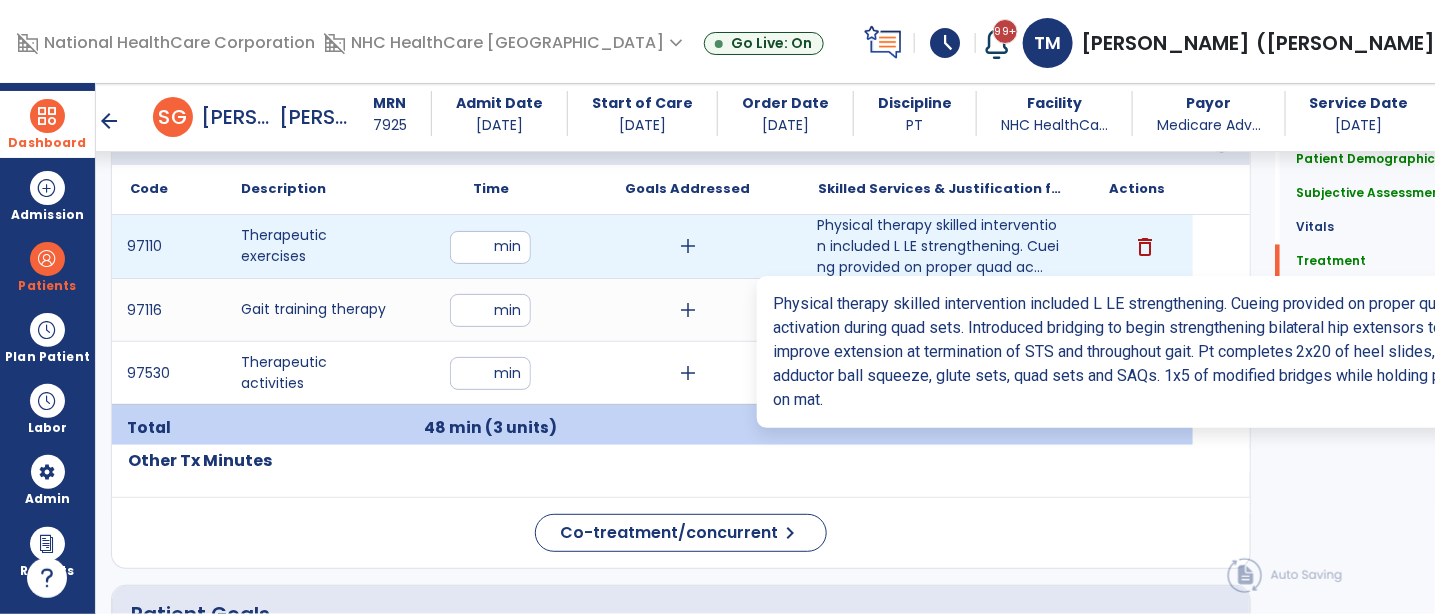 click on "Physical therapy skilled intervention included L LE strengthening. Cueing provided on proper quad ac..." at bounding box center [940, 246] 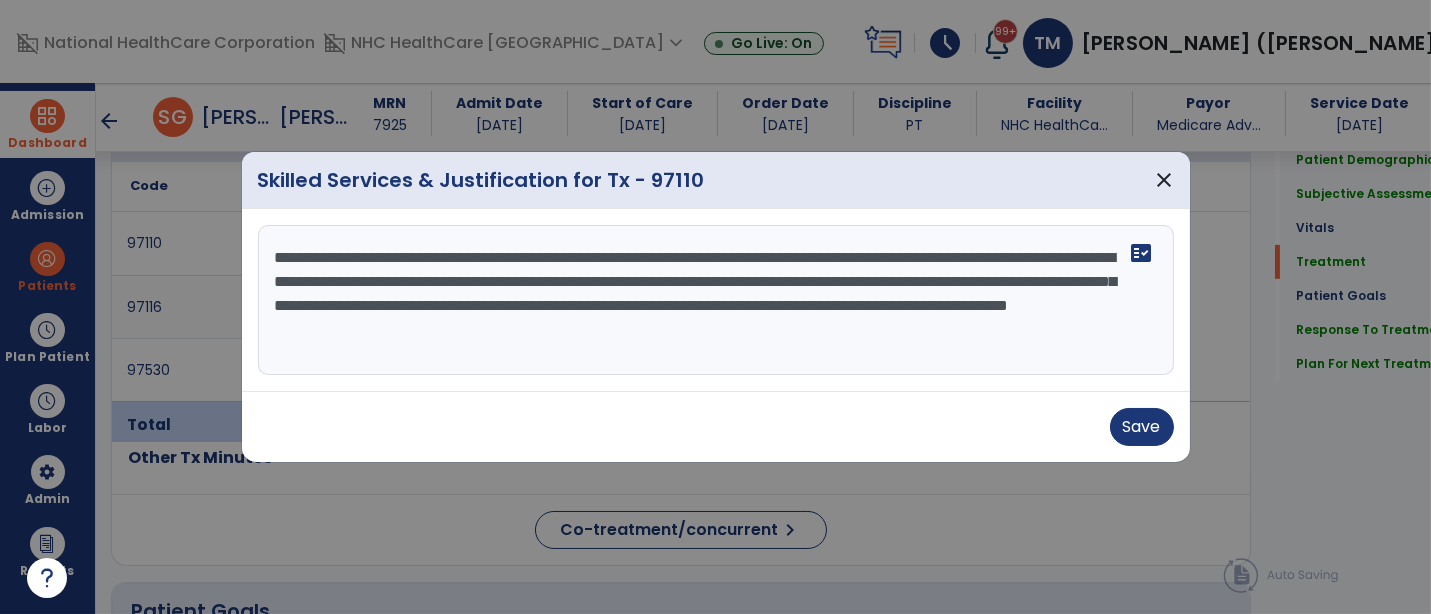 scroll, scrollTop: 1261, scrollLeft: 0, axis: vertical 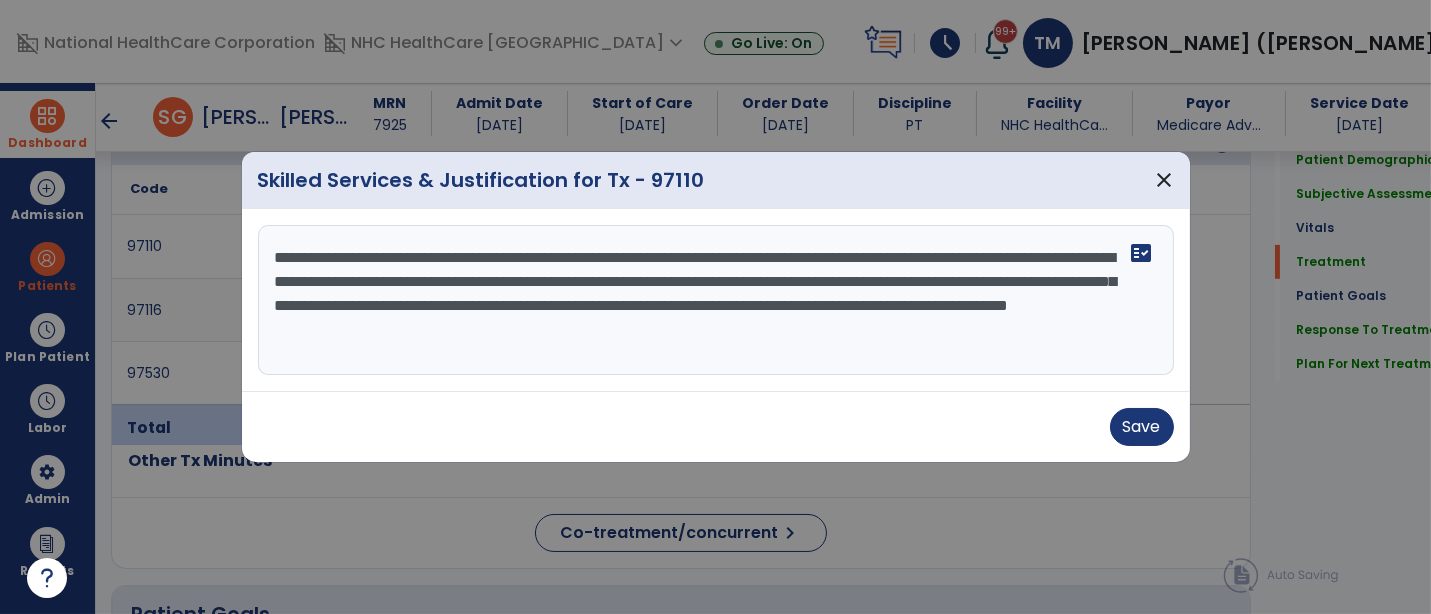 click at bounding box center [715, 307] 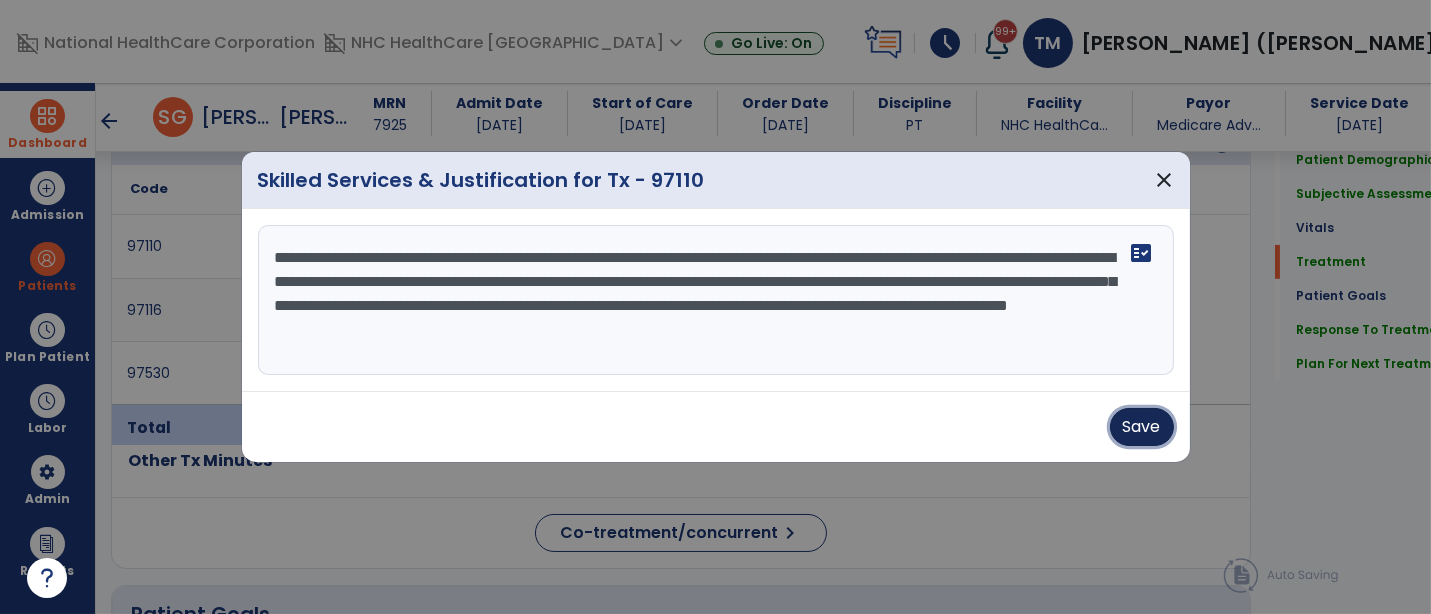 click on "Save" at bounding box center (1142, 427) 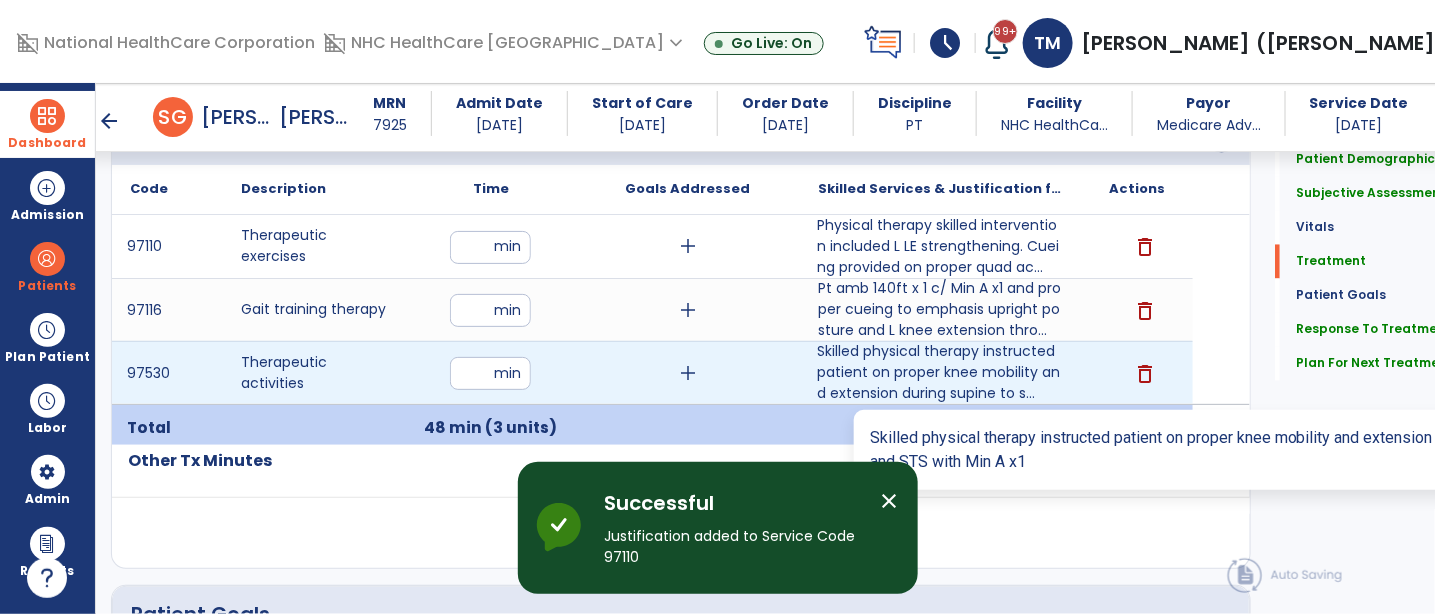click on "Skilled physical therapy instructed patient on proper knee mobility and extension during supine to s..." at bounding box center (940, 372) 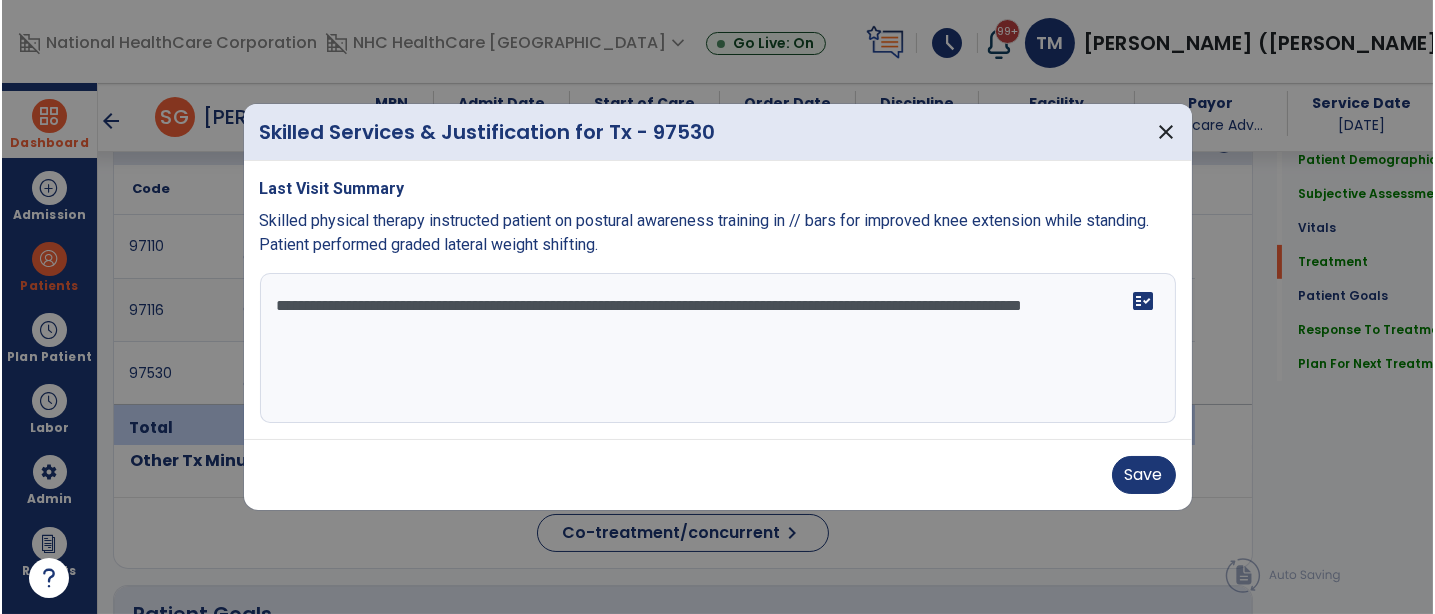 scroll, scrollTop: 1261, scrollLeft: 0, axis: vertical 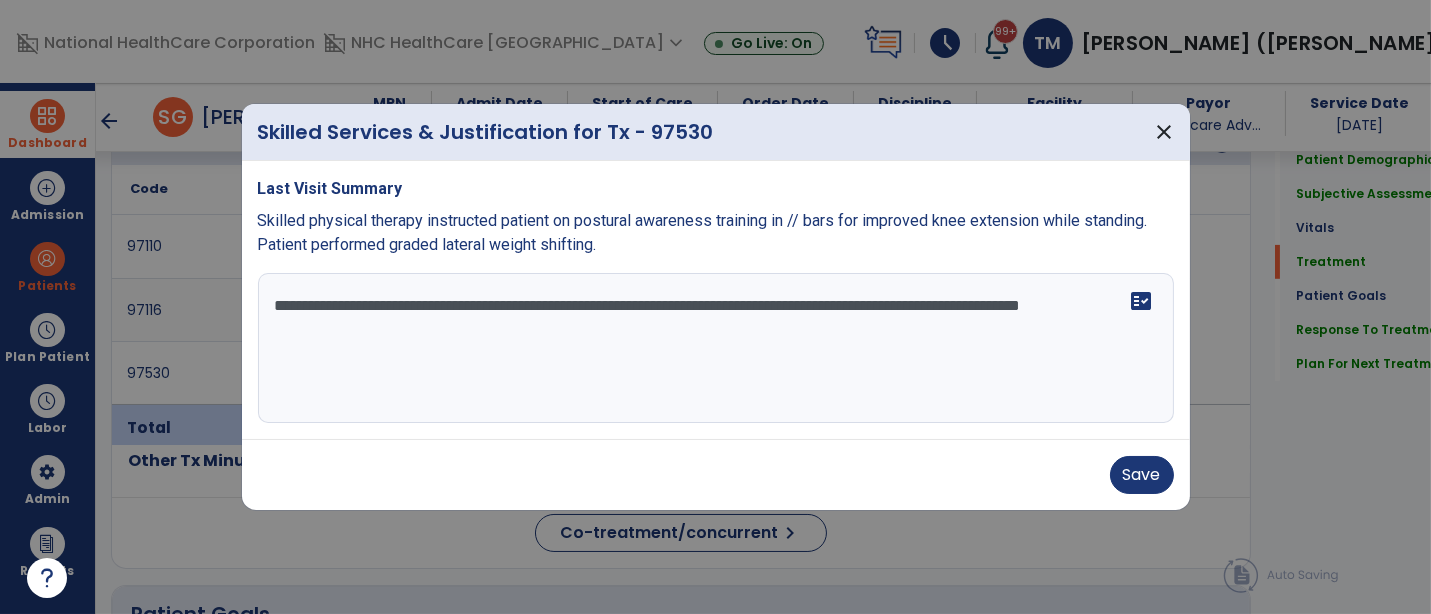 click on "**********" at bounding box center (716, 348) 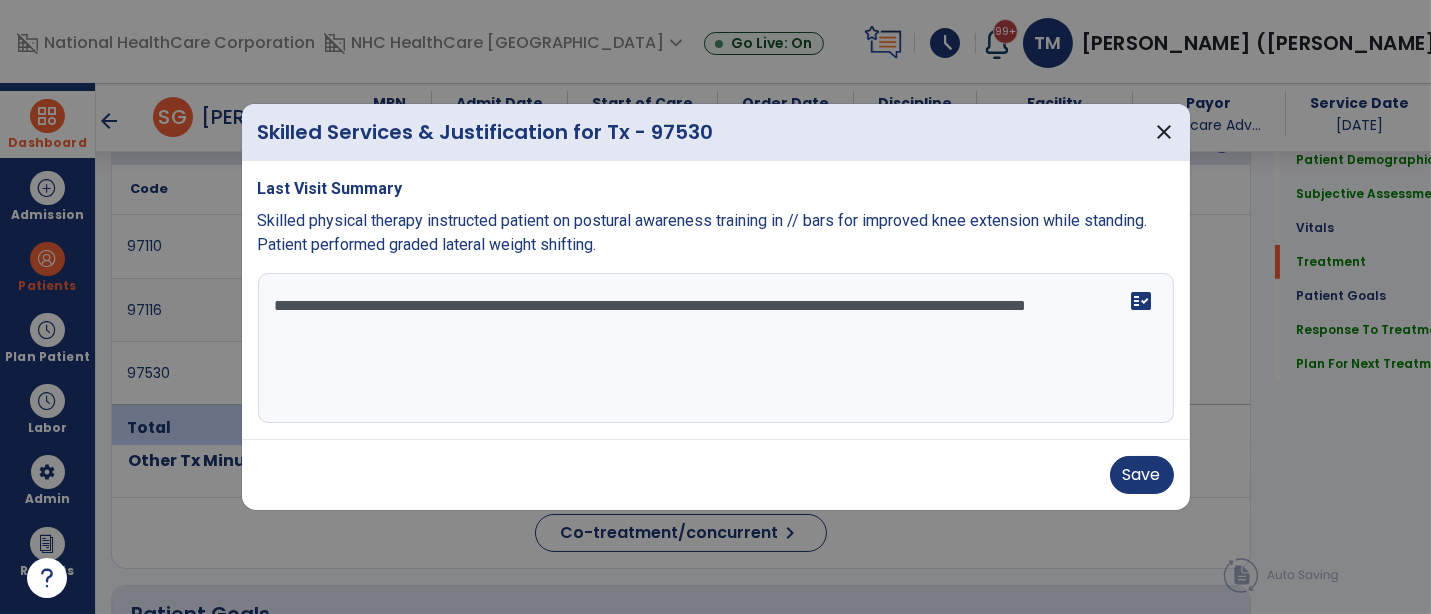 type on "**********" 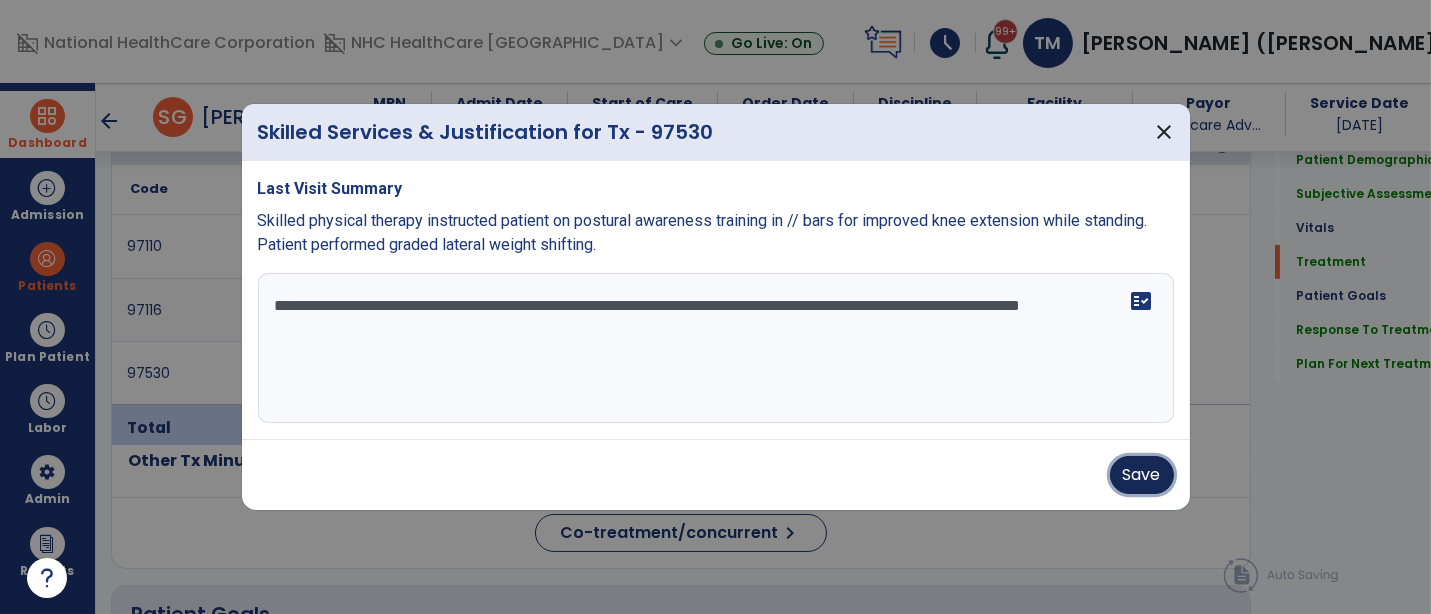 click on "Save" at bounding box center [1142, 475] 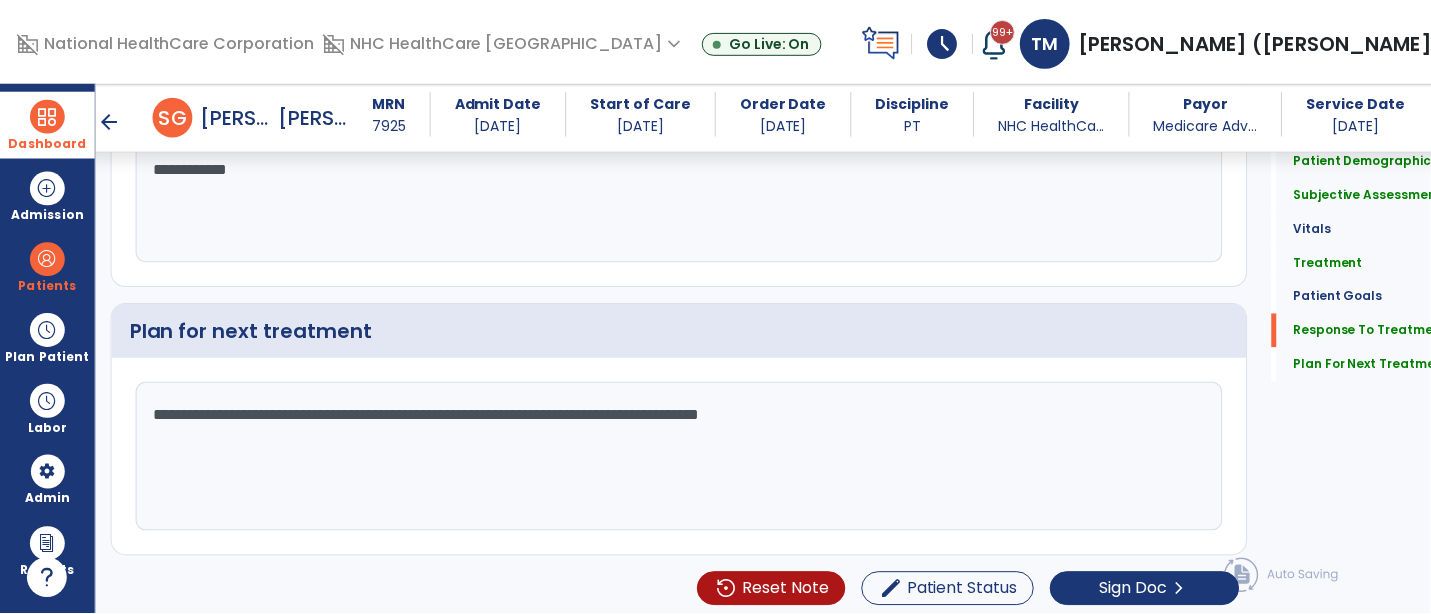 scroll, scrollTop: 3151, scrollLeft: 0, axis: vertical 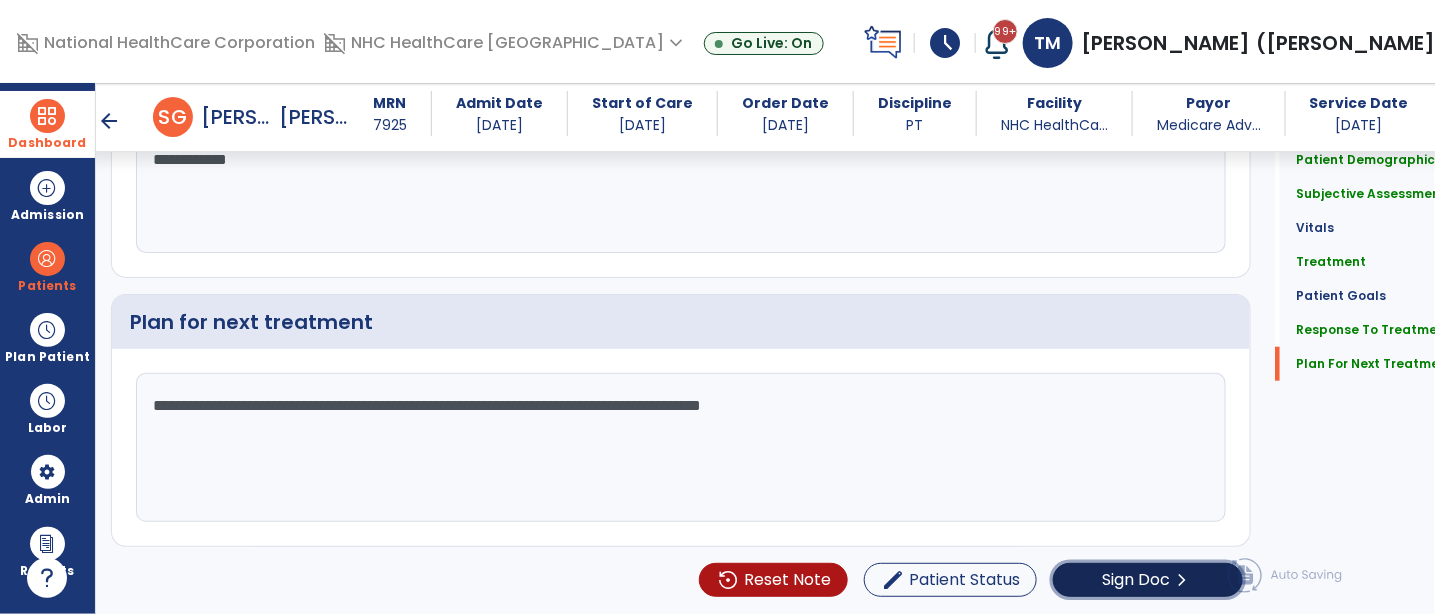 click on "Sign Doc" 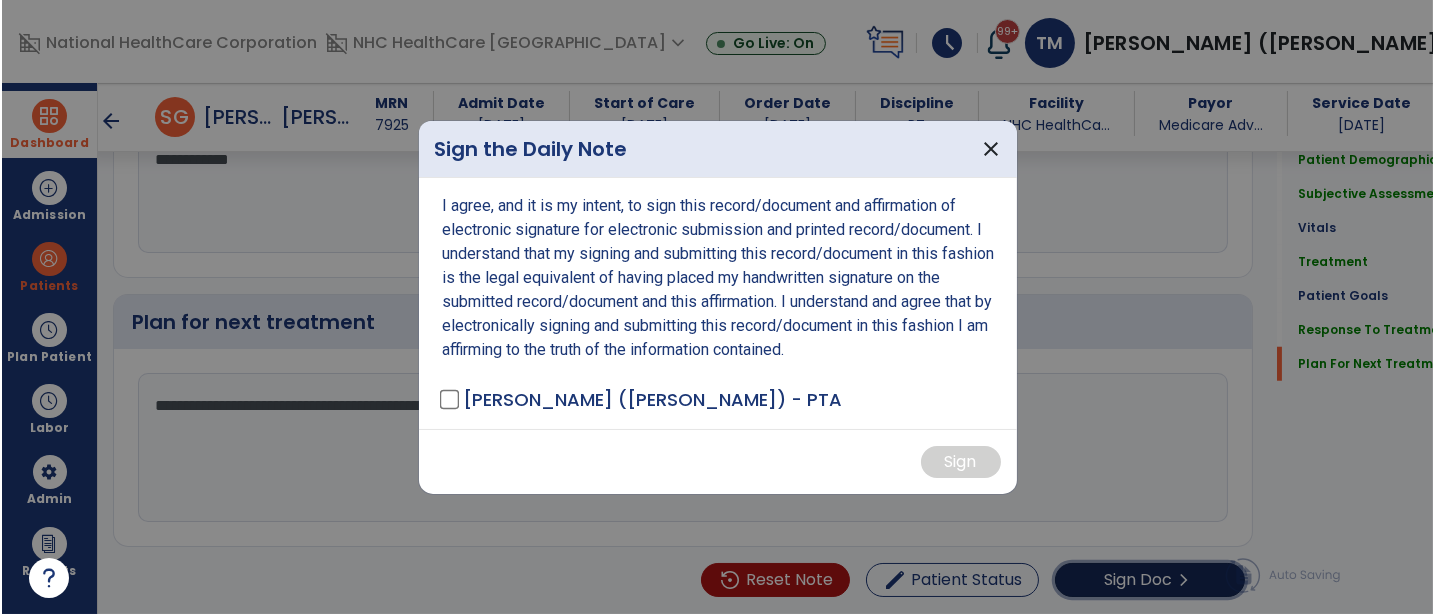 scroll, scrollTop: 3151, scrollLeft: 0, axis: vertical 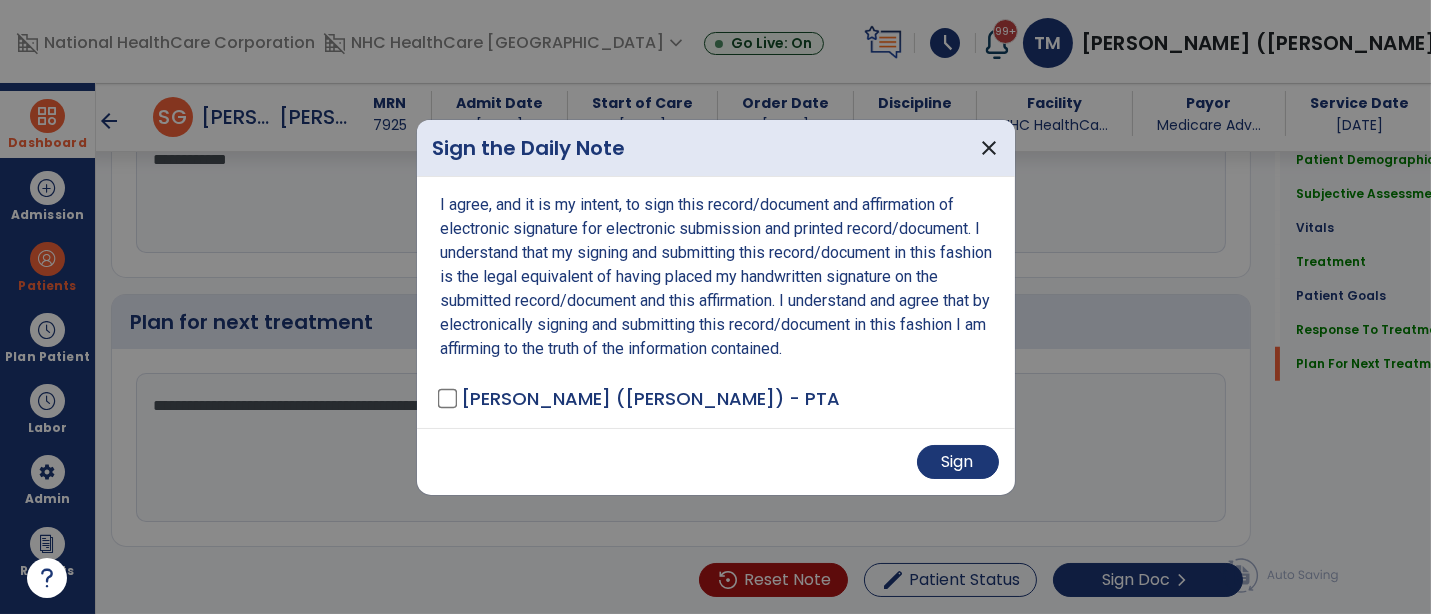 click on "Sign" at bounding box center (716, 461) 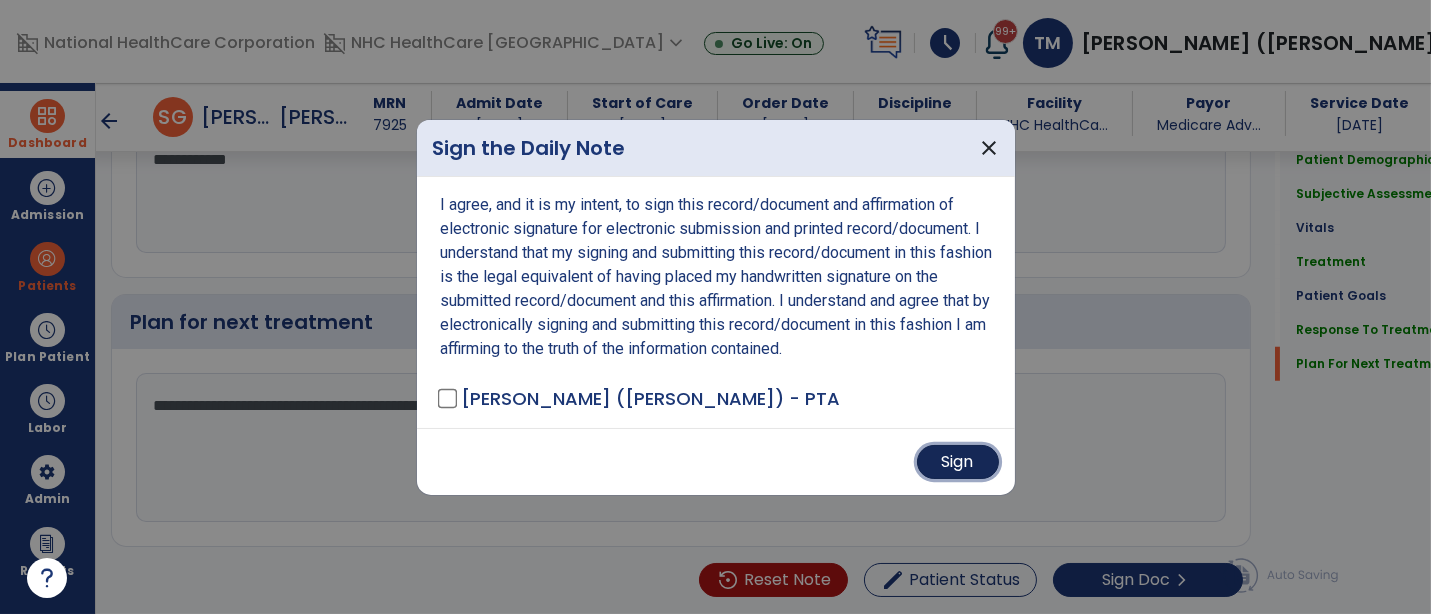 click on "Sign" at bounding box center [958, 462] 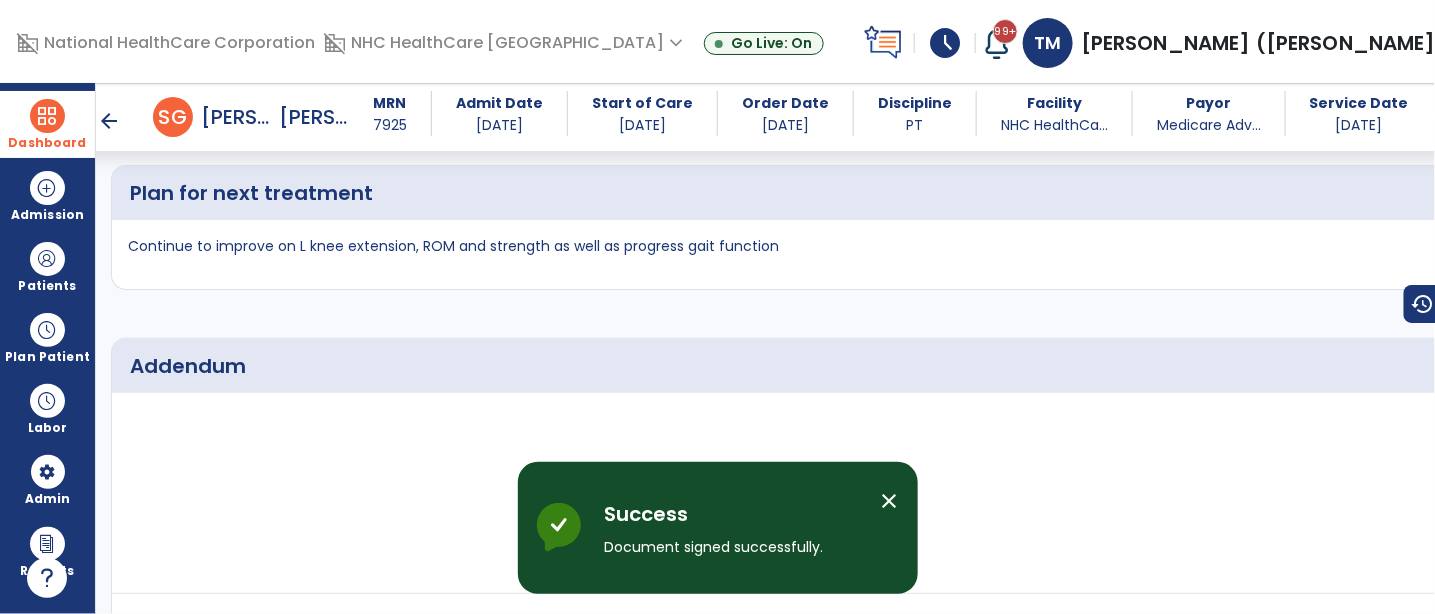 scroll, scrollTop: 4077, scrollLeft: 0, axis: vertical 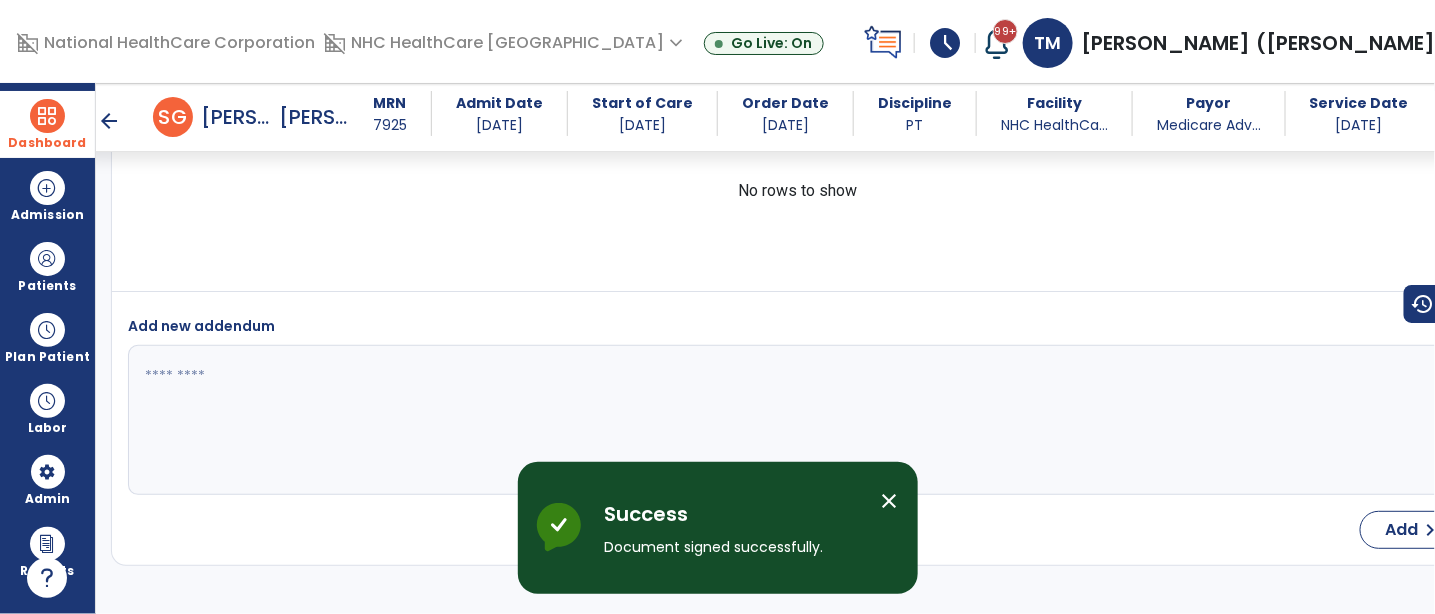 click on "close" at bounding box center [890, 501] 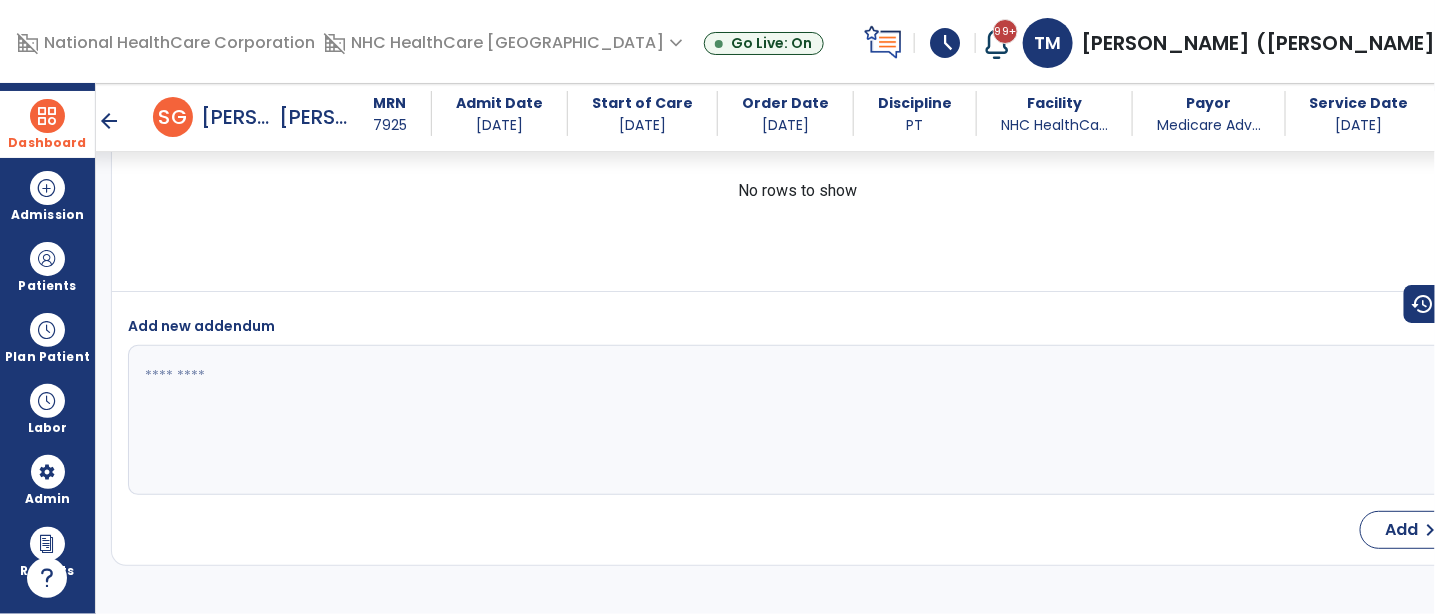 click on "arrow_back" at bounding box center [109, 121] 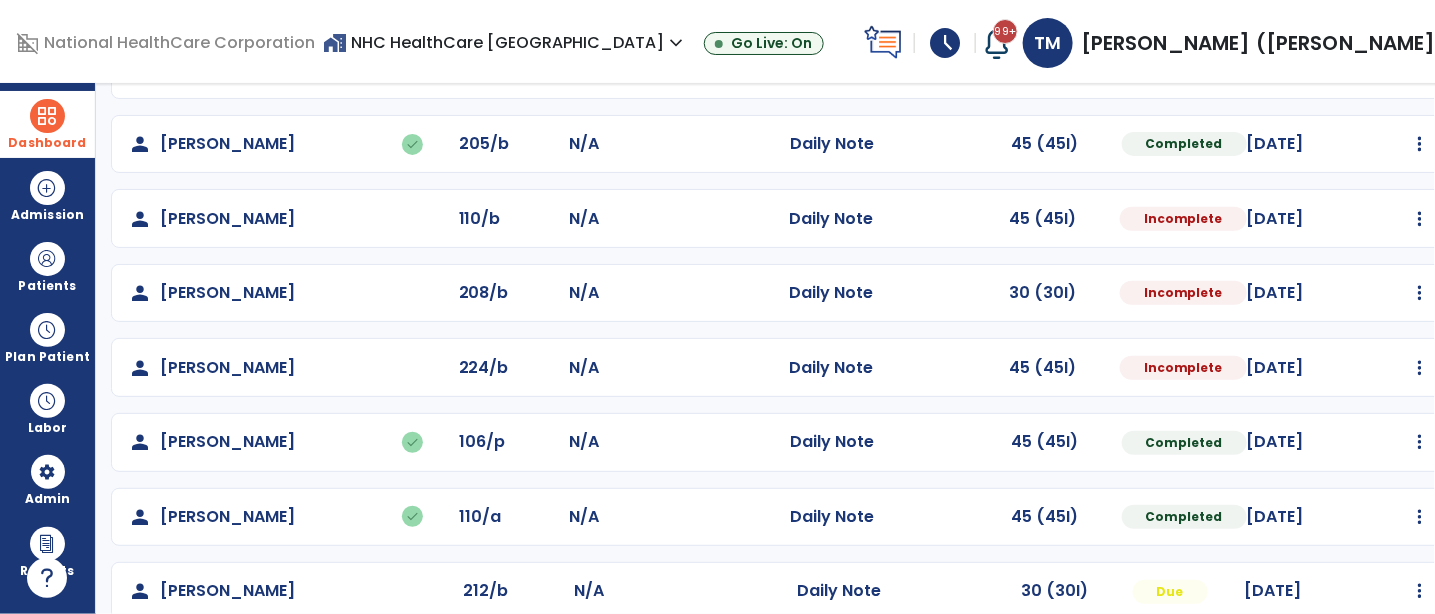 scroll, scrollTop: 241, scrollLeft: 0, axis: vertical 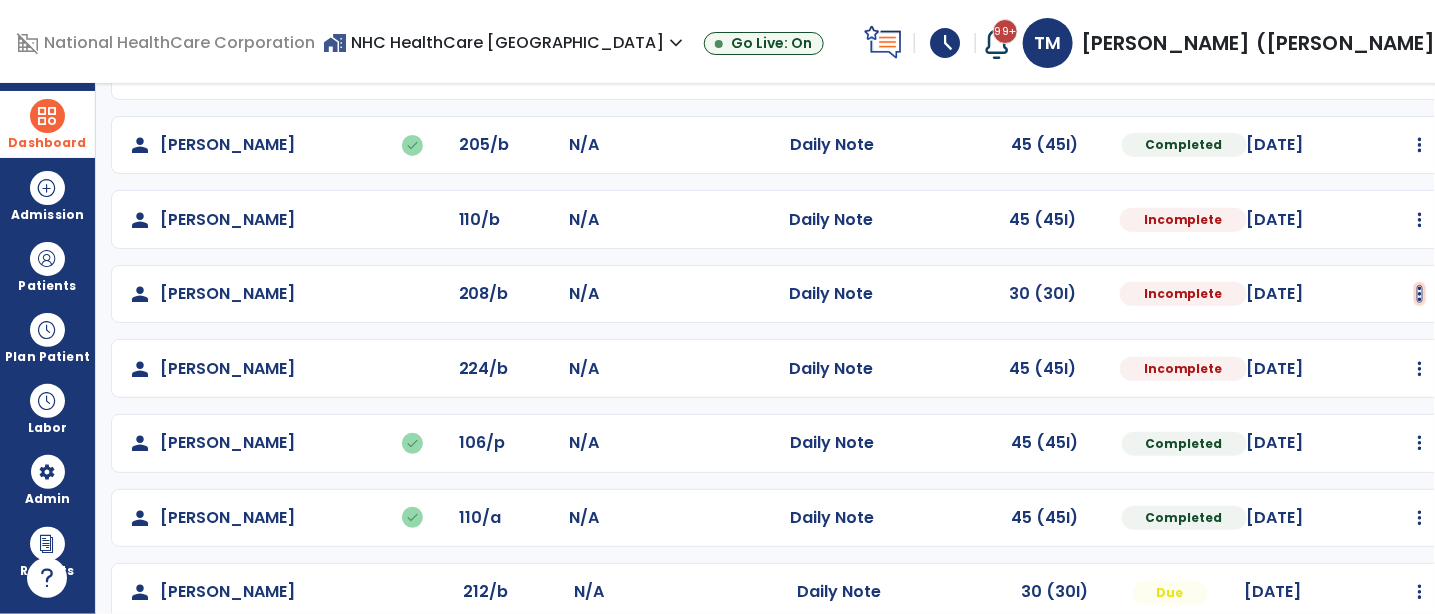 click at bounding box center [1420, 59] 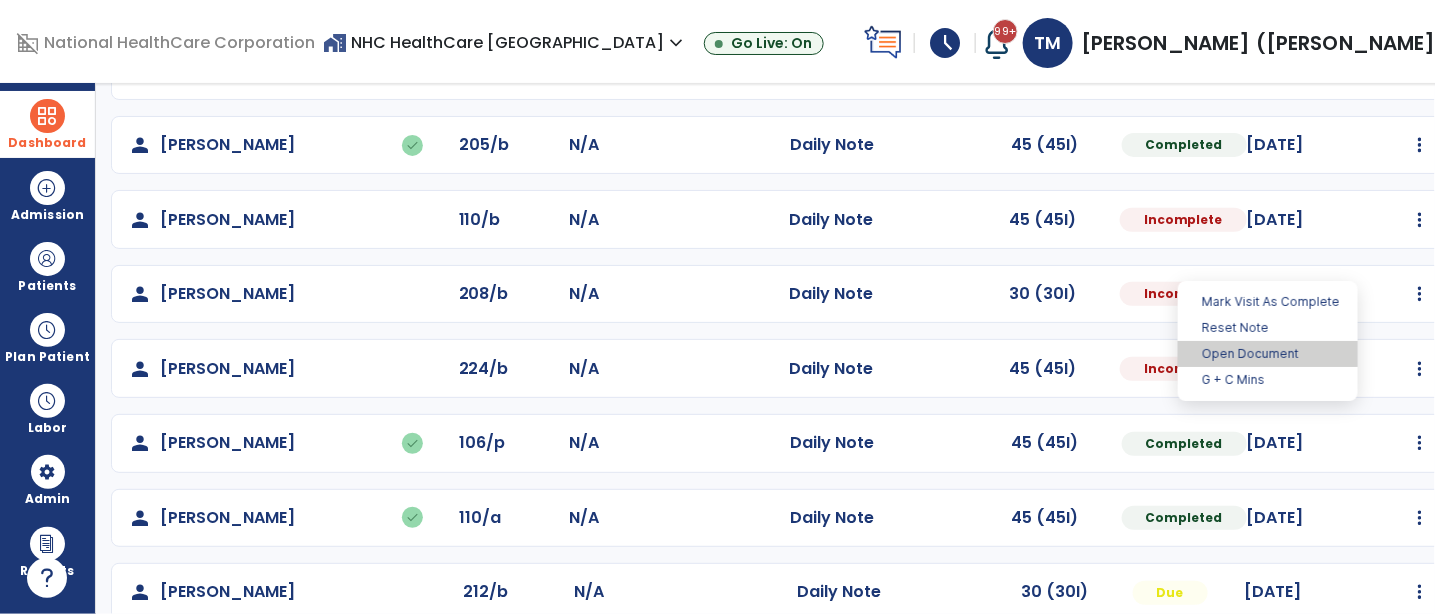 click on "Open Document" at bounding box center (1268, 354) 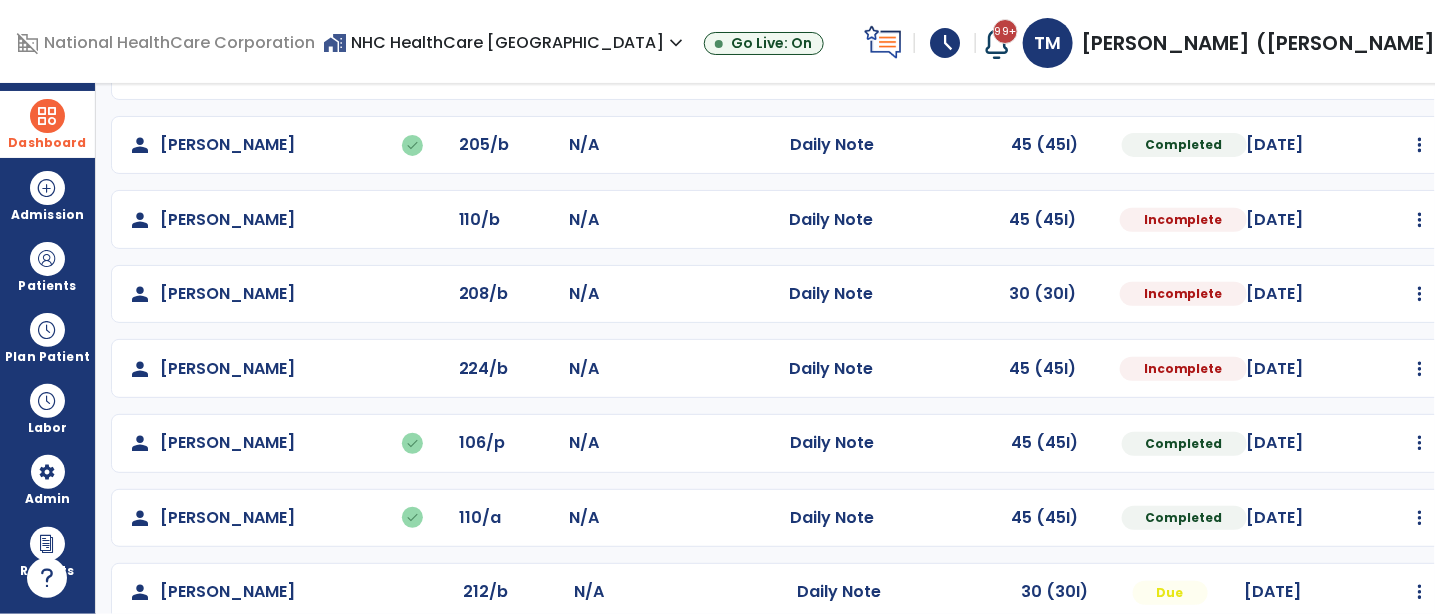 select on "*" 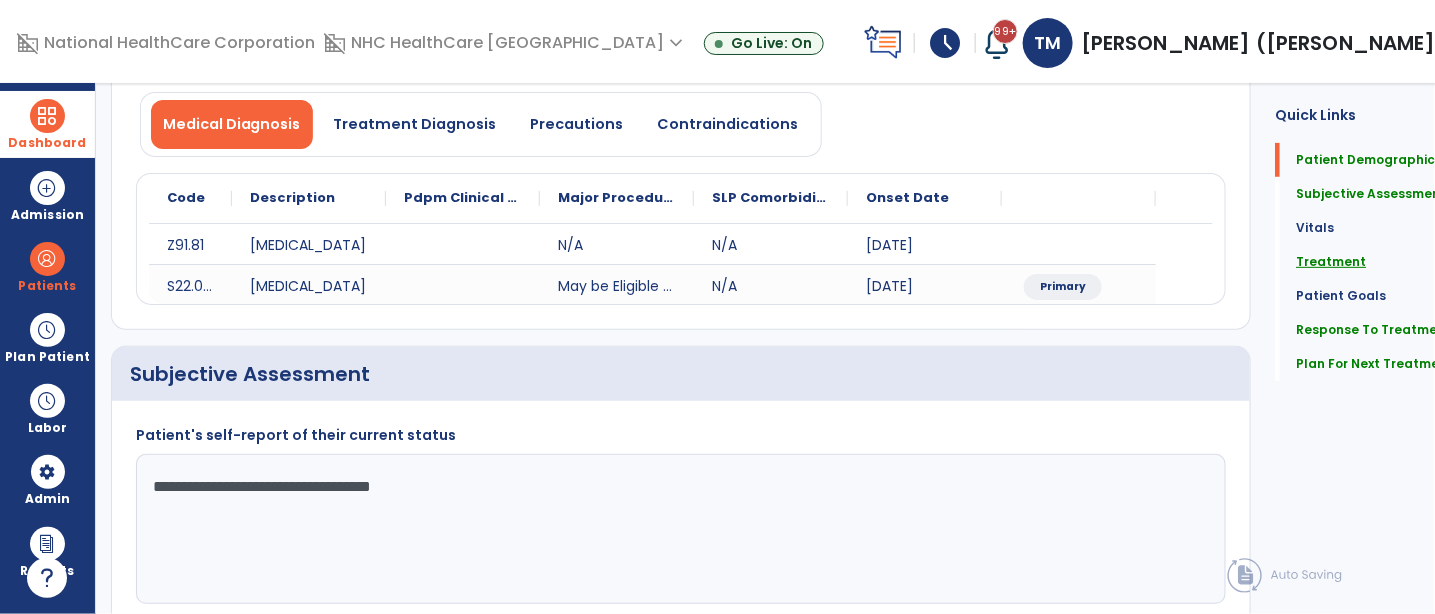 click on "Treatment" 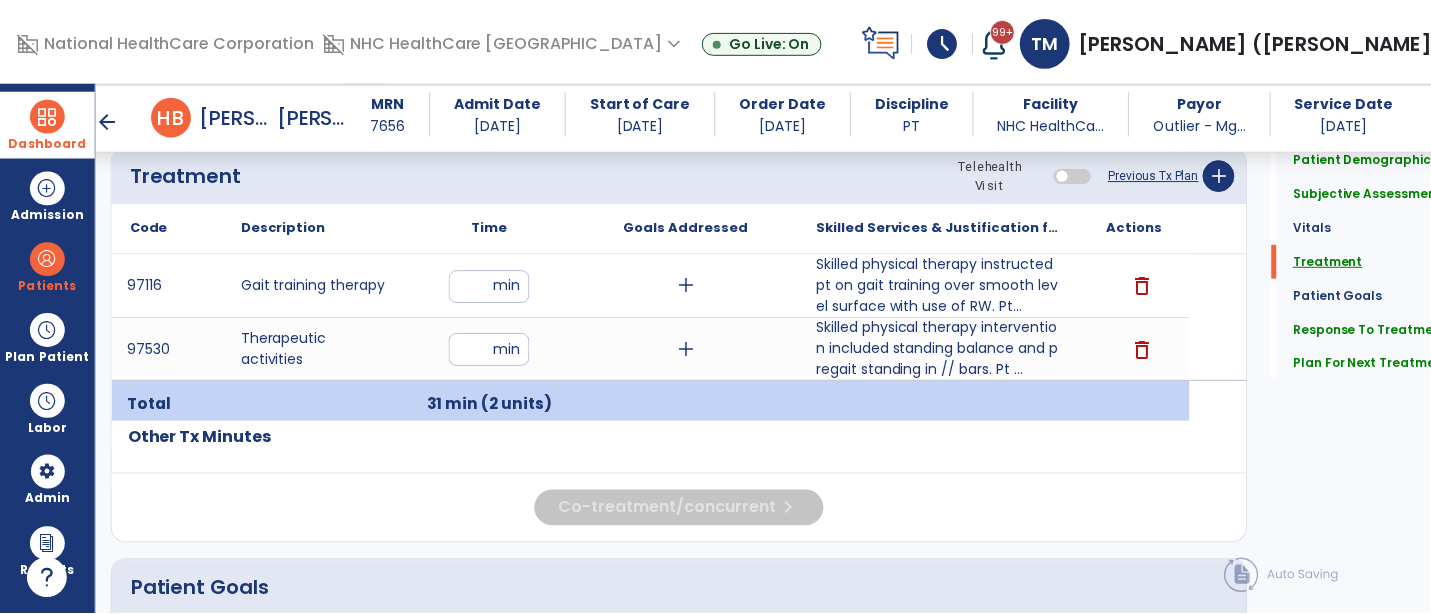 scroll, scrollTop: 1158, scrollLeft: 0, axis: vertical 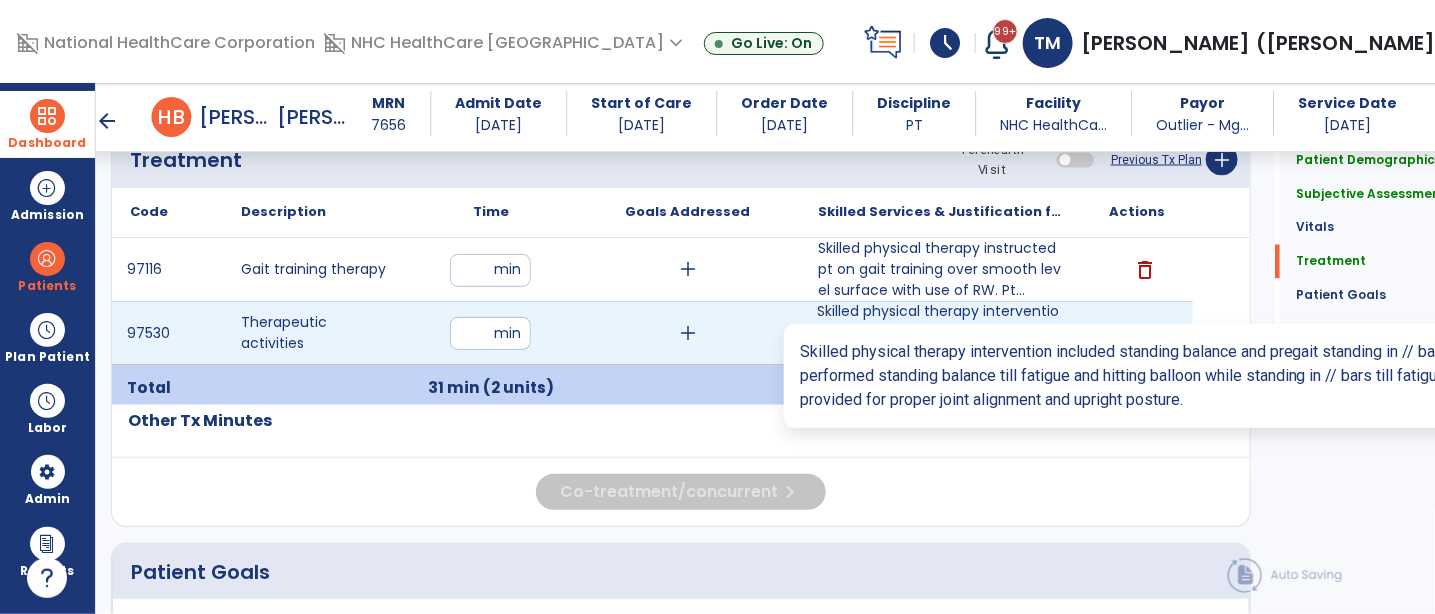 click on "Skilled physical therapy intervention included standing balance and pregait standing in // bars. Pt ..." at bounding box center [940, 332] 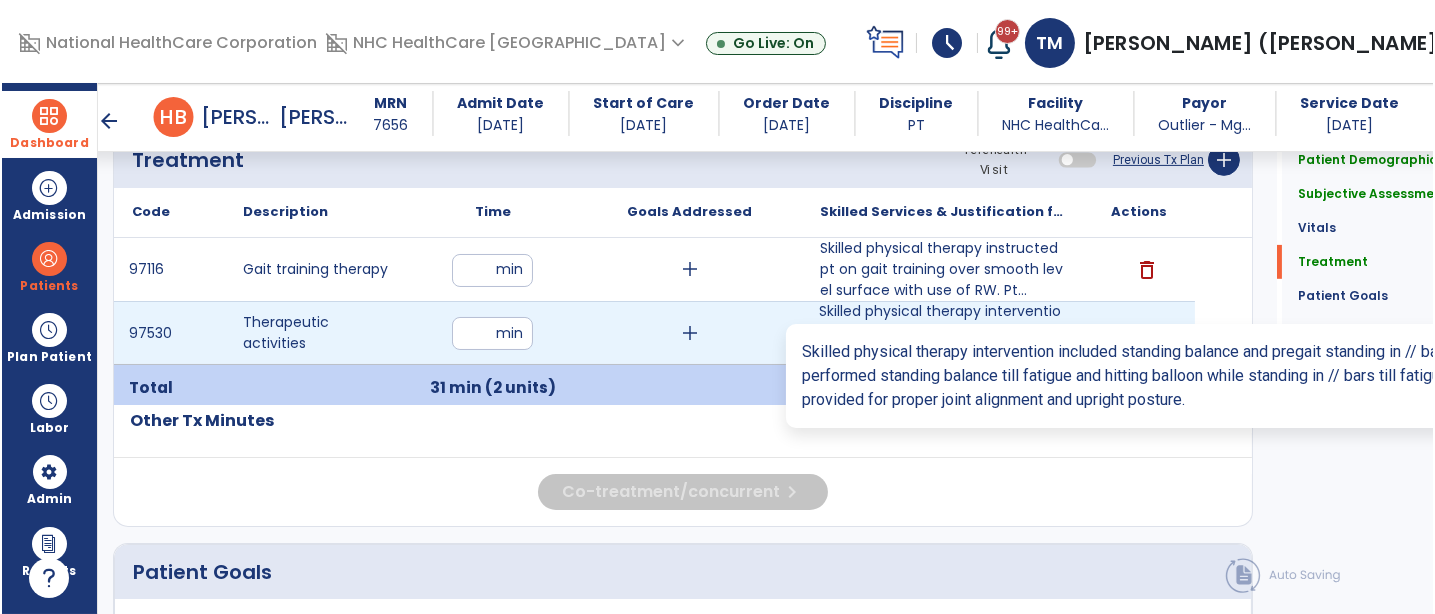 scroll, scrollTop: 1158, scrollLeft: 0, axis: vertical 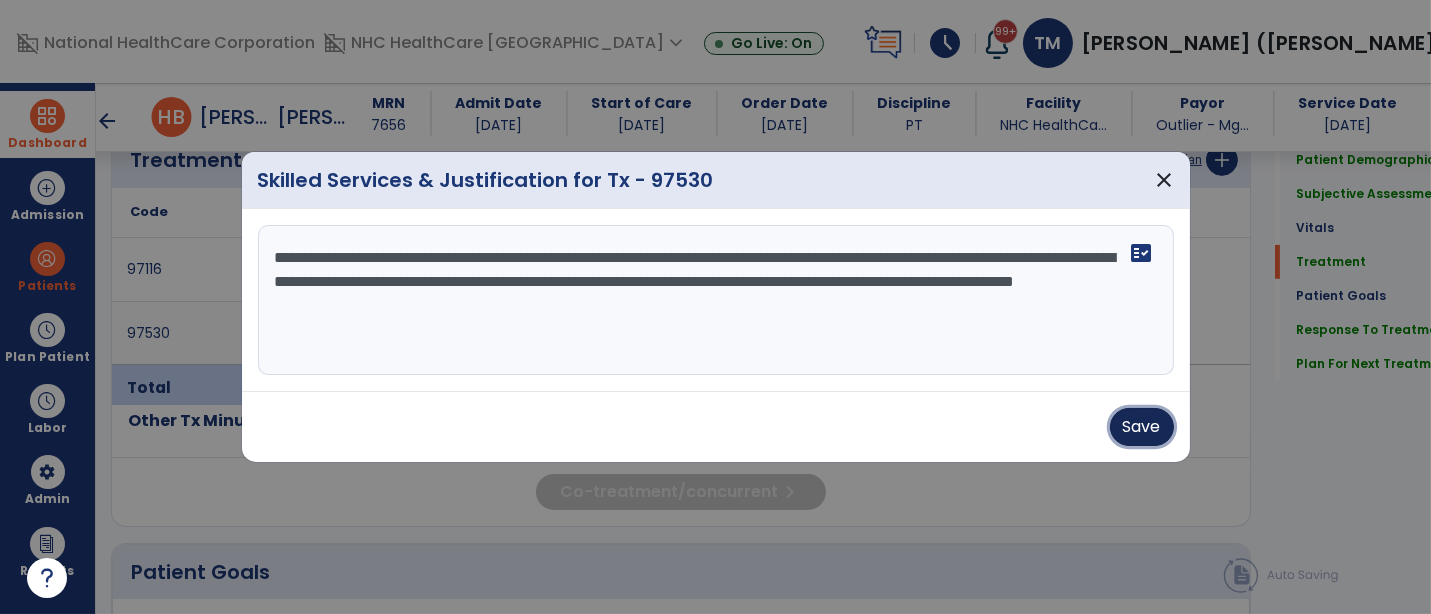 click on "Save" at bounding box center (1142, 427) 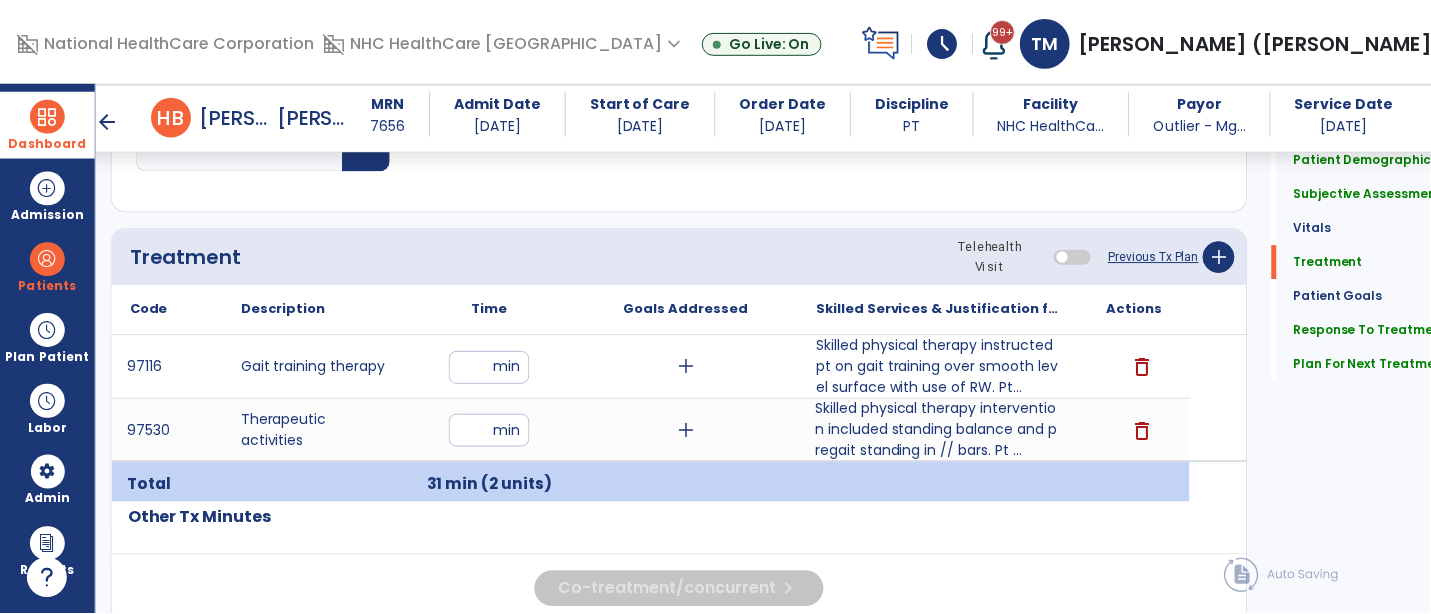 scroll, scrollTop: 1062, scrollLeft: 0, axis: vertical 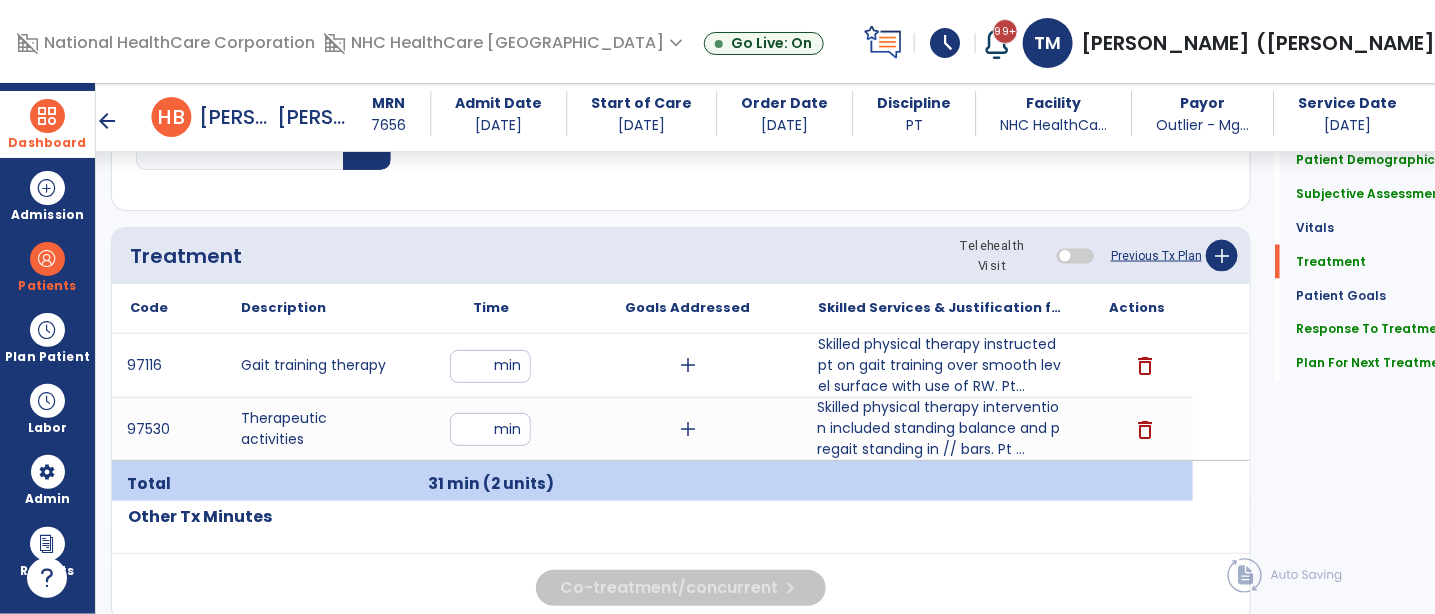click on "Skilled Services & Justification for Tx" at bounding box center (940, 308) 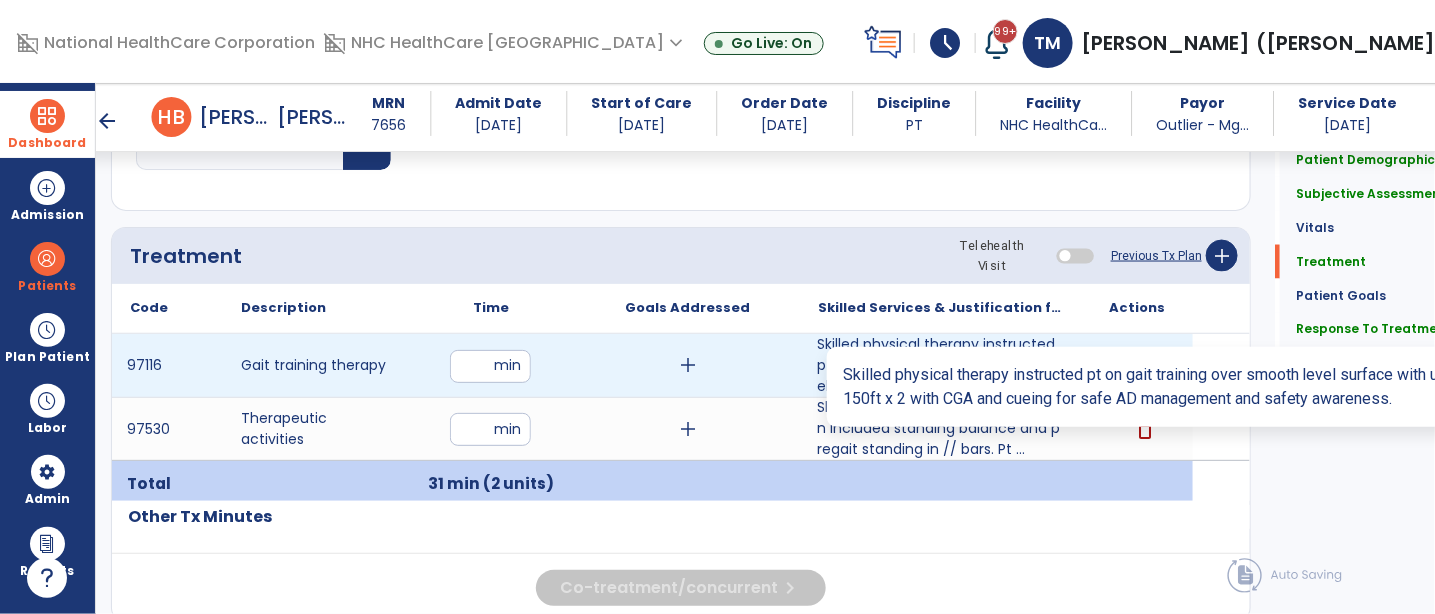 click on "Skilled physical therapy instructed pt on gait training over smooth level surface with use of RW. Pt..." at bounding box center (940, 365) 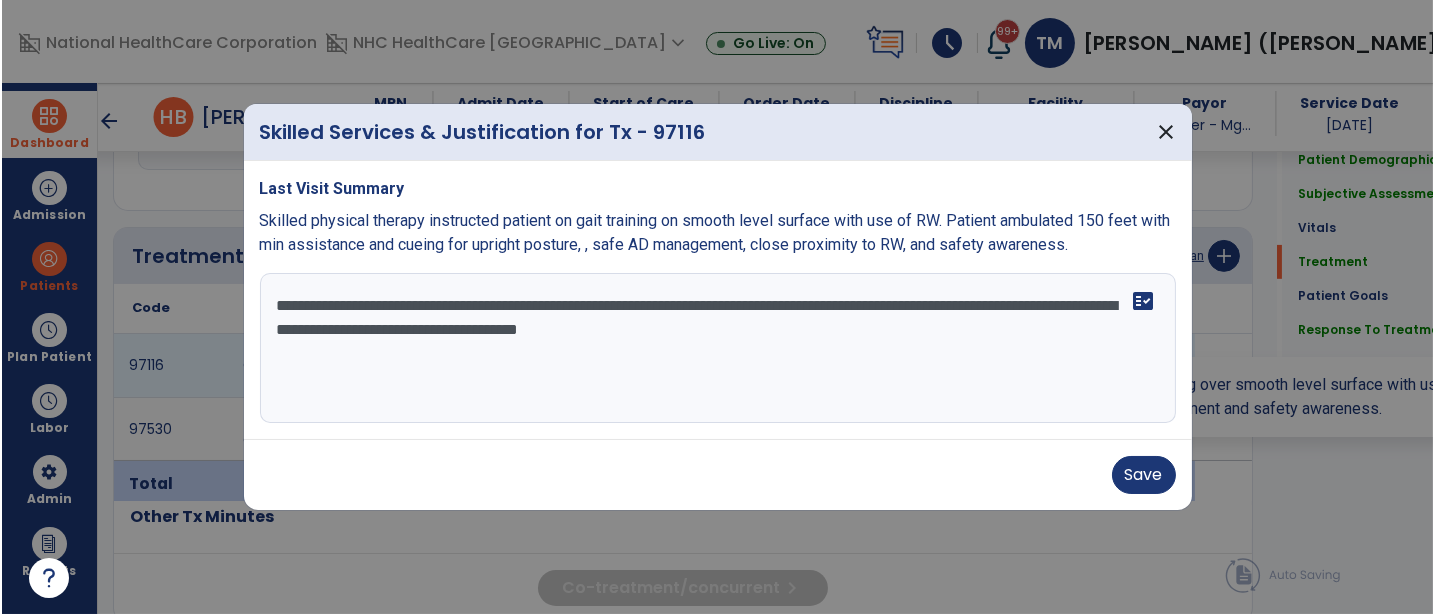 scroll, scrollTop: 1062, scrollLeft: 0, axis: vertical 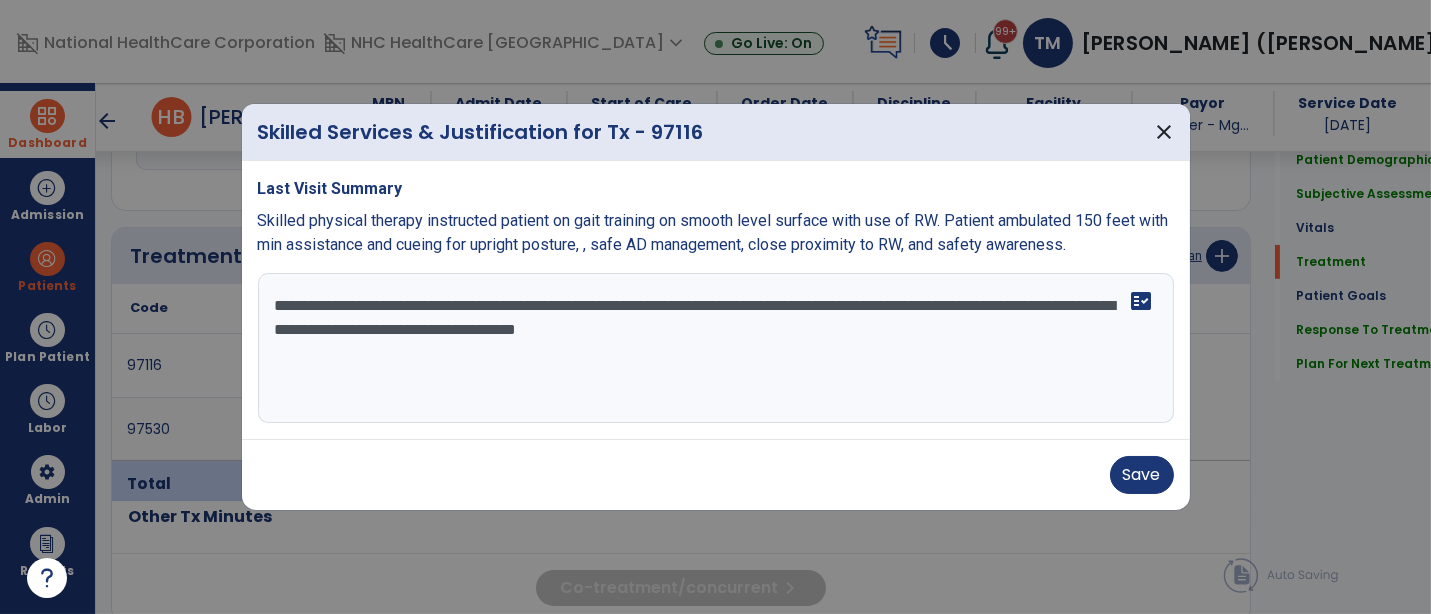 click on "**********" at bounding box center [716, 348] 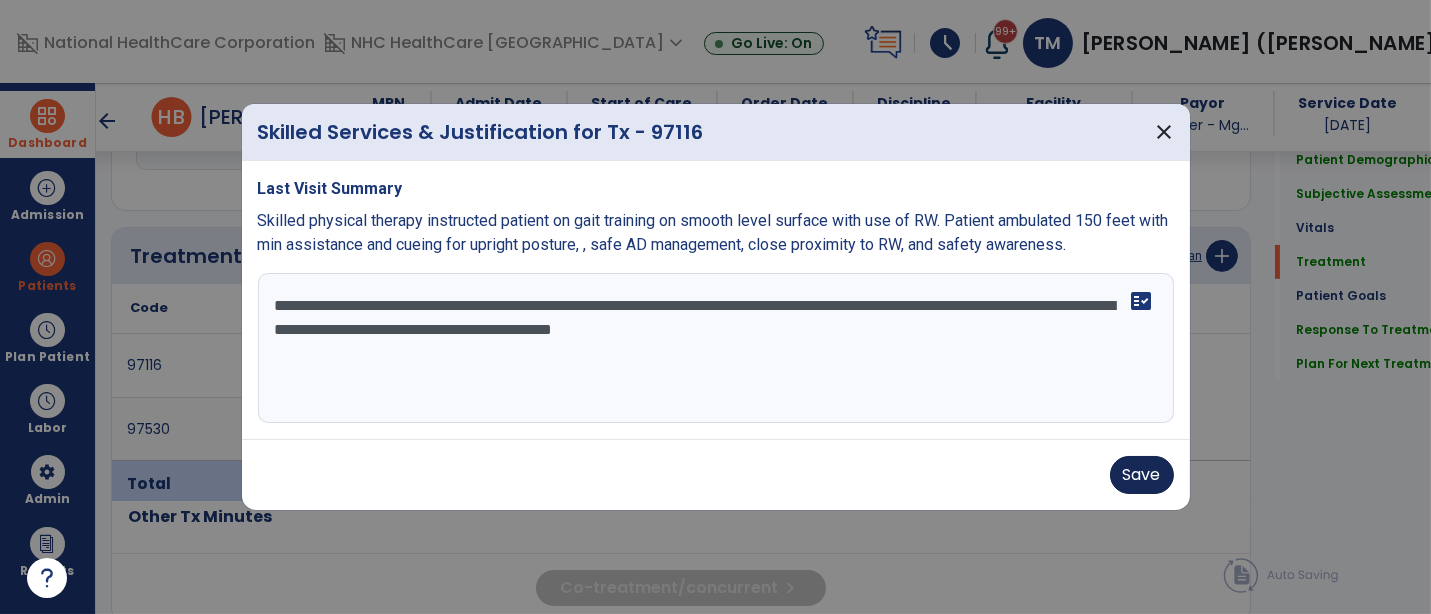 type on "**********" 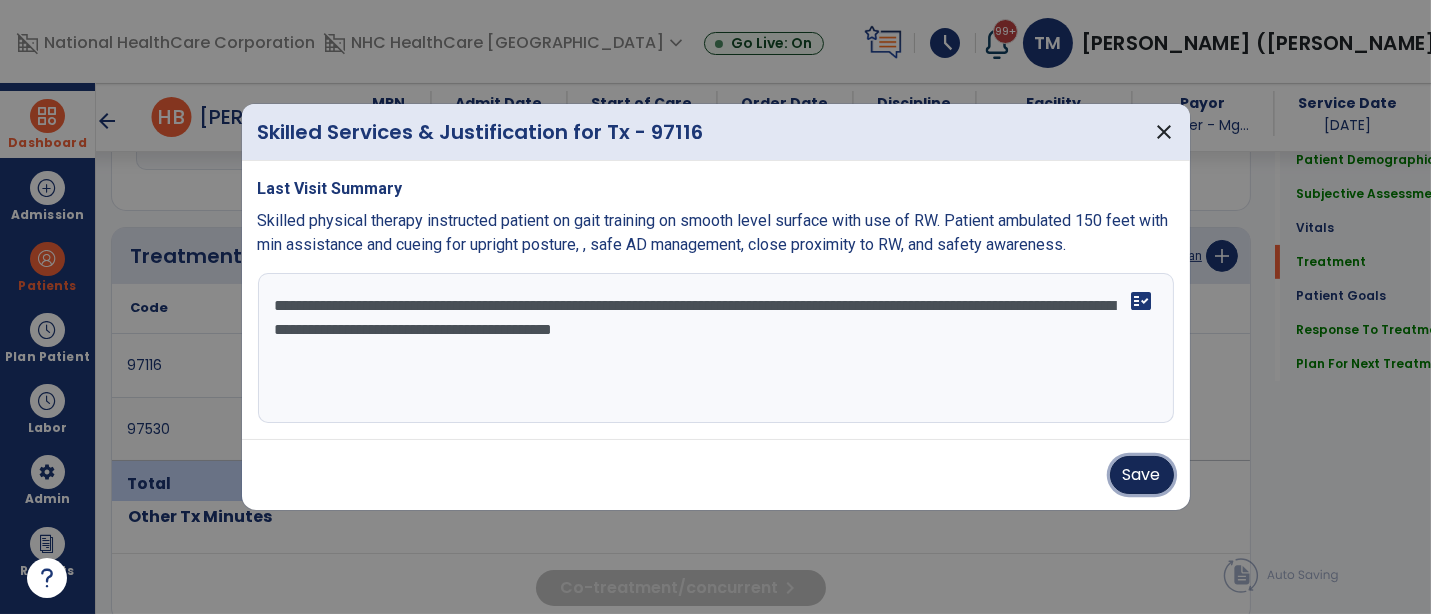click on "Save" at bounding box center [1142, 475] 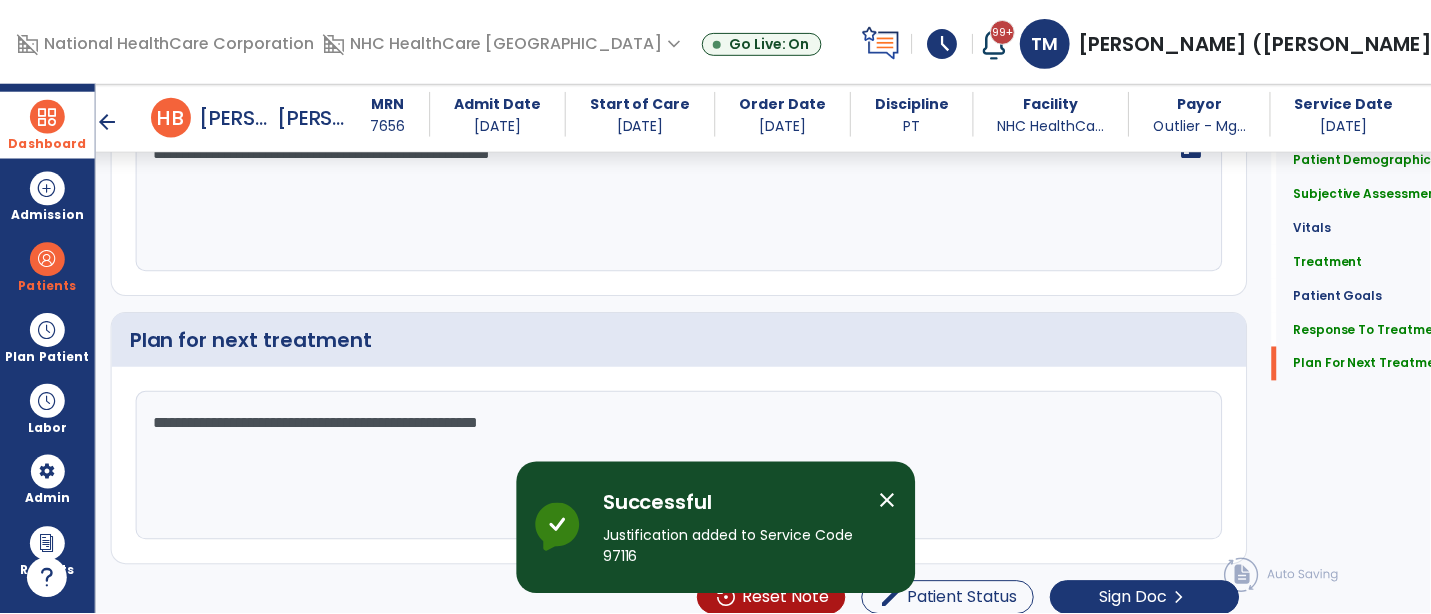 scroll, scrollTop: 2758, scrollLeft: 0, axis: vertical 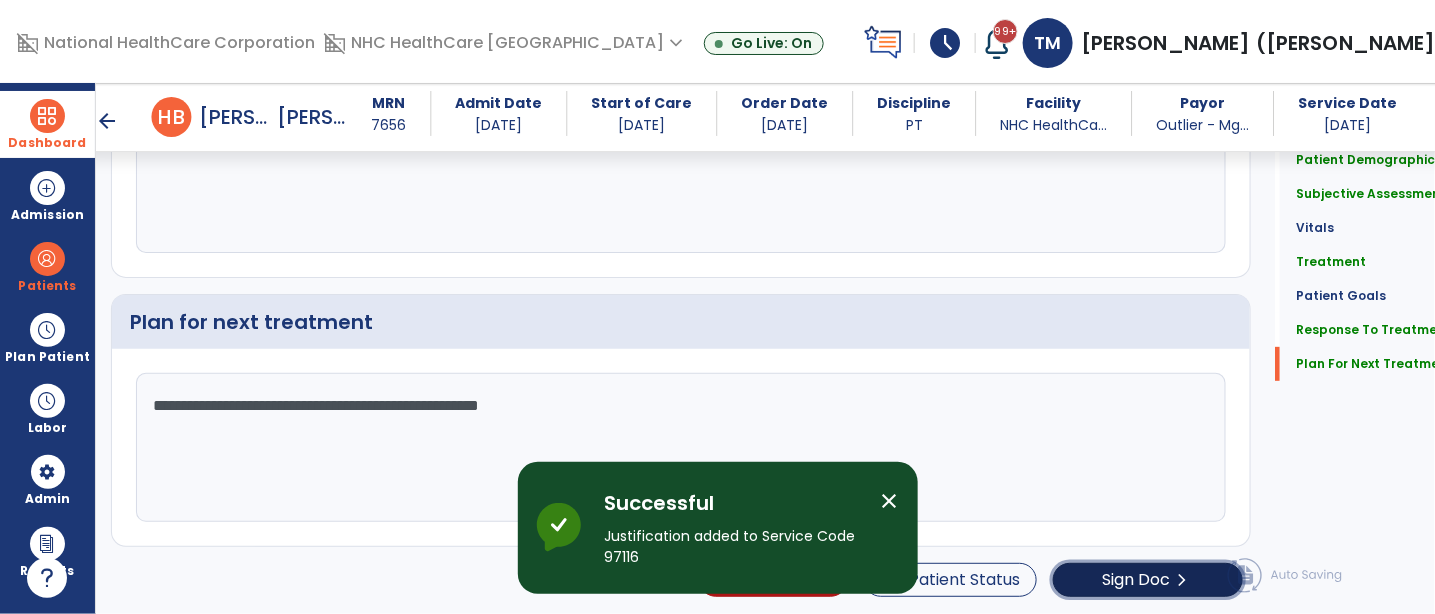 click on "chevron_right" 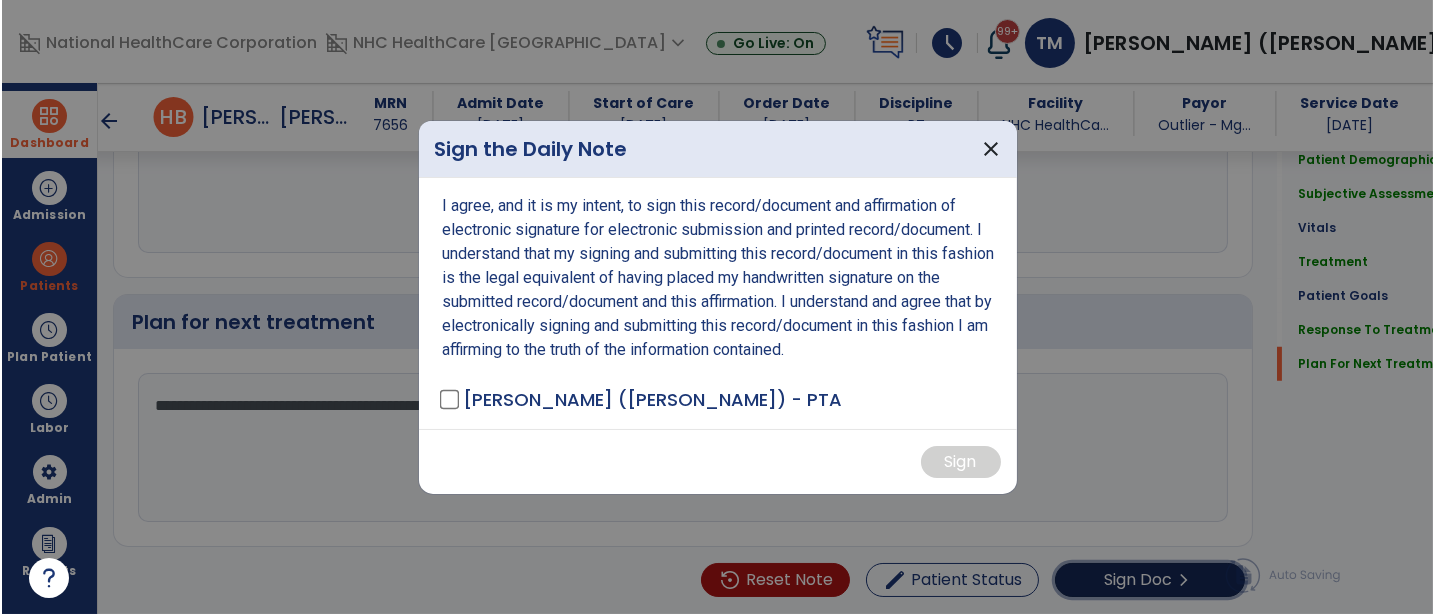 scroll, scrollTop: 2758, scrollLeft: 0, axis: vertical 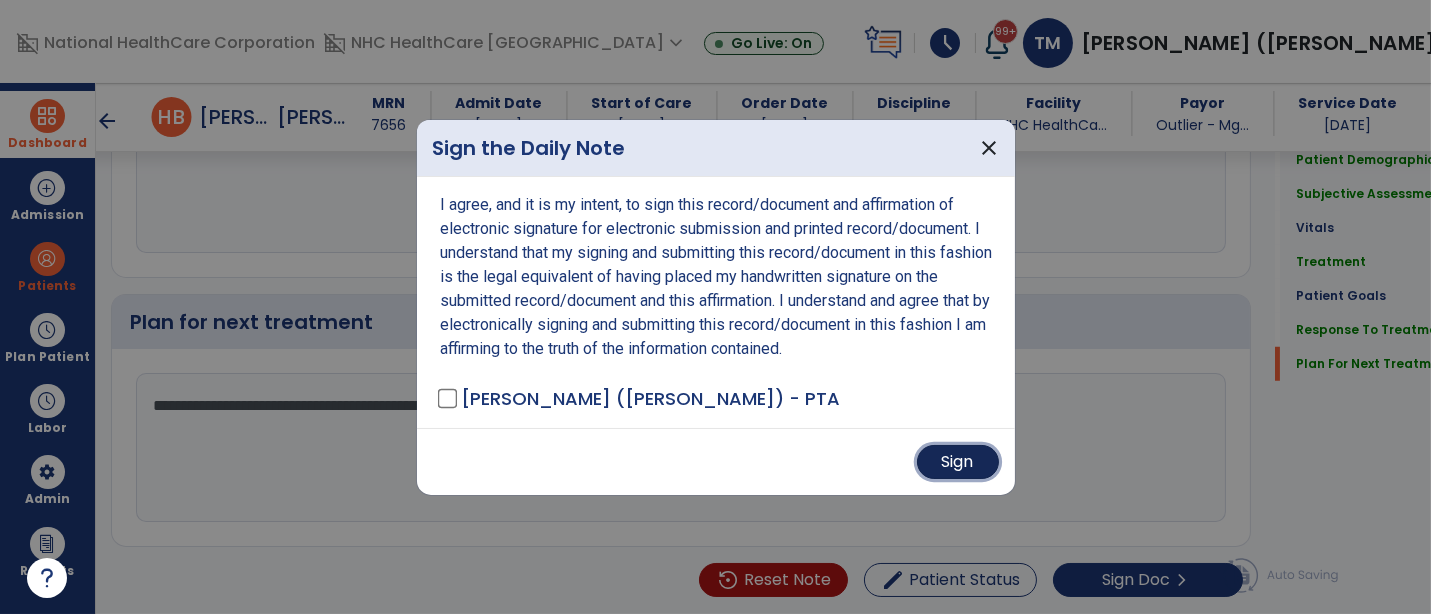 click on "Sign" at bounding box center (958, 462) 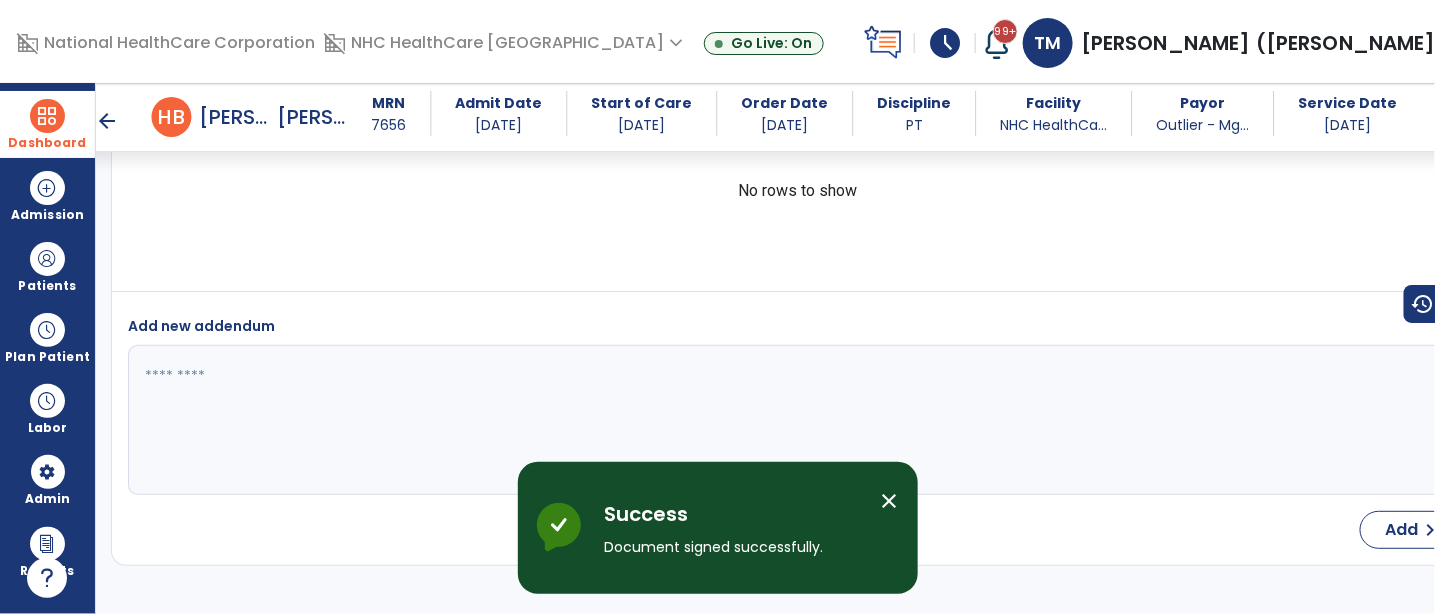 scroll, scrollTop: 3862, scrollLeft: 0, axis: vertical 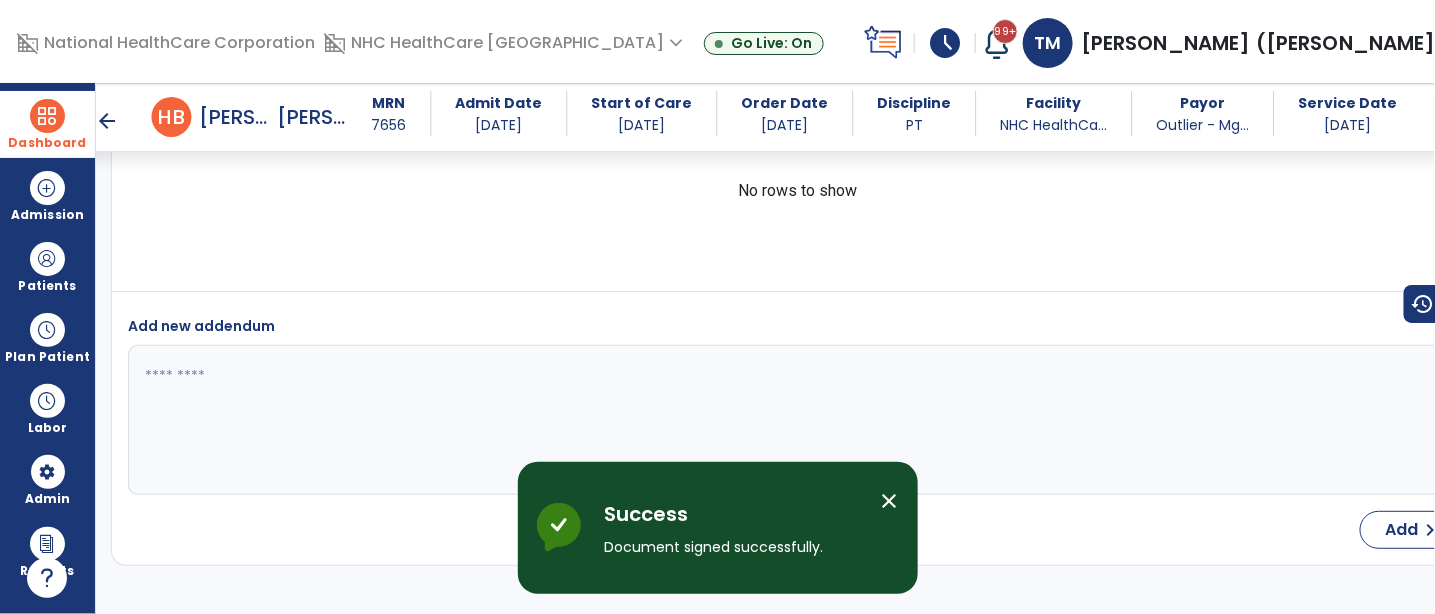 click on "close" at bounding box center [890, 501] 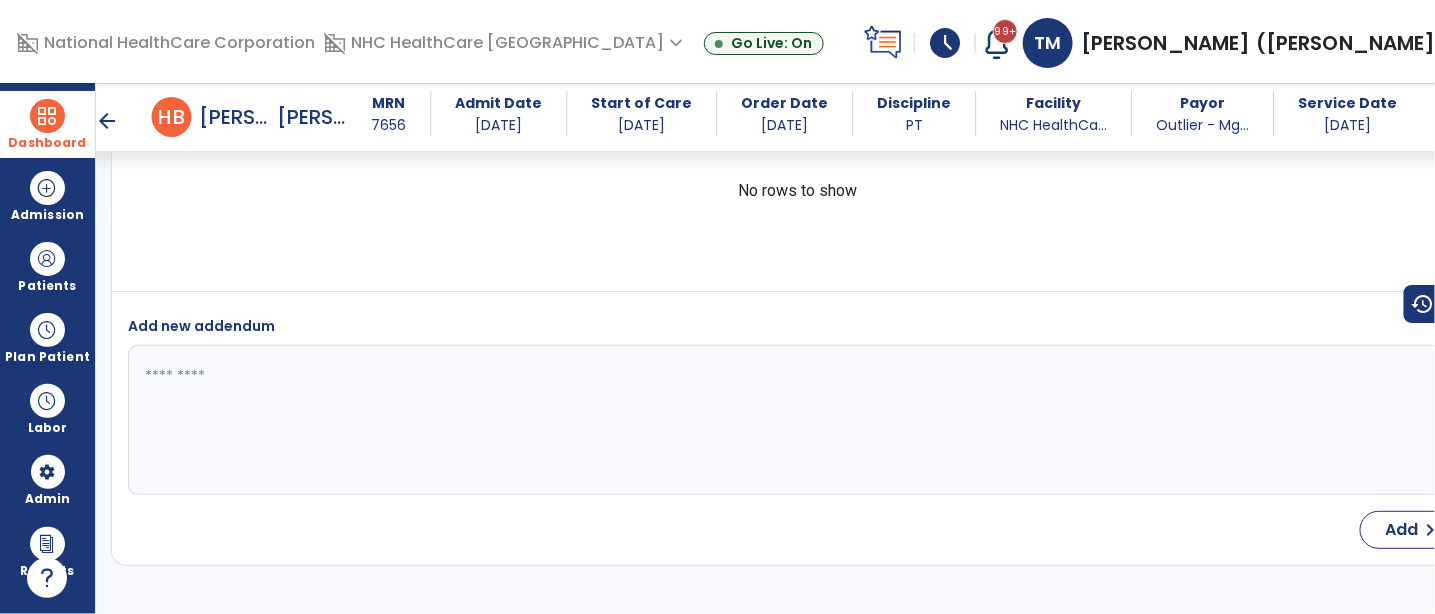 click on "arrow_back" at bounding box center [108, 121] 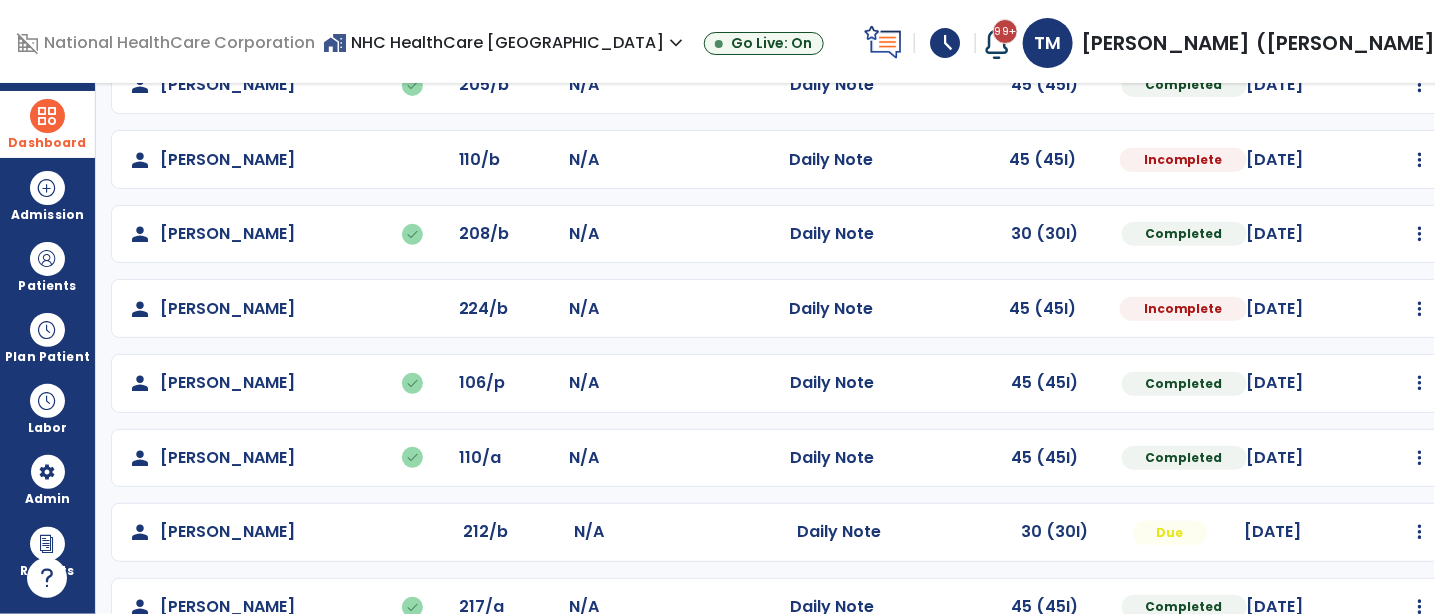 scroll, scrollTop: 396, scrollLeft: 0, axis: vertical 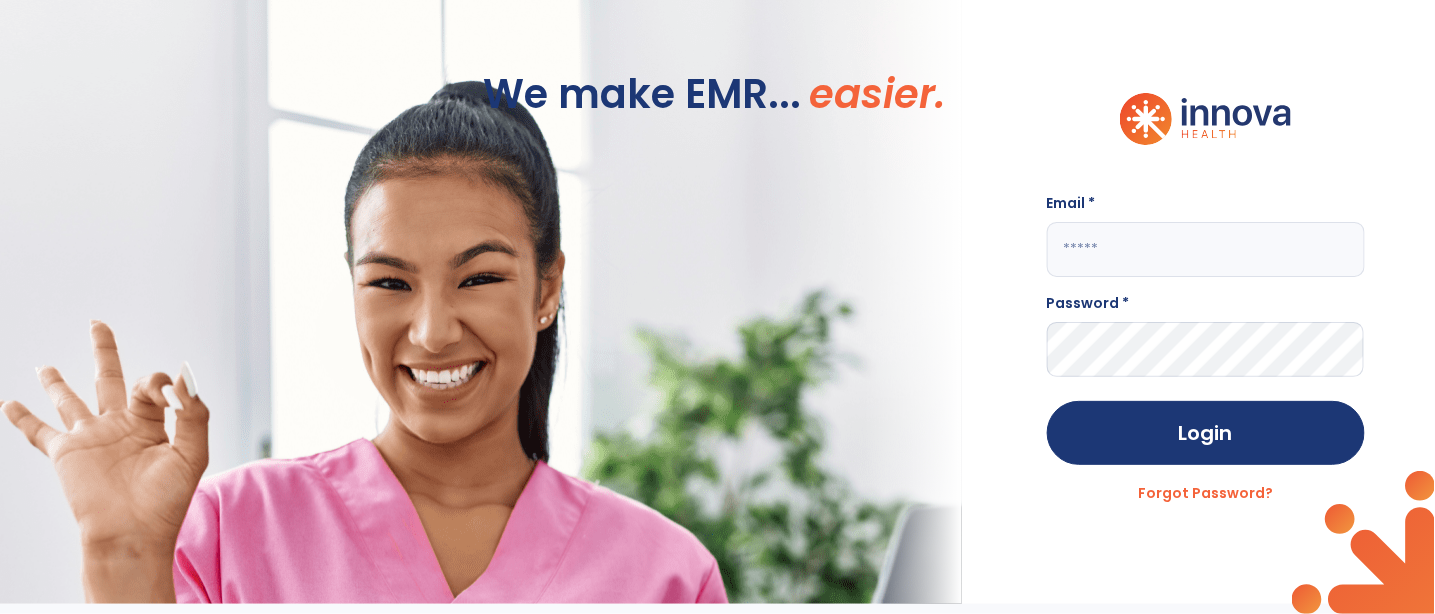 click 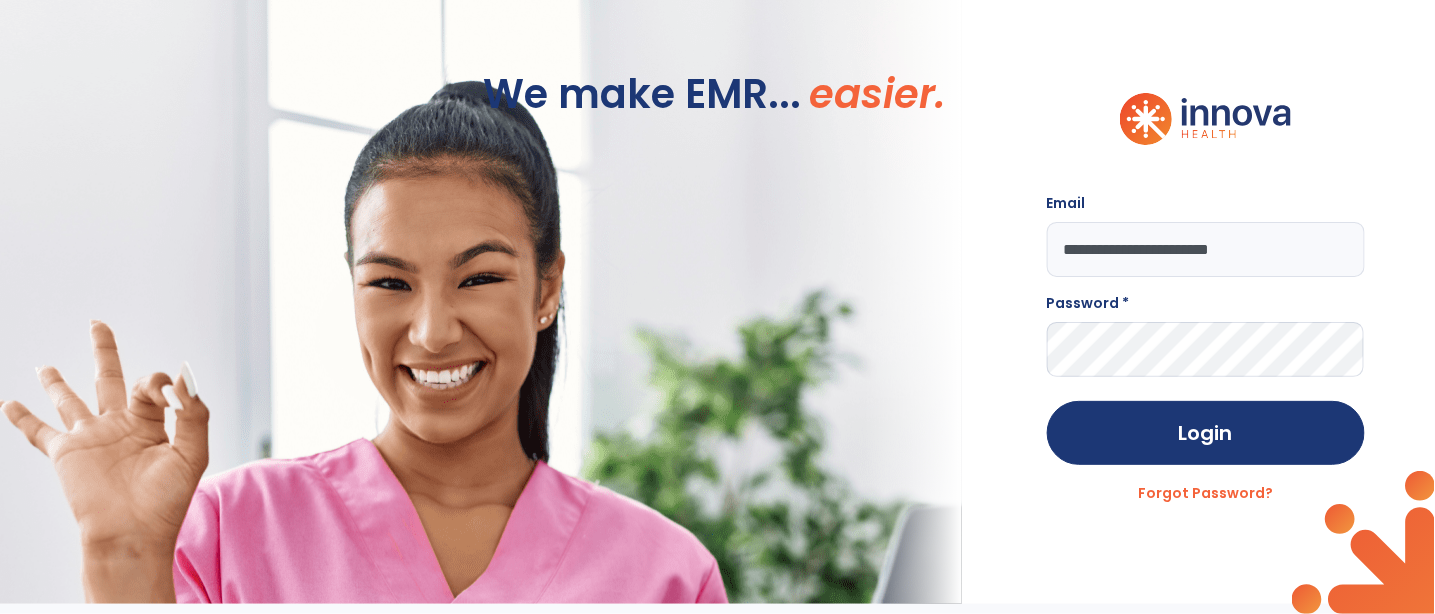 type on "**********" 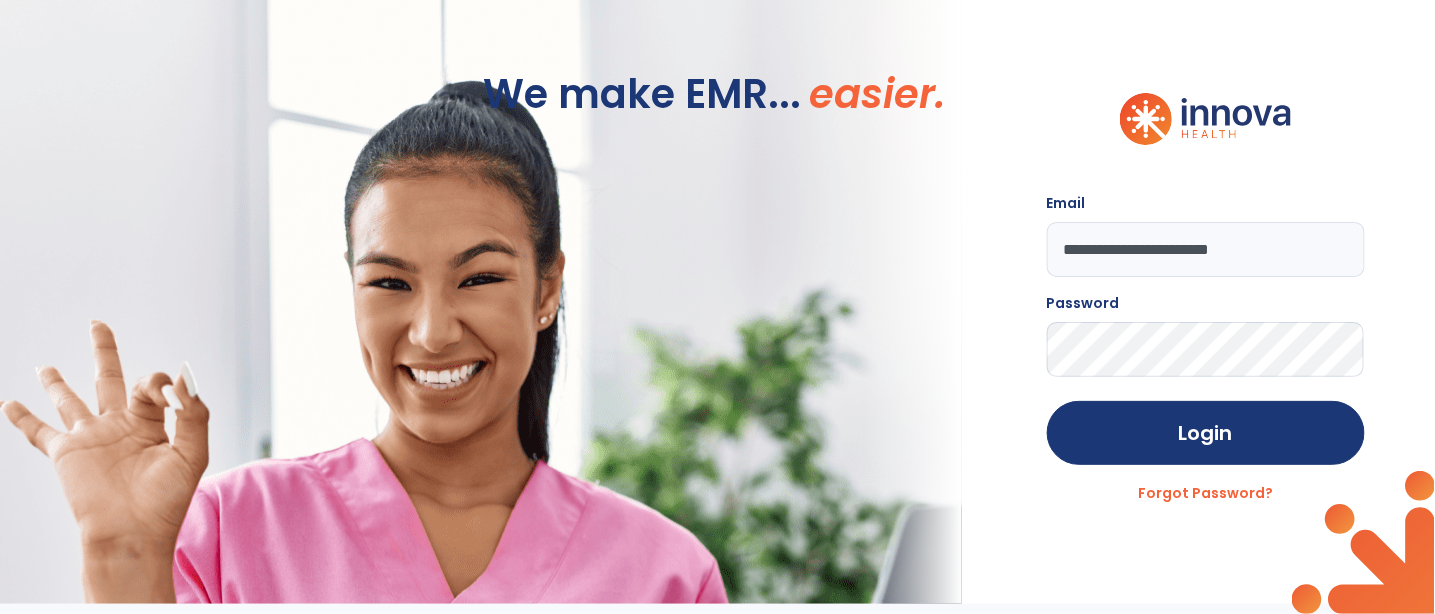click on "Login" 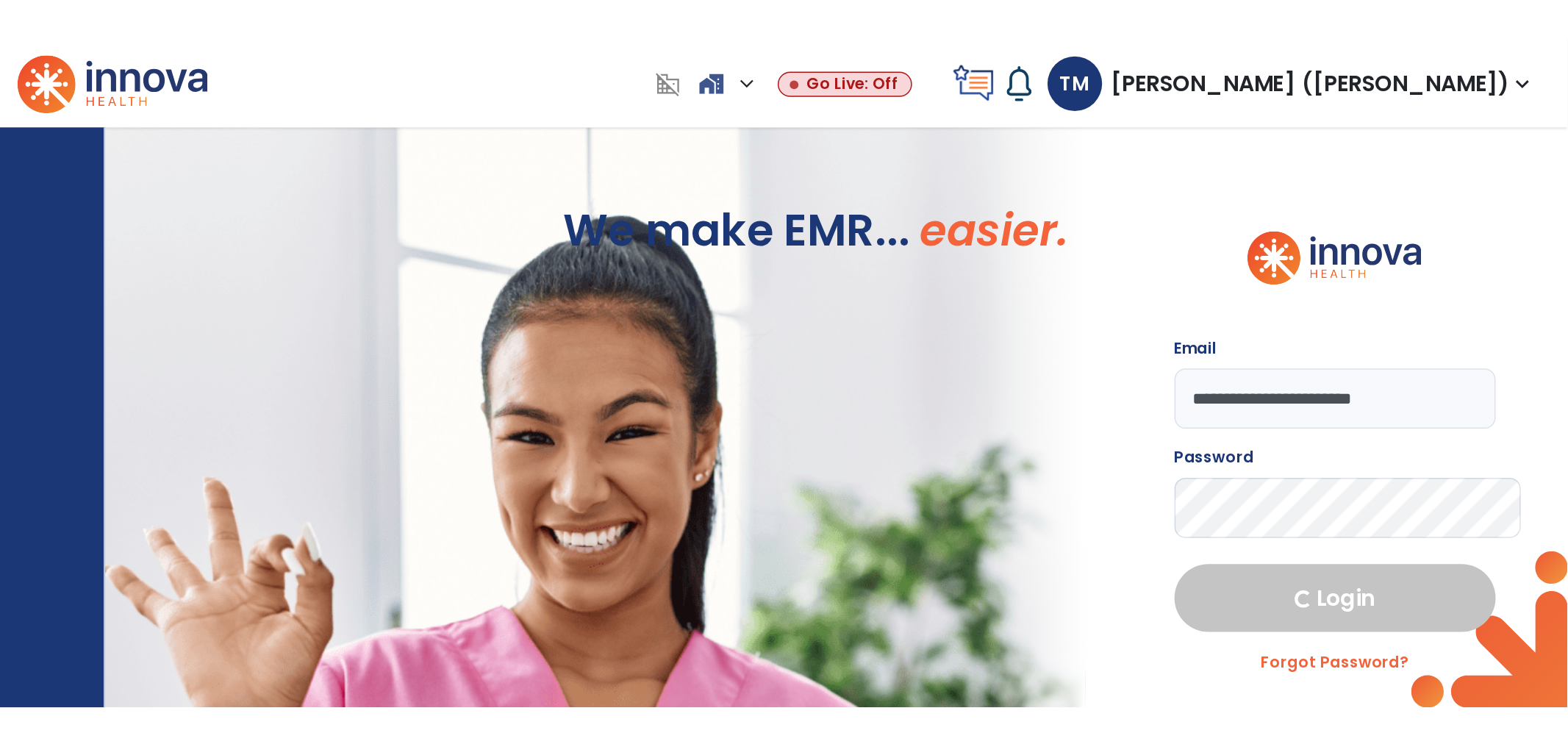 scroll, scrollTop: 0, scrollLeft: 0, axis: both 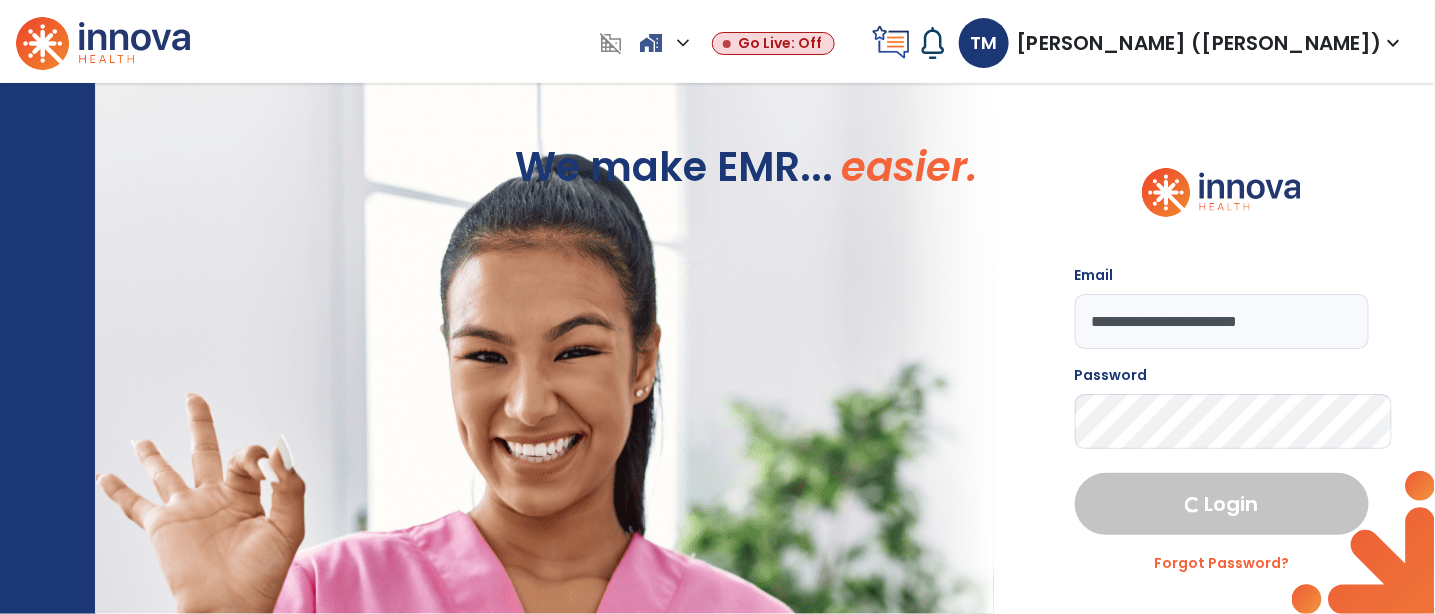 select on "***" 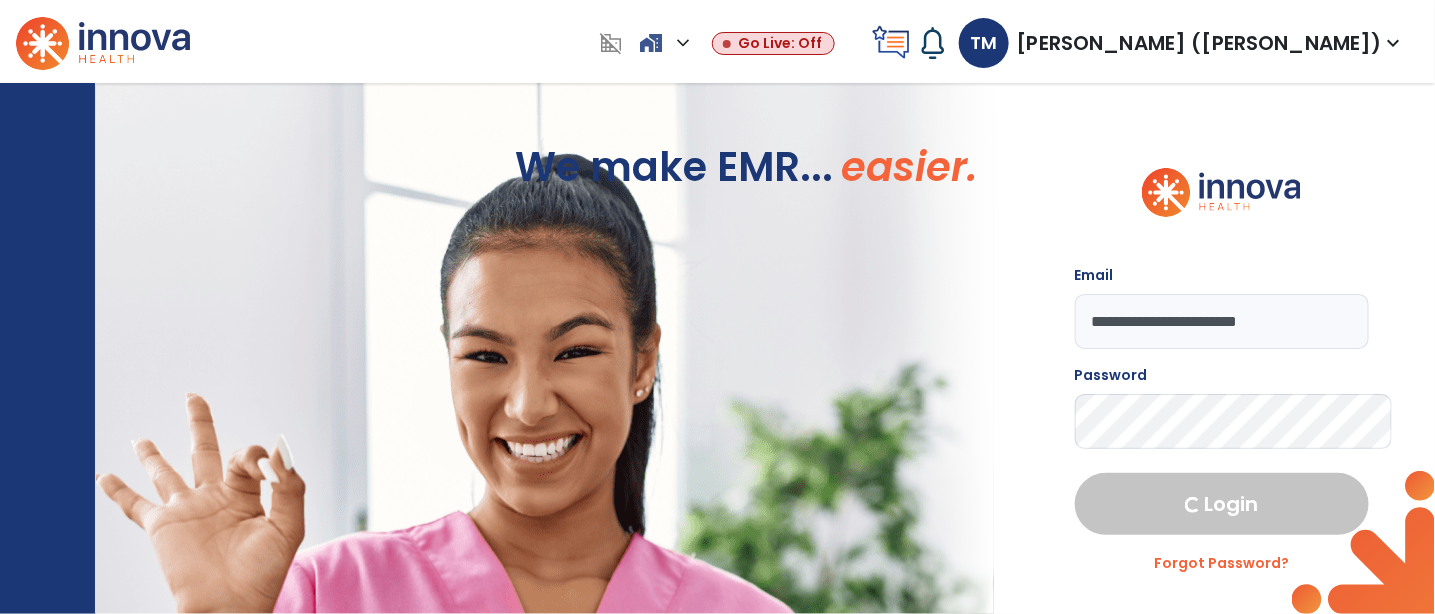 select on "****" 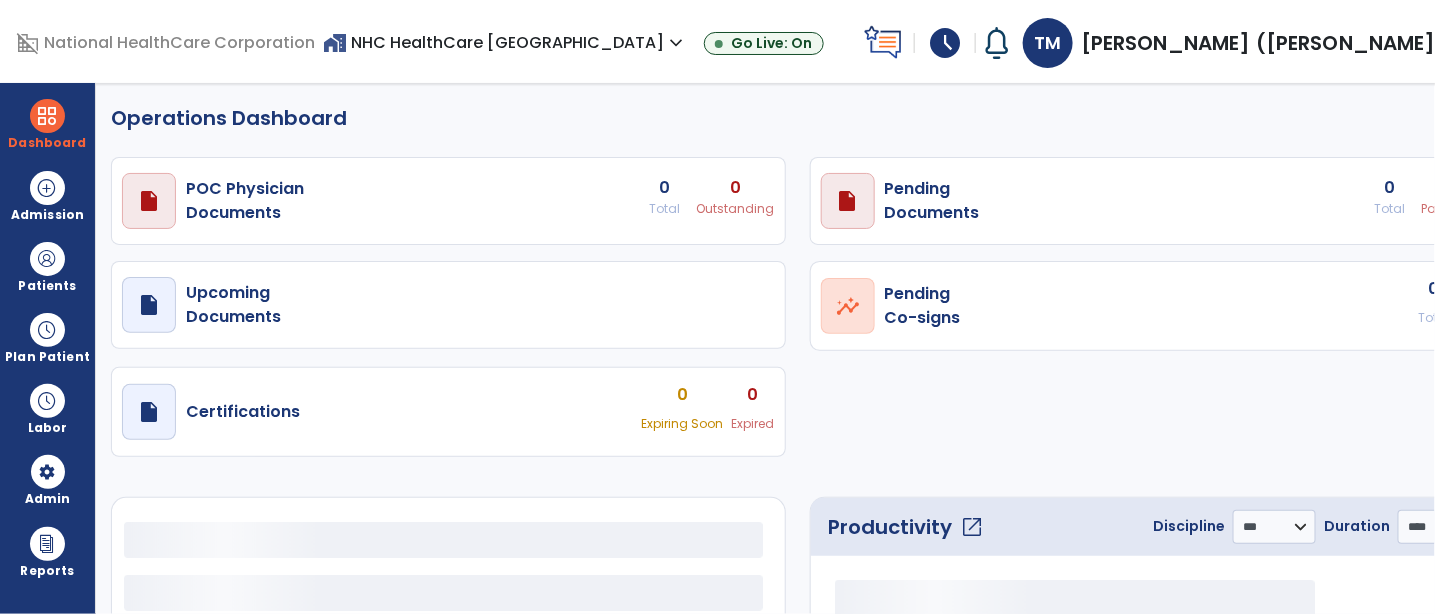 select on "***" 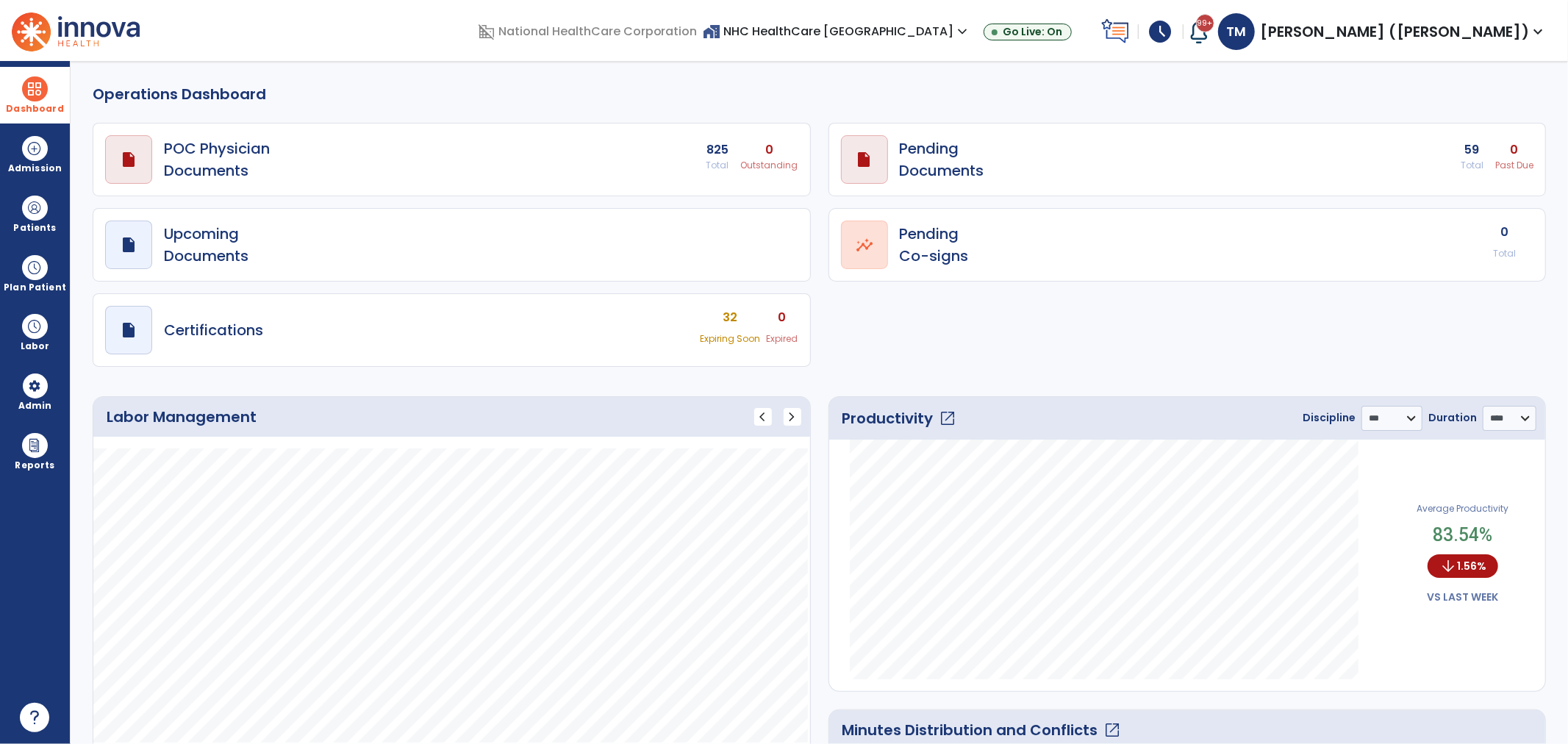 click at bounding box center (35, 89) 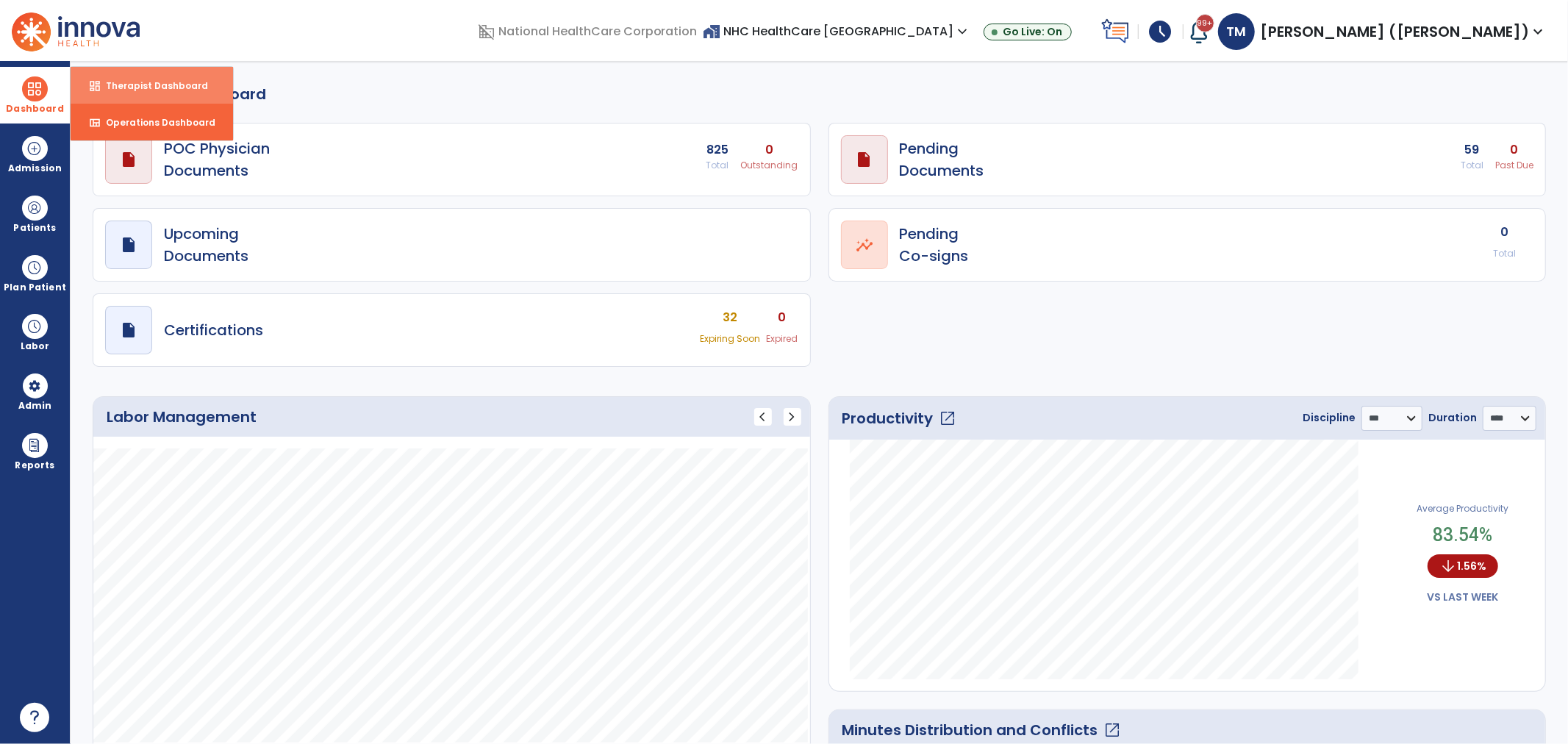 click on "Therapist Dashboard" at bounding box center (151, 85) 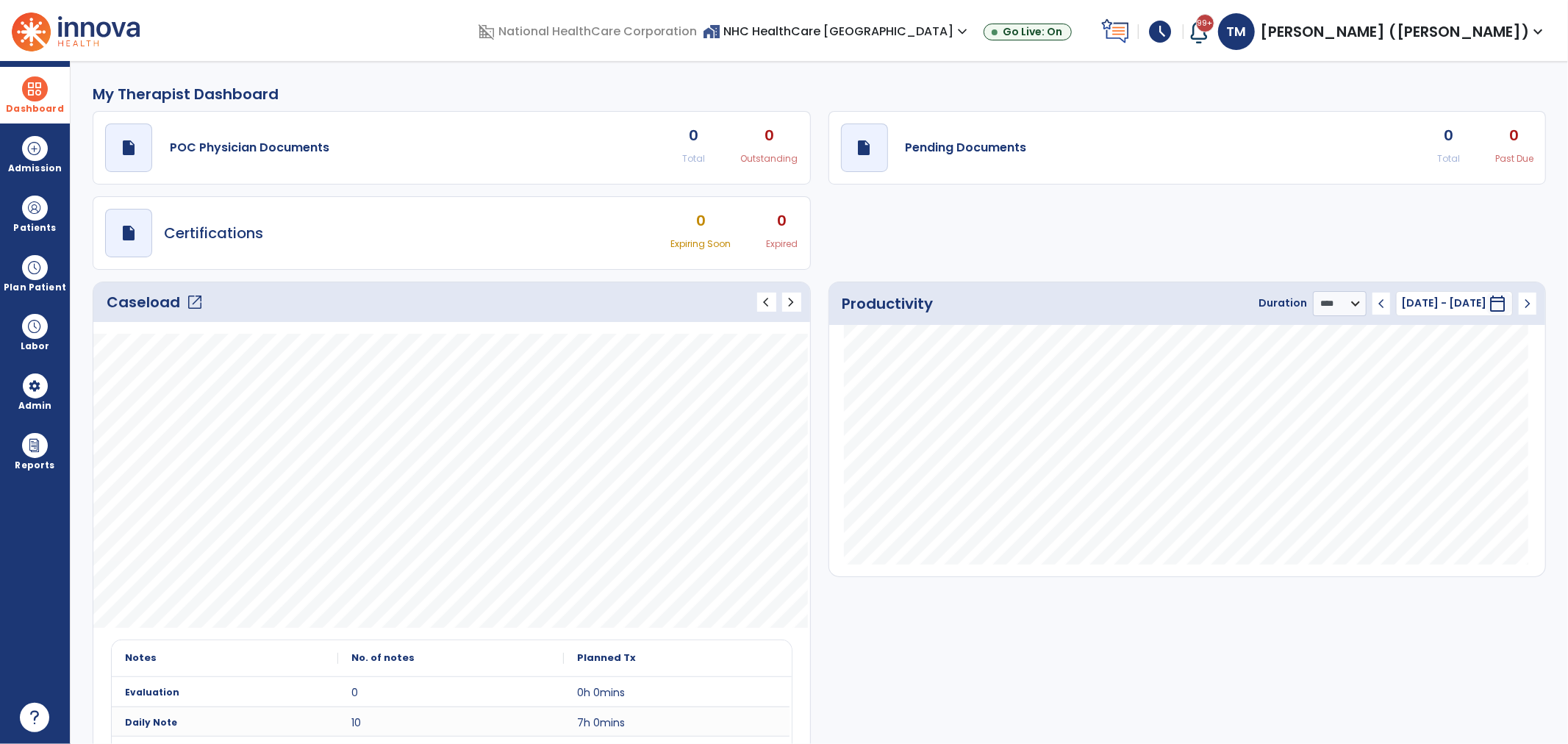 click on "open_in_new" 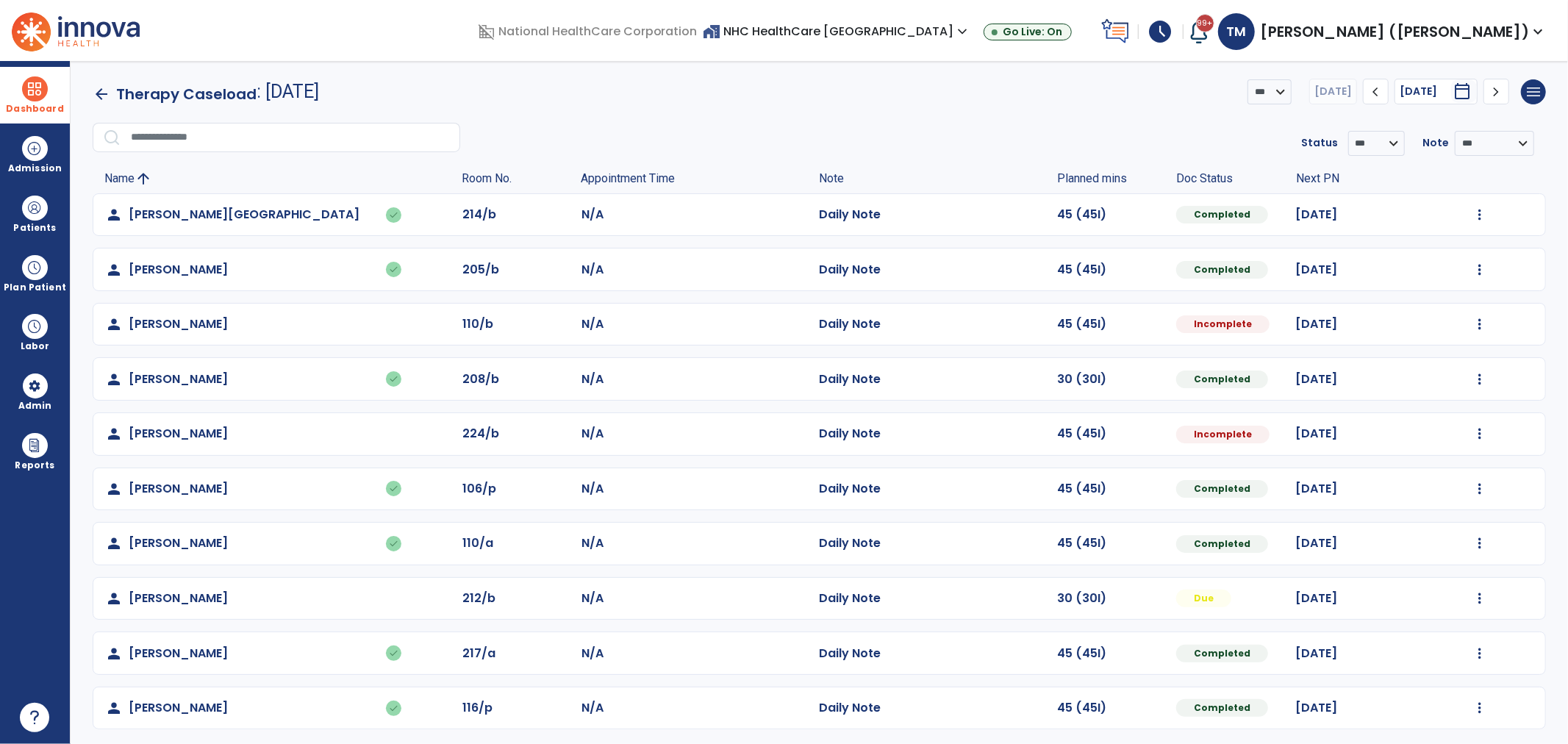 scroll, scrollTop: 6, scrollLeft: 0, axis: vertical 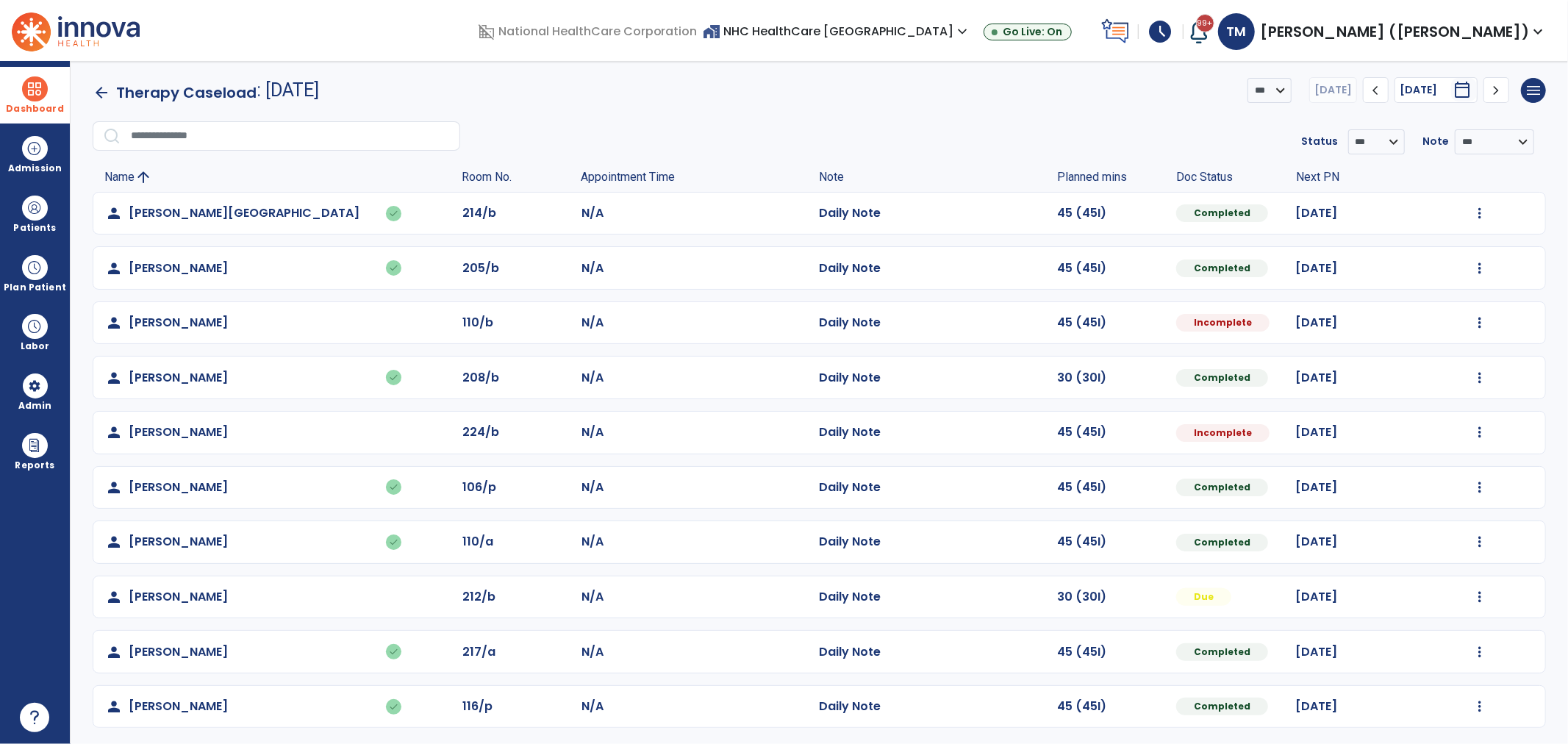click on "Mark Visit As Complete   Reset Note   Open Document   G + C Mins" 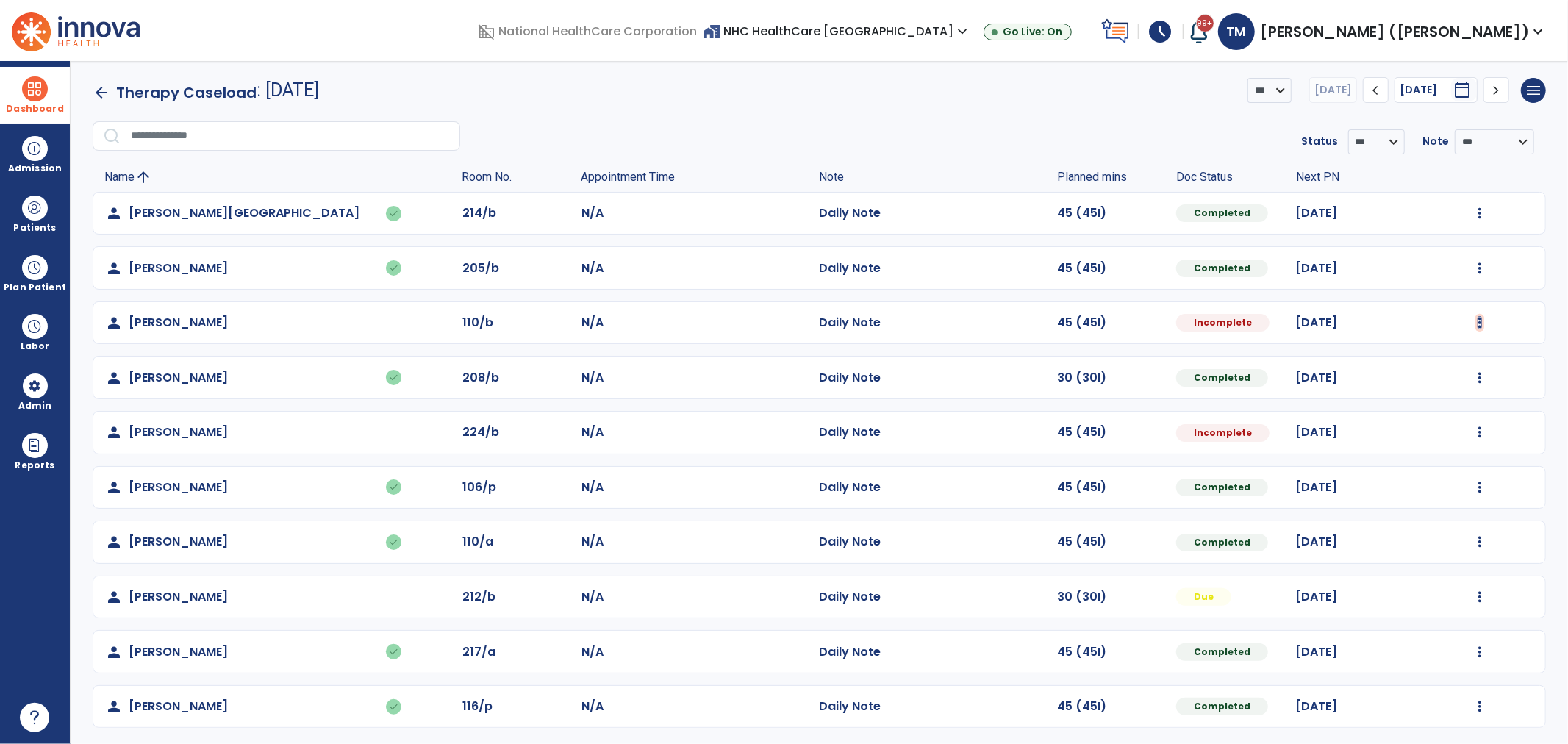 click at bounding box center [1480, 213] 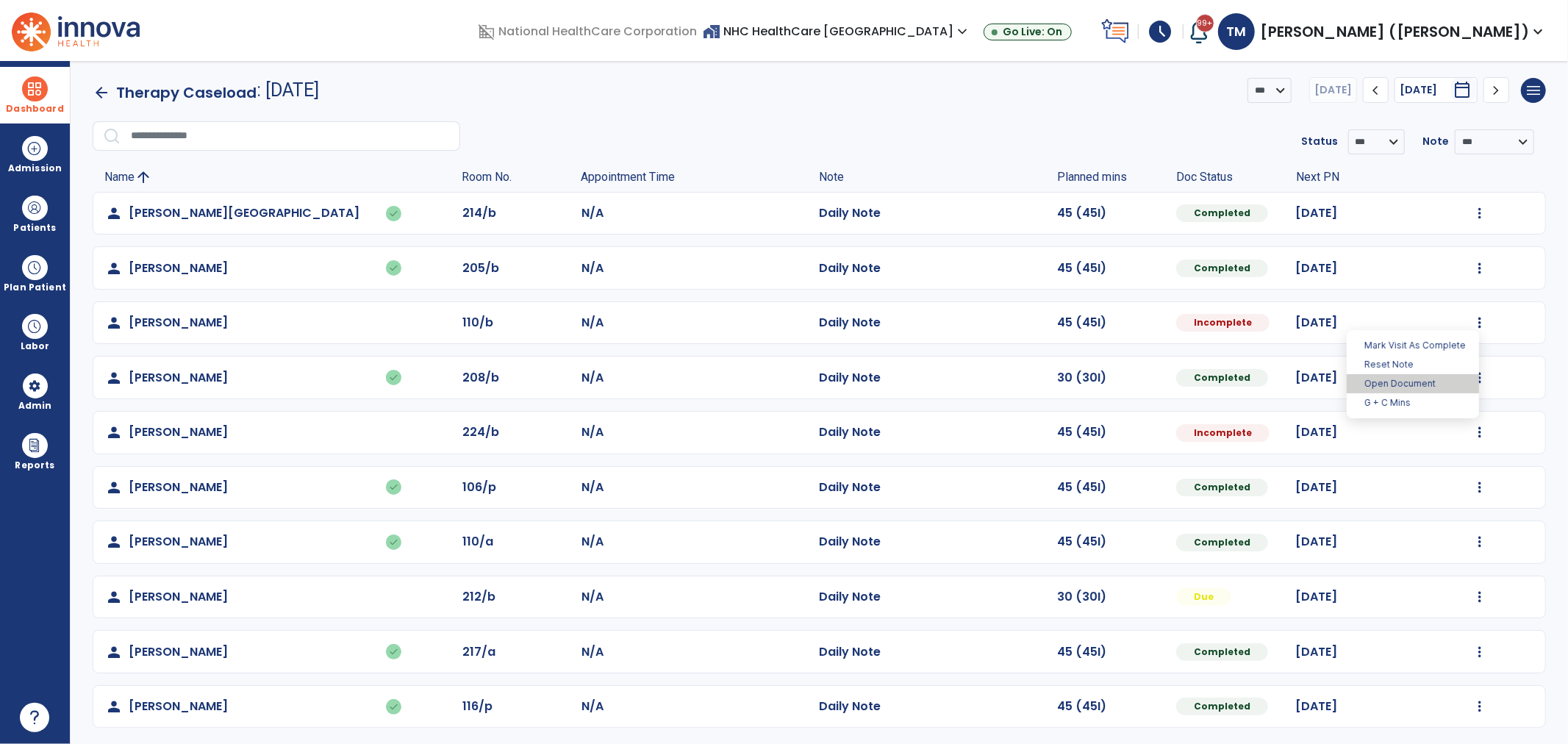 click on "Open Document" at bounding box center [1413, 384] 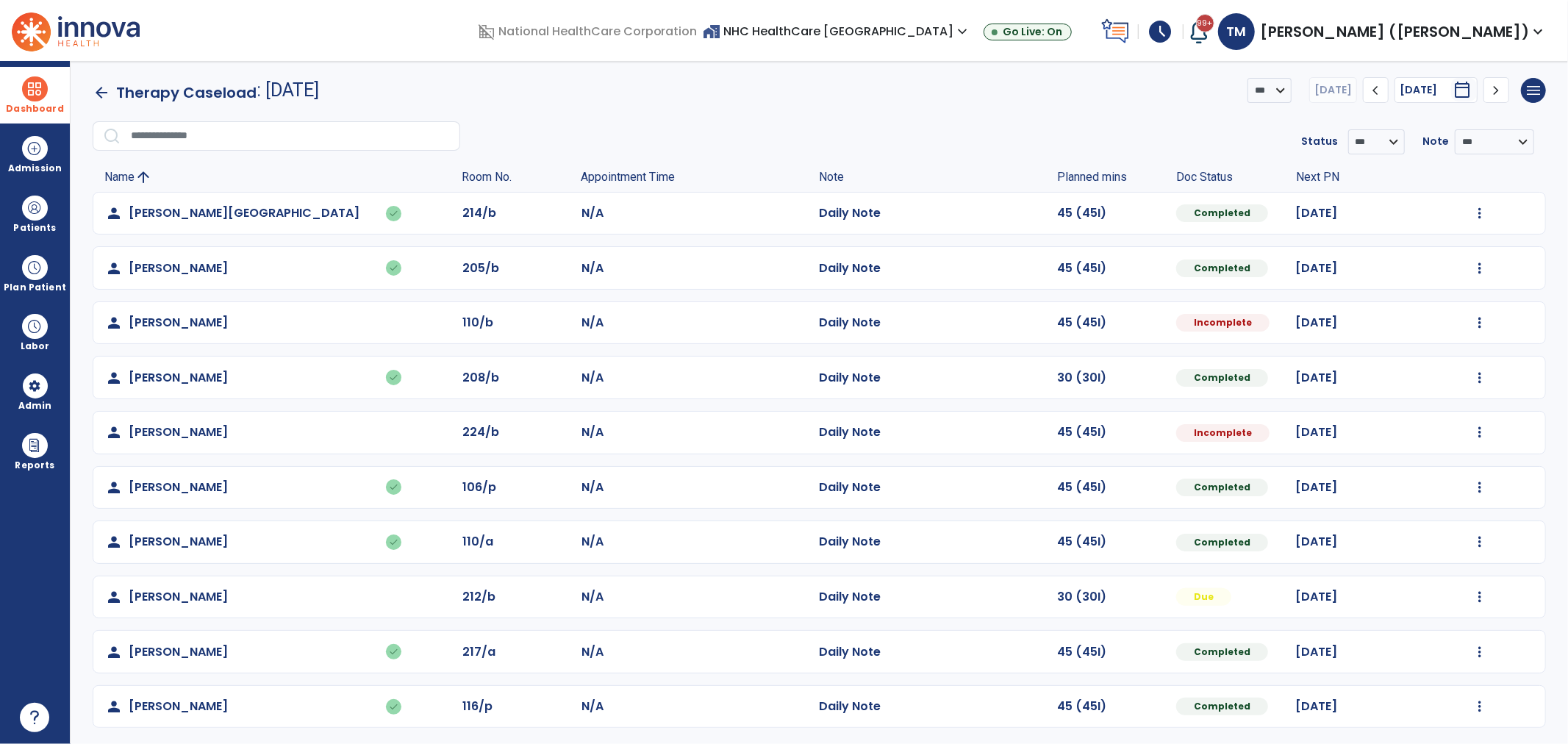 select on "*" 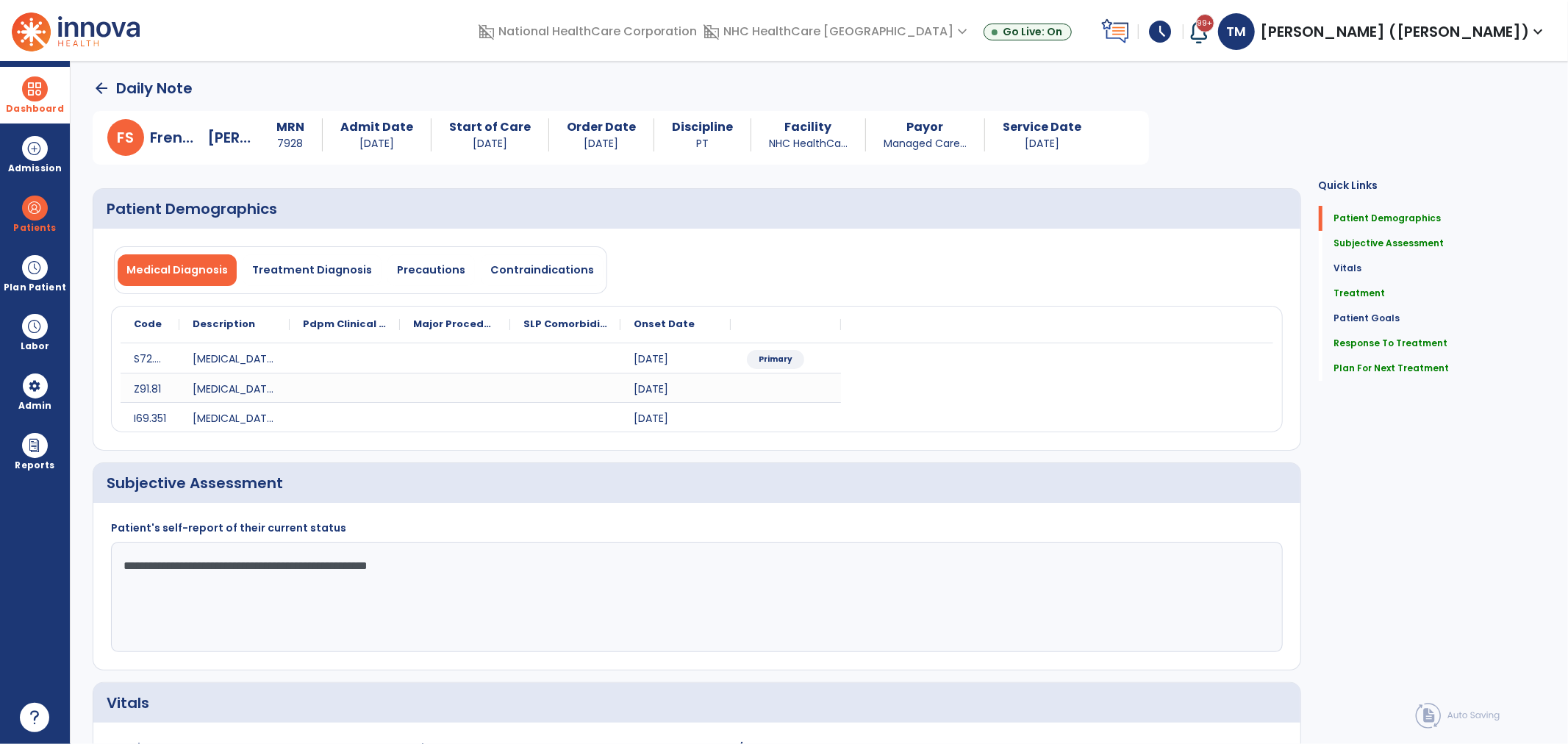 scroll, scrollTop: 0, scrollLeft: 0, axis: both 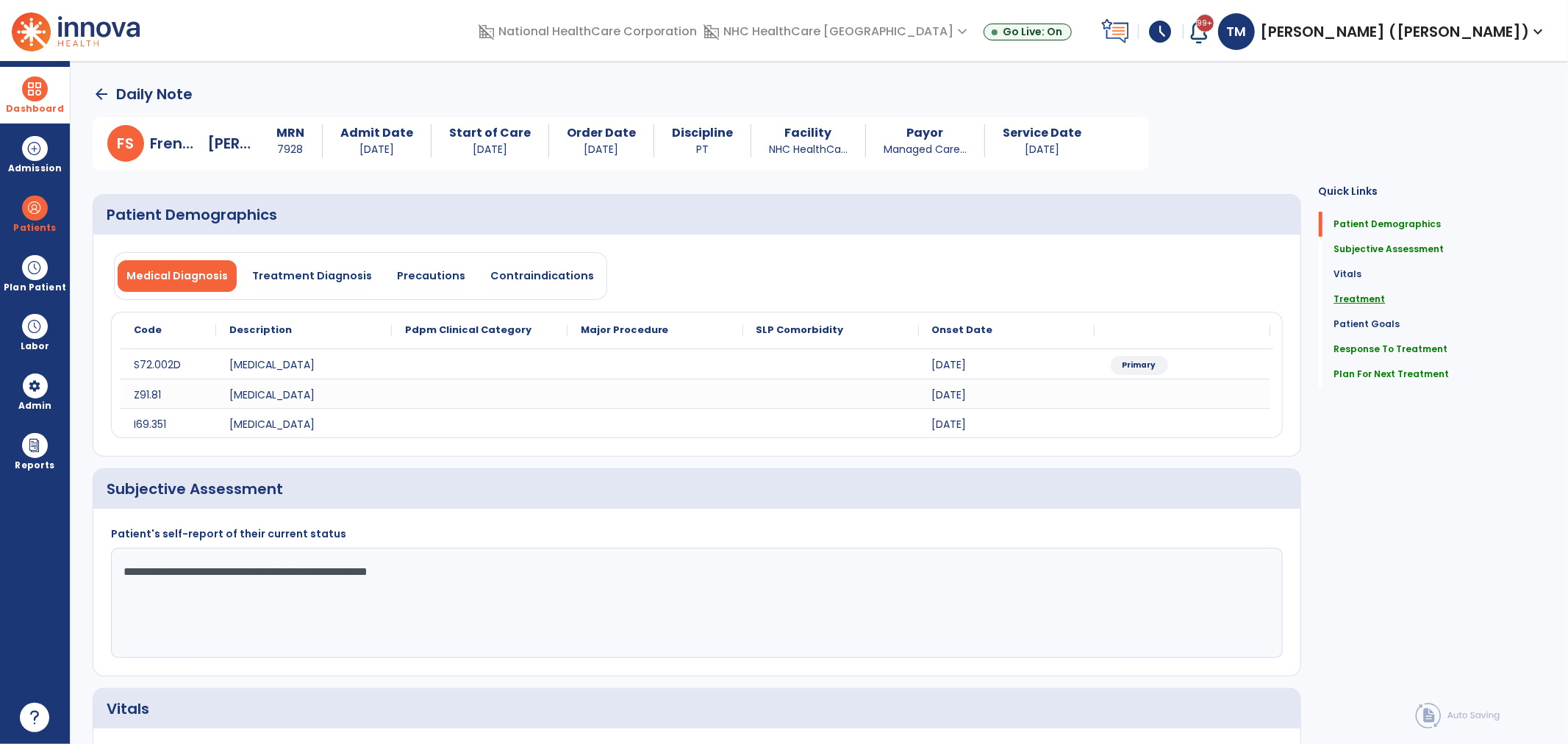 click on "Treatment" 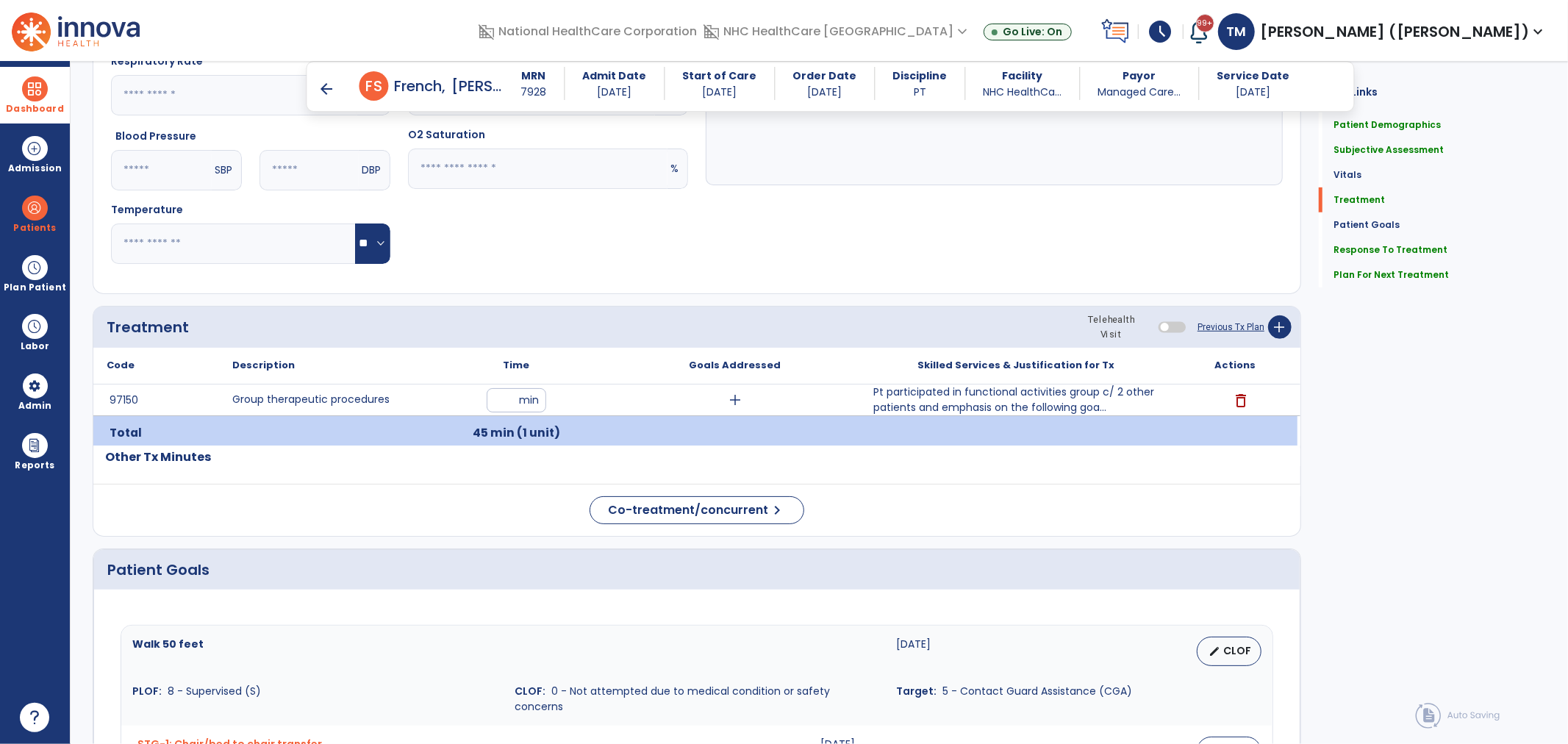 scroll, scrollTop: 713, scrollLeft: 0, axis: vertical 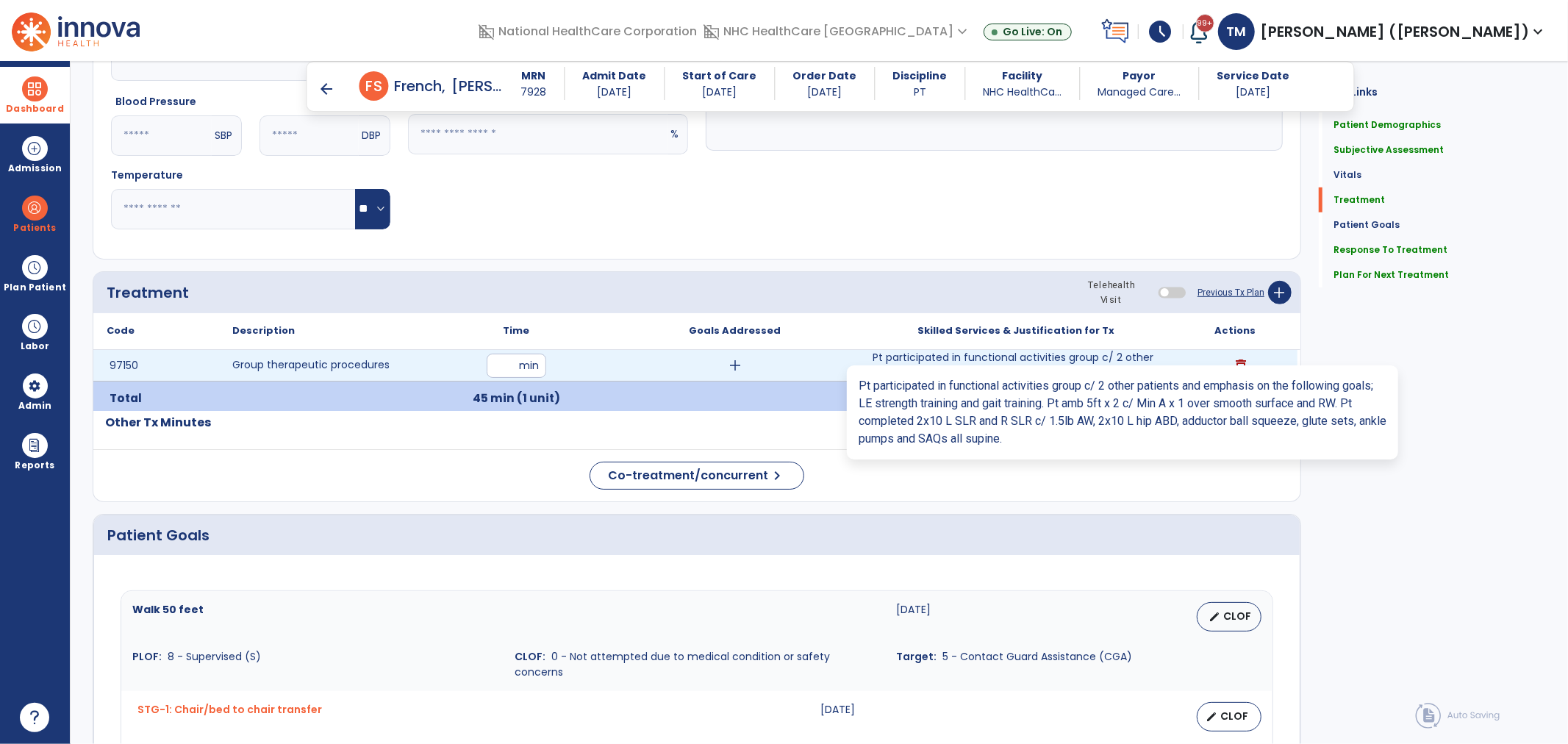 click on "Pt participated in functional activities group c/ 2 other patients and emphasis on the following goa..." at bounding box center [1016, 365] 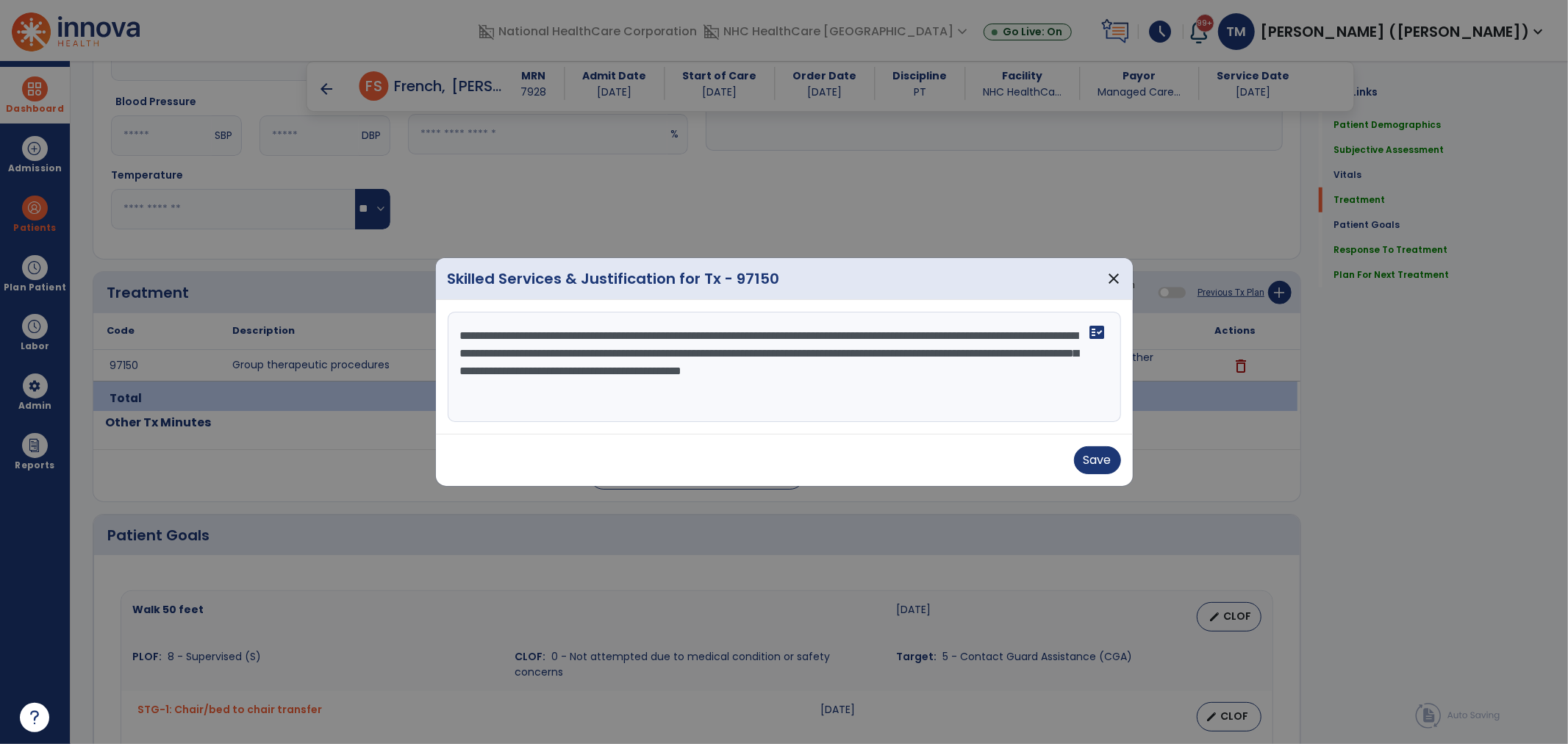 click on "**********" at bounding box center (784, 367) 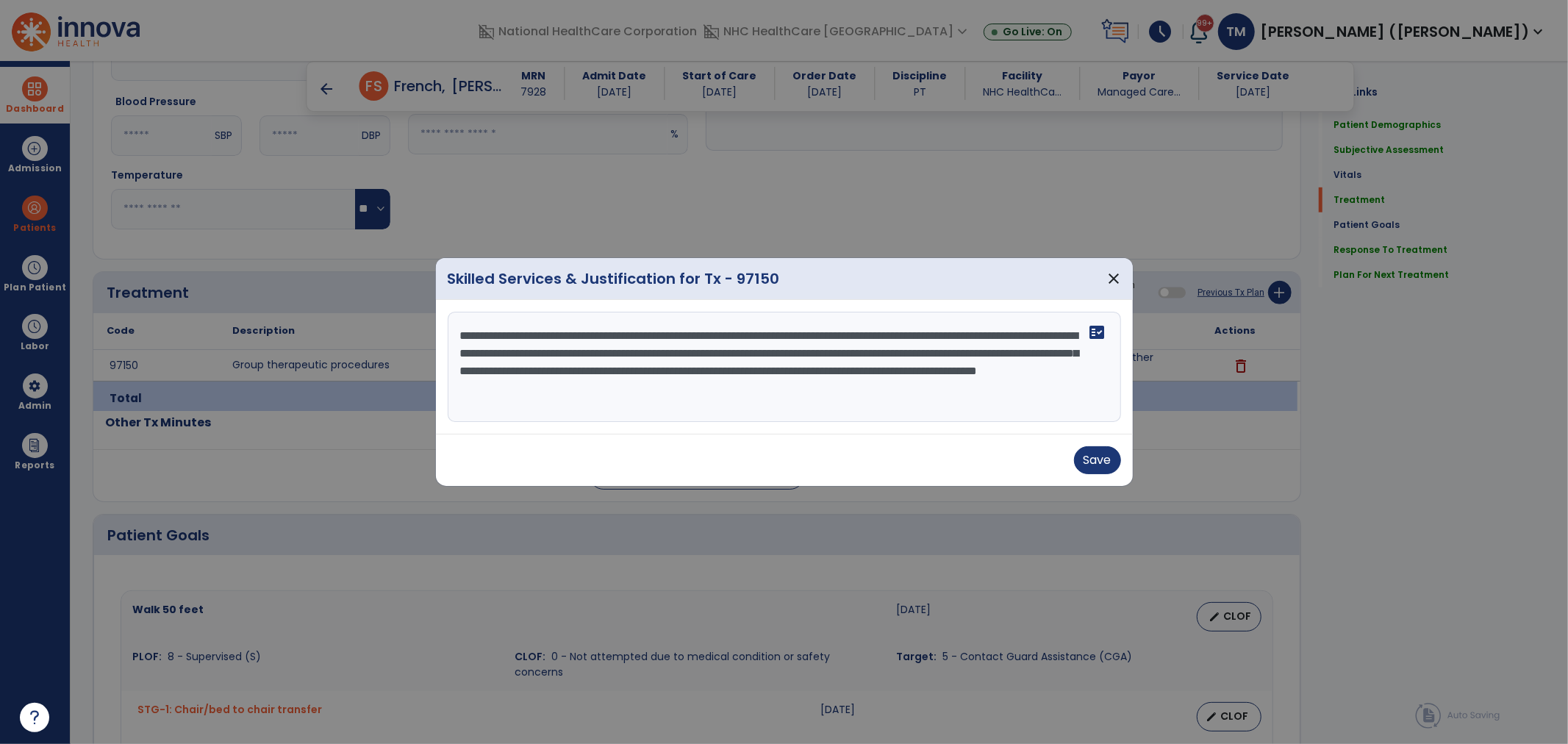 click on "**********" at bounding box center [784, 367] 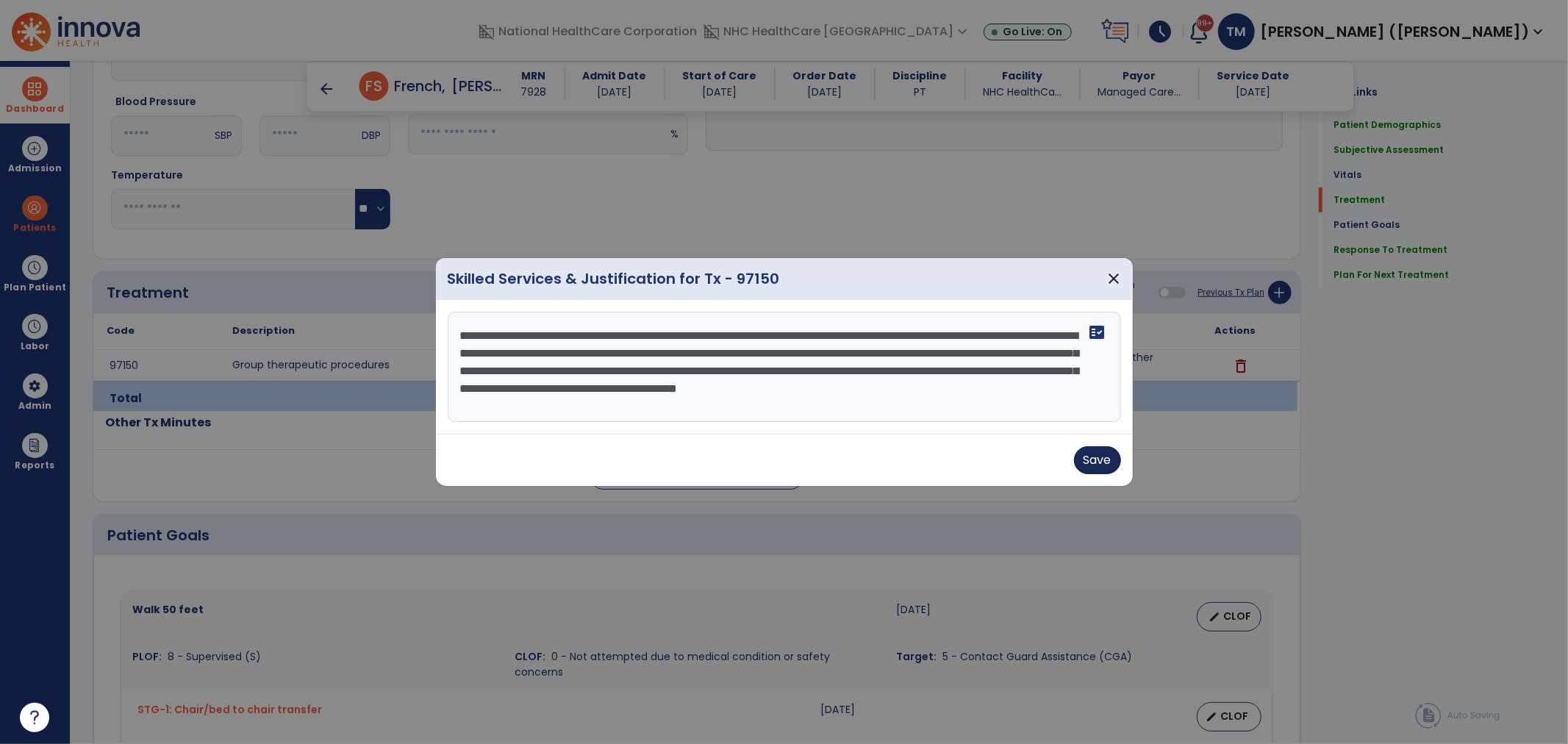 type on "**********" 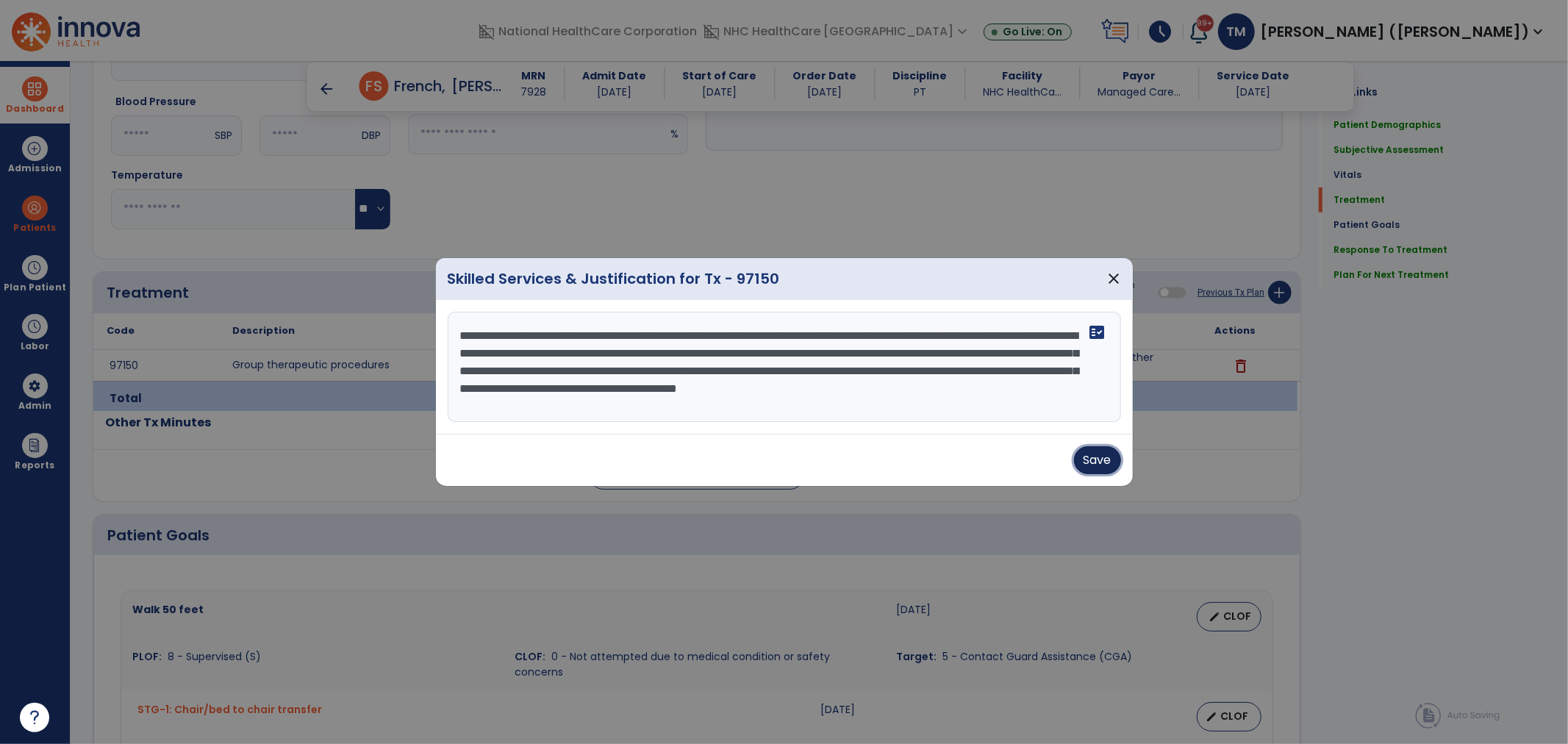click on "Save" at bounding box center (1098, 460) 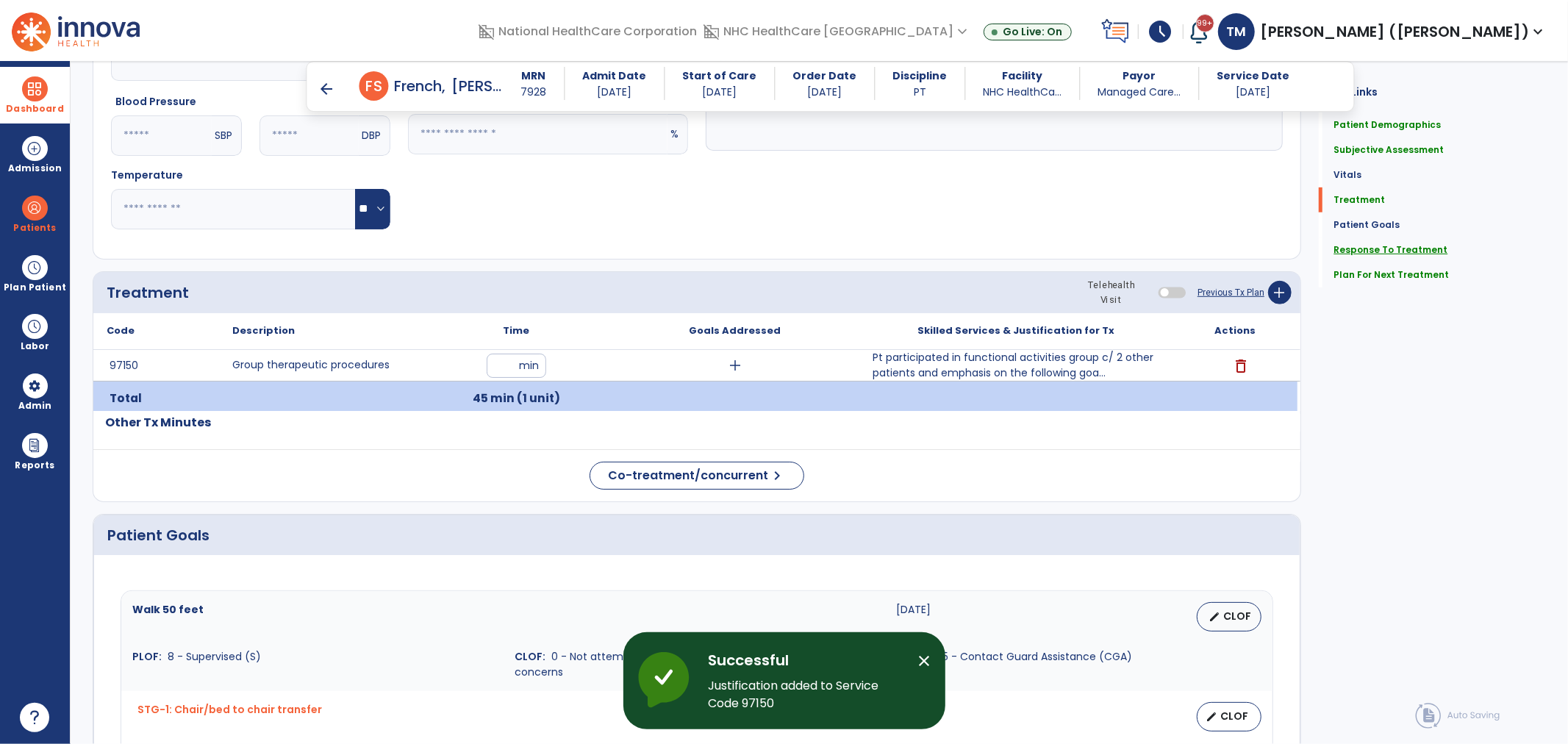 click on "Response To Treatment" 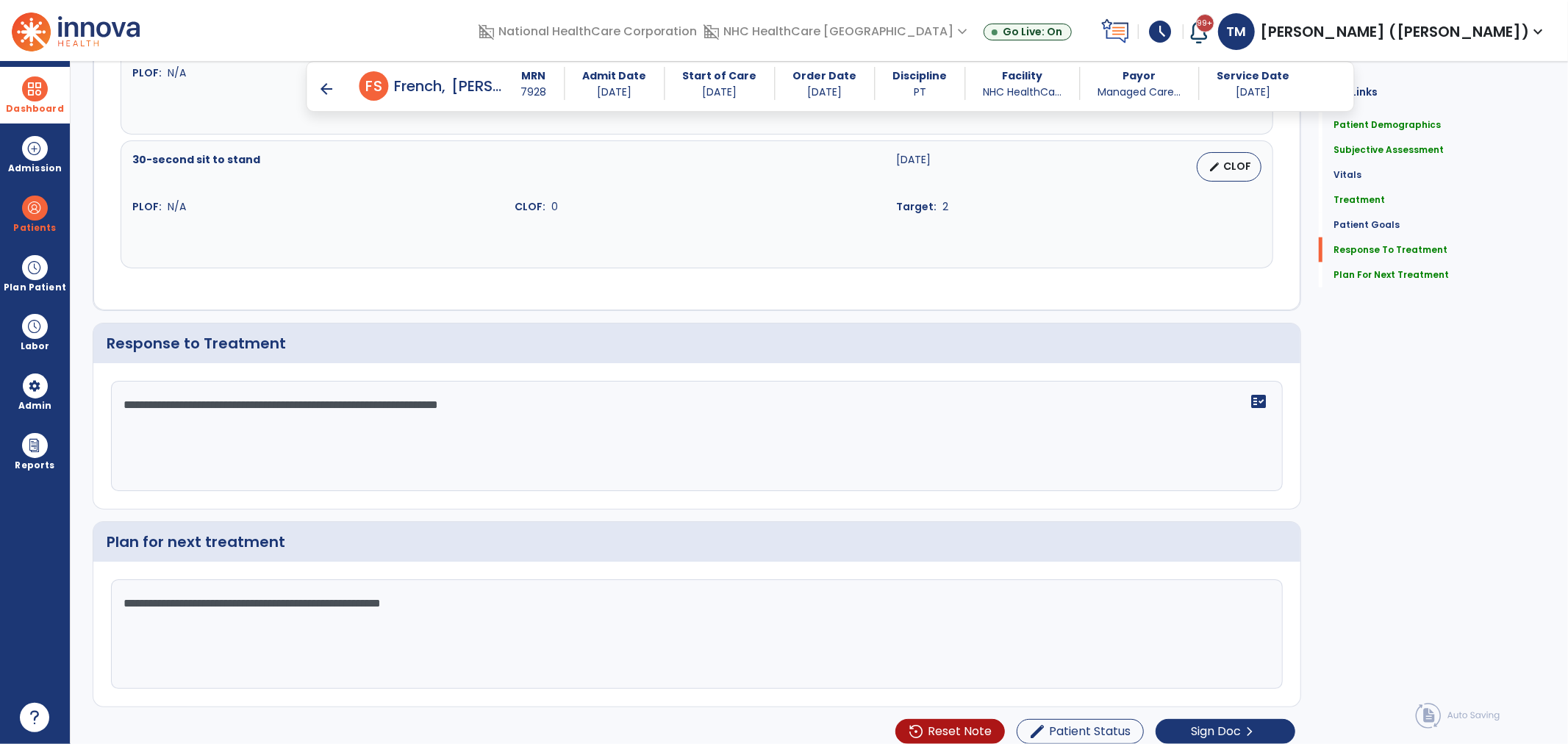 scroll, scrollTop: 1512, scrollLeft: 0, axis: vertical 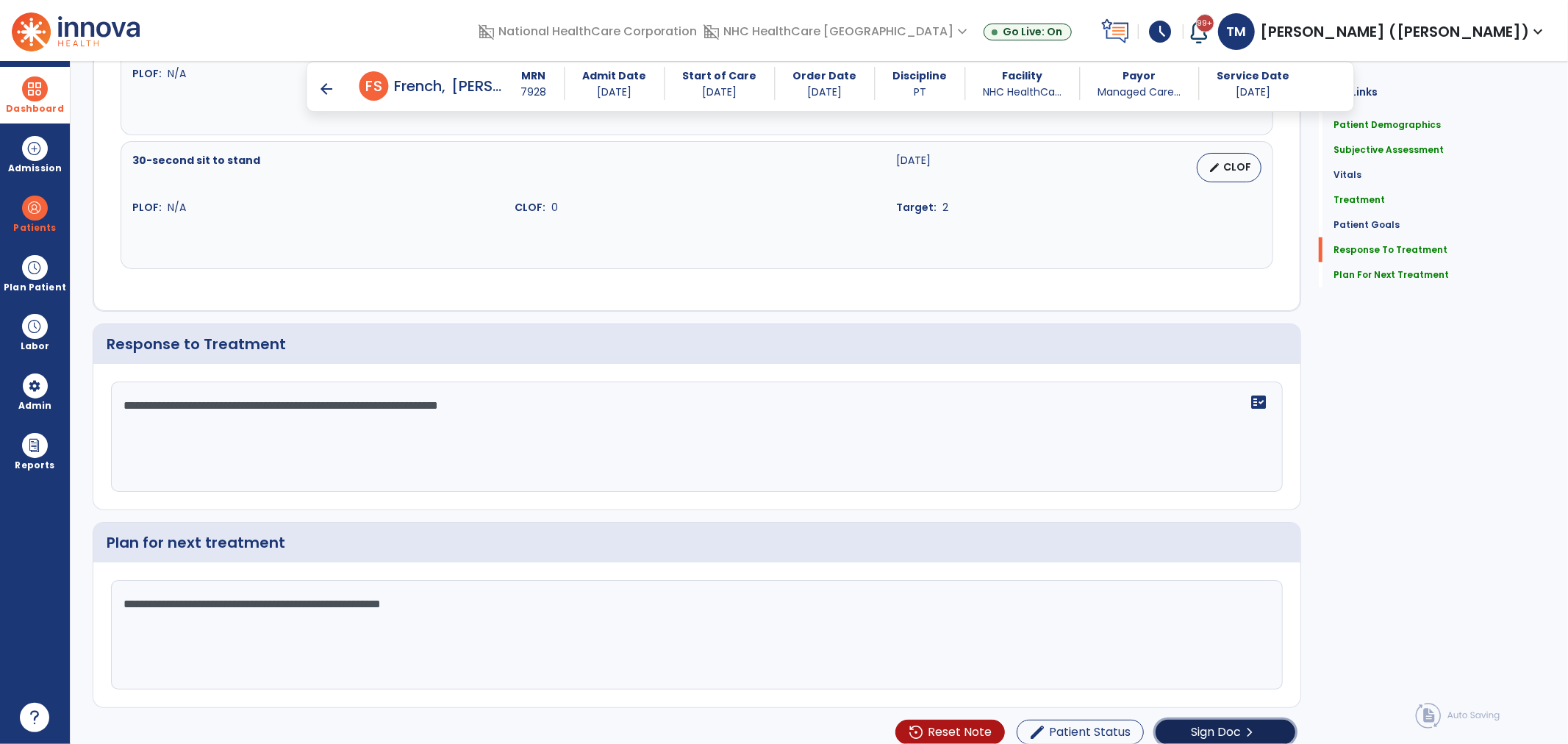 click on "Sign Doc" 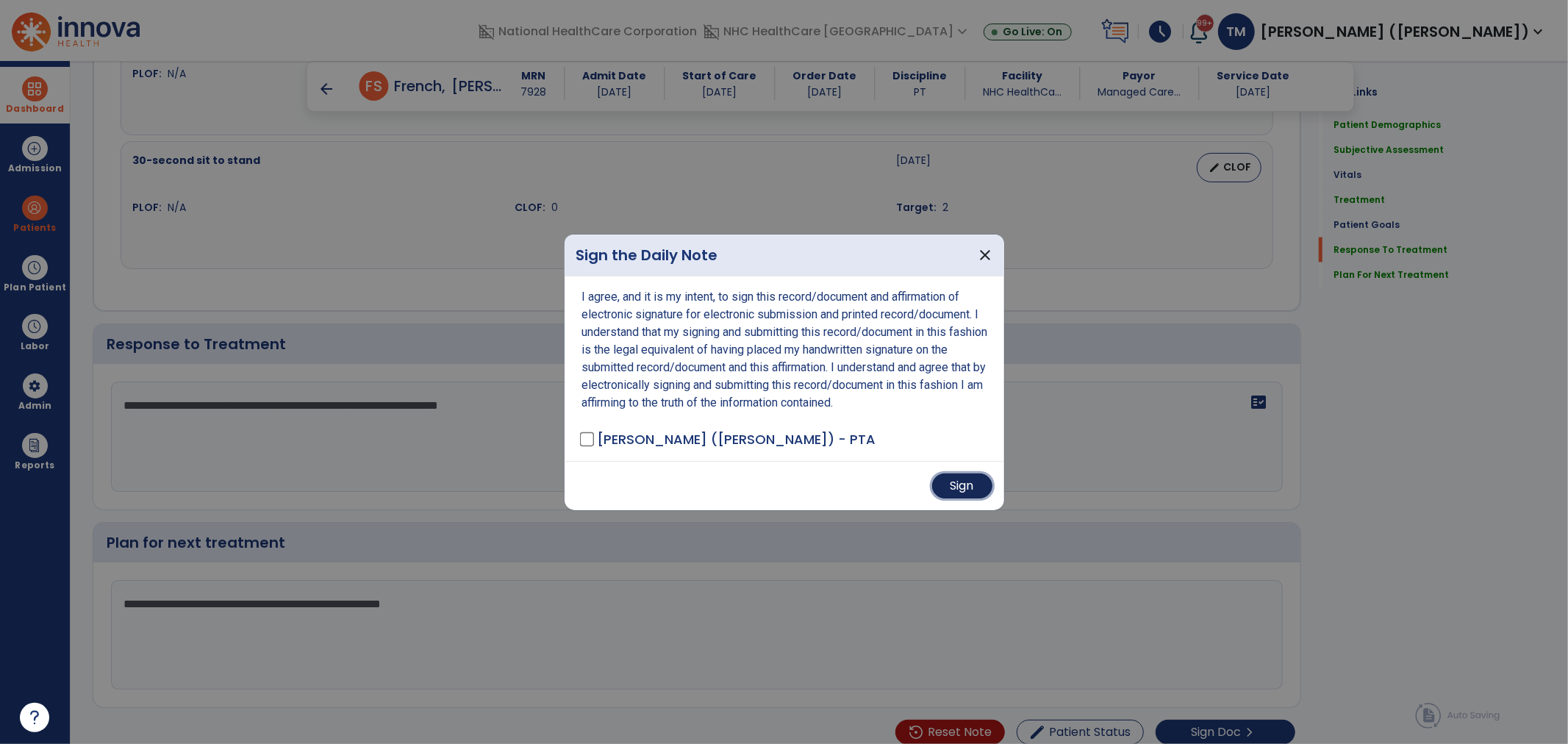 click on "Sign" at bounding box center [962, 486] 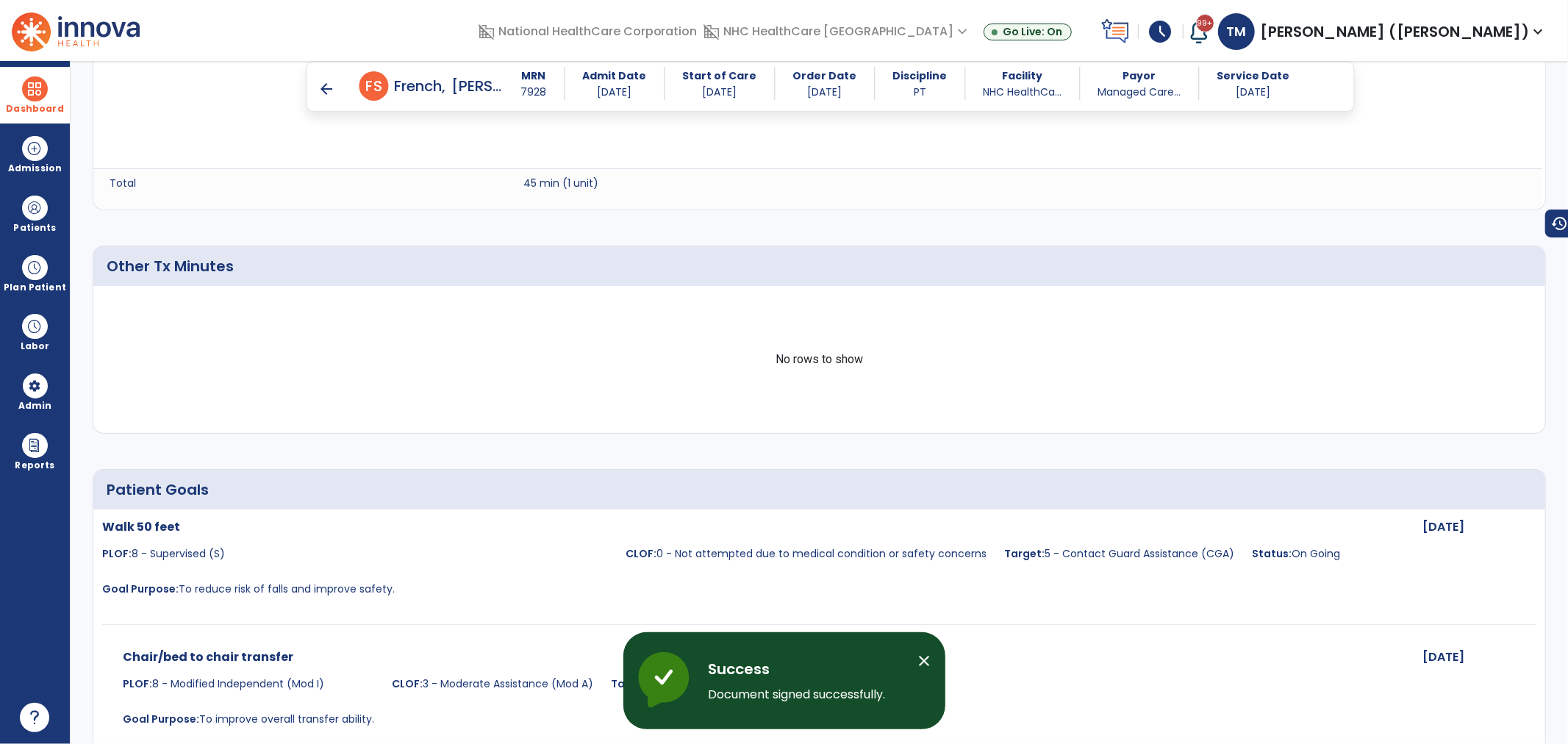 scroll, scrollTop: 1557, scrollLeft: 0, axis: vertical 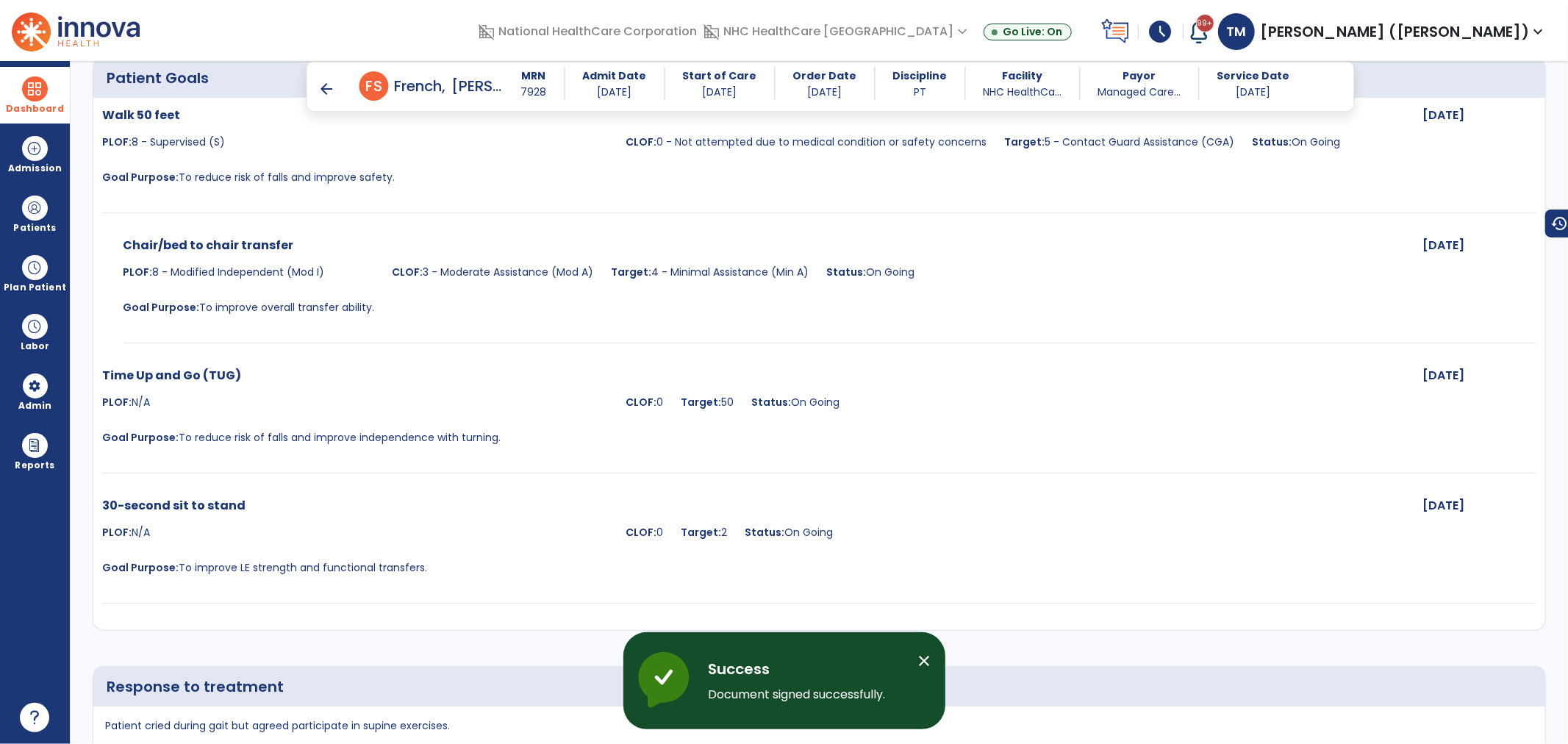 click on "close" at bounding box center [925, 661] 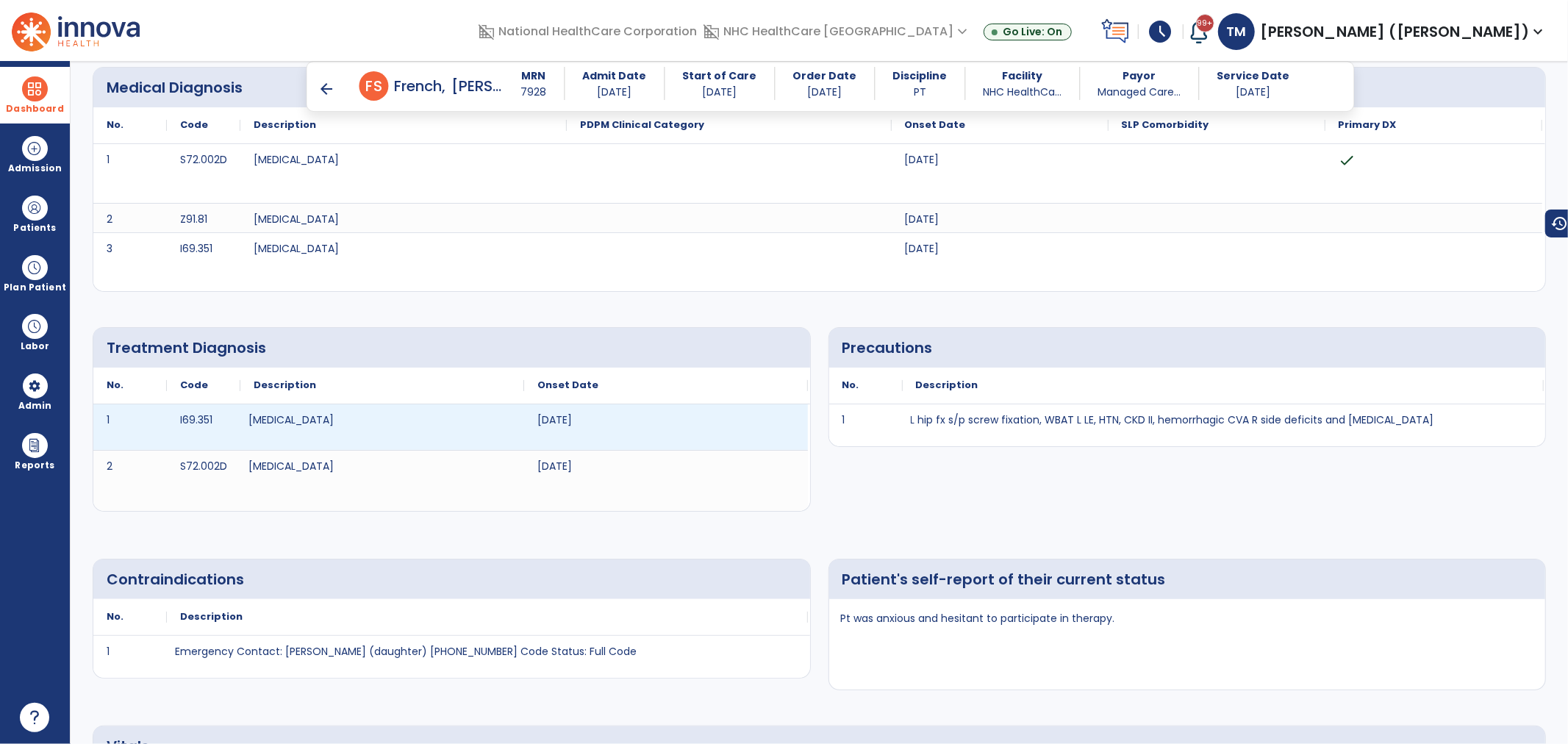 scroll, scrollTop: 0, scrollLeft: 0, axis: both 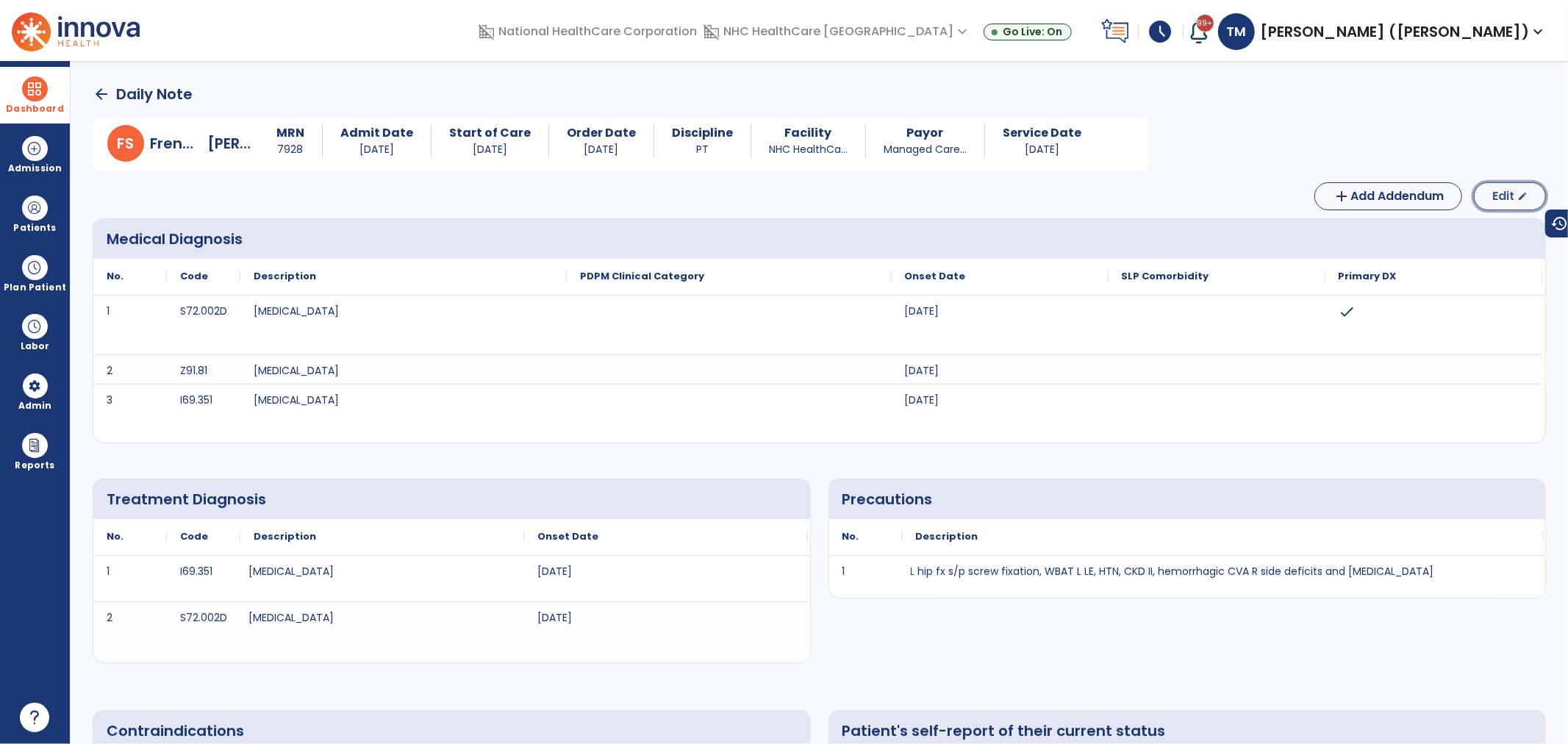 click on "Edit" 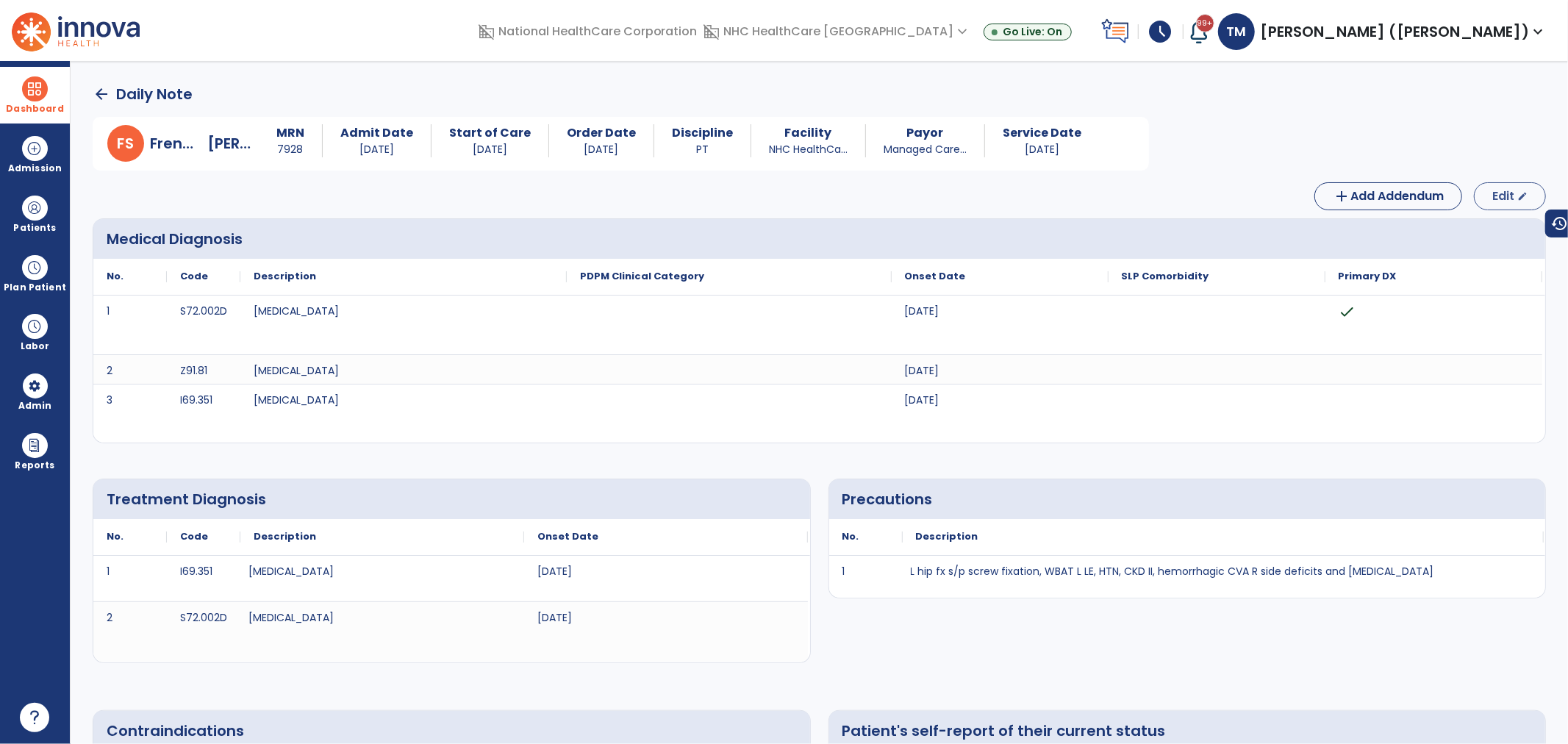 select on "*" 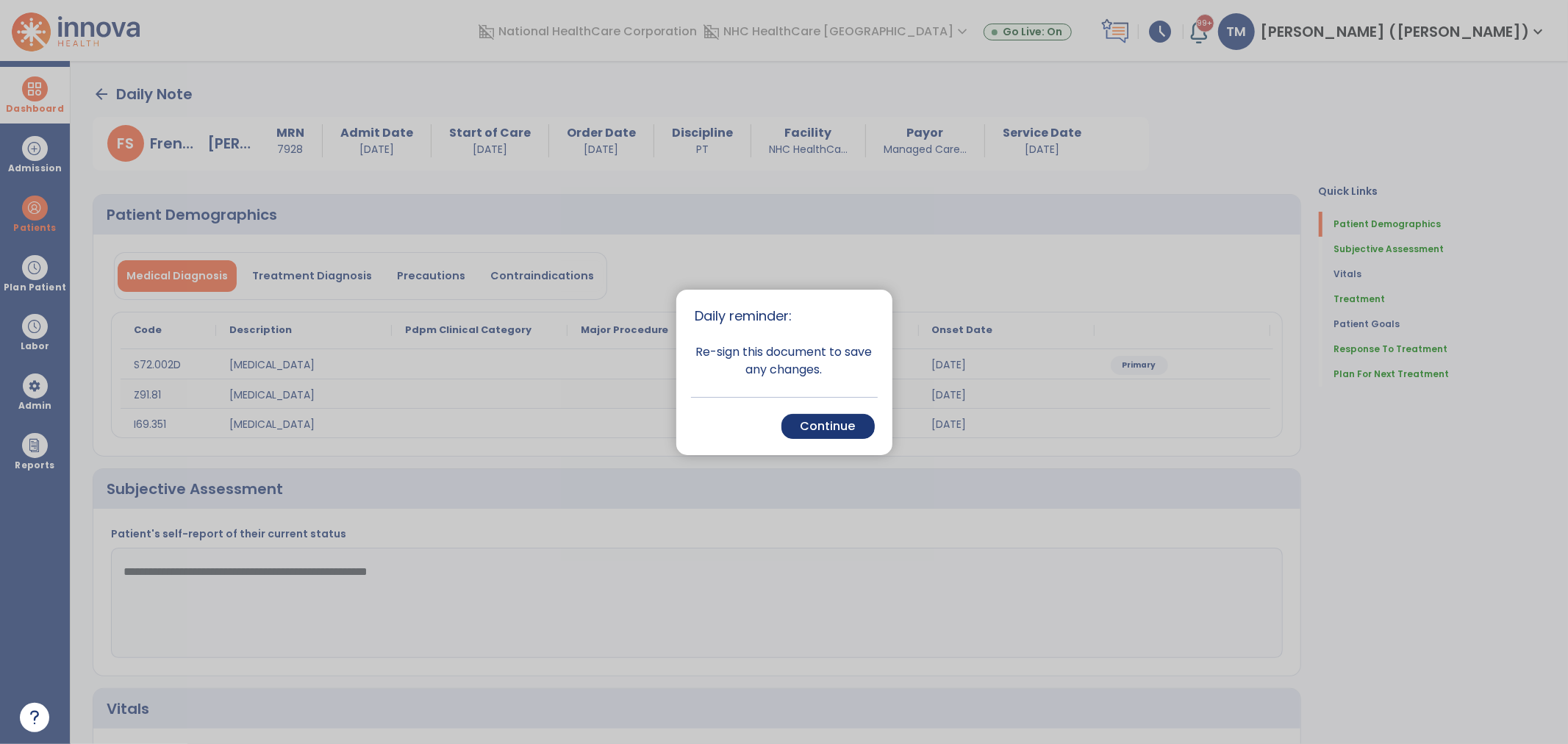click on "Continue" at bounding box center [828, 426] 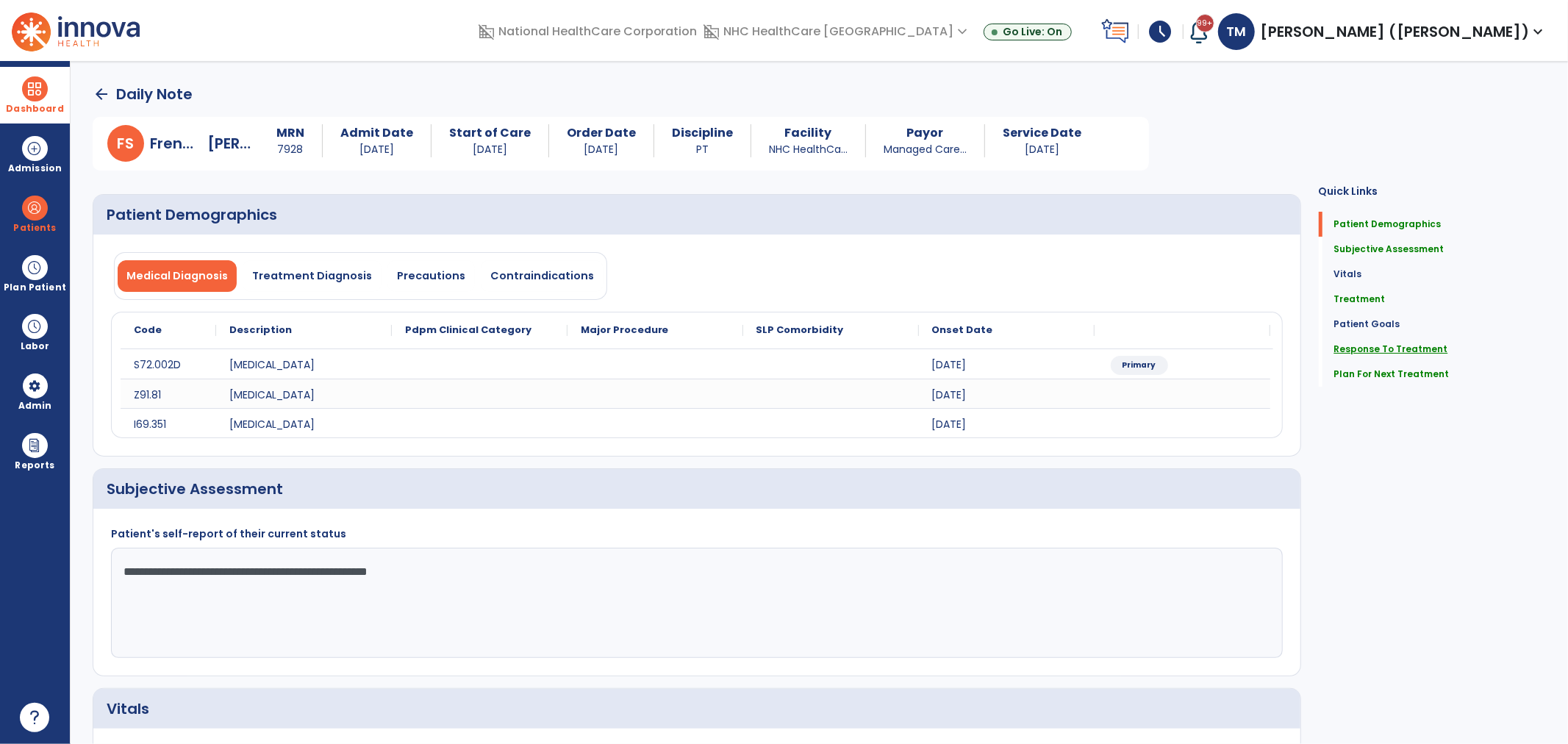 click on "Response To Treatment" 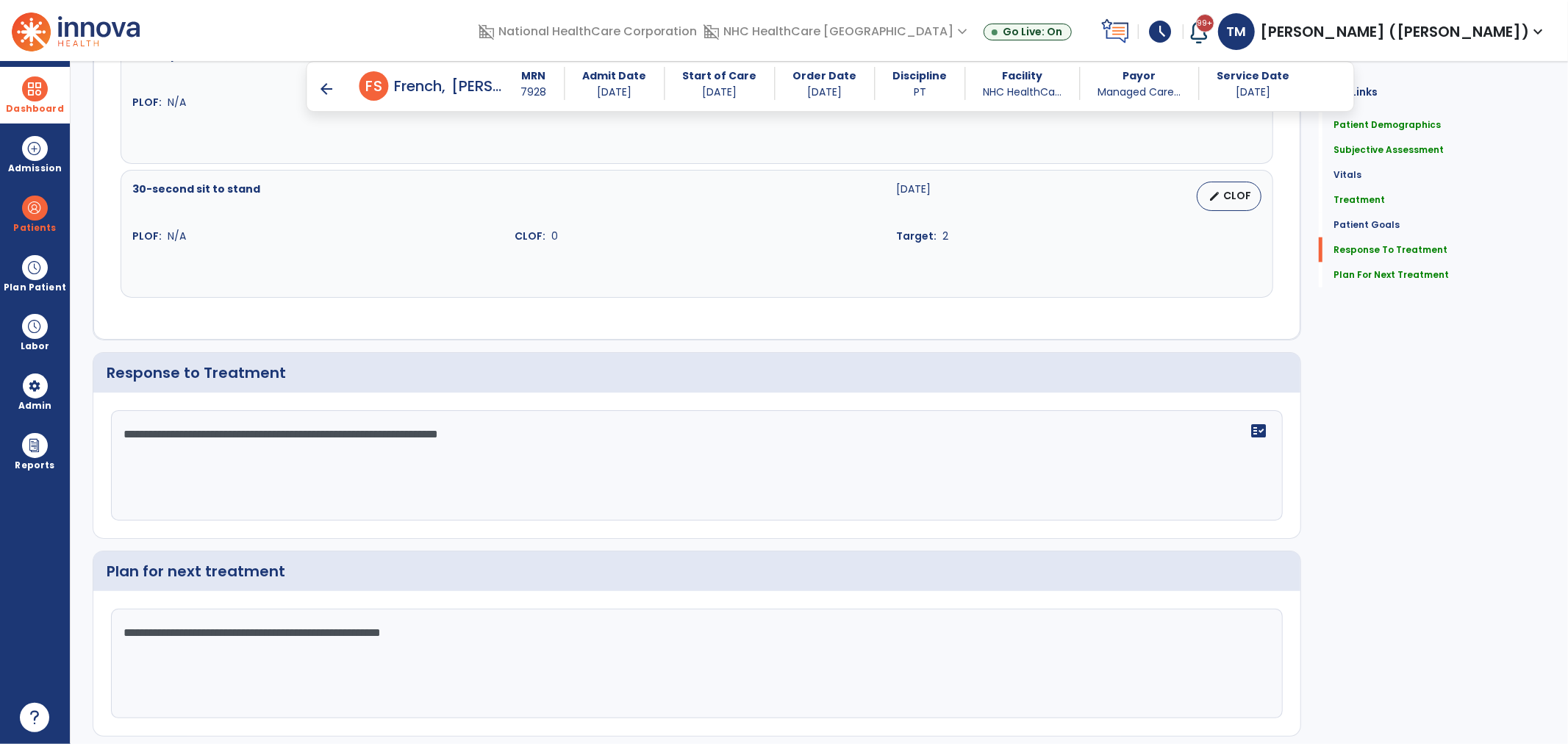 scroll, scrollTop: 1512, scrollLeft: 0, axis: vertical 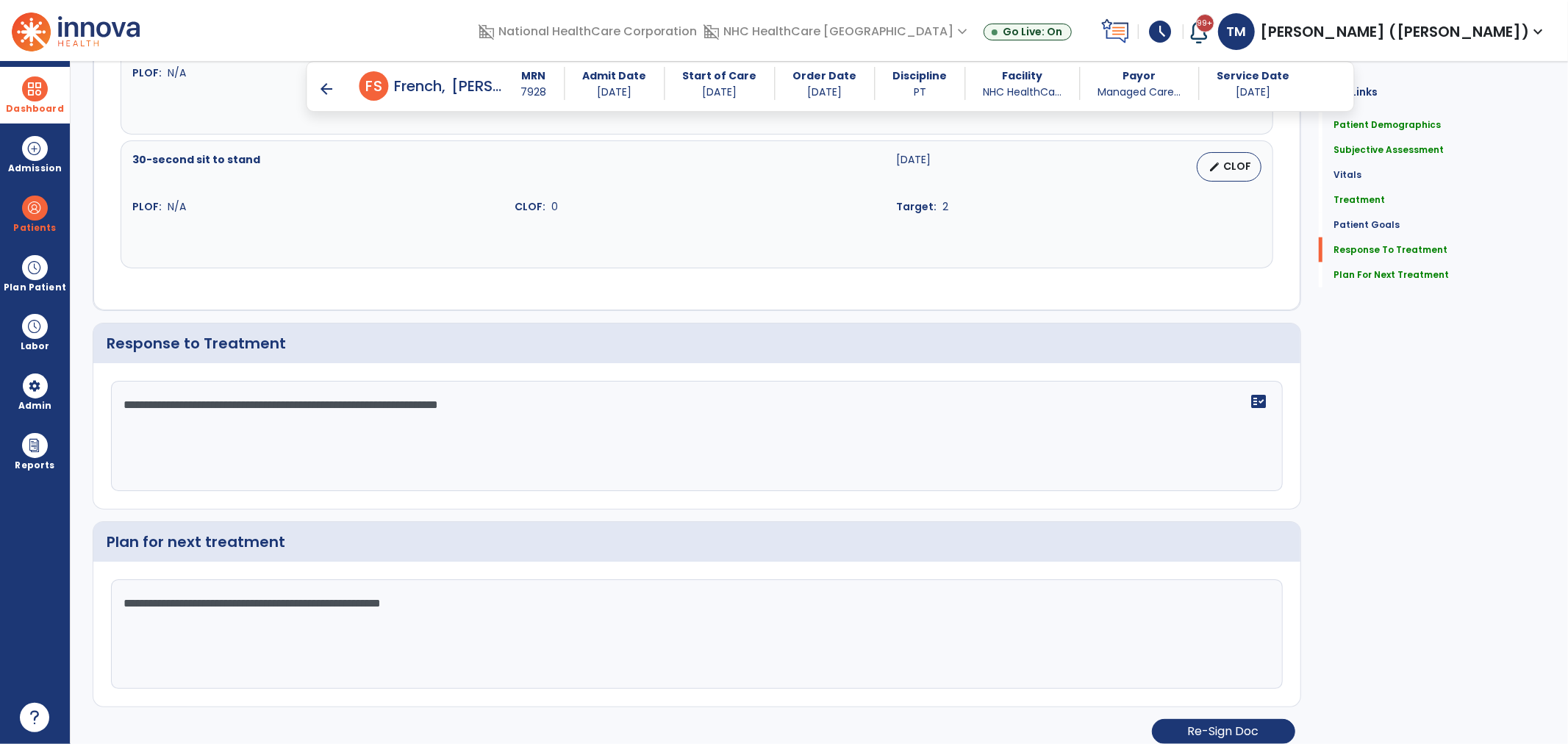 click on "**********" 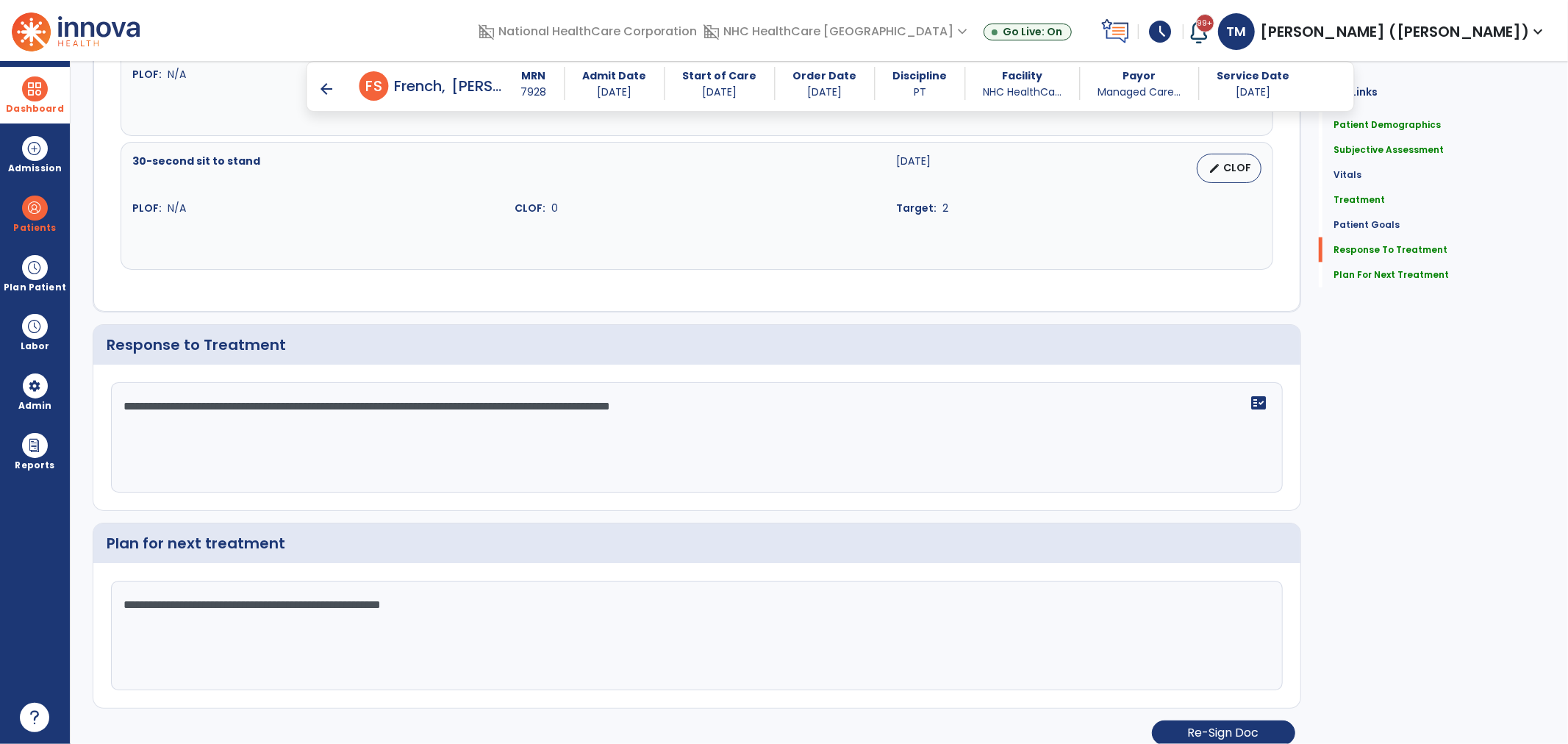 scroll, scrollTop: 1512, scrollLeft: 0, axis: vertical 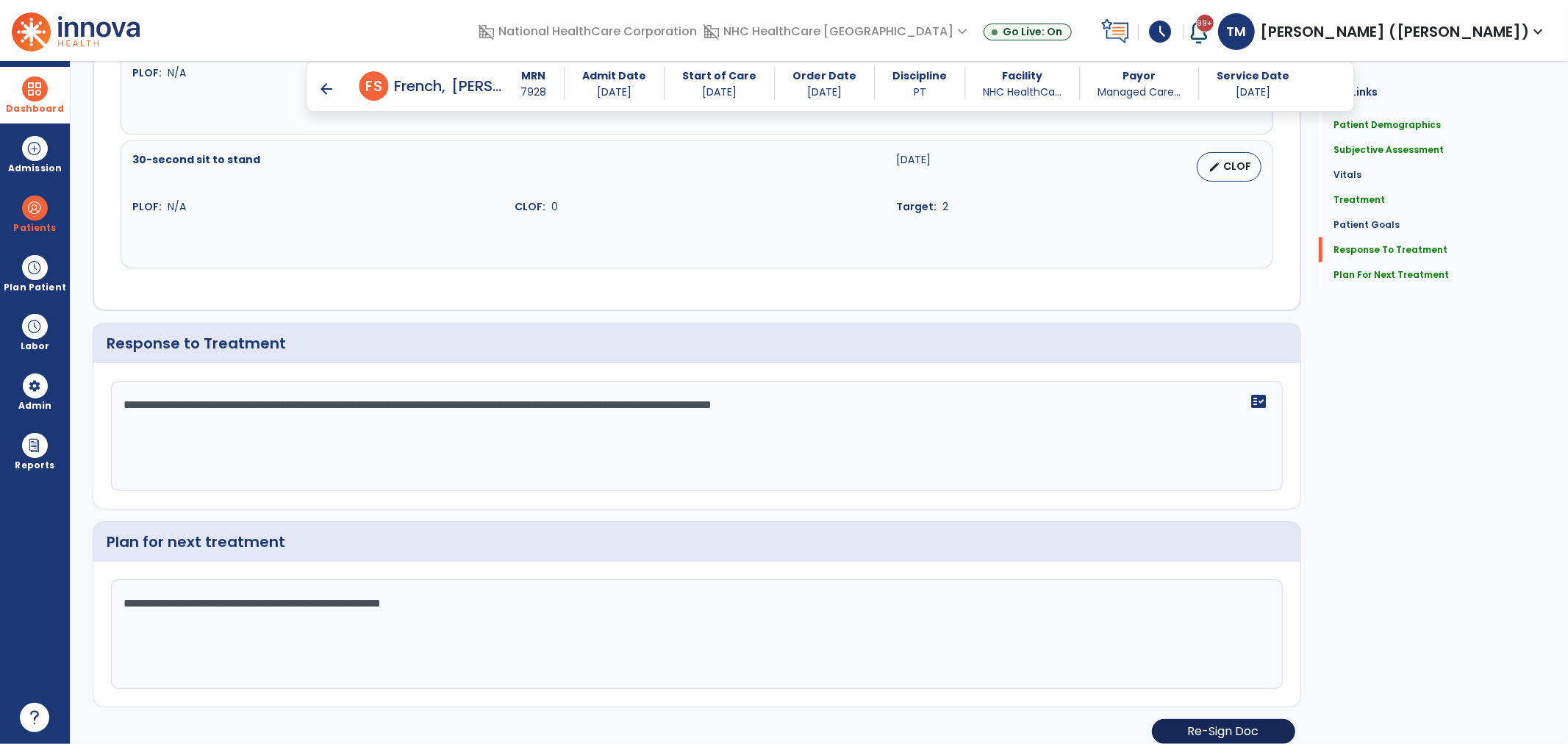 type on "**********" 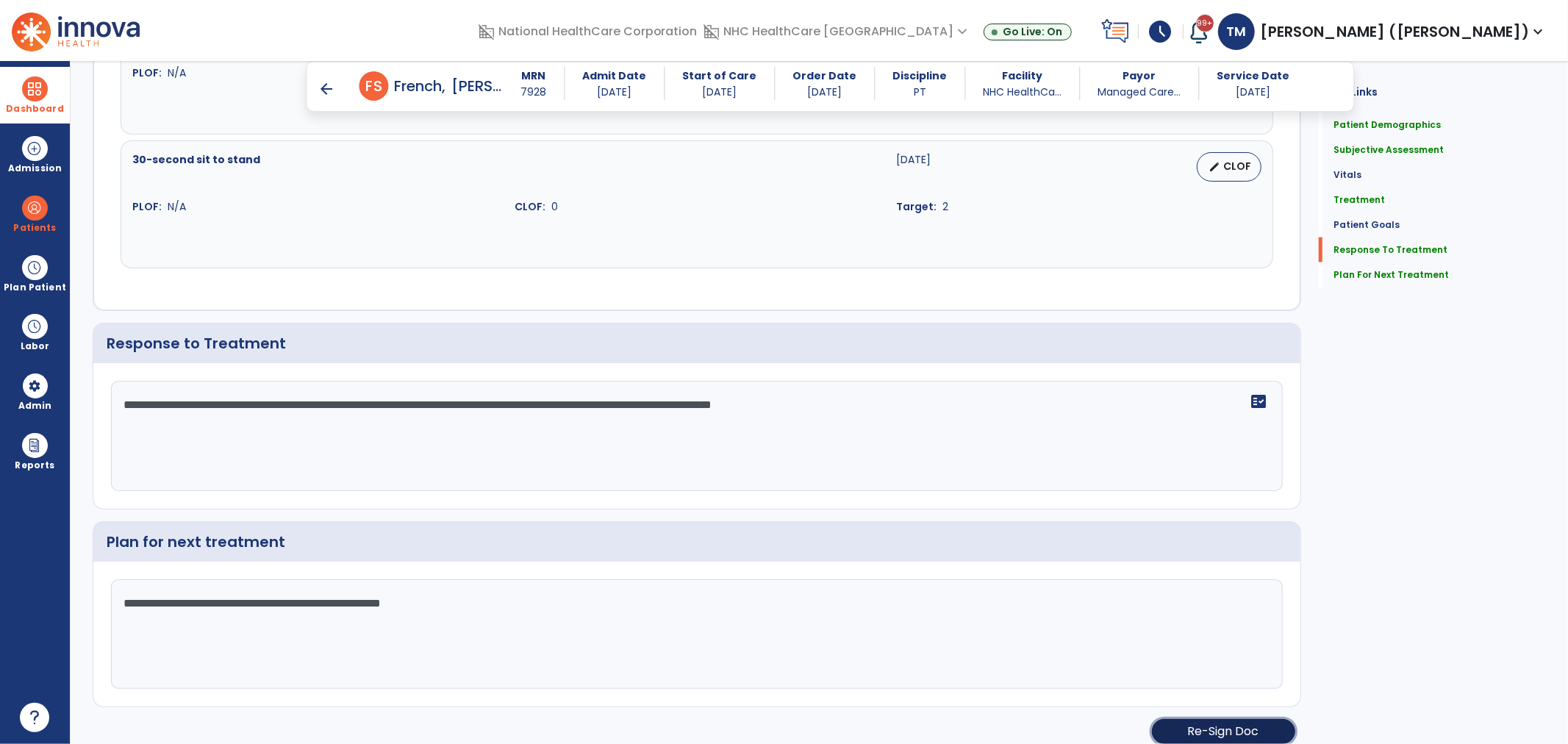 click on "Re-Sign Doc" 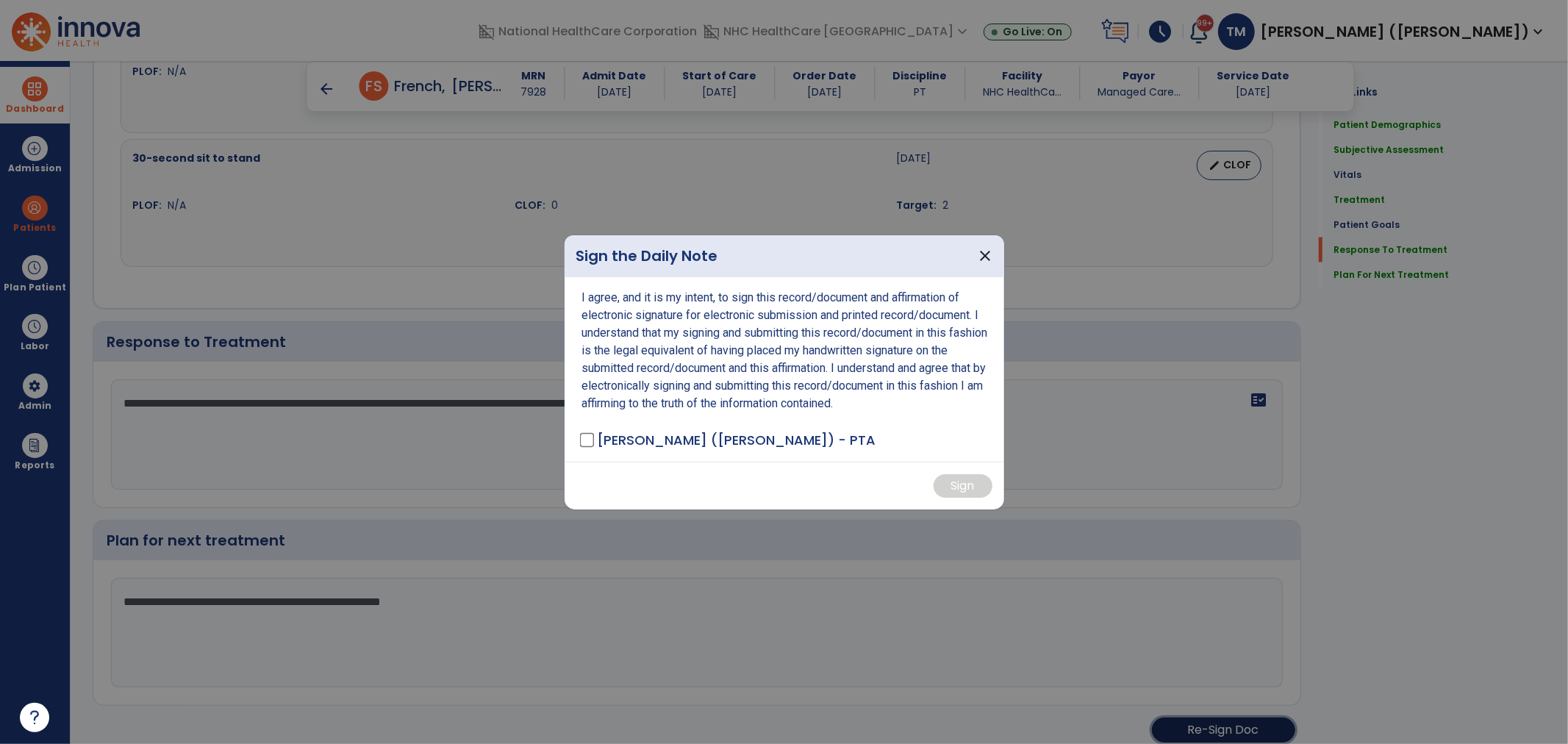 scroll, scrollTop: 1512, scrollLeft: 0, axis: vertical 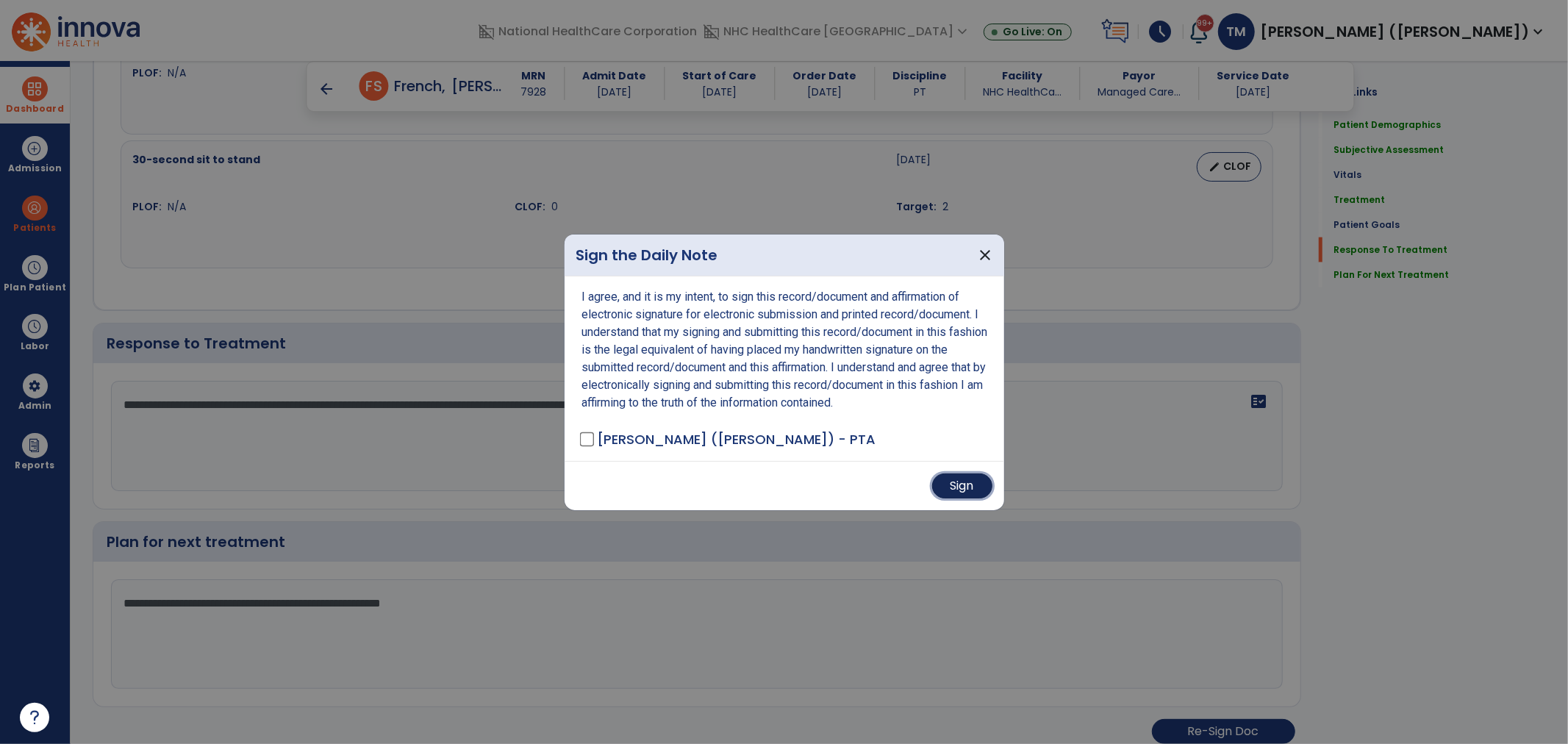 click on "Sign" at bounding box center [784, 485] 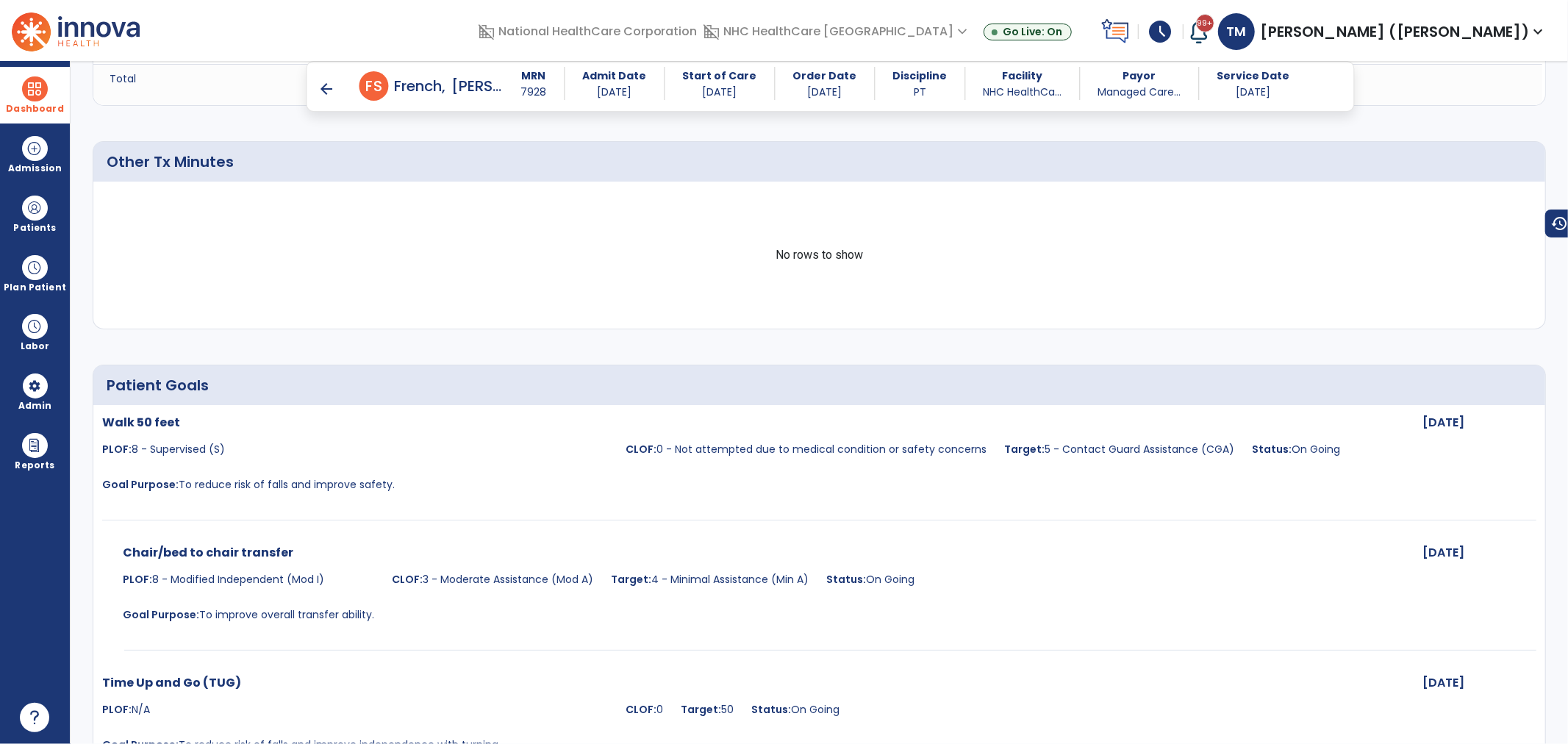 scroll, scrollTop: 1556, scrollLeft: 0, axis: vertical 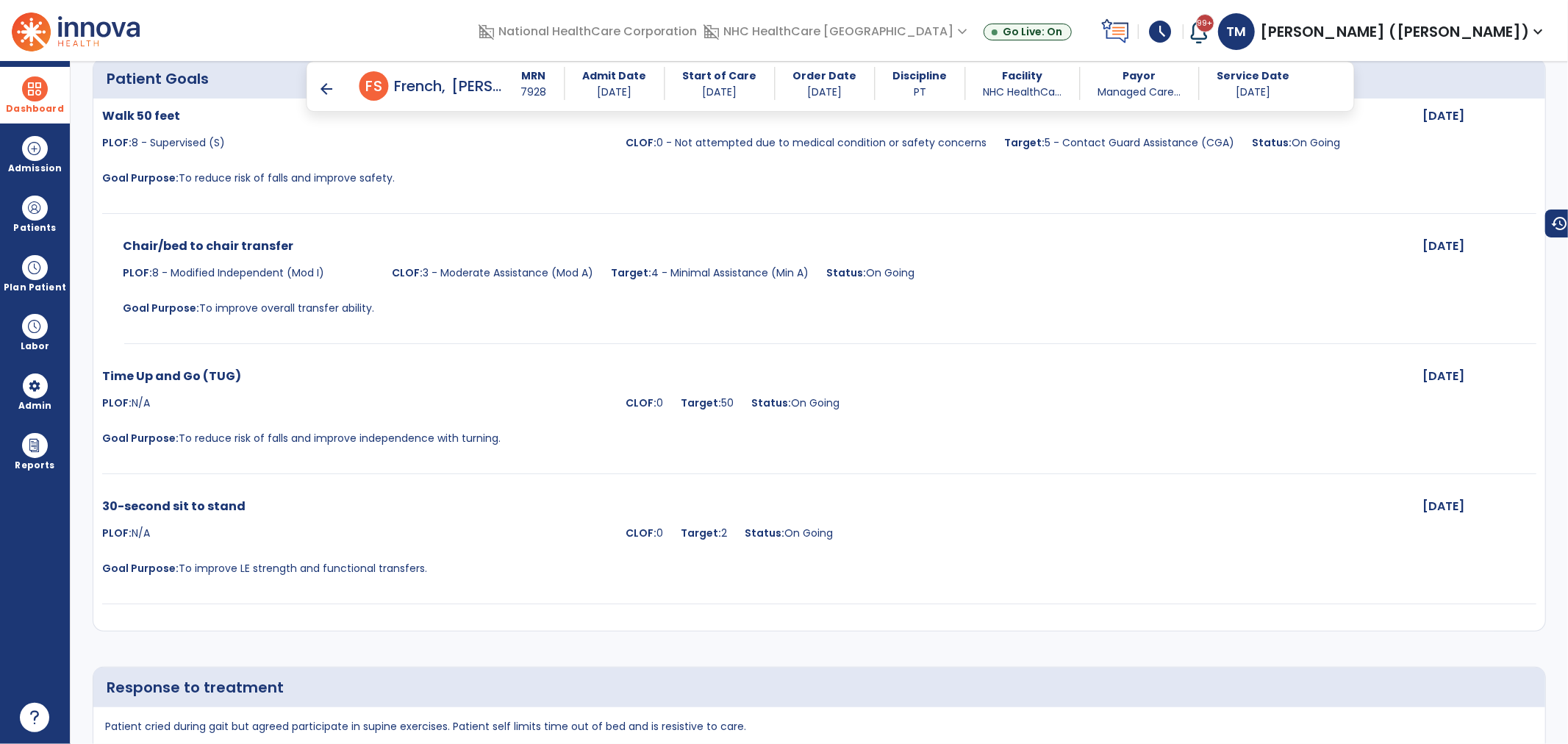 click on "arrow_back" at bounding box center [327, 89] 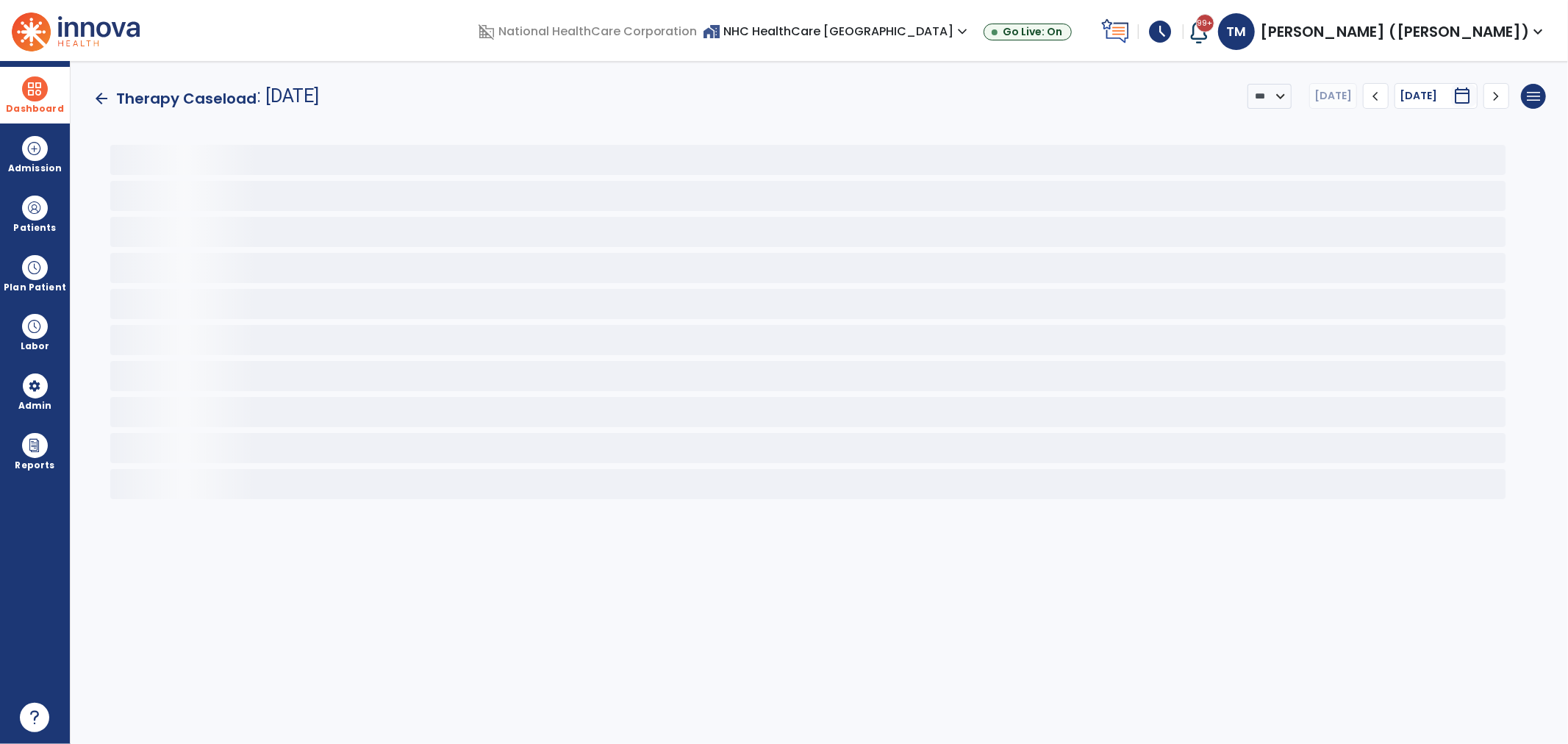 scroll, scrollTop: 0, scrollLeft: 0, axis: both 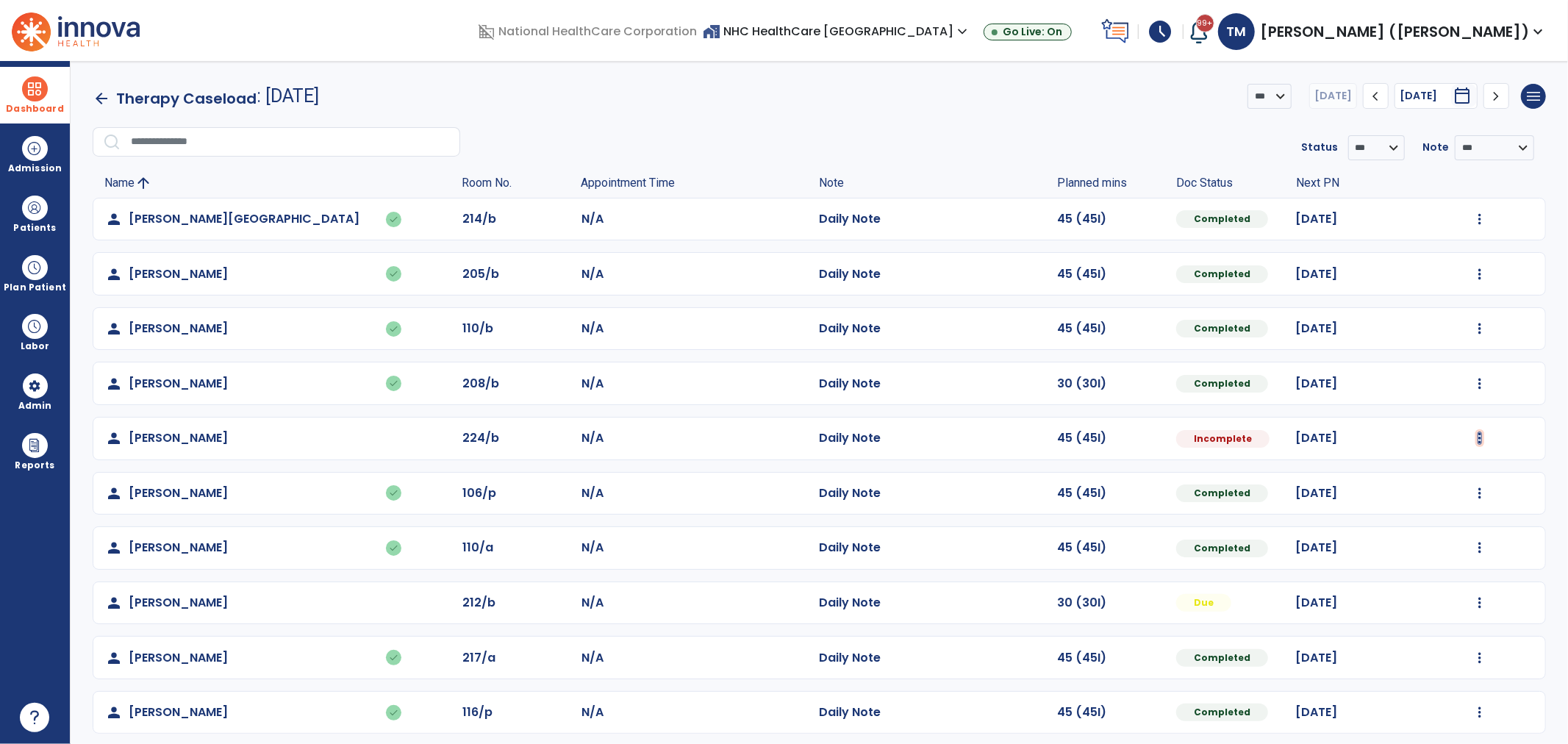 click at bounding box center (1480, 219) 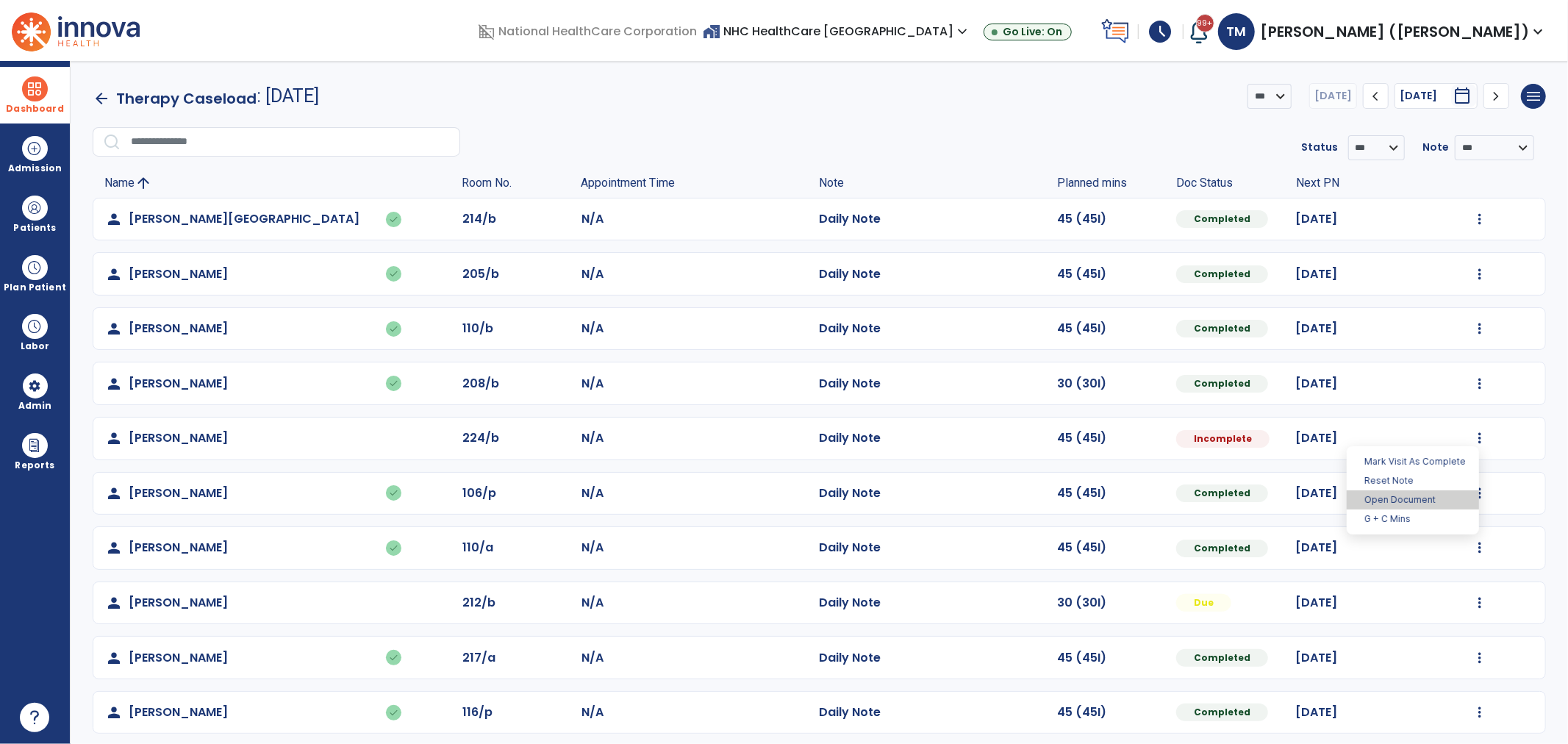 click on "Open Document" at bounding box center (1413, 500) 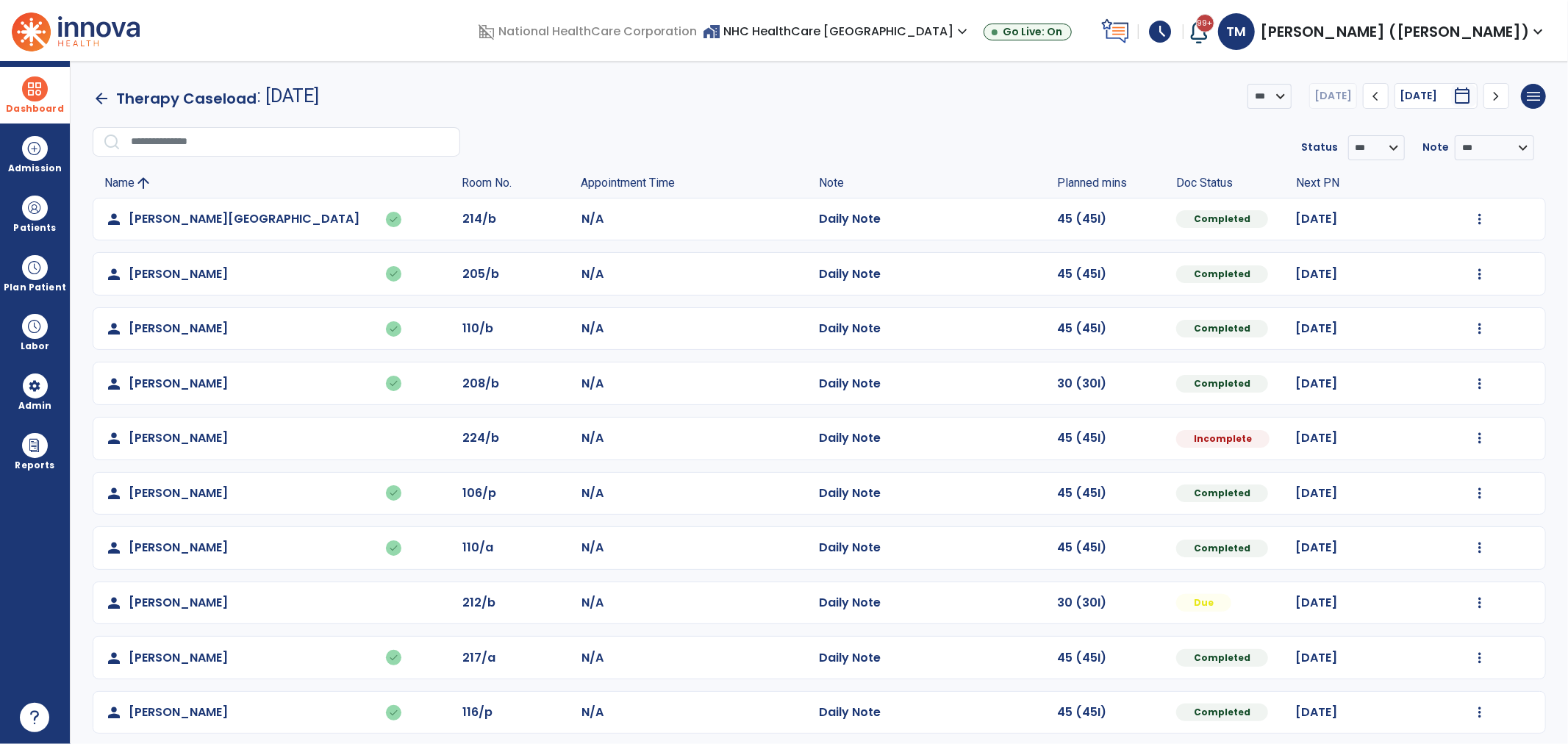 select on "*" 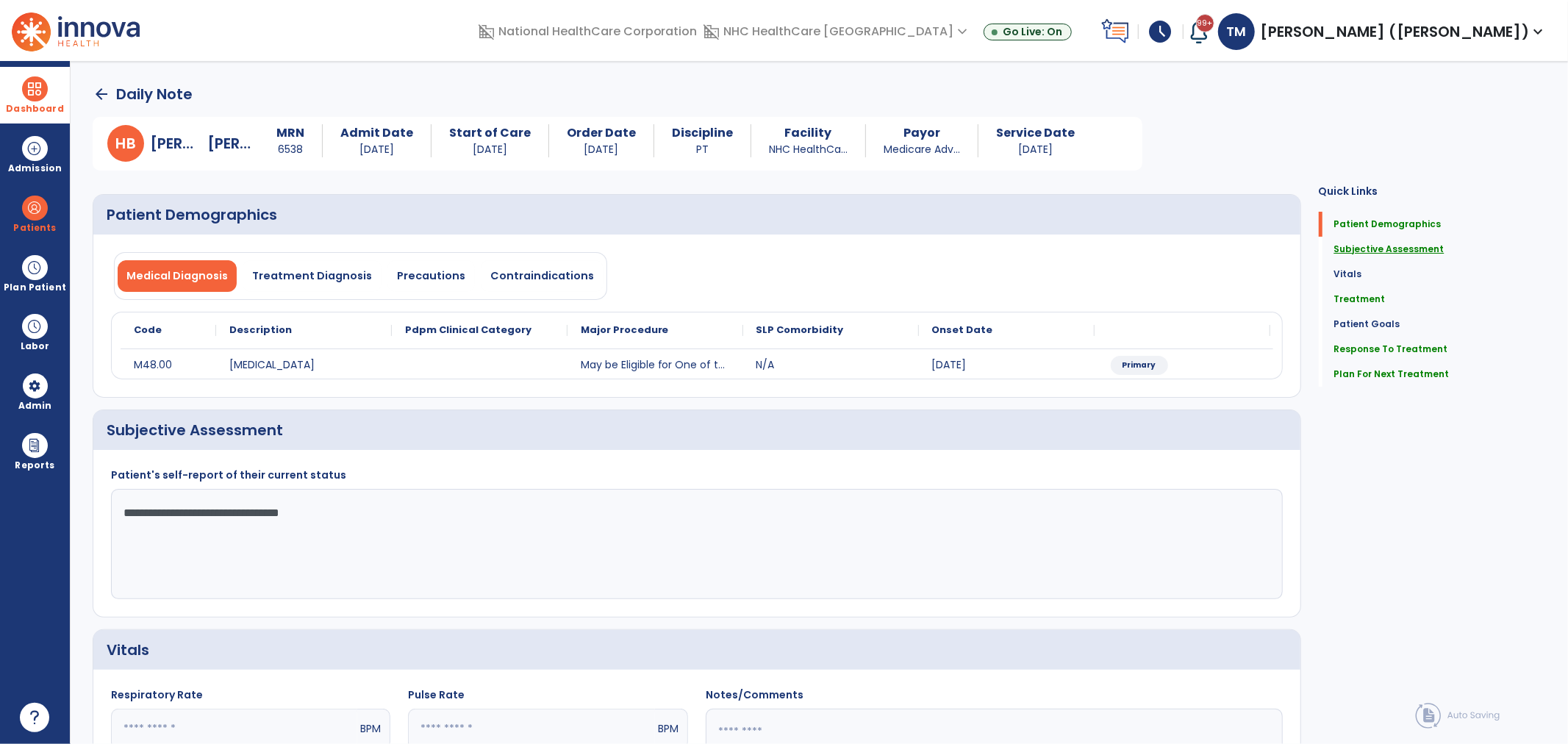 click on "Subjective Assessment" 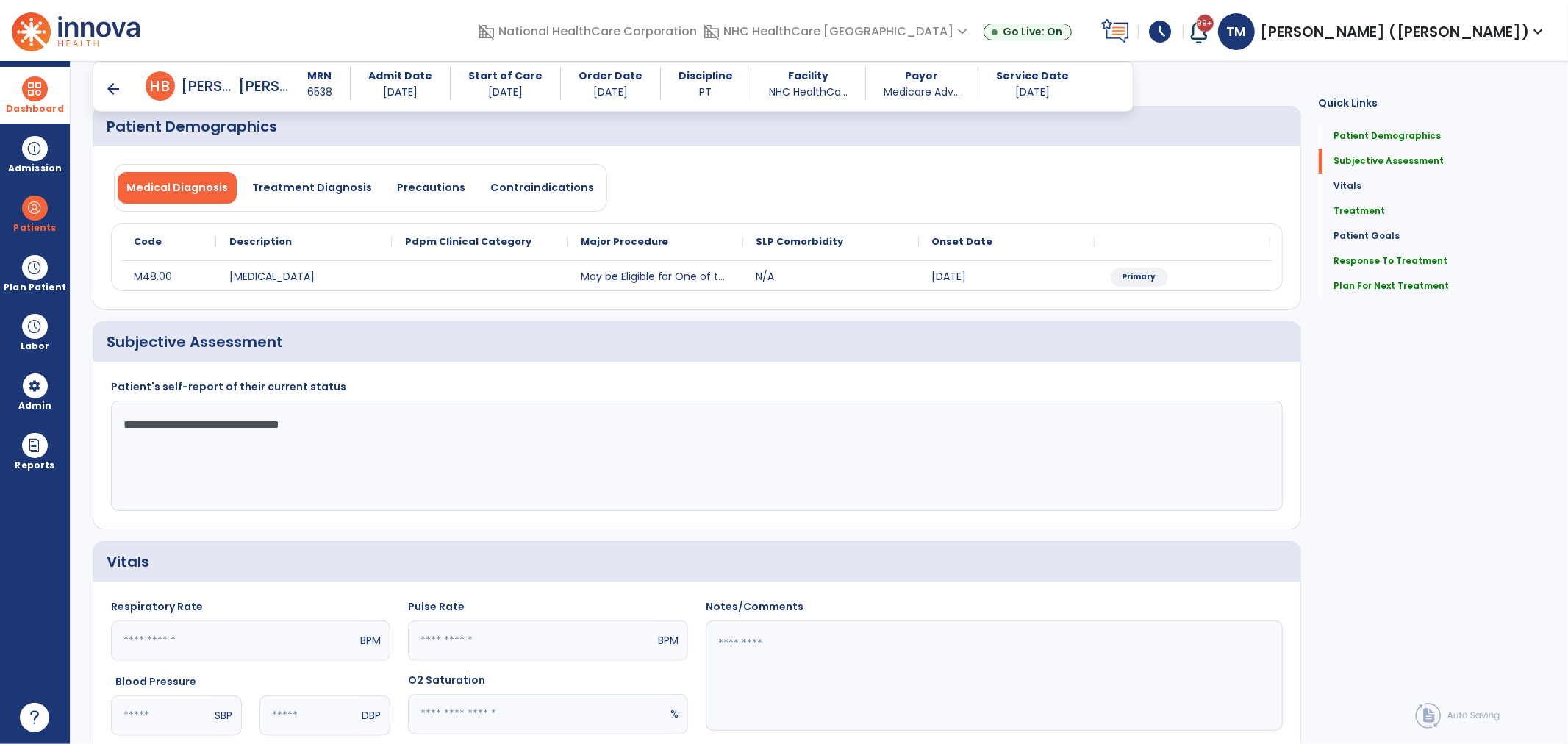 scroll, scrollTop: 111, scrollLeft: 0, axis: vertical 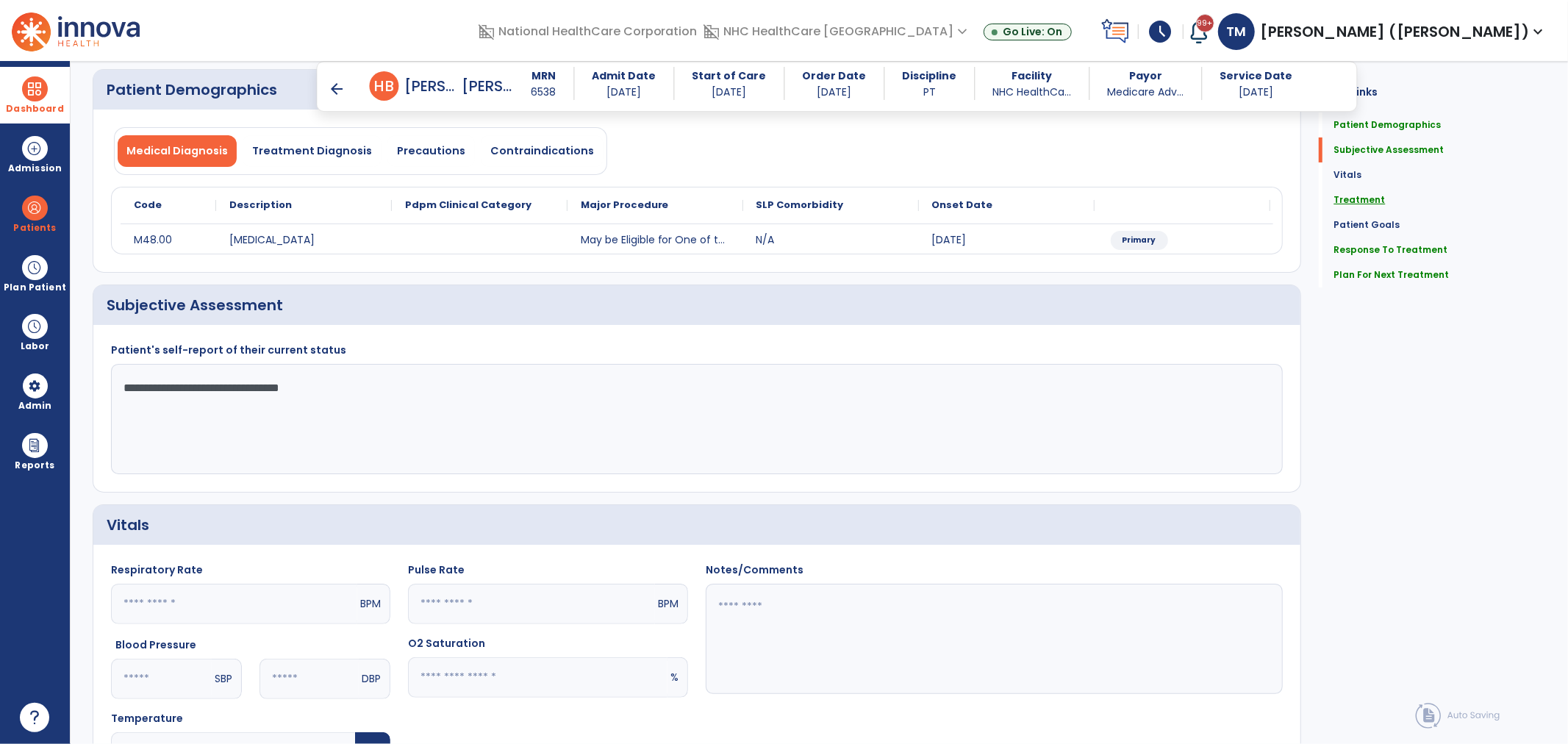click on "Treatment" 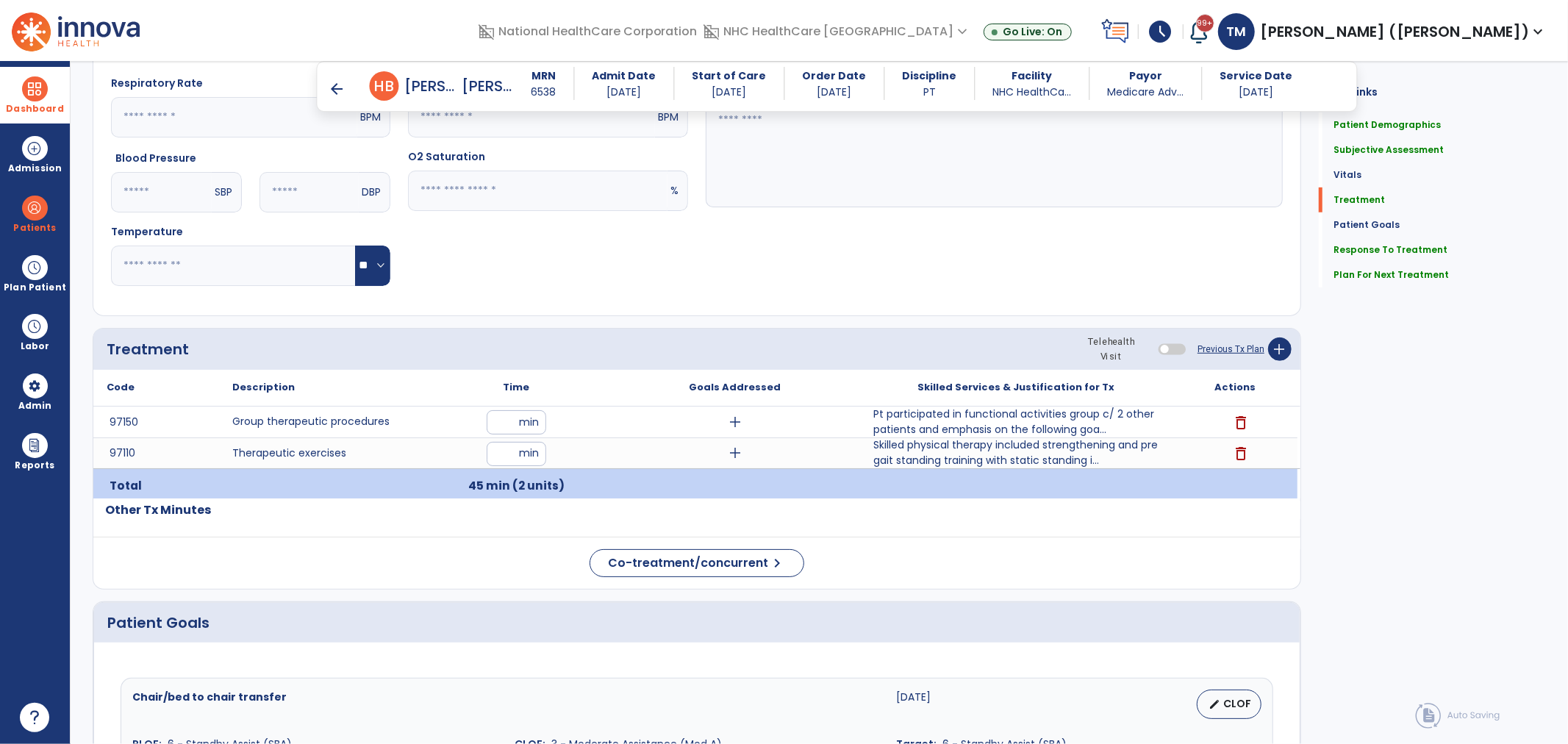 scroll, scrollTop: 655, scrollLeft: 0, axis: vertical 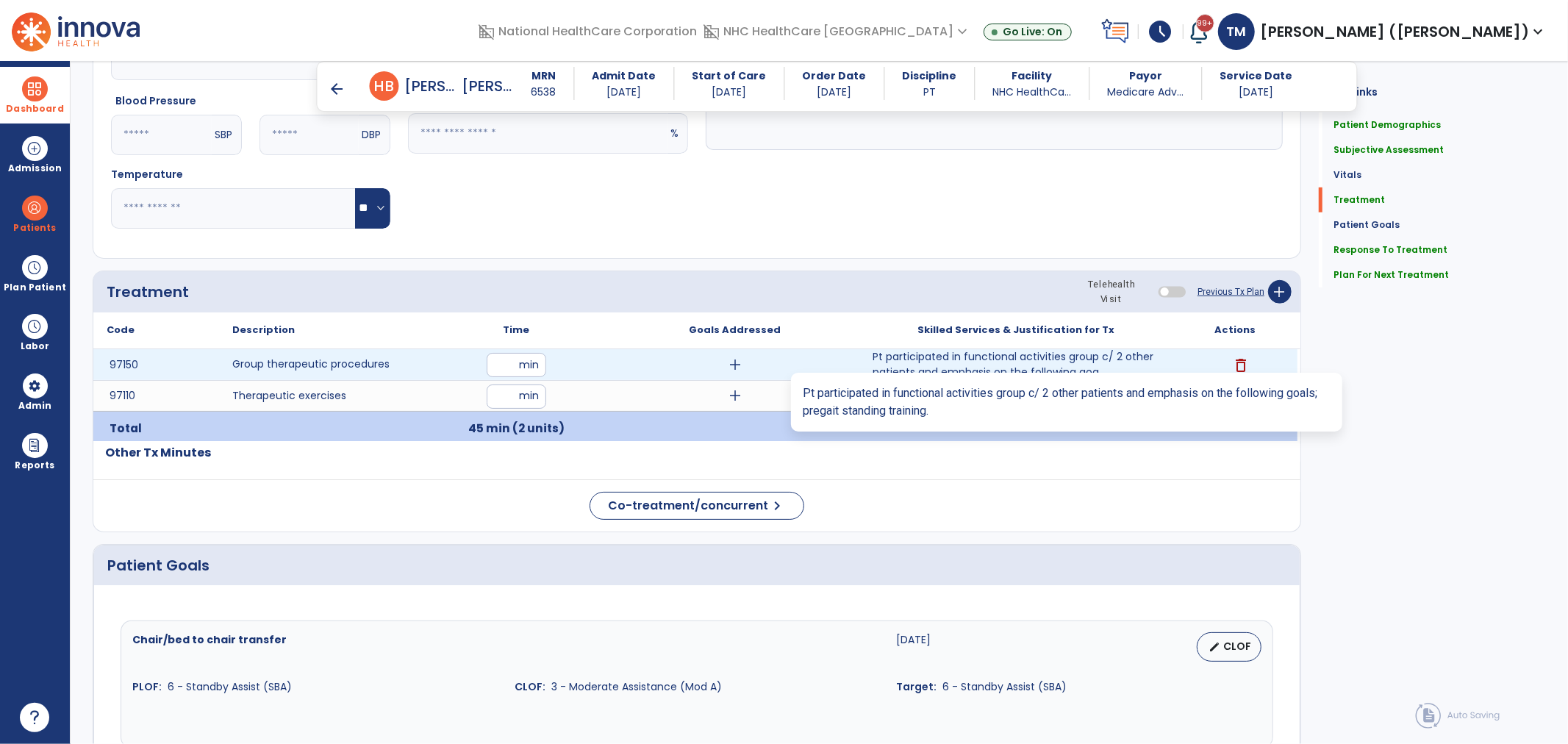 click on "Pt participated in functional activities group c/ 2 other patients and emphasis on the following goa..." at bounding box center [1016, 365] 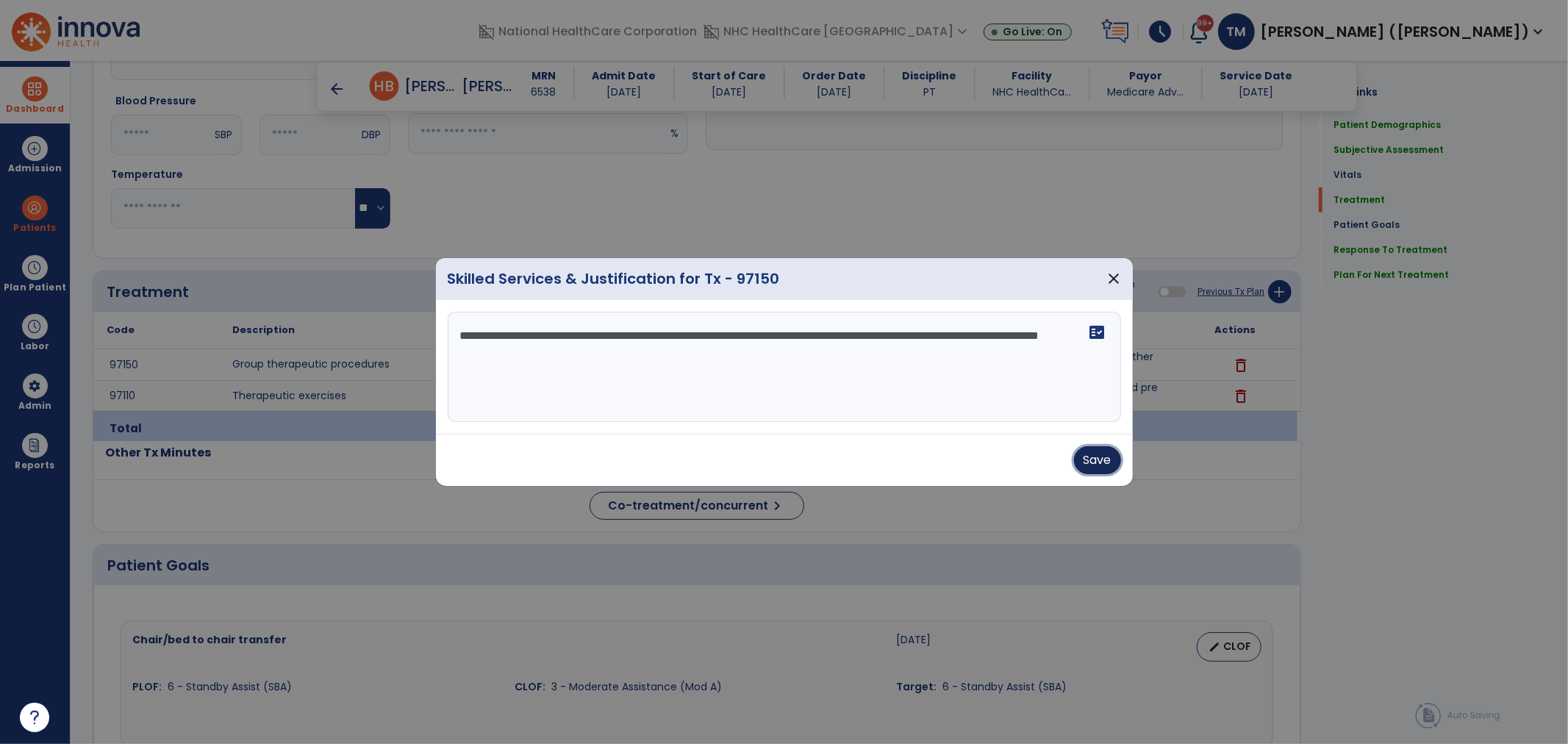 click on "Save" at bounding box center (1098, 460) 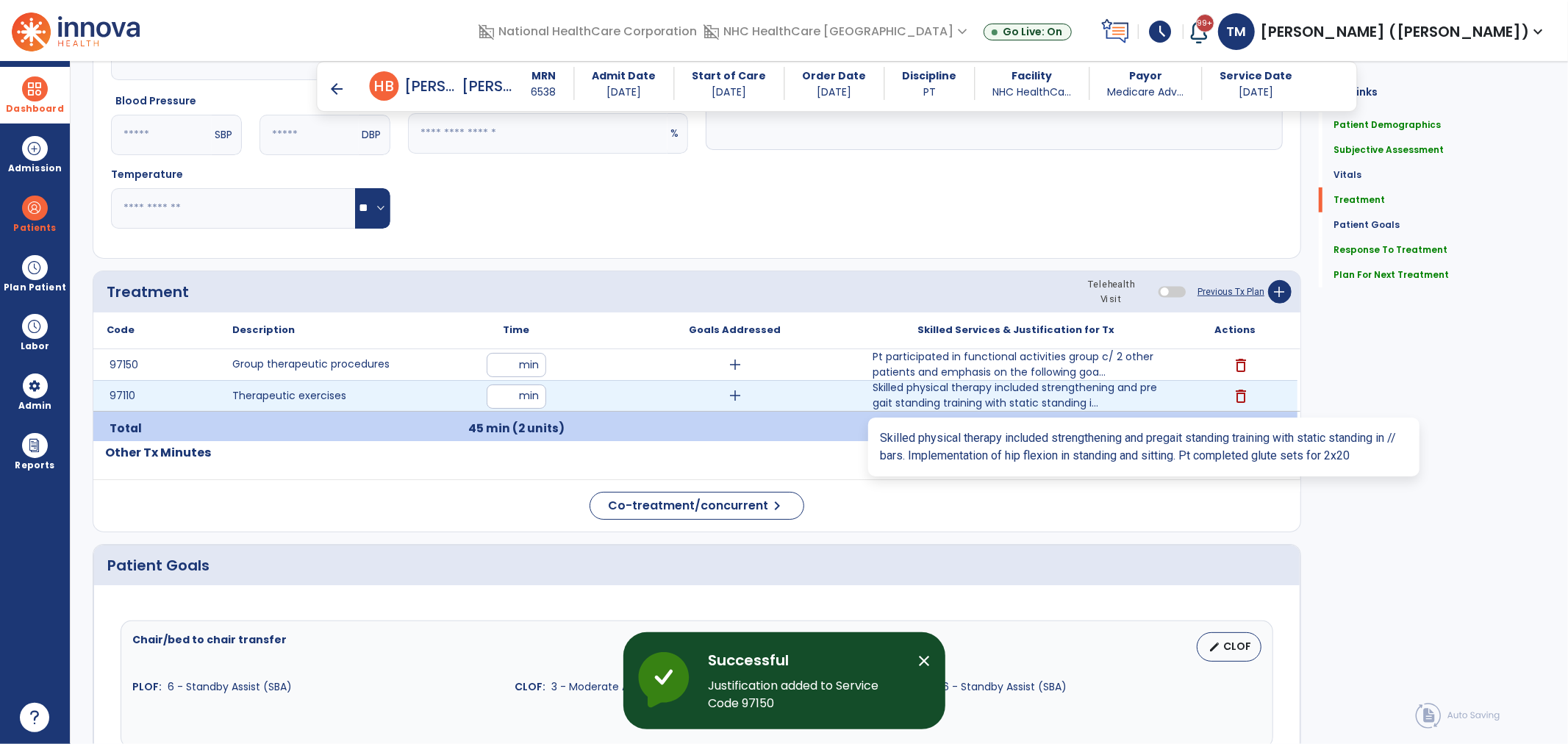 click on "Skilled physical therapy included strengthening and pregait standing training with static standing i..." at bounding box center [1016, 396] 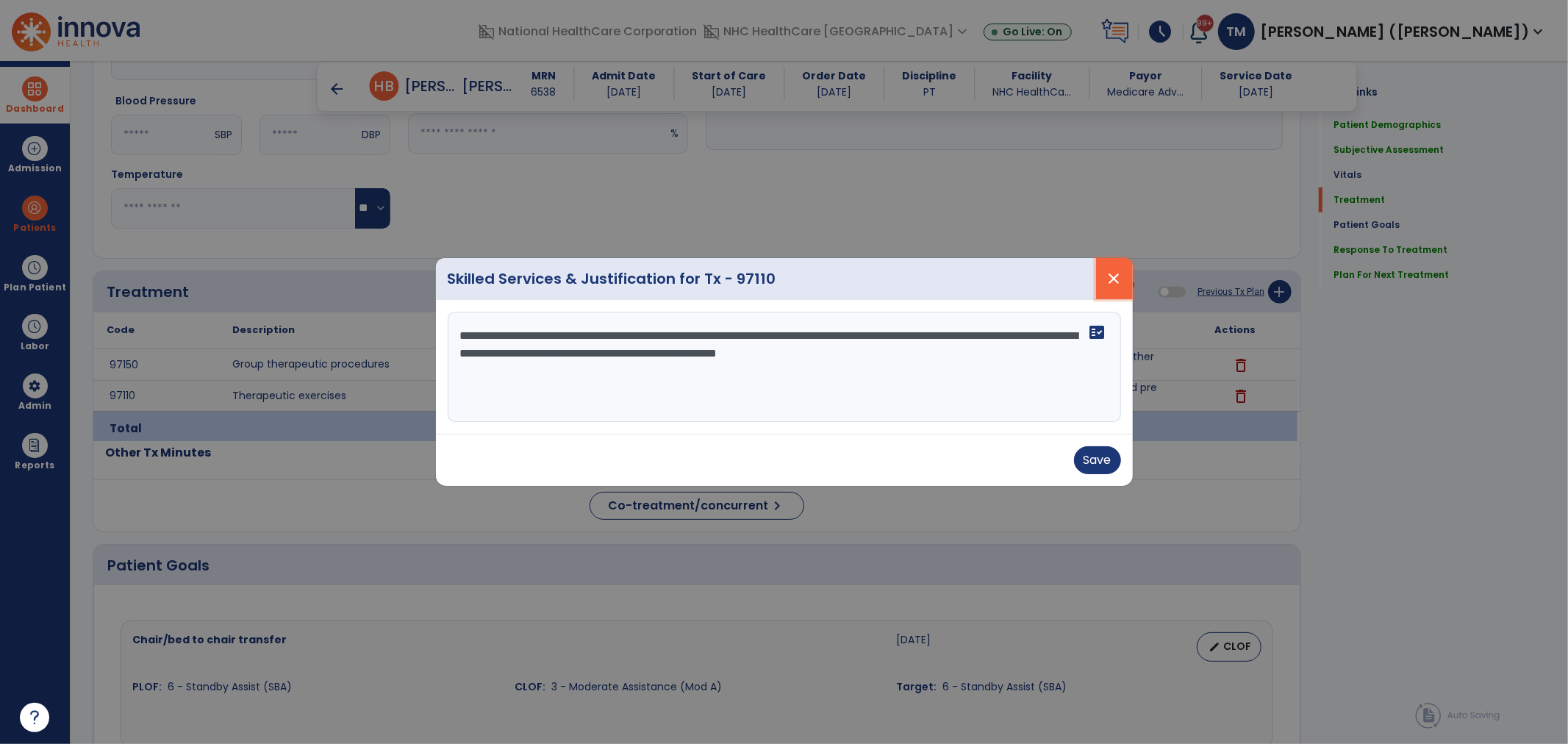 click on "close" at bounding box center (1114, 279) 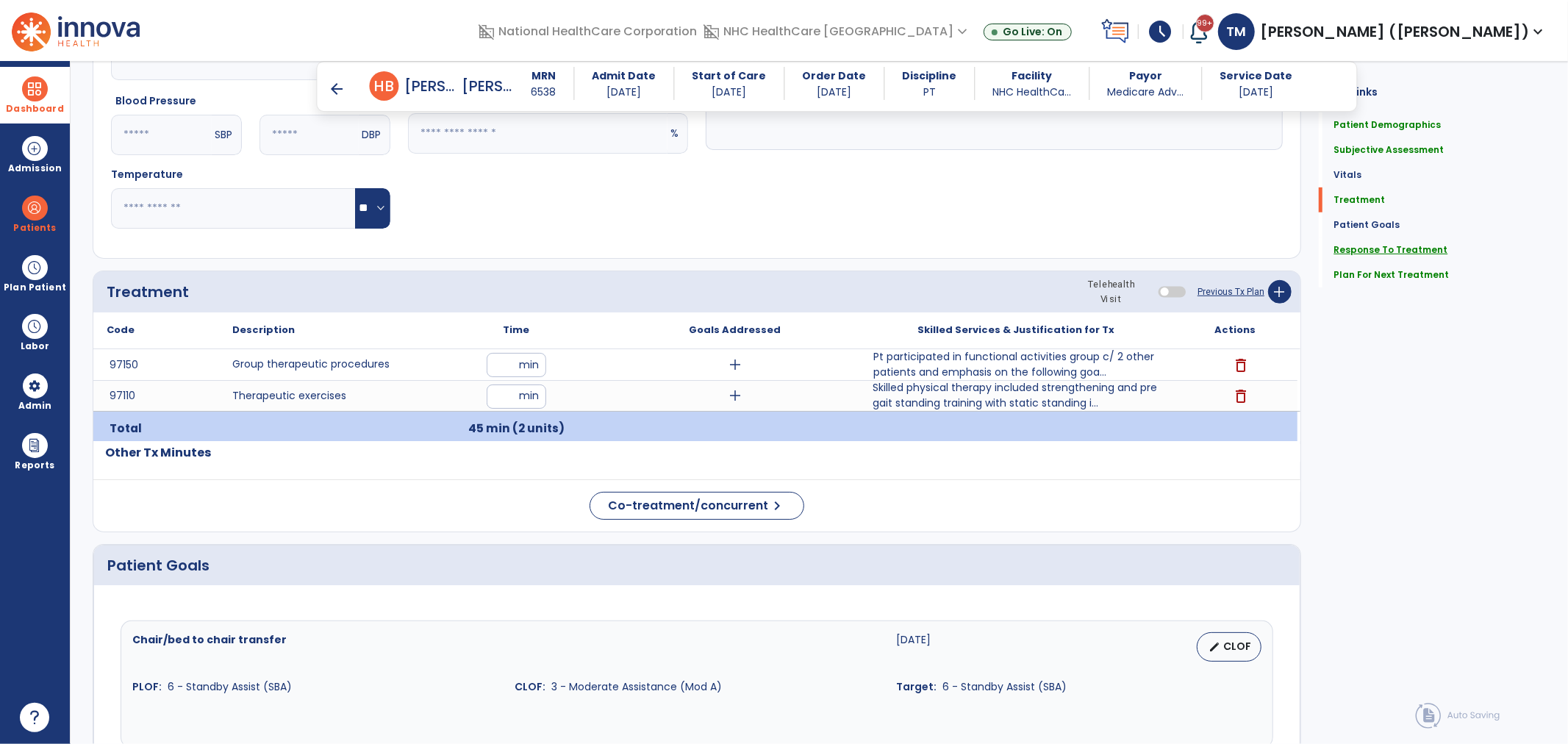 click on "Response To Treatment" 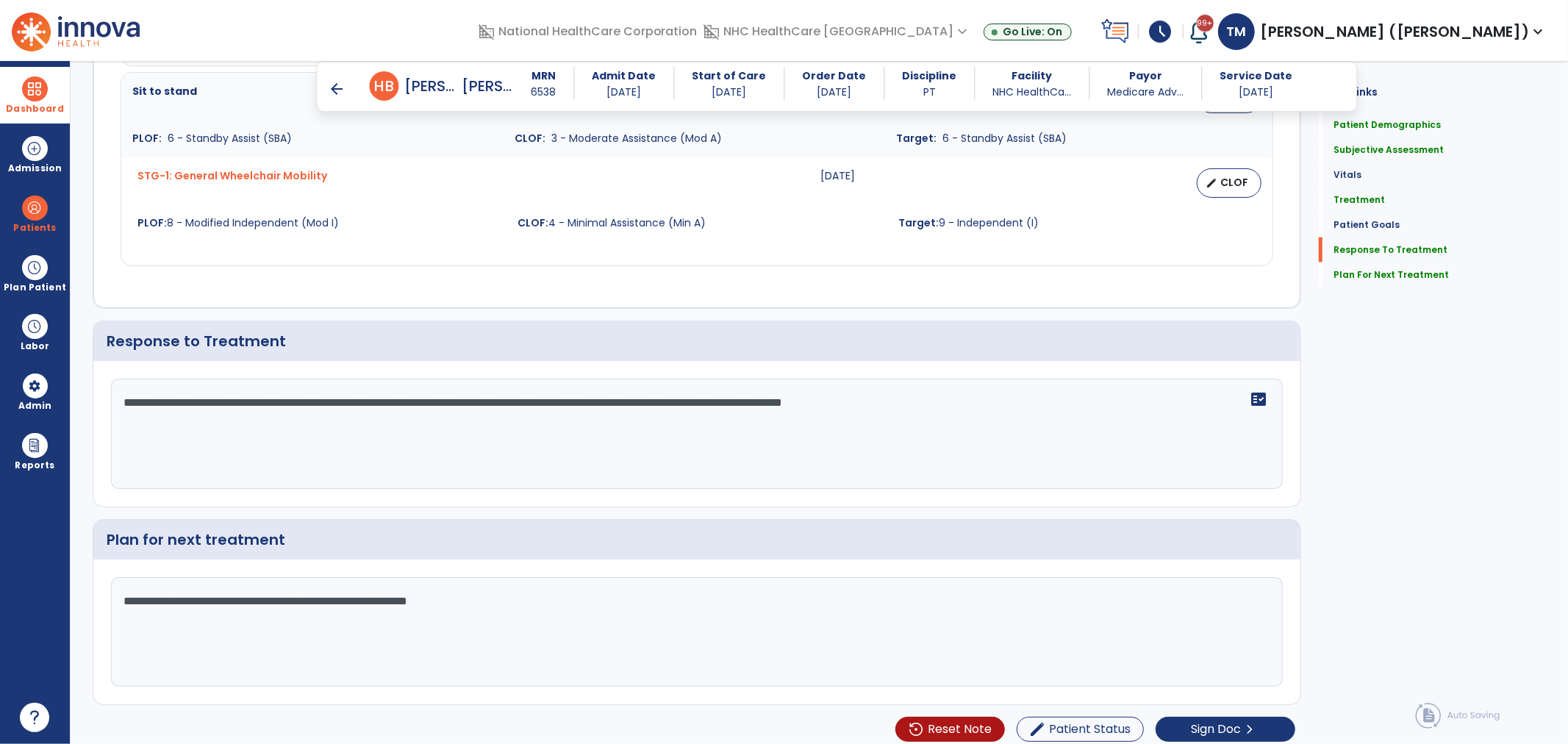 scroll, scrollTop: 1484, scrollLeft: 0, axis: vertical 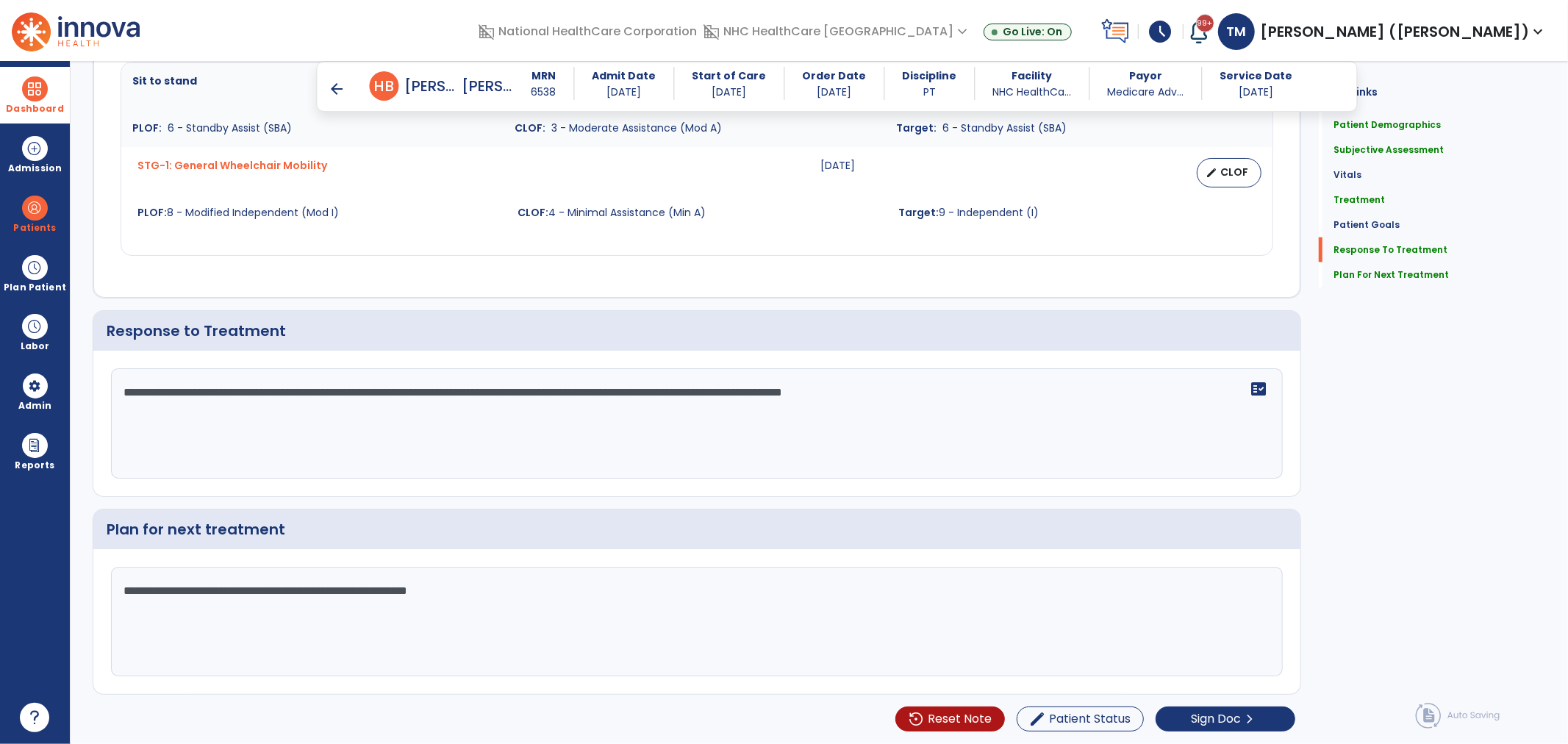 click on "**********" 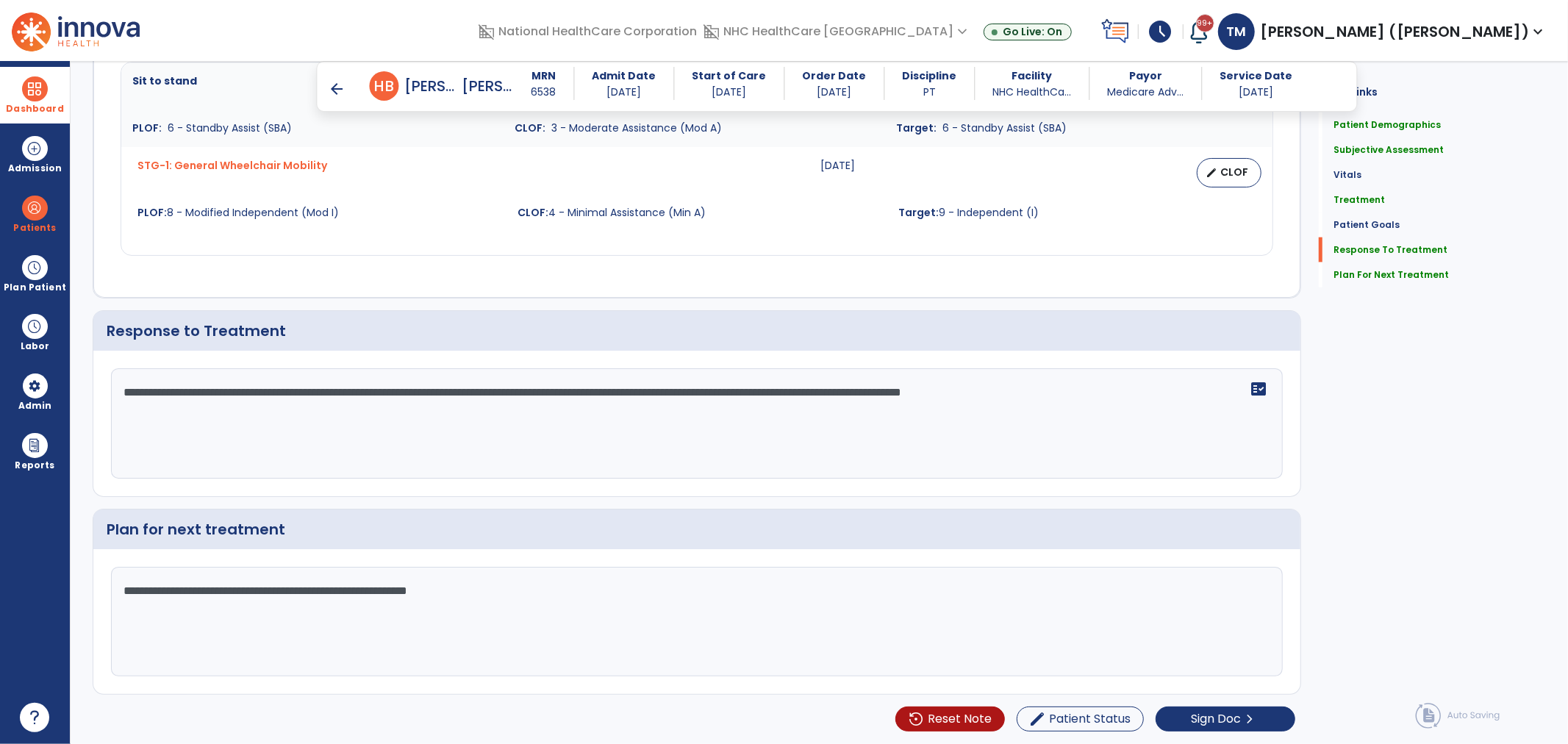 scroll, scrollTop: 1484, scrollLeft: 0, axis: vertical 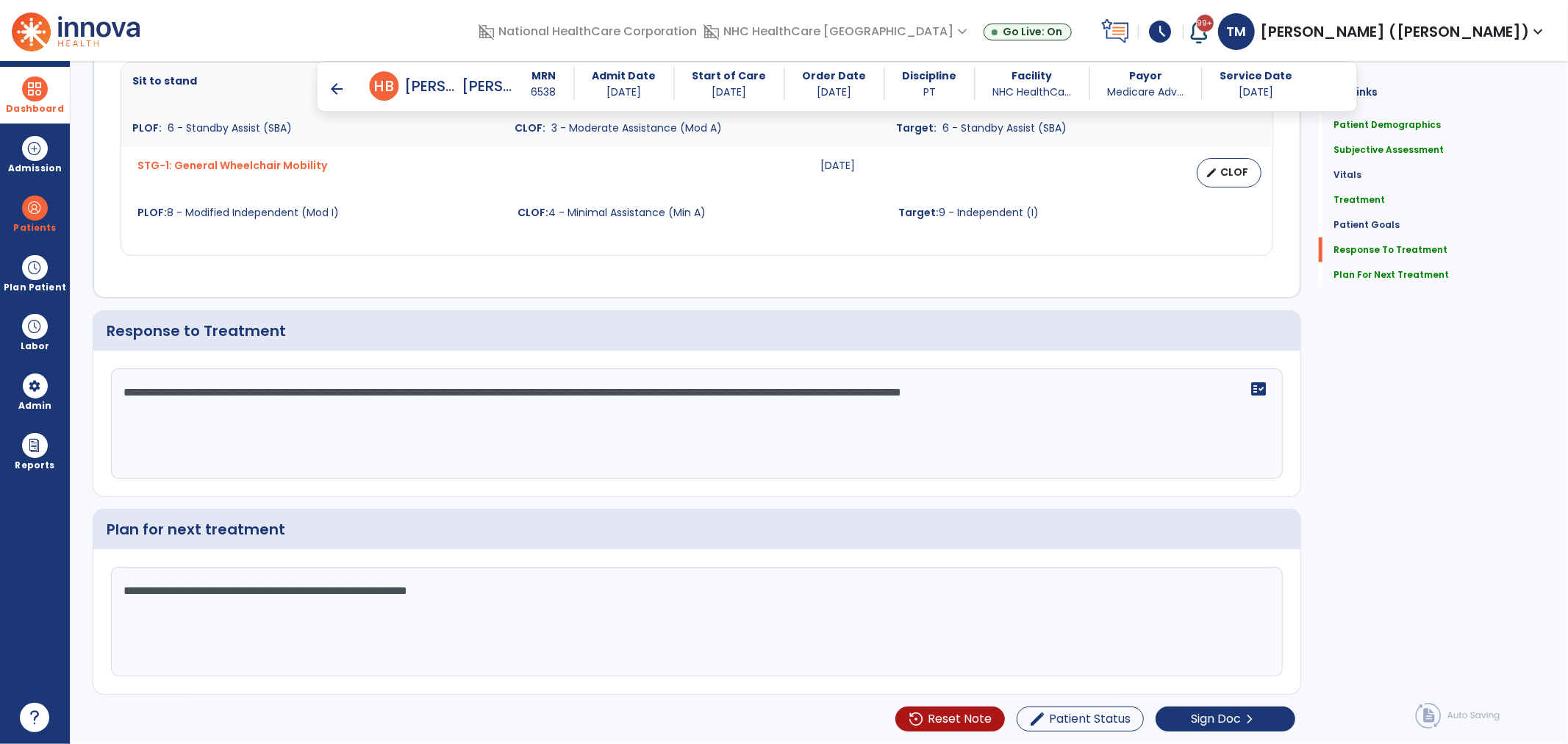 click on "**********" 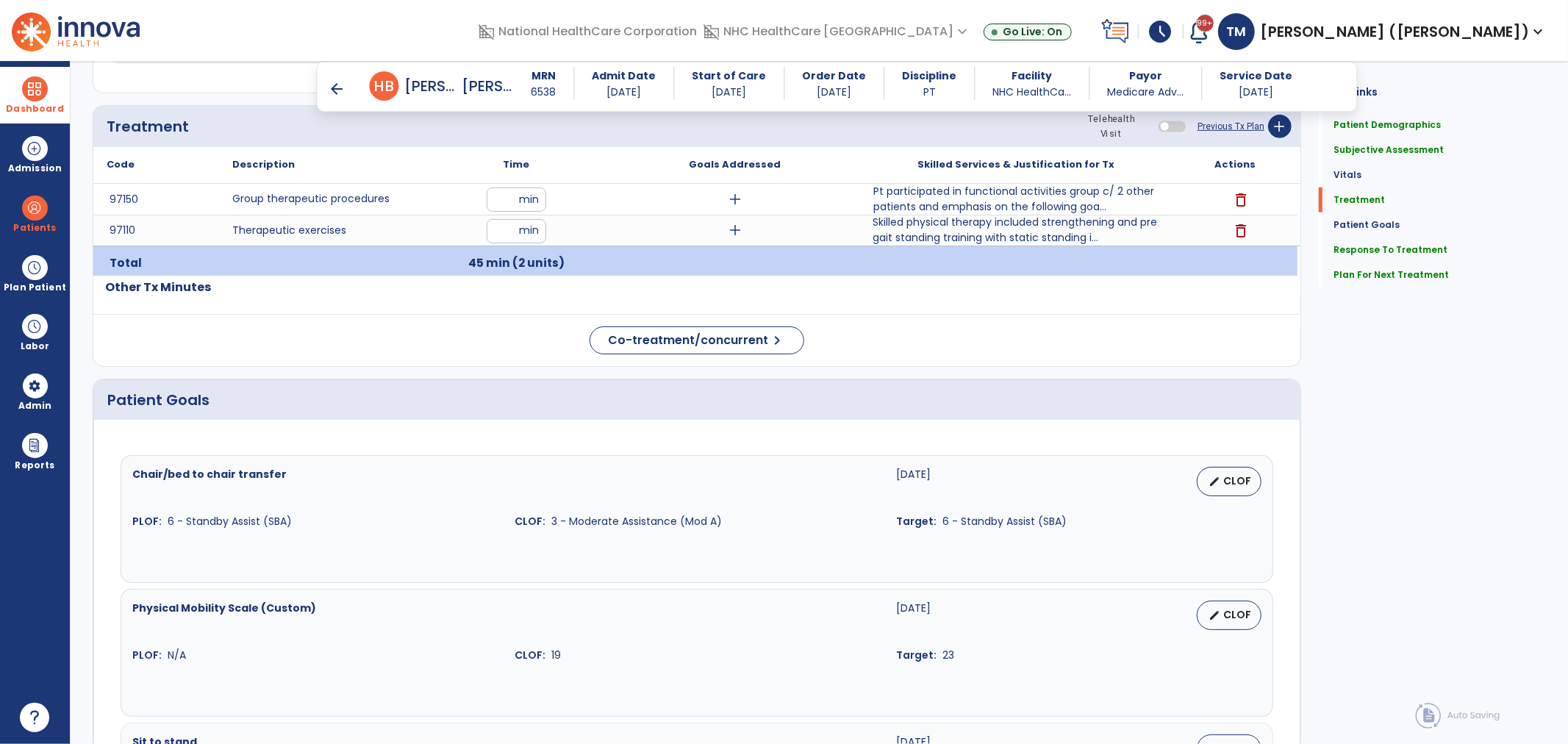scroll, scrollTop: 667, scrollLeft: 0, axis: vertical 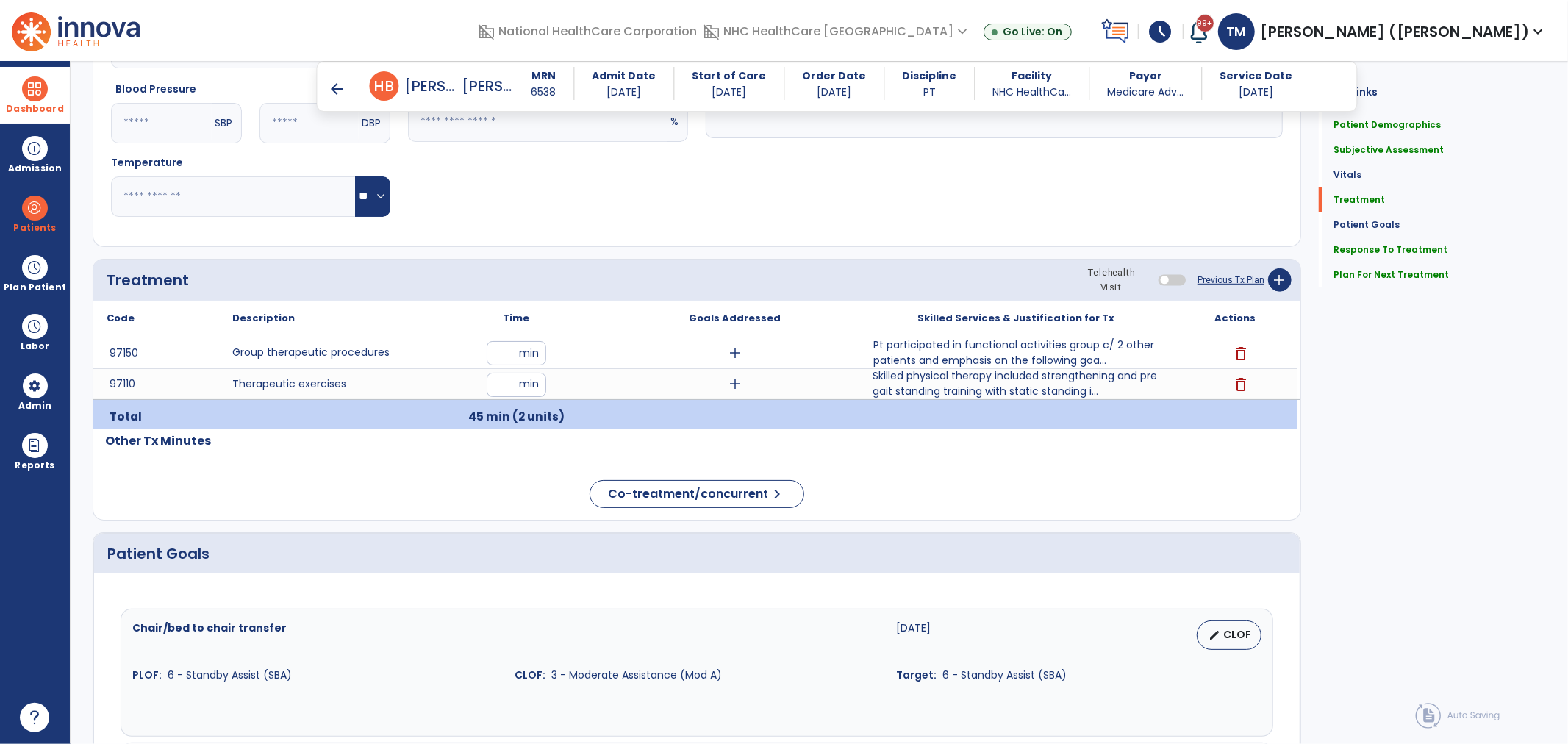 type on "**********" 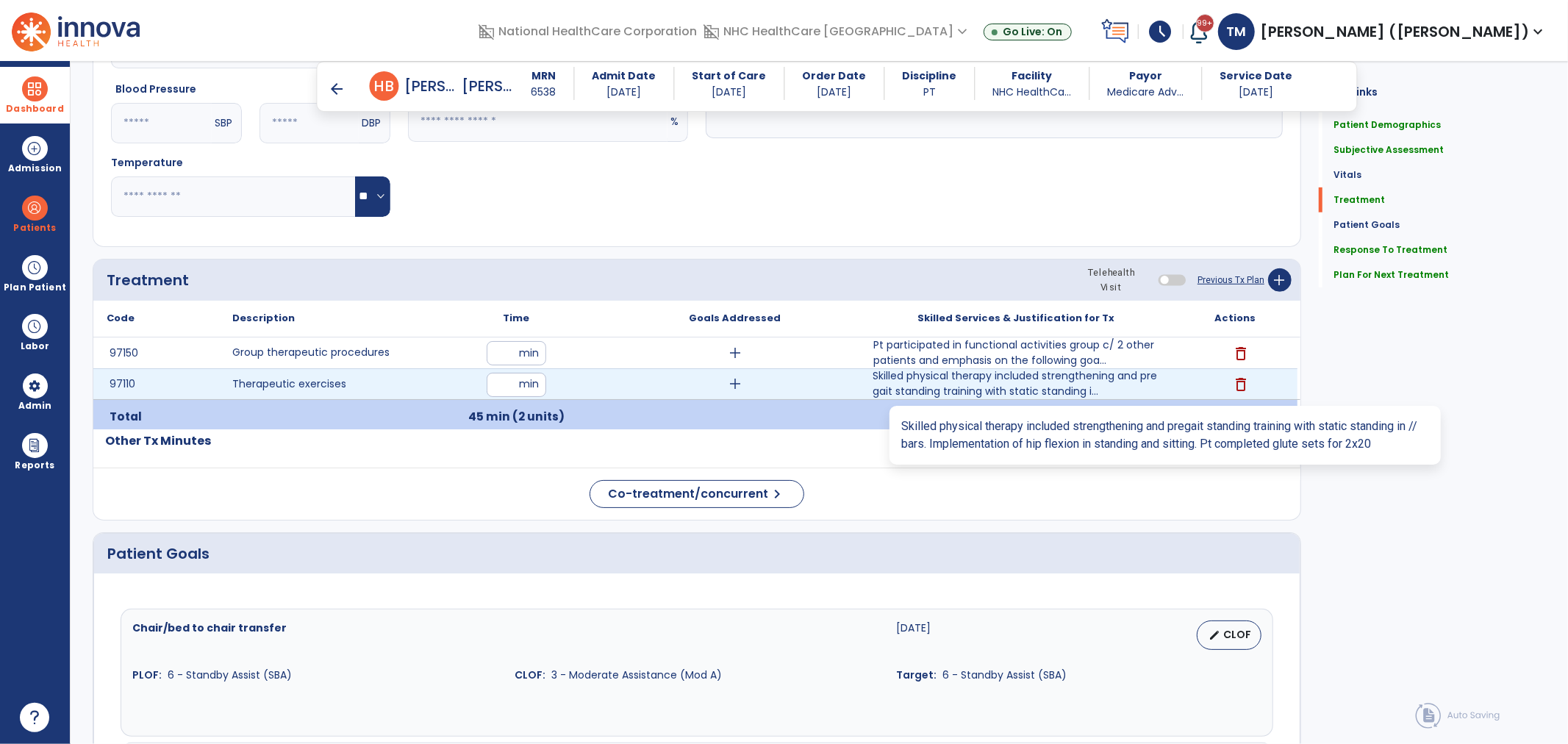 click on "Skilled physical therapy included strengthening and pregait standing training with static standing i..." at bounding box center (1016, 384) 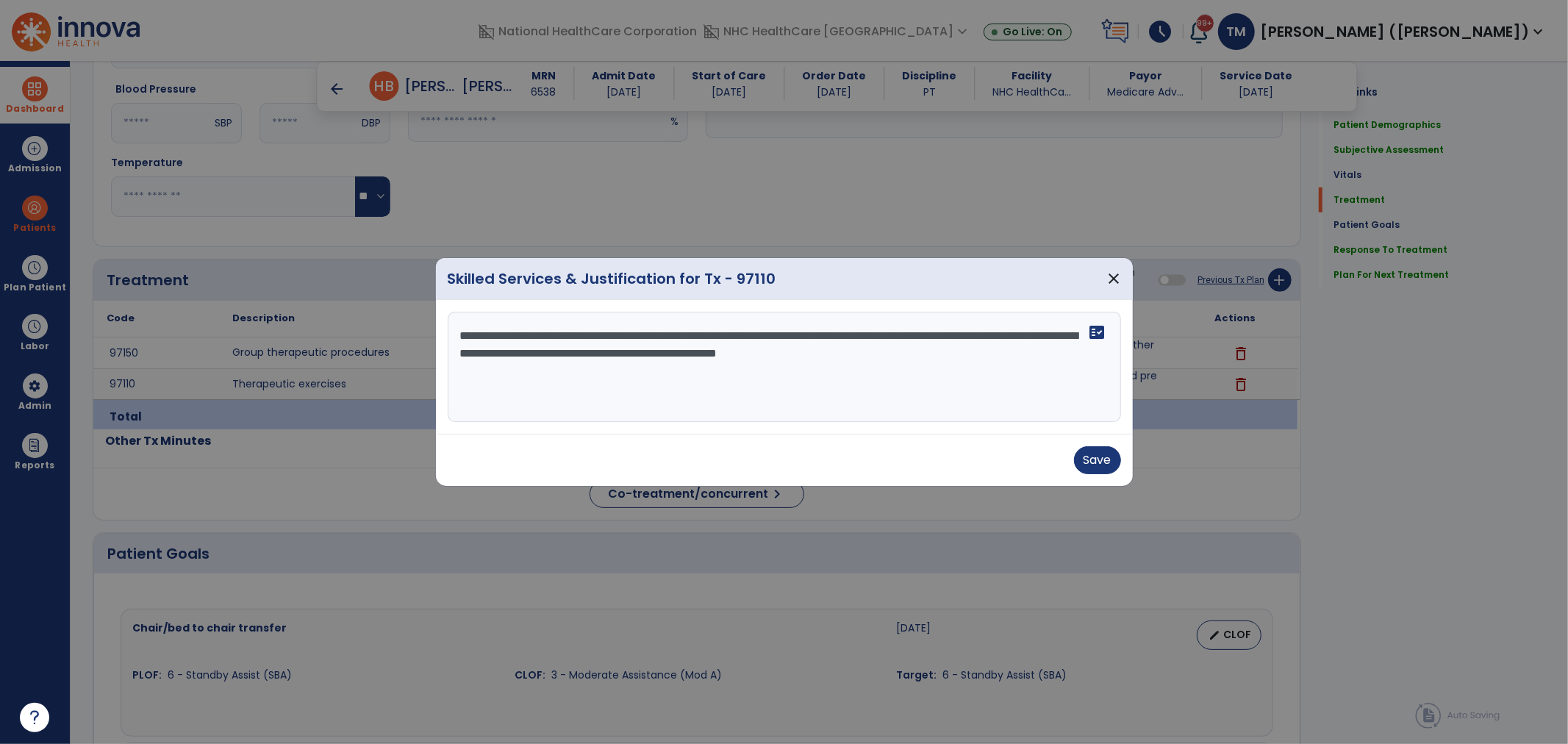 drag, startPoint x: 483, startPoint y: 354, endPoint x: 463, endPoint y: 337, distance: 26.248809 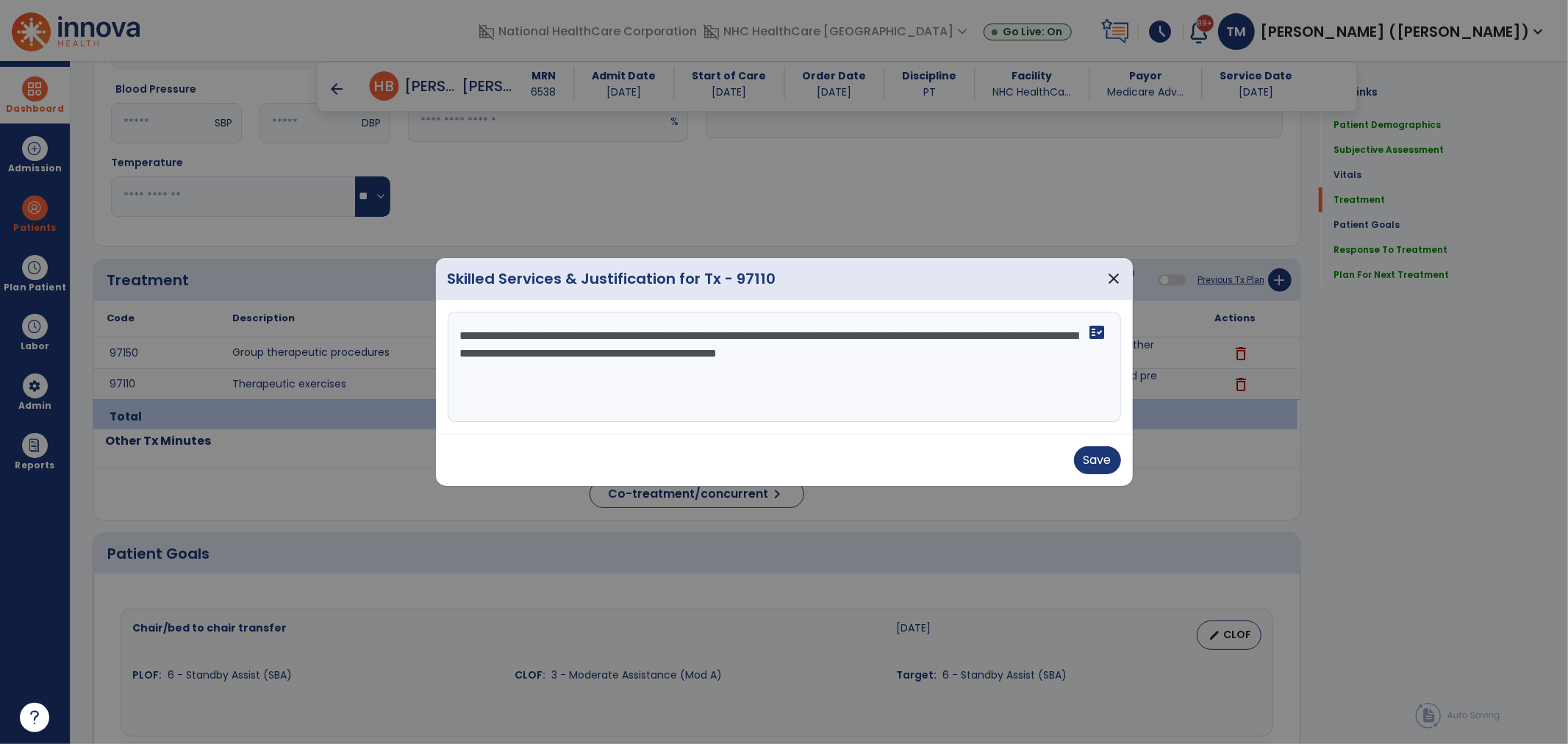 click on "**********" at bounding box center (784, 367) 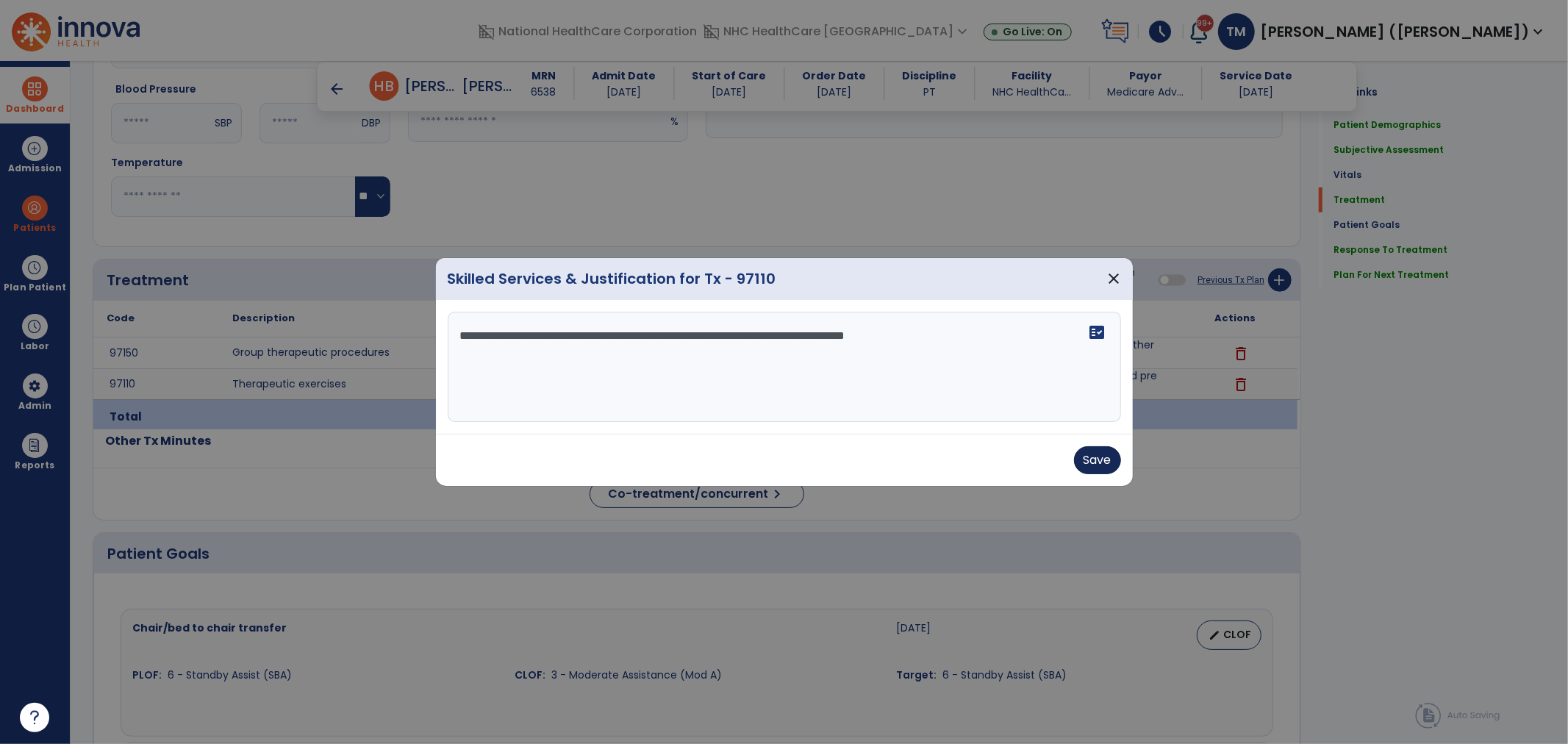 type on "**********" 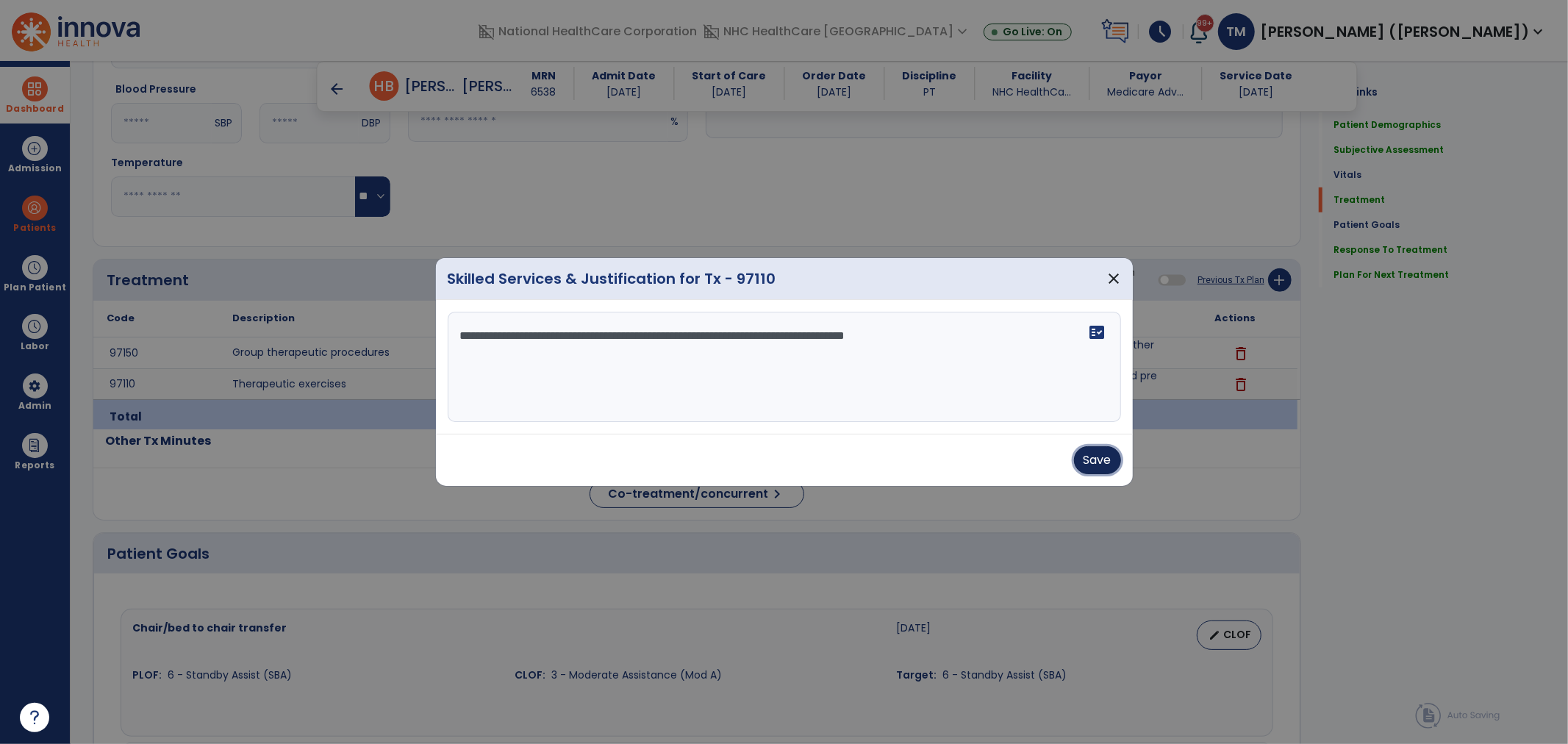drag, startPoint x: 1083, startPoint y: 458, endPoint x: 1084, endPoint y: 450, distance: 8.062258 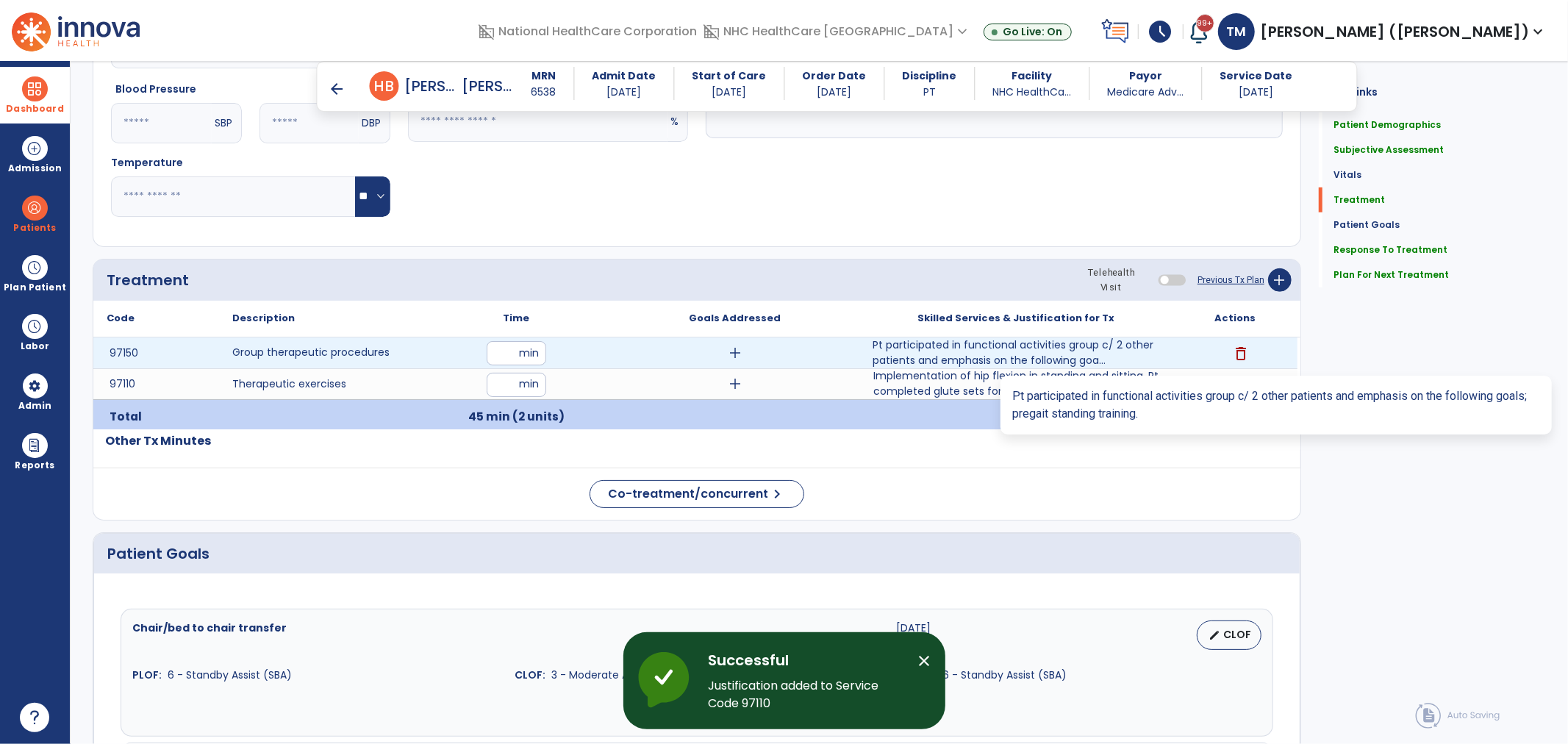 click on "Pt participated in functional activities group c/ 2 other patients and emphasis on the following goa..." at bounding box center (1016, 353) 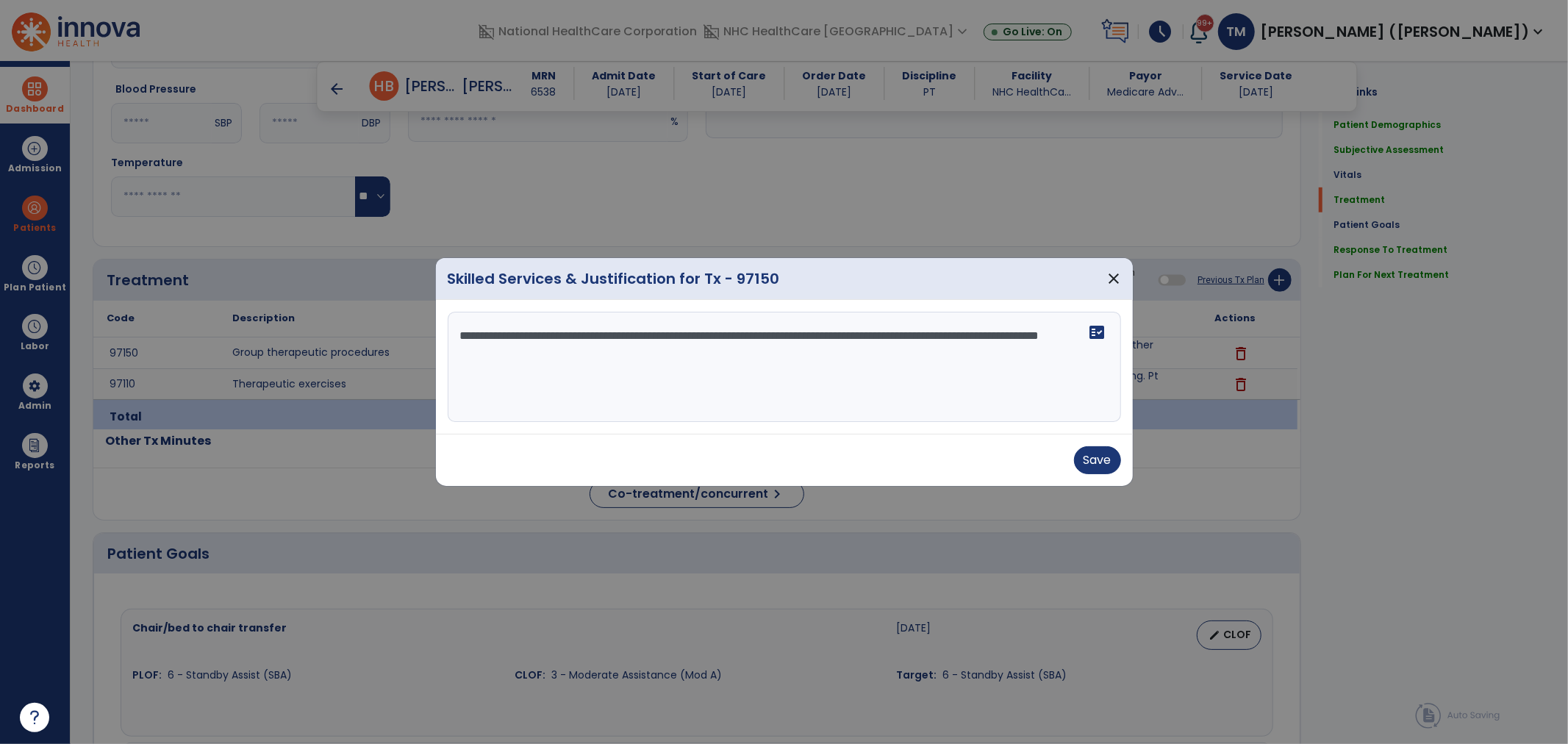 click on "**********" at bounding box center [784, 367] 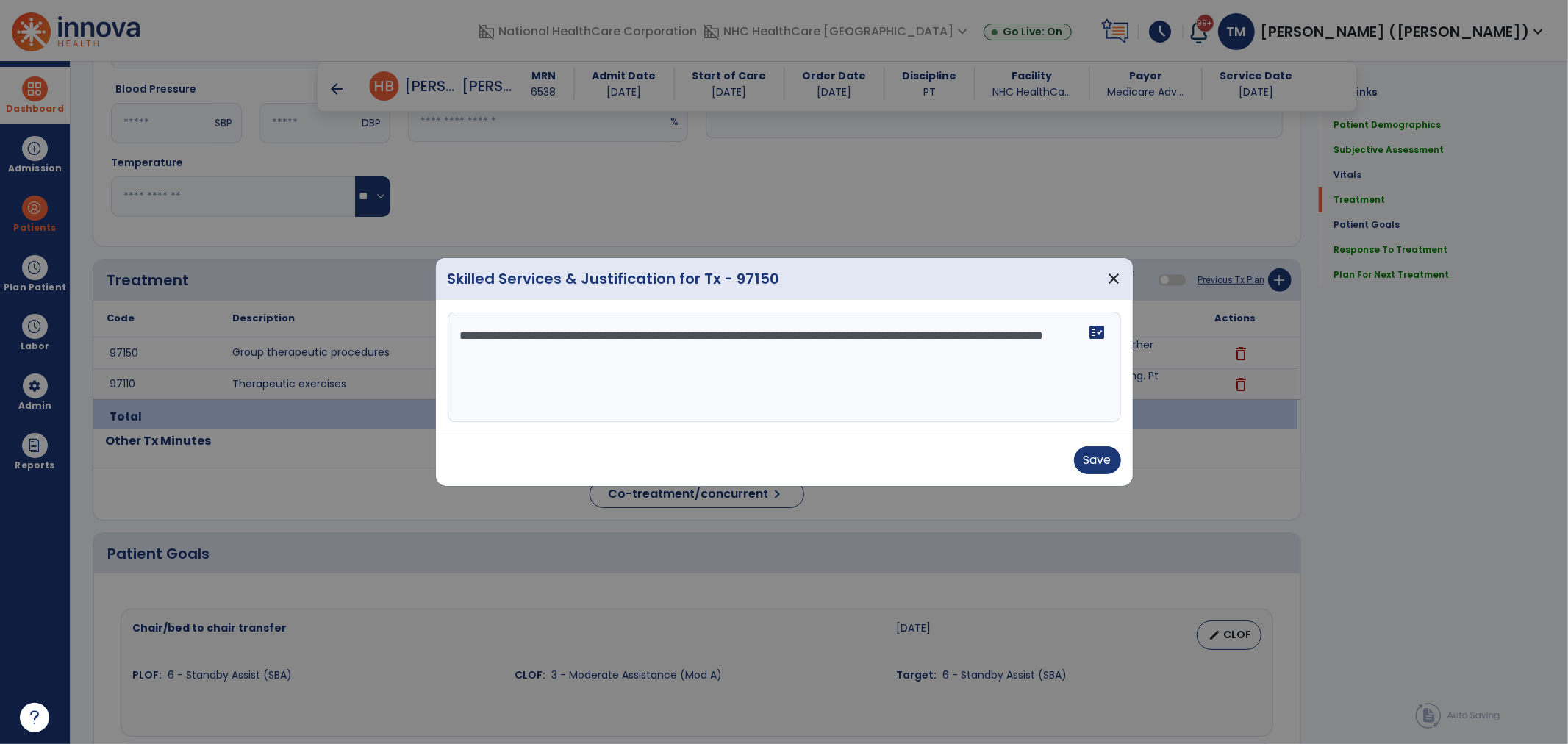 paste on "**********" 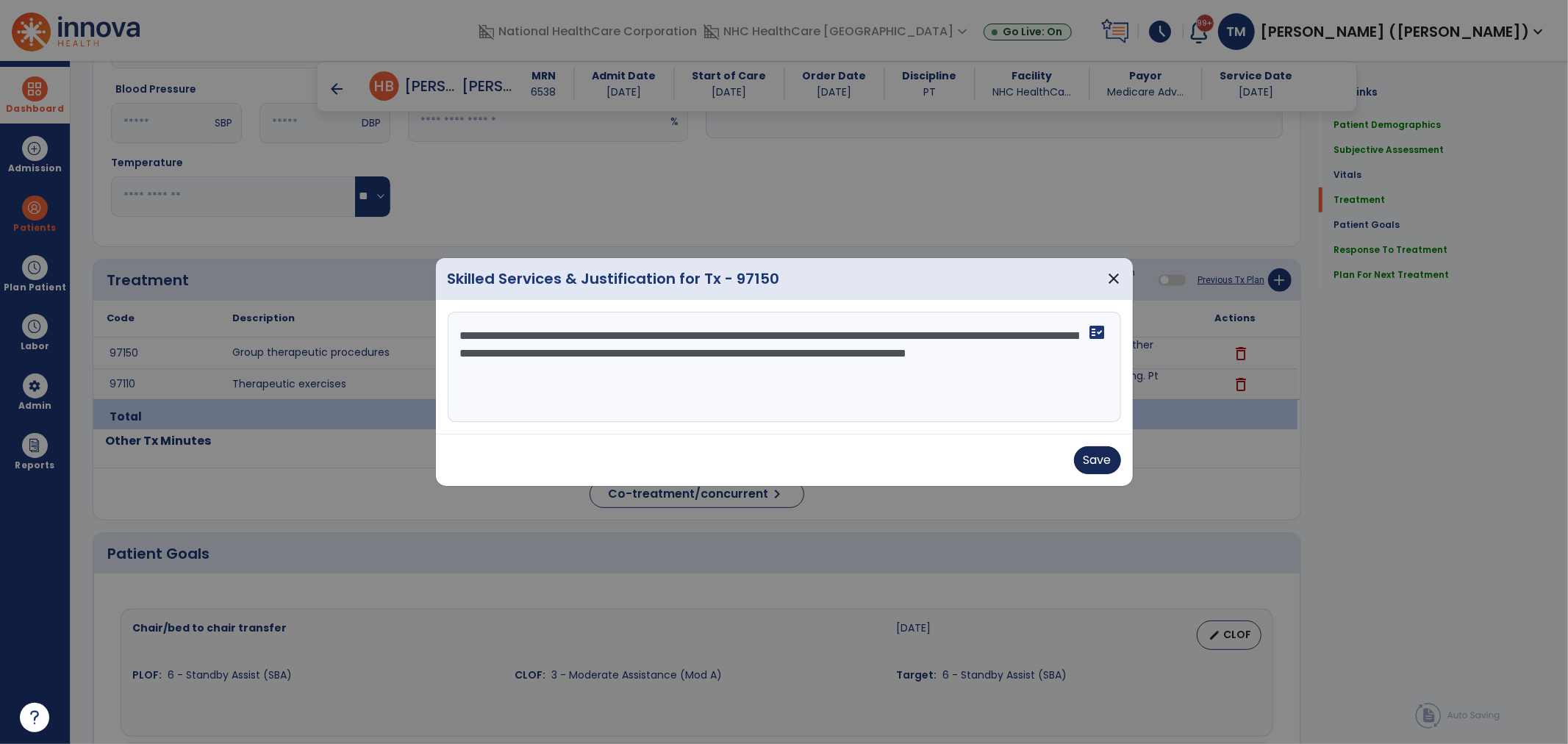 type on "**********" 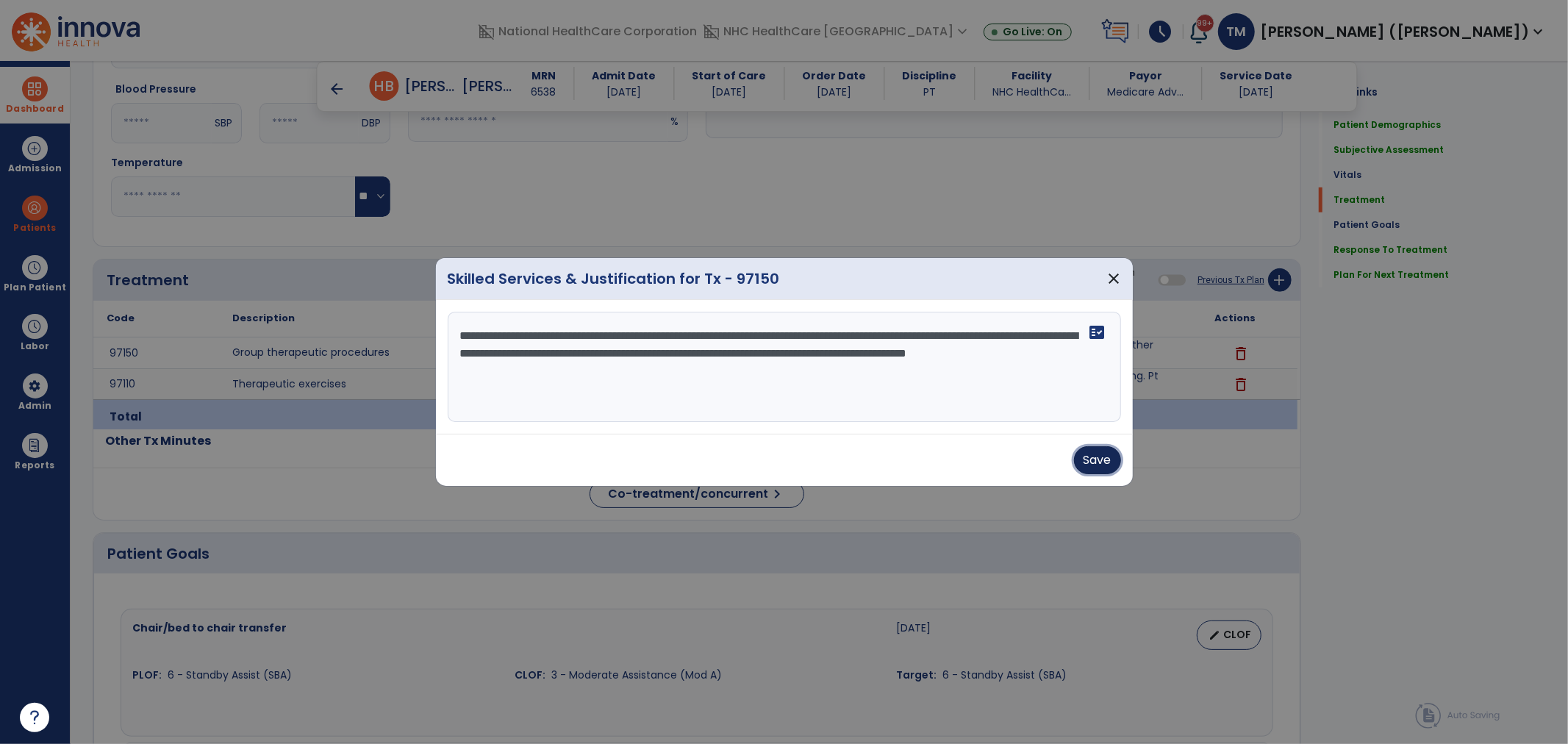 click on "Save" at bounding box center [1098, 460] 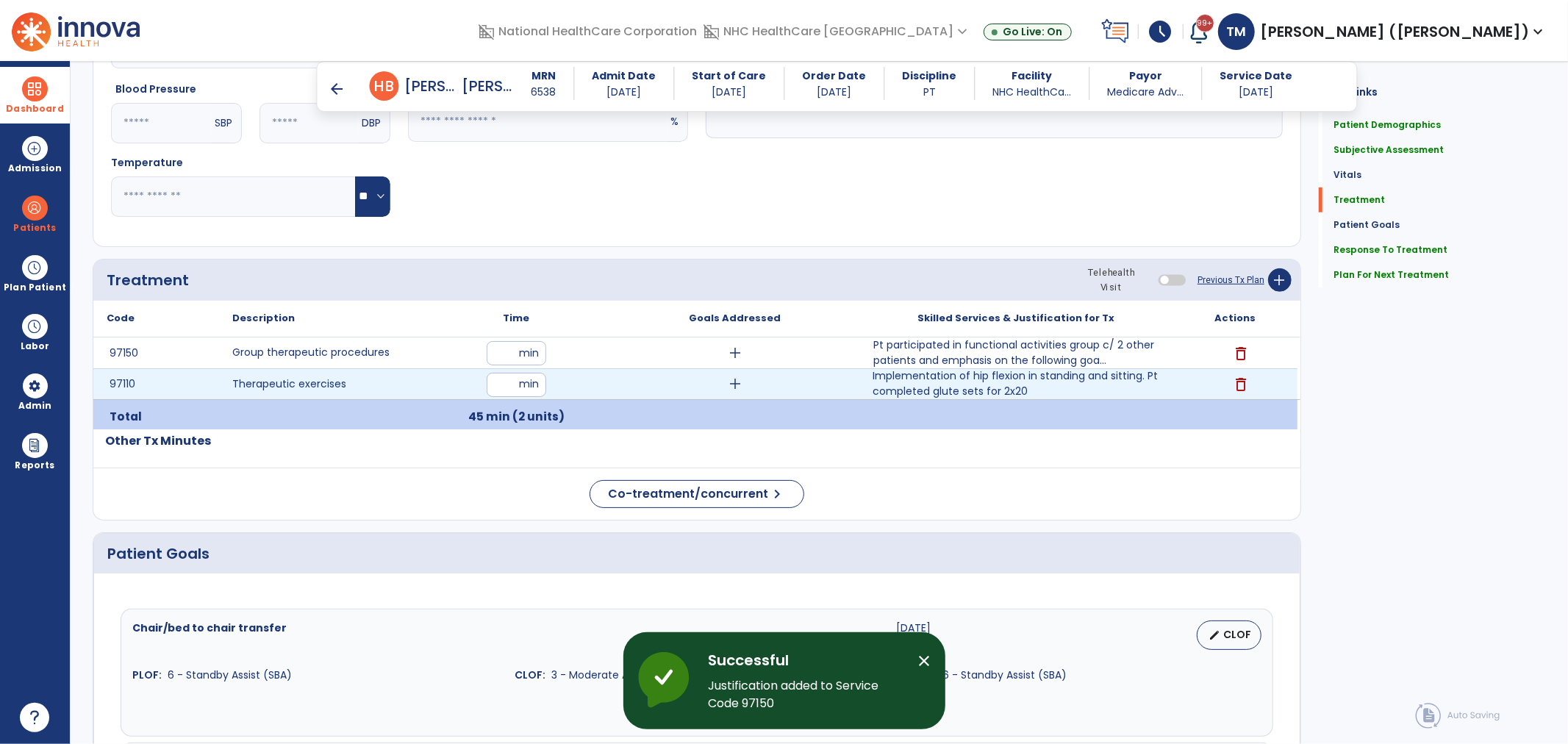 click on "Implementation of hip flexion in standing and sitting. Pt completed glute sets for 2x20" at bounding box center (1016, 384) 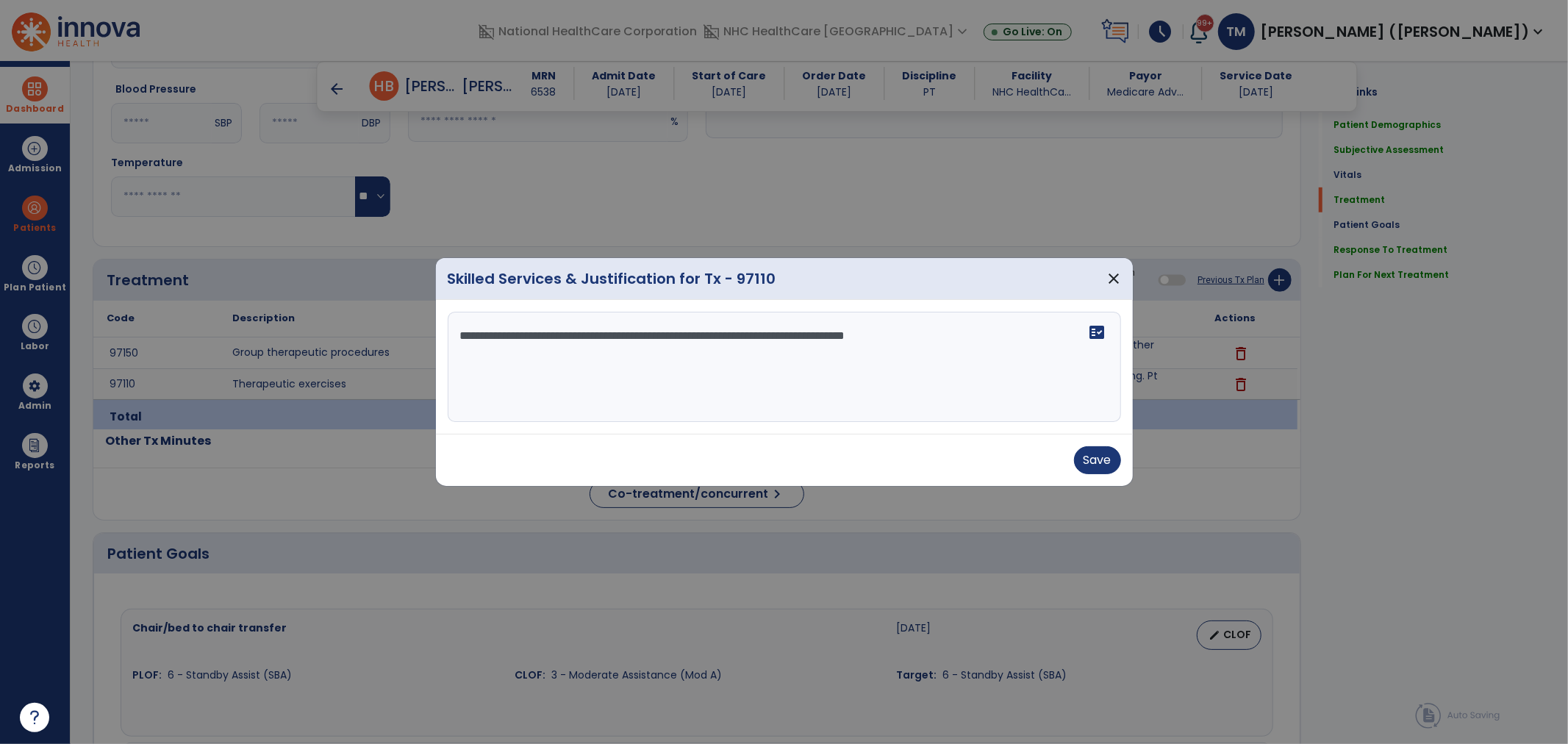 click on "**********" at bounding box center [784, 367] 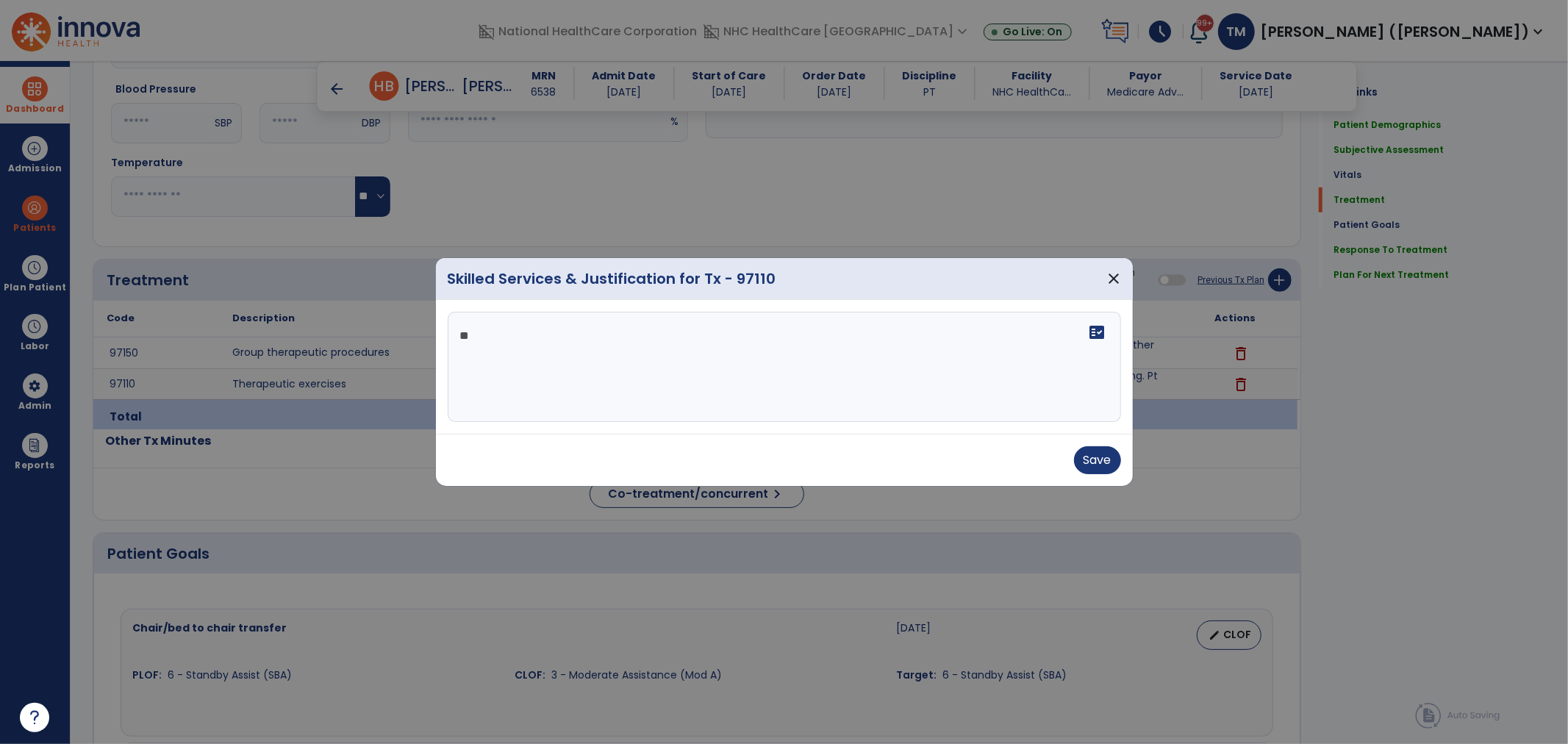 type on "*" 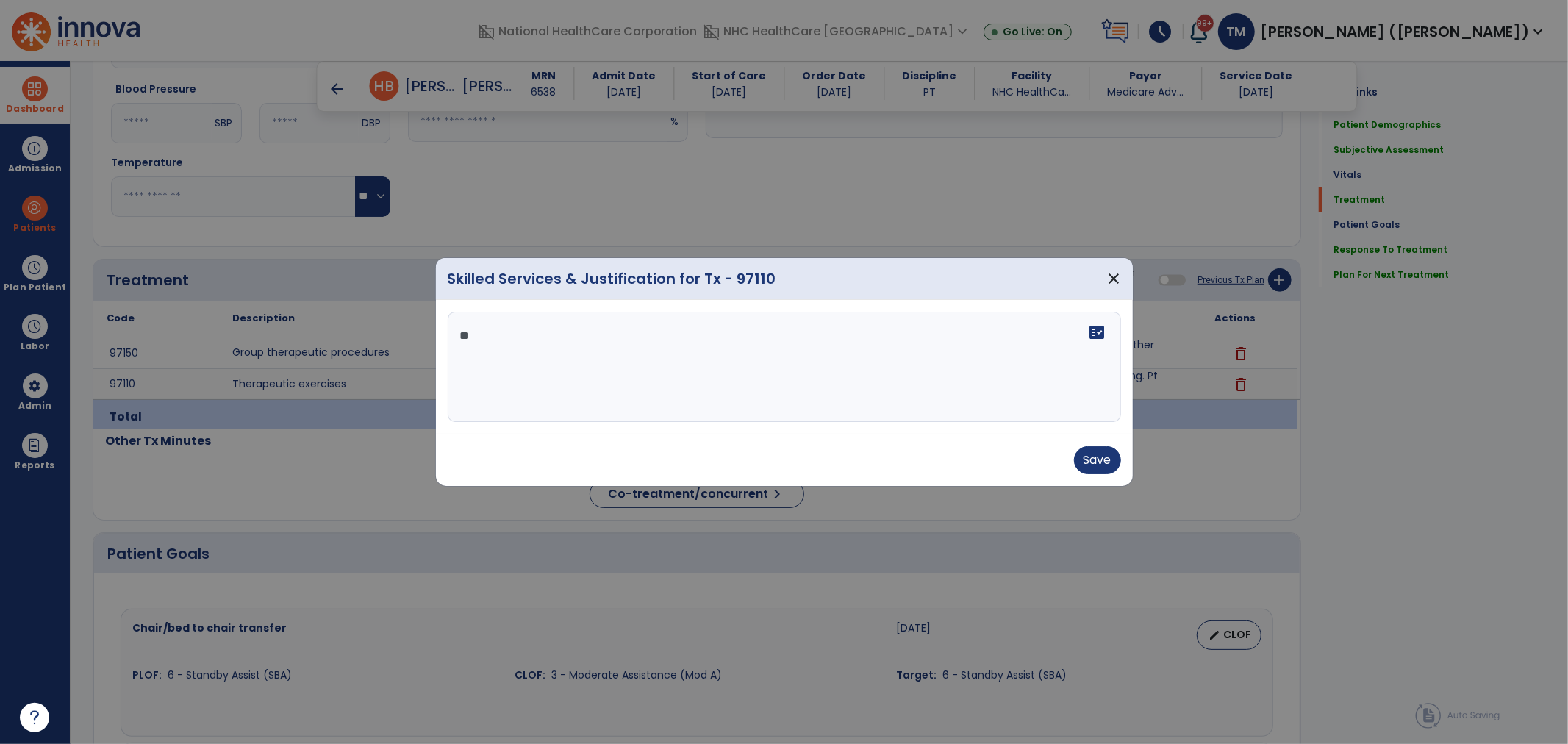 type on "*" 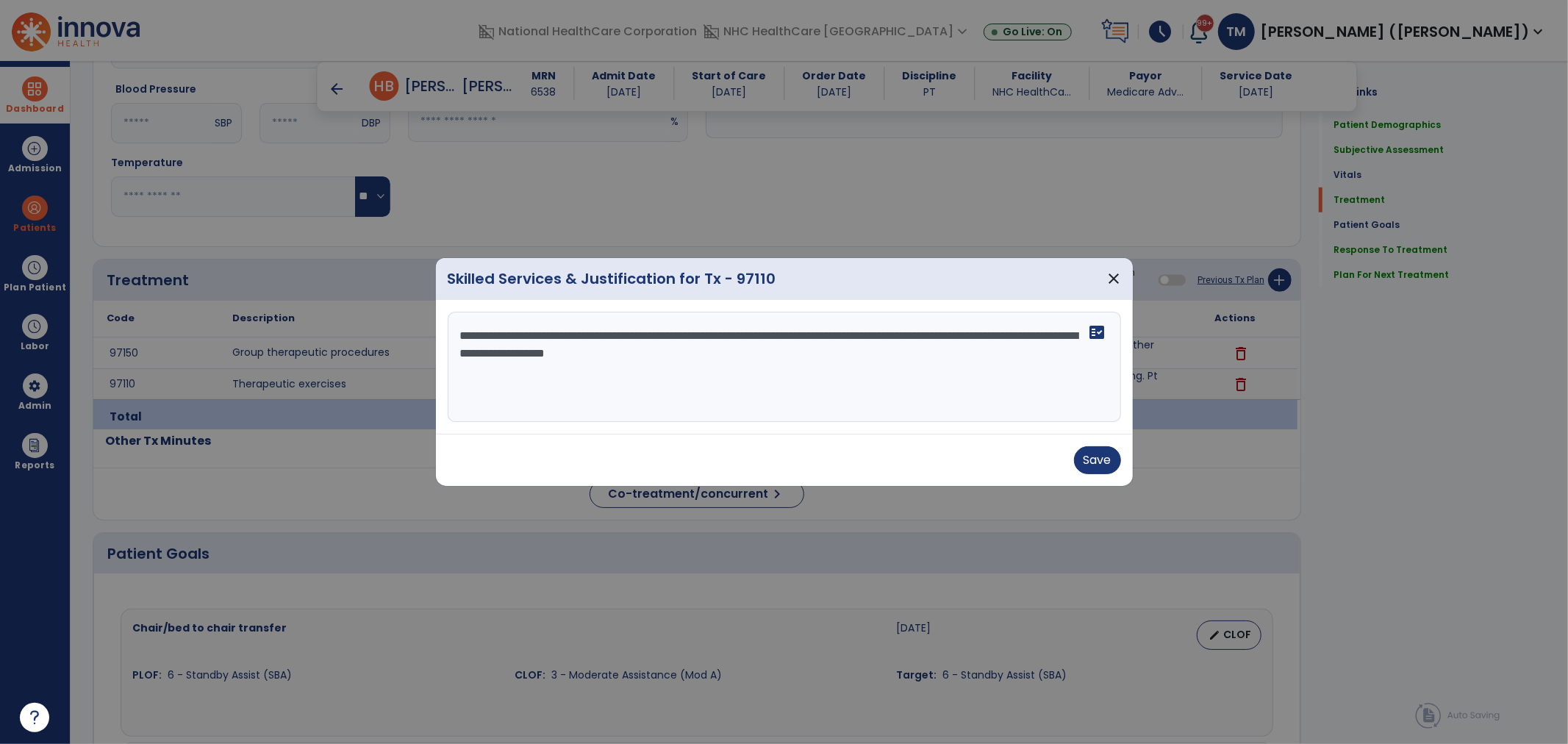 drag, startPoint x: 824, startPoint y: 349, endPoint x: 816, endPoint y: 351, distance: 8.24621 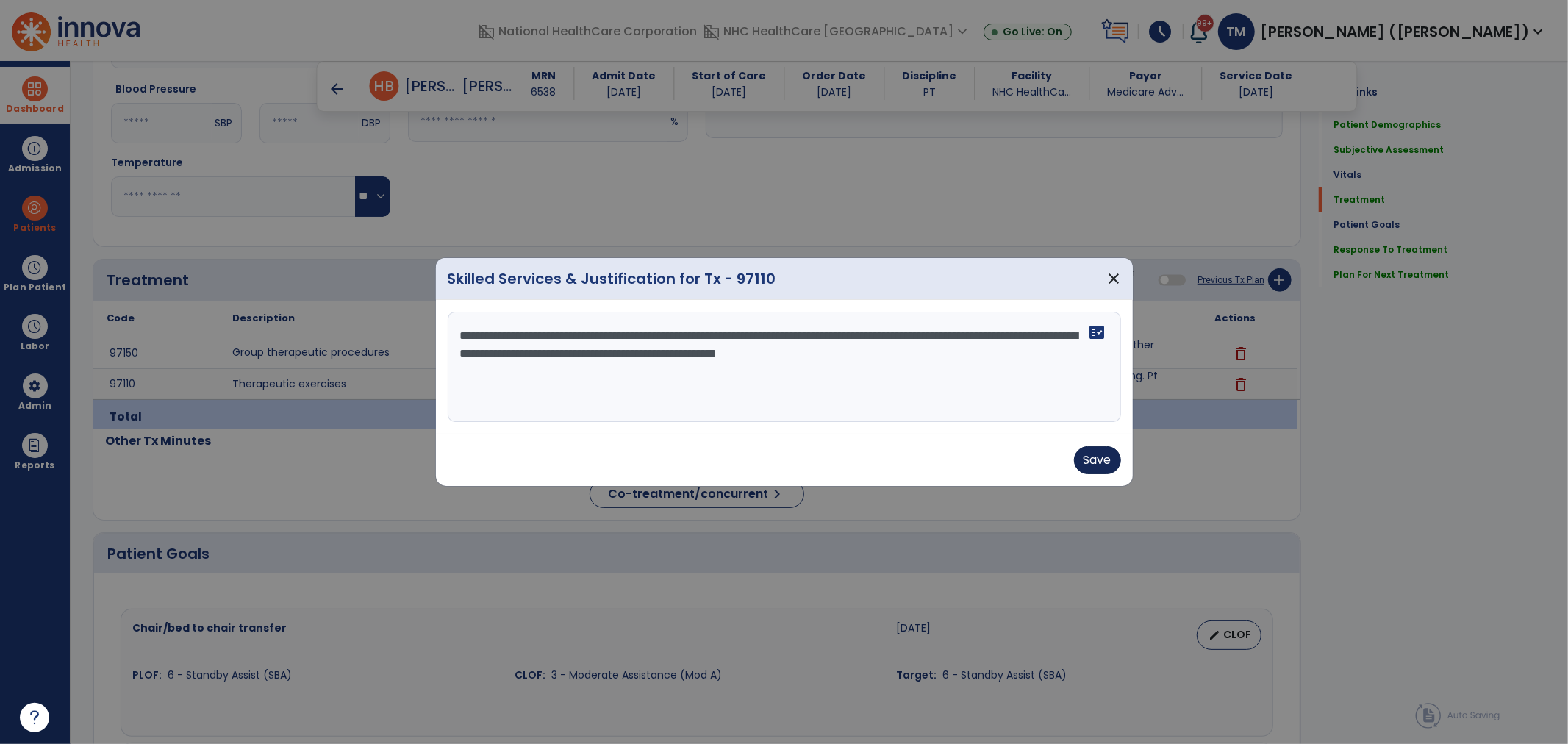 type on "**********" 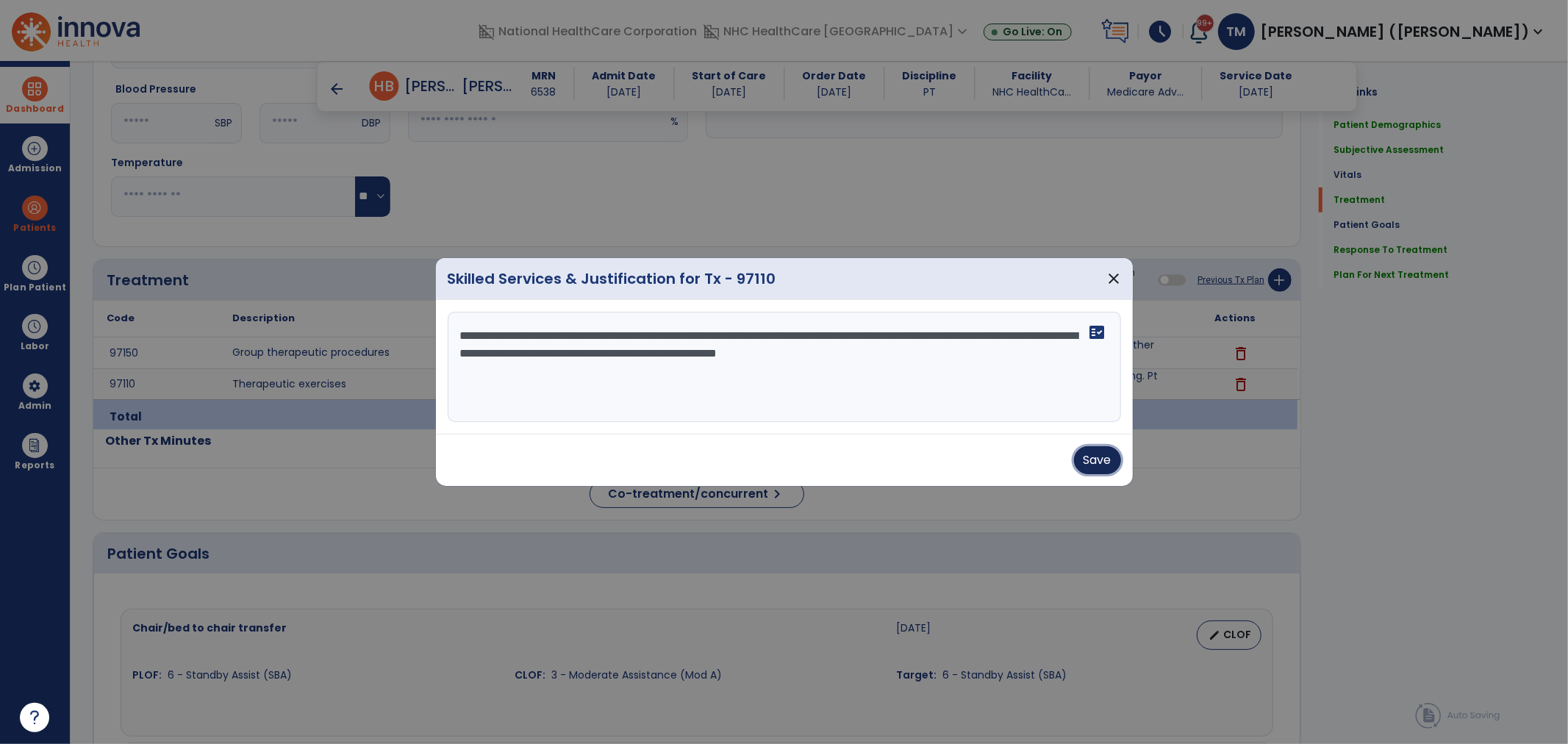 drag, startPoint x: 1106, startPoint y: 463, endPoint x: 1094, endPoint y: 464, distance: 12.04159 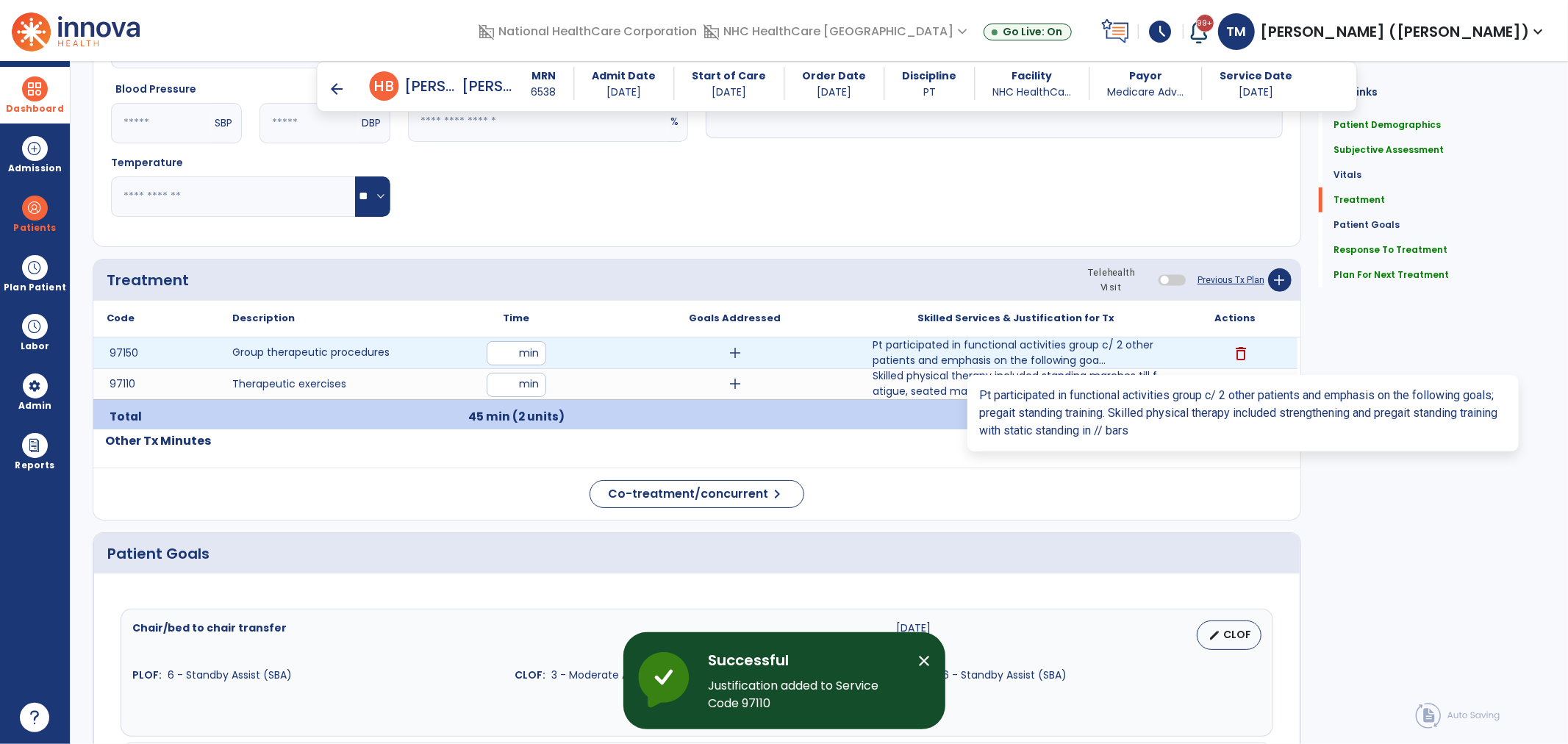click on "Pt participated in functional activities group c/ 2 other patients and emphasis on the following goa..." at bounding box center [1016, 353] 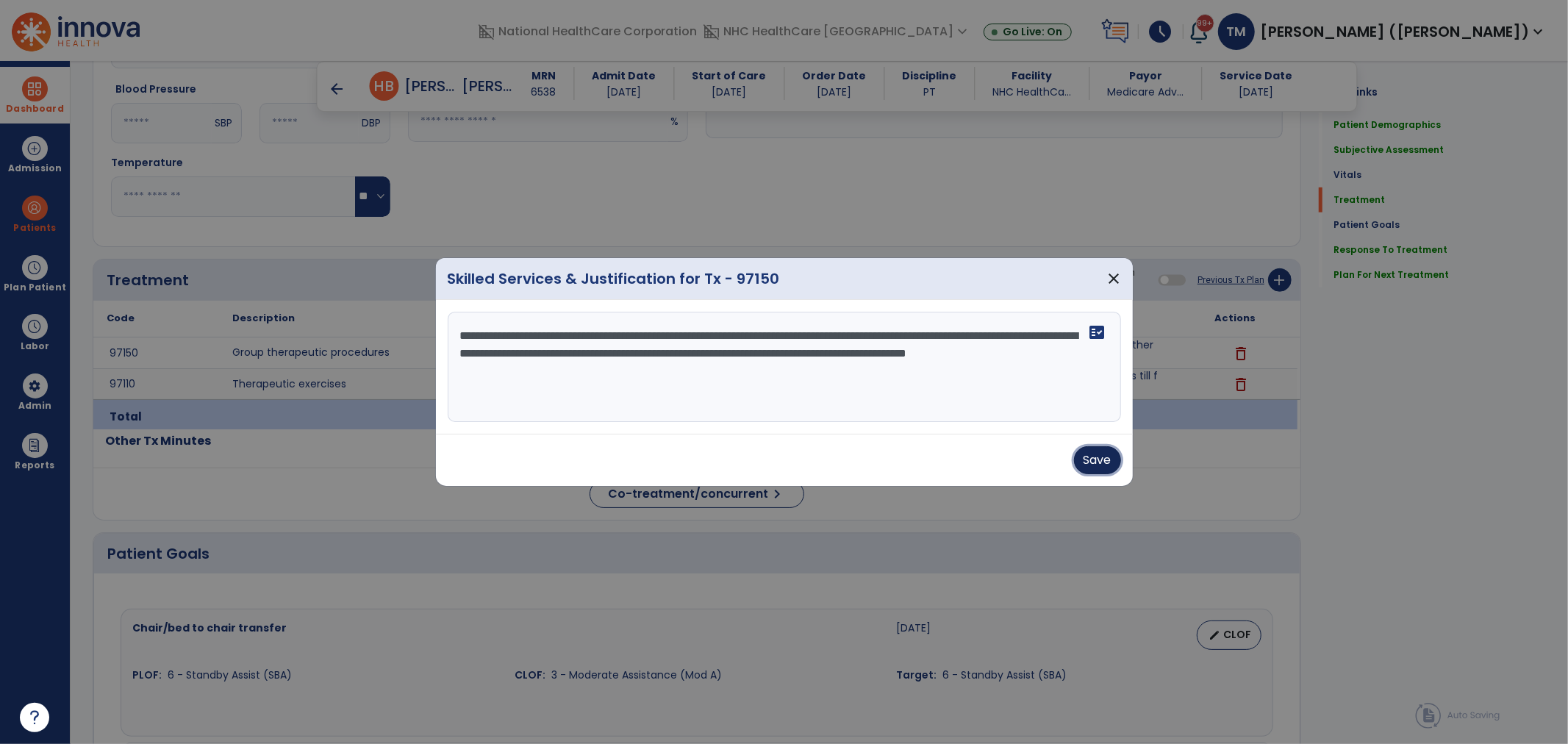 click on "Save" at bounding box center [1098, 460] 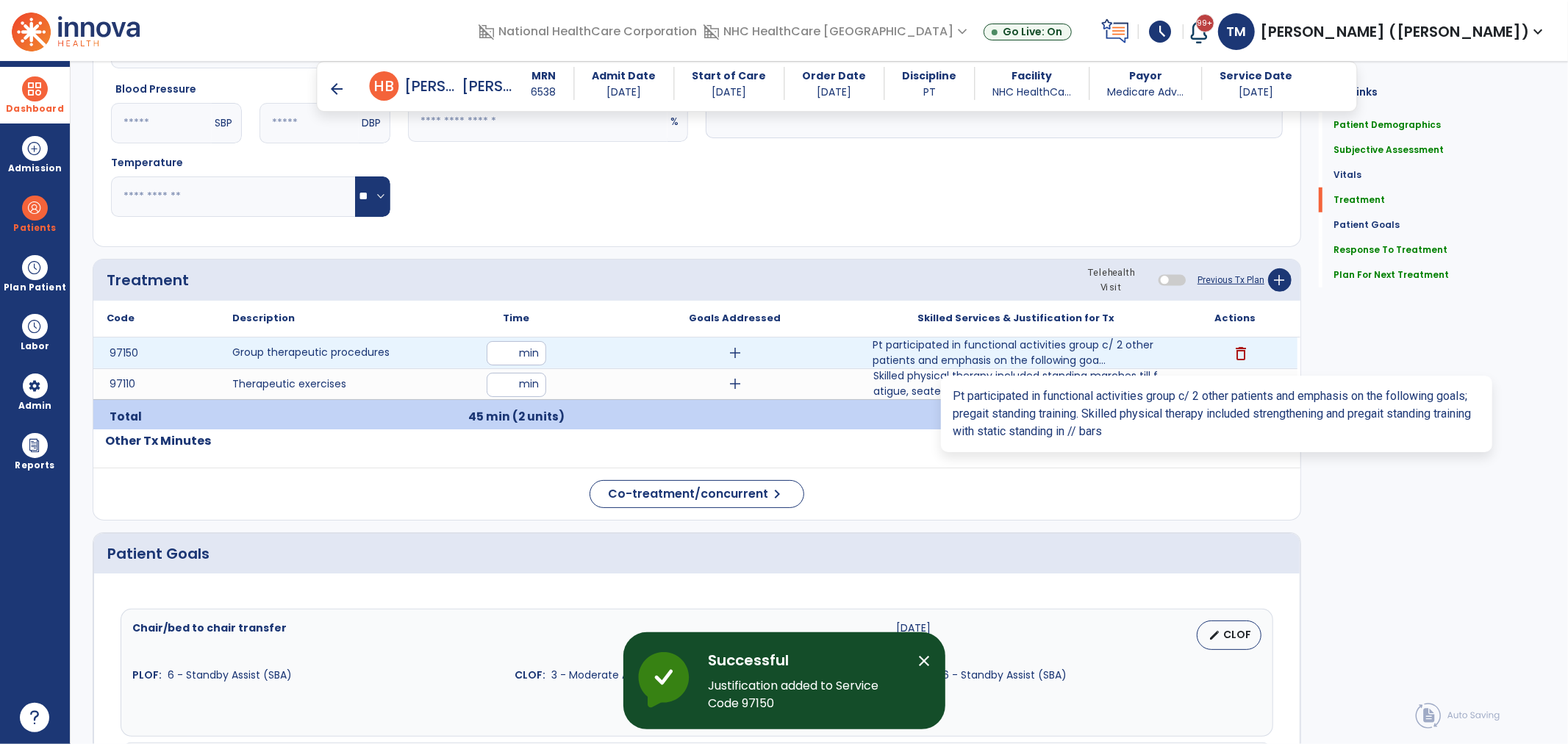 click on "Pt participated in functional activities group c/ 2 other patients and emphasis on the following goa..." at bounding box center (1016, 353) 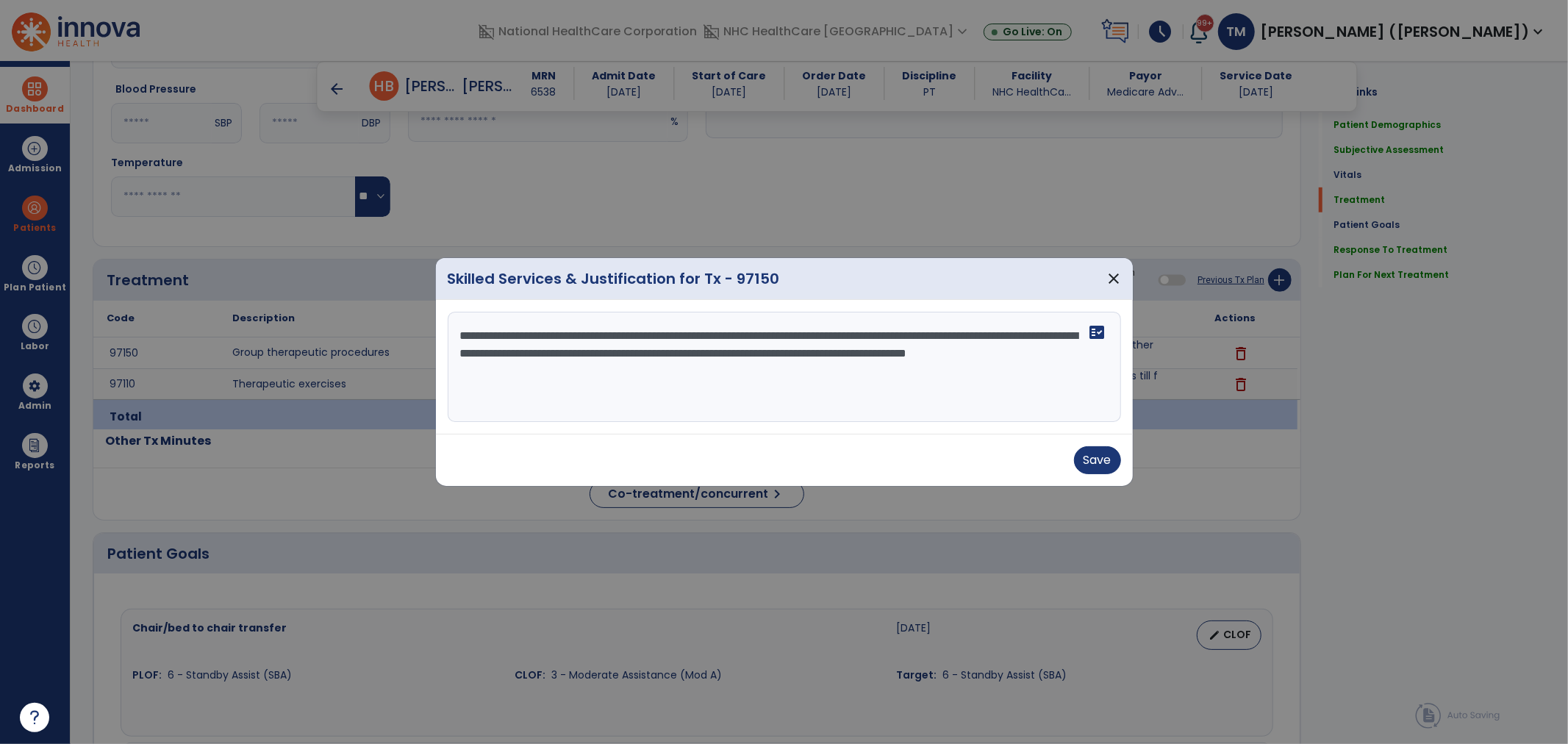 click on "**********" at bounding box center (784, 367) 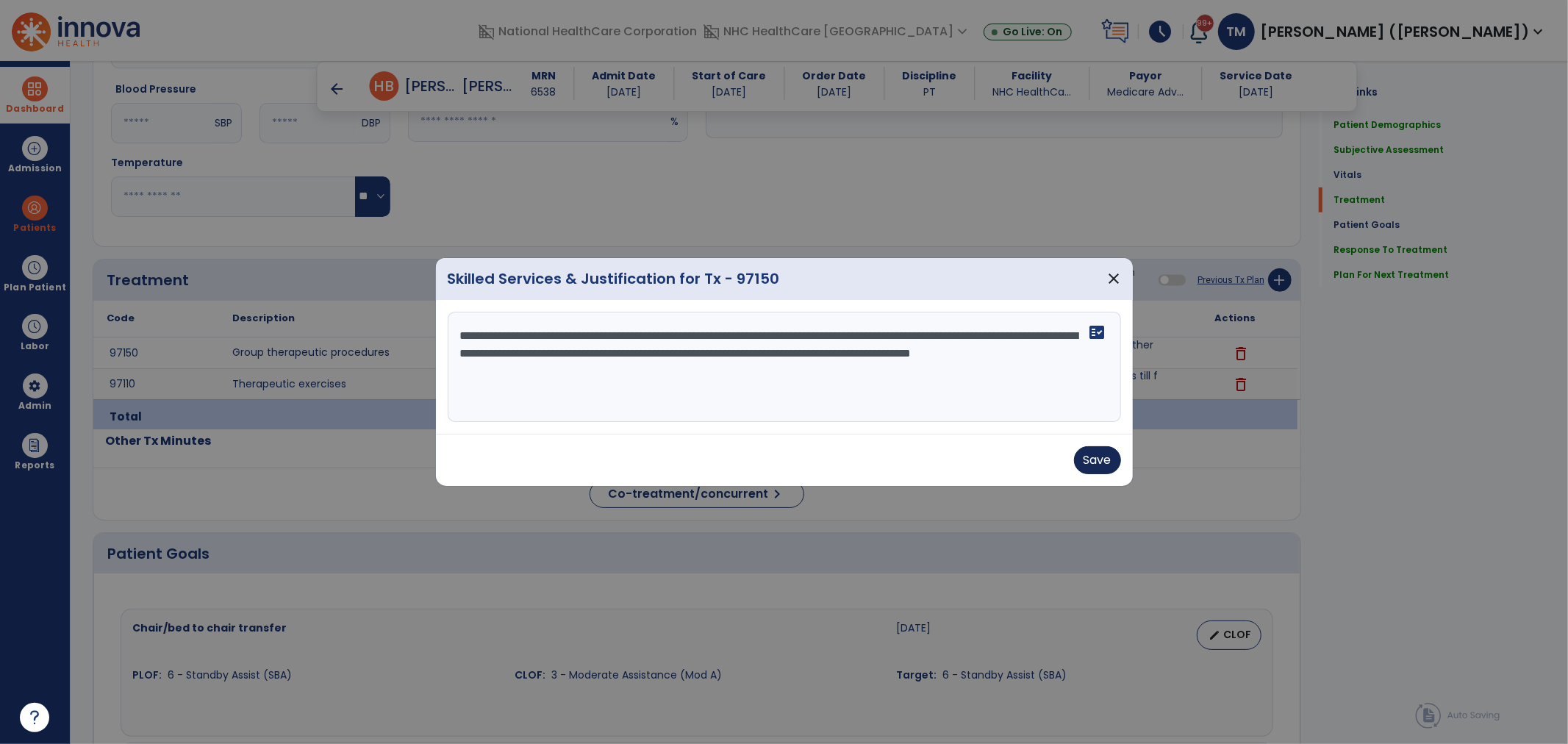 type on "**********" 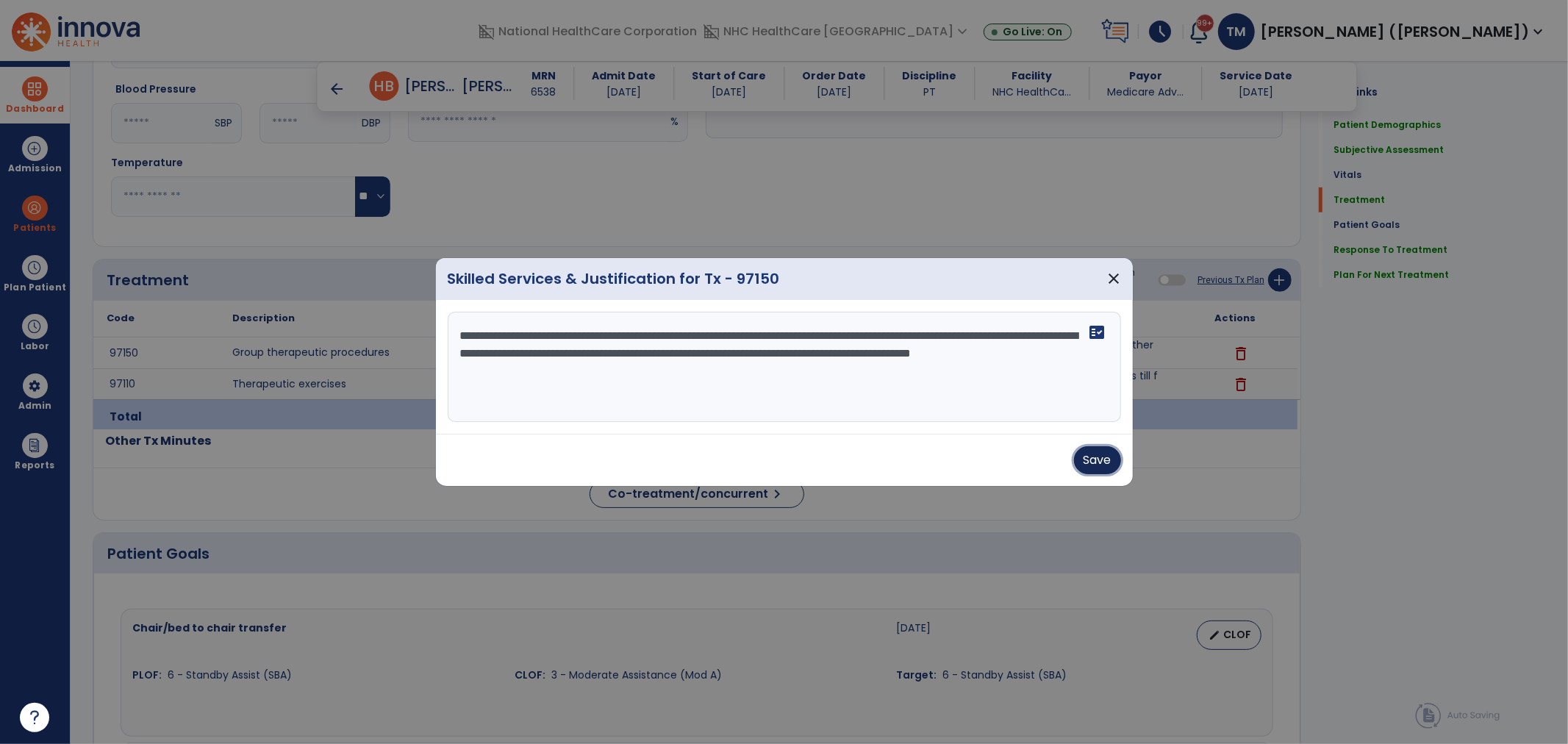 click on "Save" at bounding box center [1098, 460] 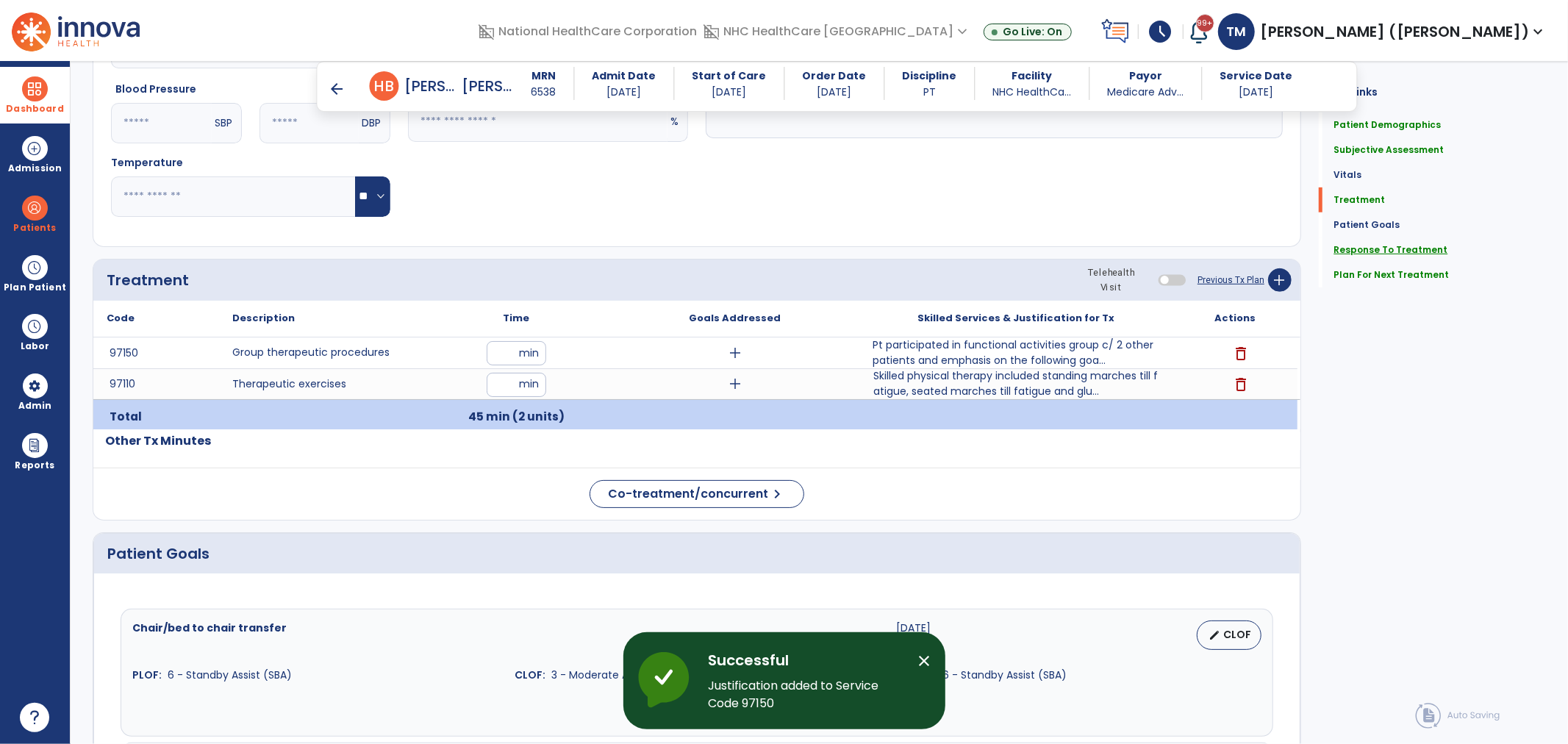 click on "Response To Treatment" 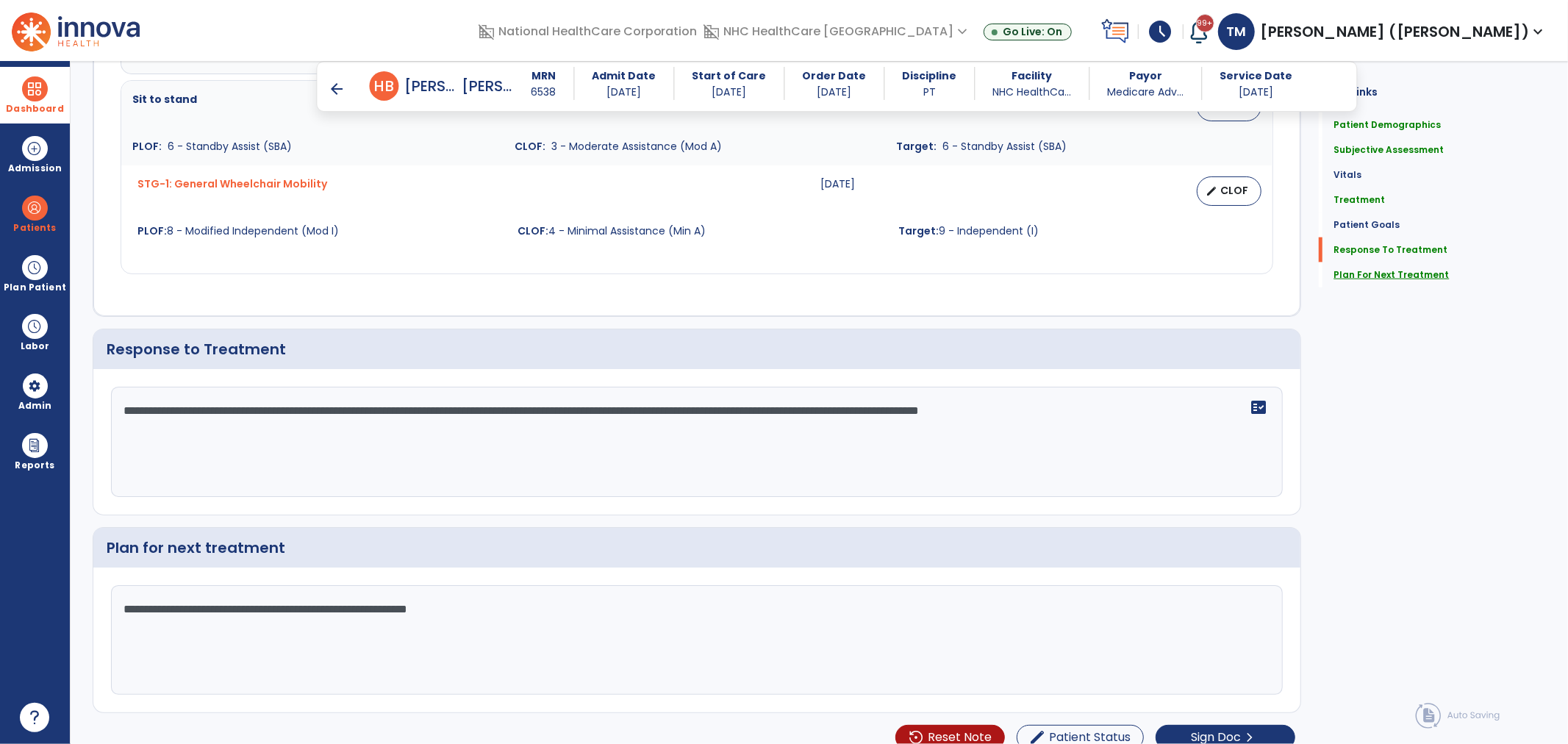 scroll, scrollTop: 1484, scrollLeft: 0, axis: vertical 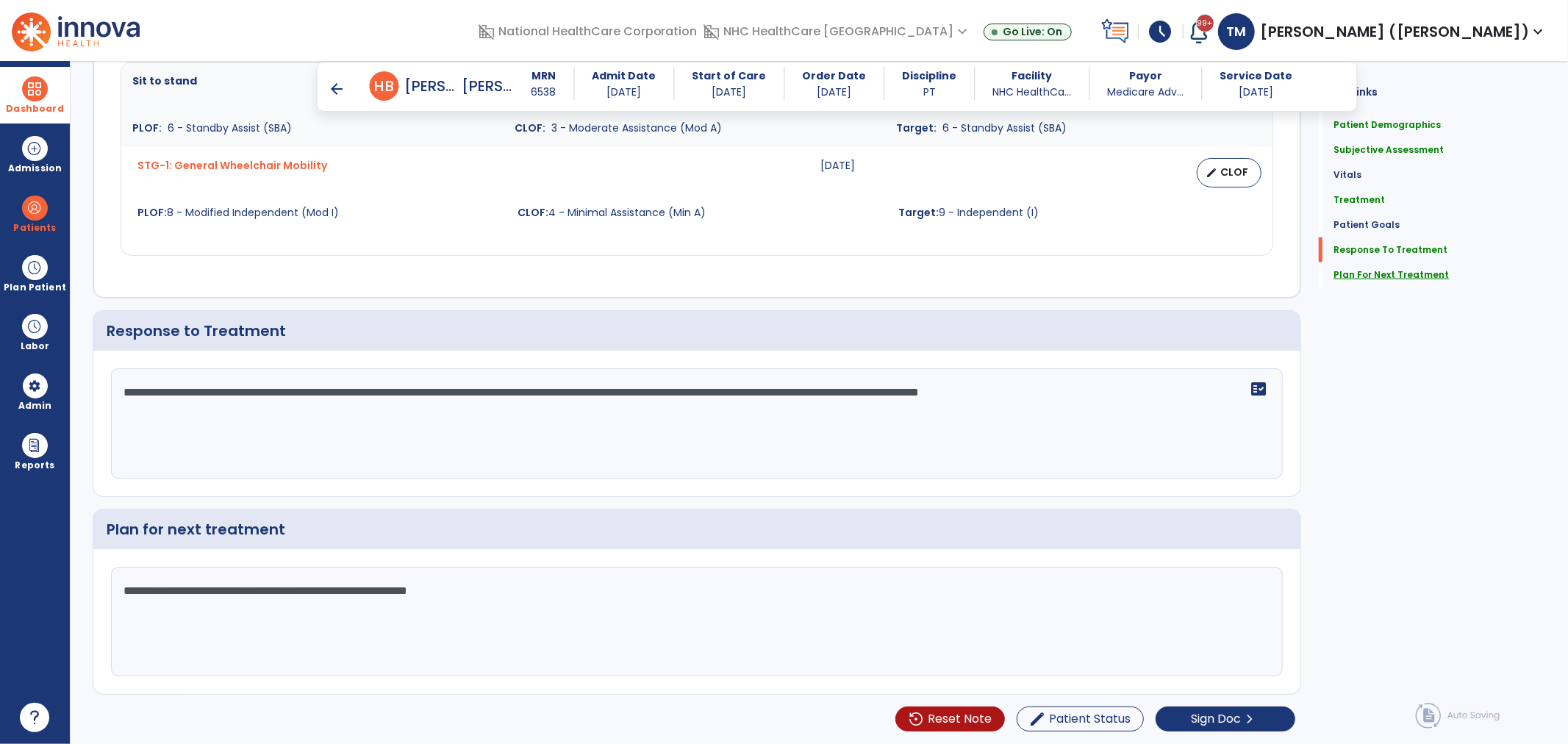 click on "Plan For Next Treatment" 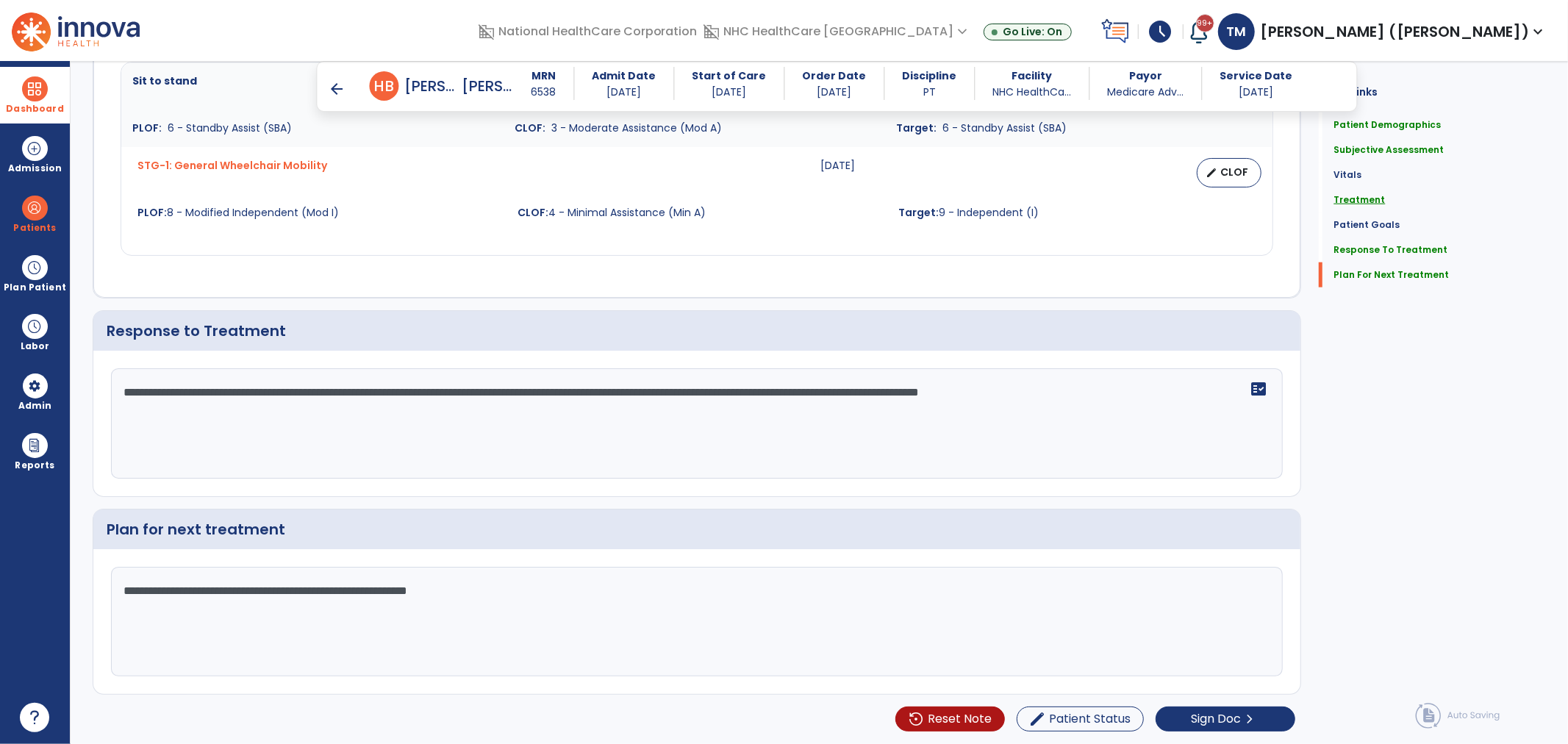 click on "Treatment" 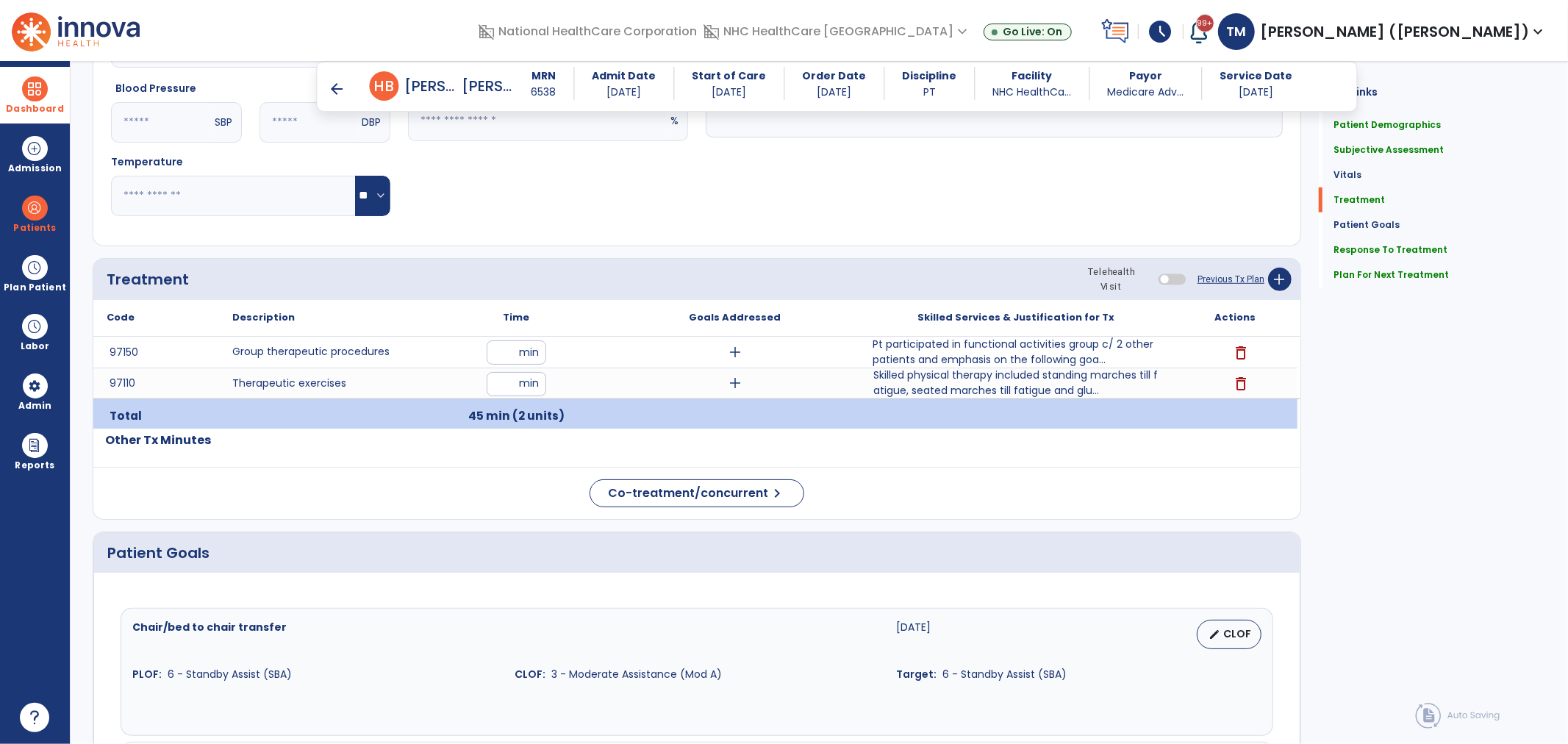 scroll, scrollTop: 655, scrollLeft: 0, axis: vertical 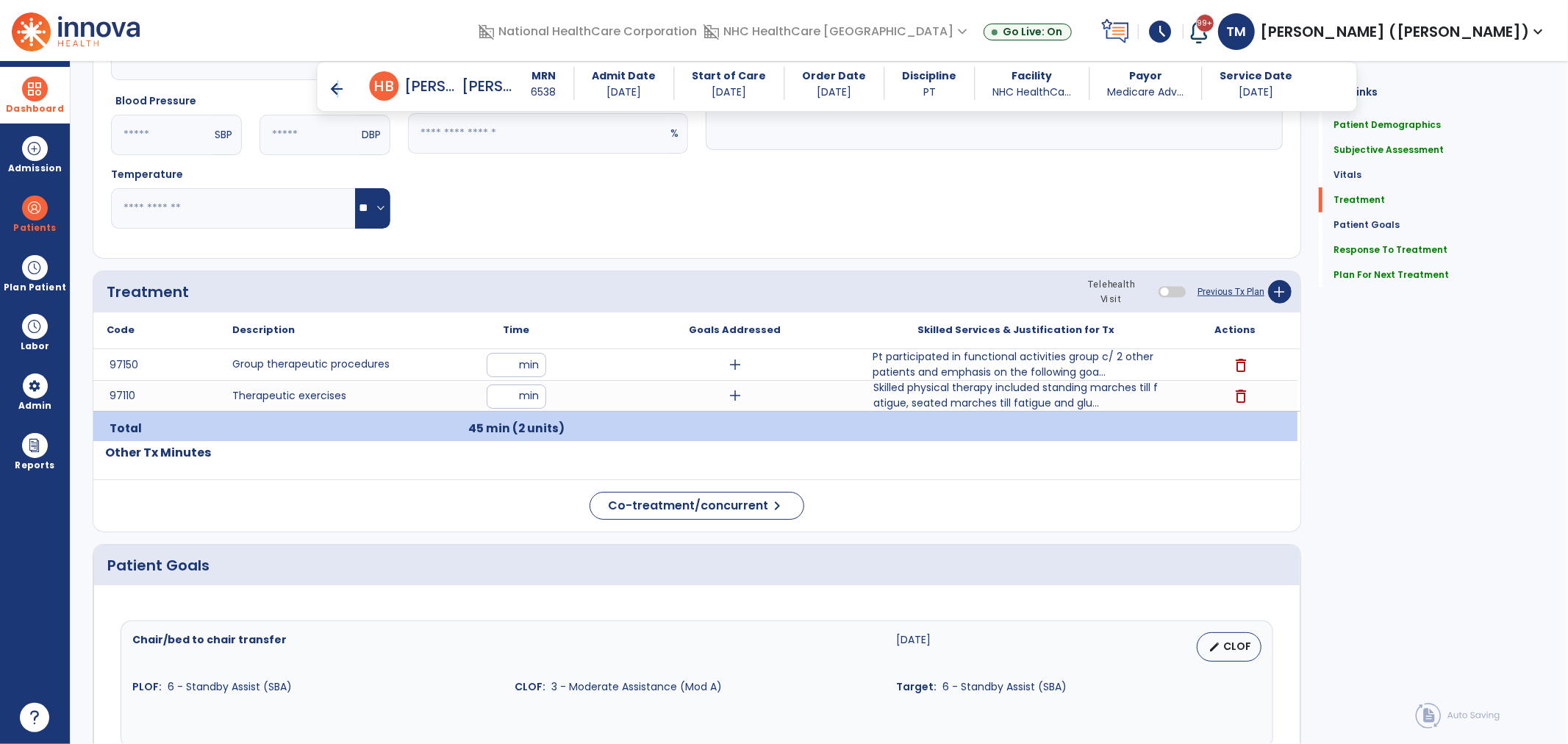 click on "arrow_back" at bounding box center [337, 89] 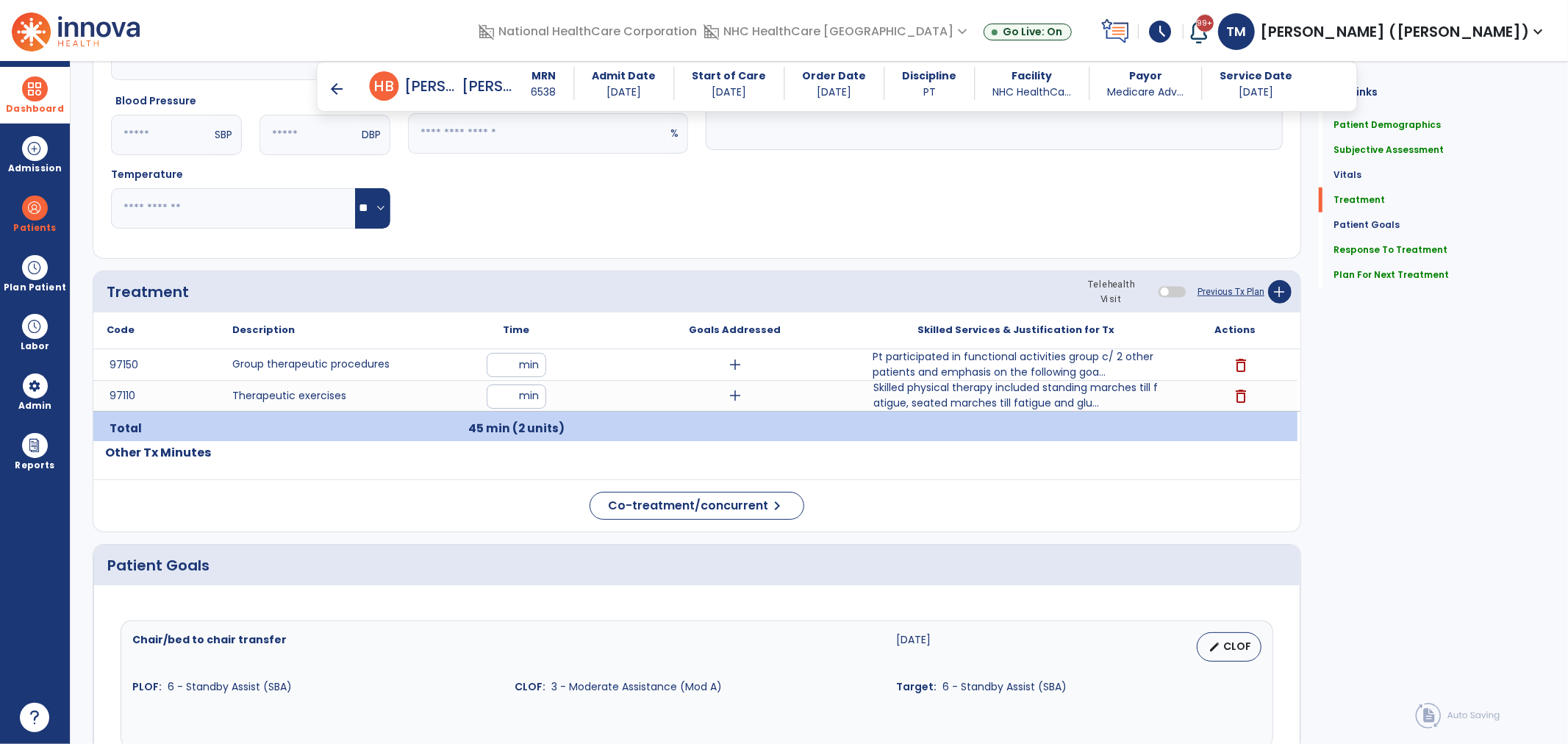 scroll, scrollTop: 0, scrollLeft: 0, axis: both 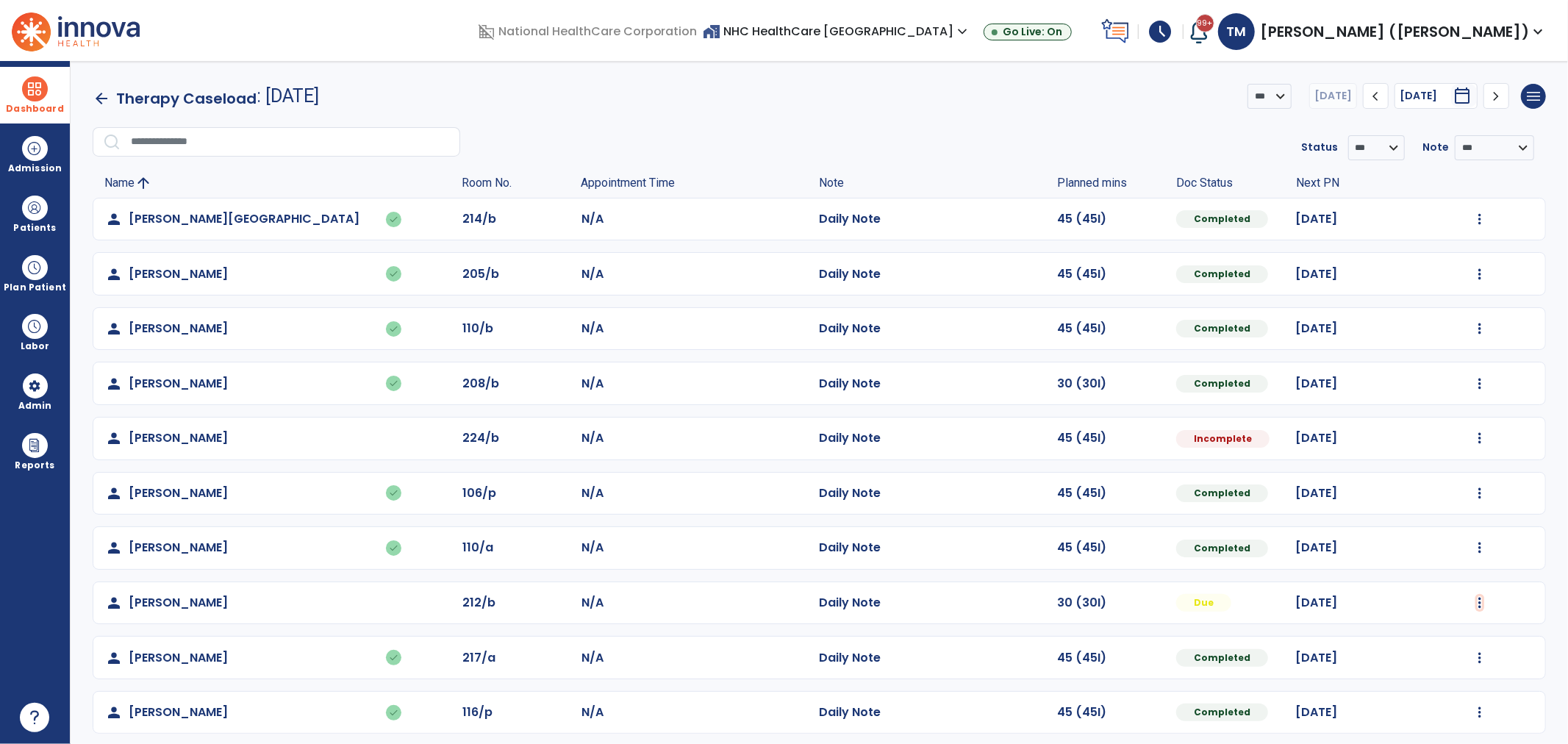 click on "Mark Visit As Complete   Reset Note   Open Document   G + C Mins" 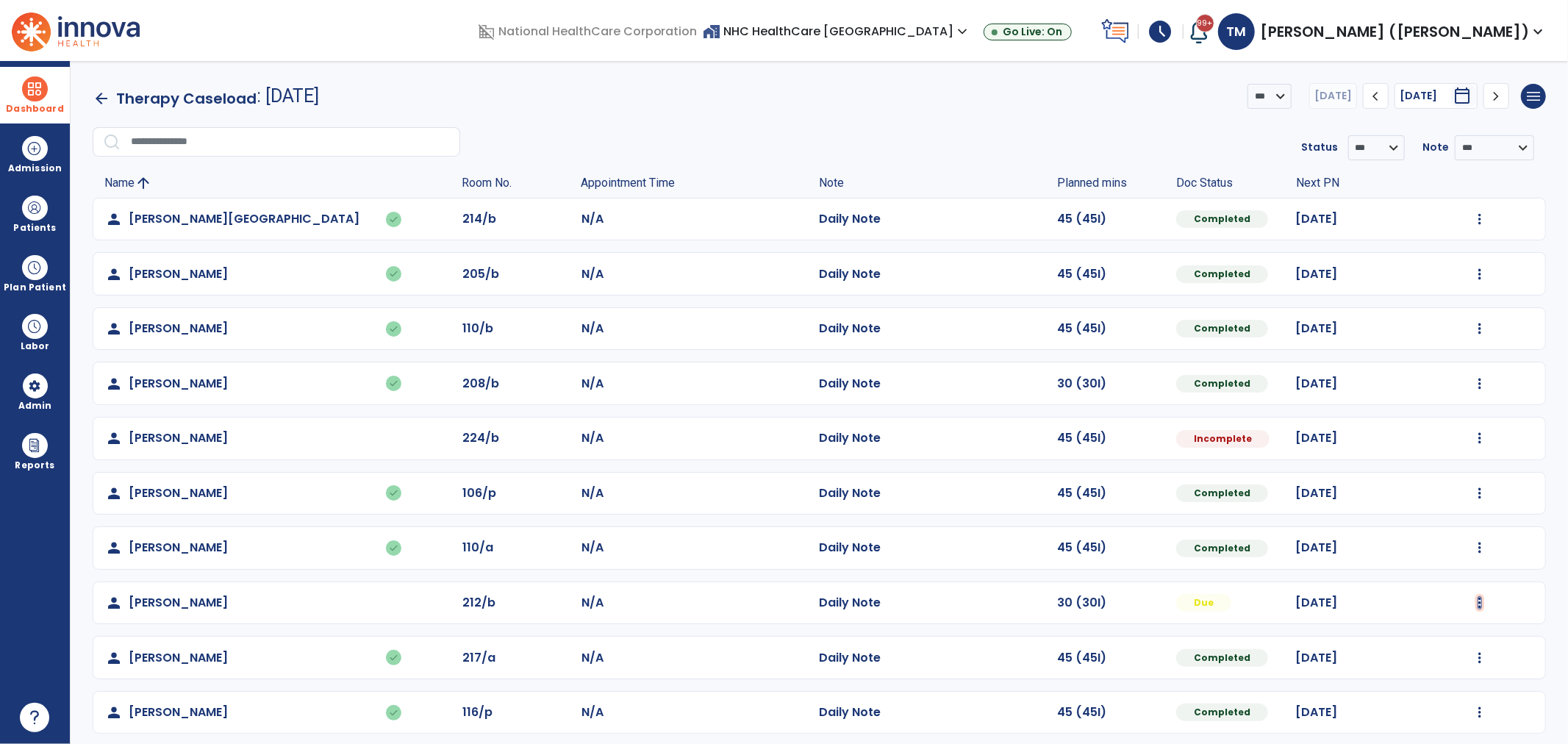 click at bounding box center [1480, 219] 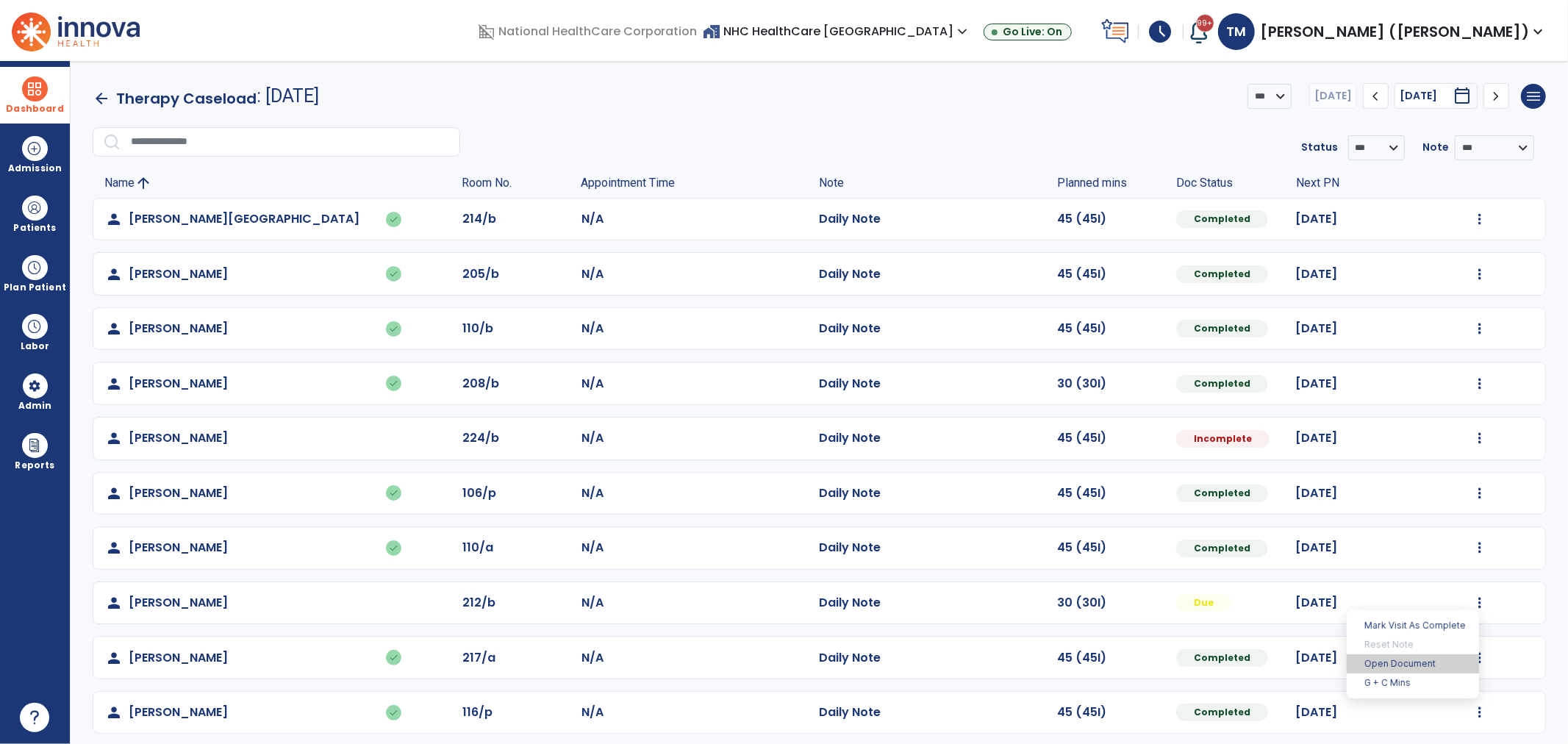 click on "Open Document" at bounding box center [1413, 664] 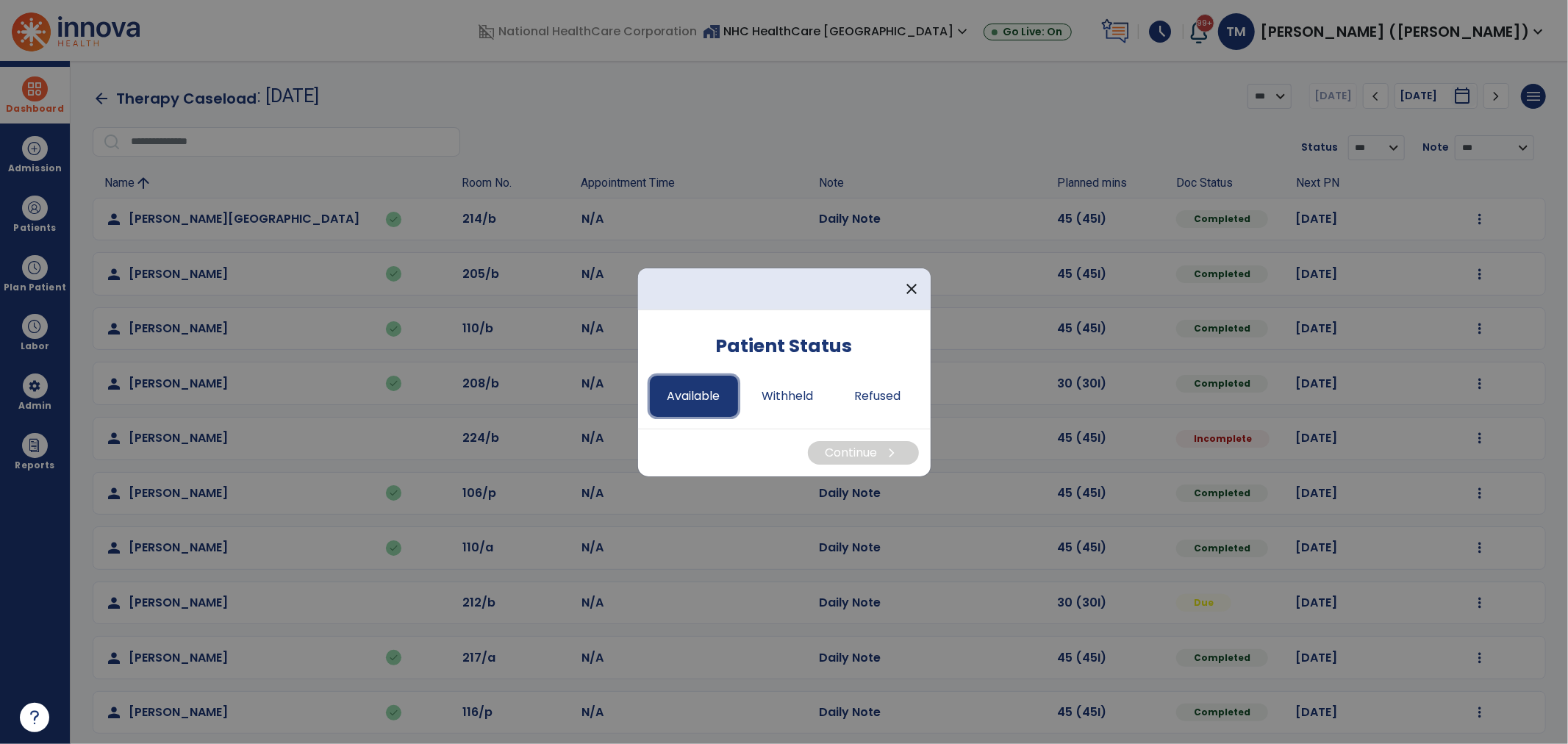 click on "Available" at bounding box center [694, 396] 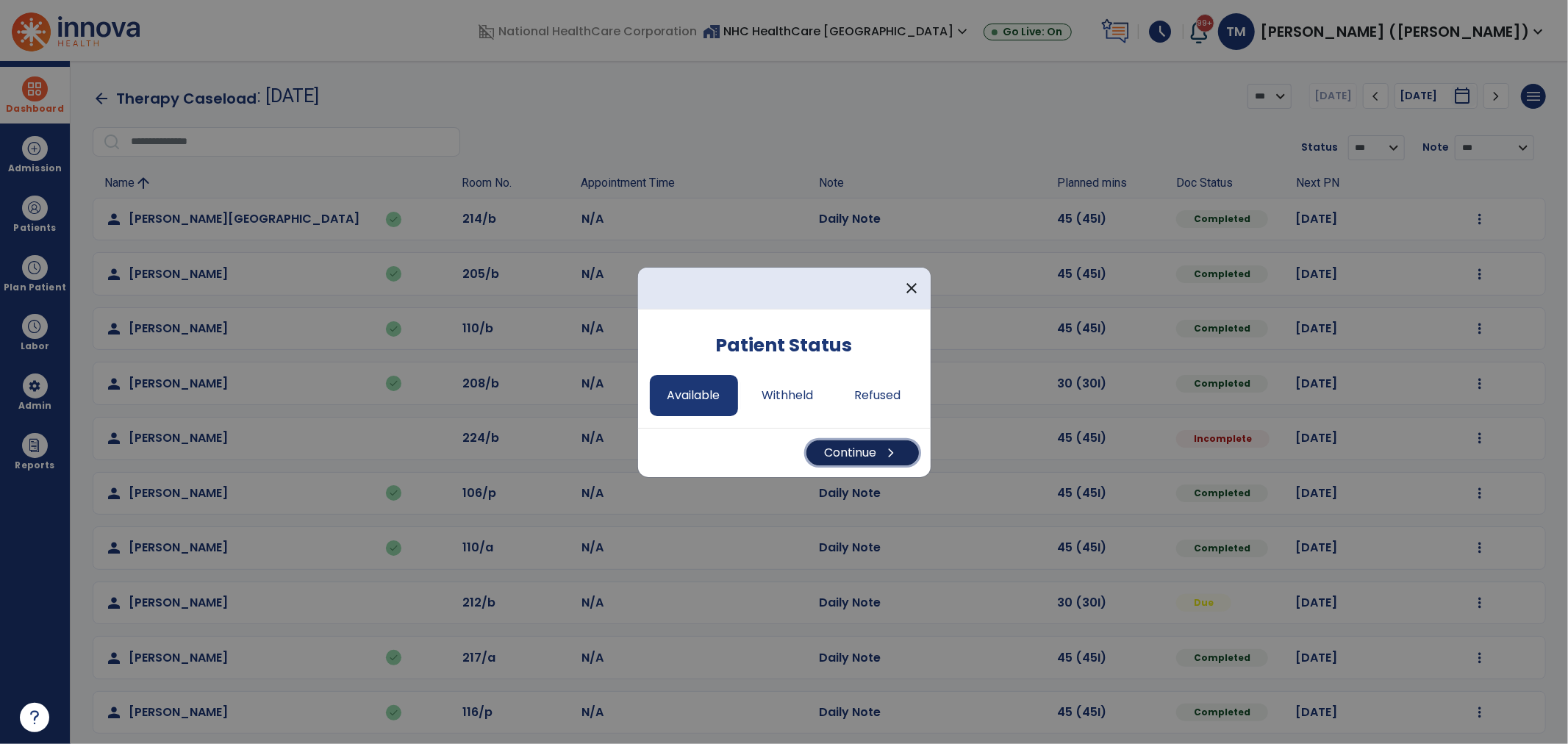 click on "chevron_right" at bounding box center [892, 453] 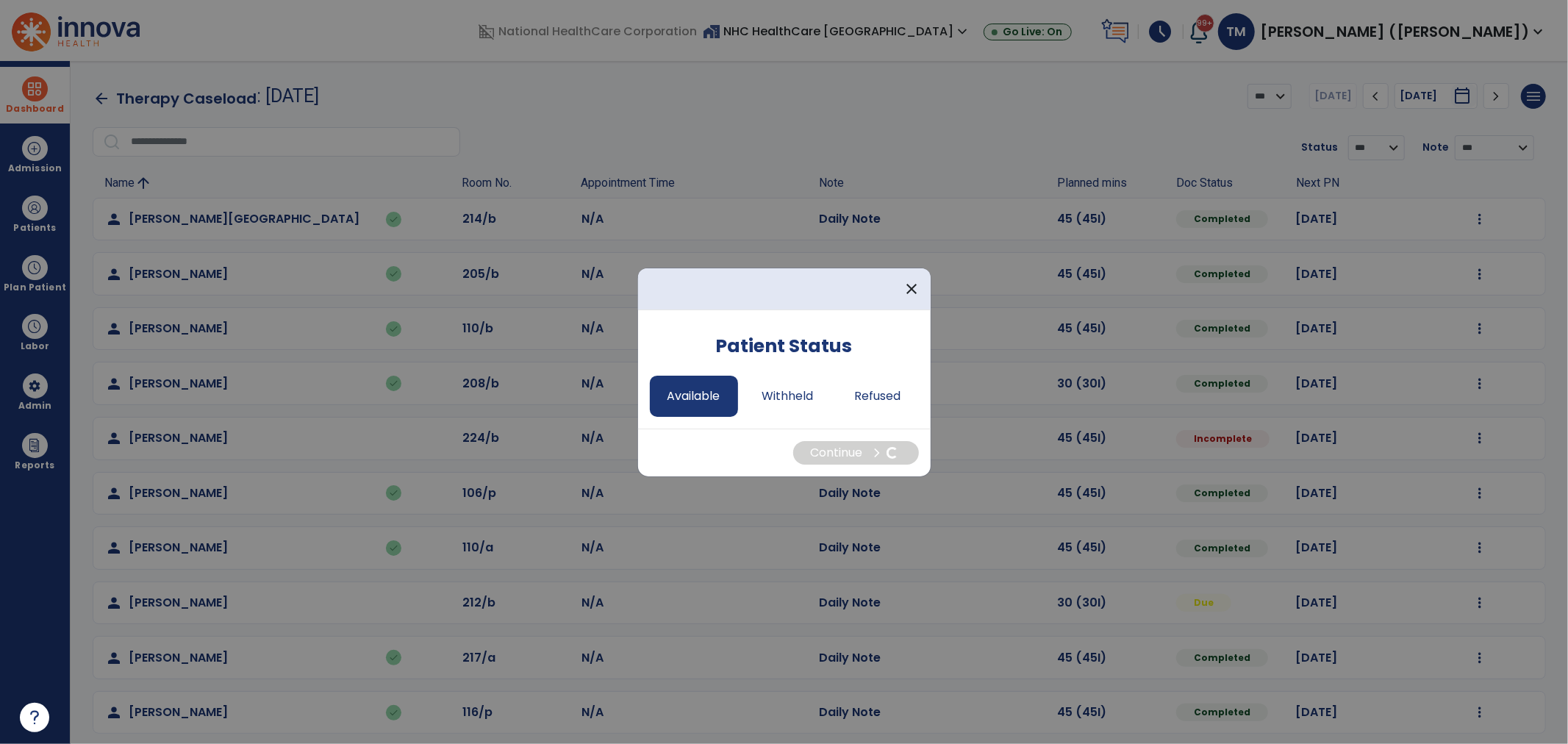 select on "*" 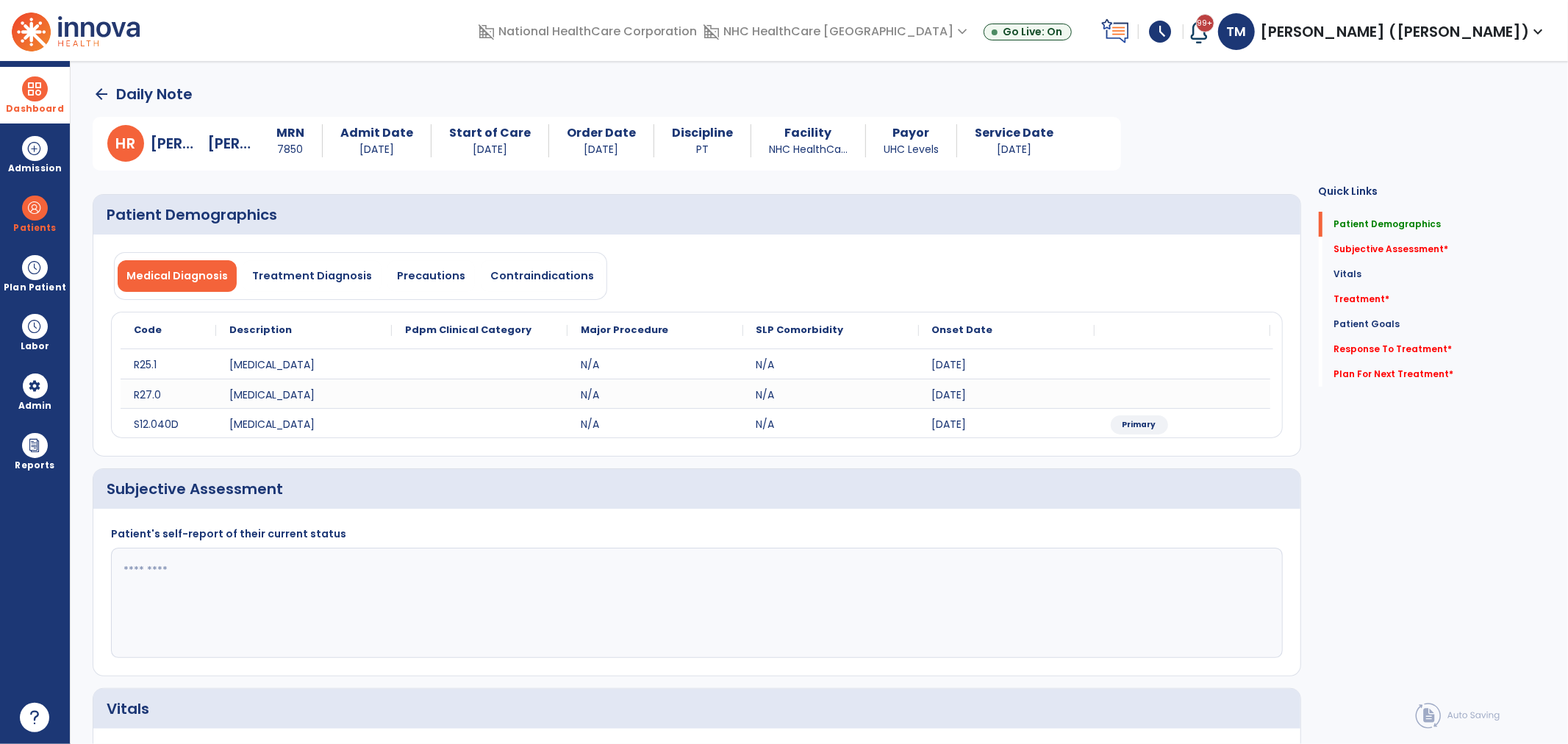 click 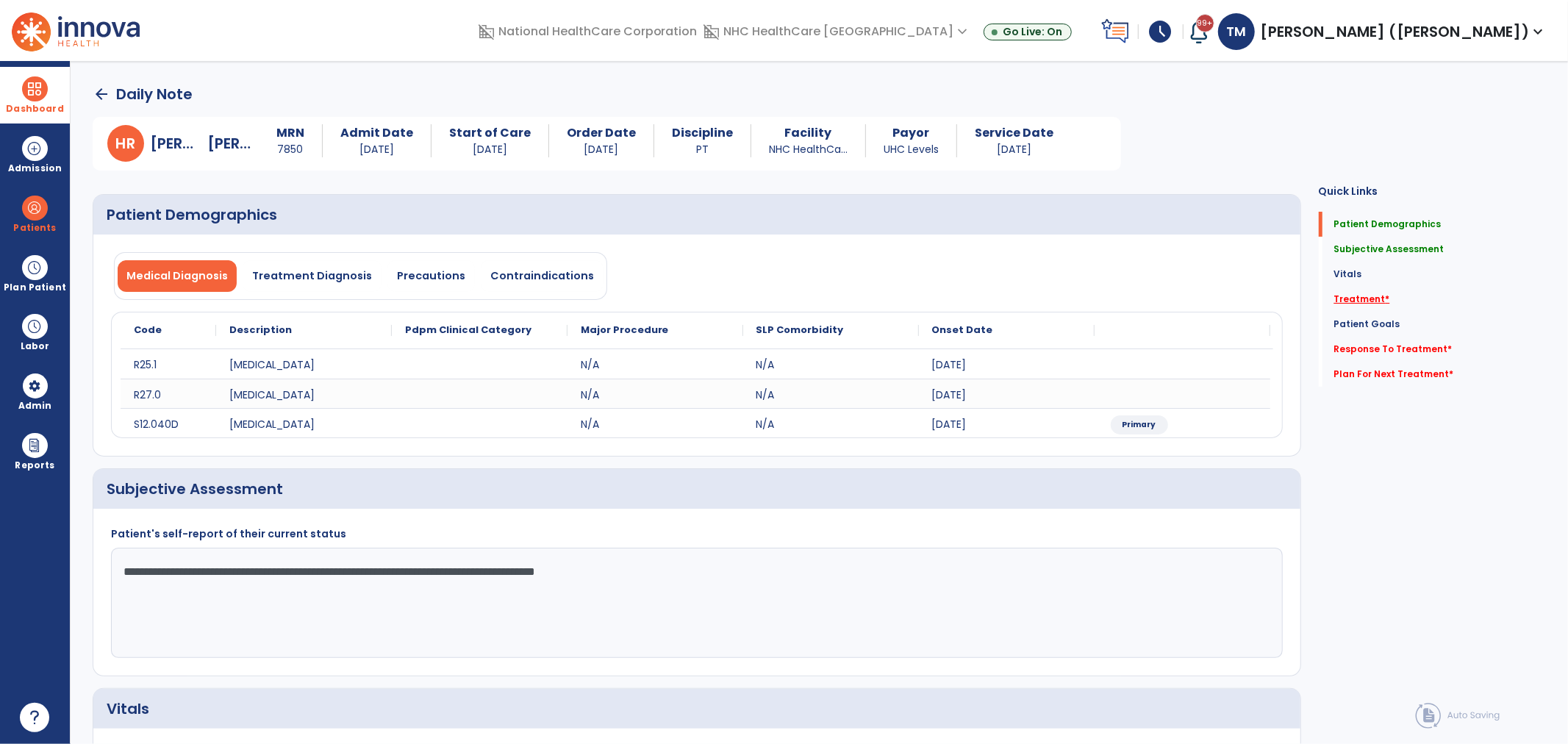 type on "**********" 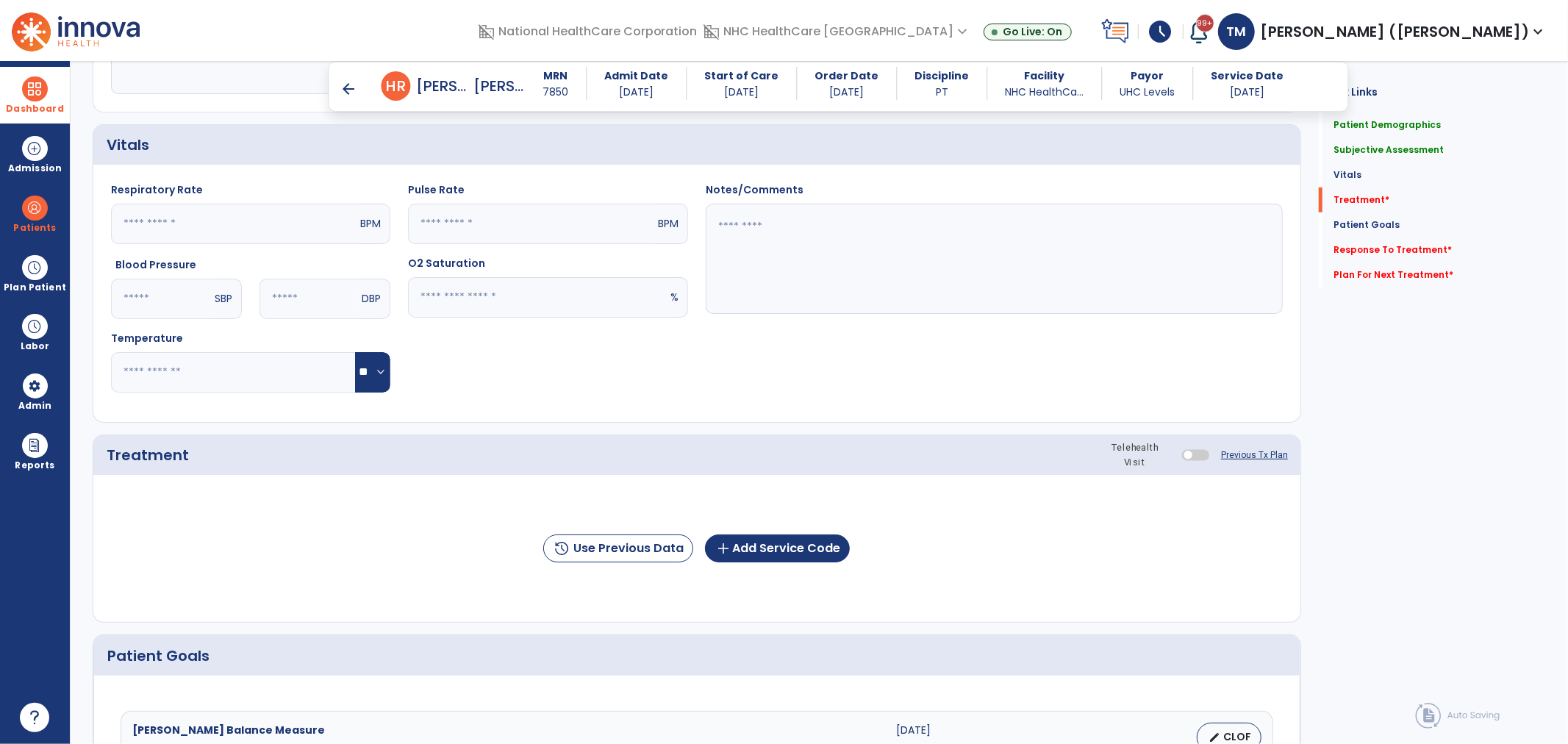 scroll, scrollTop: 691, scrollLeft: 0, axis: vertical 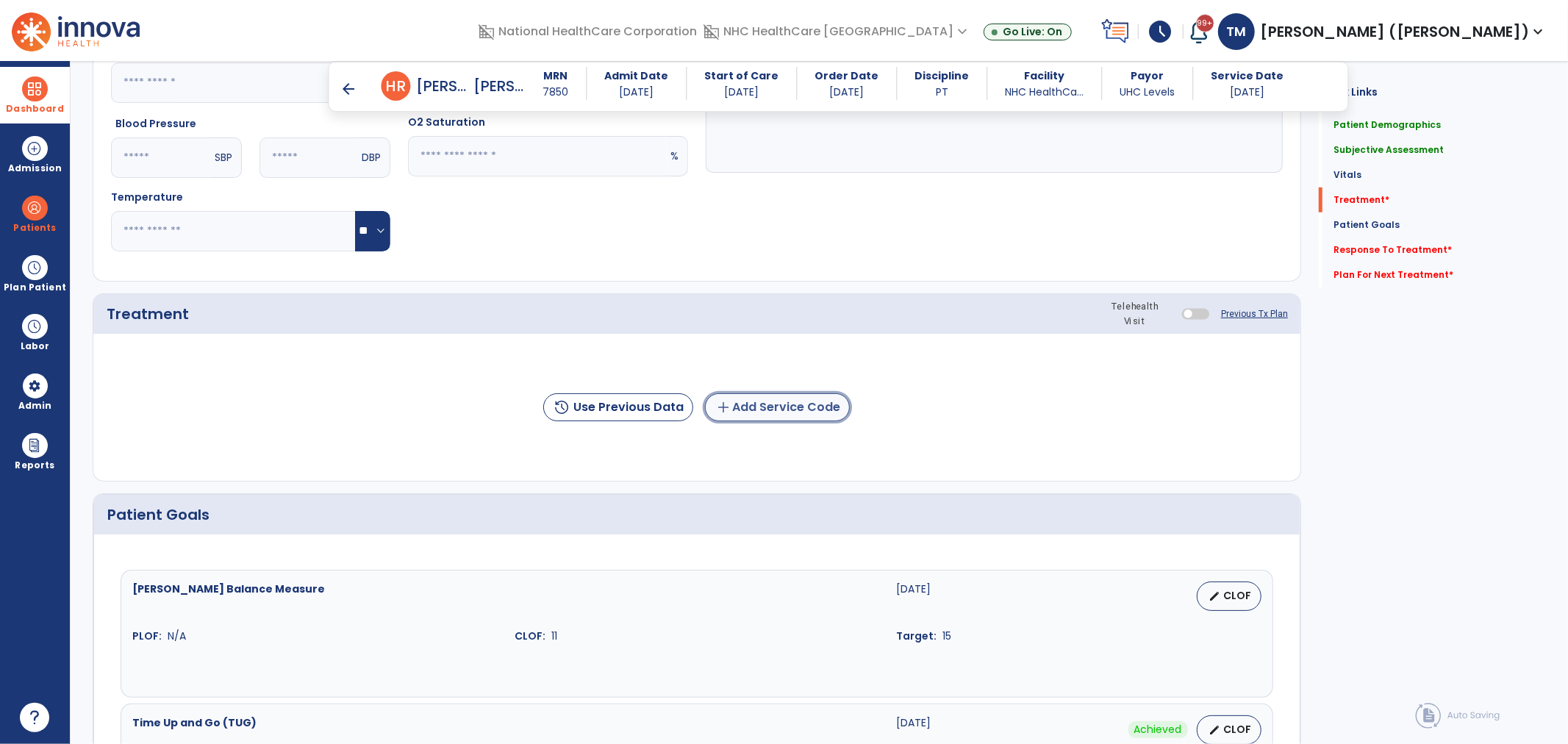 click on "add  Add Service Code" 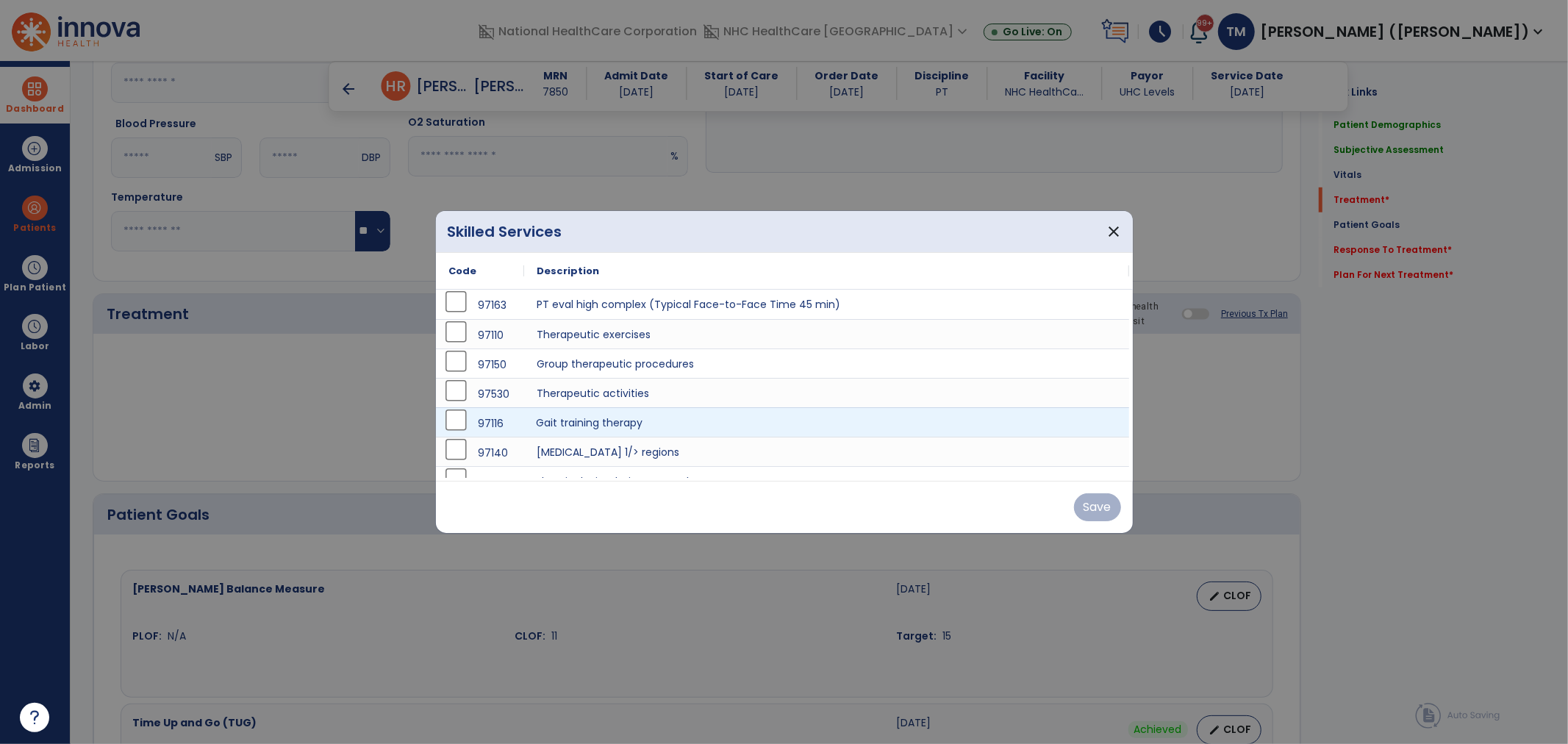 click on "Gait training therapy" at bounding box center [827, 422] 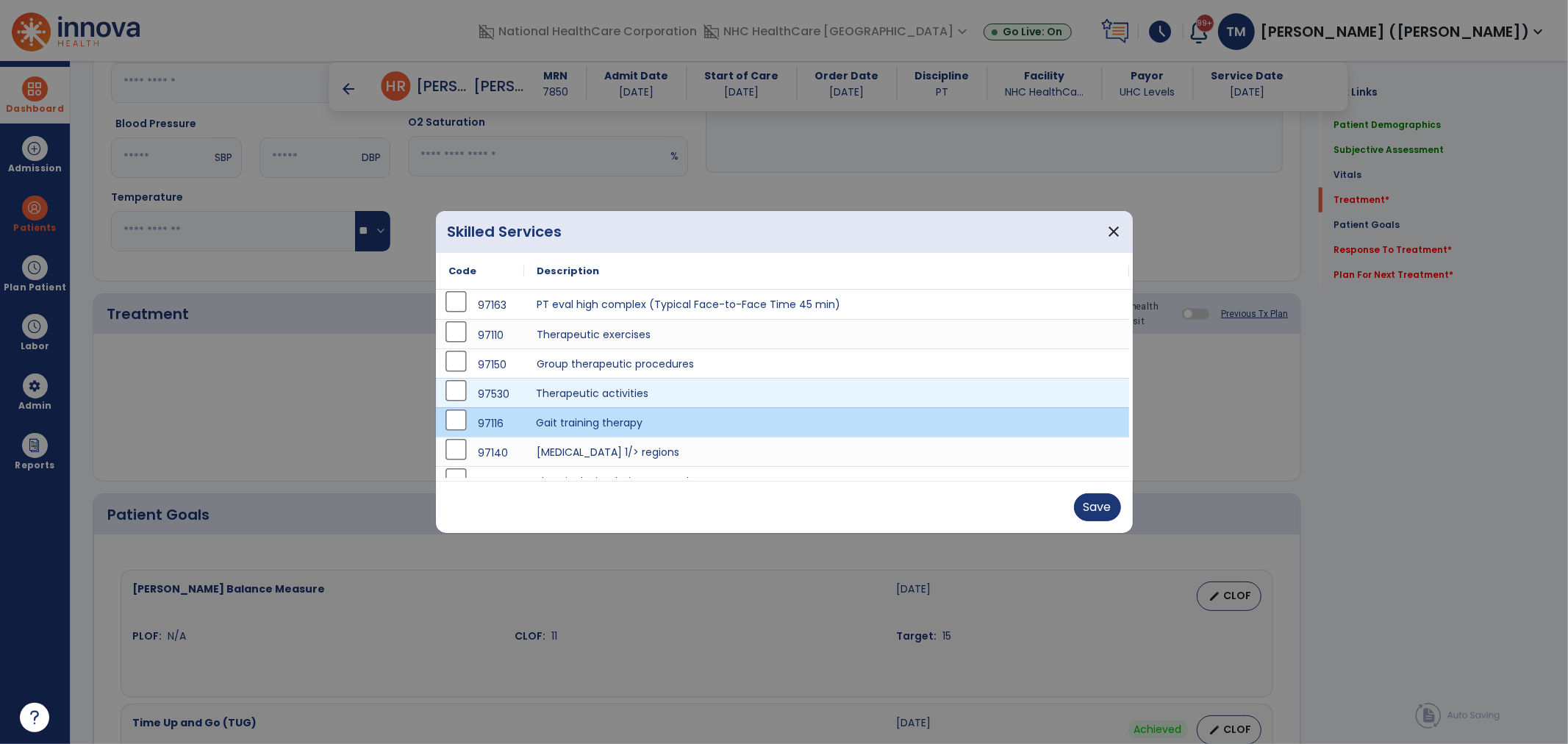 click on "Therapeutic activities" at bounding box center (827, 393) 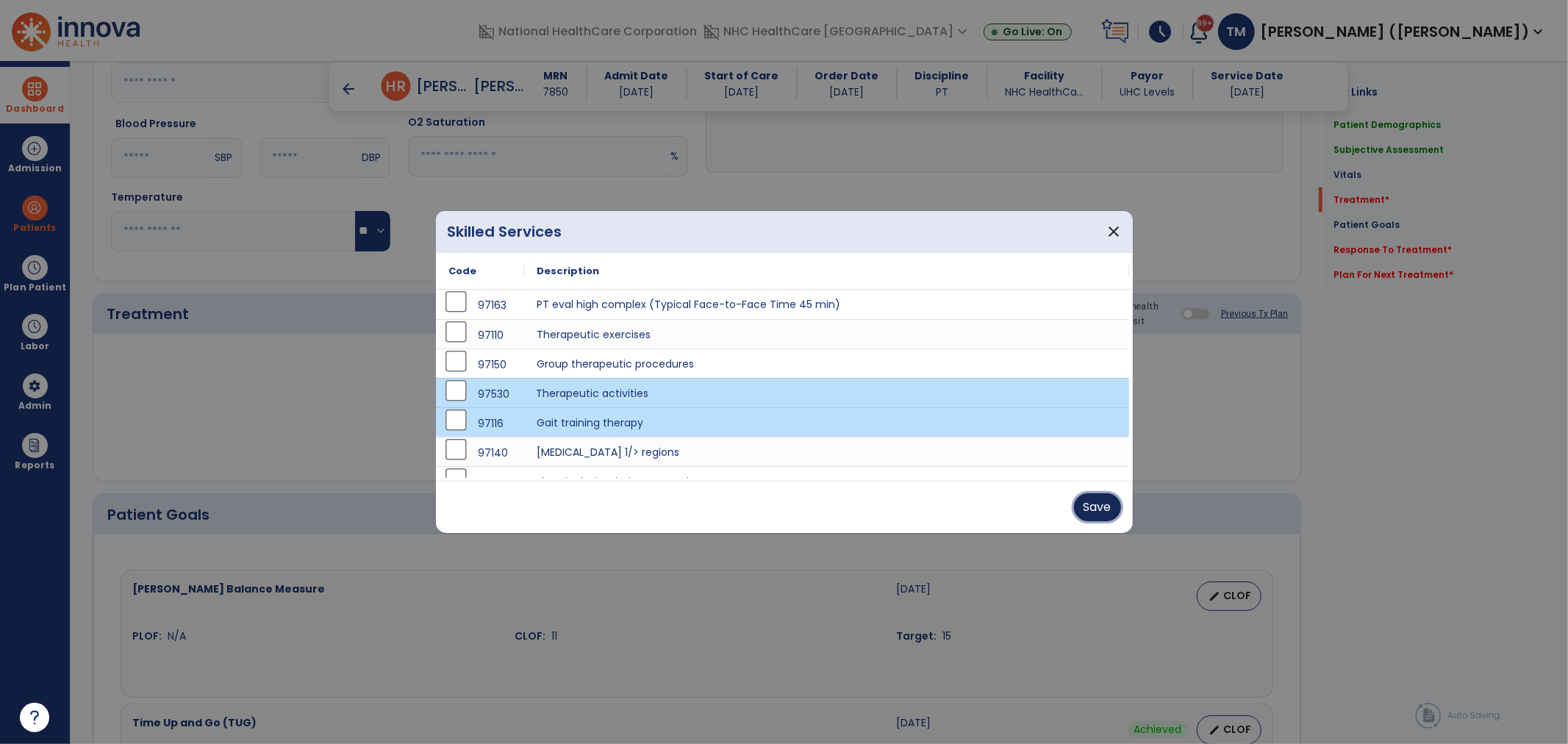 click on "Save" at bounding box center [1098, 507] 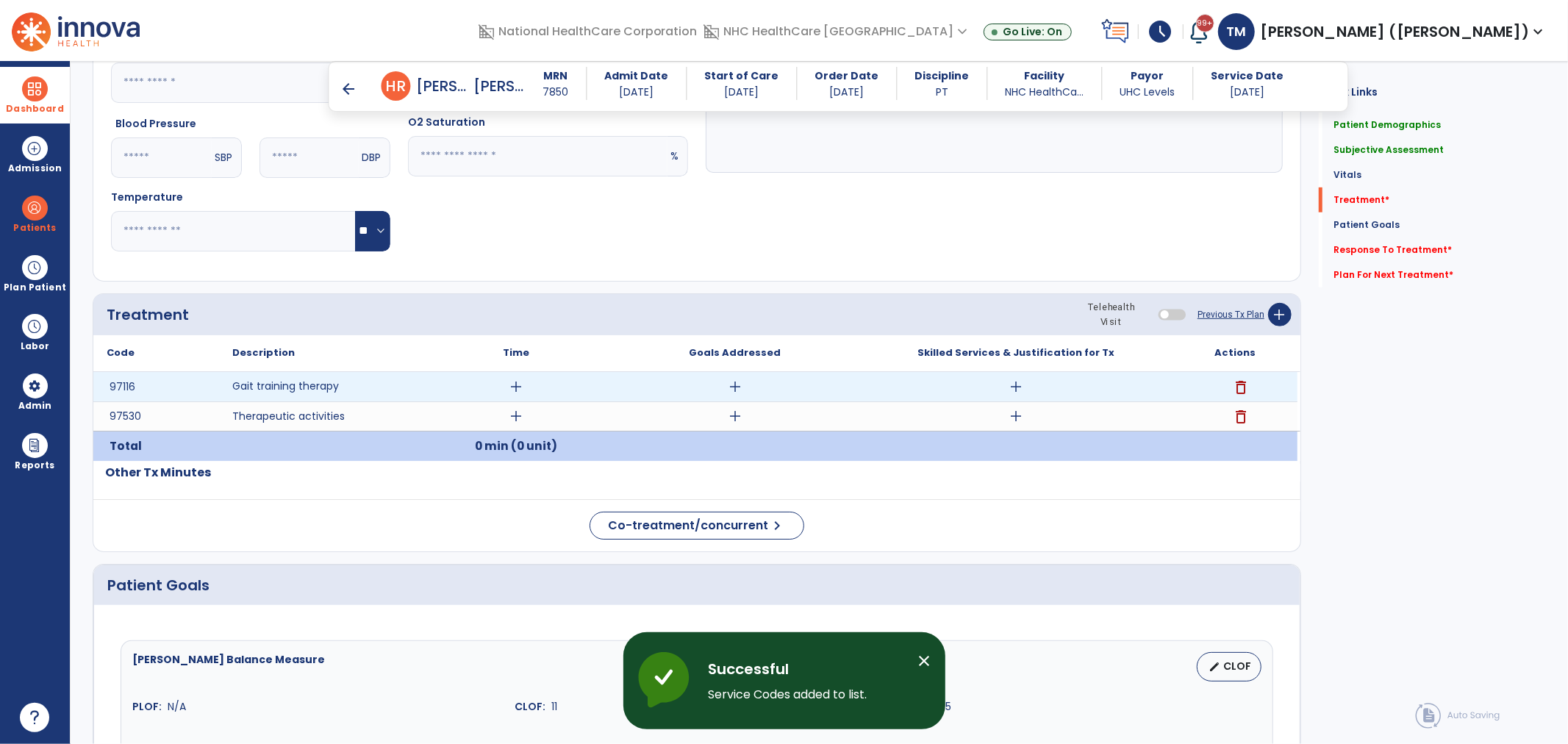 click on "add" at bounding box center (516, 387) 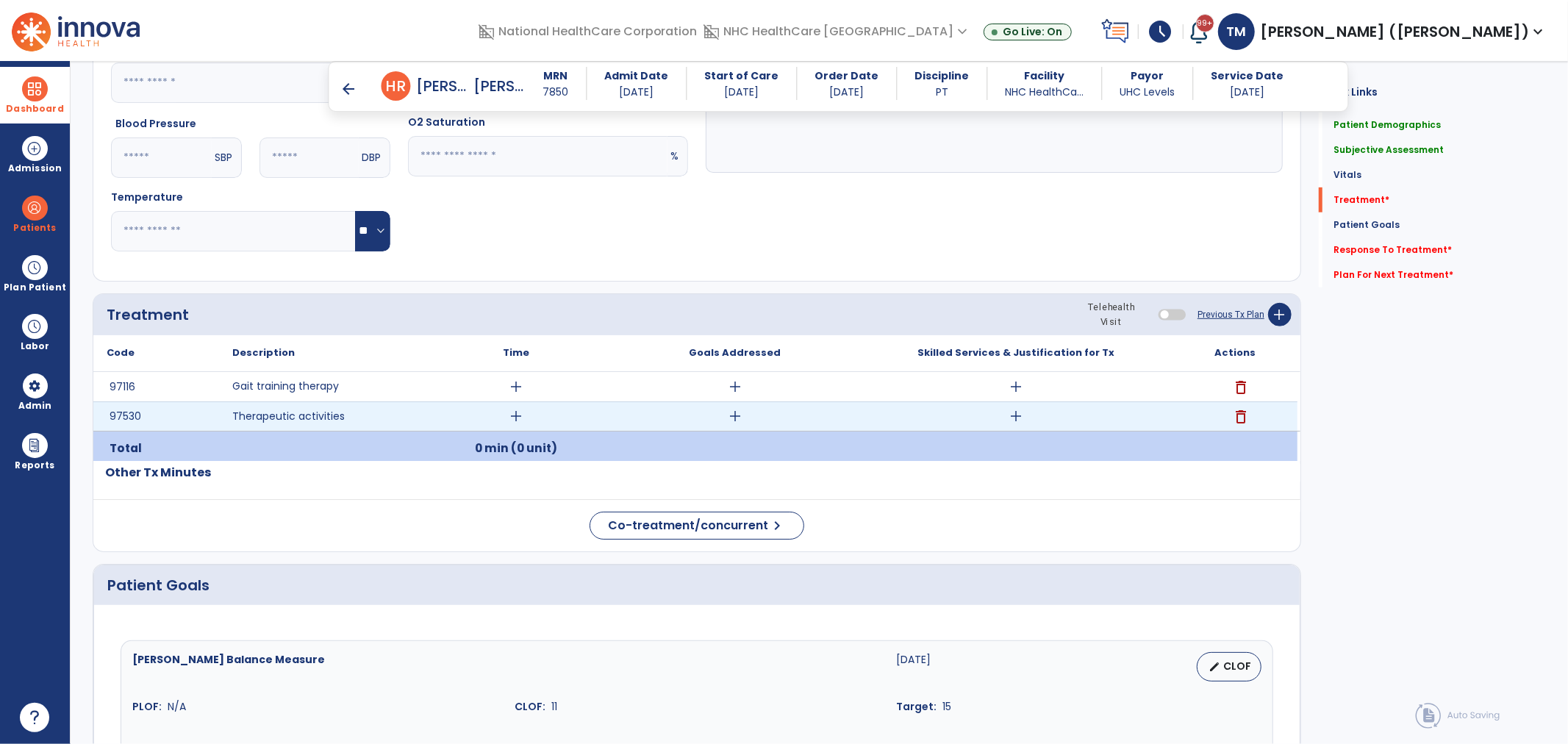 click on "add" at bounding box center [516, 416] 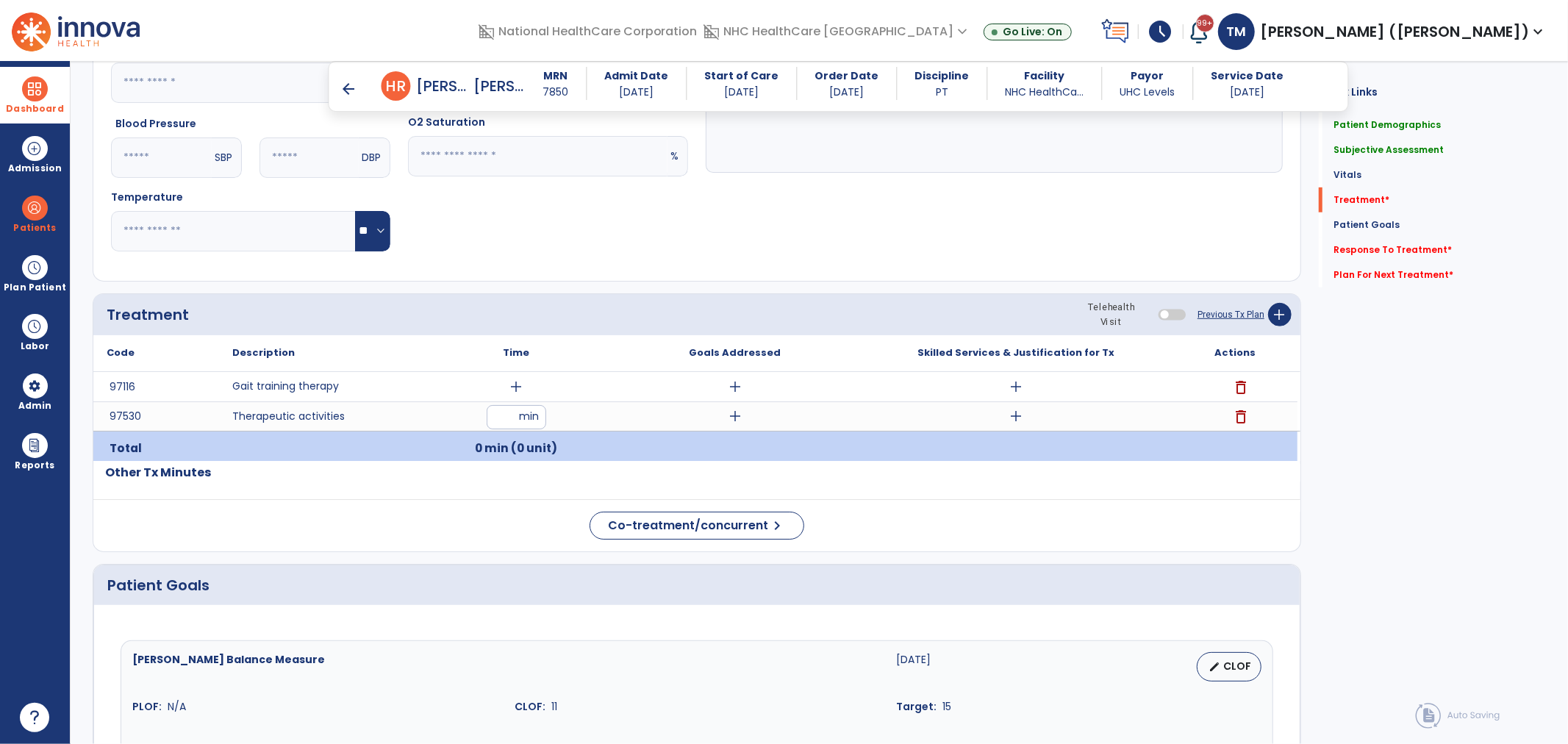 type on "**" 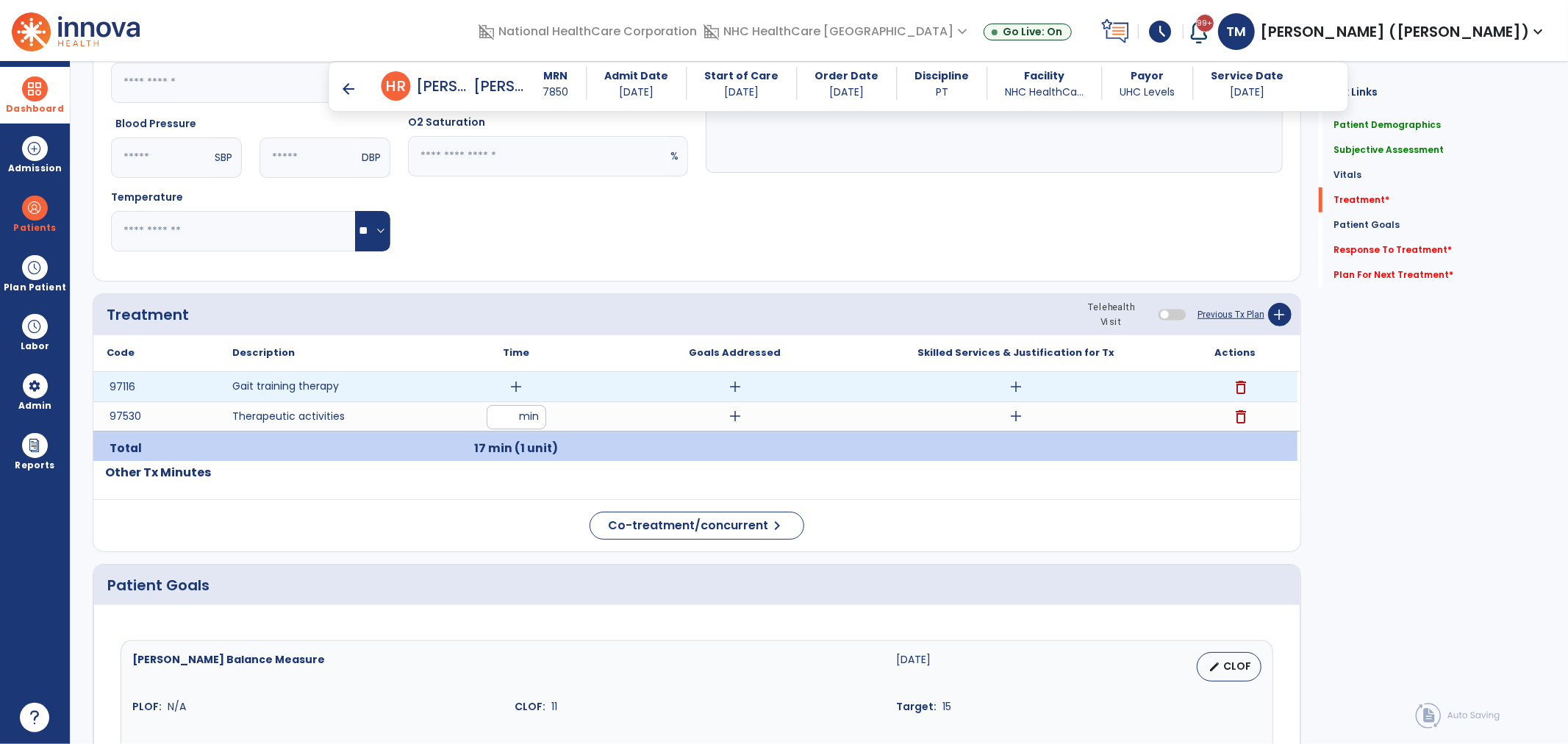 click on "add" at bounding box center (516, 387) 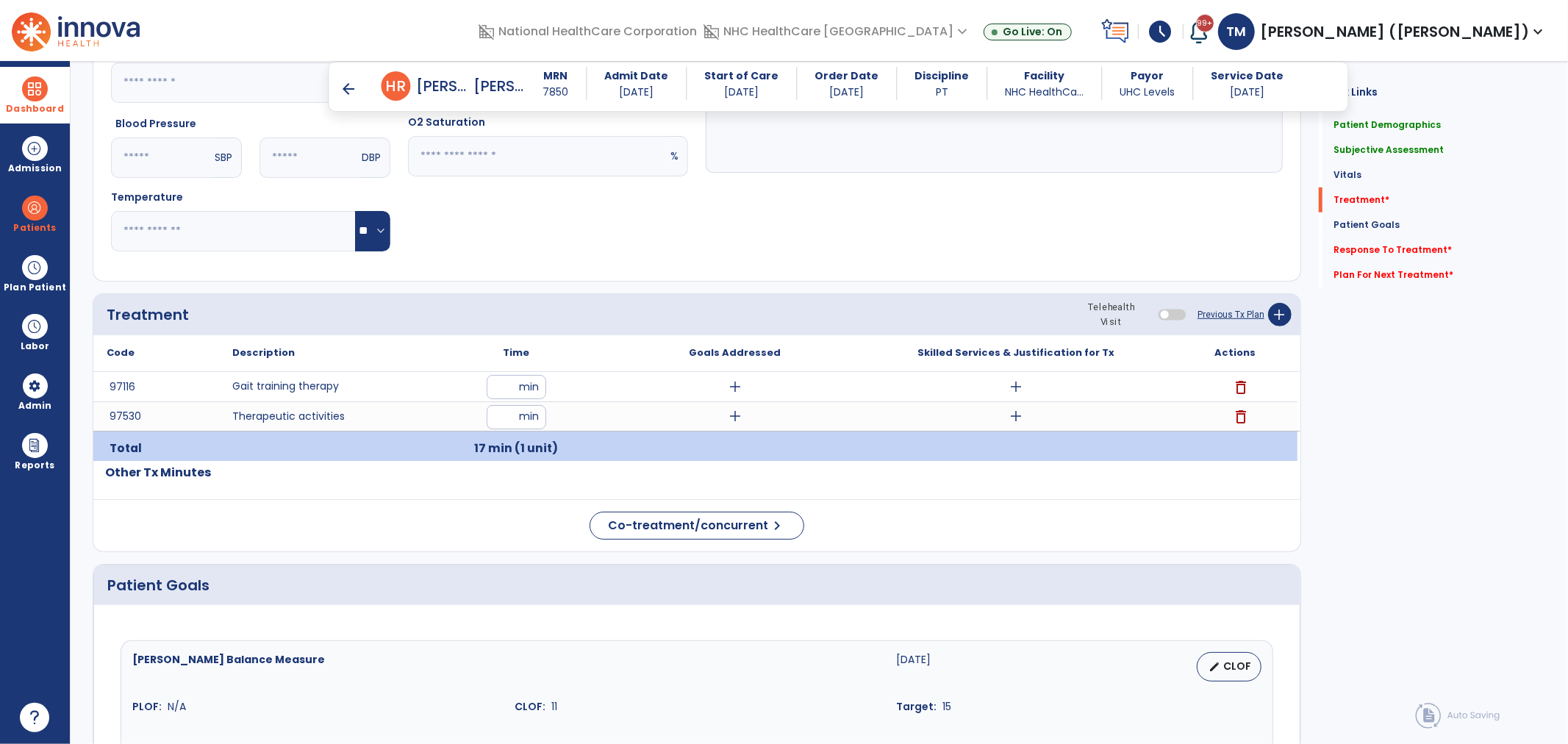 type on "**" 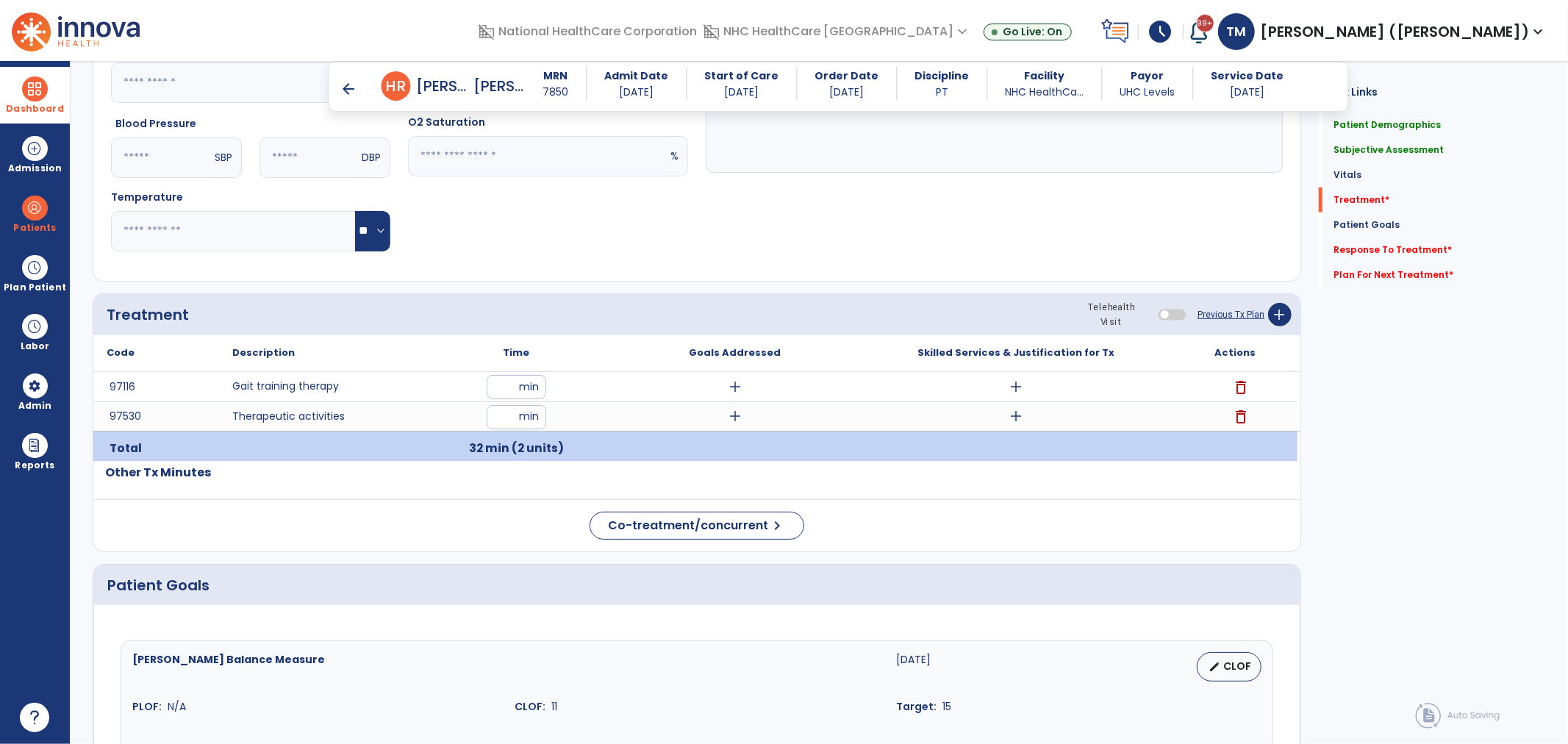click on "arrow_back" at bounding box center (349, 89) 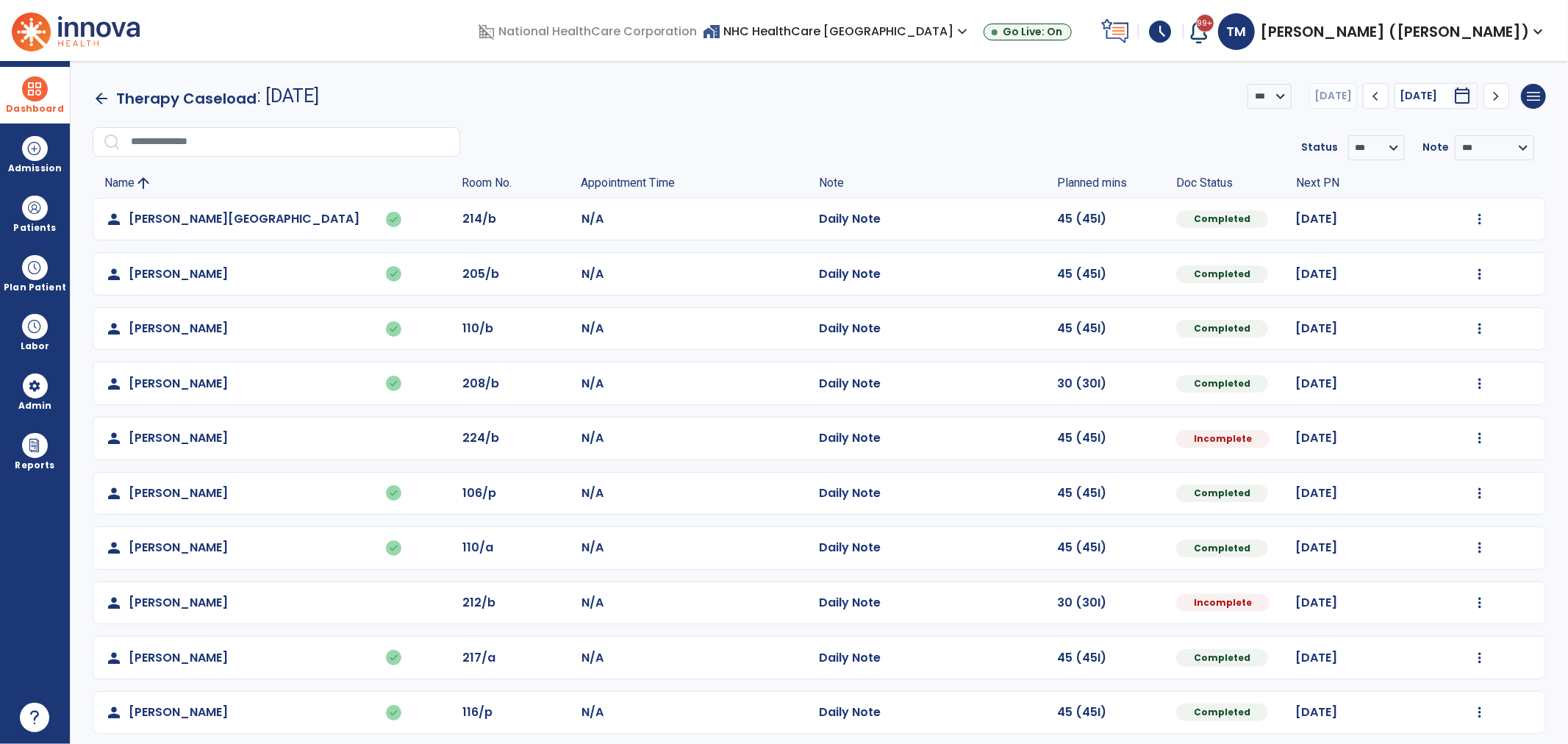 click on "Mark Visit As Complete   Reset Note   Open Document   G + C Mins" 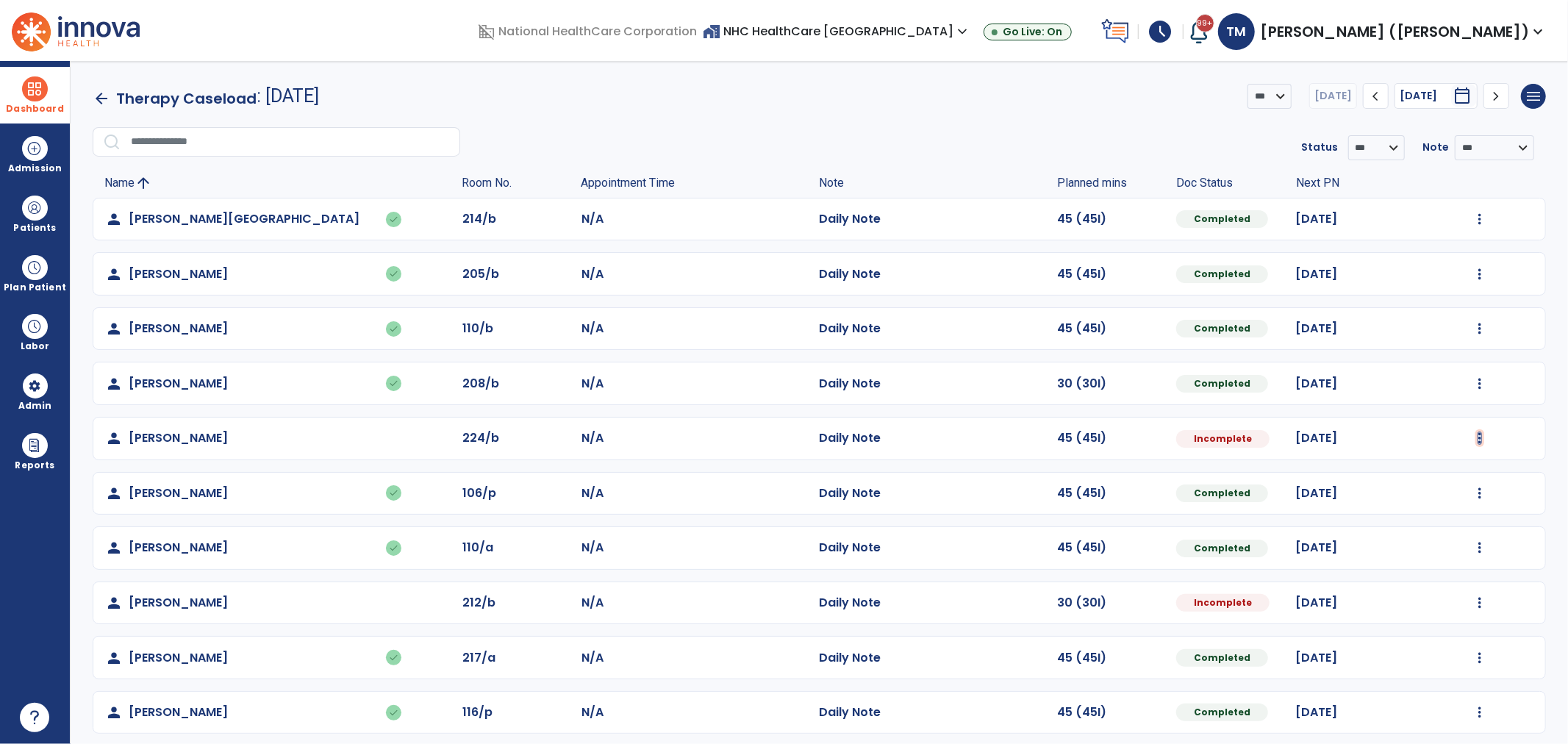 click at bounding box center [1480, 219] 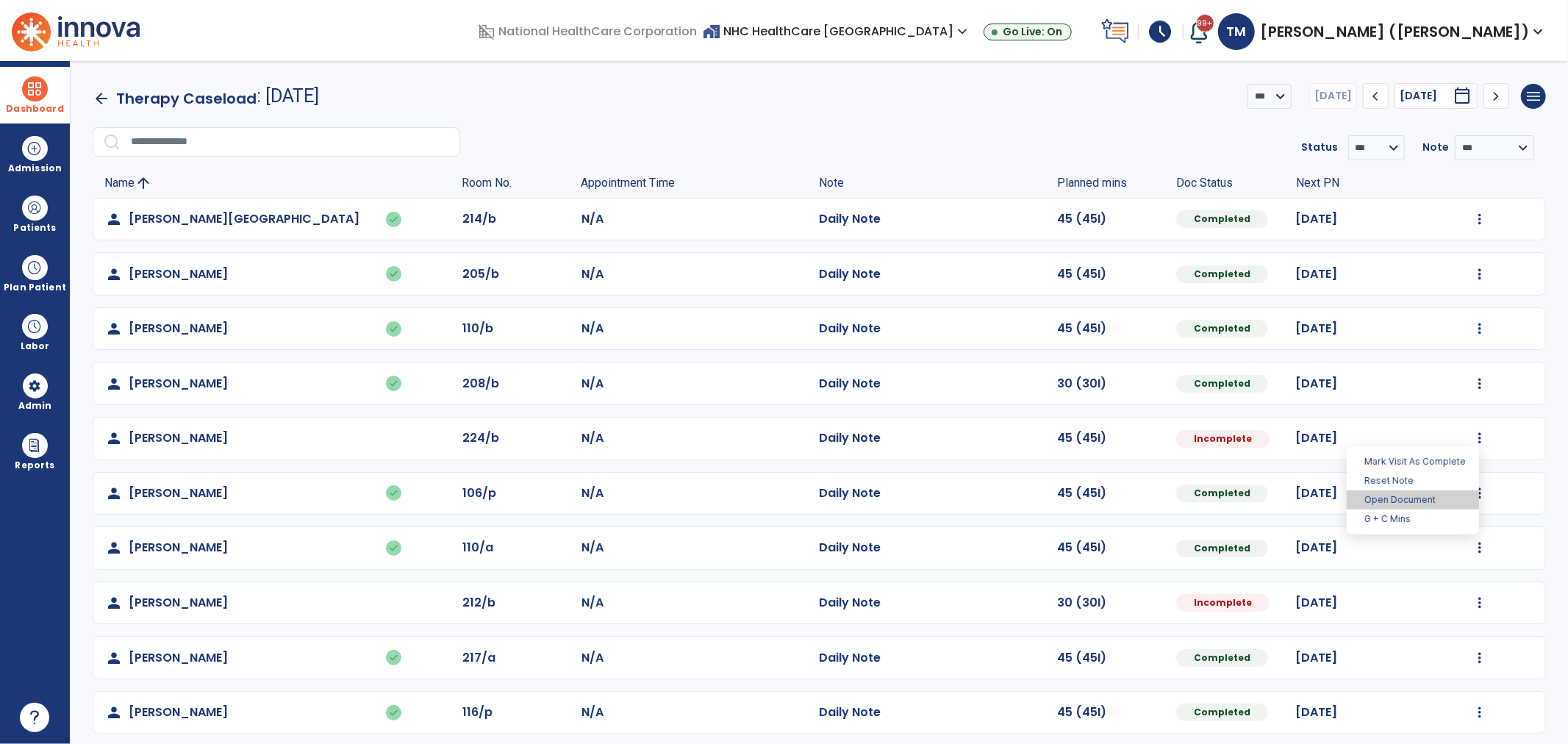click on "Open Document" at bounding box center [1413, 500] 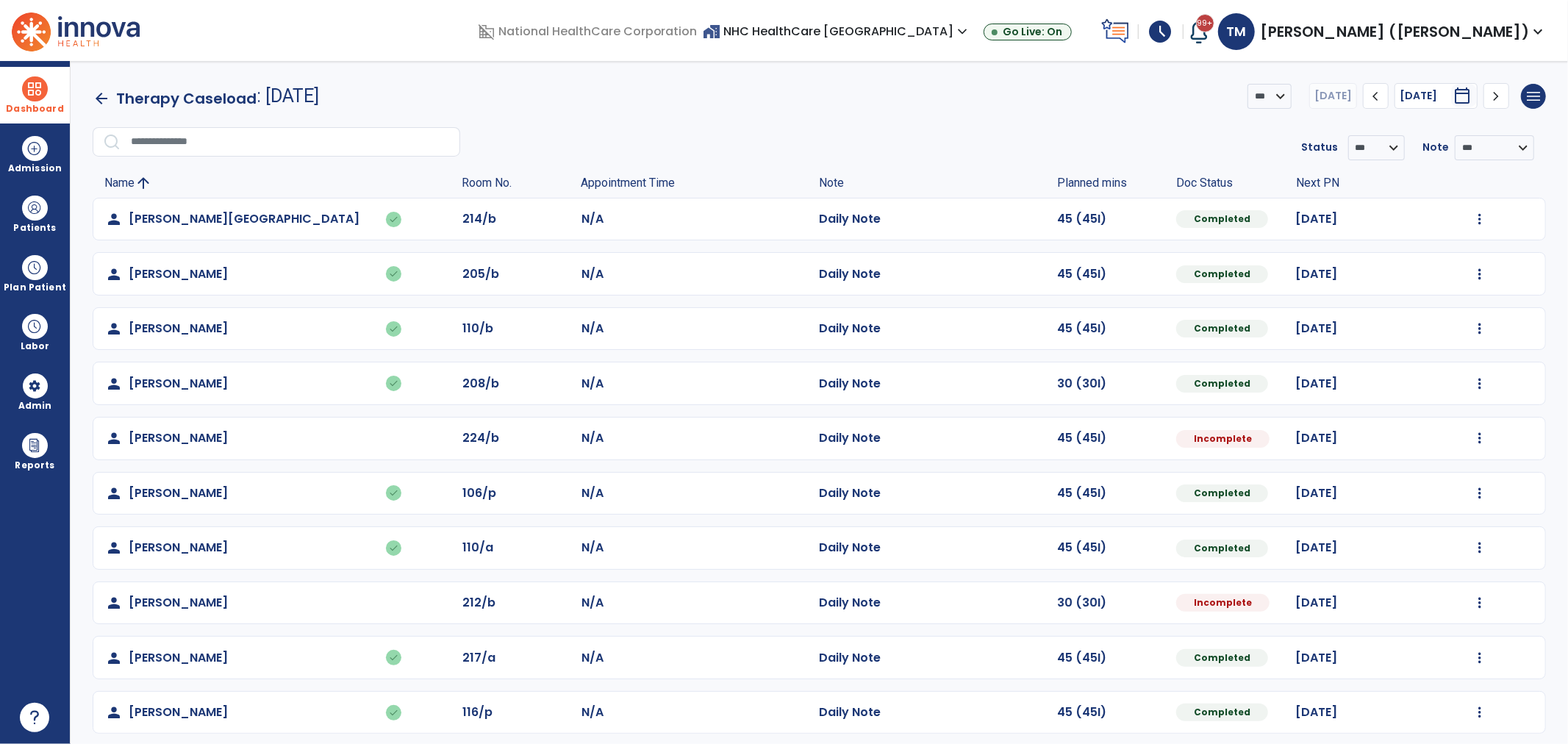 select on "*" 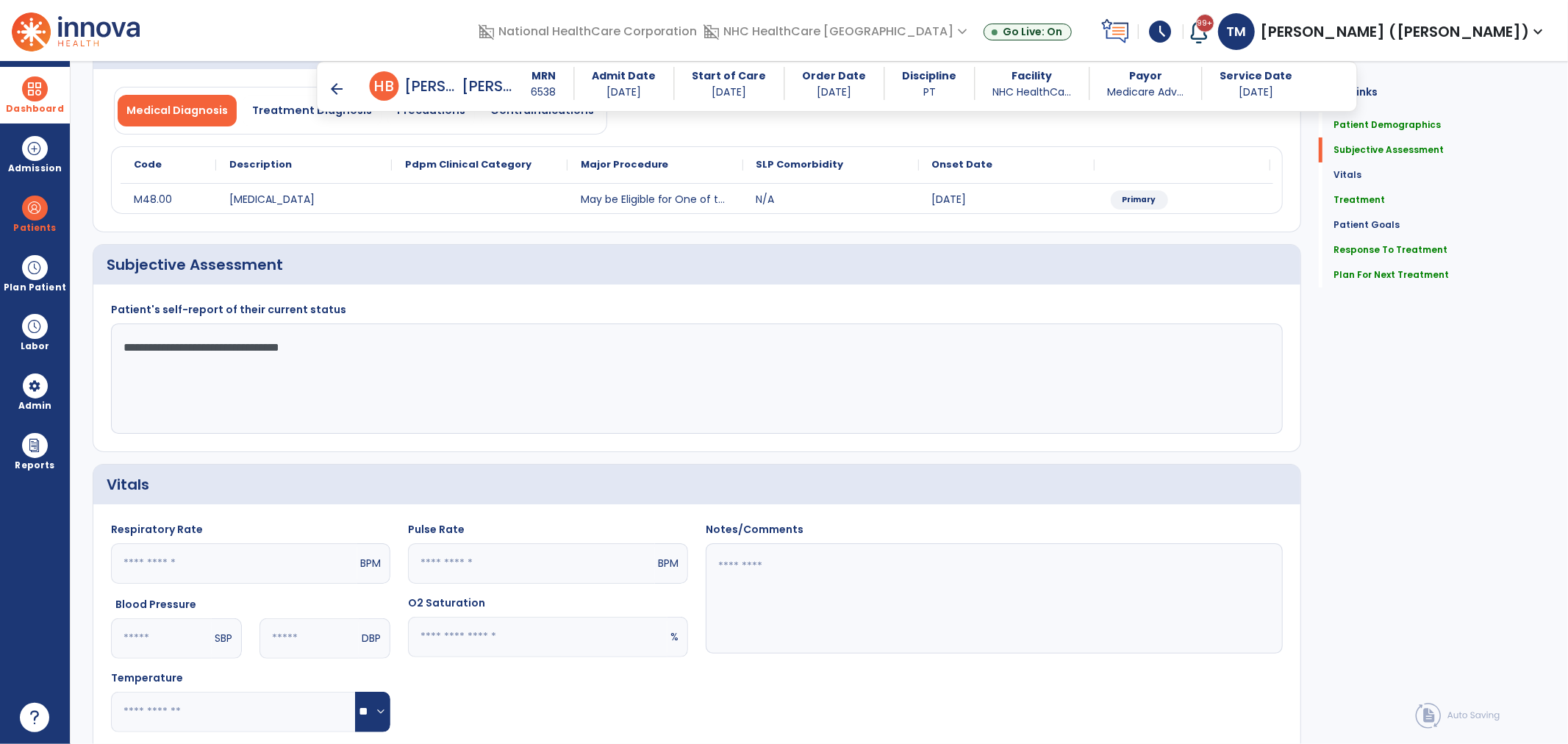 scroll, scrollTop: 245, scrollLeft: 0, axis: vertical 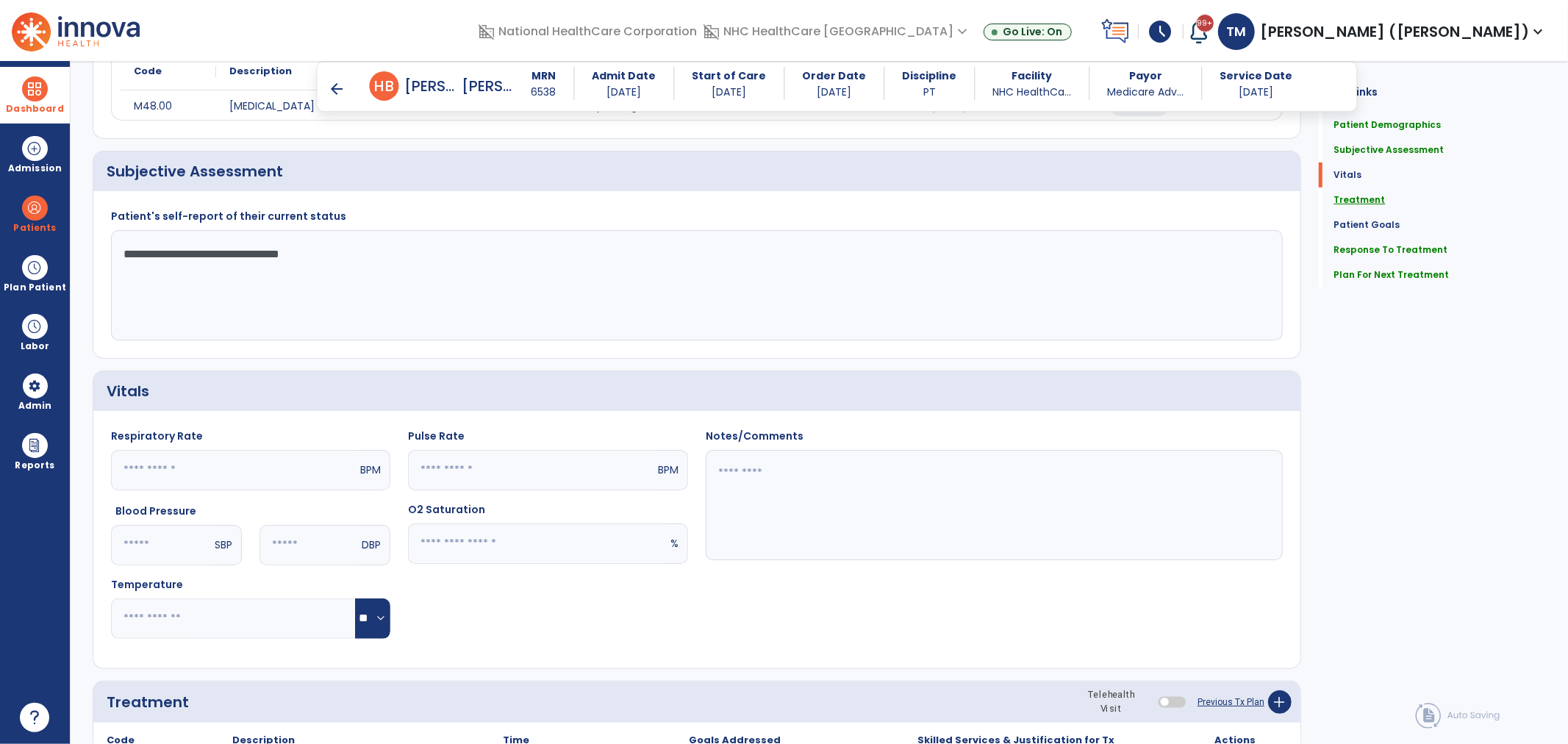 click on "Treatment" 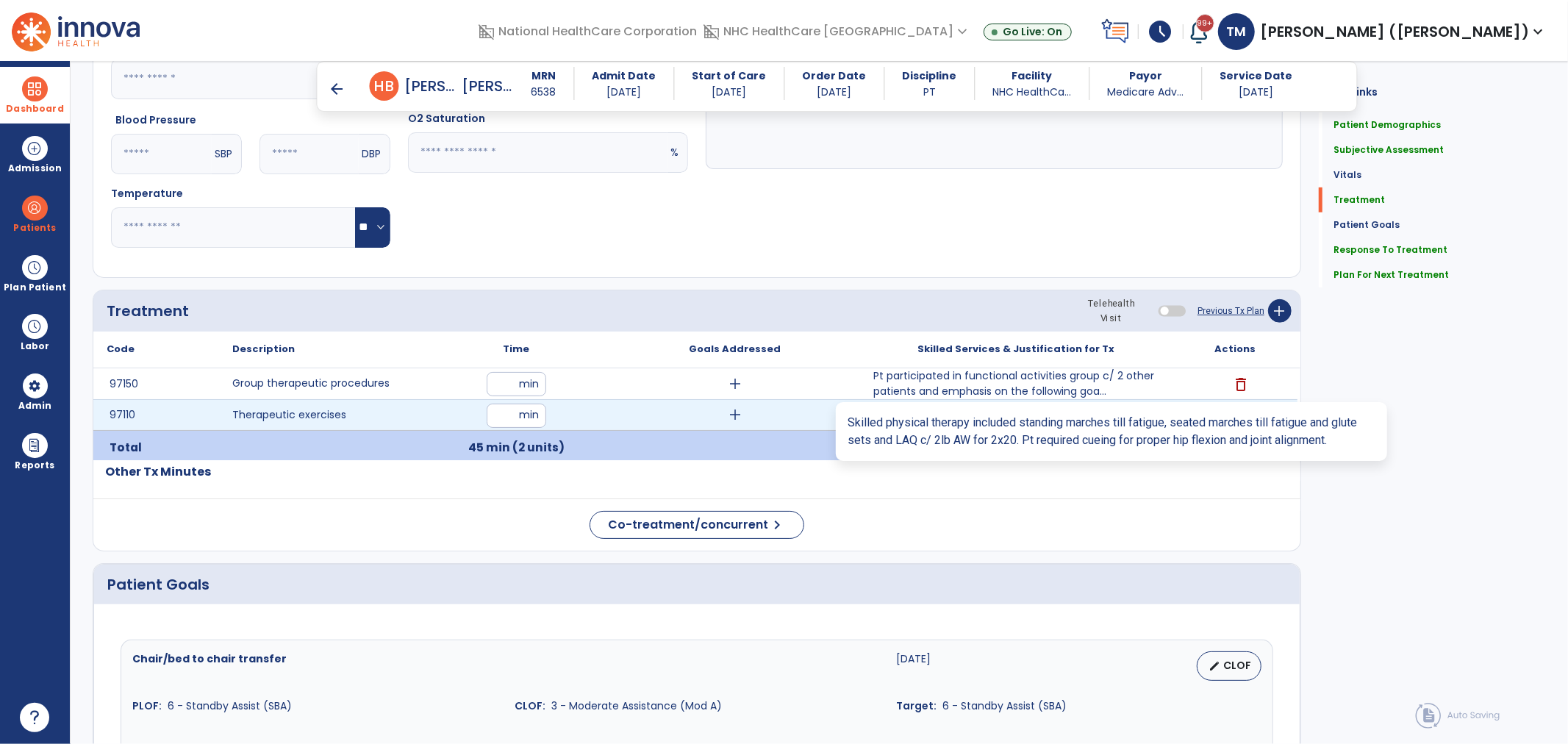 scroll, scrollTop: 655, scrollLeft: 0, axis: vertical 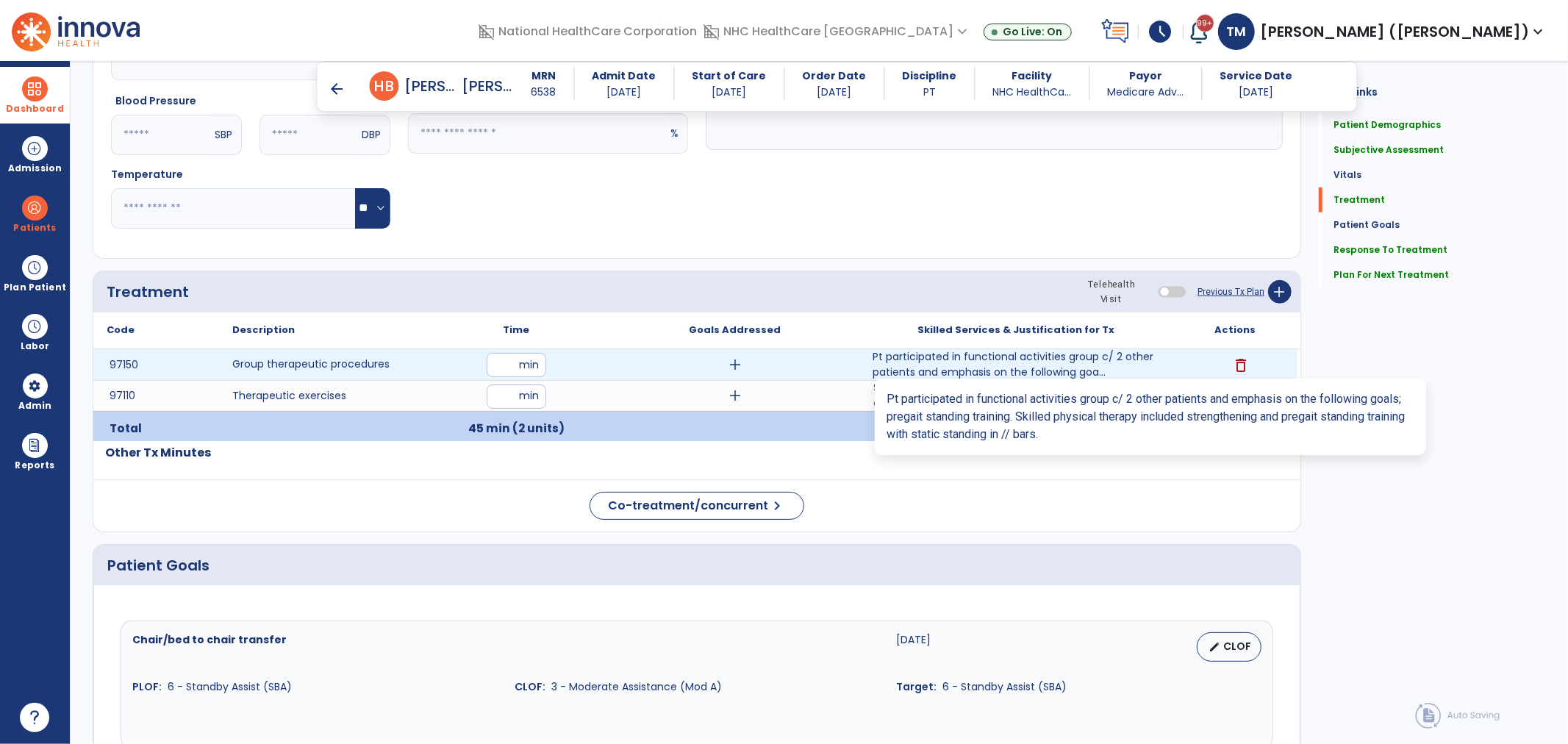 click on "Pt participated in functional activities group c/ 2 other patients and emphasis on the following goa..." at bounding box center (1016, 365) 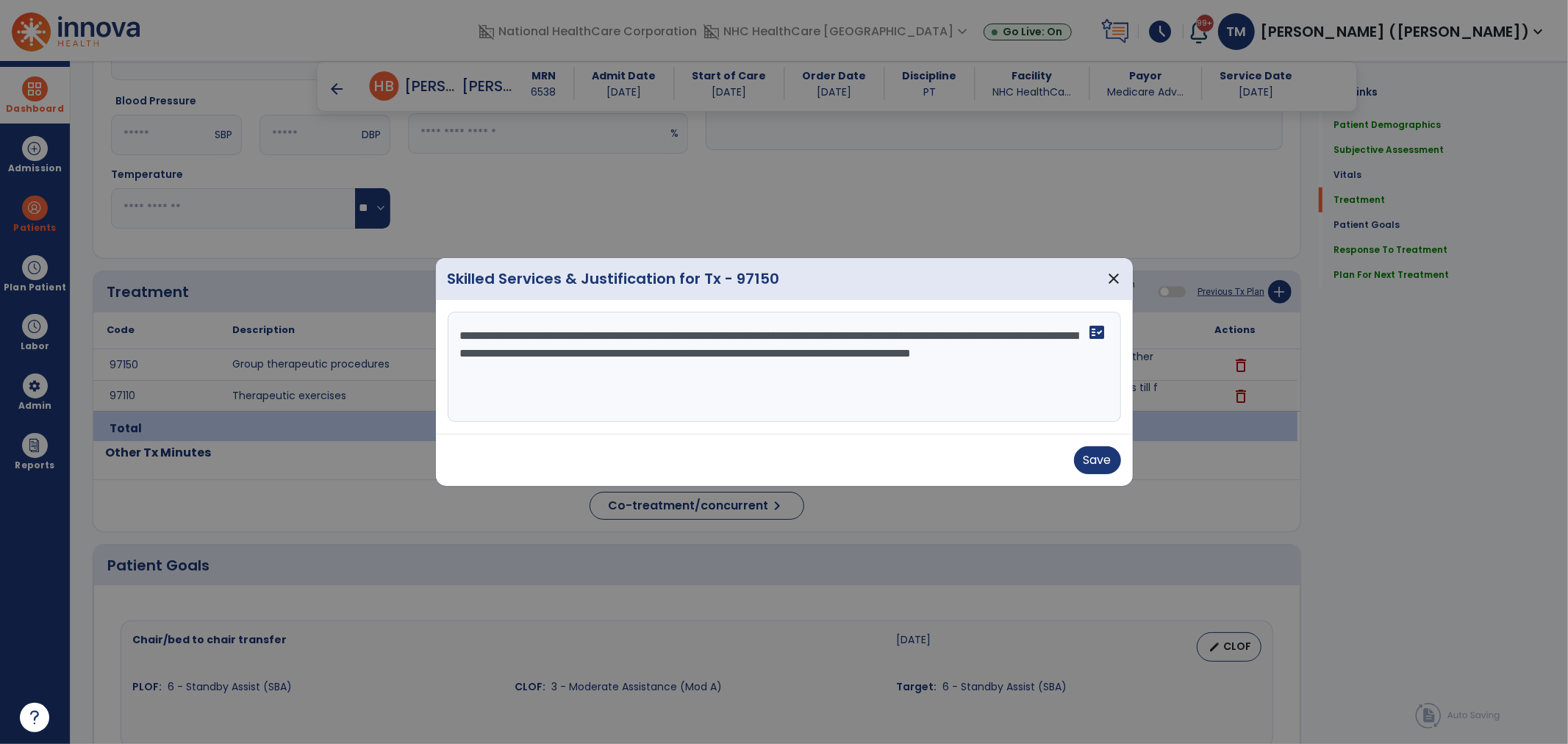 click on "**********" at bounding box center (784, 367) 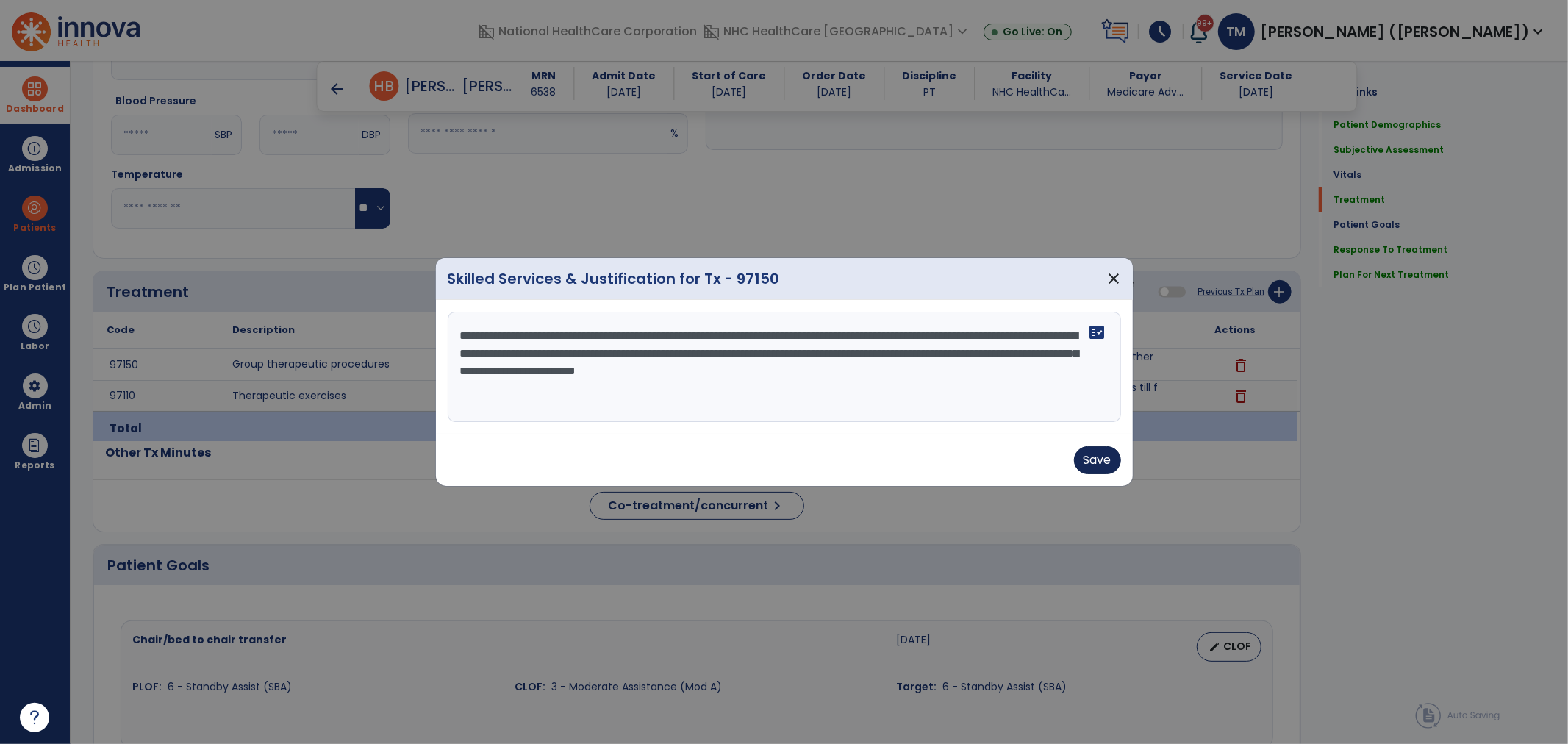 type on "**********" 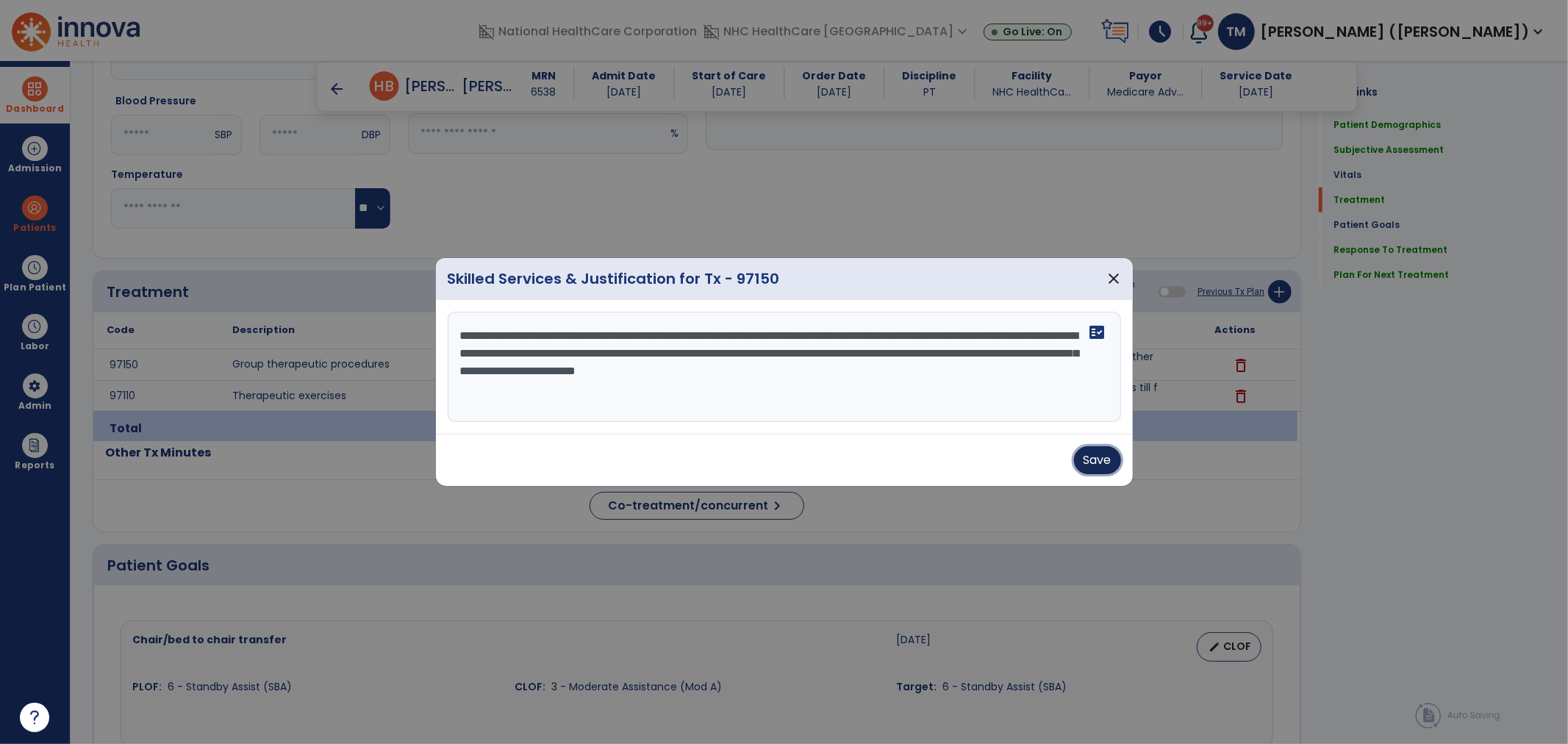 click on "Save" at bounding box center [1098, 460] 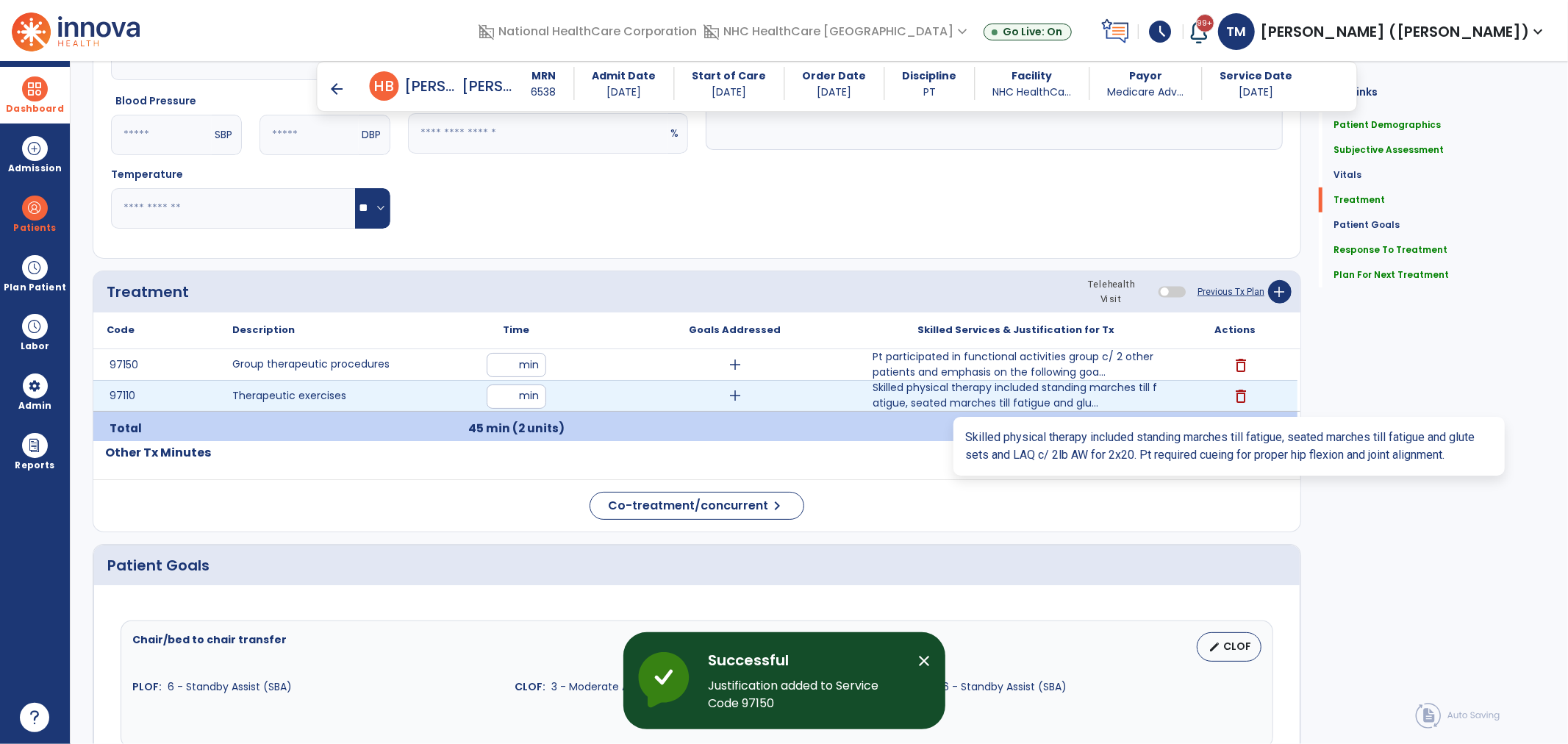 click on "Skilled physical therapy included standing marches till fatigue, seated marches till fatigue and glu..." at bounding box center (1016, 396) 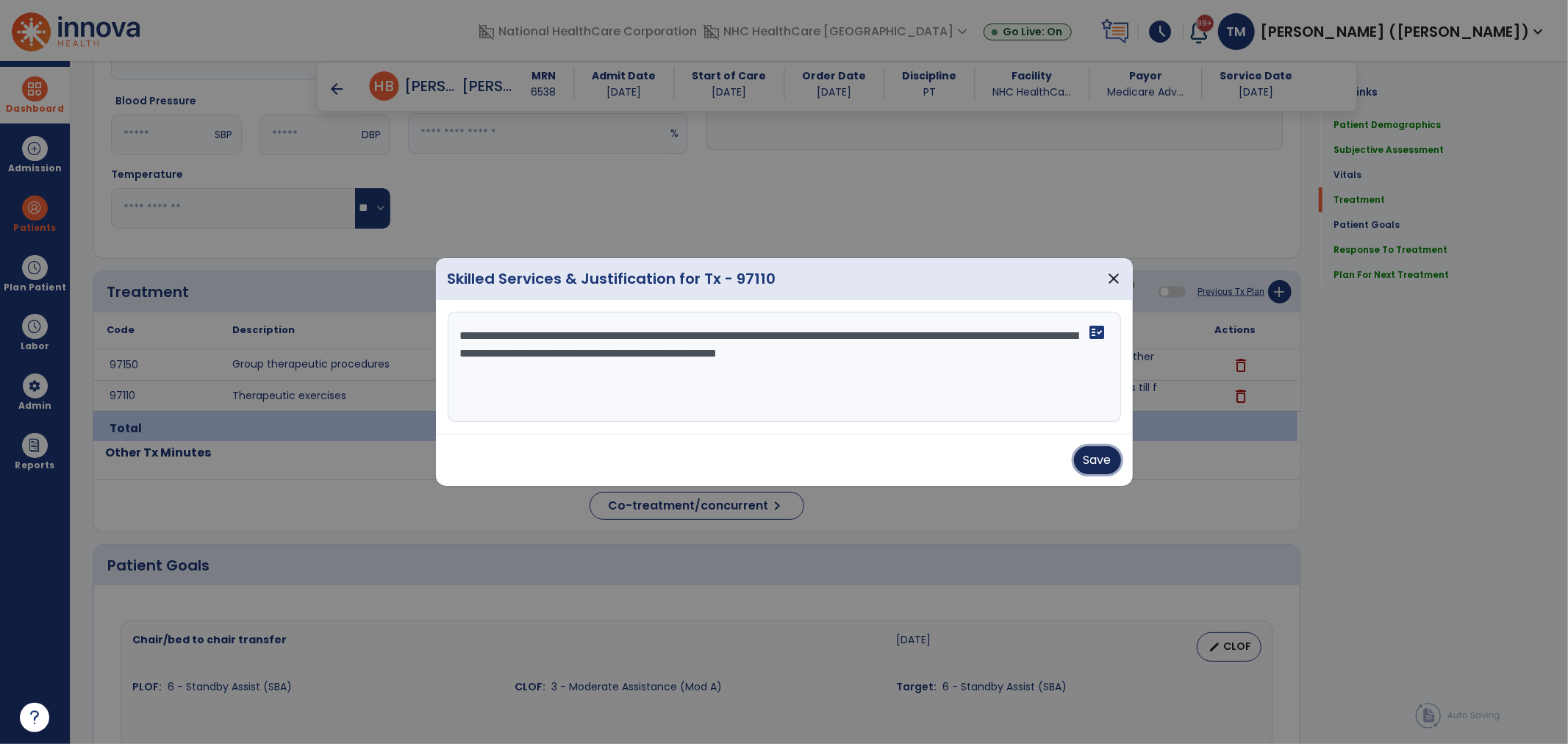 click on "Save" at bounding box center [1098, 460] 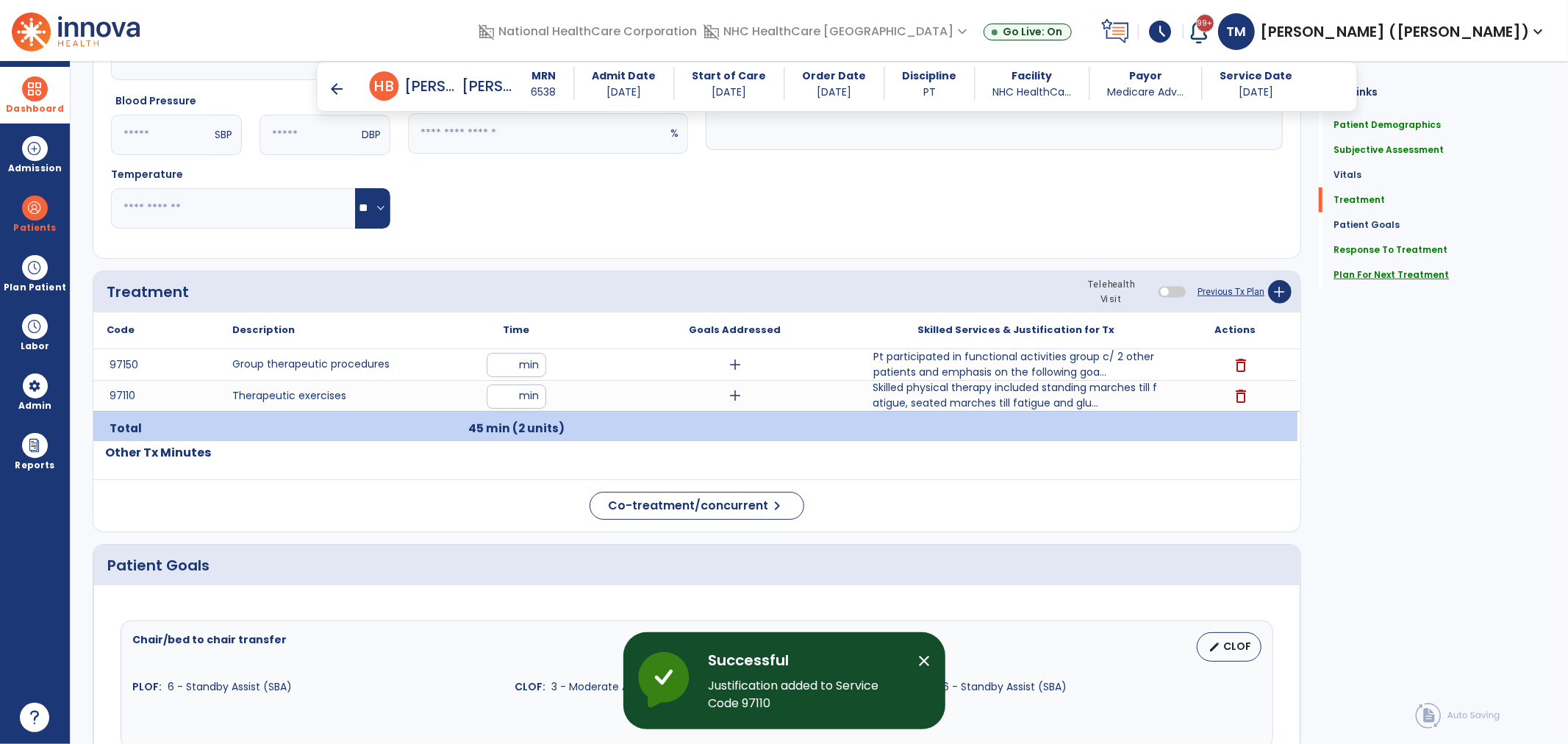 click on "Plan For Next Treatment" 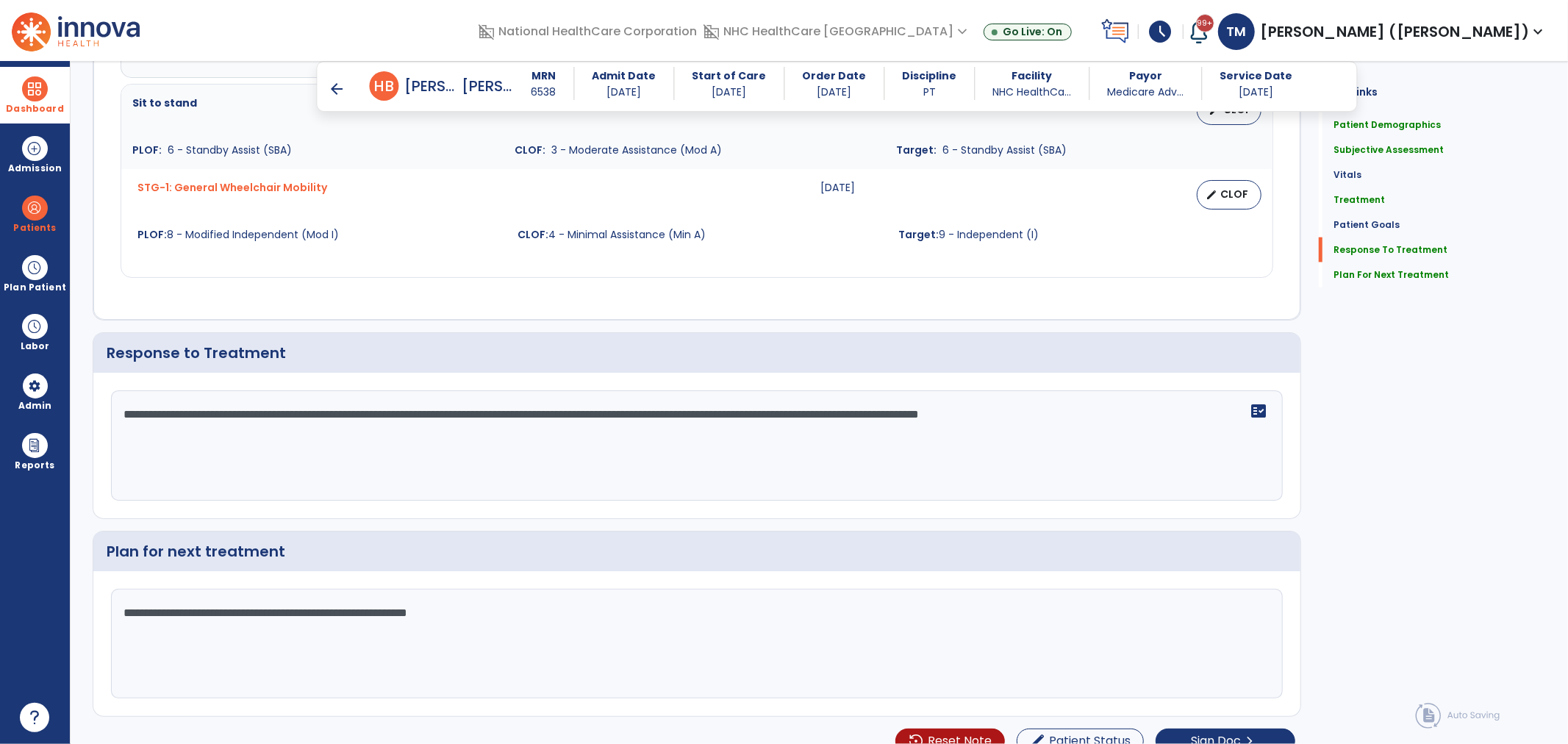 scroll, scrollTop: 1484, scrollLeft: 0, axis: vertical 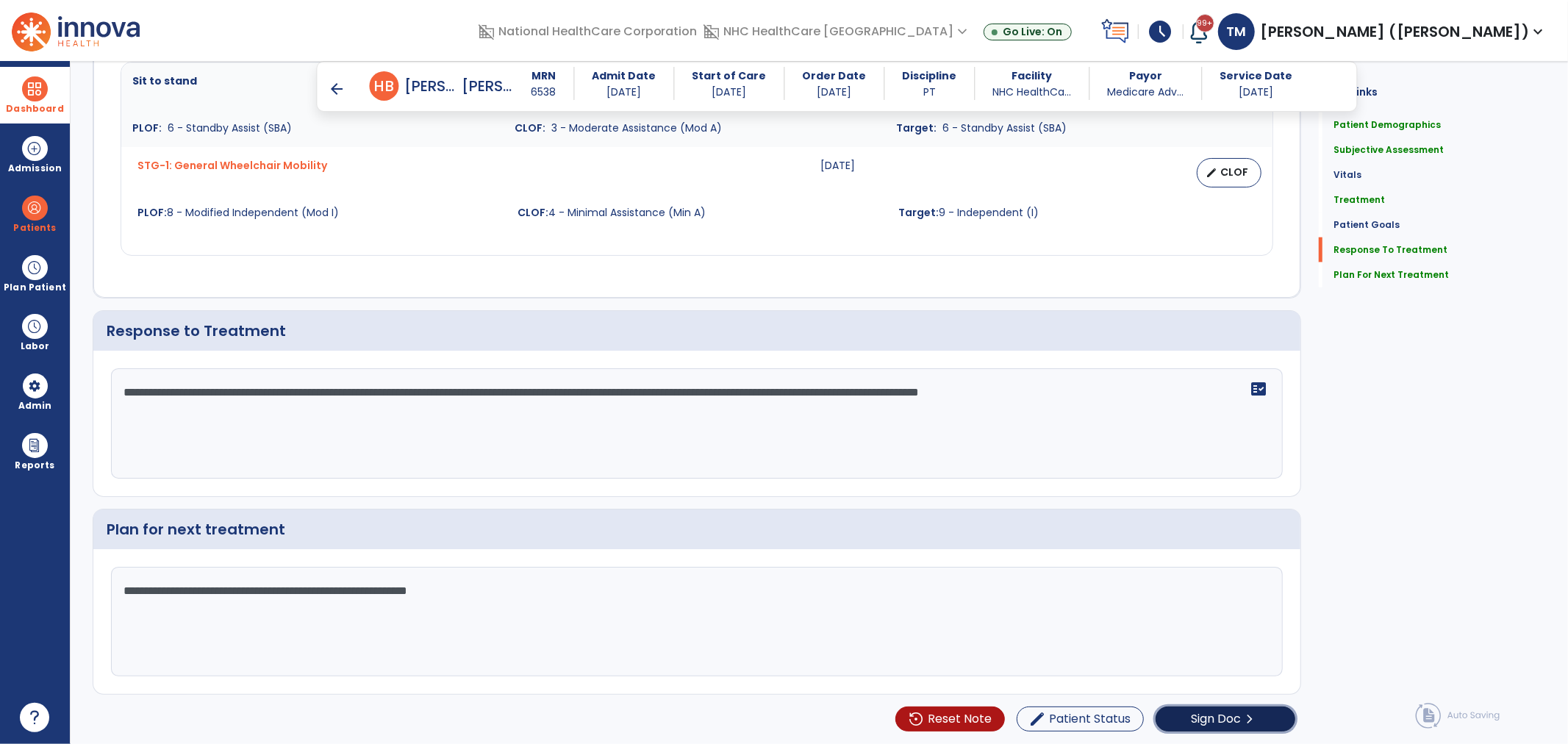 click on "Sign Doc" 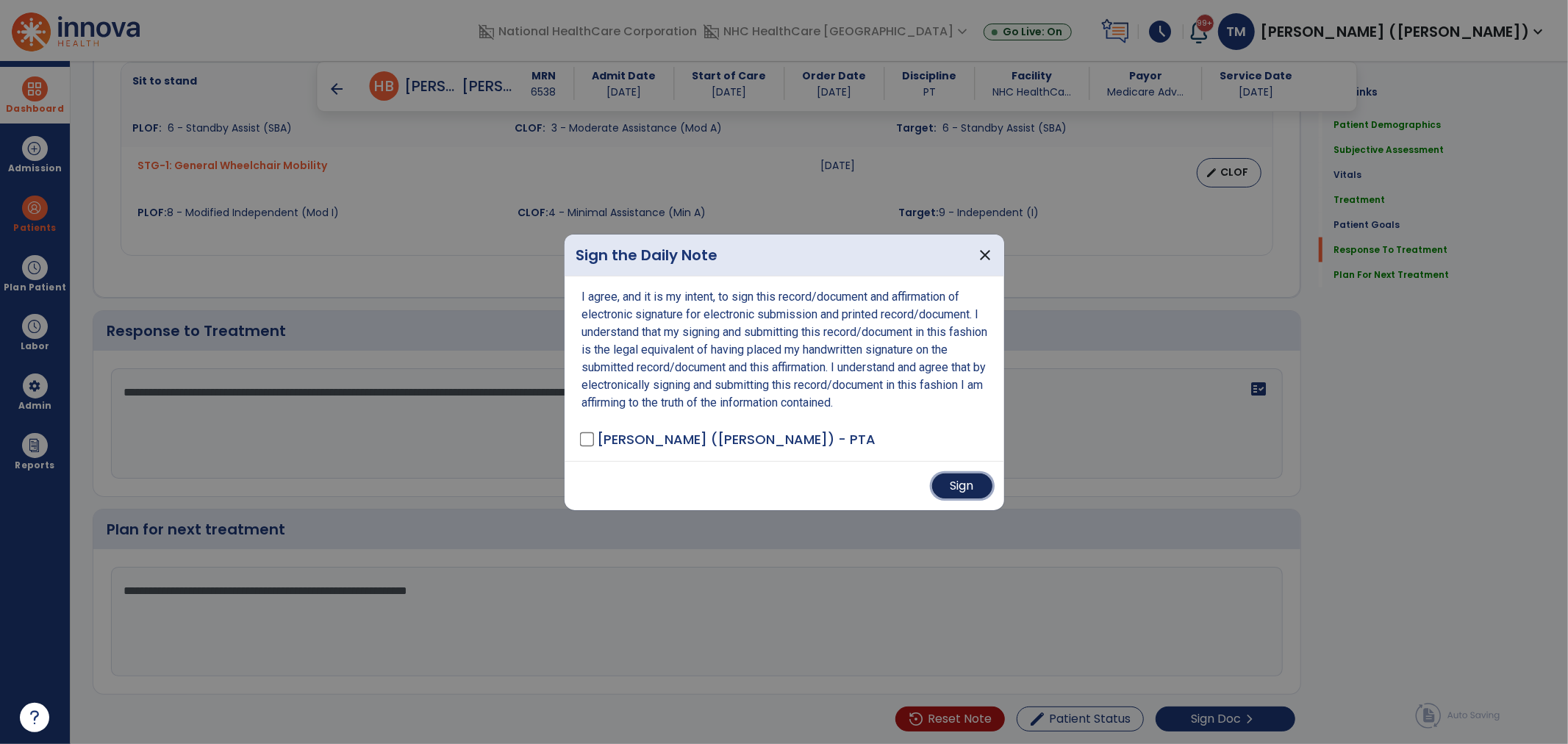 click on "Sign" at bounding box center [962, 486] 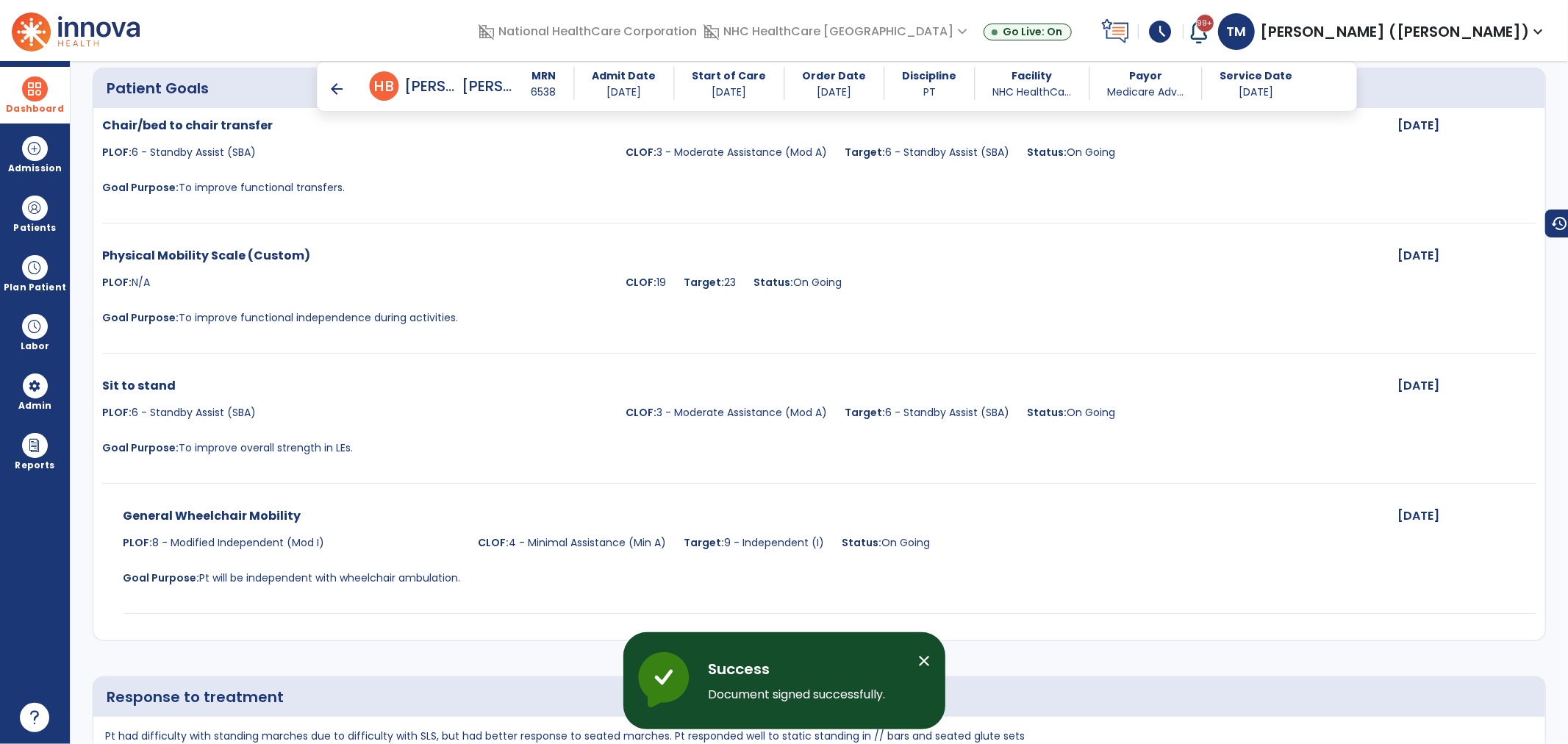 scroll, scrollTop: 1453, scrollLeft: 0, axis: vertical 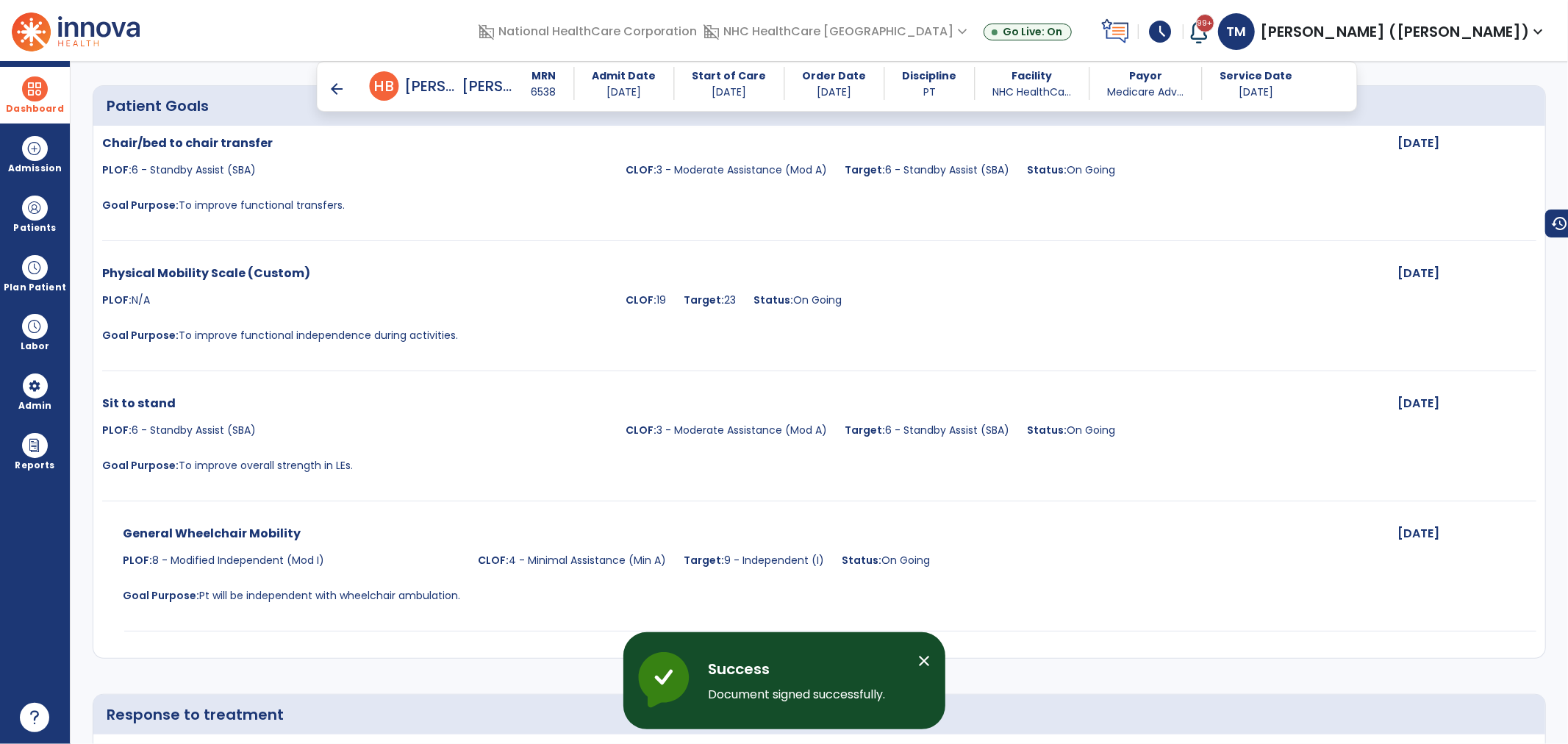 click on "arrow_back" at bounding box center (337, 89) 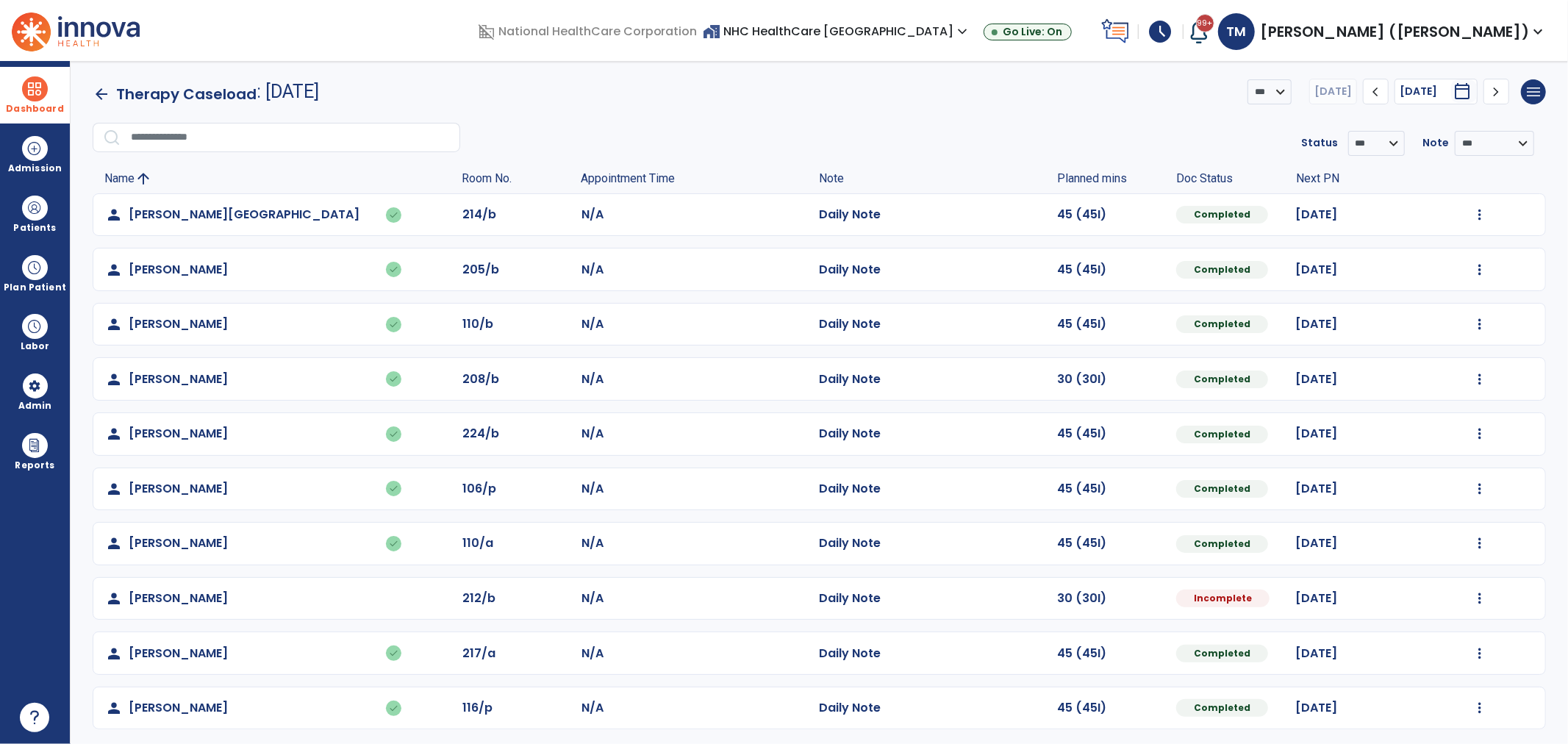 scroll, scrollTop: 6, scrollLeft: 0, axis: vertical 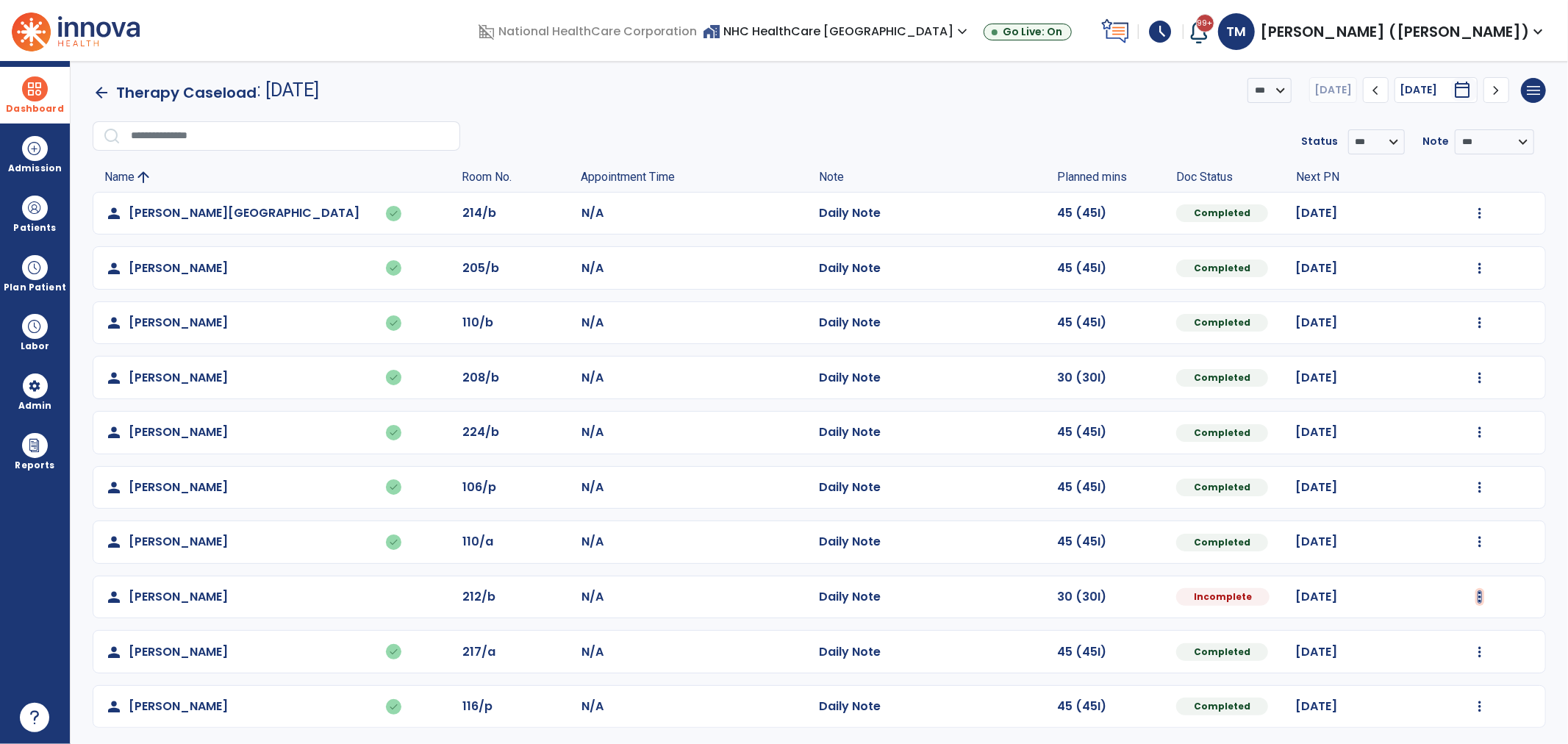 click at bounding box center (1480, 213) 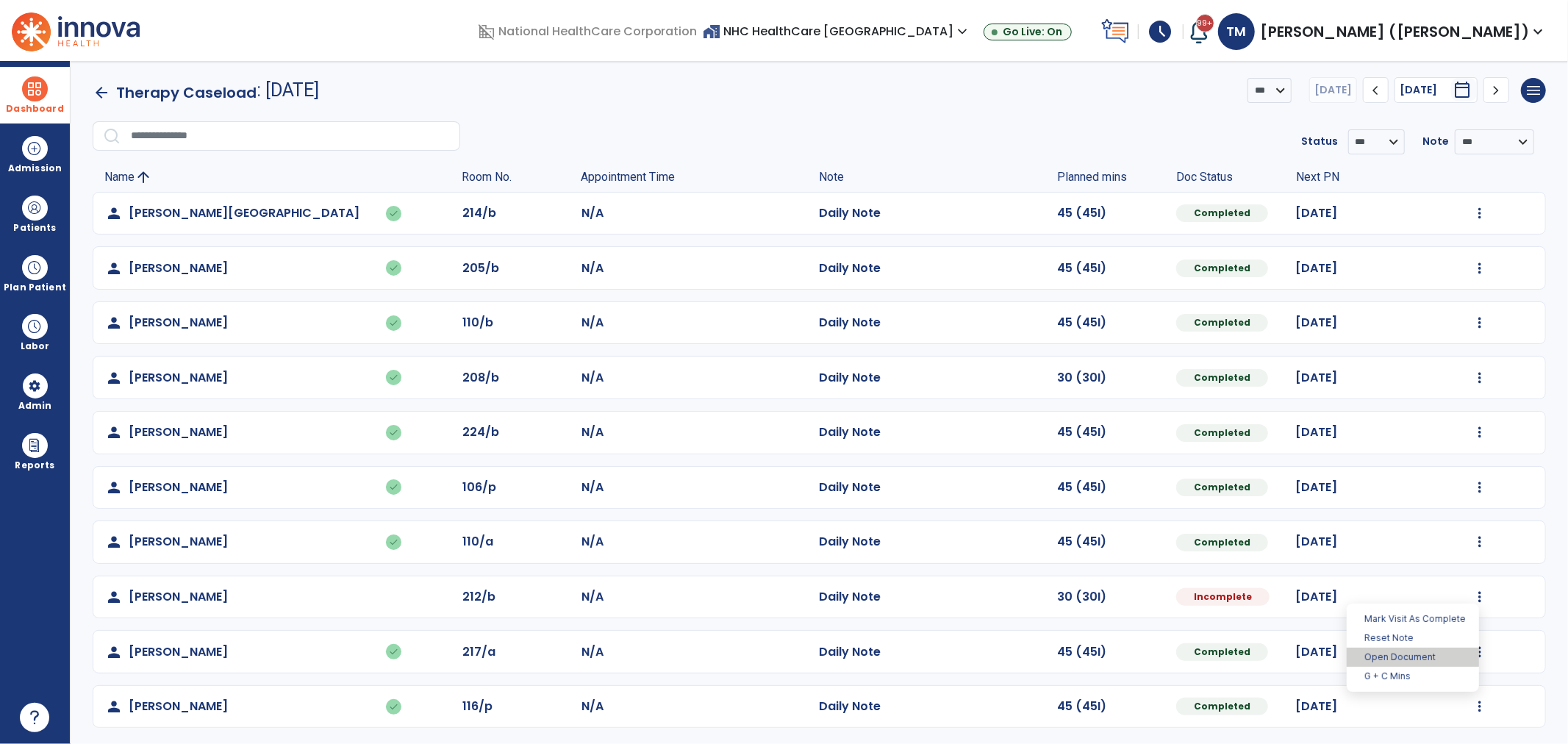 click on "Open Document" at bounding box center (1413, 657) 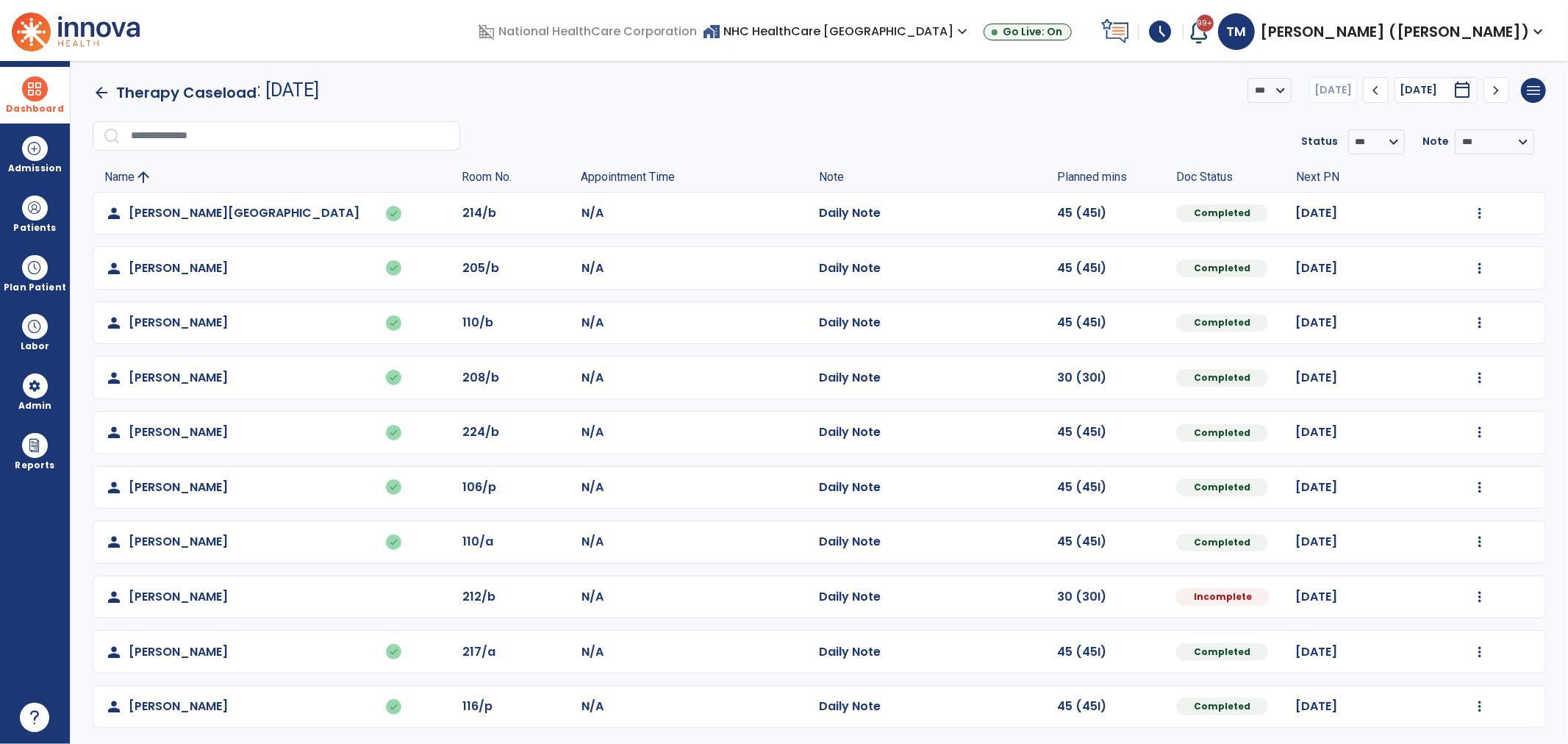 select on "*" 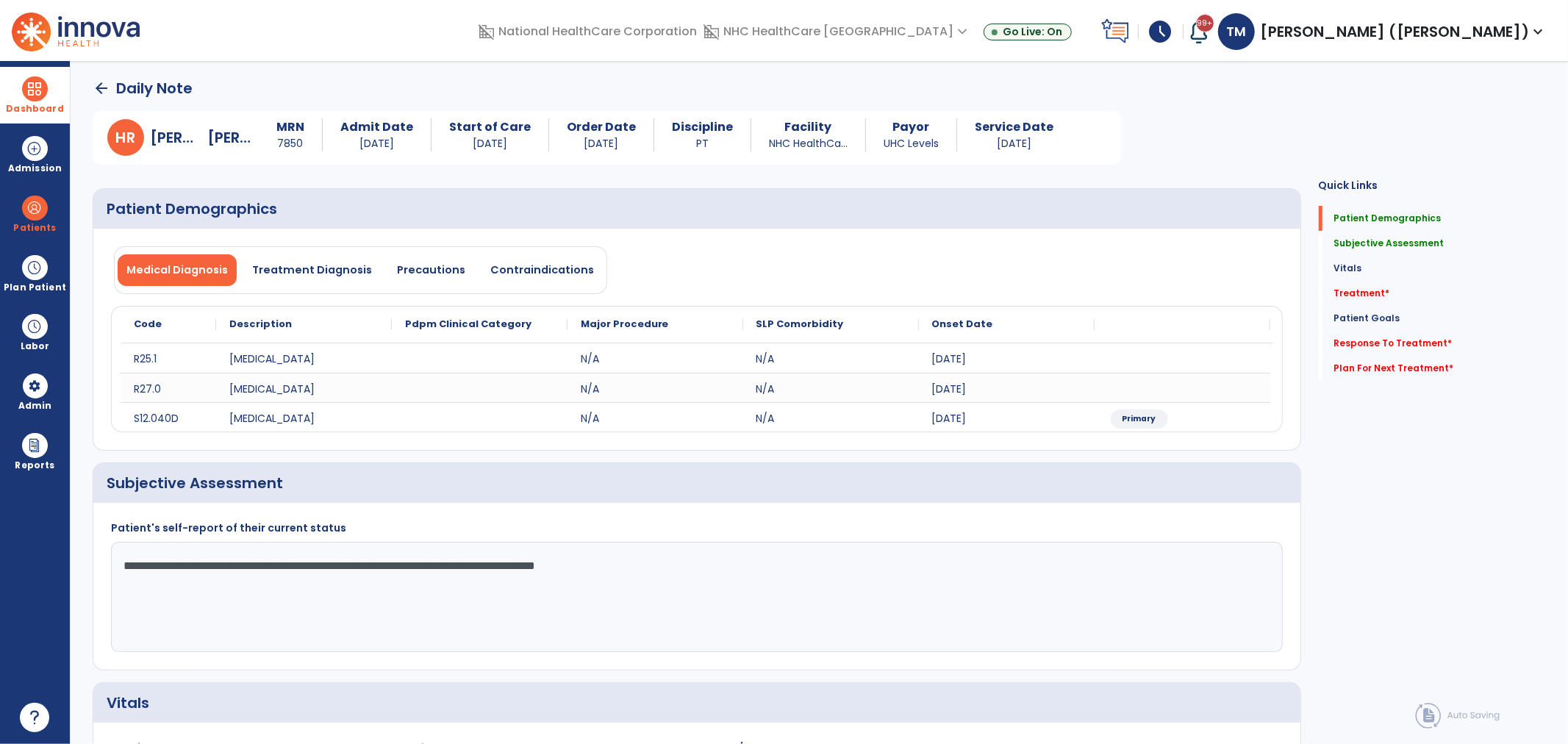 scroll, scrollTop: 0, scrollLeft: 0, axis: both 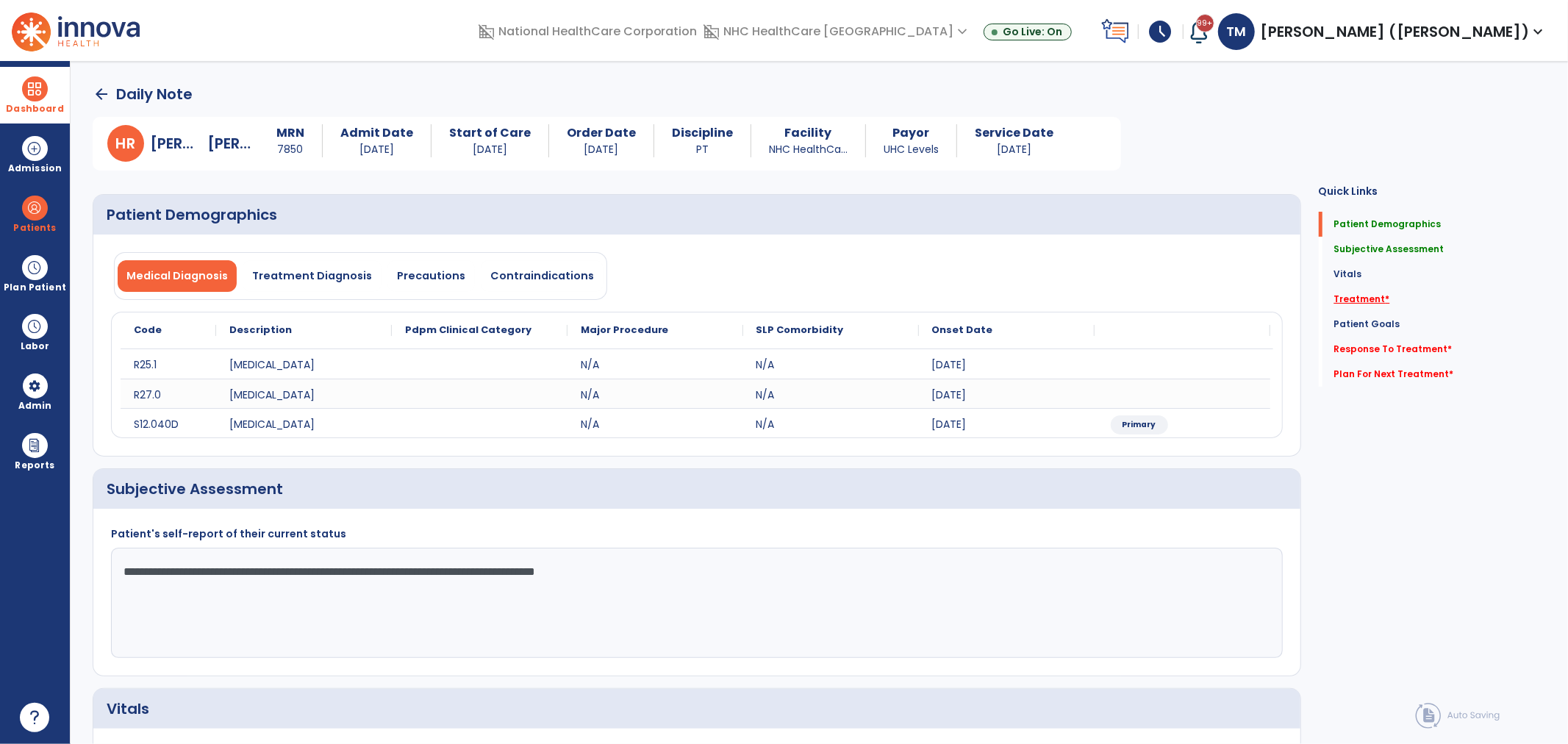 click on "Treatment   *" 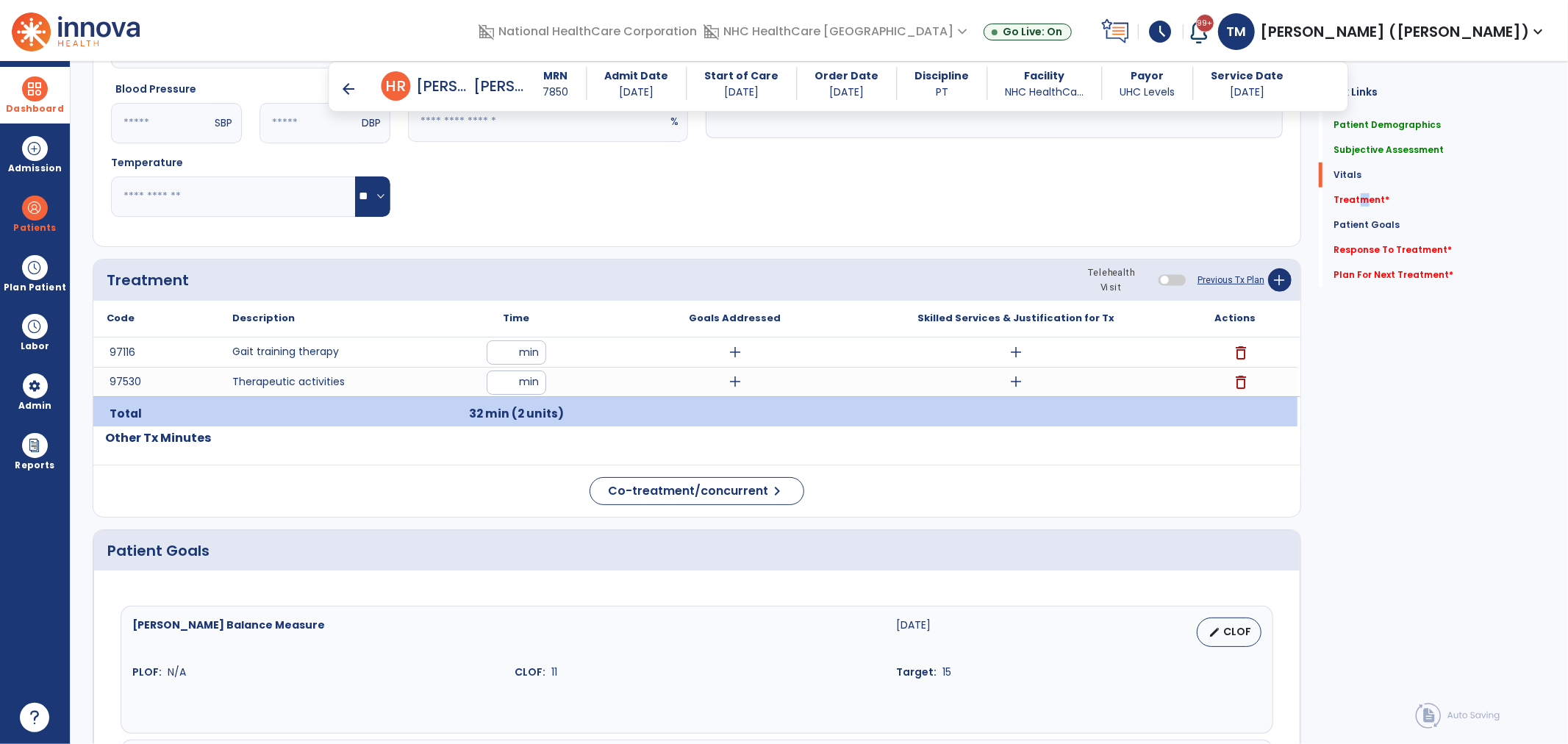 scroll, scrollTop: 726, scrollLeft: 0, axis: vertical 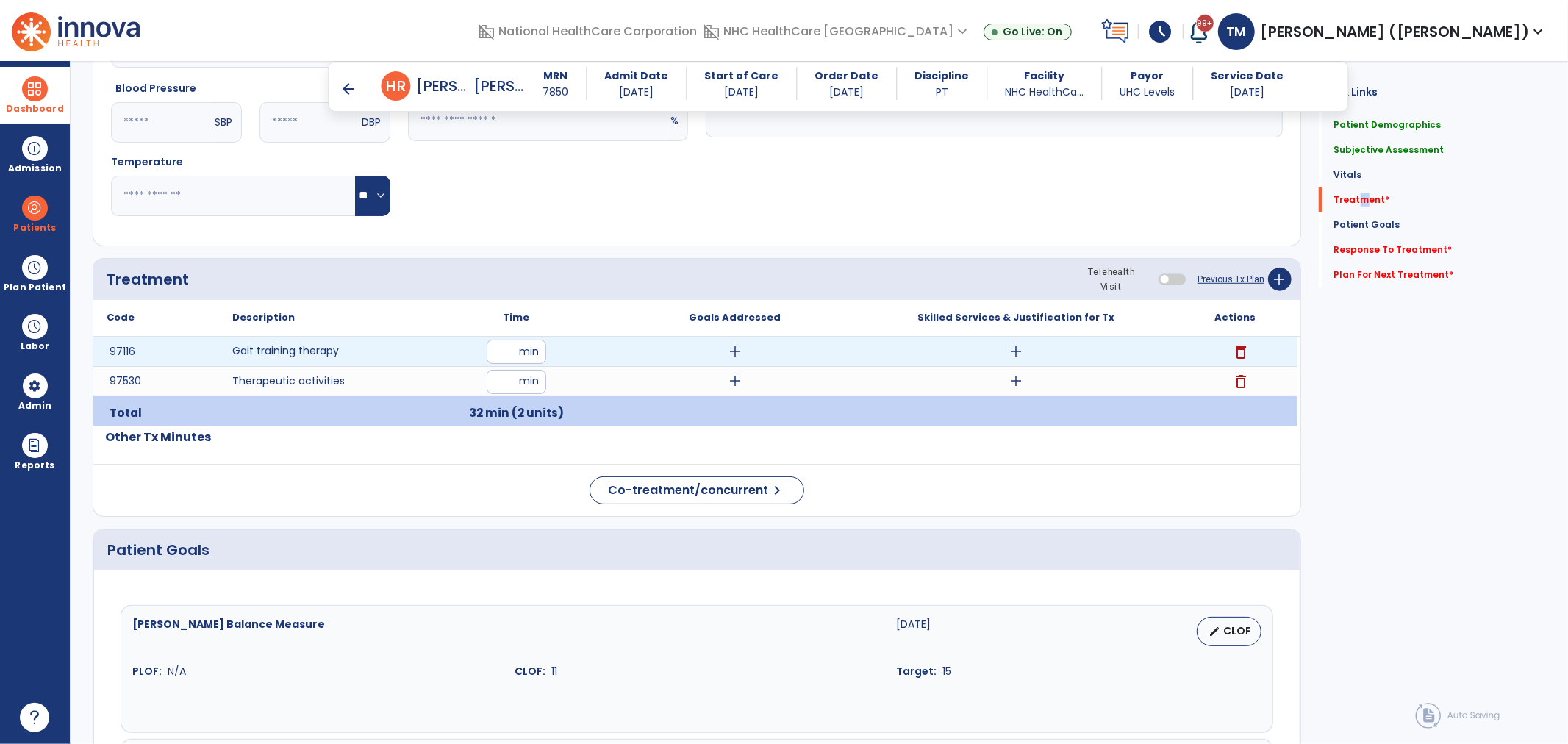 click on "add" at bounding box center (1016, 351) 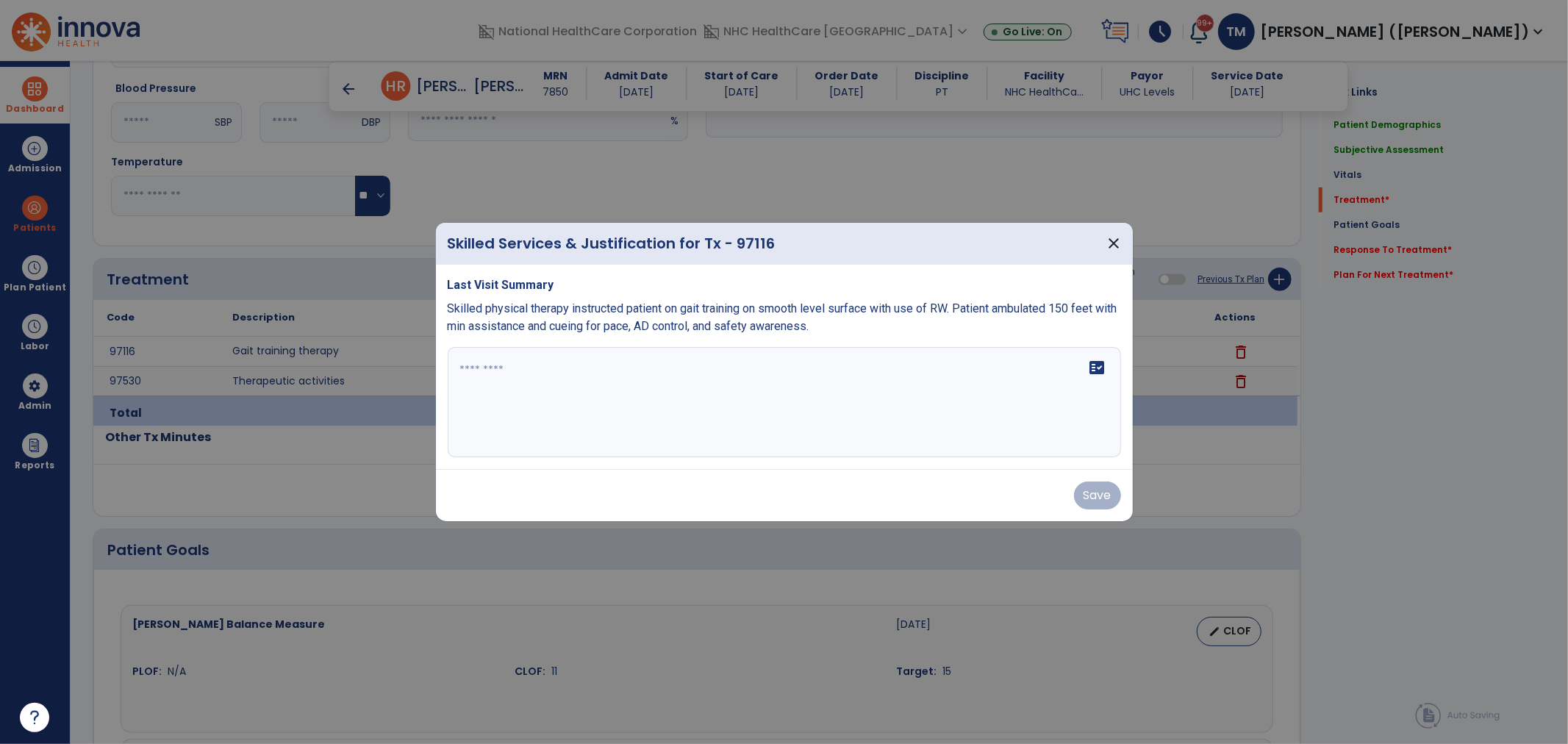 click on "fact_check" at bounding box center [784, 402] 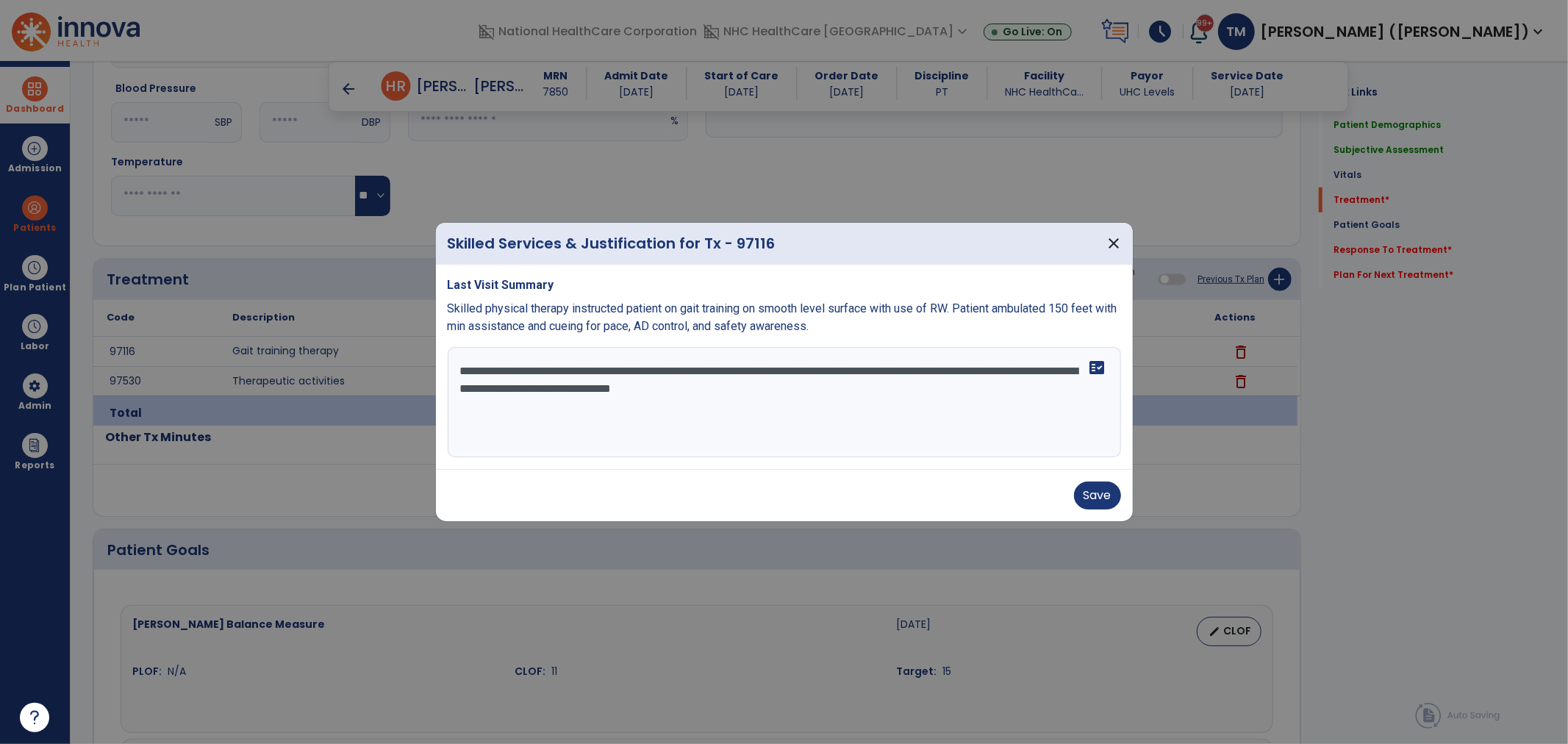 click on "**********" at bounding box center [784, 402] 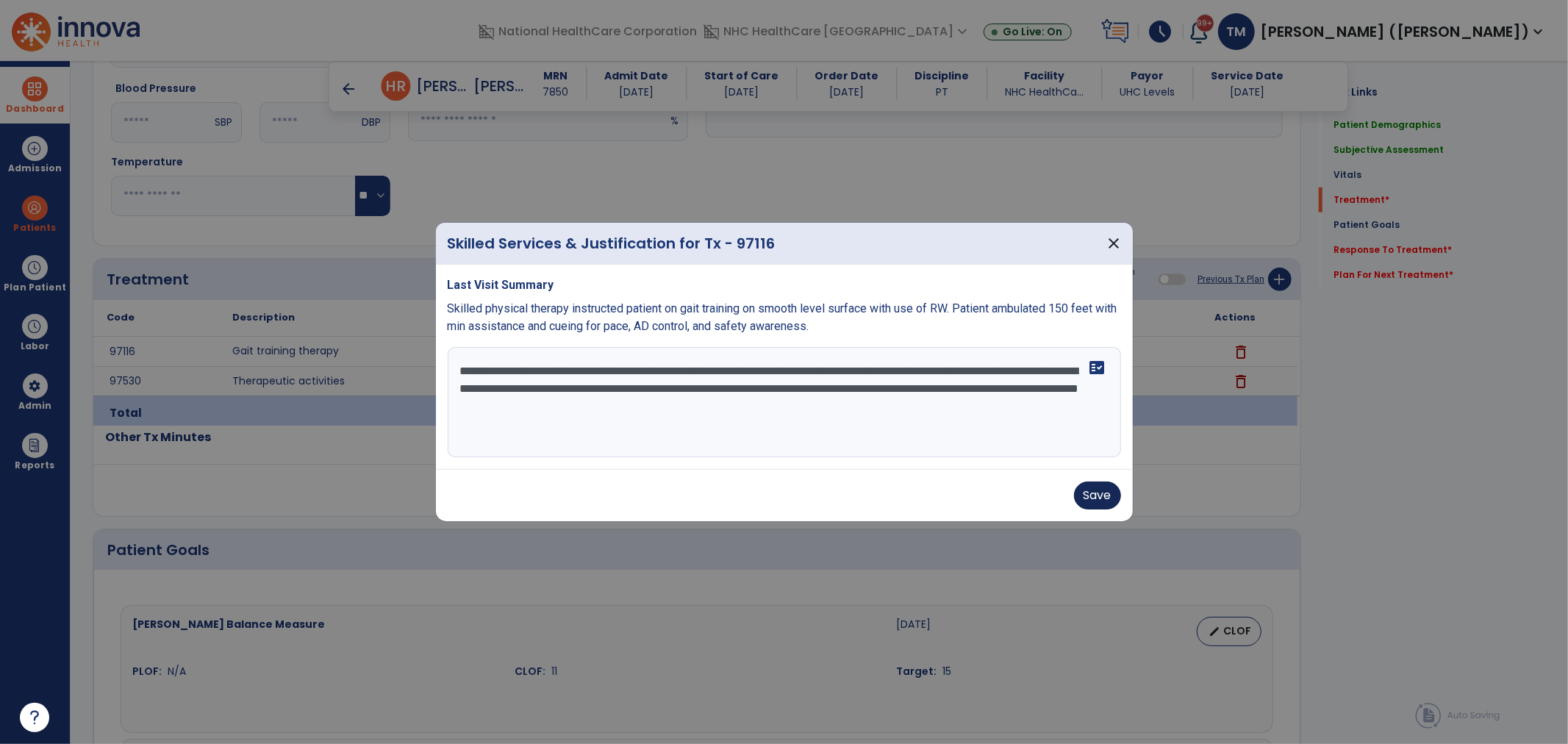 type on "**********" 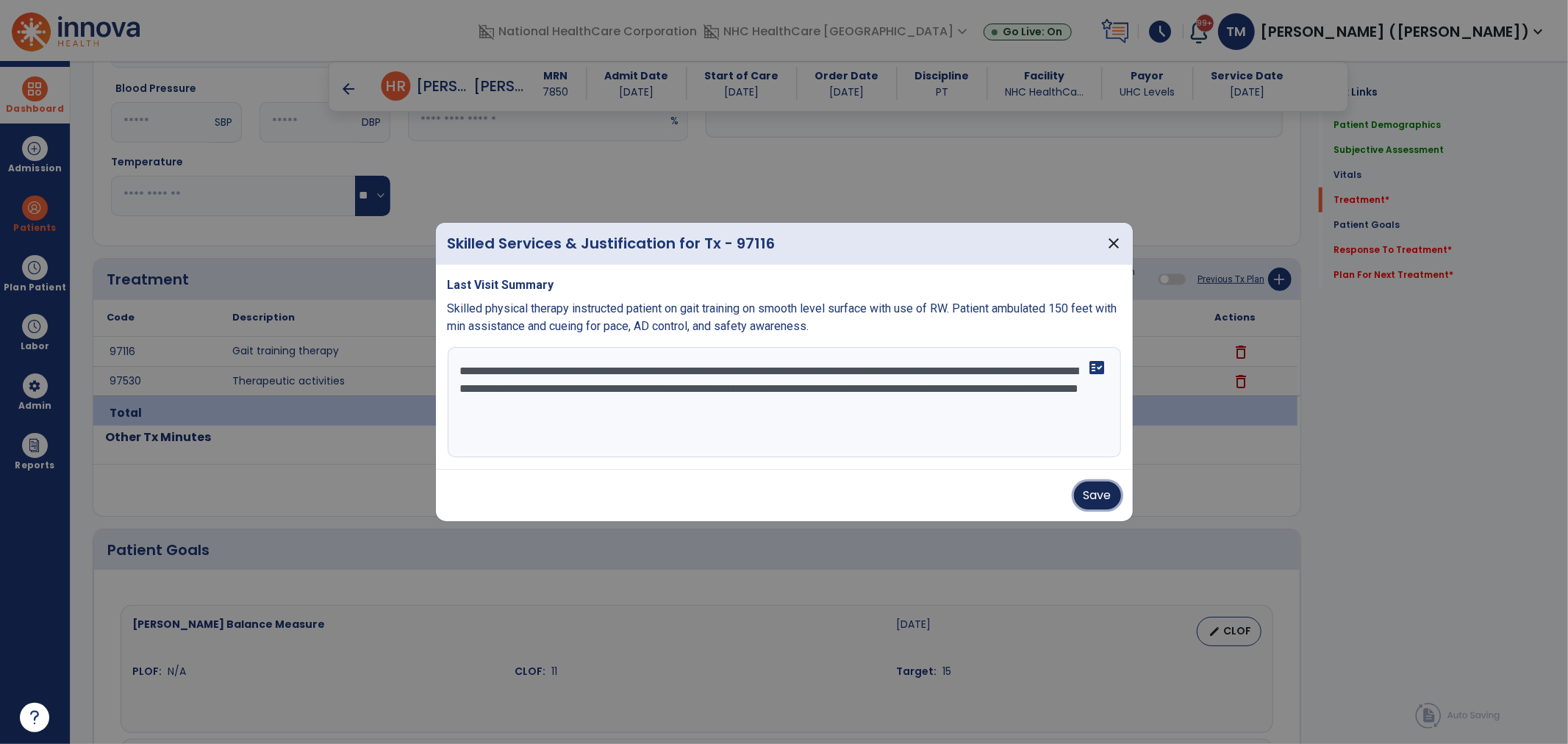 click on "Save" at bounding box center [1098, 496] 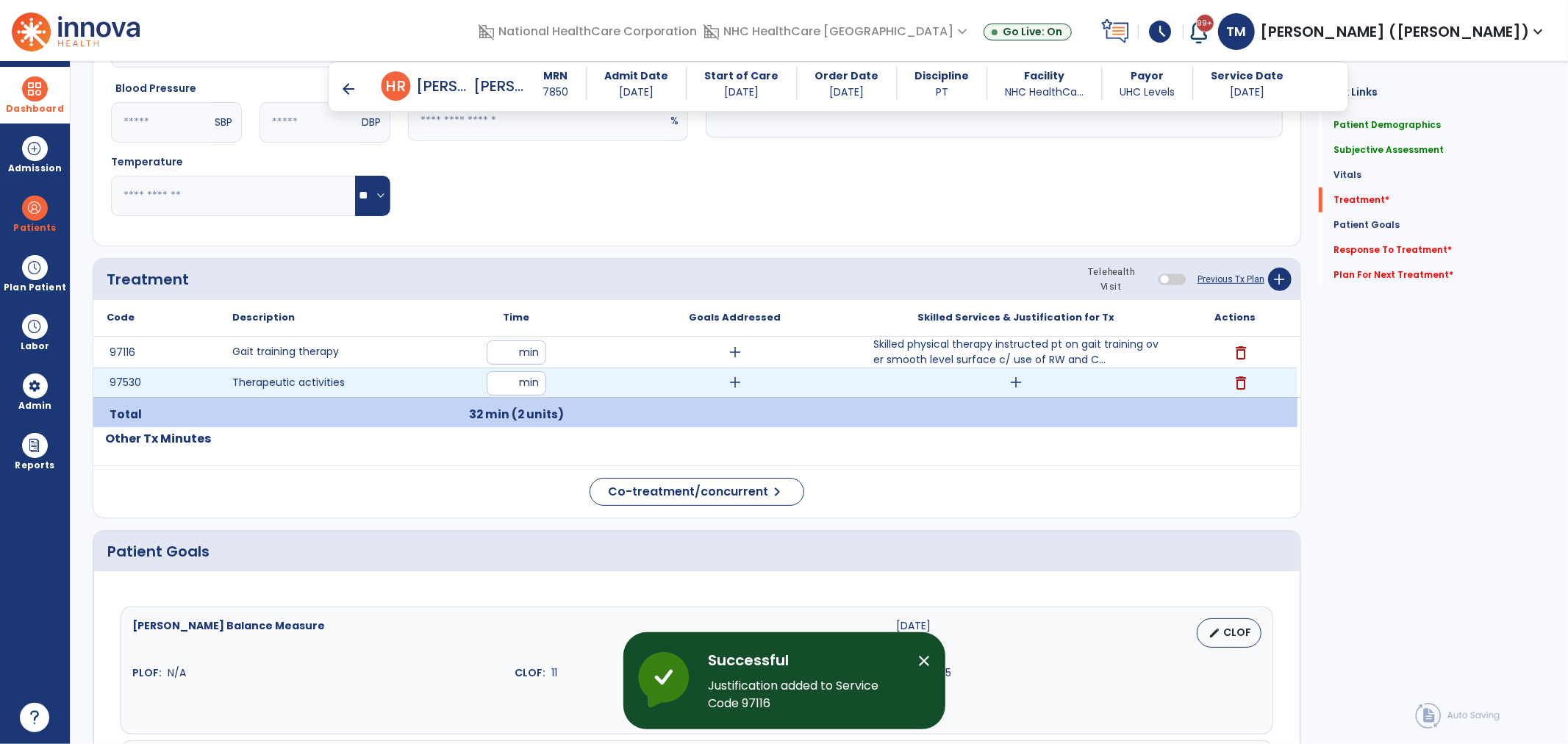 click on "add" at bounding box center [1016, 382] 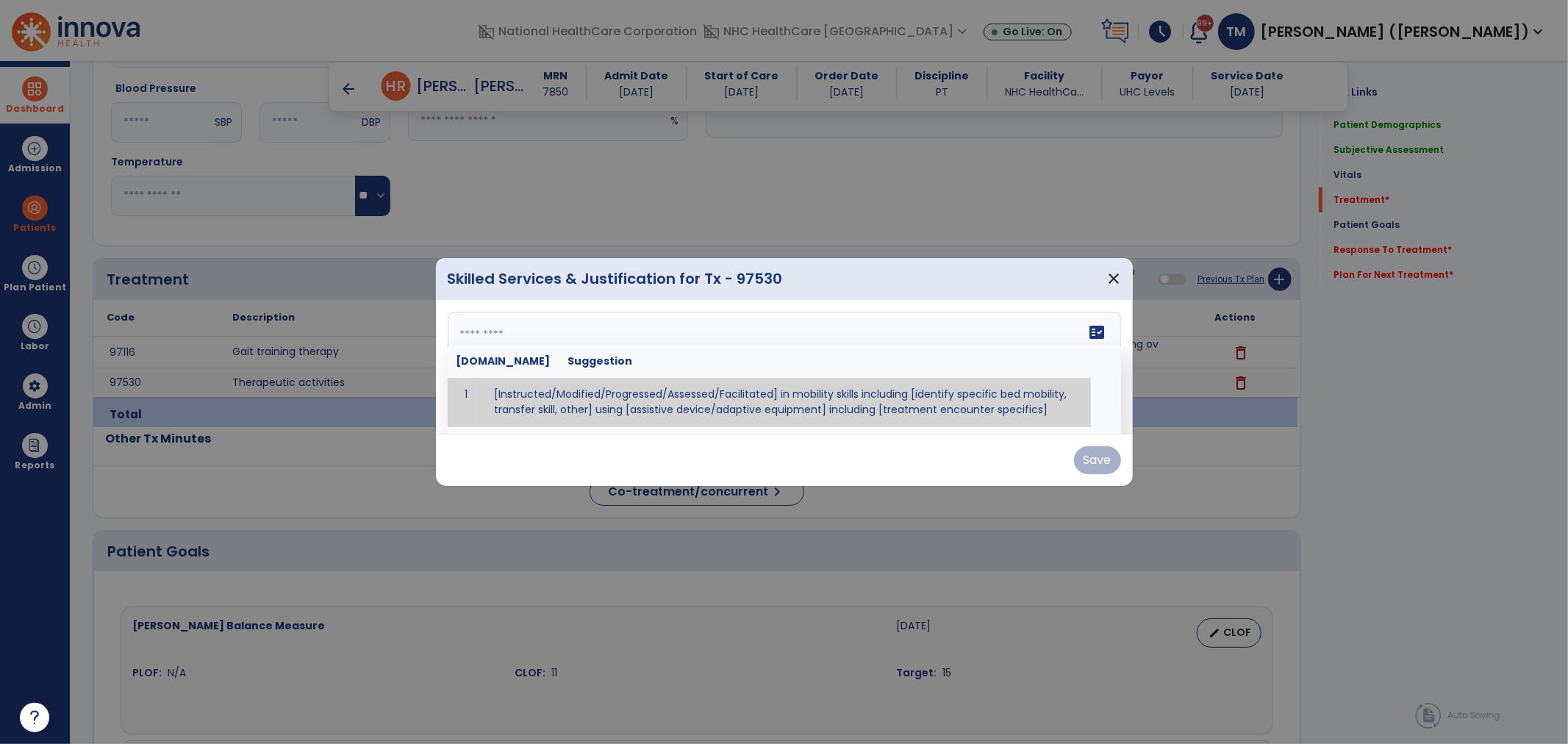 click on "fact_check  [DOMAIN_NAME] Suggestion 1 [Instructed/Modified/Progressed/Assessed/Facilitated] in mobility skills including [identify specific bed mobility, transfer skill, other] using [assistive device/adaptive equipment] including [treatment encounter specifics]" at bounding box center (784, 367) 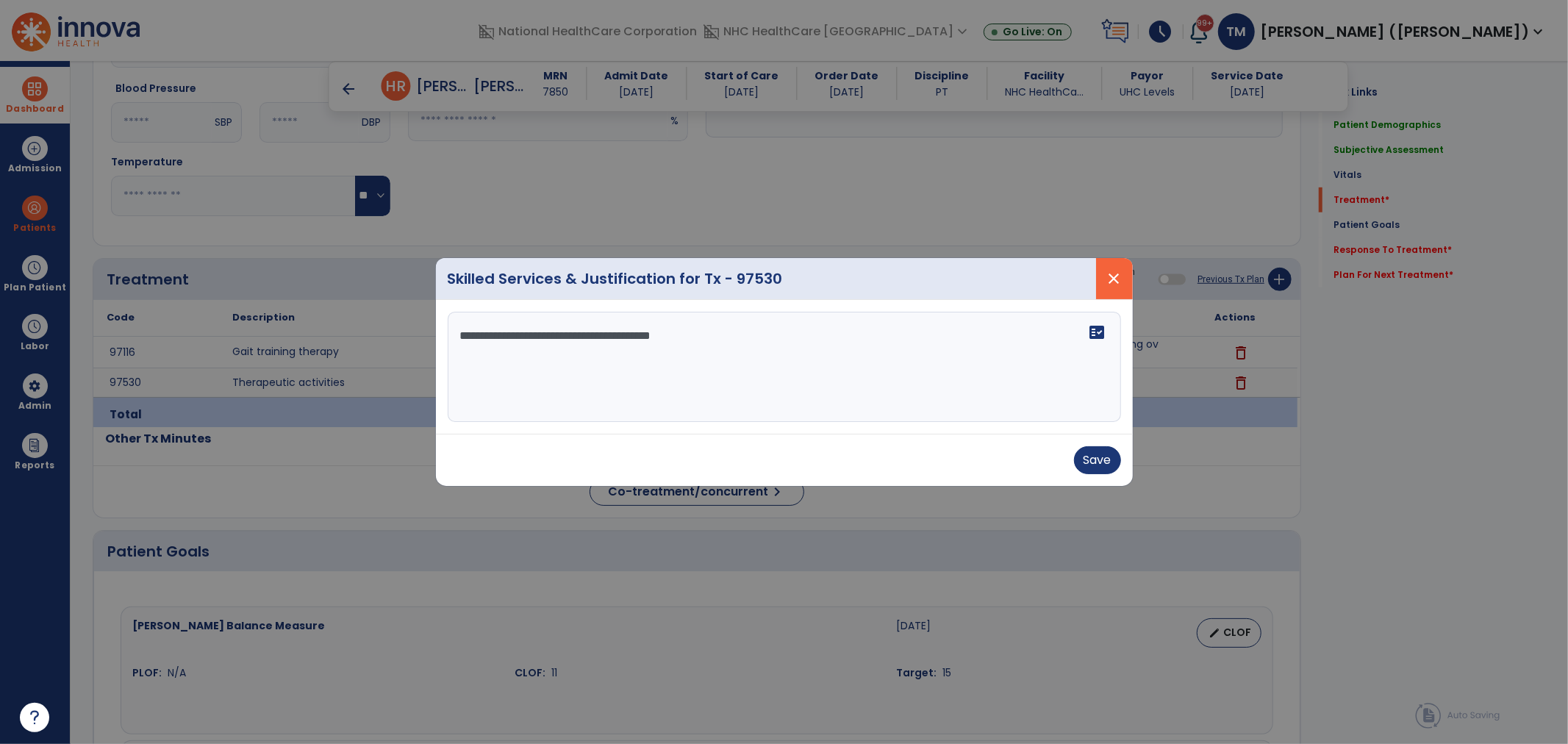 type on "**********" 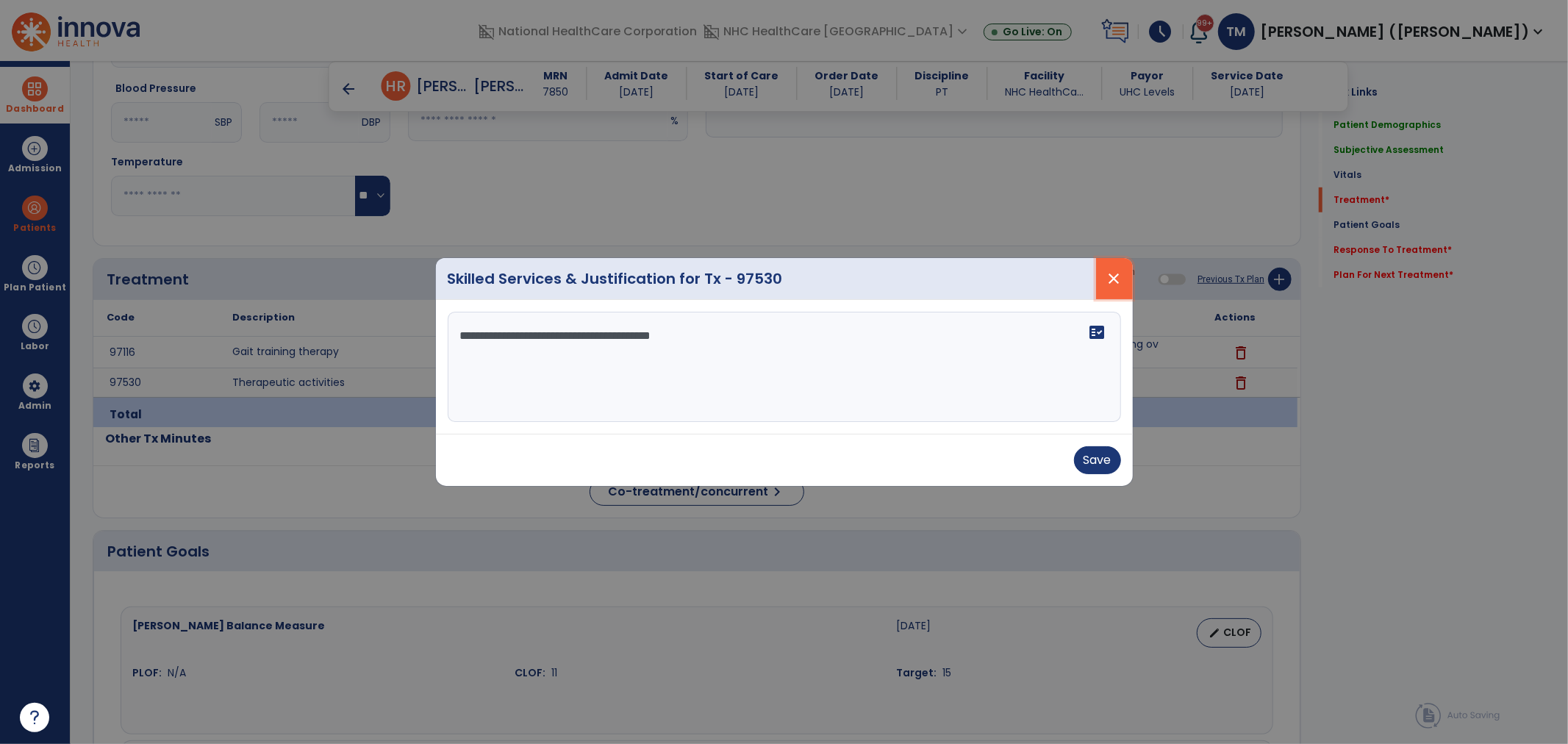 click on "close" at bounding box center (1114, 279) 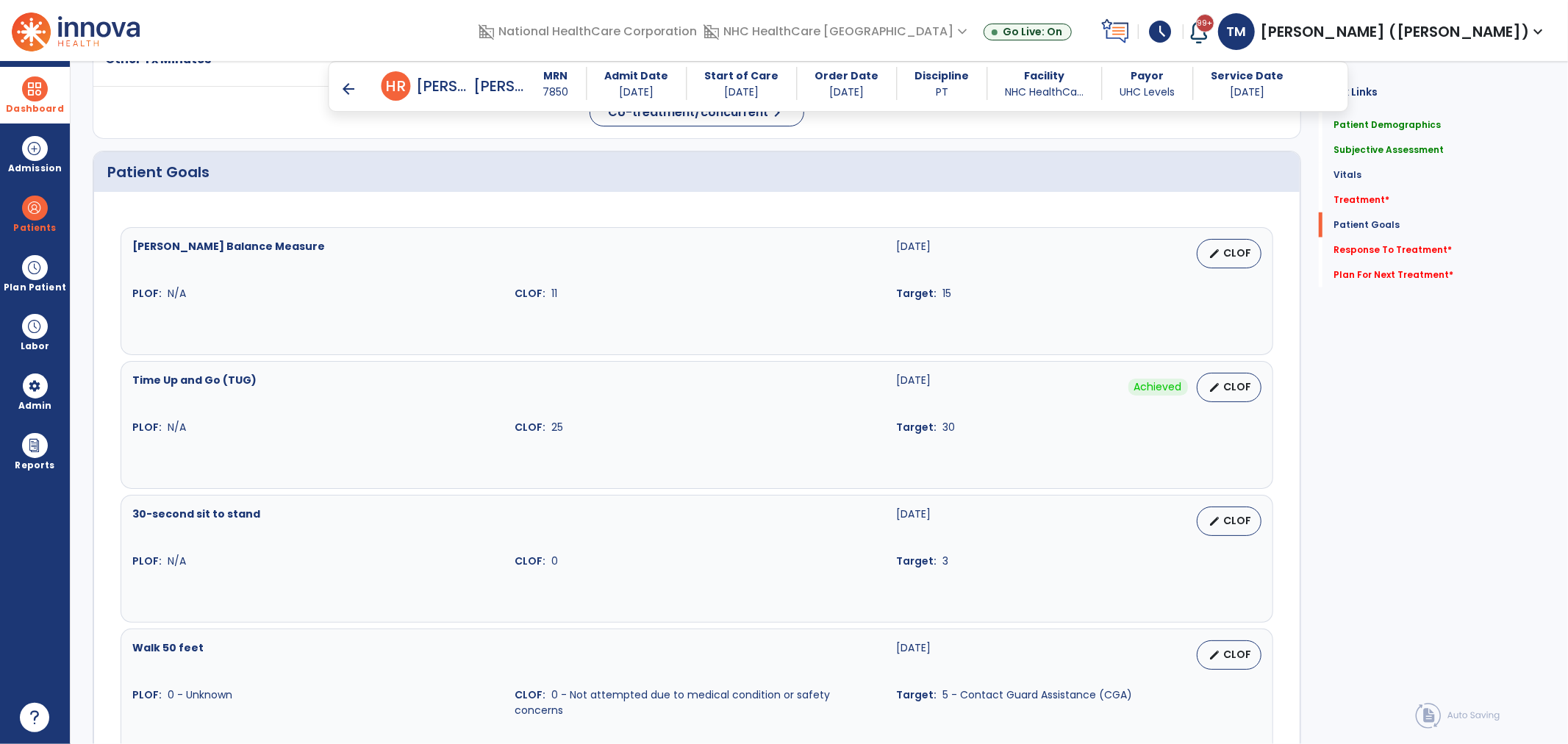 scroll, scrollTop: 1135, scrollLeft: 0, axis: vertical 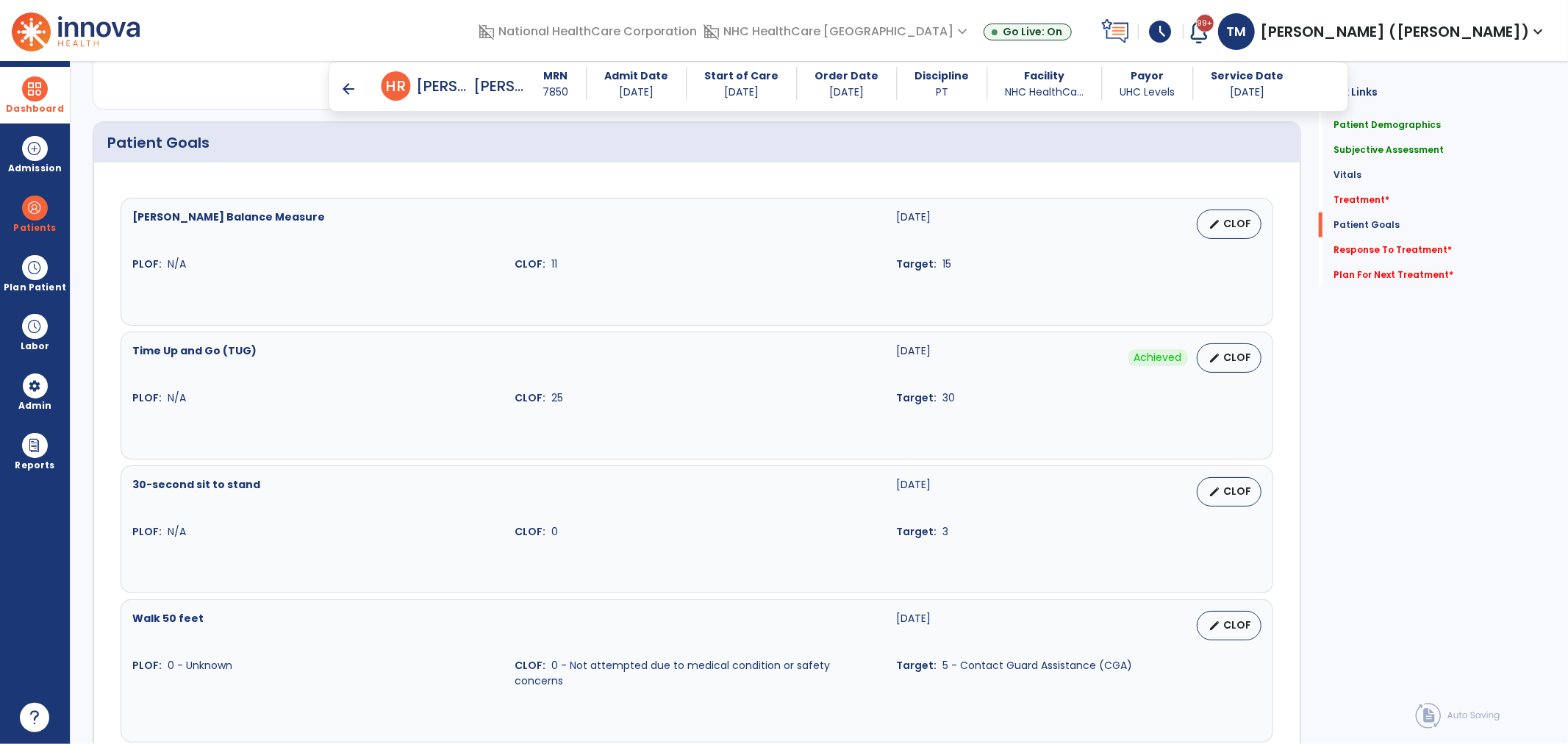 click on "Response To Treatment   *  Response To Treatment   *" 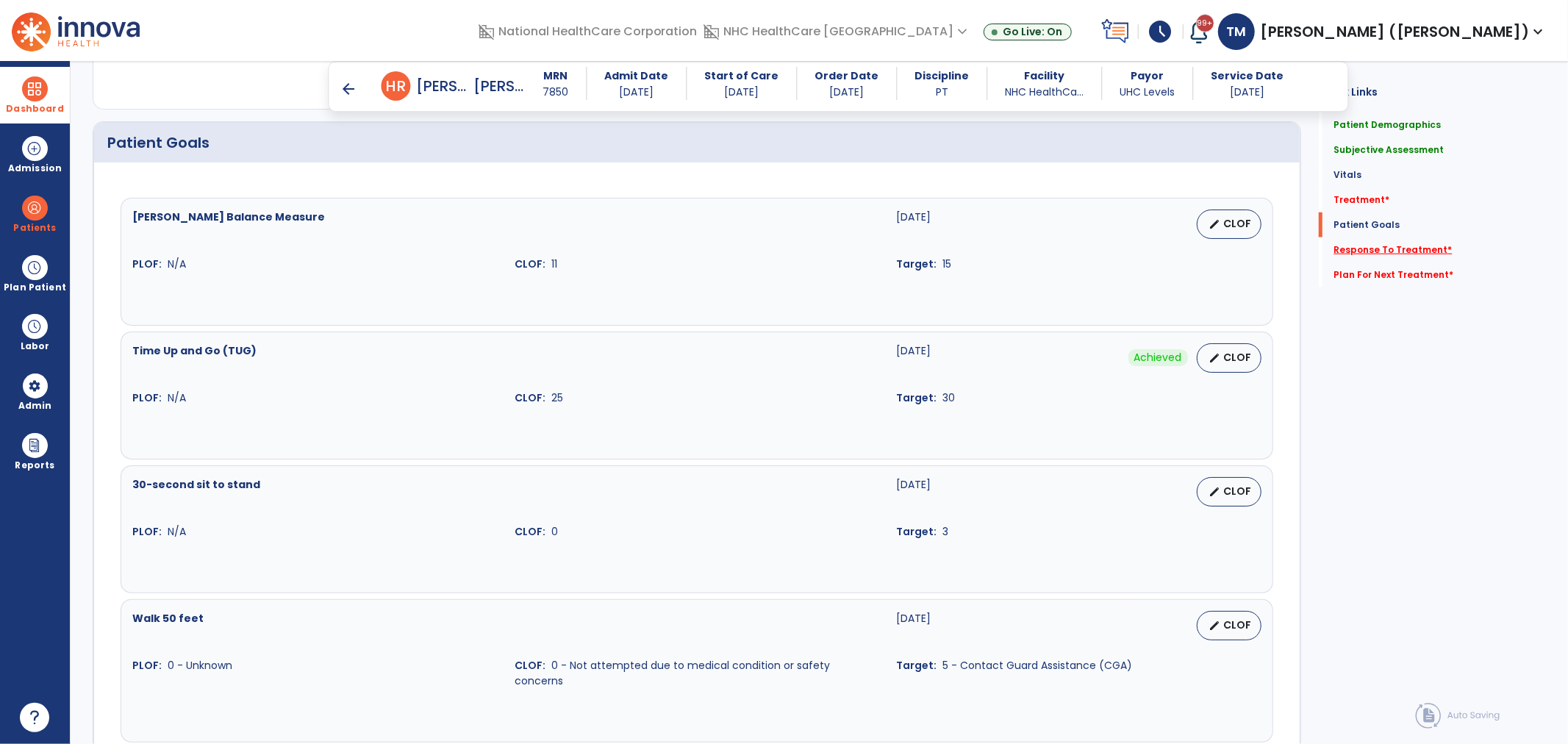 click on "Response To Treatment   *" 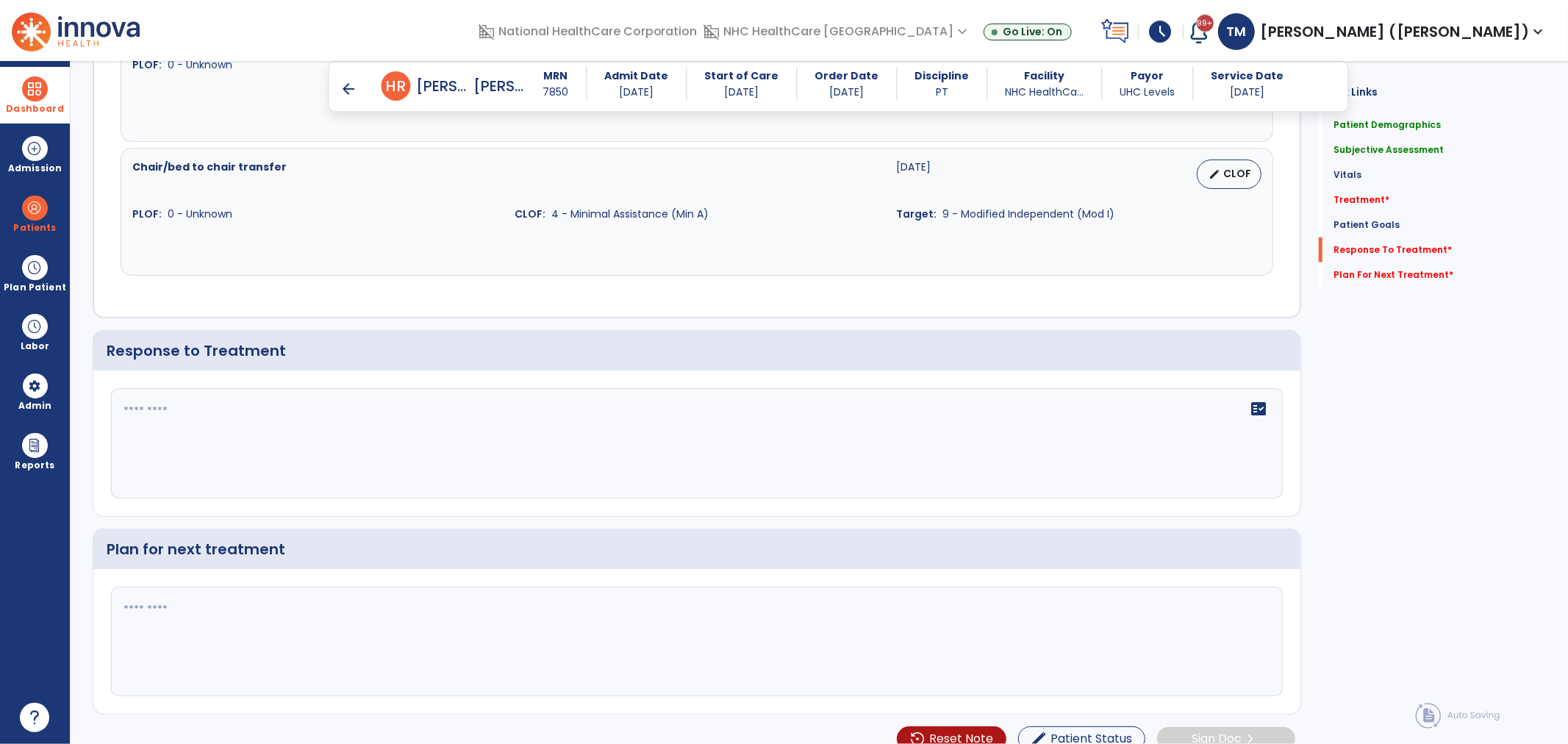 scroll, scrollTop: 1744, scrollLeft: 0, axis: vertical 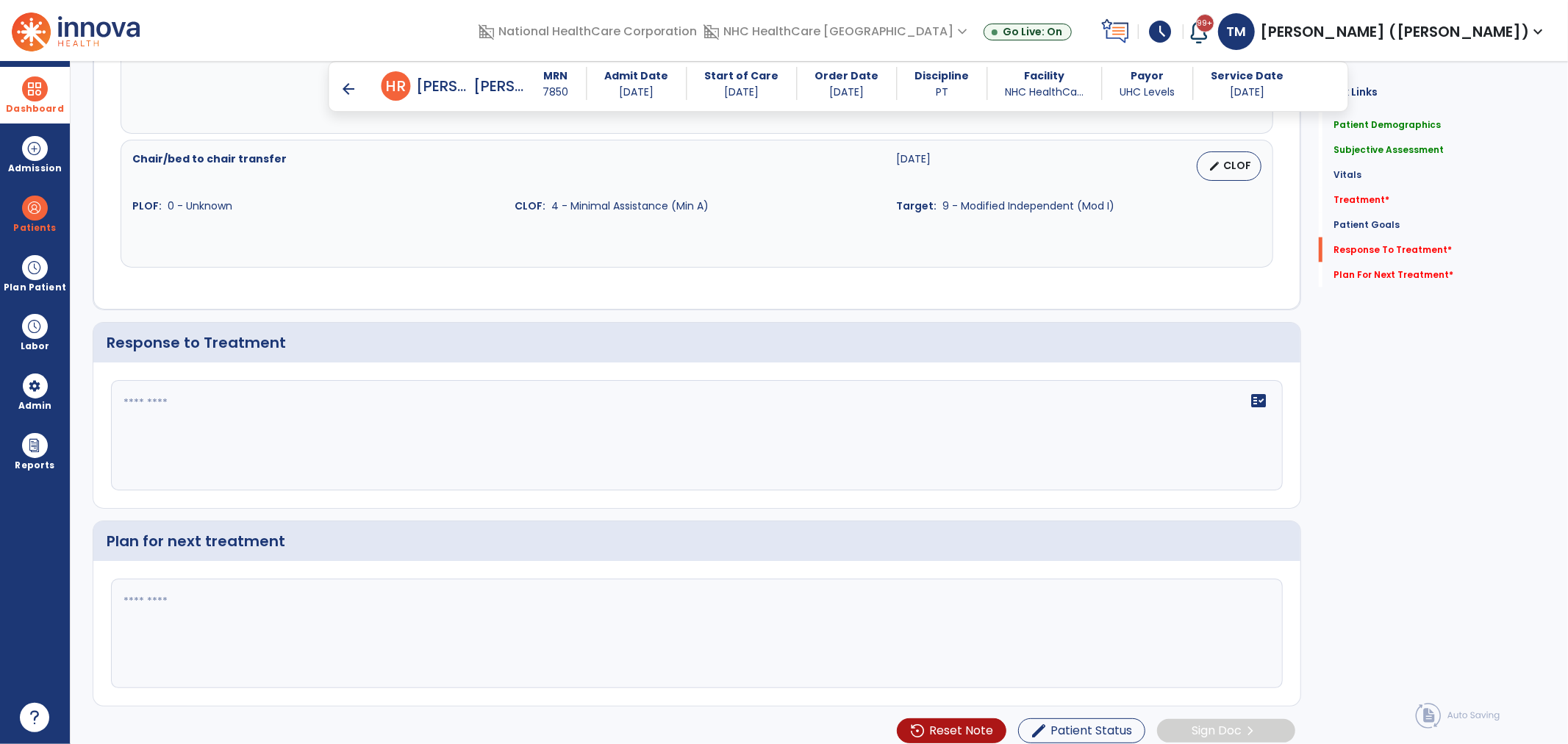 click on "fact_check" 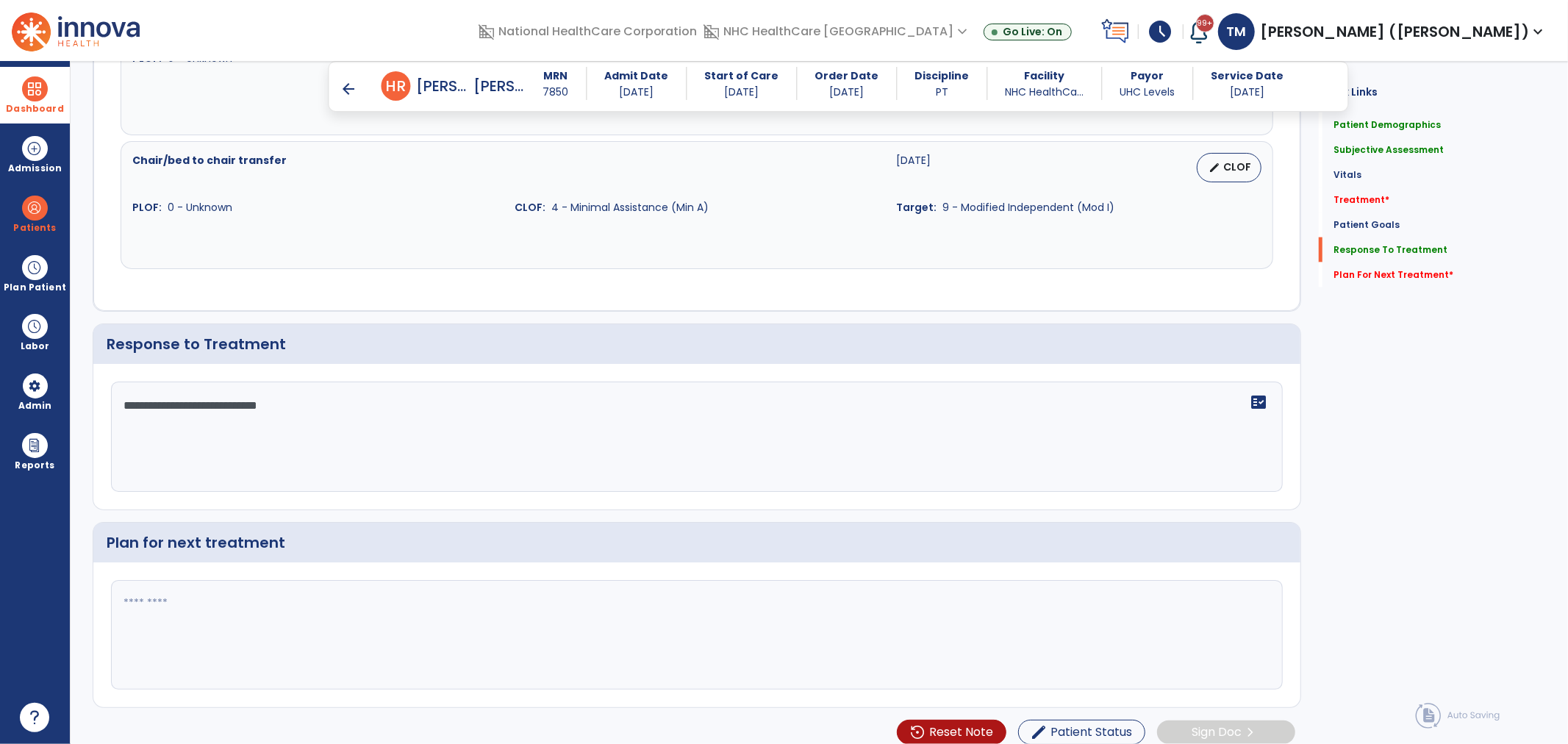 scroll, scrollTop: 1744, scrollLeft: 0, axis: vertical 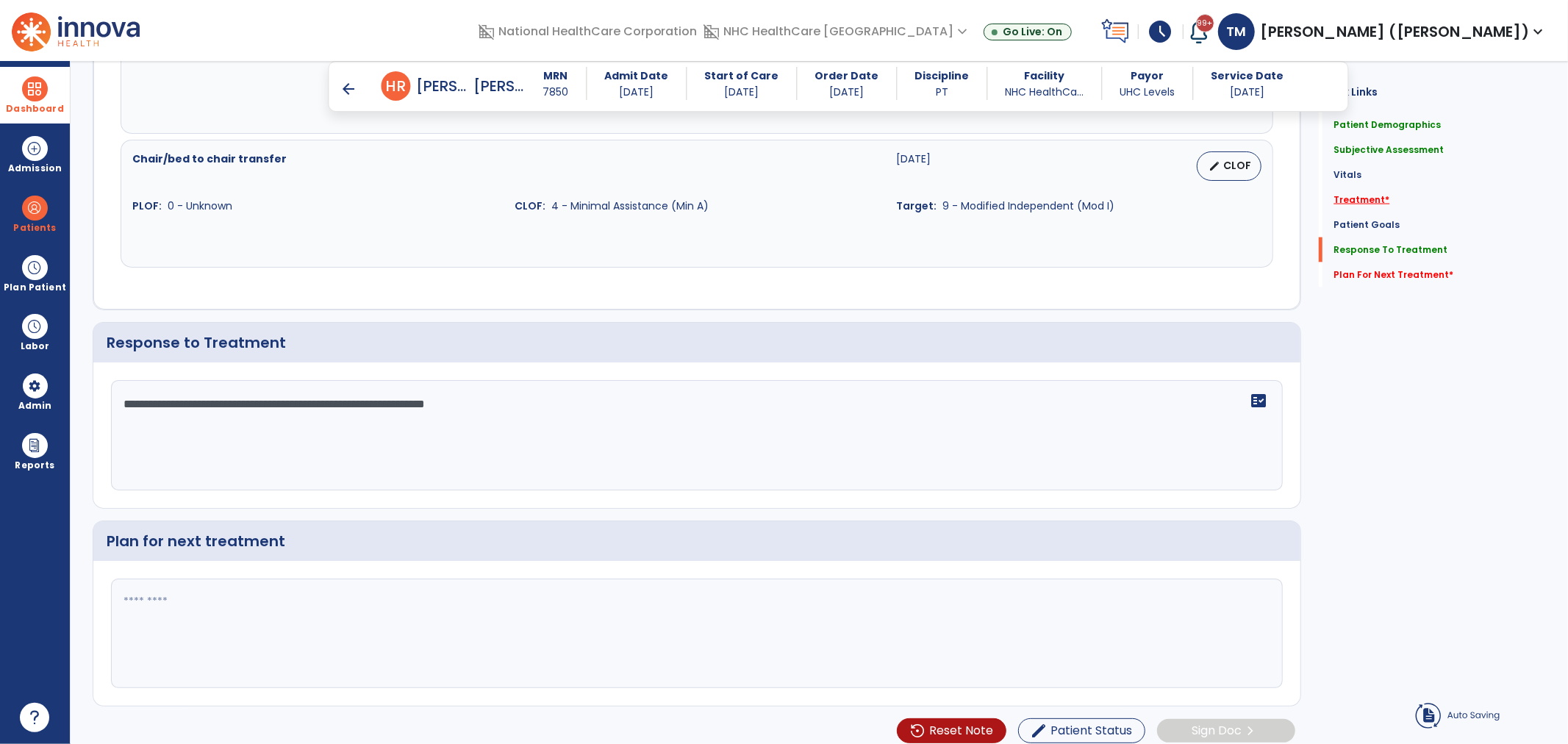 type on "**********" 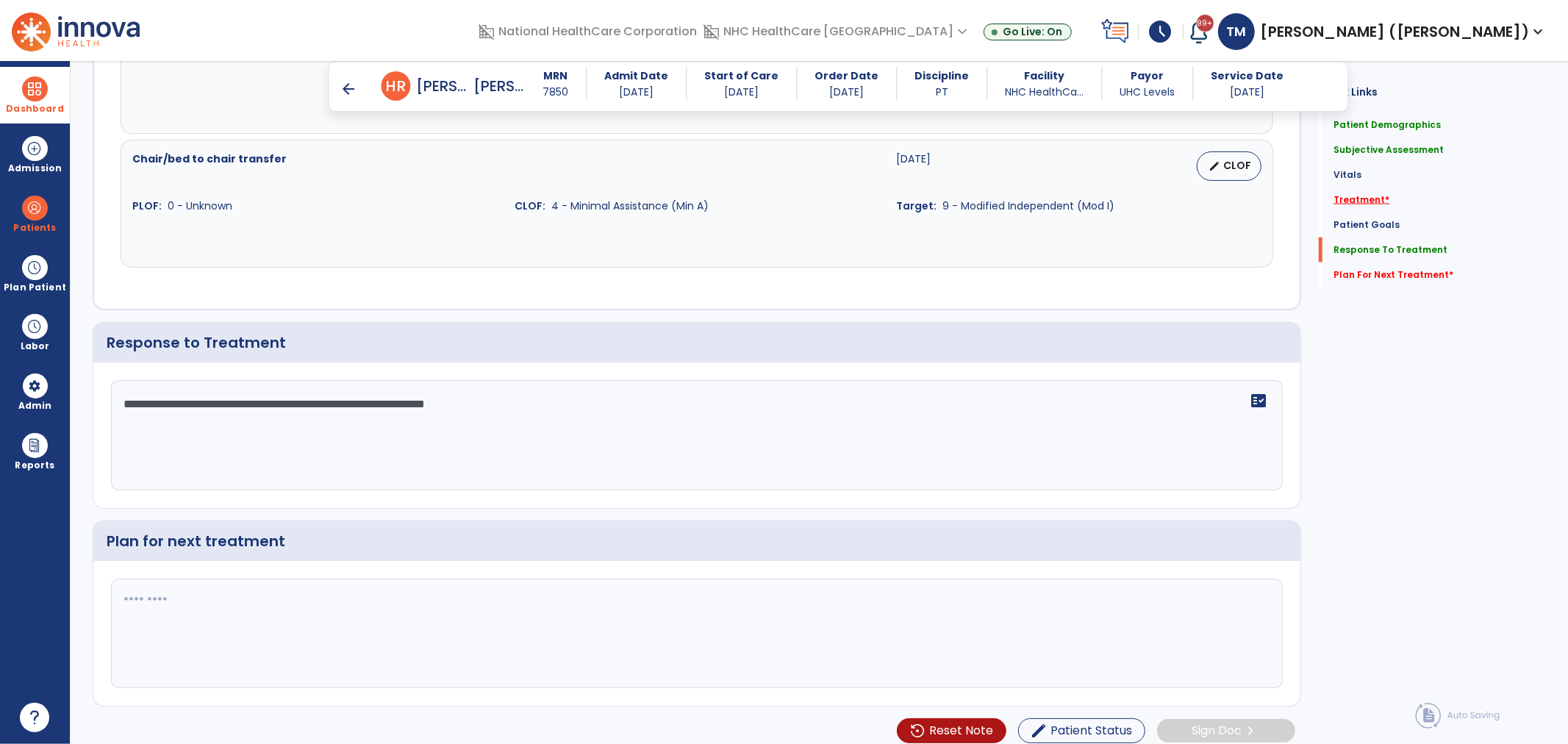 click on "Treatment   *" 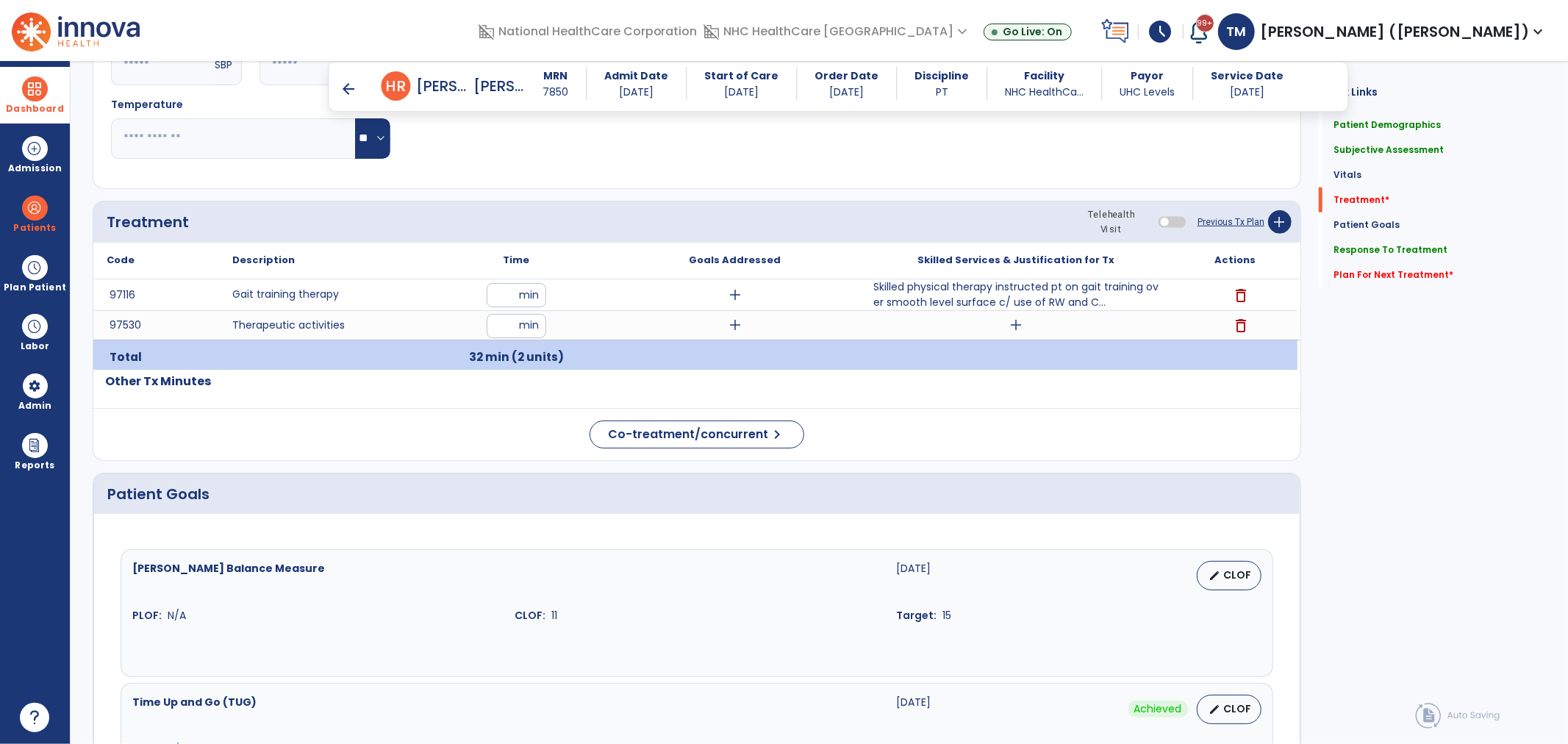 scroll, scrollTop: 714, scrollLeft: 0, axis: vertical 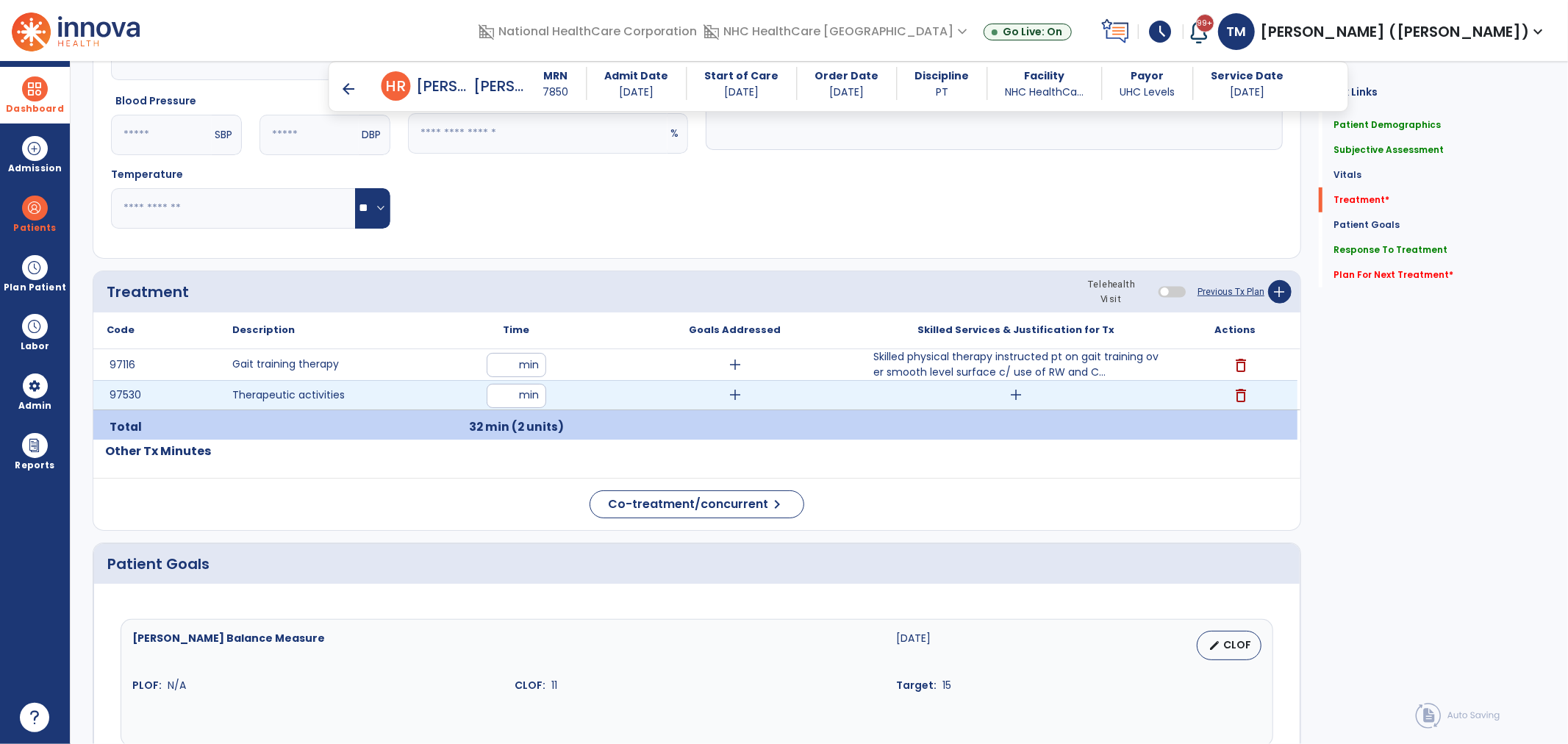 click on "add" at bounding box center (1016, 395) 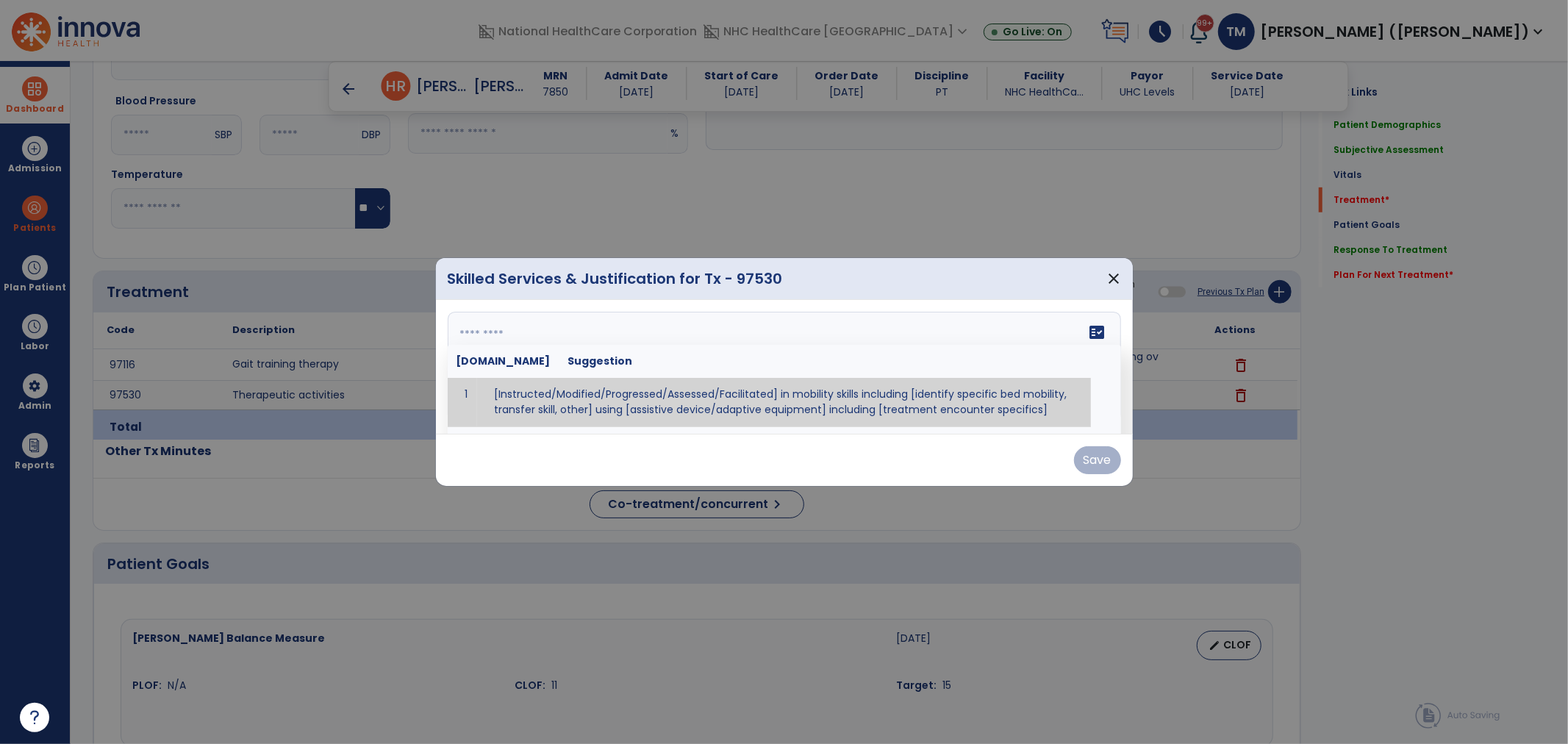 click on "fact_check  [DOMAIN_NAME] Suggestion 1 [Instructed/Modified/Progressed/Assessed/Facilitated] in mobility skills including [identify specific bed mobility, transfer skill, other] using [assistive device/adaptive equipment] including [treatment encounter specifics]" at bounding box center [784, 367] 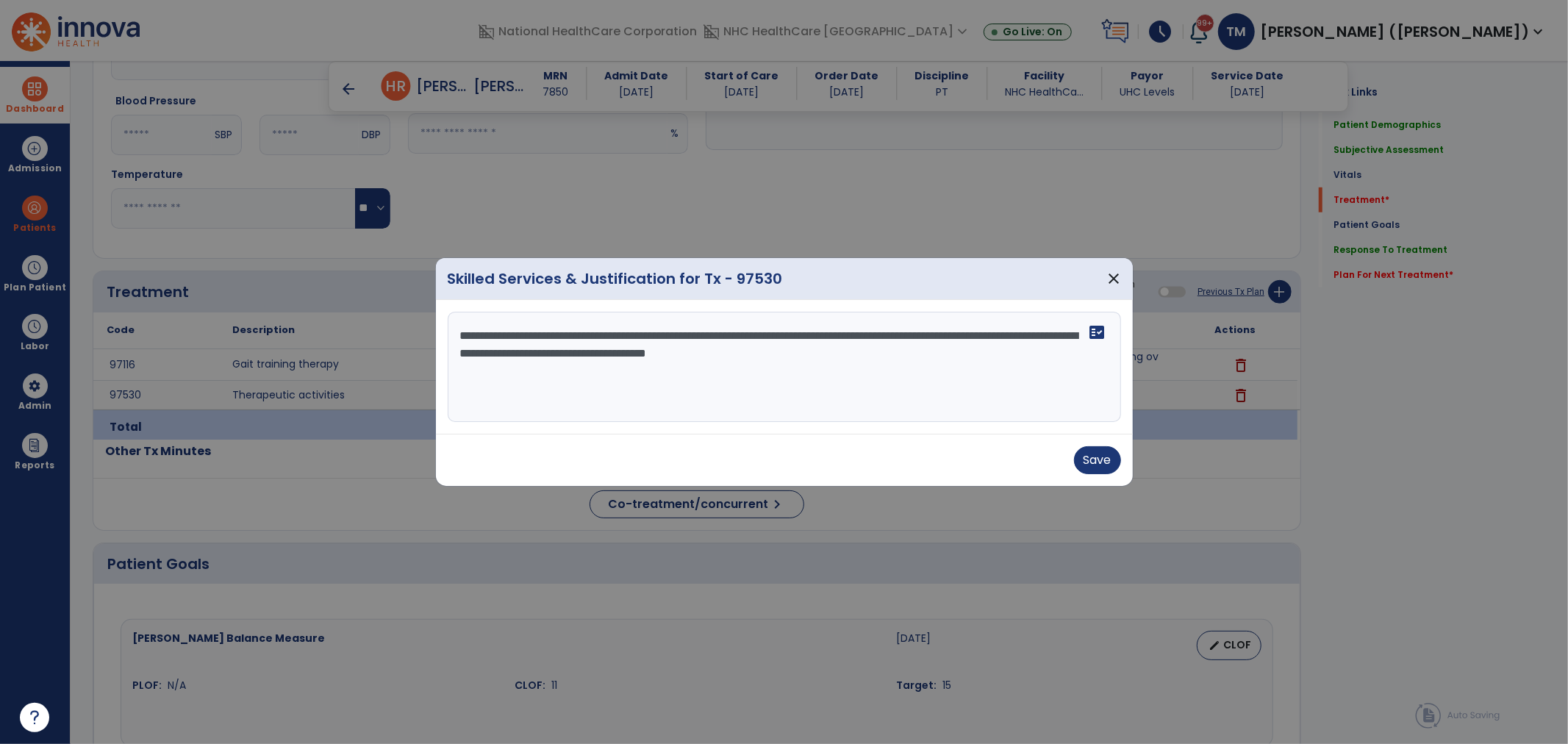 click on "**********" at bounding box center [784, 367] 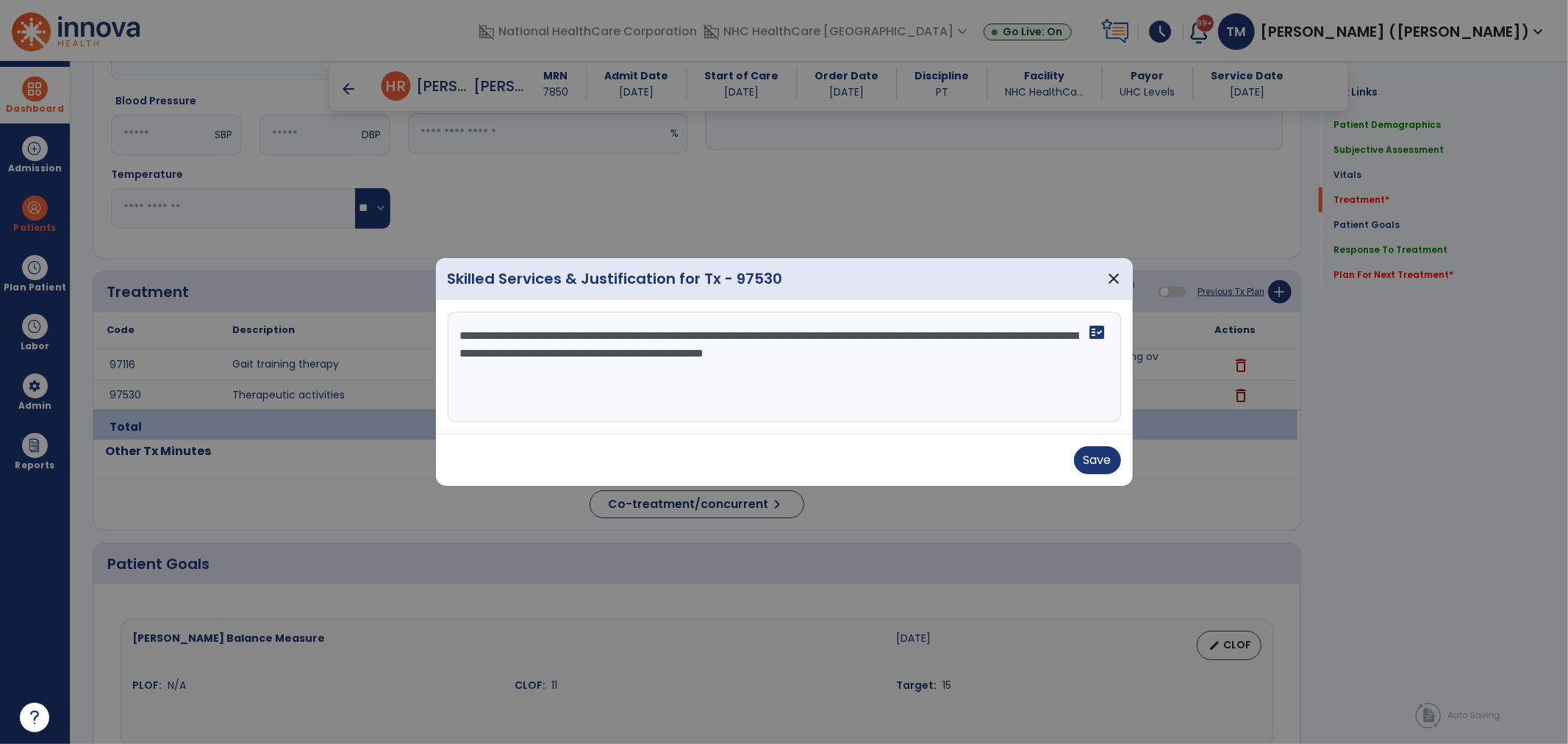 click on "**********" at bounding box center (784, 367) 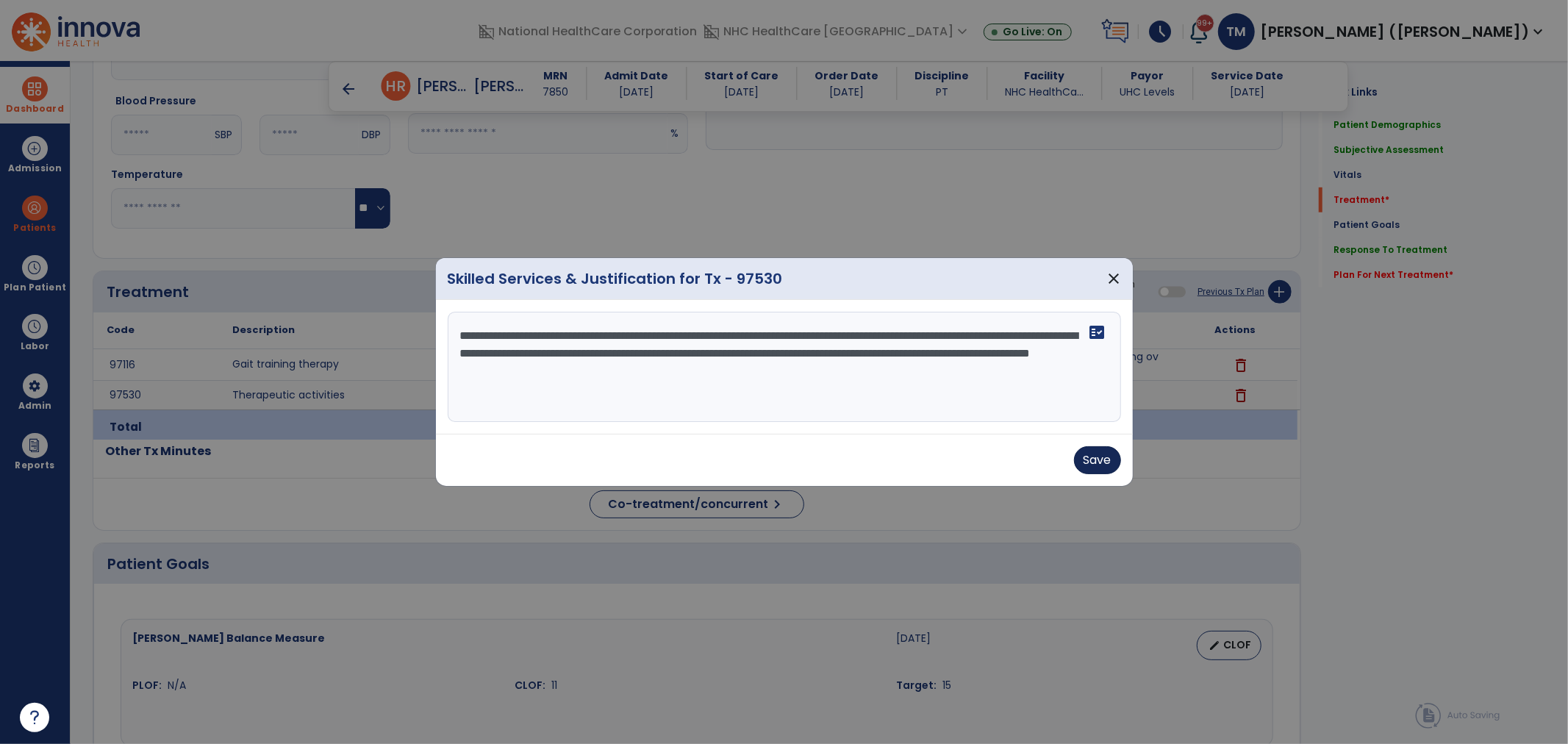type on "**********" 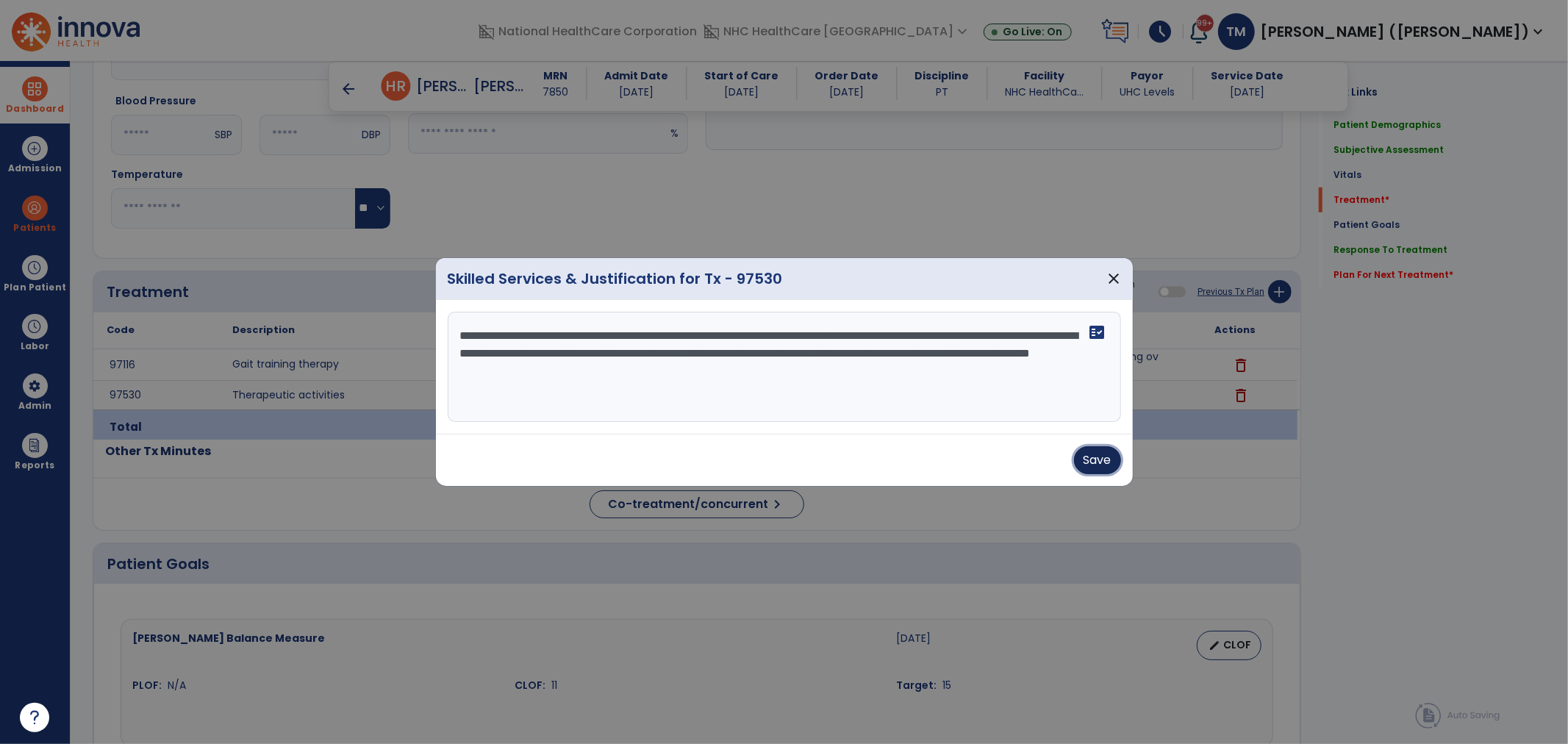 click on "Save" at bounding box center [1098, 460] 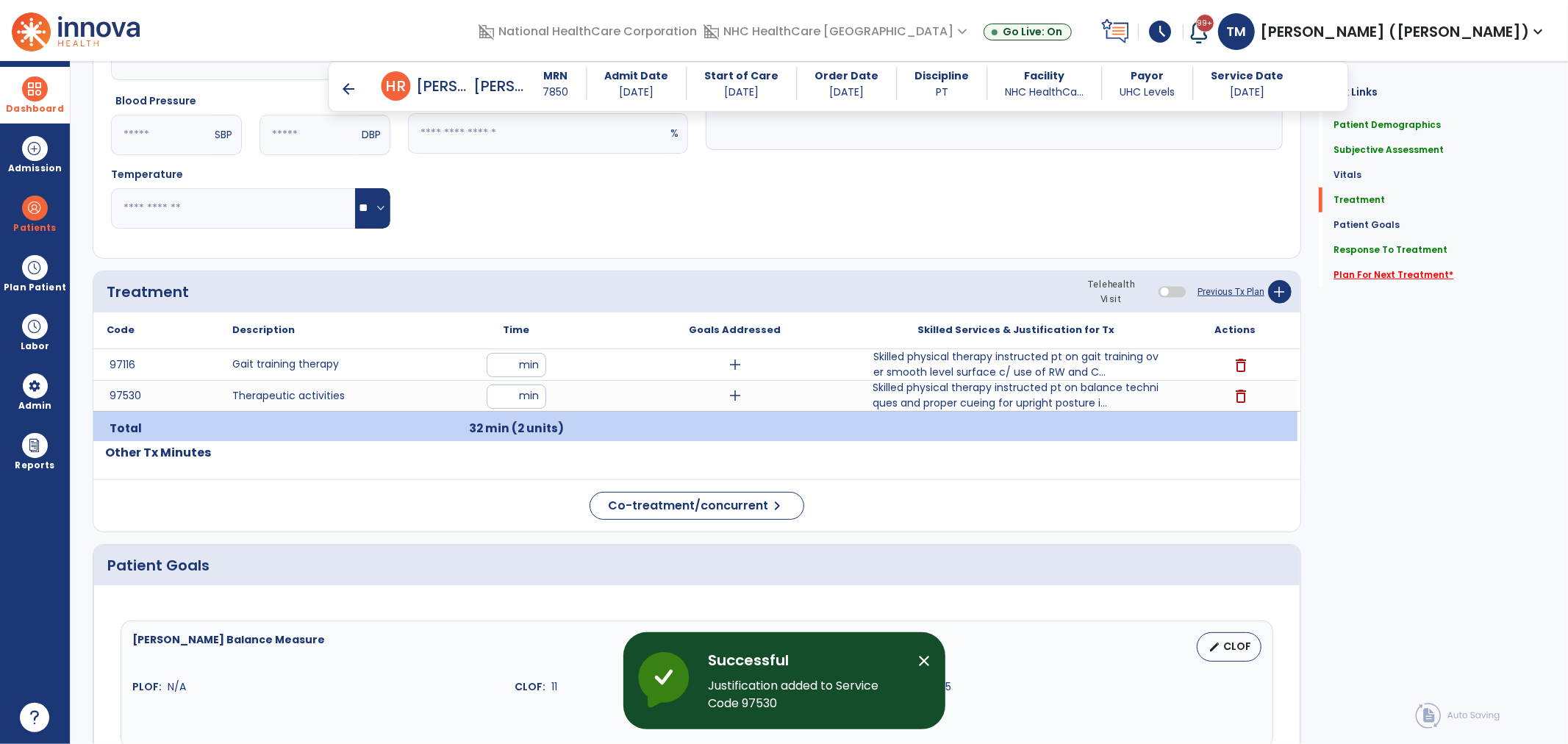 click on "Plan For Next Treatment   *" 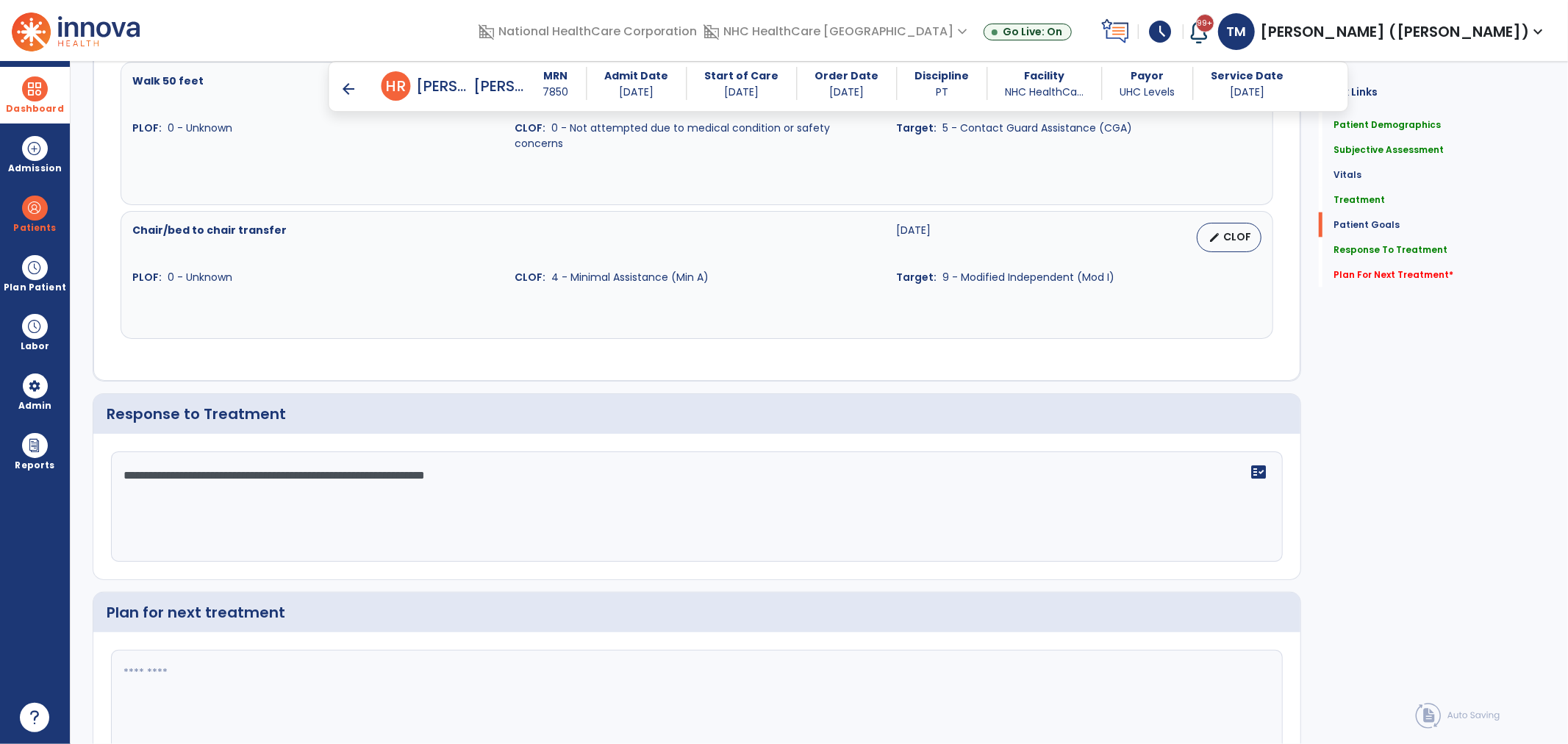scroll, scrollTop: 1745, scrollLeft: 0, axis: vertical 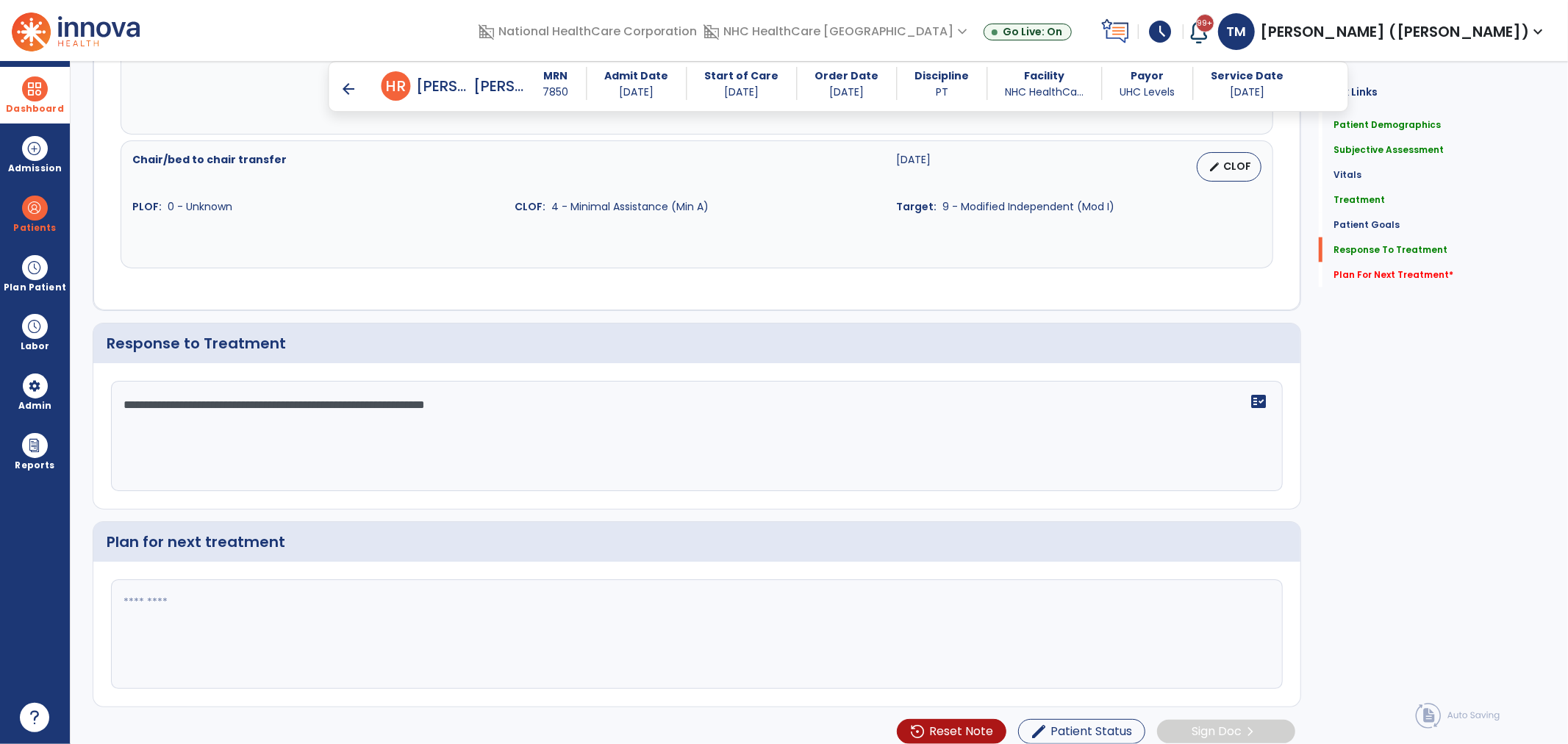 click 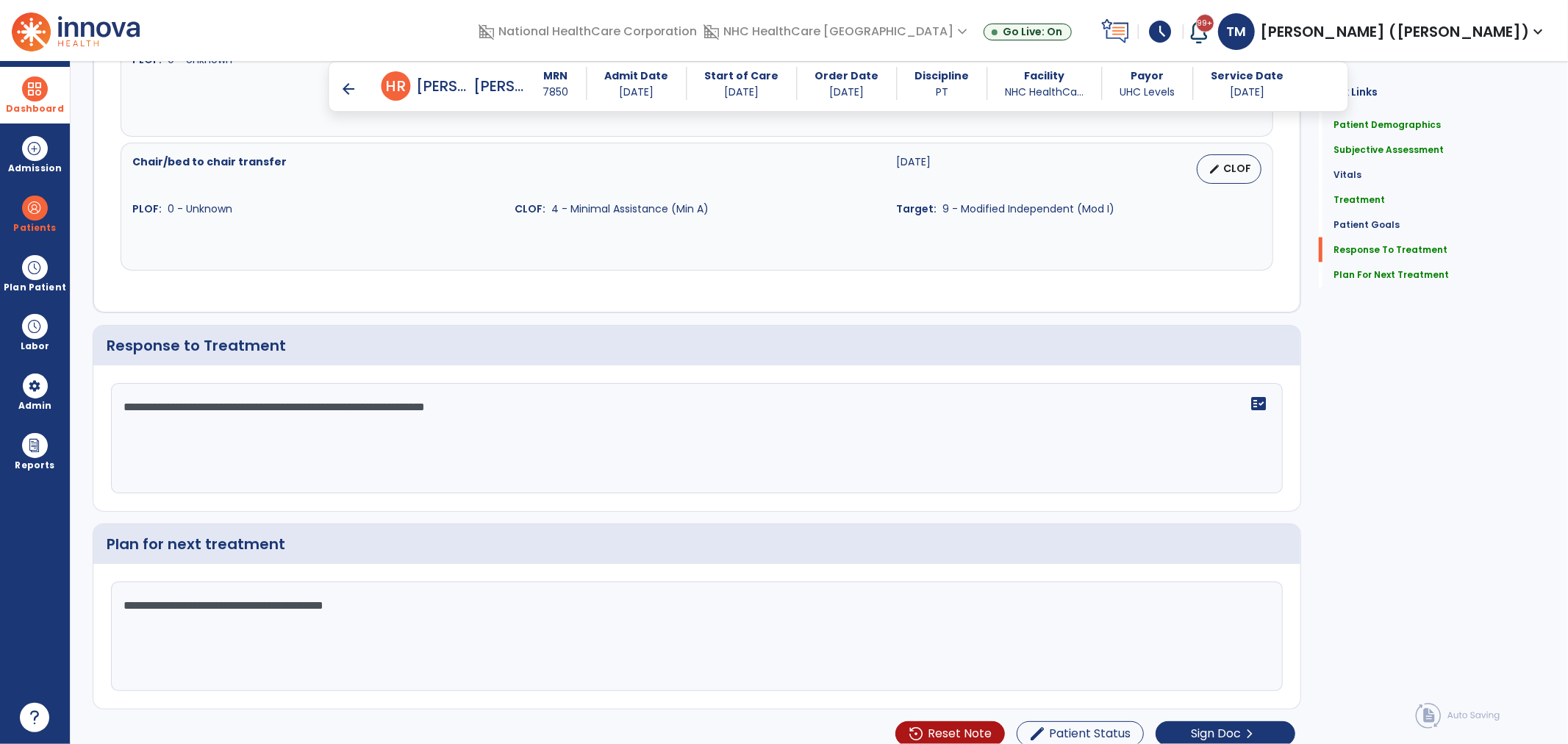 scroll, scrollTop: 1745, scrollLeft: 0, axis: vertical 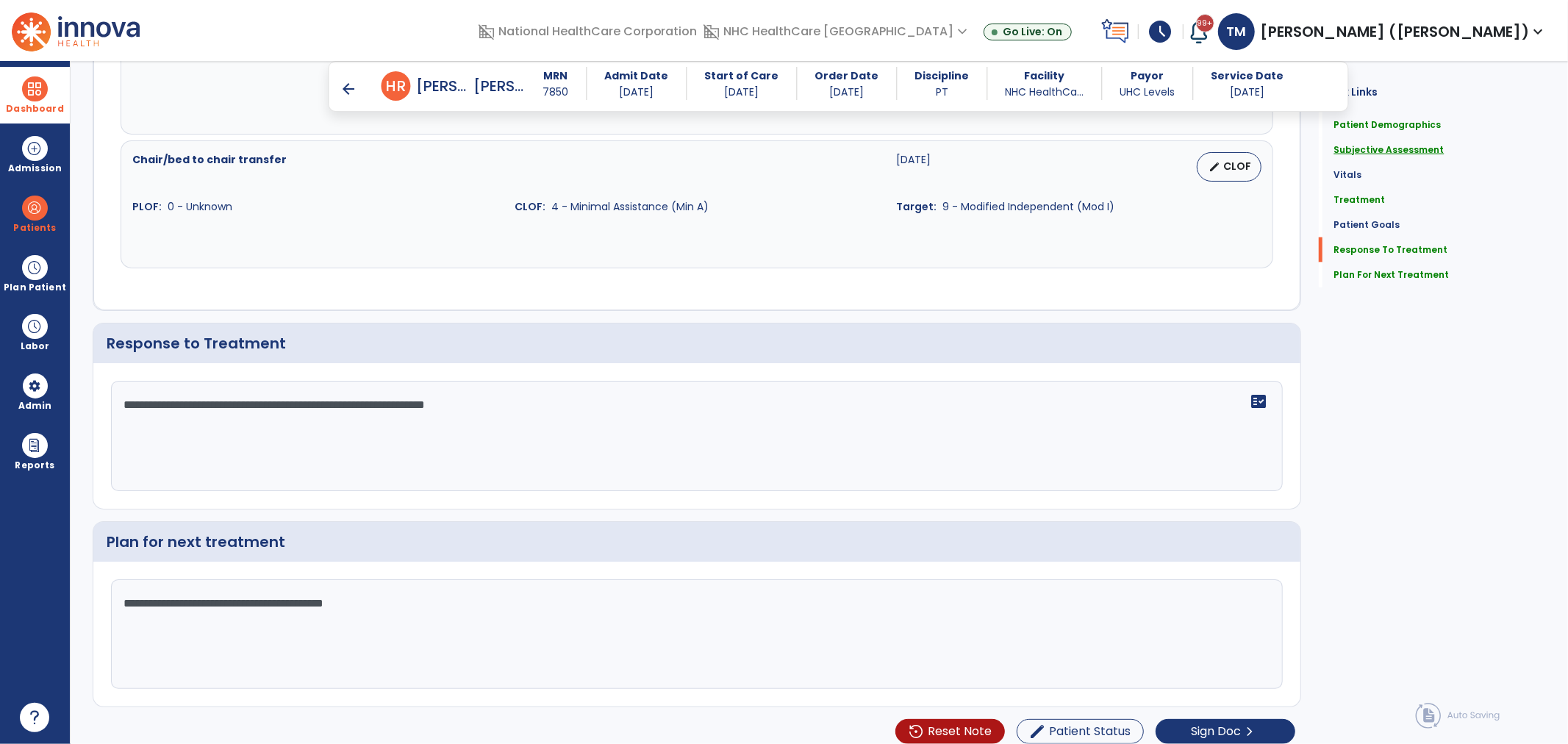 type on "**********" 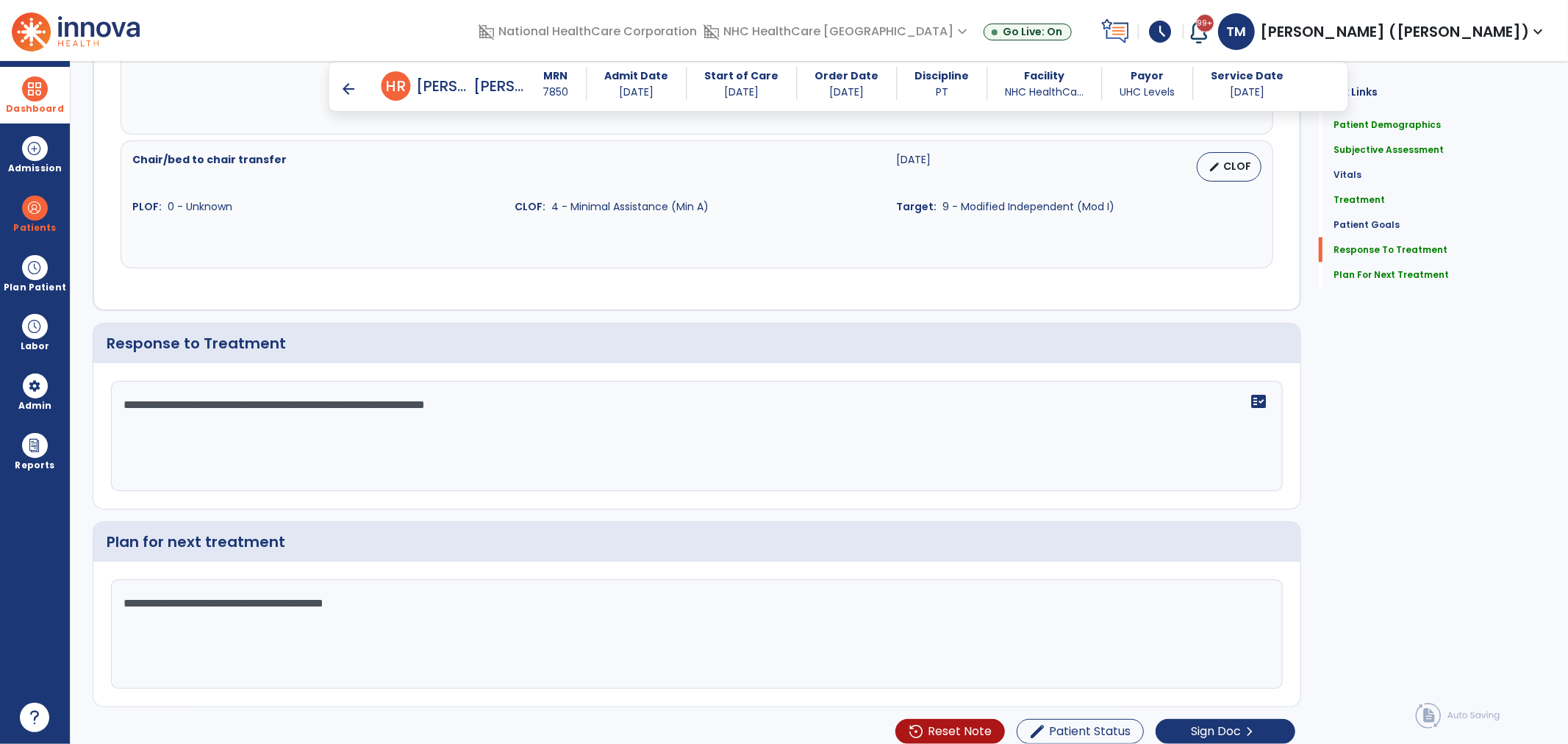 drag, startPoint x: 1401, startPoint y: 144, endPoint x: 1400, endPoint y: 174, distance: 30.01666 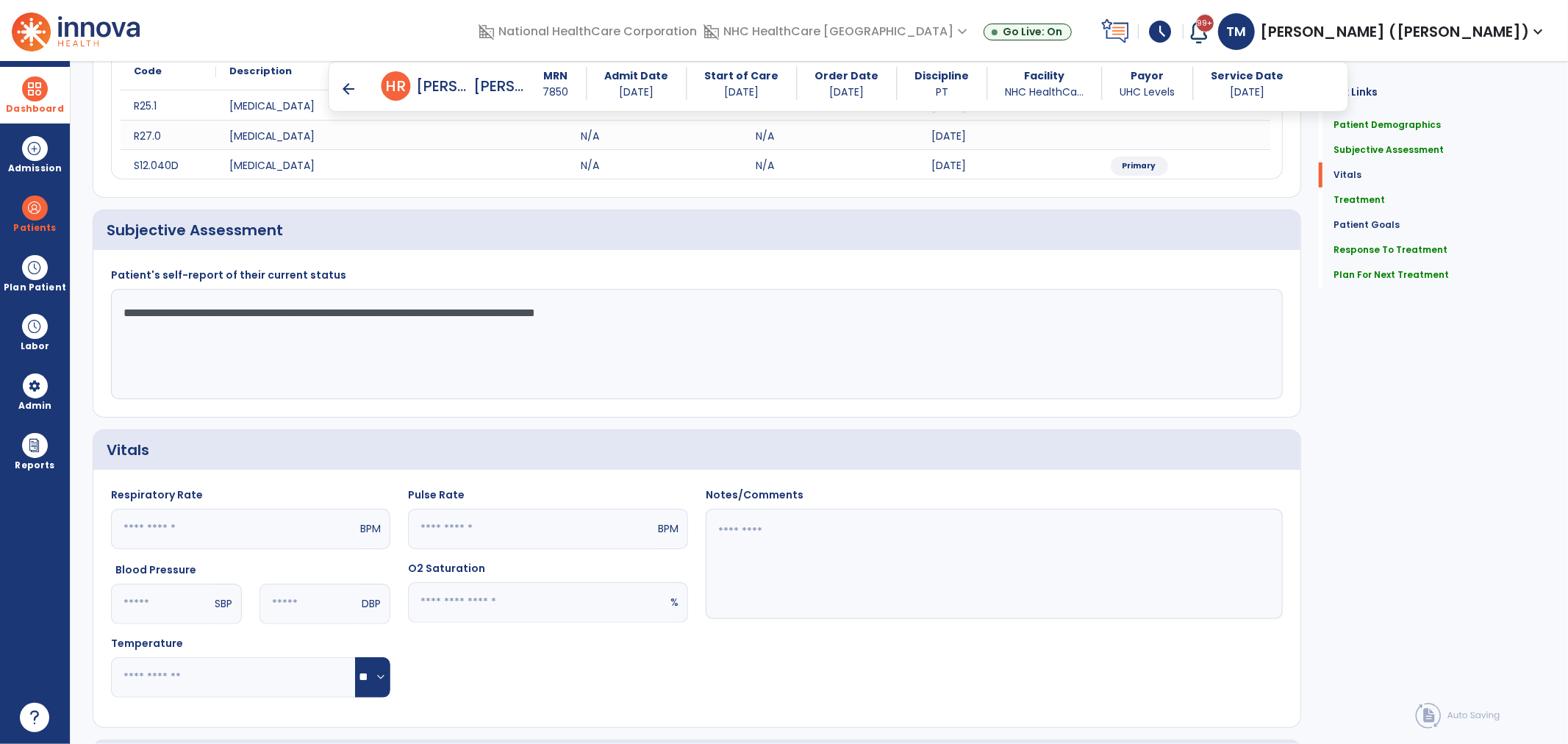 scroll, scrollTop: 156, scrollLeft: 0, axis: vertical 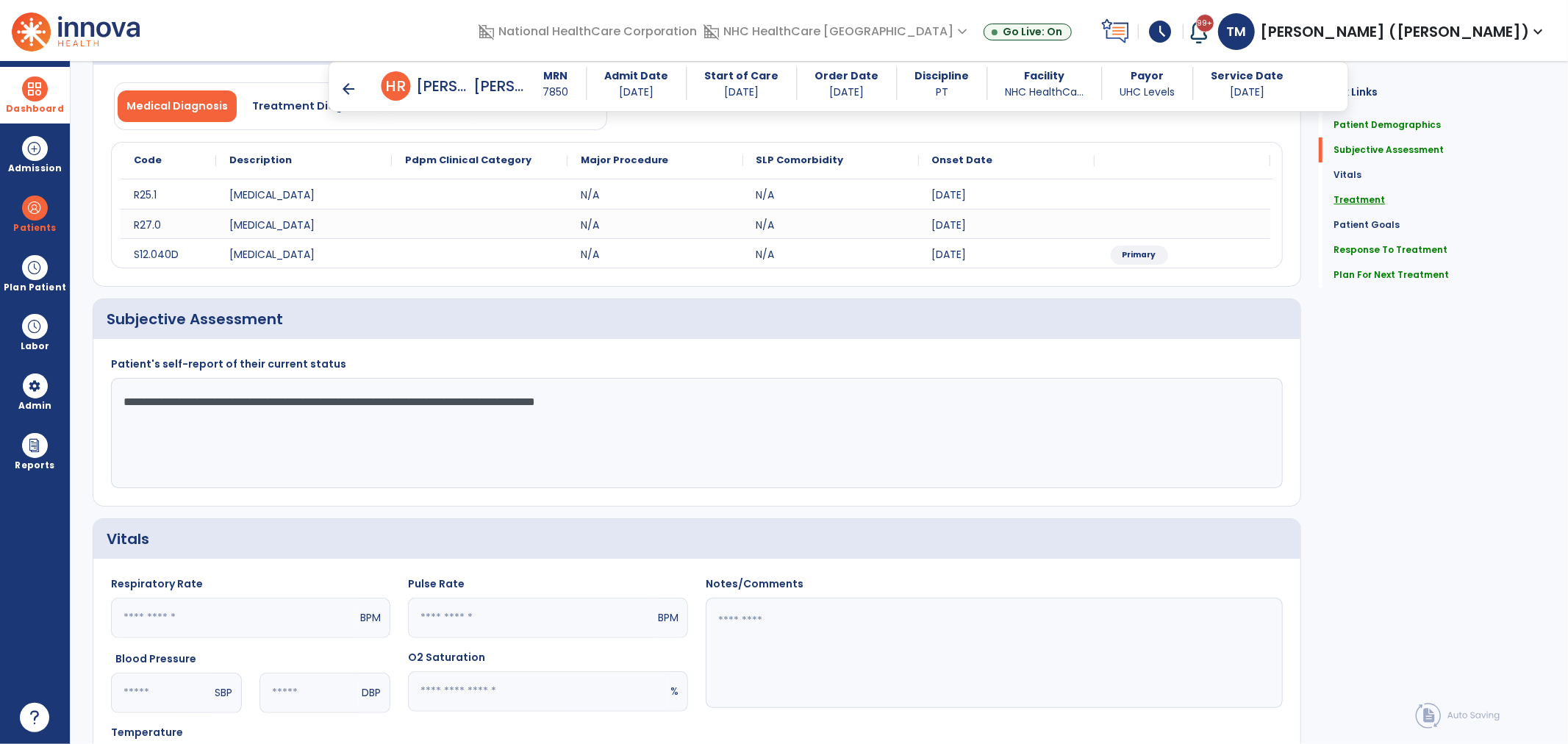 click on "Treatment" 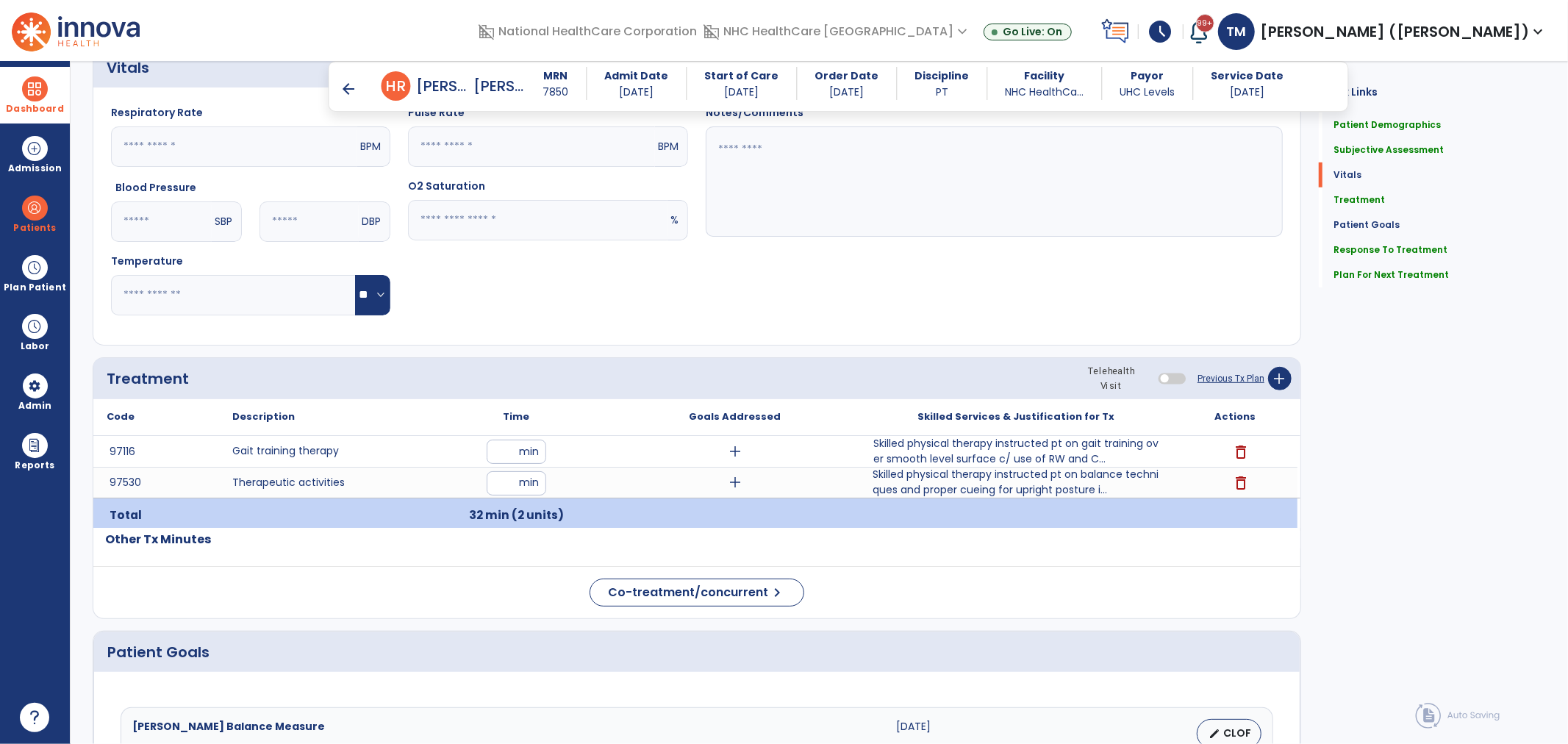 scroll, scrollTop: 714, scrollLeft: 0, axis: vertical 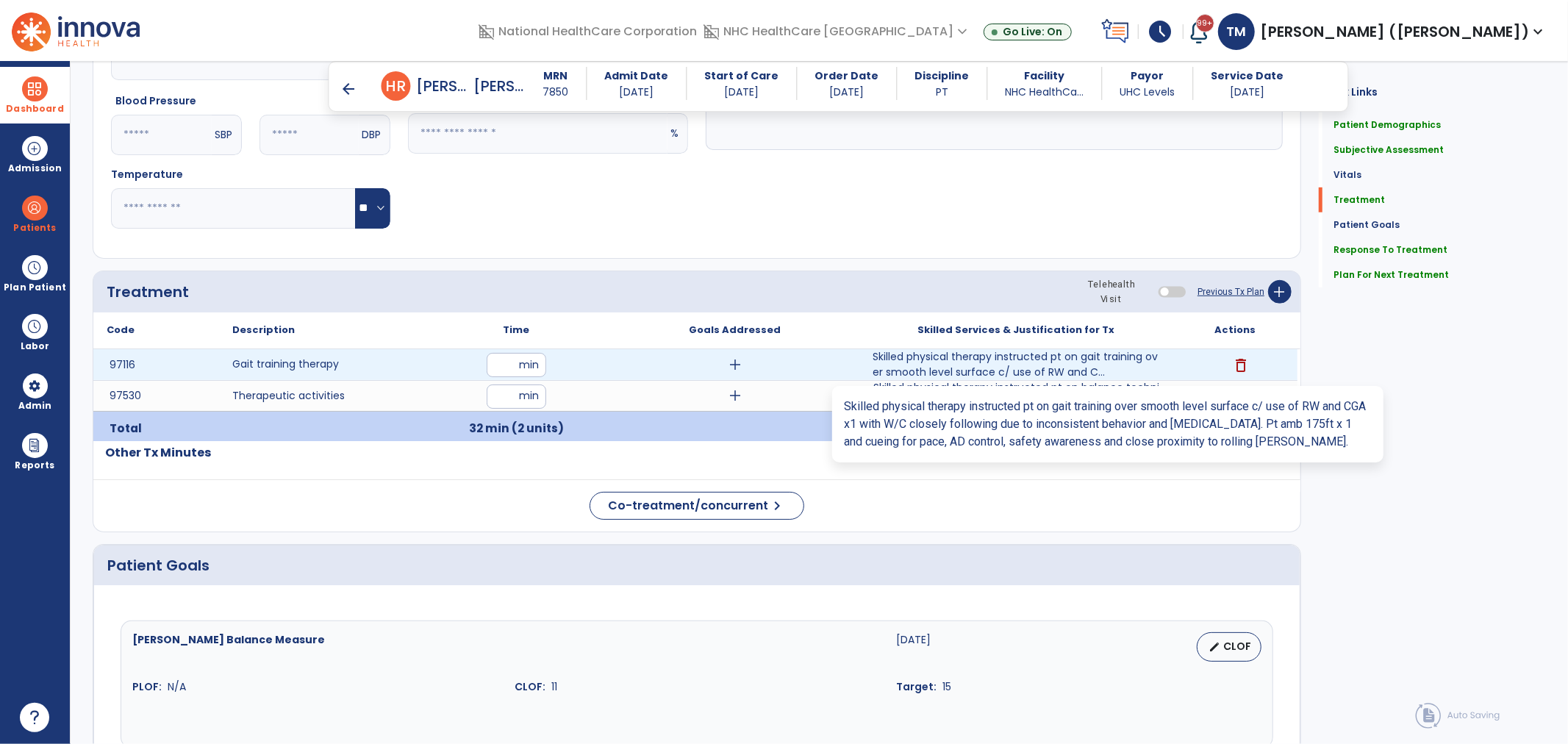 click on "Skilled physical therapy instructed pt on gait training over smooth level surface c/ use of RW and C..." at bounding box center [1016, 365] 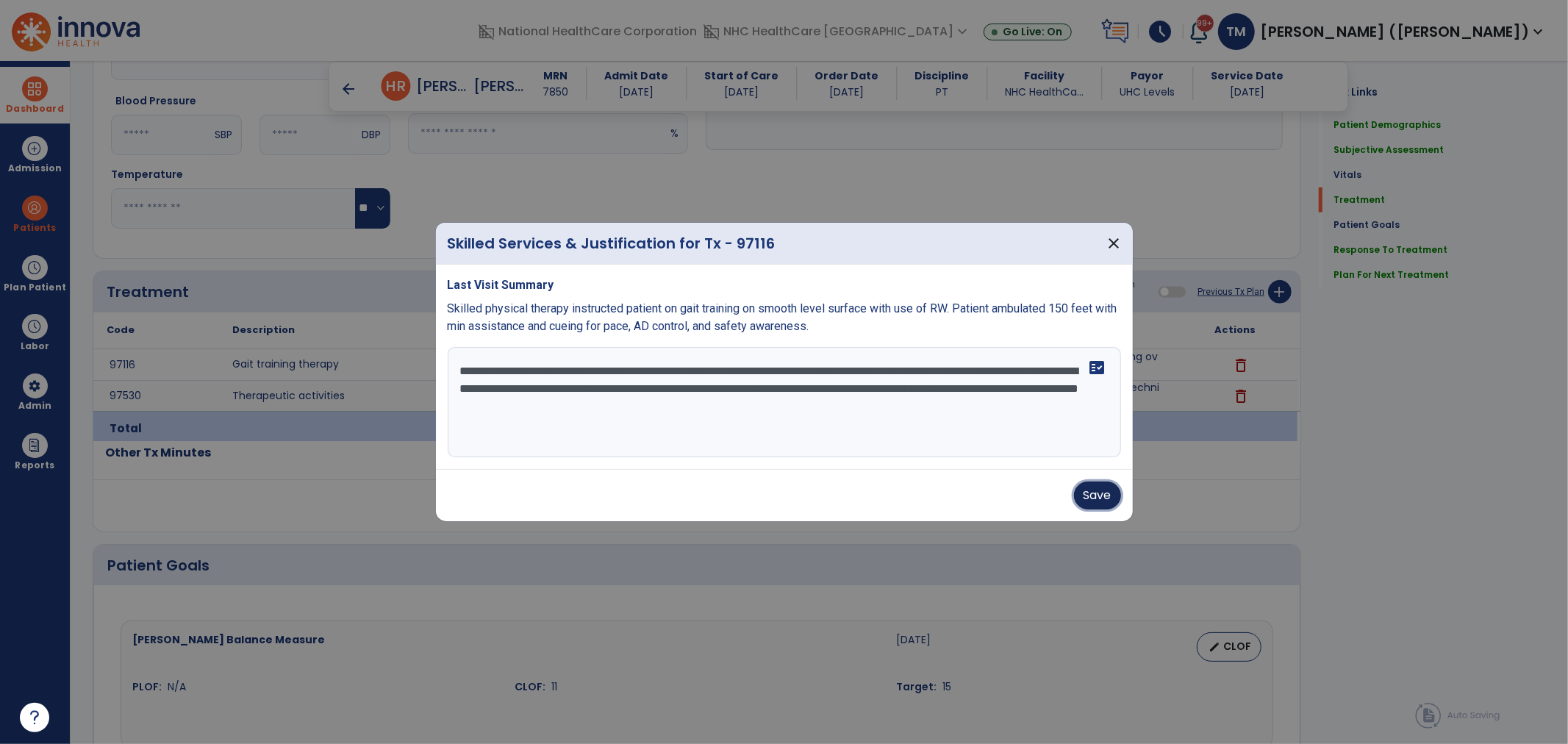click on "Save" at bounding box center (1098, 496) 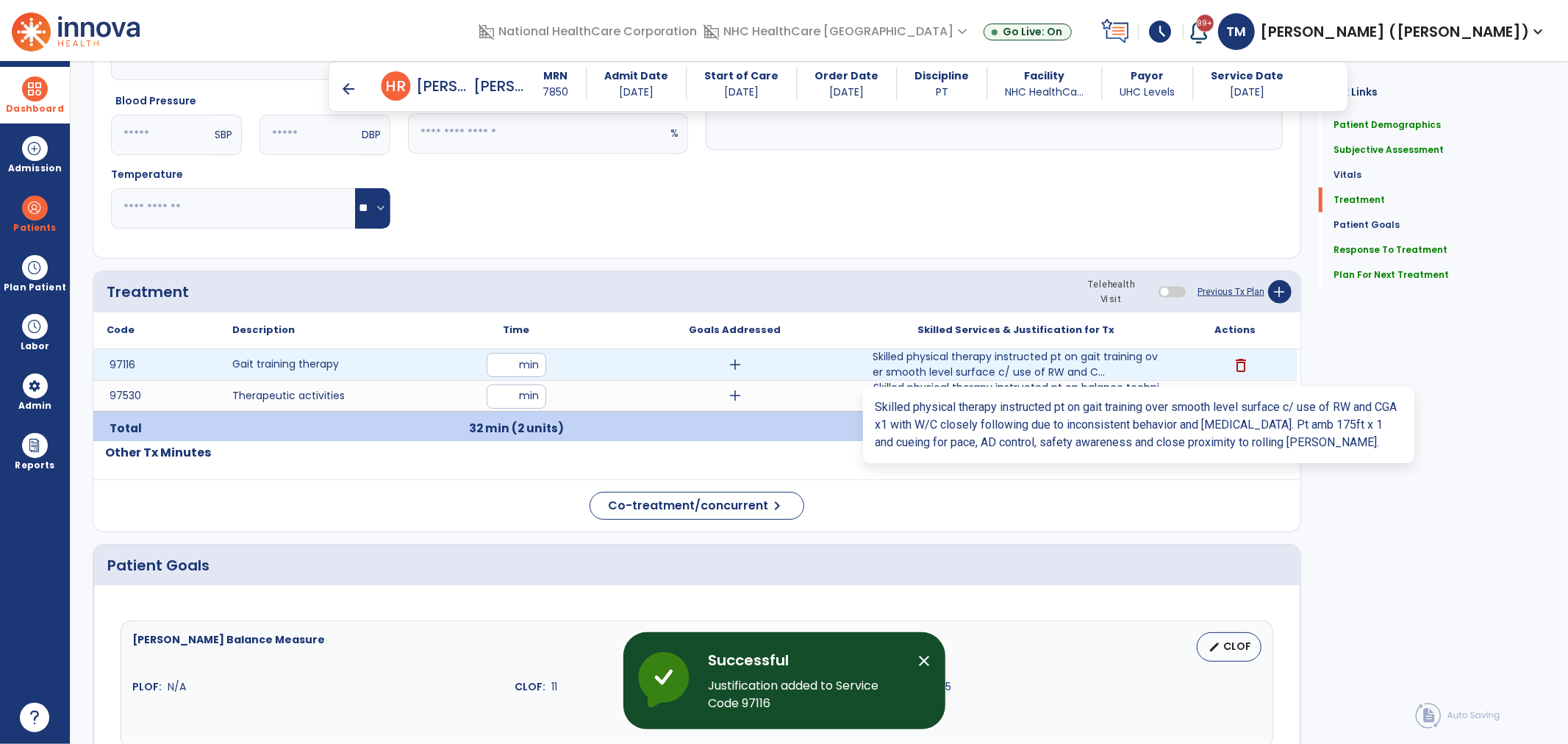 click on "Skilled physical therapy instructed pt on gait training over smooth level surface c/ use of RW and C..." at bounding box center [1016, 365] 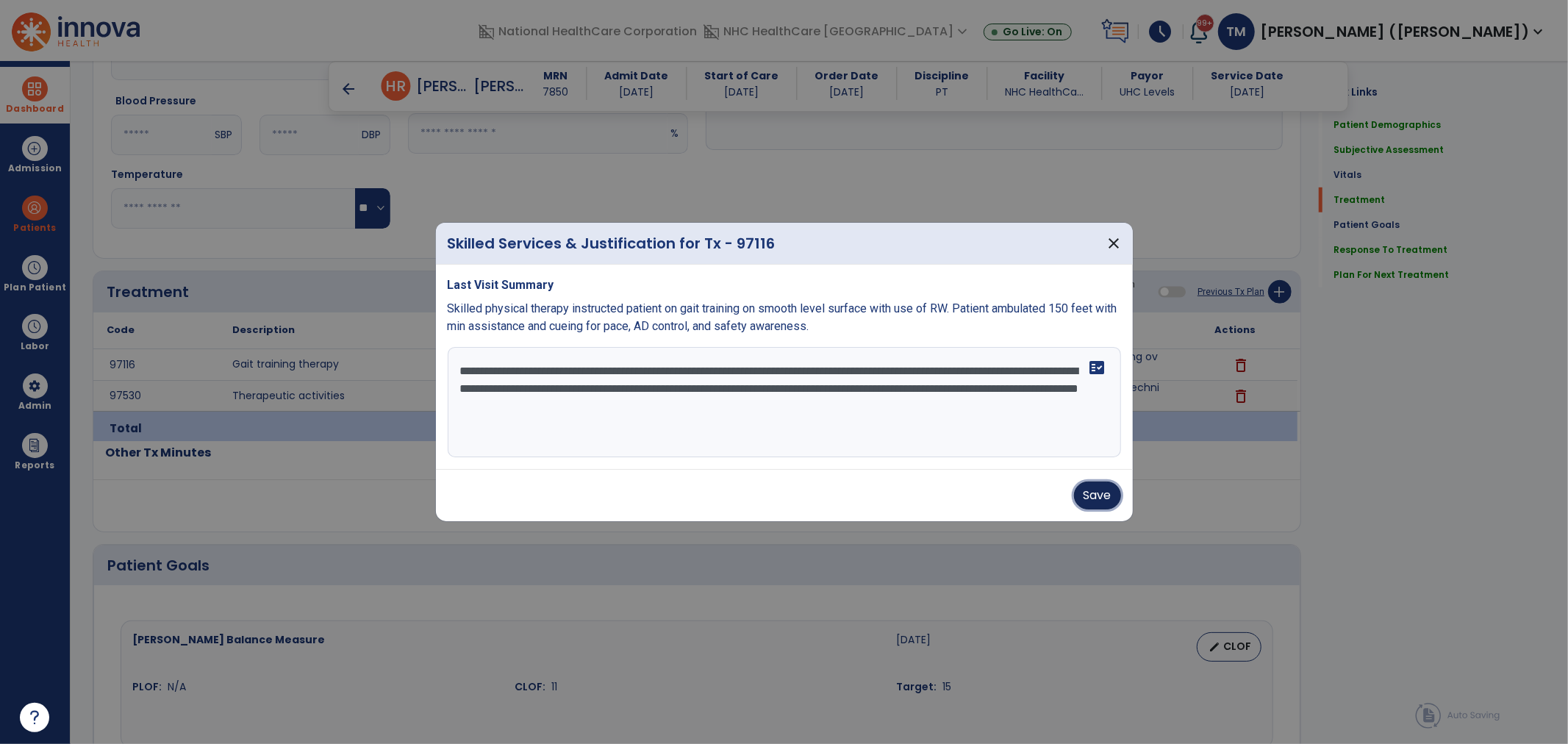 click on "Save" at bounding box center [1098, 496] 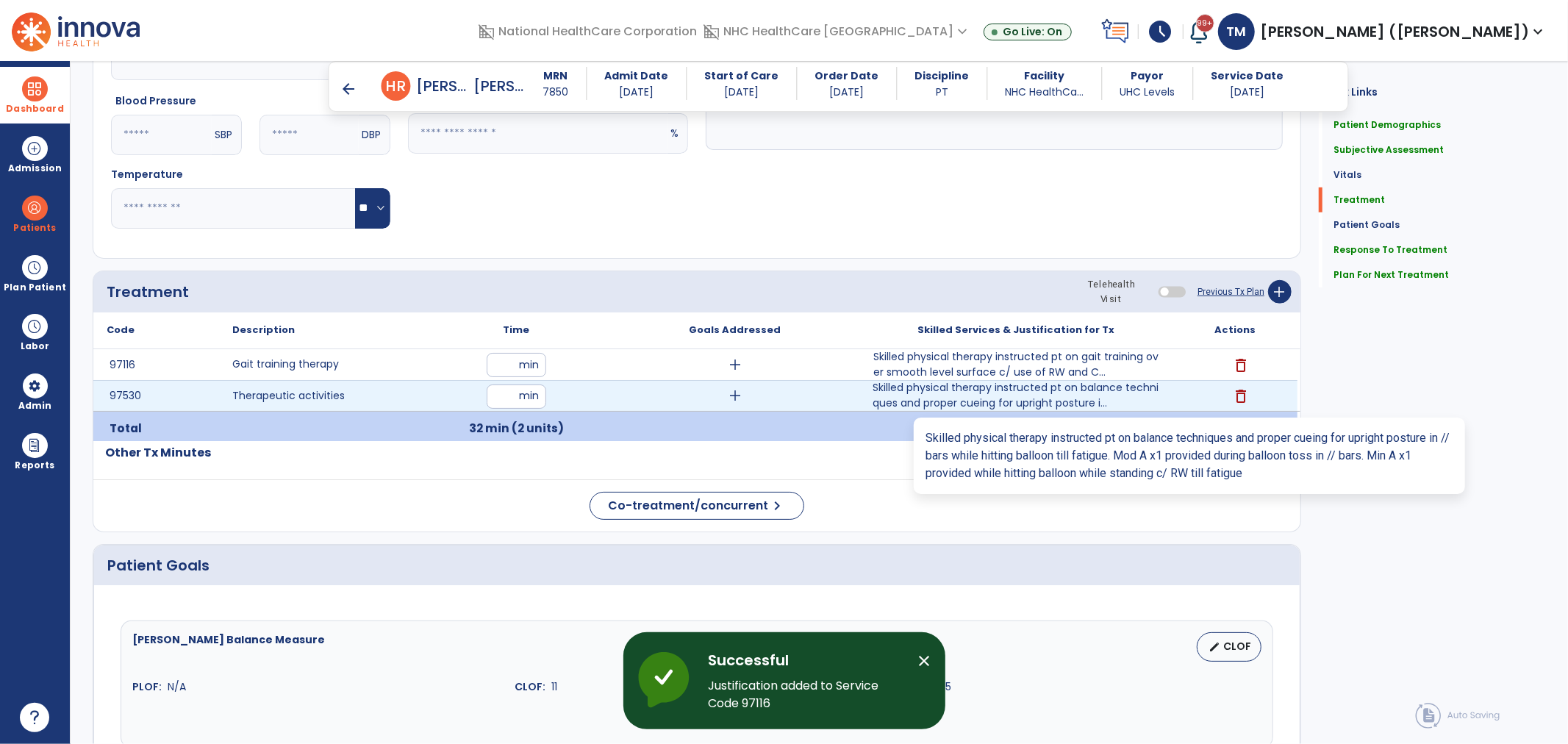 click on "Skilled physical therapy instructed pt on balance techniques and proper cueing for upright posture i..." at bounding box center (1016, 396) 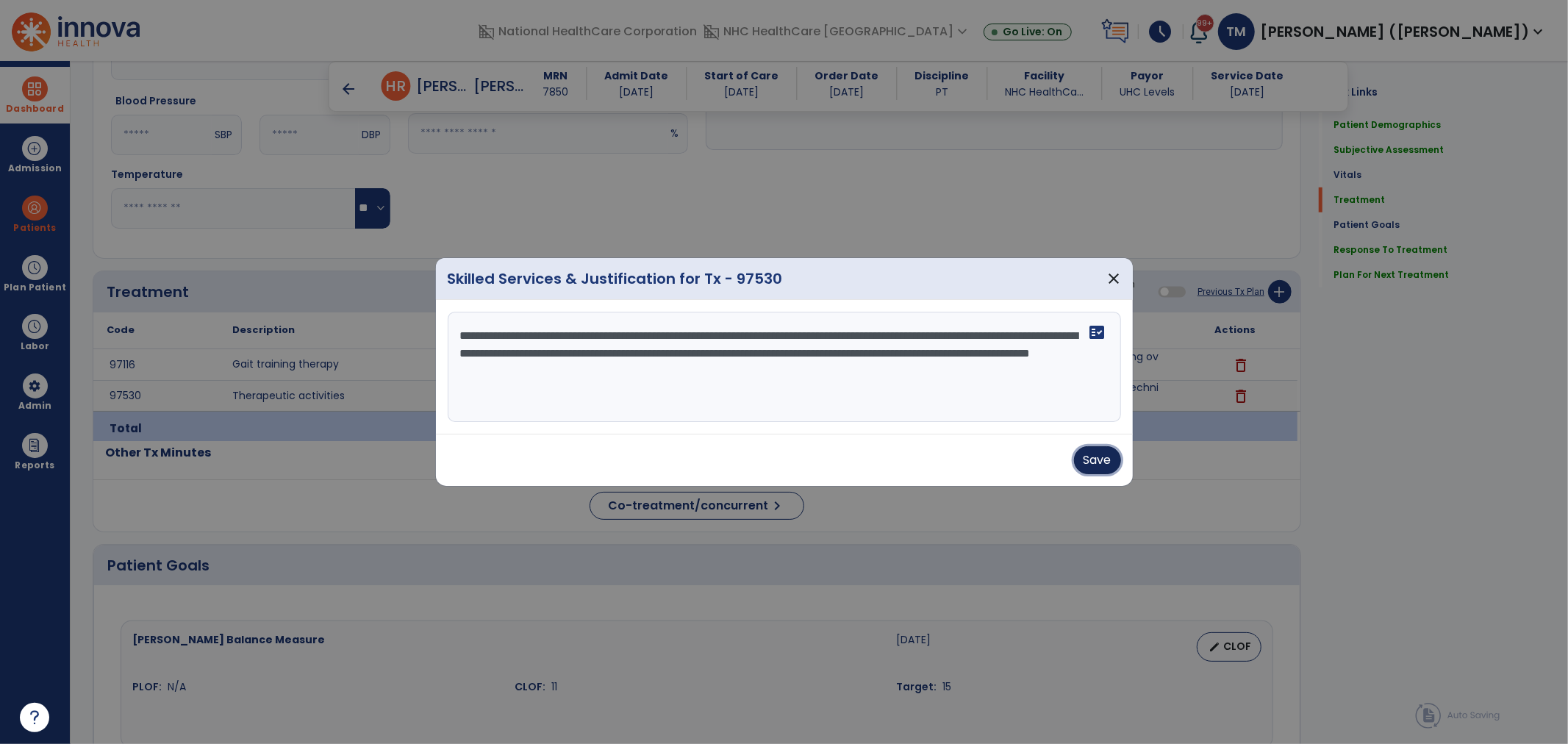 click on "Save" at bounding box center [1098, 460] 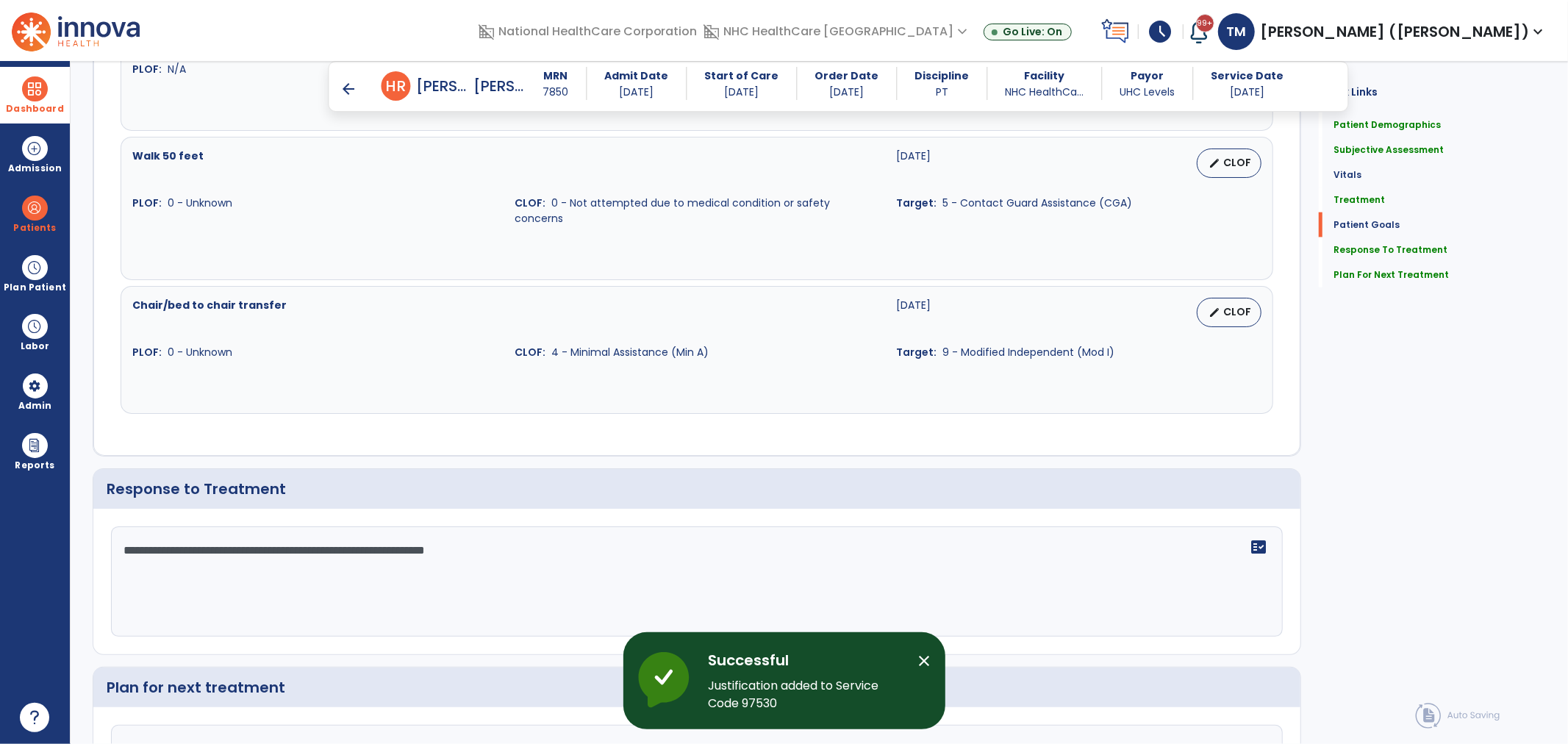 scroll, scrollTop: 1745, scrollLeft: 0, axis: vertical 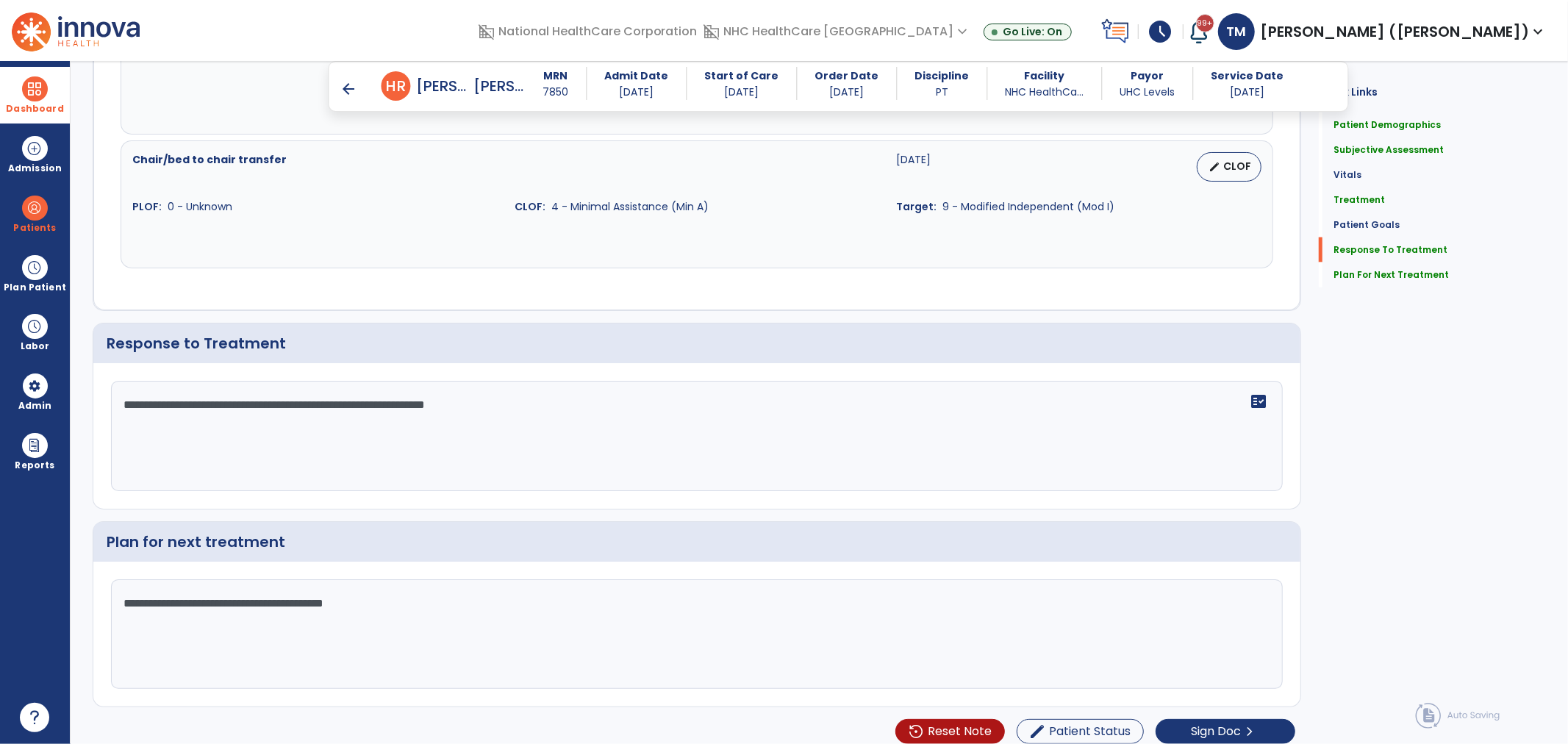 click on "**********" 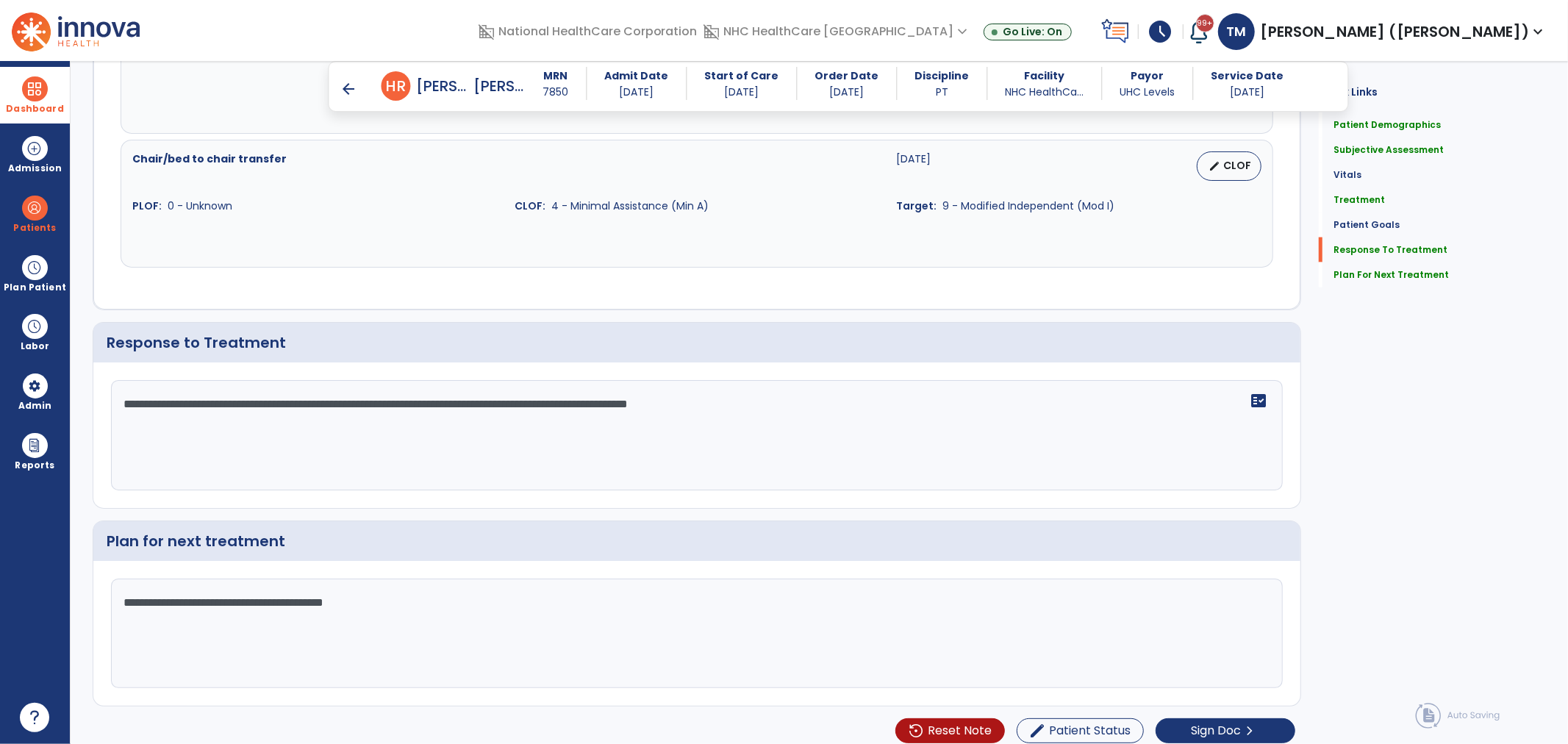 scroll, scrollTop: 1745, scrollLeft: 0, axis: vertical 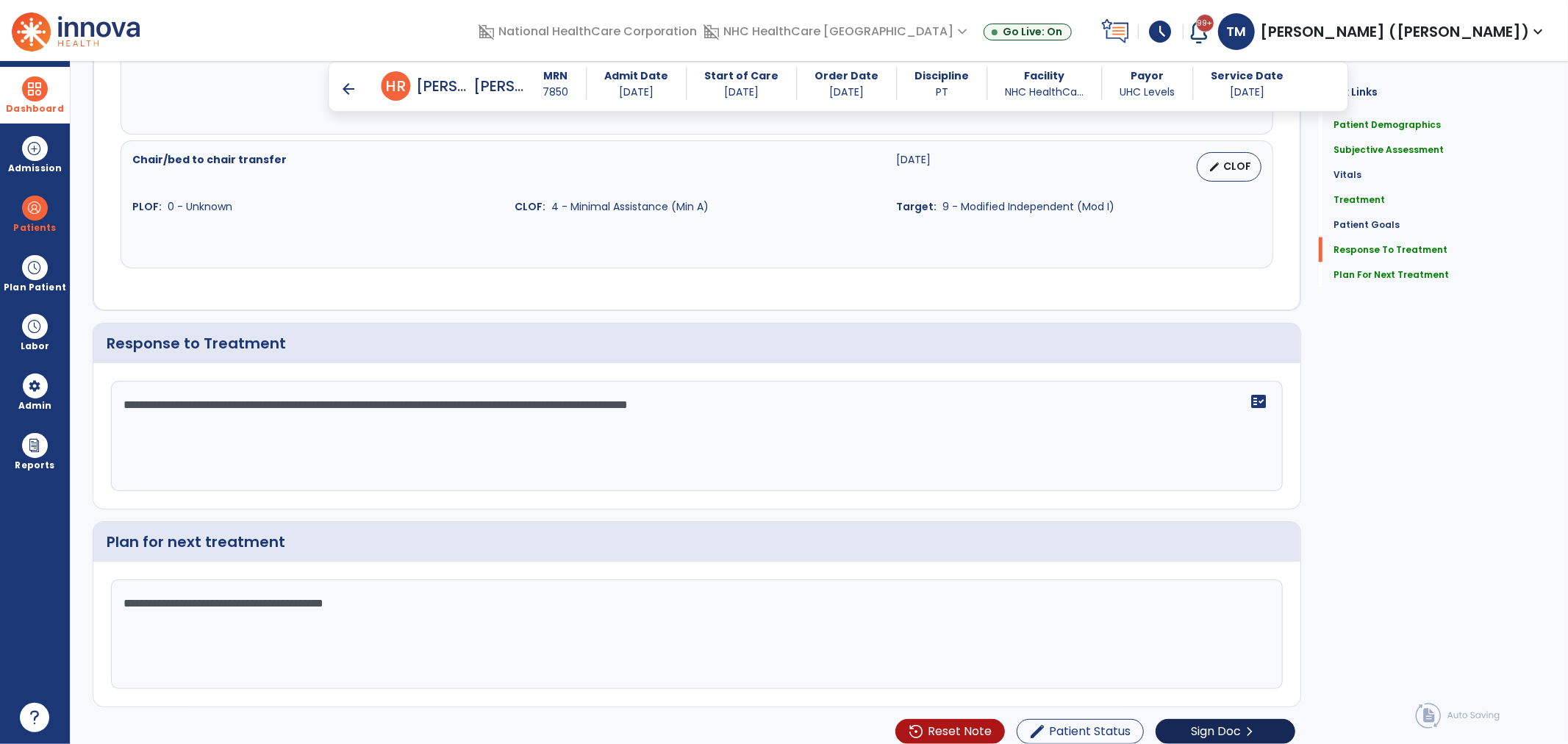 type on "**********" 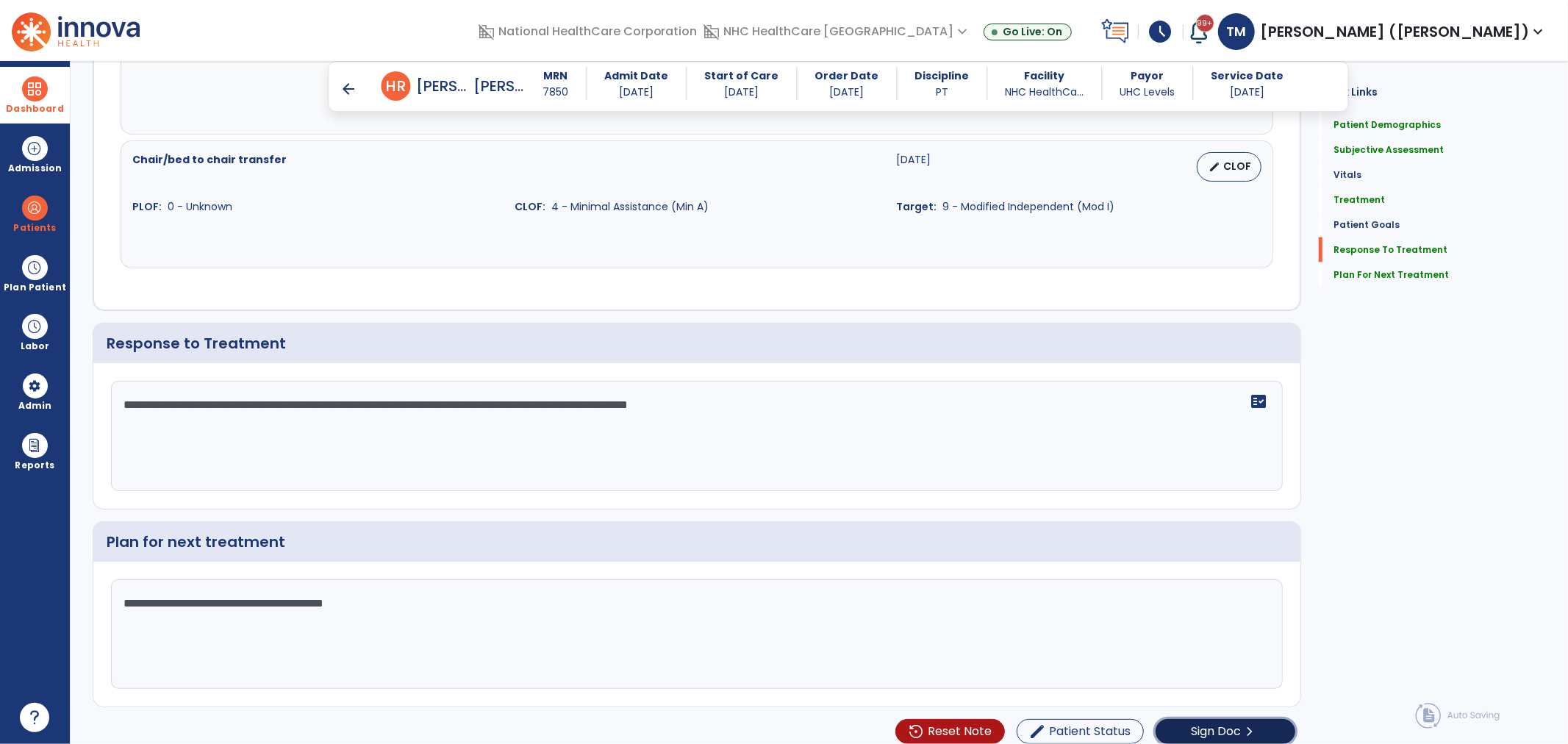 click on "Sign Doc  chevron_right" 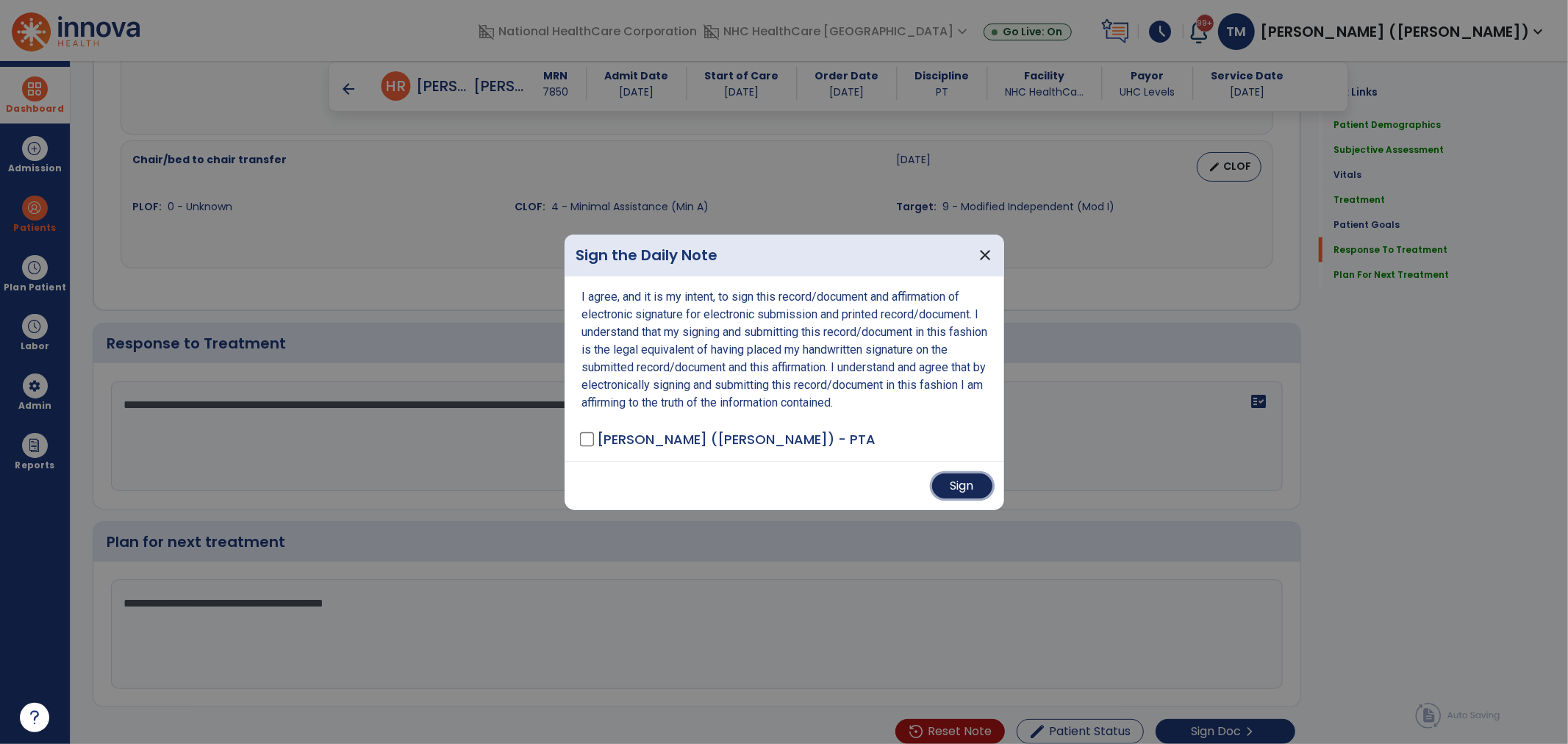click on "Sign" at bounding box center [962, 486] 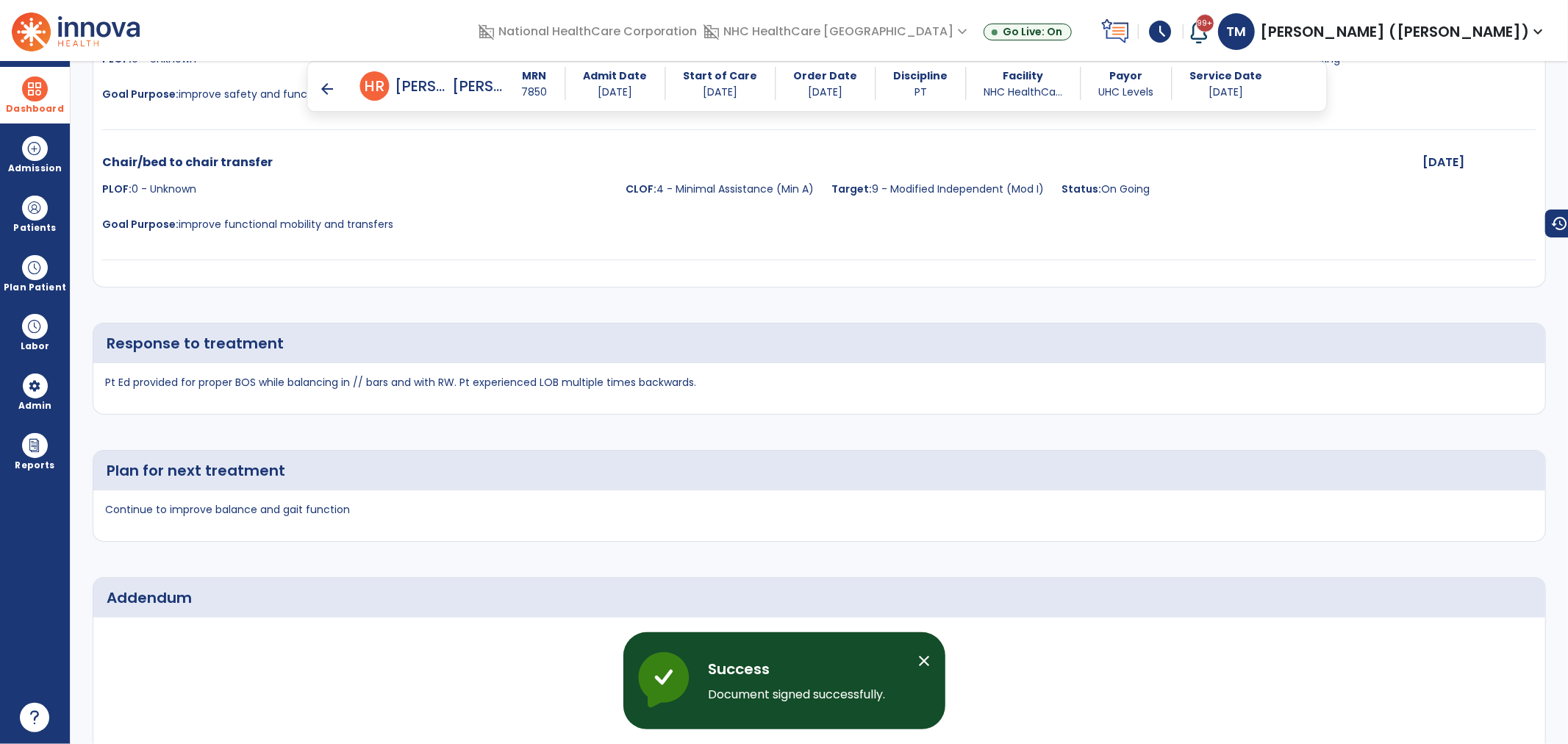 scroll, scrollTop: 2279, scrollLeft: 0, axis: vertical 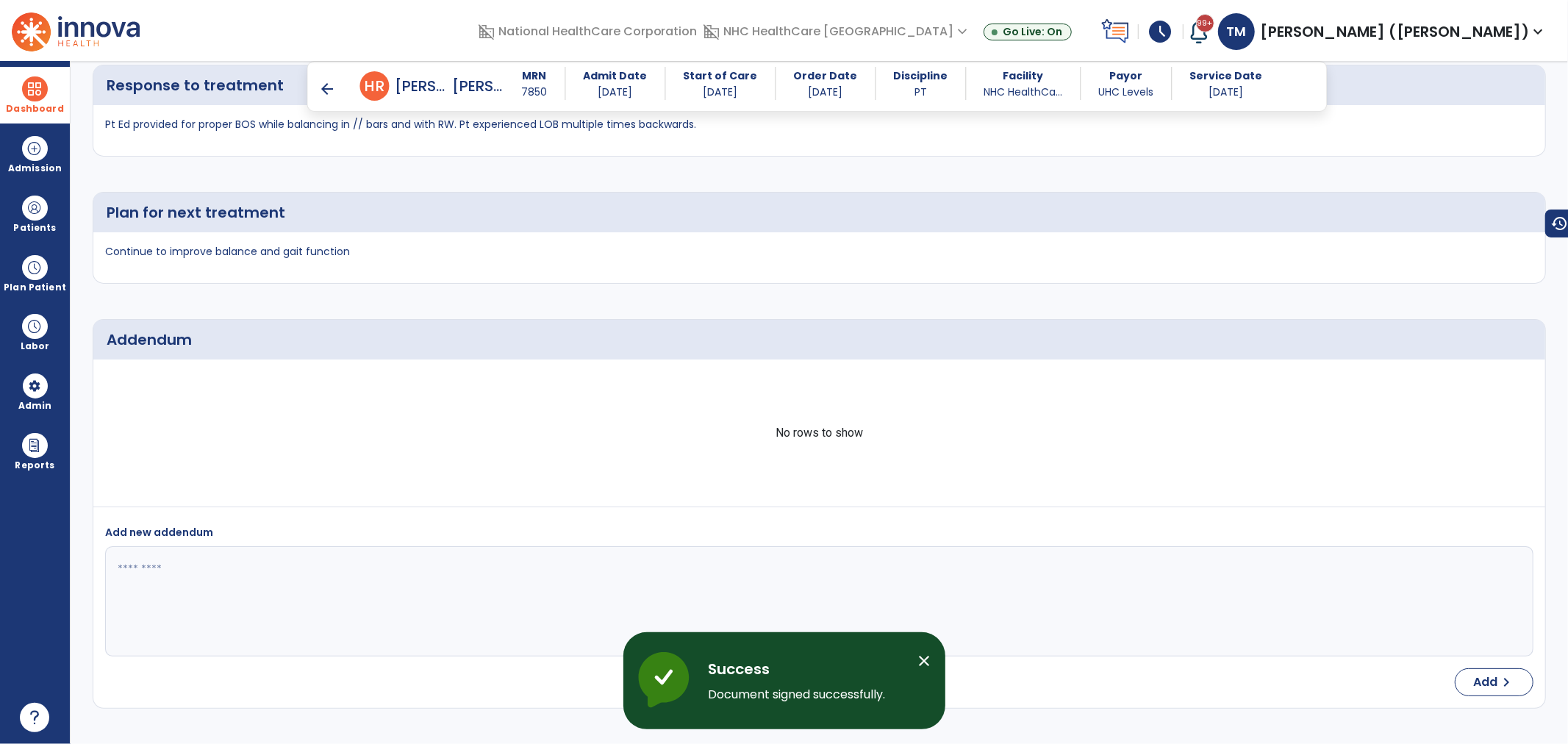 click on "arrow_back" at bounding box center (328, 89) 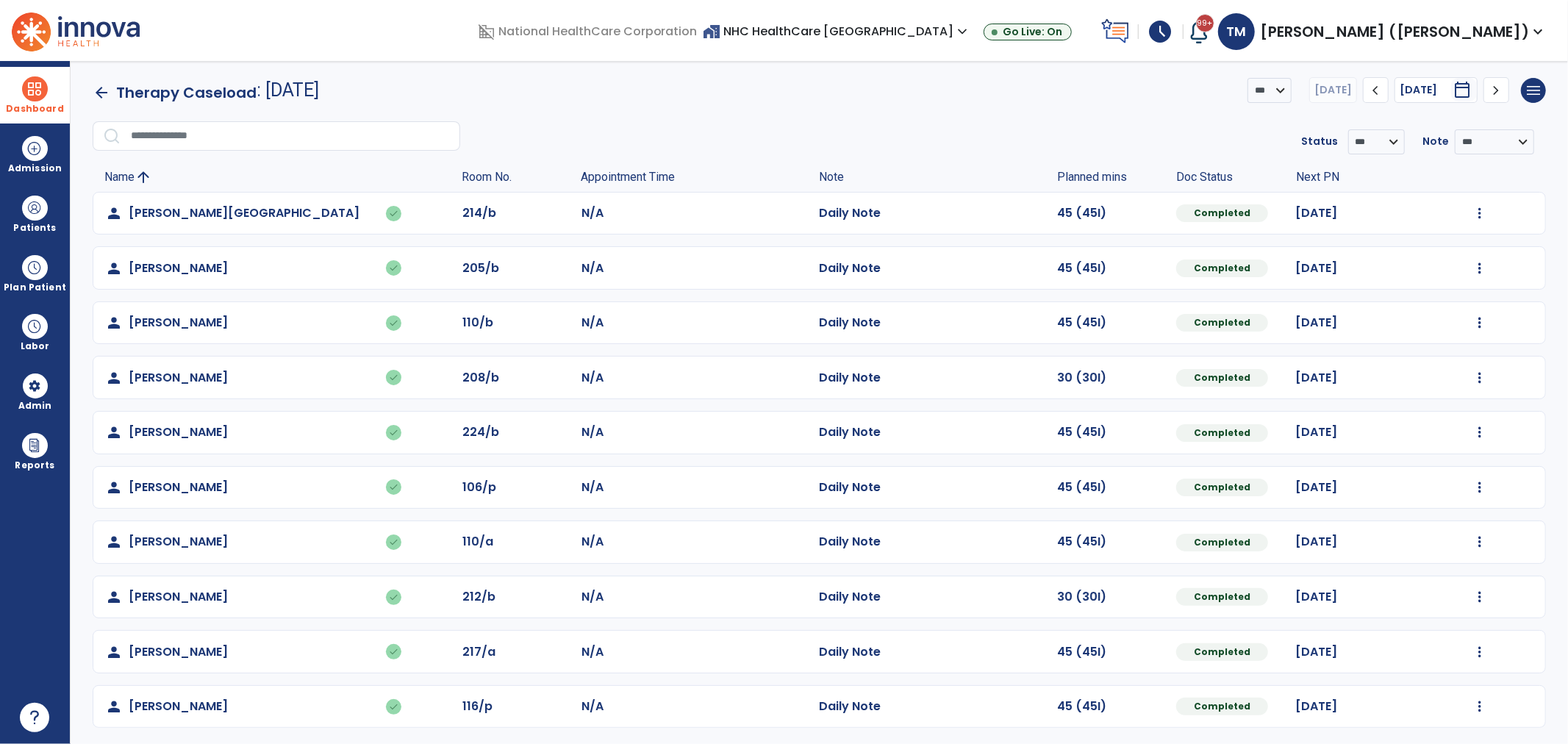 scroll, scrollTop: 0, scrollLeft: 0, axis: both 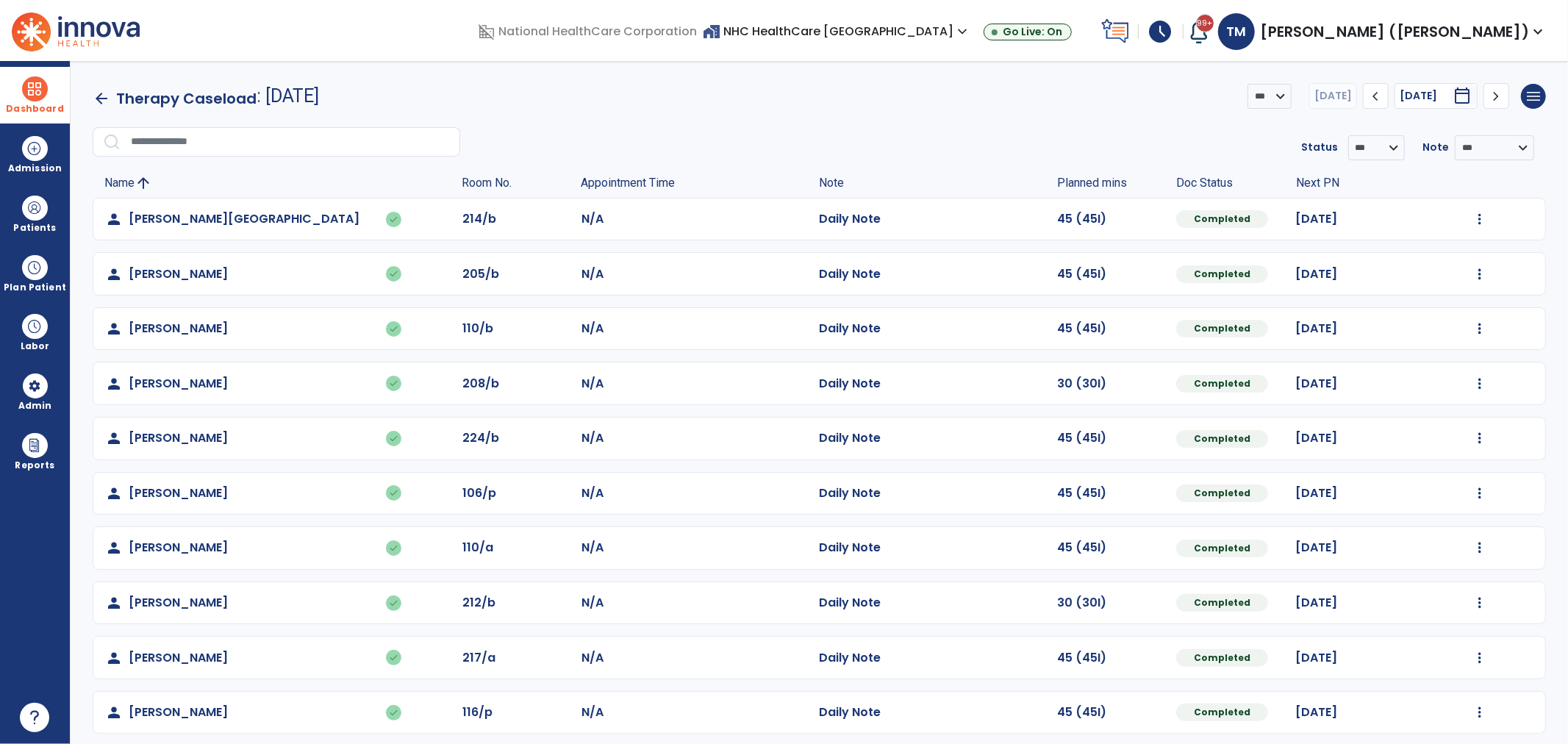 click at bounding box center (35, 89) 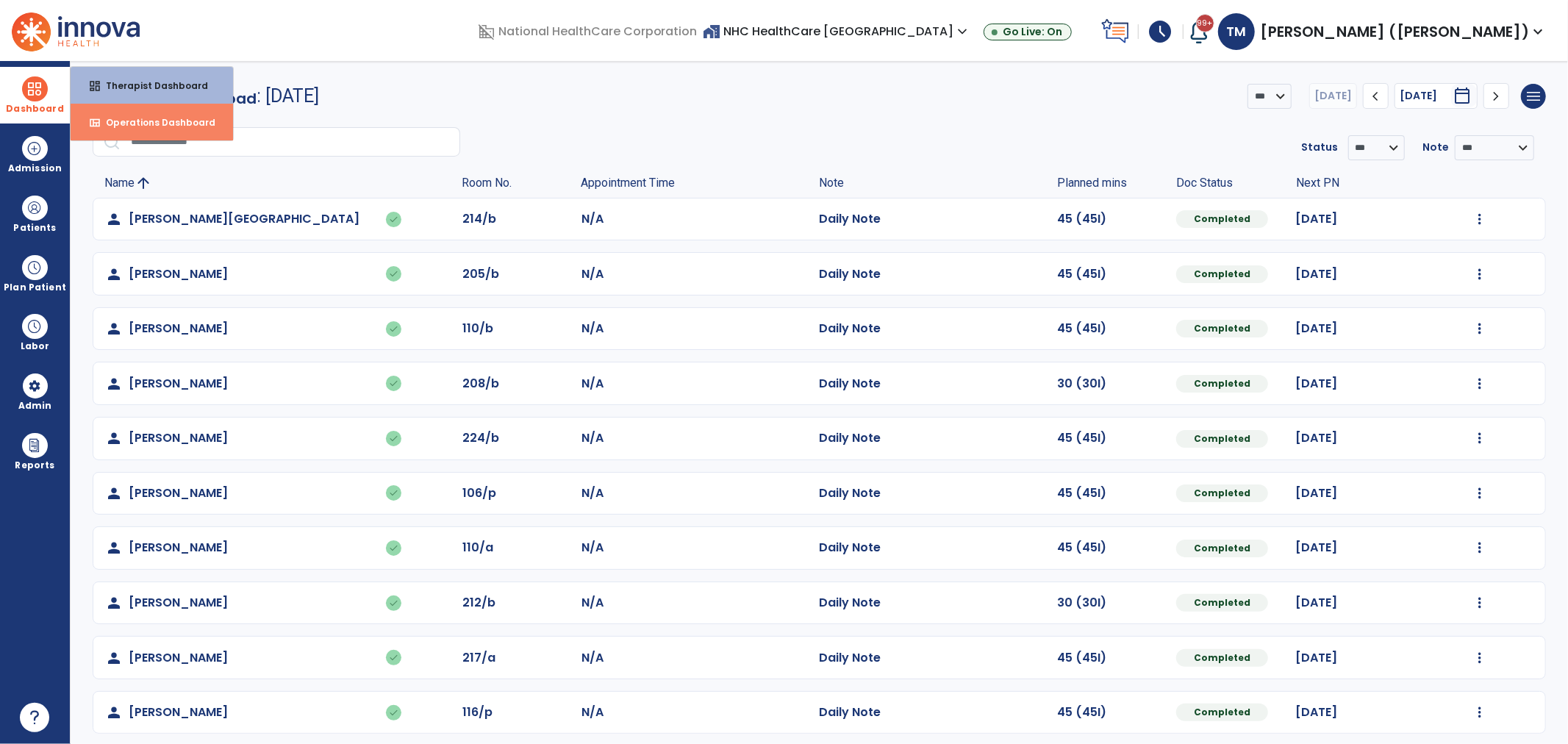 click on "Operations Dashboard" at bounding box center (154, 122) 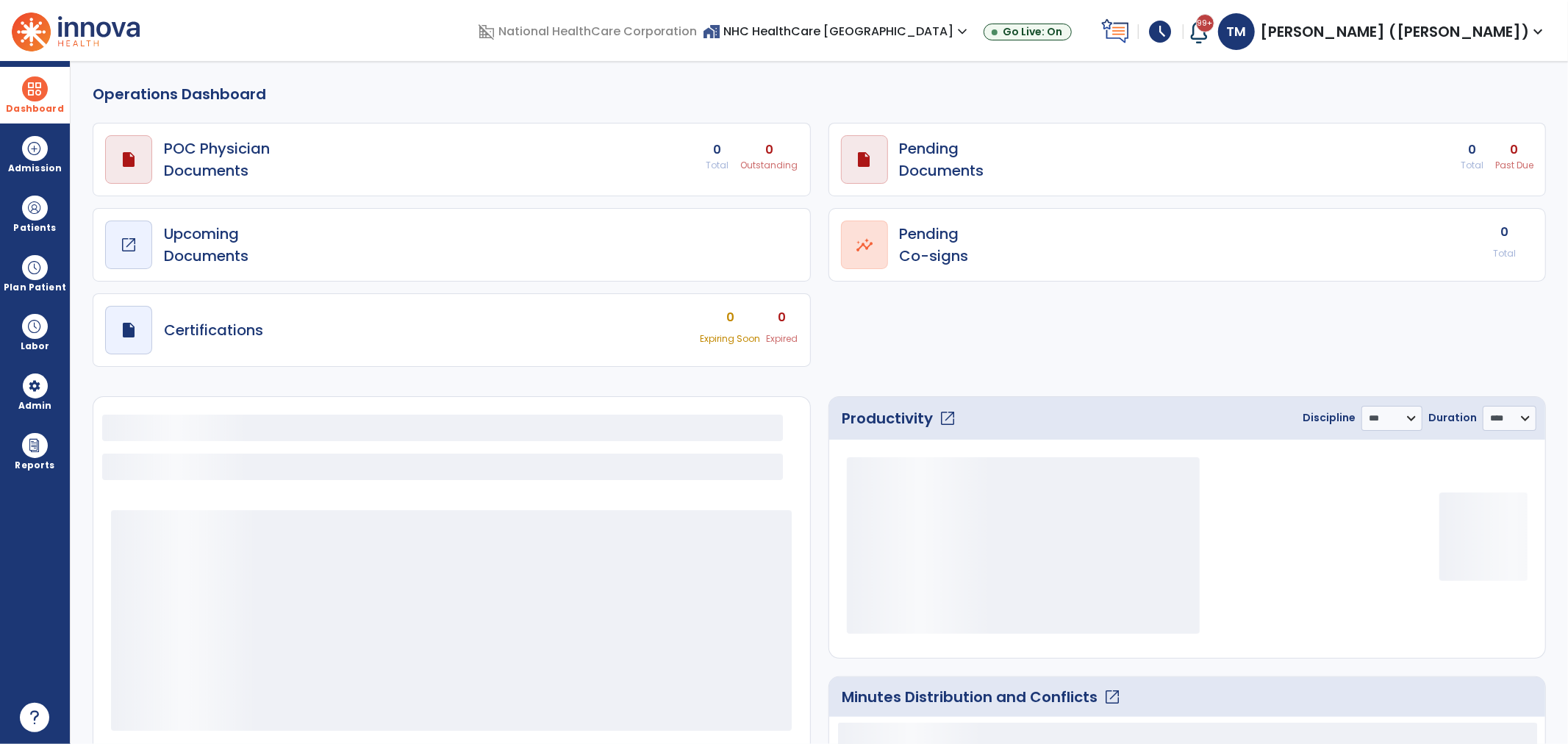 select on "***" 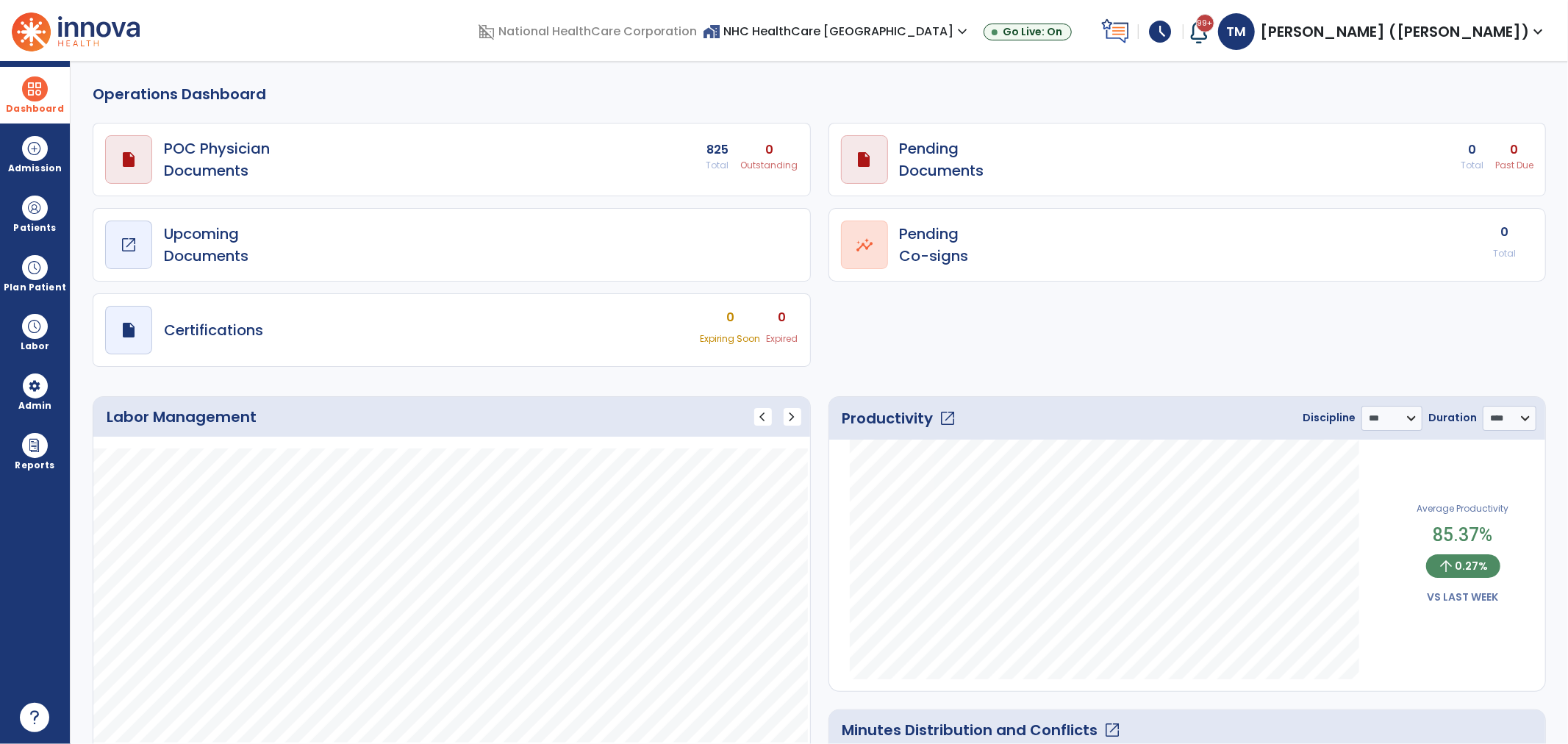 click on "open_in_new" at bounding box center [129, 245] 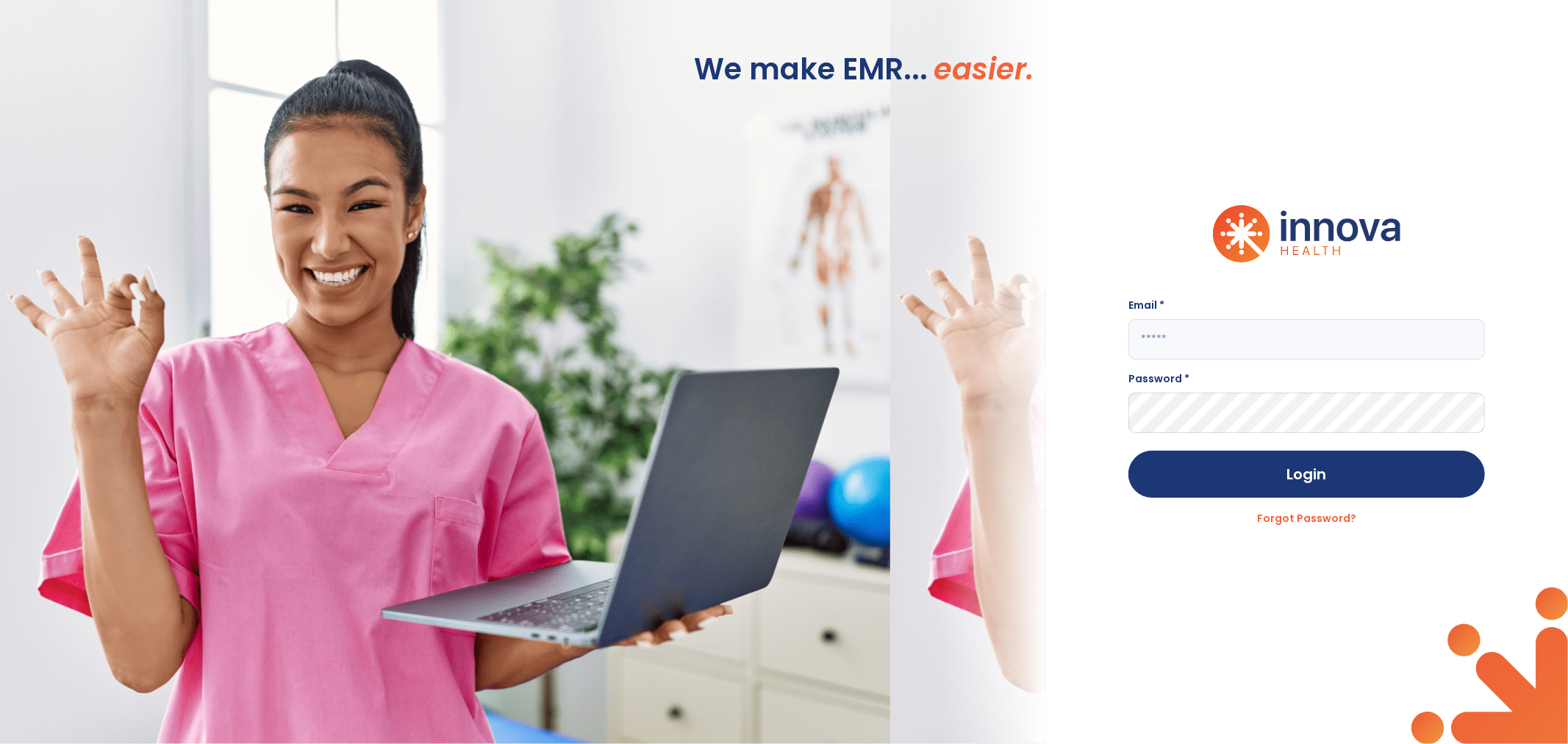 click 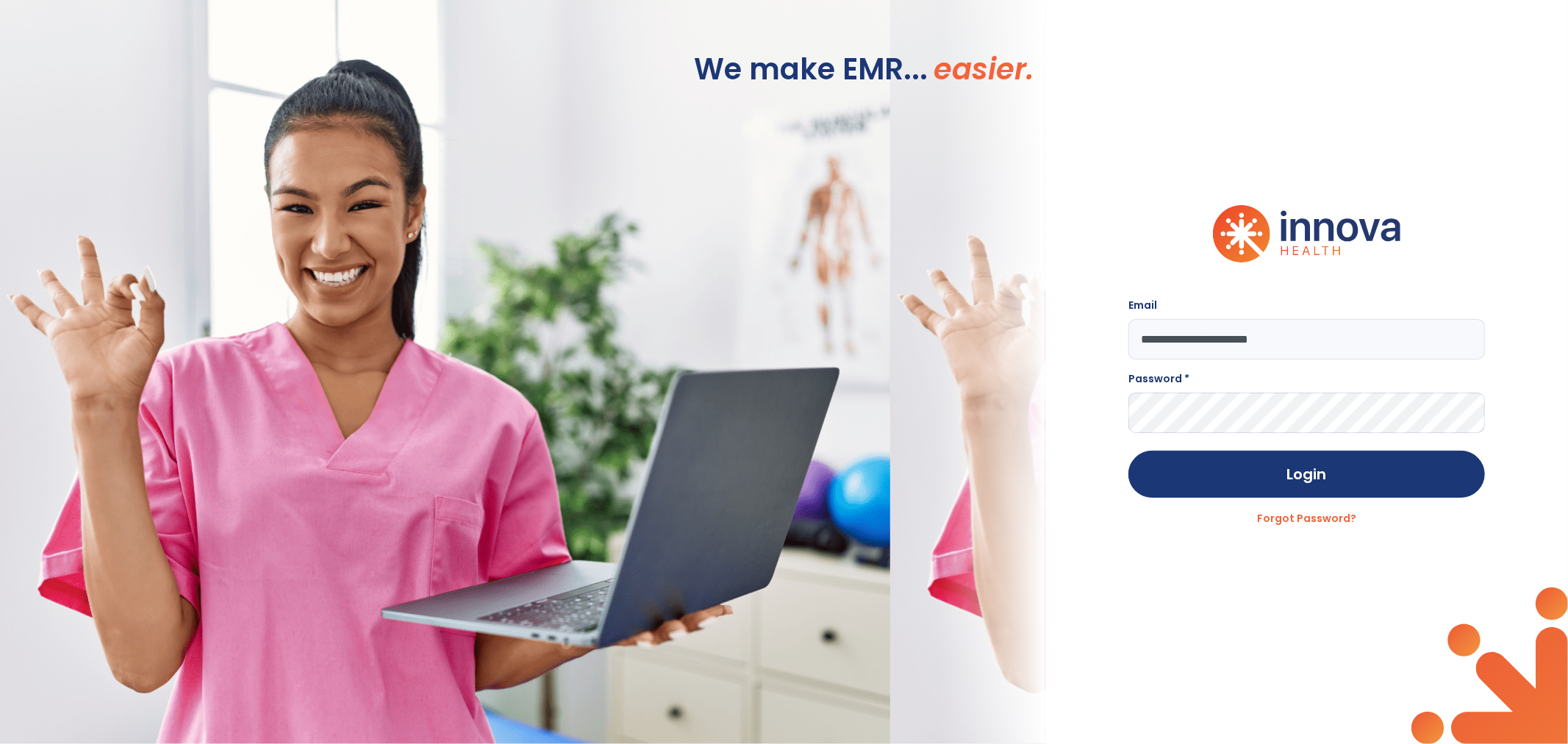 type on "**********" 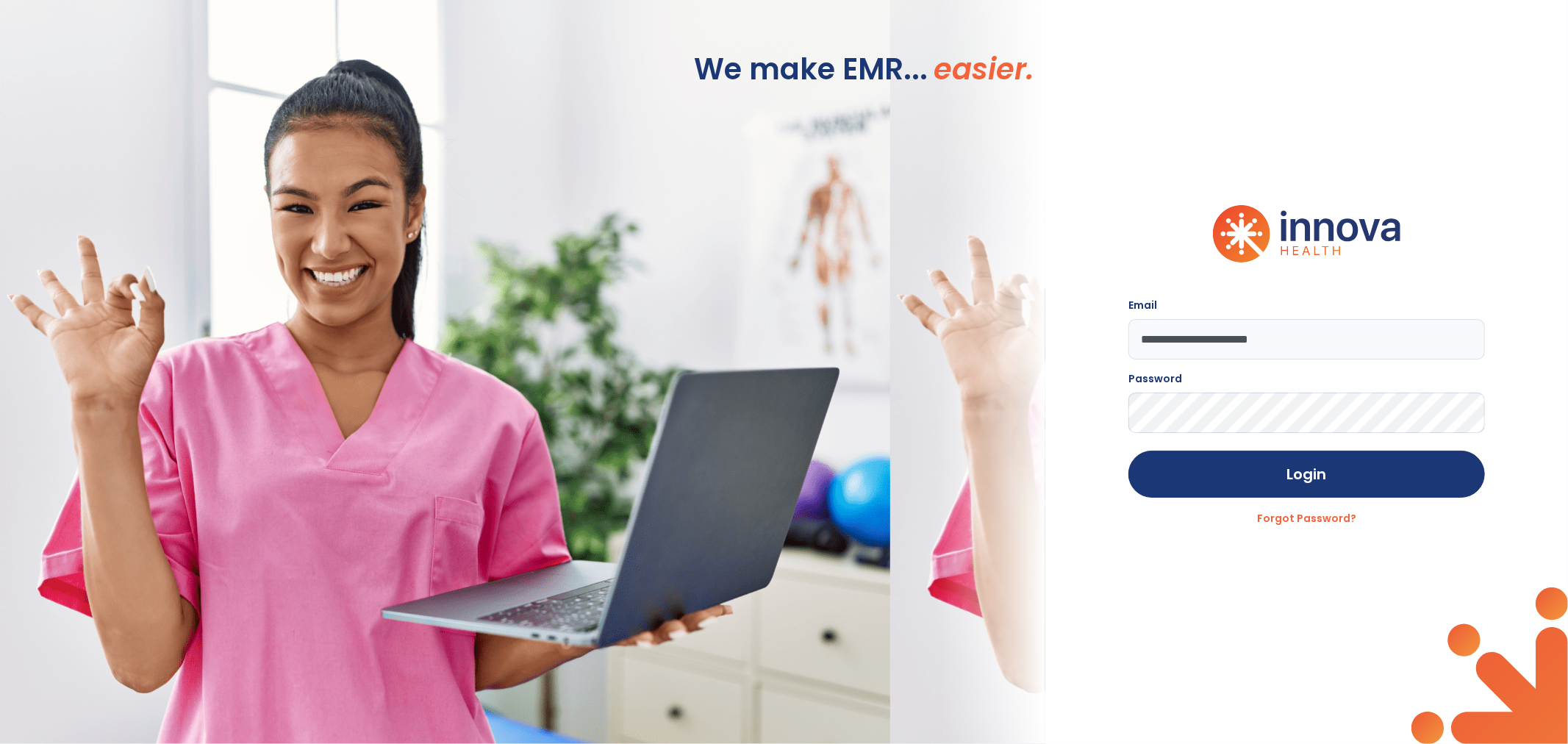 click on "Login" 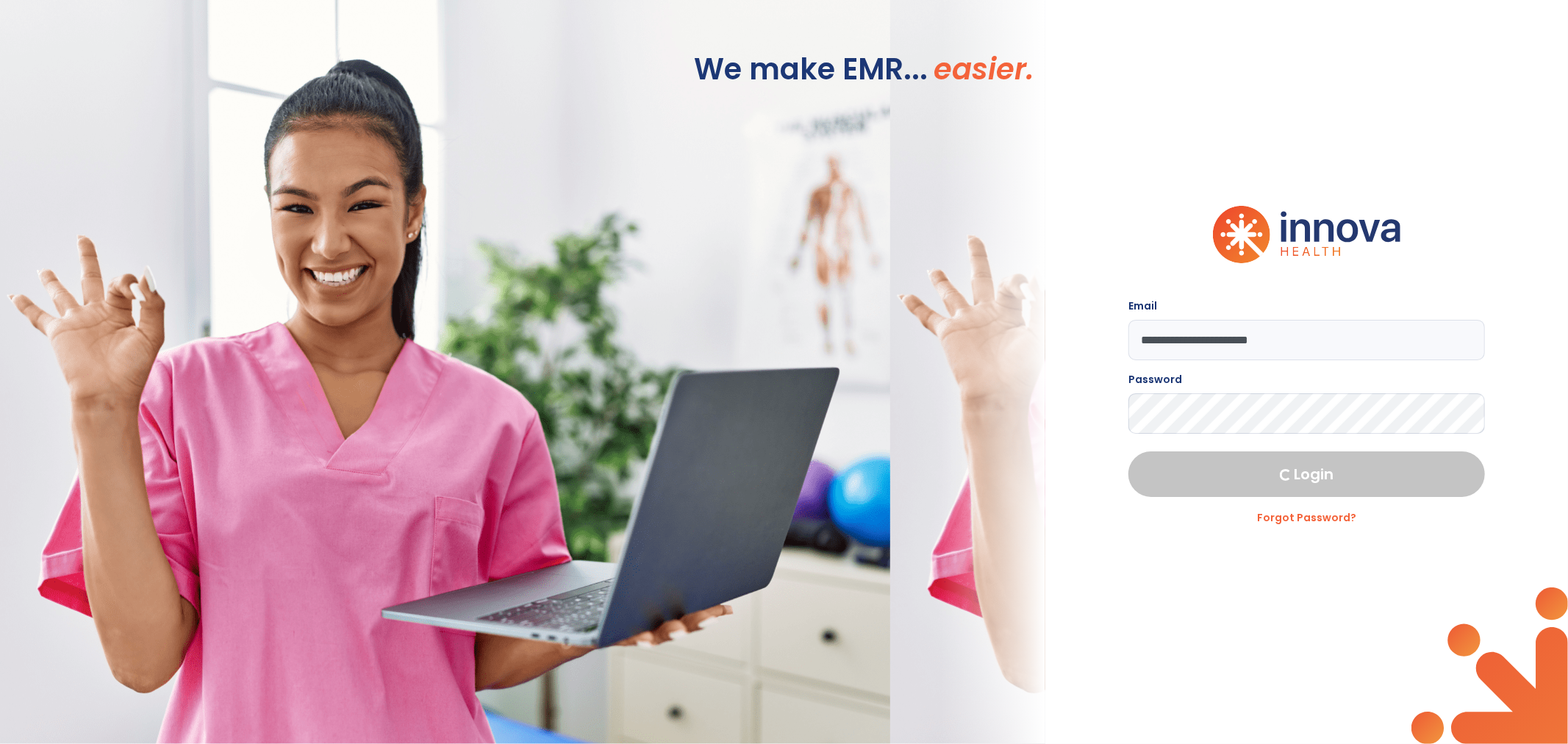 select on "***" 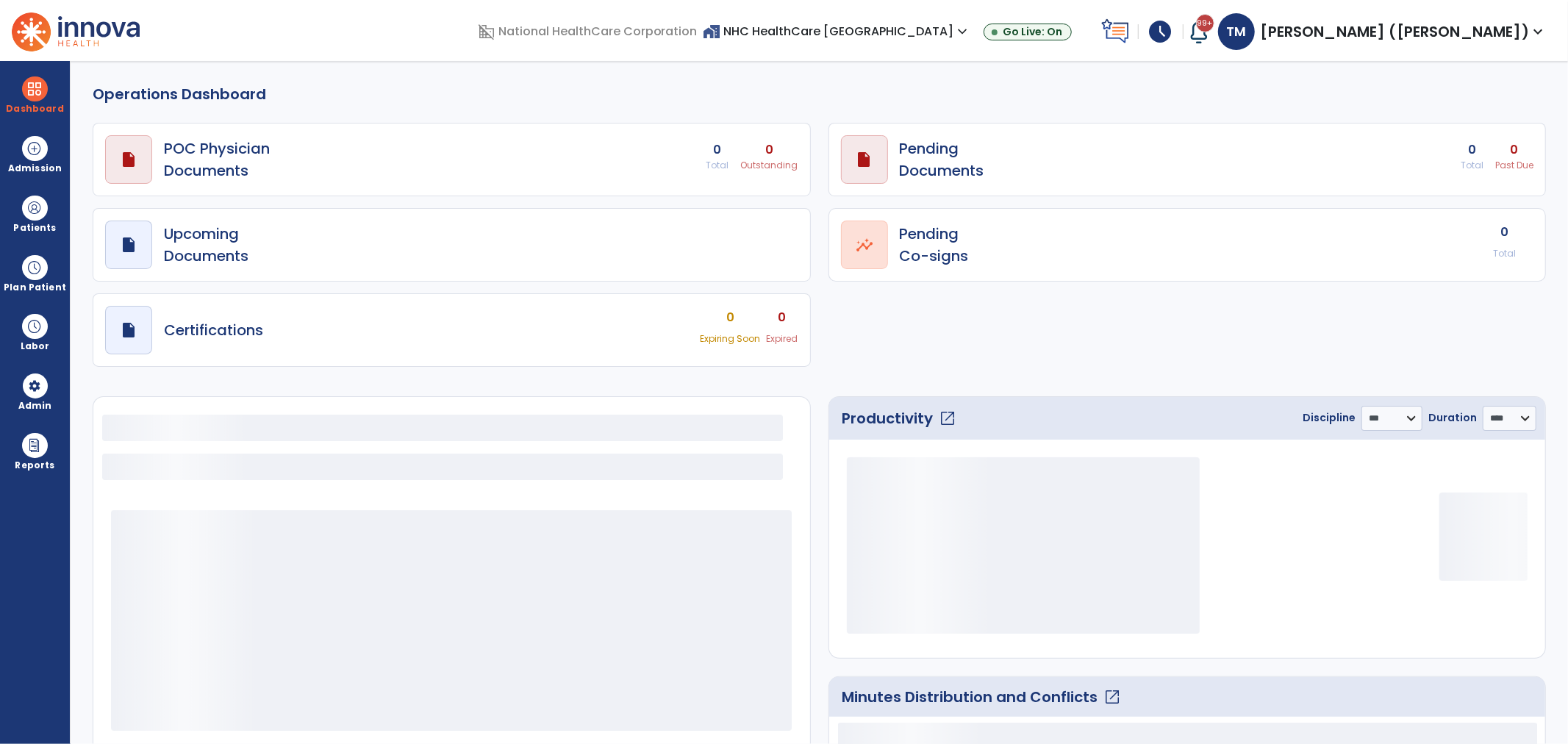 select on "***" 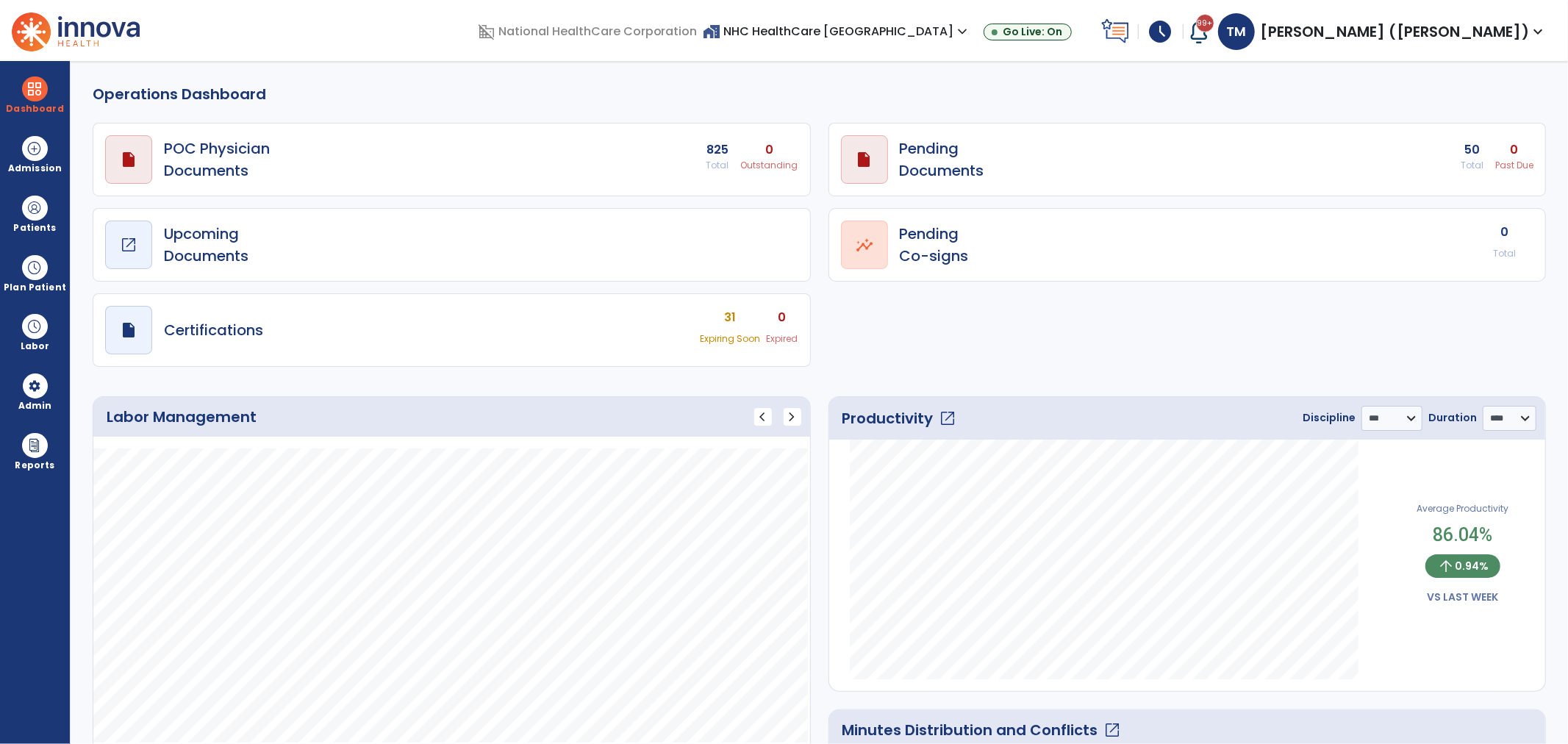 click on "open_in_new" at bounding box center [129, 245] 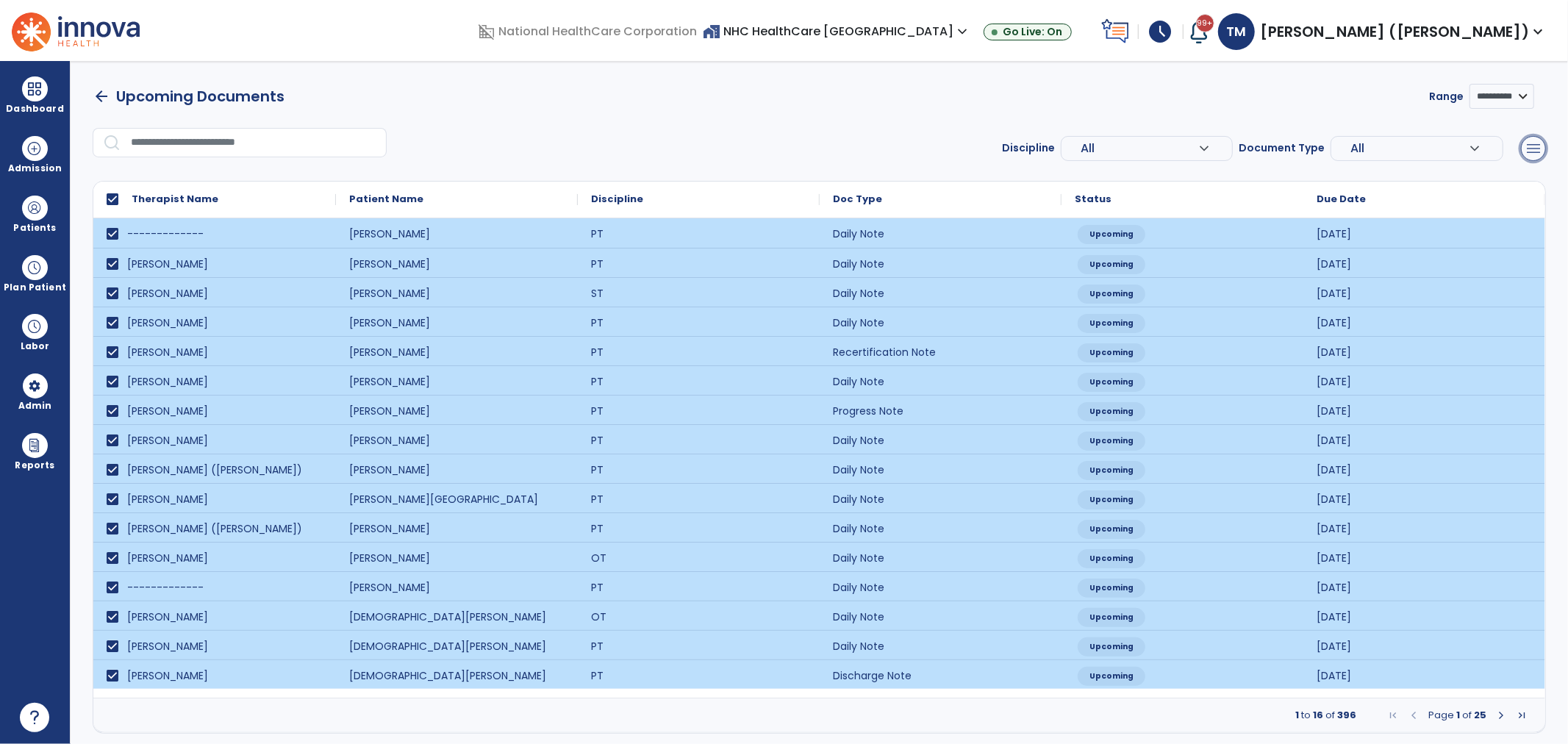 click on "menu" at bounding box center [1533, 149] 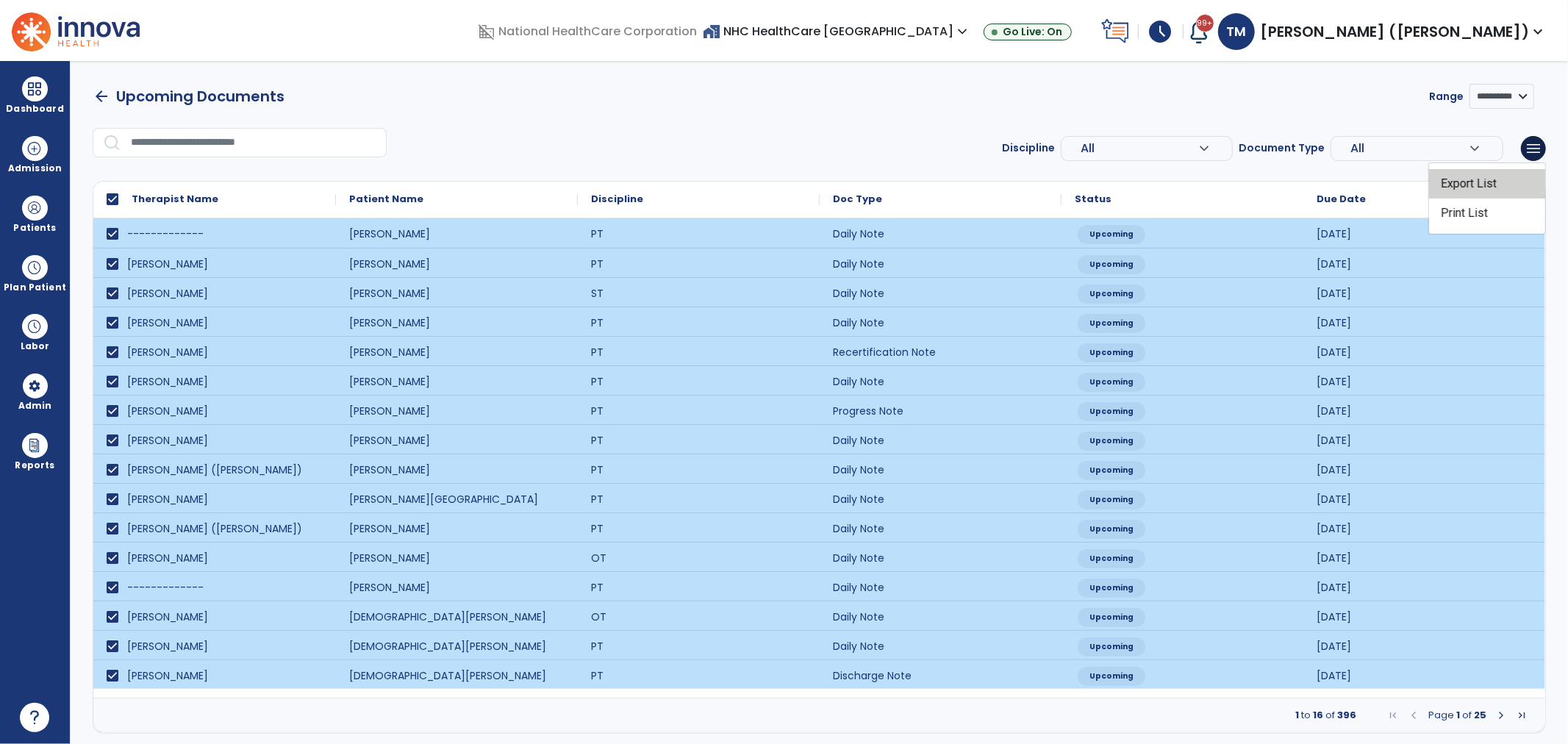 click on "Export List" at bounding box center [1487, 184] 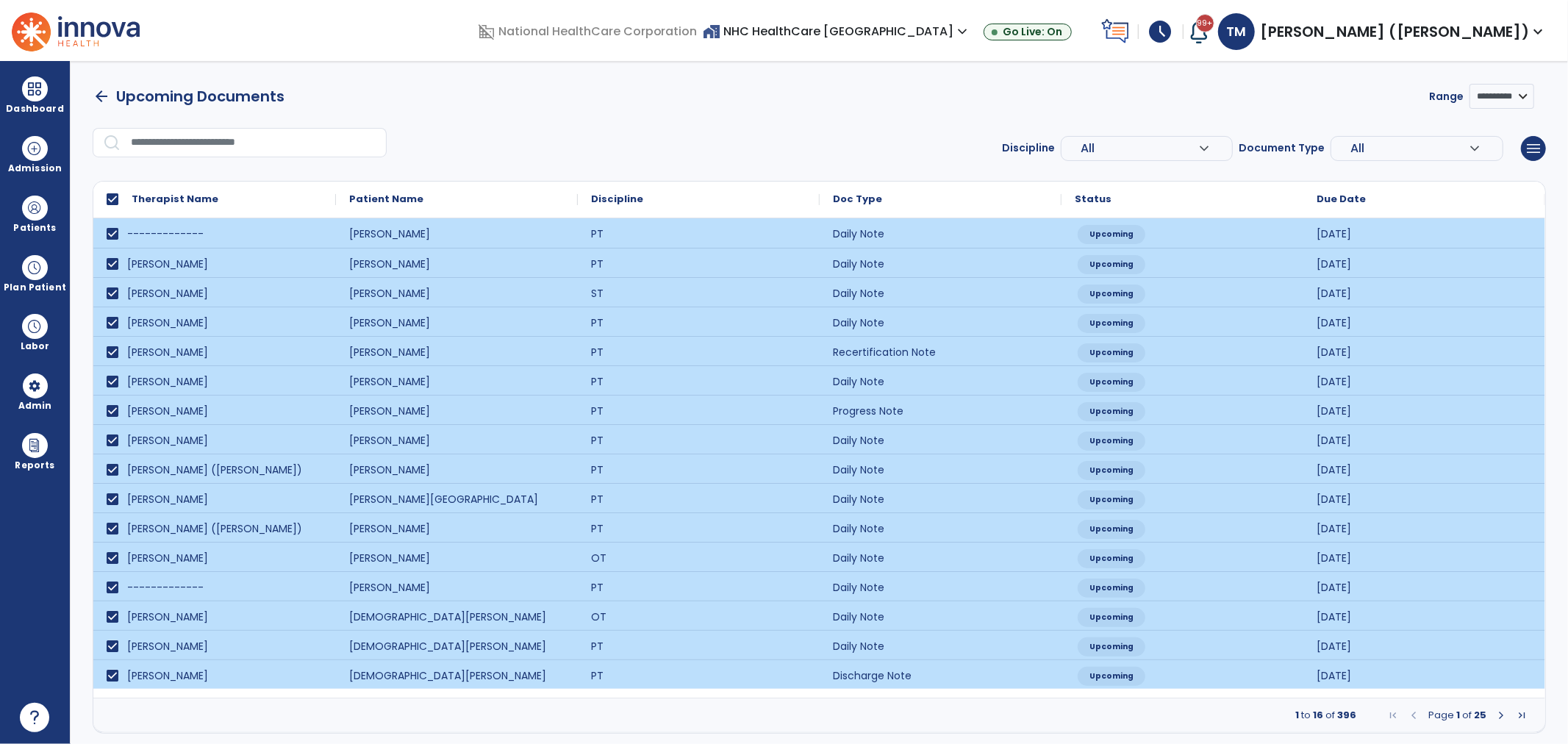 click on "arrow_back" at bounding box center (101, 96) 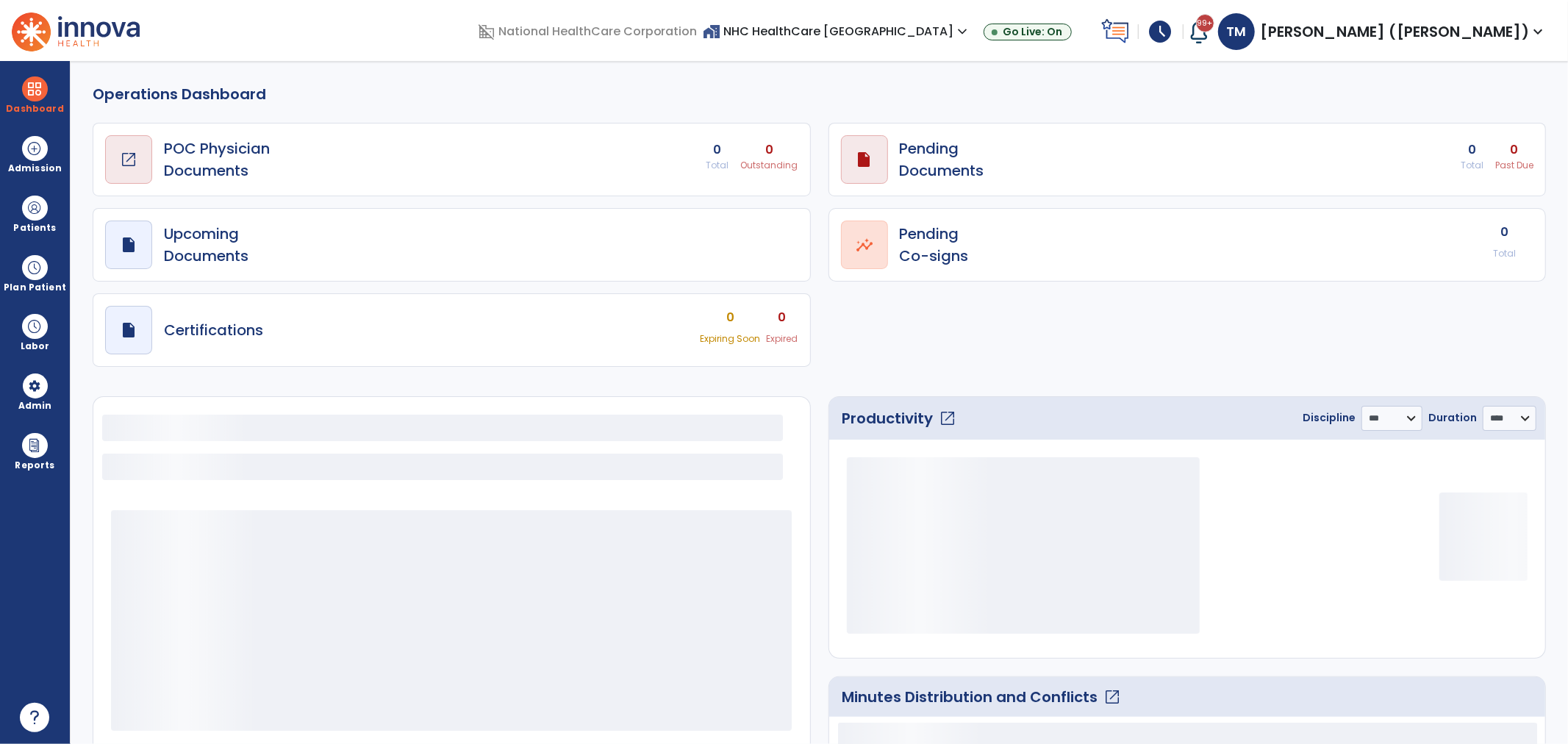 select on "***" 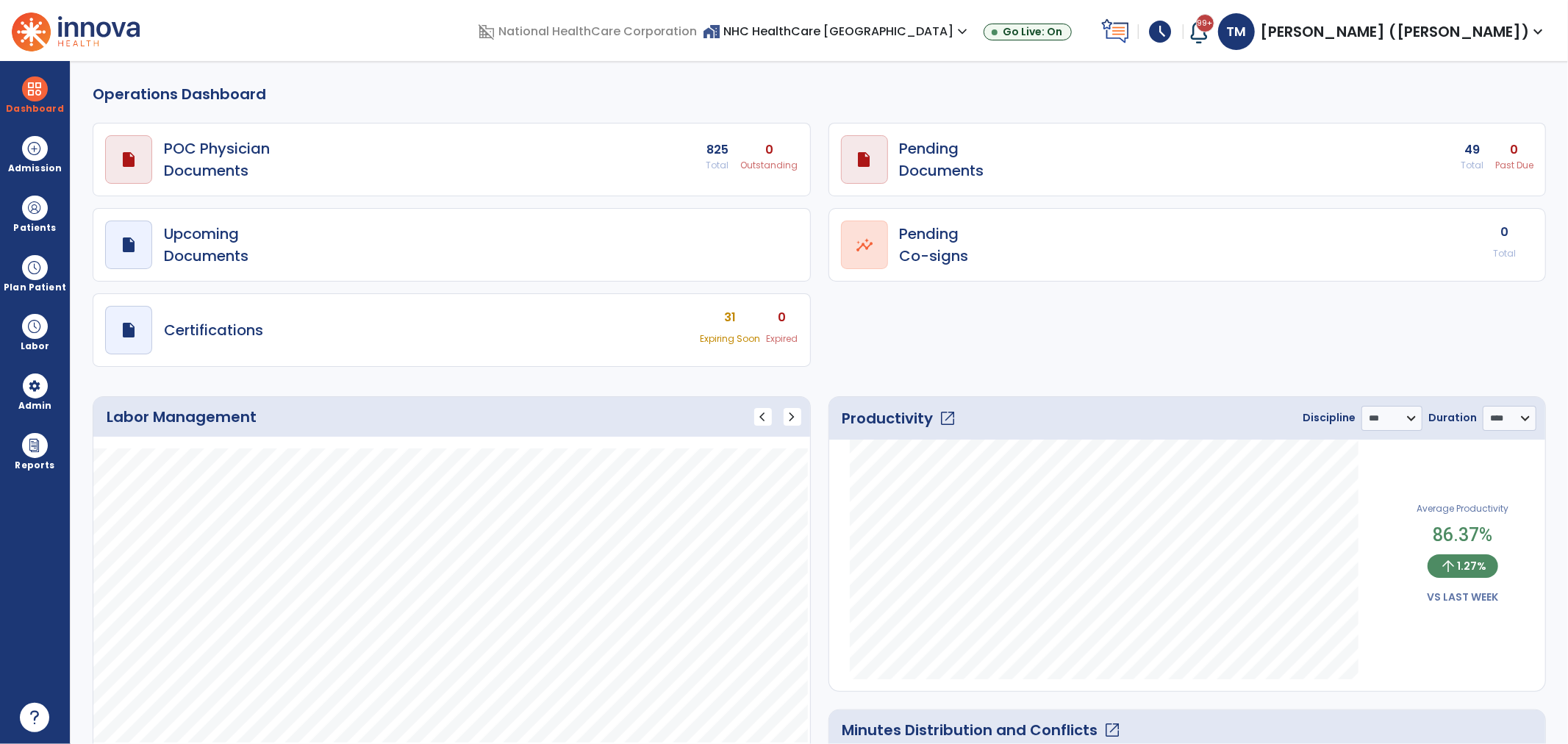 drag, startPoint x: 47, startPoint y: 90, endPoint x: 57, endPoint y: 185, distance: 95.52487 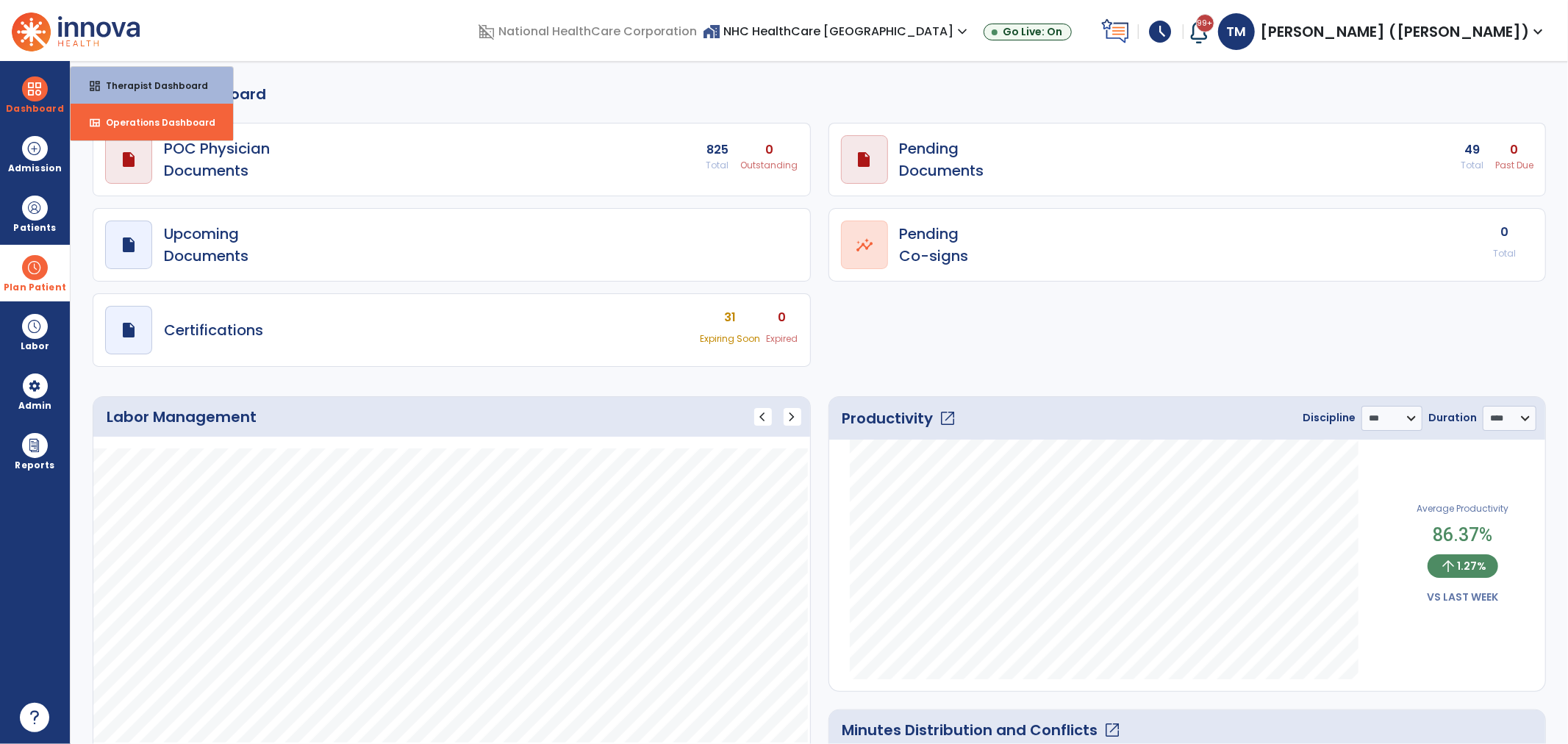 click at bounding box center [35, 268] 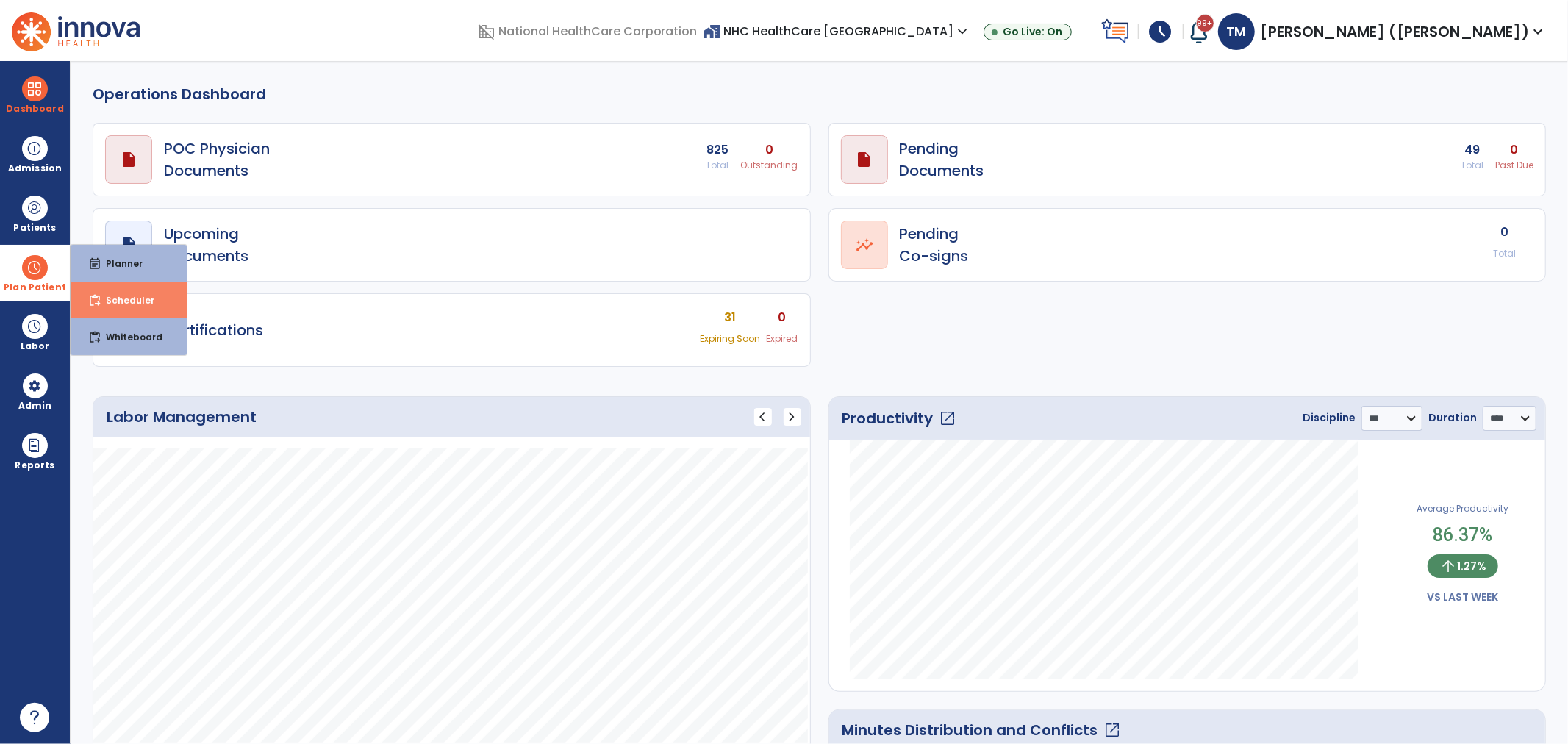 click on "Scheduler" at bounding box center (124, 300) 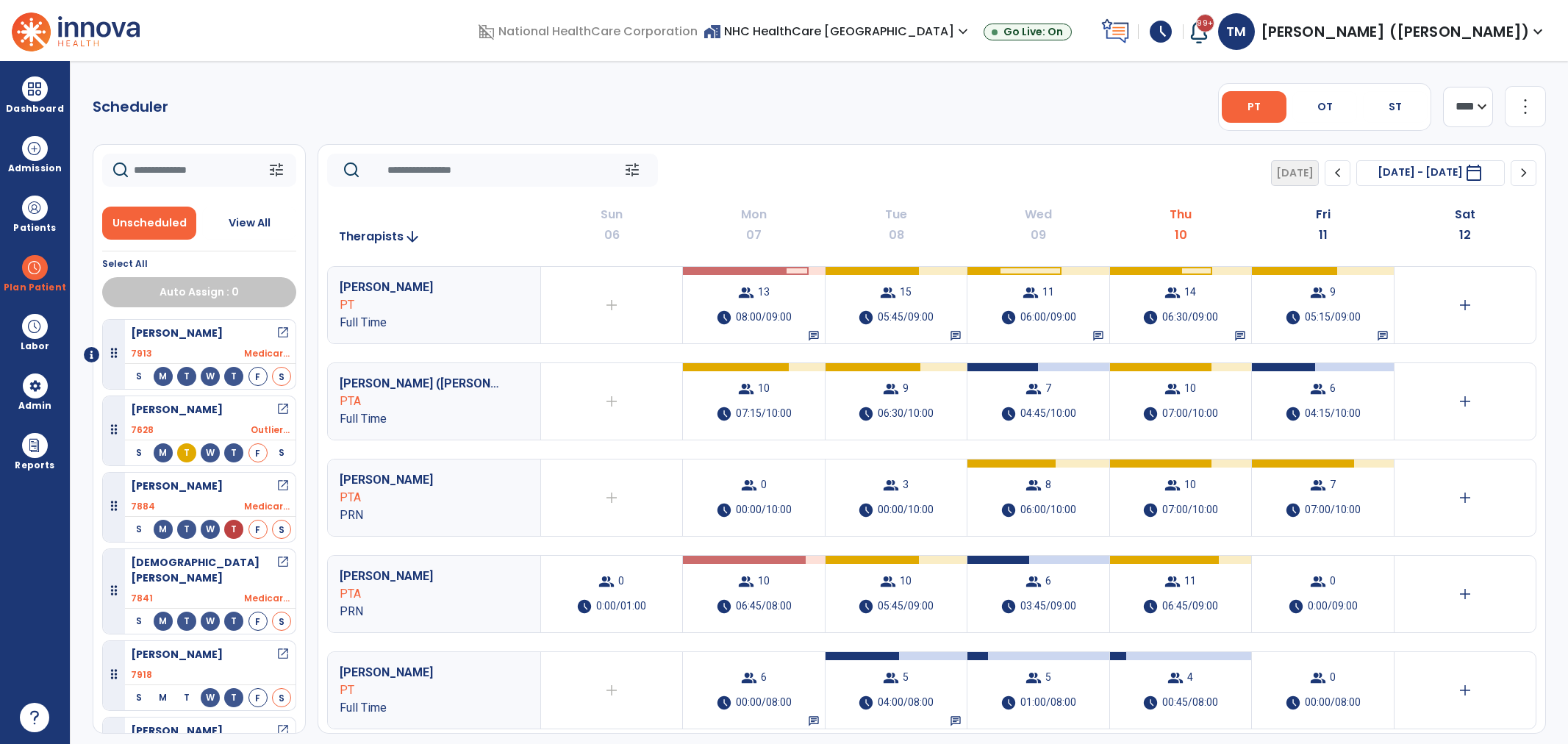 scroll, scrollTop: 0, scrollLeft: 0, axis: both 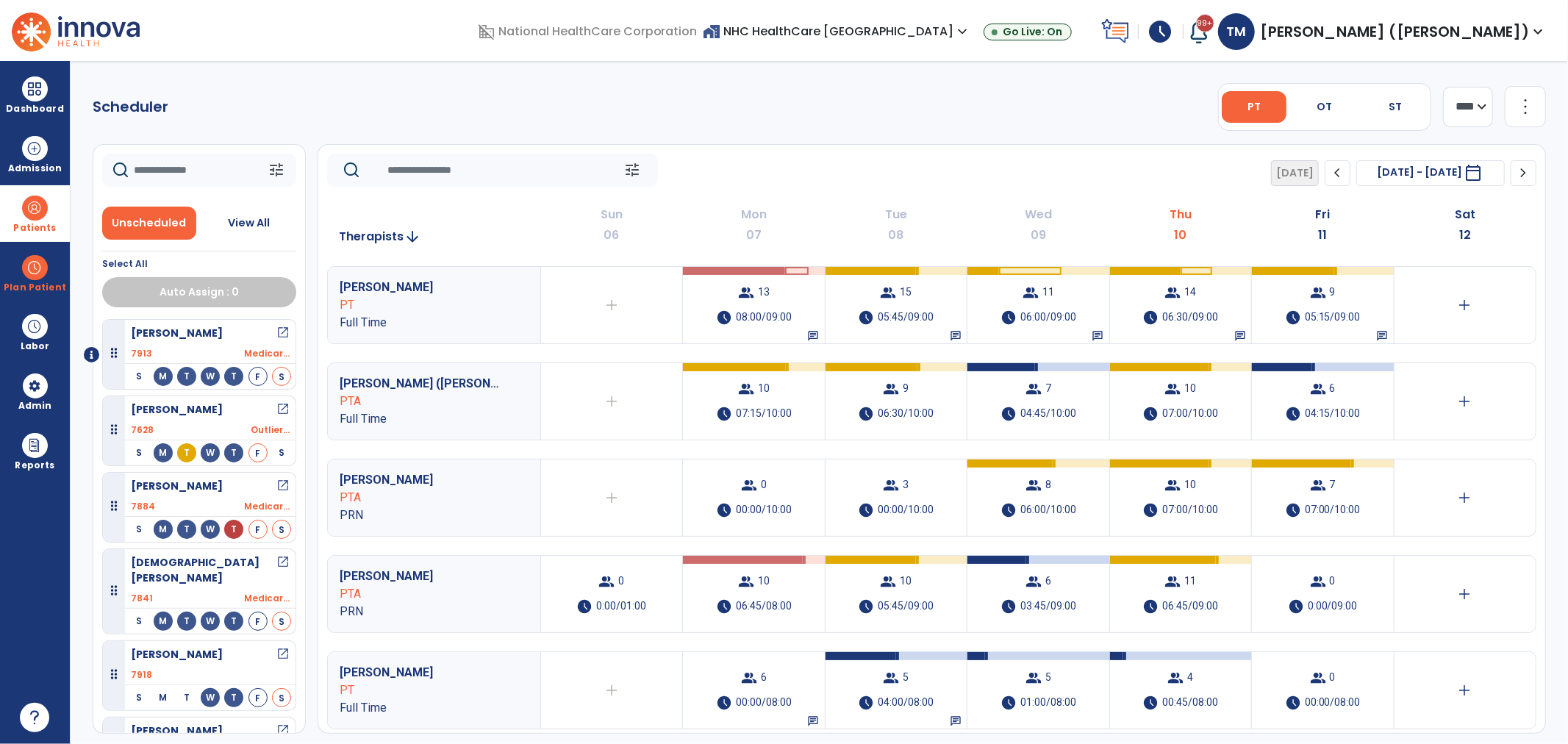 click at bounding box center [35, 208] 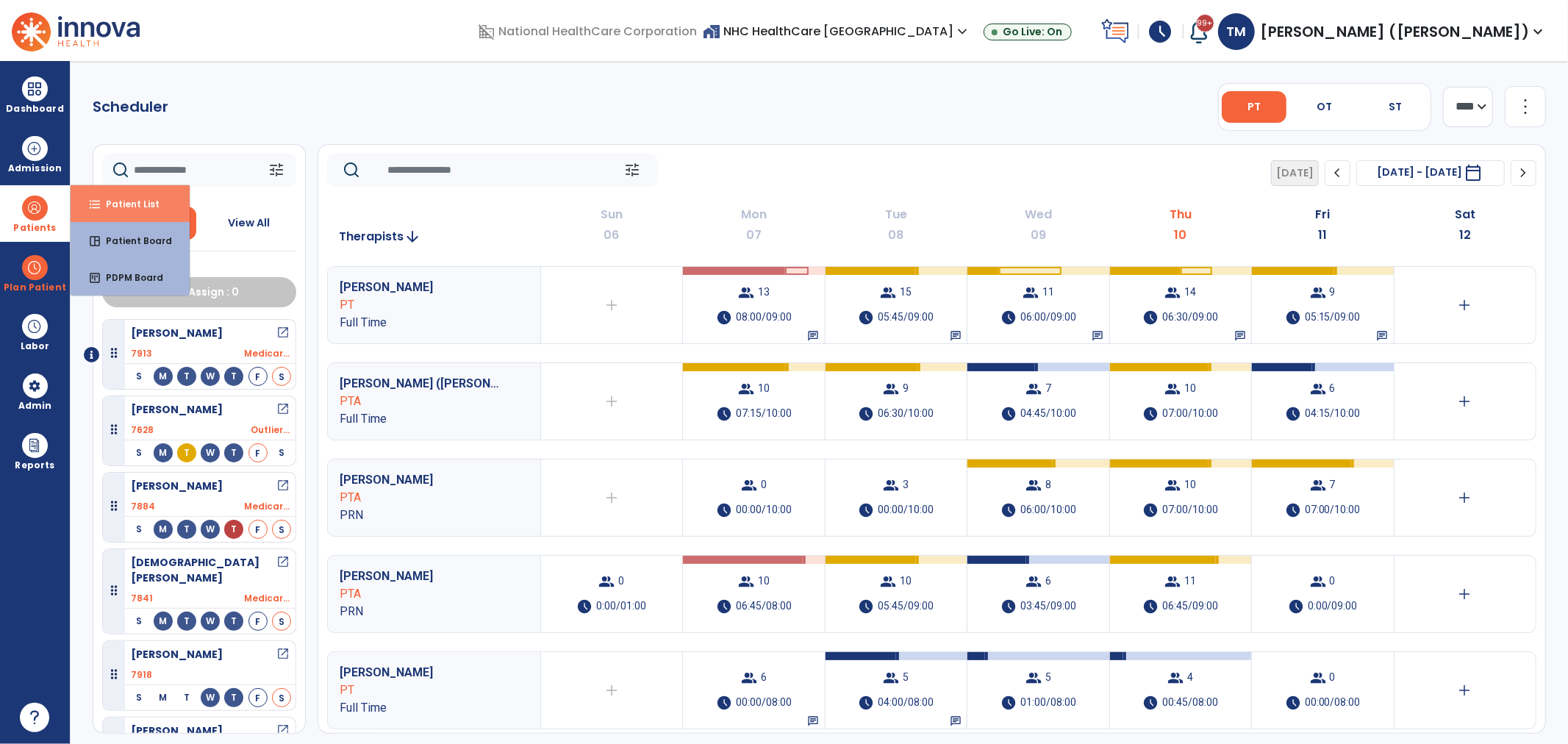 click on "Patient List" at bounding box center (126, 204) 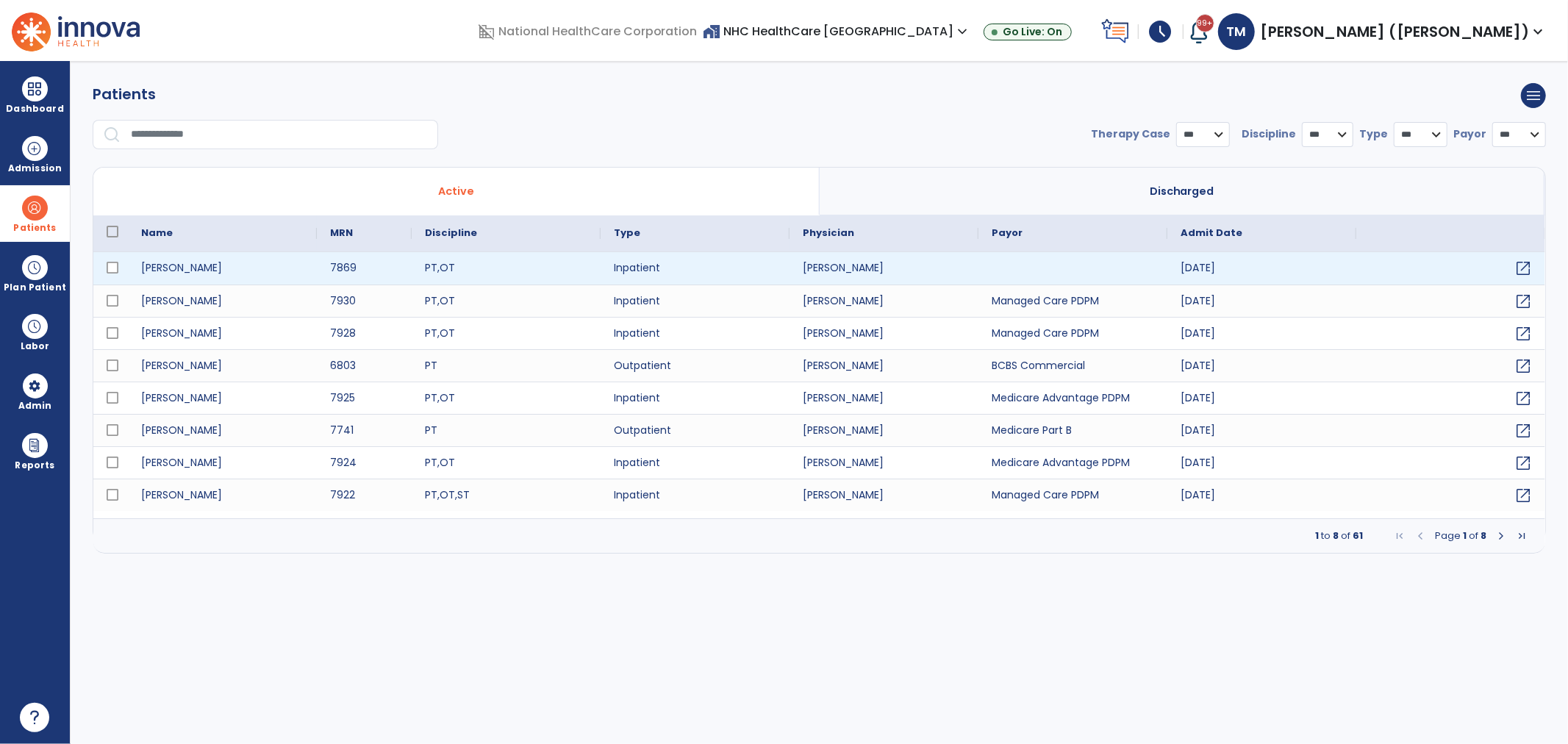 select on "***" 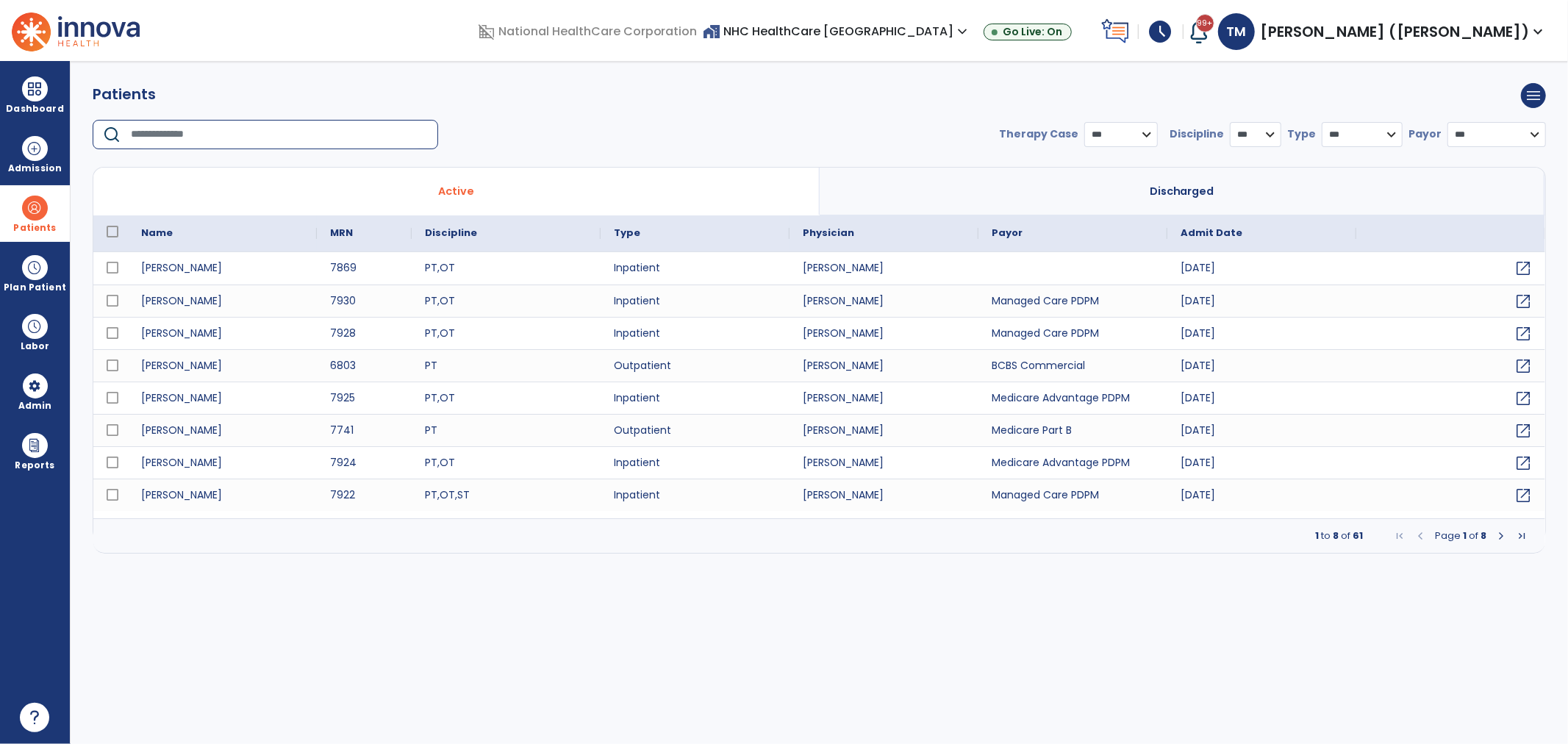 click at bounding box center (279, 135) 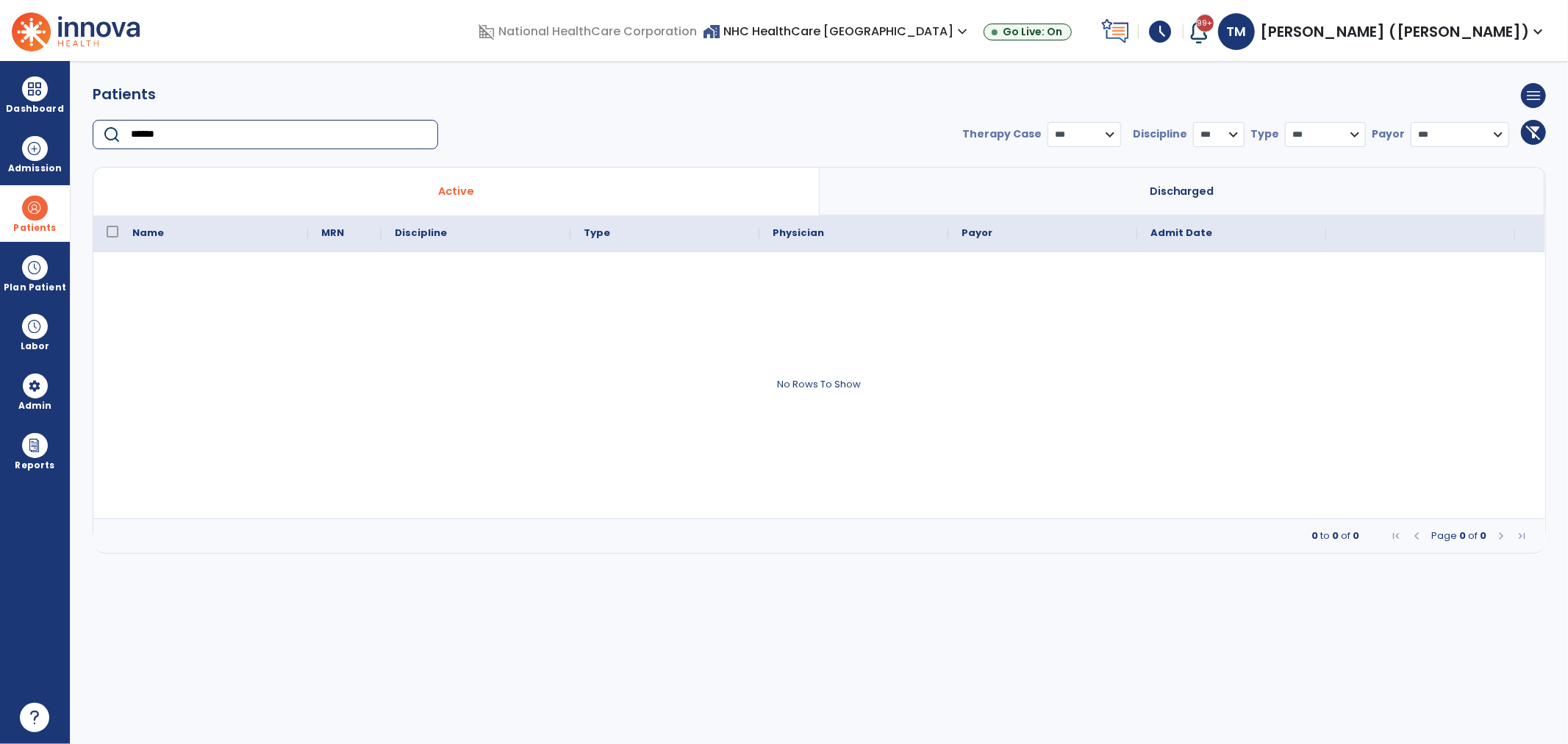 click on "******" at bounding box center (279, 135) 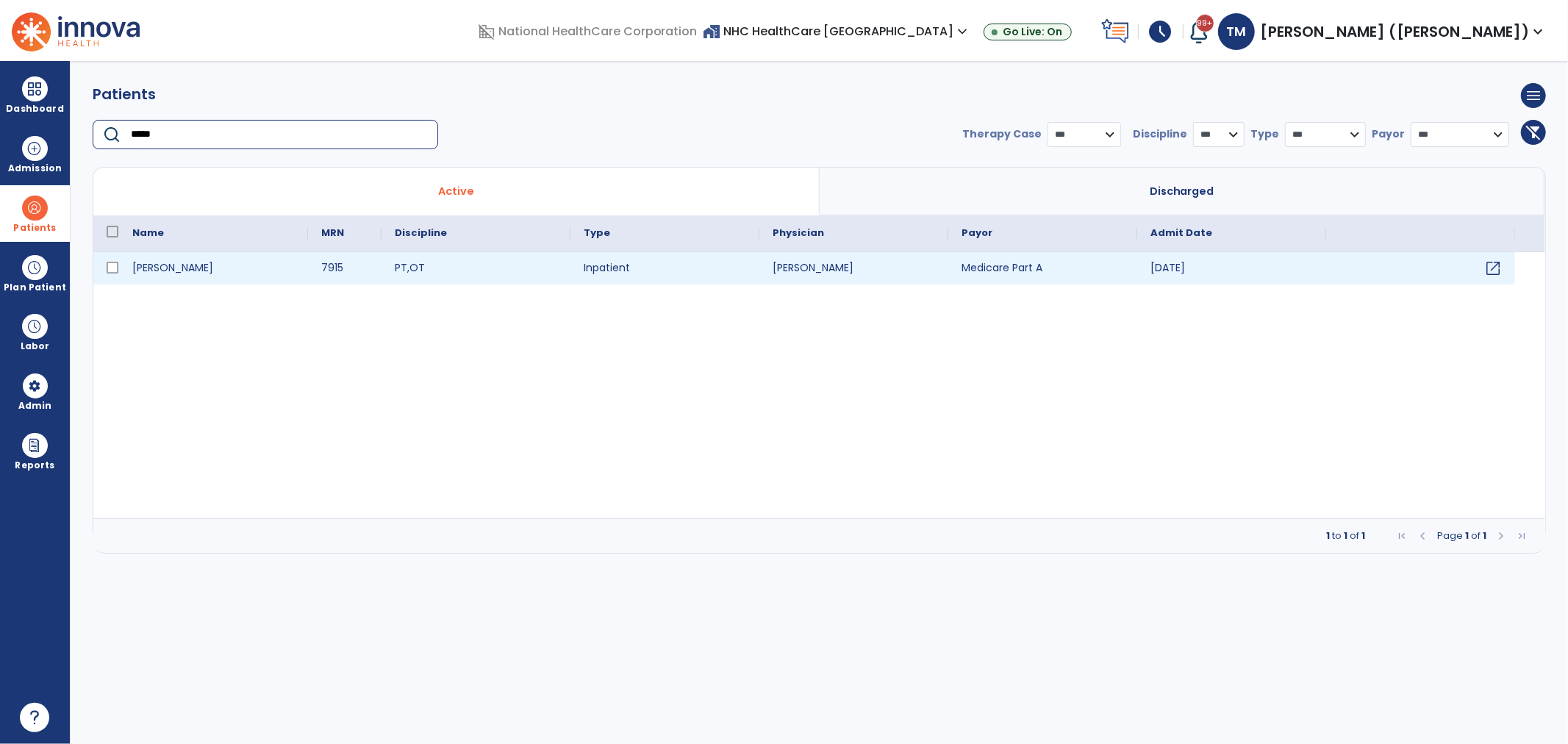 type on "*****" 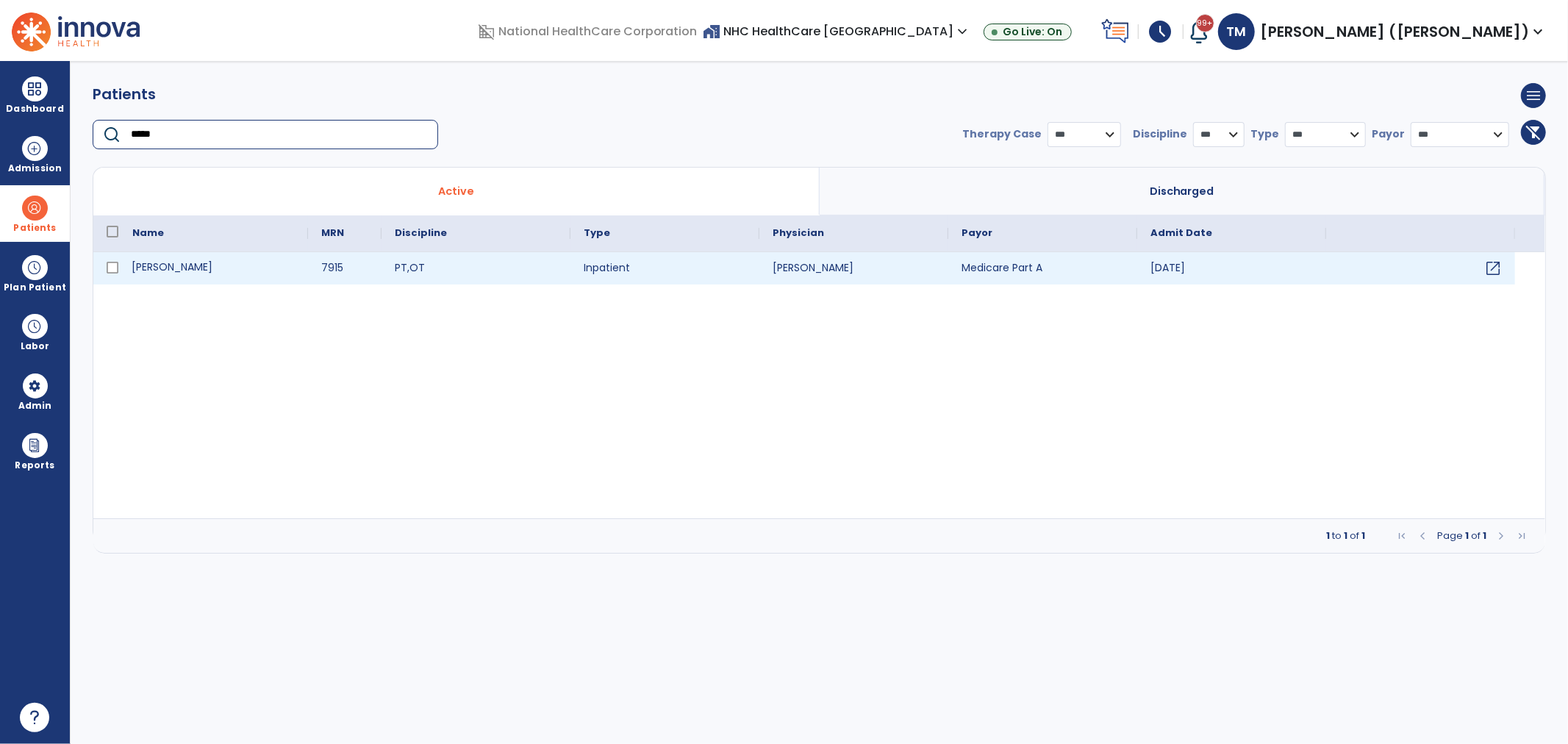 click on "[PERSON_NAME]" at bounding box center [213, 268] 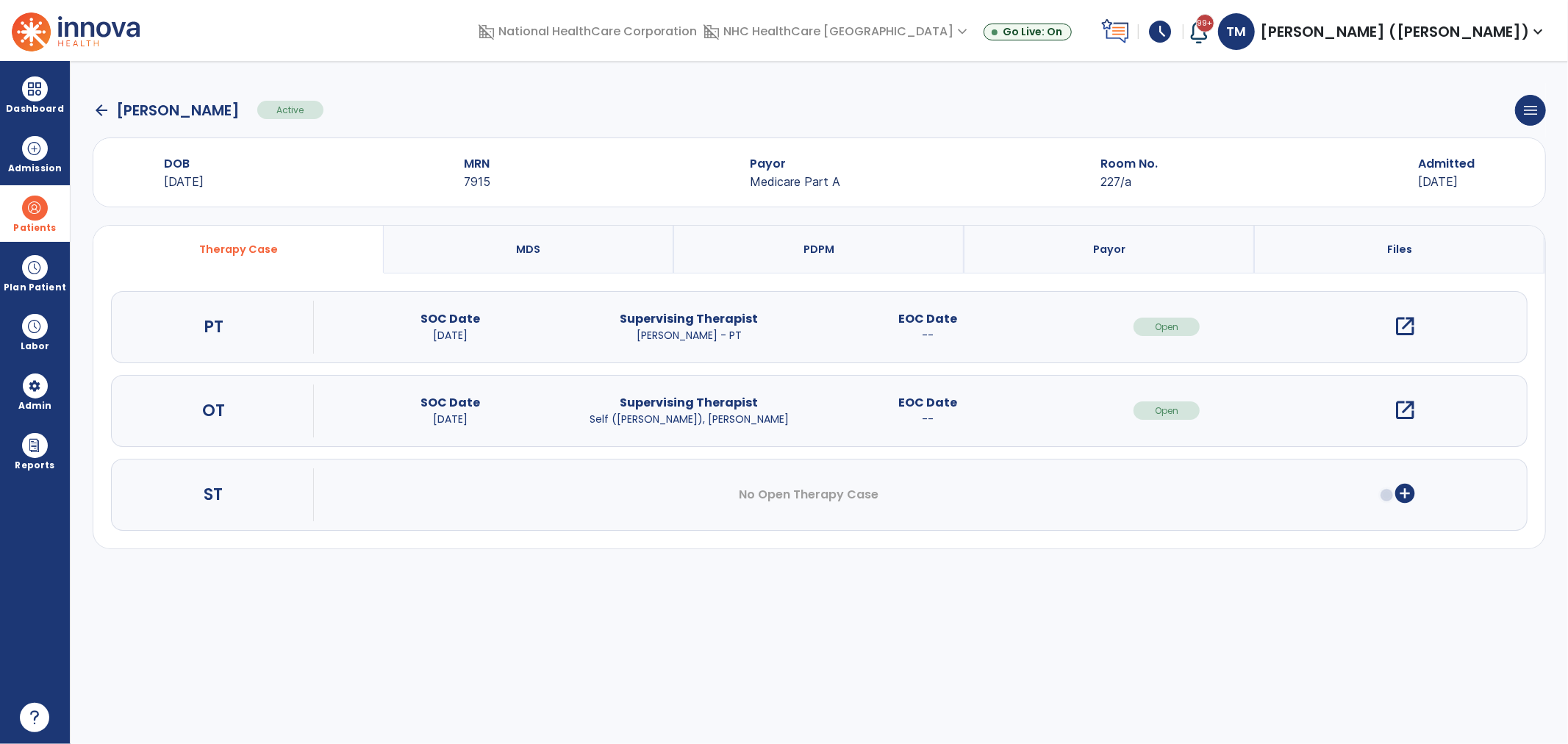 click on "open_in_new" at bounding box center [1406, 326] 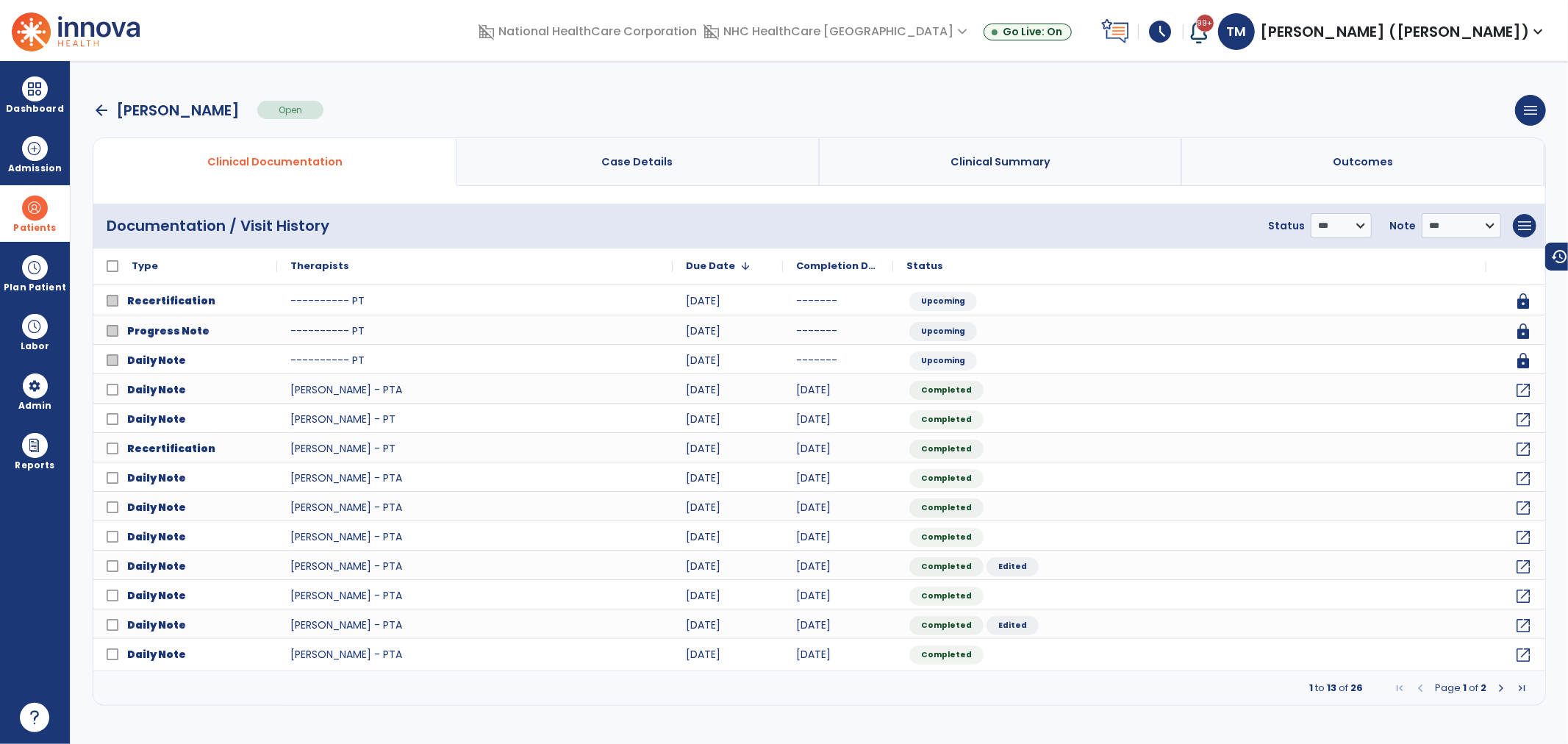 click at bounding box center (1501, 688) 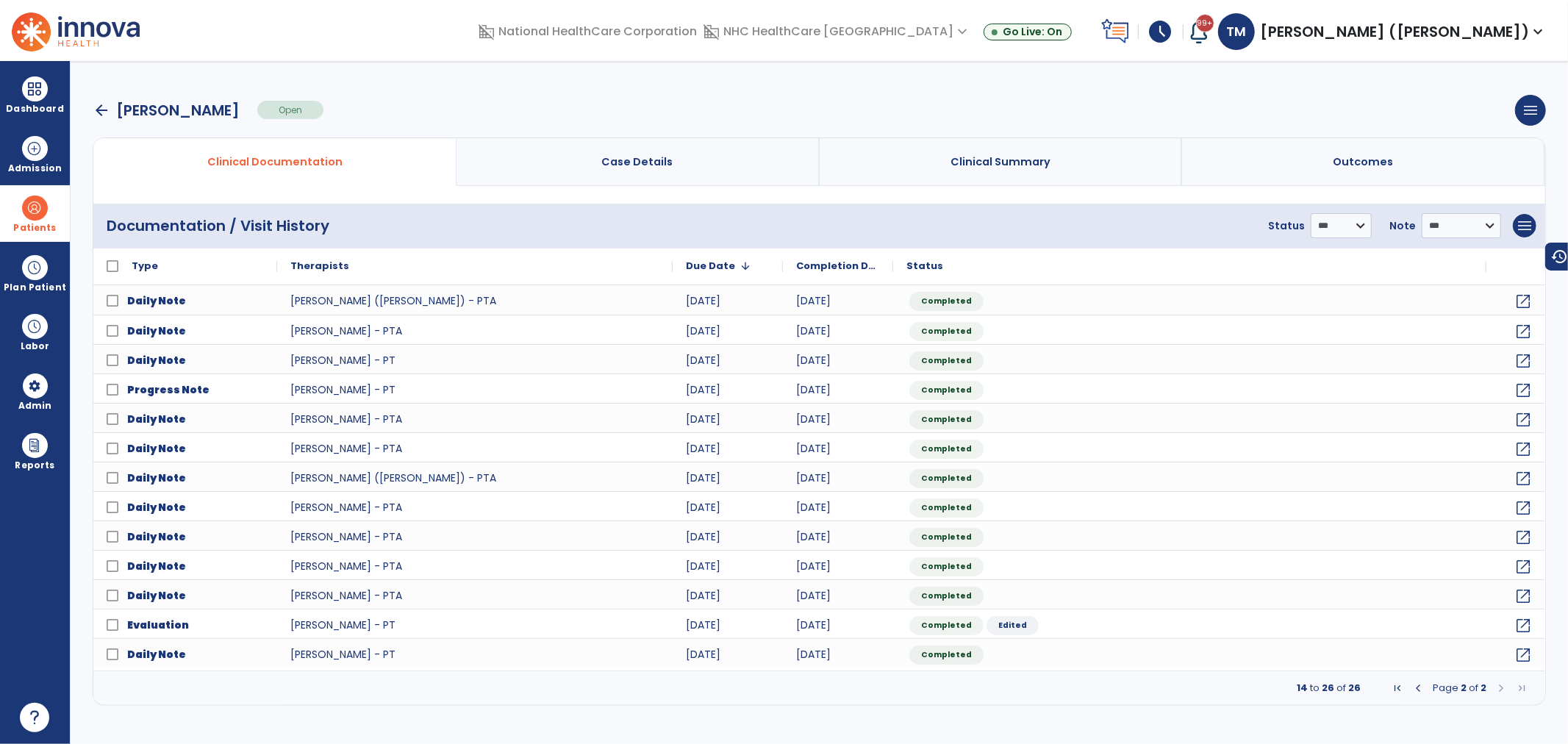 click at bounding box center (1418, 688) 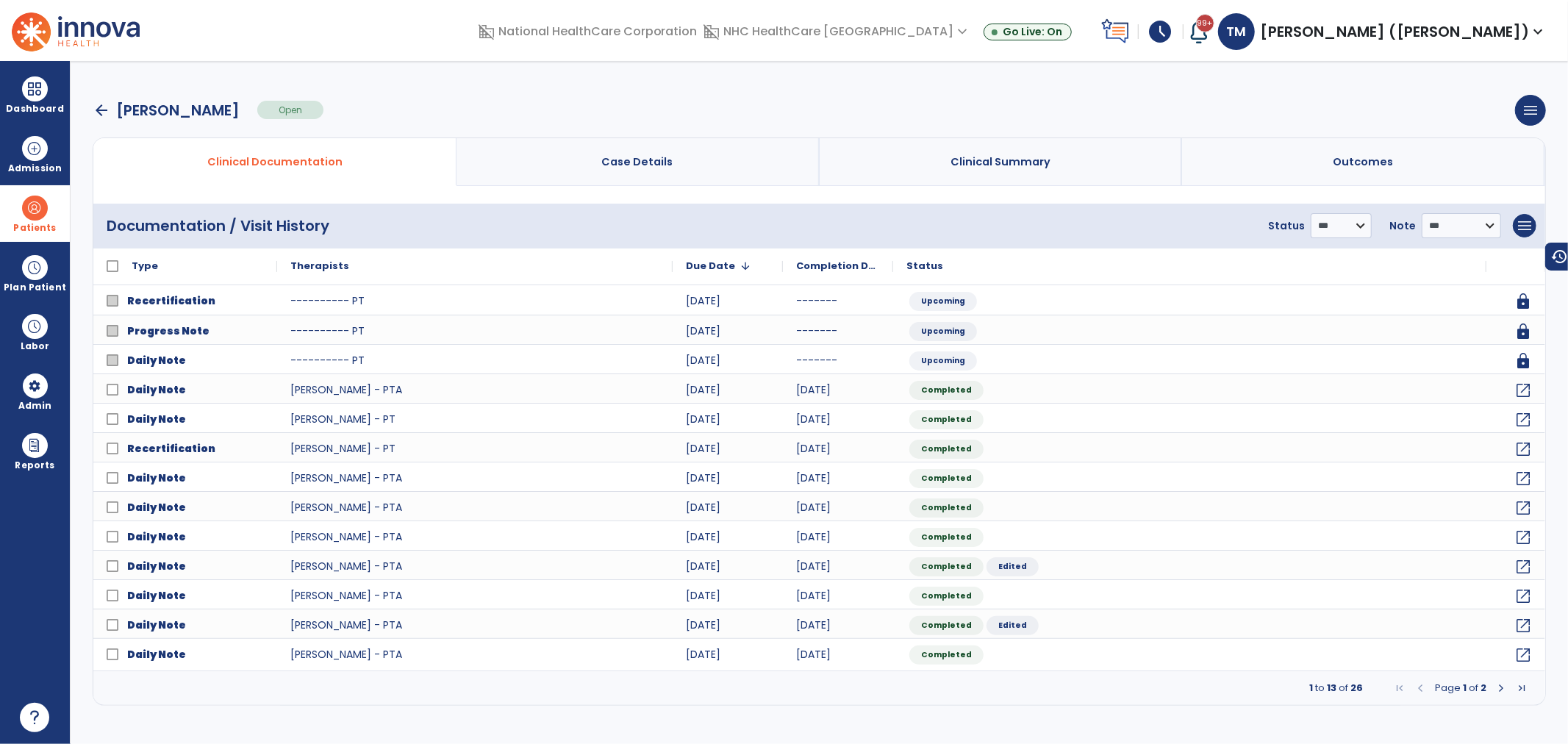 click on "arrow_back" at bounding box center [101, 110] 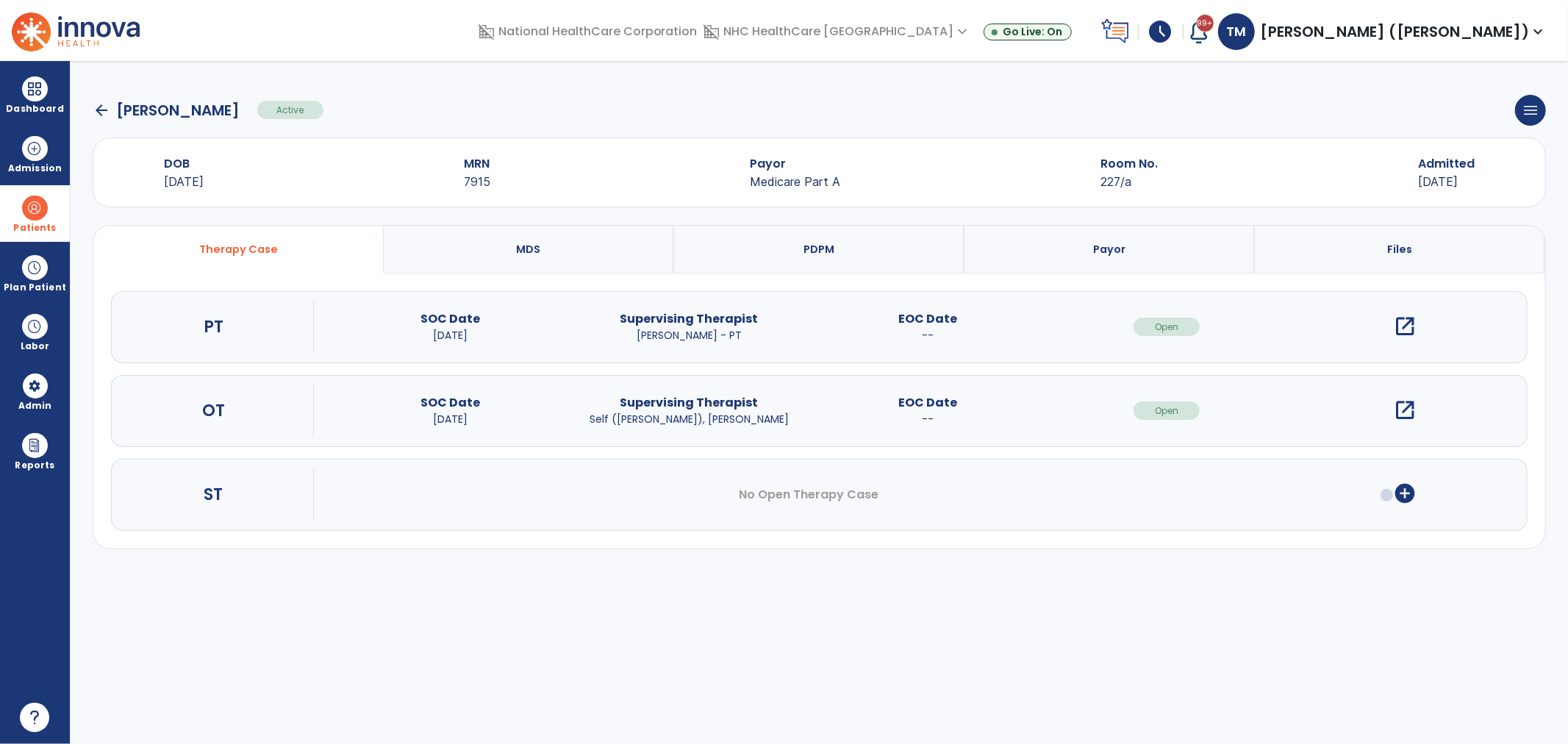 click on "arrow_back" 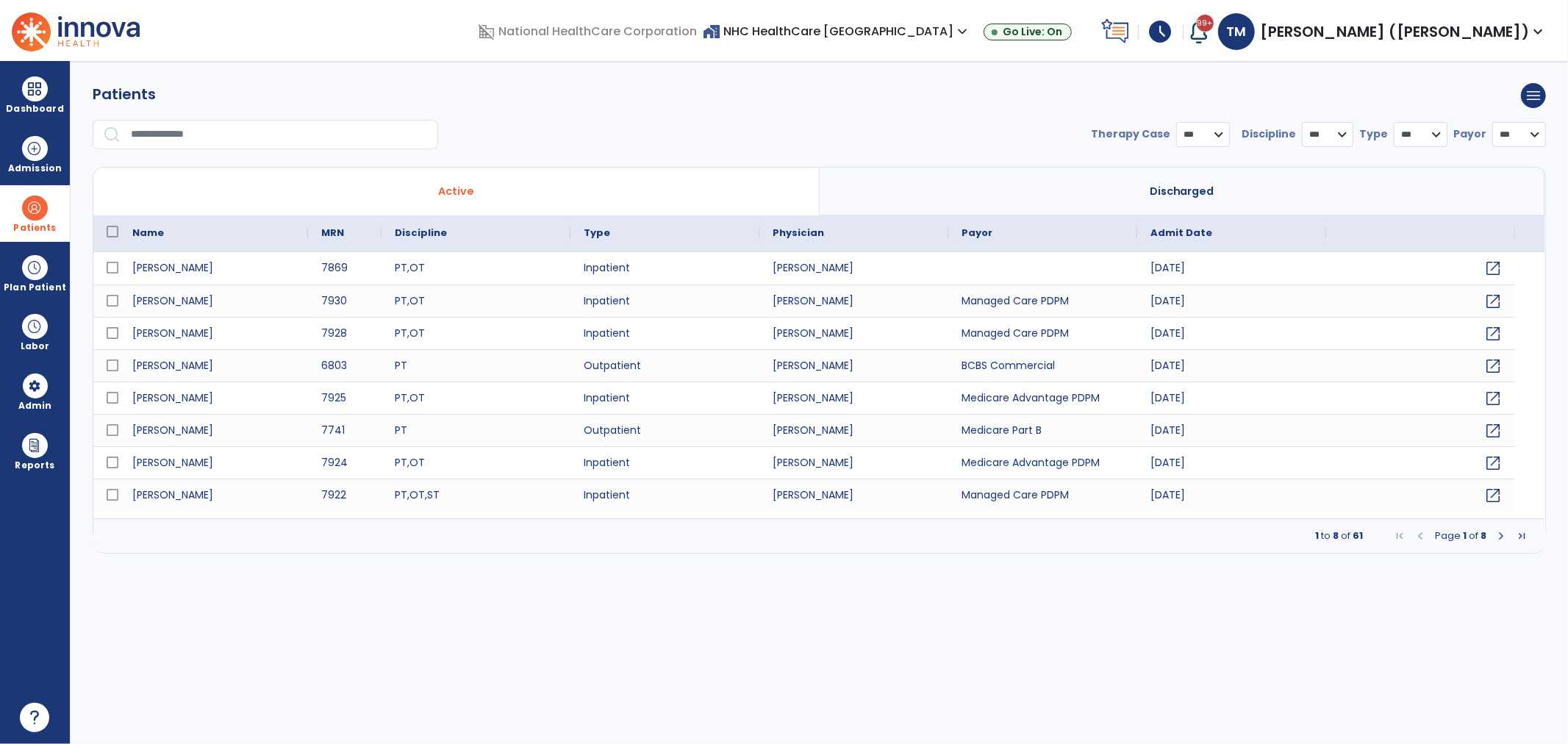 select on "***" 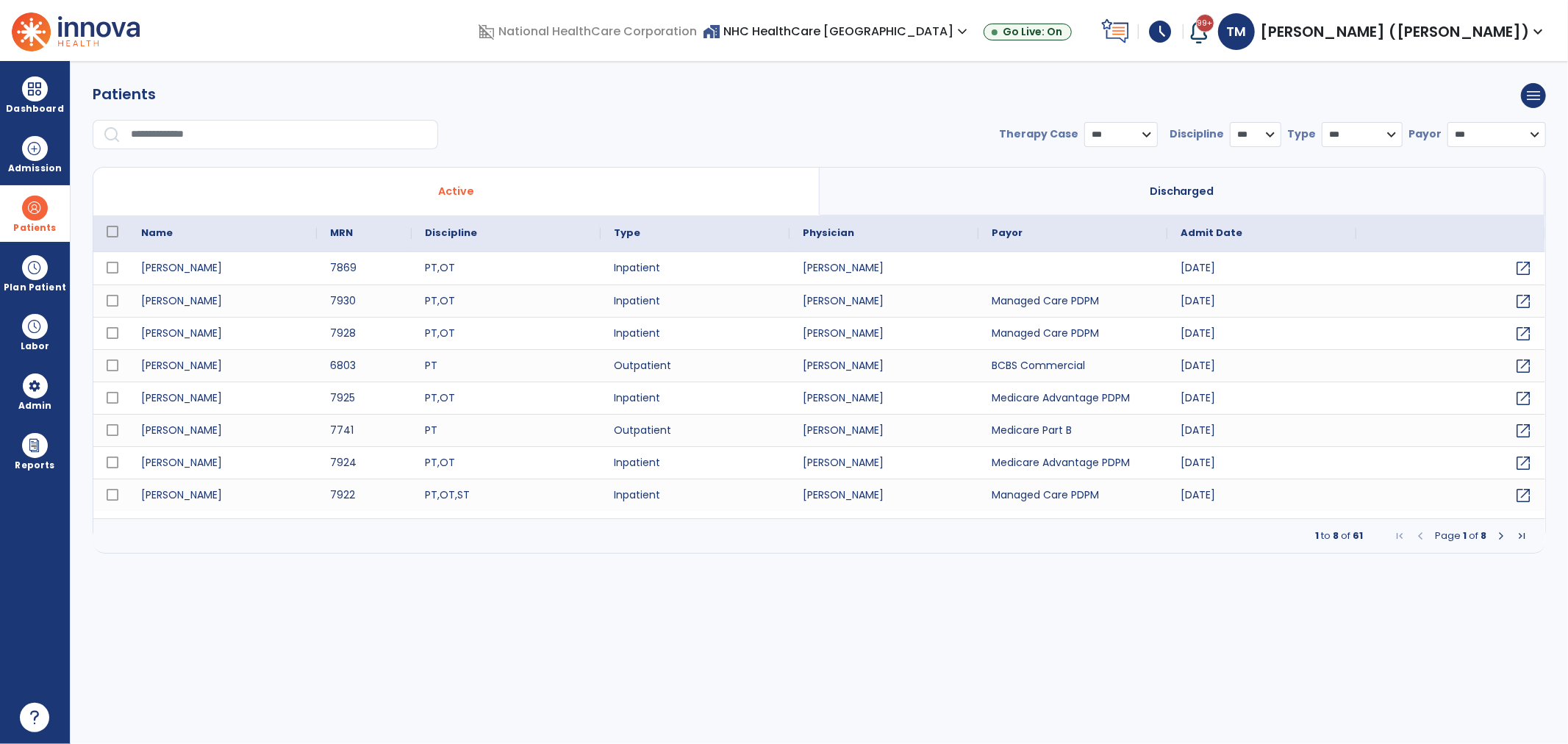 click at bounding box center (279, 135) 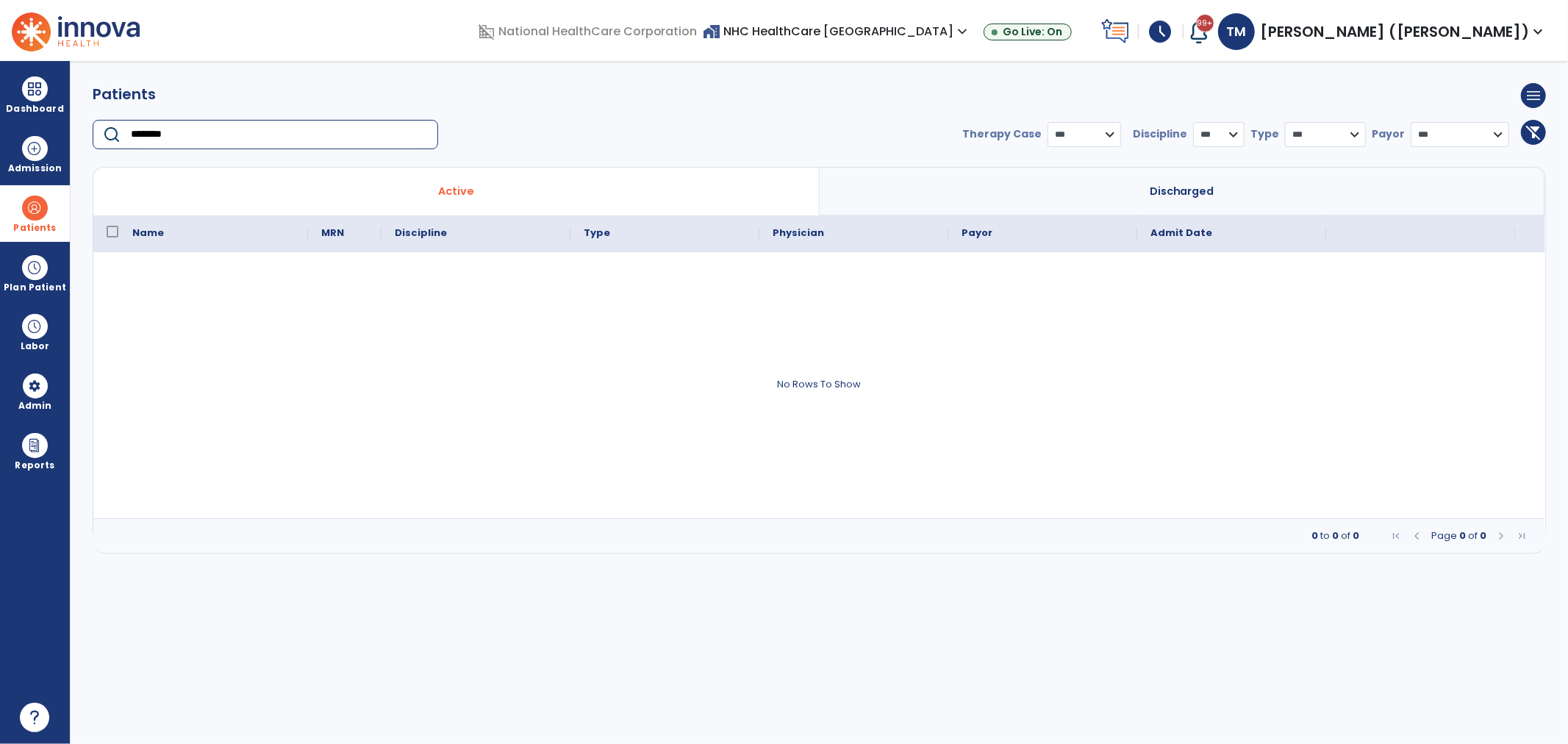 click on "********" at bounding box center [279, 135] 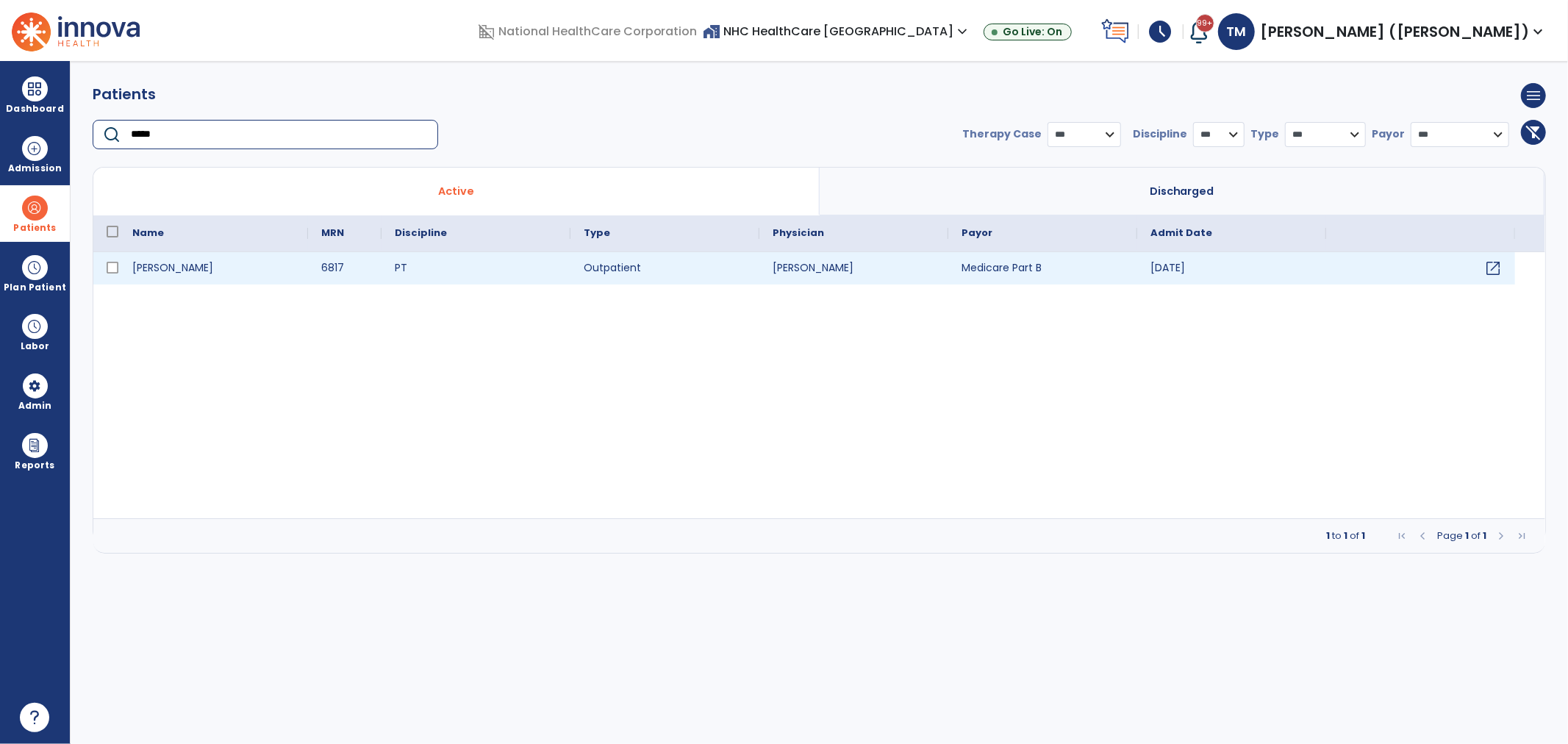 type on "*****" 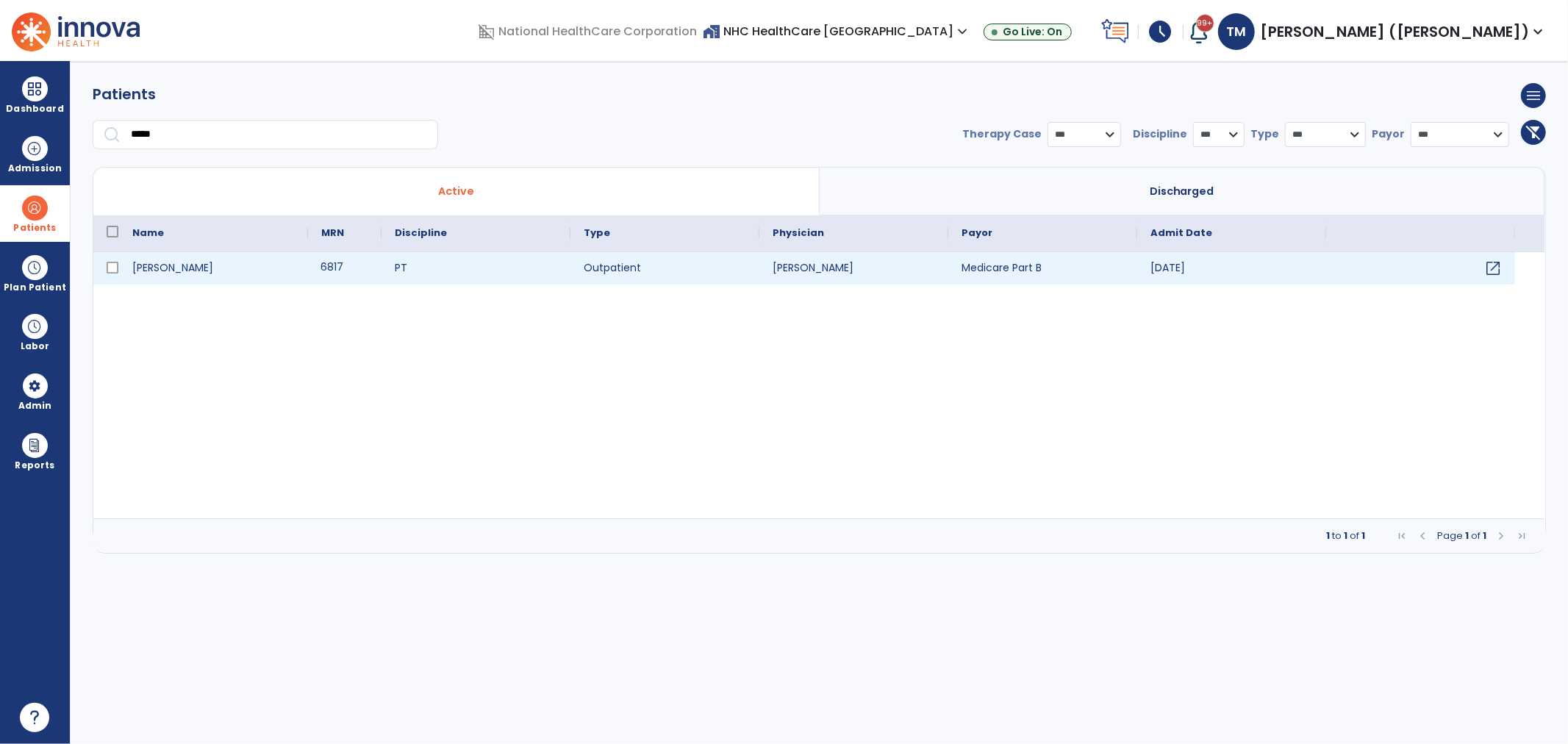 click on "6817" at bounding box center [345, 268] 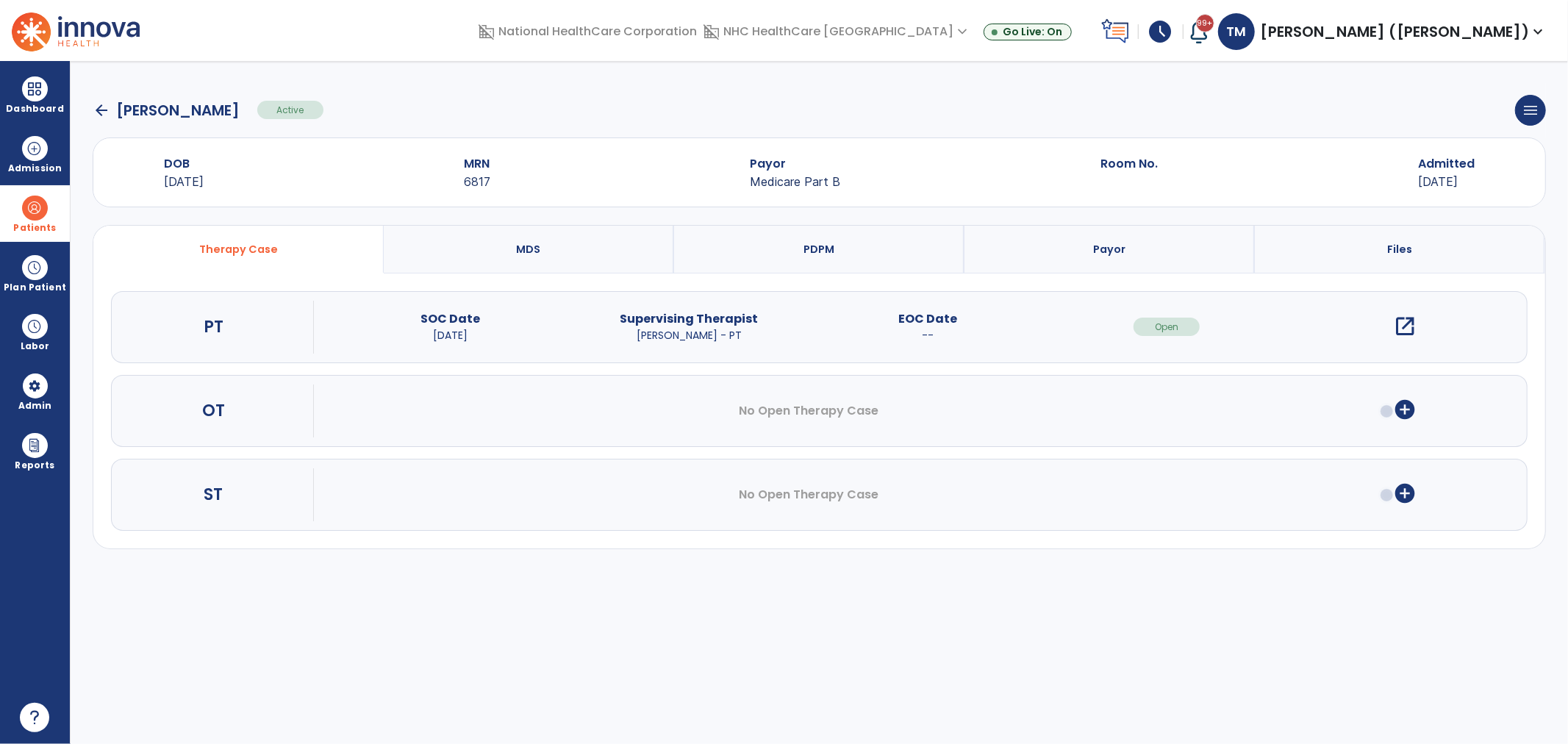 click on "open_in_new" at bounding box center [1406, 326] 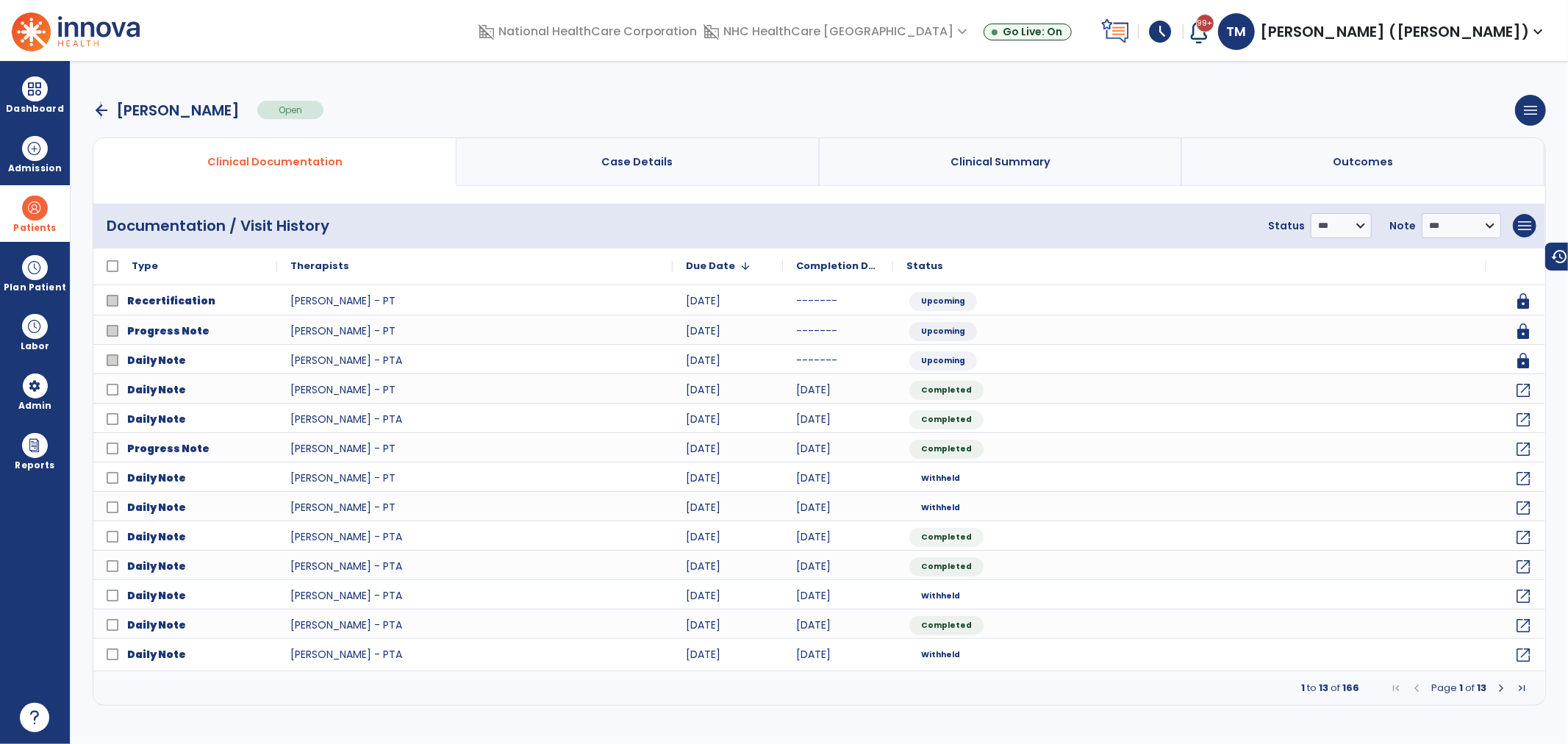 click on "arrow_back" at bounding box center (101, 110) 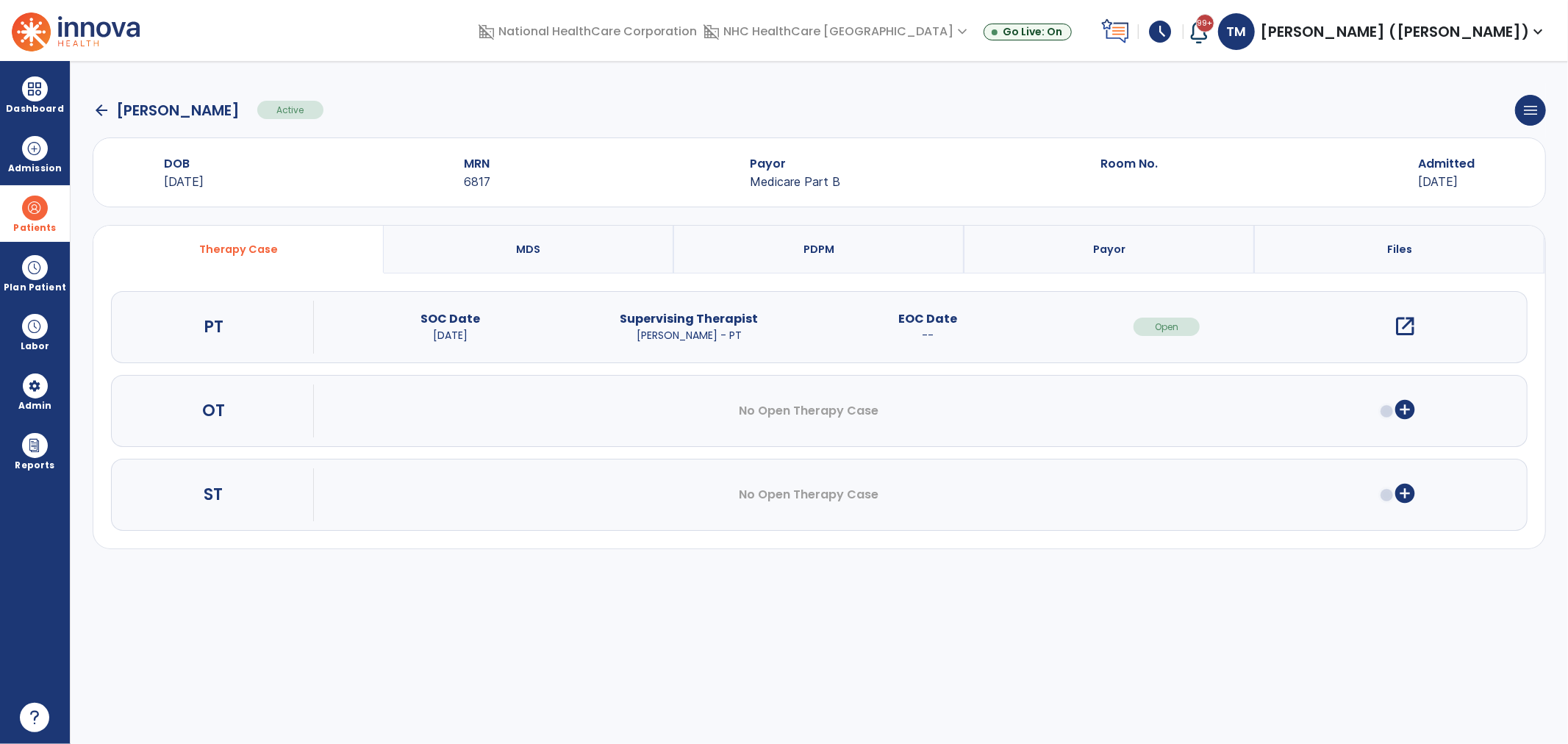 click on "arrow_back" 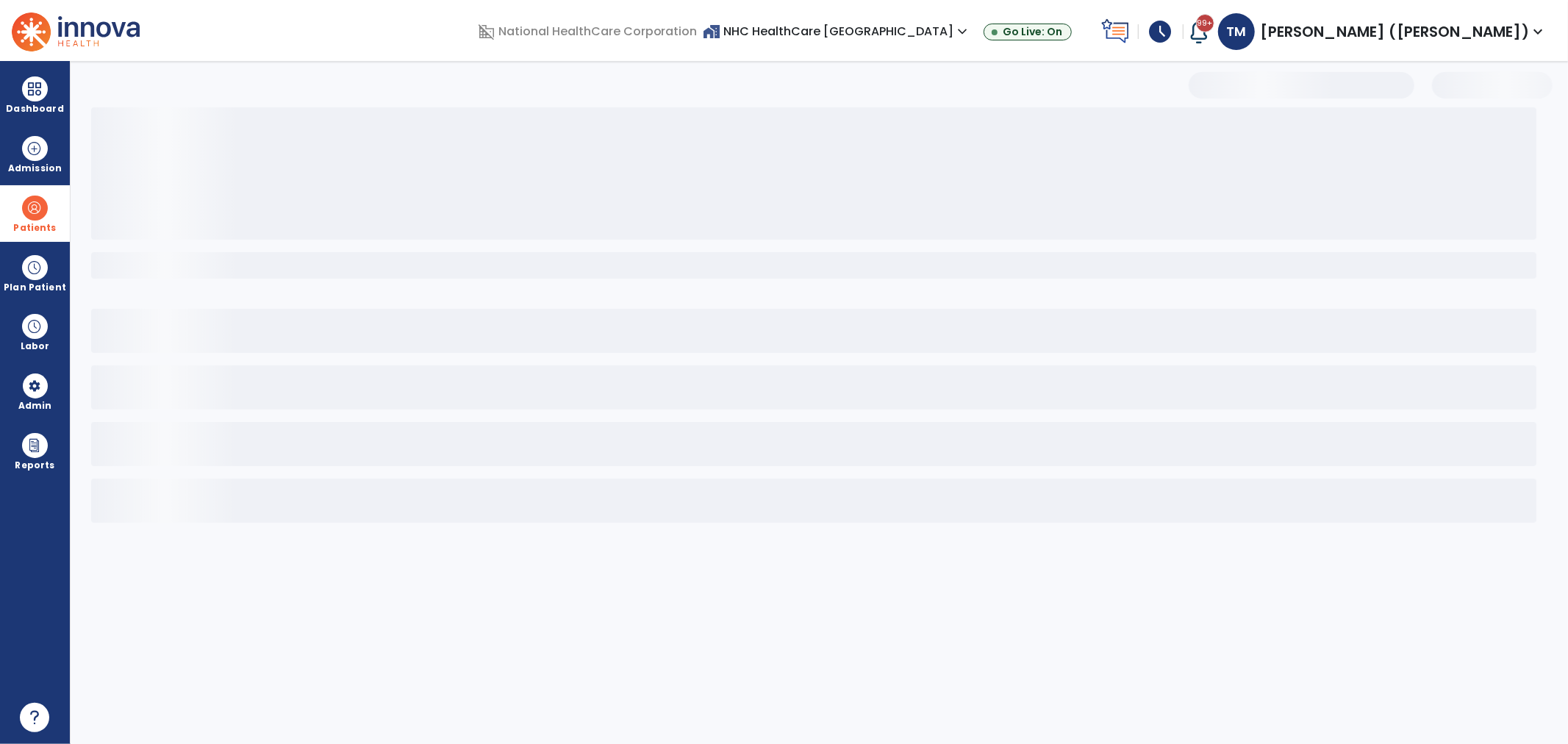 select on "***" 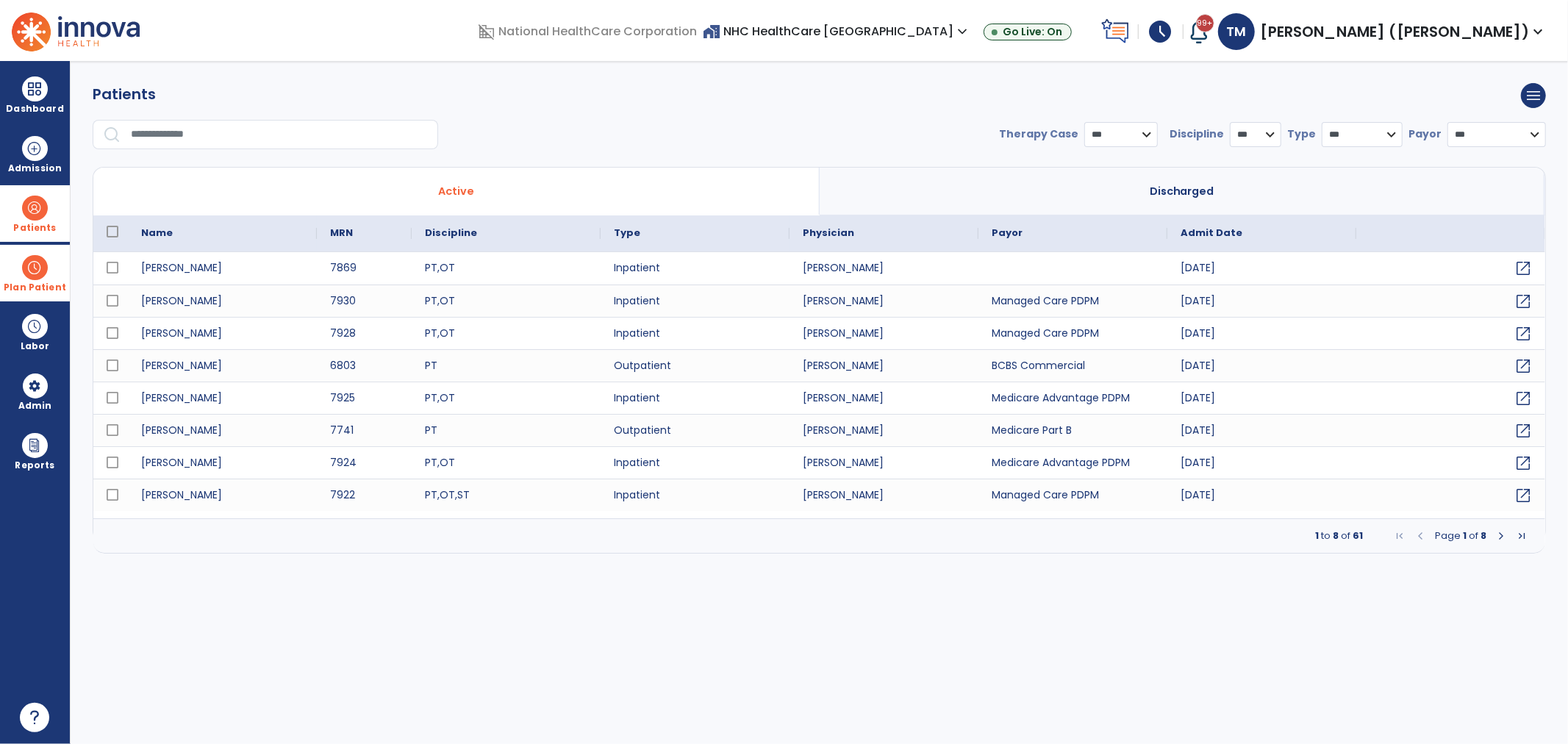 click on "Plan Patient" at bounding box center (35, 213) 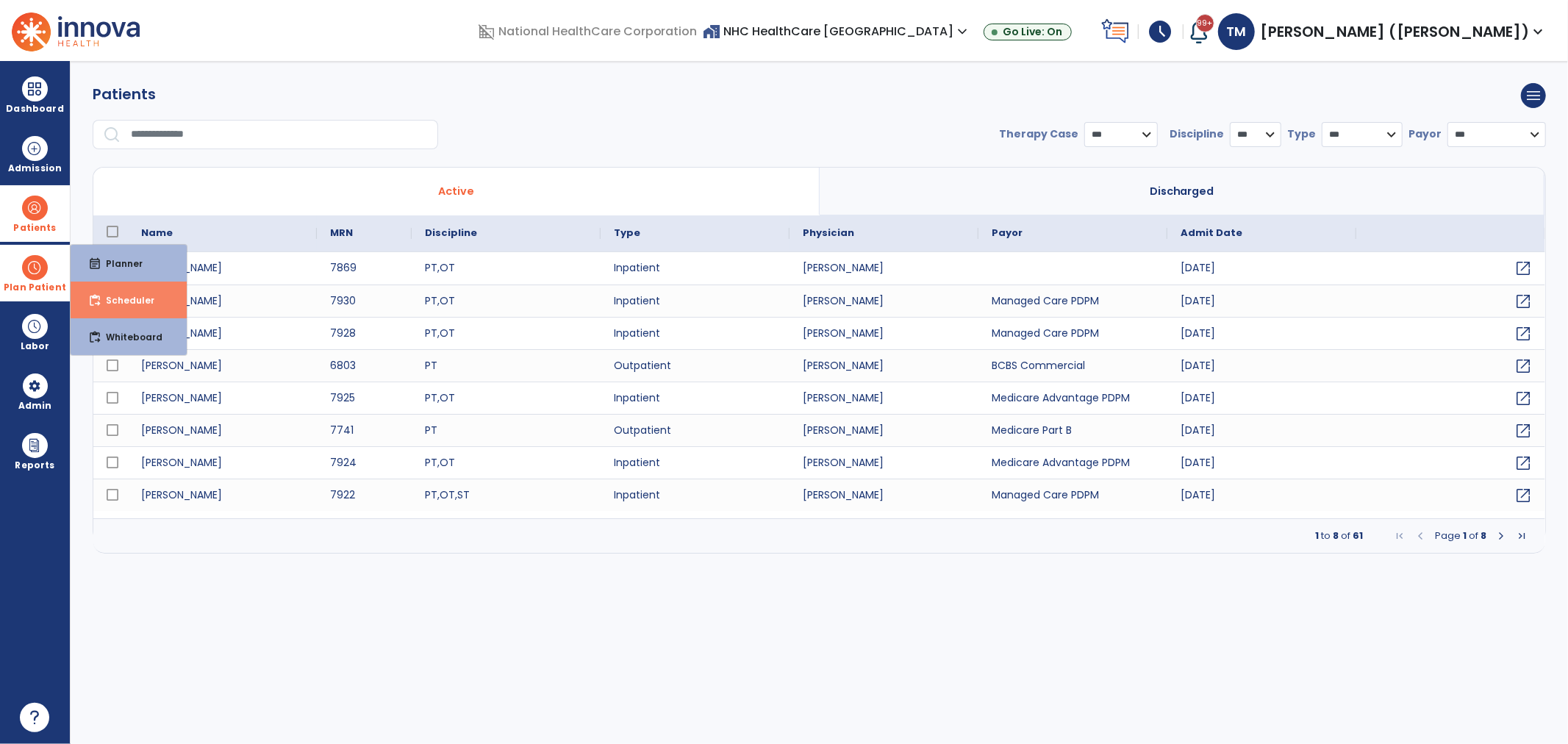 click on "content_paste_go  Scheduler" at bounding box center [129, 300] 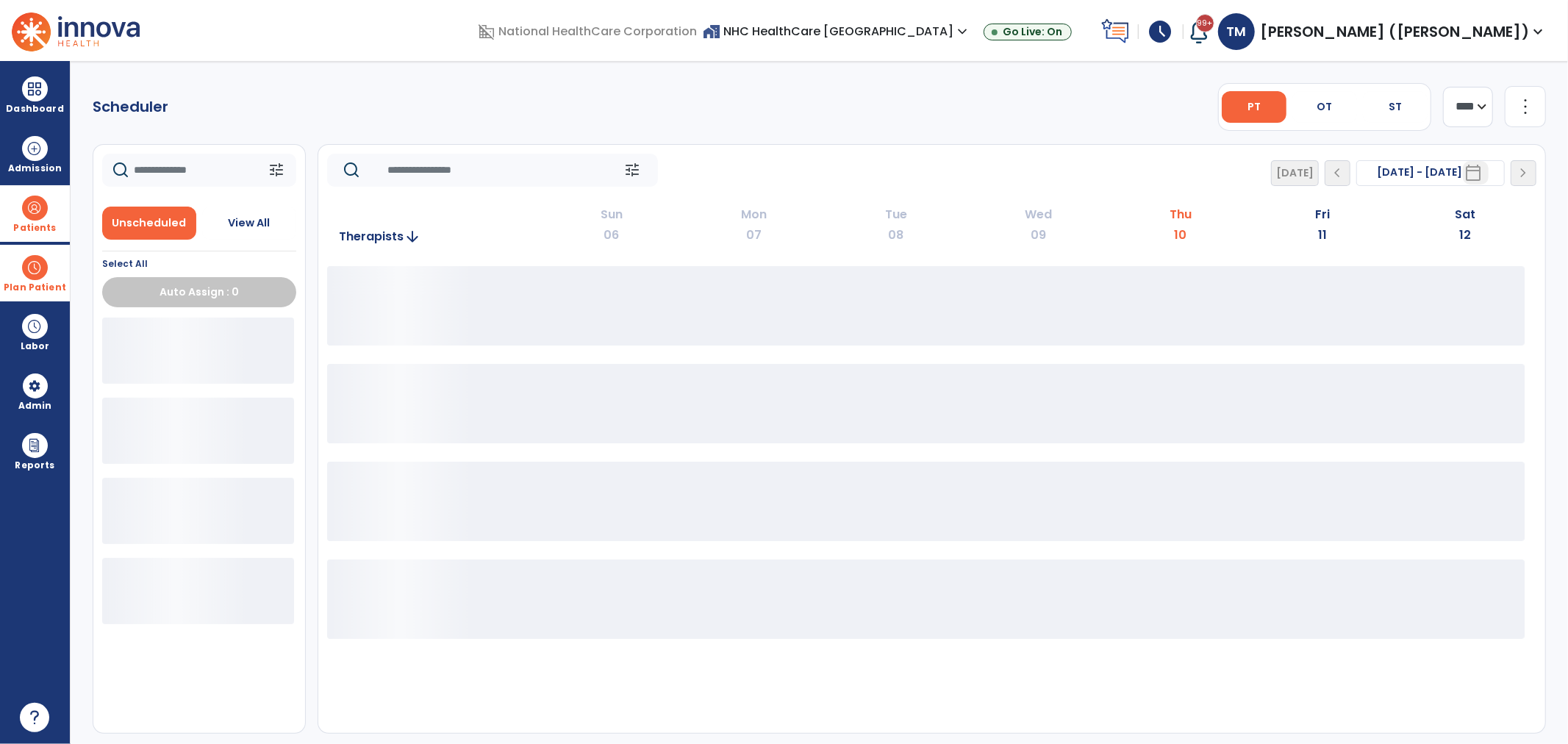 drag, startPoint x: 1485, startPoint y: 108, endPoint x: 1479, endPoint y: 126, distance: 18.97367 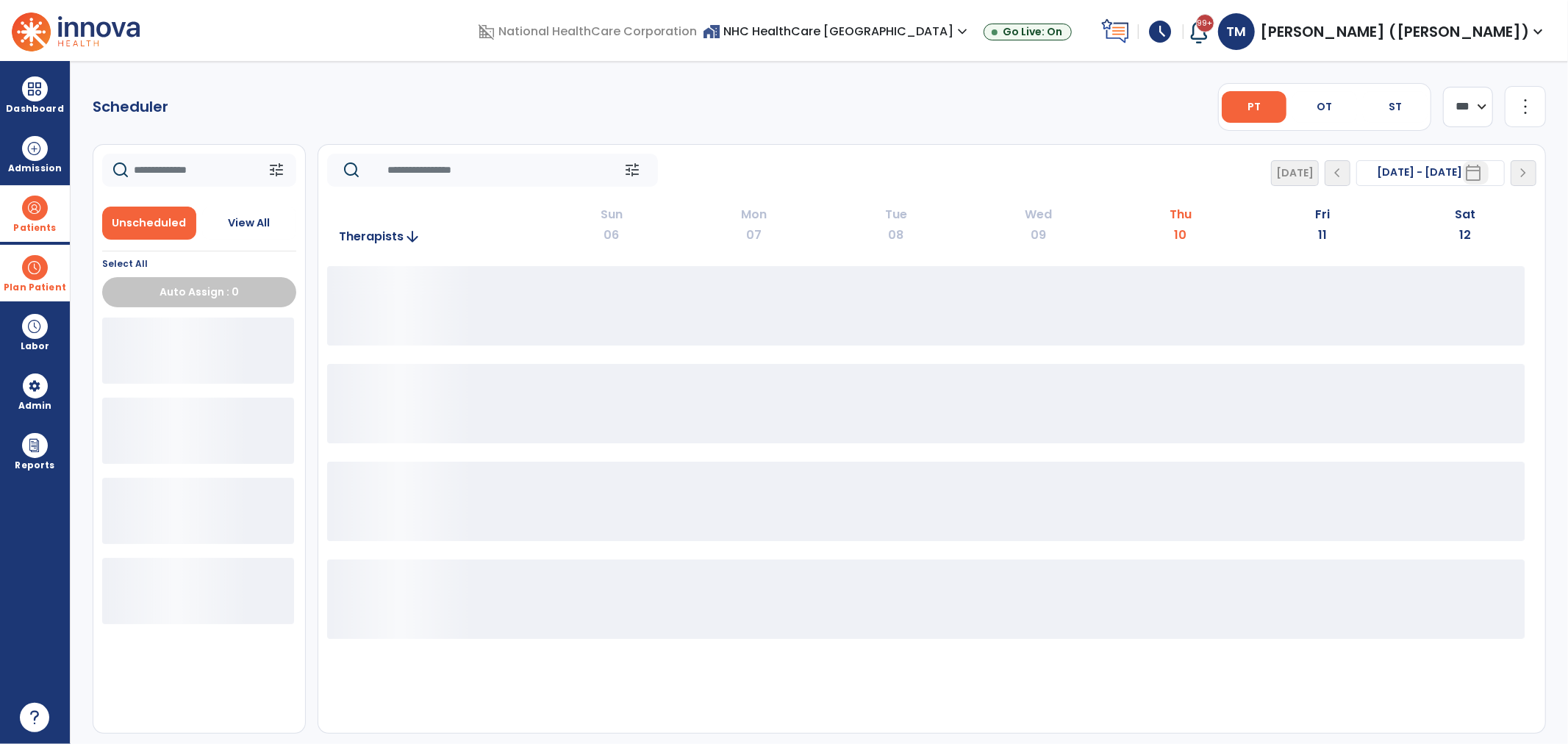 click on "**** ***" 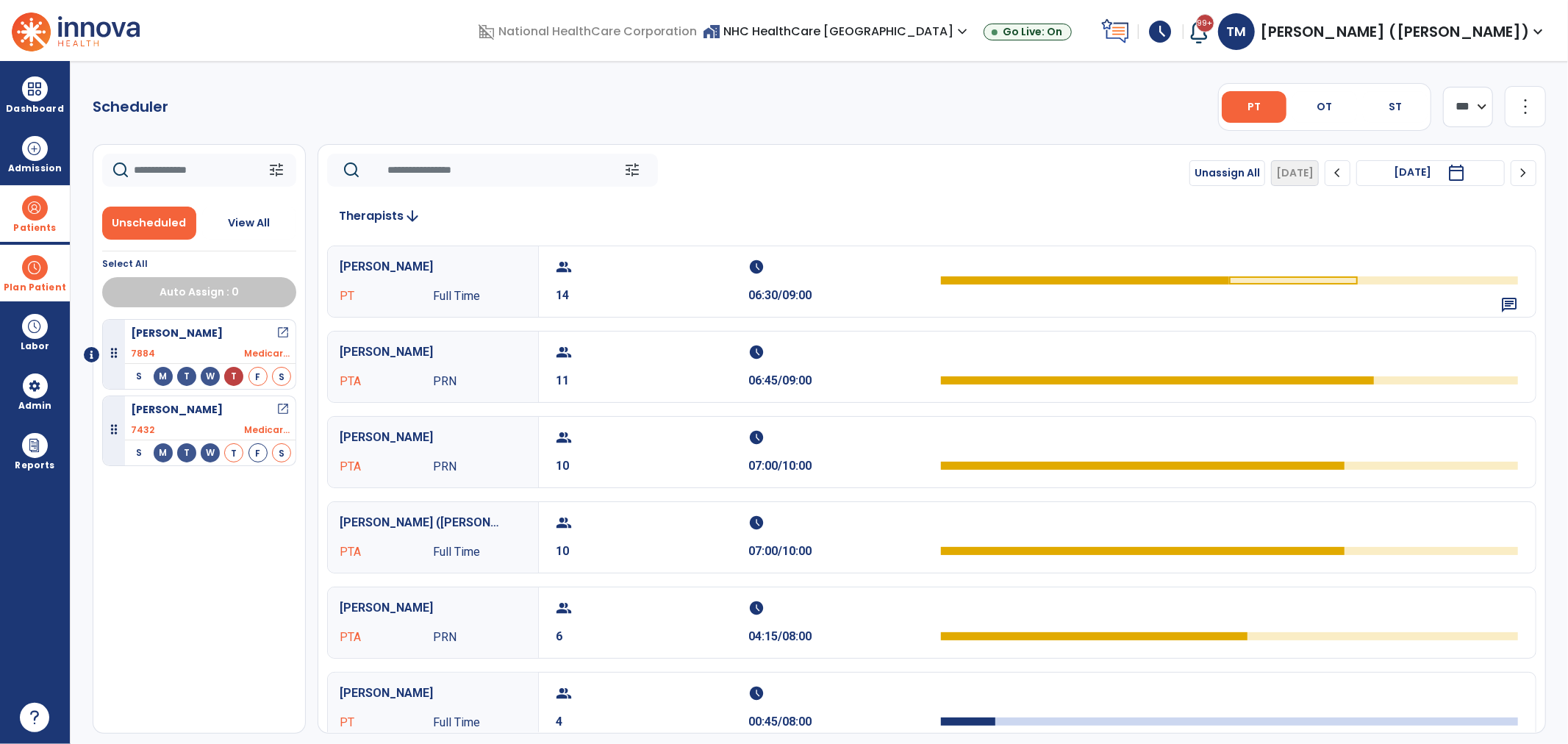 click on "chevron_right" 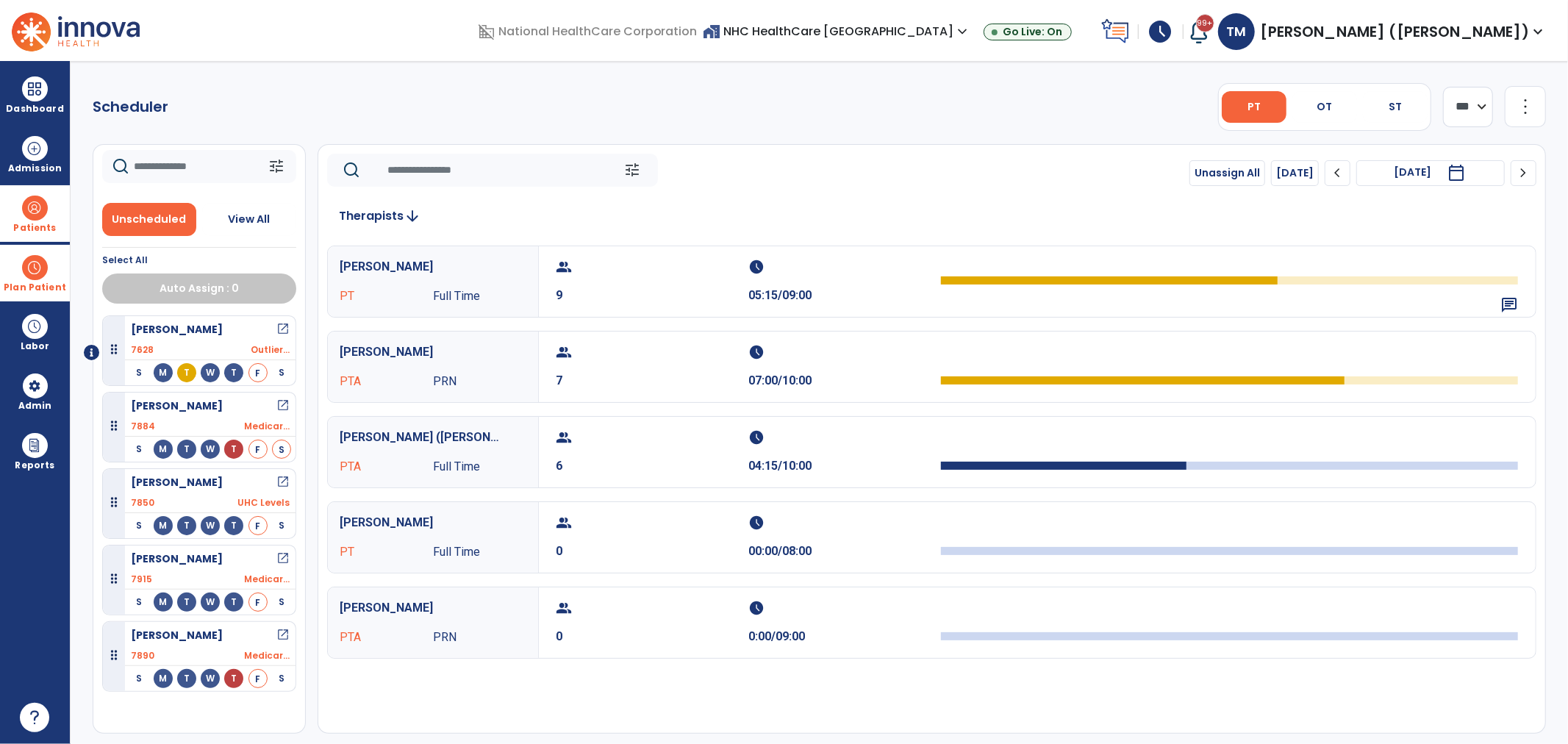 scroll, scrollTop: 0, scrollLeft: 0, axis: both 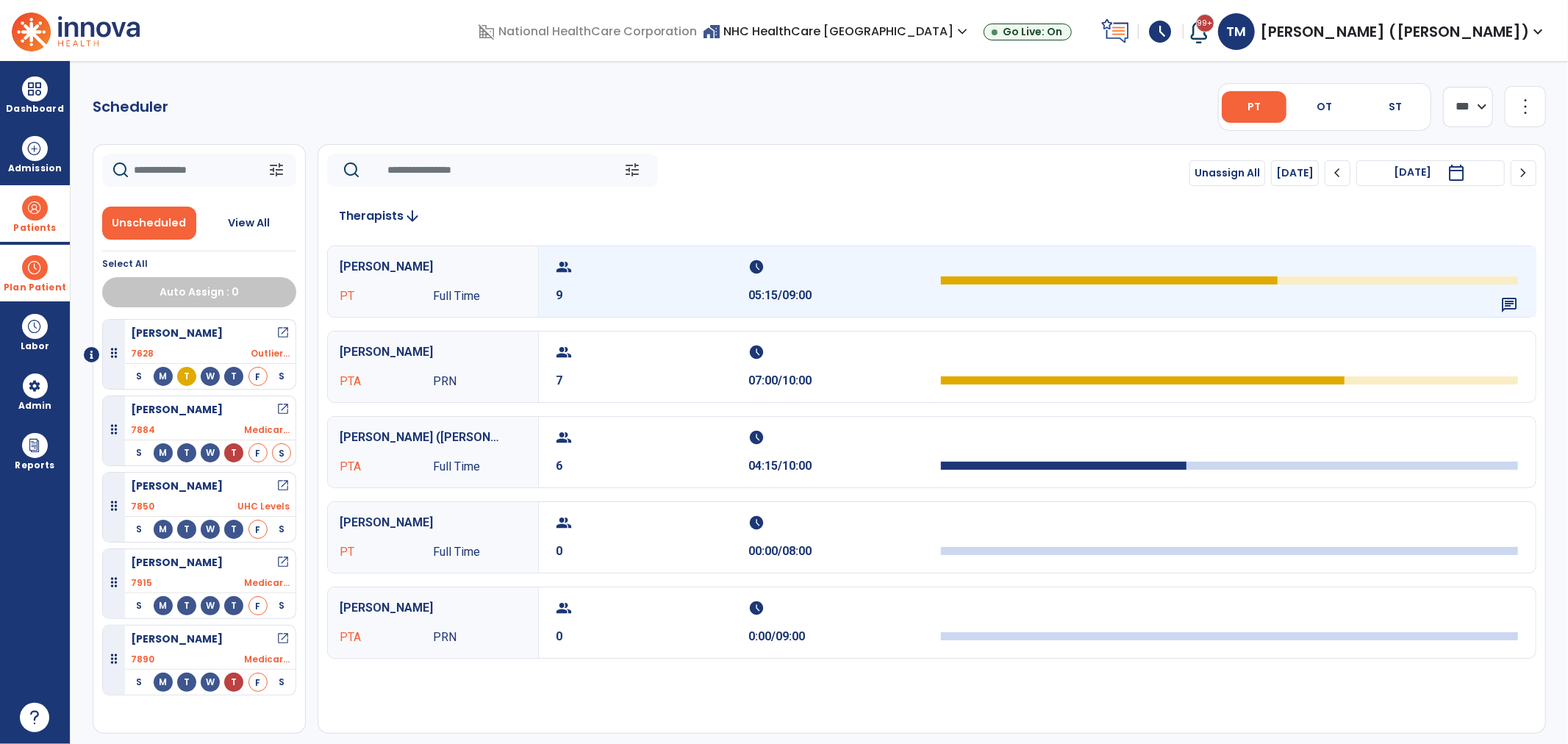 click on "9" at bounding box center (653, 296) 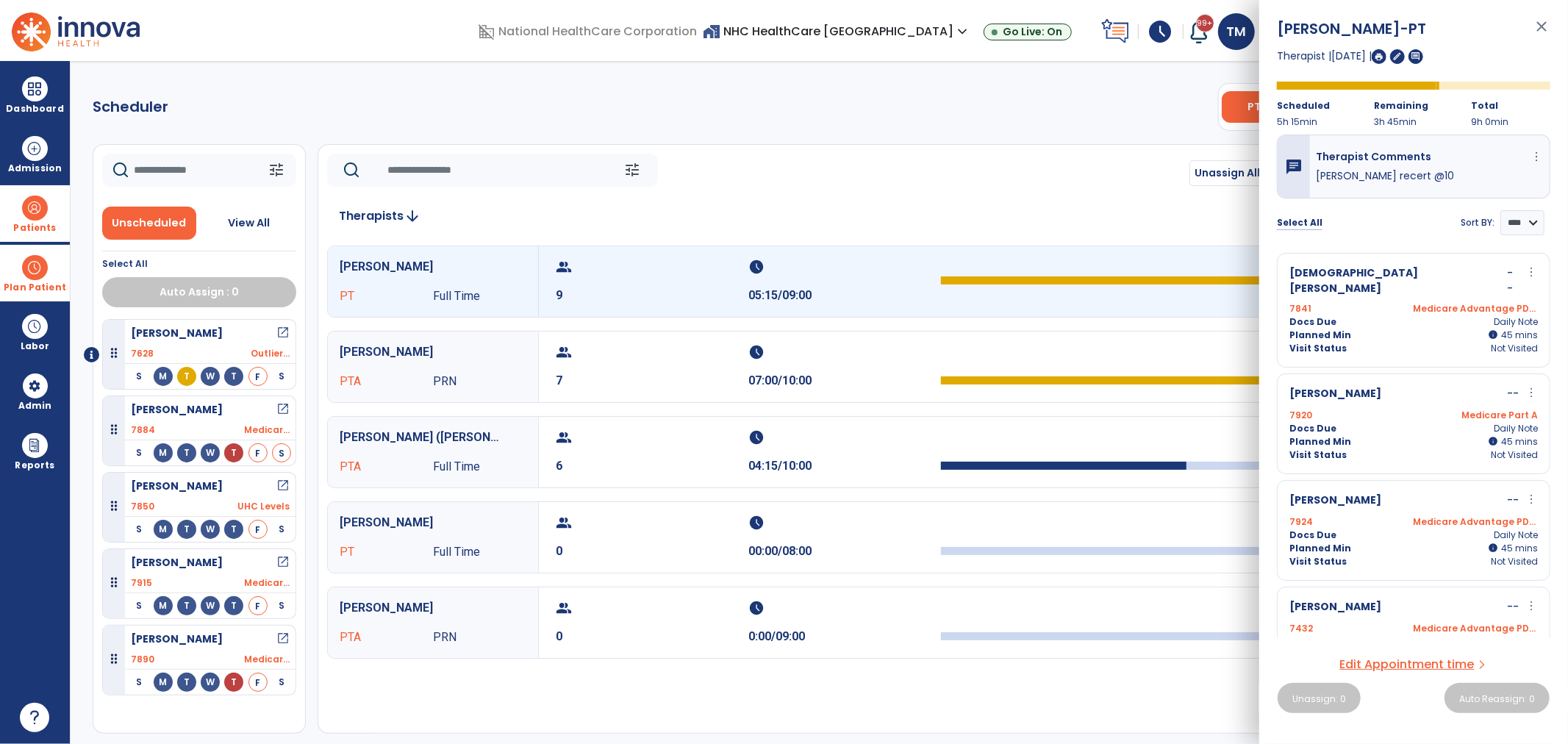 click on "Select All" at bounding box center [1300, 223] 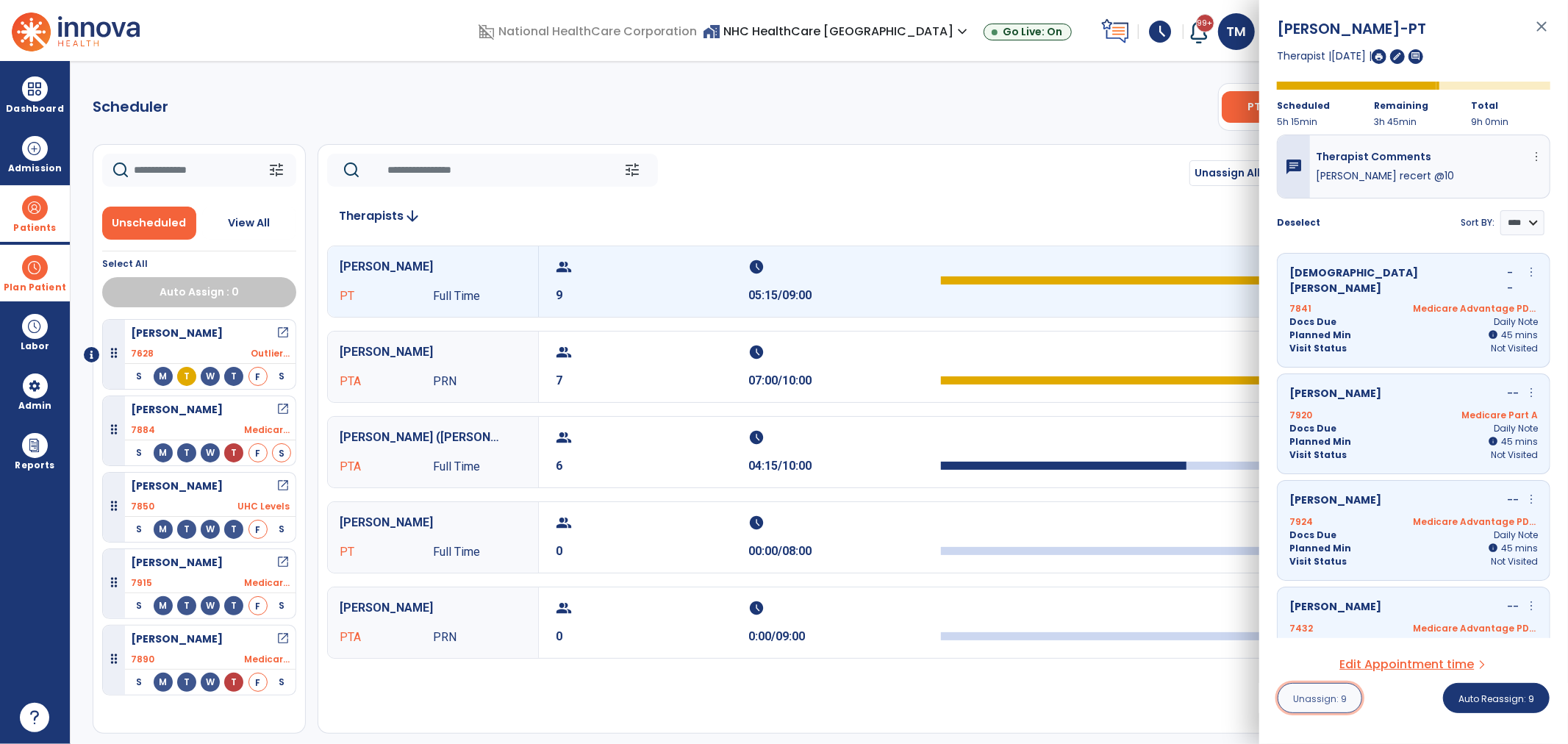 click on "Unassign: 9" at bounding box center (1320, 698) 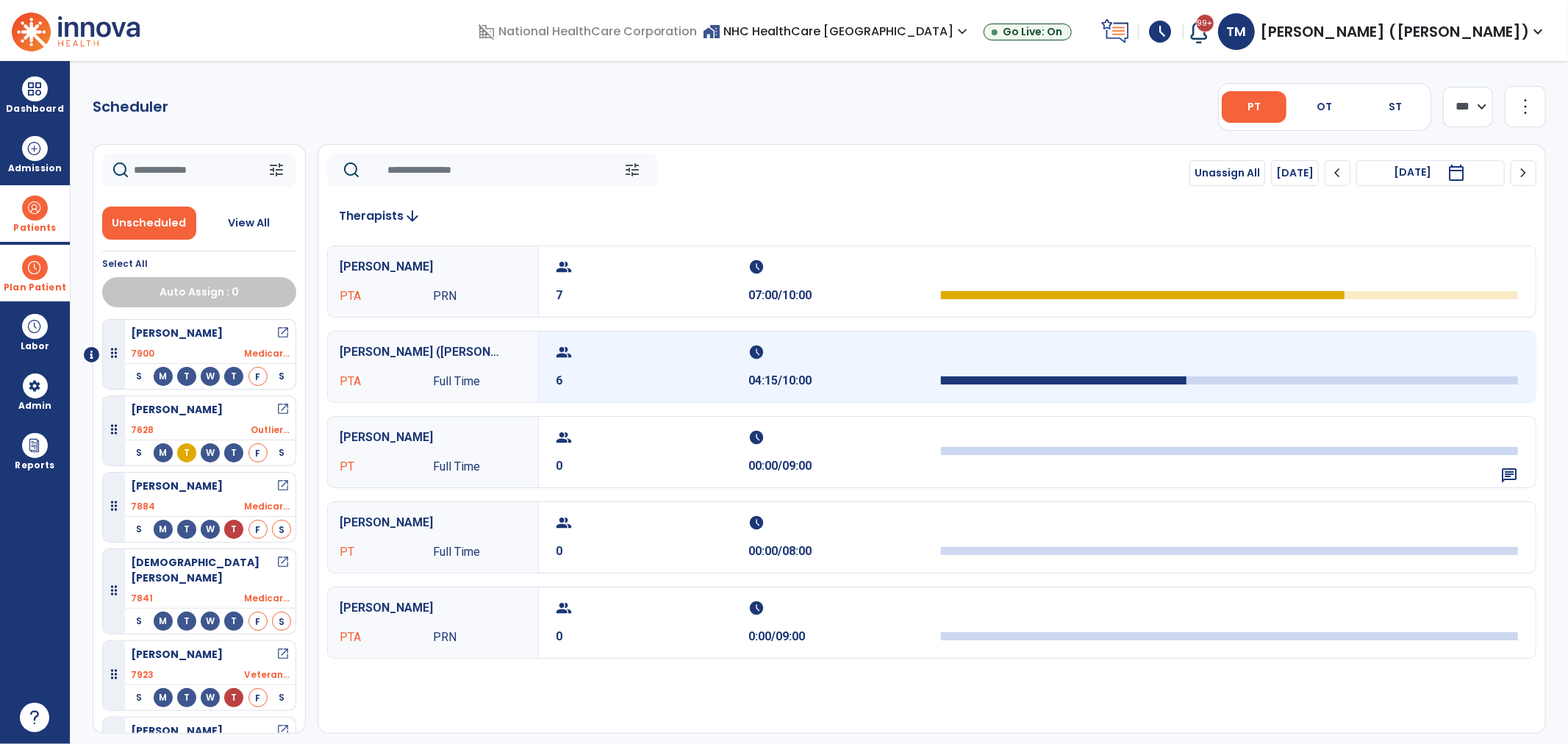 click on "group  6" at bounding box center [653, 367] 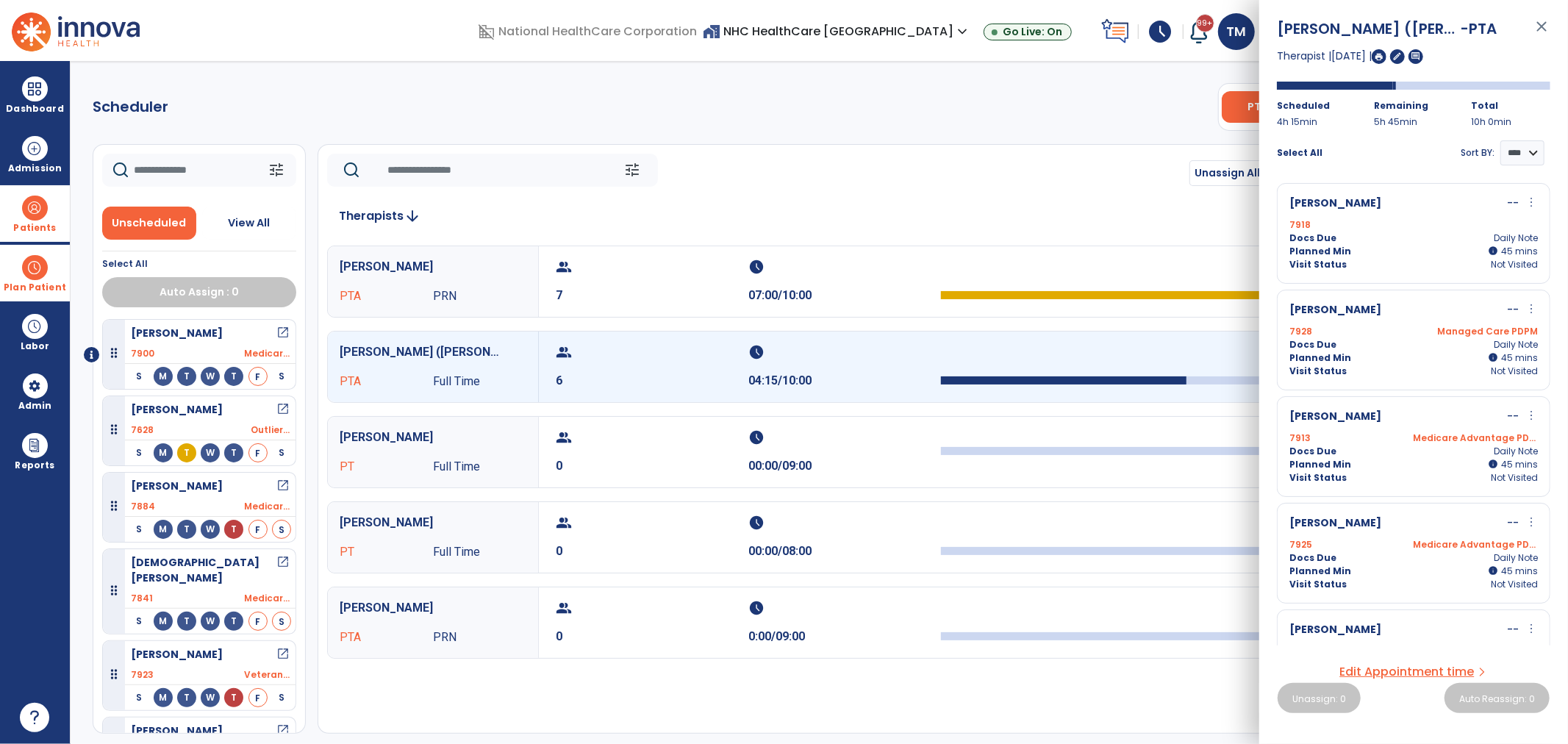 scroll, scrollTop: 82, scrollLeft: 0, axis: vertical 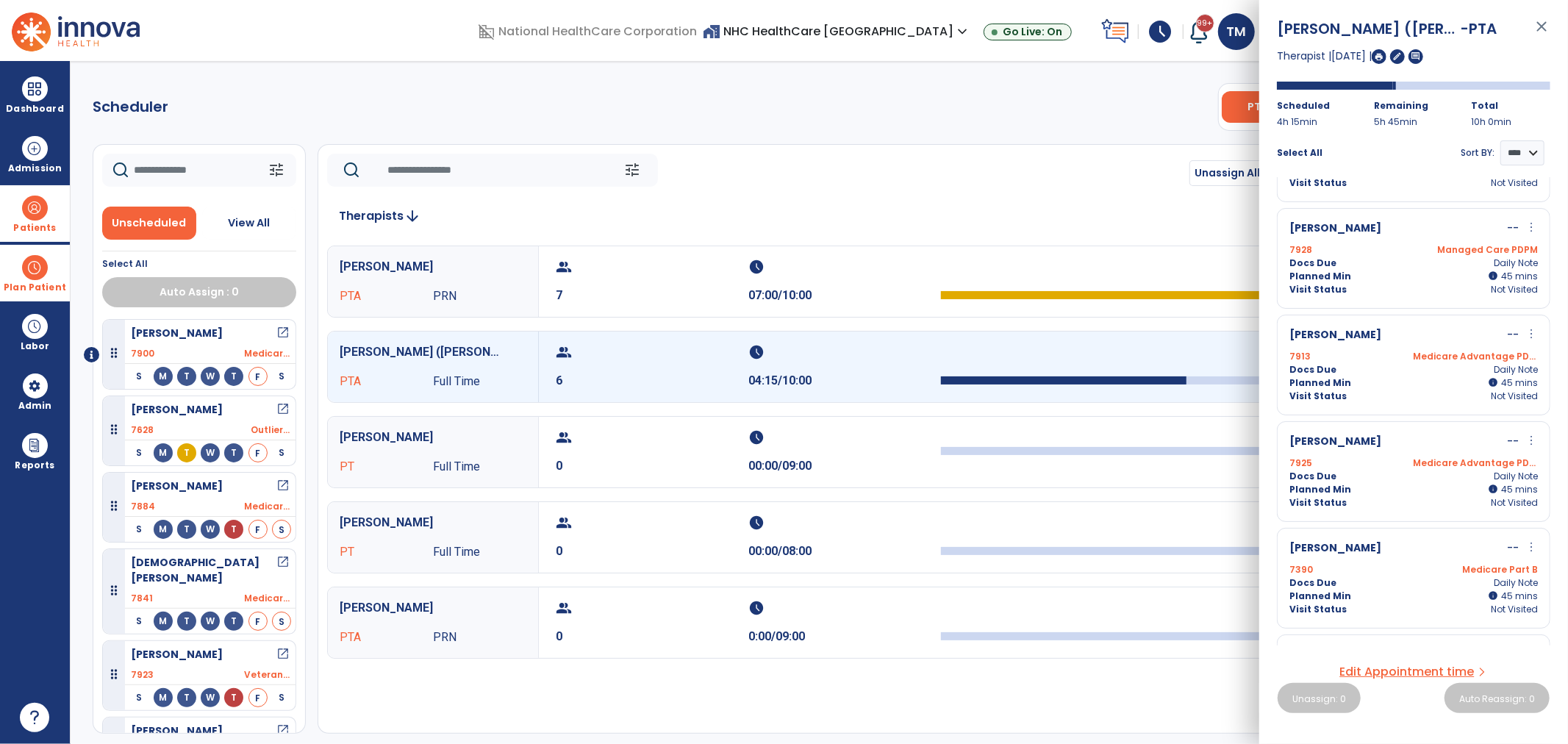 click on "7913 Medicare Advantage PDPM" at bounding box center [1414, 357] 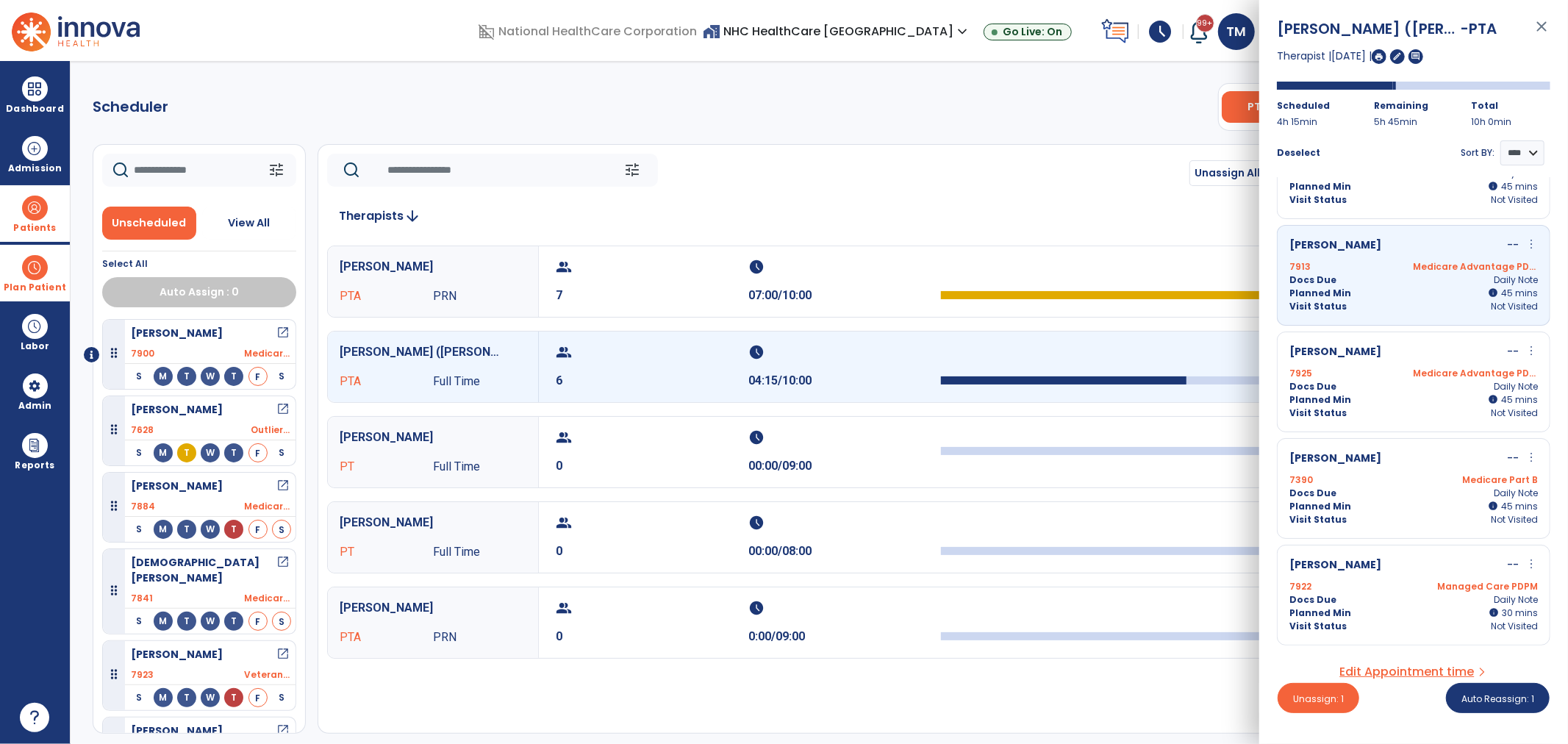 scroll, scrollTop: 174, scrollLeft: 0, axis: vertical 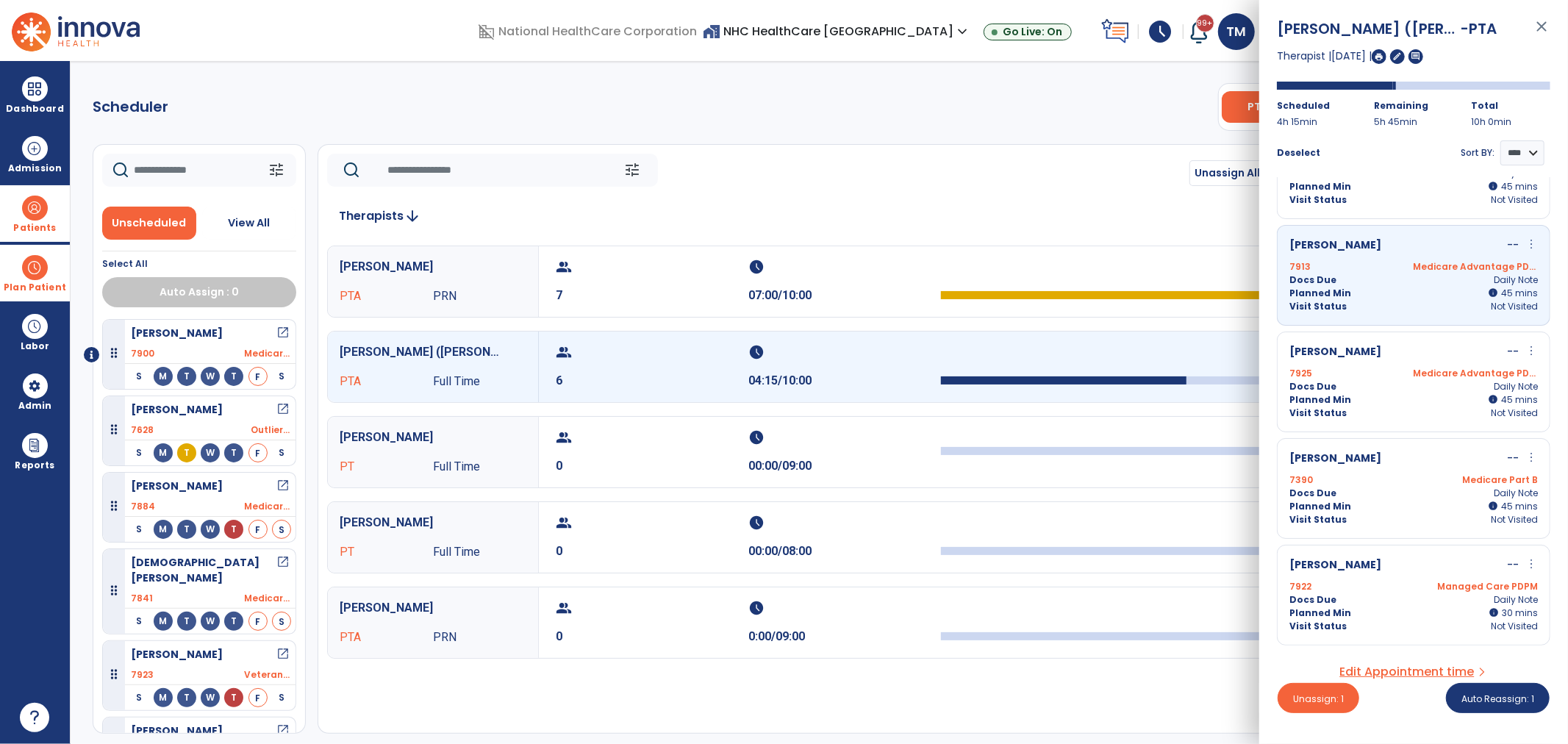 click 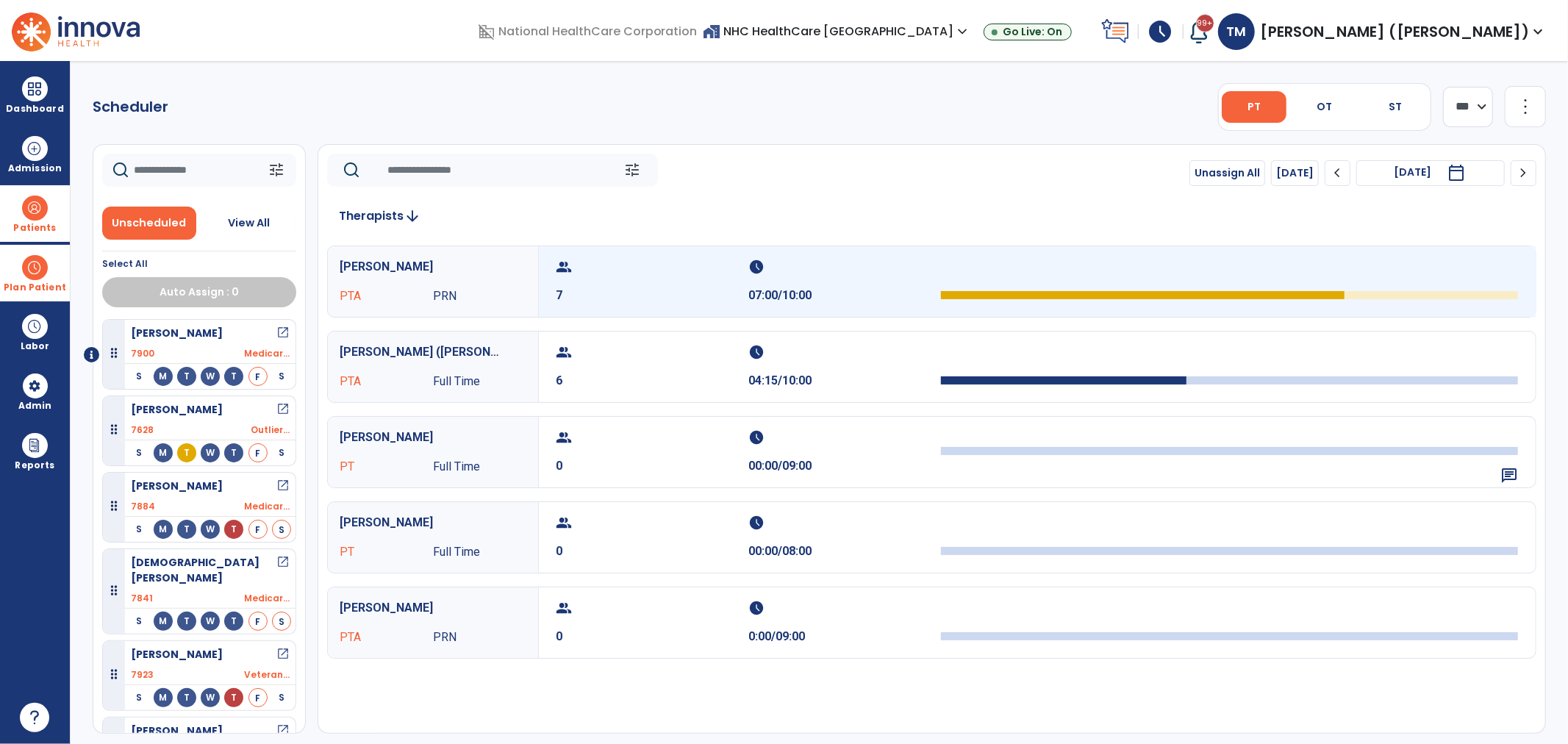 click on "7" at bounding box center [653, 296] 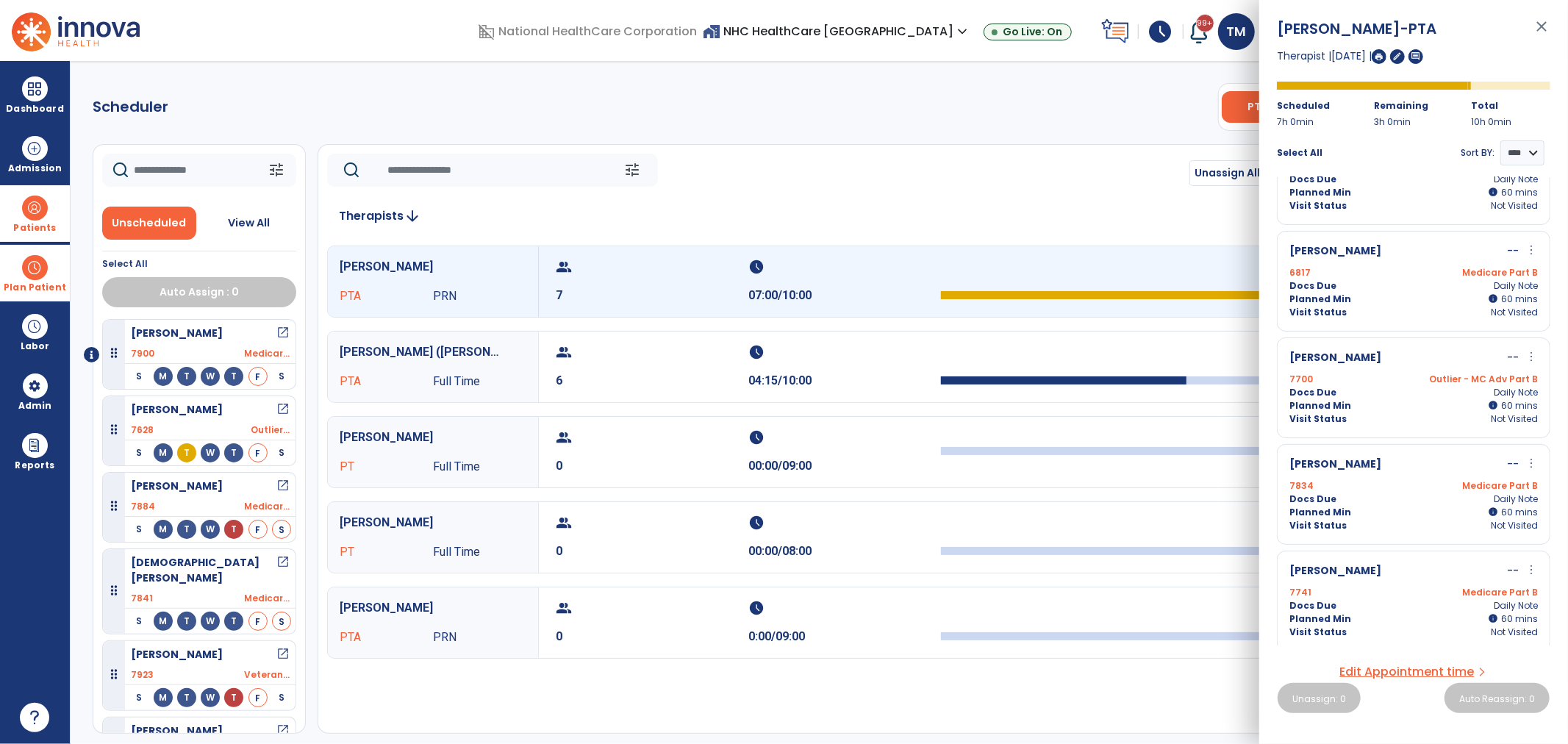 scroll, scrollTop: 281, scrollLeft: 0, axis: vertical 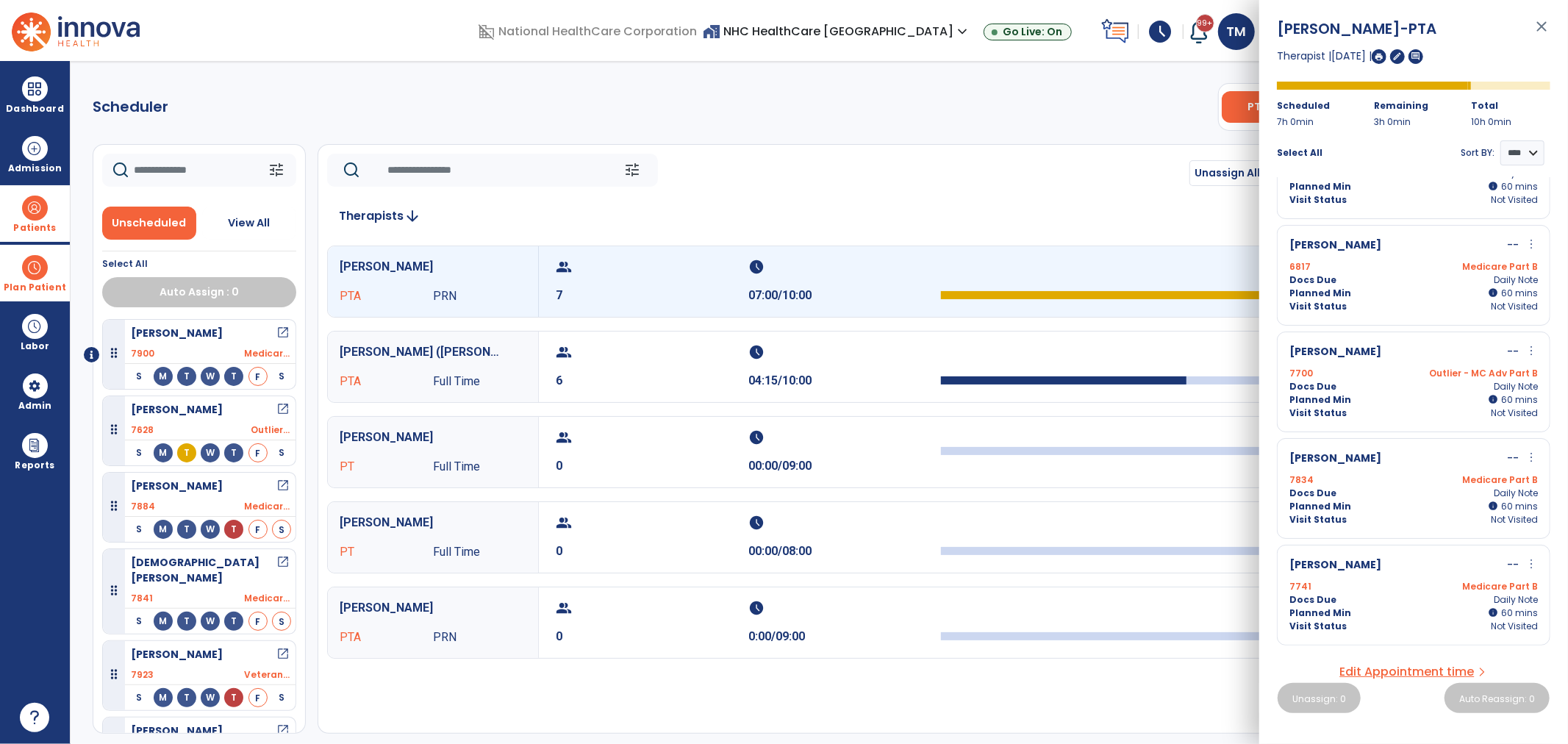 click 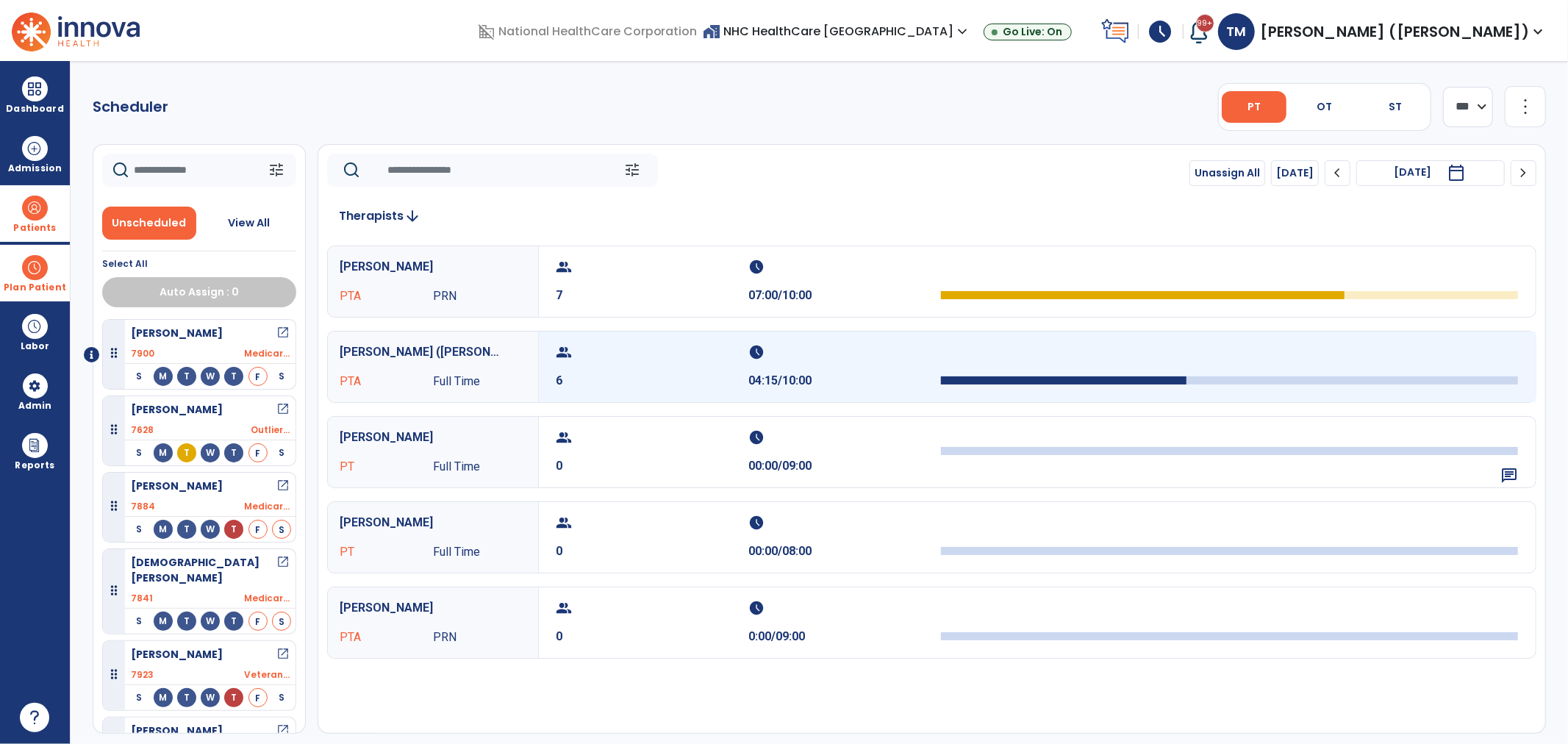 click on "group" at bounding box center [651, 352] 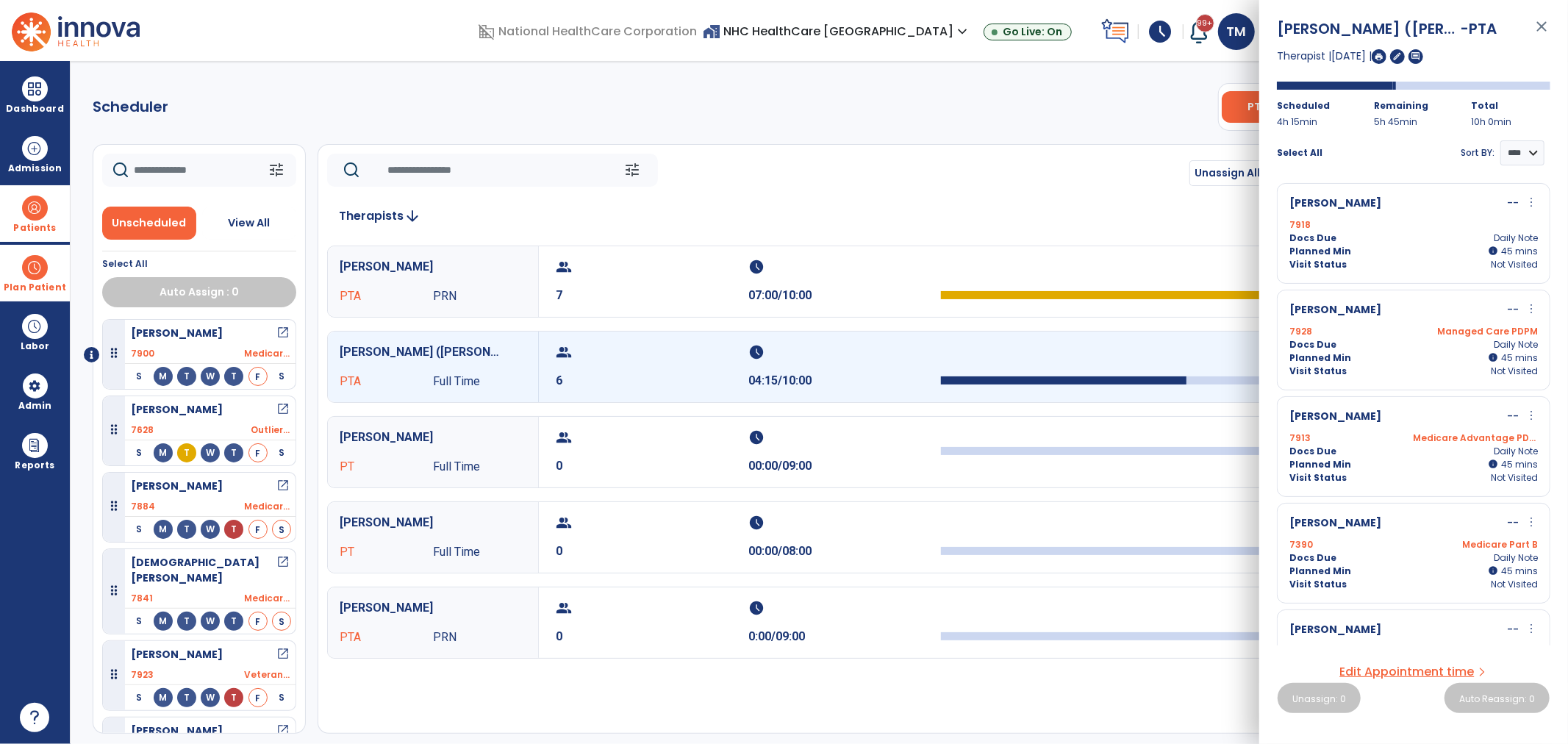 click on "7913 Medicare Advantage PDPM" at bounding box center (1414, 438) 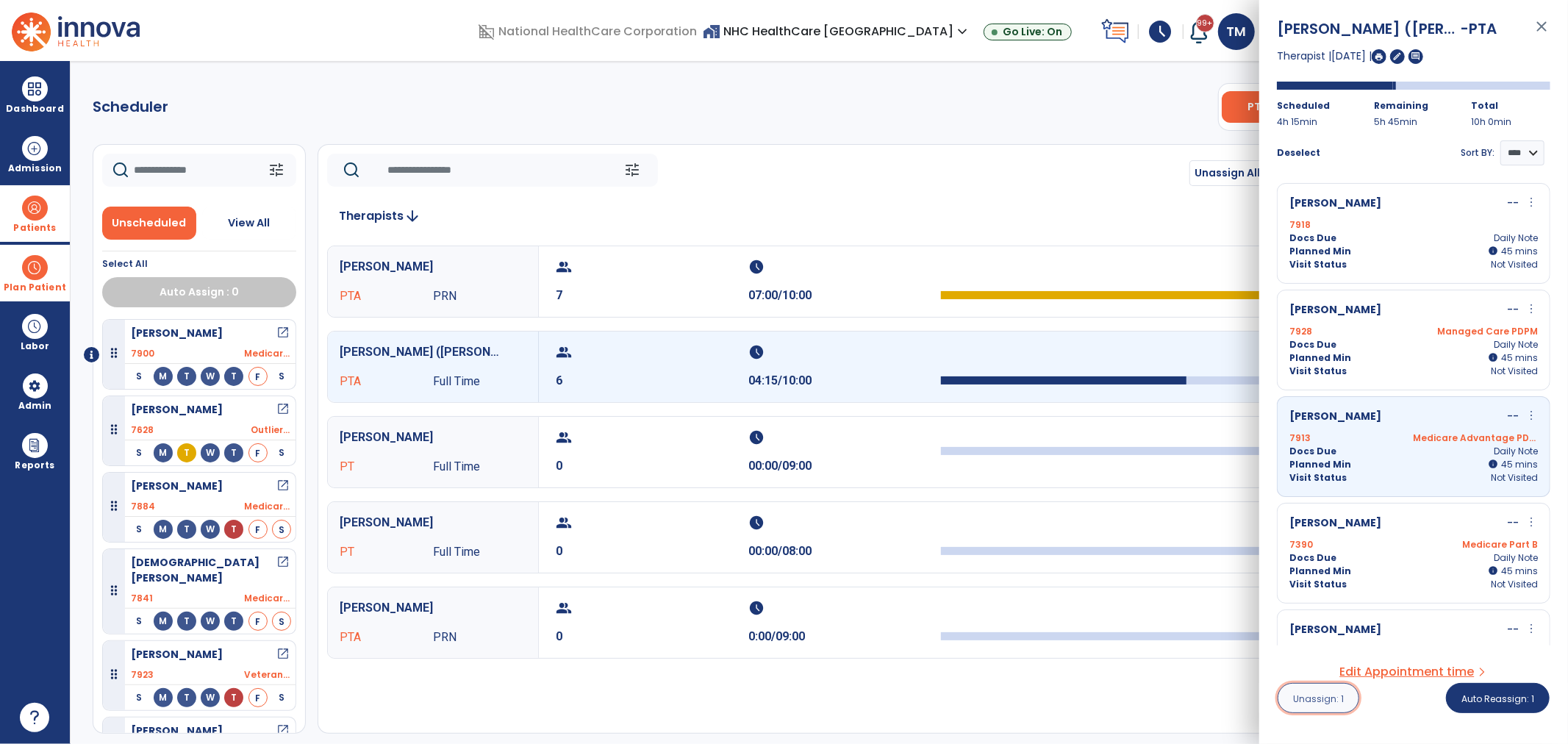click on "Unassign: 1" at bounding box center [1318, 698] 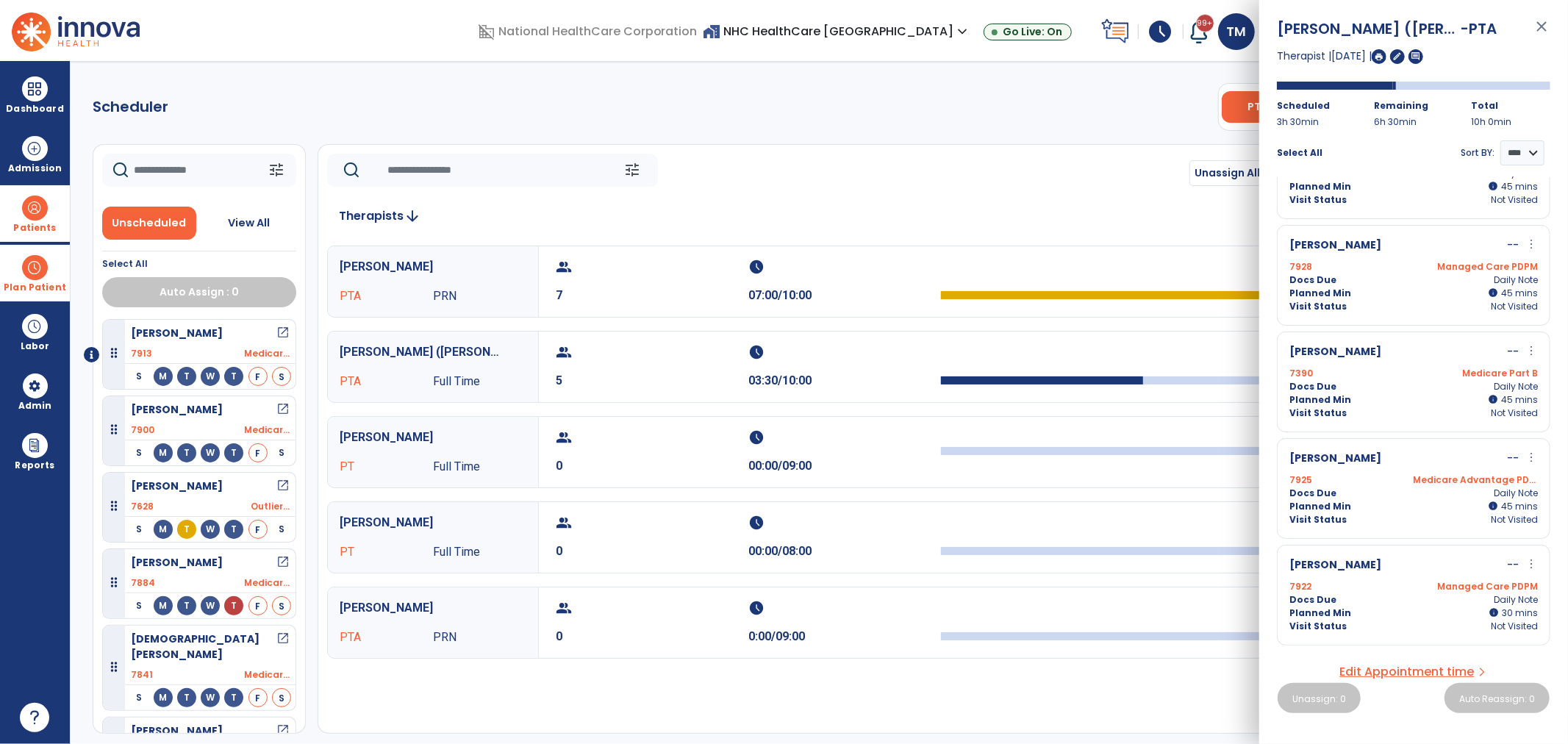 scroll, scrollTop: 0, scrollLeft: 0, axis: both 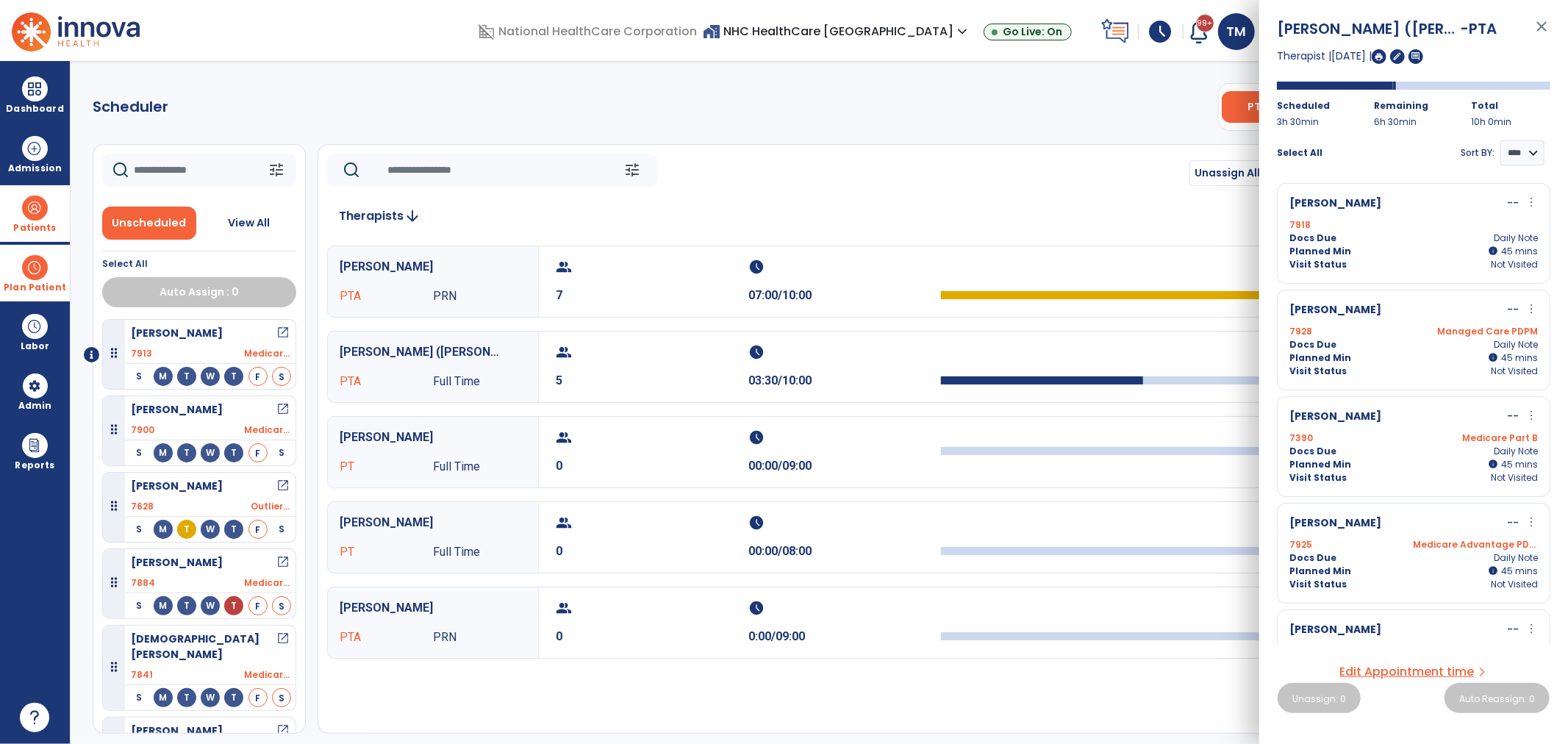 click on "Planned Min  info   45 I 45 mins" at bounding box center [1414, 571] 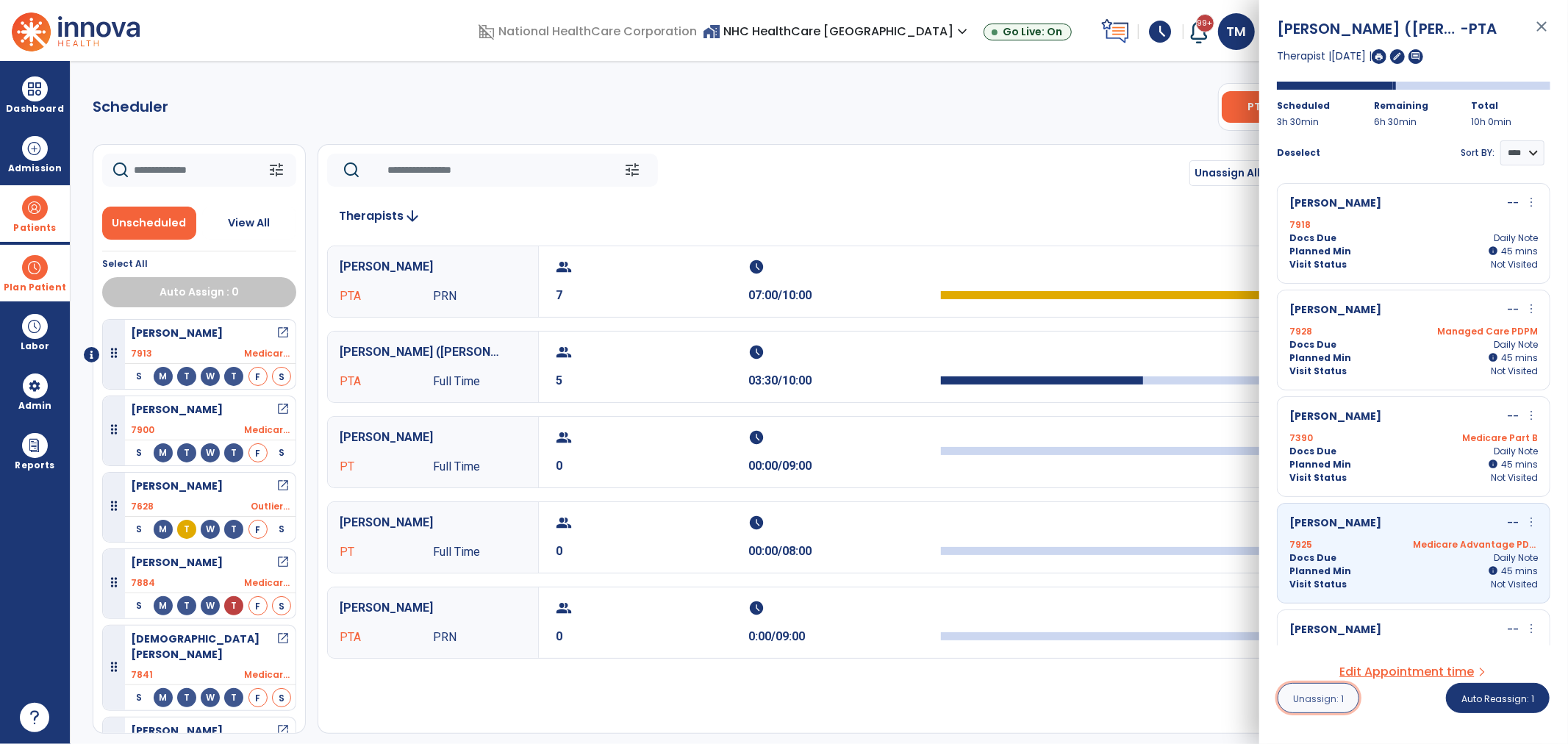 click on "Unassign: 1" at bounding box center (1318, 698) 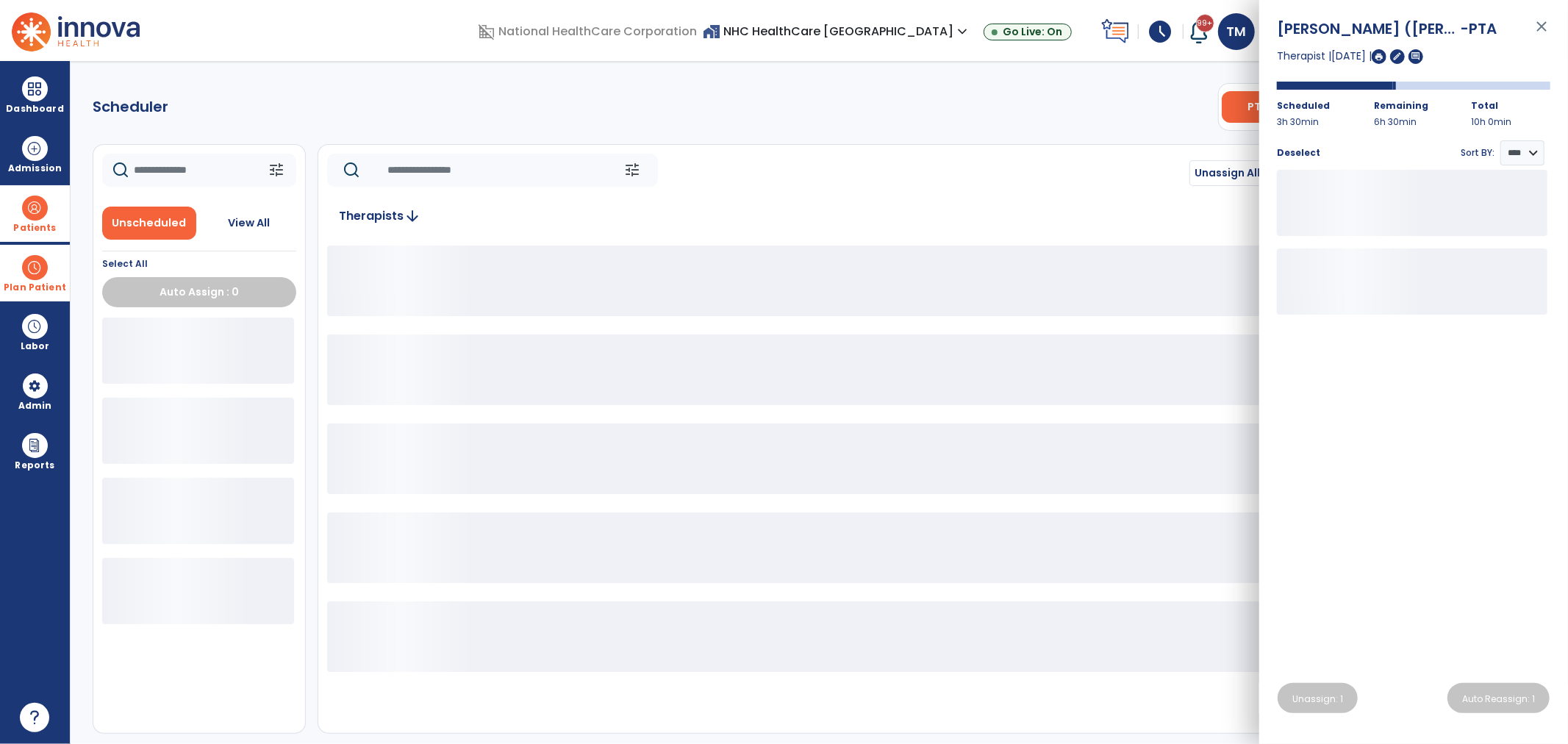 click on "close" at bounding box center (1542, 33) 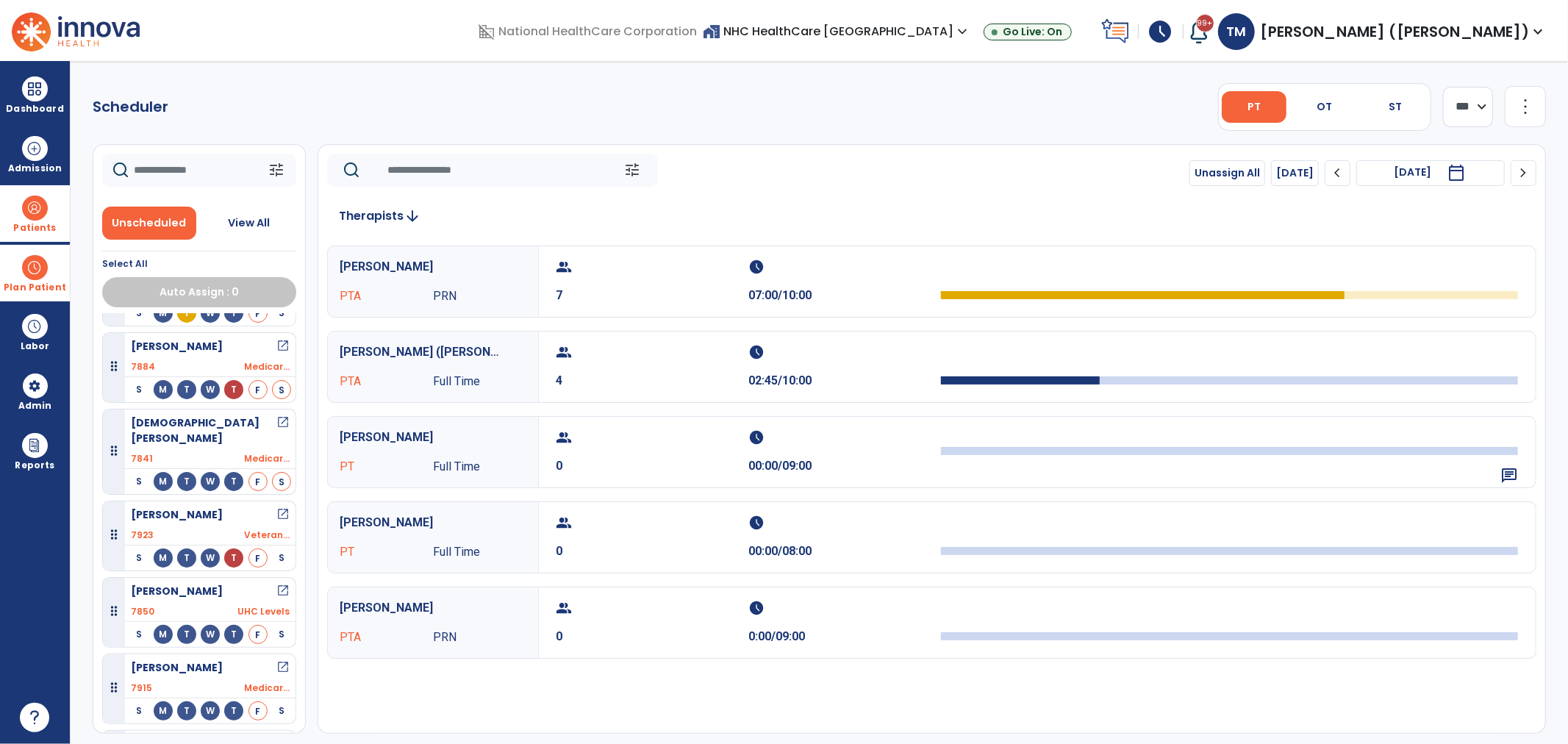 scroll, scrollTop: 245, scrollLeft: 0, axis: vertical 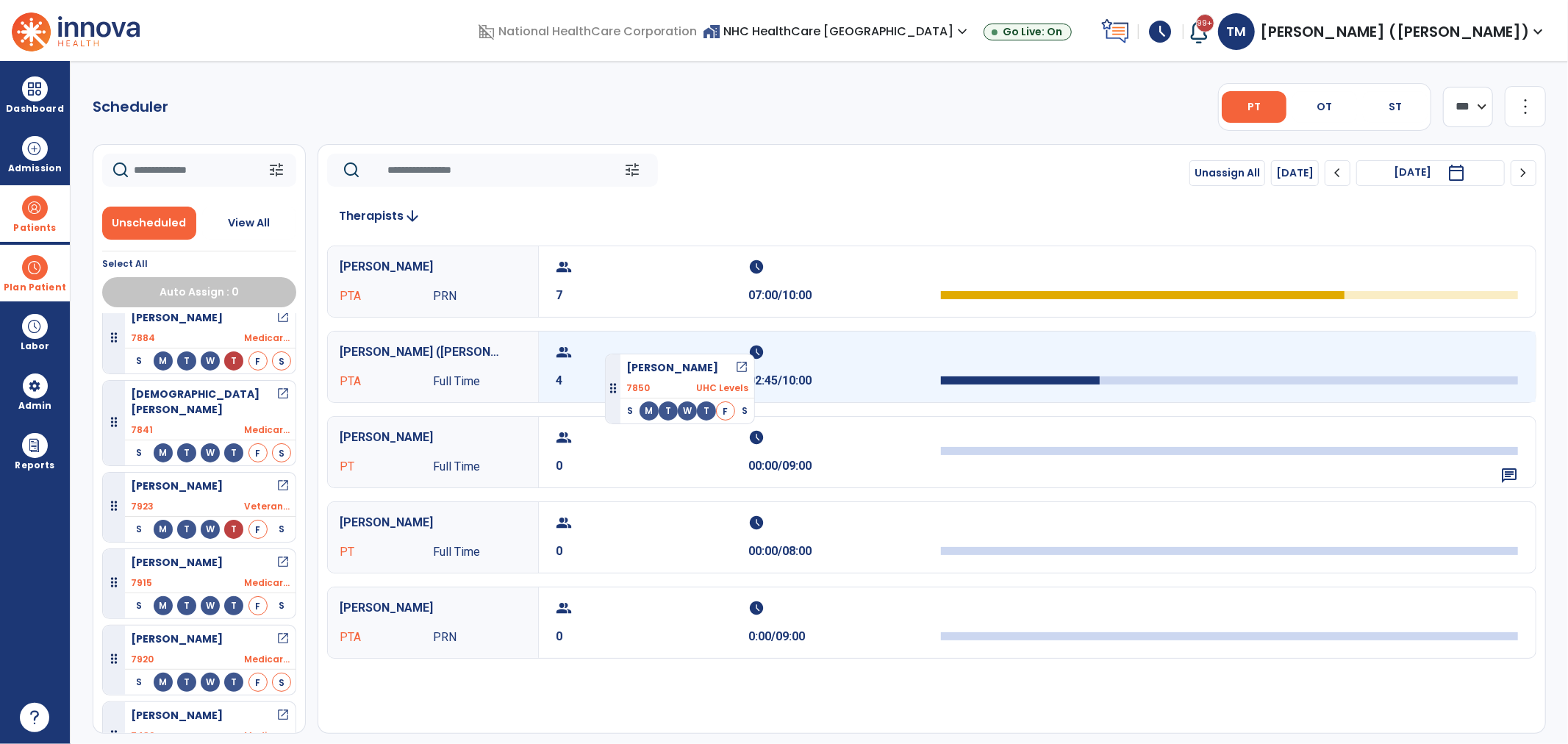 drag, startPoint x: 174, startPoint y: 556, endPoint x: 603, endPoint y: 343, distance: 478.96764 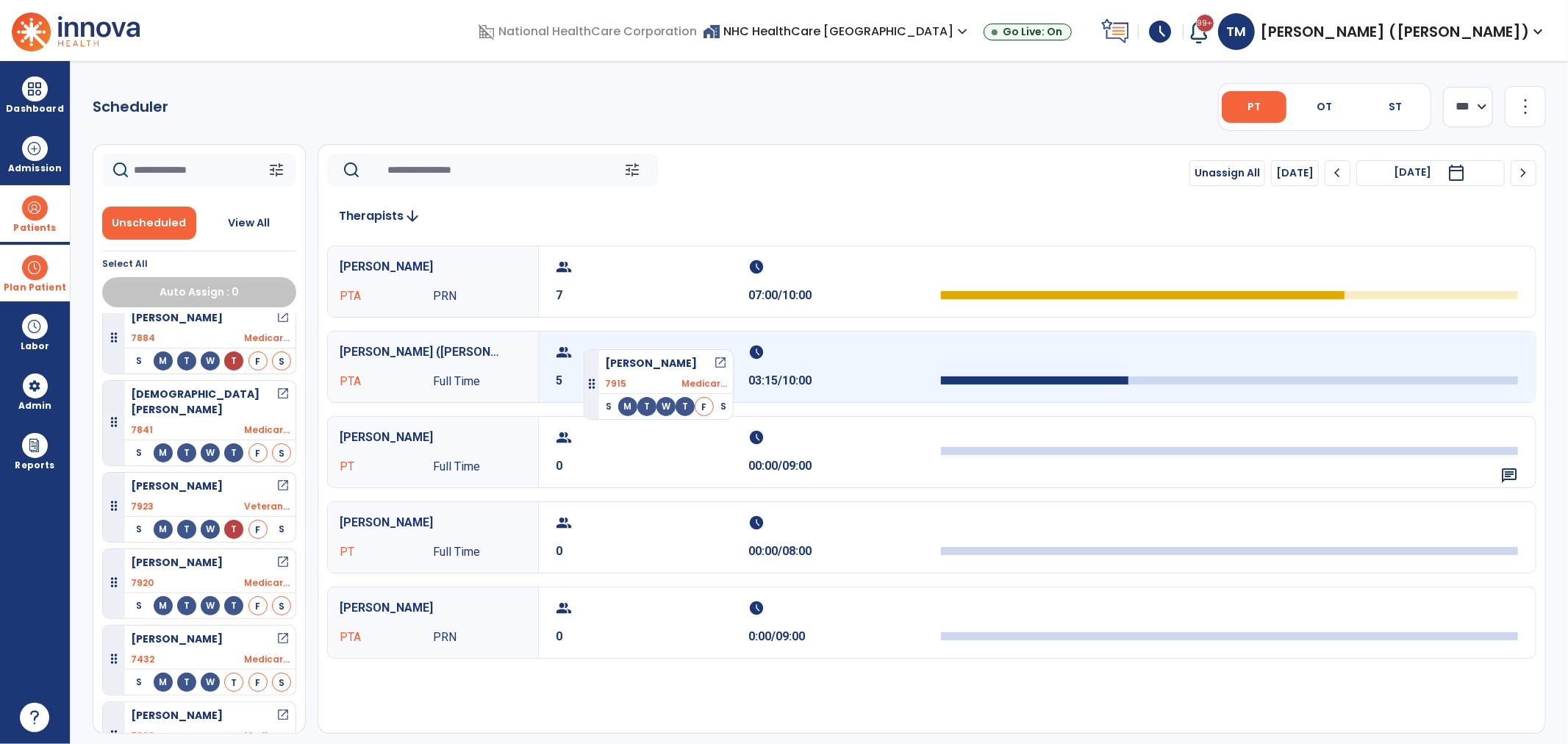 drag, startPoint x: 169, startPoint y: 564, endPoint x: 583, endPoint y: 341, distance: 470.2393 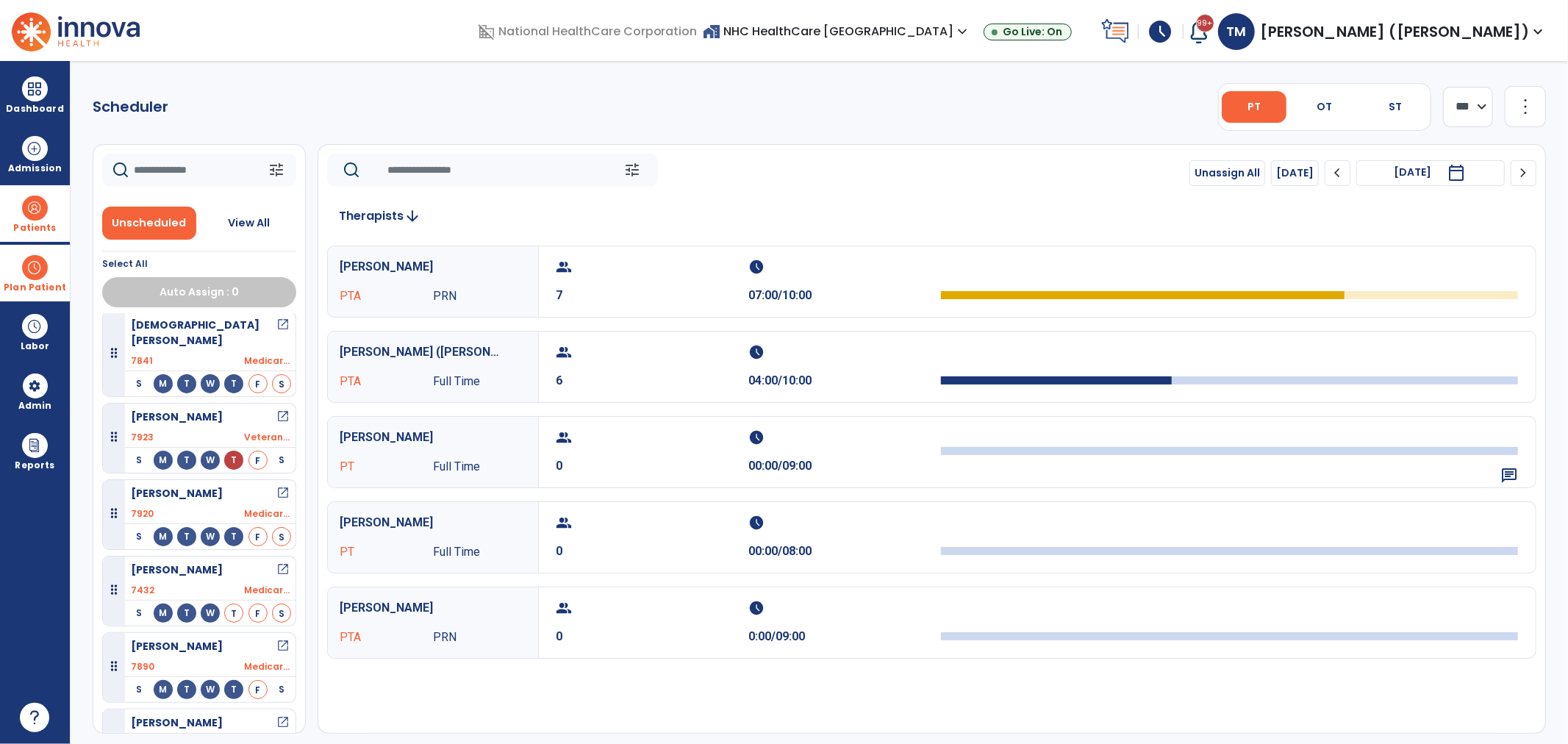scroll, scrollTop: 570, scrollLeft: 0, axis: vertical 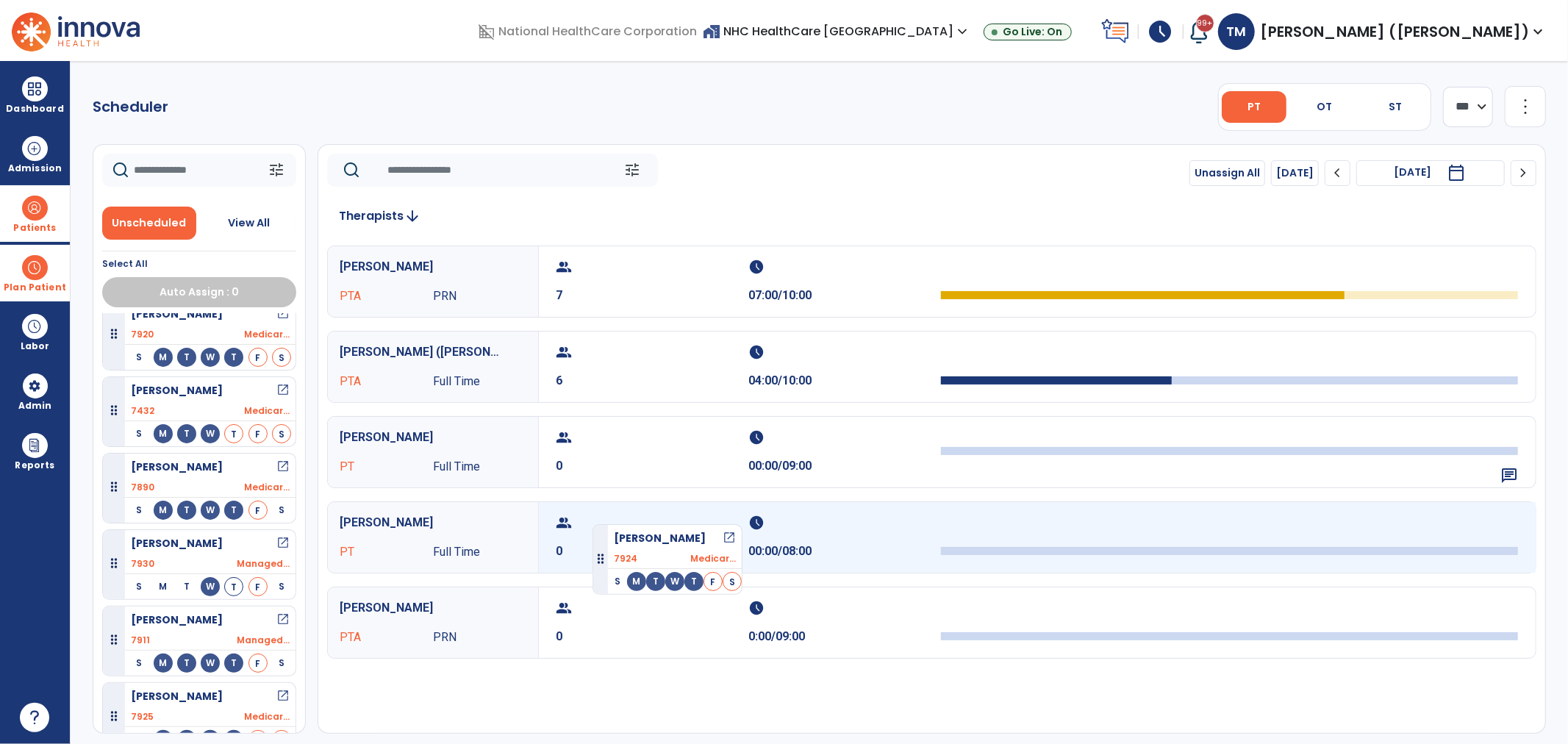drag, startPoint x: 180, startPoint y: 634, endPoint x: 598, endPoint y: 512, distance: 435.44001 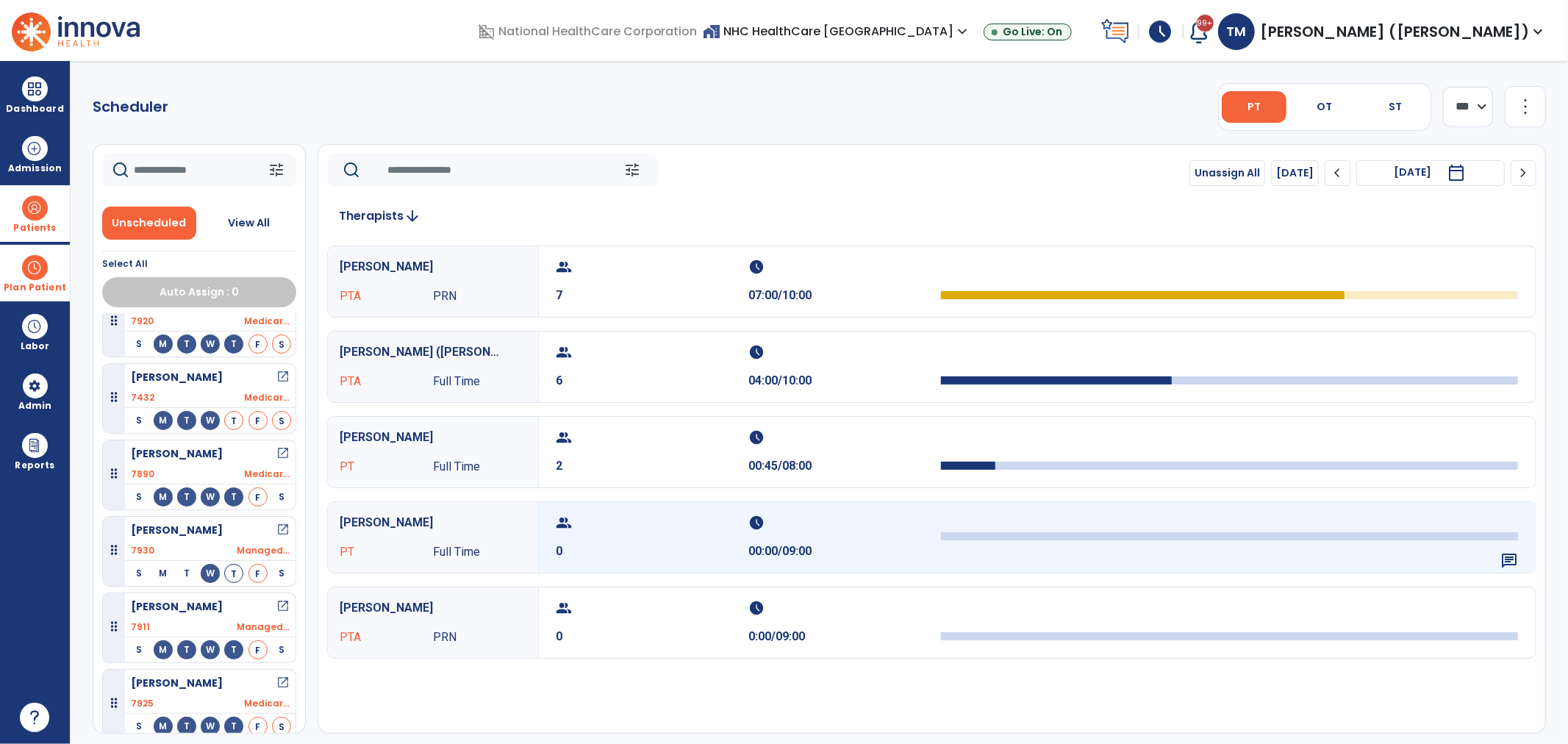 scroll, scrollTop: 493, scrollLeft: 0, axis: vertical 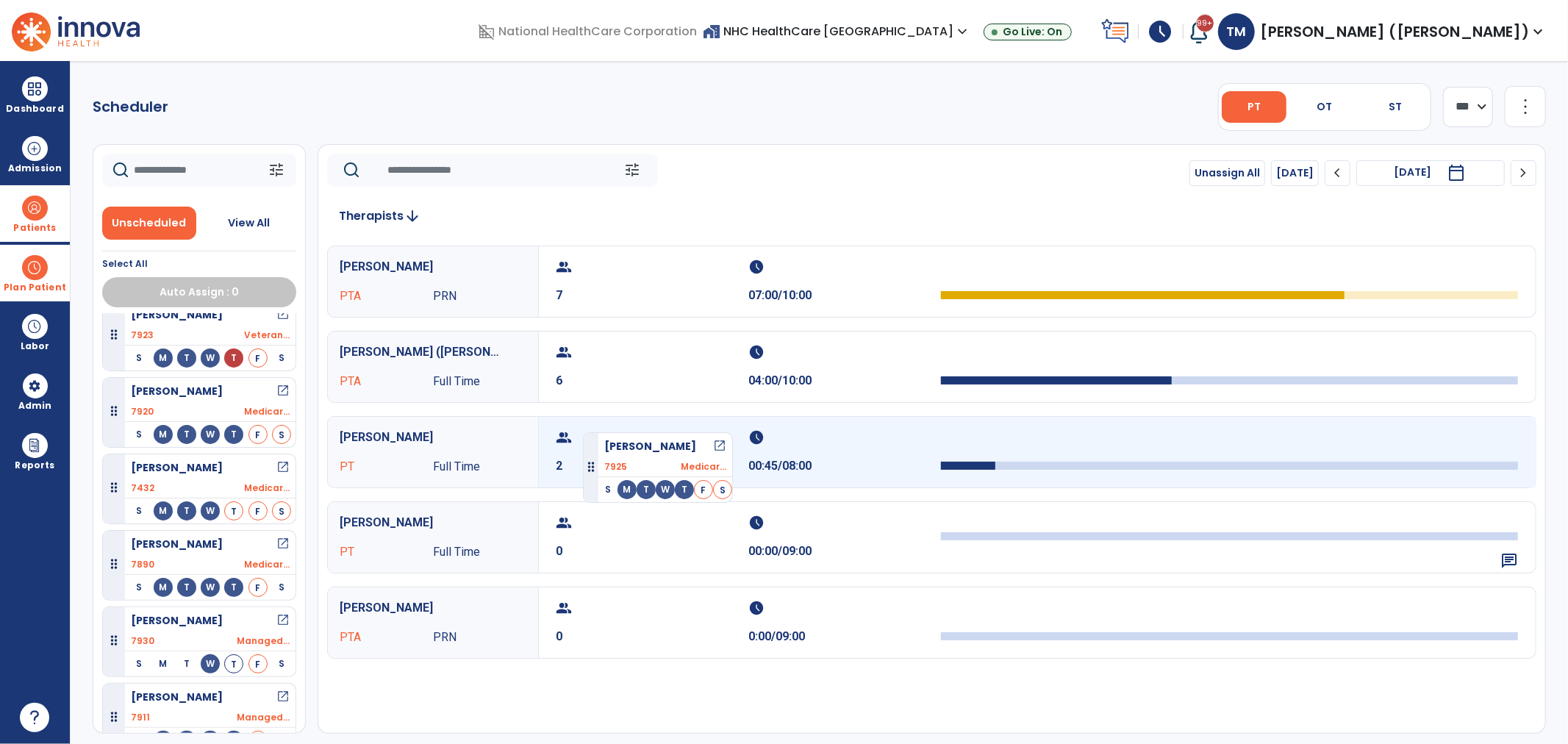 drag, startPoint x: 162, startPoint y: 694, endPoint x: 583, endPoint y: 424, distance: 500.14098 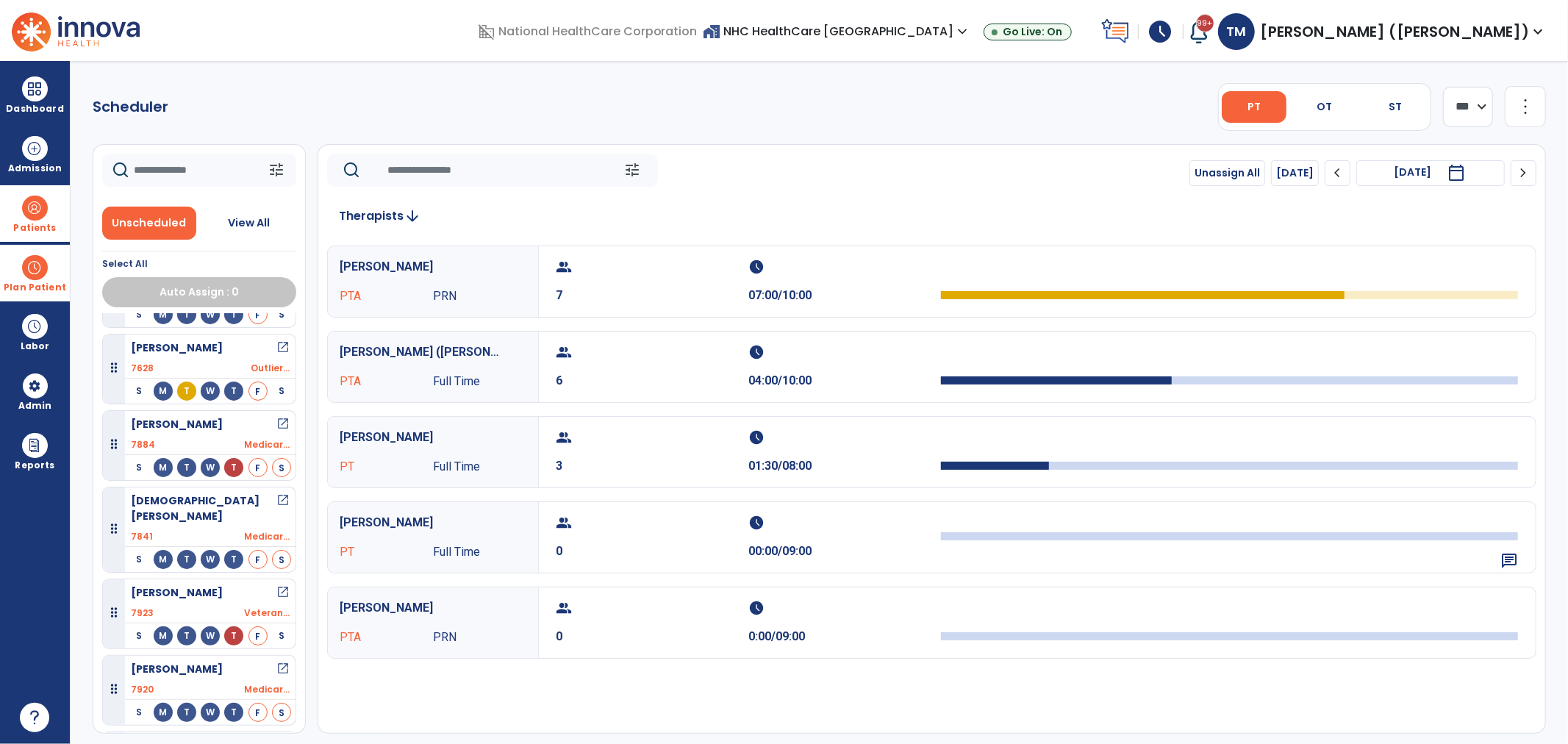 scroll, scrollTop: 0, scrollLeft: 0, axis: both 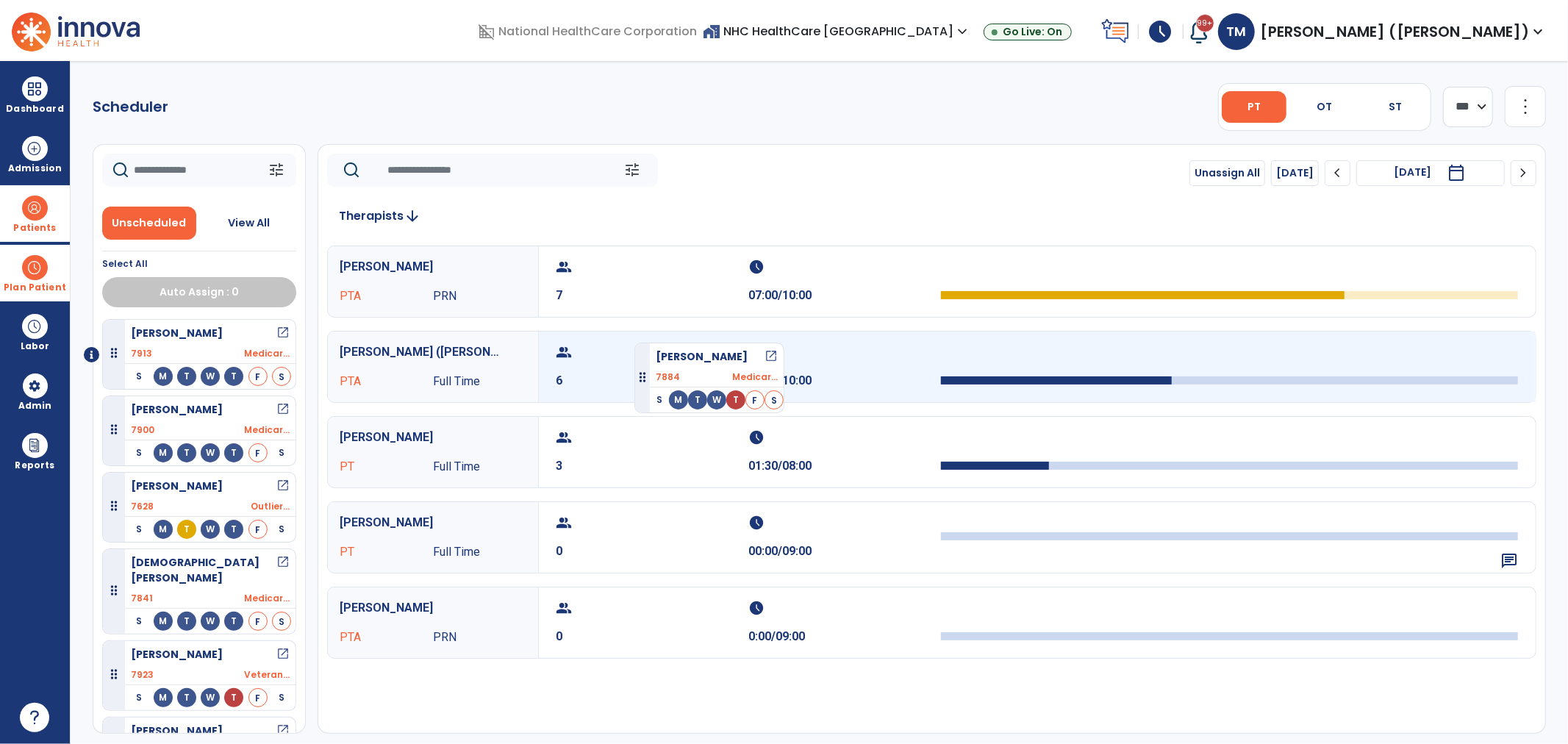 drag, startPoint x: 206, startPoint y: 577, endPoint x: 634, endPoint y: 340, distance: 489.2372 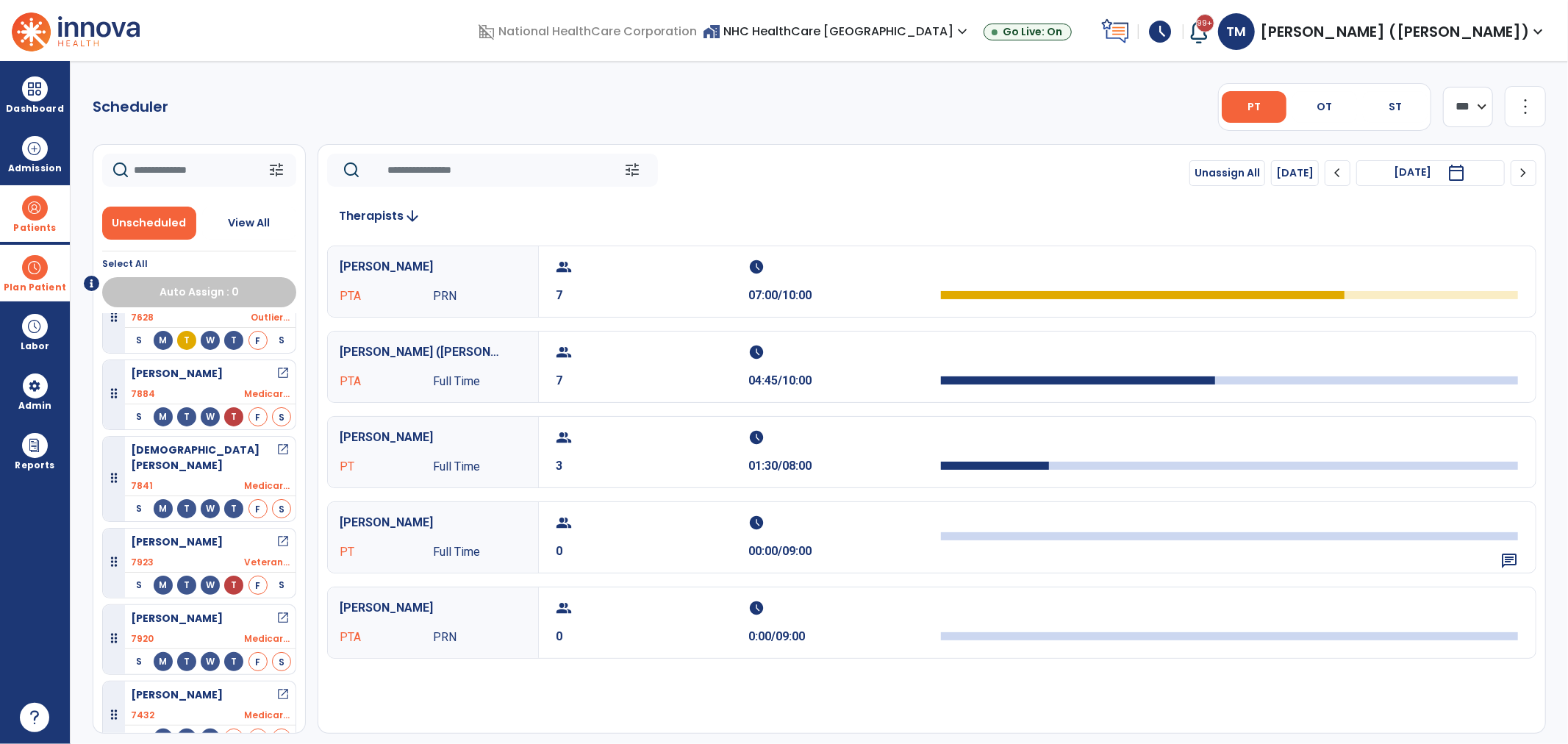 scroll, scrollTop: 245, scrollLeft: 0, axis: vertical 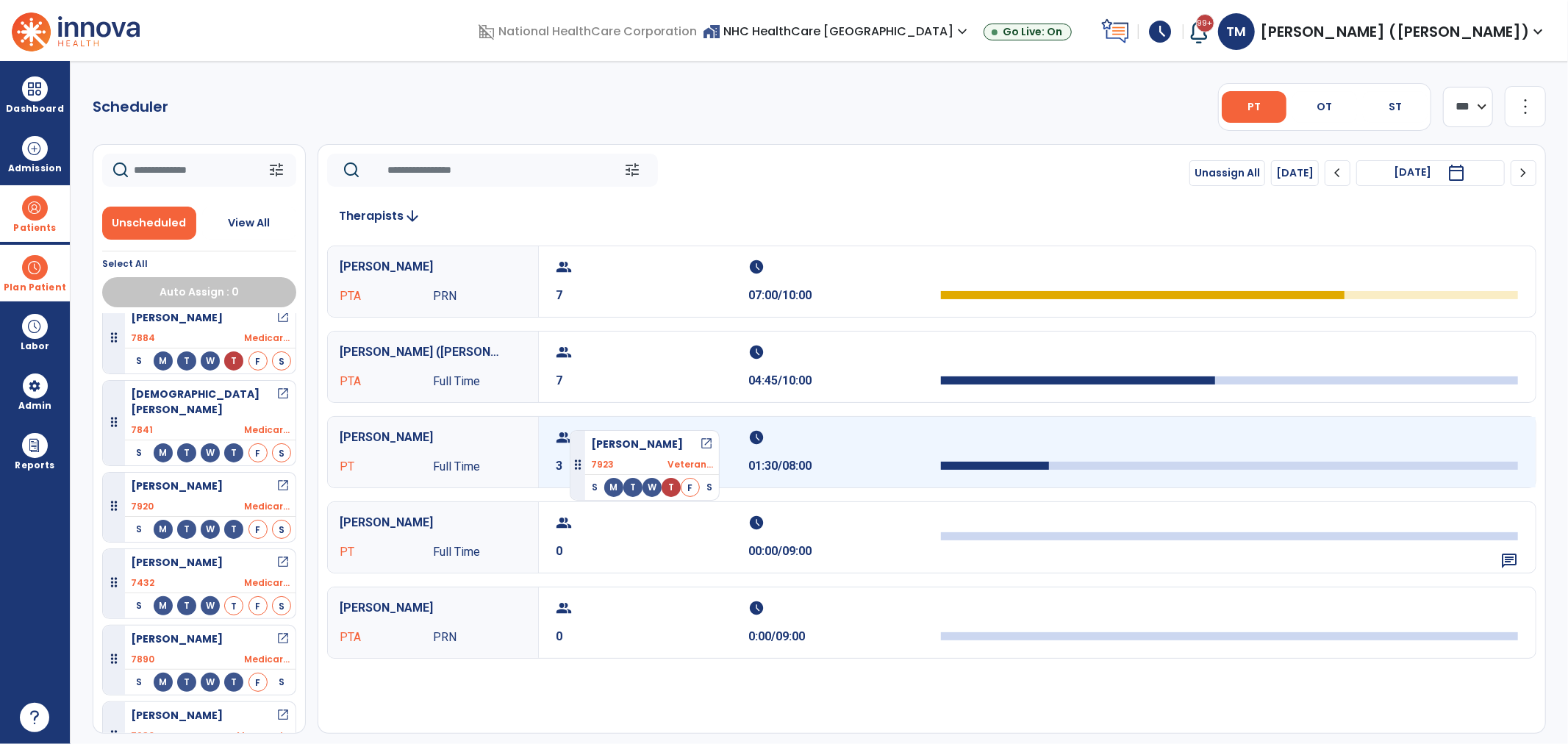 drag, startPoint x: 172, startPoint y: 480, endPoint x: 570, endPoint y: 424, distance: 401.9204 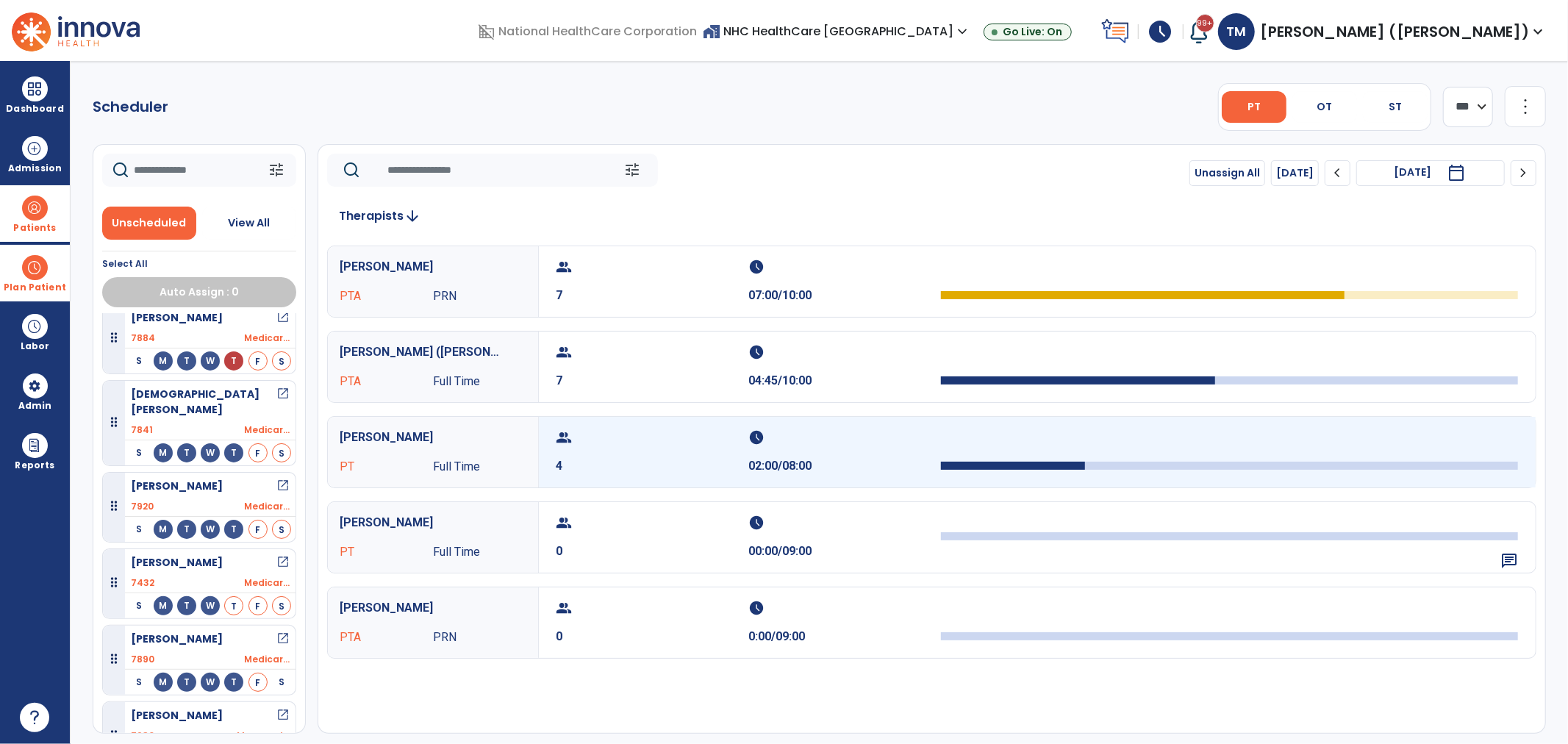 click on "group" at bounding box center [651, 437] 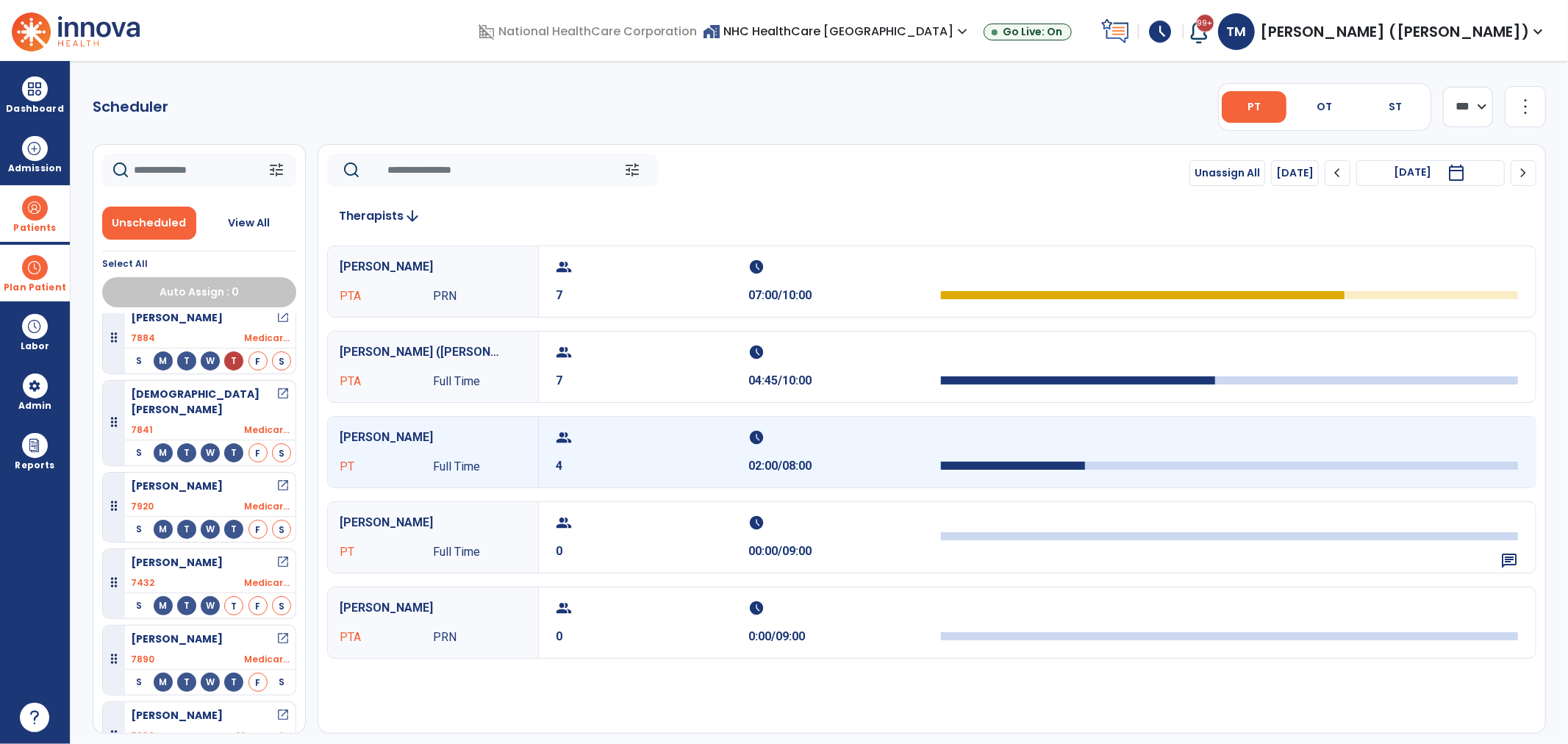 click on "group  4" at bounding box center [653, 452] 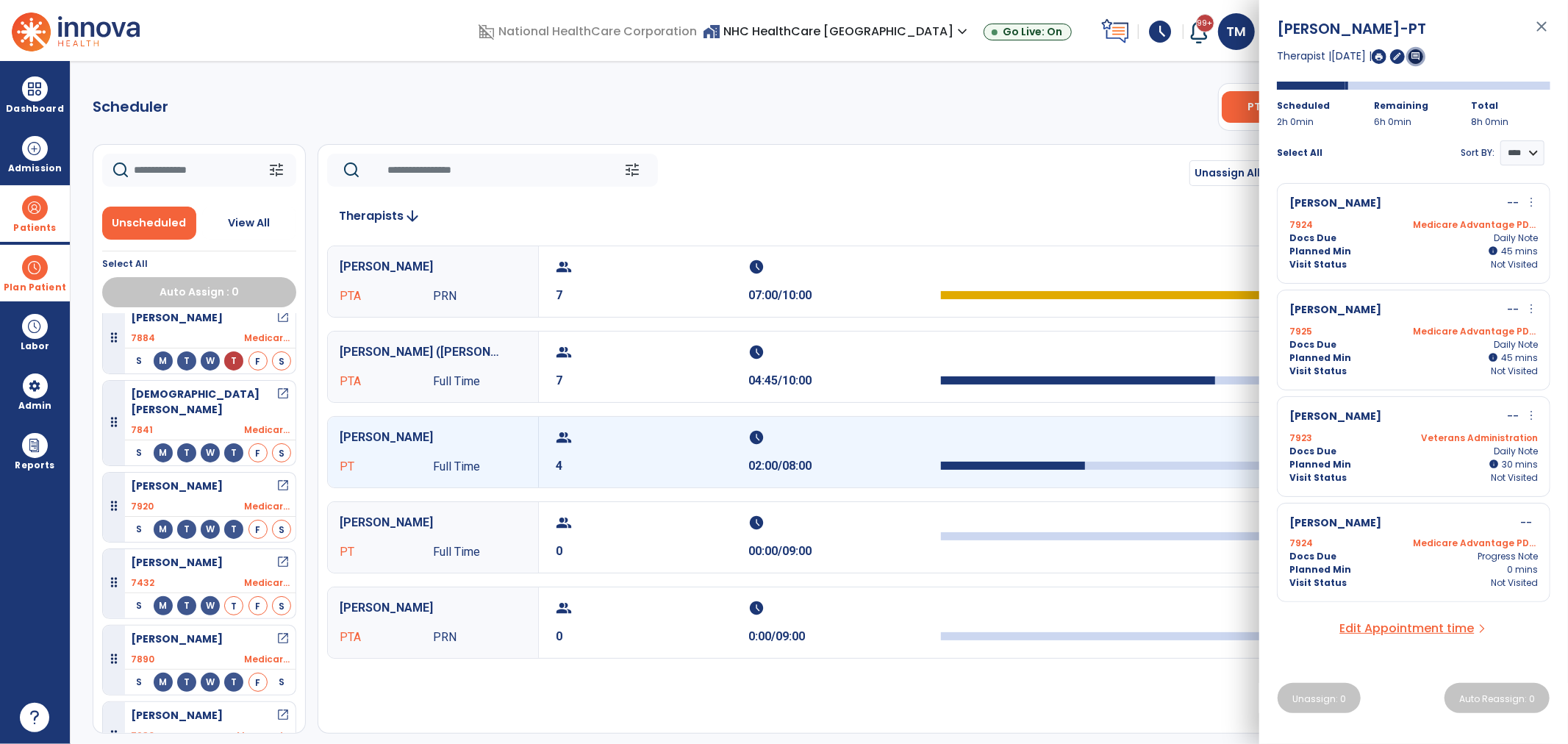 click on "comment" at bounding box center (1416, 56) 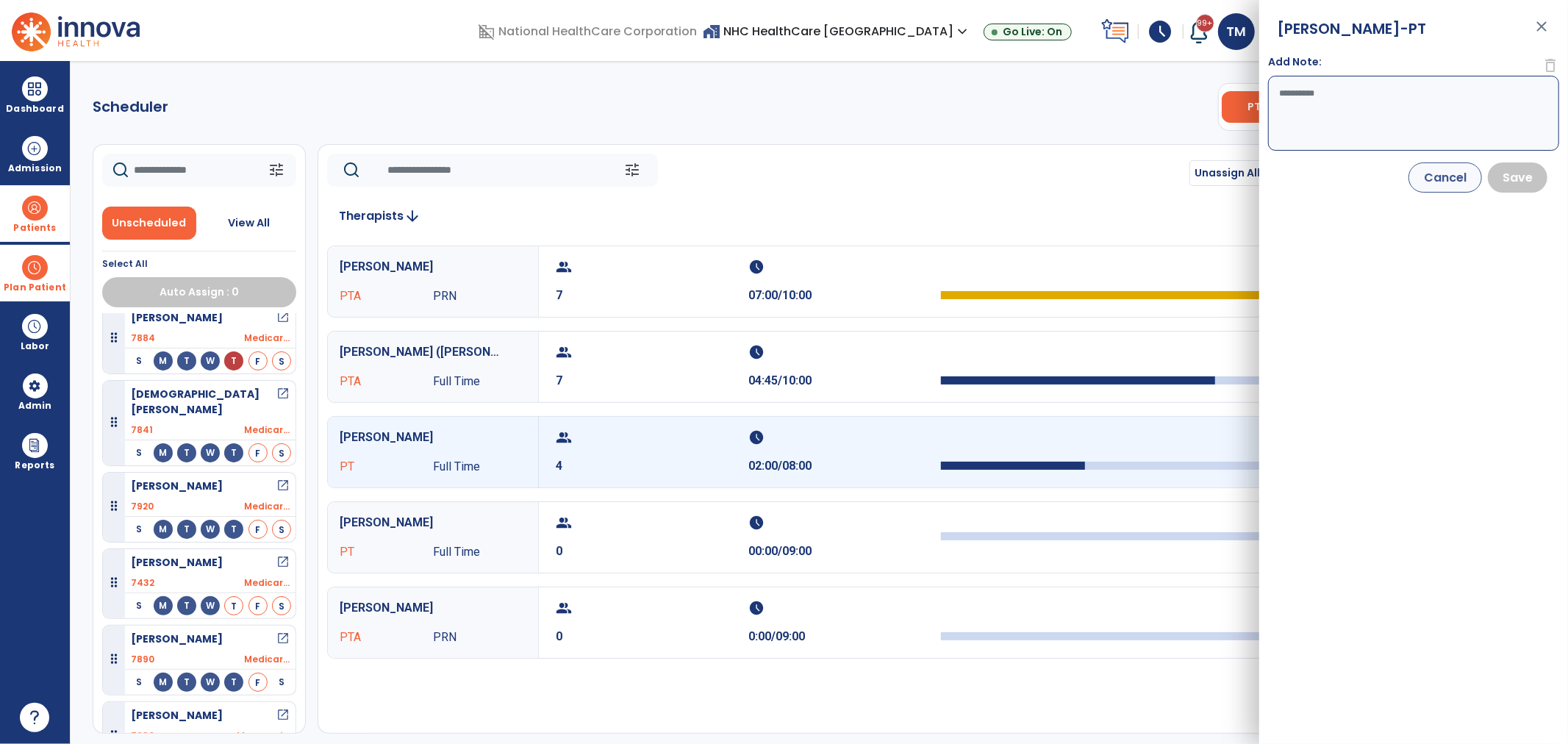 click on "Add Note:" at bounding box center (1414, 113) 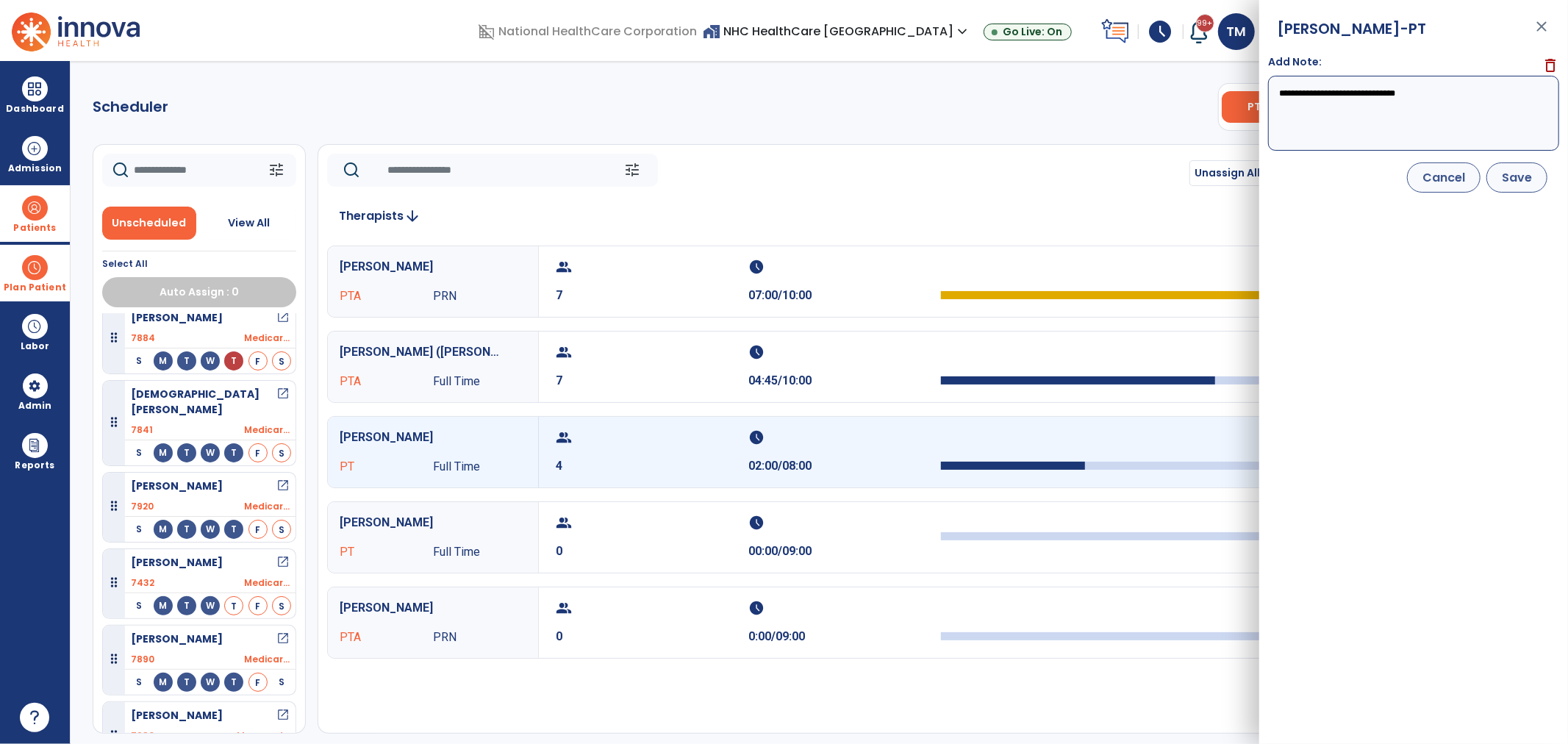 type on "**********" 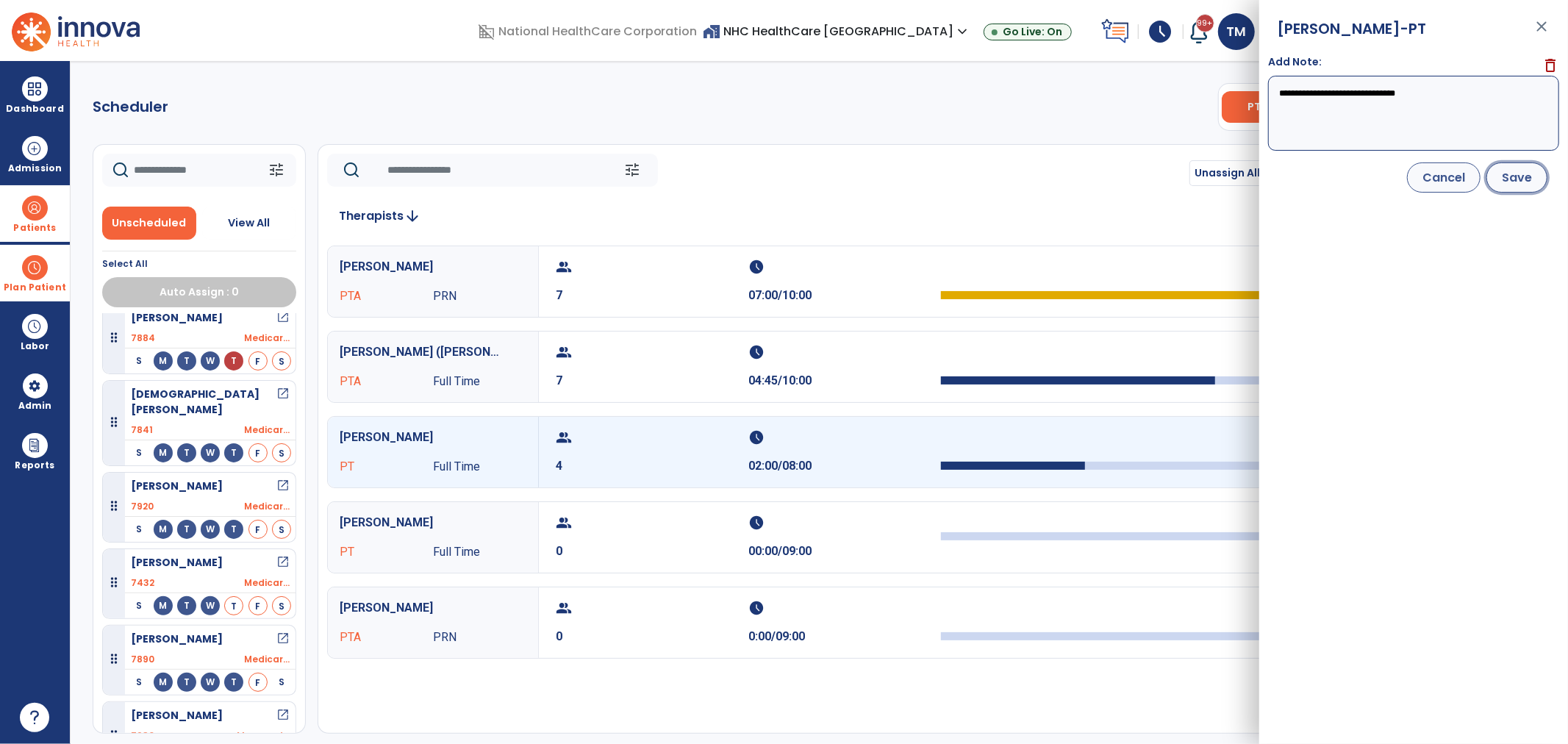 click on "Save" at bounding box center (1517, 177) 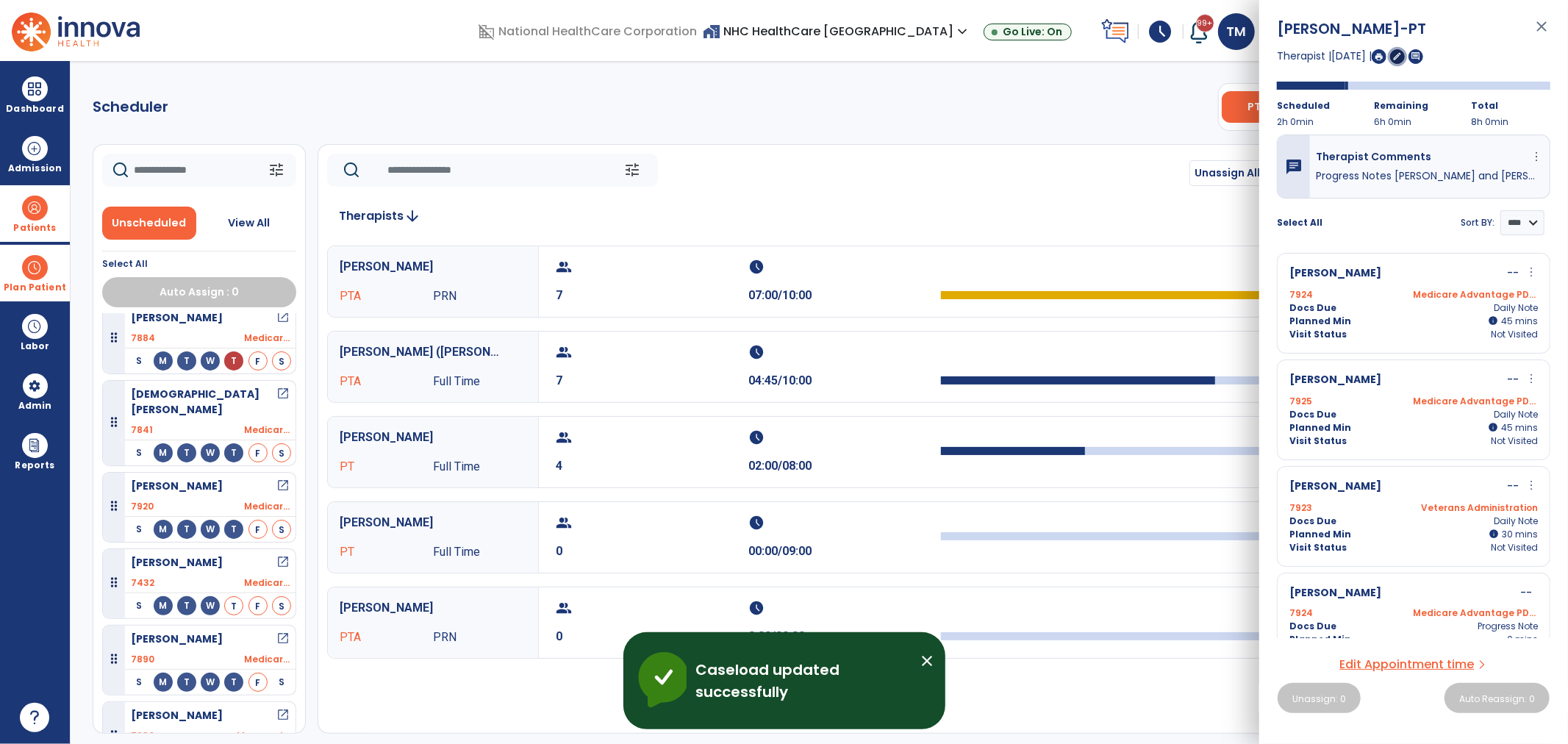 click on "edit" at bounding box center [1397, 56] 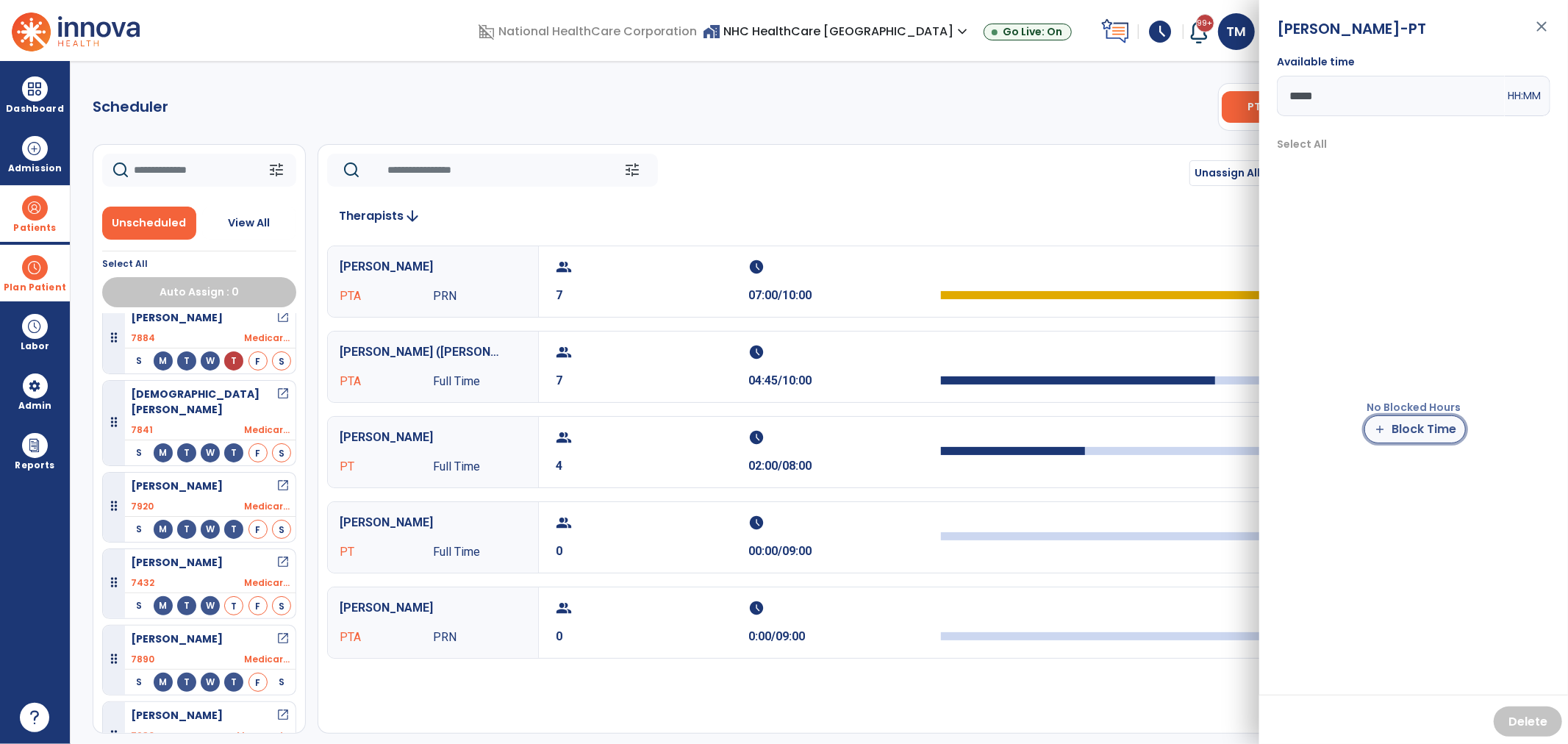 click on "add   Block Time" at bounding box center (1415, 429) 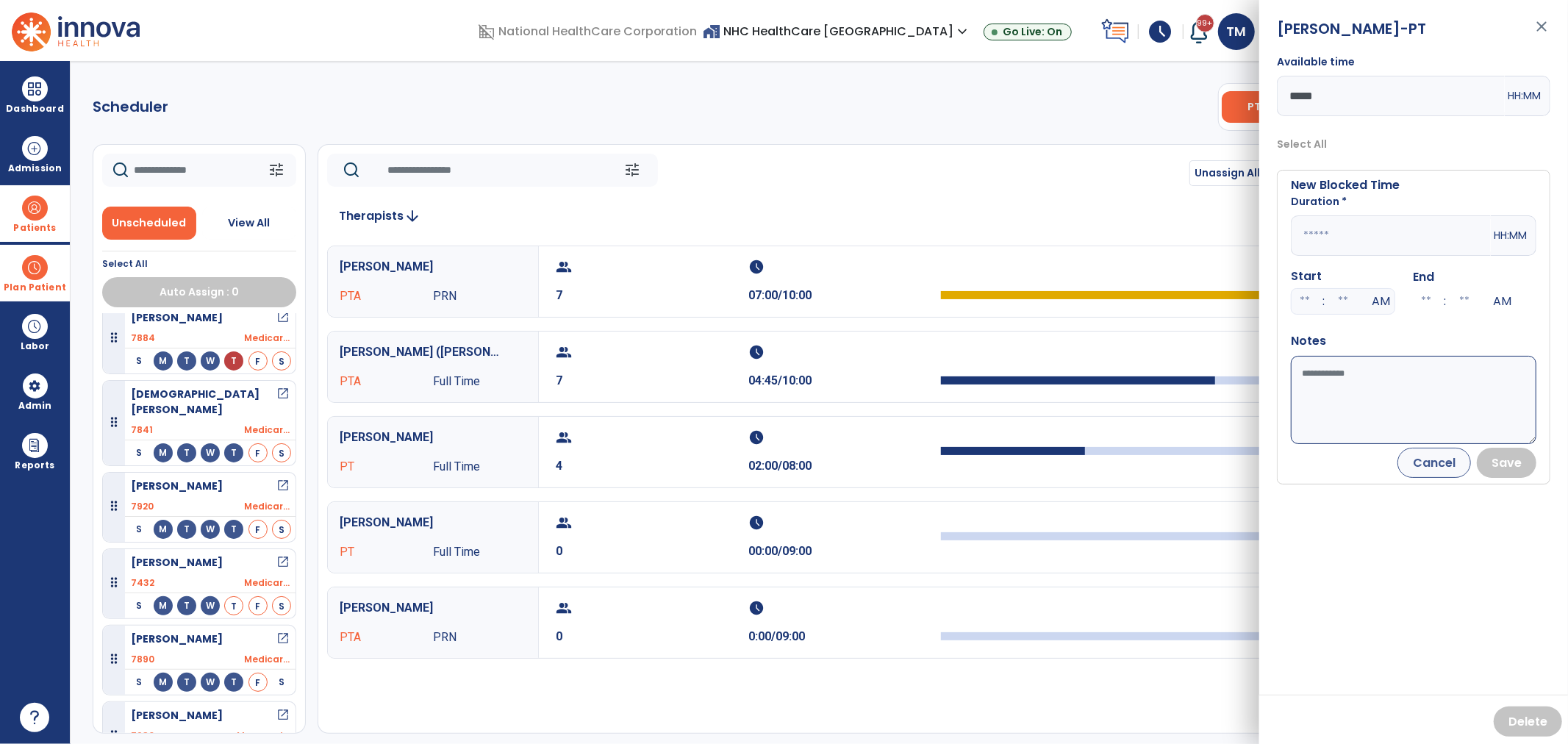 click at bounding box center [1391, 235] 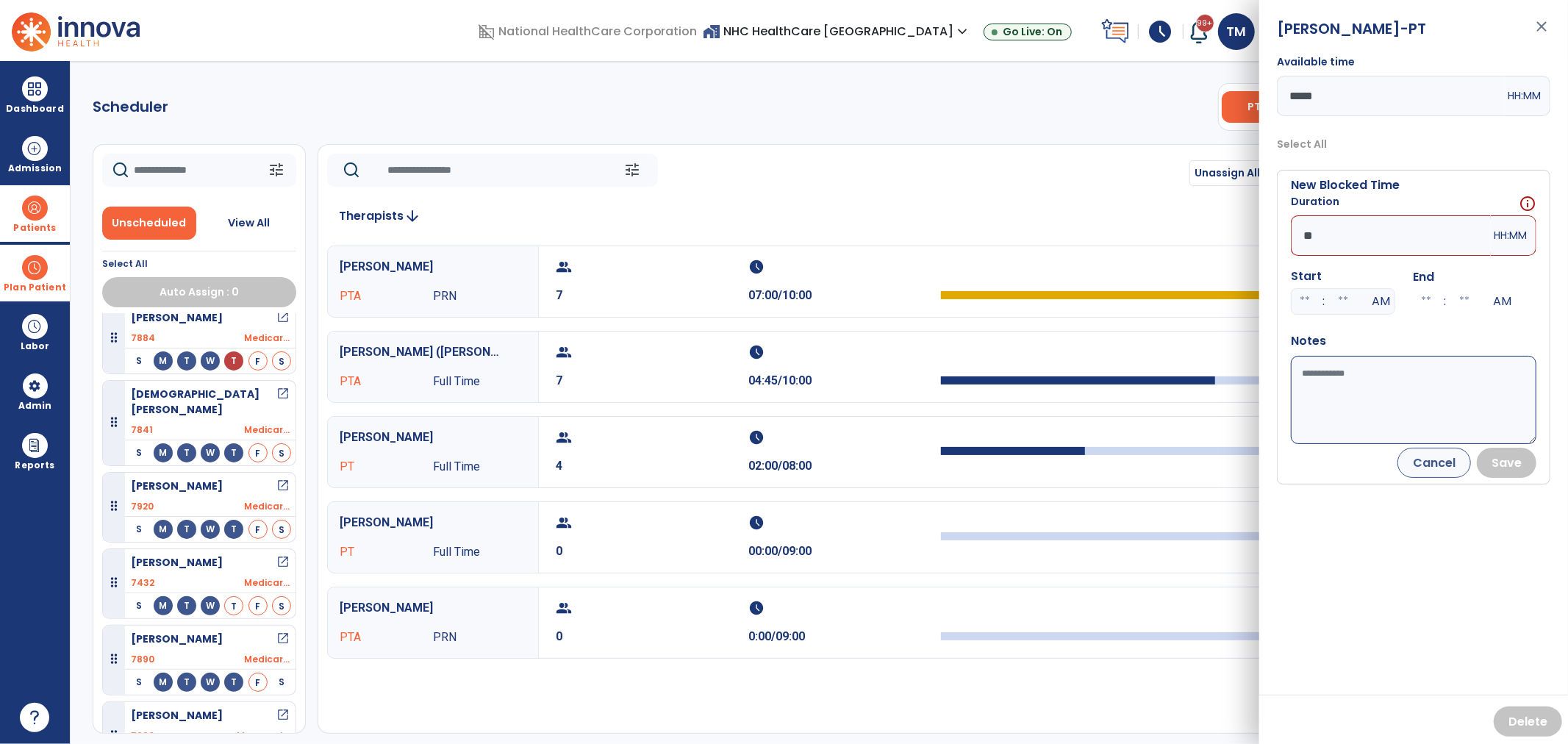 click on "Start" at bounding box center (1343, 276) 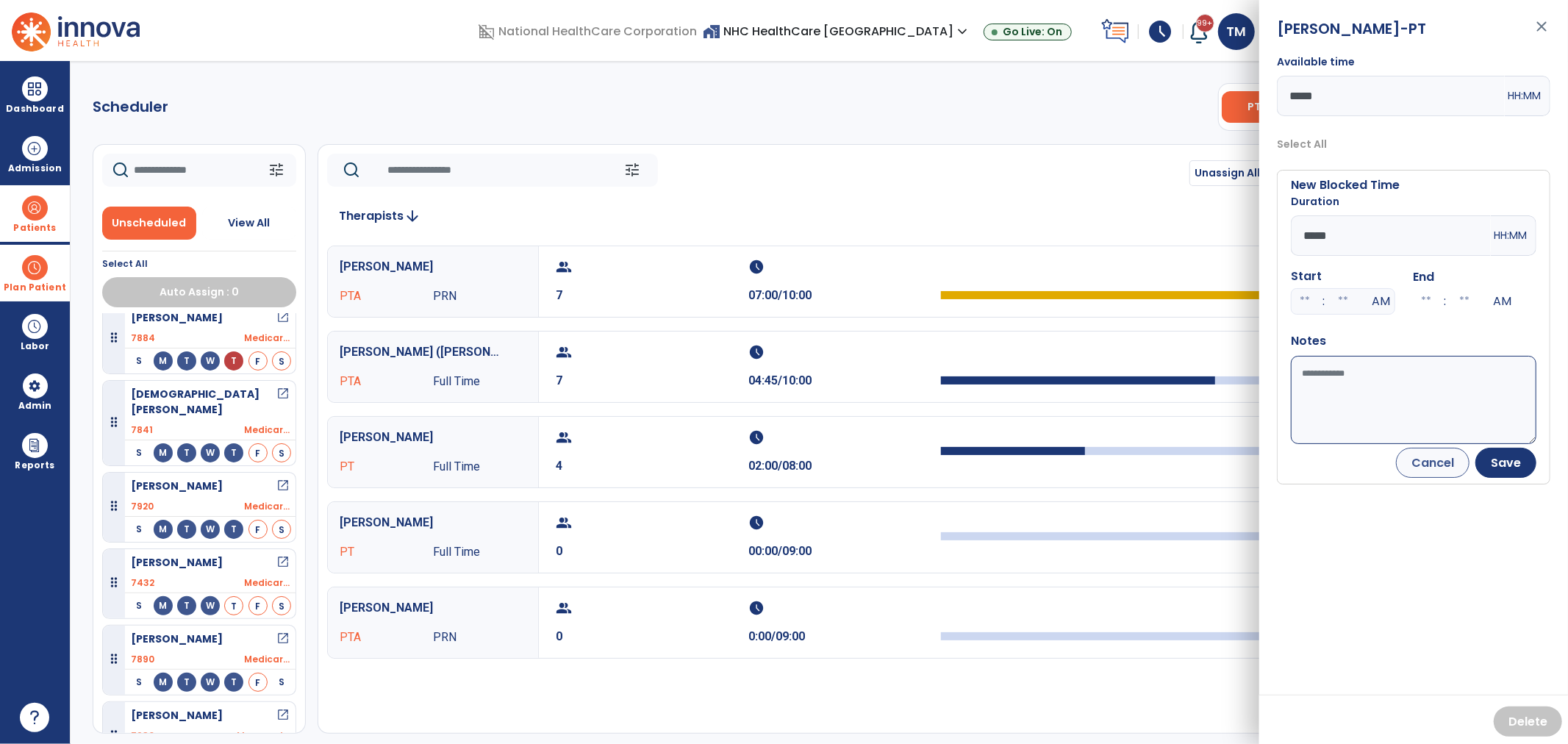 type on "*****" 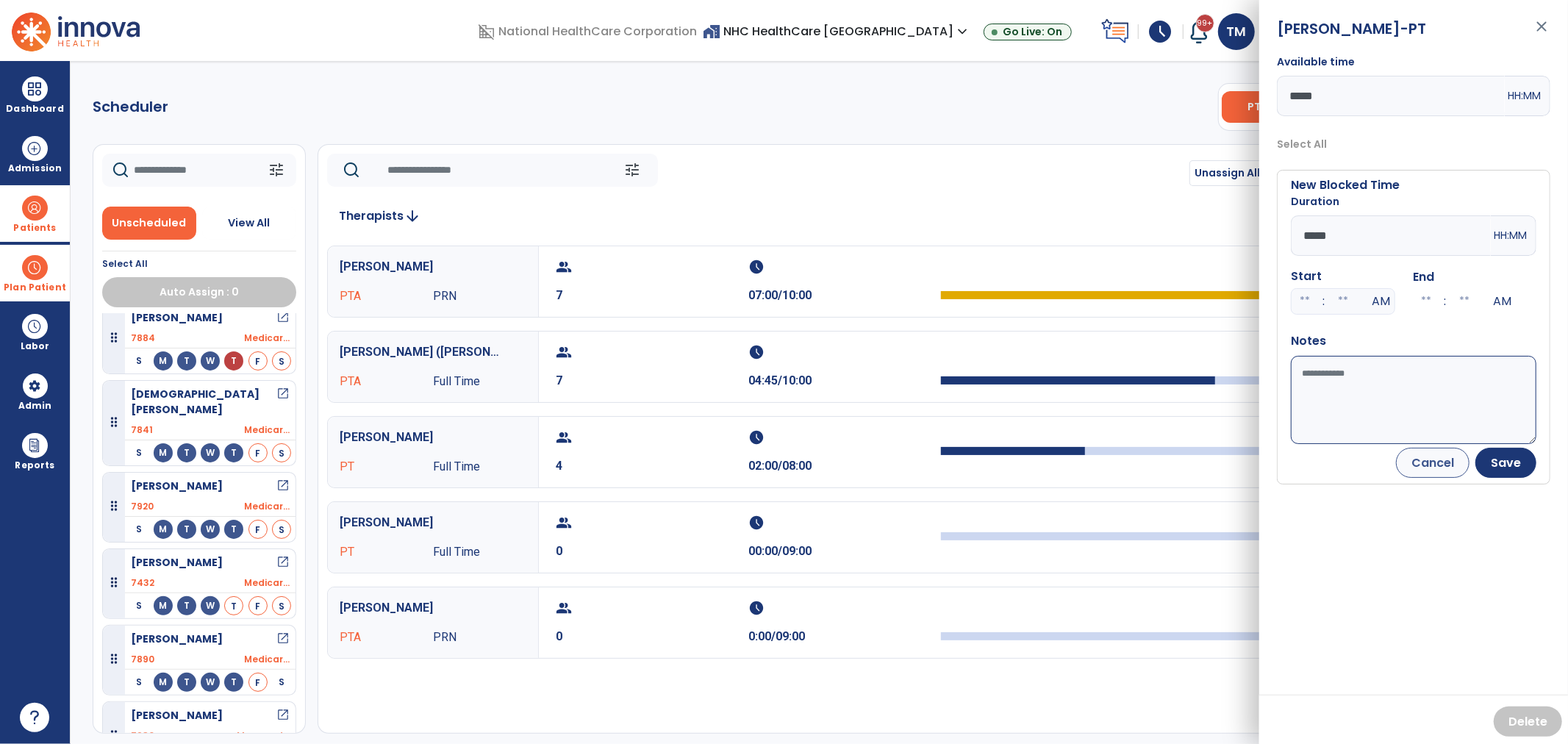 click at bounding box center [1305, 301] 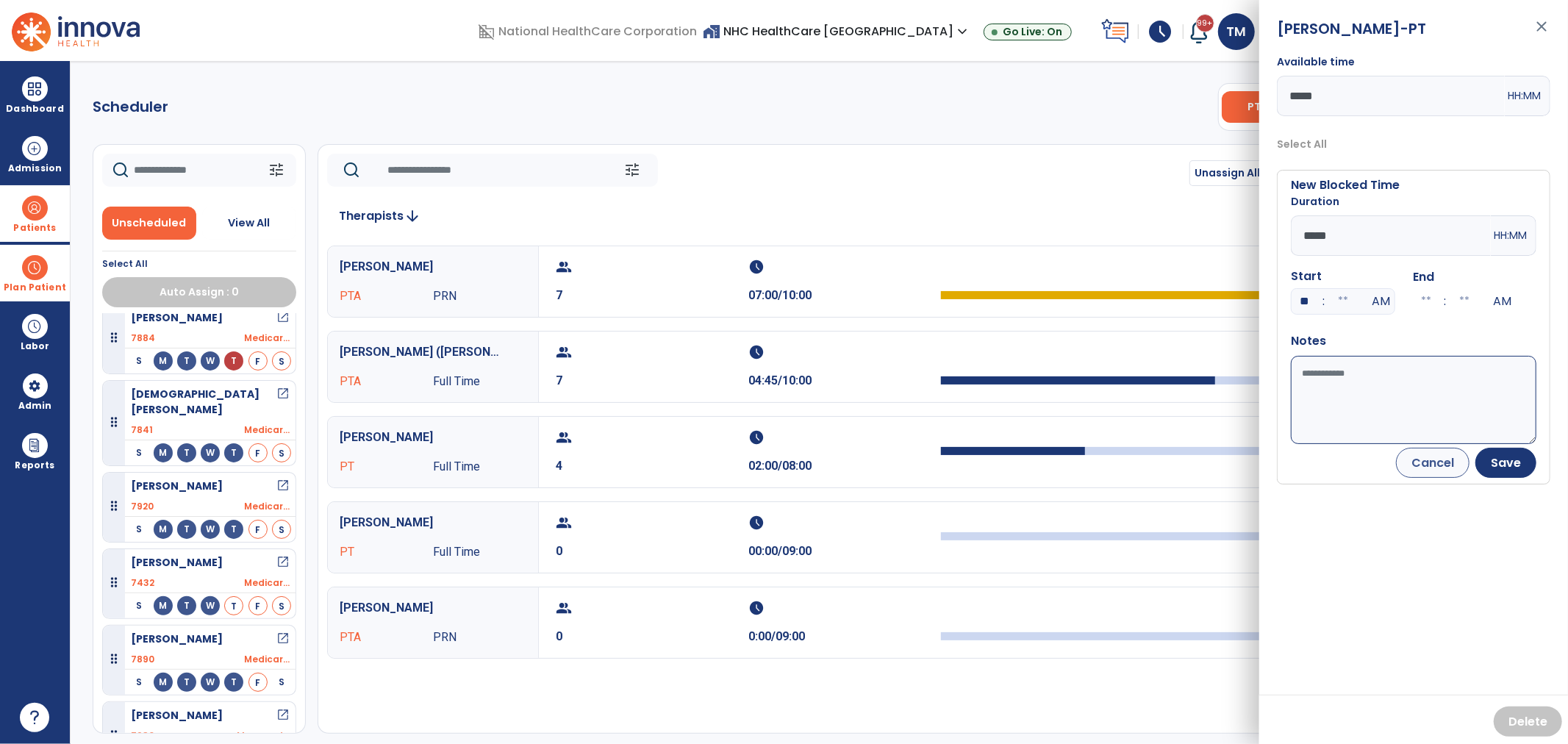 type on "**" 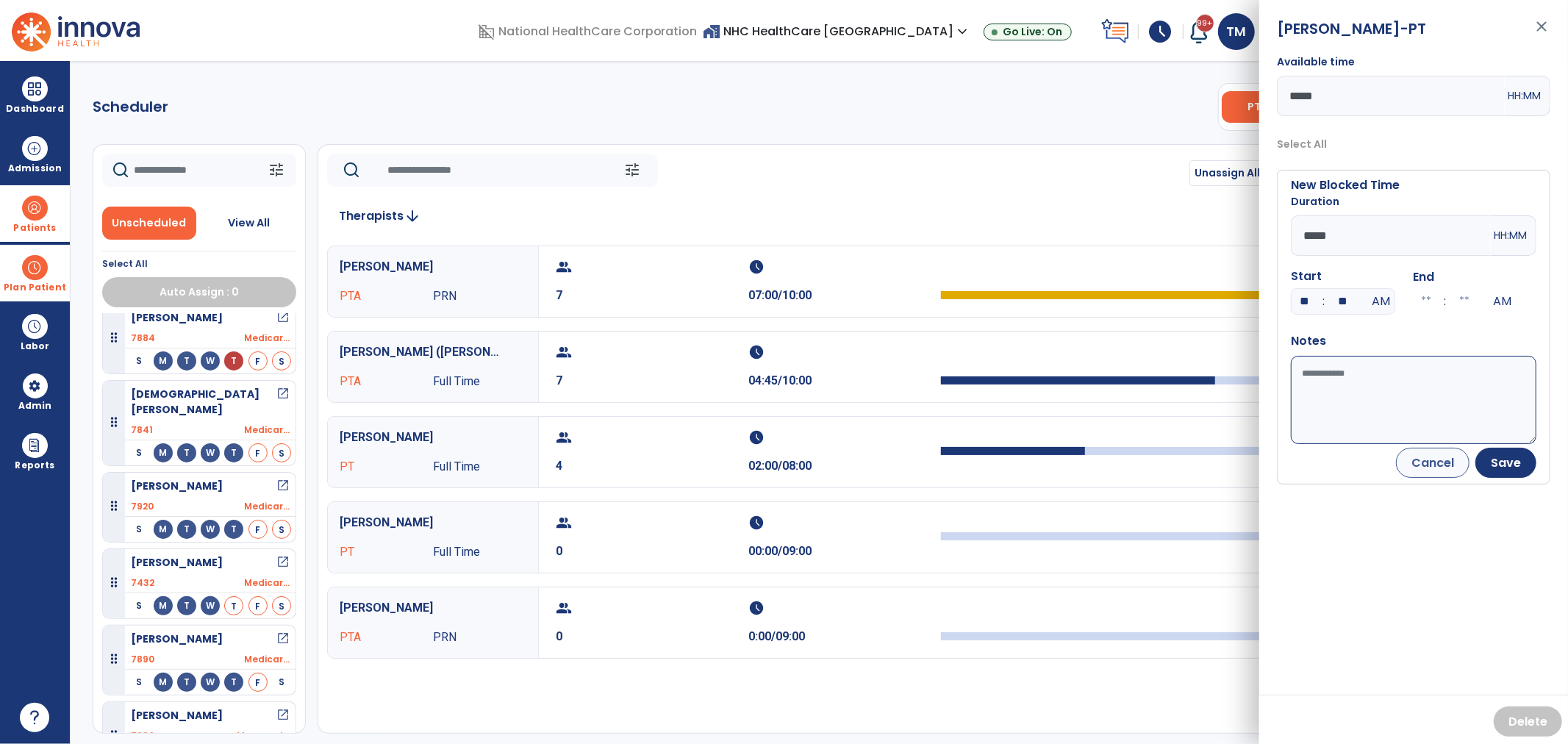 type on "**" 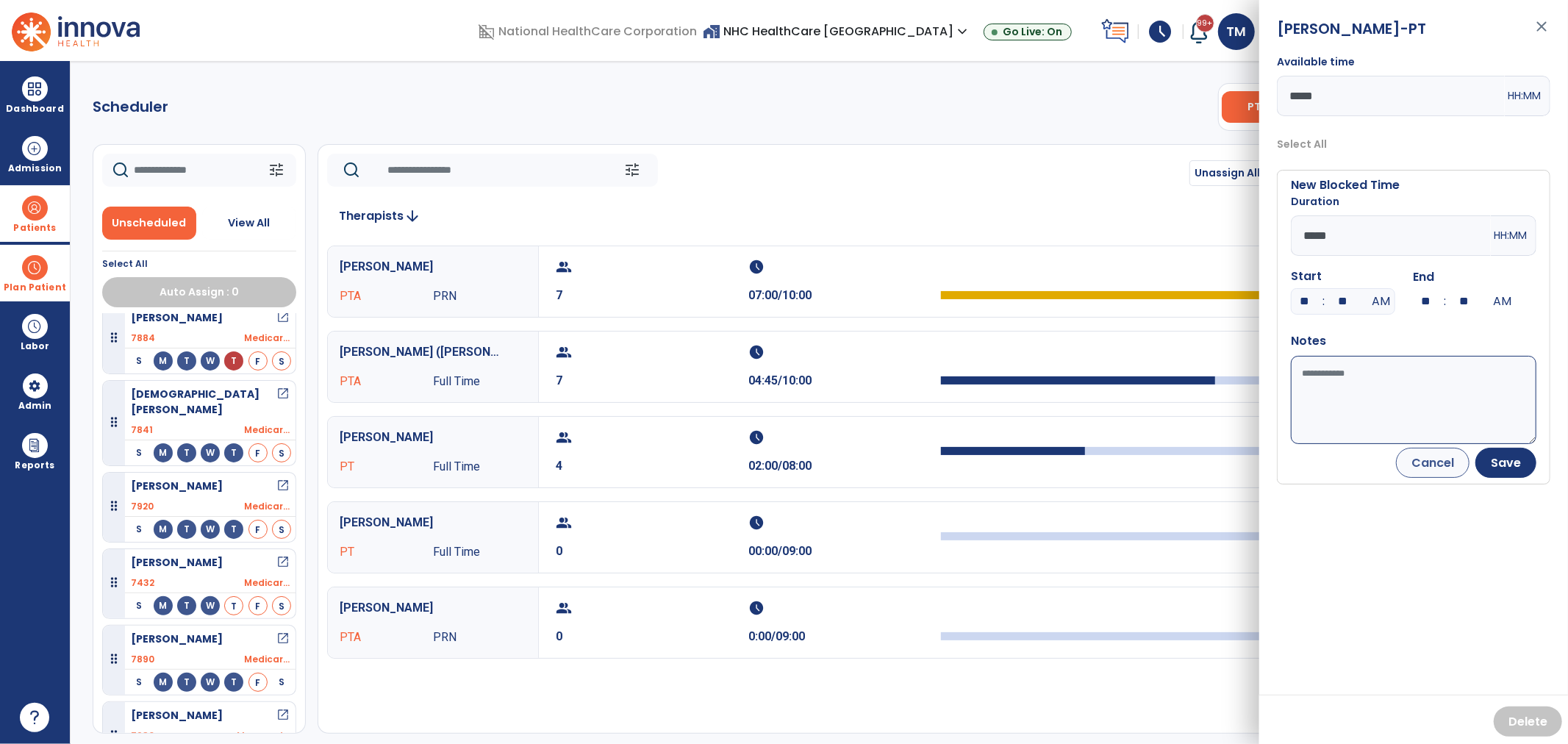 click on "Available time" at bounding box center [1414, 400] 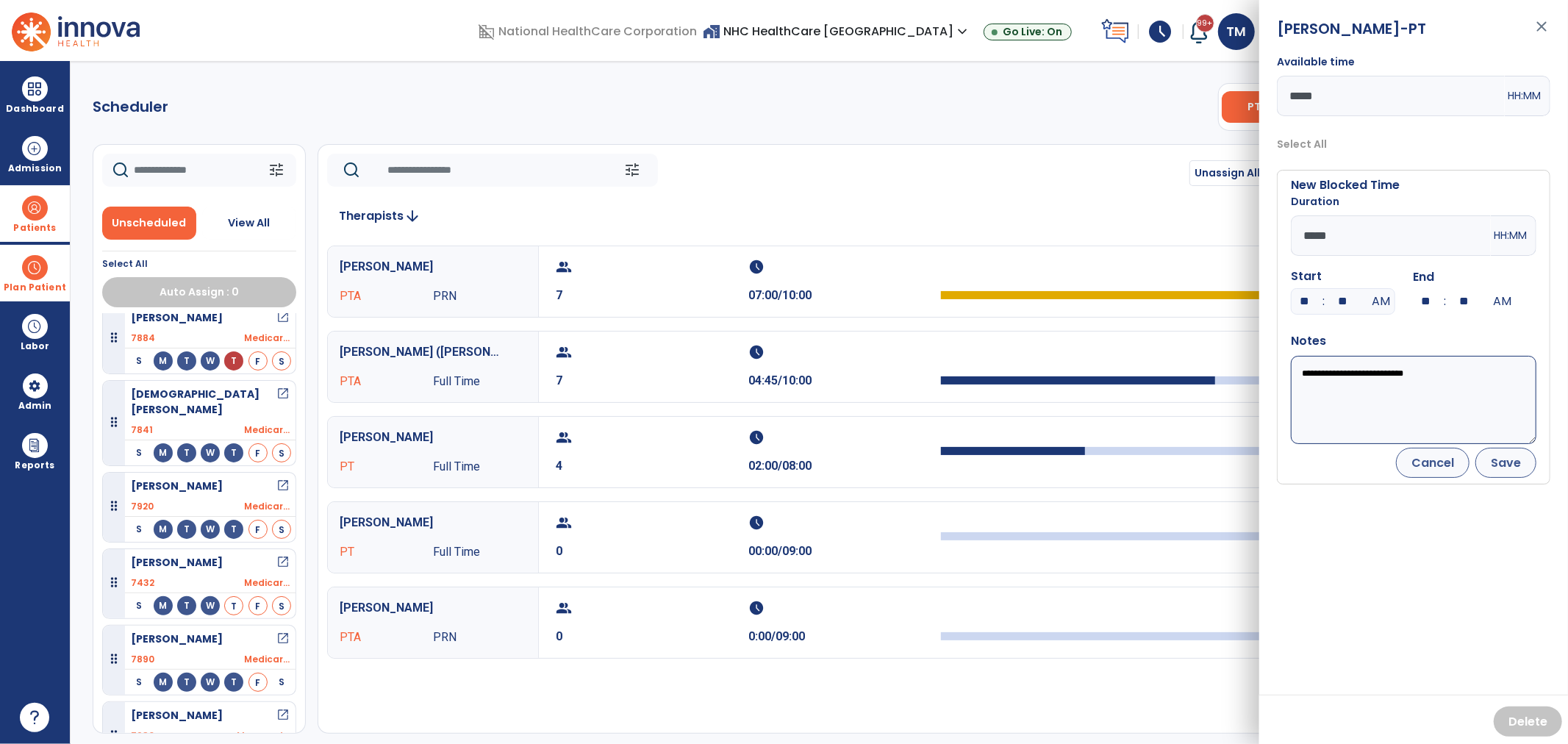 type on "**********" 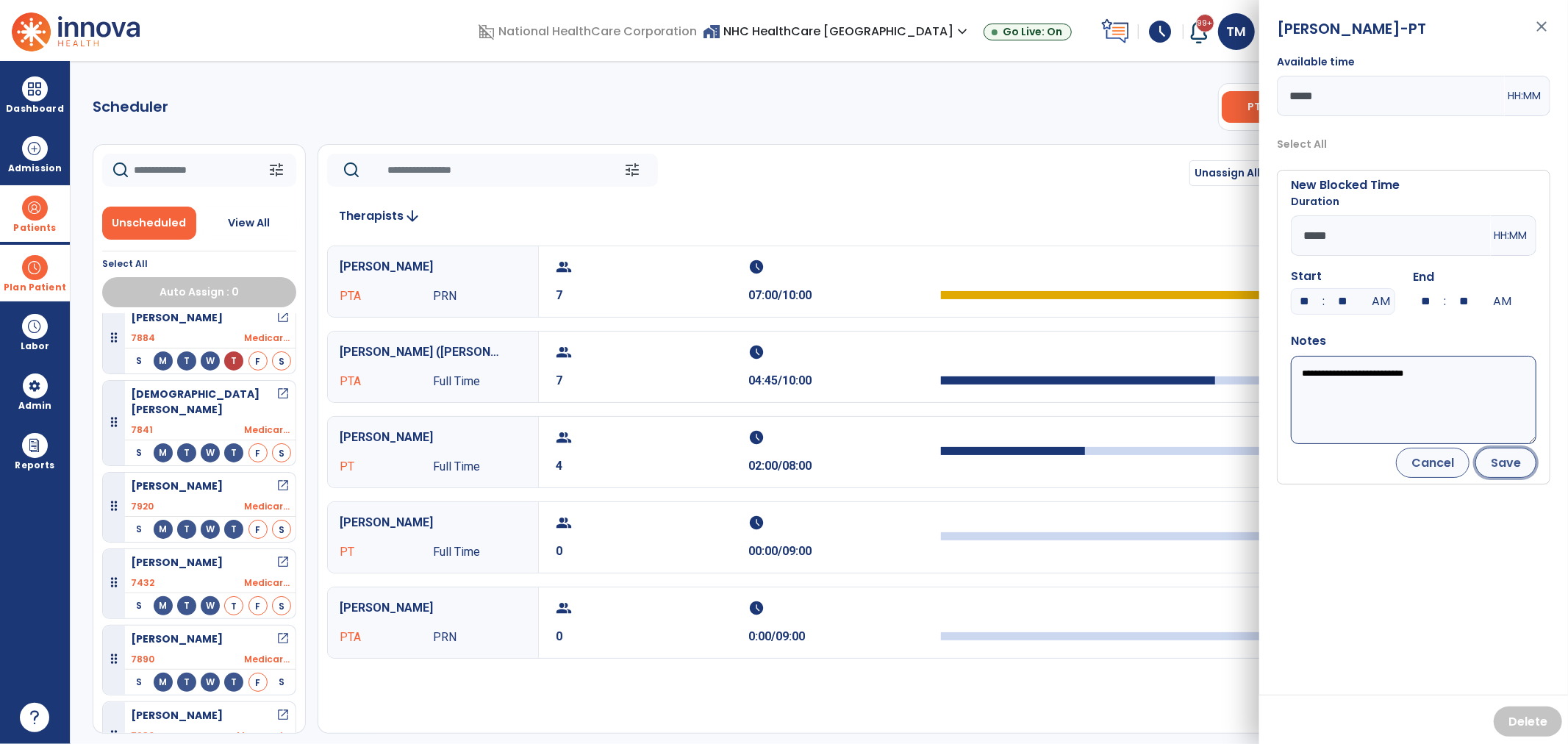 click on "Save" at bounding box center [1506, 462] 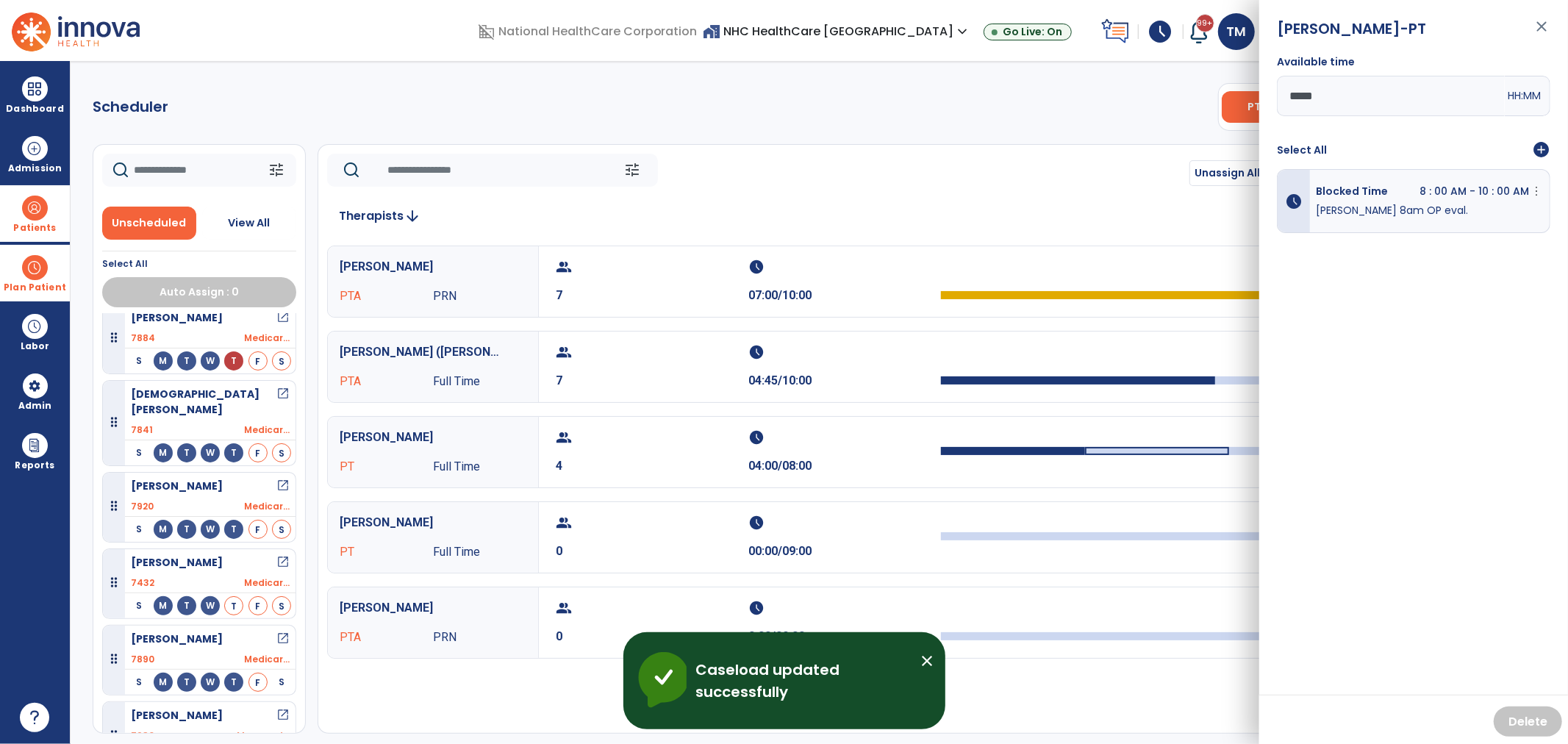 click on "Caseload updated successfully  close   Innova Health  Caseload updated successfully" at bounding box center (784, 681) 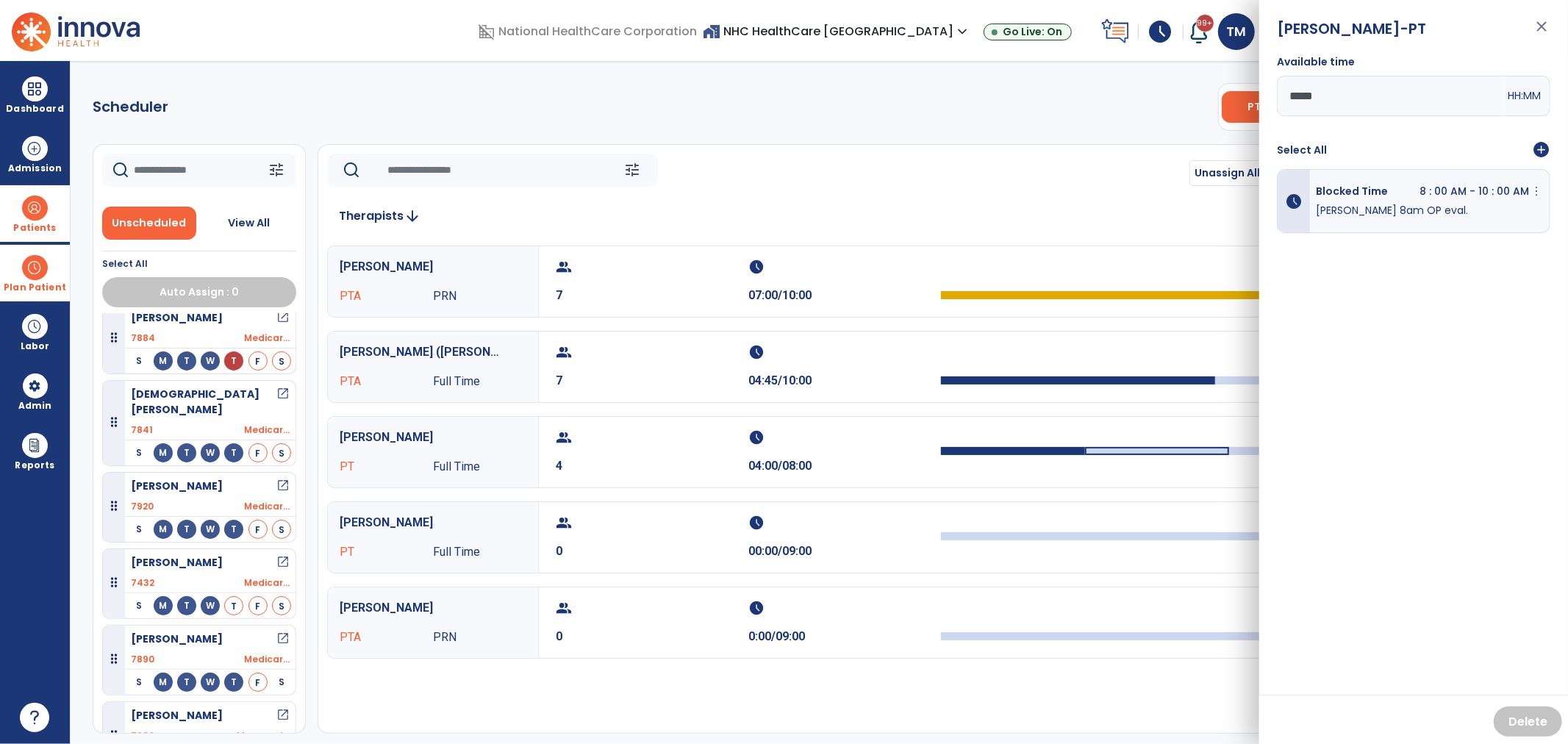 click on "close" at bounding box center [1542, 33] 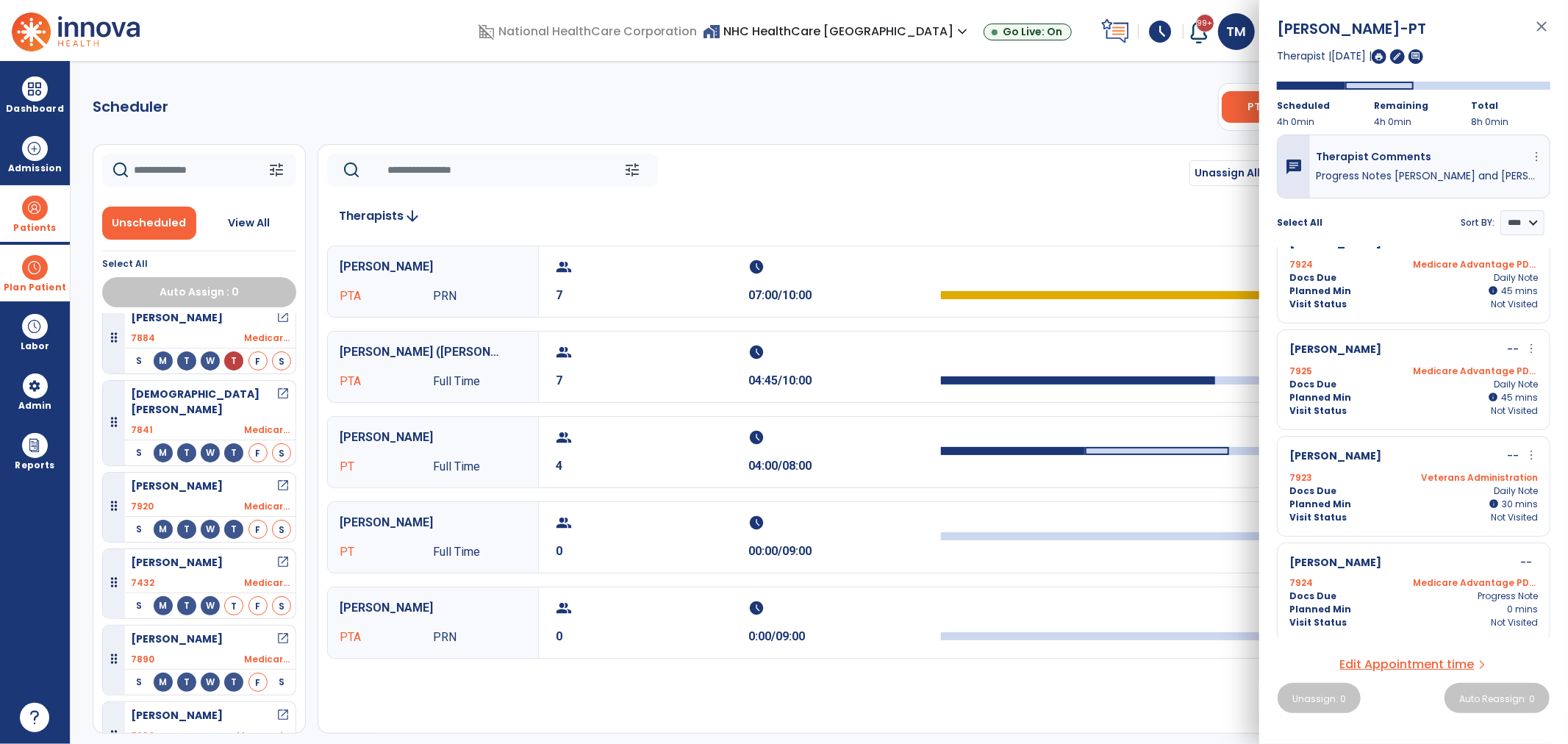 scroll, scrollTop: 105, scrollLeft: 0, axis: vertical 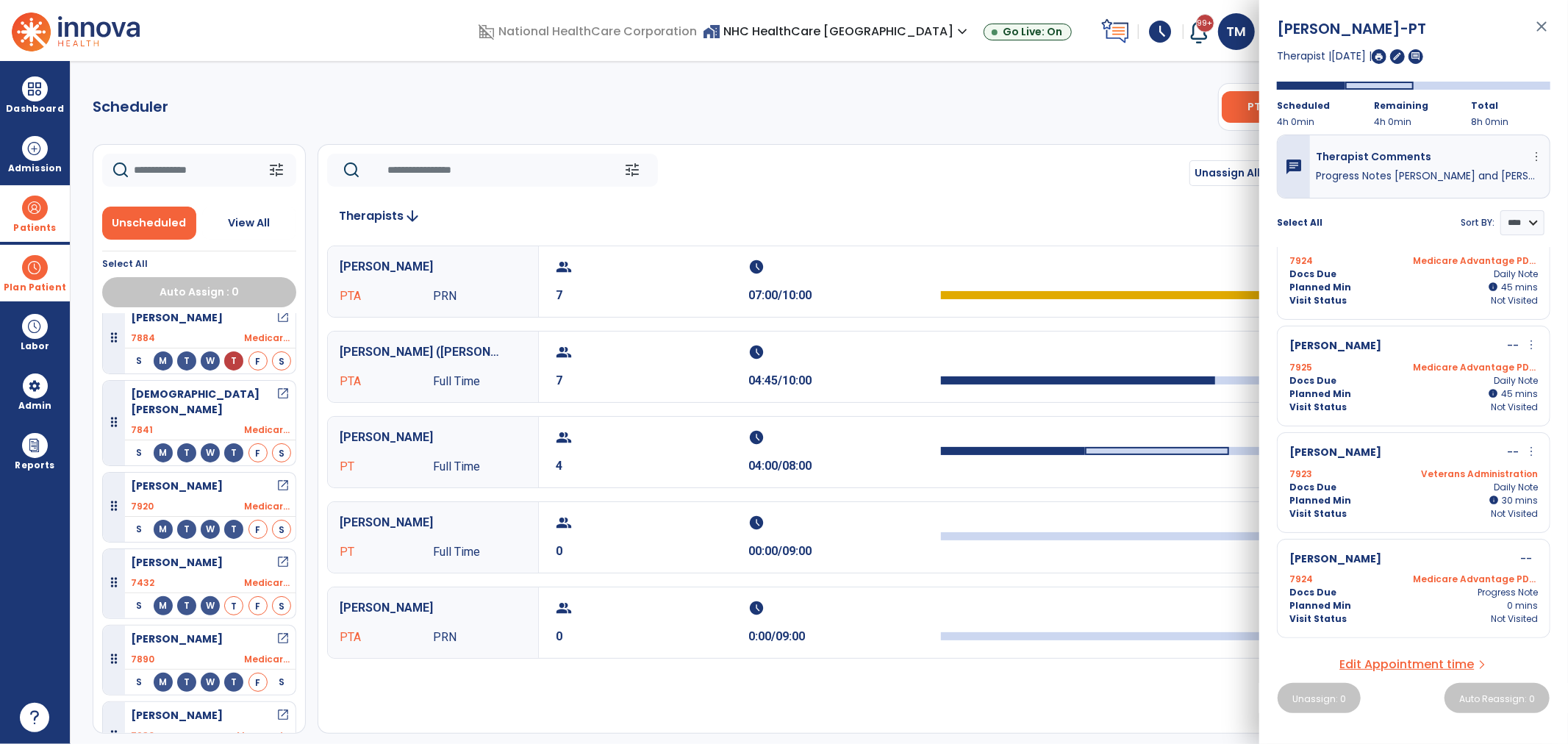 click on "close" at bounding box center [1542, 33] 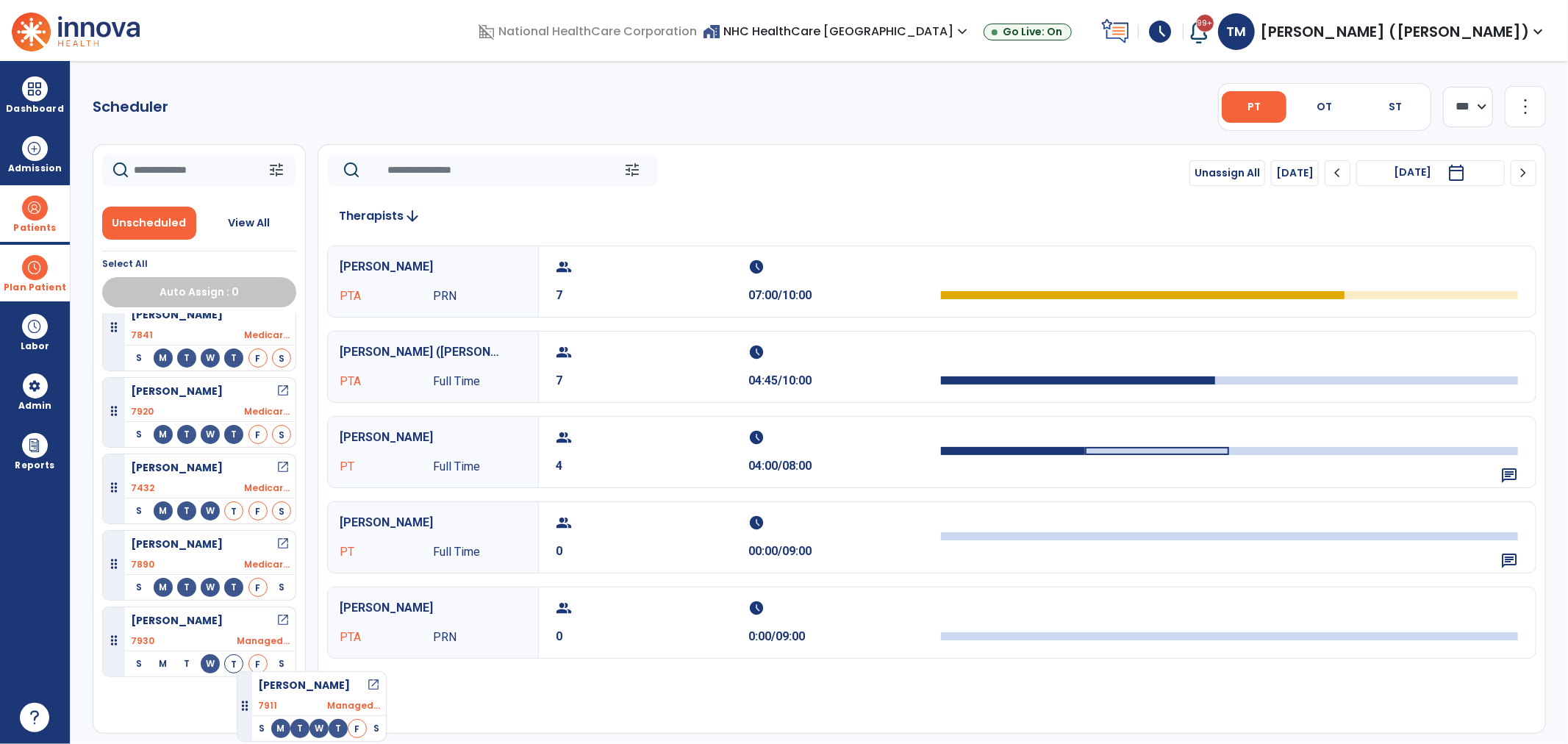 scroll, scrollTop: 263, scrollLeft: 0, axis: vertical 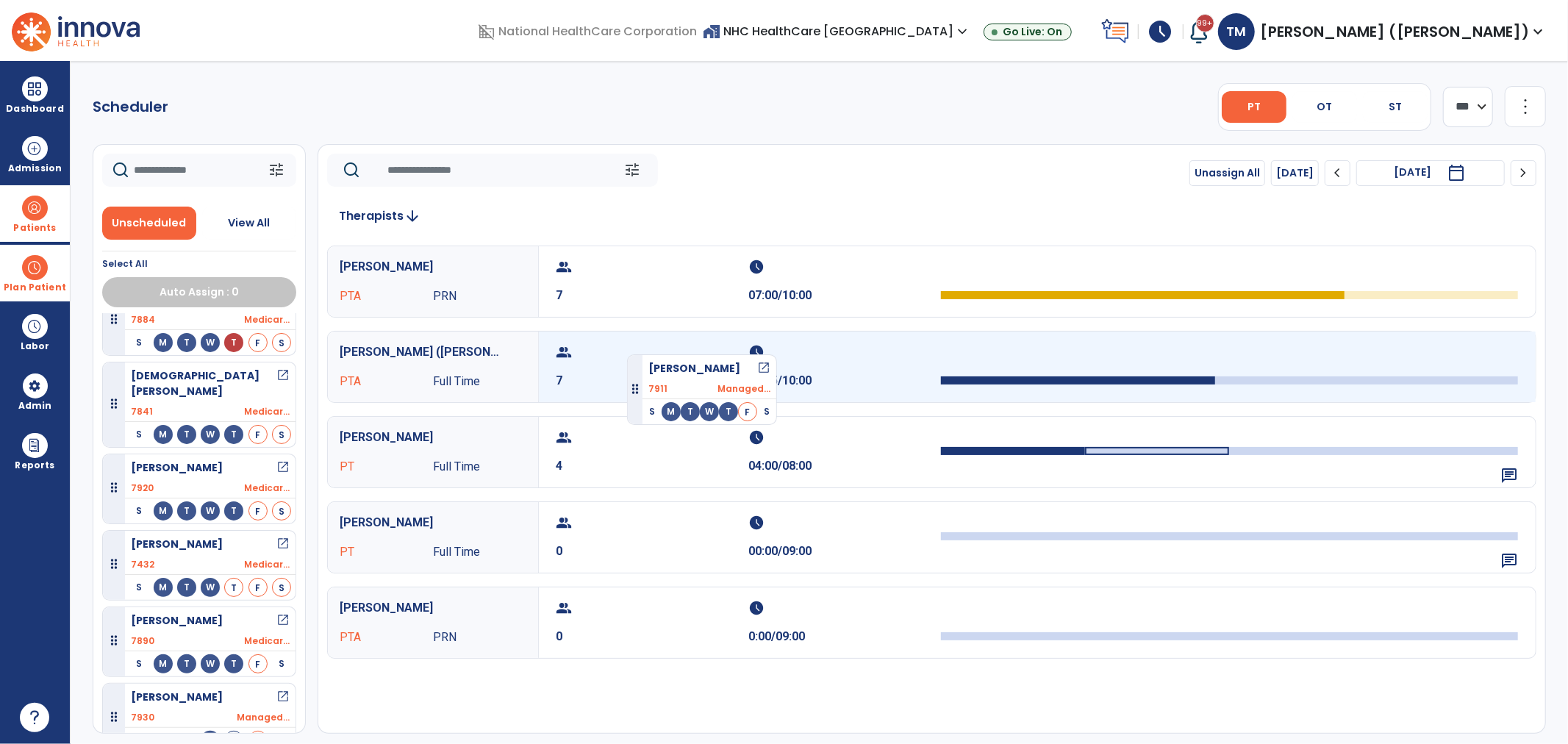 drag, startPoint x: 175, startPoint y: 718, endPoint x: 627, endPoint y: 348, distance: 584.1267 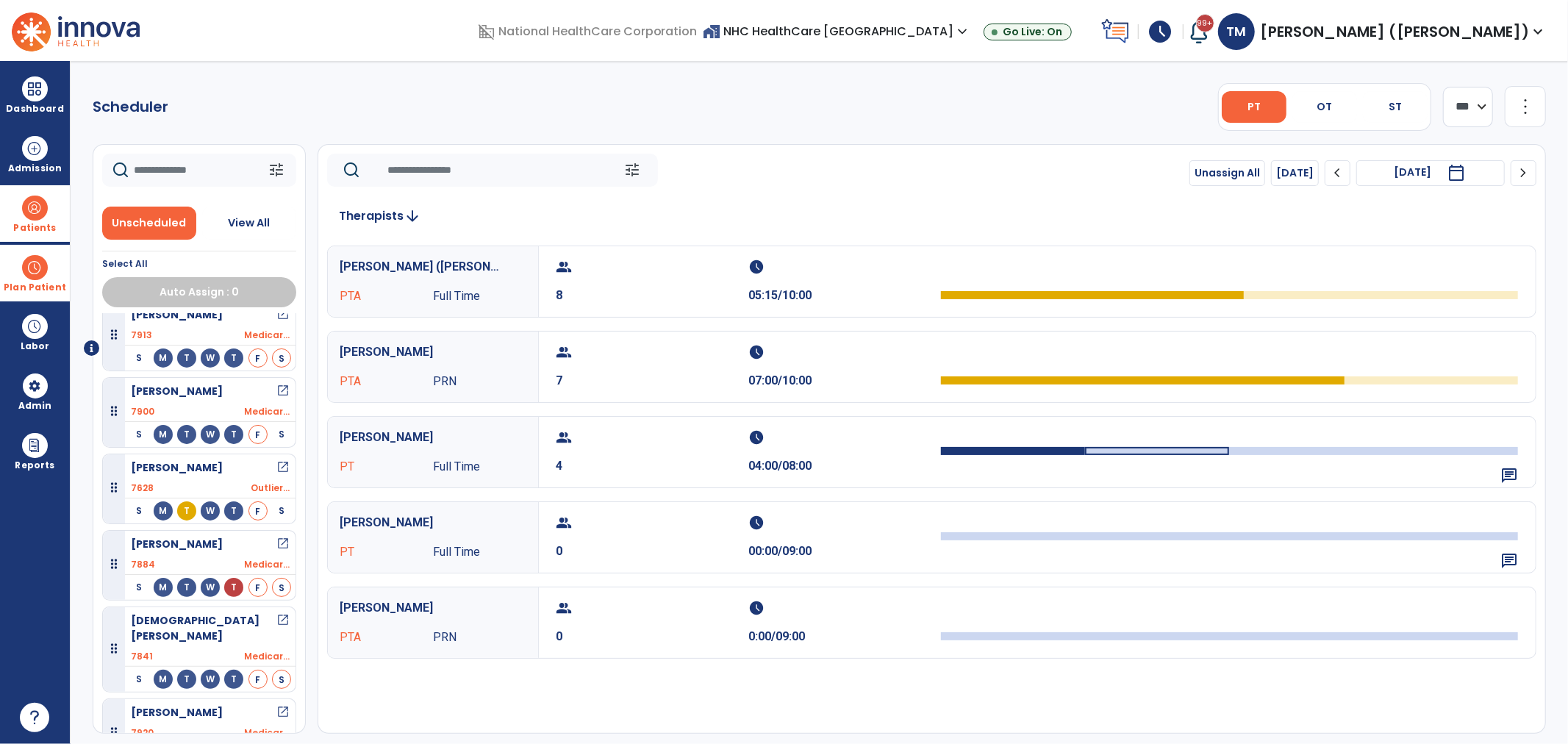 scroll, scrollTop: 0, scrollLeft: 0, axis: both 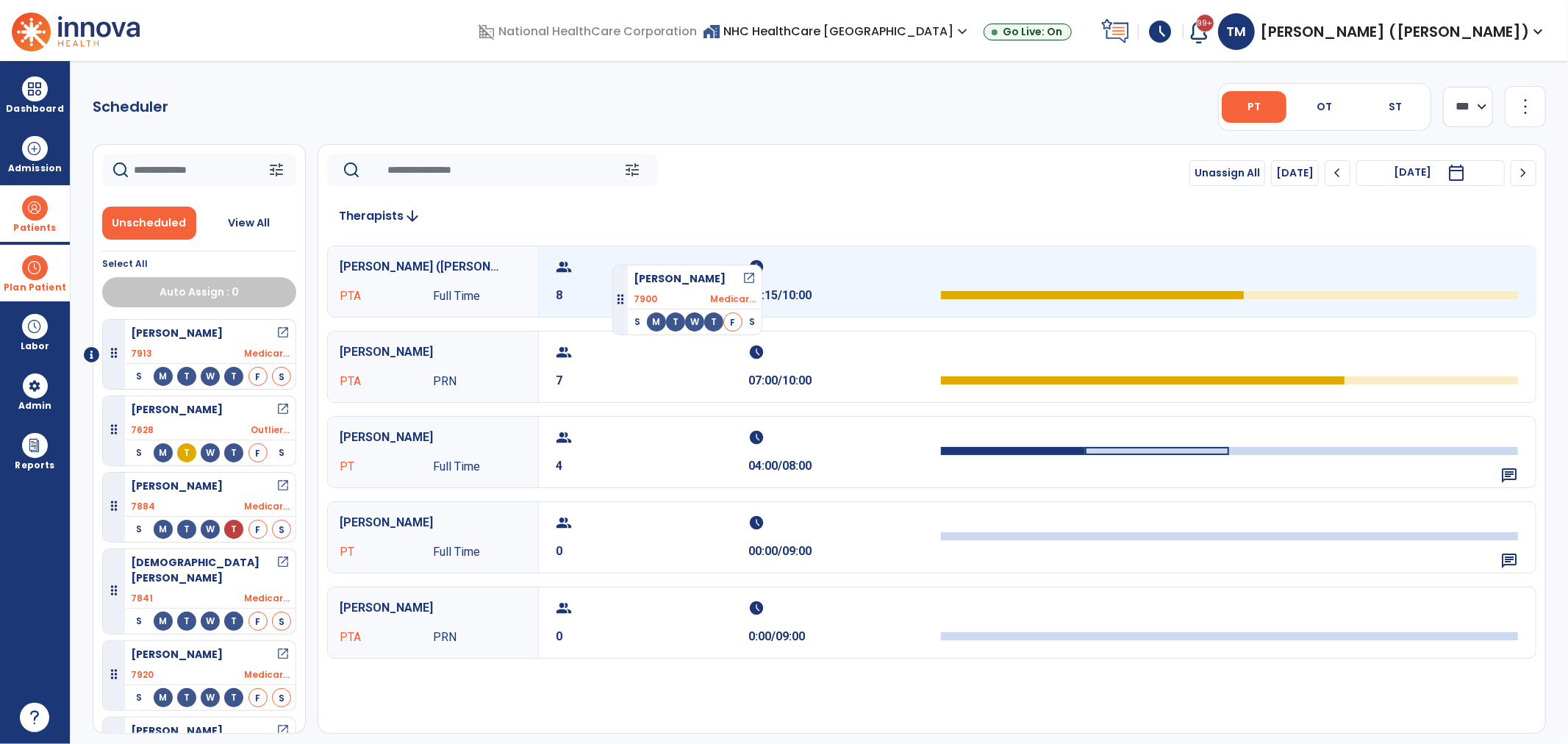 drag, startPoint x: 226, startPoint y: 429, endPoint x: 612, endPoint y: 255, distance: 423.4052 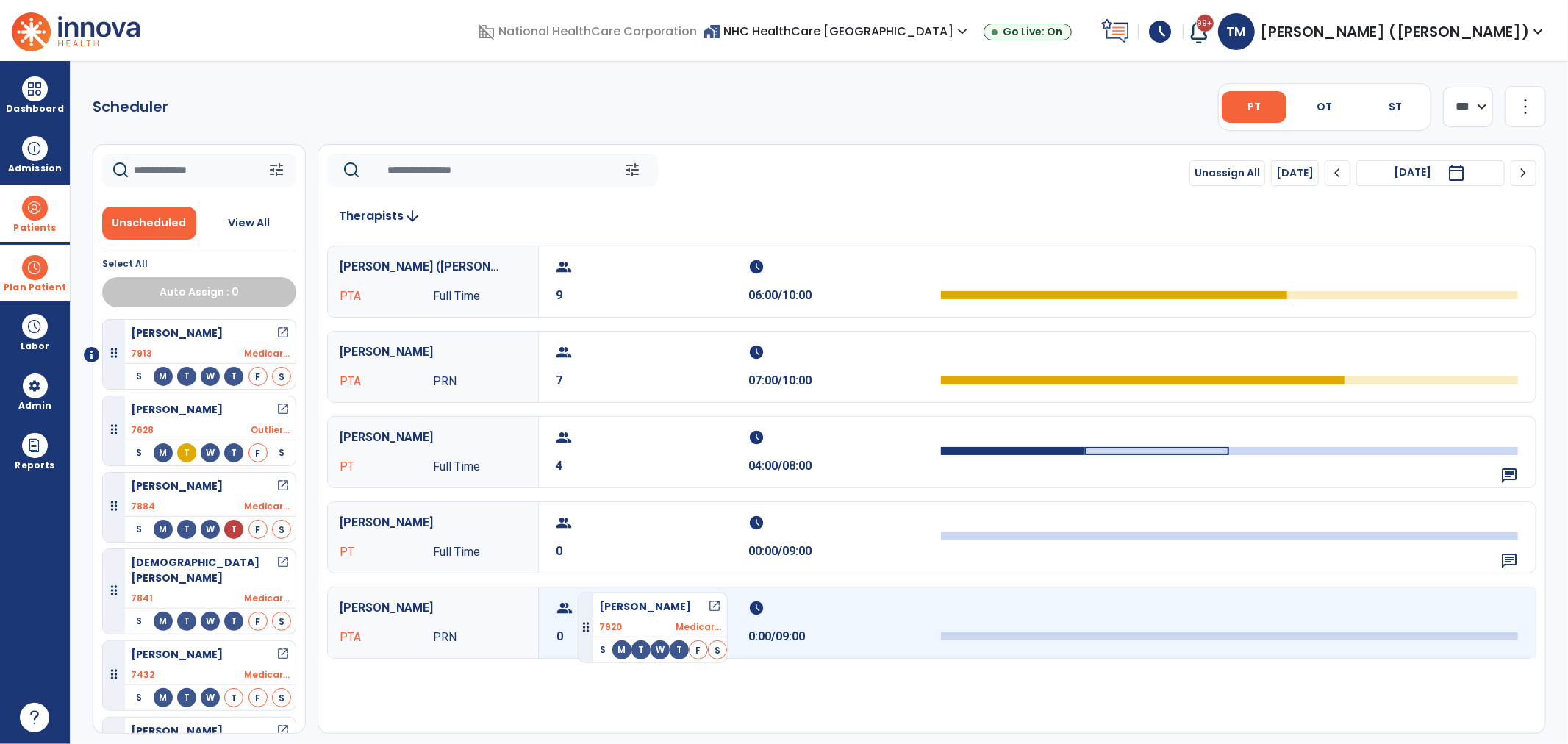 drag, startPoint x: 289, startPoint y: 654, endPoint x: 581, endPoint y: 587, distance: 299.5881 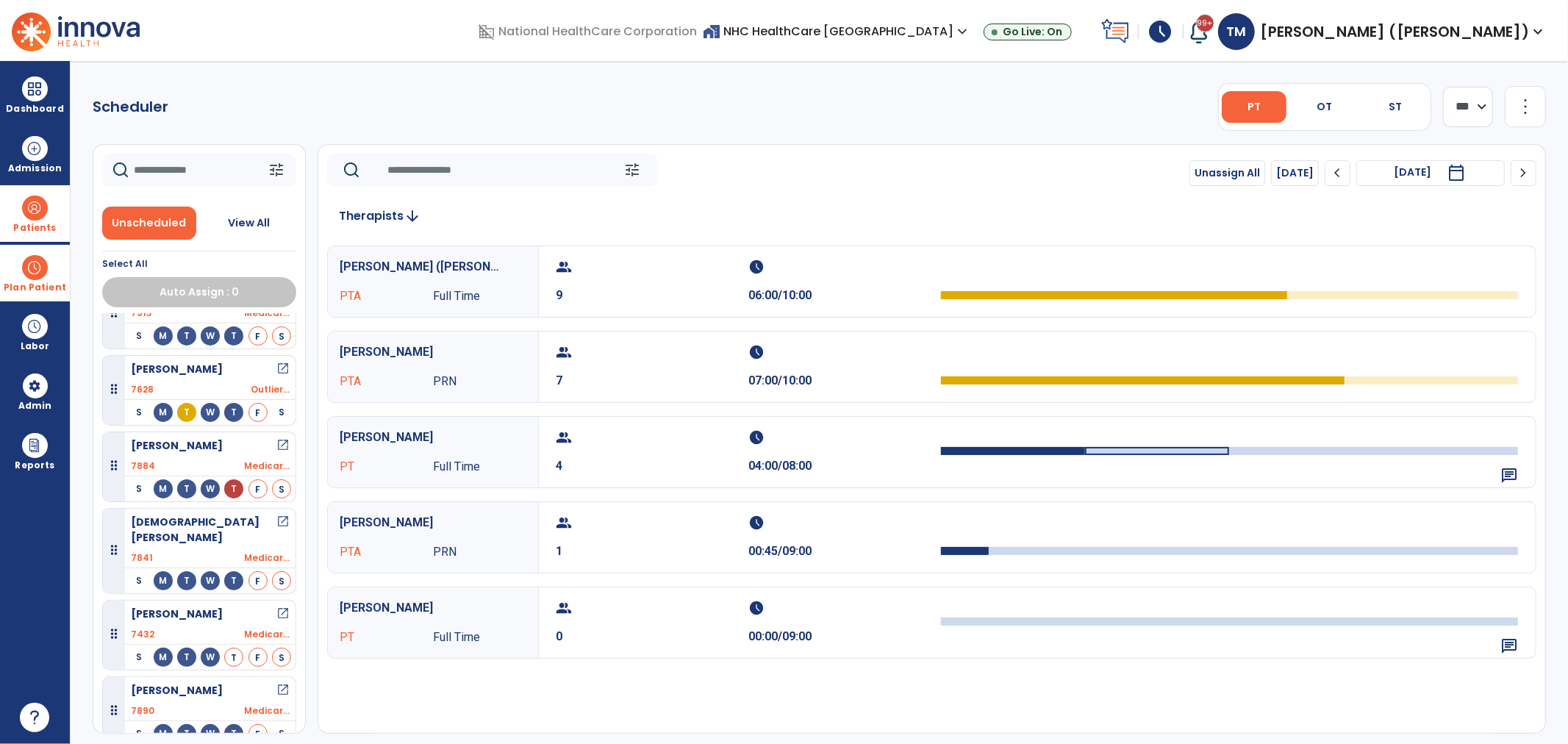 scroll, scrollTop: 110, scrollLeft: 0, axis: vertical 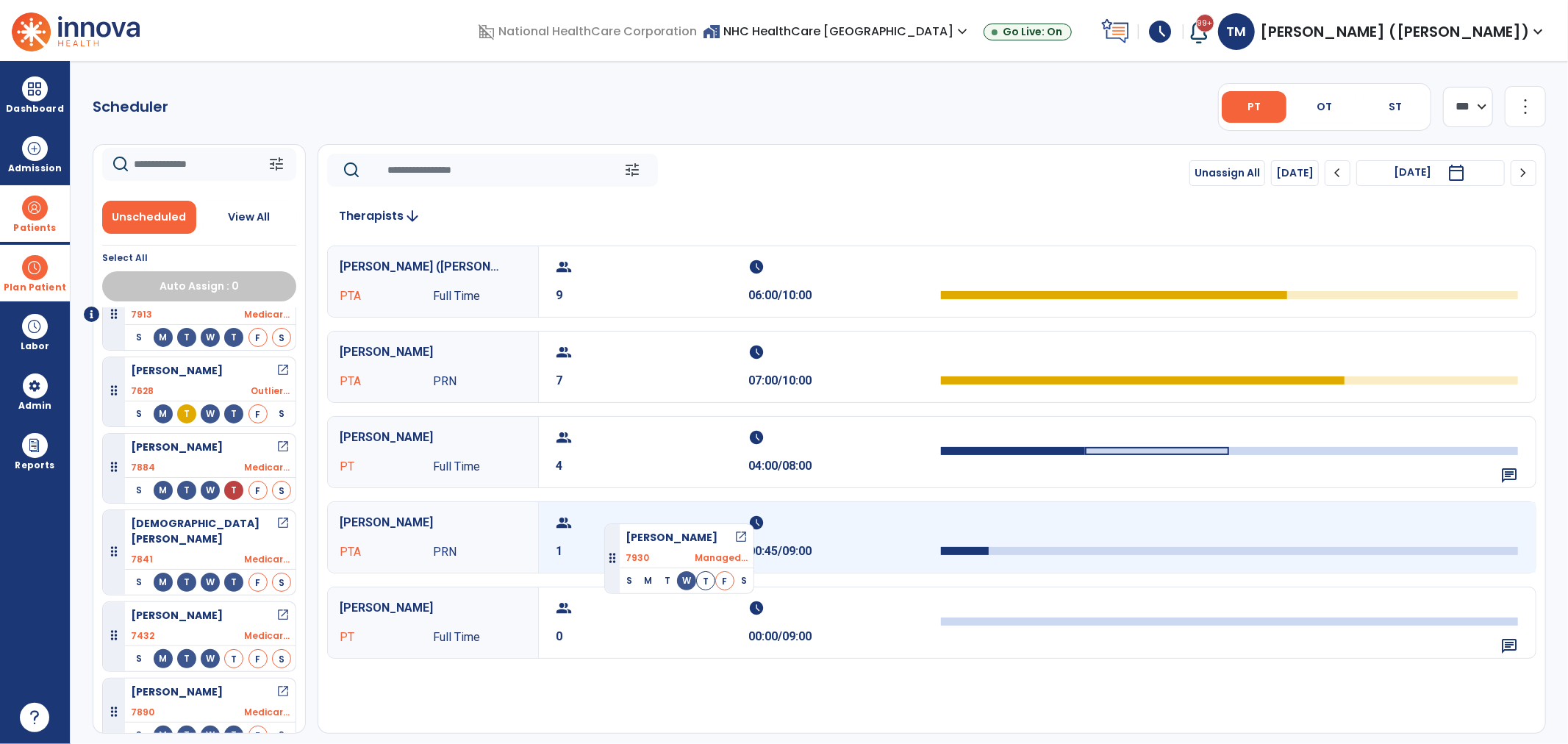 drag, startPoint x: 148, startPoint y: 701, endPoint x: 603, endPoint y: 515, distance: 491.54959 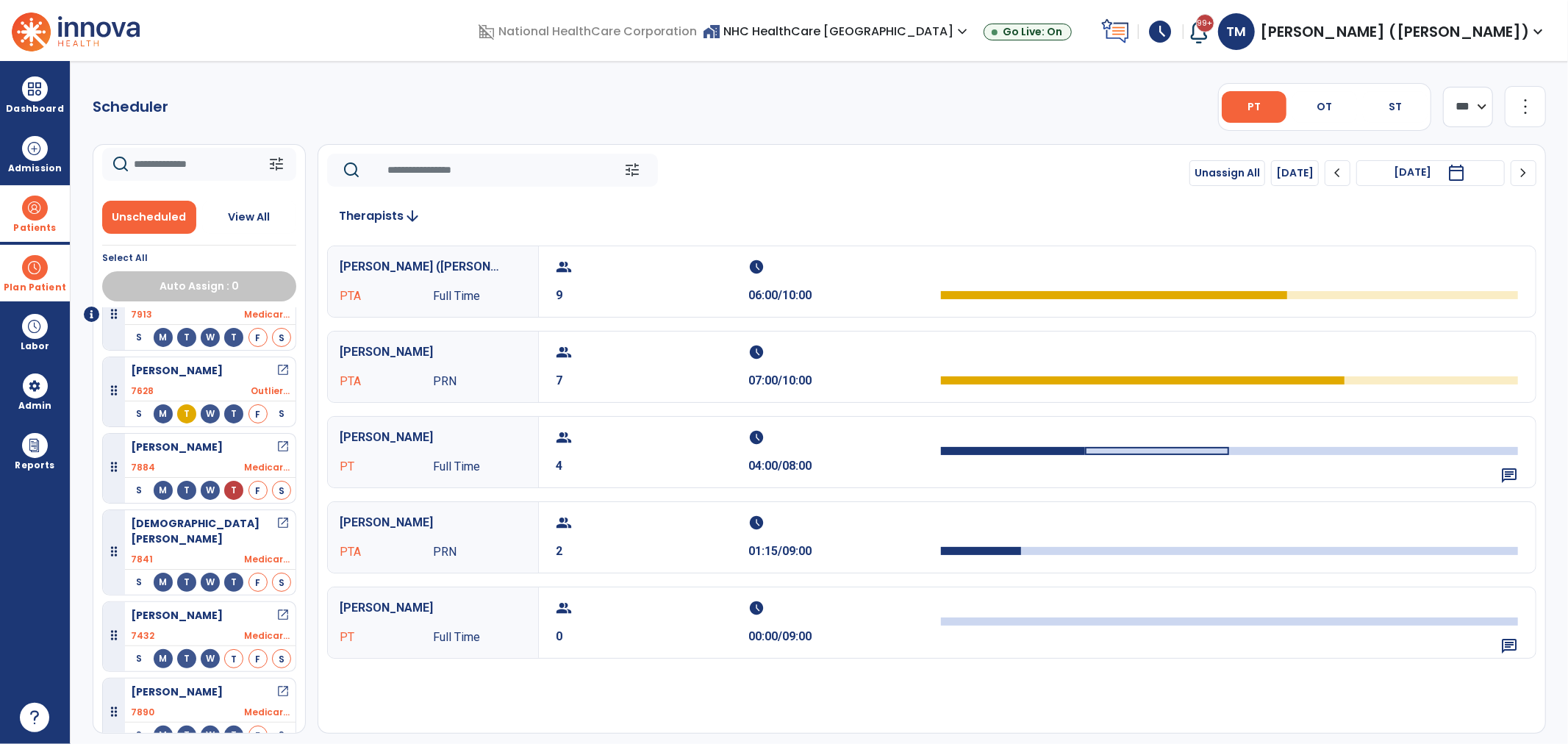scroll, scrollTop: 33, scrollLeft: 0, axis: vertical 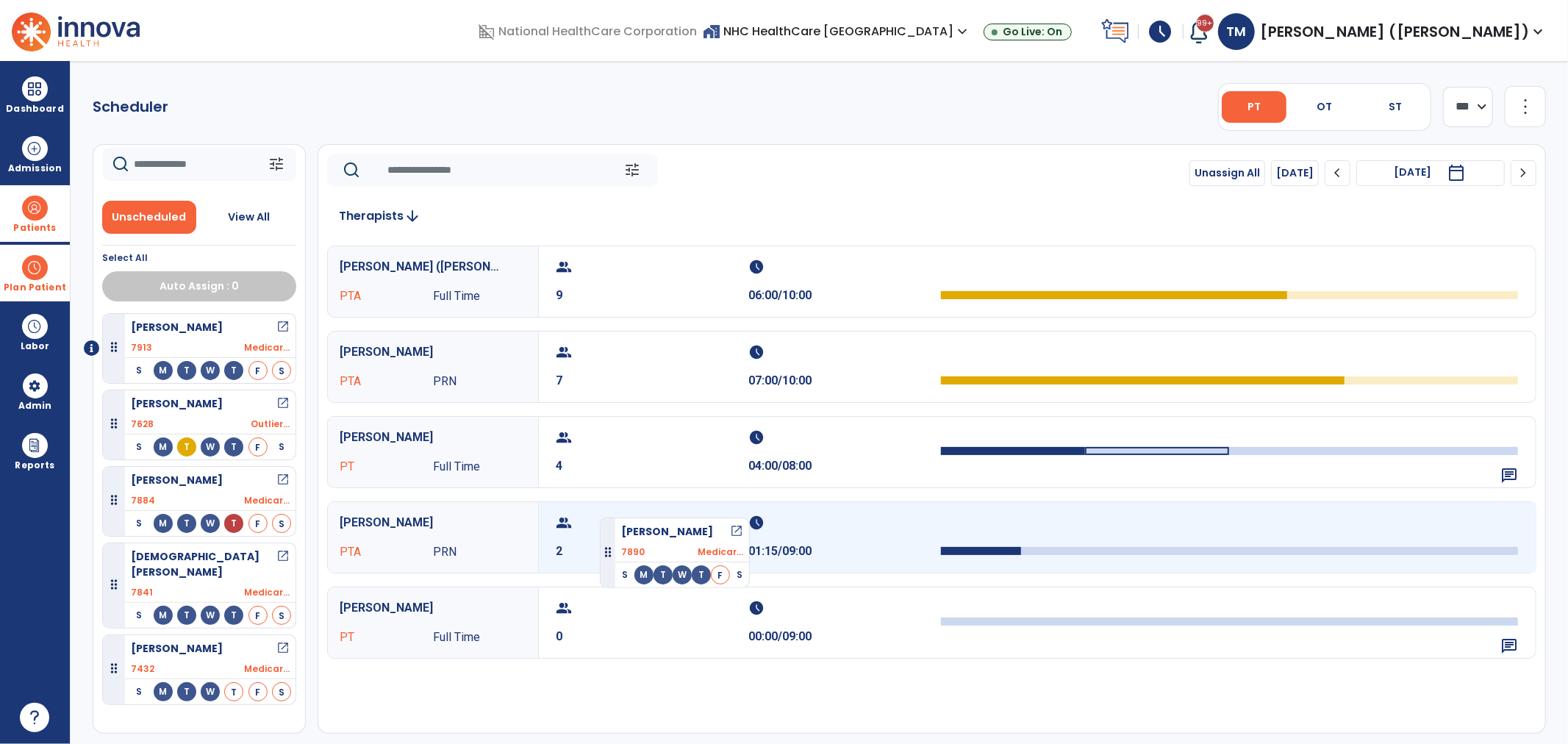 drag, startPoint x: 154, startPoint y: 689, endPoint x: 600, endPoint y: 512, distance: 479.8385 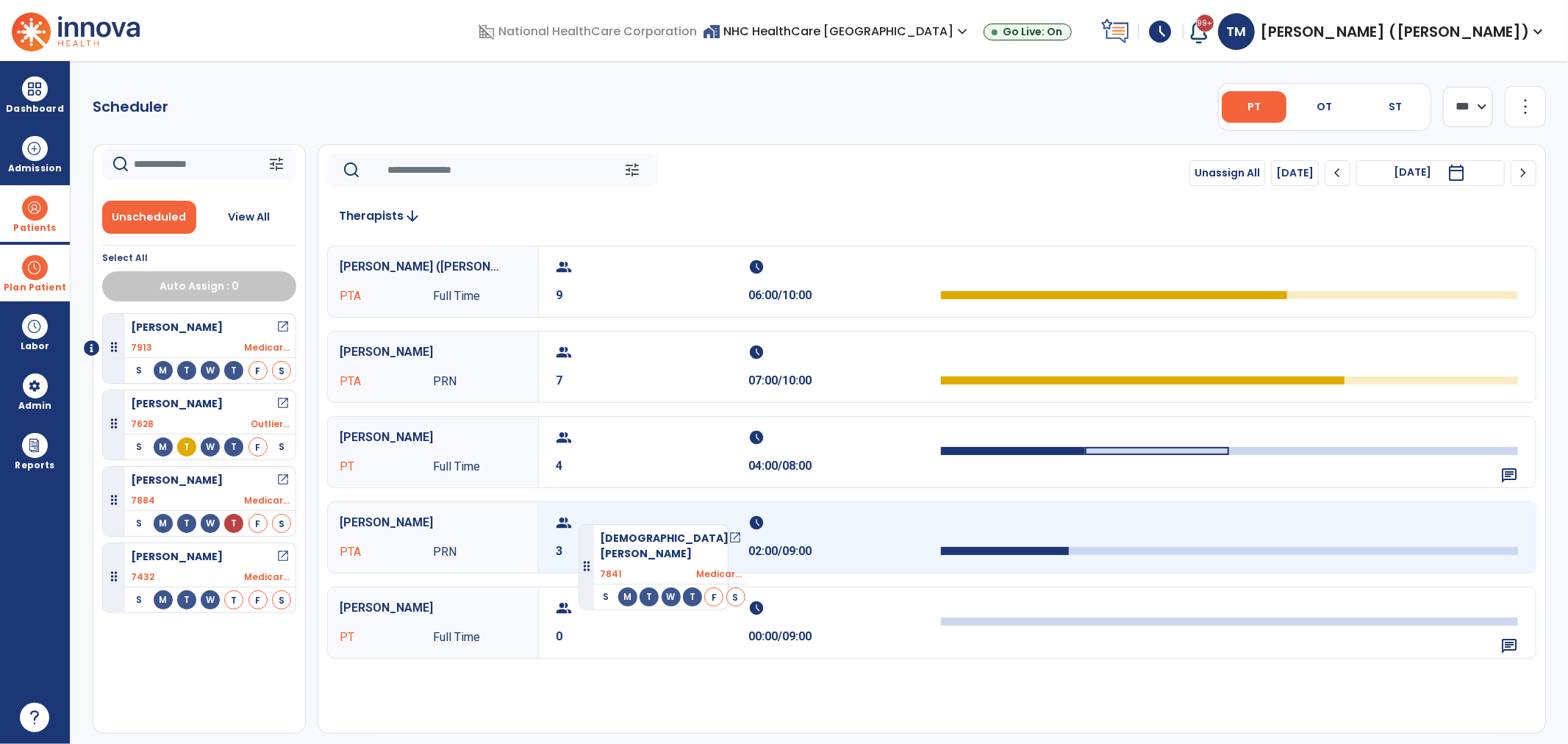drag, startPoint x: 146, startPoint y: 586, endPoint x: 584, endPoint y: 517, distance: 443.40162 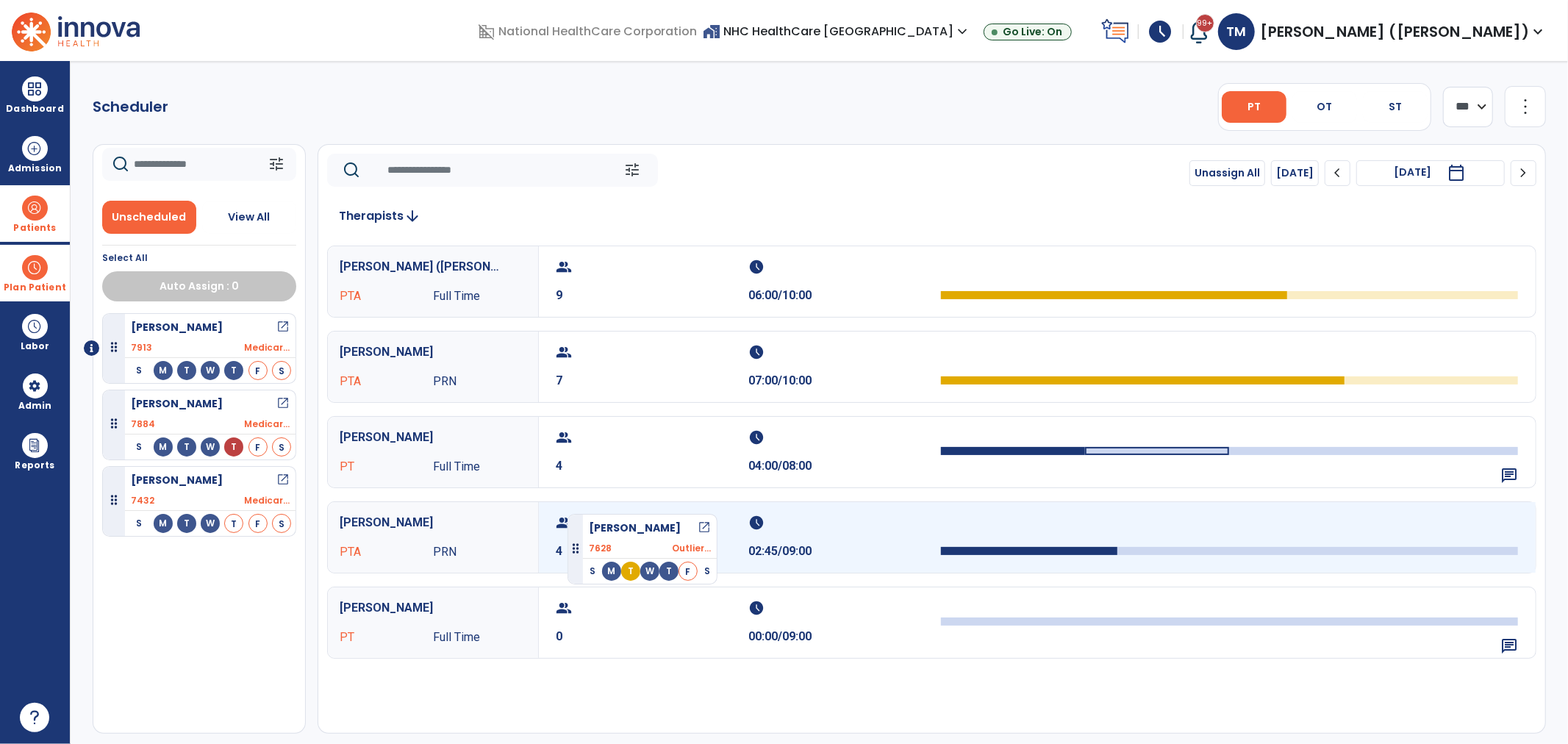 drag, startPoint x: 170, startPoint y: 434, endPoint x: 579, endPoint y: 508, distance: 415.64 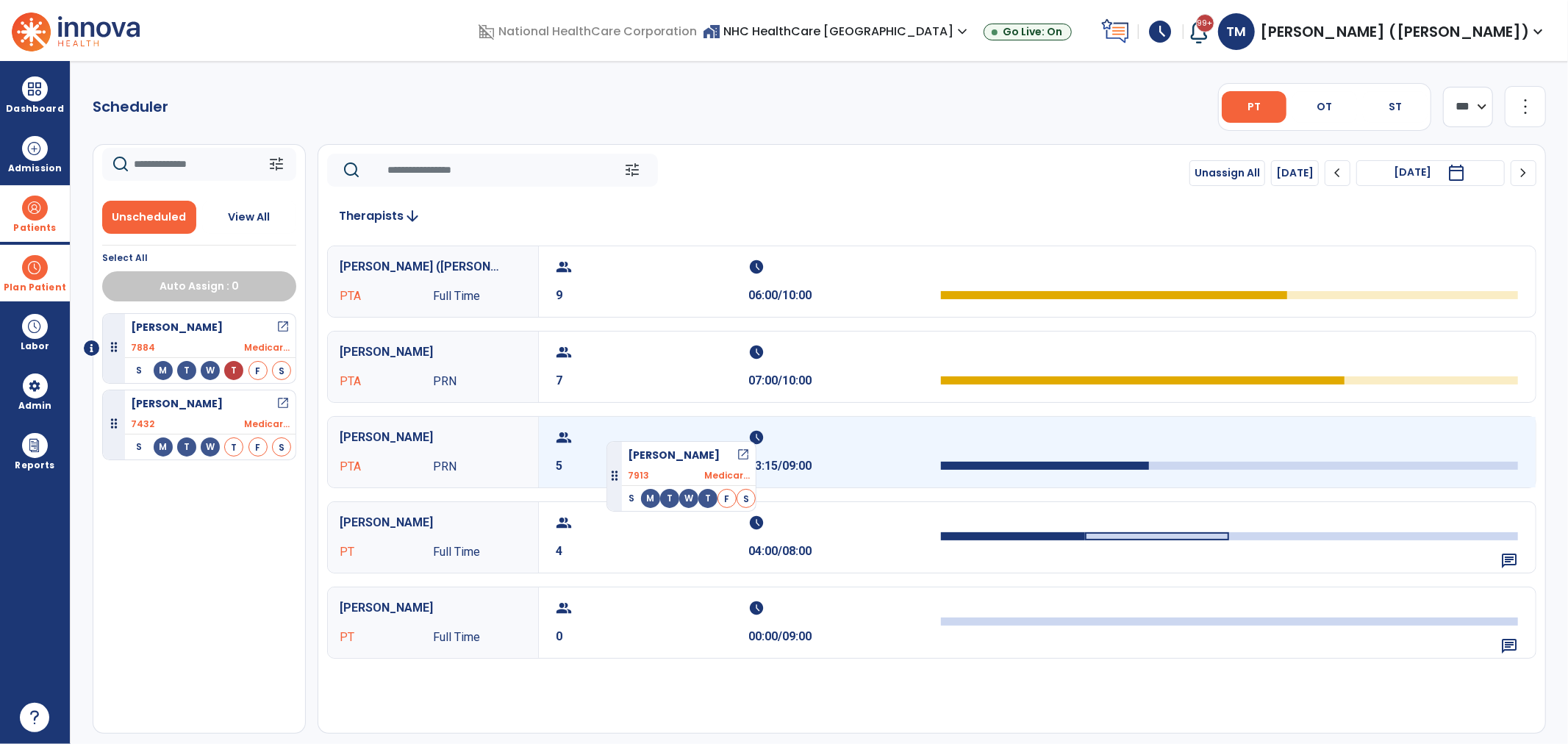 drag, startPoint x: 157, startPoint y: 351, endPoint x: 605, endPoint y: 429, distance: 454.73949 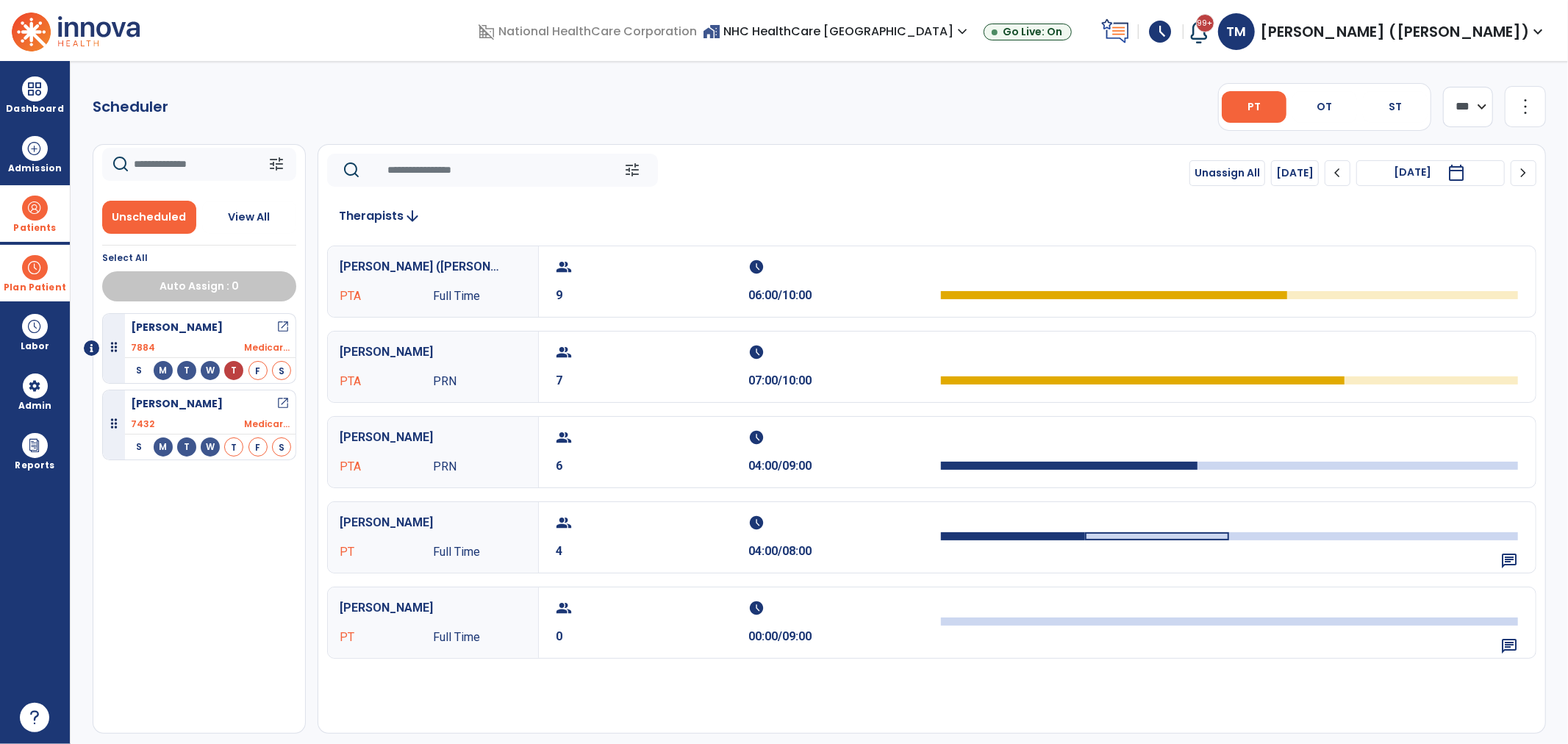 click at bounding box center (35, 208) 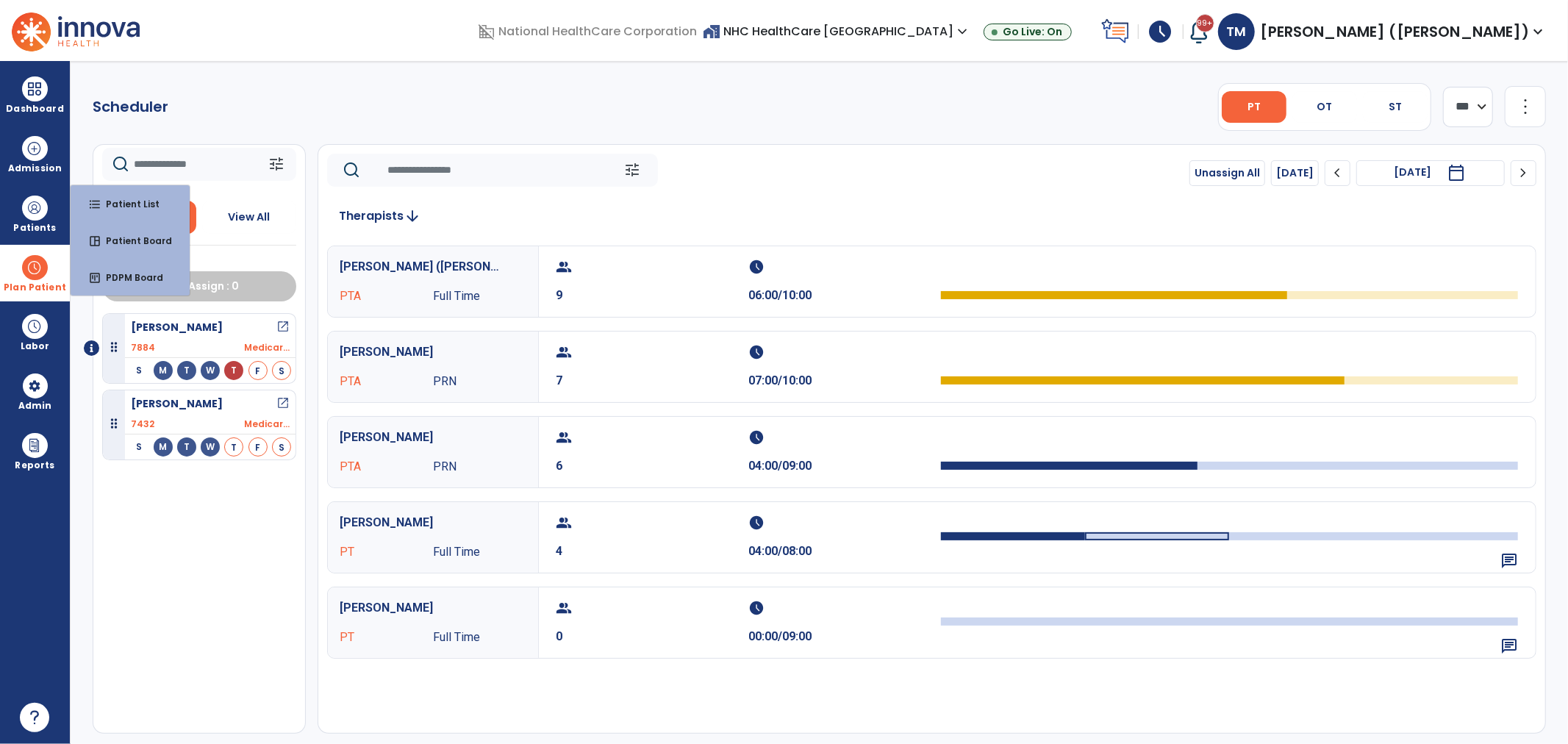 click at bounding box center (35, 268) 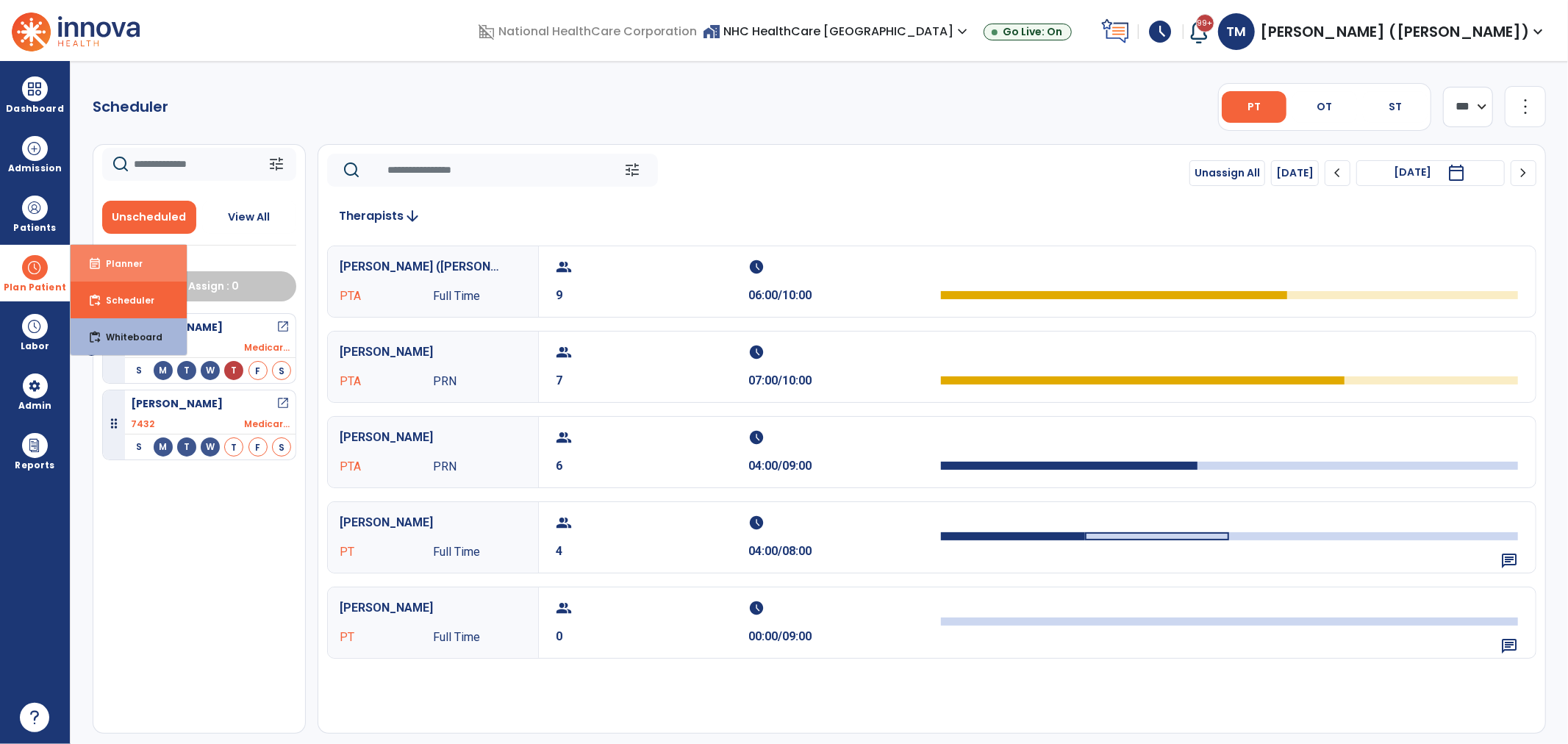 click on "Planner" at bounding box center [118, 263] 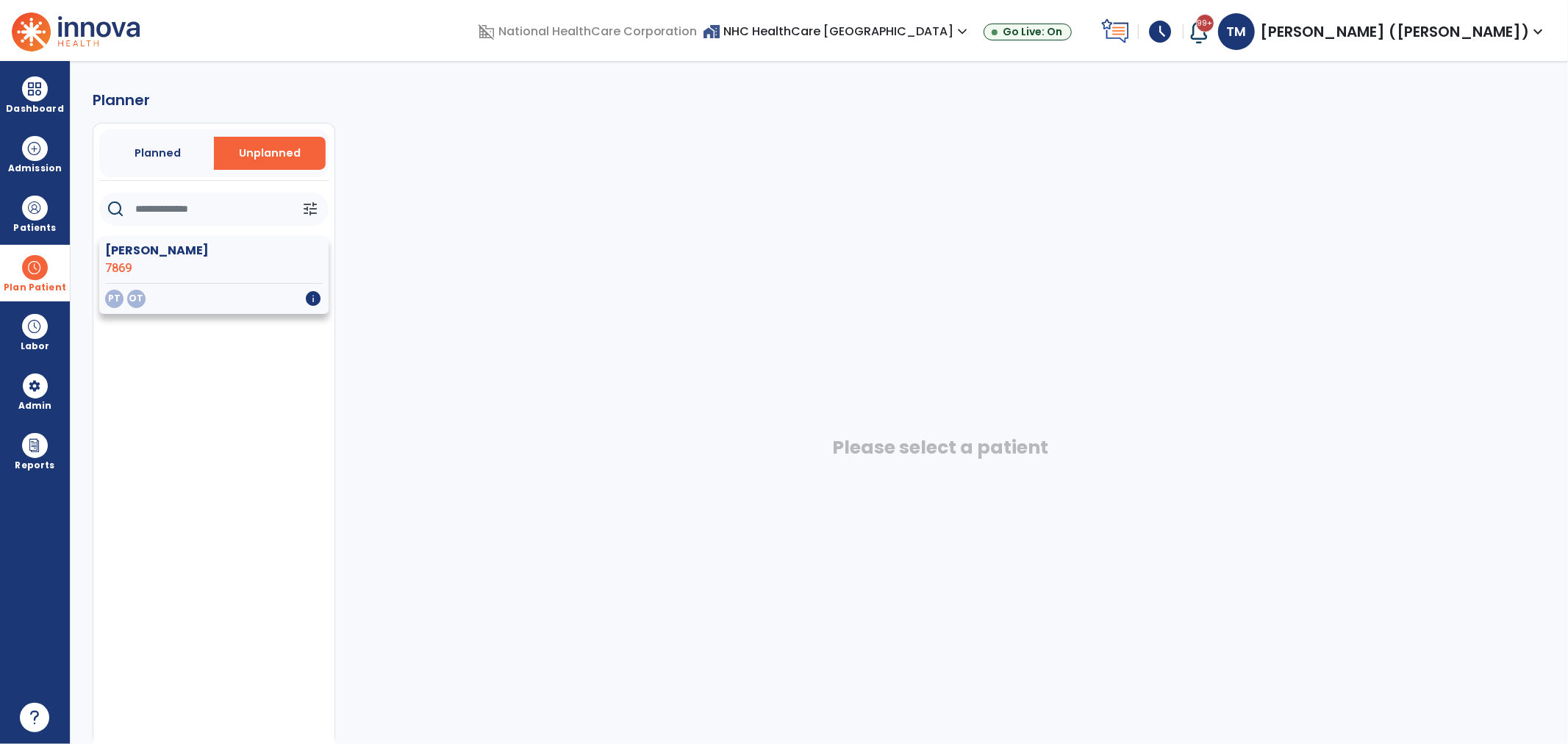click 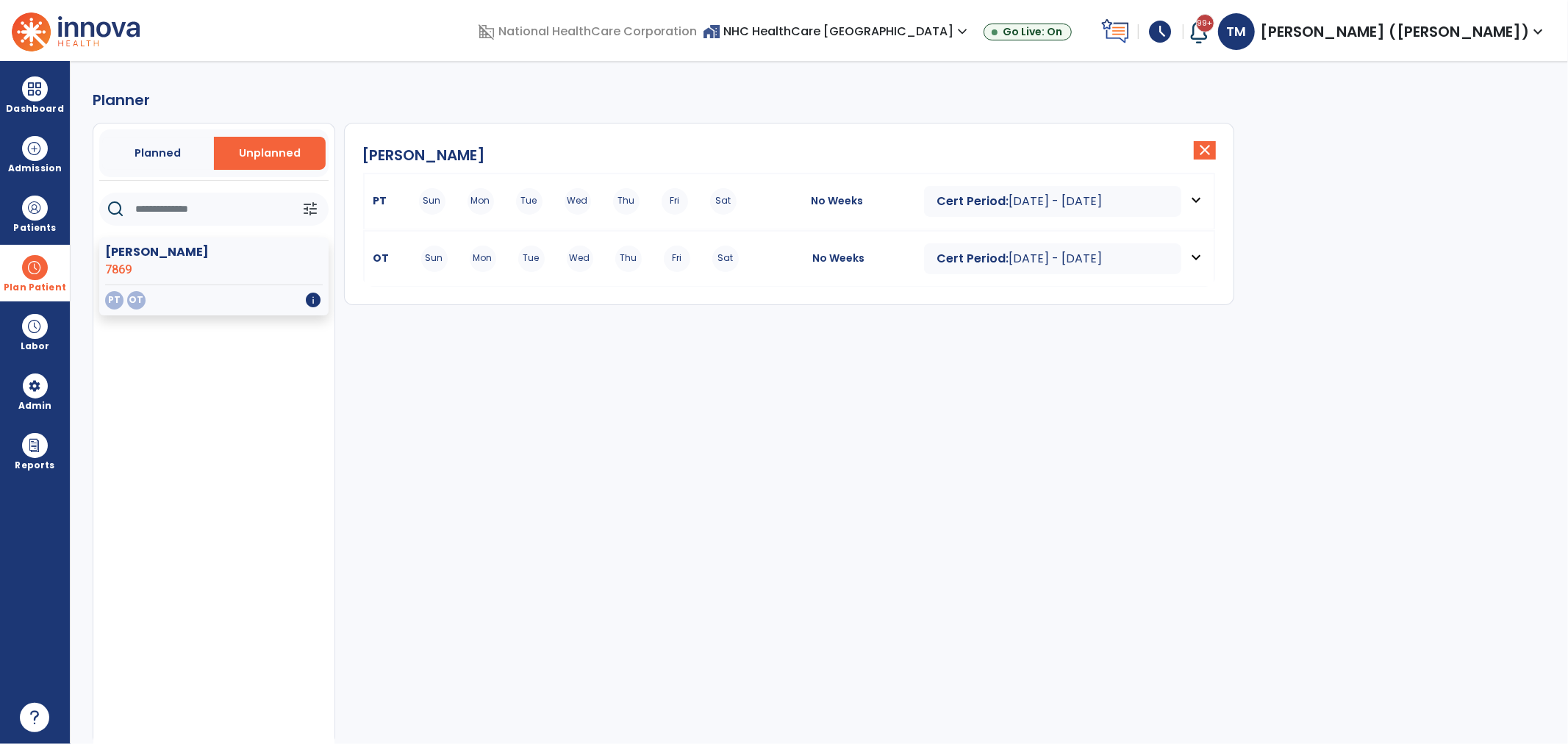 click on "Mon" at bounding box center [481, 201] 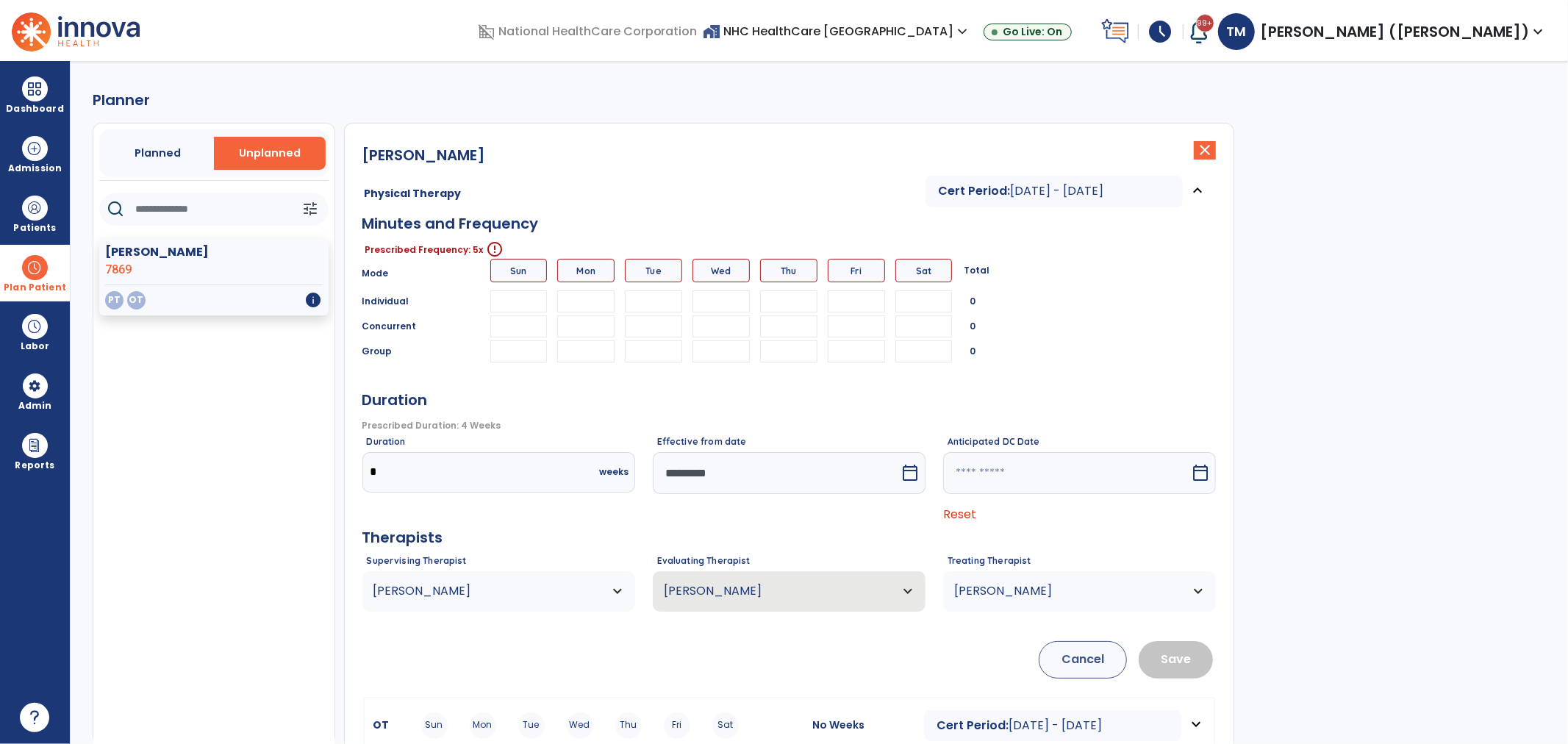 click at bounding box center [586, 301] 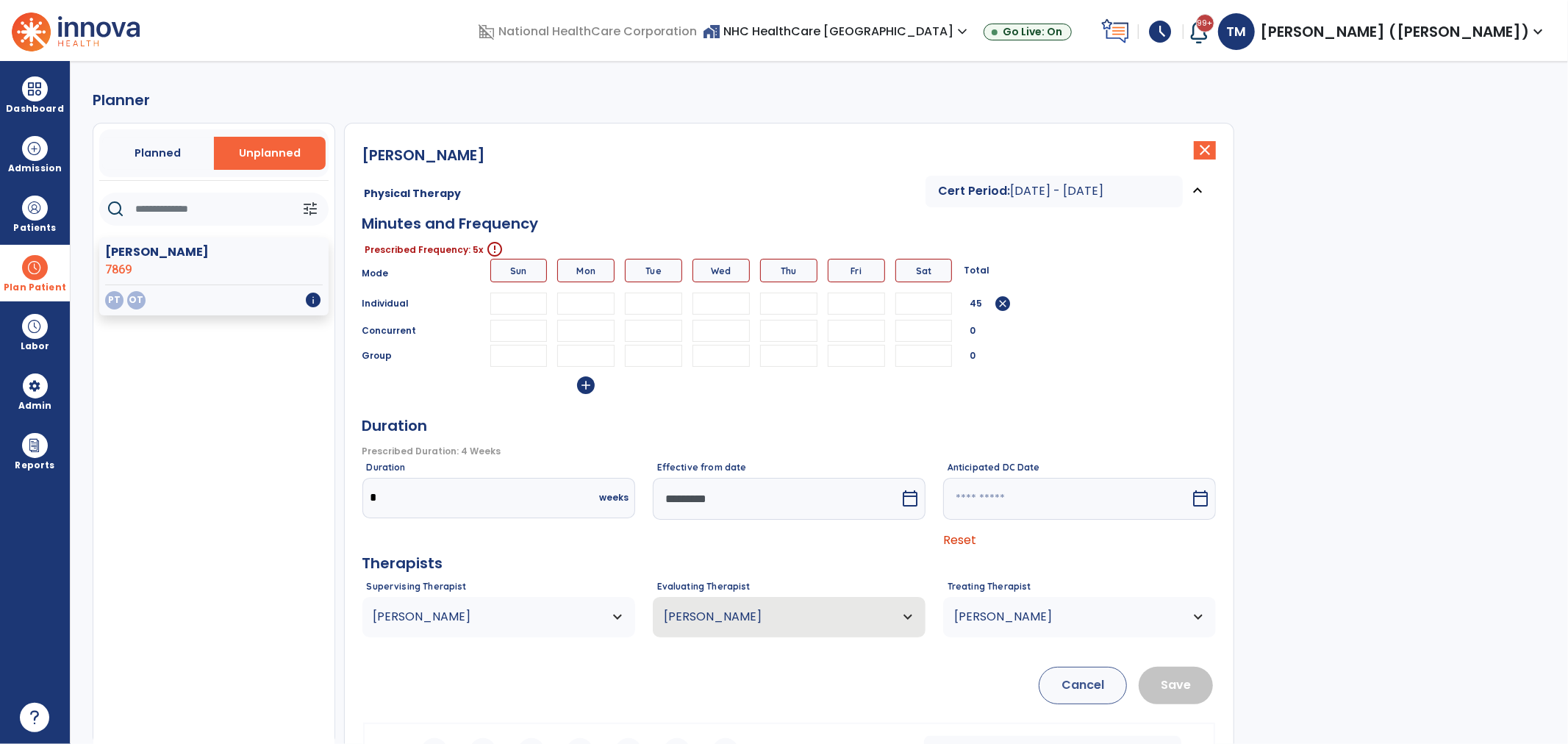 type on "**" 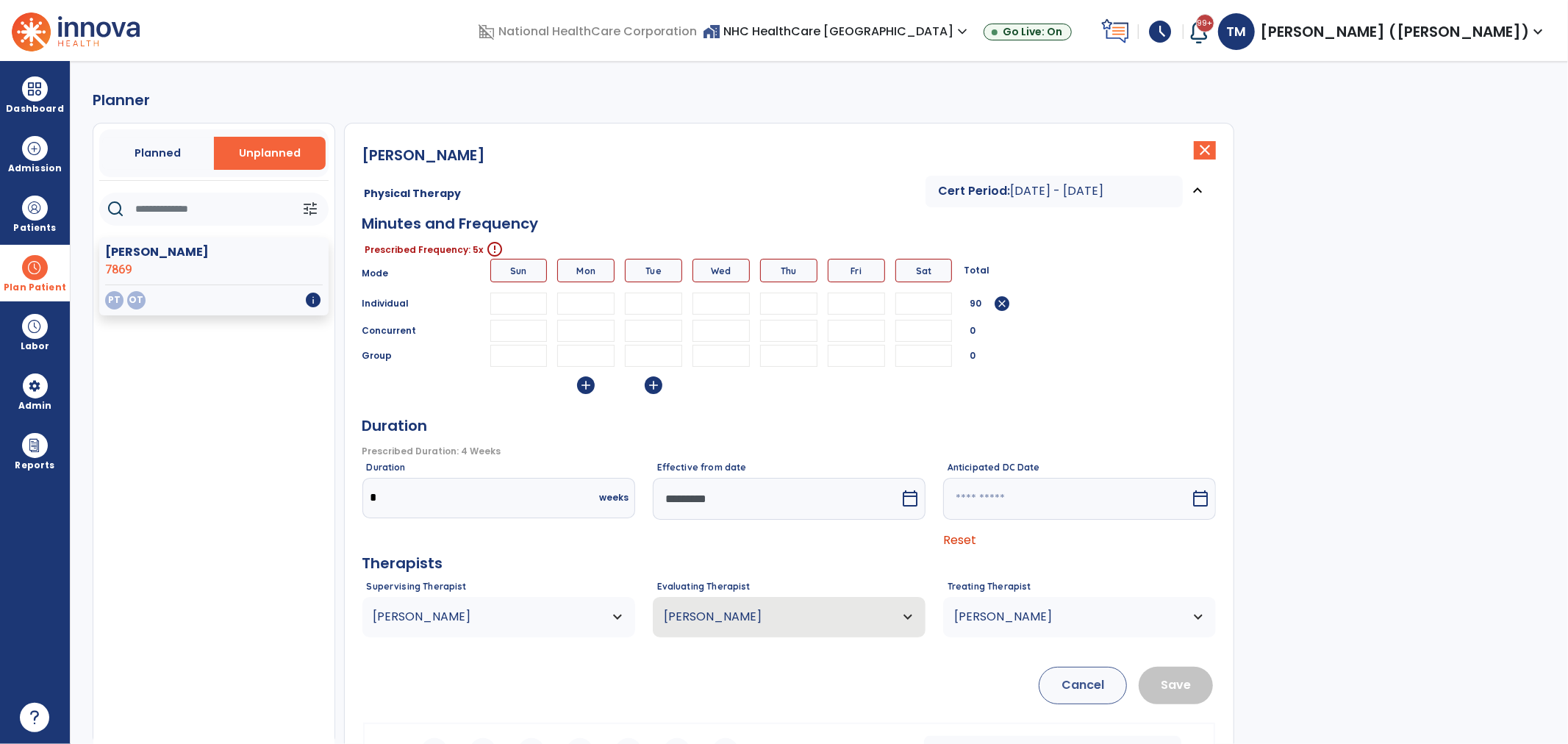type on "**" 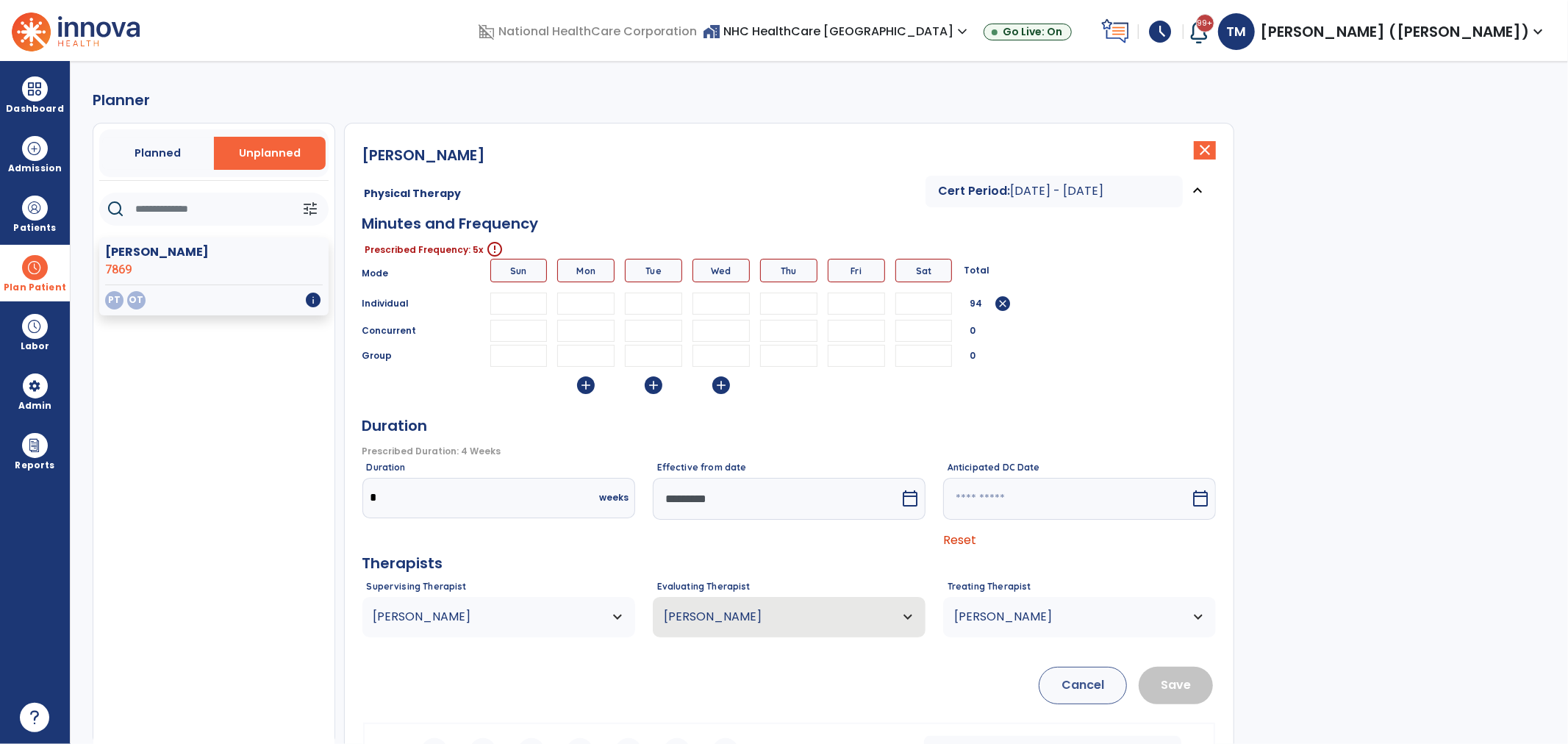 type on "**" 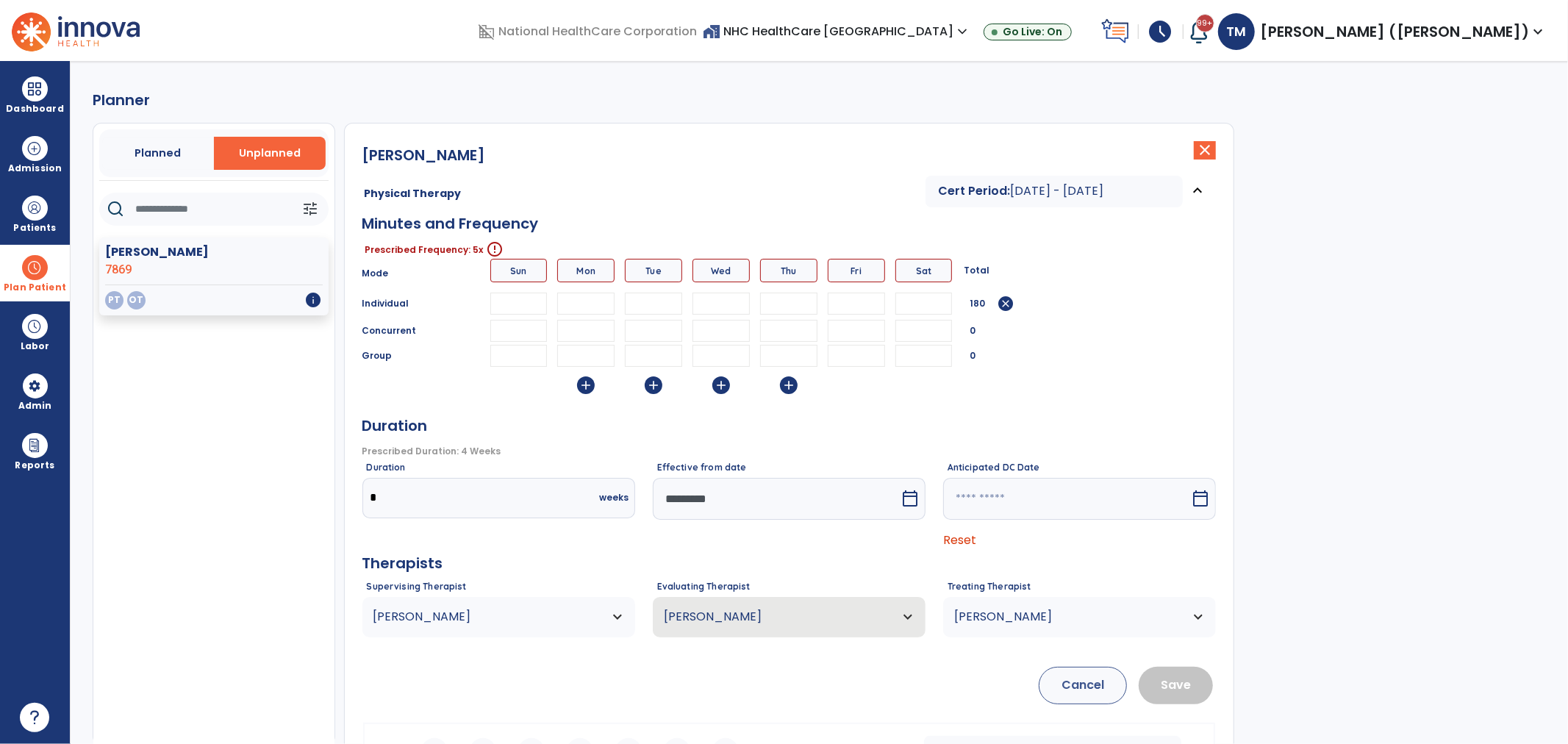 type on "**" 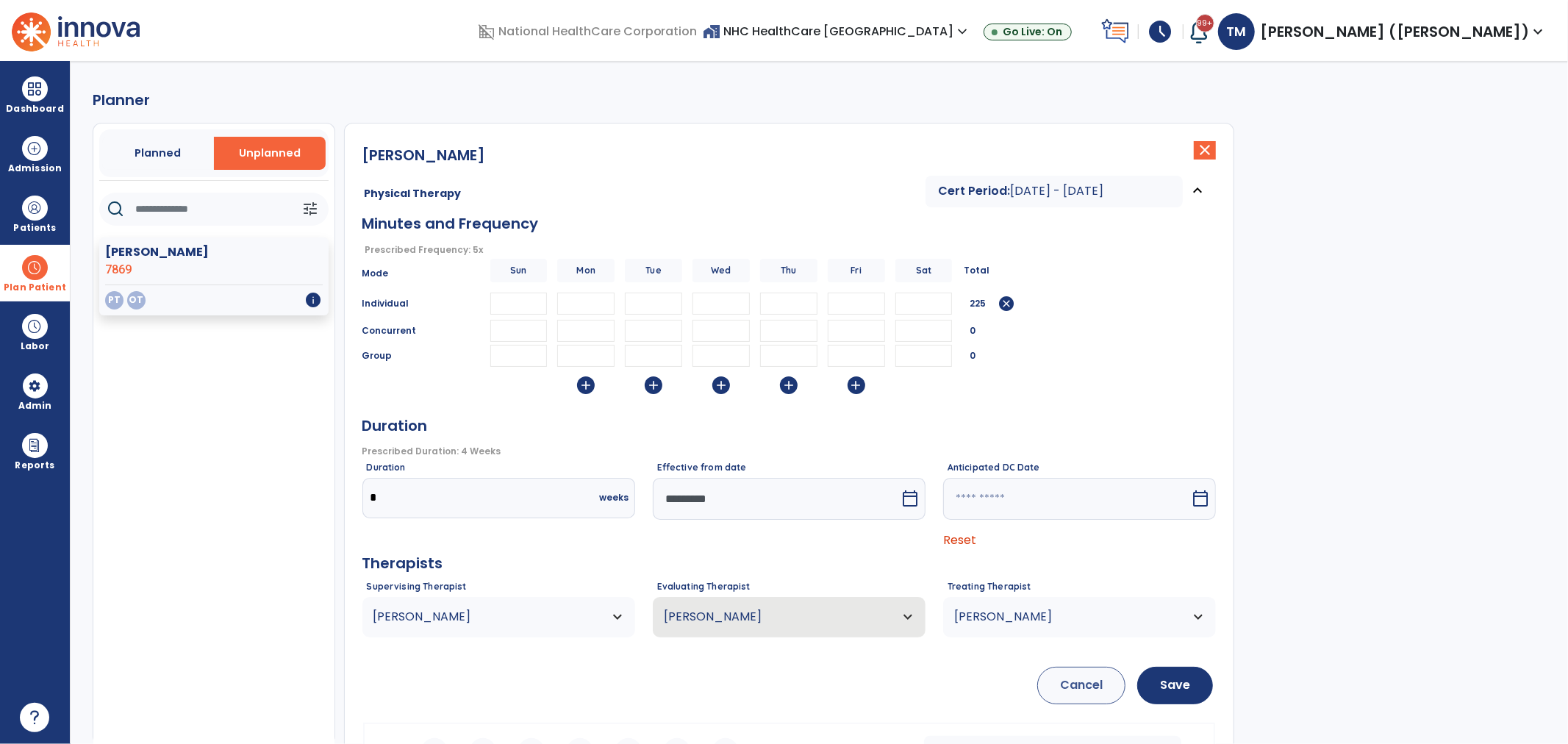 type on "**" 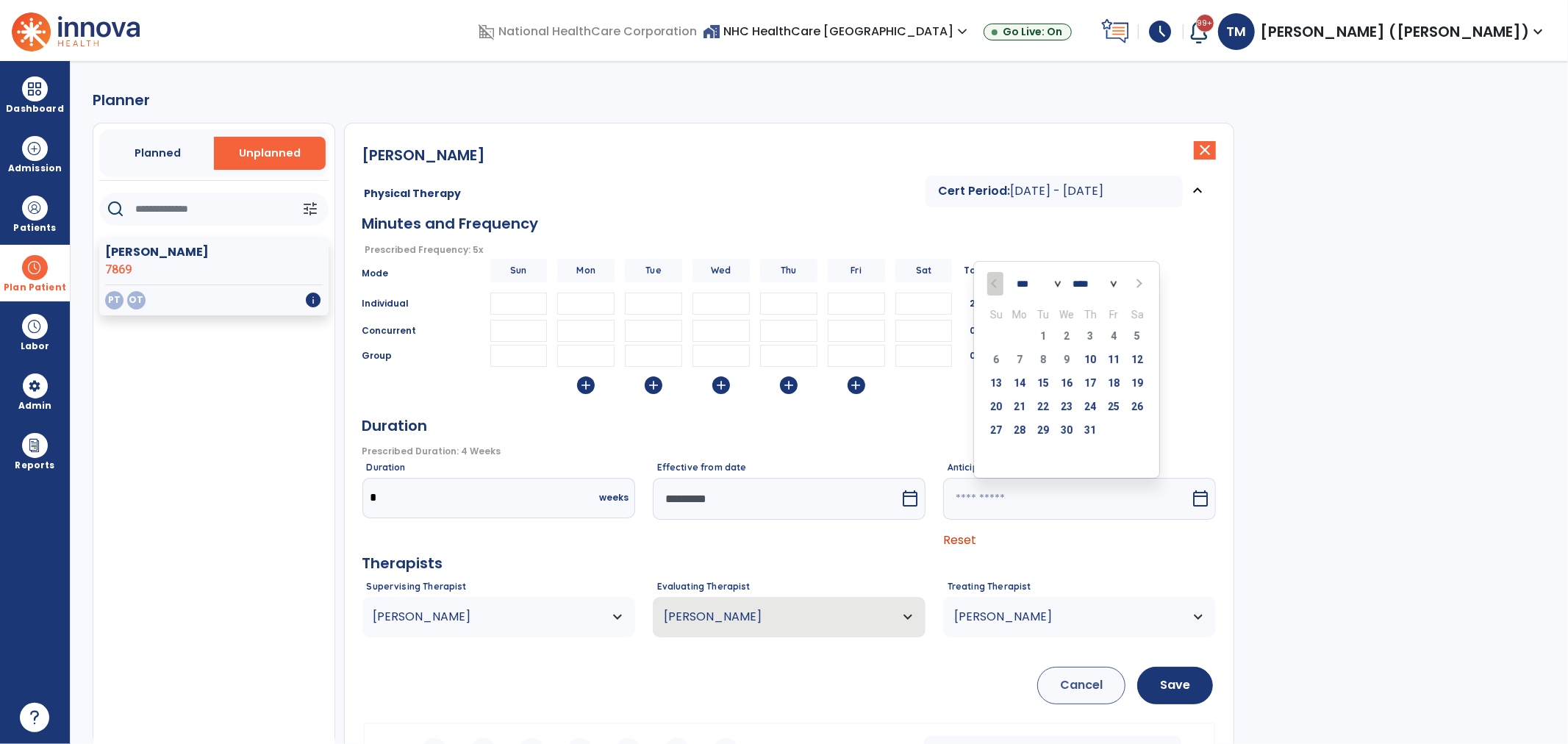 click at bounding box center (1138, 284) 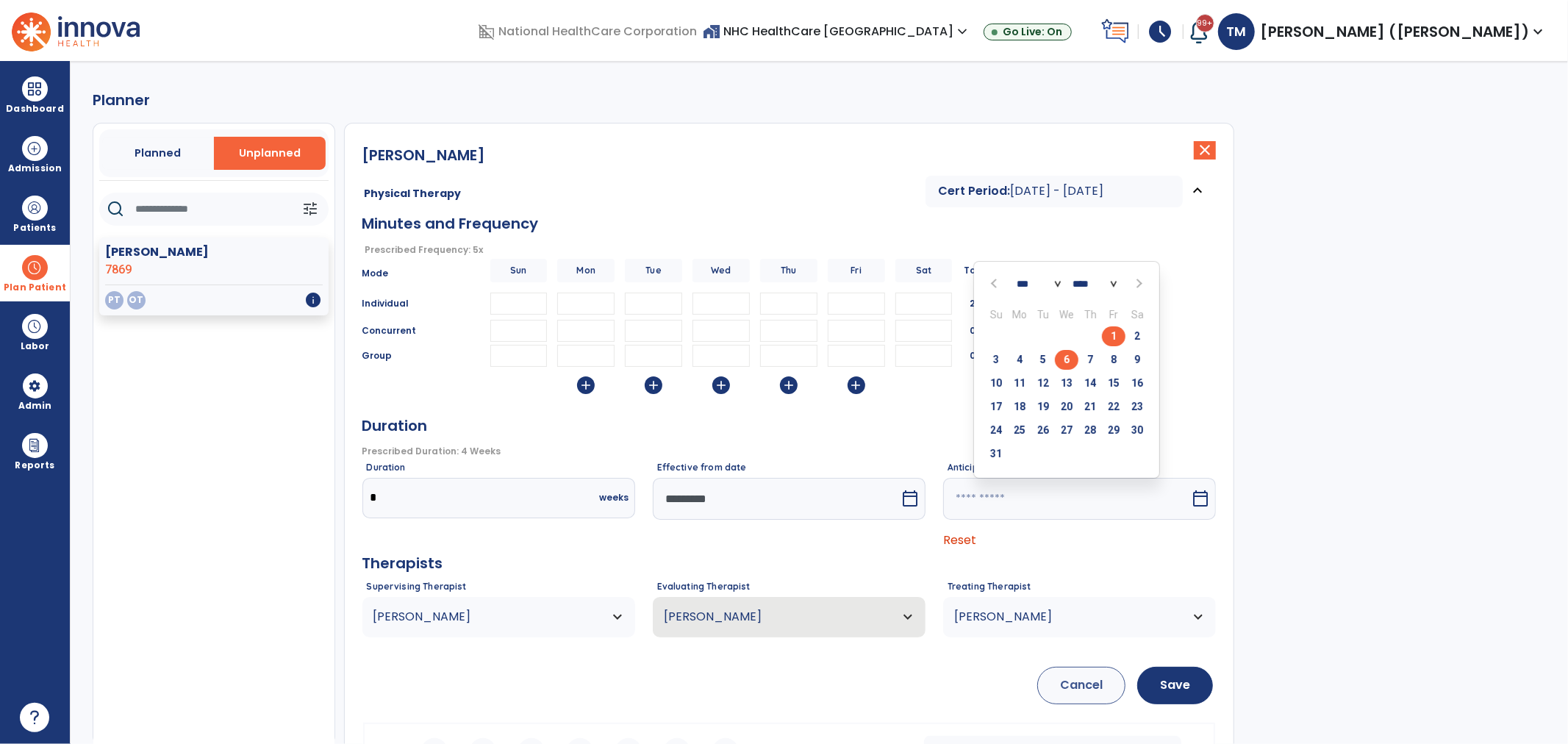 click on "6" at bounding box center [1067, 360] 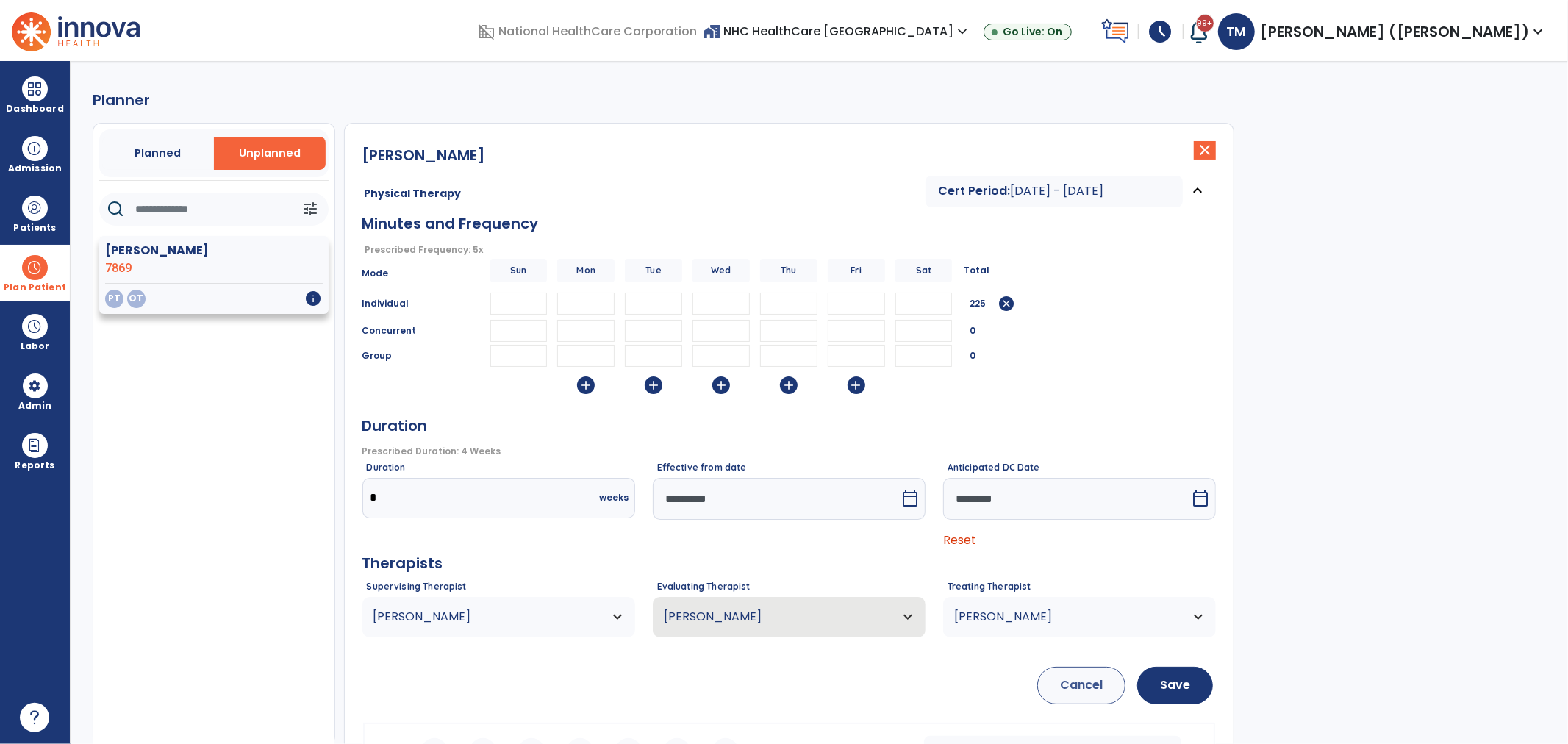 click on "PT   OT   info" 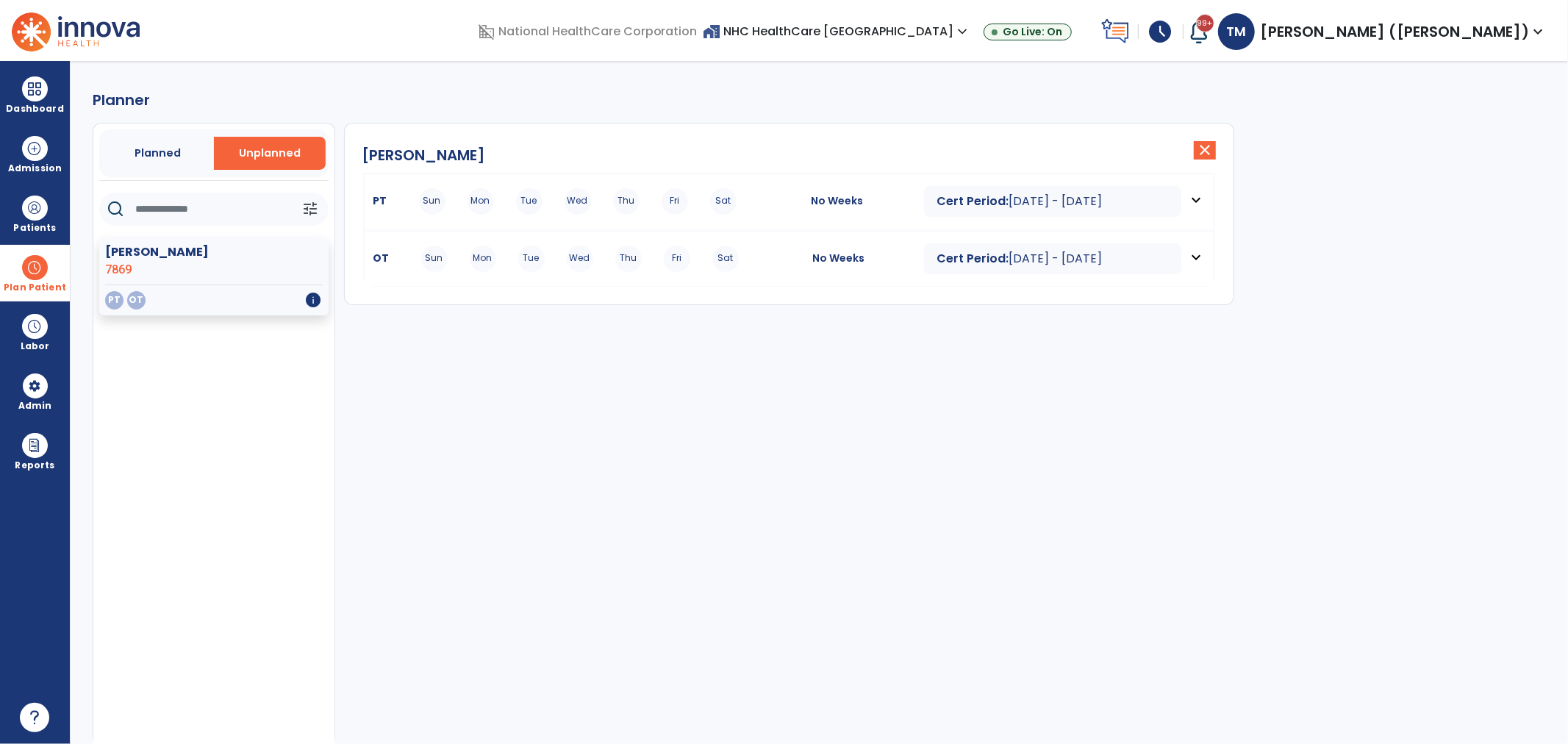 click on "Tue" at bounding box center [531, 259] 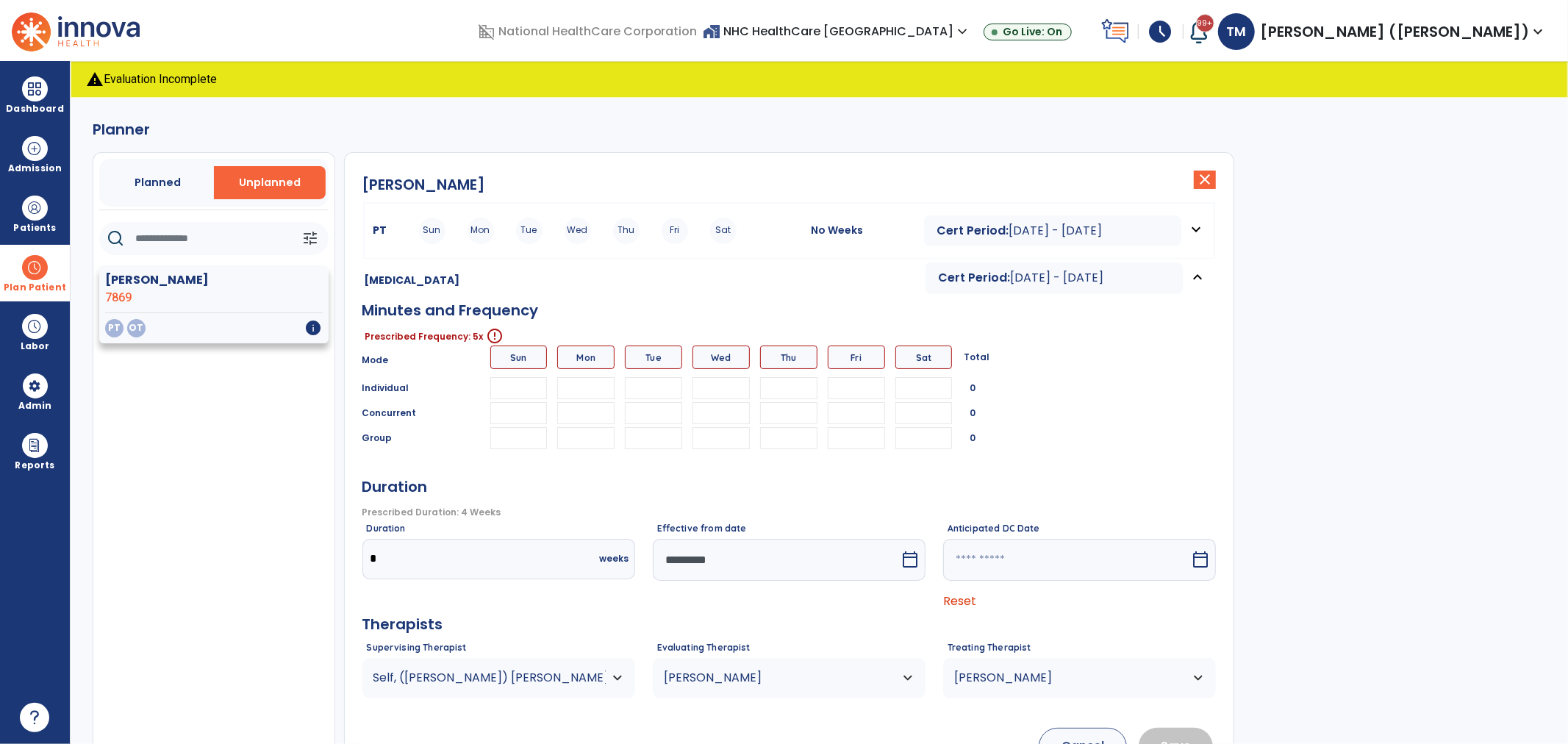 click 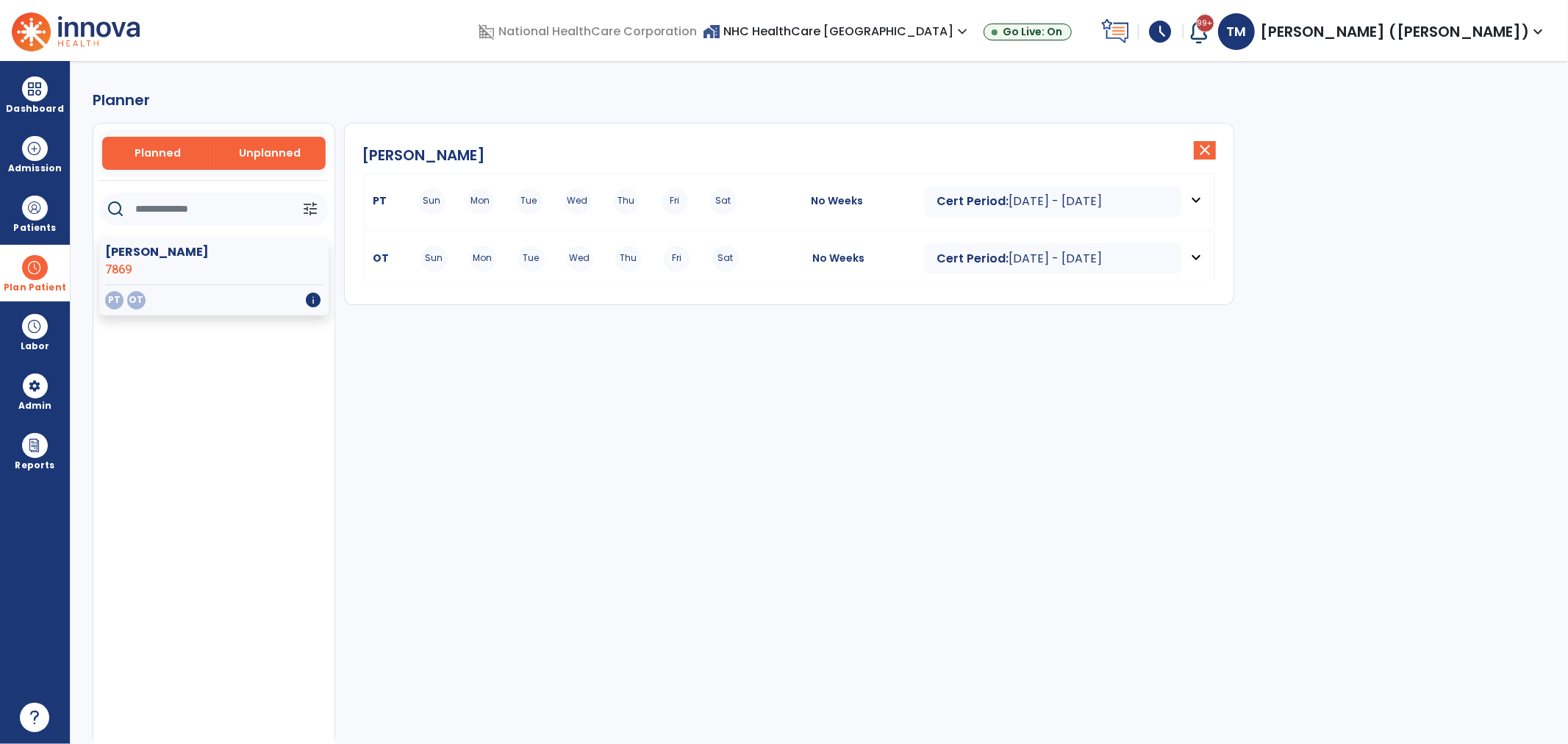 click on "Planned" at bounding box center [157, 153] 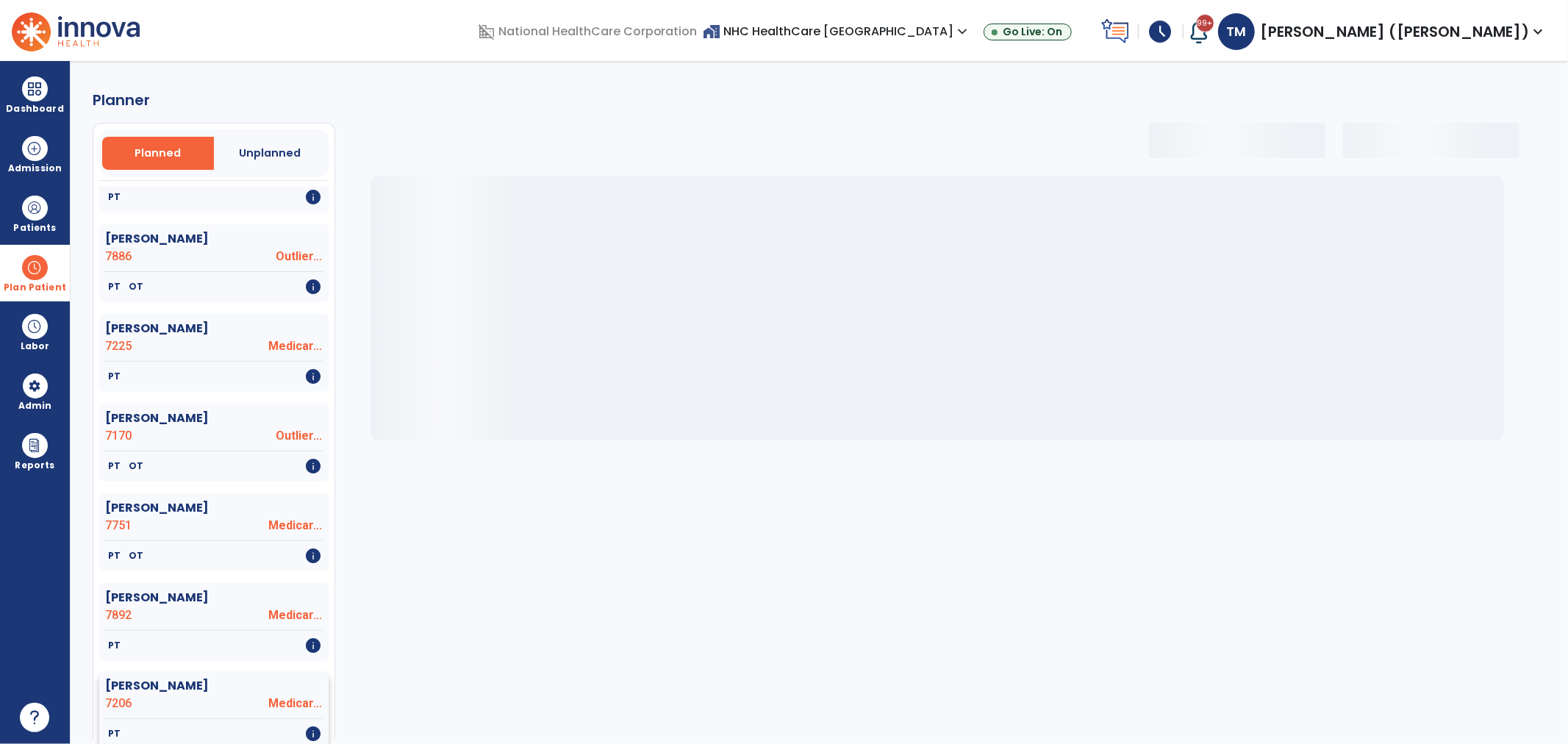 select on "***" 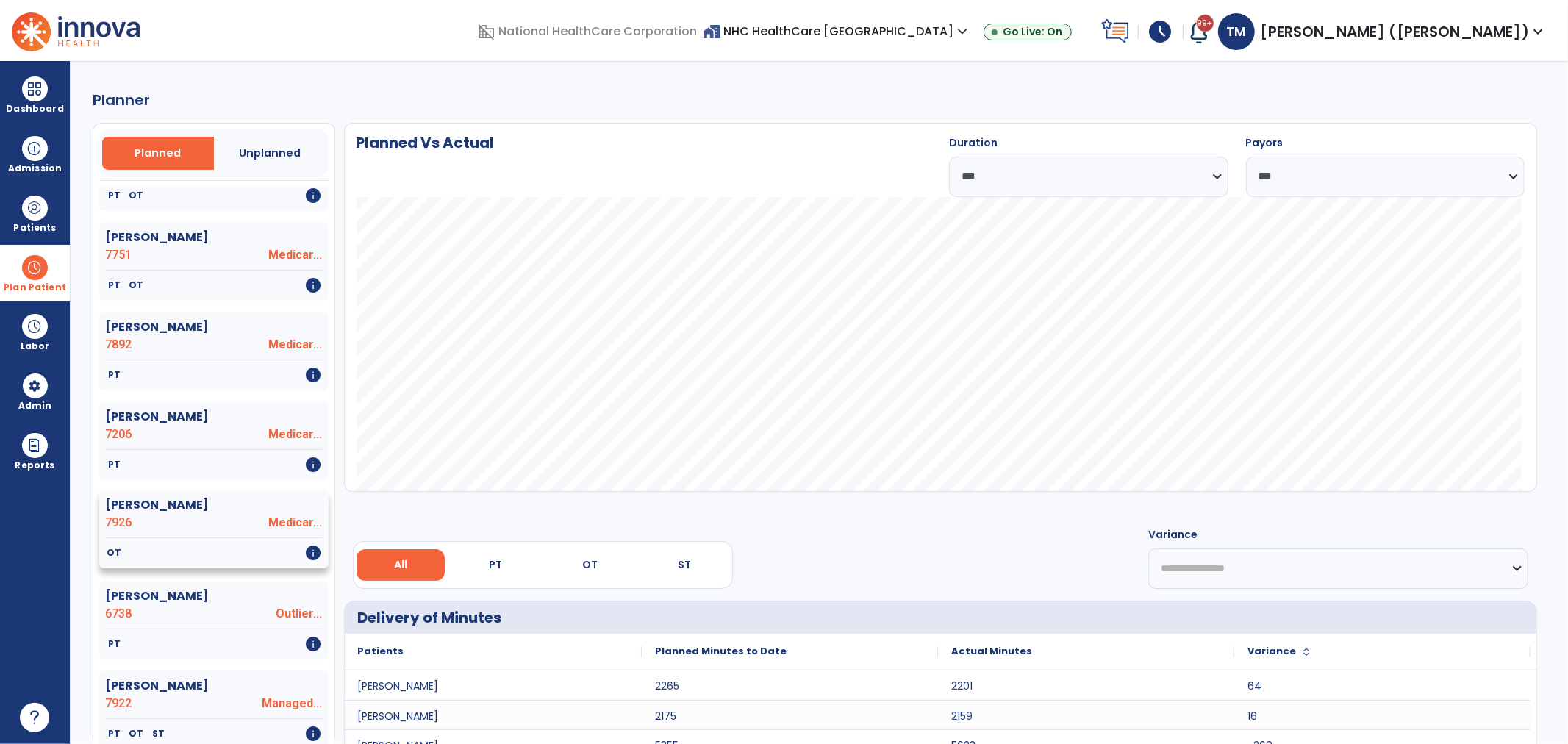 scroll, scrollTop: 490, scrollLeft: 0, axis: vertical 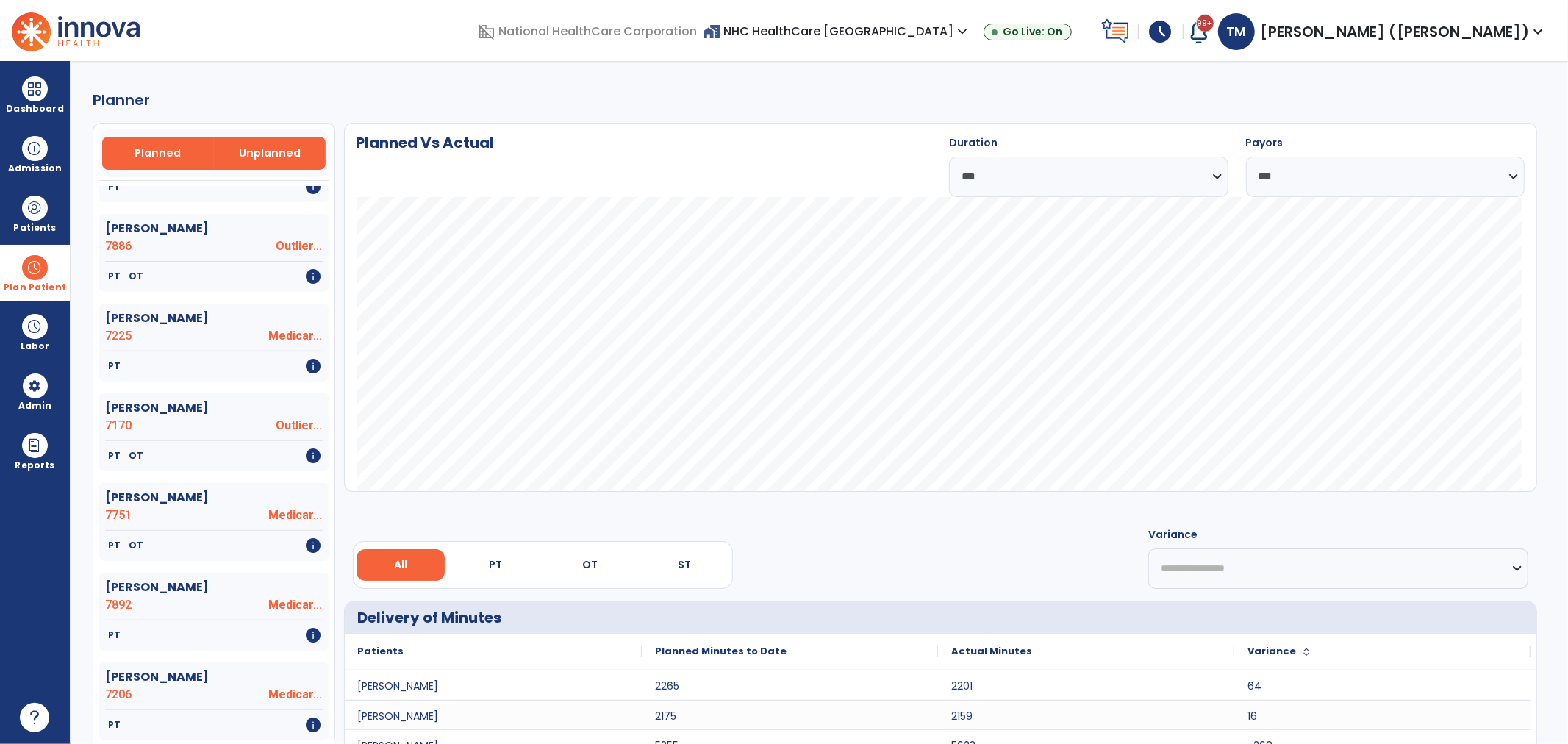 click on "Unplanned" at bounding box center (270, 153) 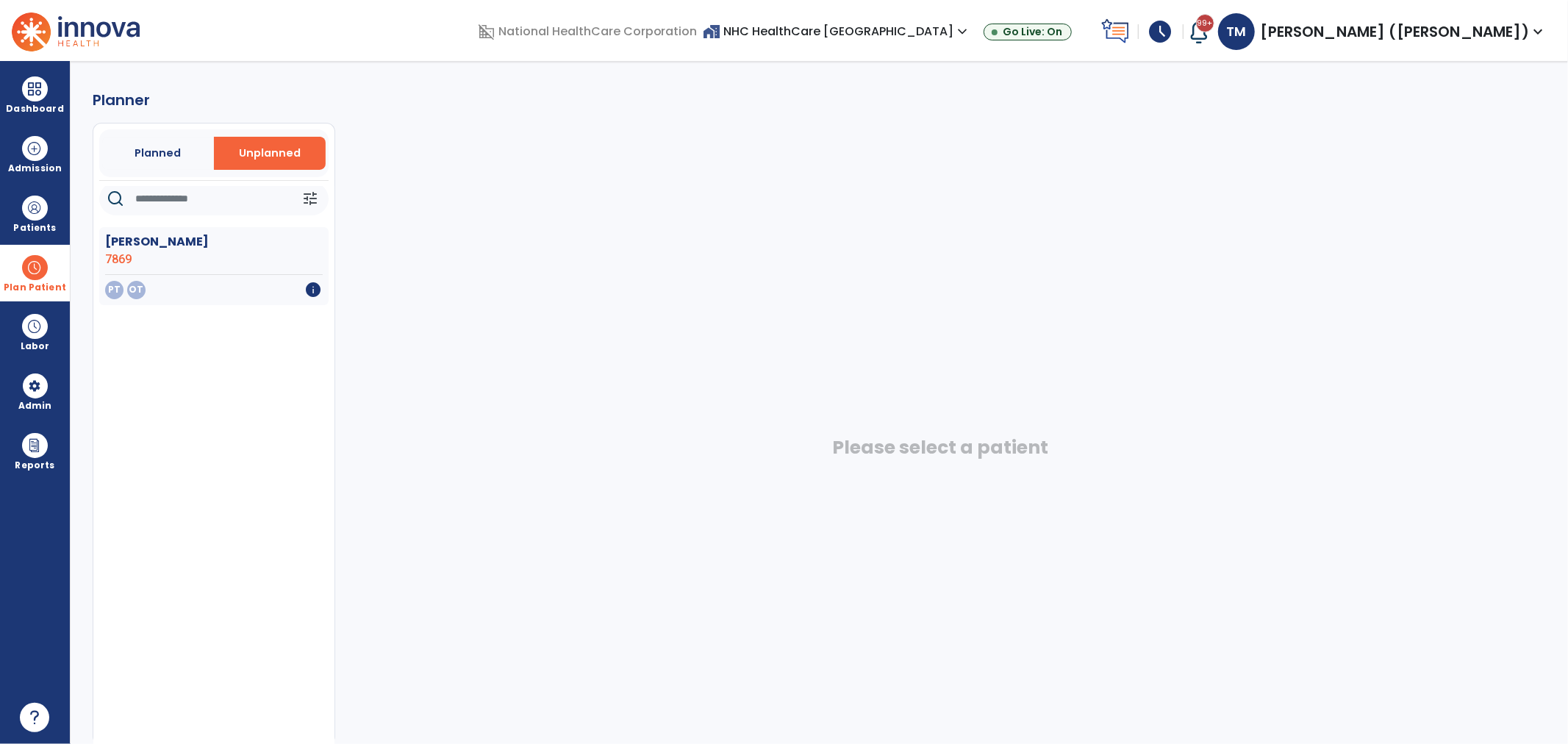 scroll, scrollTop: 10, scrollLeft: 0, axis: vertical 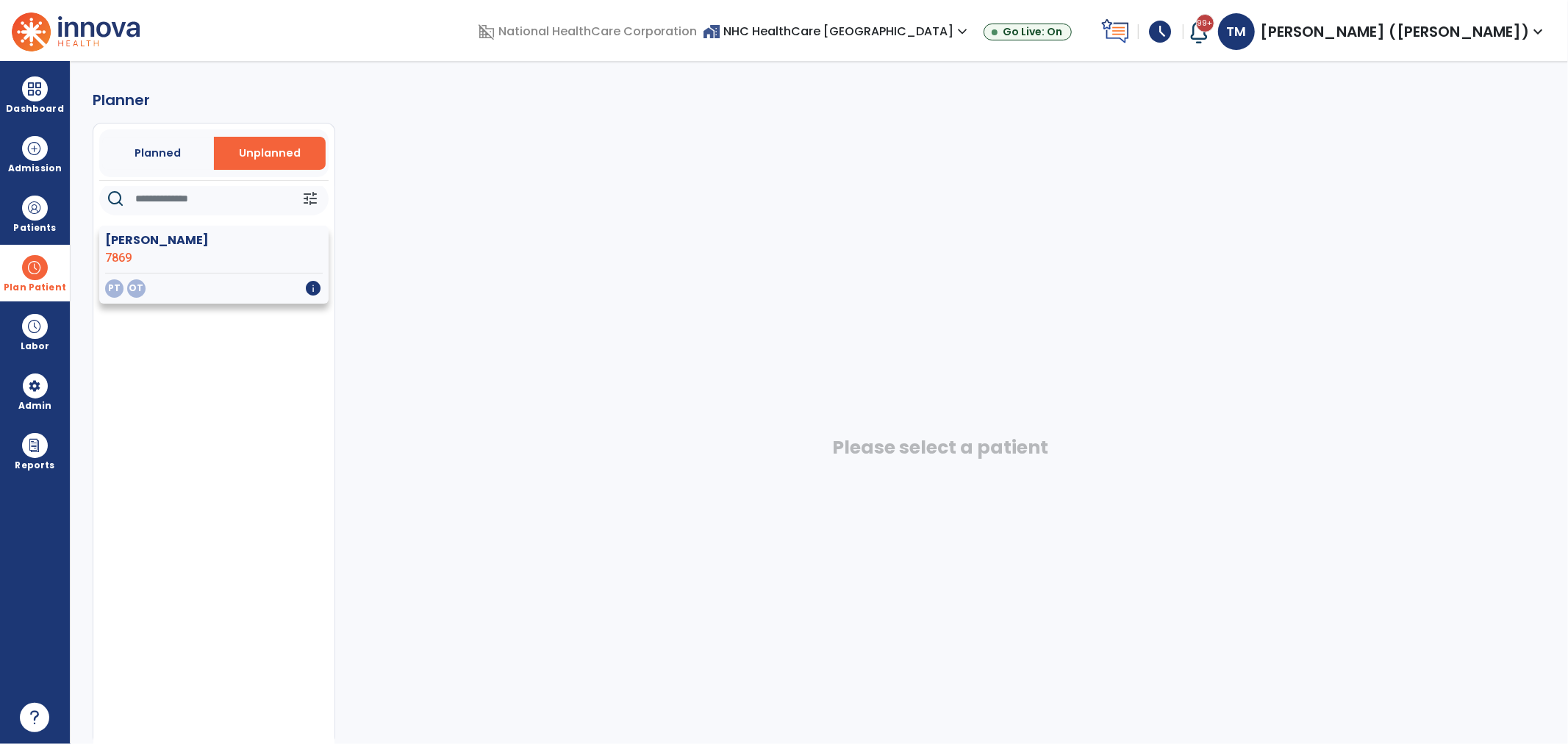 click 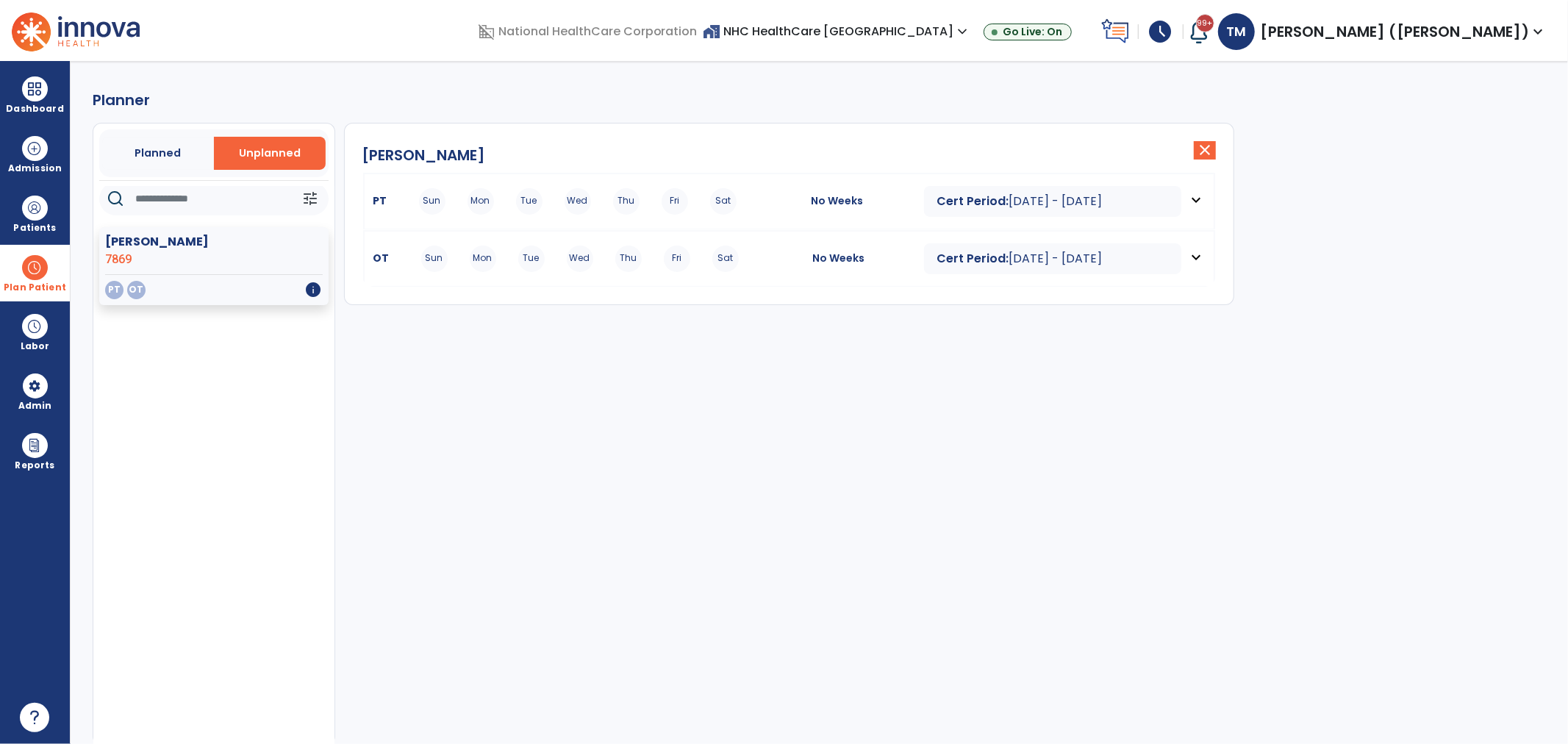 click on "Mon" at bounding box center [481, 201] 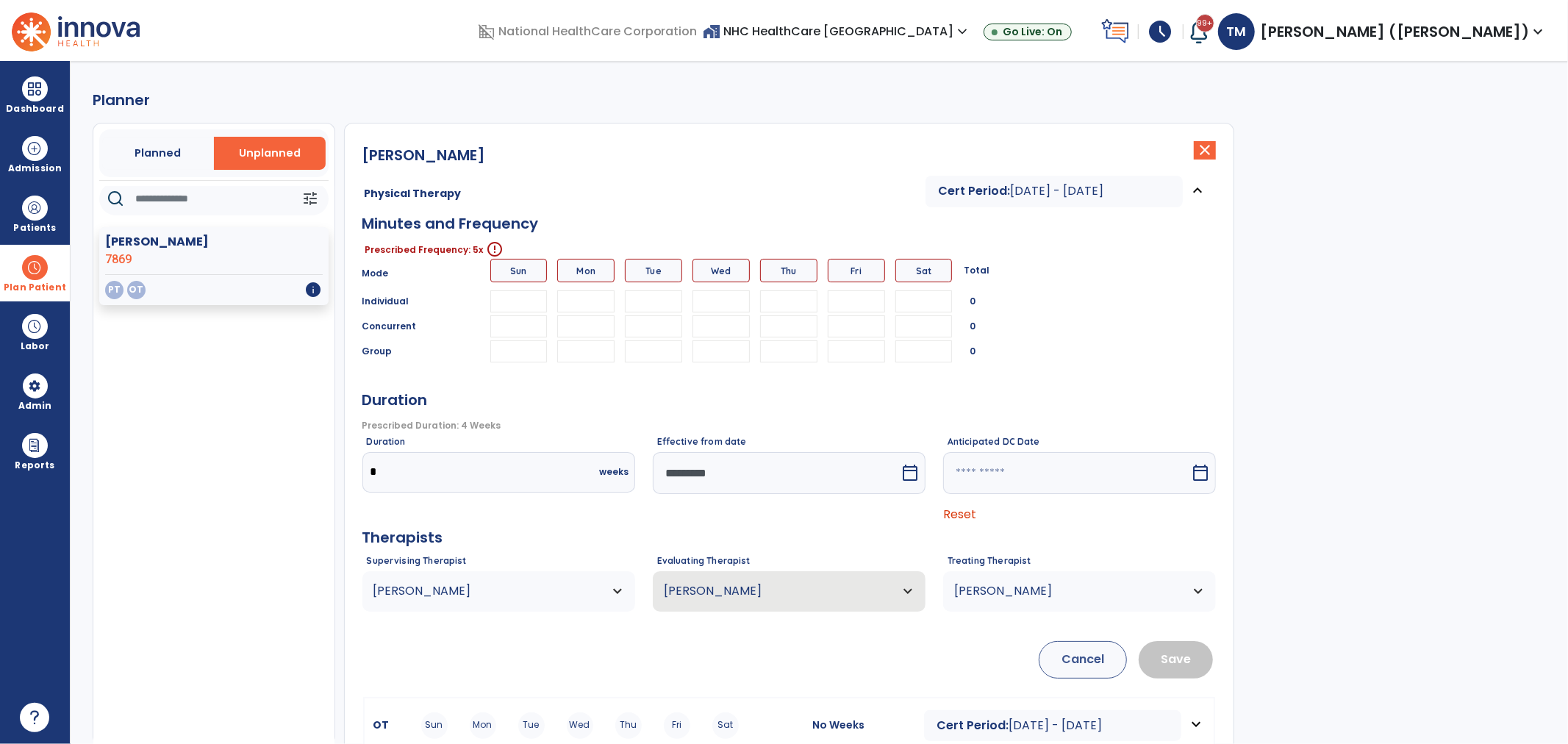 click on "calendar_today" at bounding box center [910, 473] 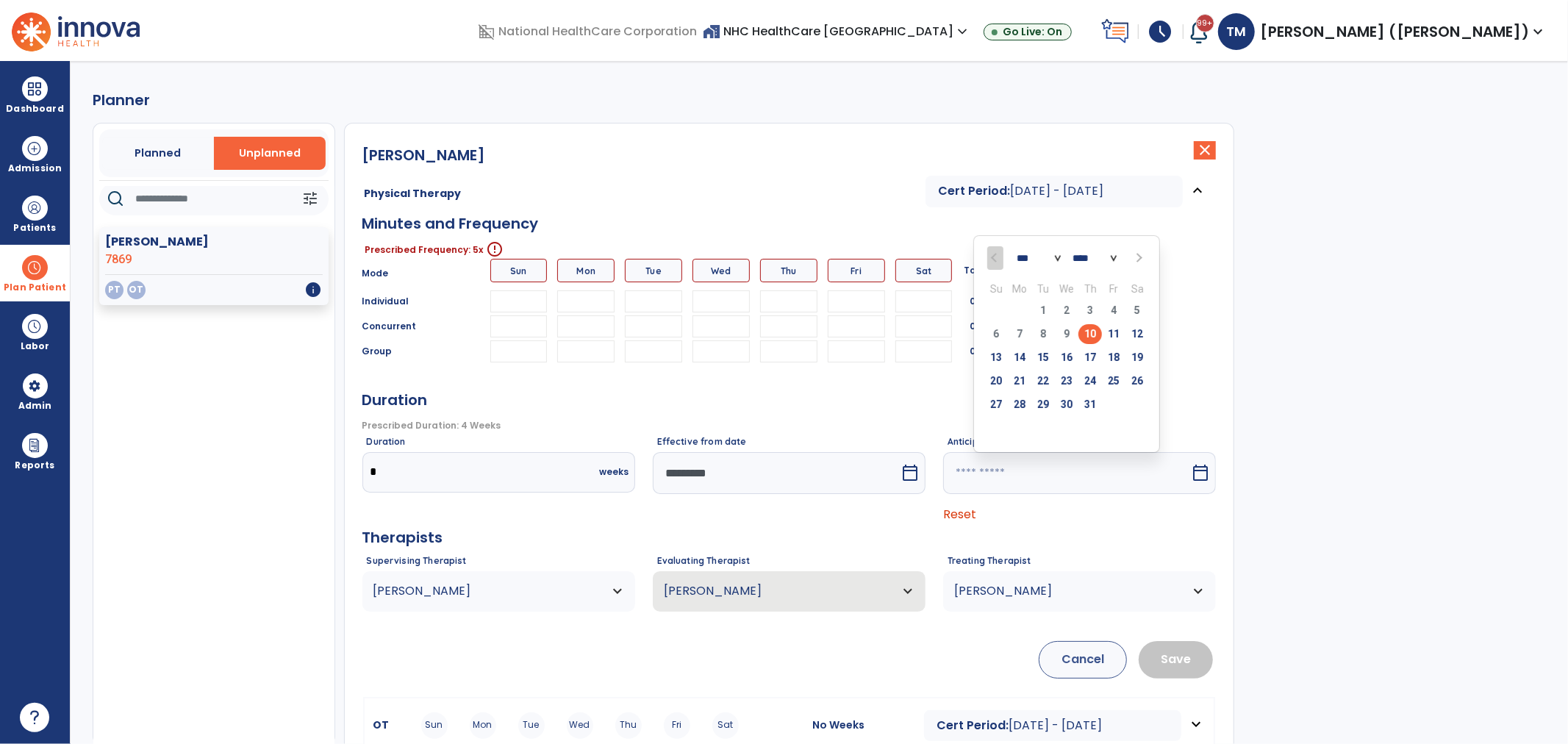 drag, startPoint x: 1135, startPoint y: 260, endPoint x: 1125, endPoint y: 283, distance: 25.079872 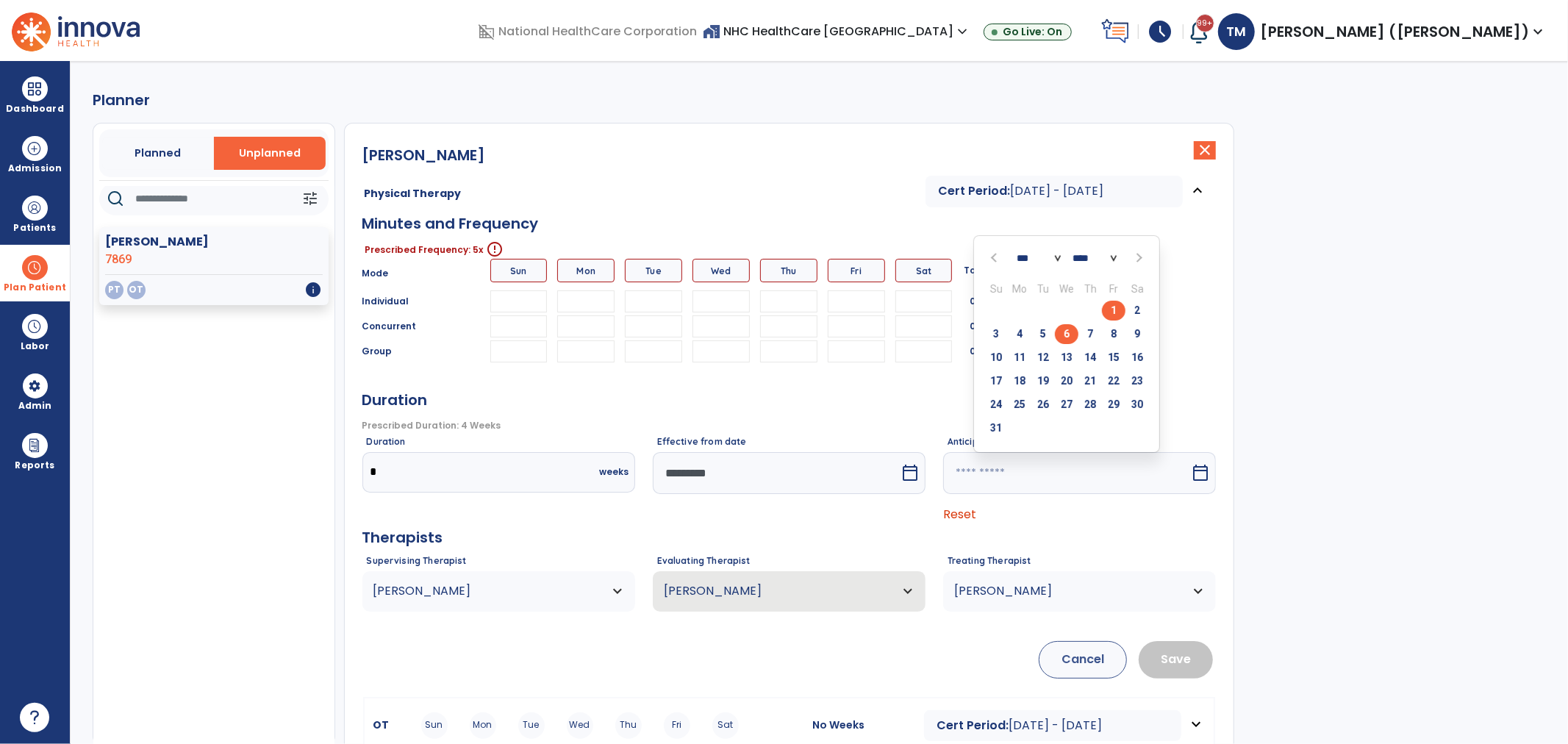 click on "6" at bounding box center [1067, 334] 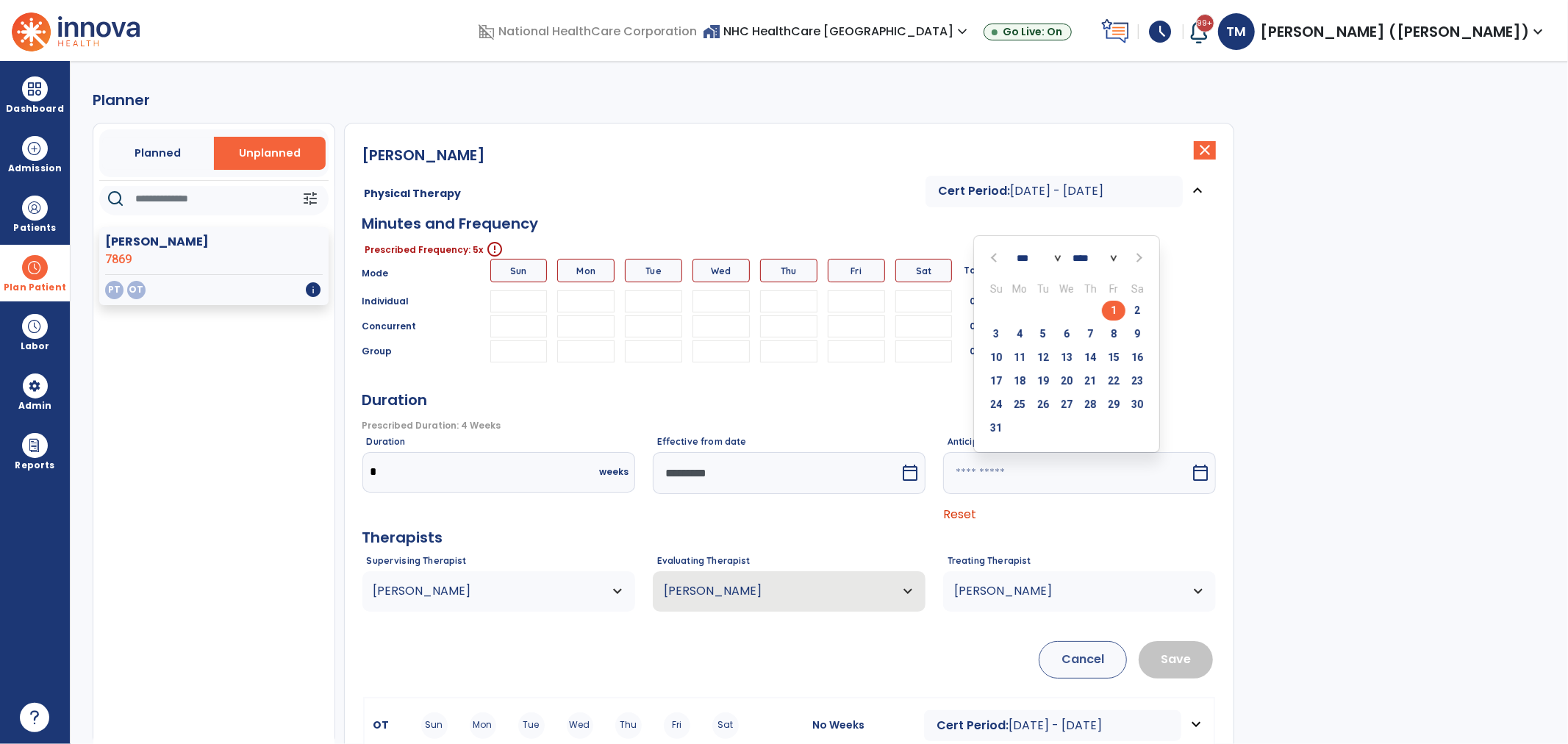 type on "********" 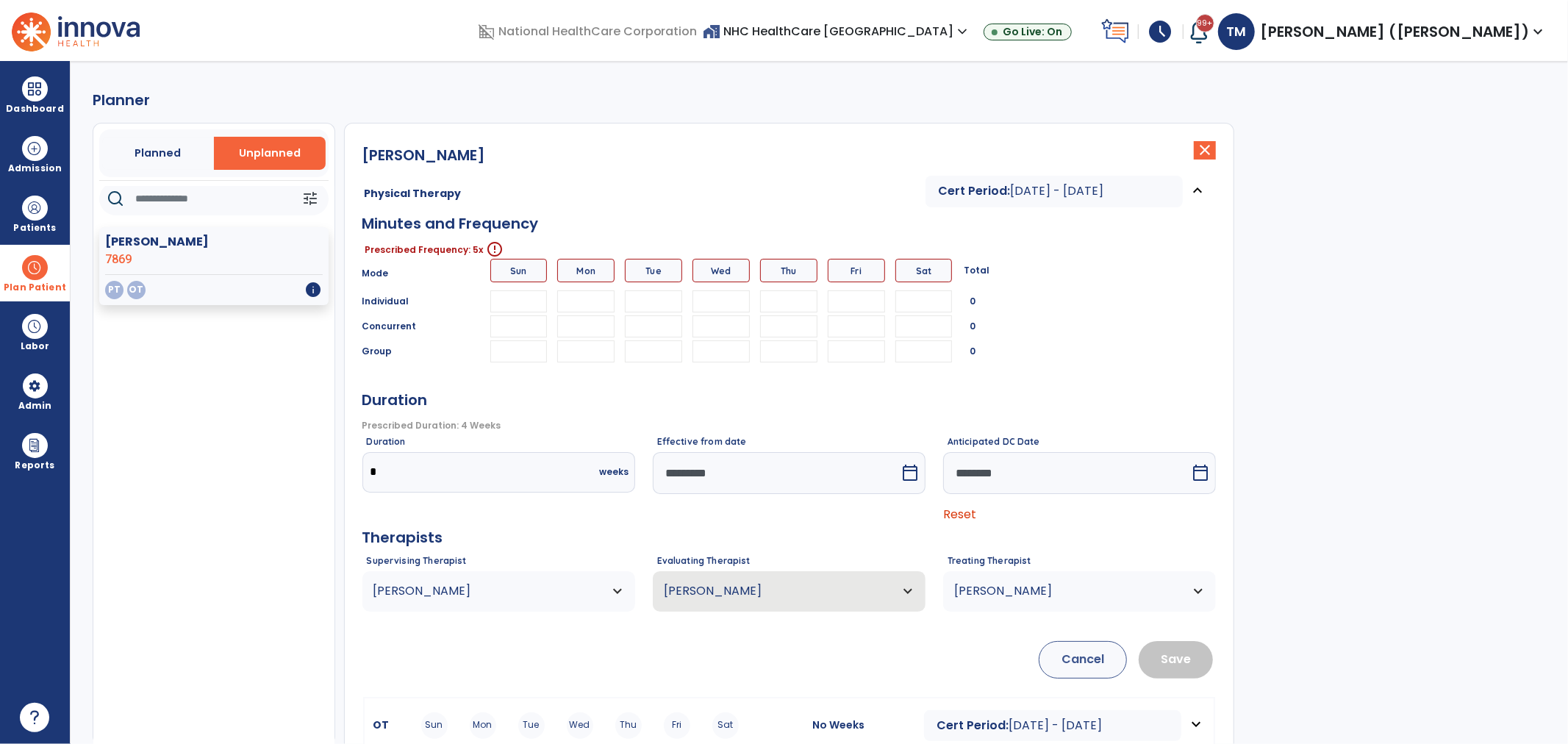 click at bounding box center (586, 301) 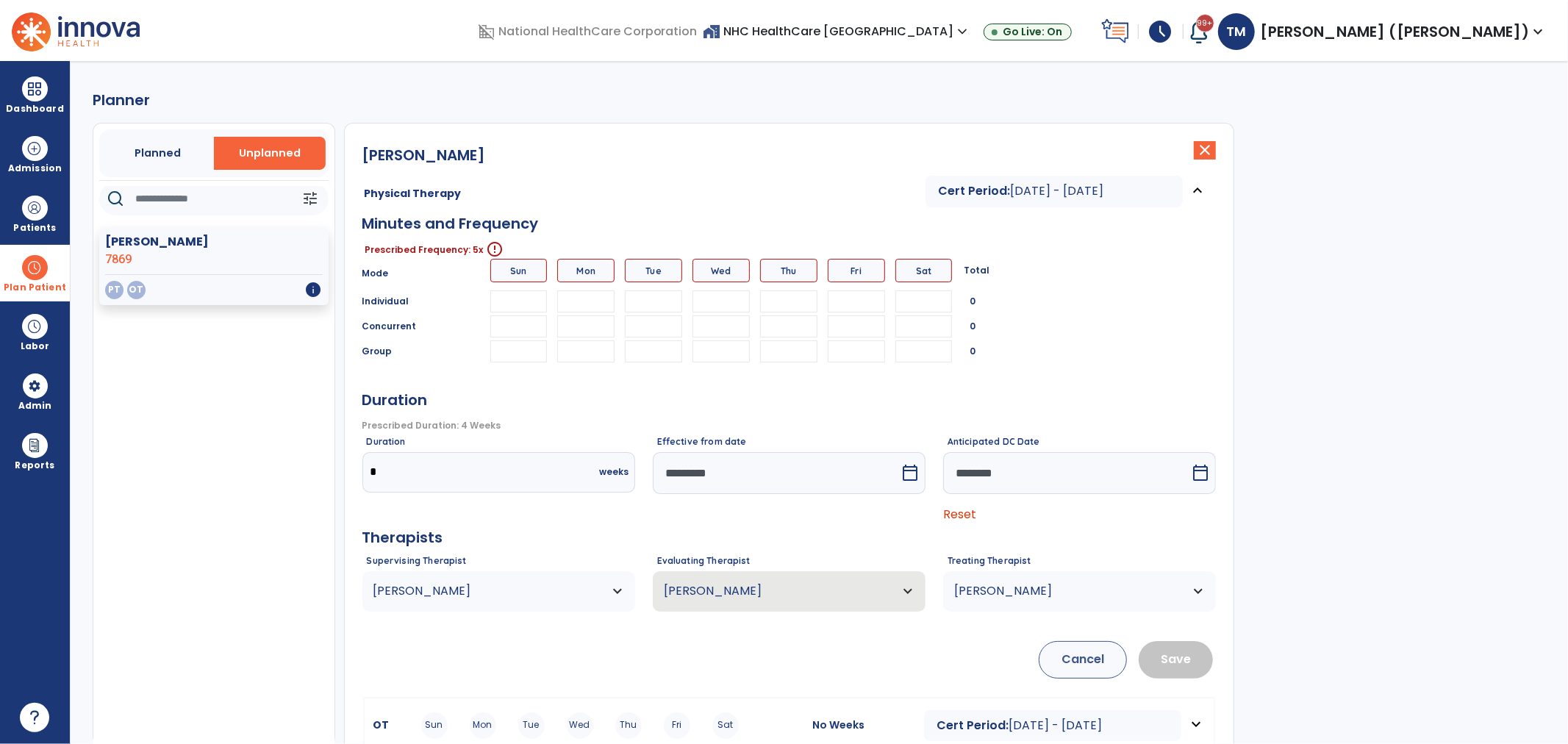 type on "**" 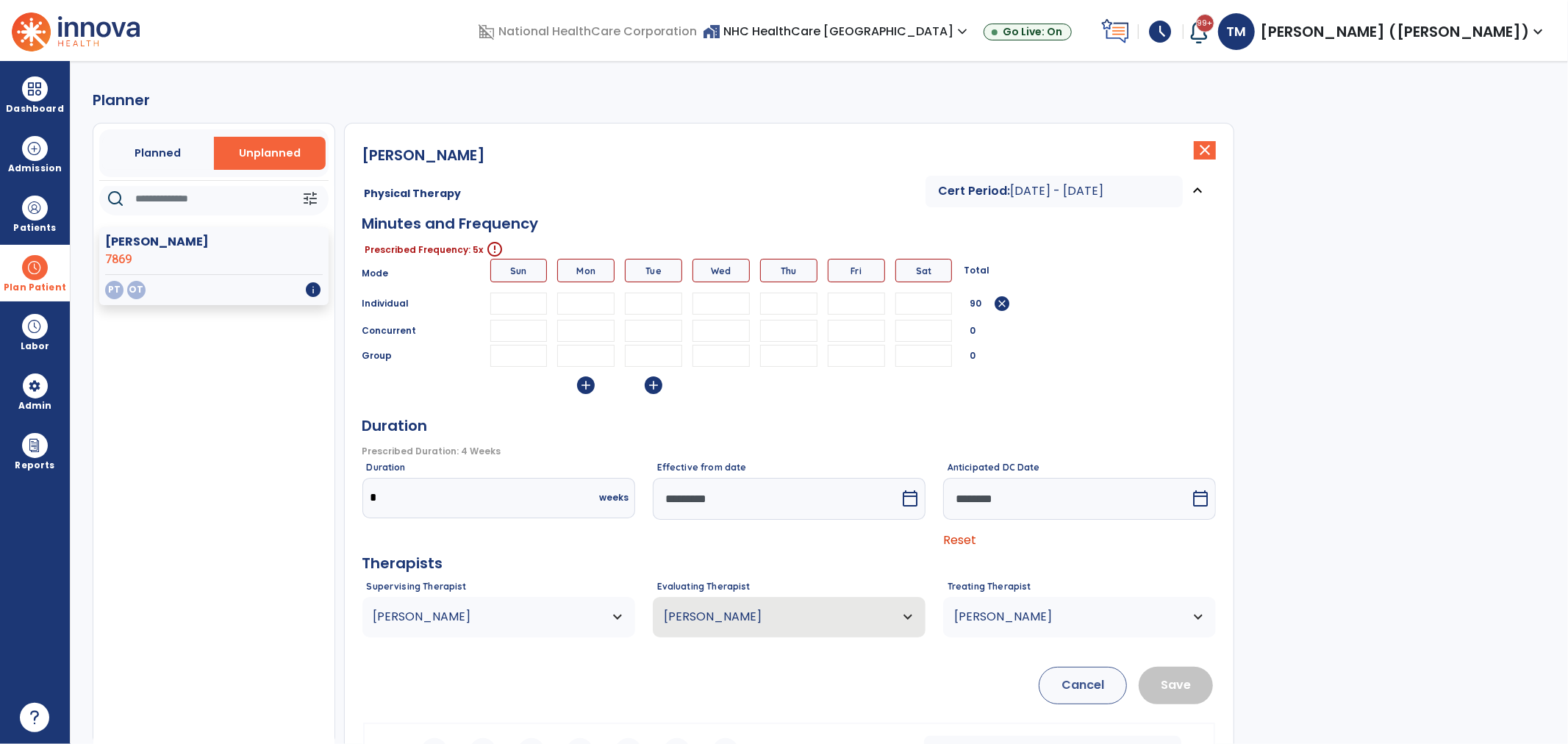 type on "**" 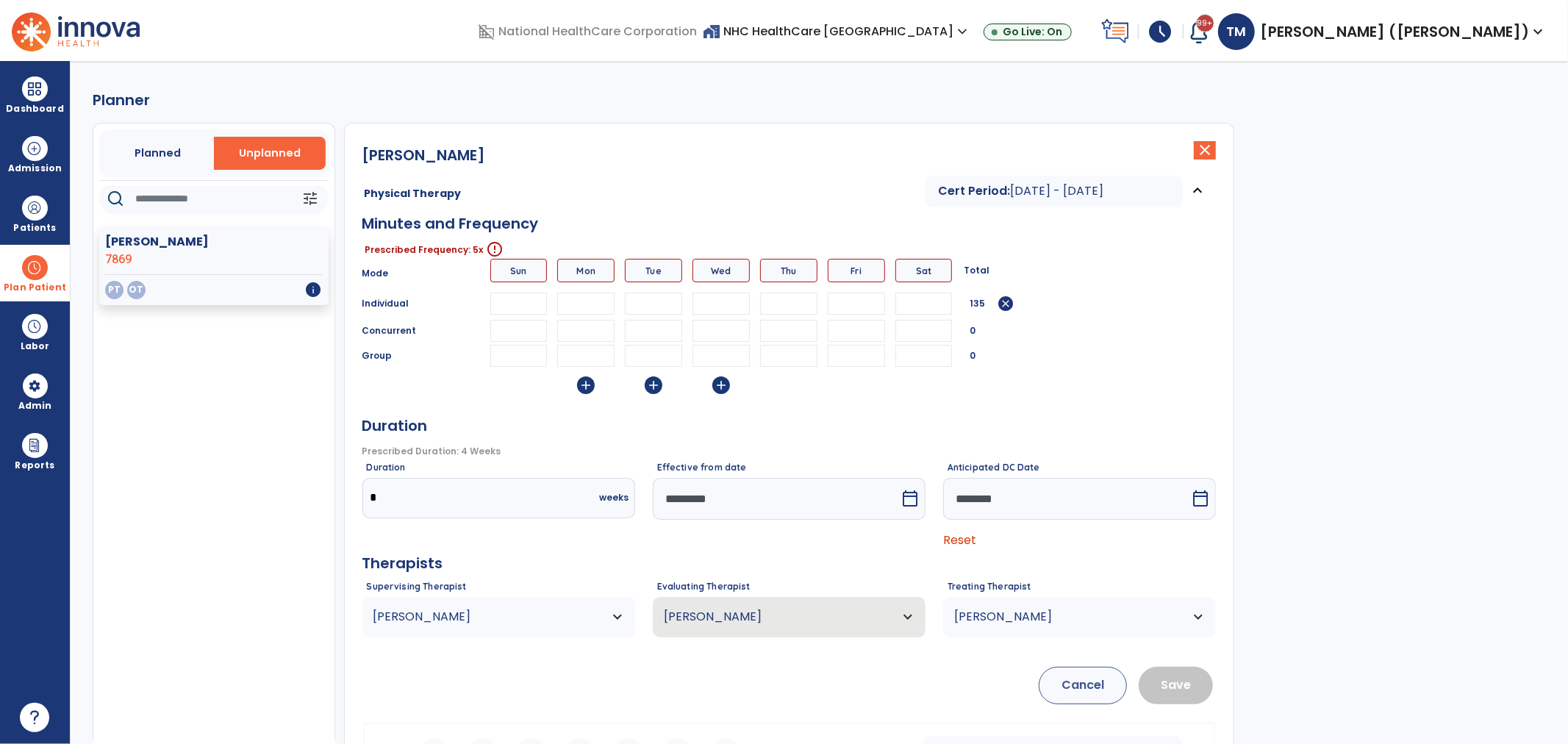 type on "**" 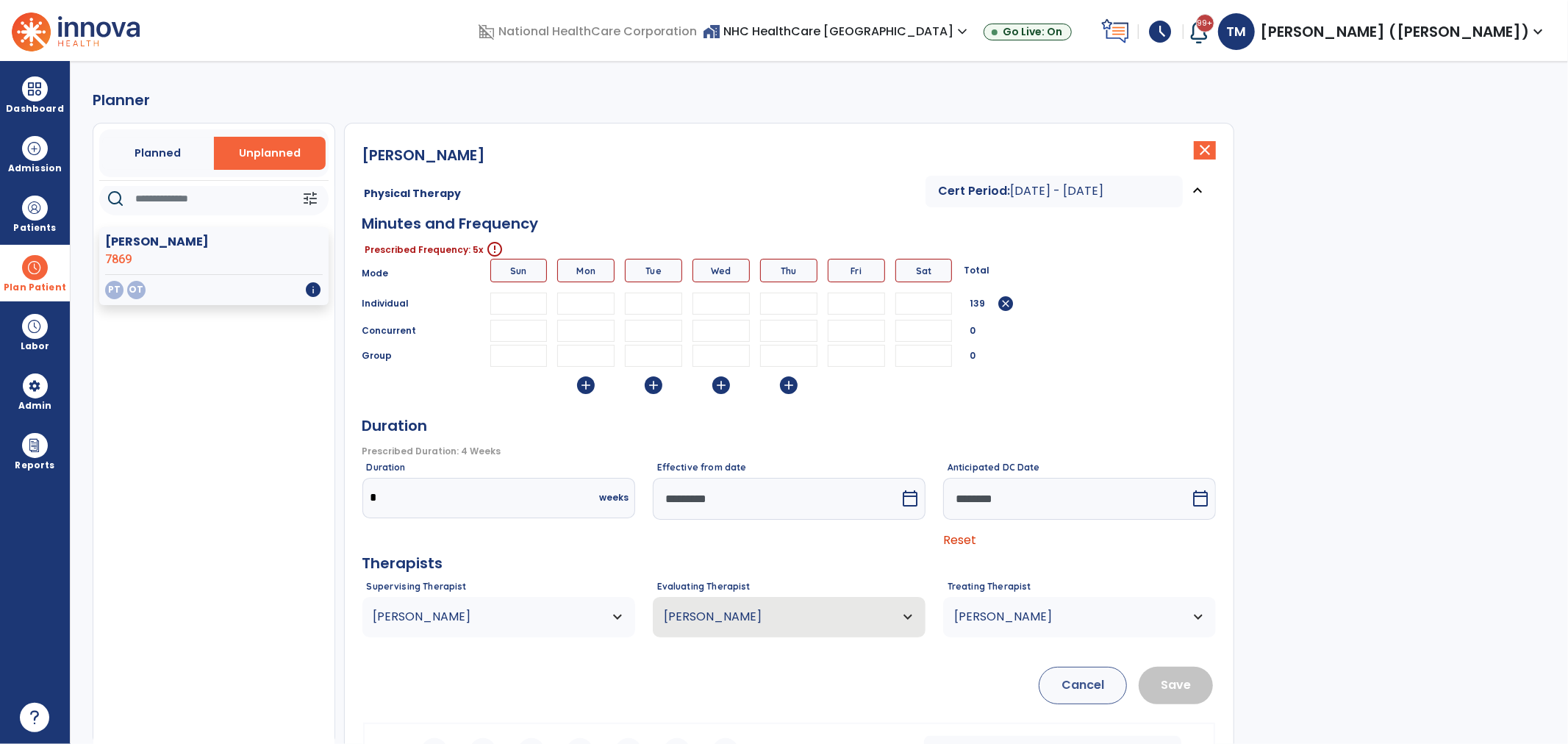 type on "**" 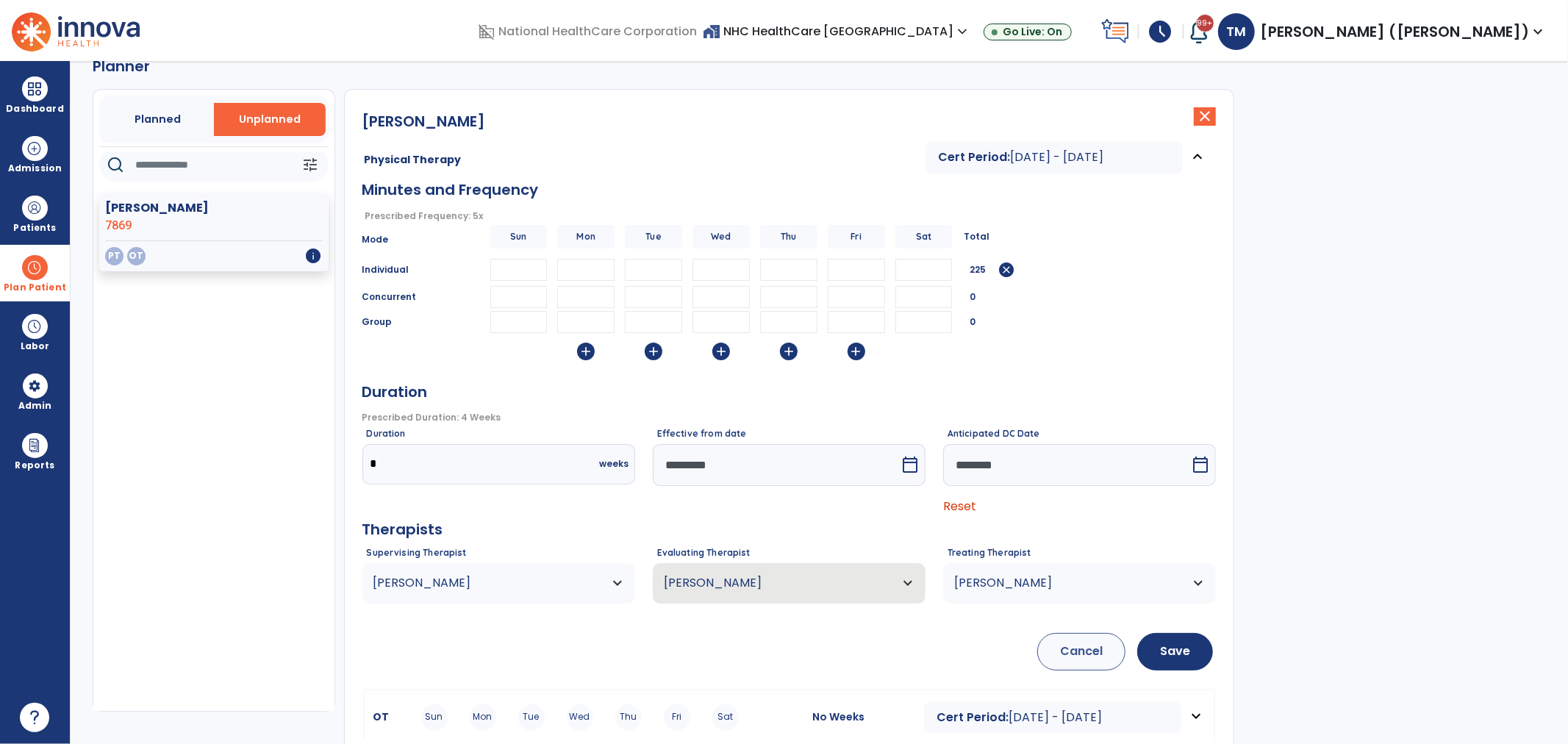 scroll, scrollTop: 52, scrollLeft: 0, axis: vertical 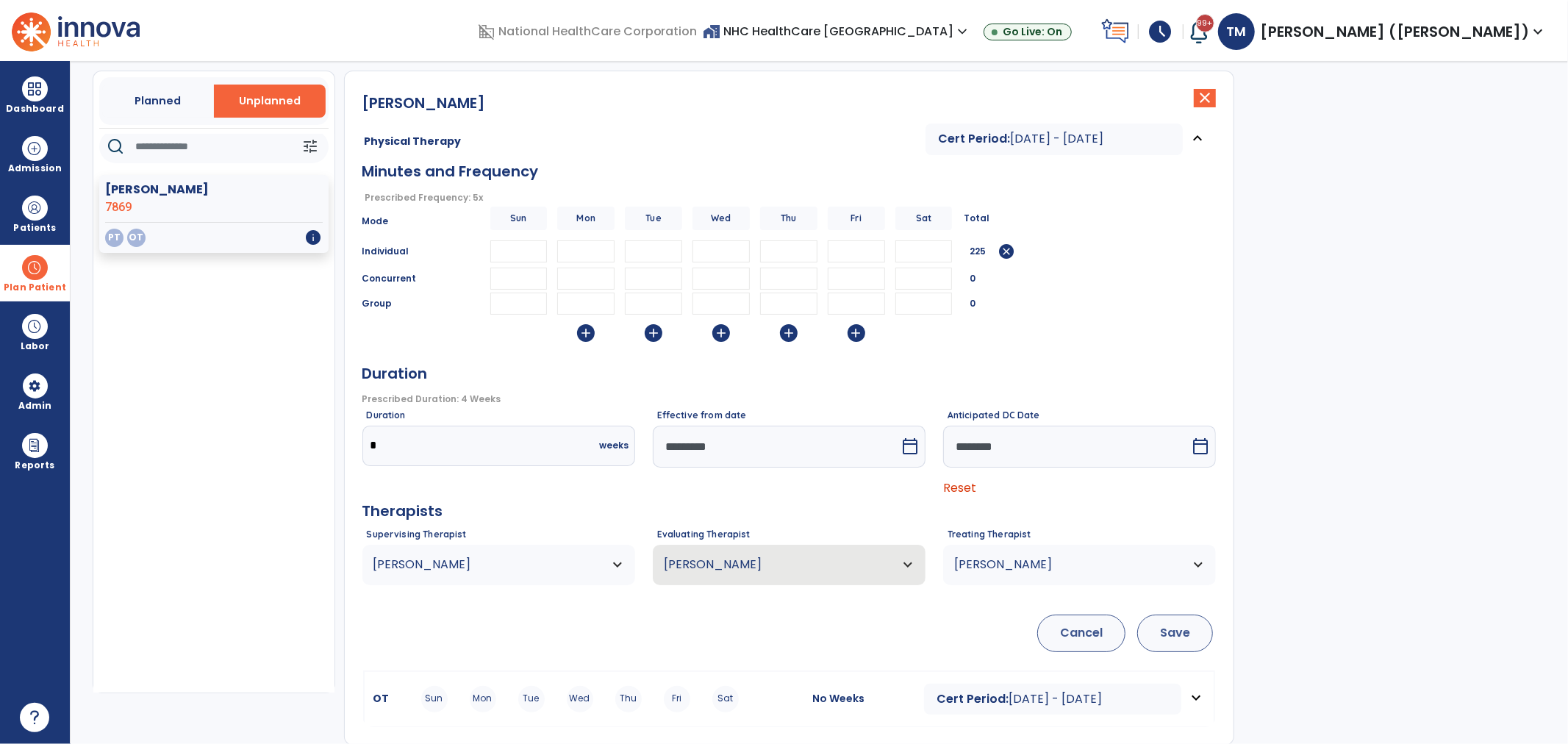 type on "**" 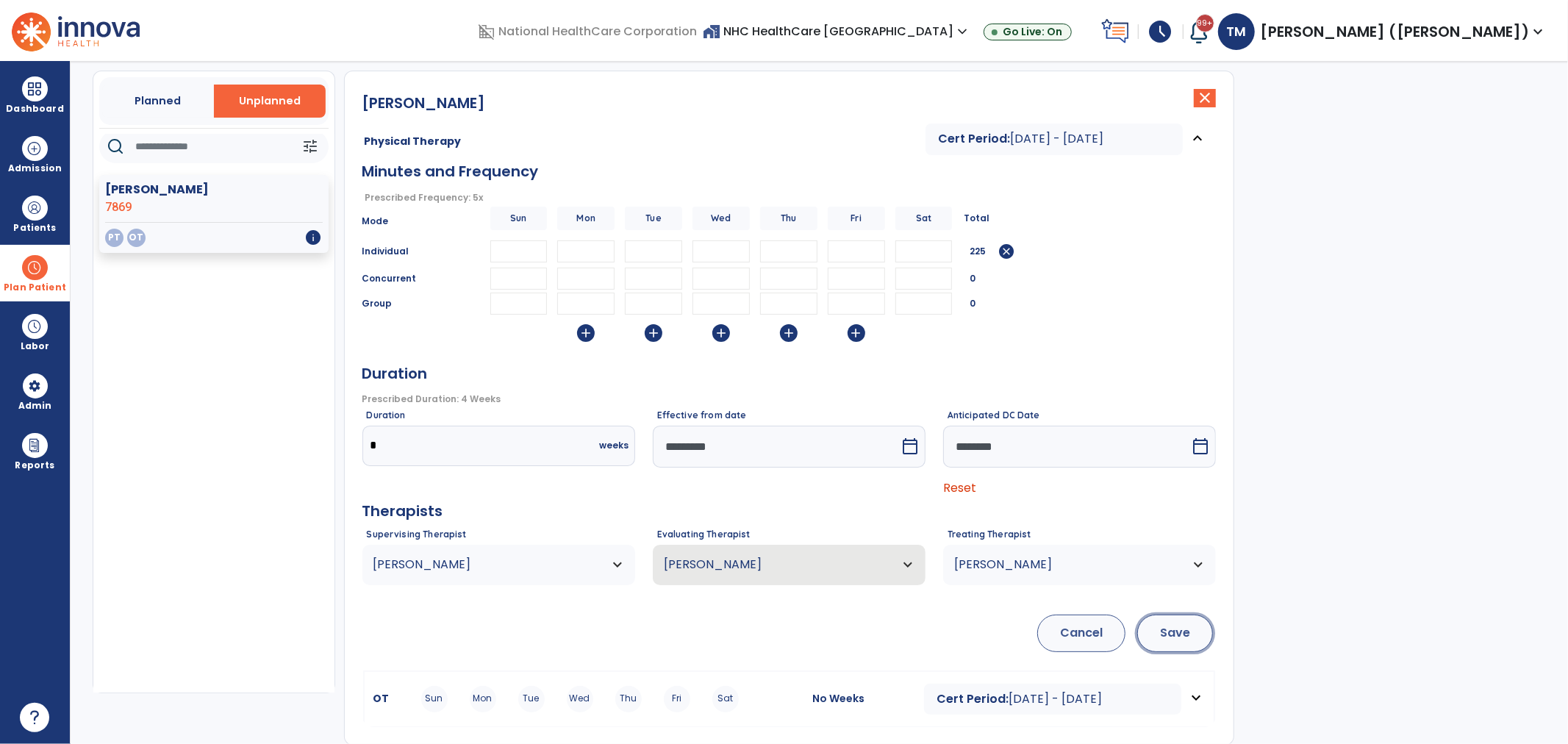 click on "Save" at bounding box center (1175, 633) 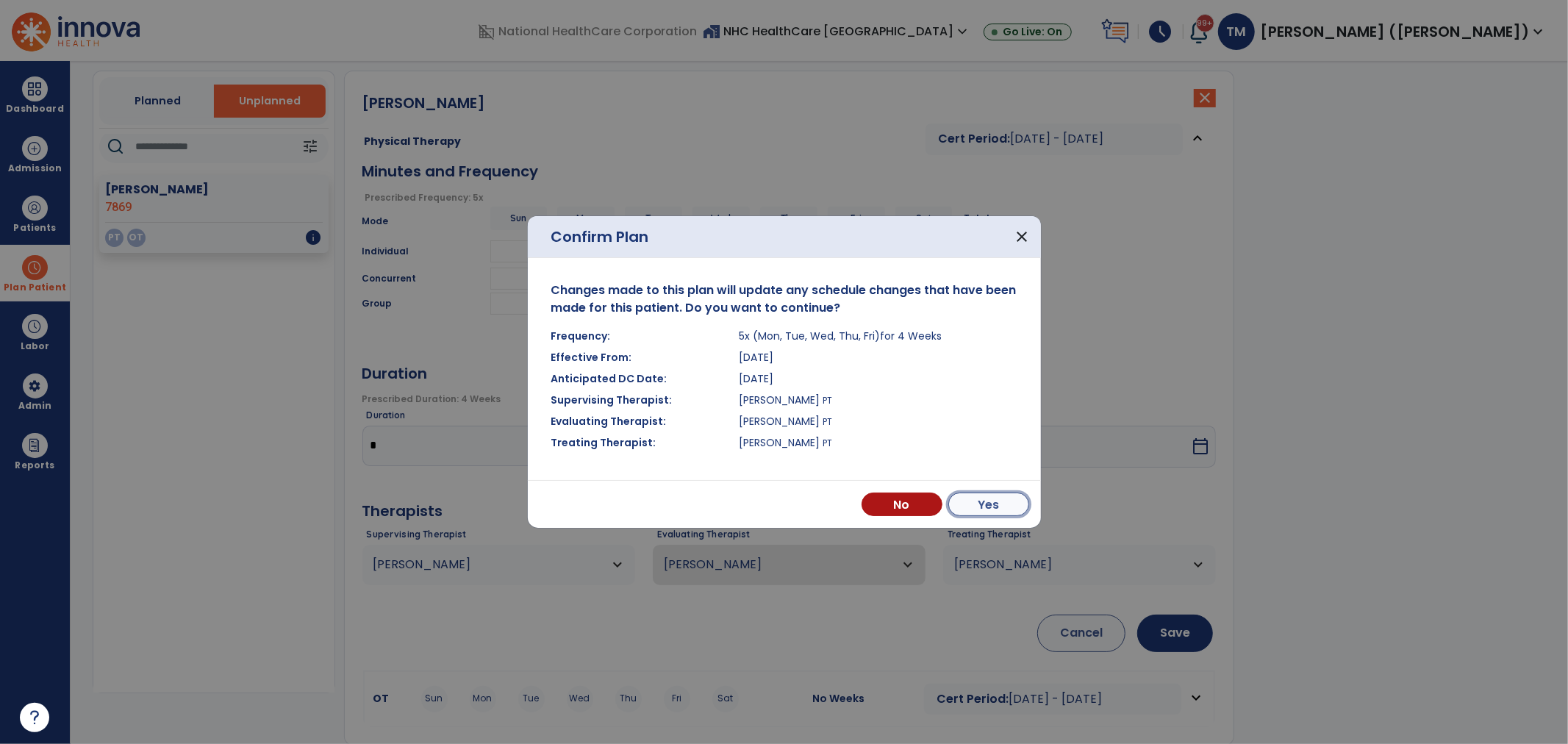 click on "Yes" at bounding box center [989, 504] 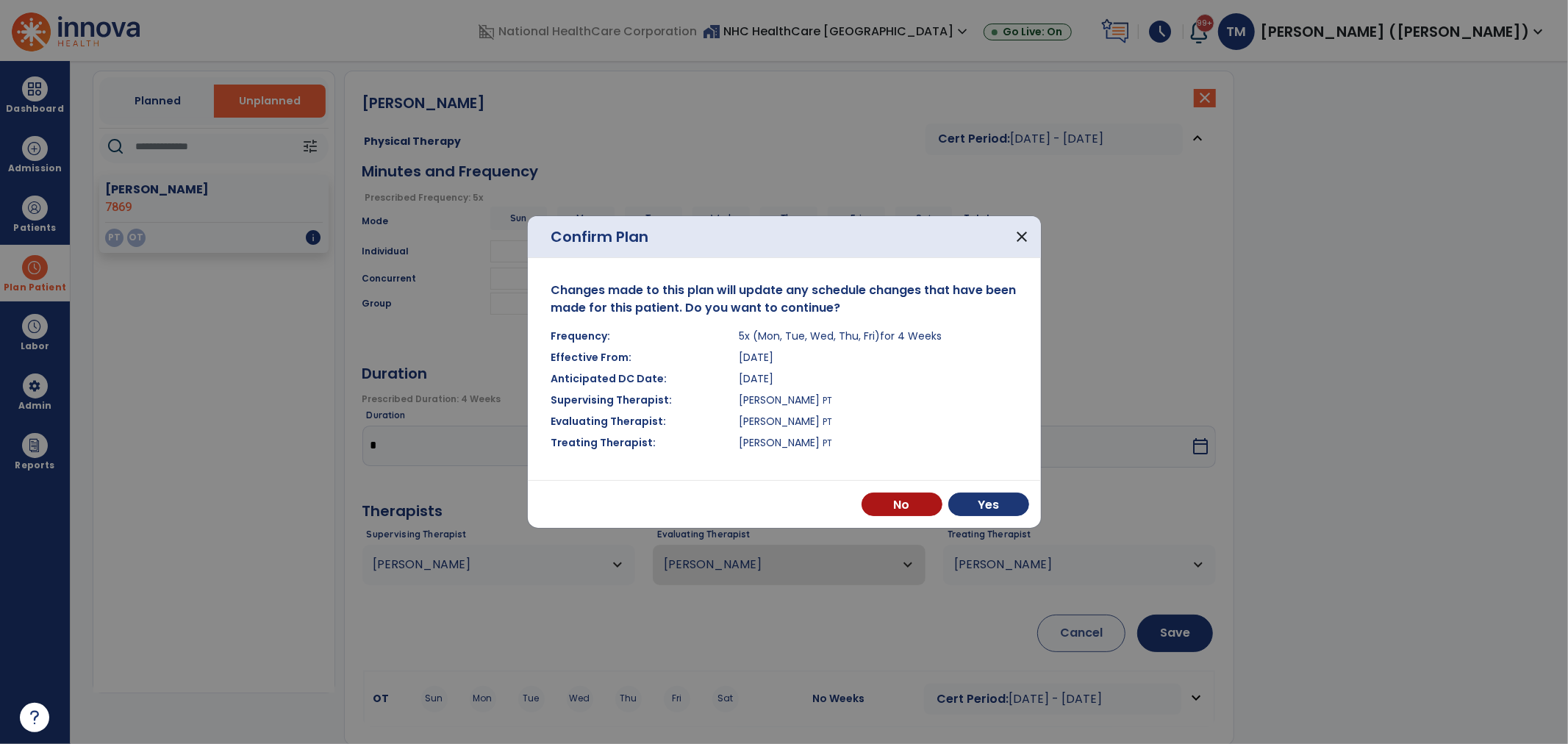 scroll, scrollTop: 322, scrollLeft: 0, axis: vertical 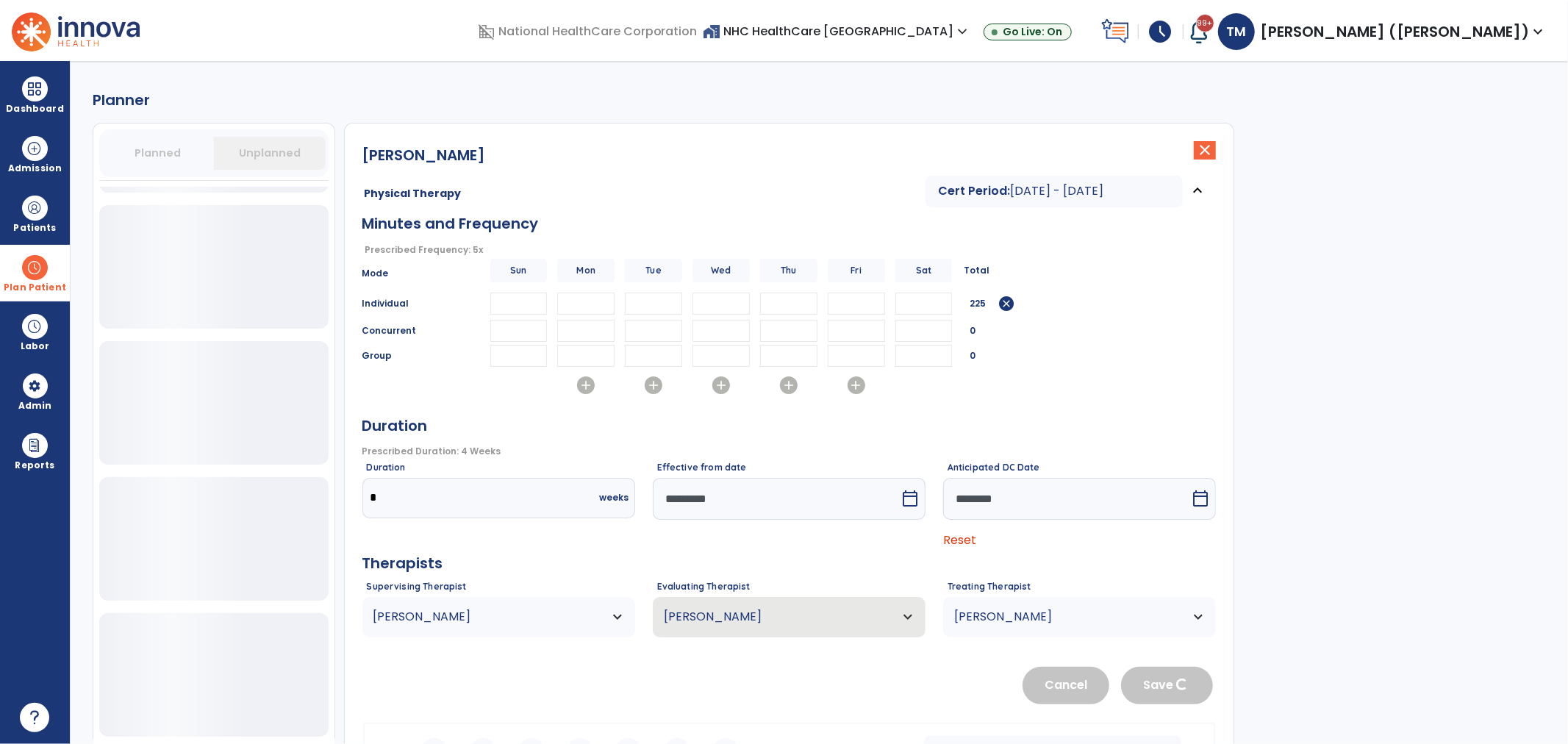 type 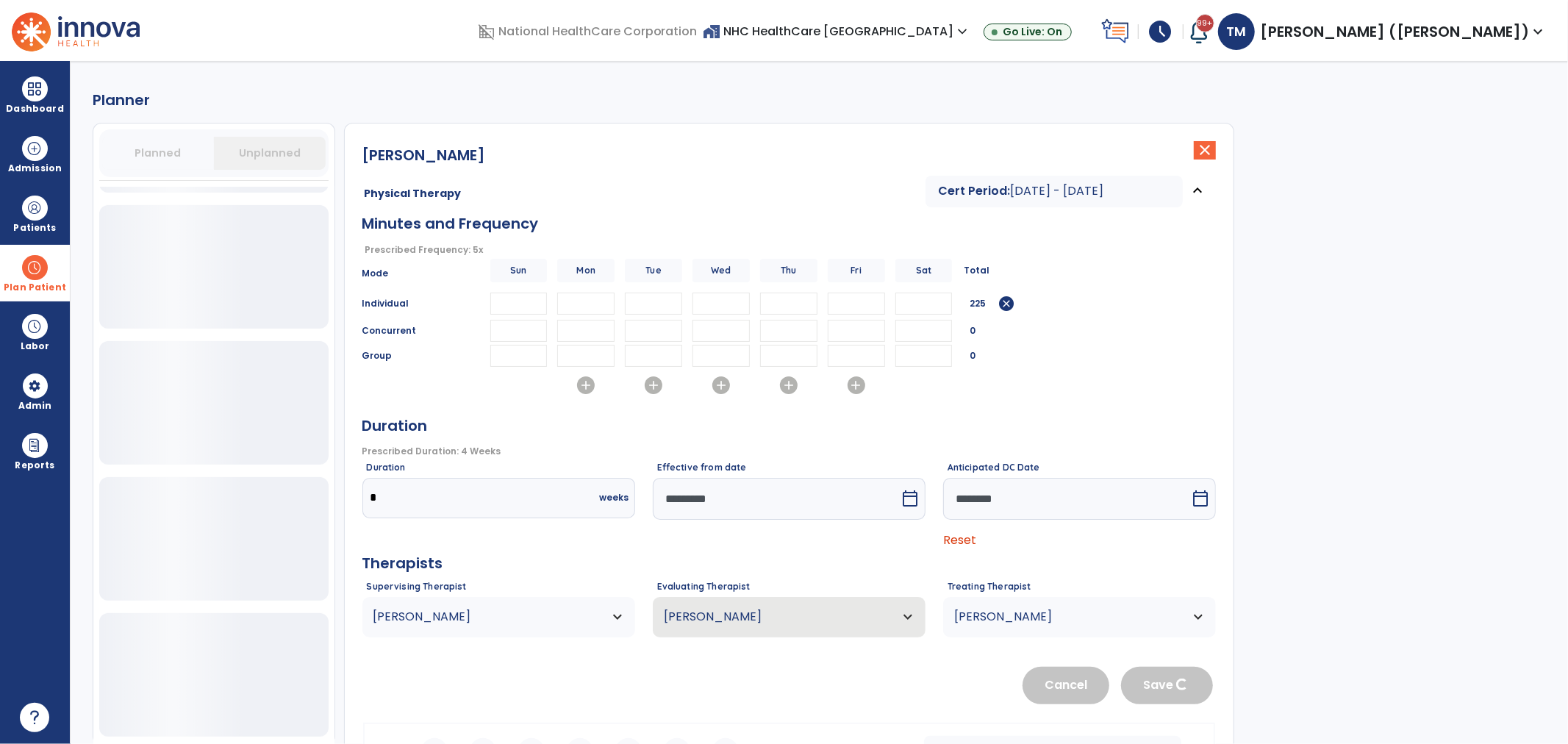 type 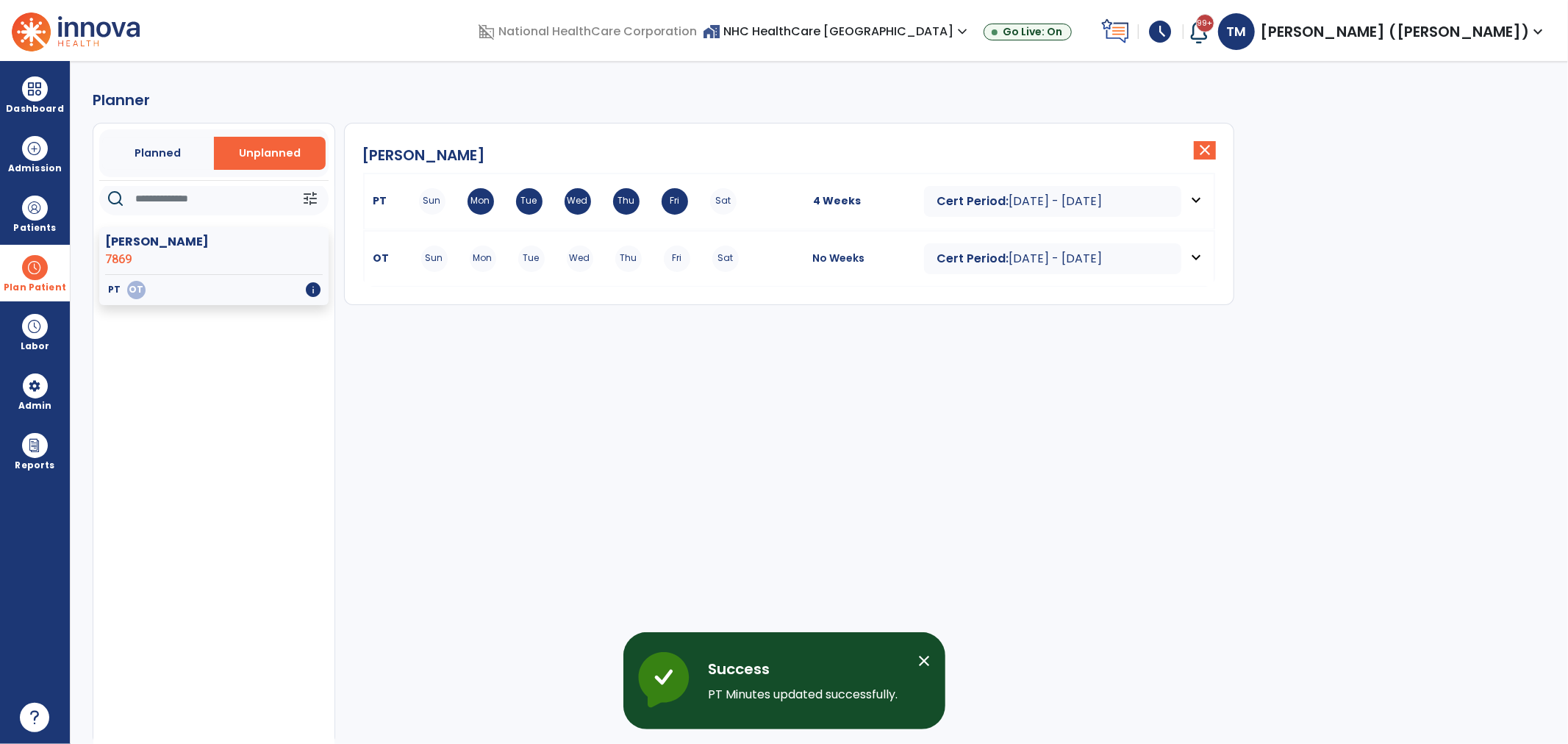 scroll, scrollTop: 10, scrollLeft: 0, axis: vertical 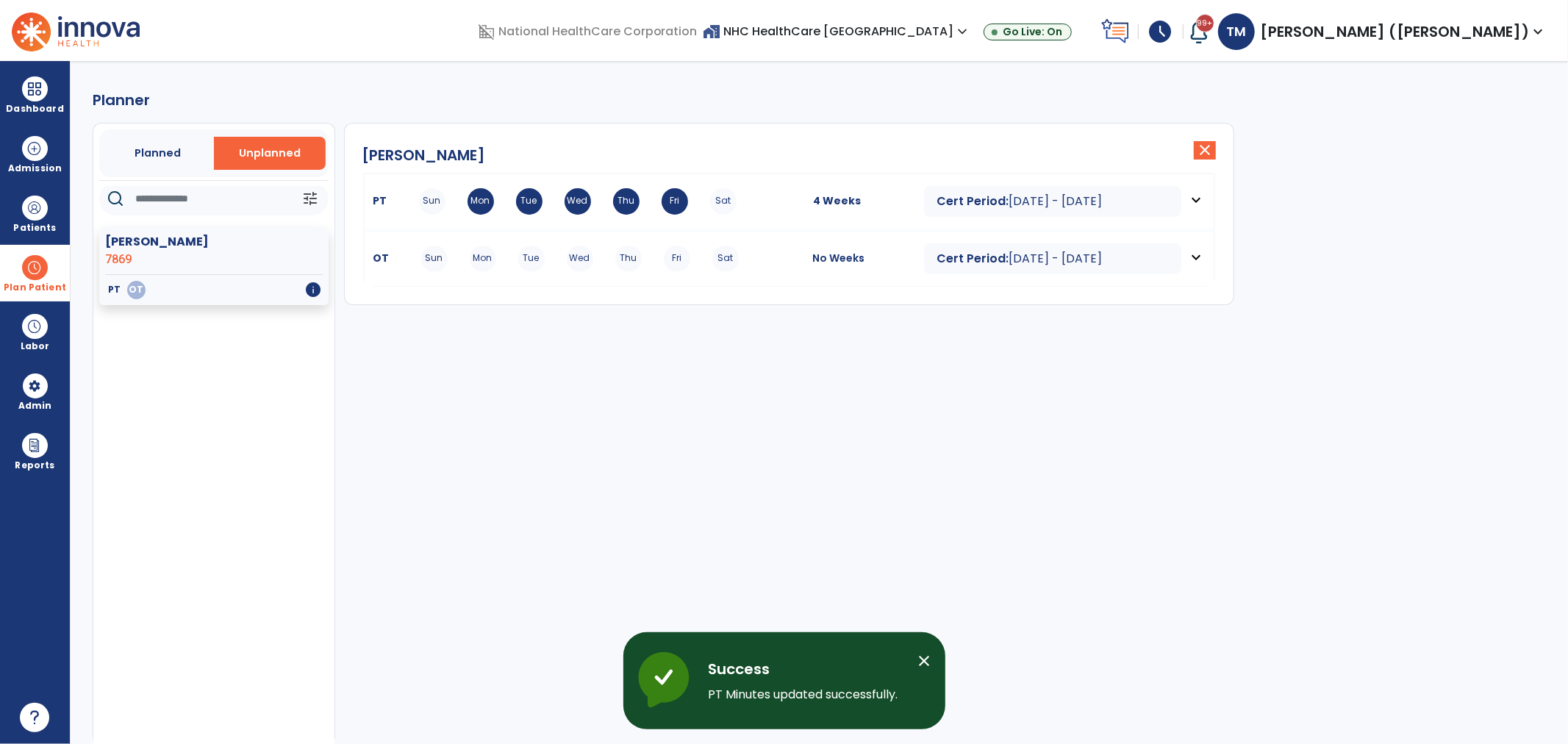 click on "Thu" at bounding box center (629, 259) 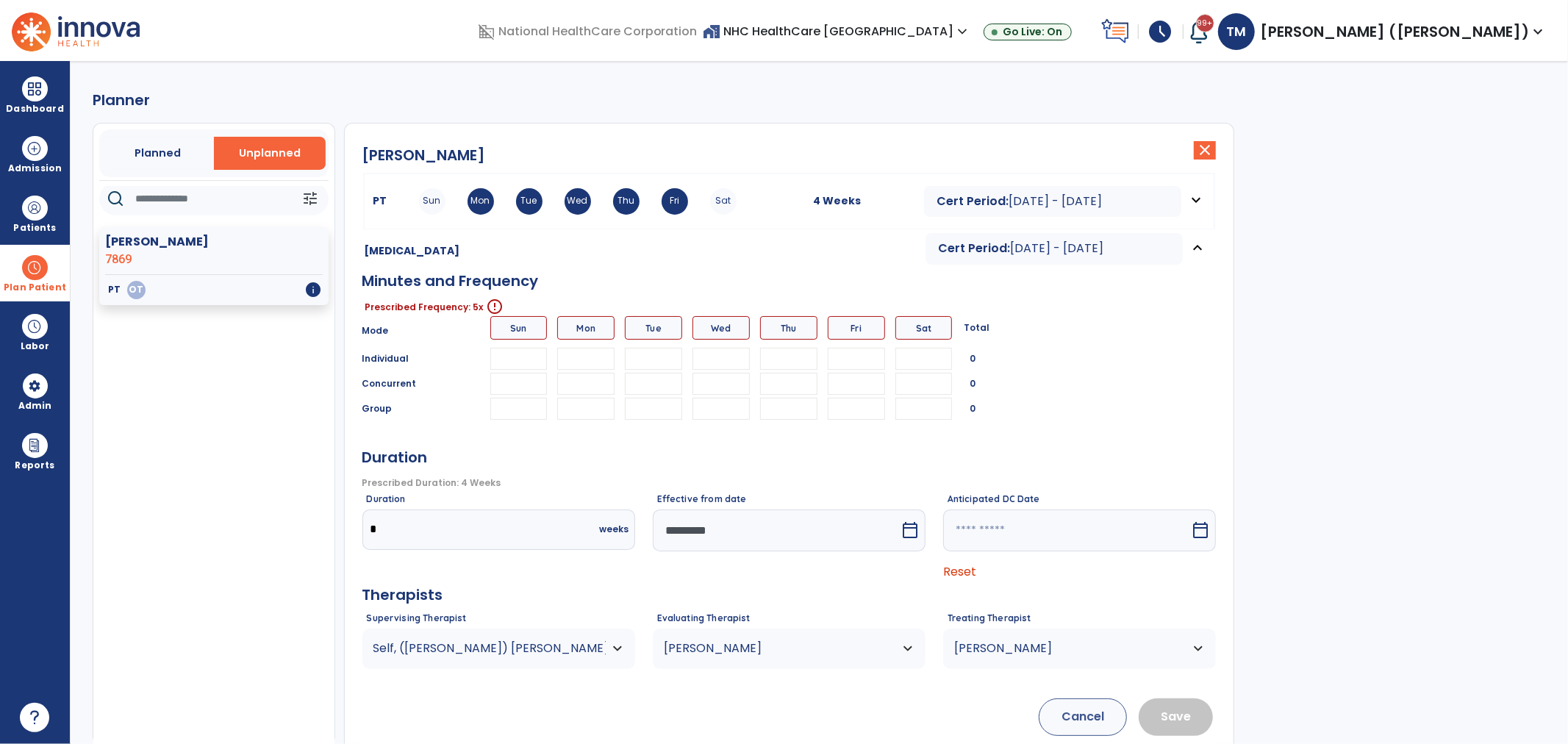 click at bounding box center (586, 359) 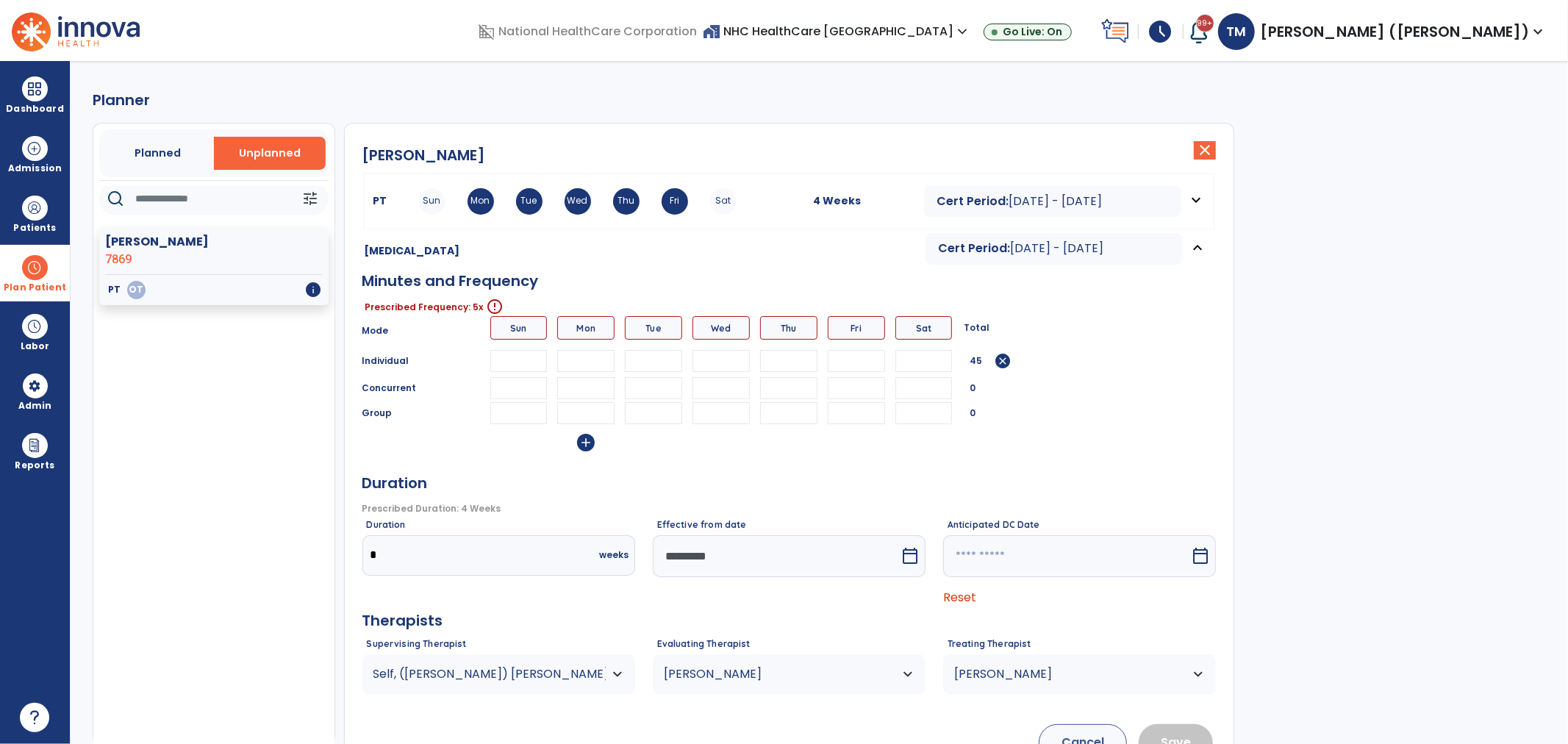 type on "**" 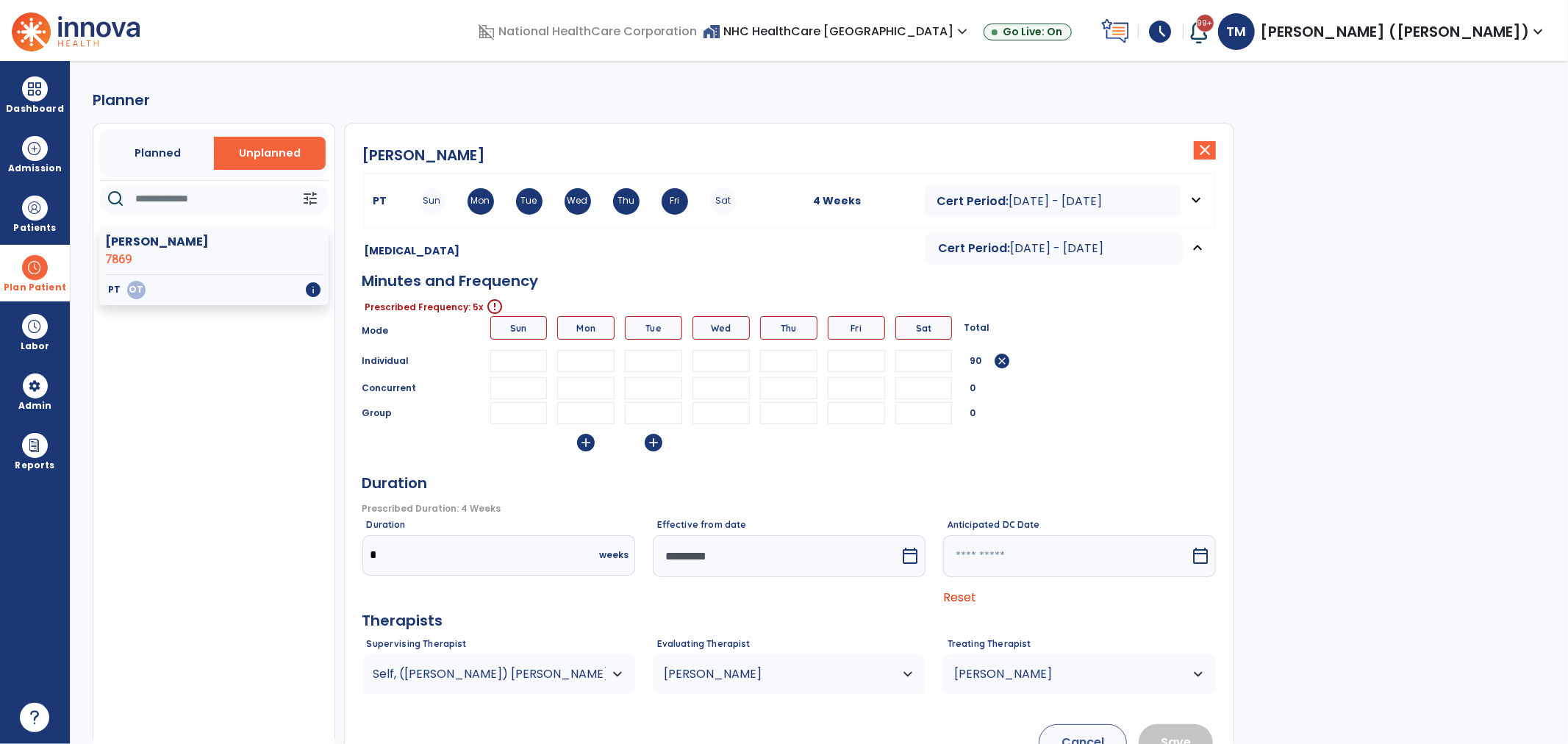 type on "**" 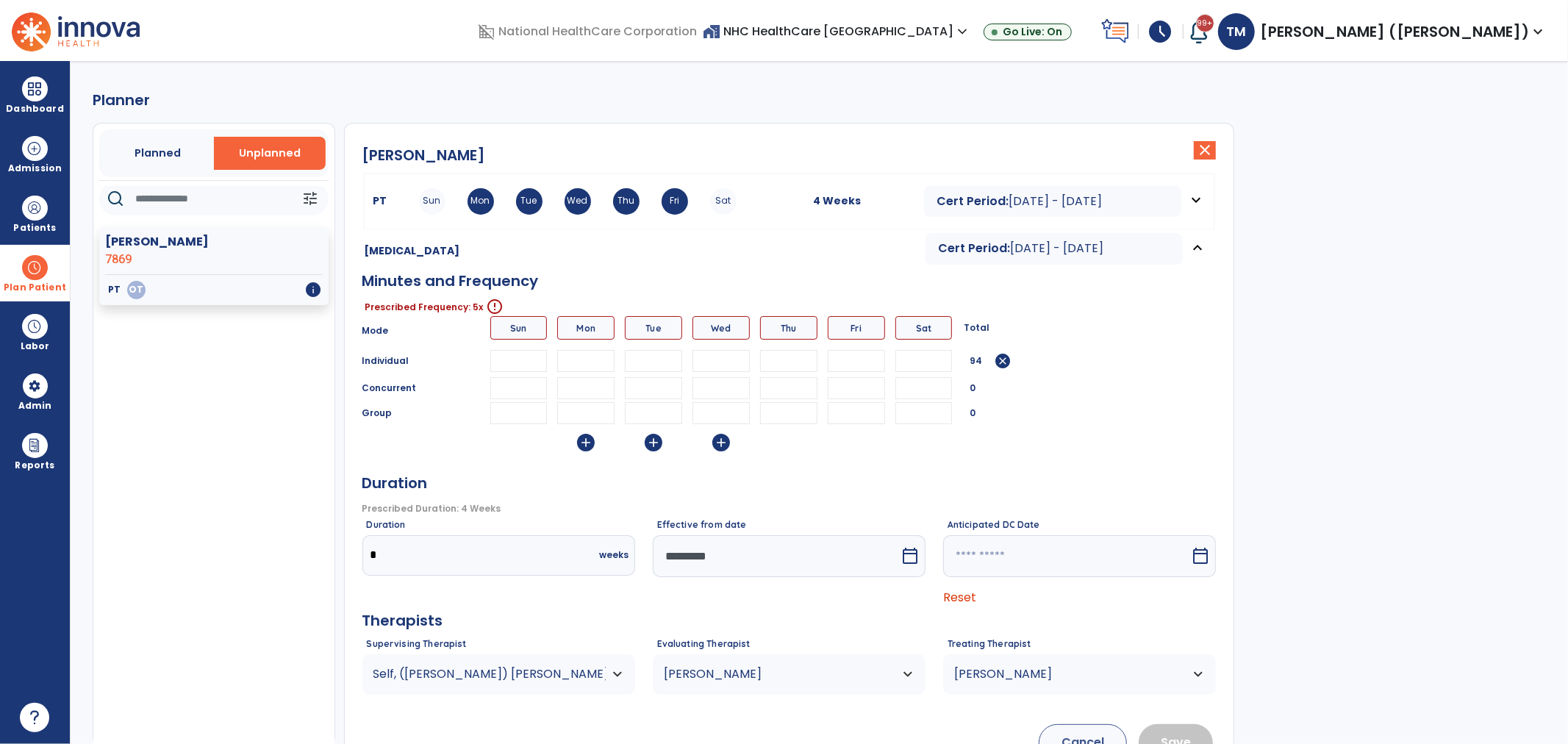 type on "**" 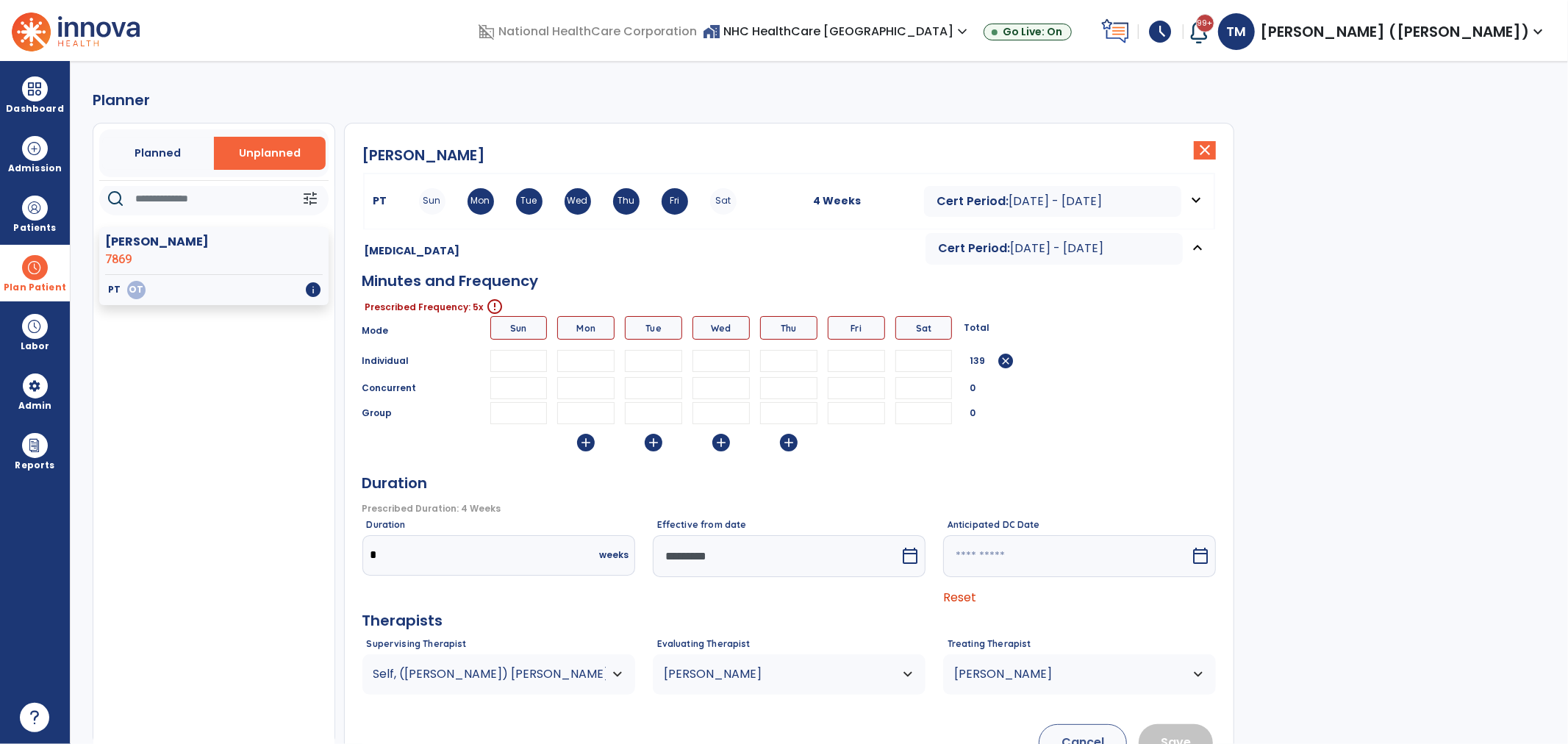 type on "**" 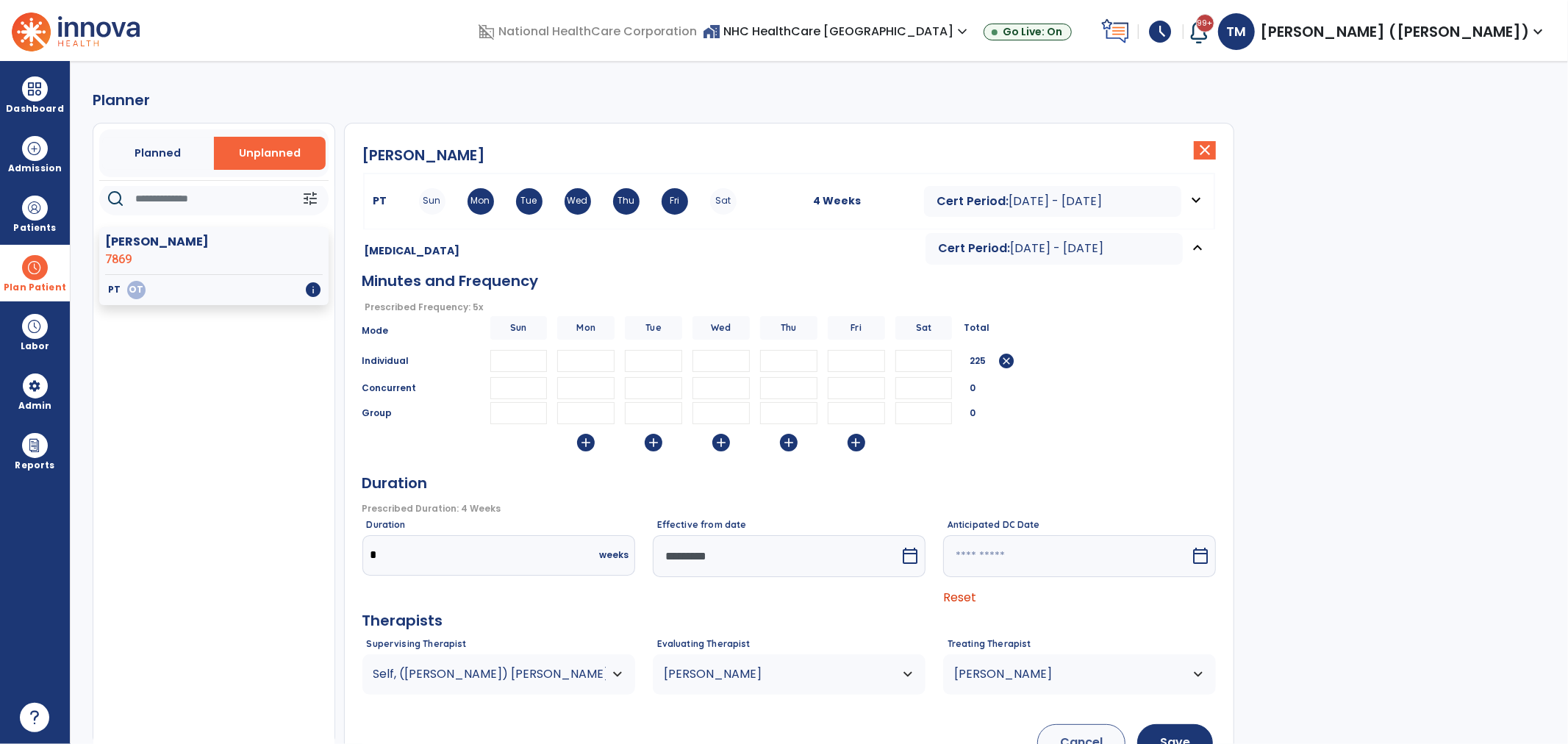 type on "**" 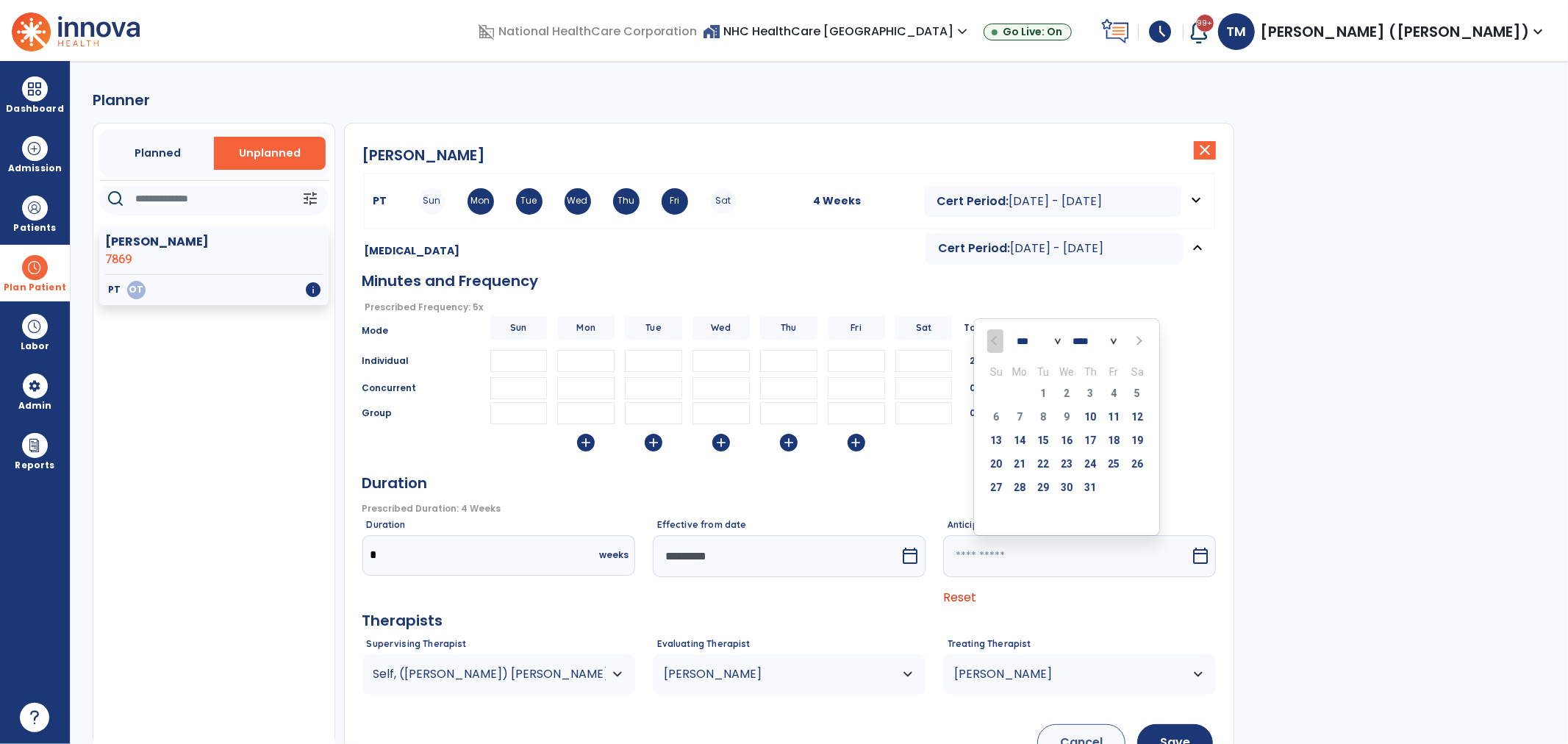 click at bounding box center (1138, 341) 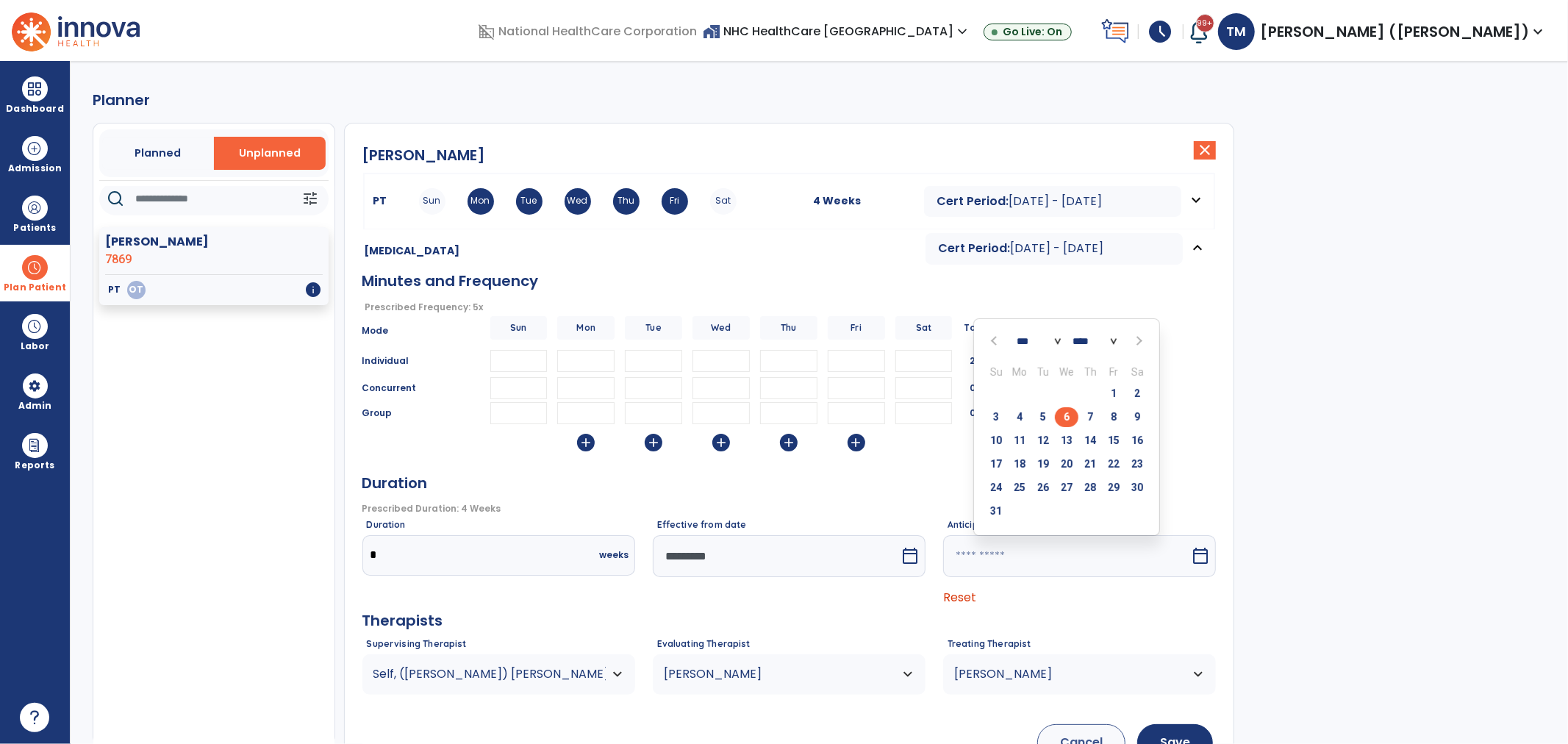 click on "6" at bounding box center (1067, 417) 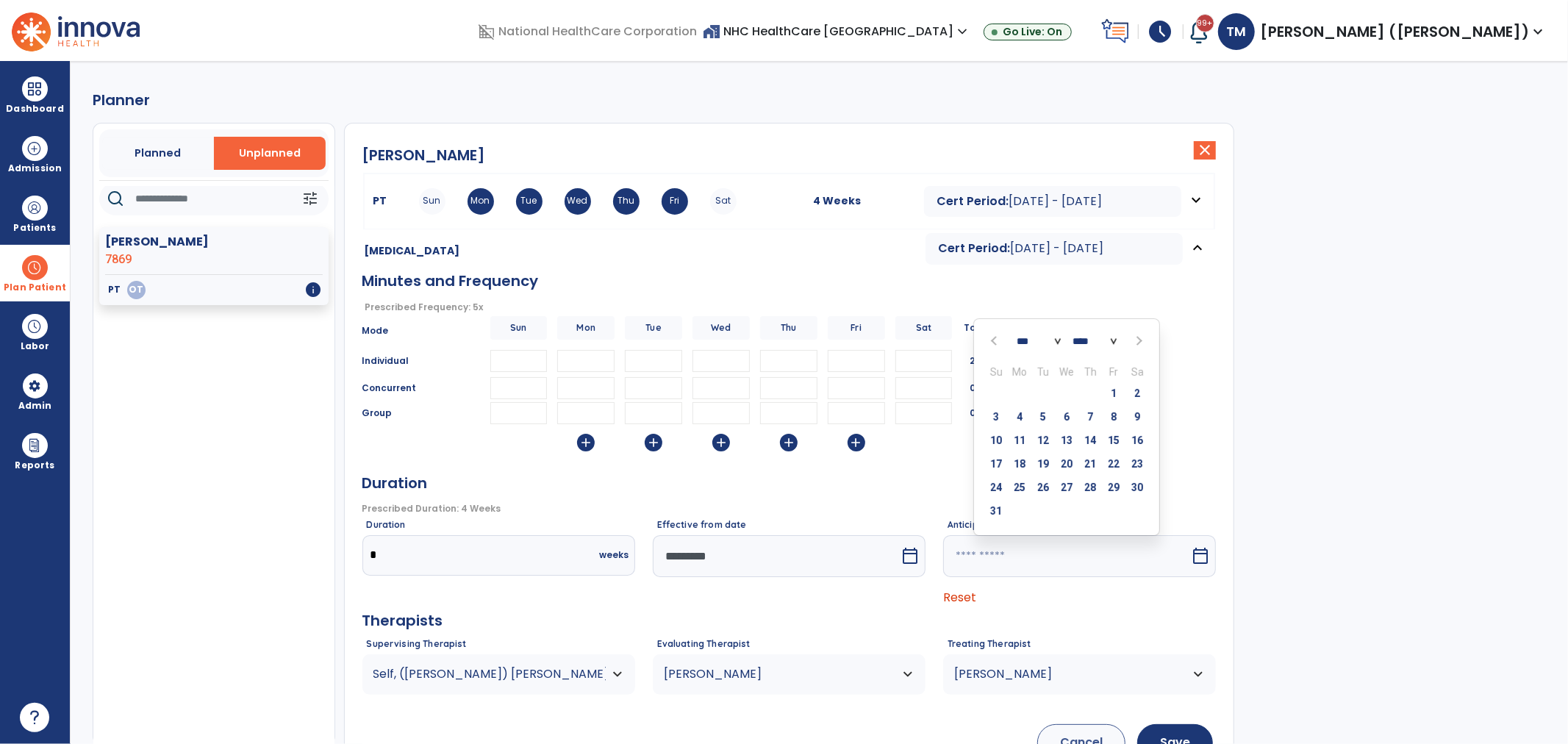 type on "********" 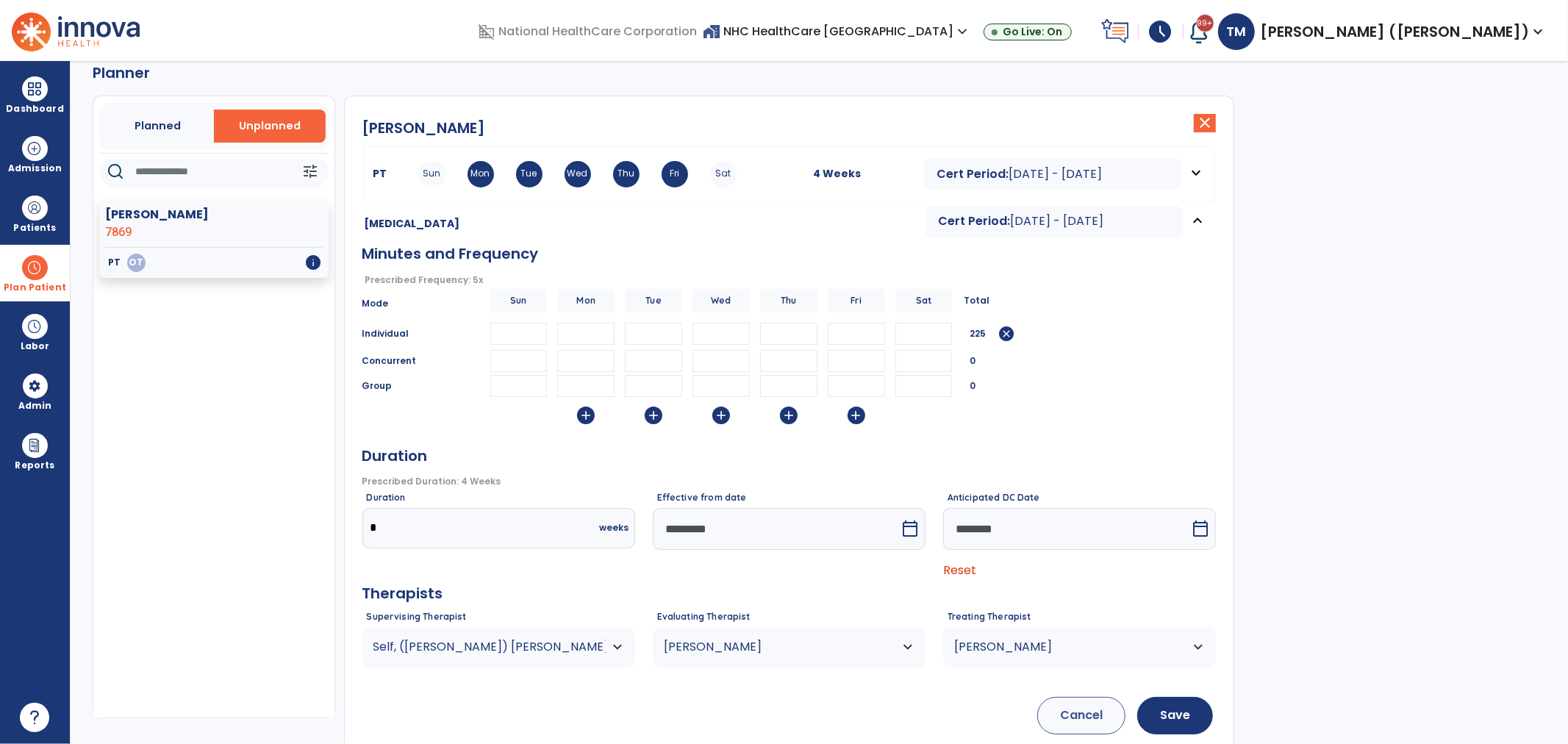 scroll, scrollTop: 52, scrollLeft: 0, axis: vertical 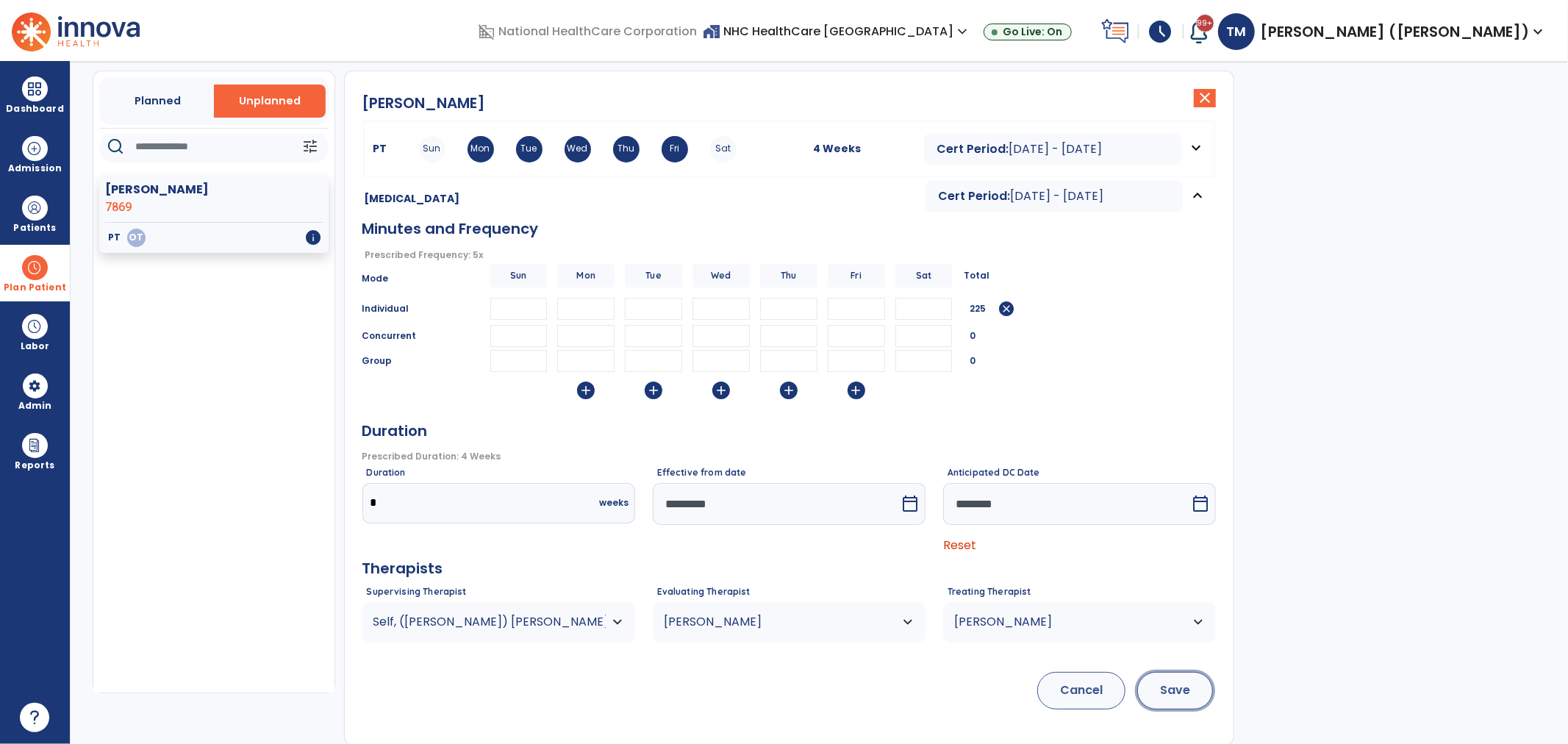 click on "Save" at bounding box center (1175, 690) 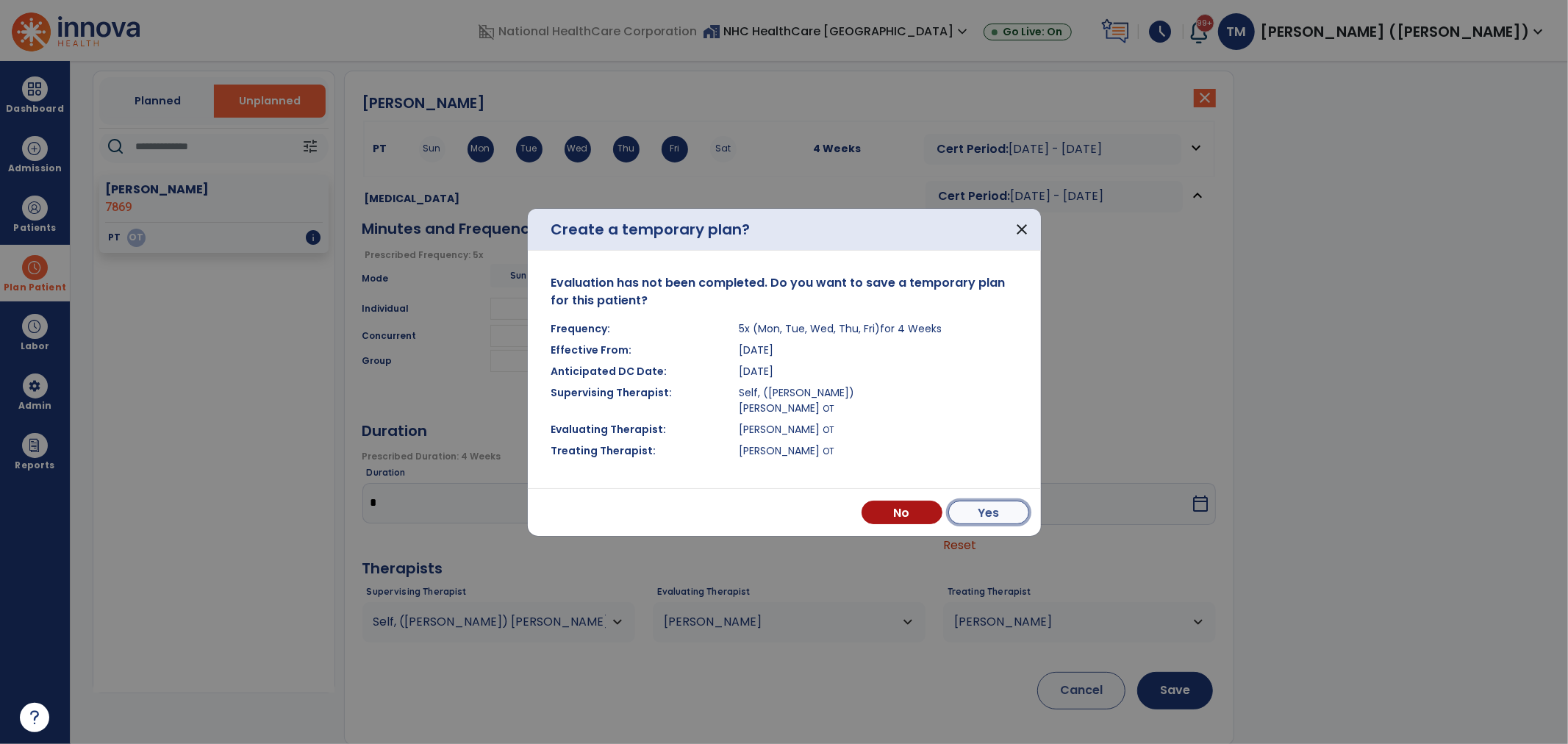click on "Yes" at bounding box center [989, 512] 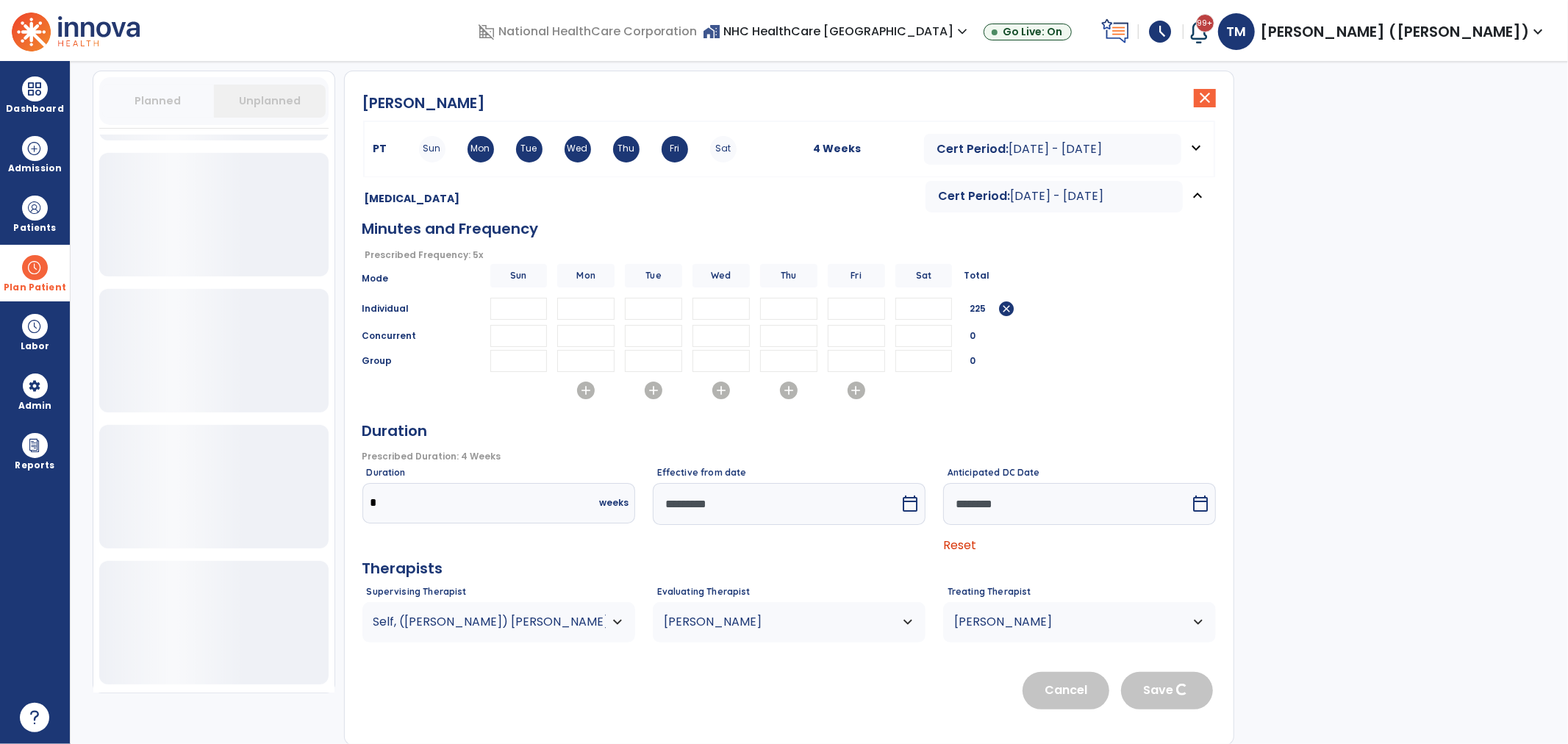 scroll, scrollTop: 490, scrollLeft: 0, axis: vertical 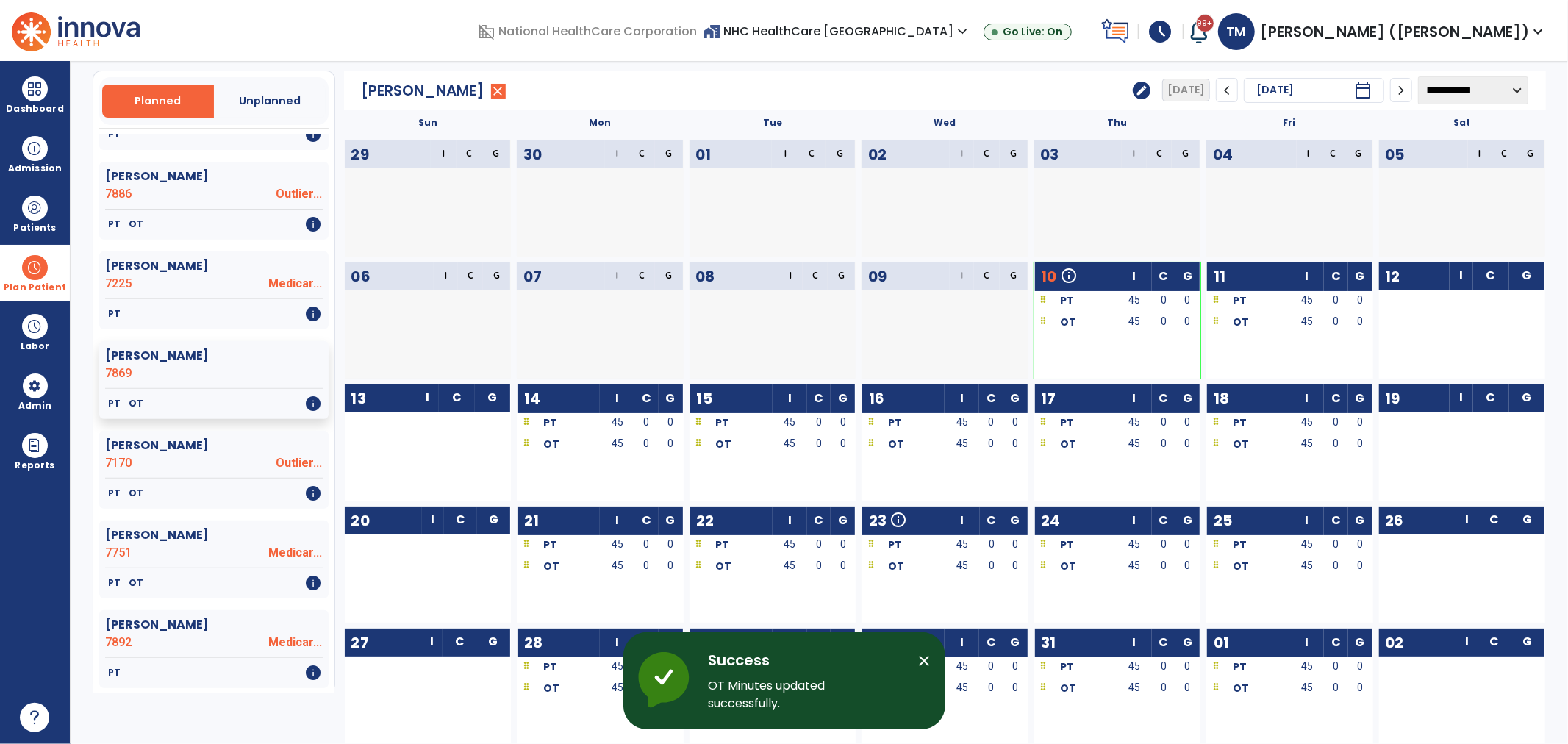 click on "close" at bounding box center [925, 661] 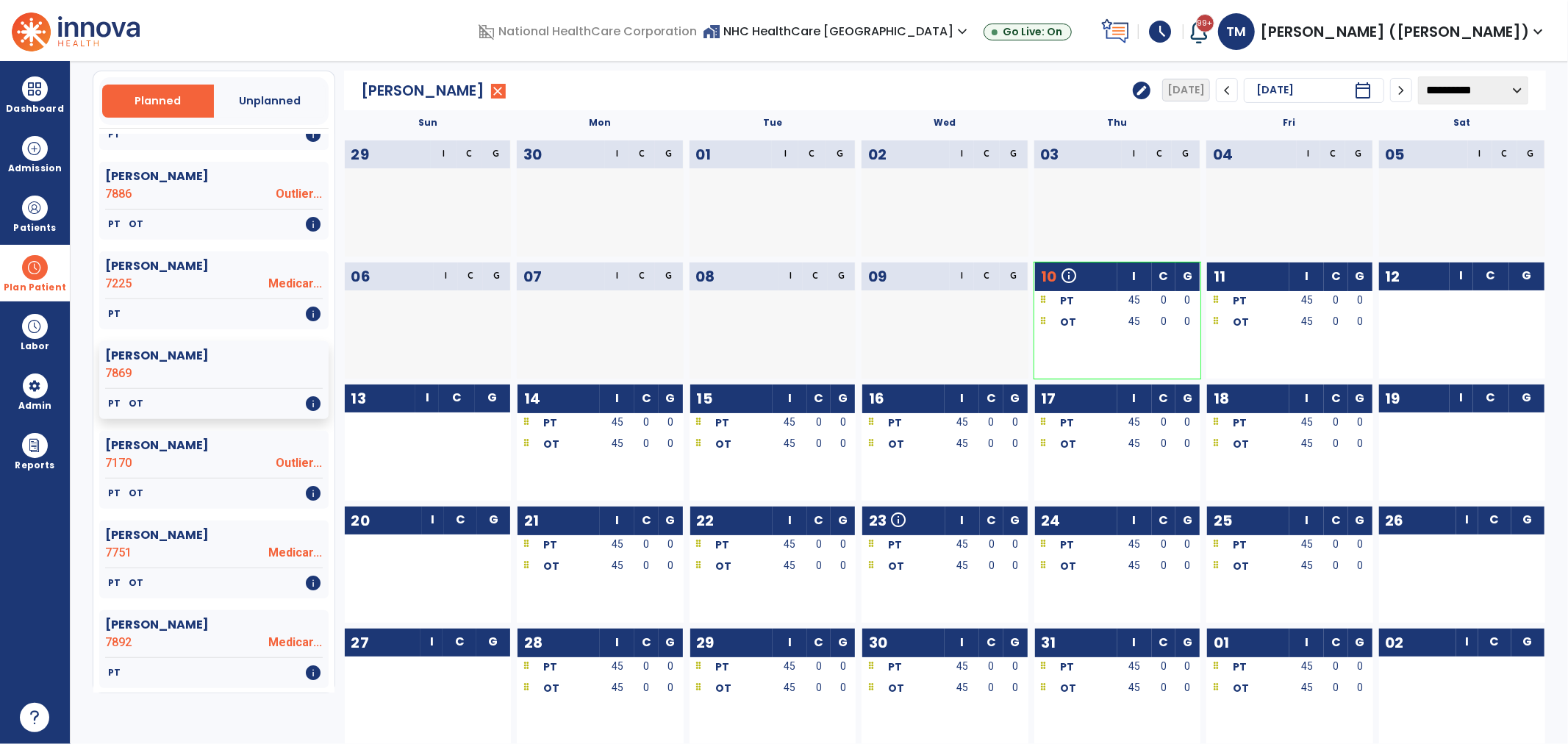 click on "Plan Patient" at bounding box center (35, 273) 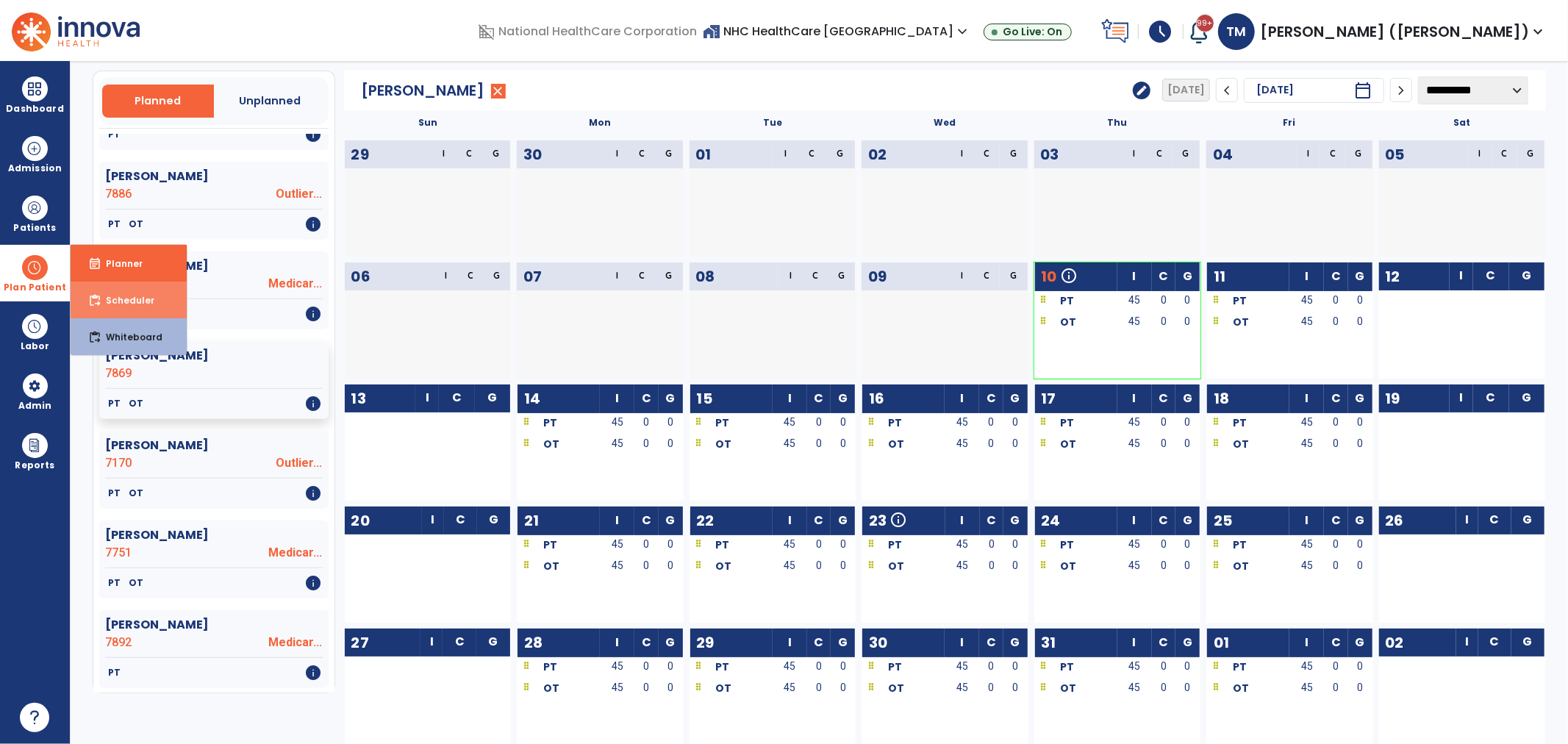 click on "Scheduler" at bounding box center [124, 300] 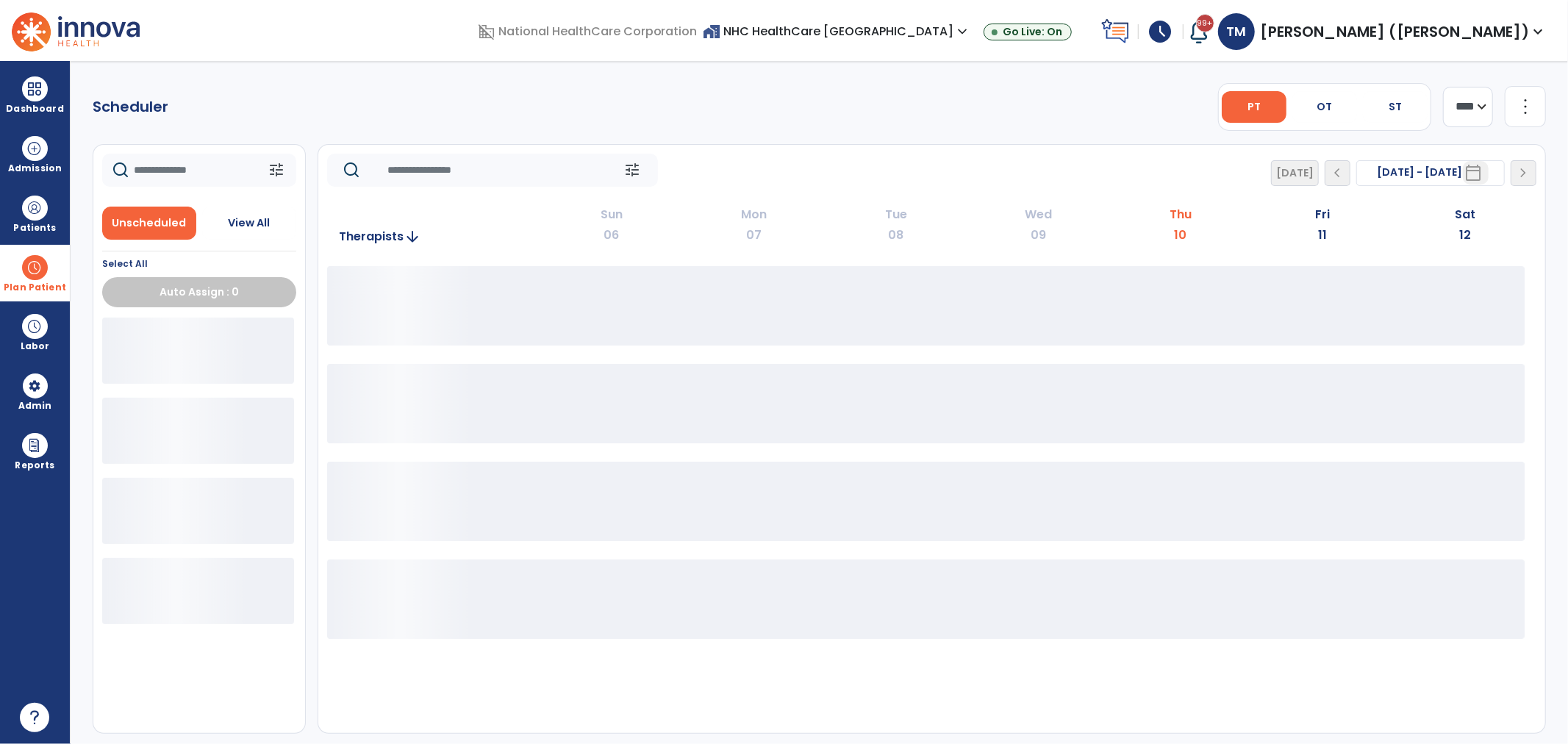 scroll, scrollTop: 0, scrollLeft: 0, axis: both 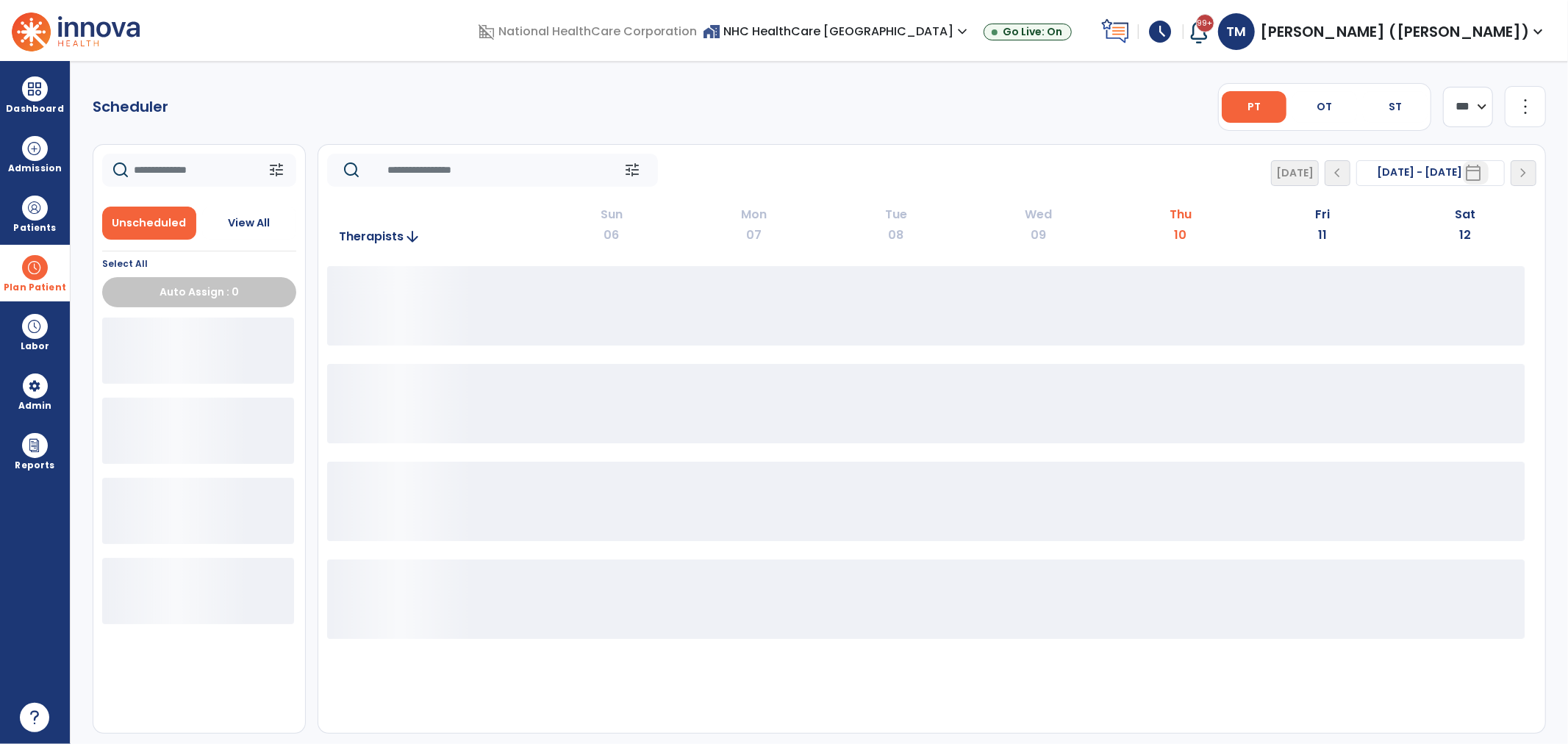 click on "**** ***" 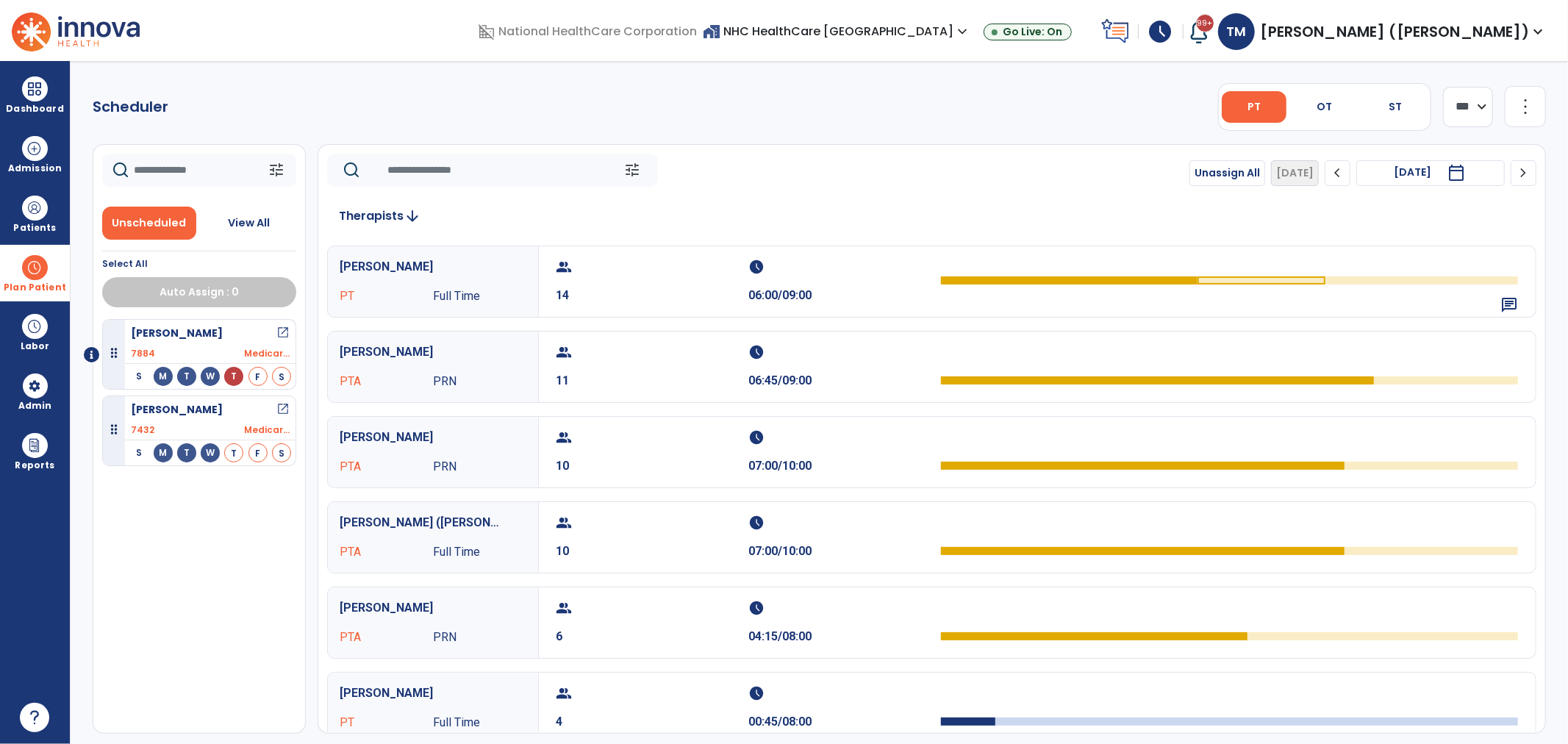 click on "chevron_right" 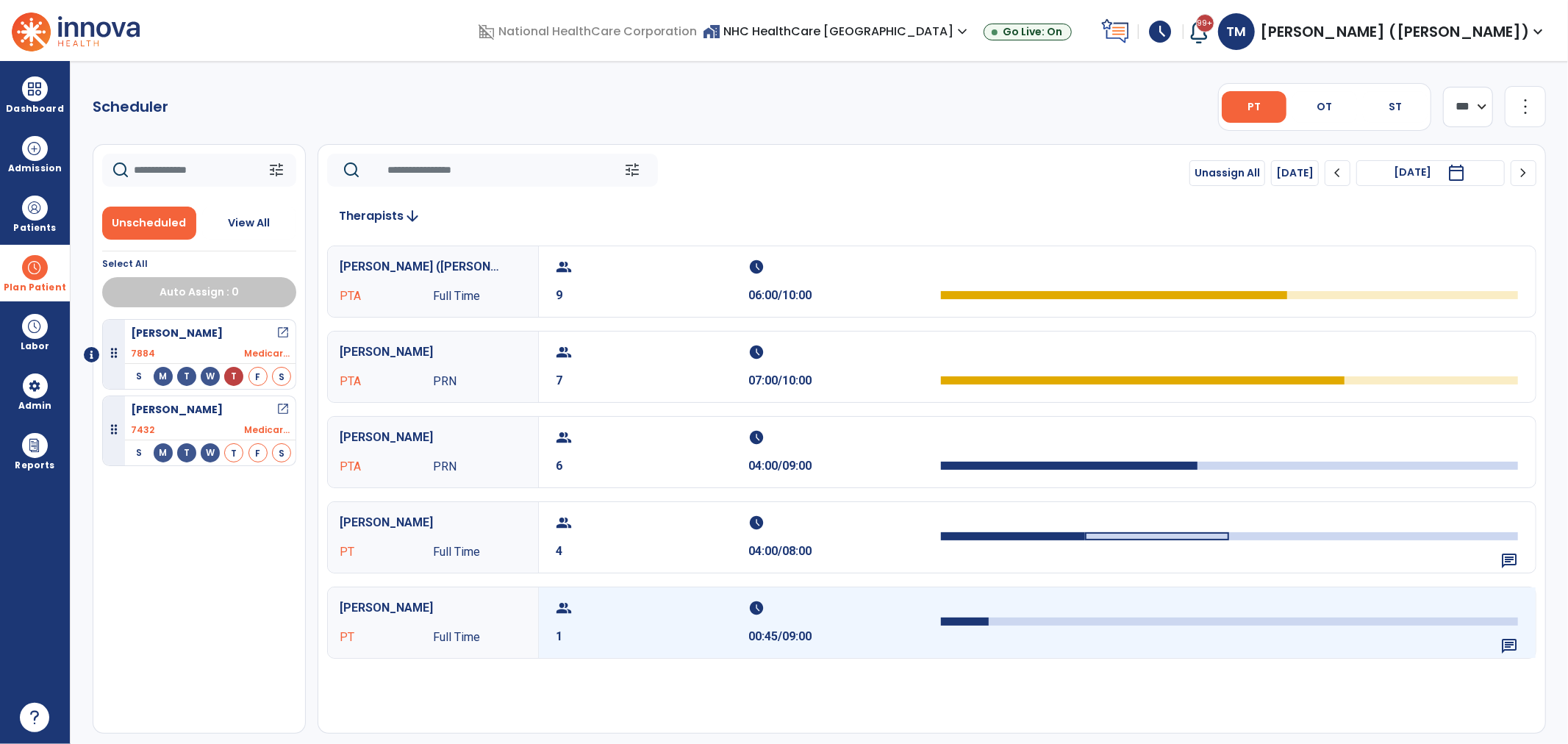 click on "group  1" at bounding box center (653, 623) 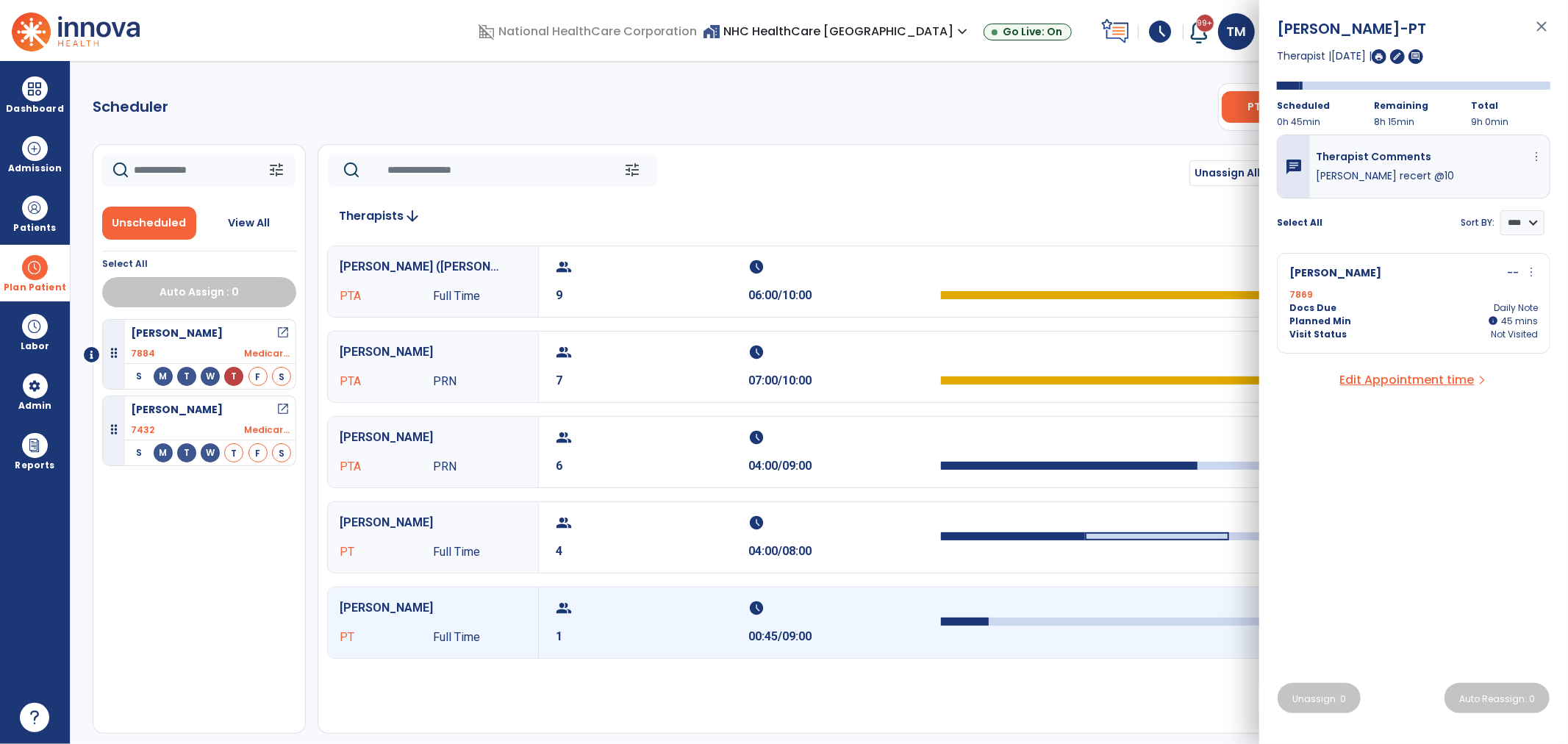 click on "7869" at bounding box center (1414, 295) 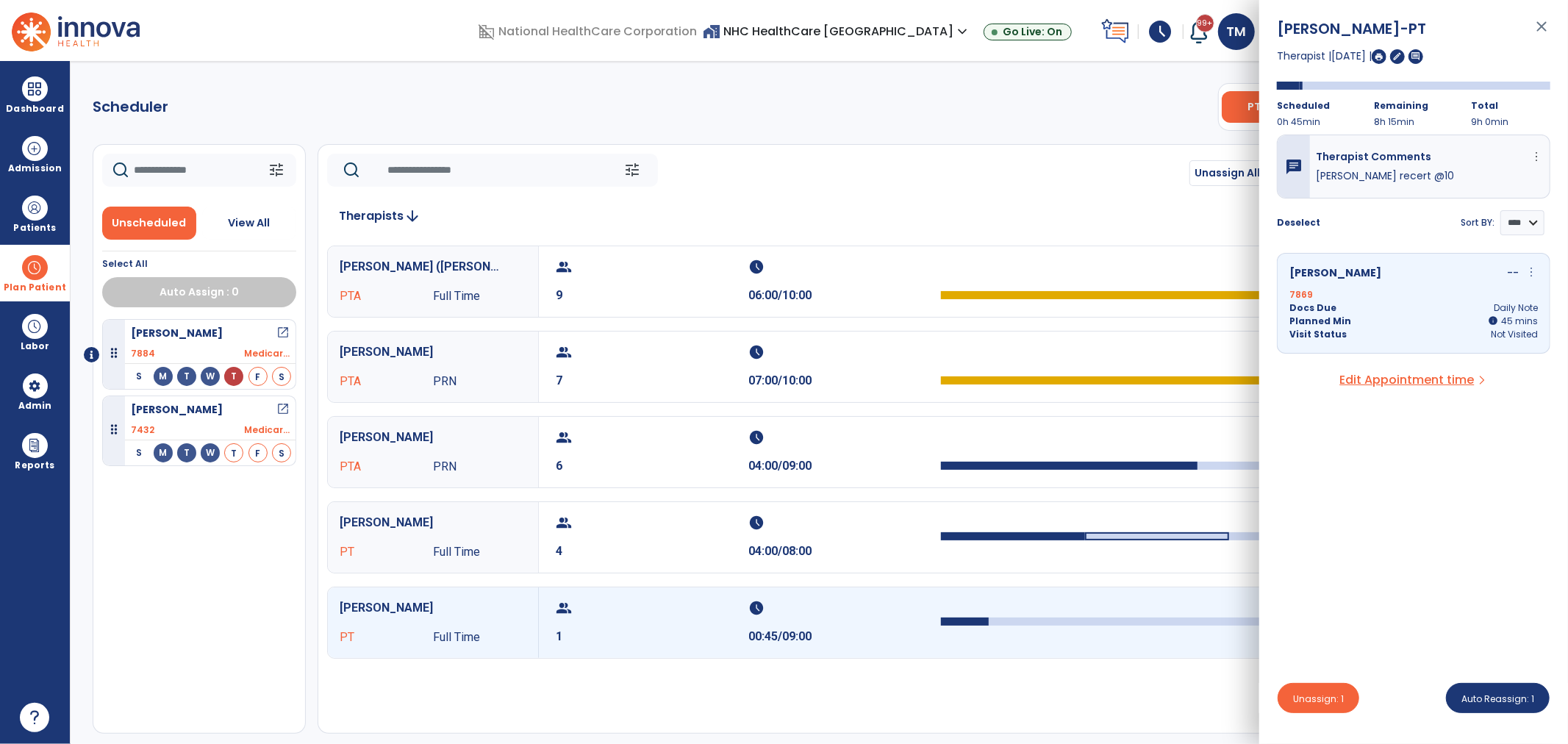 click on "Lawhorn, Rachel  -PT close  Therapist |   11 Jul 2025 |   edit   comment  Scheduled 0h 45min Remaining  8h 15min  Total 9h 0min  chat  Therapist Comments  more_vert   Edit   Delete   T. Toomey recert @10   Deselect   Sort BY:  **** ****  Bunch, Vickie   --  more_vert  edit   Edit Session   alt_route   Split Minutes  7869  Docs Due Daily Note   Planned Min  info   45 I 45 mins  Visit Status  Not Visited  Edit Appointment time arrow_forward_ios Unassign: 1 Auto Reassign: 1" at bounding box center (1414, 372) 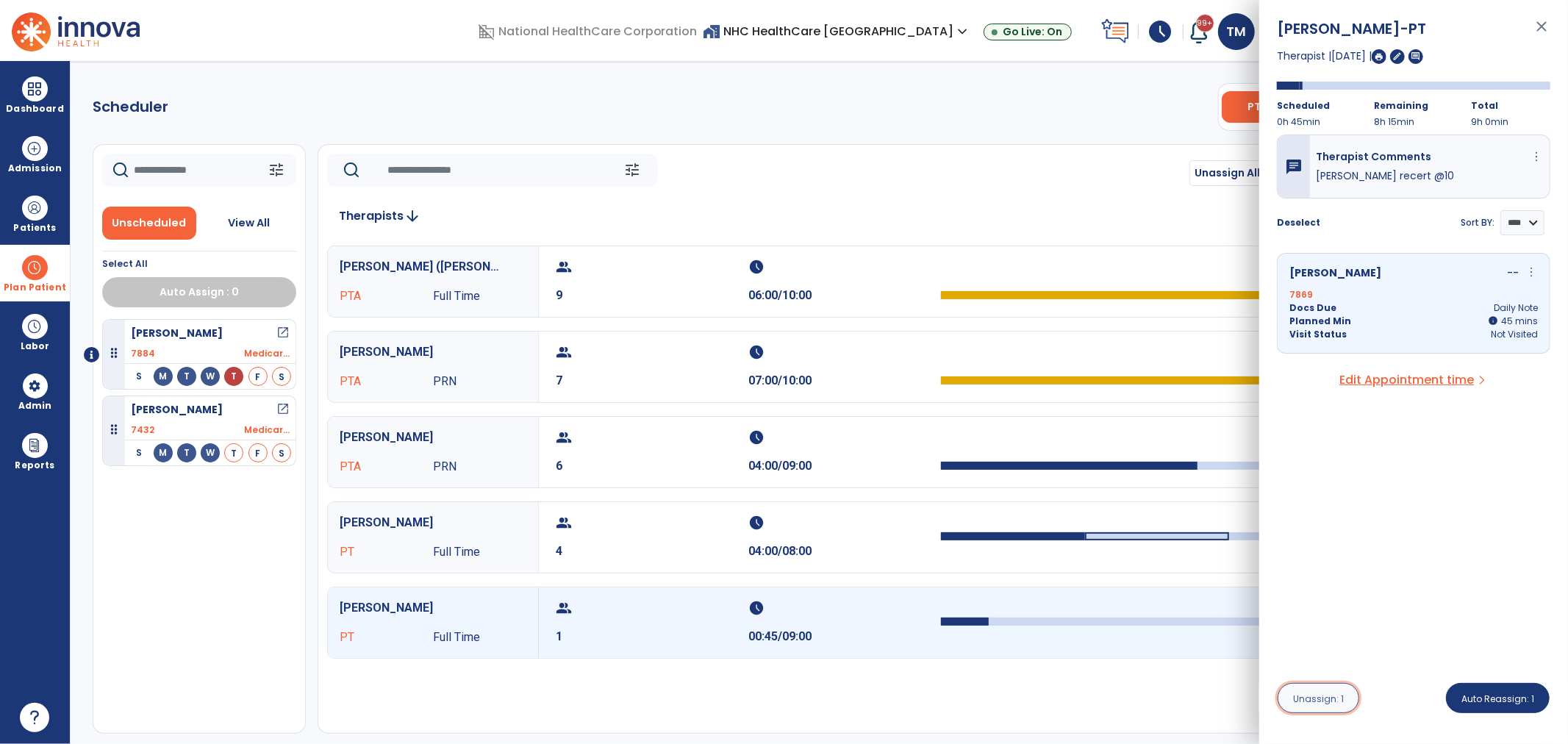 click on "Unassign: 1" at bounding box center (1318, 698) 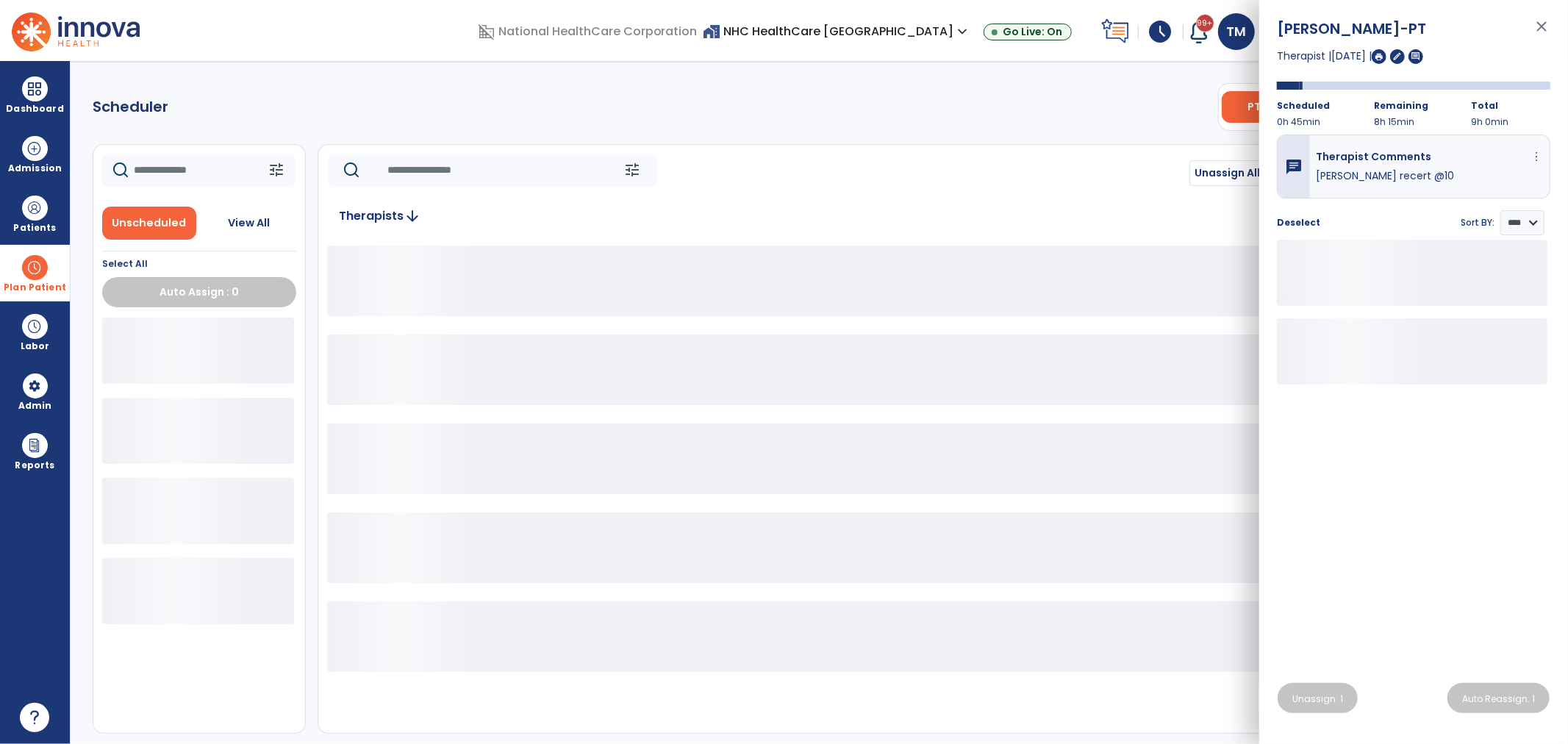 click on "close" at bounding box center [1542, 33] 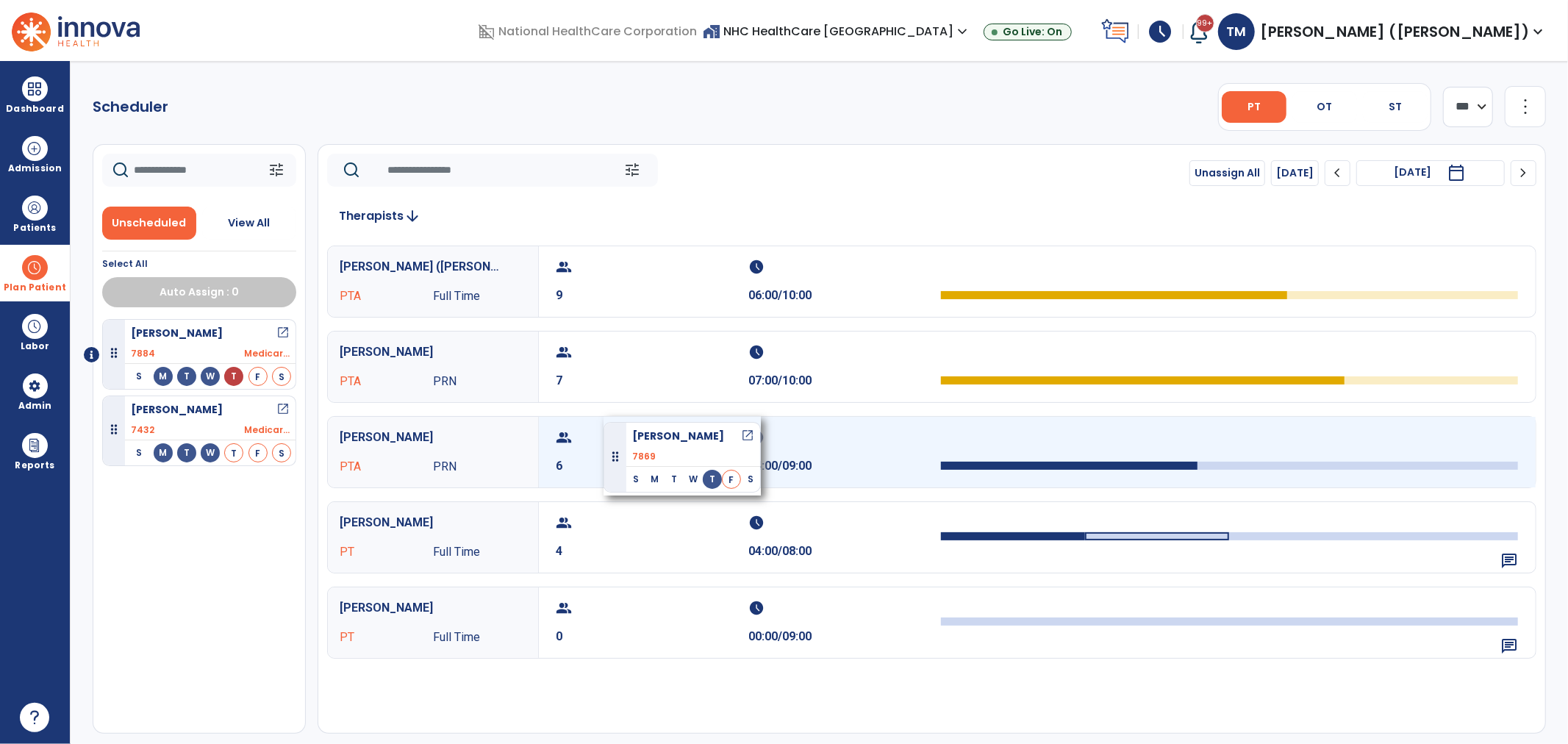 drag, startPoint x: 188, startPoint y: 348, endPoint x: 604, endPoint y: 416, distance: 421.52106 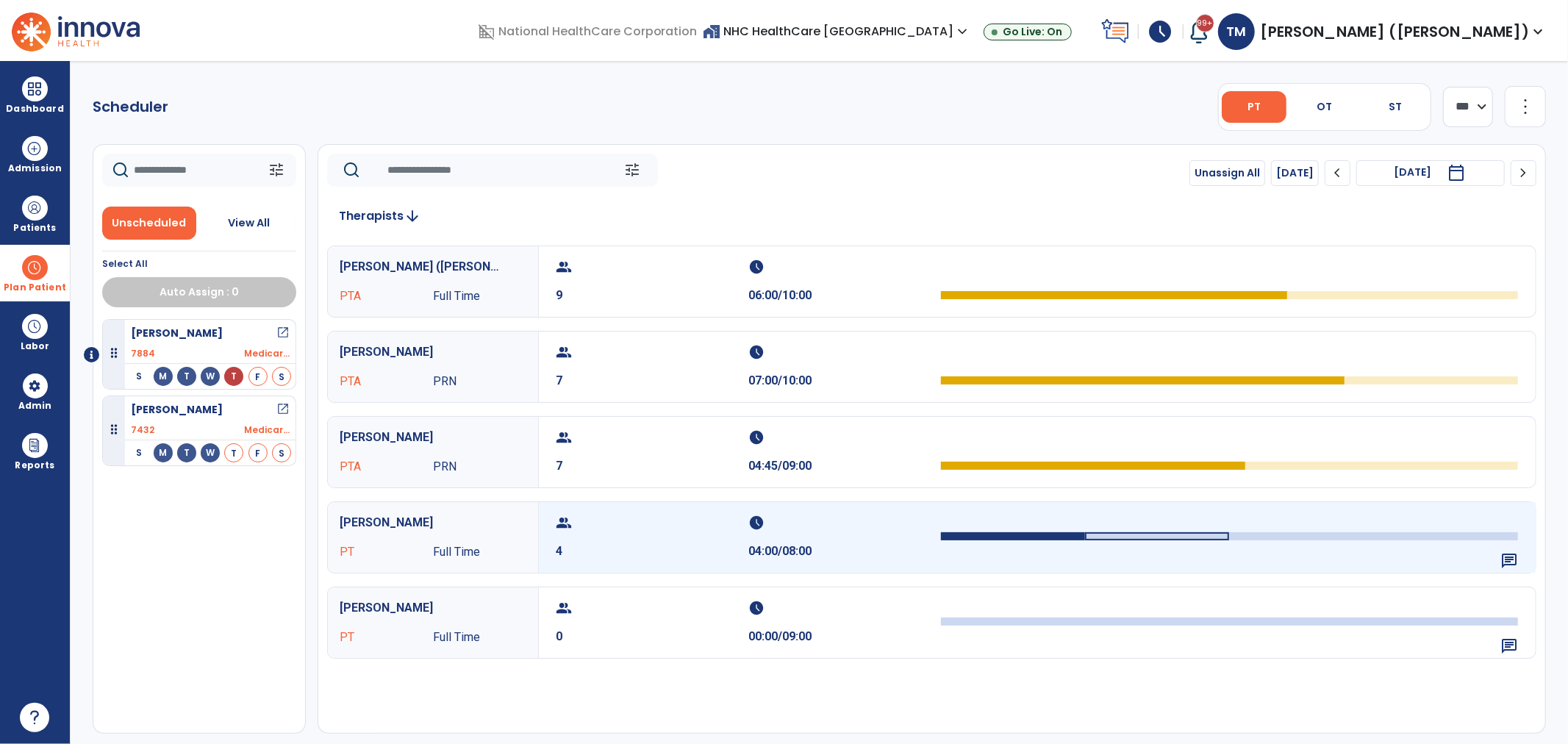 click on "4" at bounding box center [653, 551] 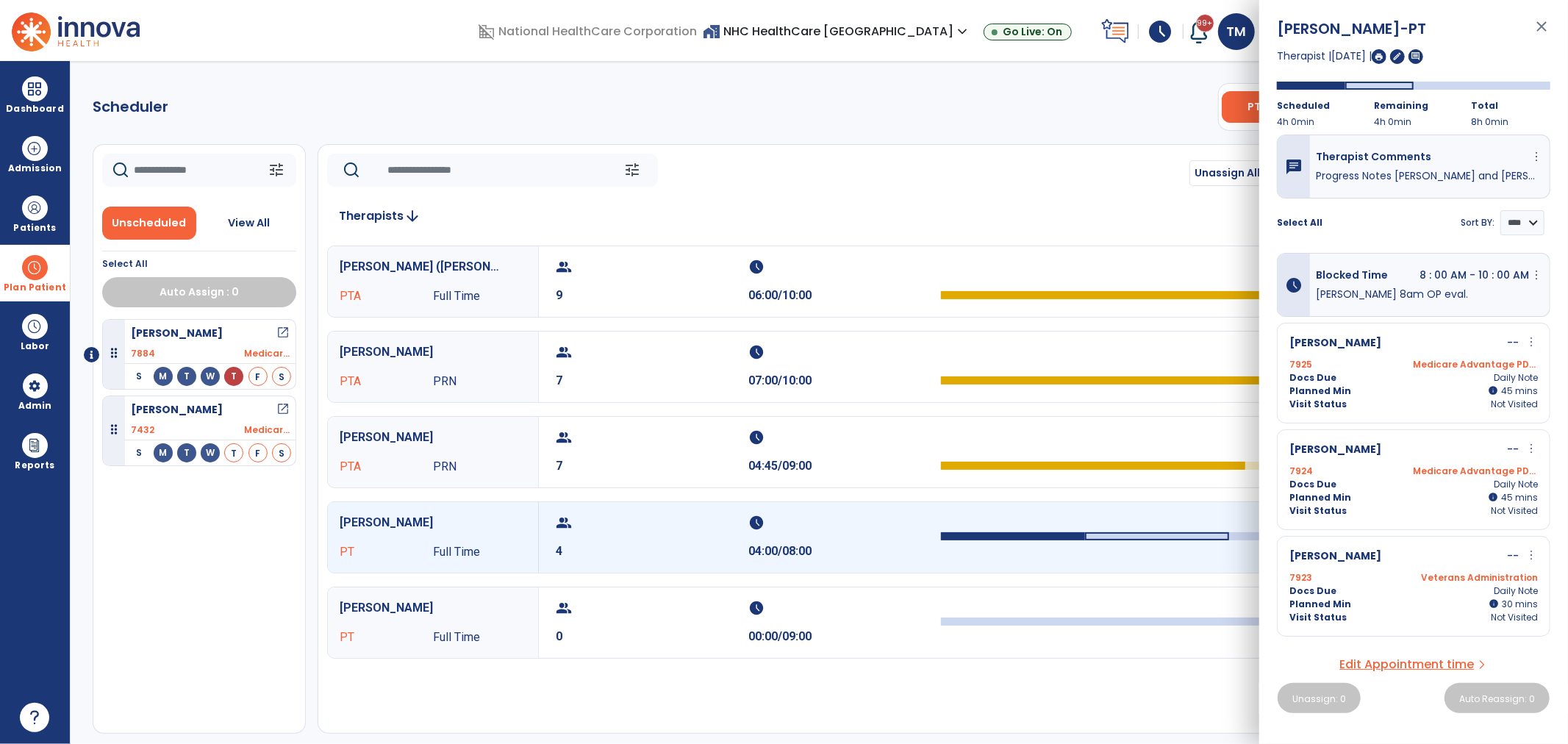 click on "7924 Medicare Advantage PDPM" at bounding box center (1414, 471) 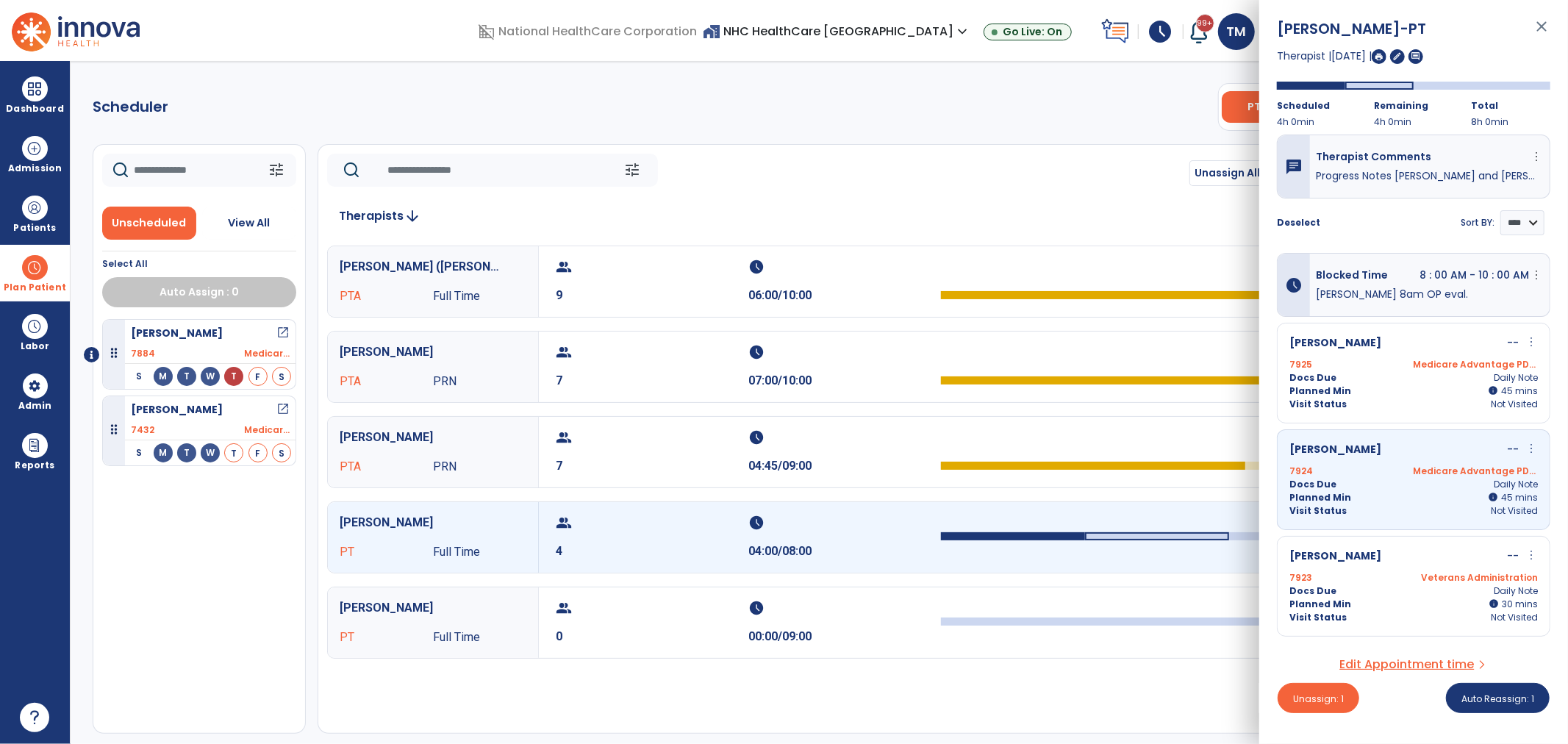 click on "Docs Due Daily Note" at bounding box center (1414, 378) 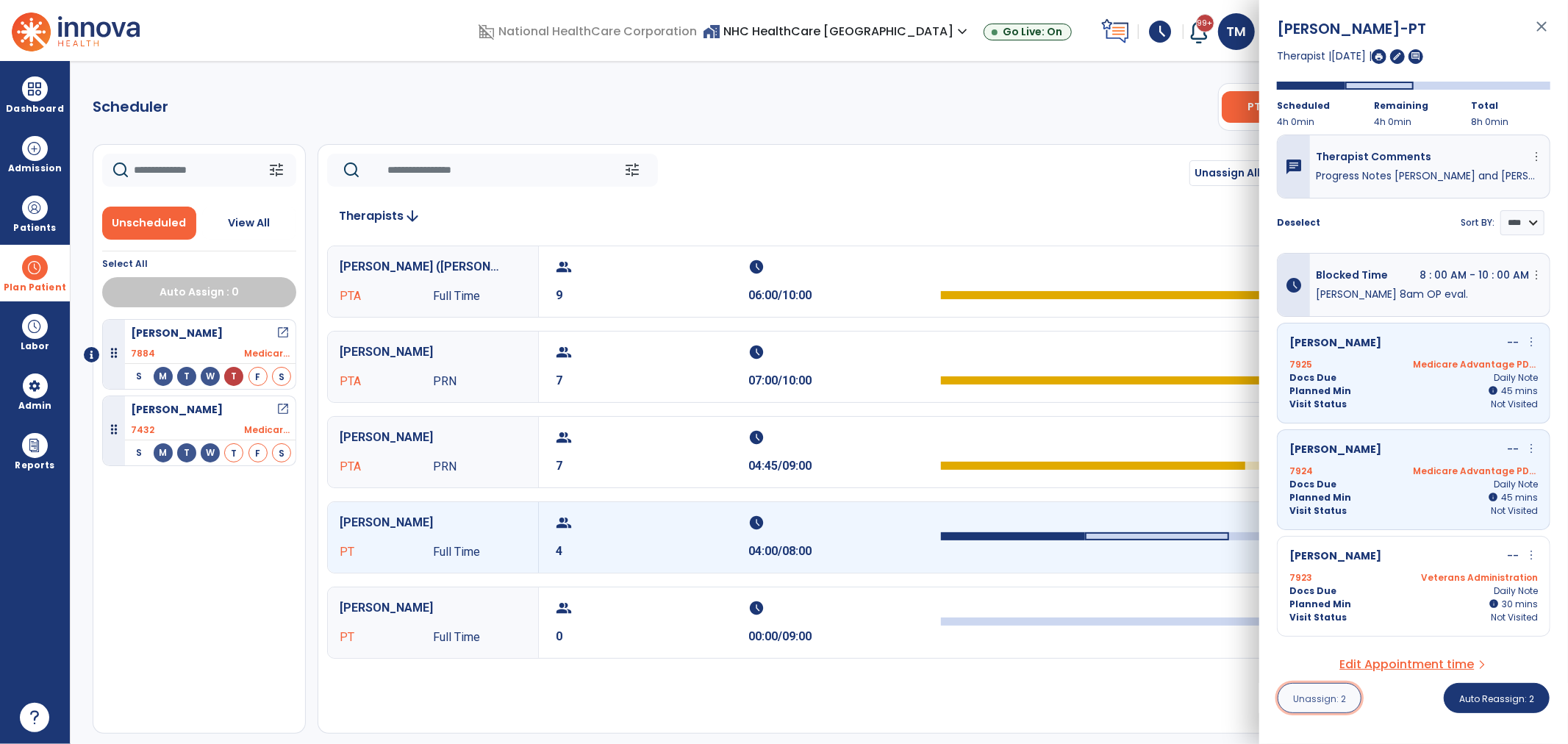 click on "Unassign: 2" at bounding box center [1320, 698] 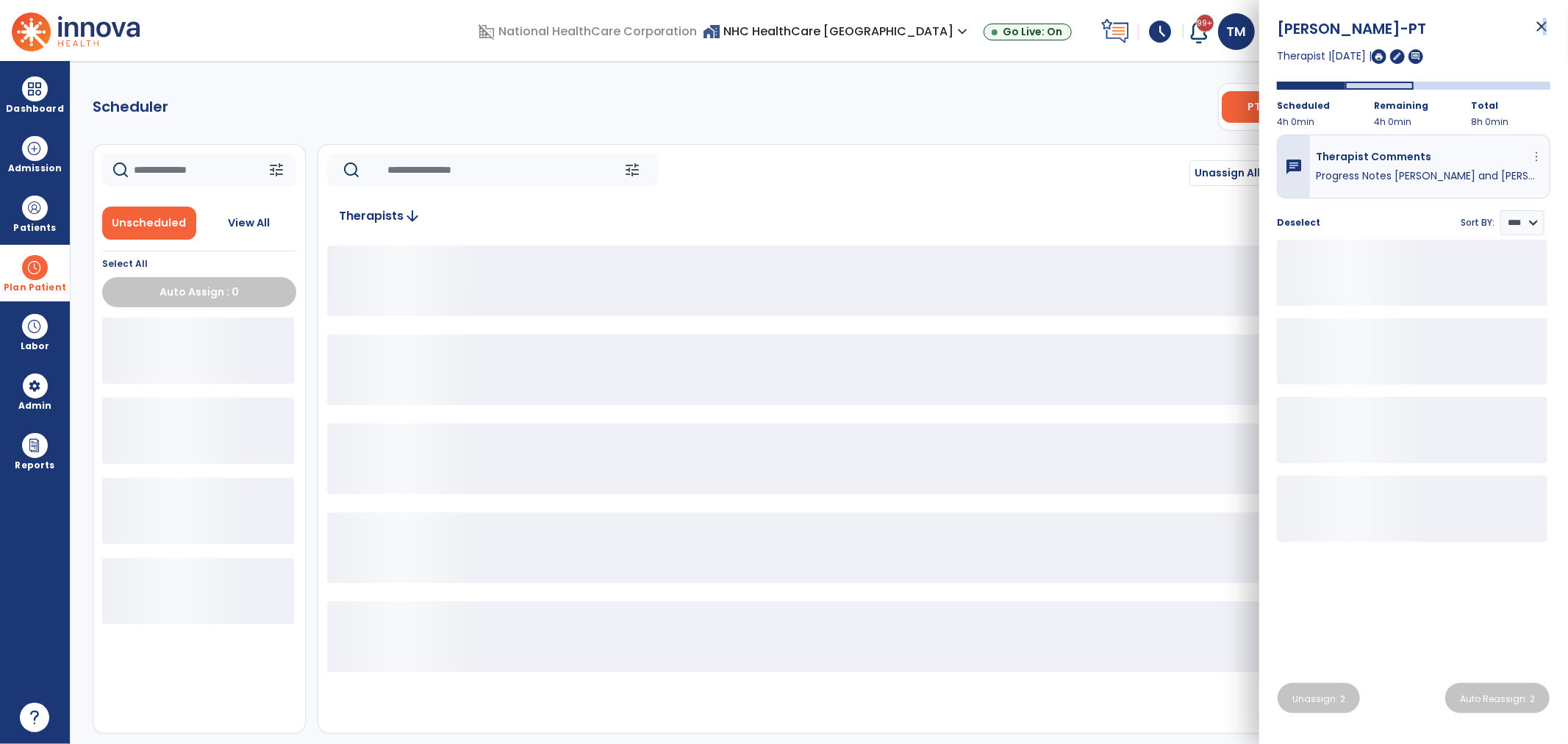 click on "close" at bounding box center (1542, 33) 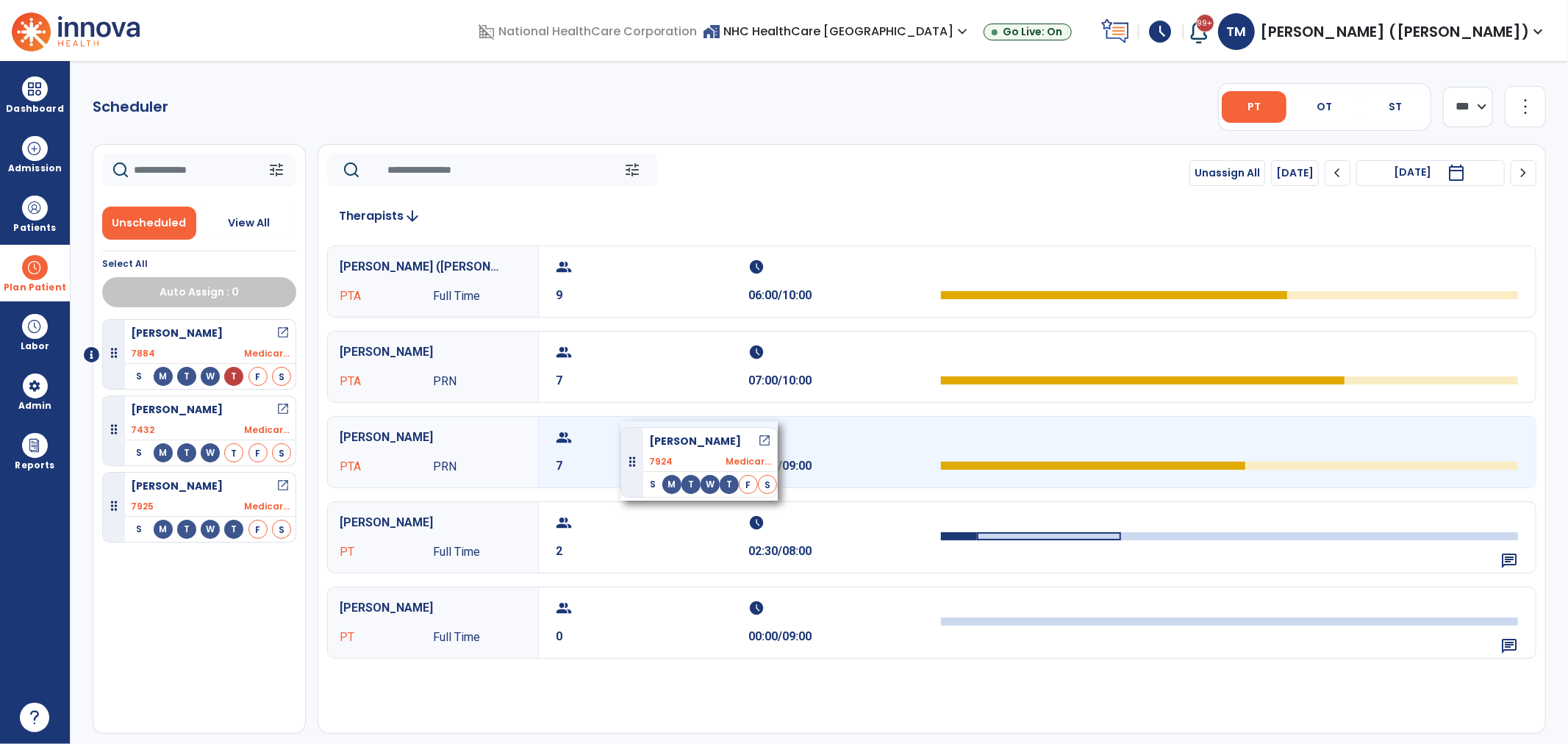drag, startPoint x: 197, startPoint y: 494, endPoint x: 641, endPoint y: 423, distance: 449.64097 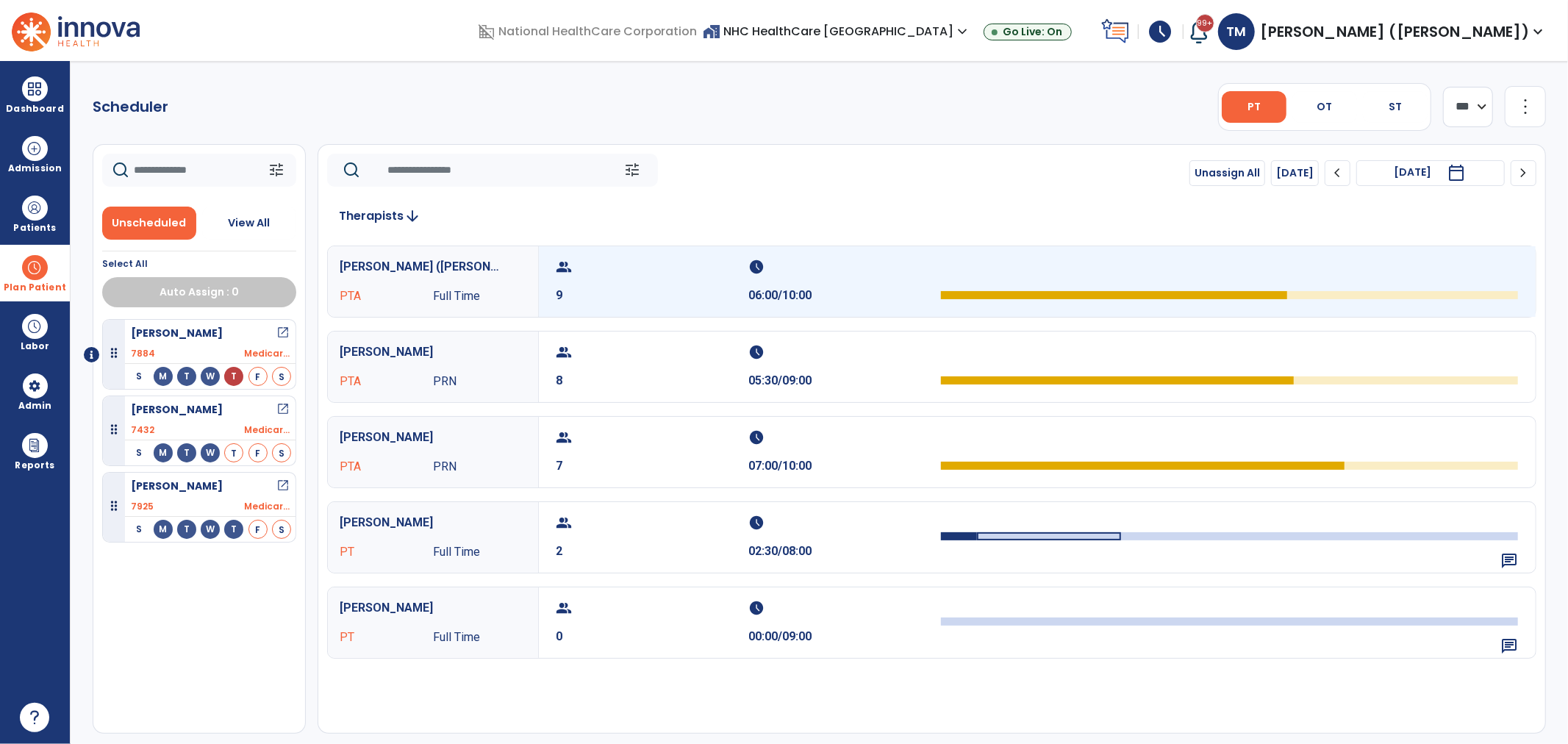 click on "group" at bounding box center [651, 267] 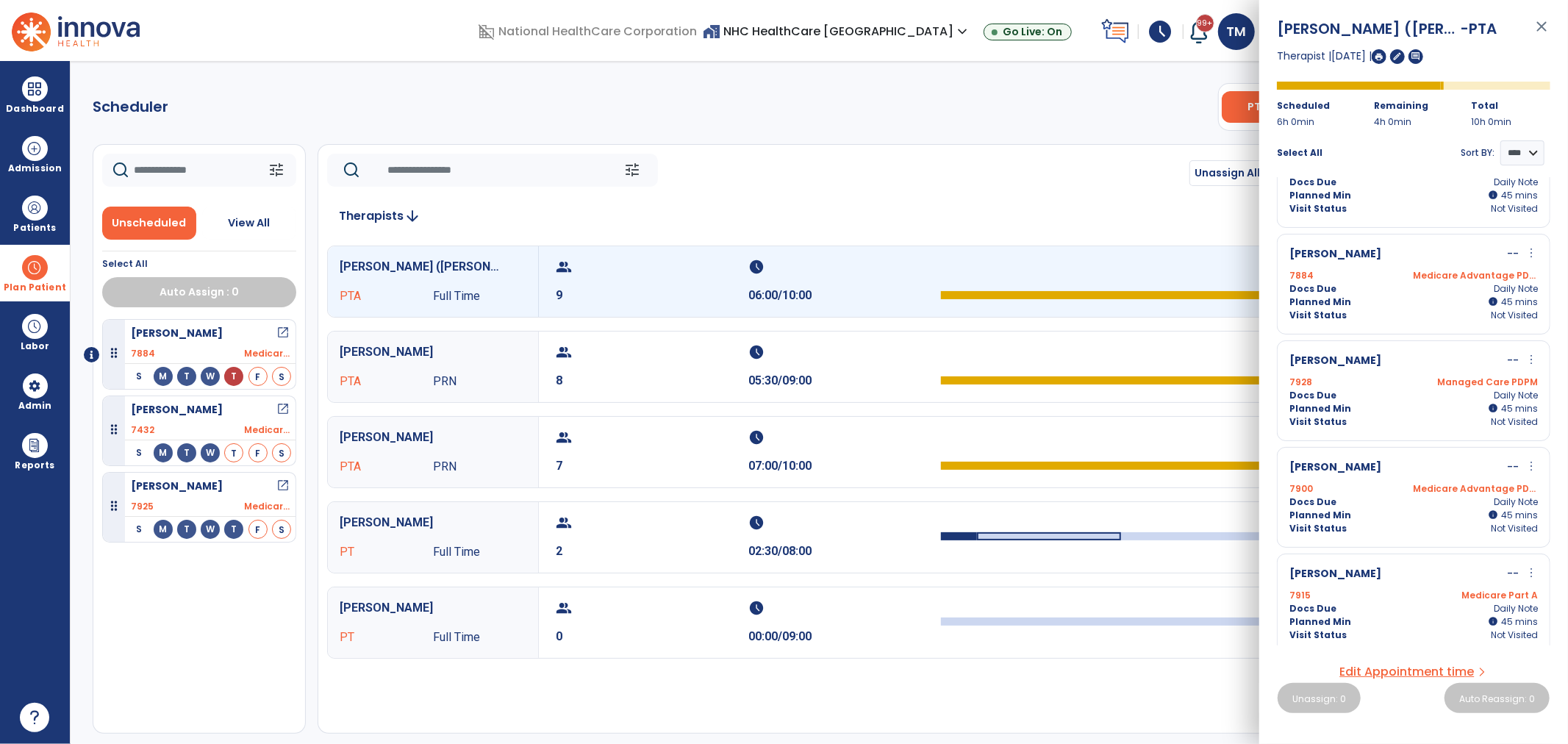scroll, scrollTop: 82, scrollLeft: 0, axis: vertical 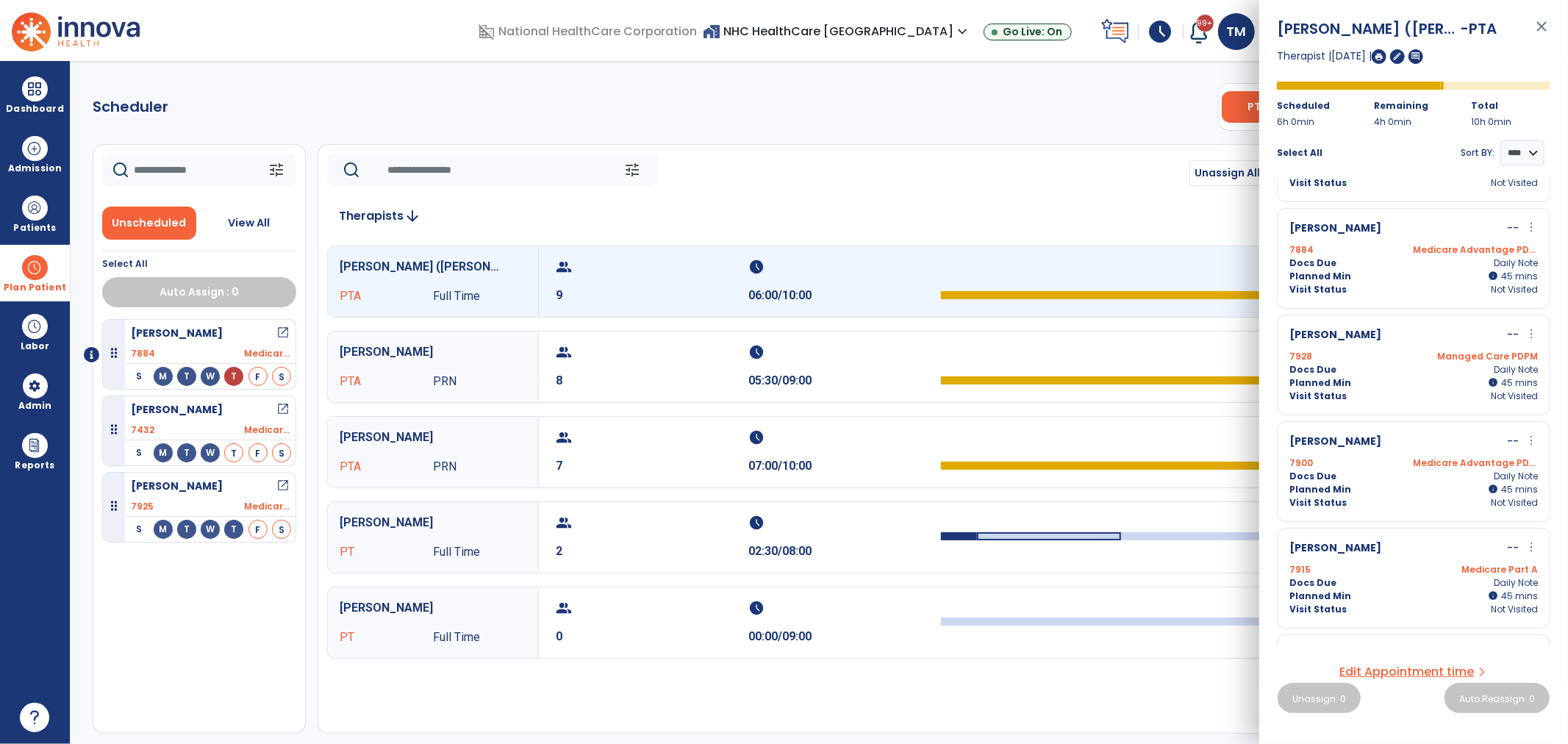 click on "Bates, Phyllis   --  more_vert  edit   Edit Session   alt_route   Split Minutes" at bounding box center [1414, 442] 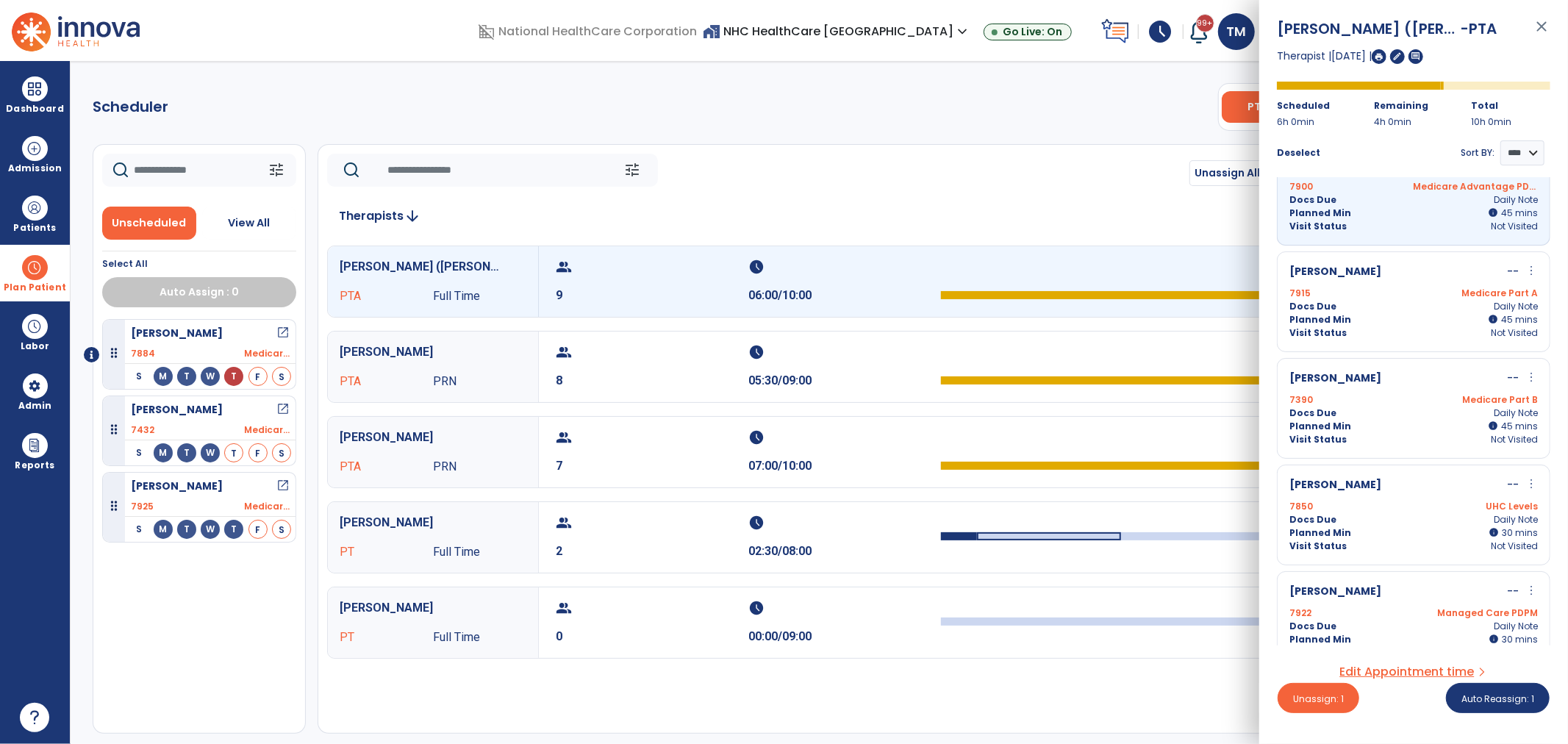 scroll, scrollTop: 326, scrollLeft: 0, axis: vertical 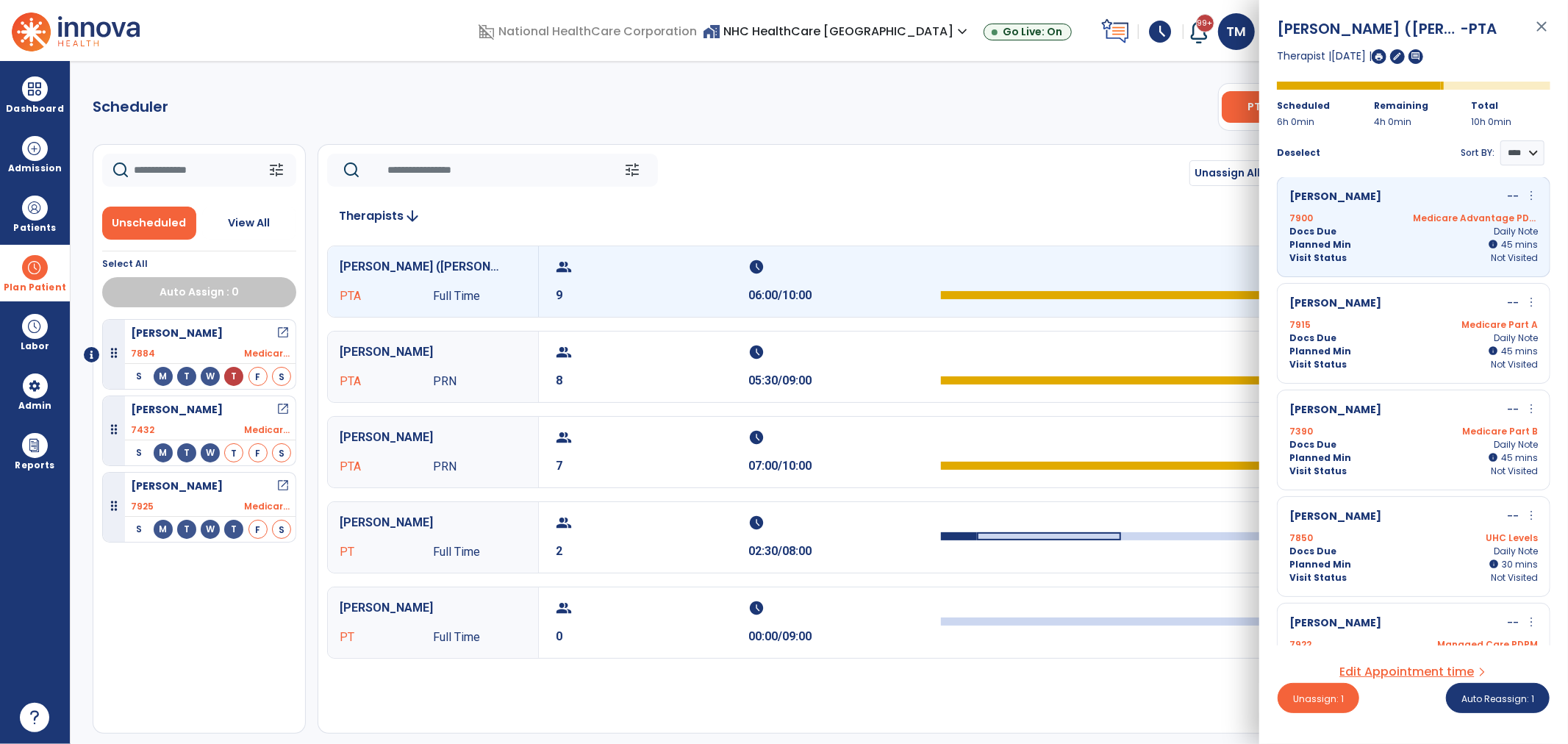 drag, startPoint x: 1335, startPoint y: 208, endPoint x: 1348, endPoint y: 223, distance: 19.849433 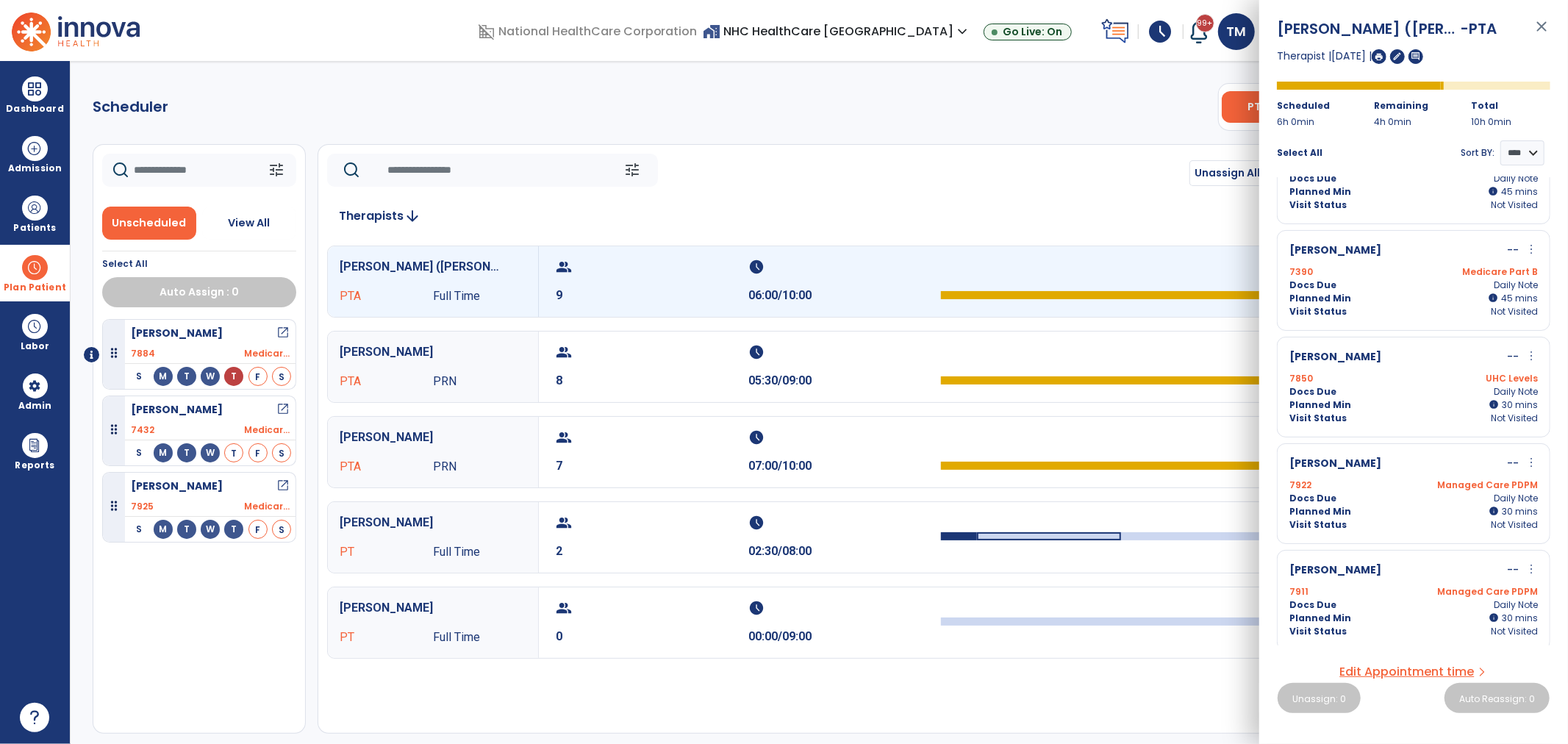 scroll, scrollTop: 490, scrollLeft: 0, axis: vertical 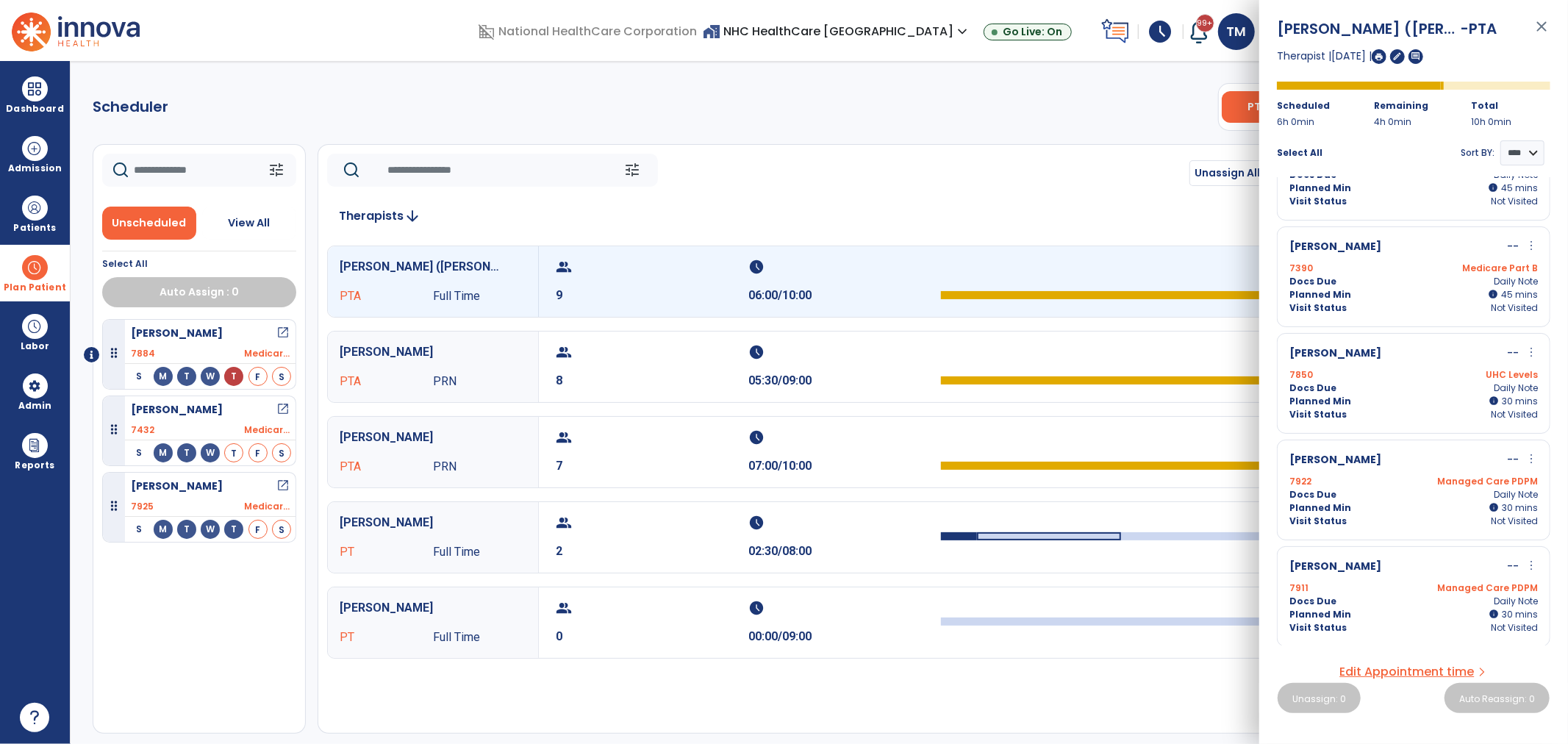 click on "Clinton, James   --  more_vert  edit   Edit Session   alt_route   Split Minutes  7922 Managed Care PDPM  Docs Due Daily Note   Planned Min  info   30 I 30 mins  Visit Status  Not Visited" at bounding box center (1414, 490) 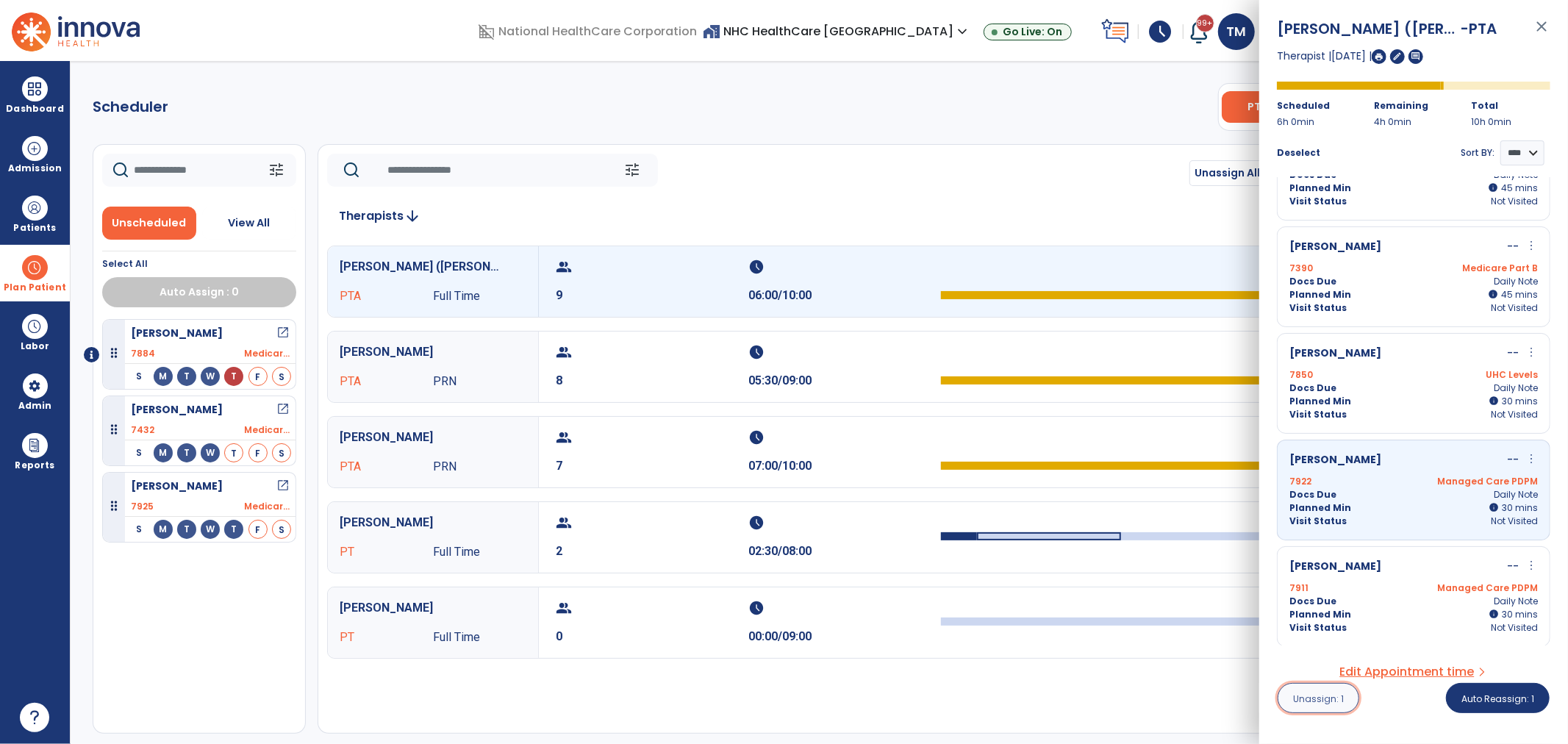 click on "Unassign: 1" at bounding box center [1318, 698] 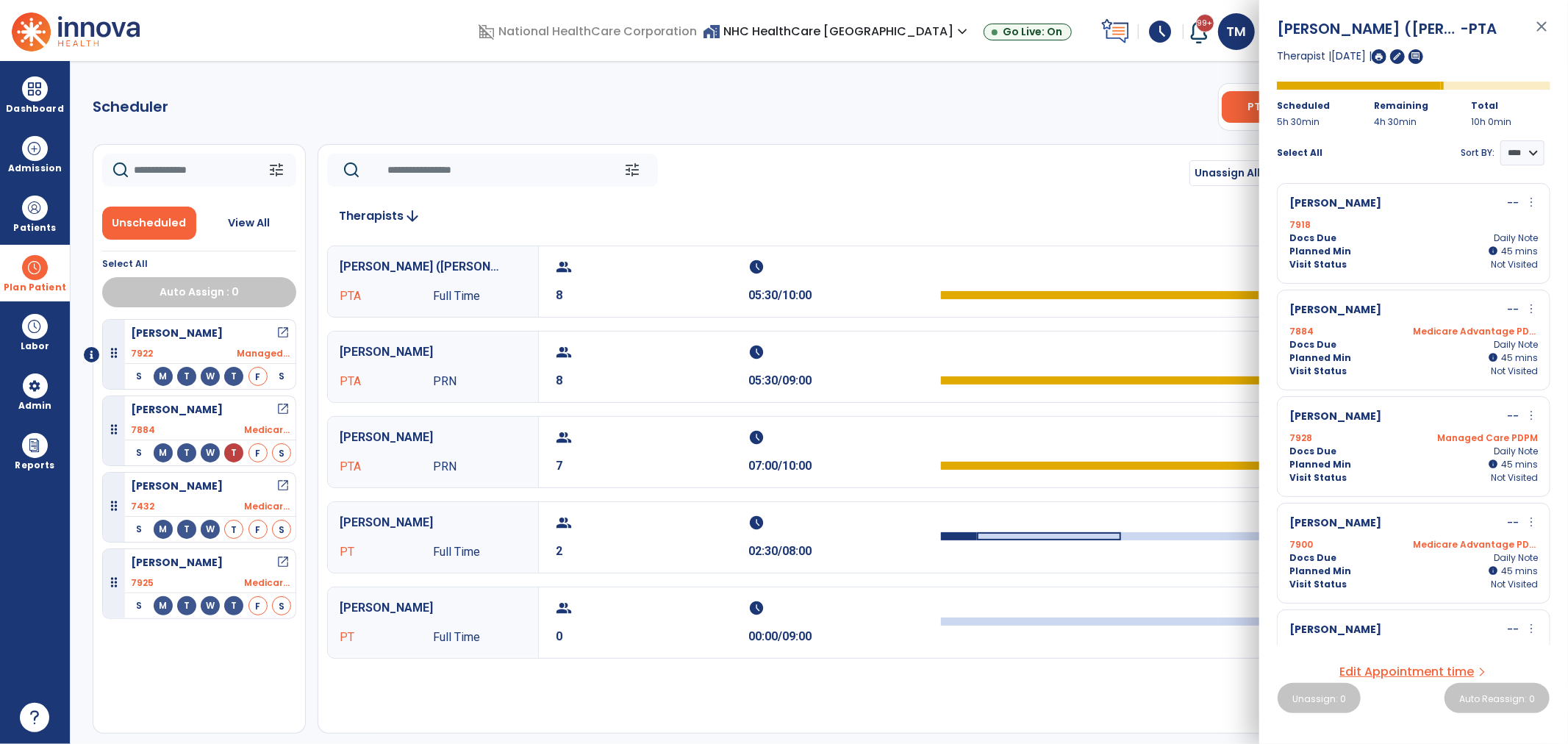 click 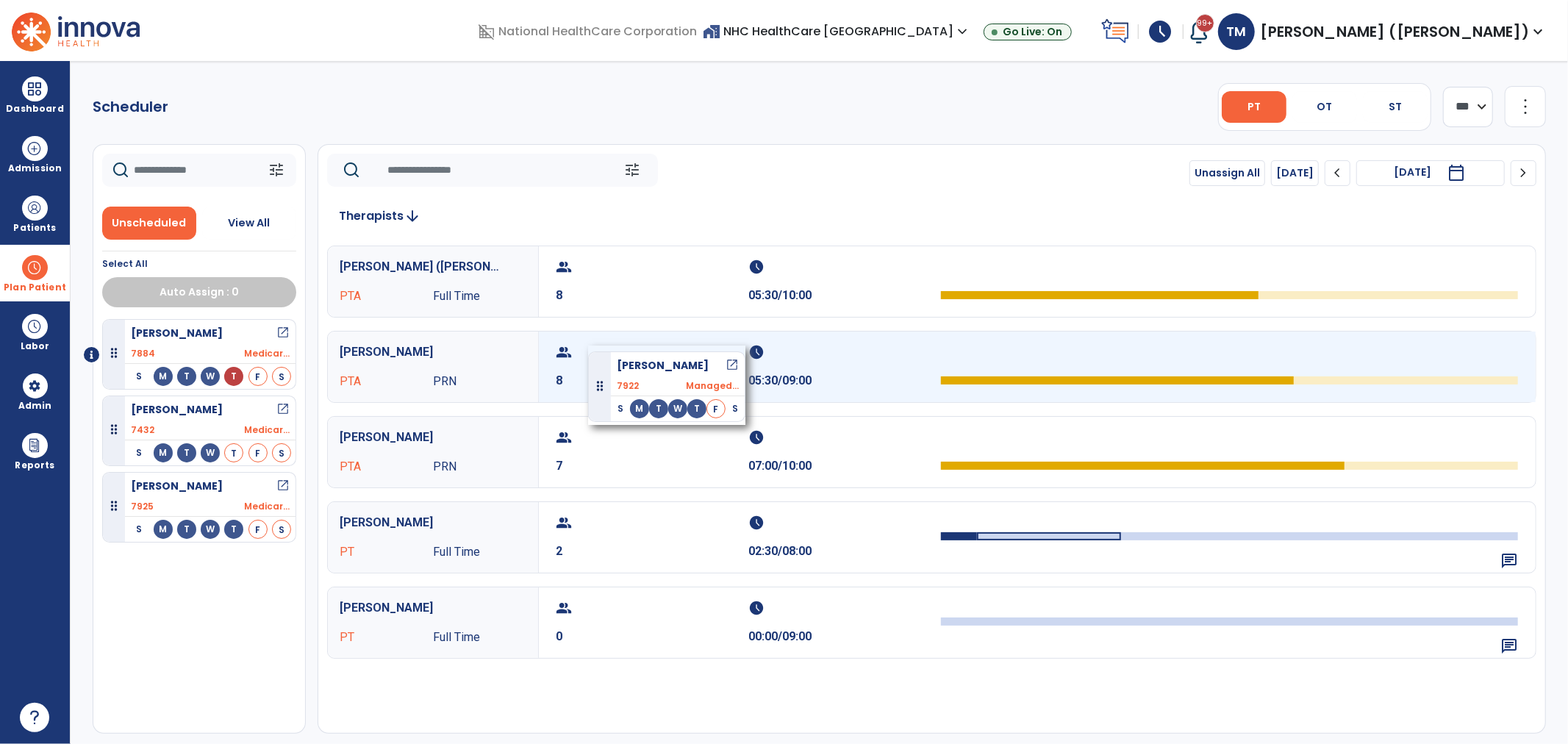 drag, startPoint x: 156, startPoint y: 360, endPoint x: 588, endPoint y: 344, distance: 432.29619 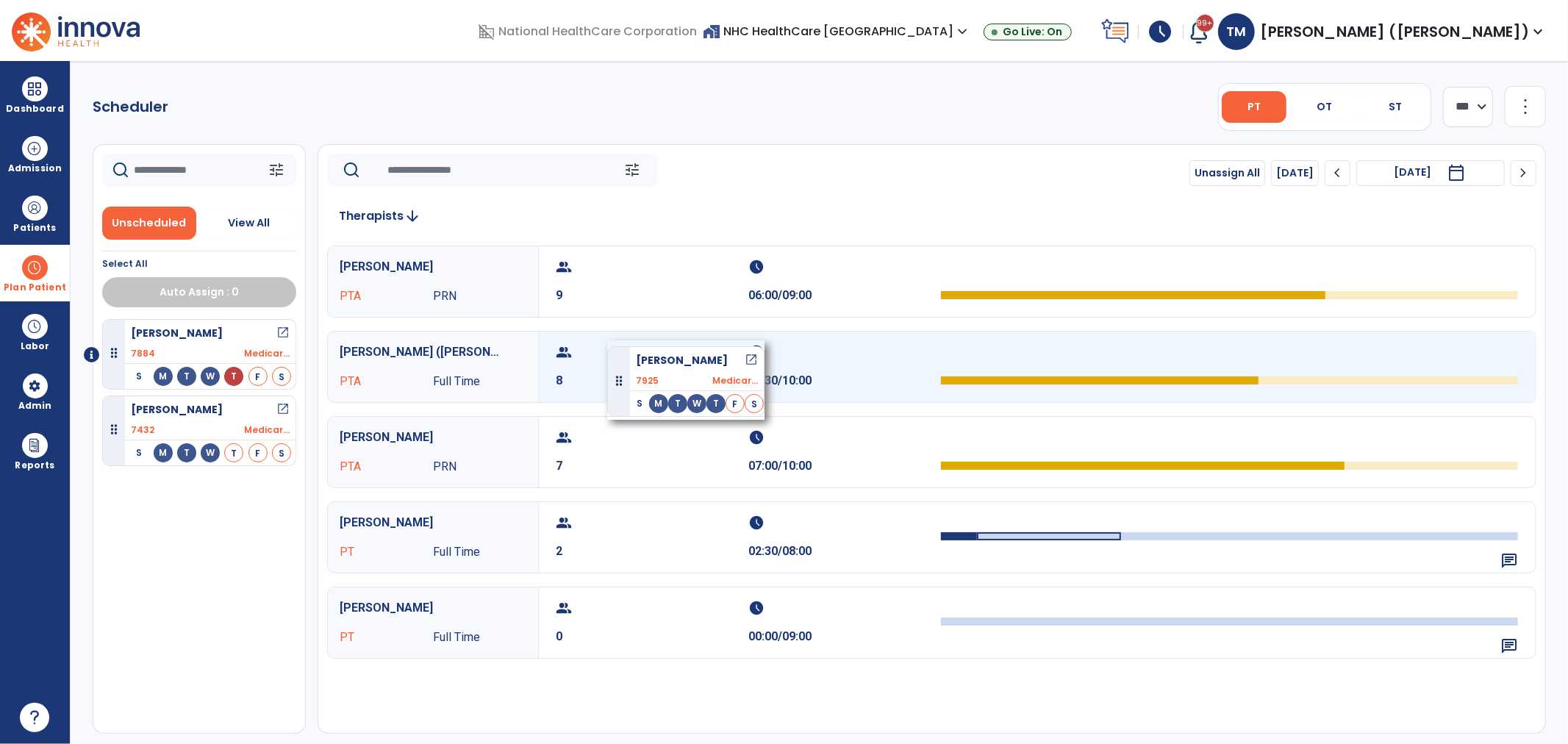 drag, startPoint x: 152, startPoint y: 490, endPoint x: 607, endPoint y: 340, distance: 479.0877 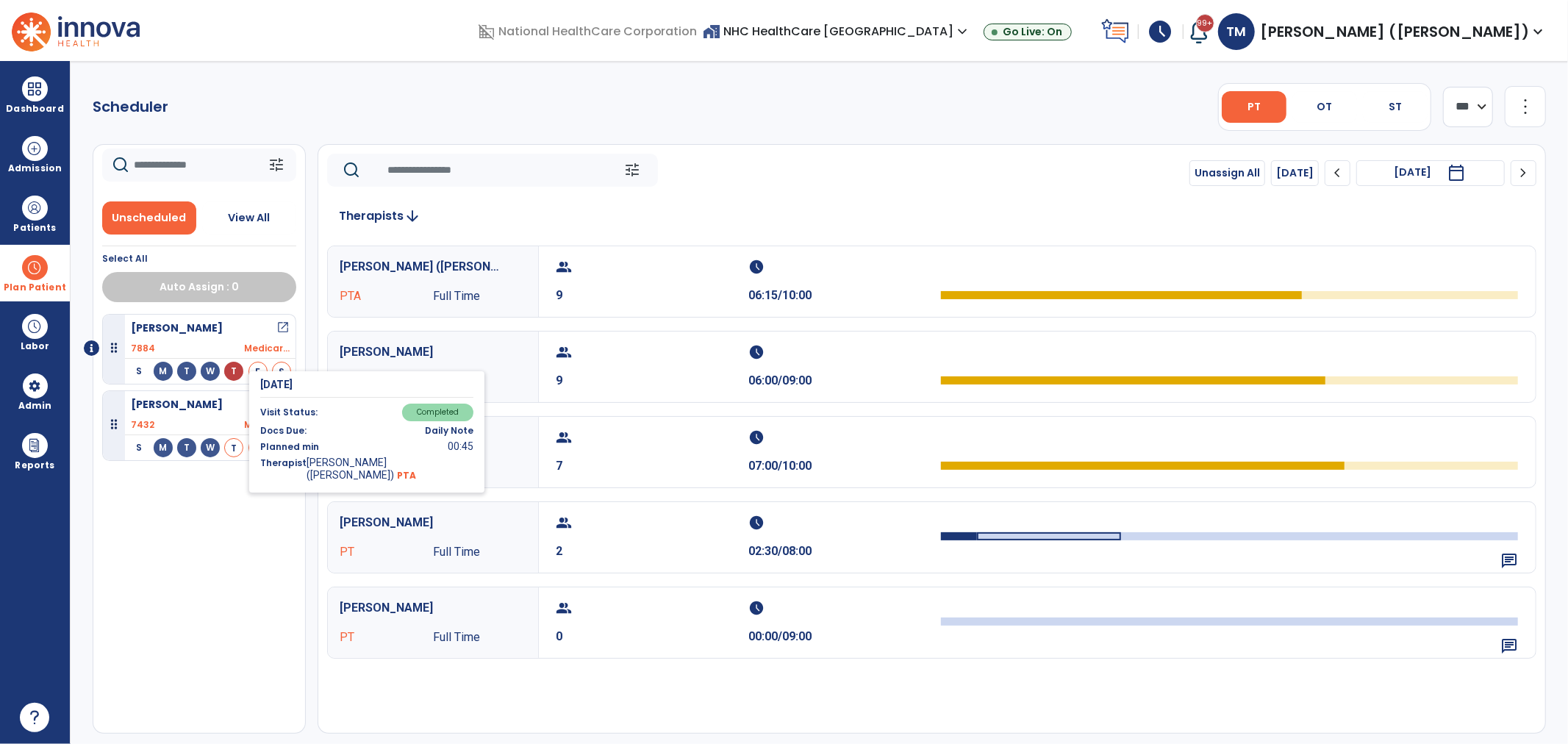scroll, scrollTop: 6, scrollLeft: 0, axis: vertical 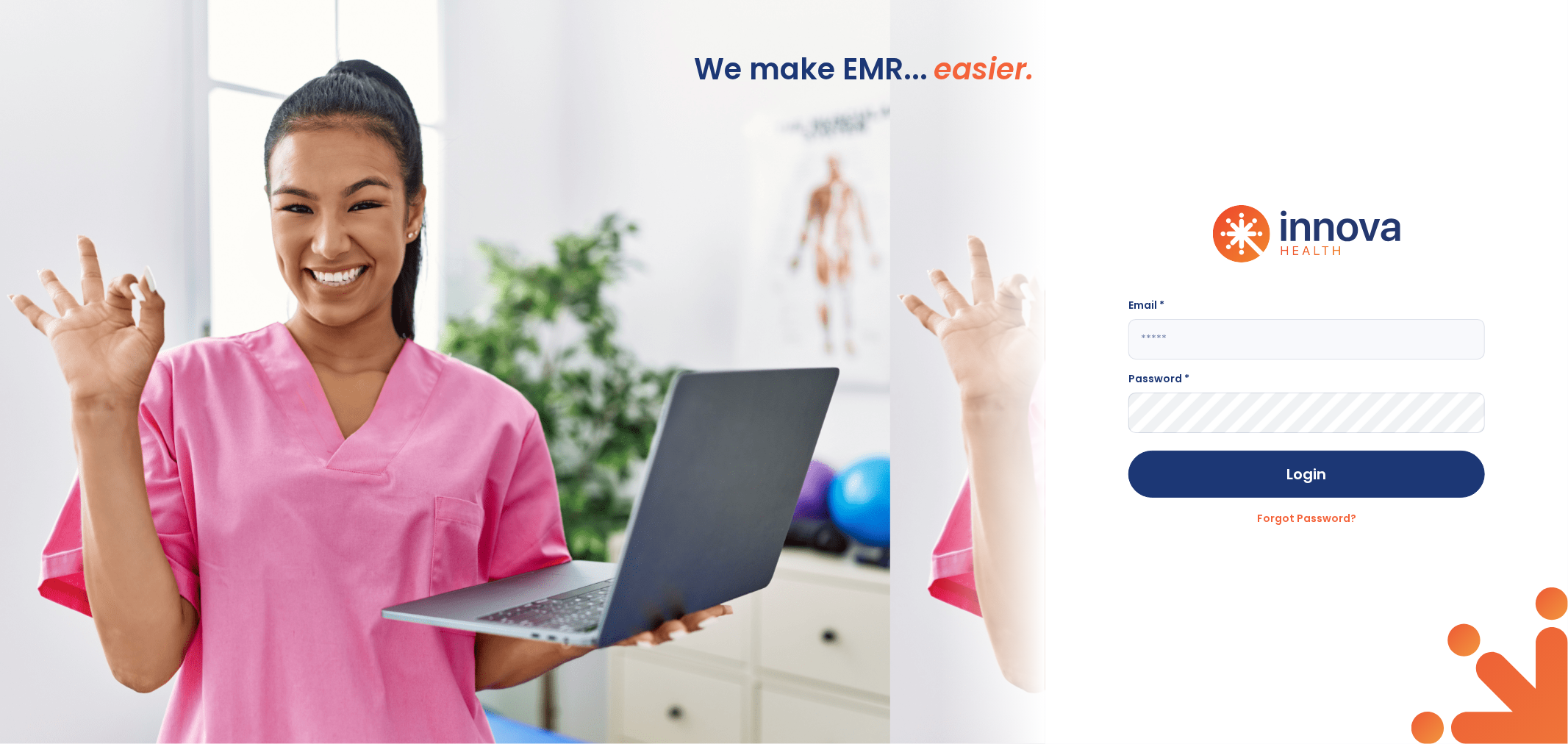 click 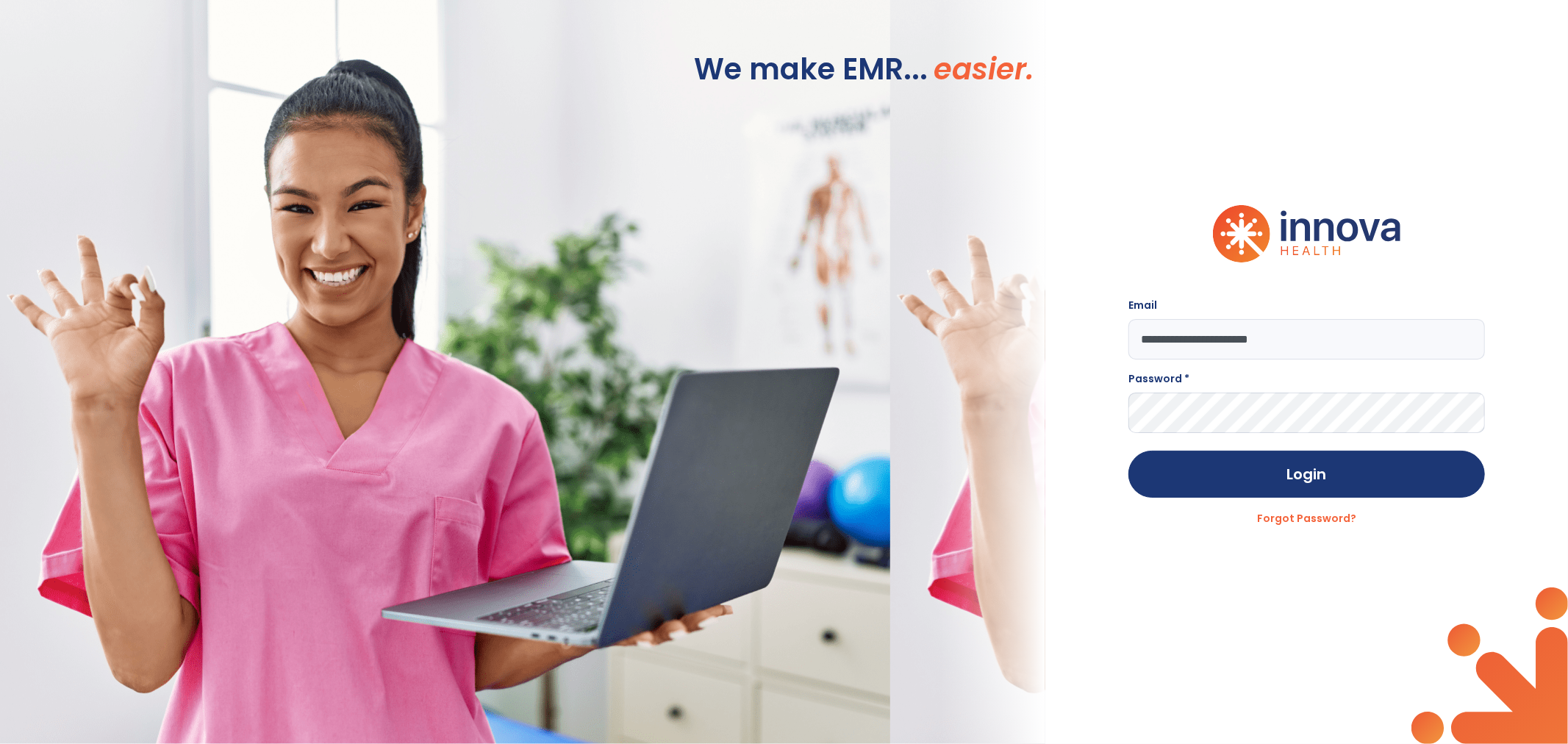 type on "**********" 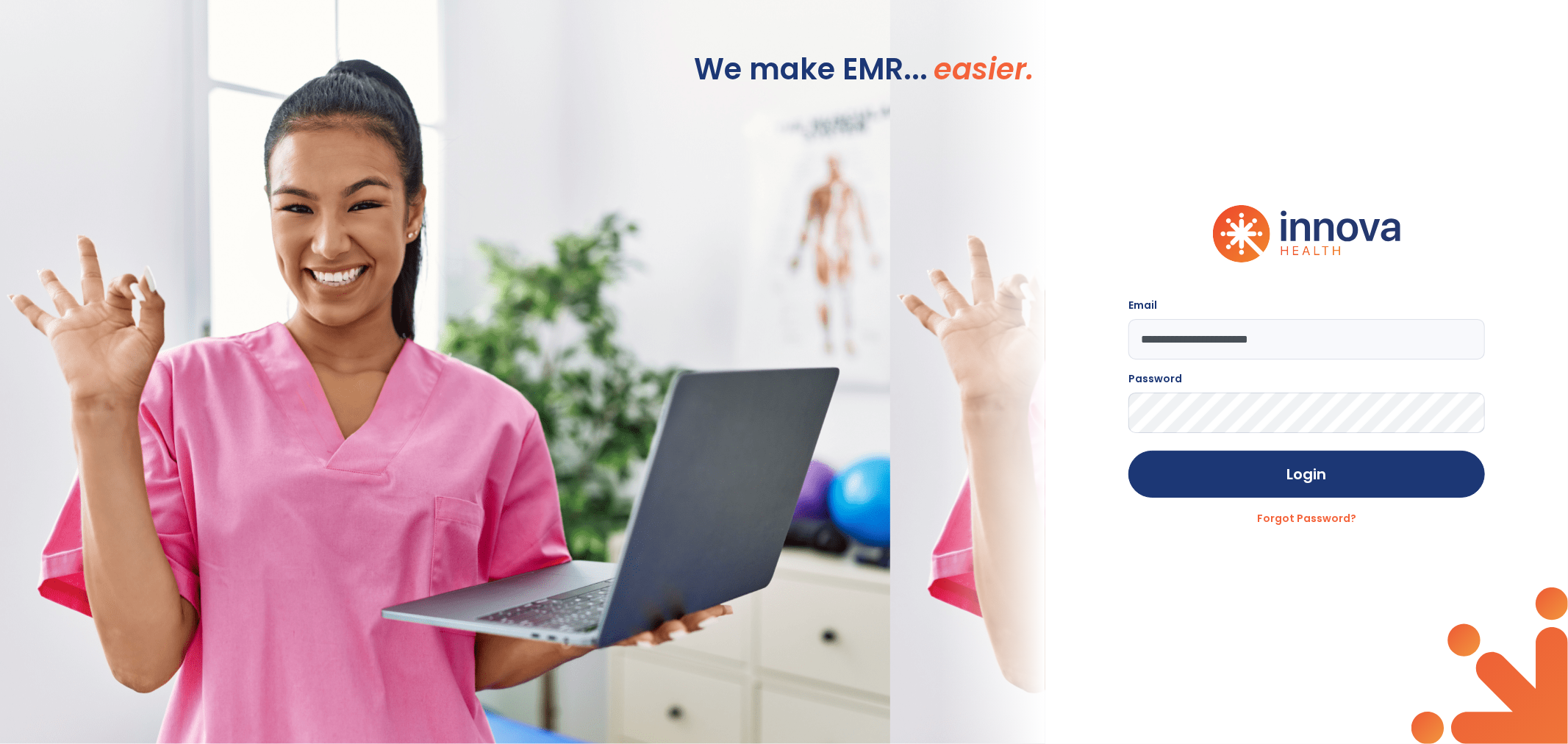 click on "Login" 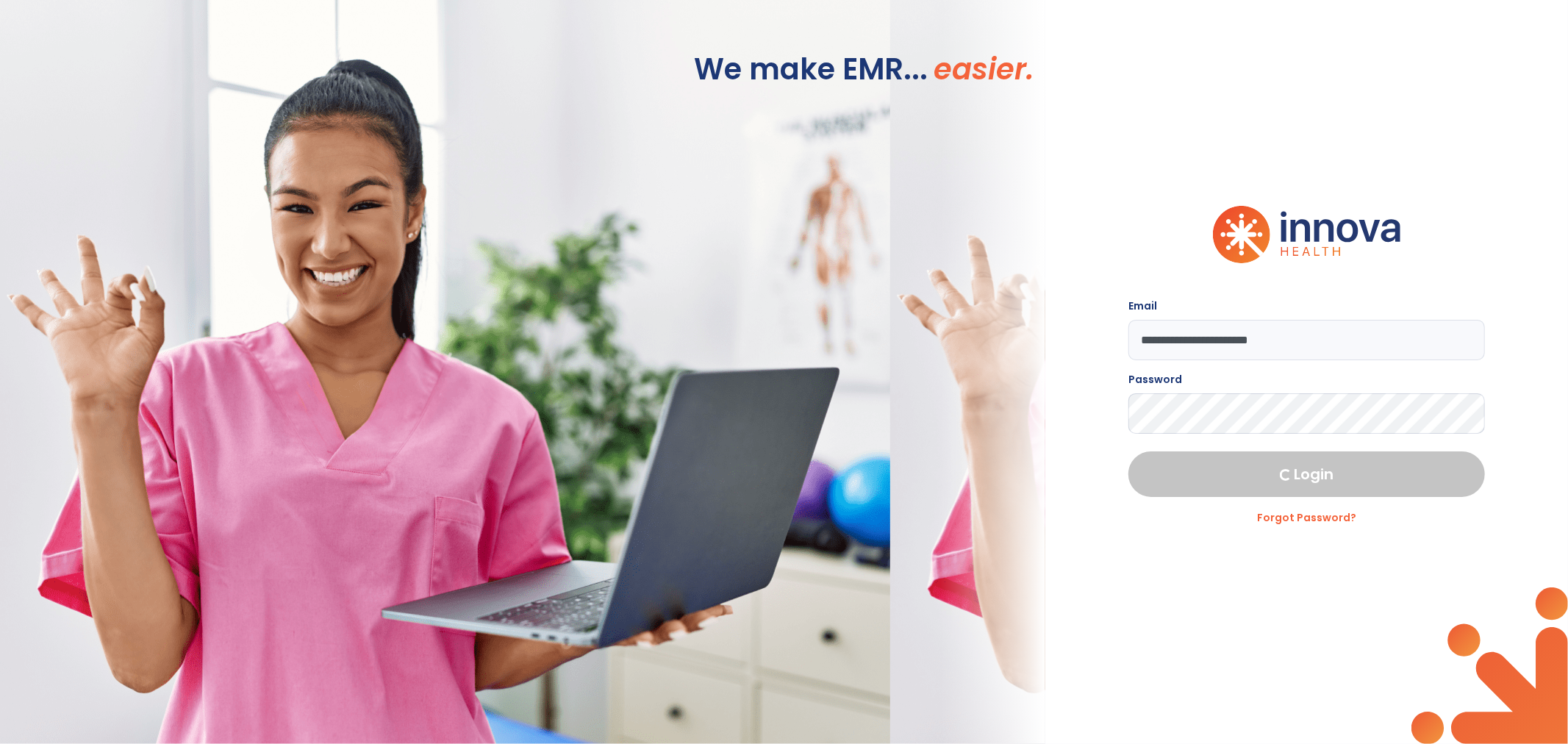 select on "***" 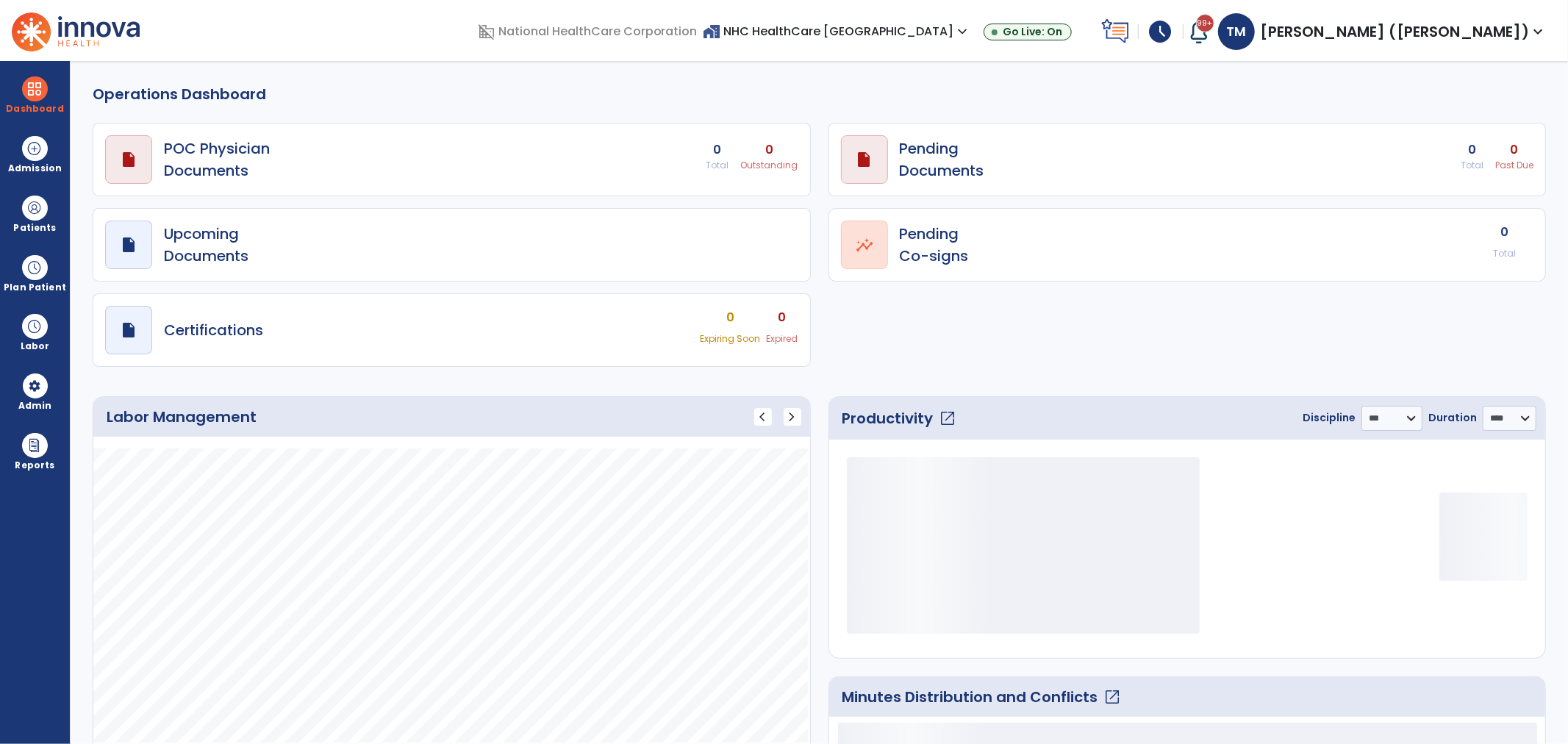 select on "***" 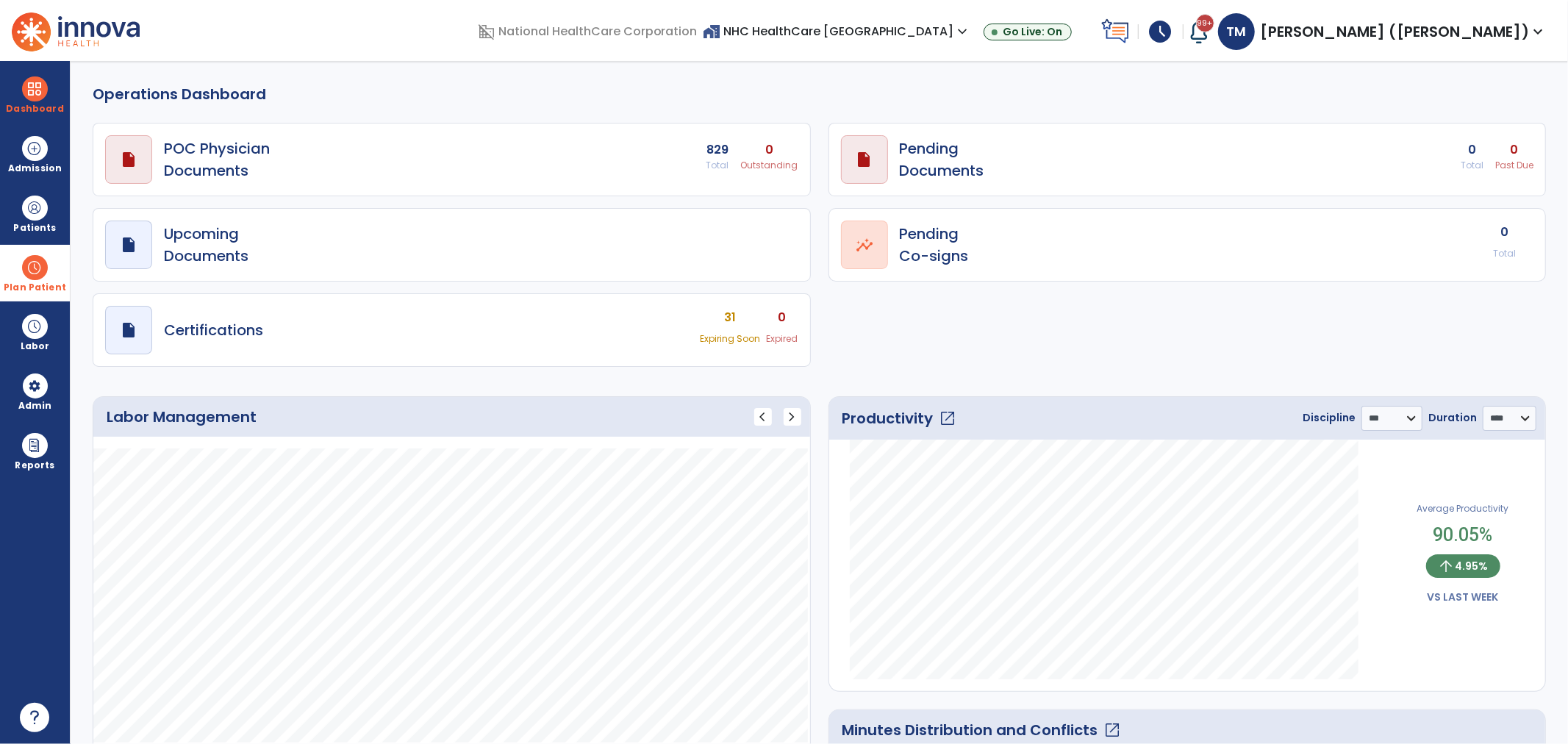 click on "Plan Patient" at bounding box center (35, 213) 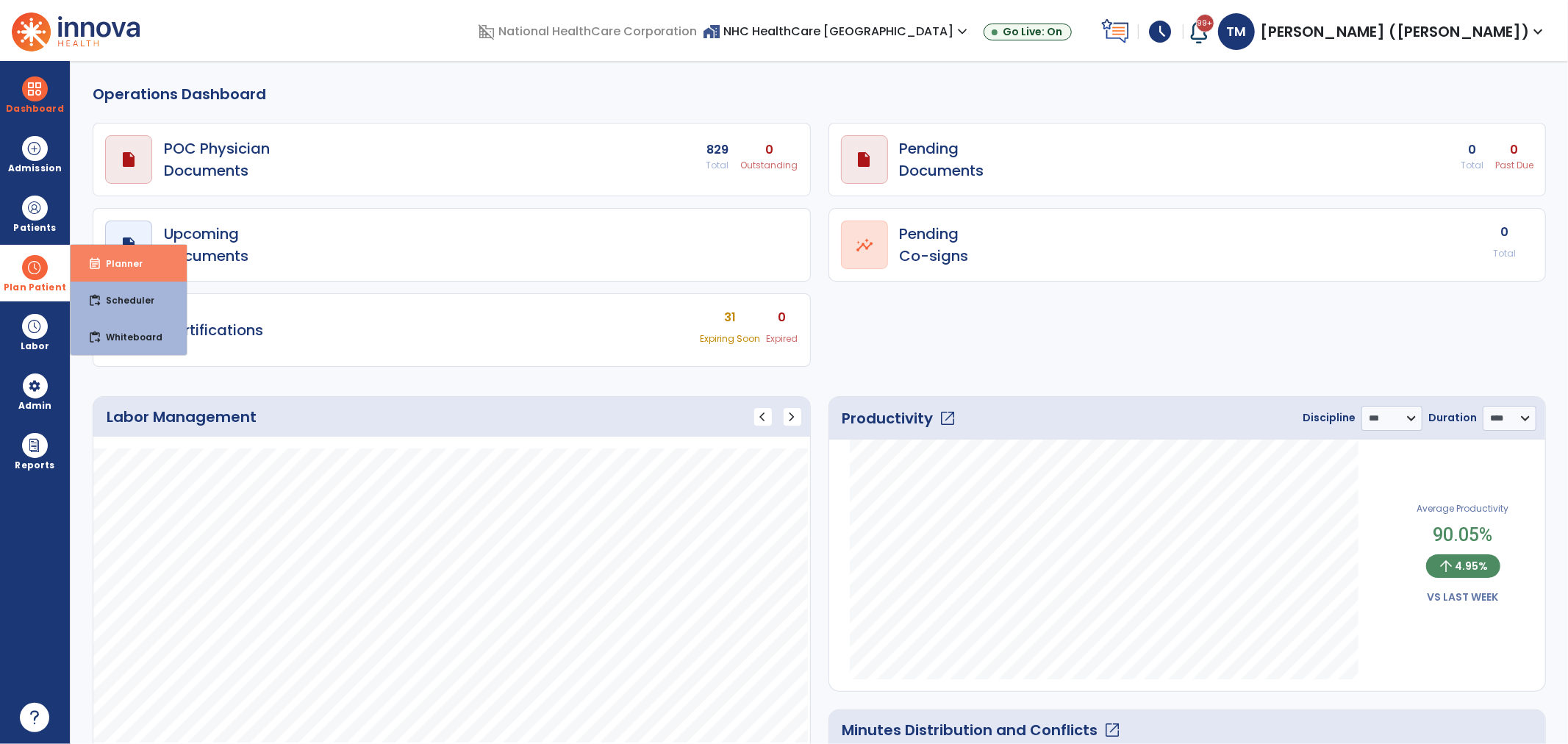 click on "event_note  Planner" at bounding box center (129, 263) 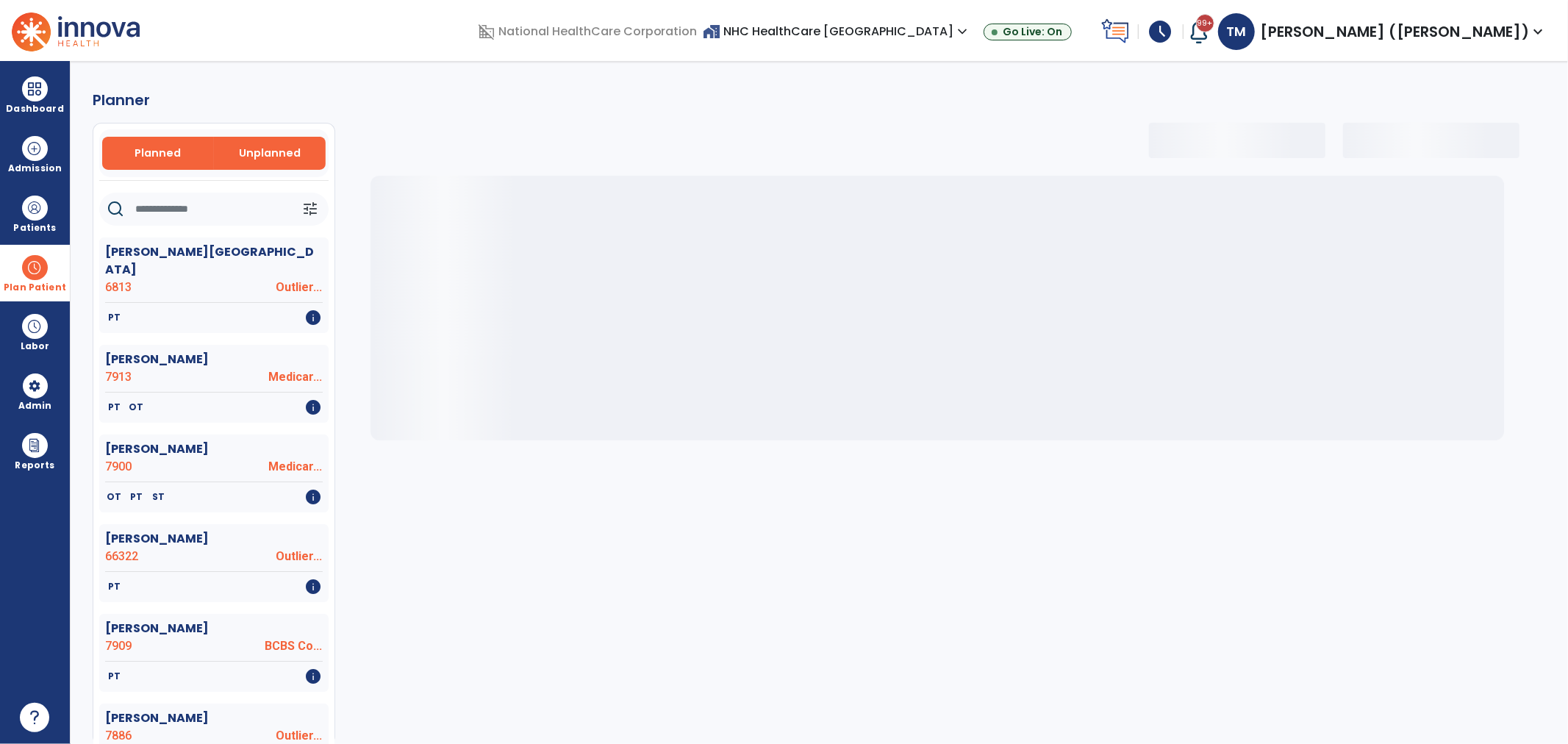 click on "Unplanned" at bounding box center [270, 153] 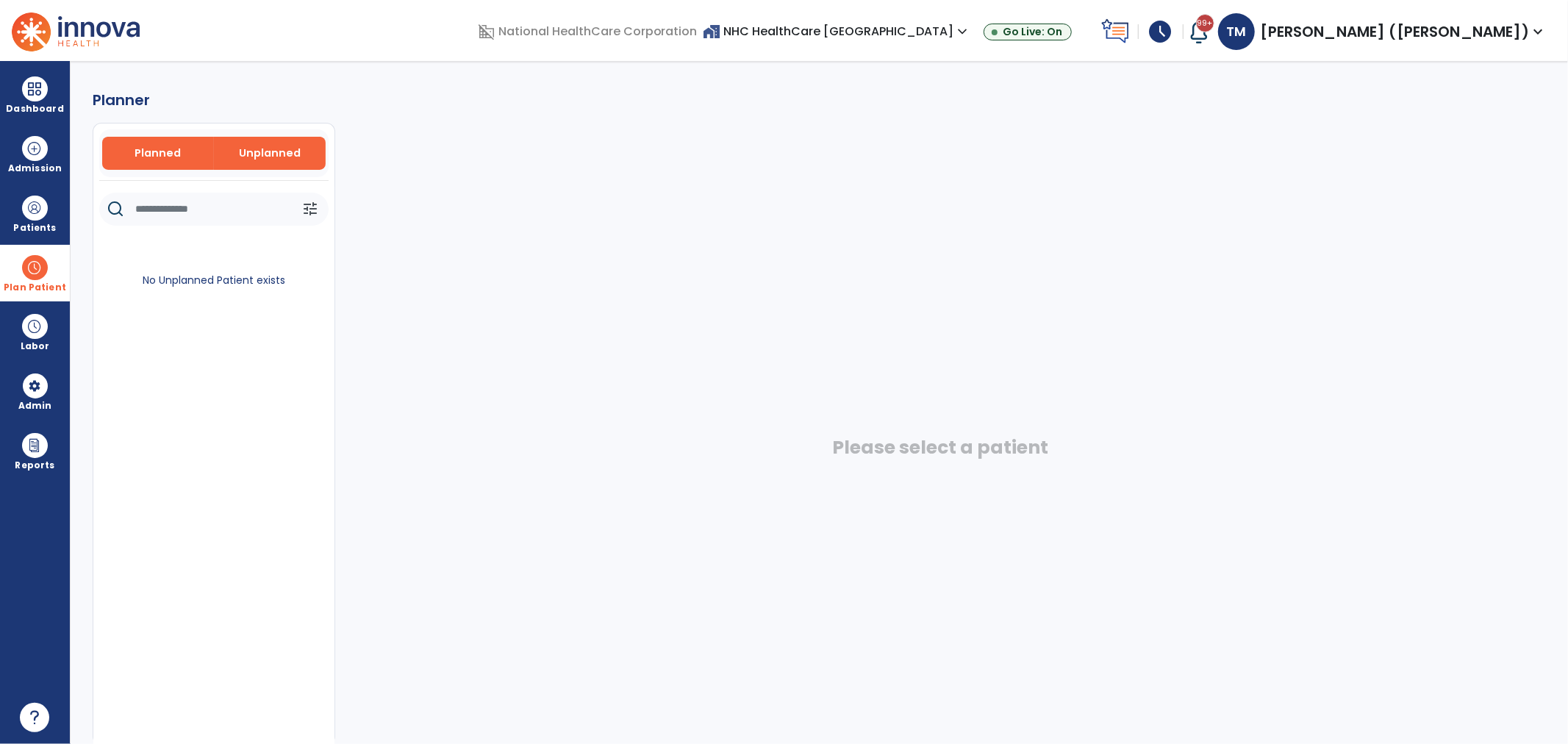 click on "Planned" at bounding box center [157, 153] 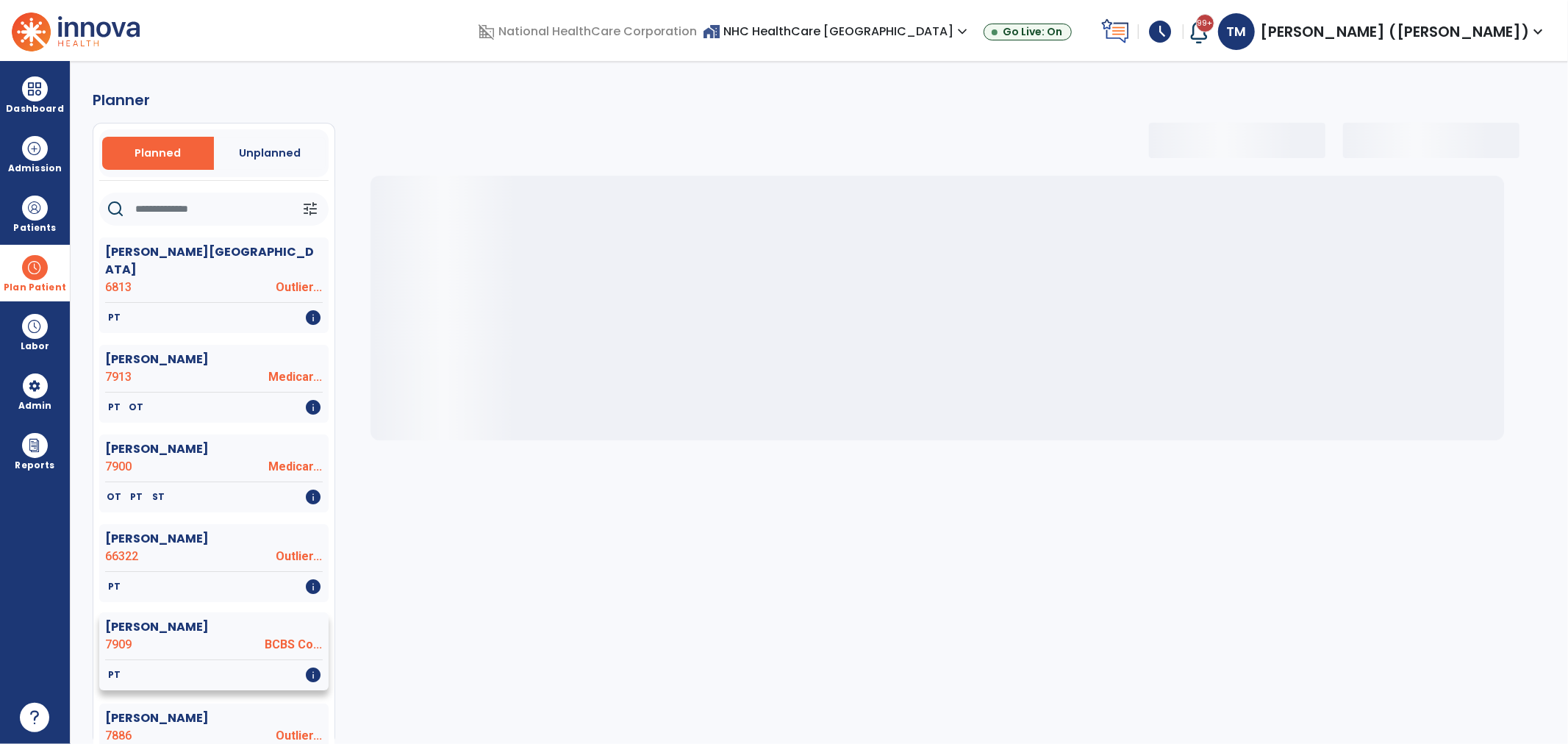 select on "***" 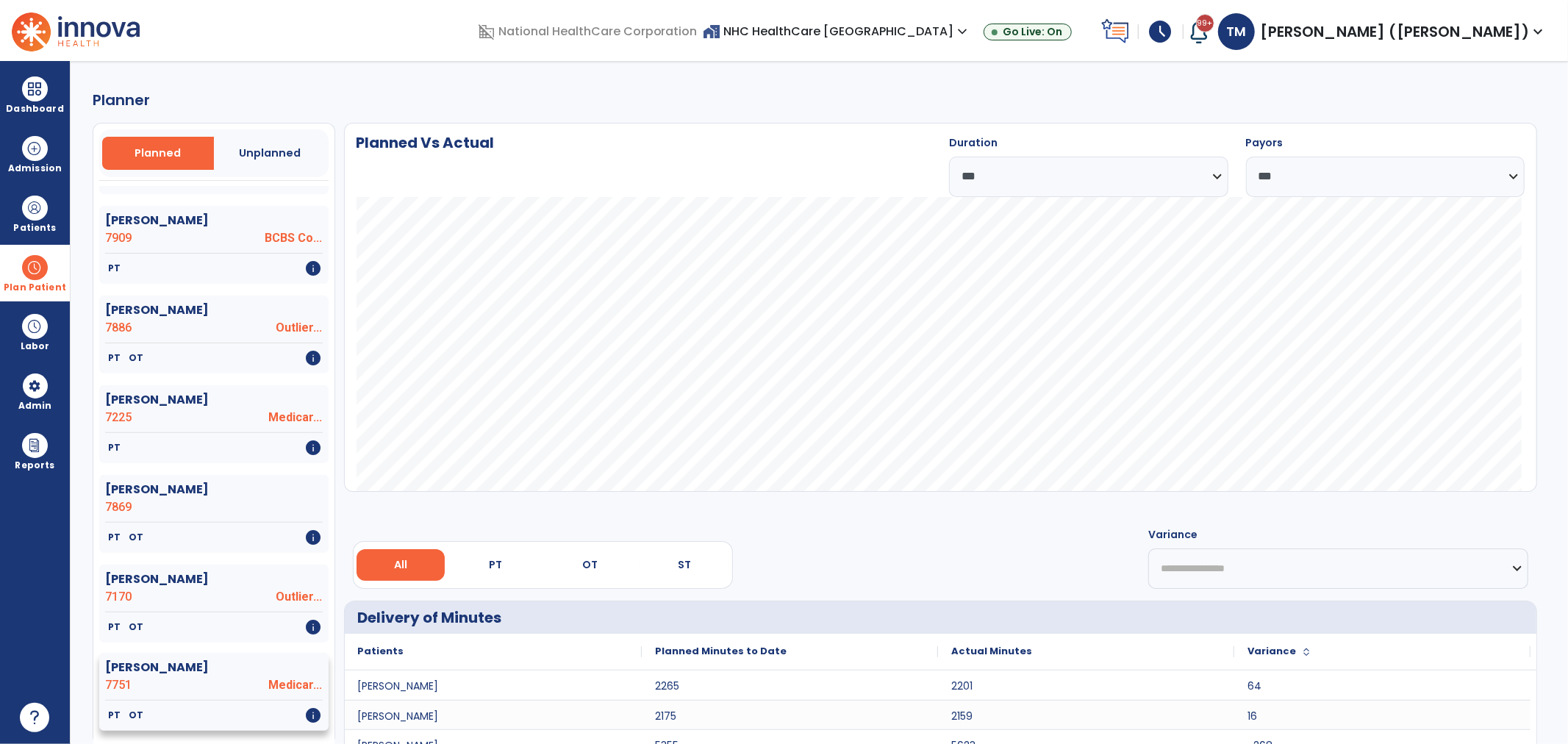 click on "7751" 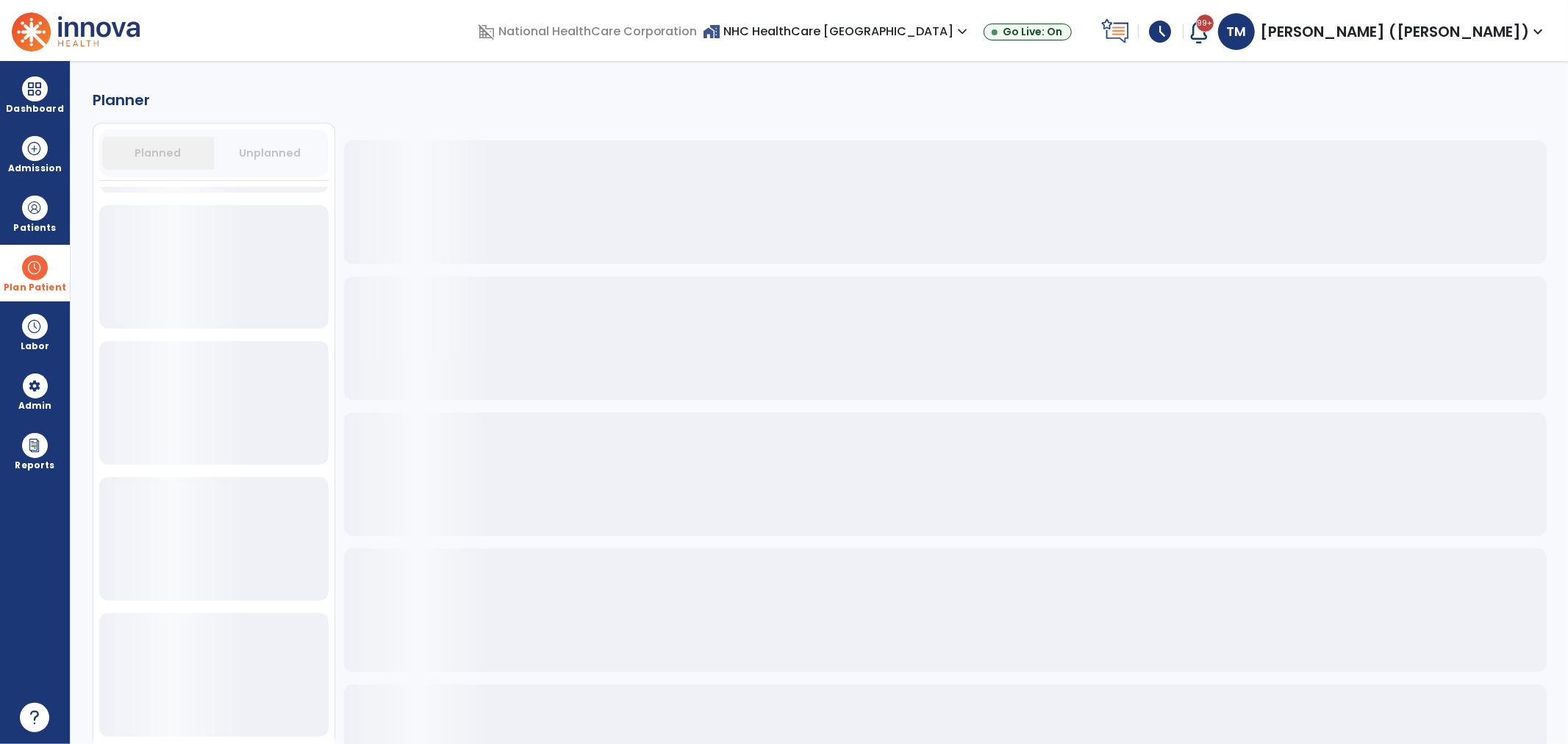 scroll, scrollTop: 408, scrollLeft: 0, axis: vertical 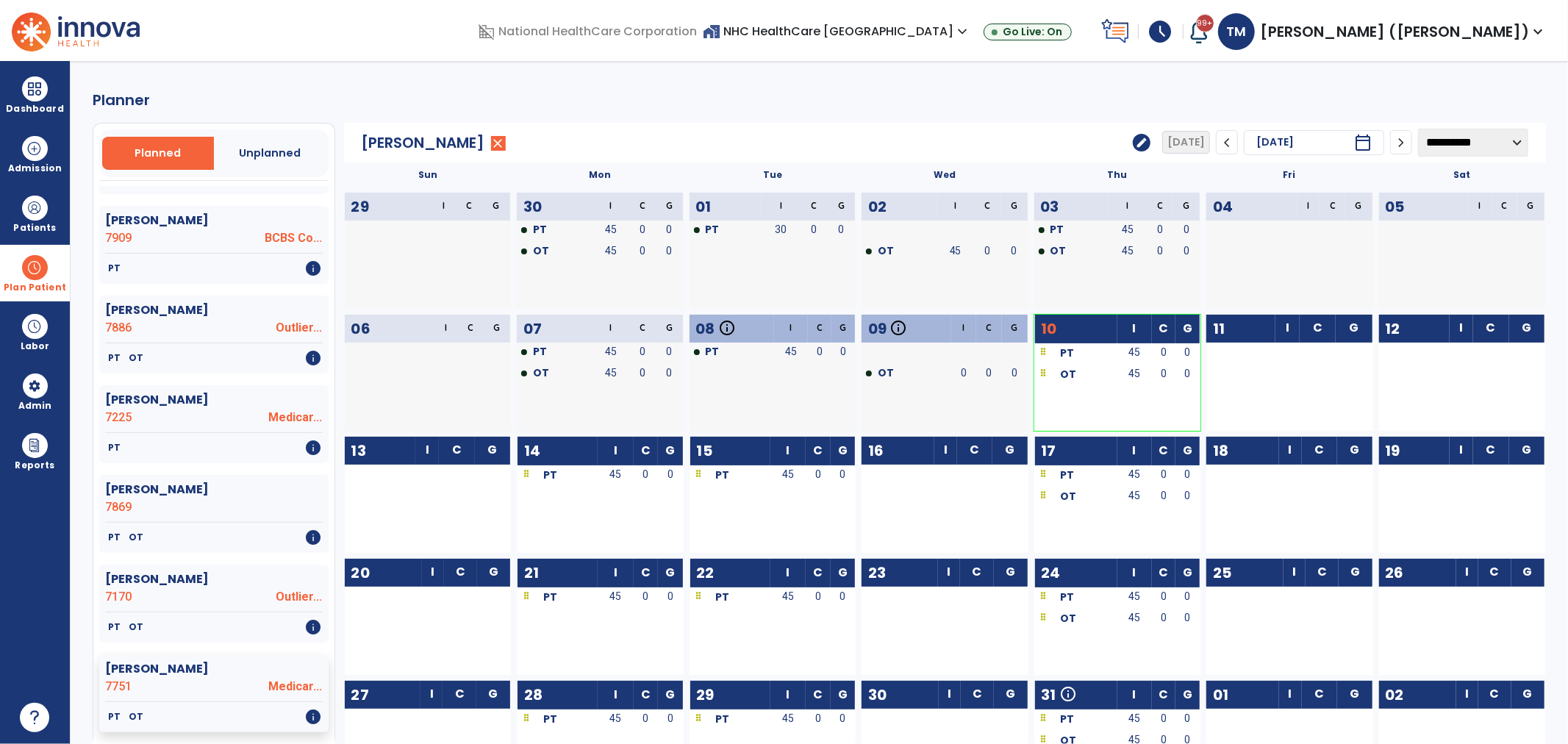 click on "edit" 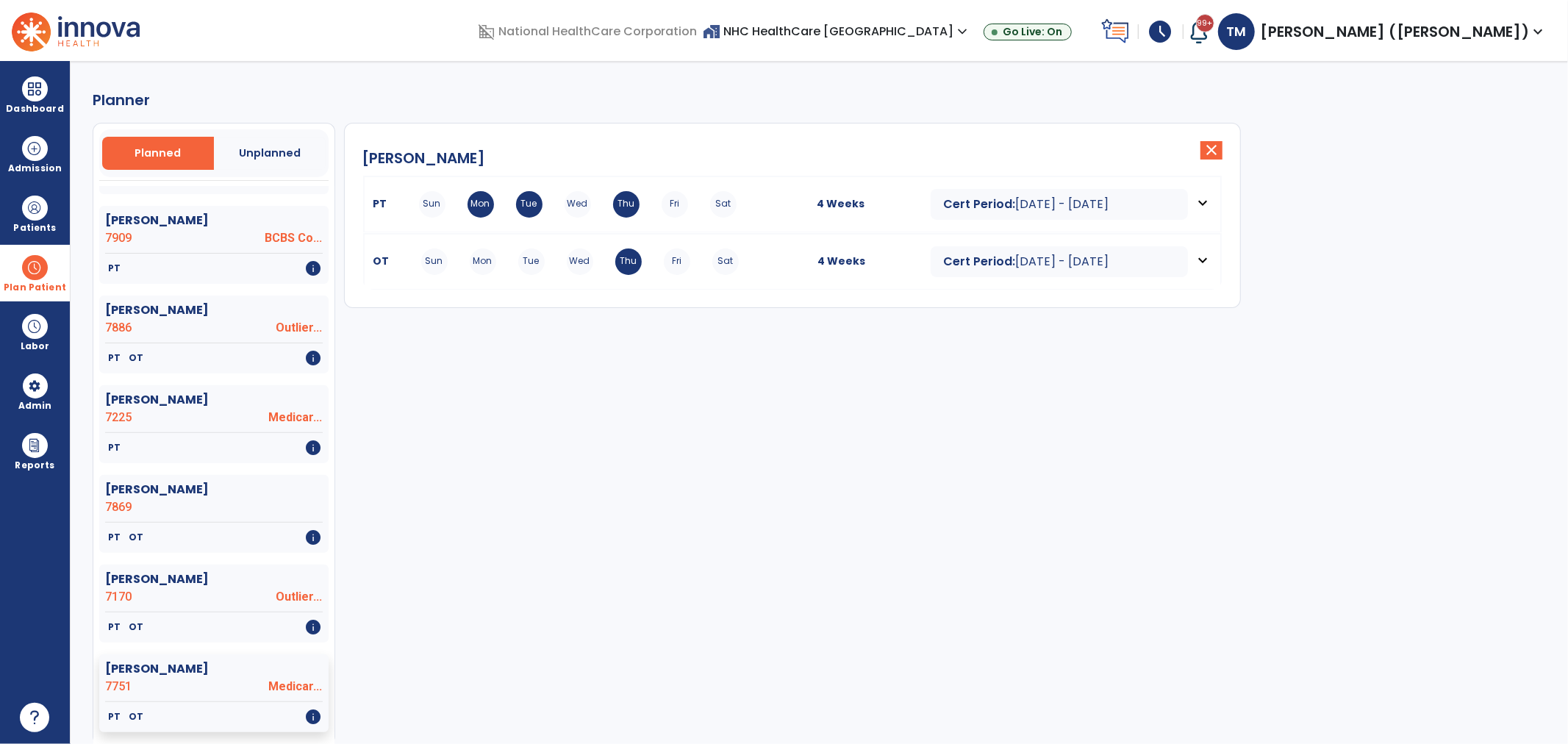 click on "Thu" at bounding box center (626, 204) 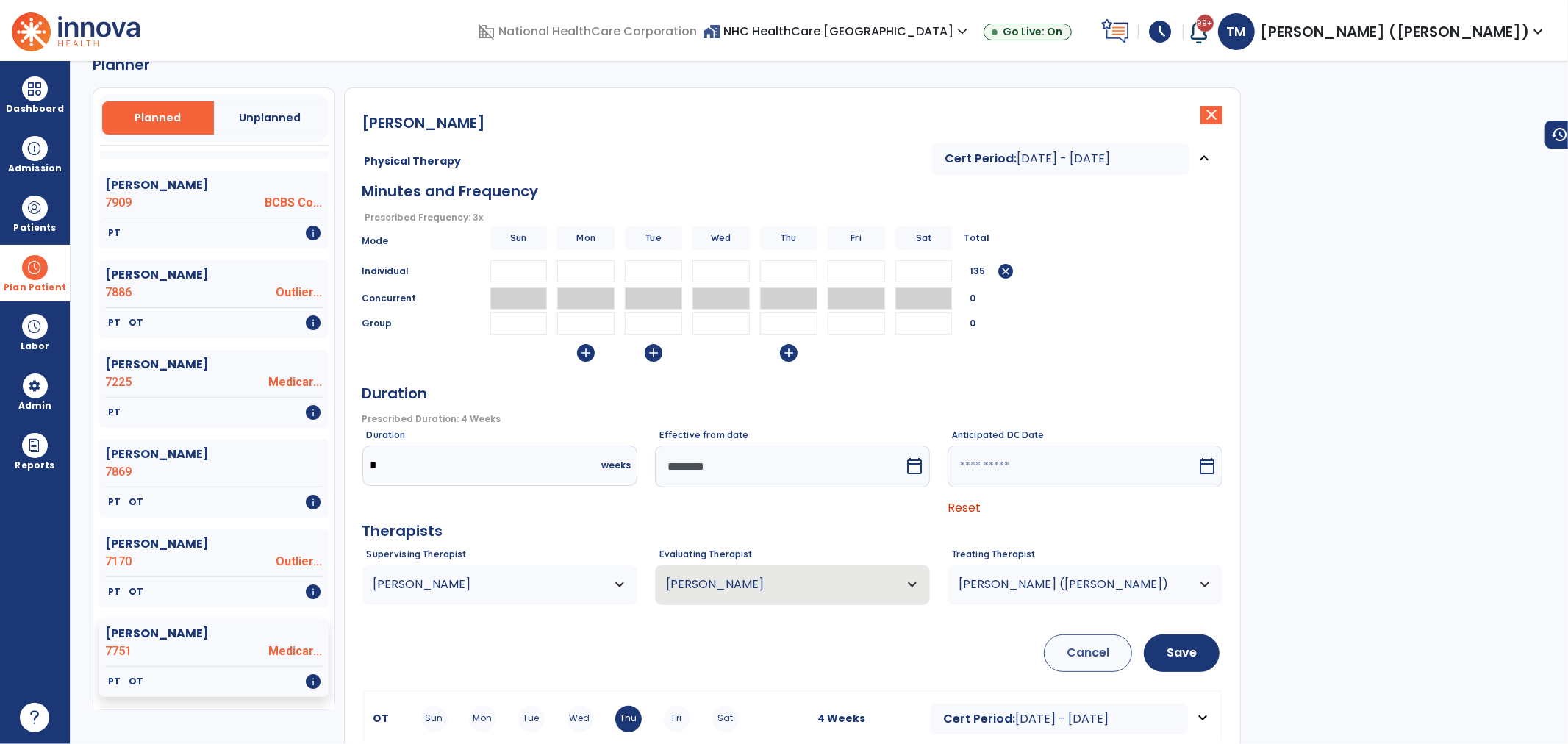scroll, scrollTop: 54, scrollLeft: 0, axis: vertical 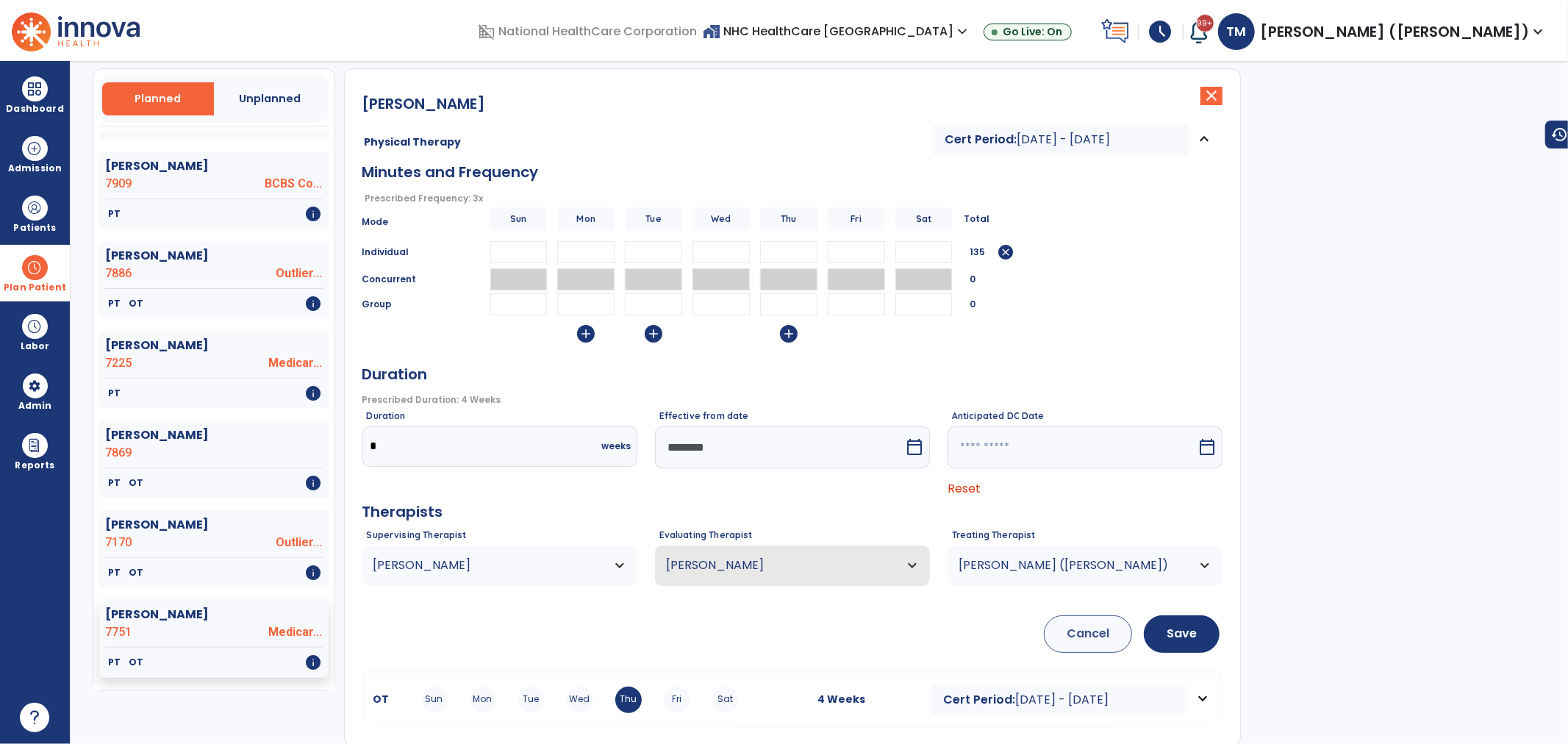 click on "Tue" at bounding box center (531, 700) 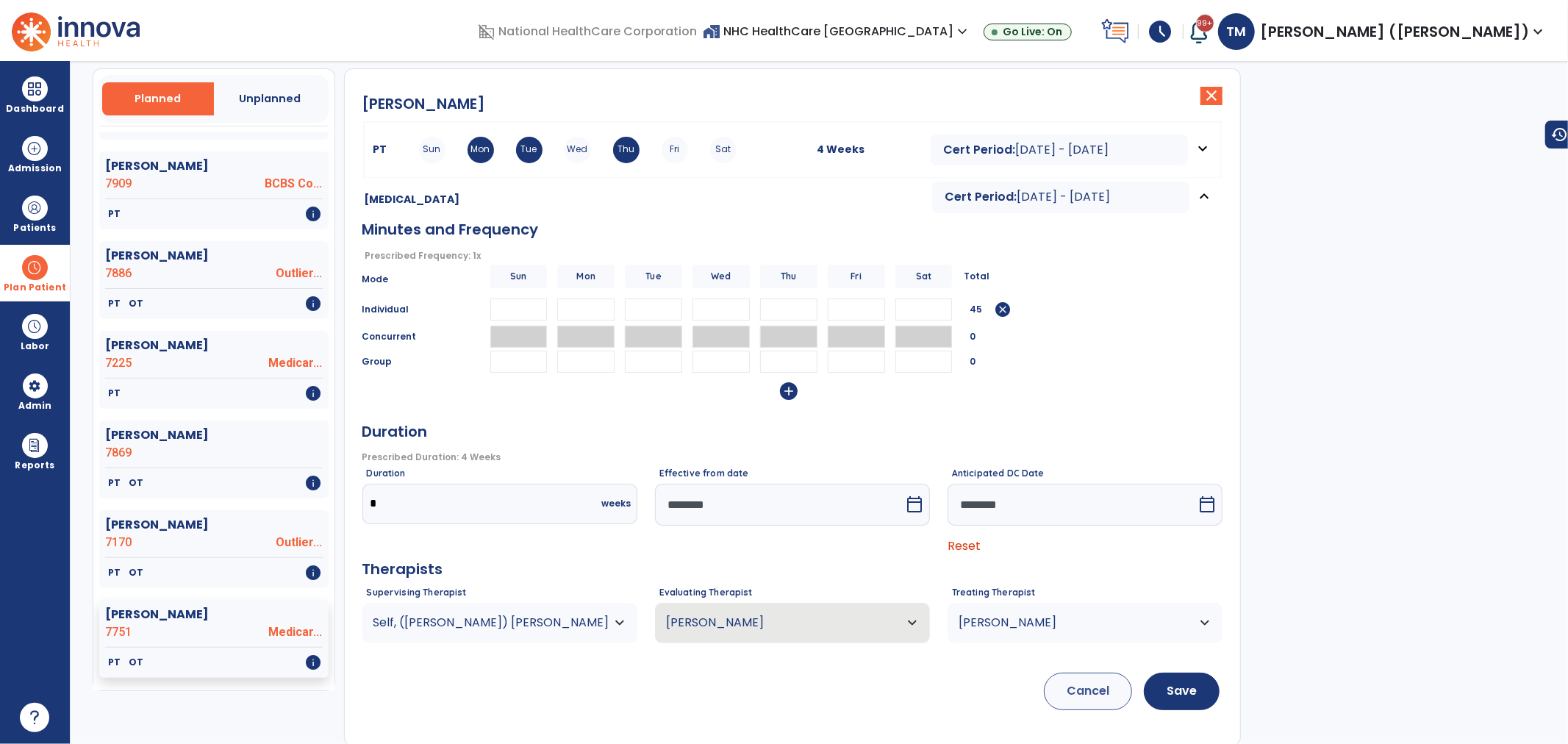 scroll, scrollTop: 0, scrollLeft: 0, axis: both 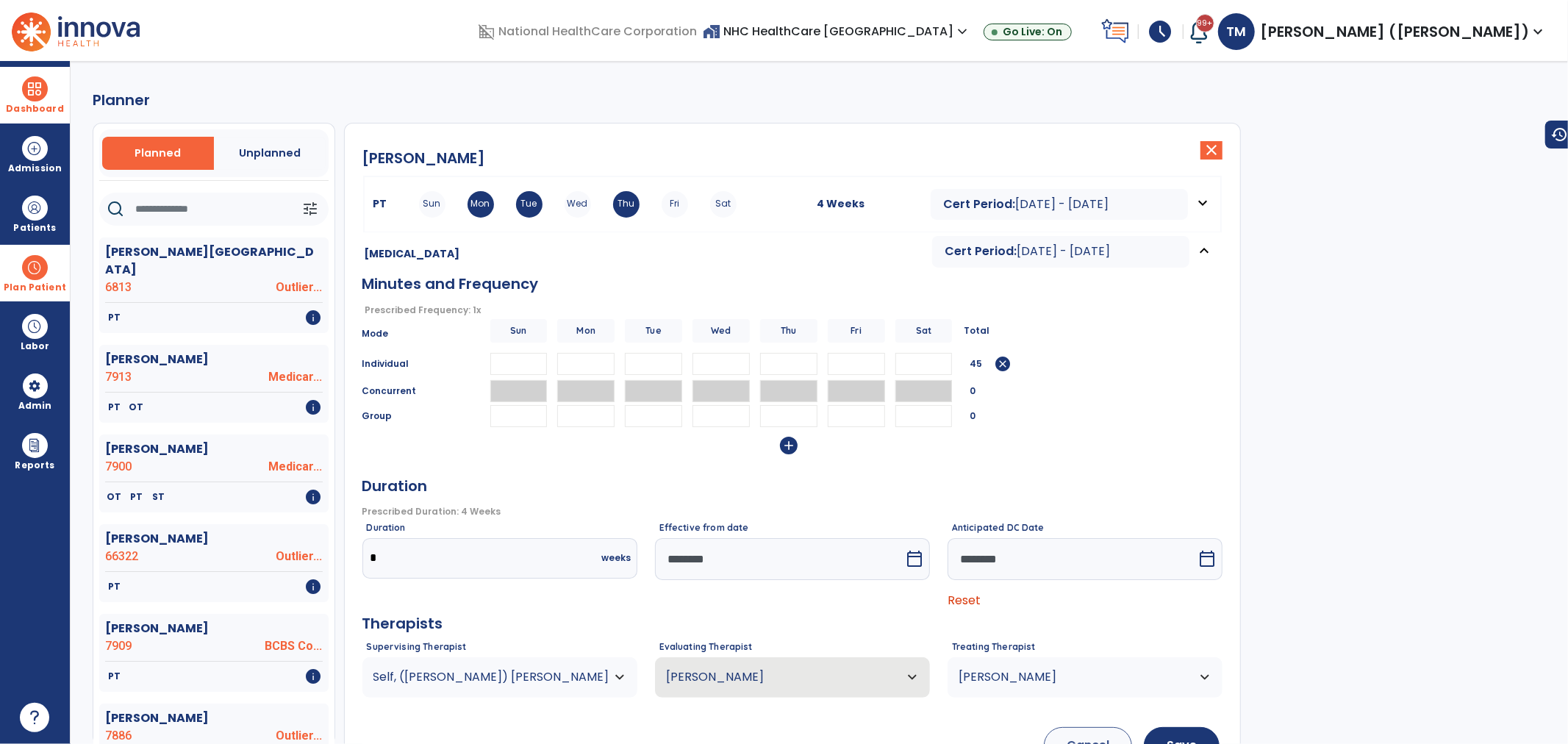 drag, startPoint x: 30, startPoint y: 66, endPoint x: 45, endPoint y: 67, distance: 15.033296 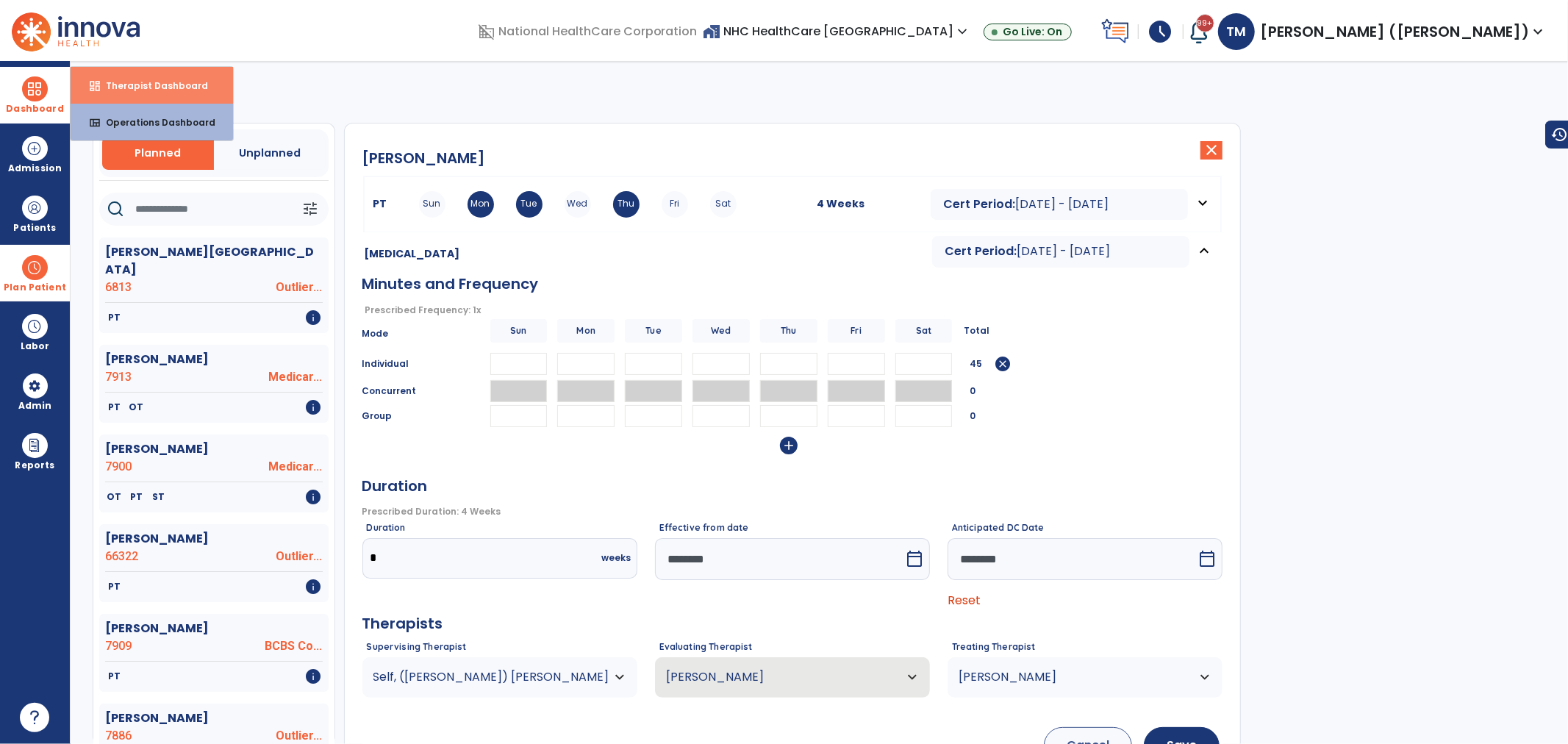 click on "dashboard" at bounding box center (95, 86) 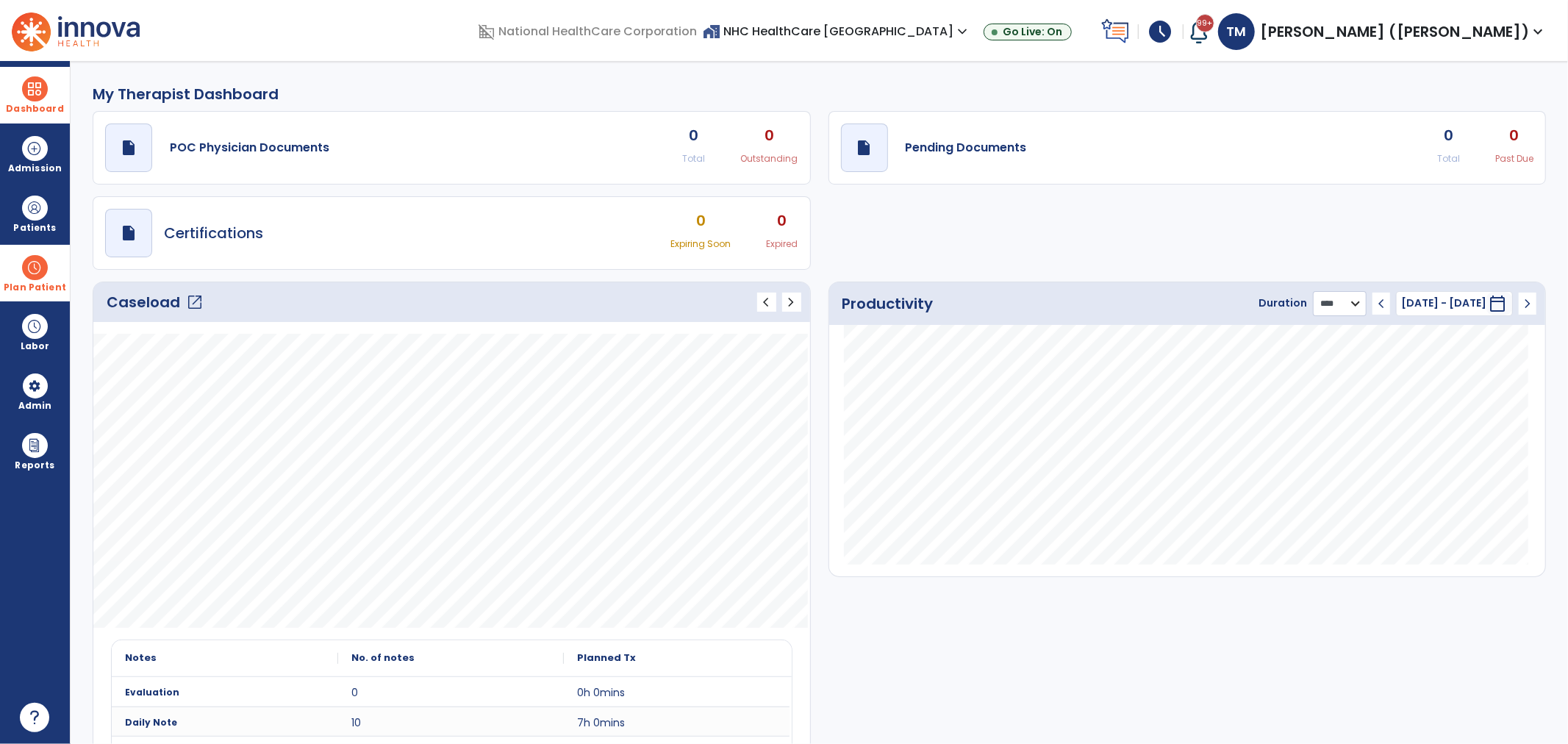 click on "******** **** ***" 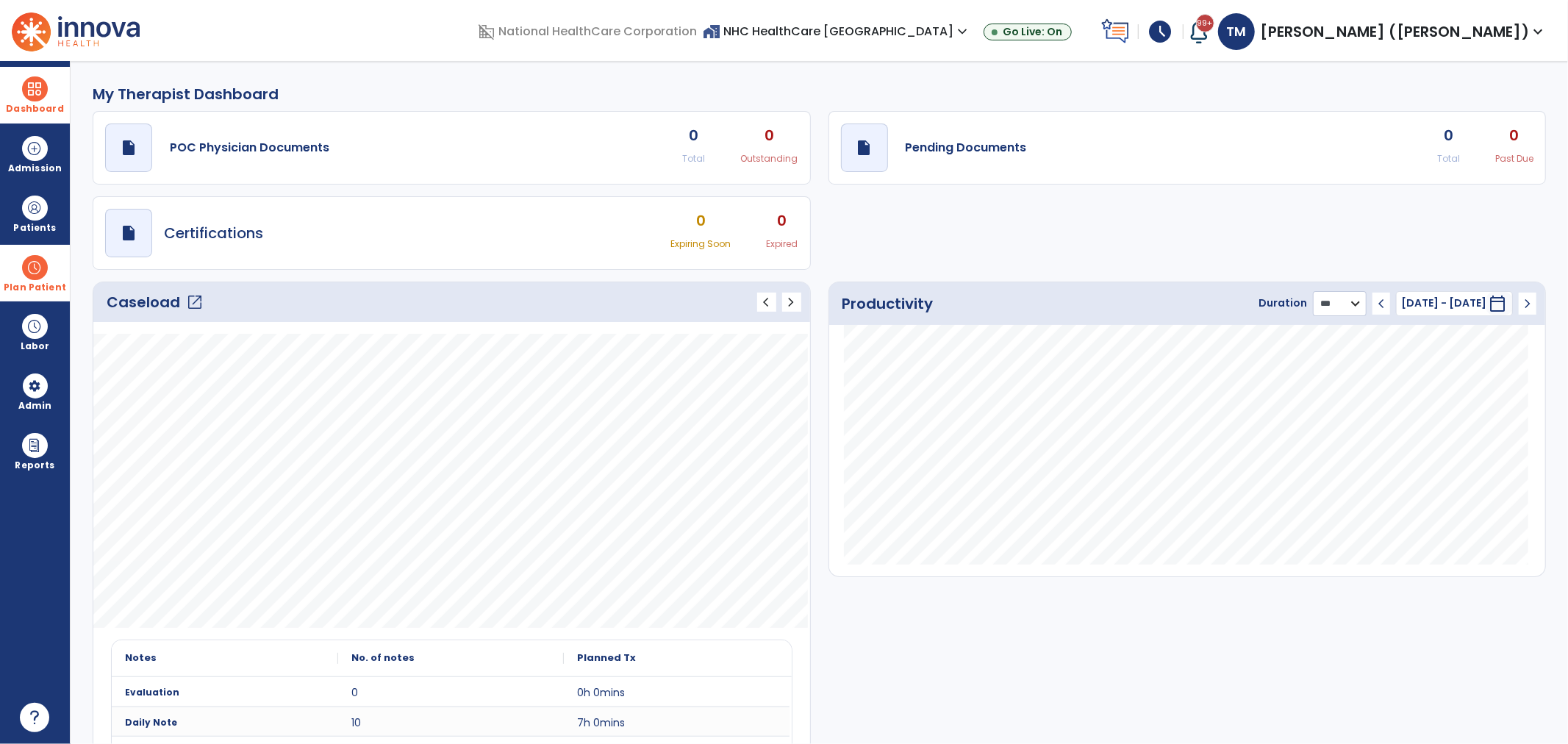 click on "******** **** ***" 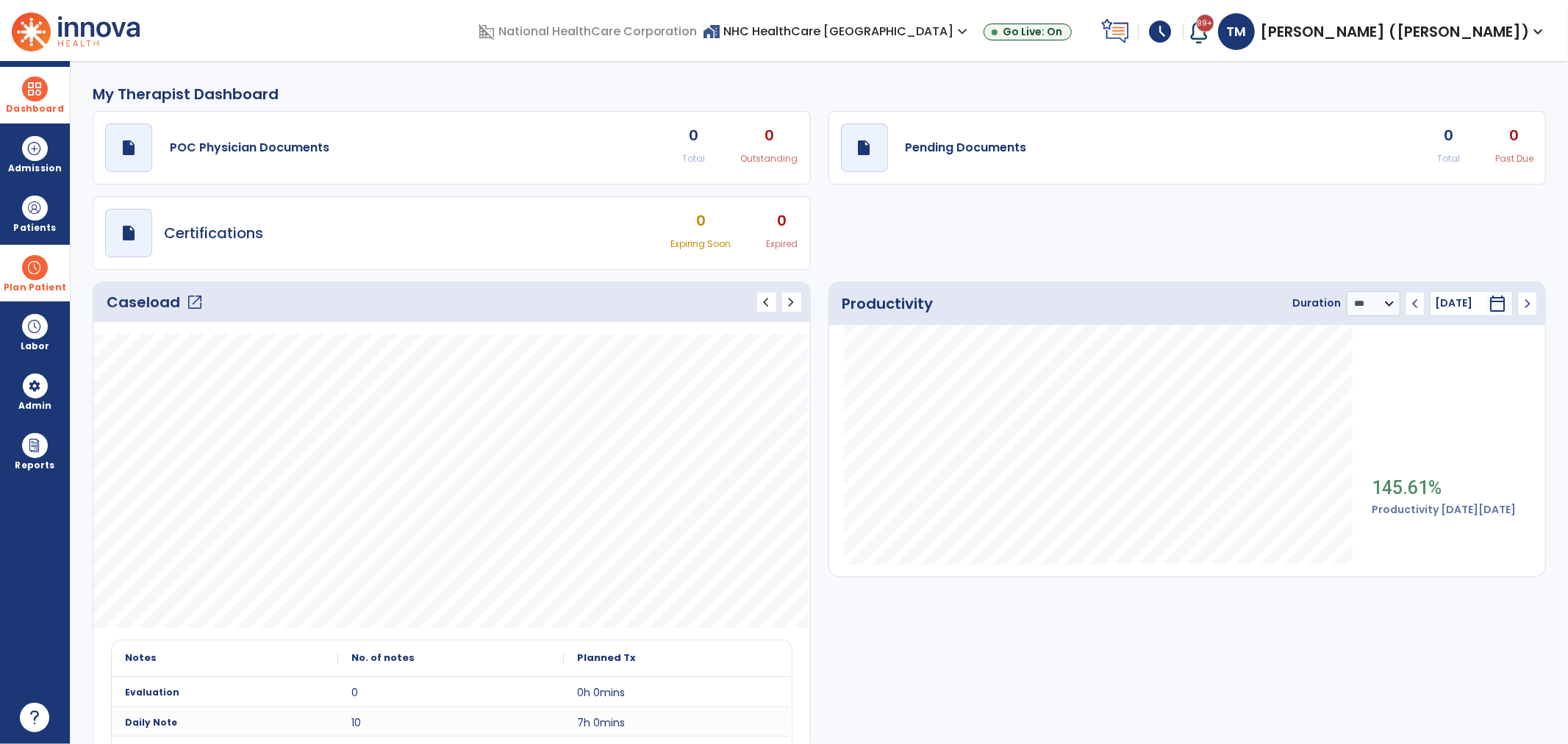 click on "chevron_left" 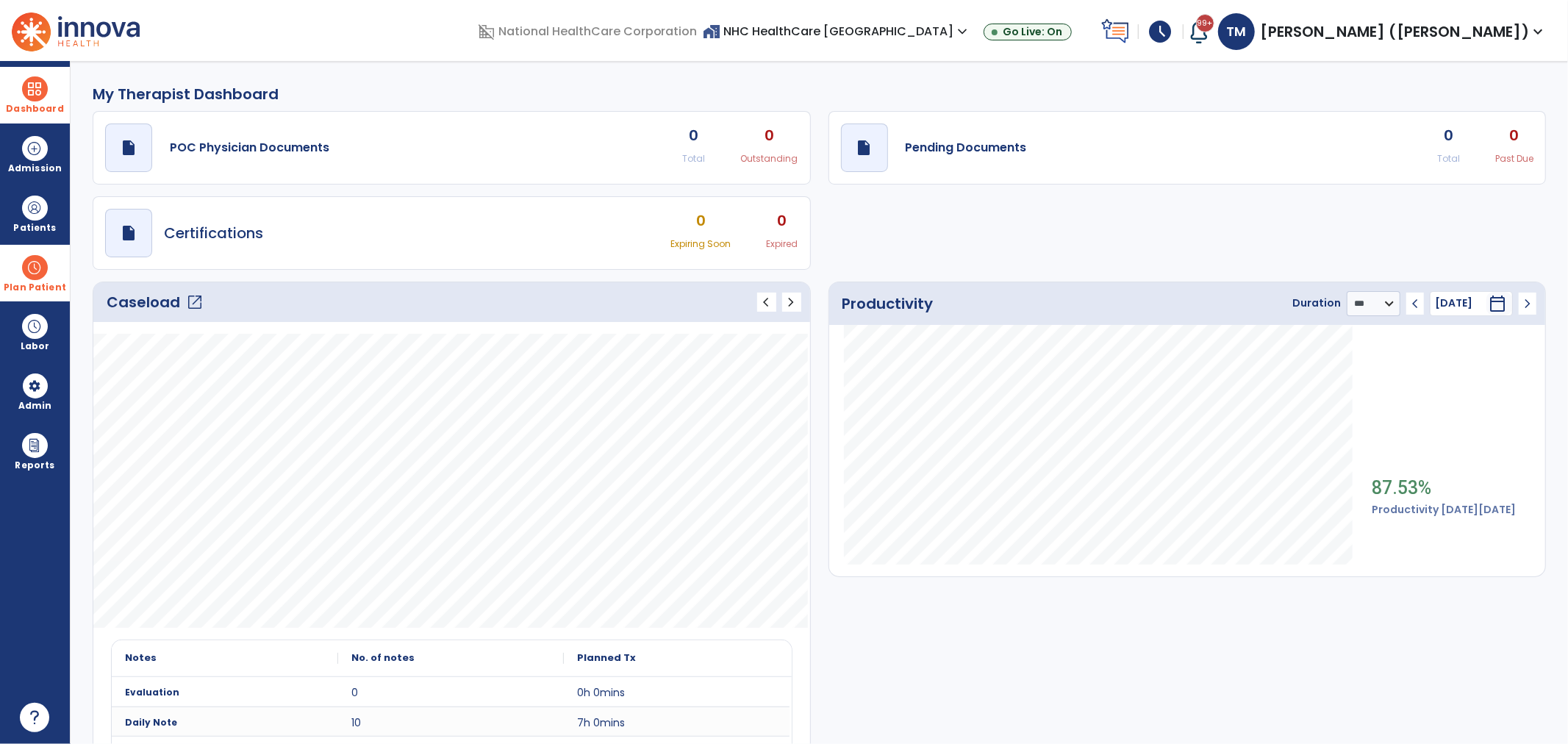click on "chevron_left 09 Jul 25  ********  calendar_today  chevron_right" 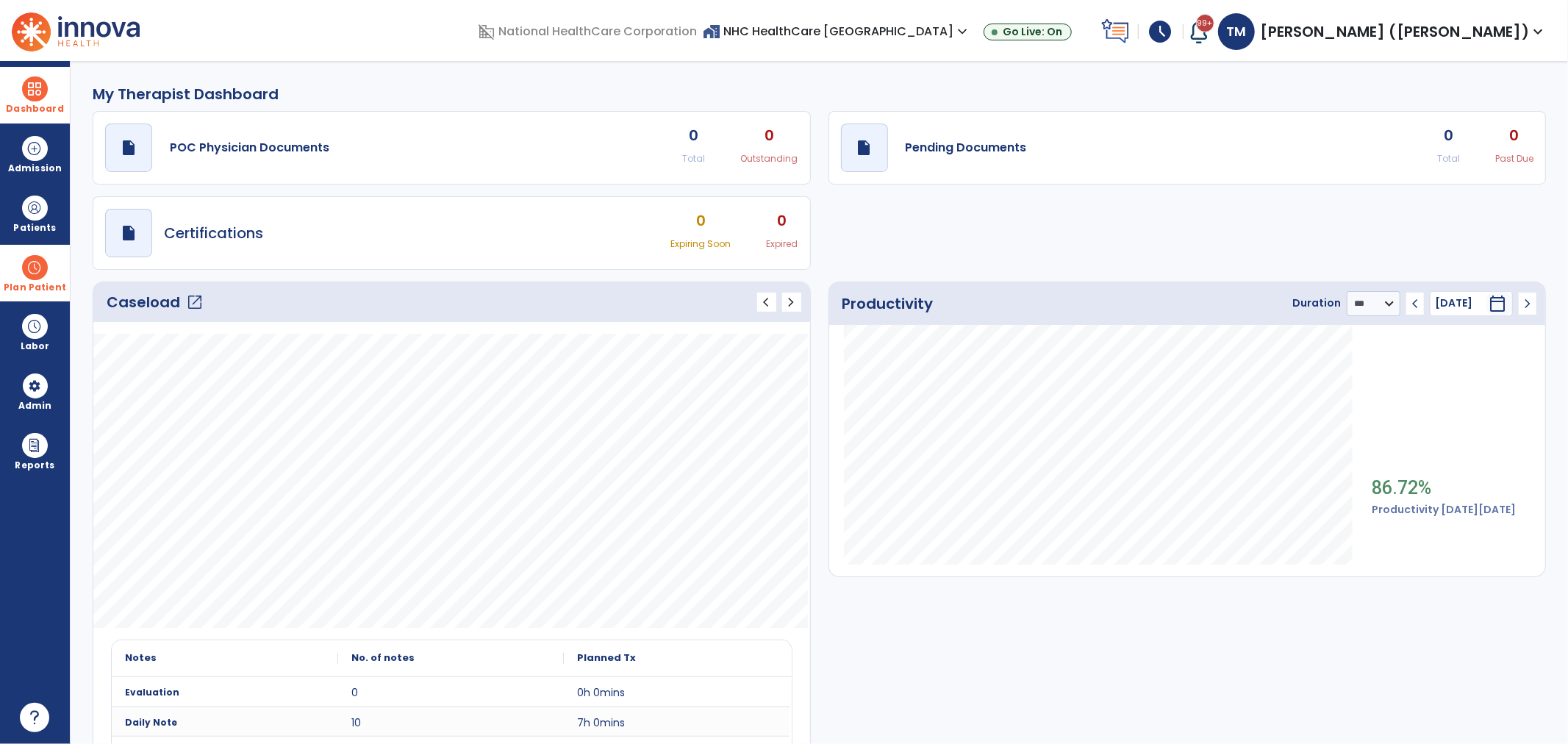 click on "chevron_left" 